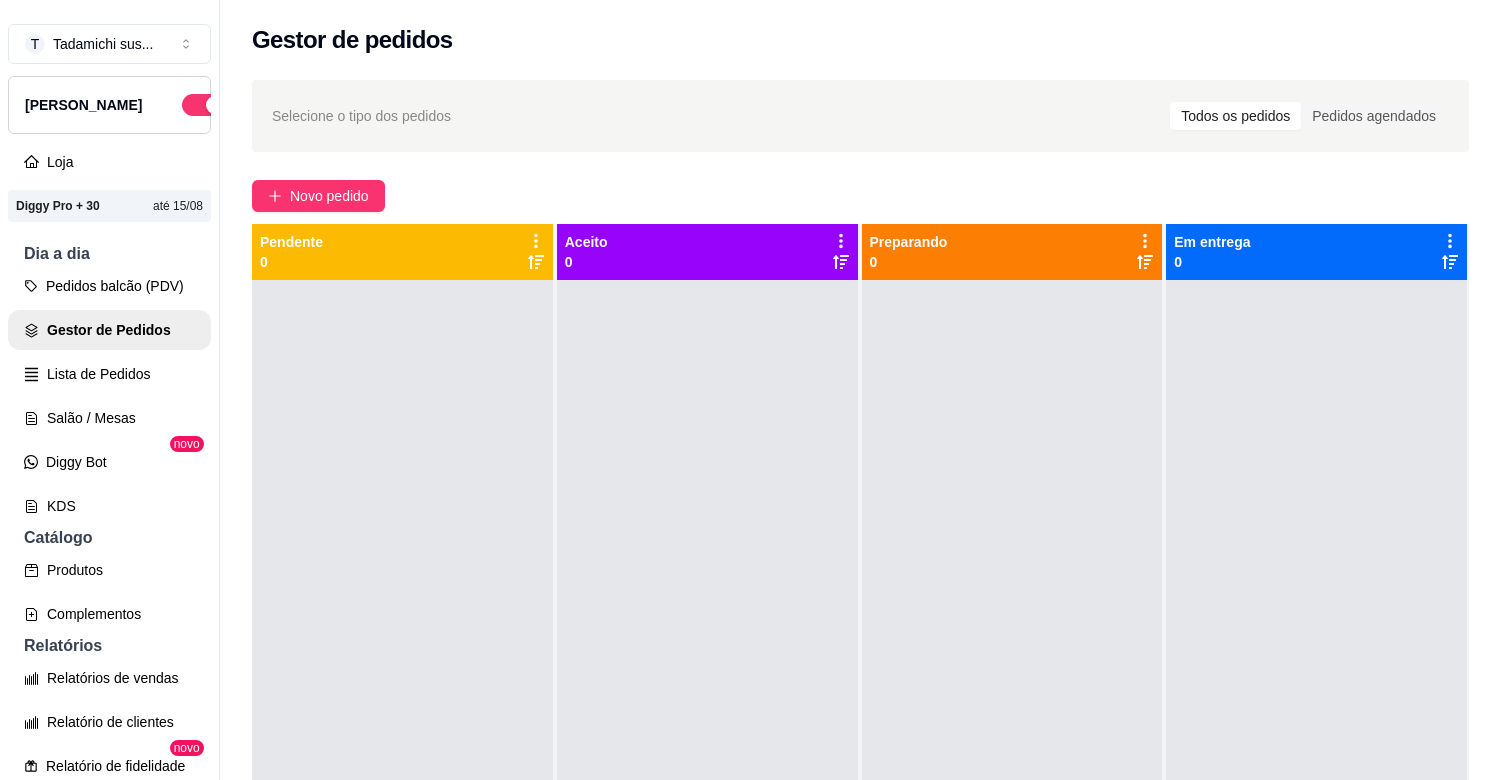 scroll, scrollTop: 0, scrollLeft: 0, axis: both 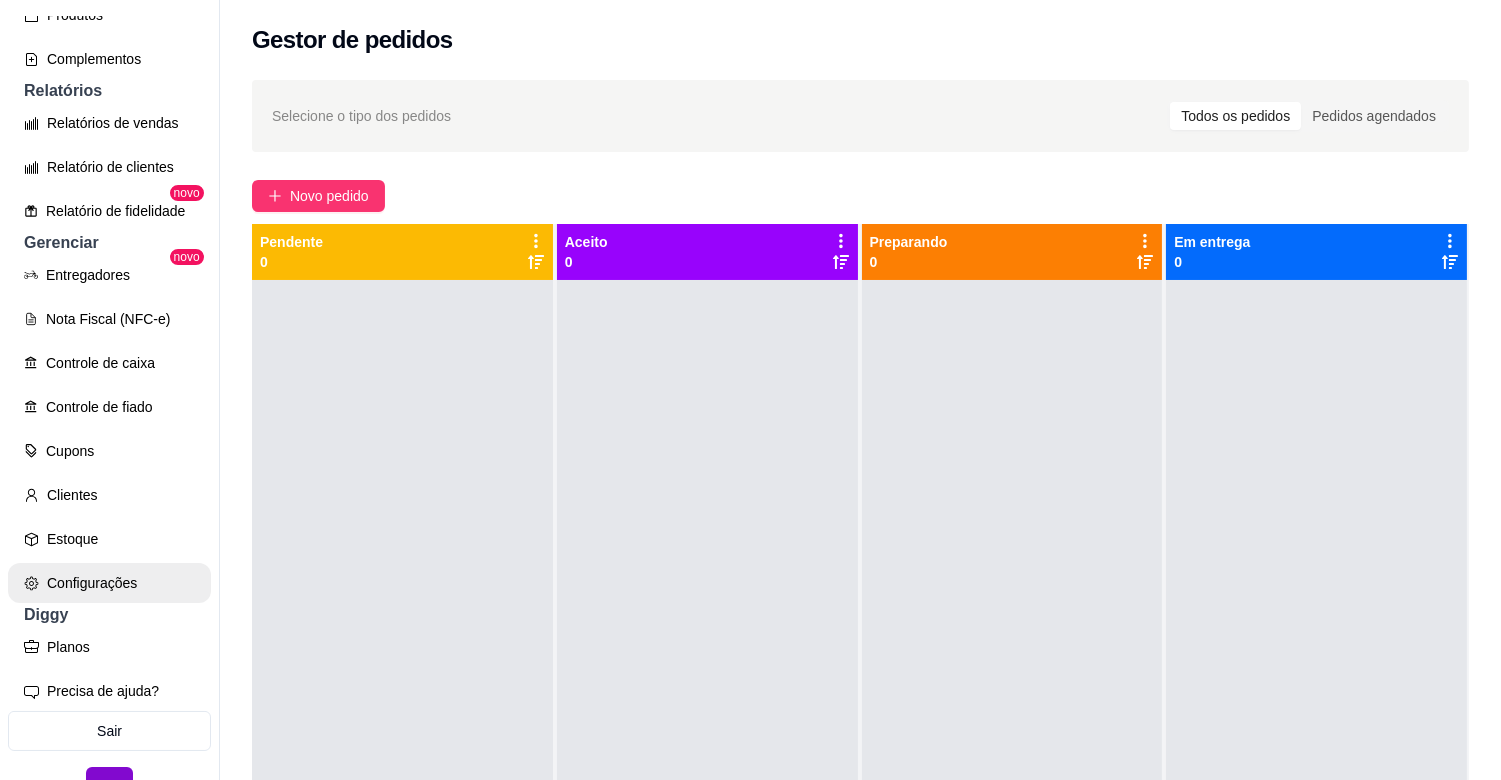 click on "Configurações" at bounding box center (109, 583) 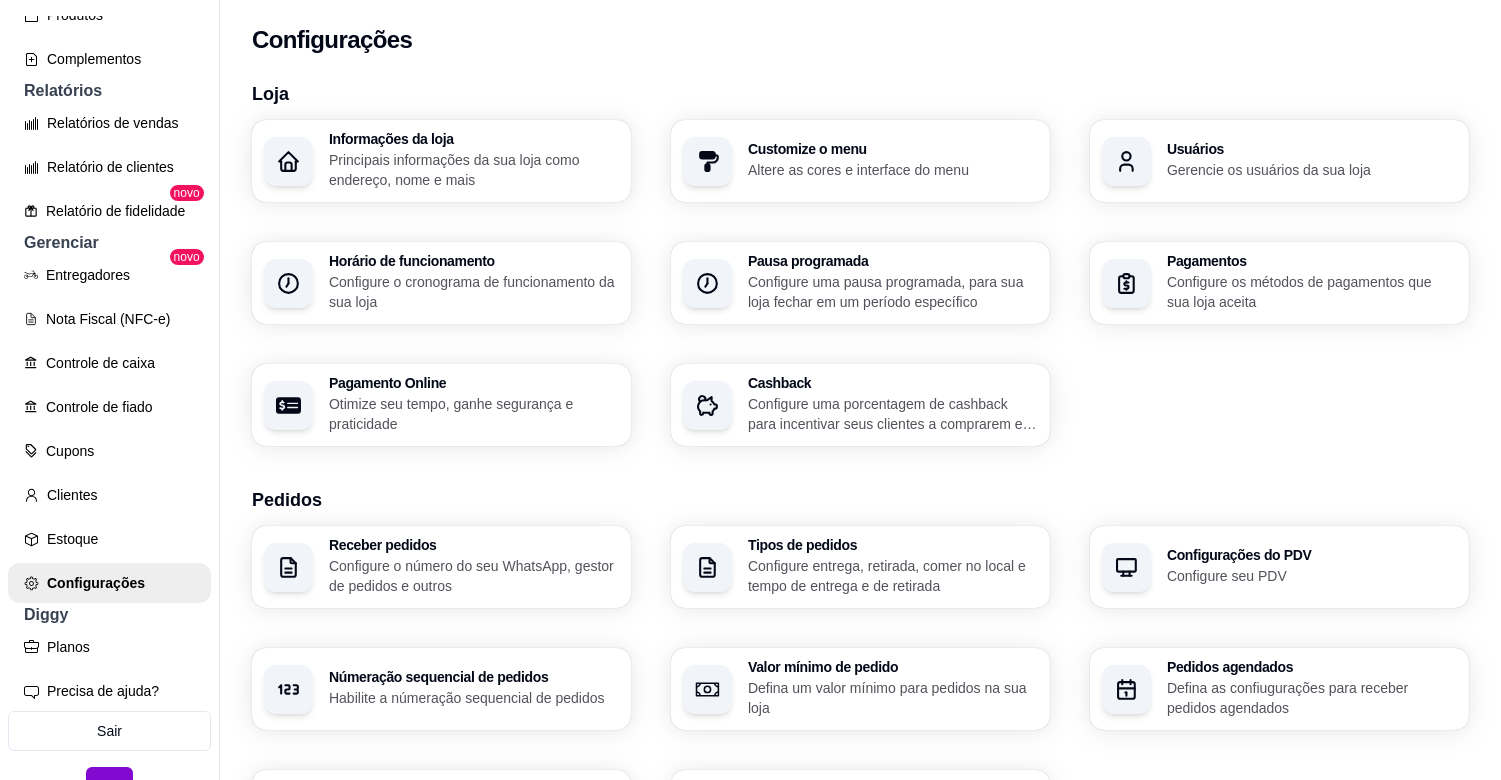 click on "Tipos de pedidos" at bounding box center [893, 545] 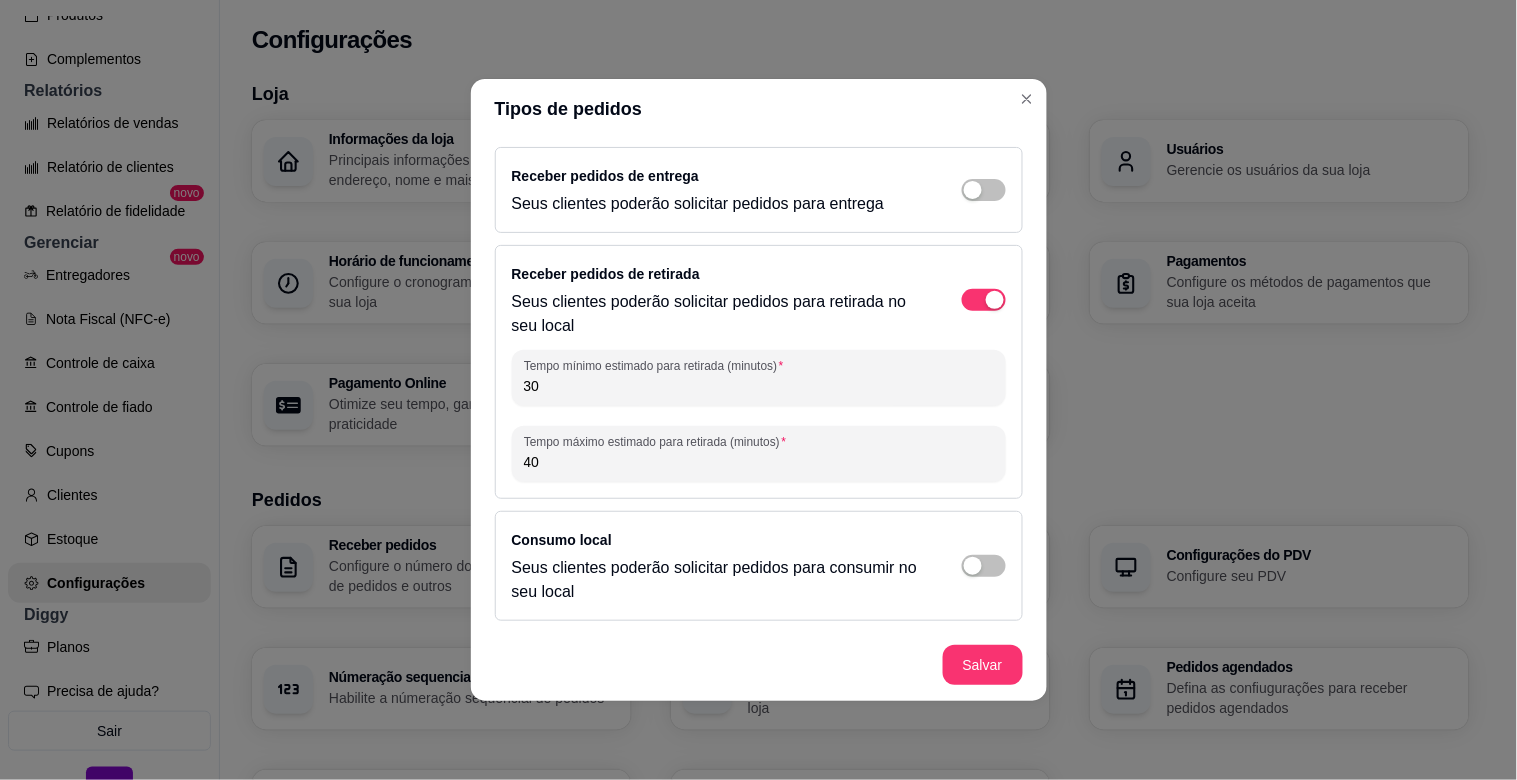 click on "Receber pedidos de entrega Seus clientes poderão solicitar pedidos para entrega" at bounding box center (759, 190) 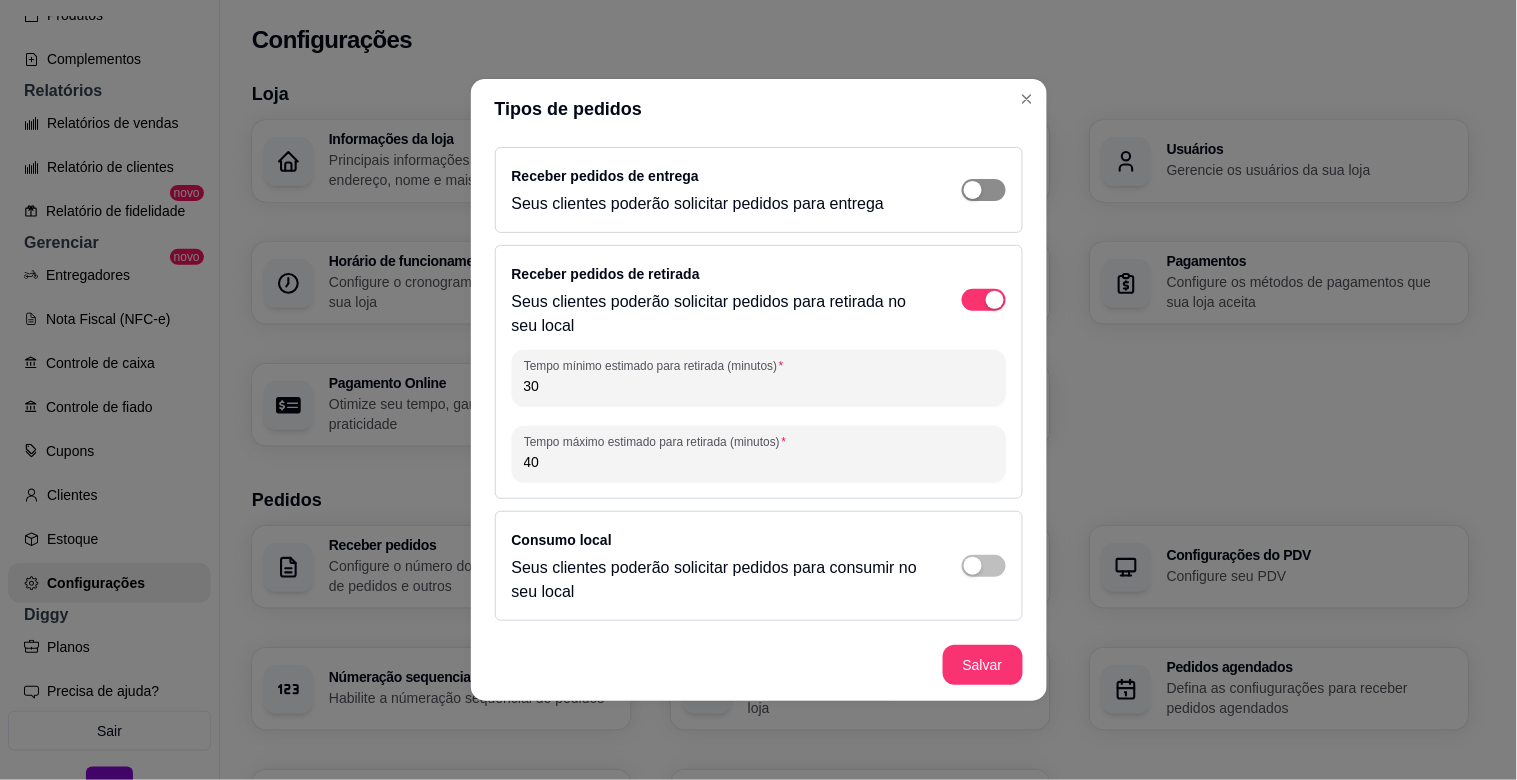 click at bounding box center [973, 190] 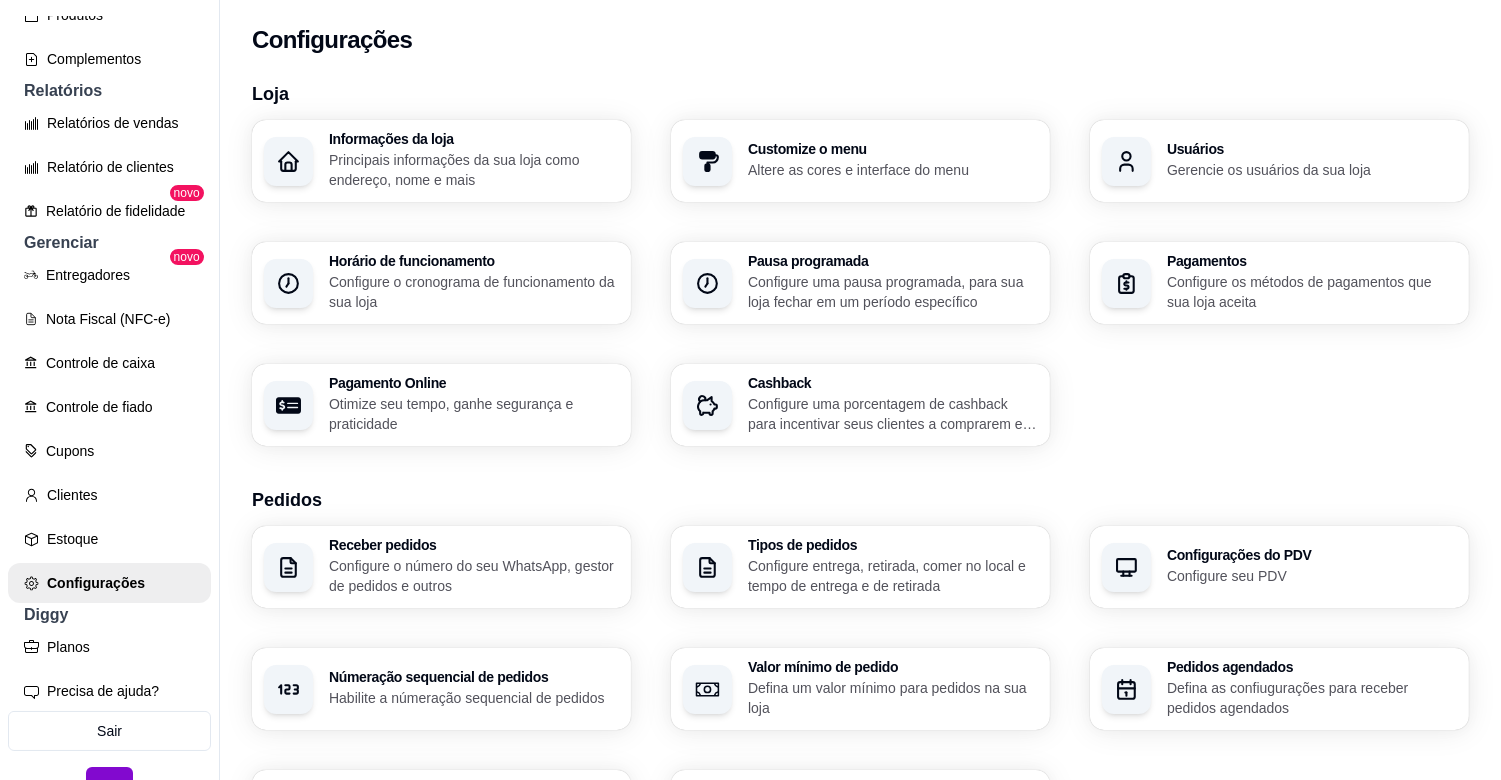 click on "Loja" at bounding box center (860, 94) 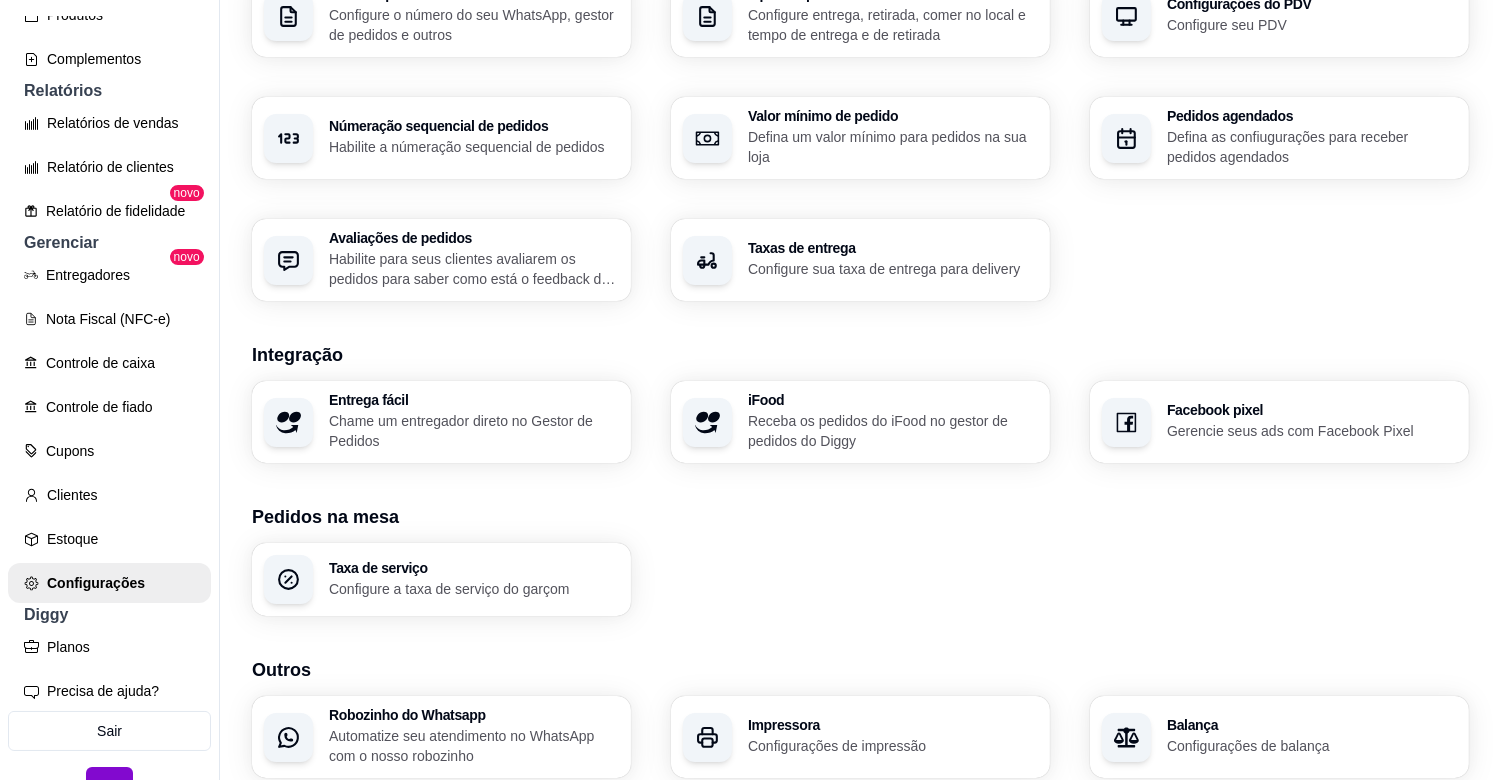 scroll, scrollTop: 555, scrollLeft: 0, axis: vertical 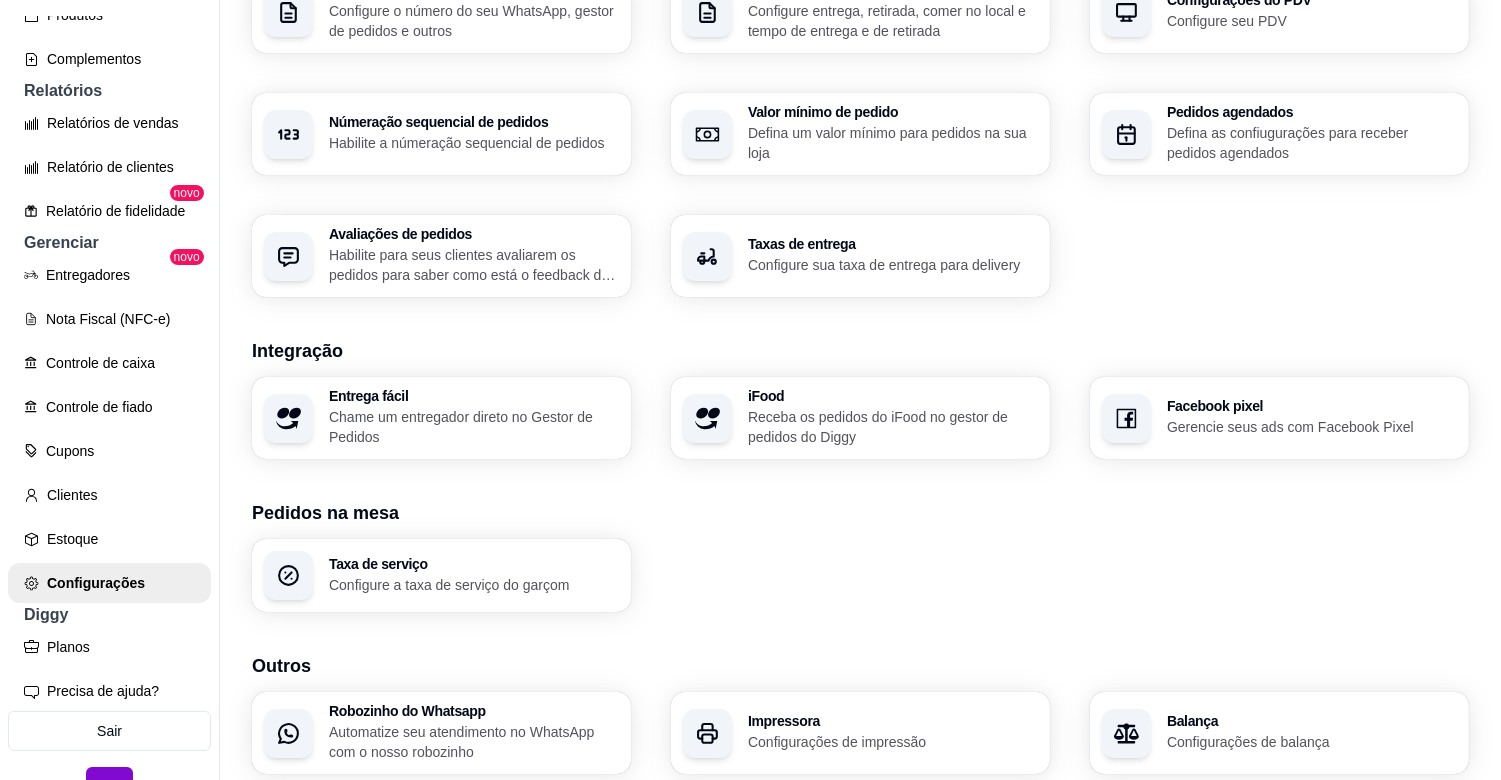 click on "Taxas de entrega Configure sua taxa de entrega para delivery" at bounding box center (860, 256) 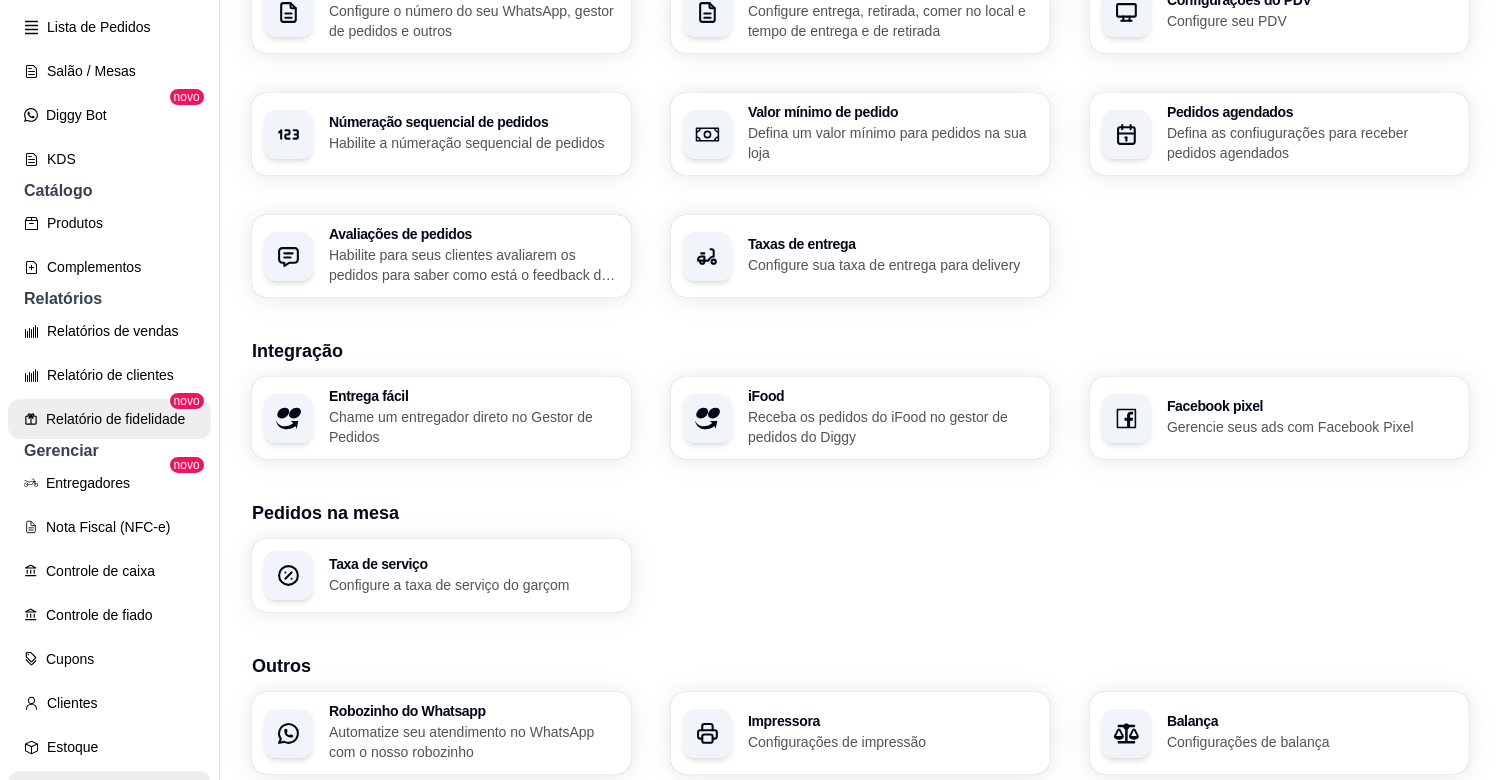 scroll, scrollTop: 222, scrollLeft: 0, axis: vertical 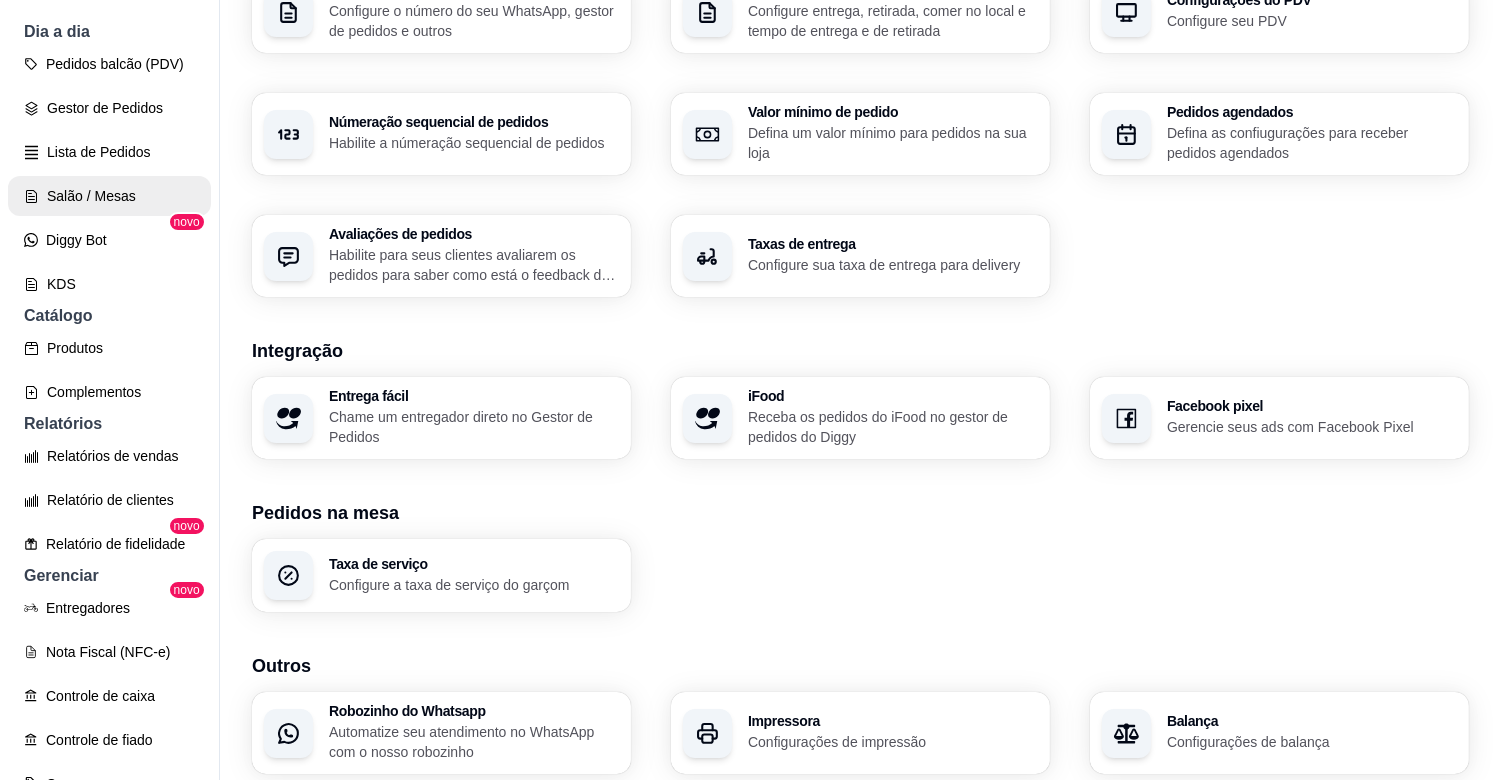 click on "Salão / Mesas" at bounding box center (109, 196) 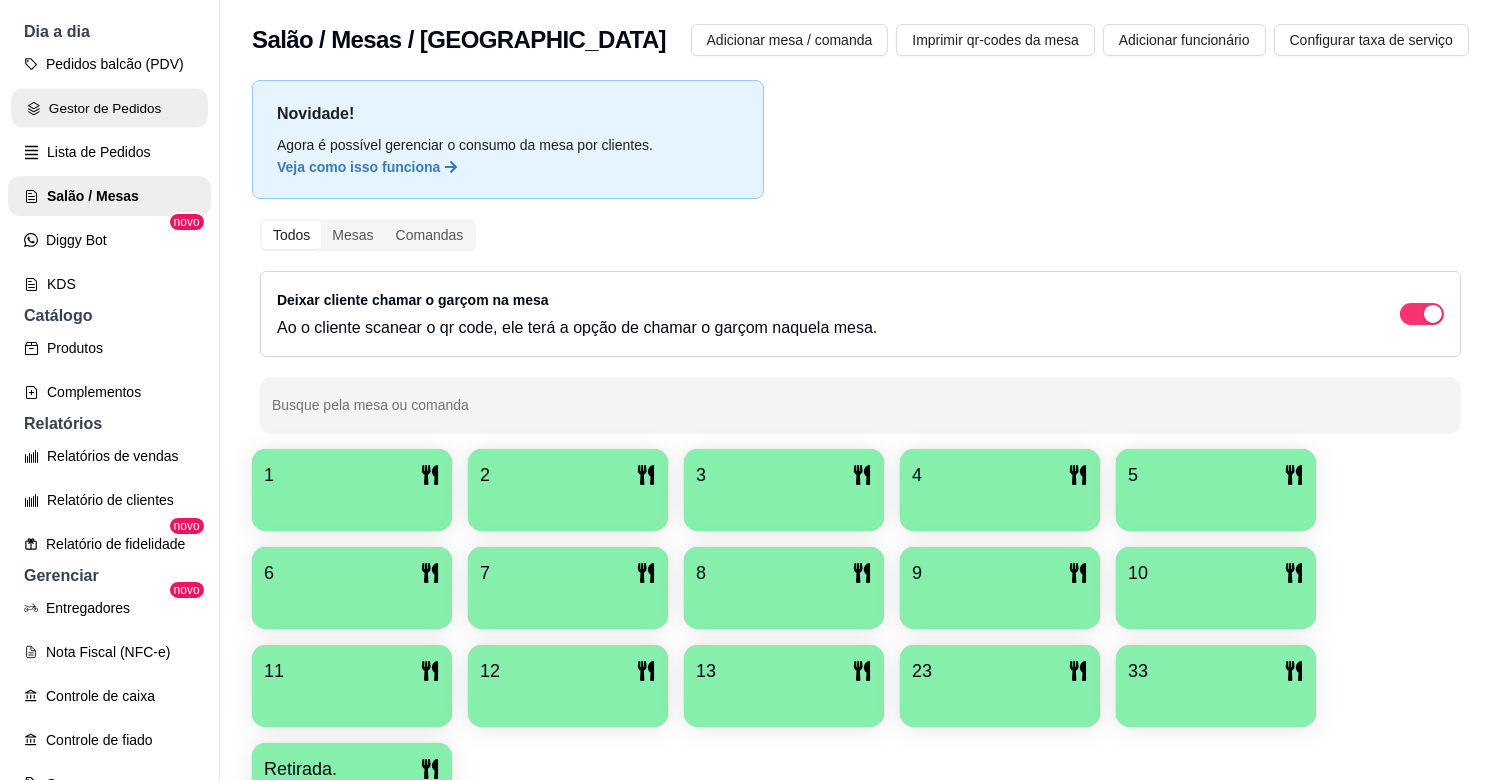 click on "Gestor de Pedidos" at bounding box center (109, 108) 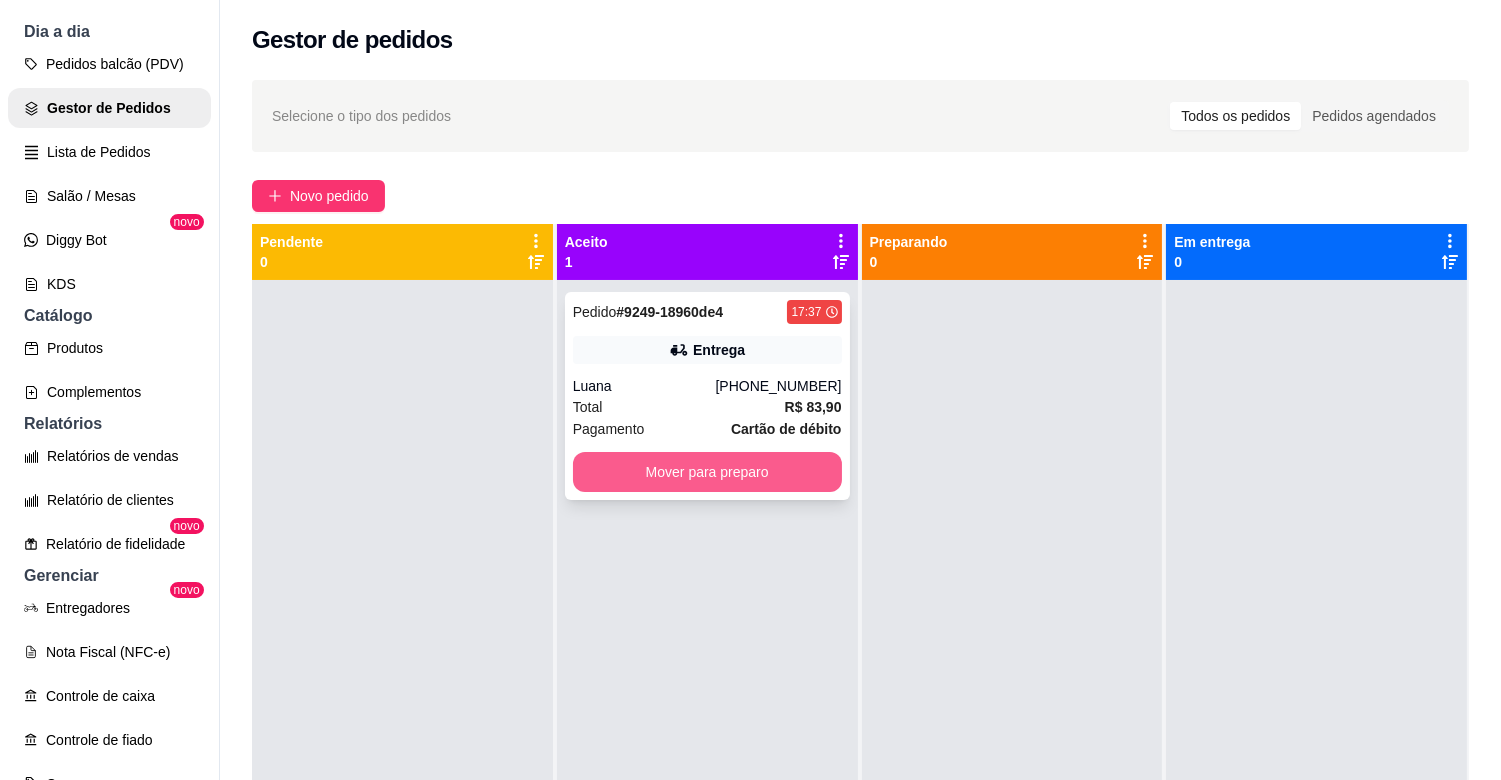 click on "Mover para preparo" at bounding box center [707, 472] 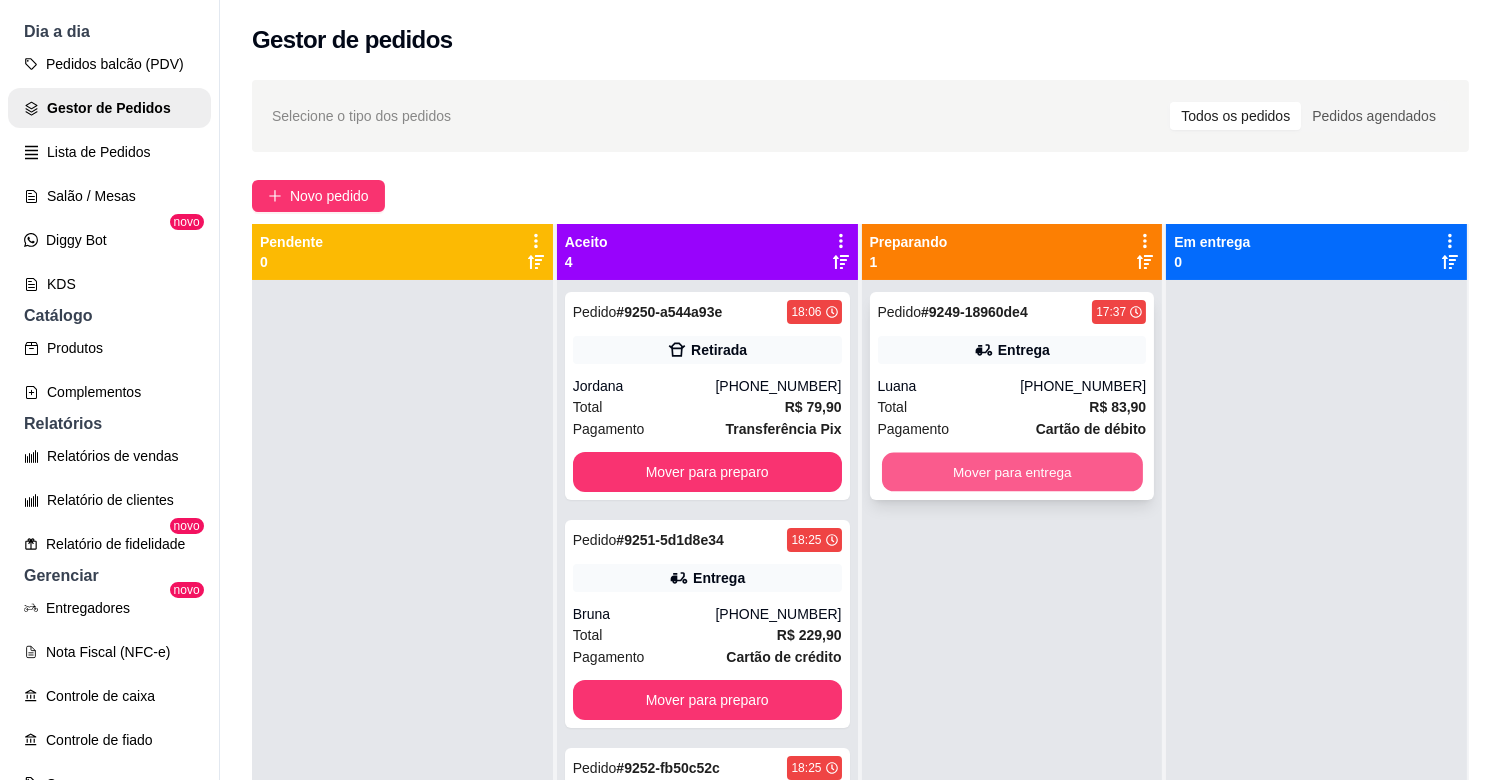 click on "Mover para entrega" at bounding box center [1012, 472] 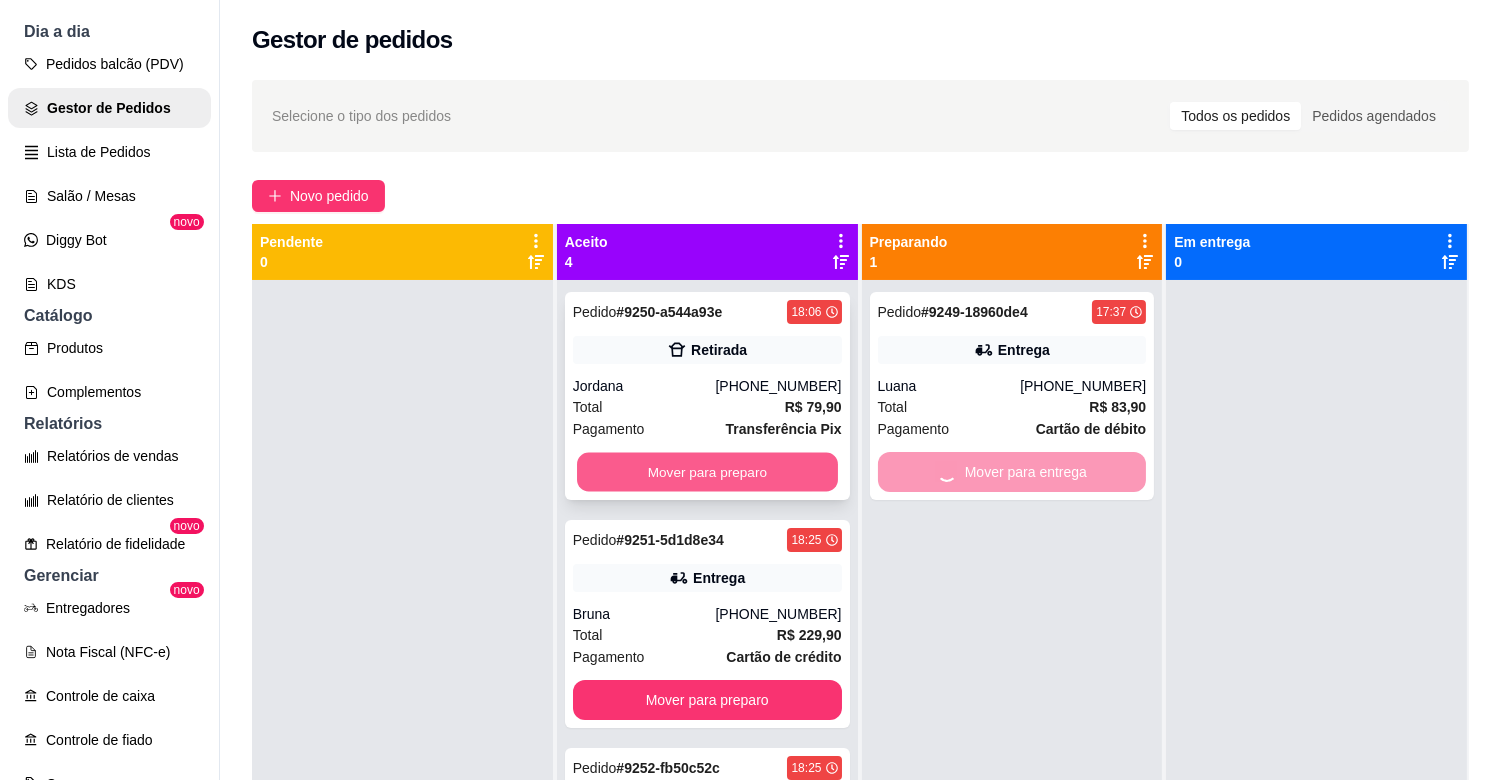 click on "Mover para preparo" at bounding box center [707, 472] 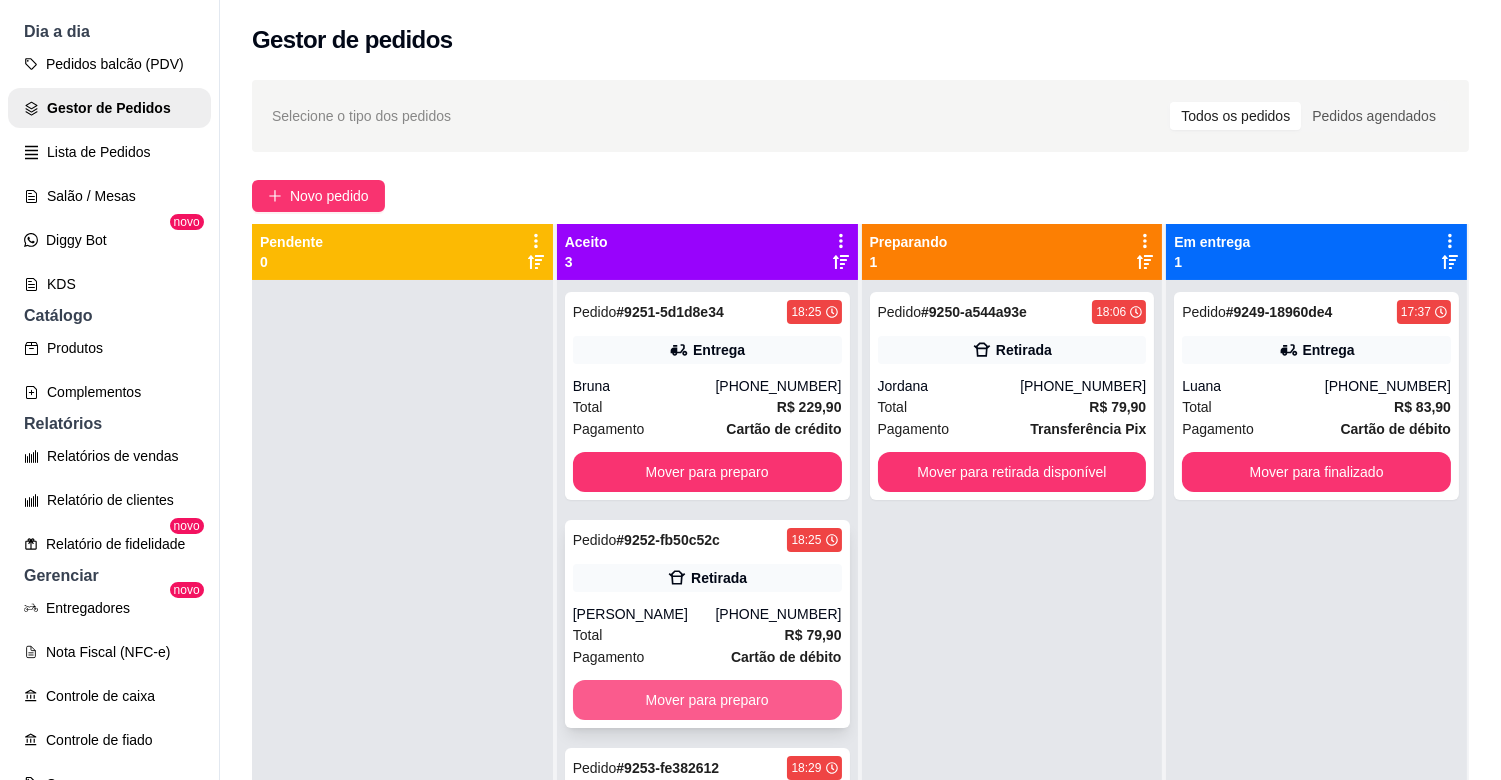 click on "Mover para preparo" at bounding box center [707, 700] 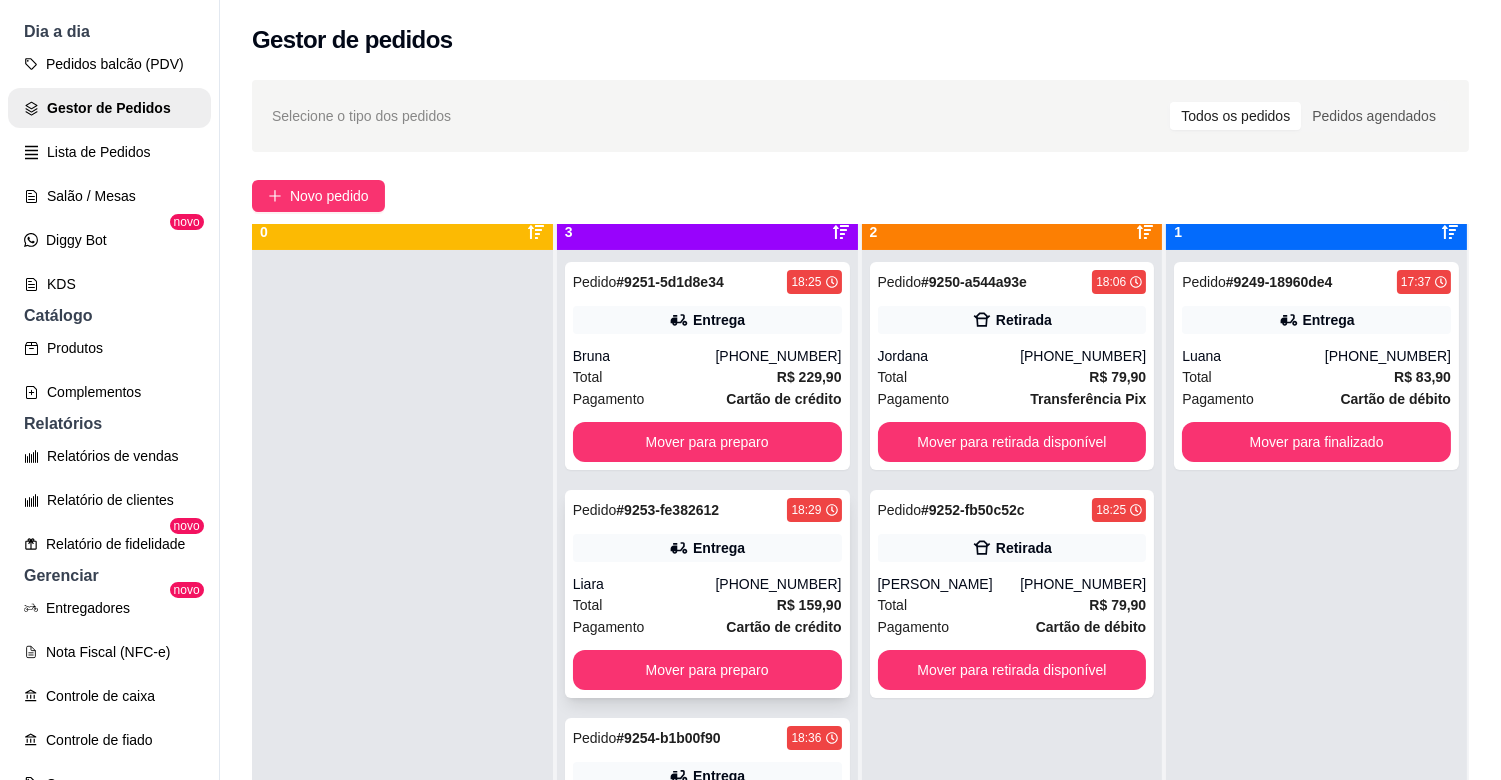 scroll, scrollTop: 55, scrollLeft: 0, axis: vertical 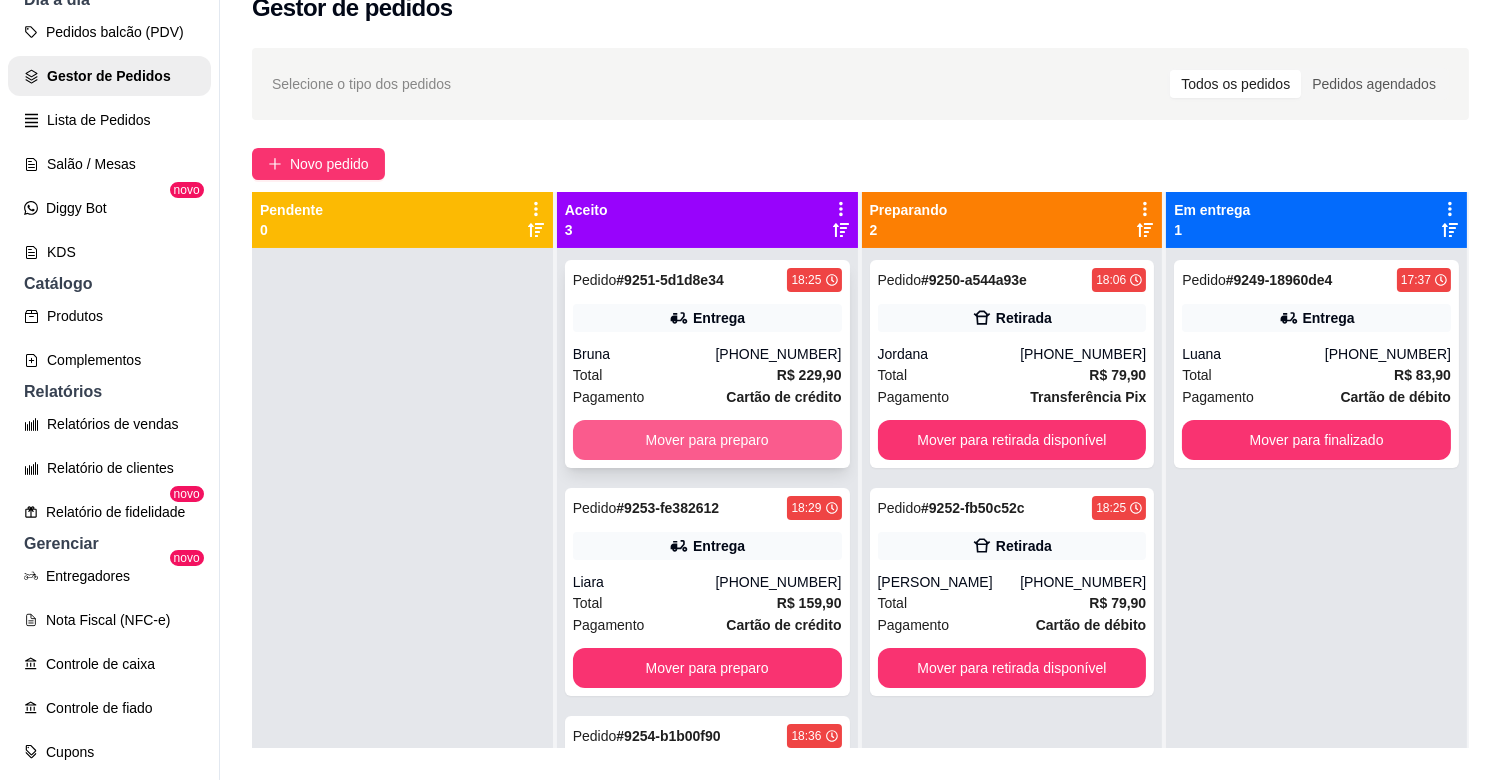 click on "Mover para preparo" at bounding box center [707, 440] 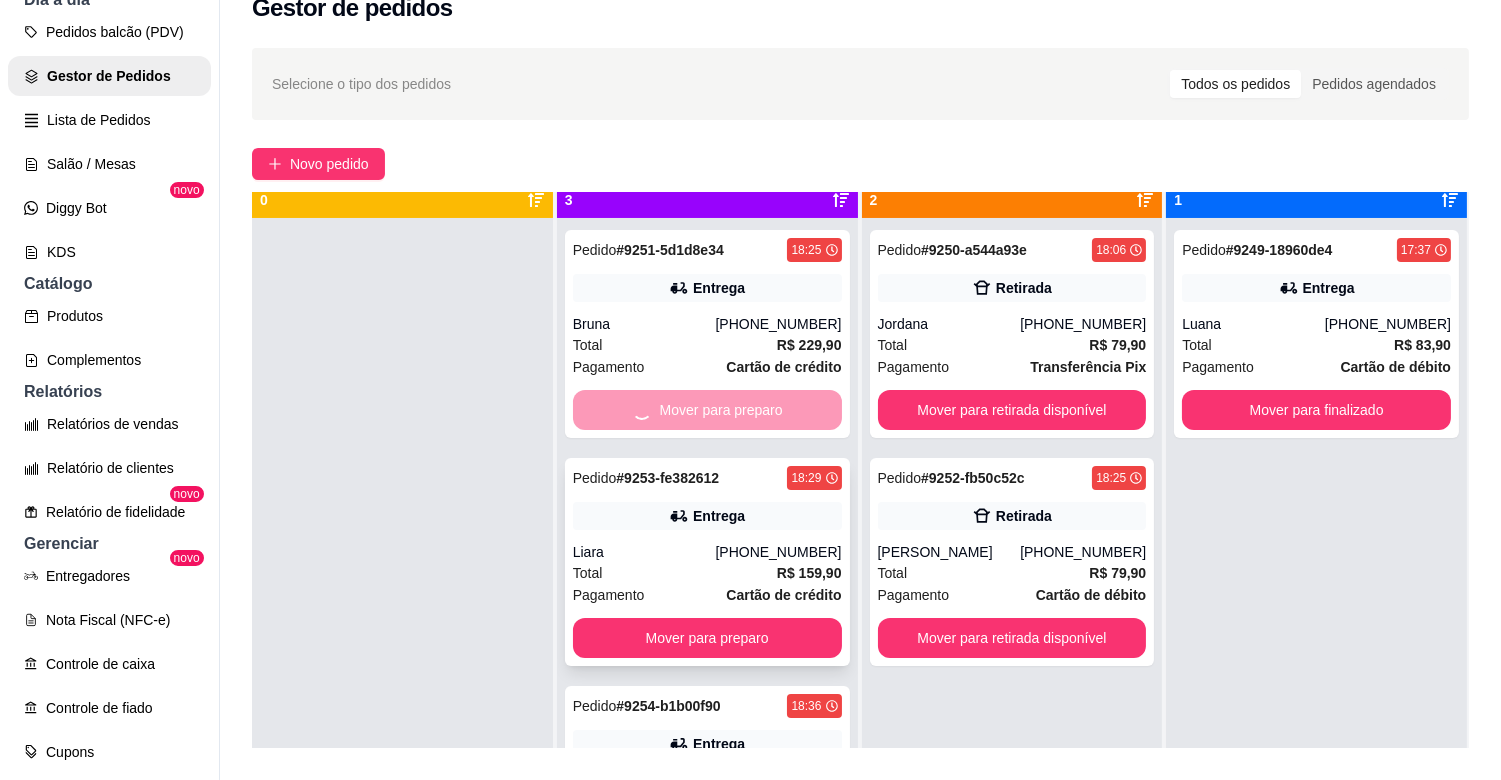 scroll, scrollTop: 55, scrollLeft: 0, axis: vertical 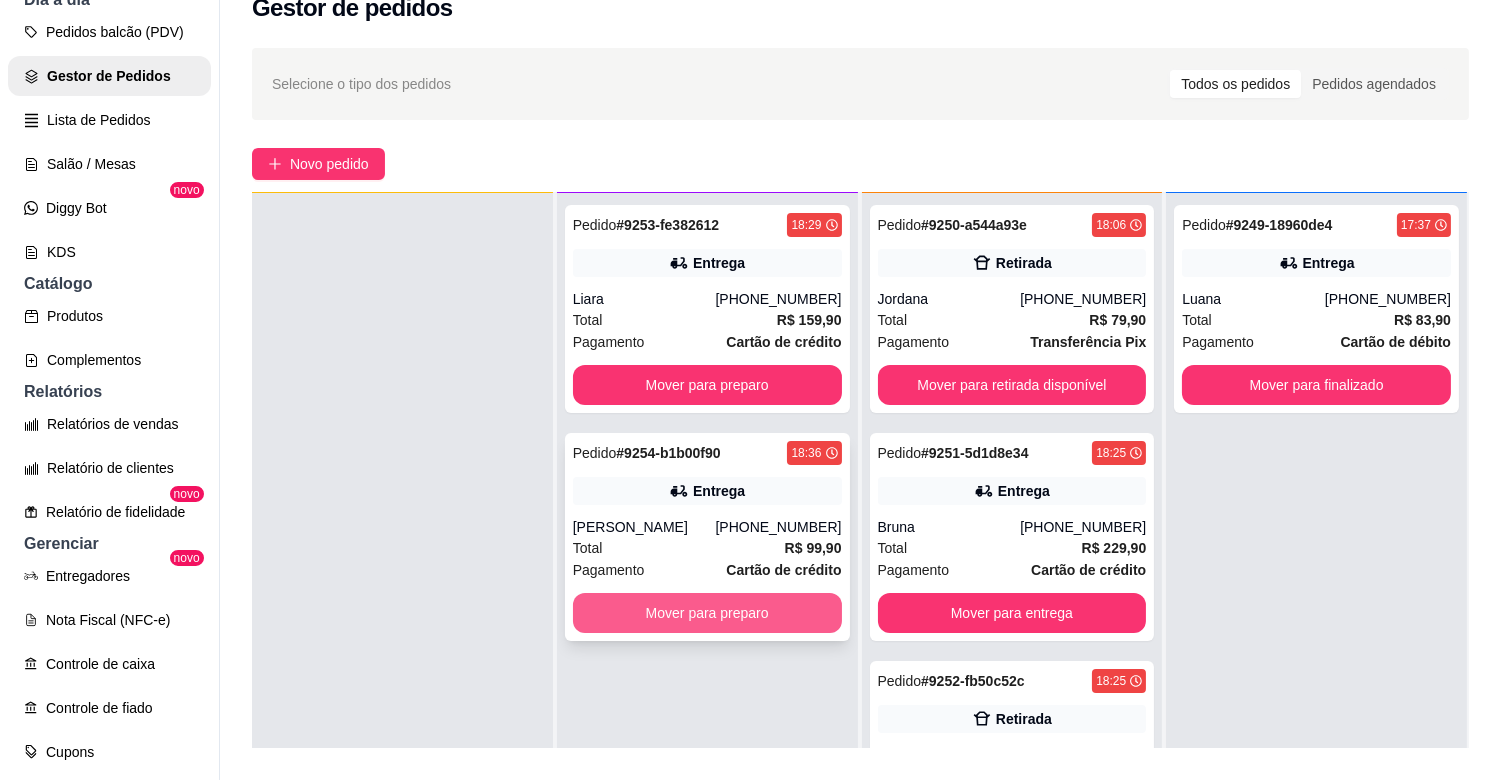 click on "Mover para preparo" at bounding box center (707, 613) 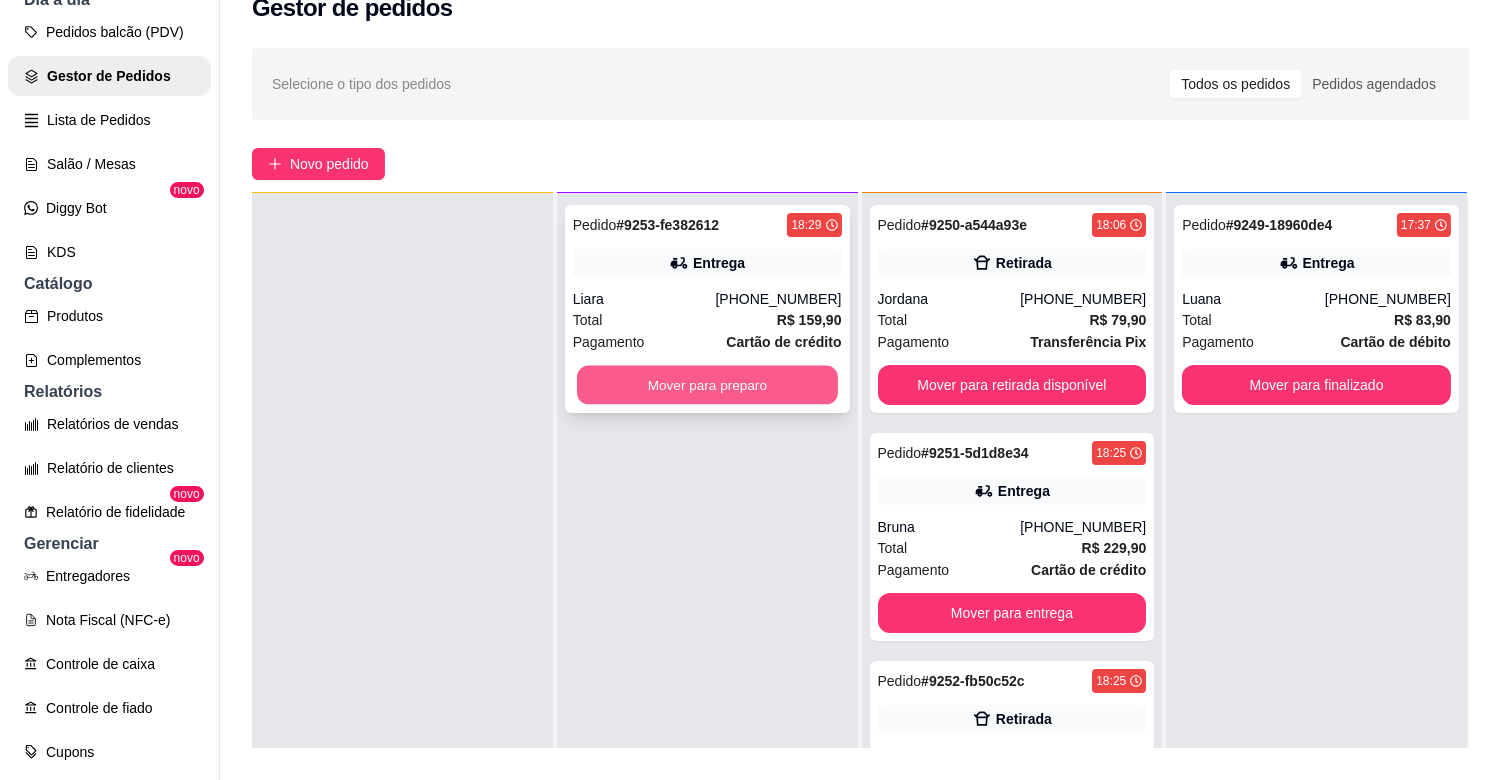 click on "Mover para preparo" at bounding box center (707, 385) 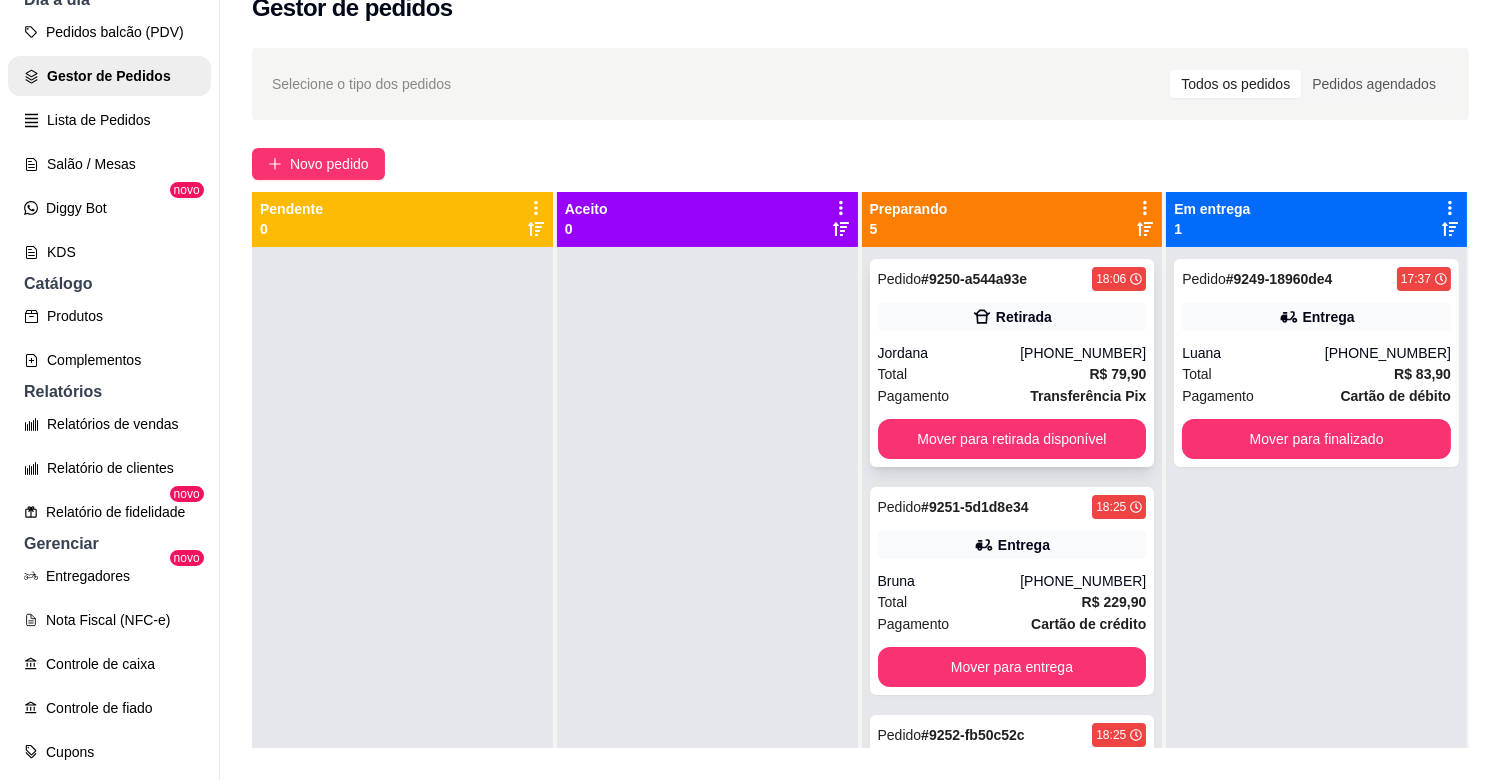scroll, scrollTop: 0, scrollLeft: 0, axis: both 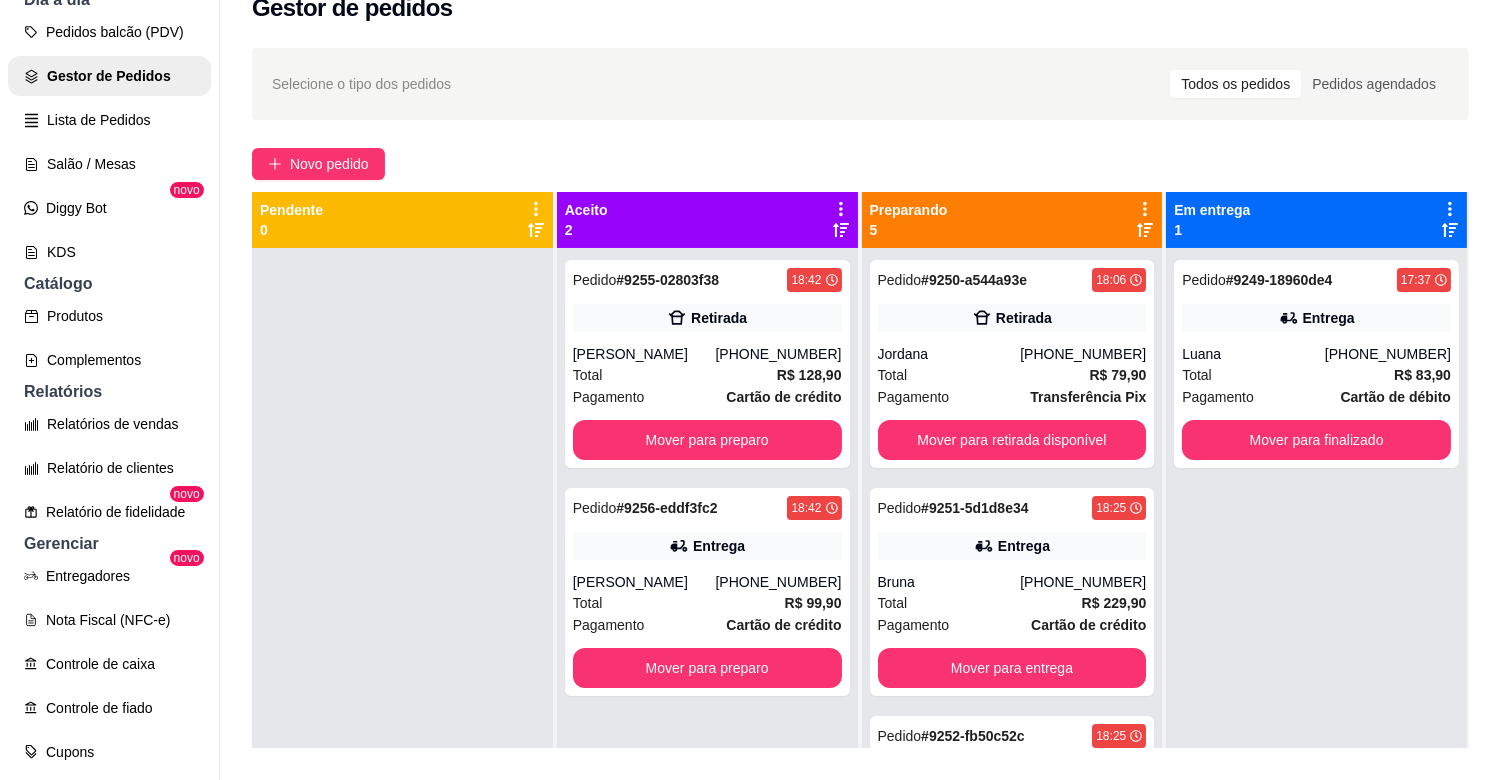 click on "Selecione o tipo dos pedidos" at bounding box center [361, 84] 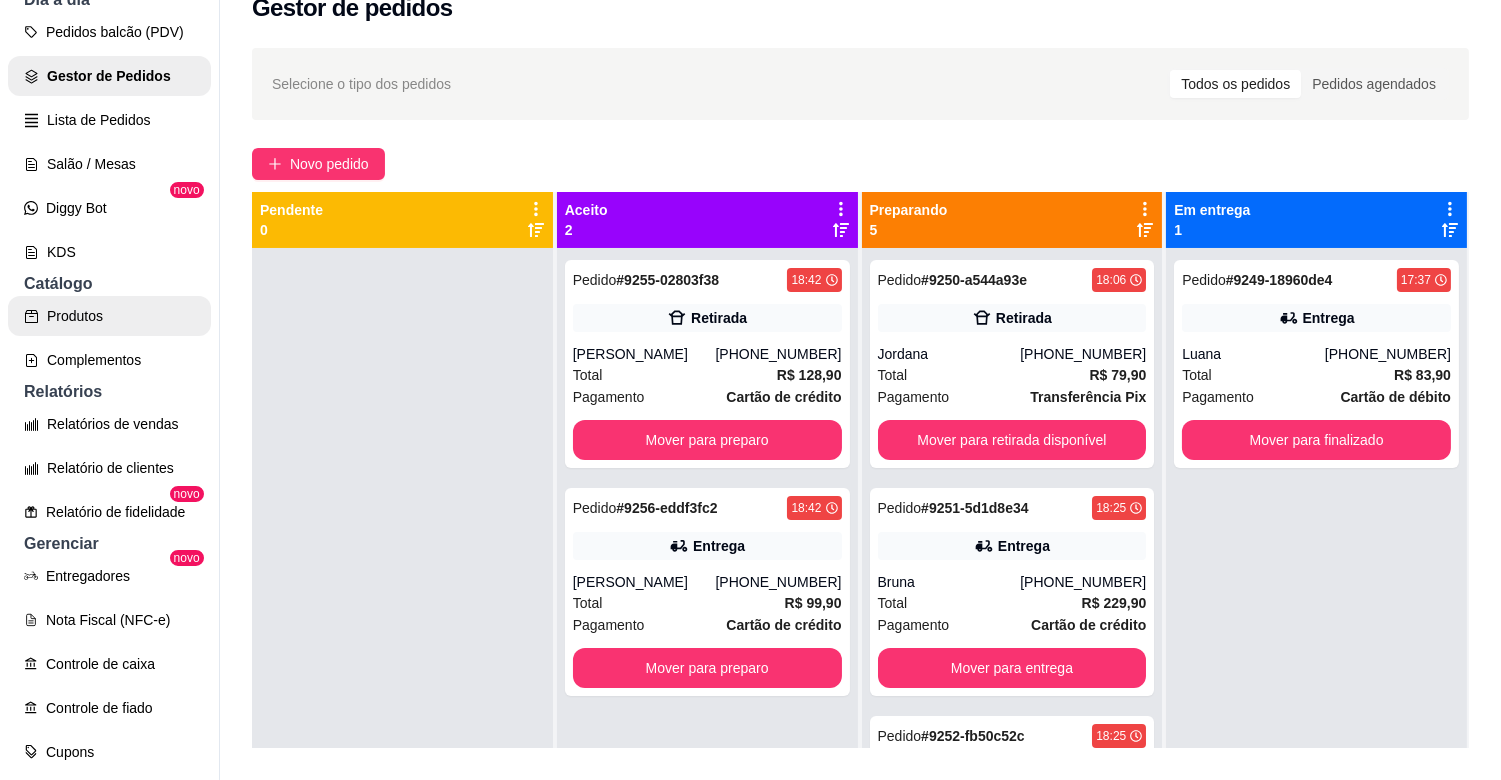 click on "Produtos" at bounding box center [109, 316] 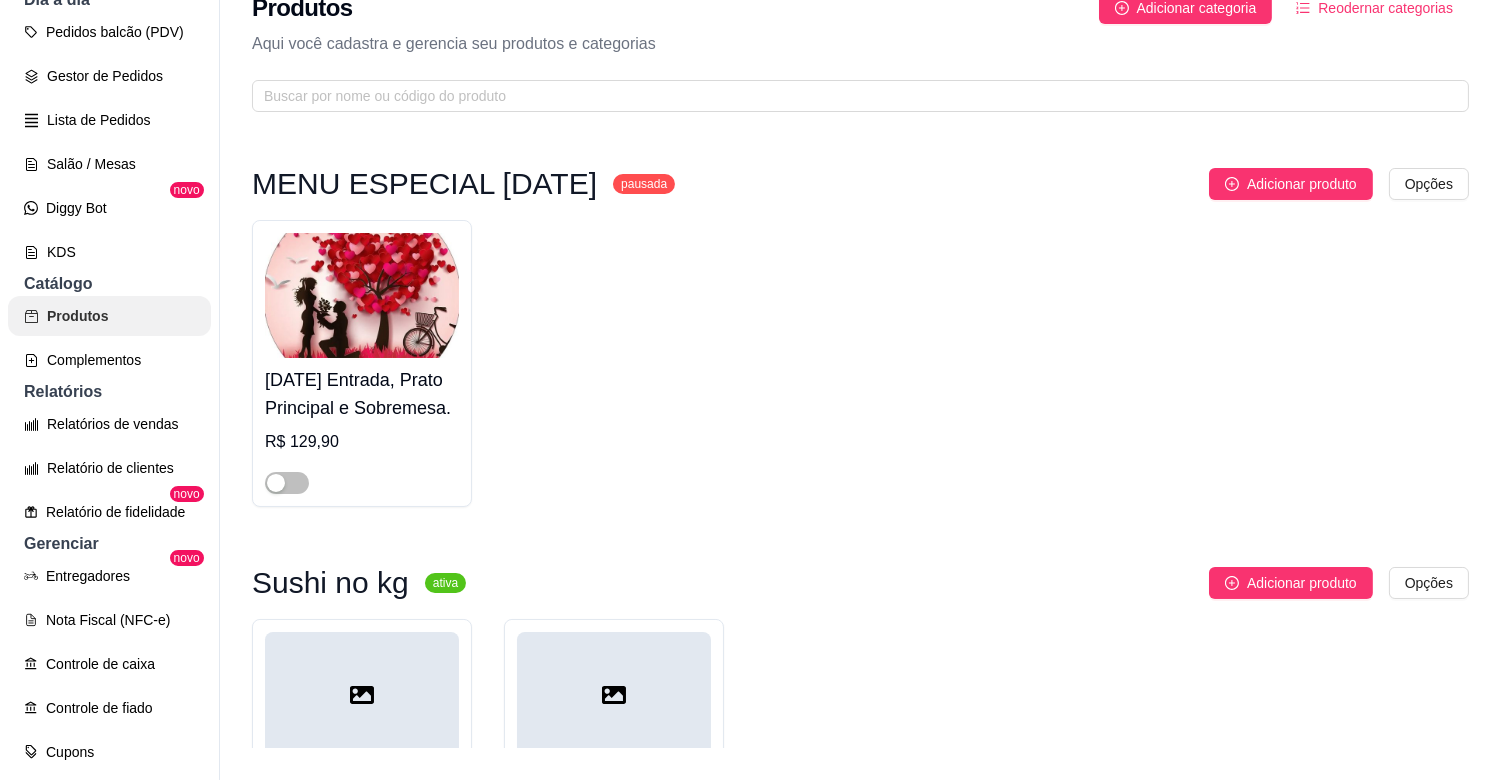 scroll, scrollTop: 0, scrollLeft: 0, axis: both 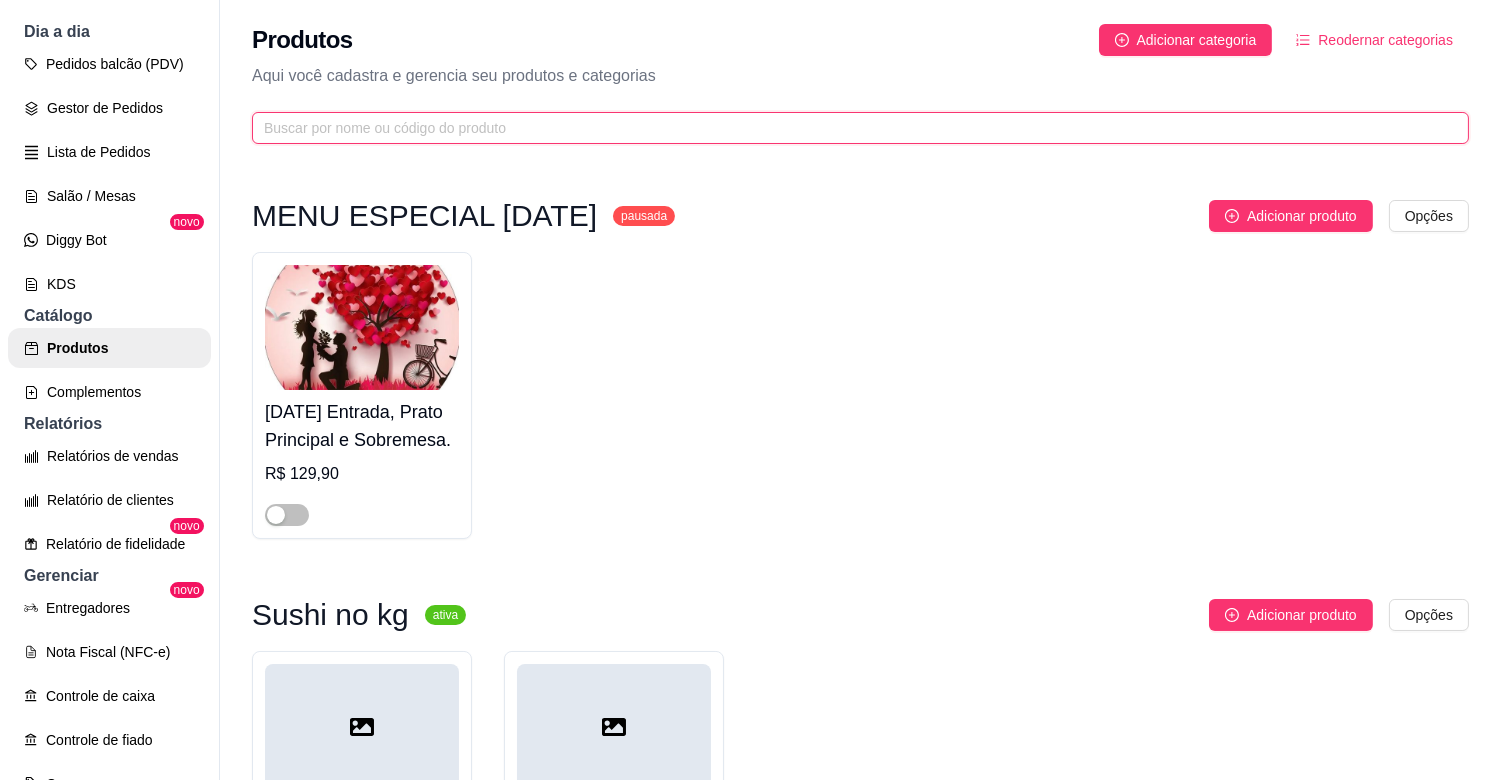 click at bounding box center (852, 128) 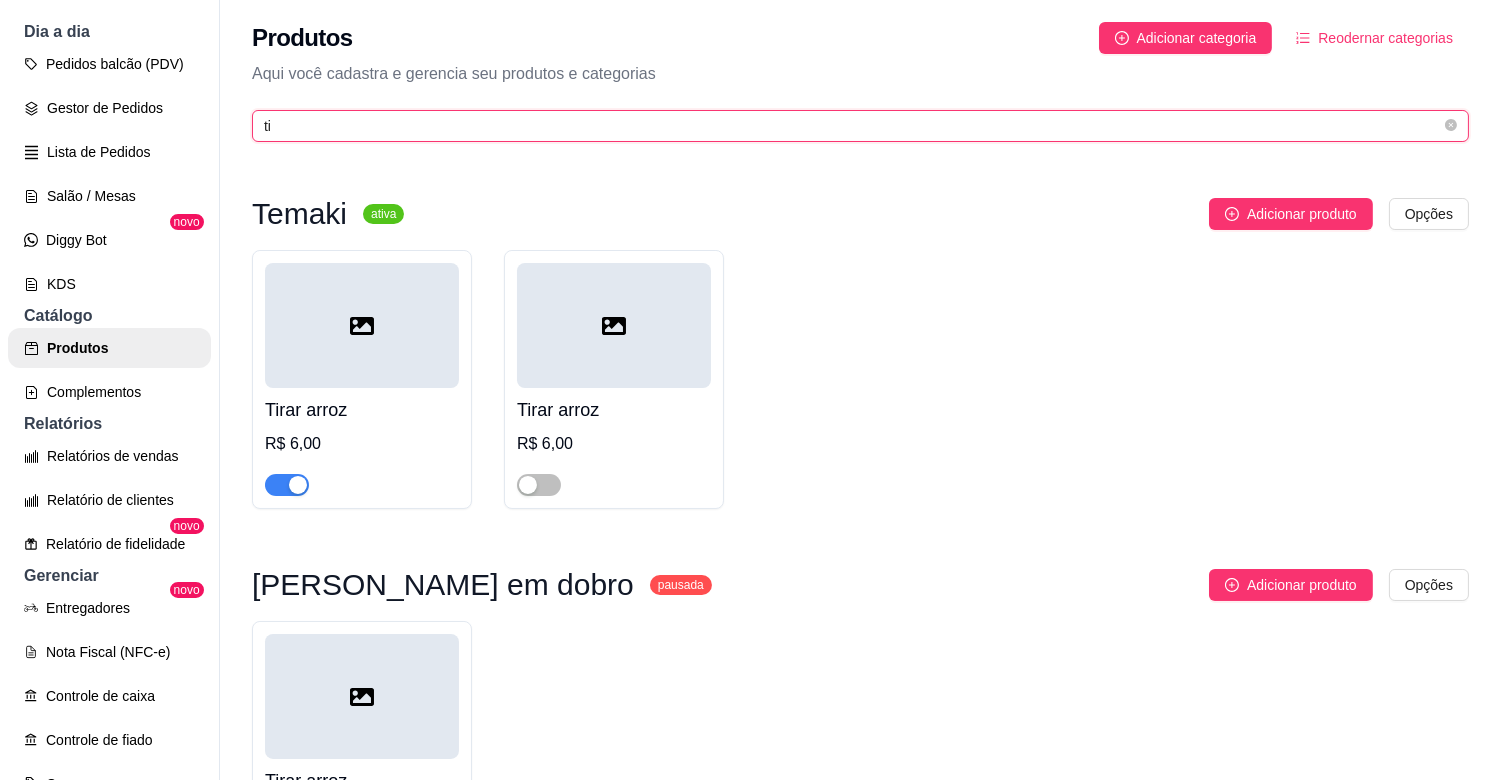 scroll, scrollTop: 0, scrollLeft: 0, axis: both 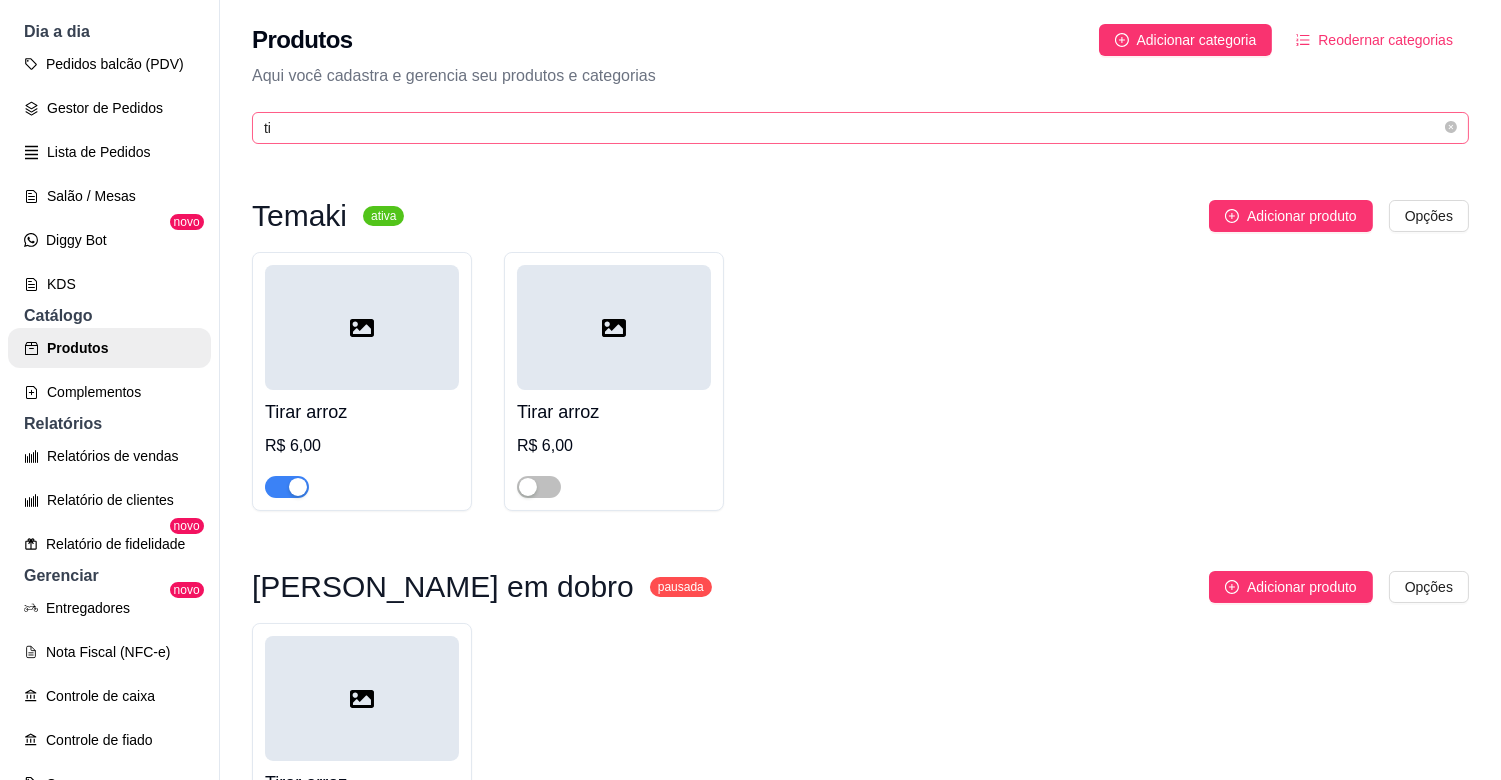 click on "ti" at bounding box center [860, 128] 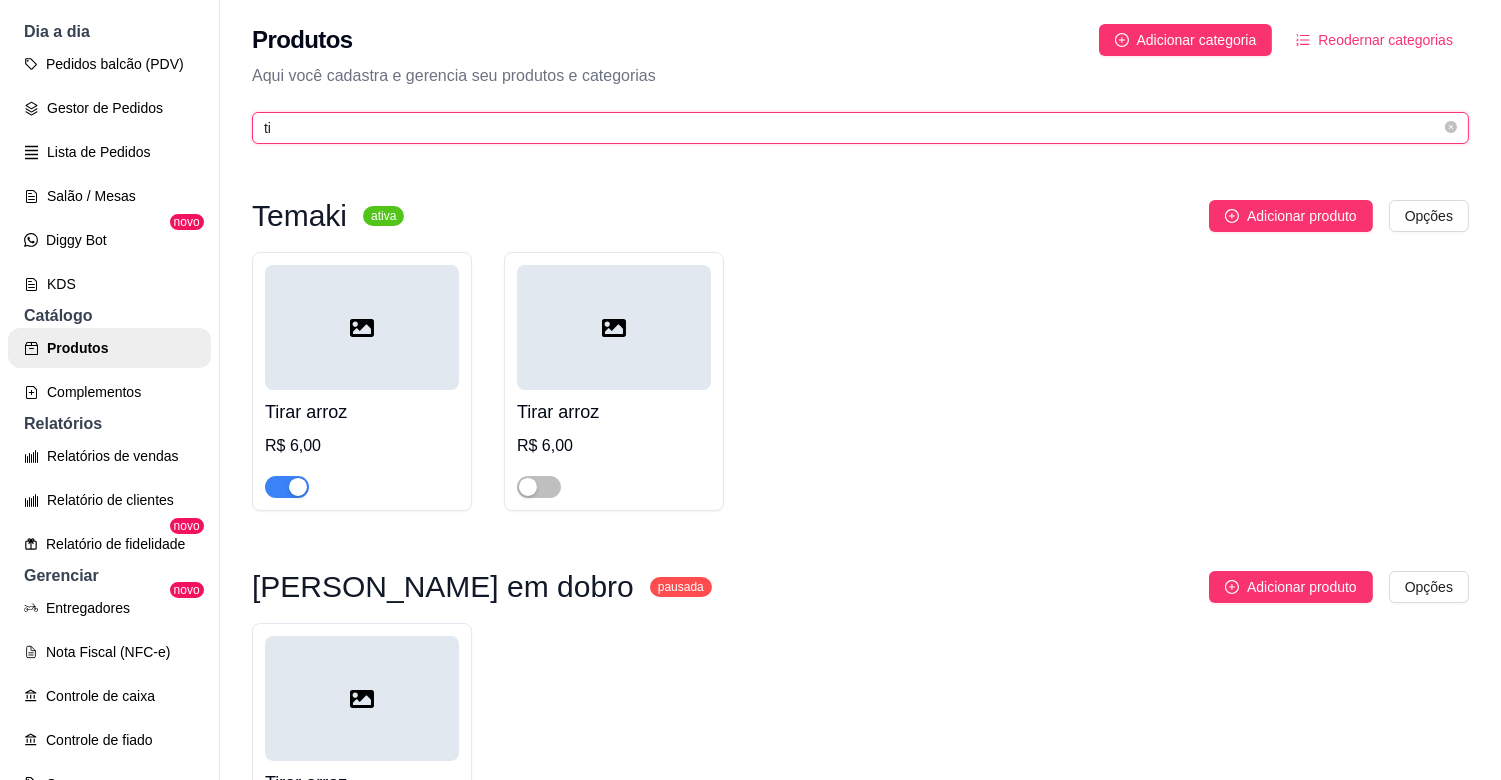 type on "t" 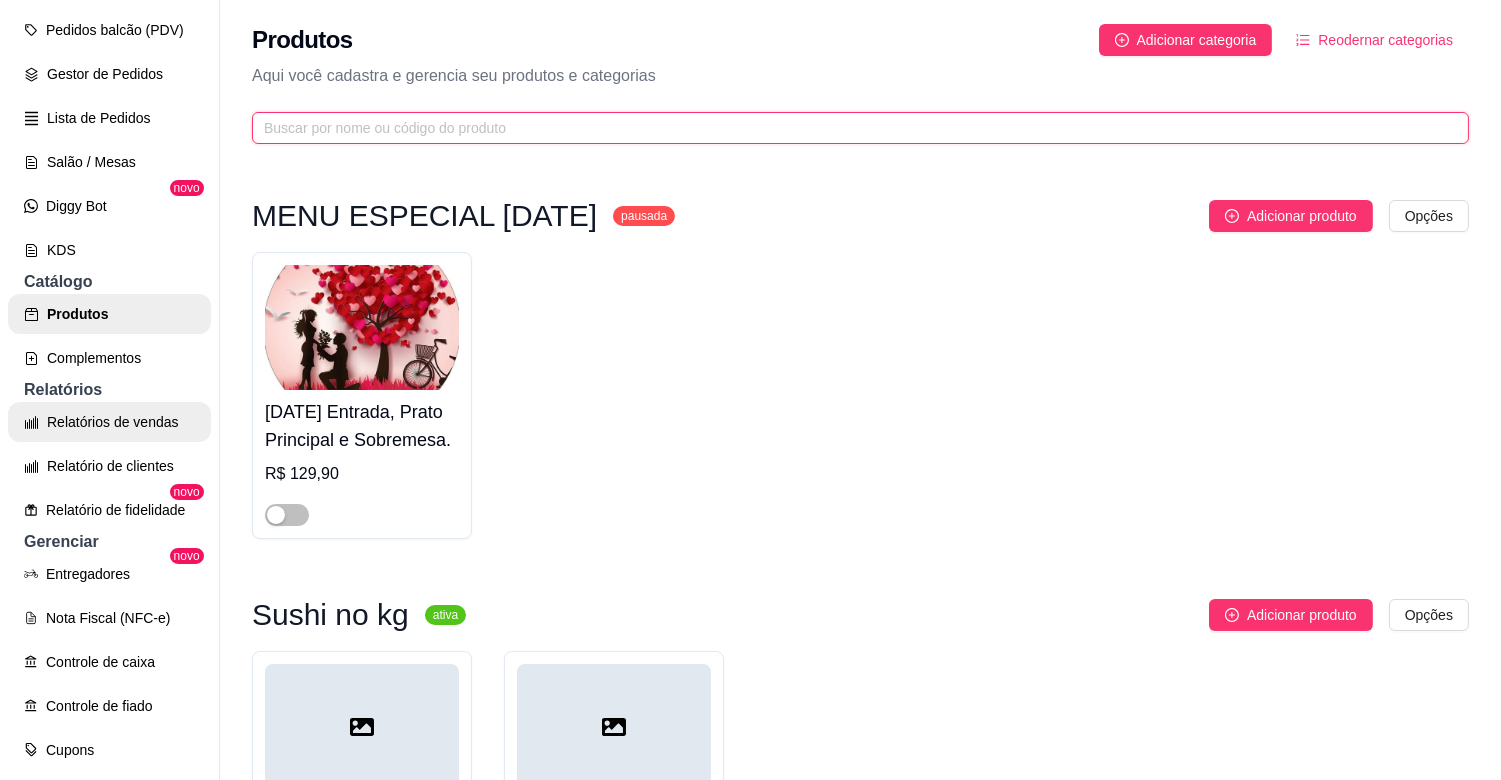 scroll, scrollTop: 0, scrollLeft: 0, axis: both 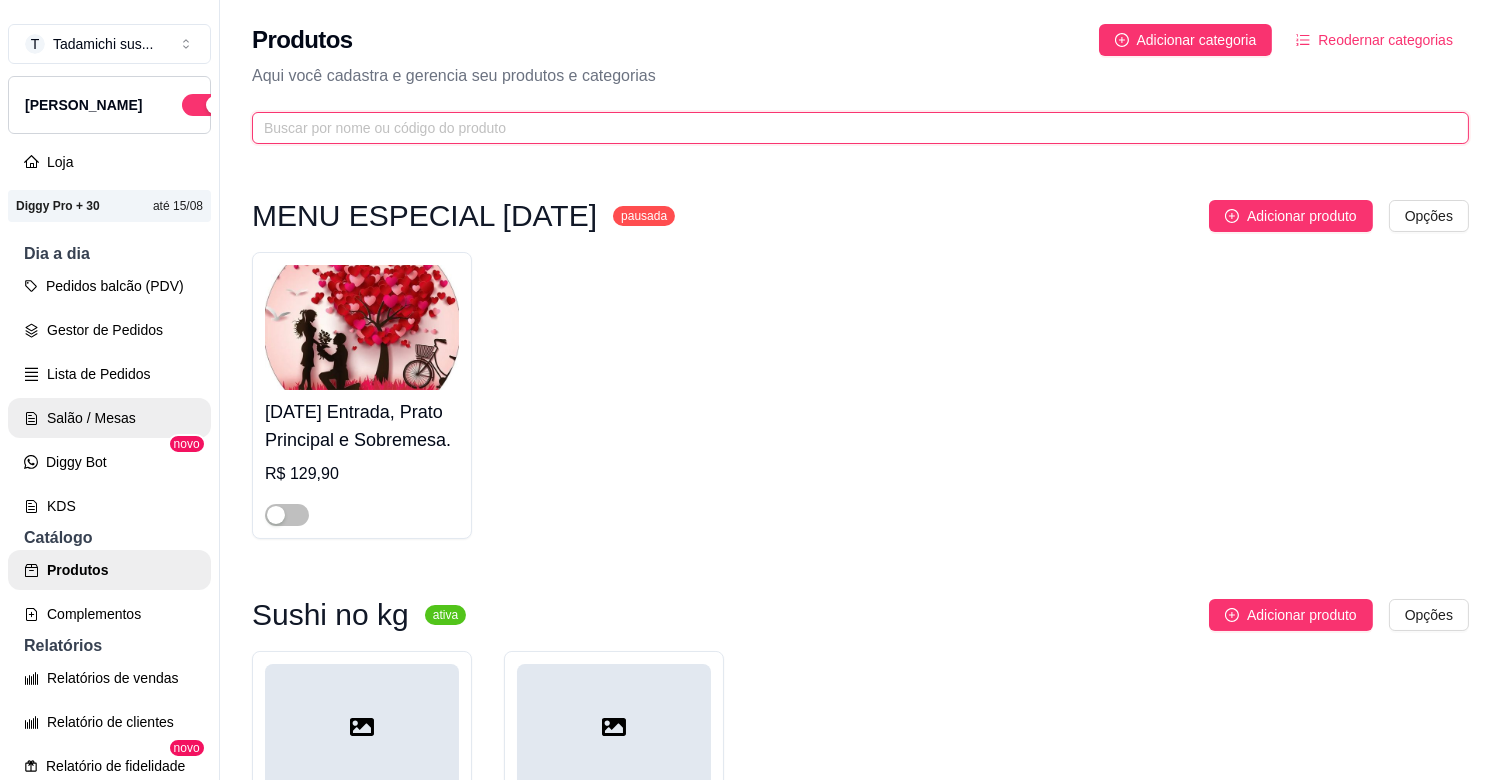 type 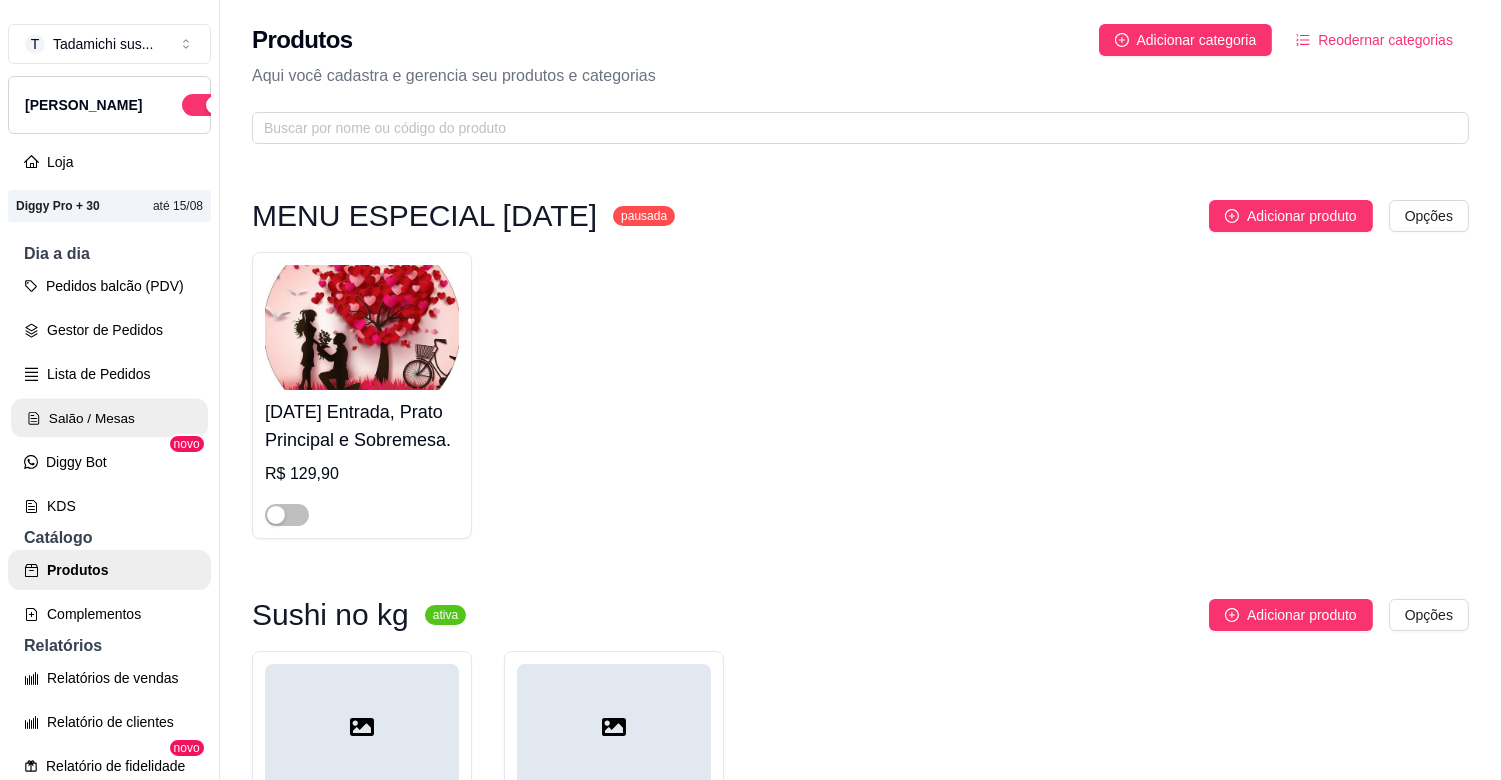 click on "Salão / Mesas" at bounding box center [109, 418] 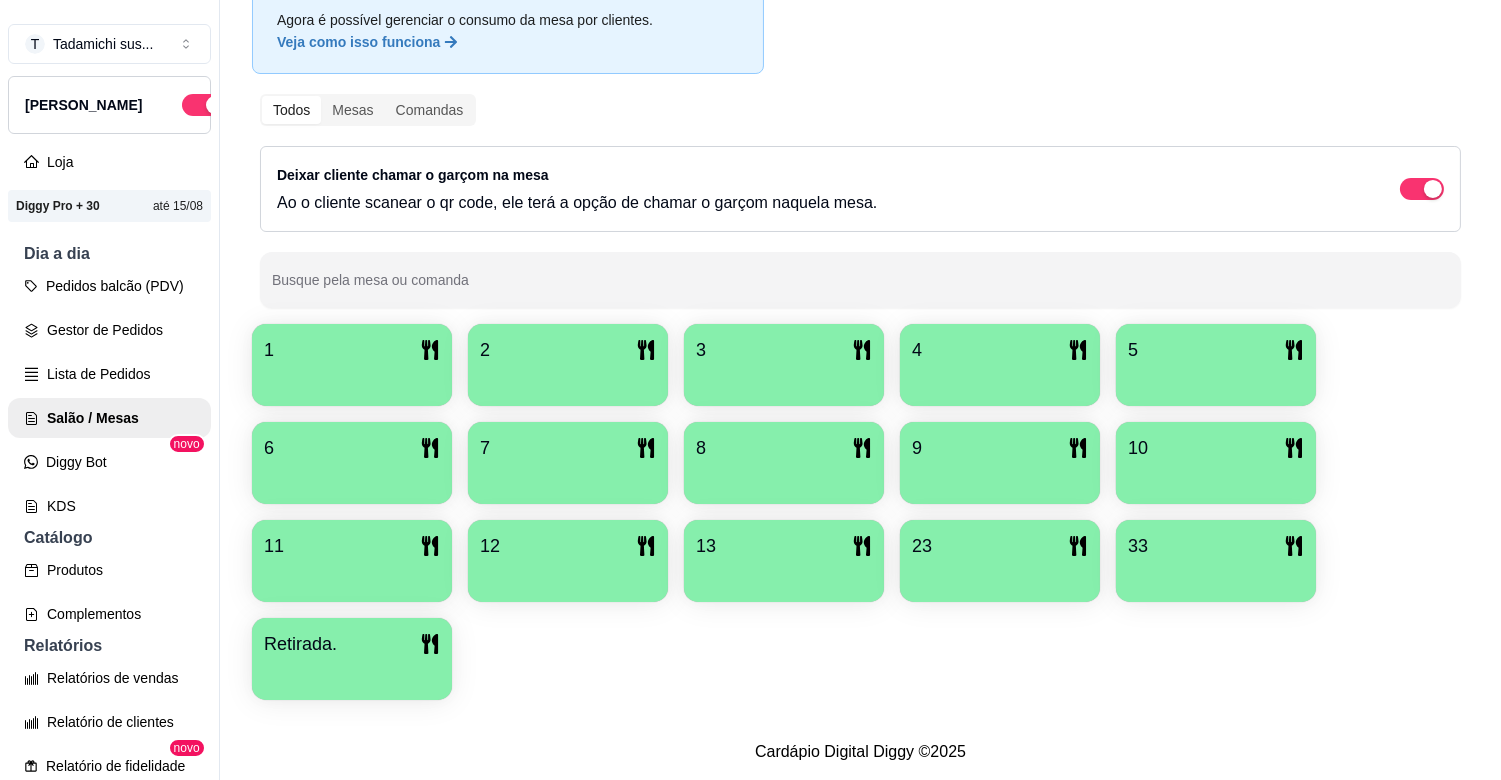 scroll, scrollTop: 142, scrollLeft: 0, axis: vertical 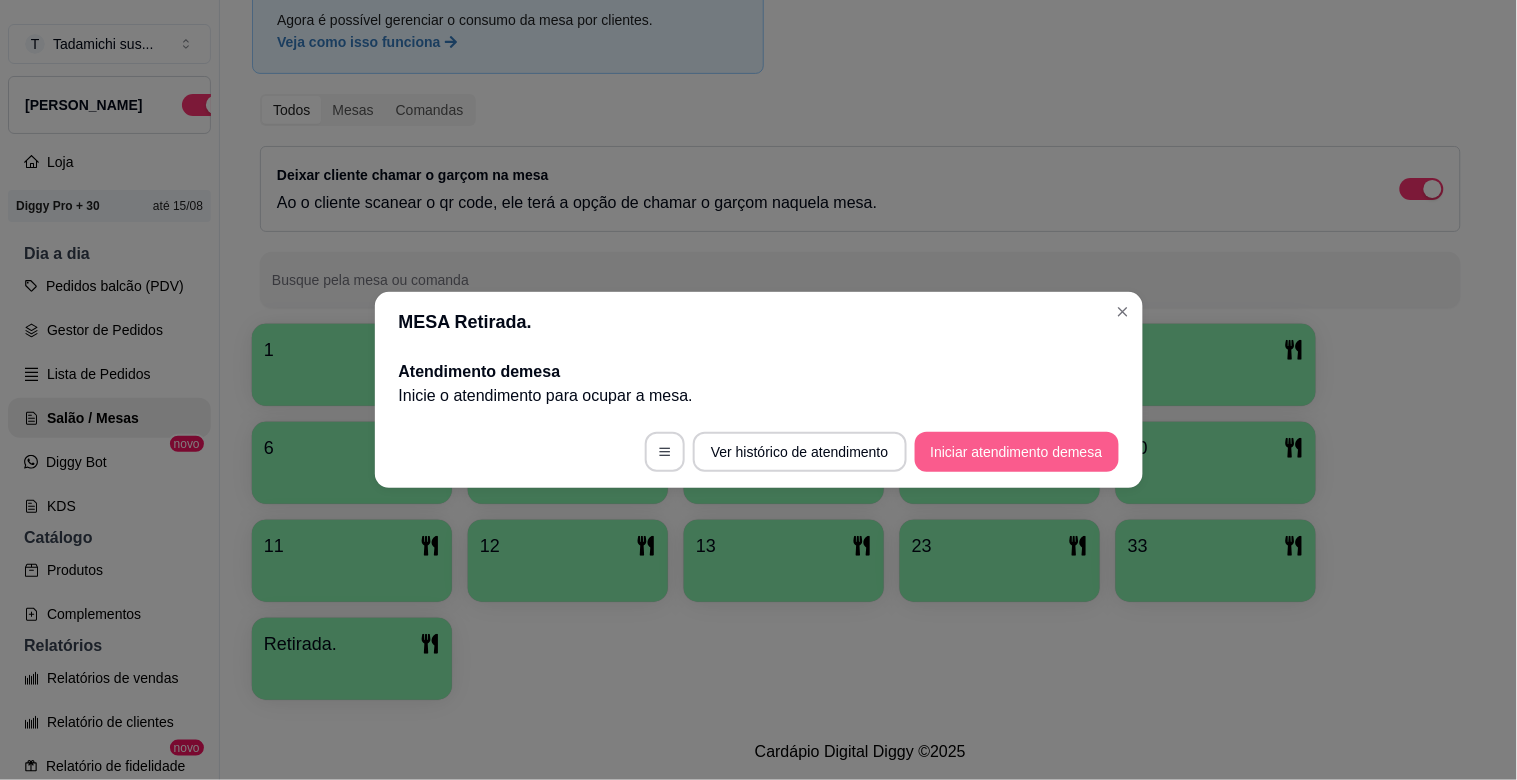 click on "Iniciar atendimento de  mesa" at bounding box center [1017, 452] 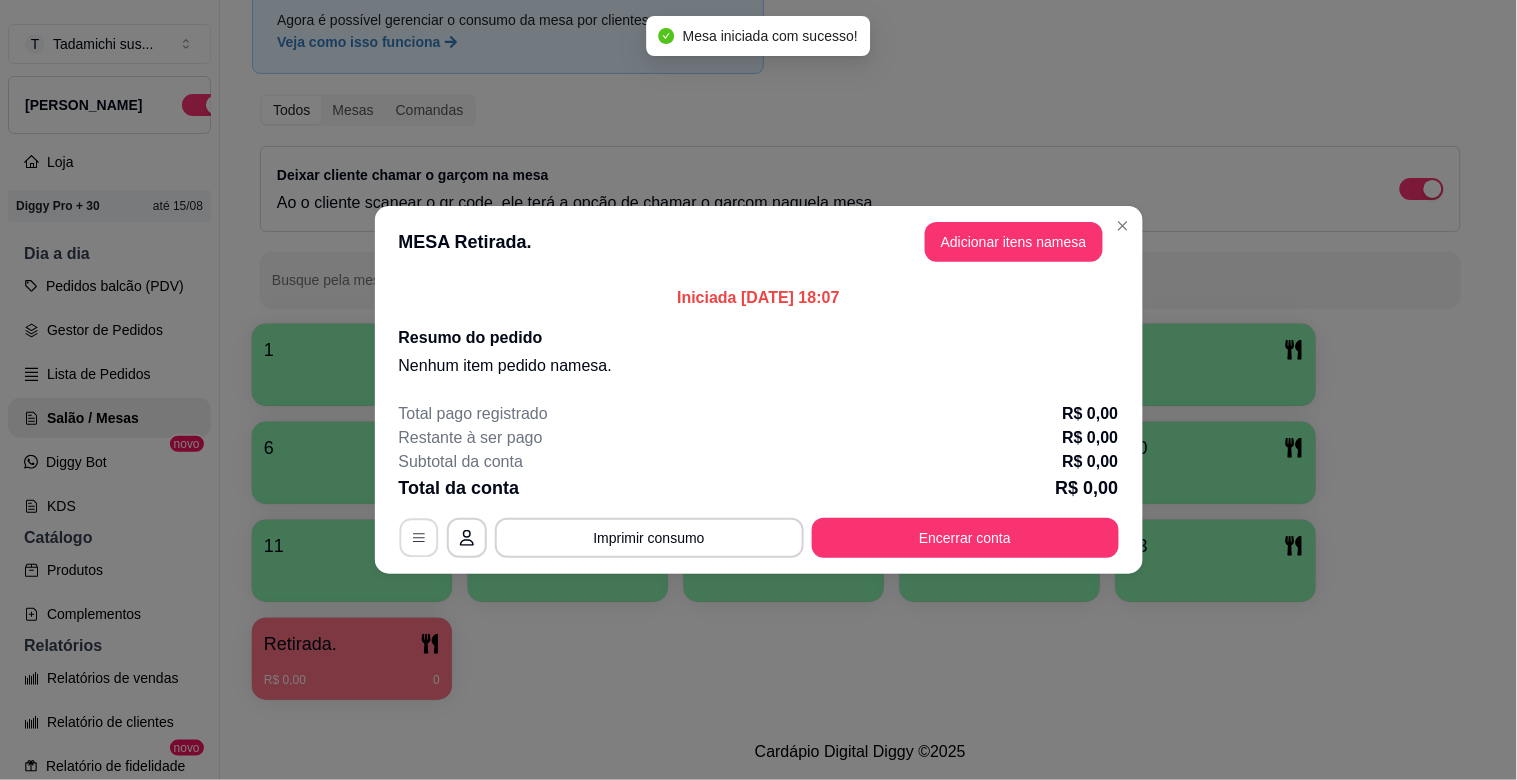 click at bounding box center (418, 538) 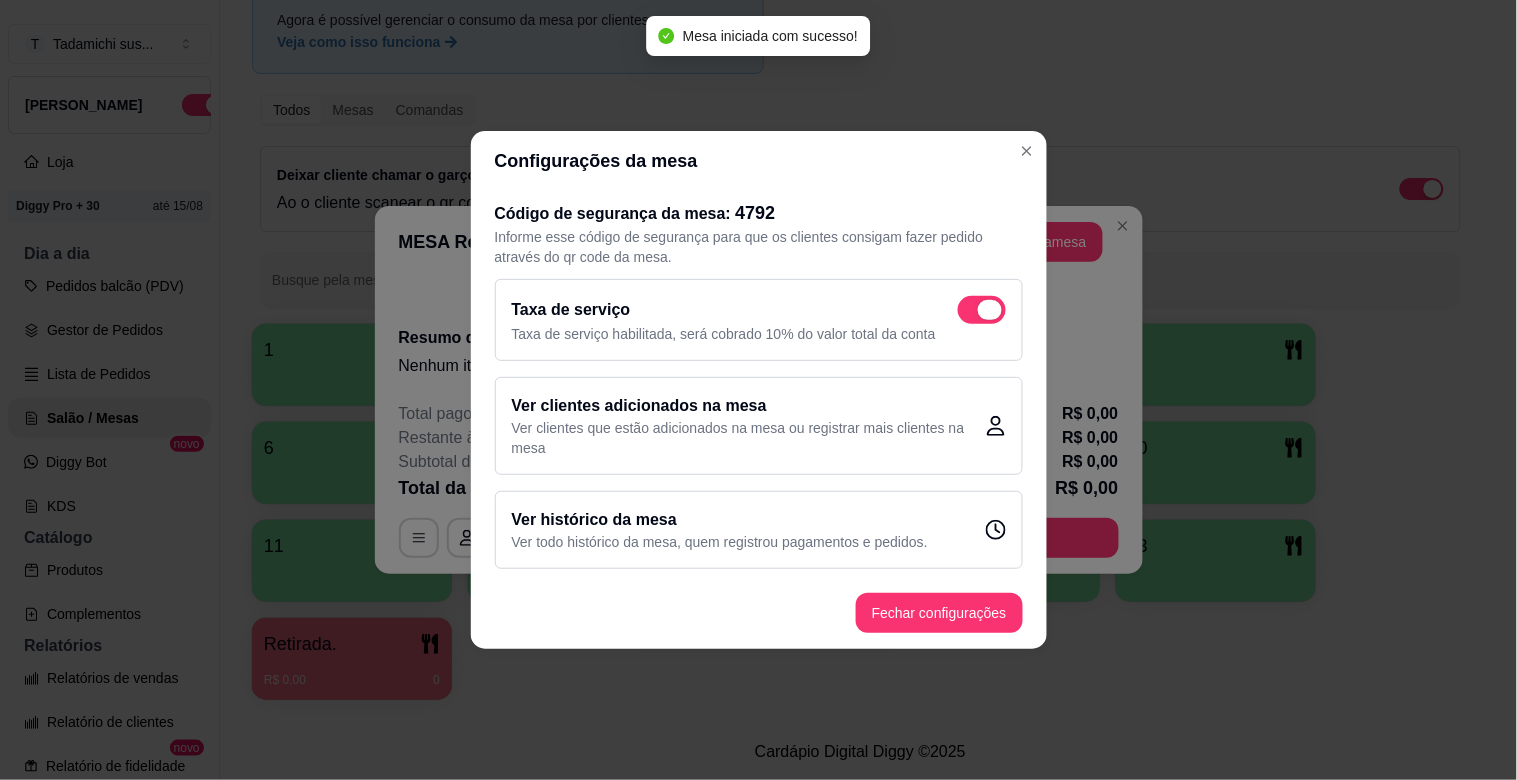 click at bounding box center [982, 310] 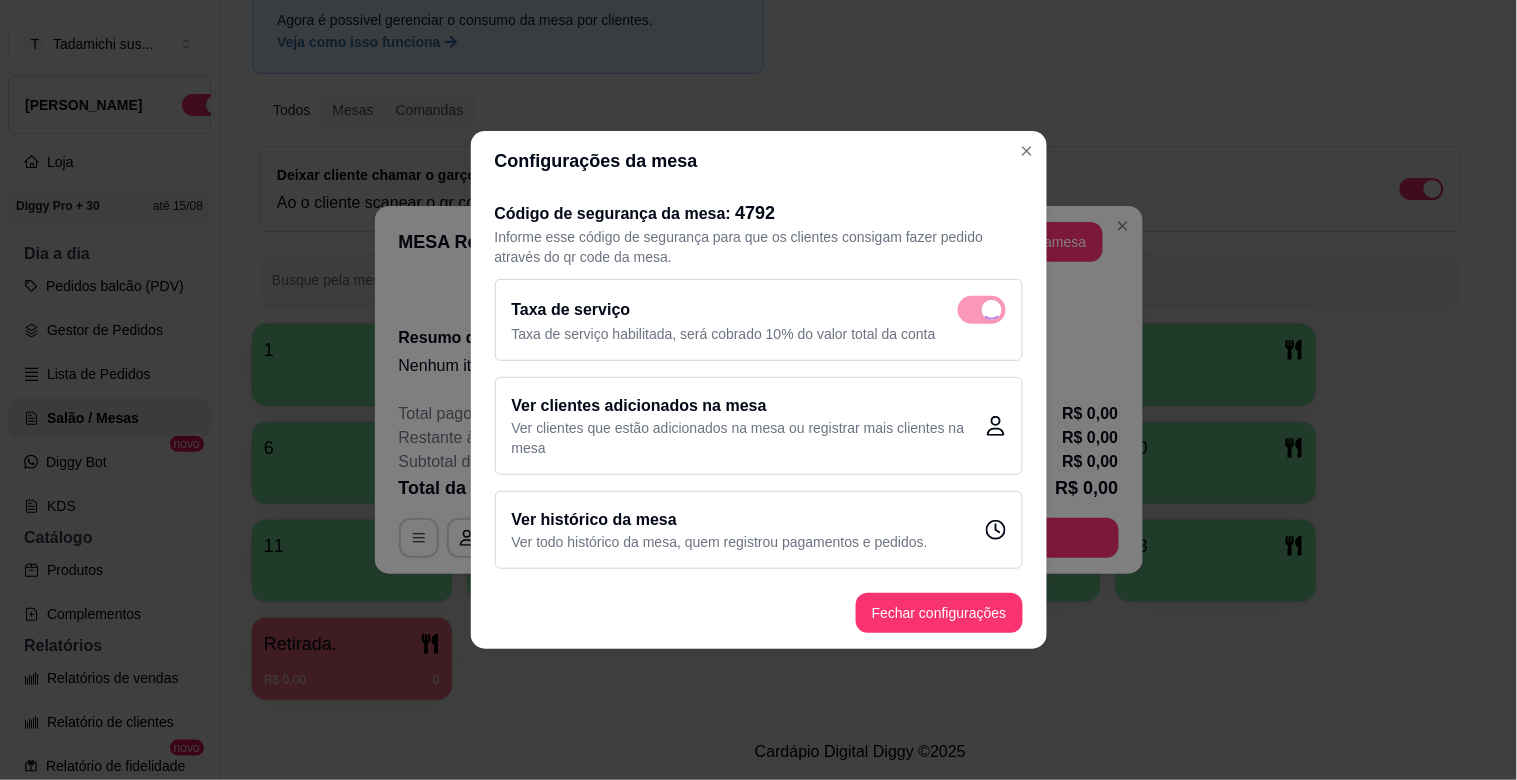 checkbox on "false" 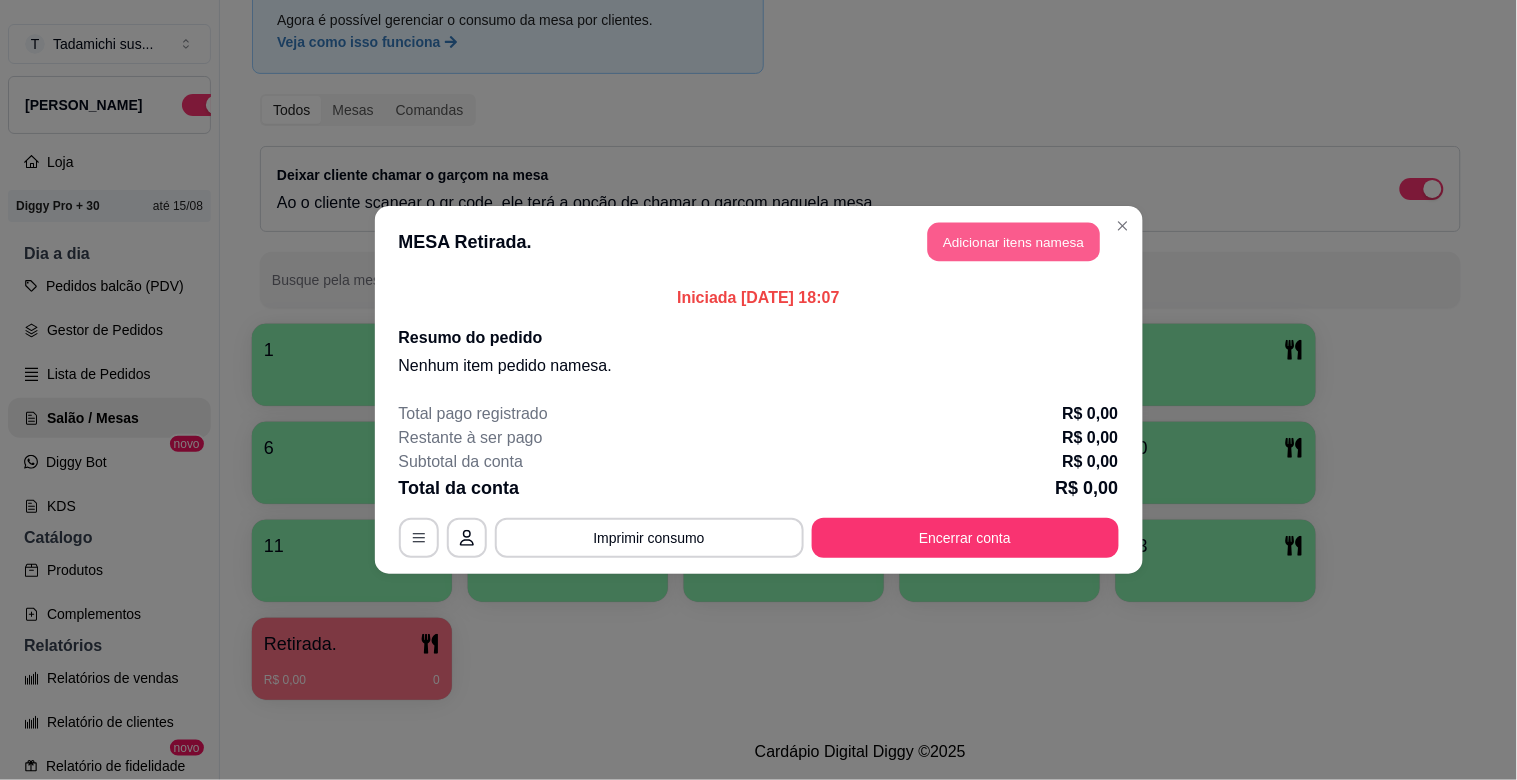 click on "Adicionar itens na  mesa" at bounding box center (1014, 242) 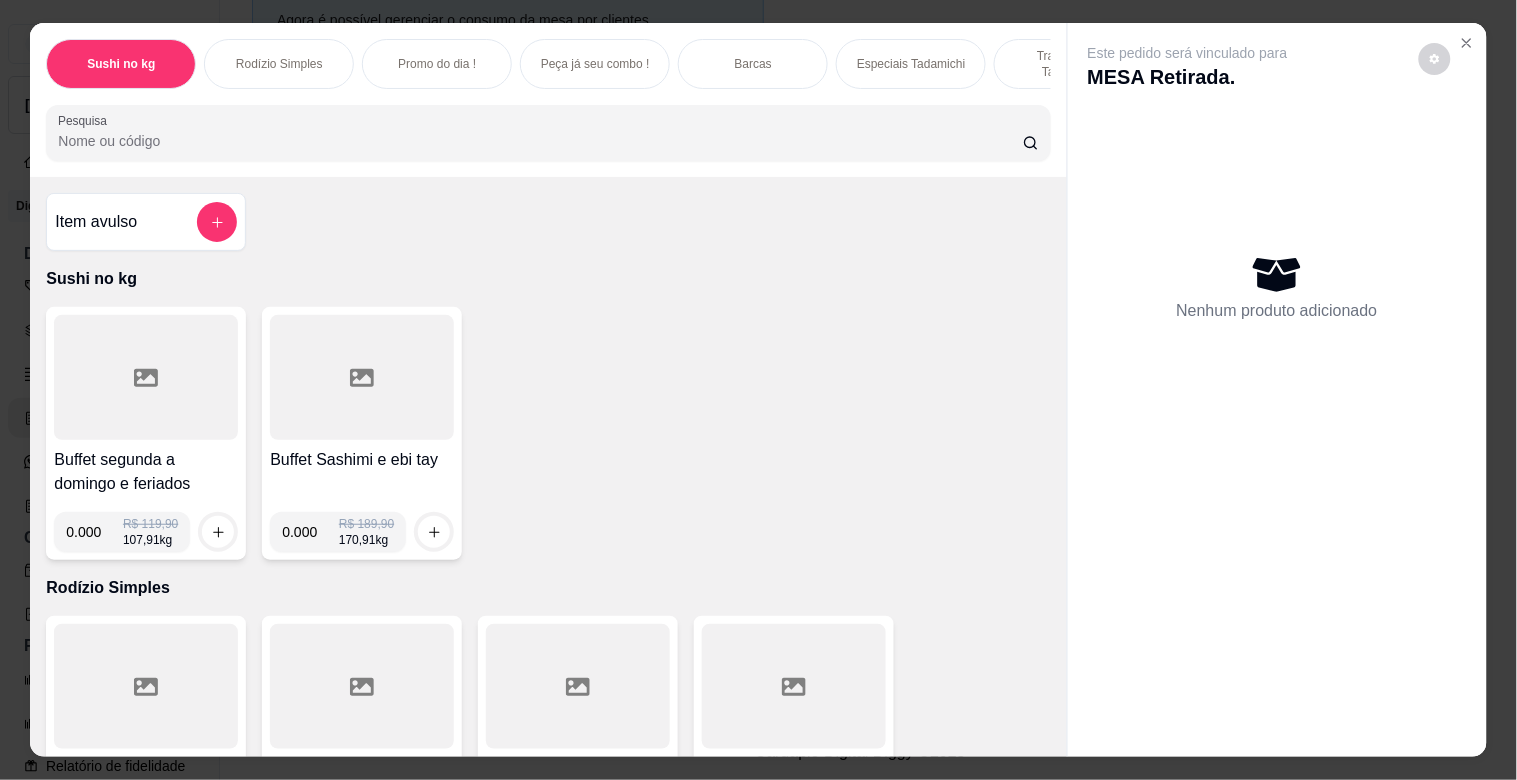 click 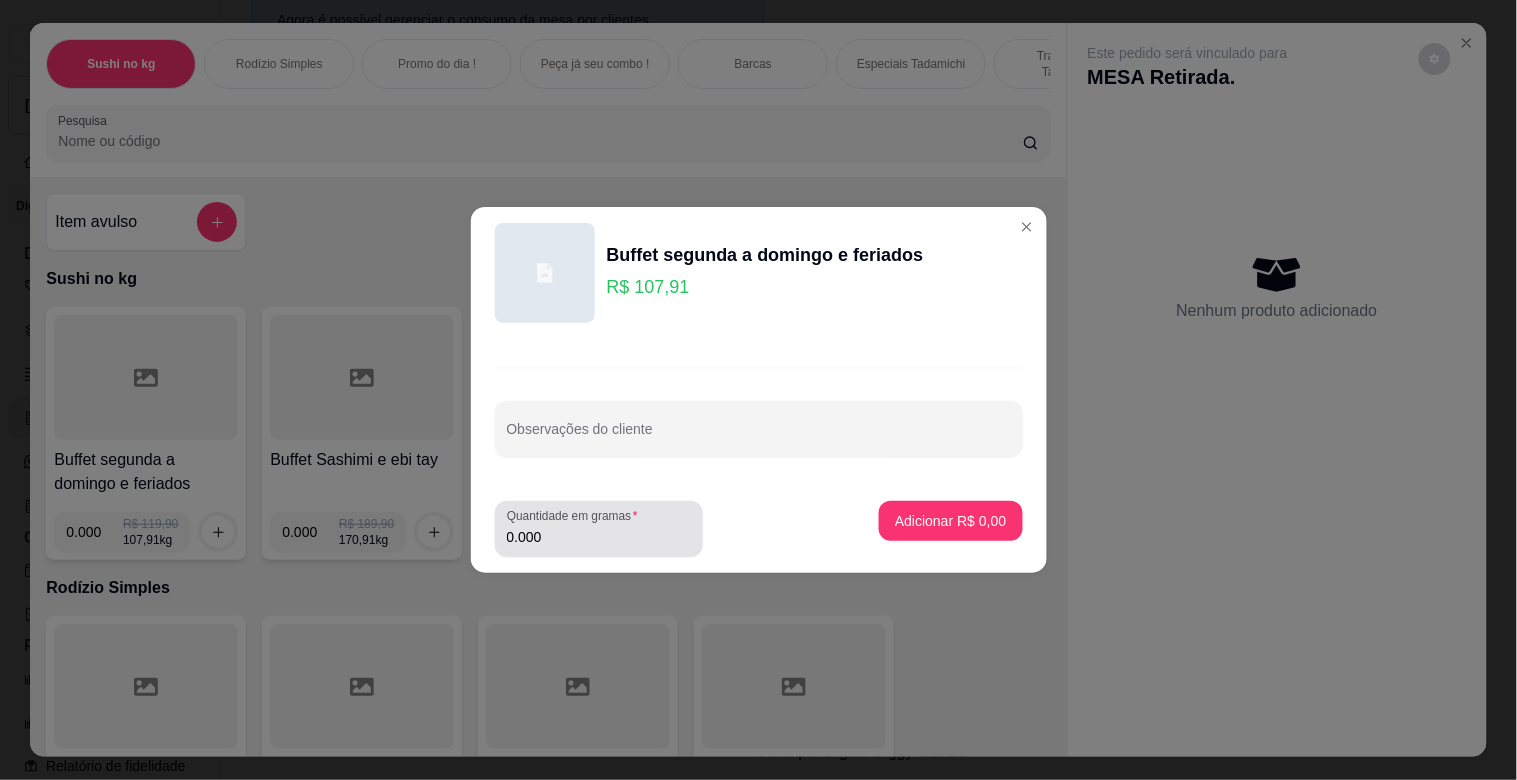 click on "Quantidade em gramas 0.000" at bounding box center [599, 529] 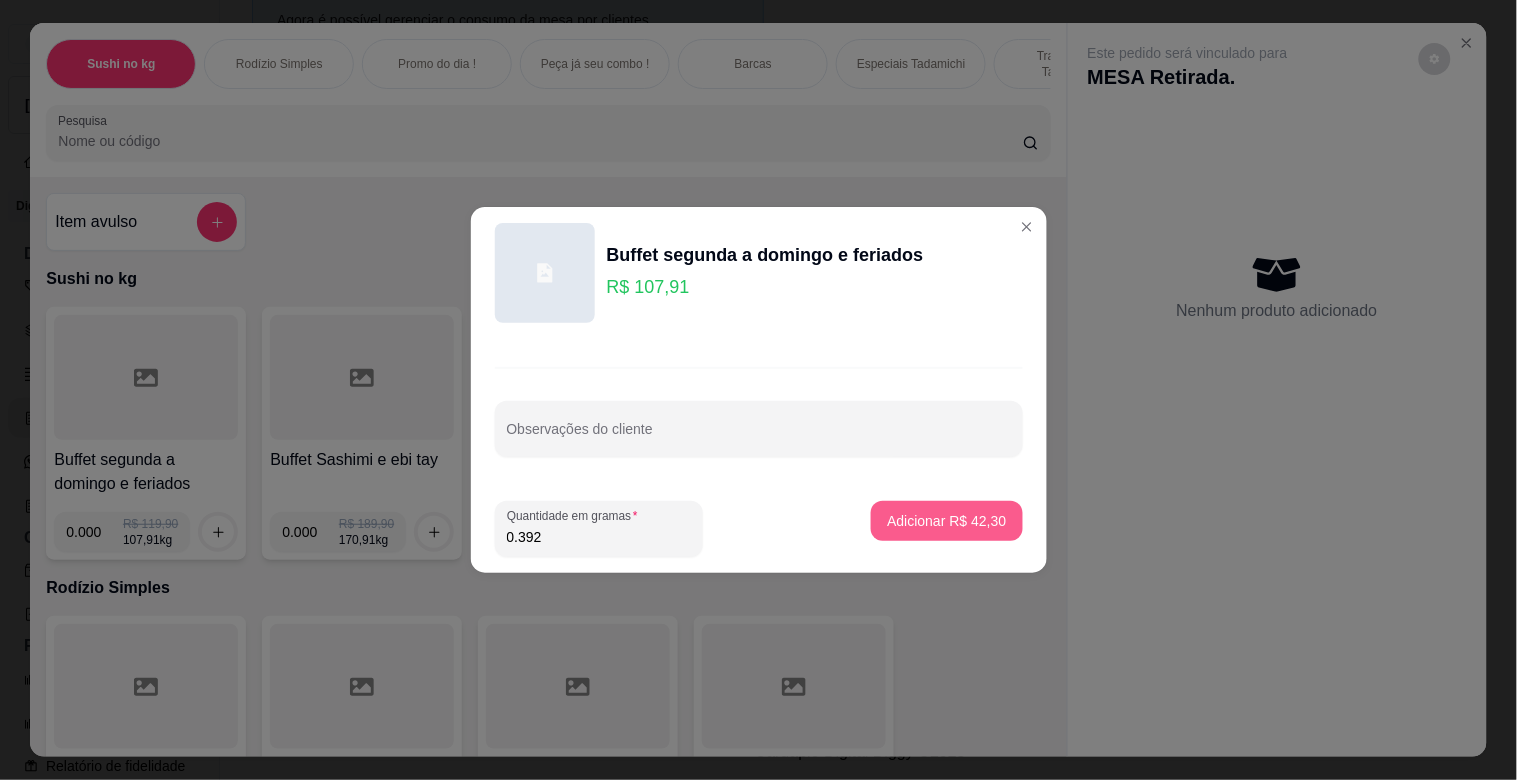 type on "0.392" 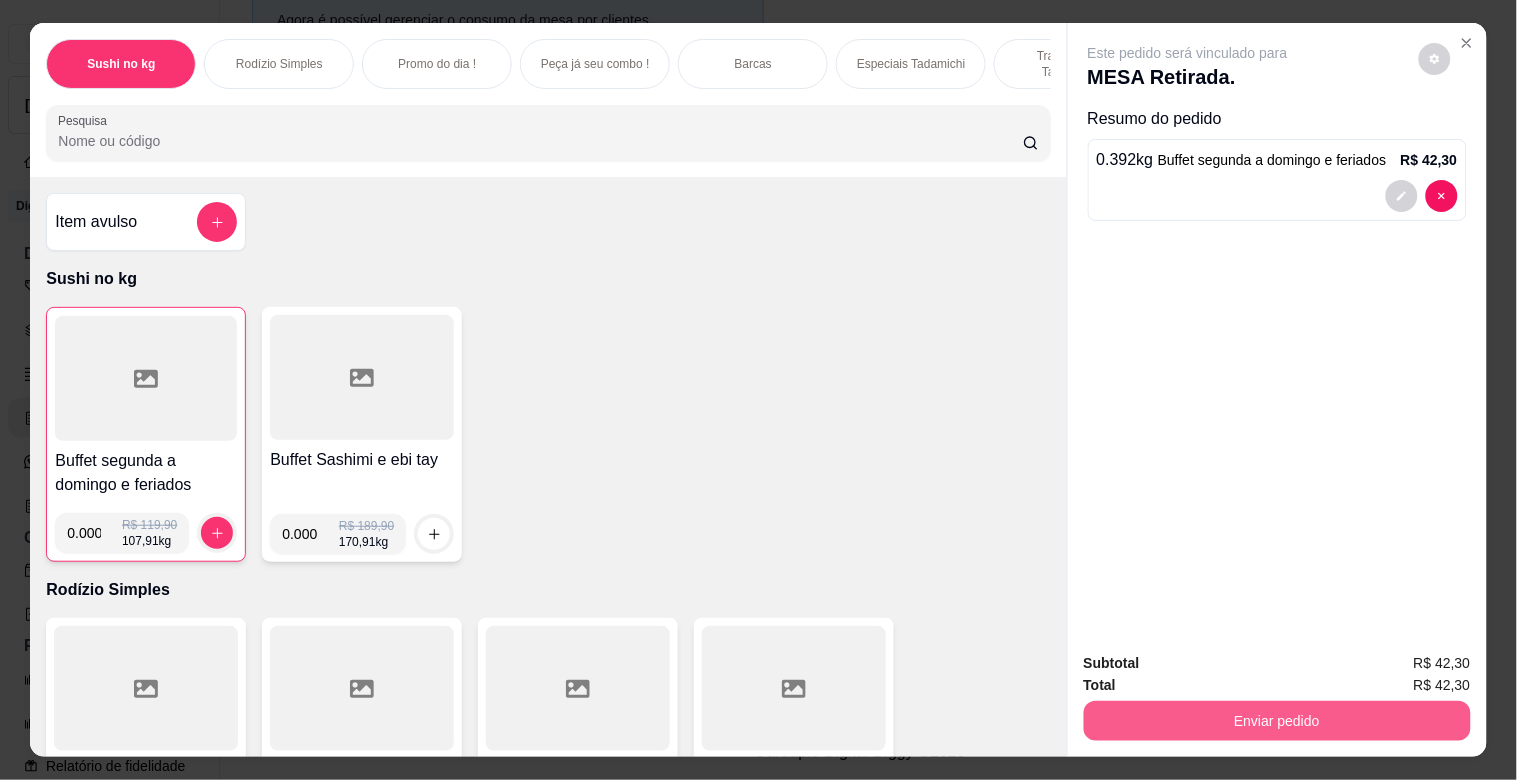 click on "Enviar pedido" at bounding box center [1277, 721] 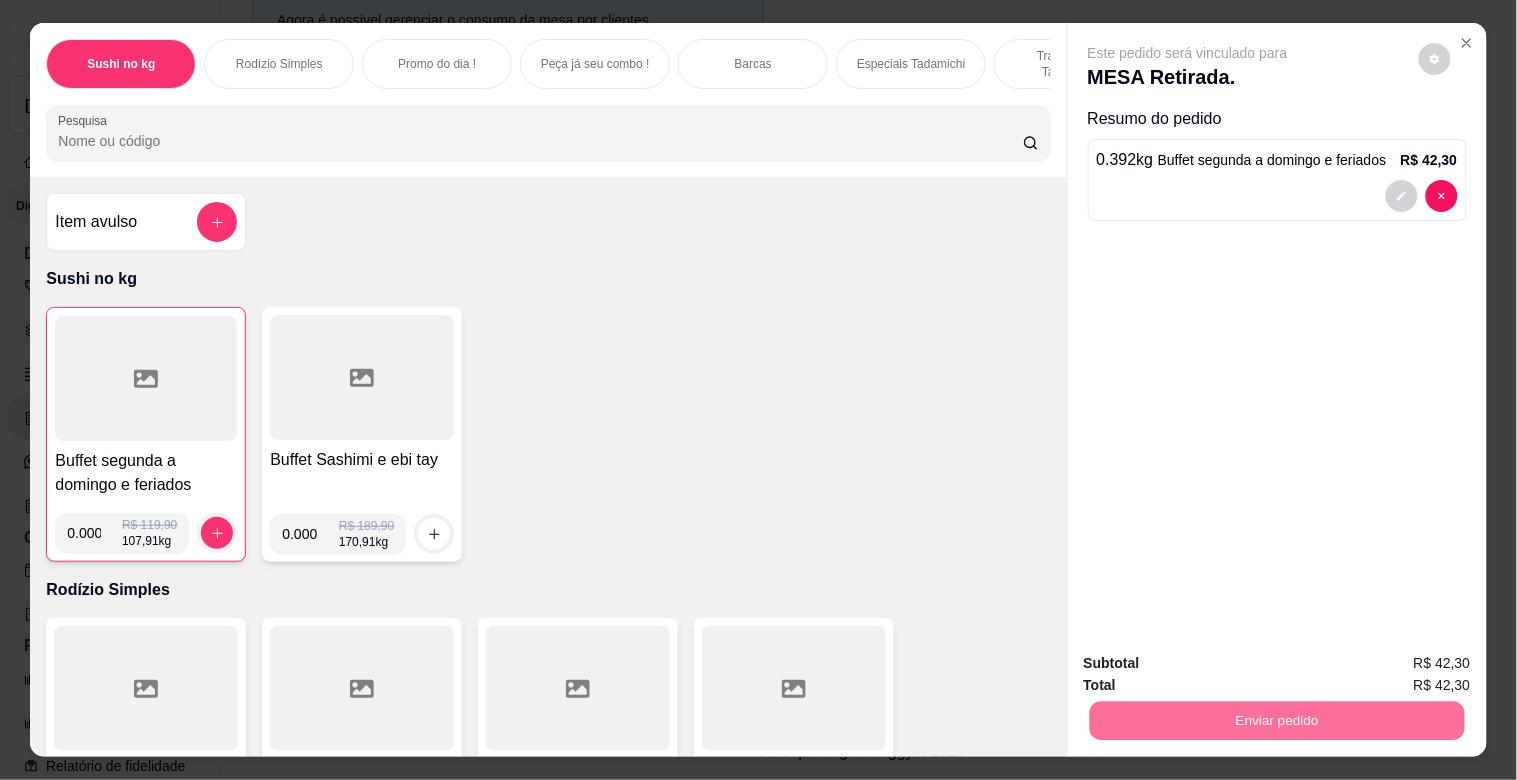 click on "Não registrar e enviar pedido" at bounding box center [1211, 663] 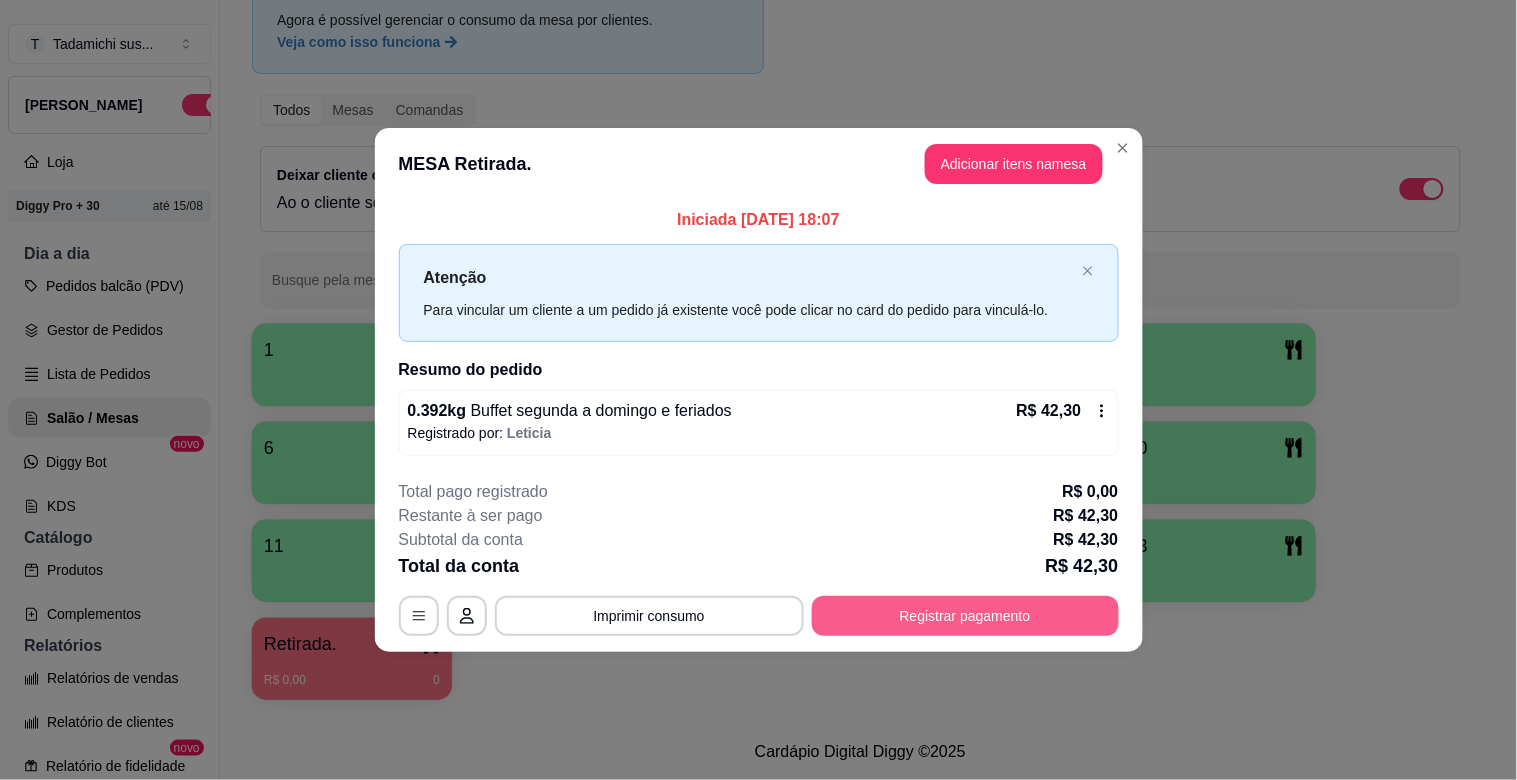 click on "Registrar pagamento" at bounding box center (965, 616) 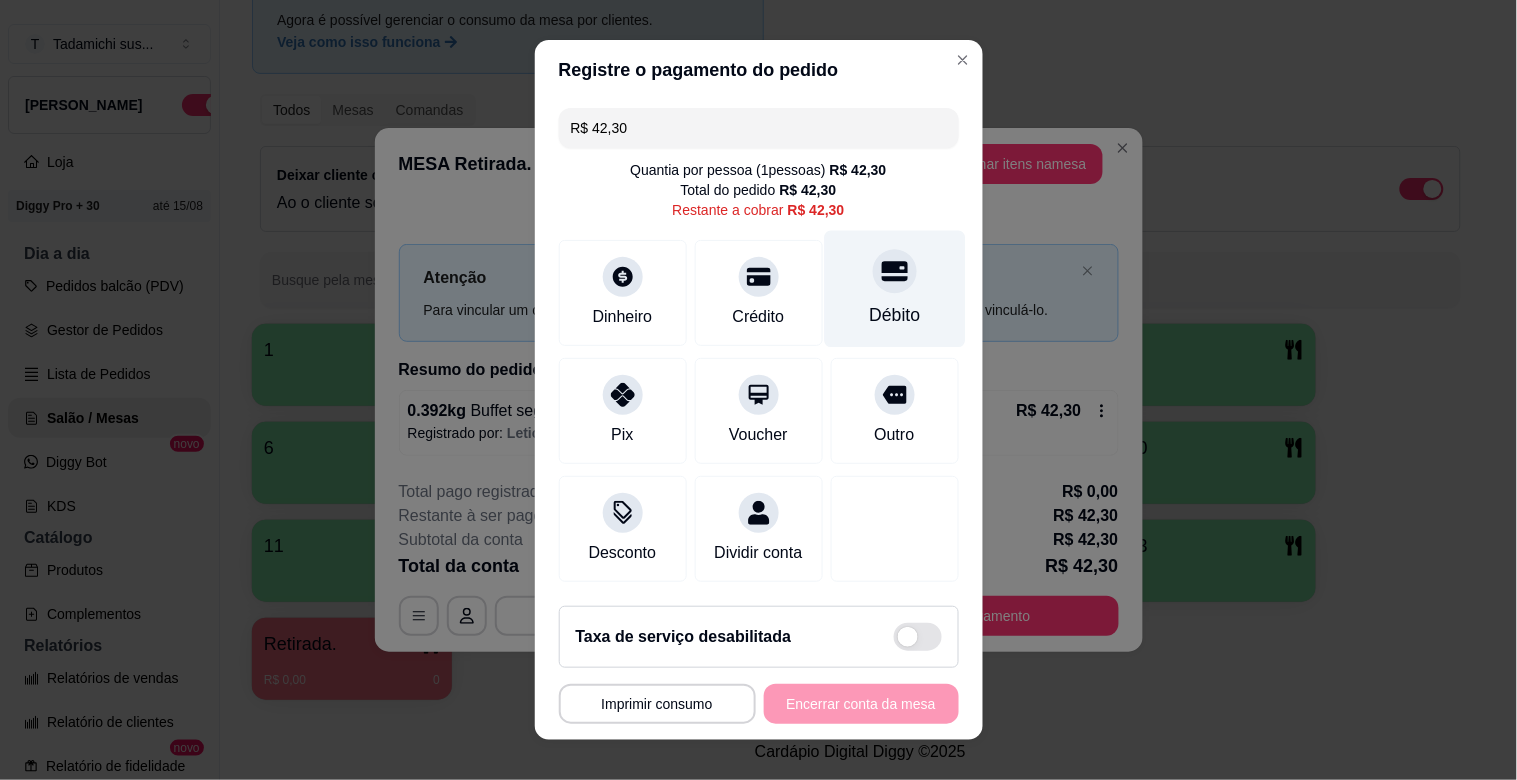 click on "Débito" at bounding box center (894, 289) 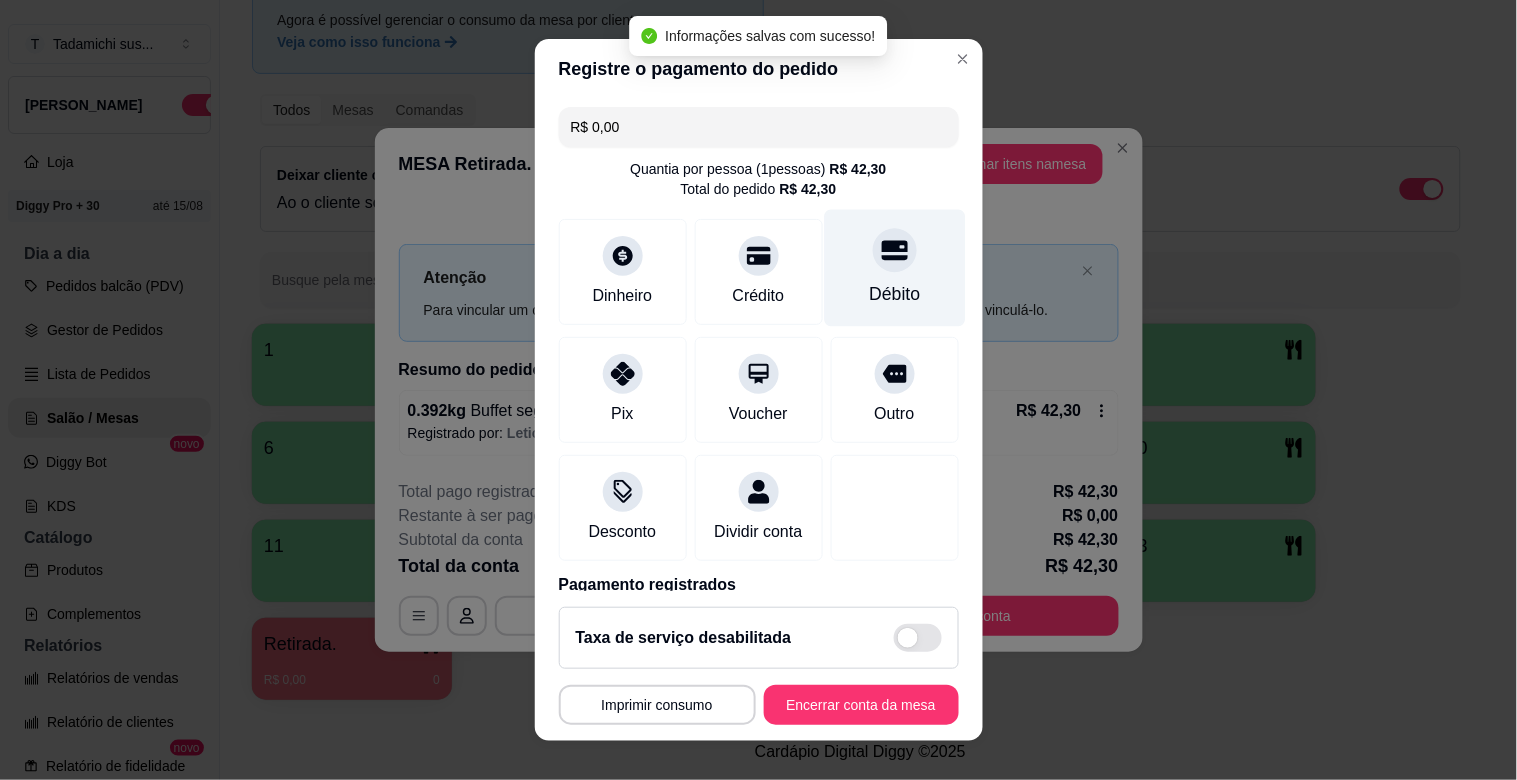 type on "R$ 0,00" 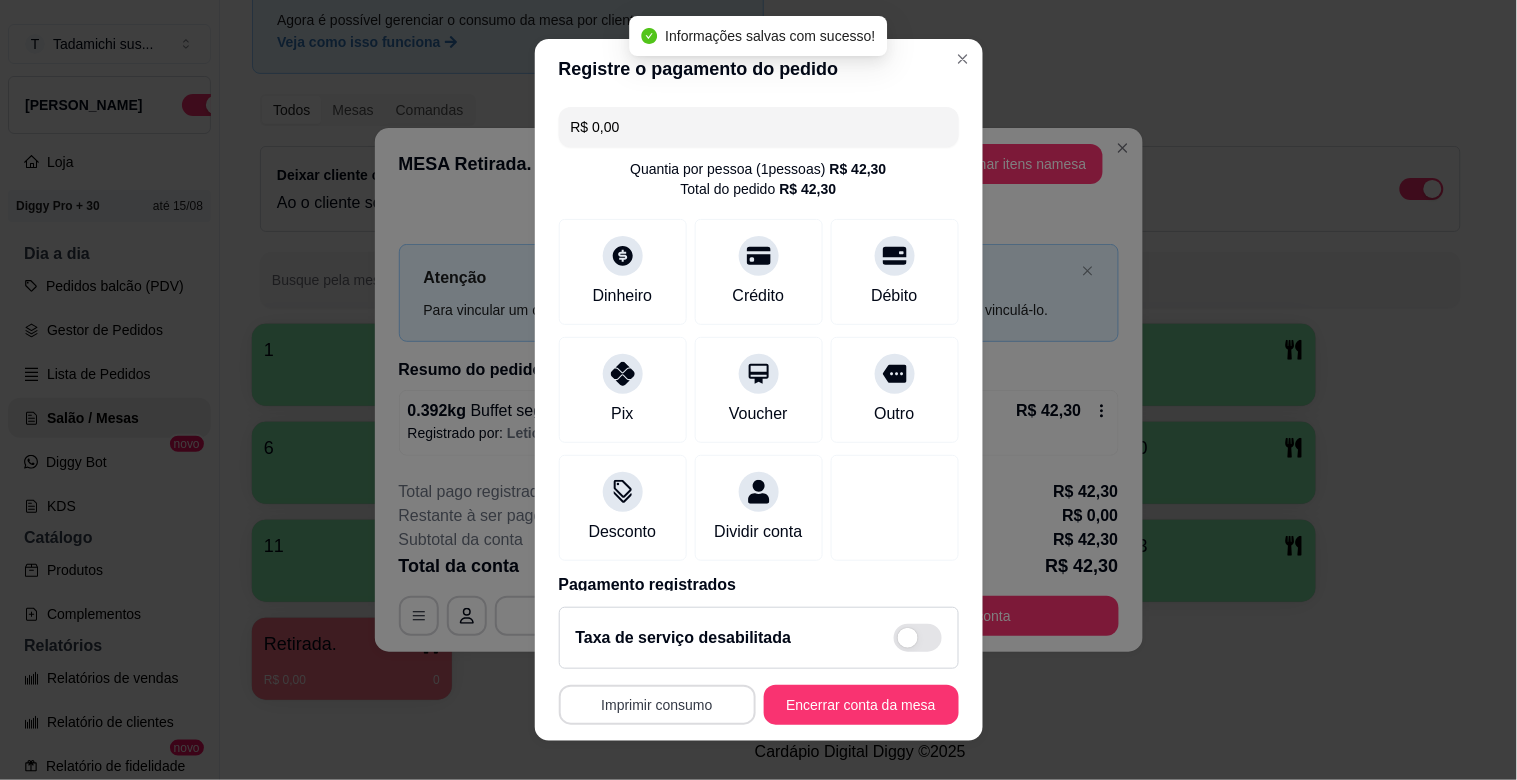click on "Imprimir consumo" at bounding box center (657, 705) 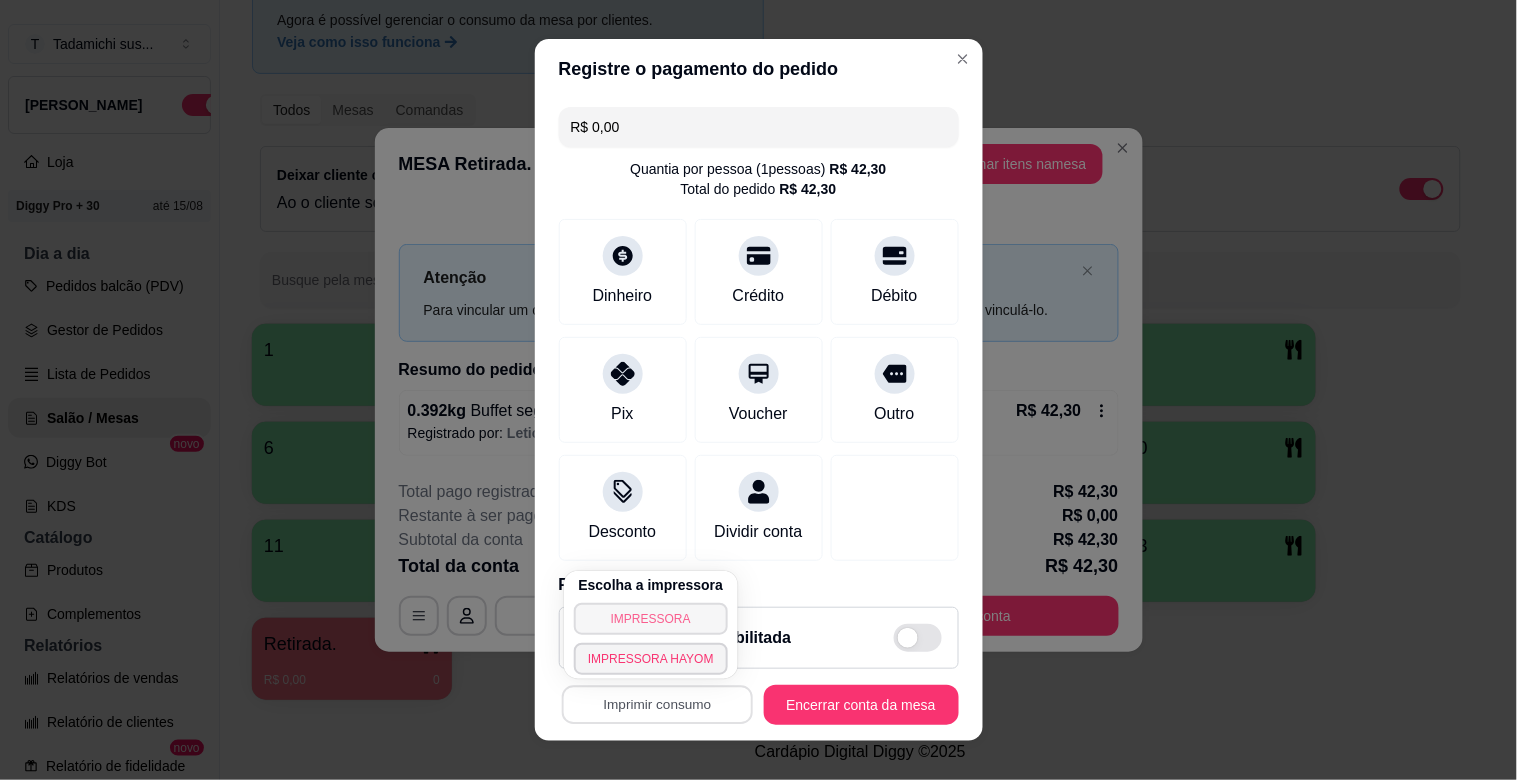 click on "IMPRESSORA" at bounding box center (651, 619) 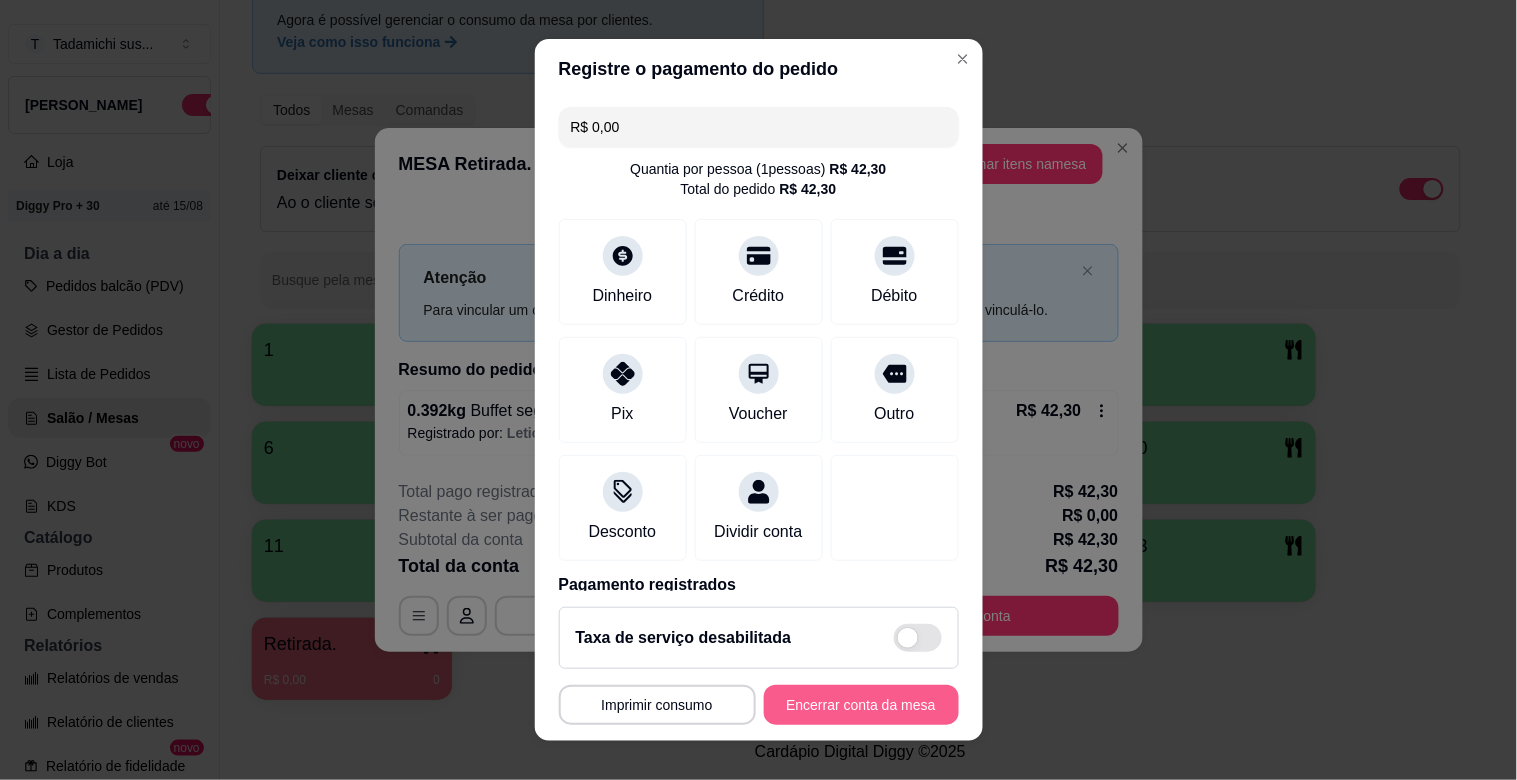 click on "Encerrar conta da mesa" at bounding box center [861, 705] 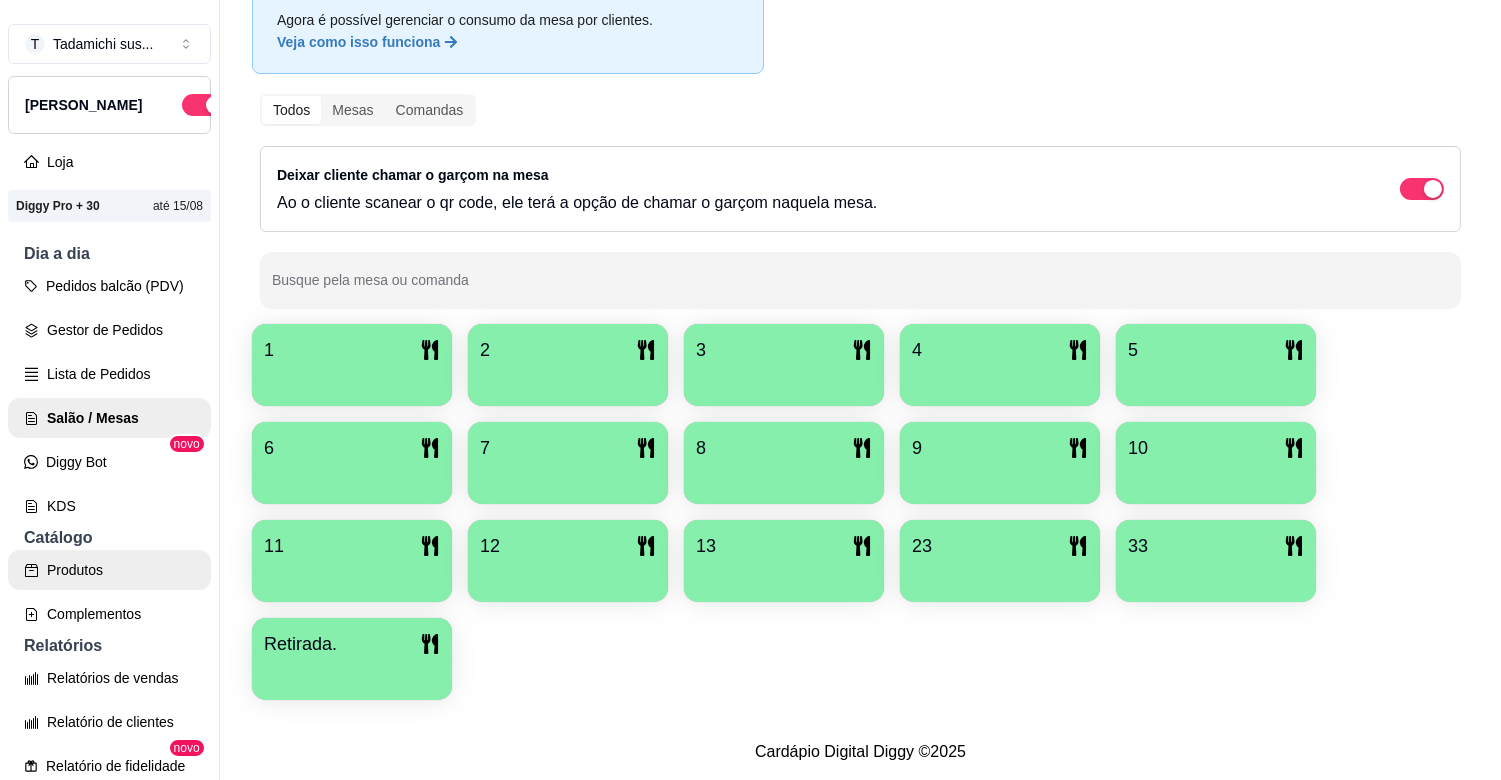 click on "Produtos" at bounding box center [109, 570] 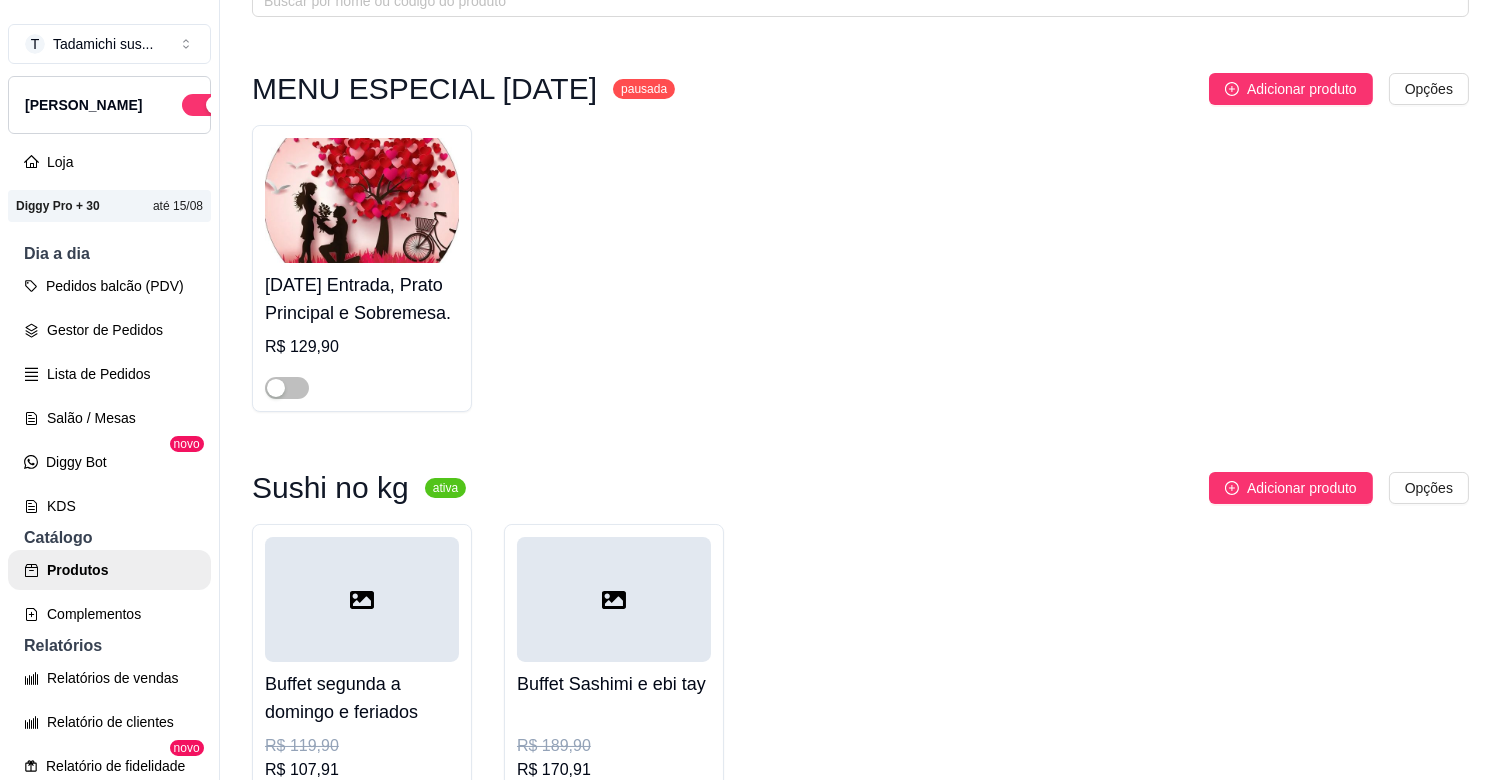 scroll, scrollTop: 0, scrollLeft: 0, axis: both 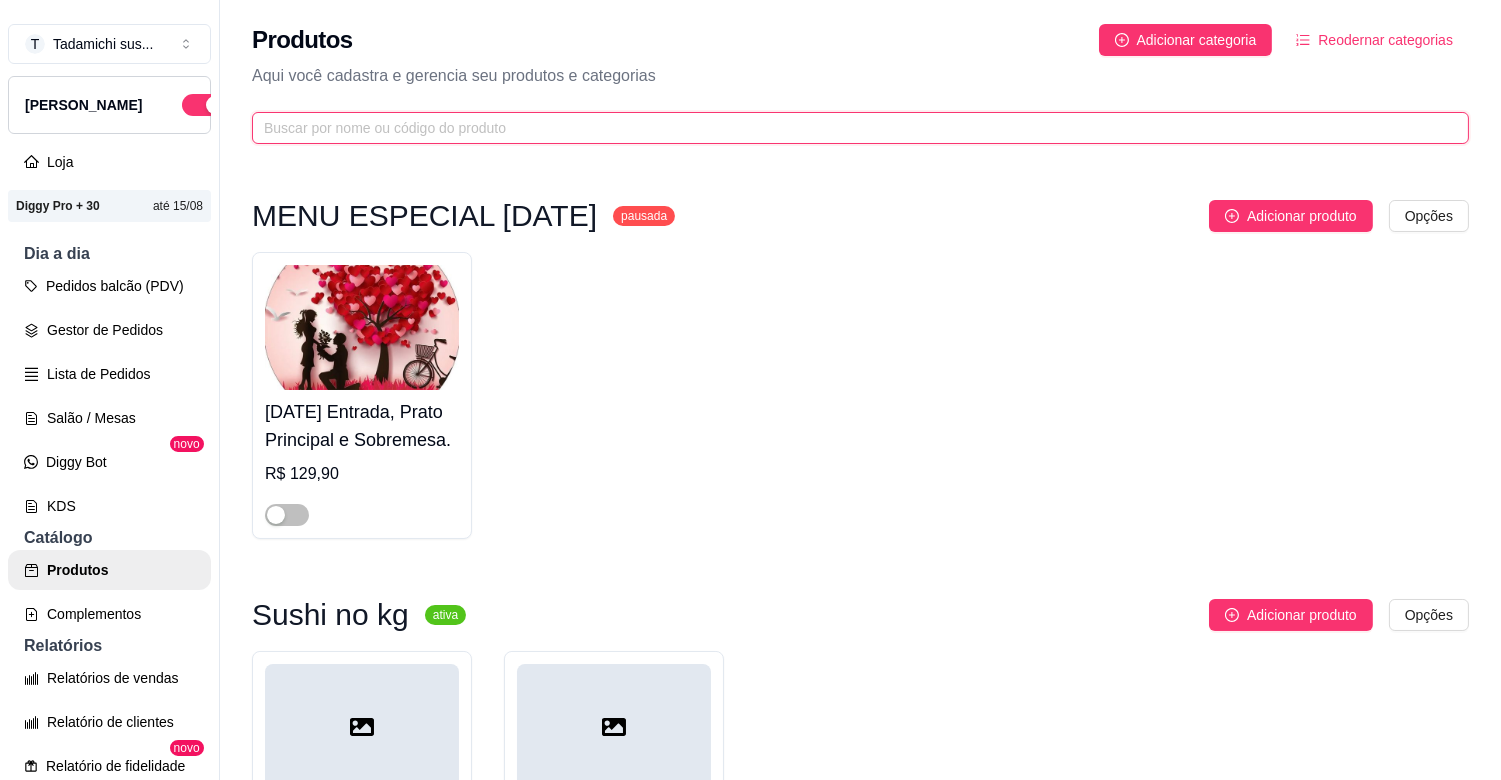 click at bounding box center [852, 128] 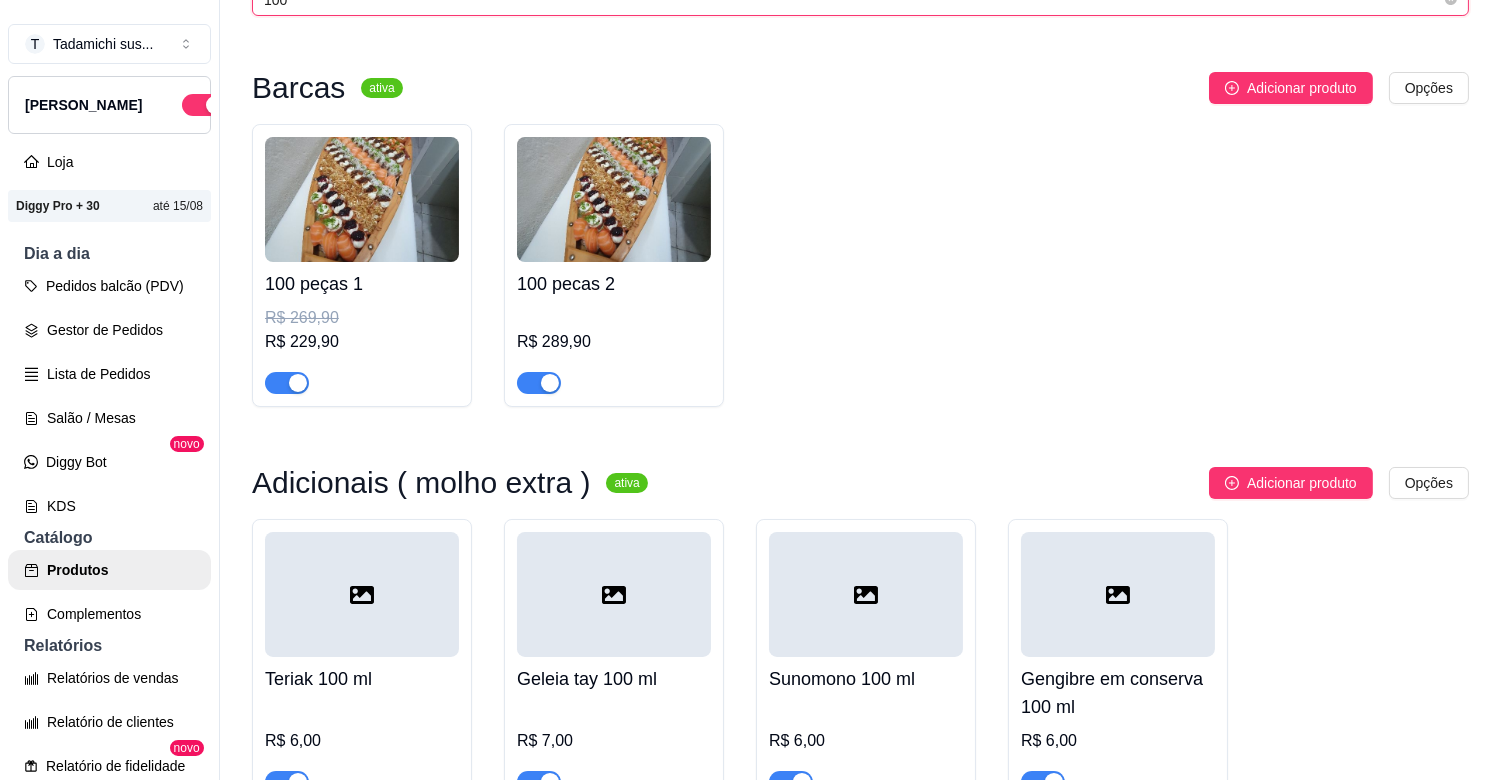 scroll, scrollTop: 111, scrollLeft: 0, axis: vertical 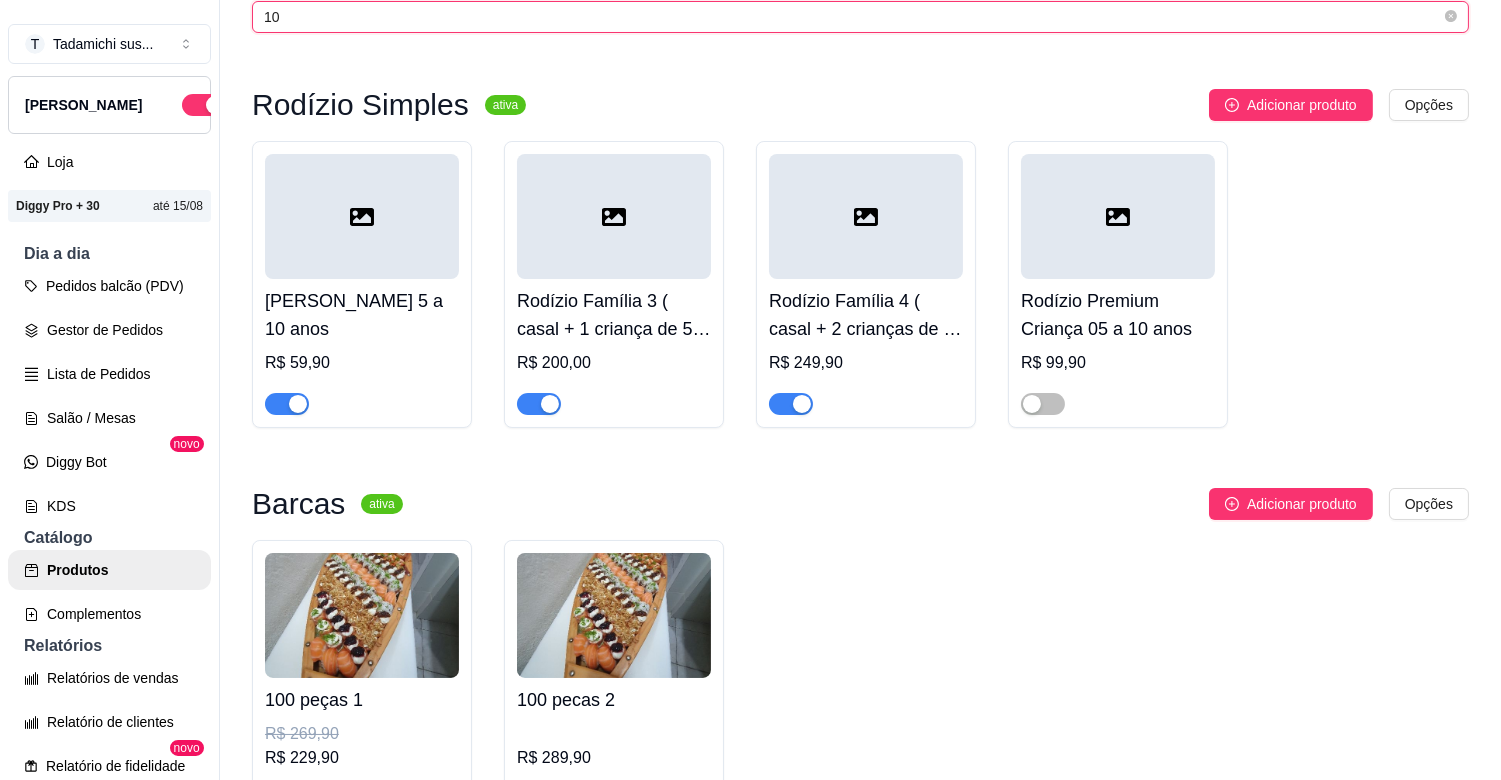 type on "1" 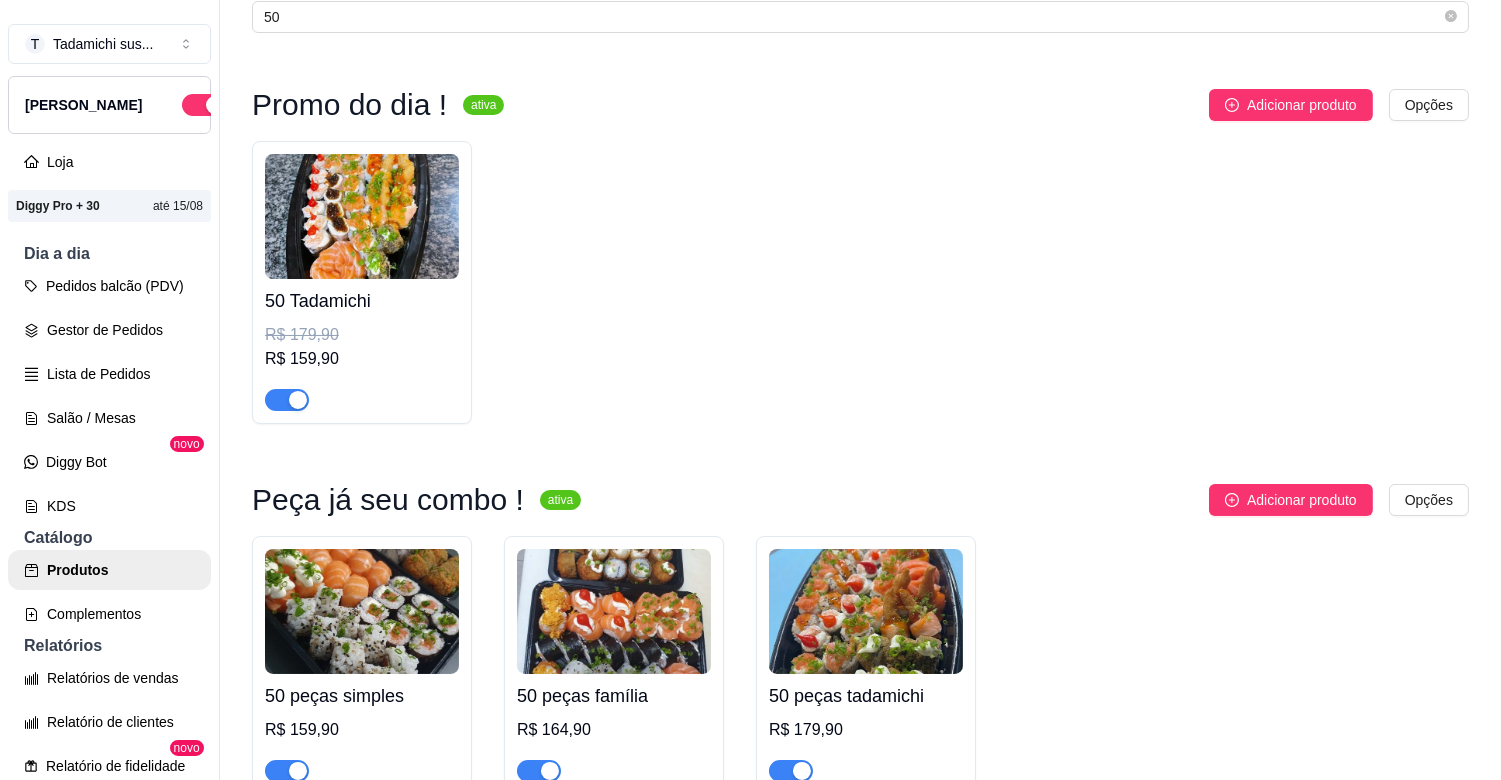 drag, startPoint x: 555, startPoint y: 11, endPoint x: 1048, endPoint y: 404, distance: 630.4744 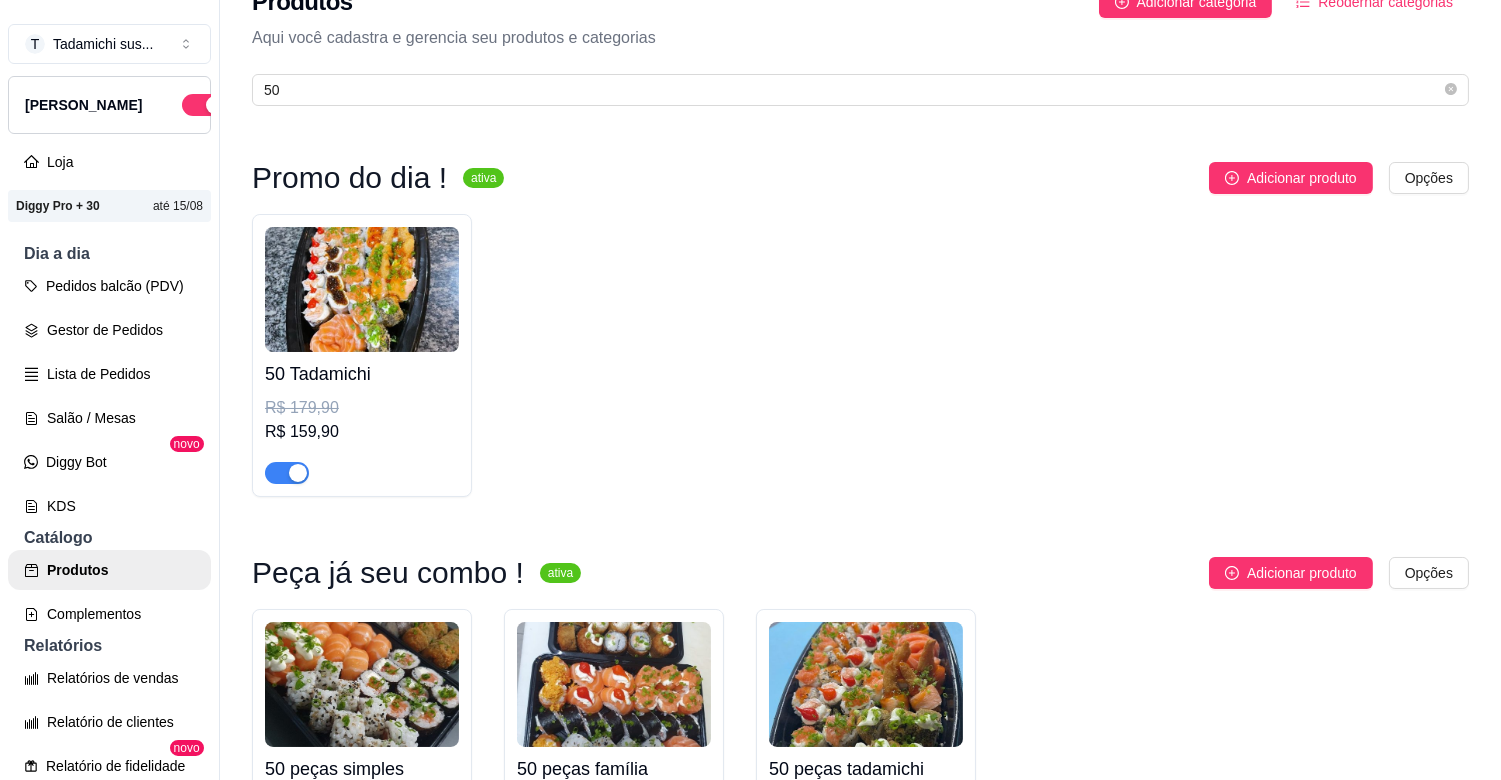 scroll, scrollTop: 0, scrollLeft: 0, axis: both 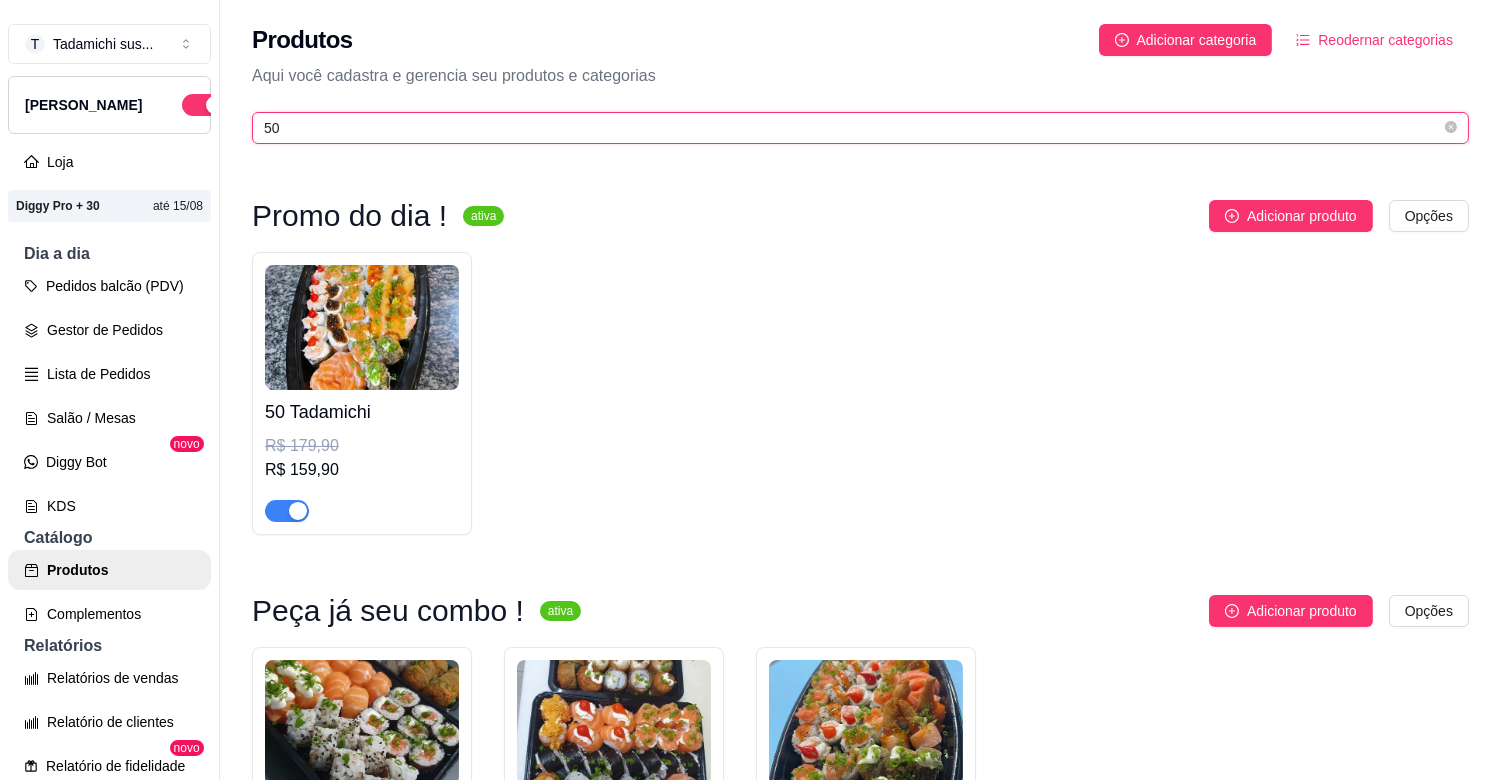 click on "50" at bounding box center (852, 128) 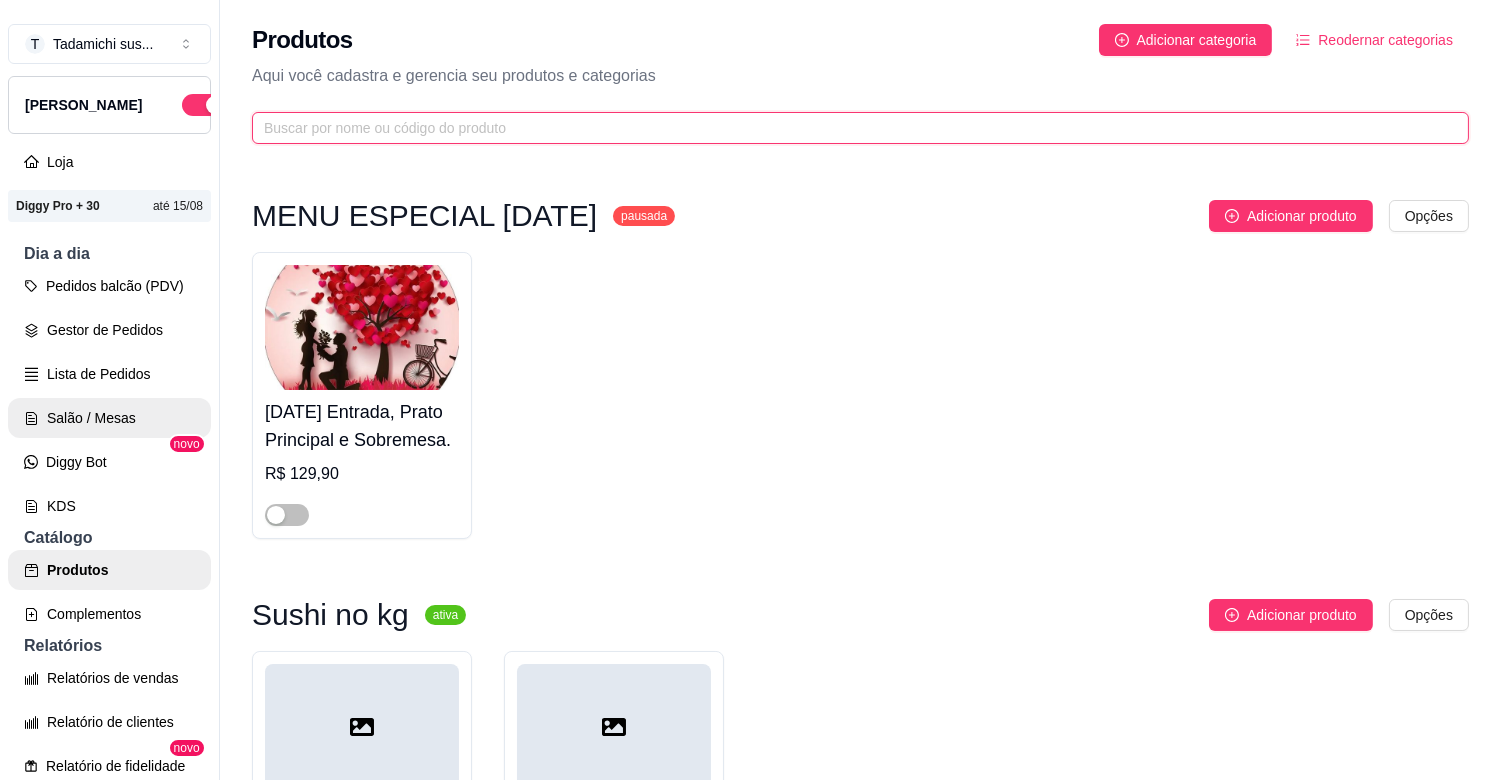 type 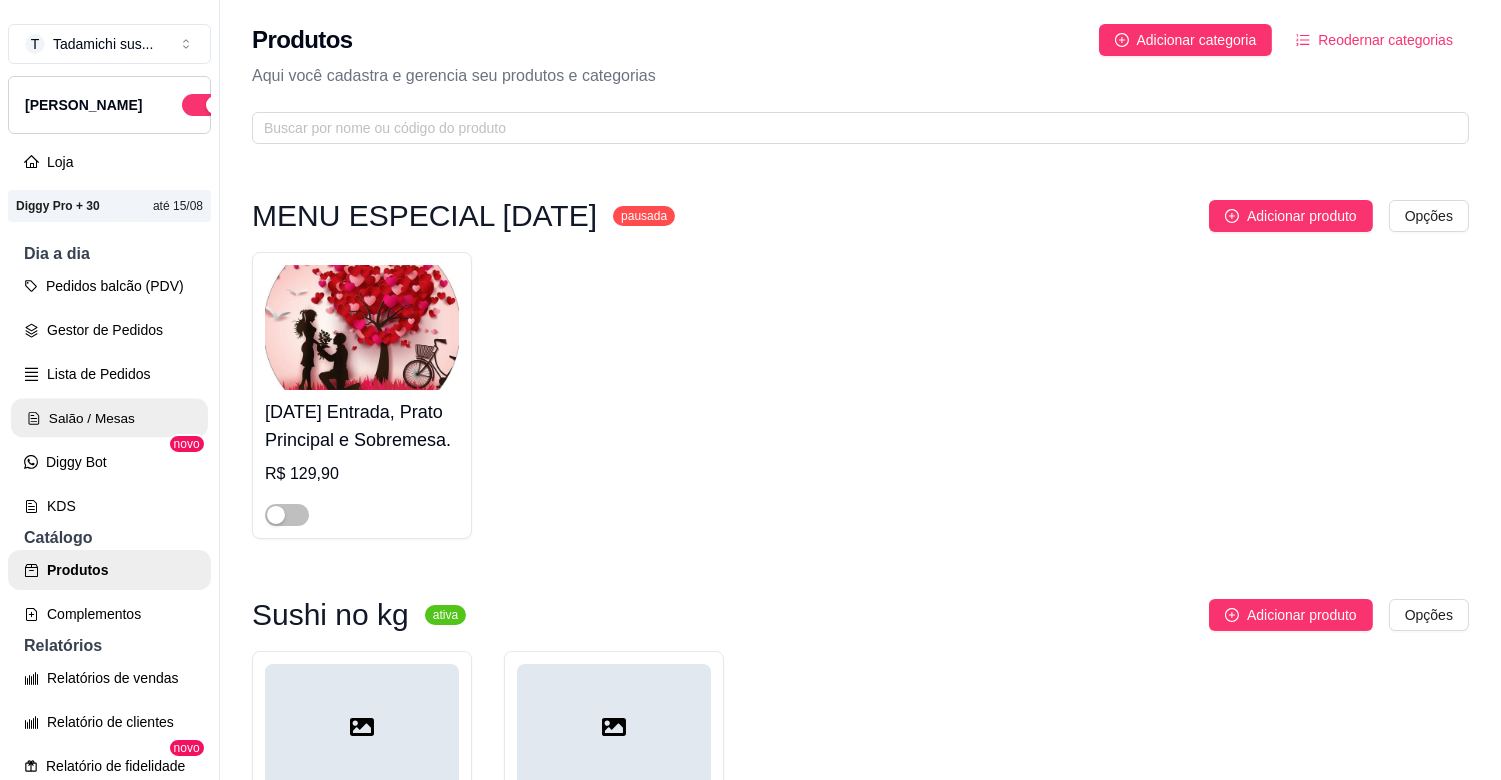 click on "Salão / Mesas" at bounding box center (109, 418) 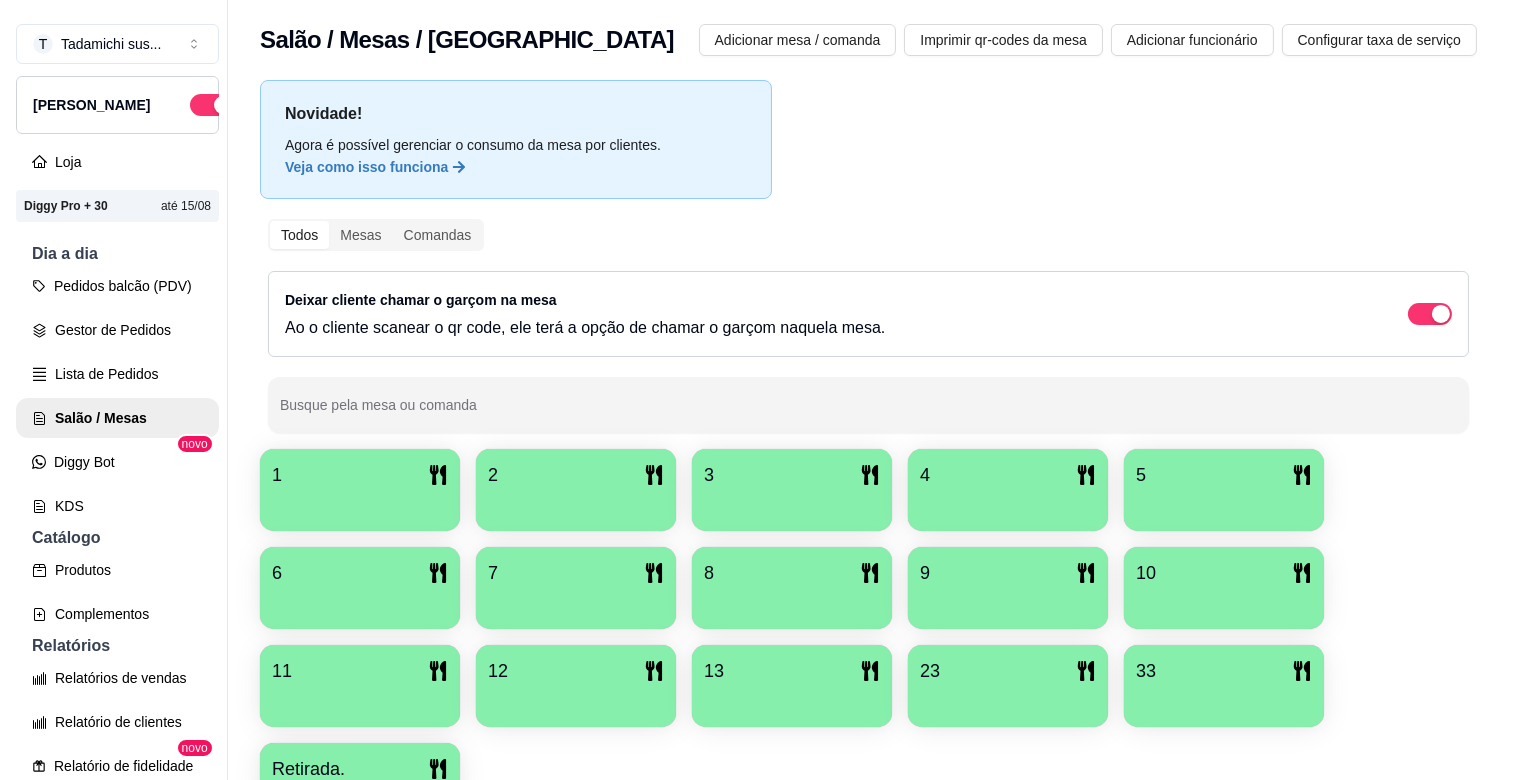 scroll, scrollTop: 142, scrollLeft: 0, axis: vertical 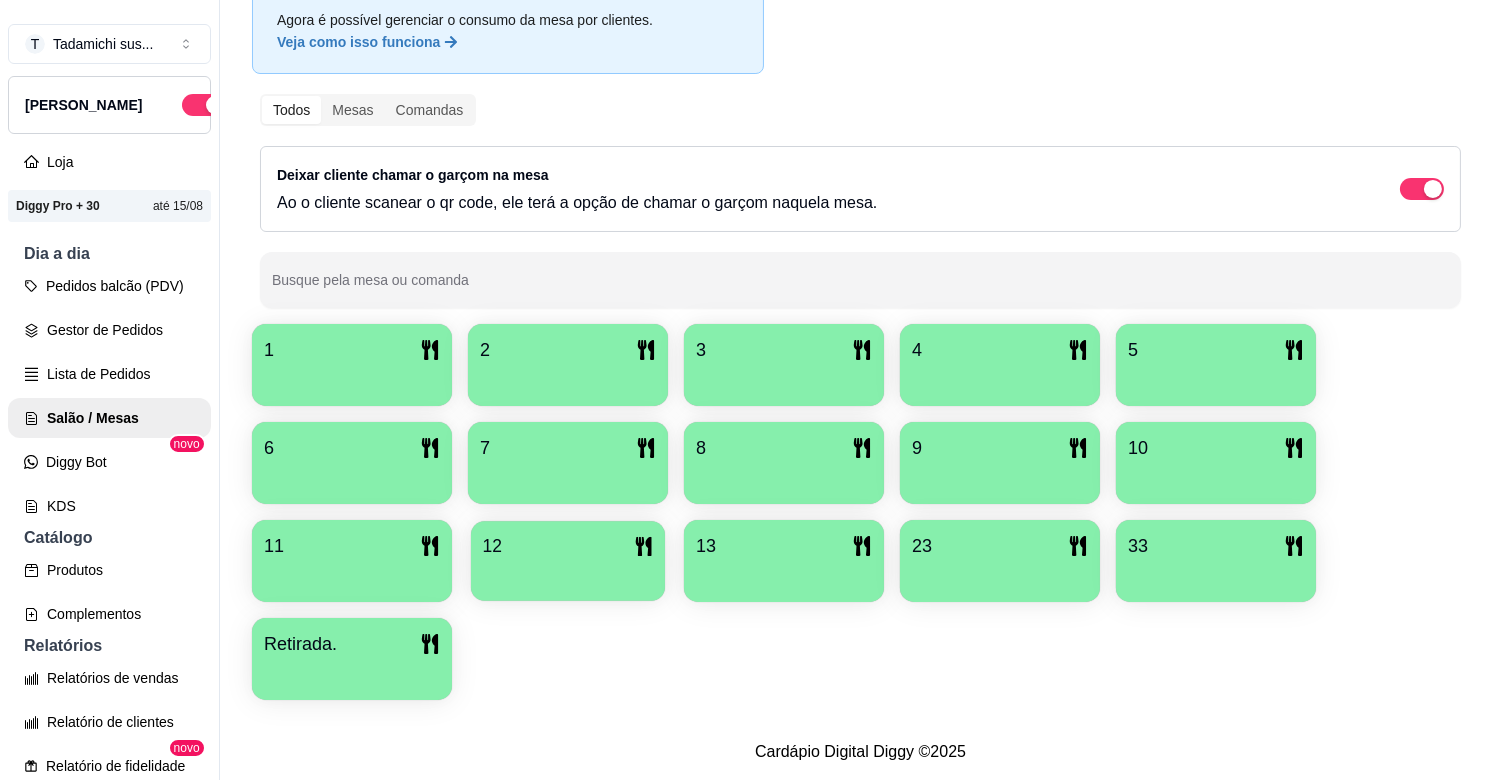 click at bounding box center [568, 574] 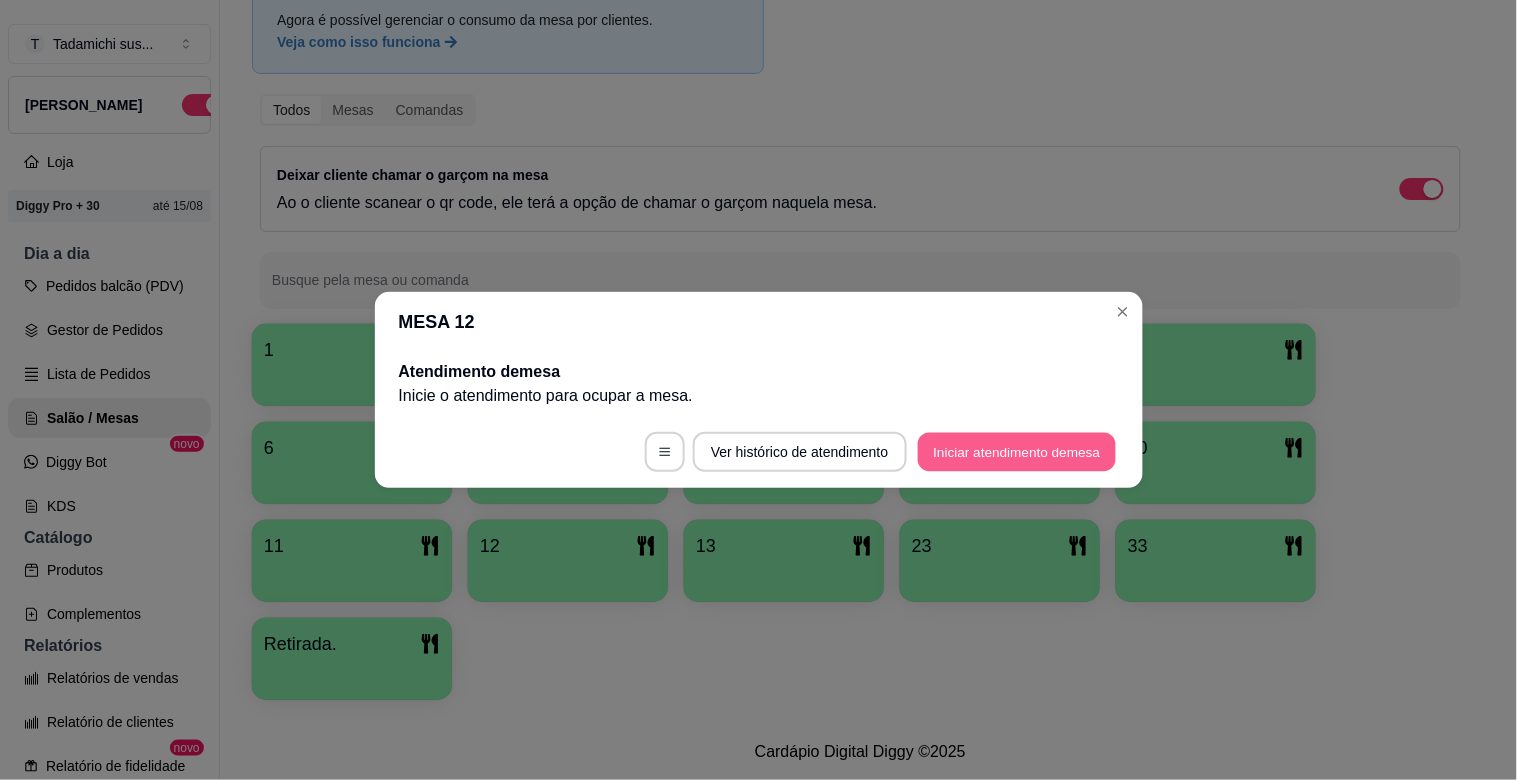 click on "Iniciar atendimento de  mesa" at bounding box center [1017, 452] 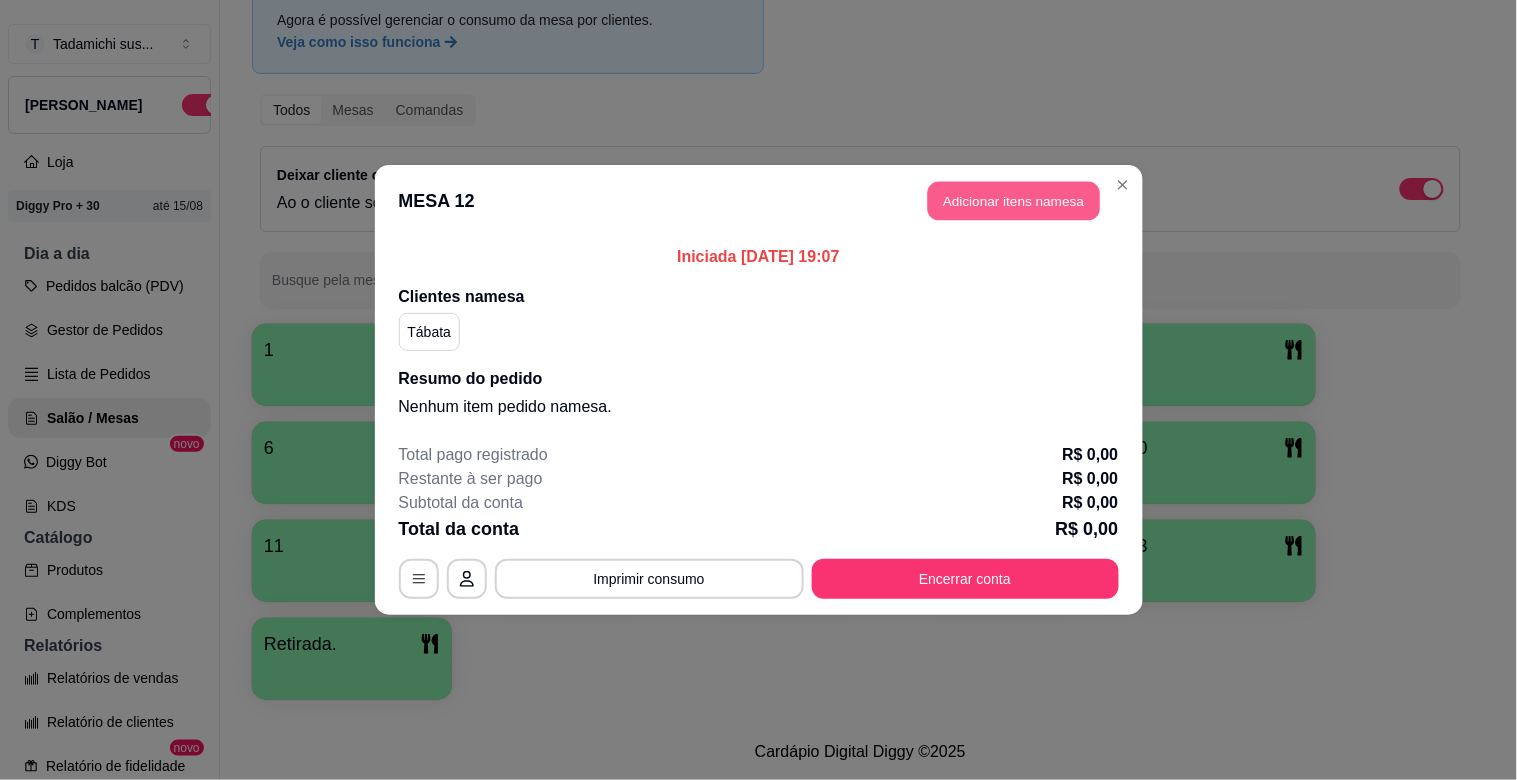 click on "Adicionar itens na  mesa" at bounding box center (1014, 201) 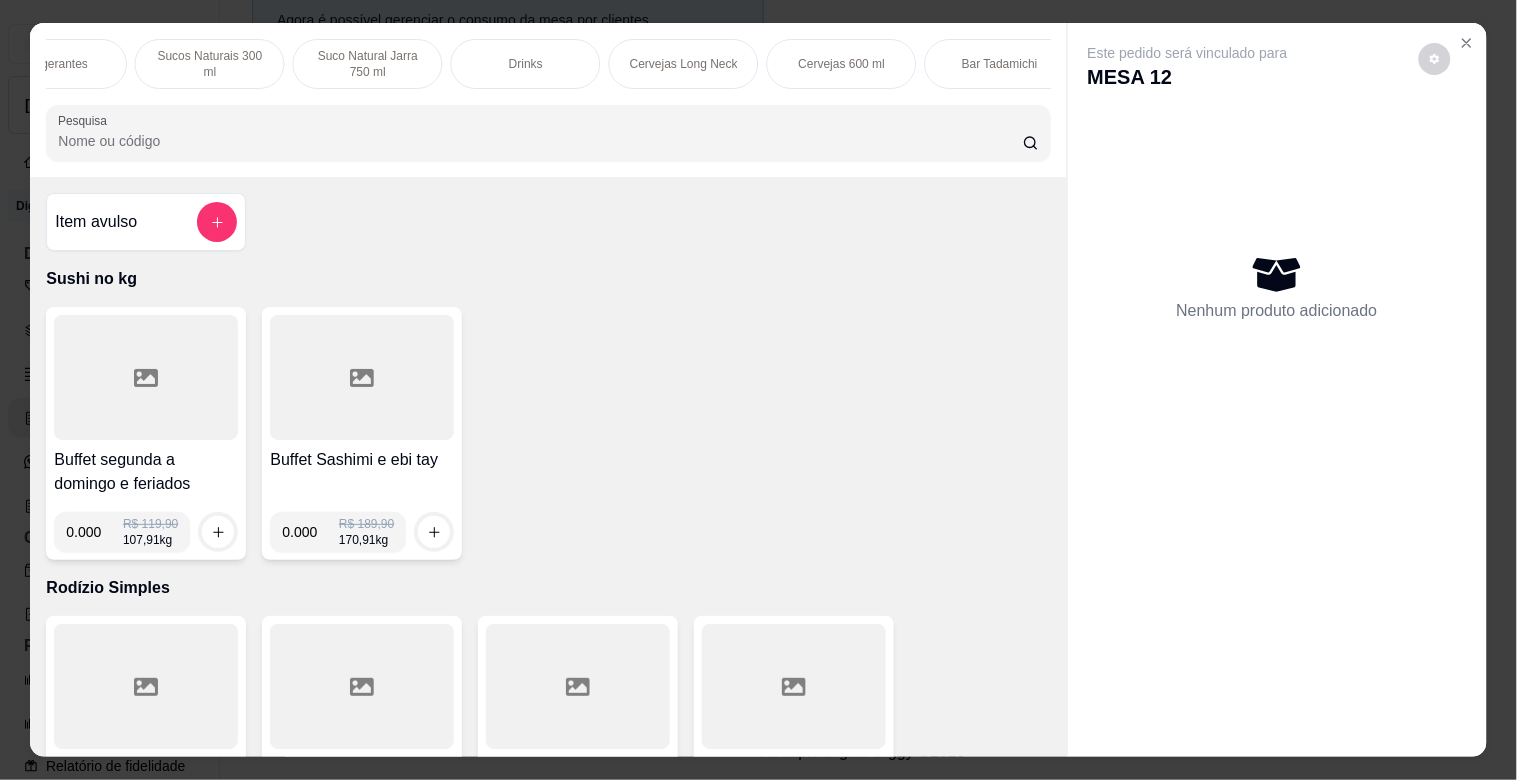 scroll, scrollTop: 0, scrollLeft: 2933, axis: horizontal 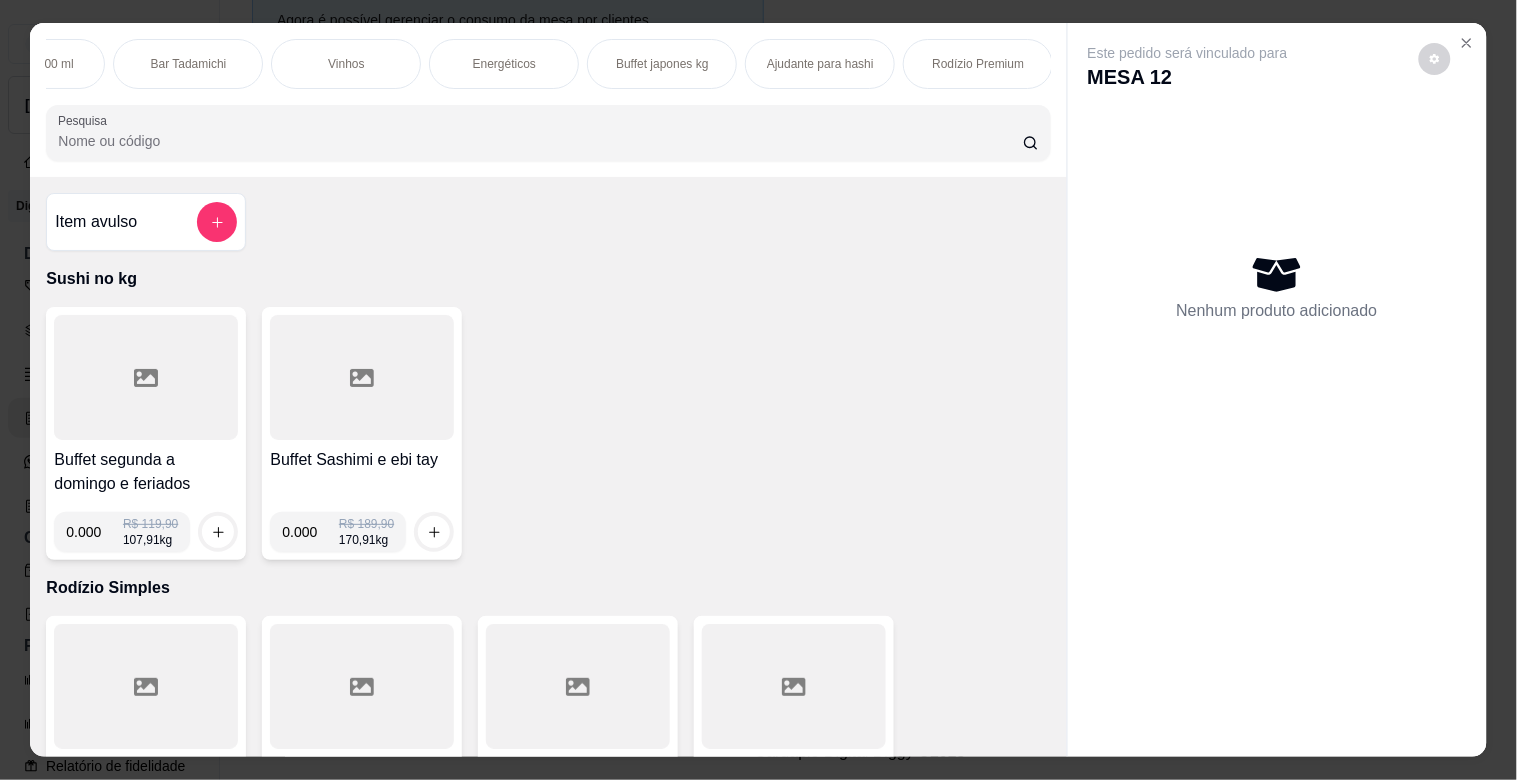 click on "Rodízio Premium" at bounding box center (978, 64) 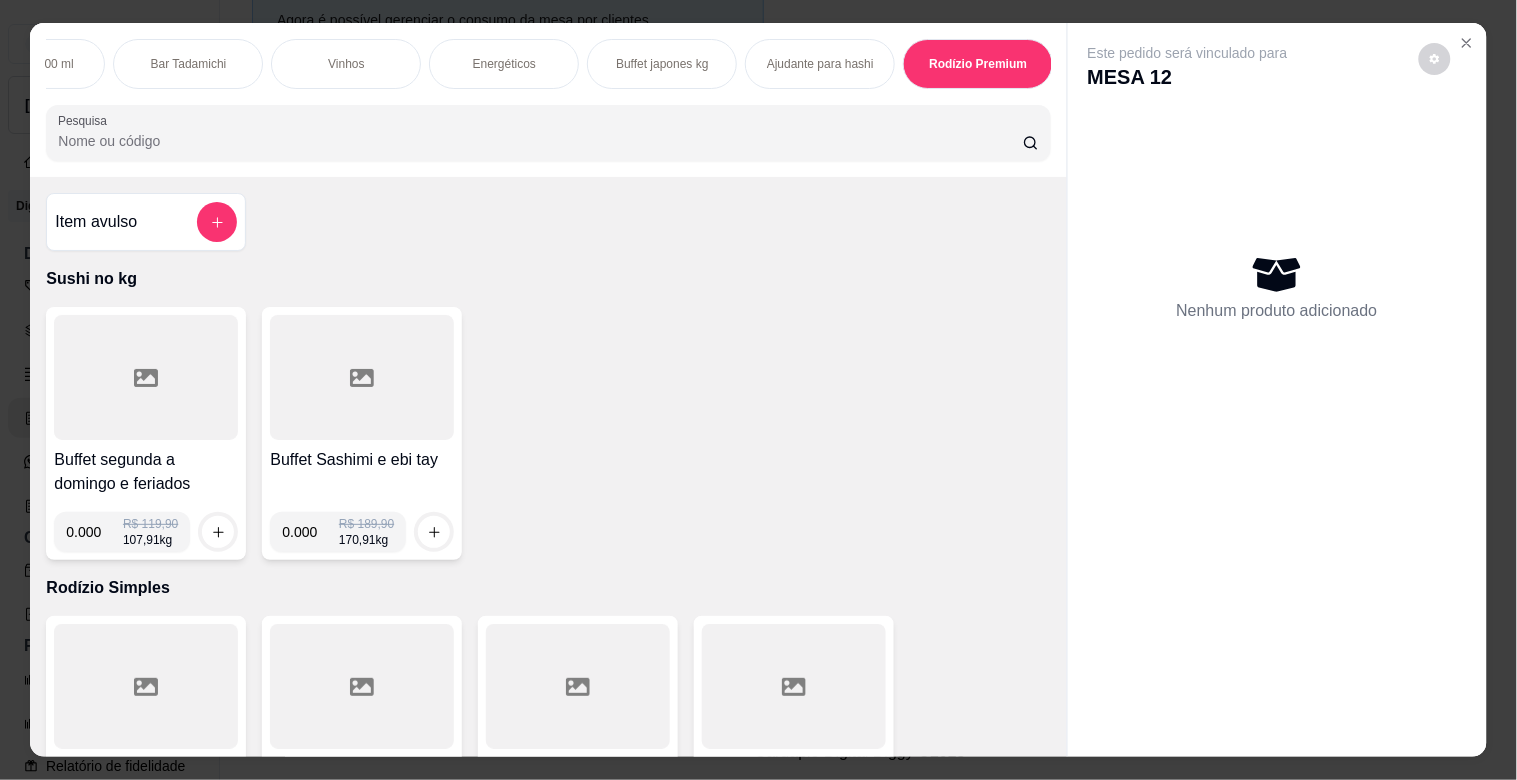 scroll, scrollTop: 26752, scrollLeft: 0, axis: vertical 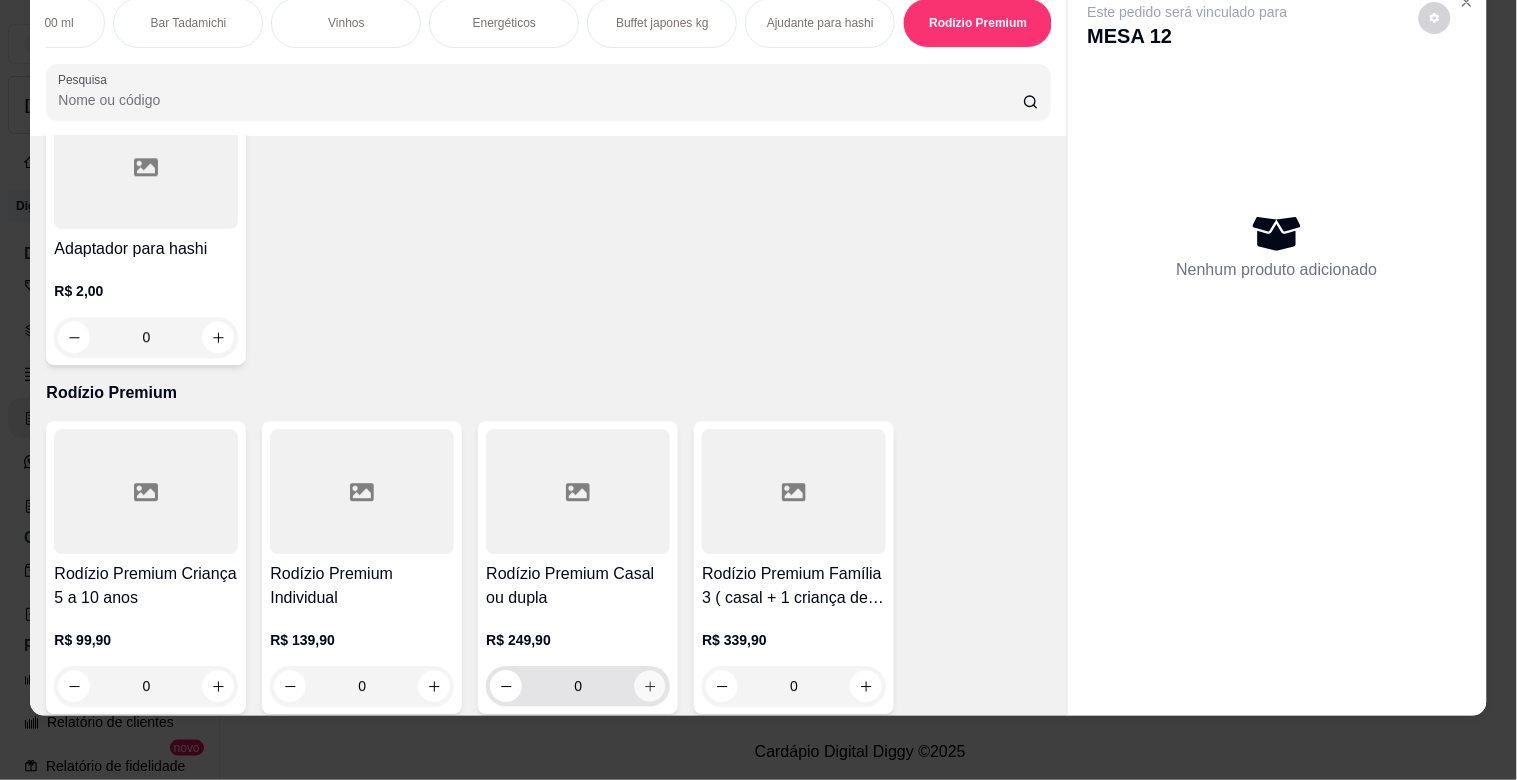 click 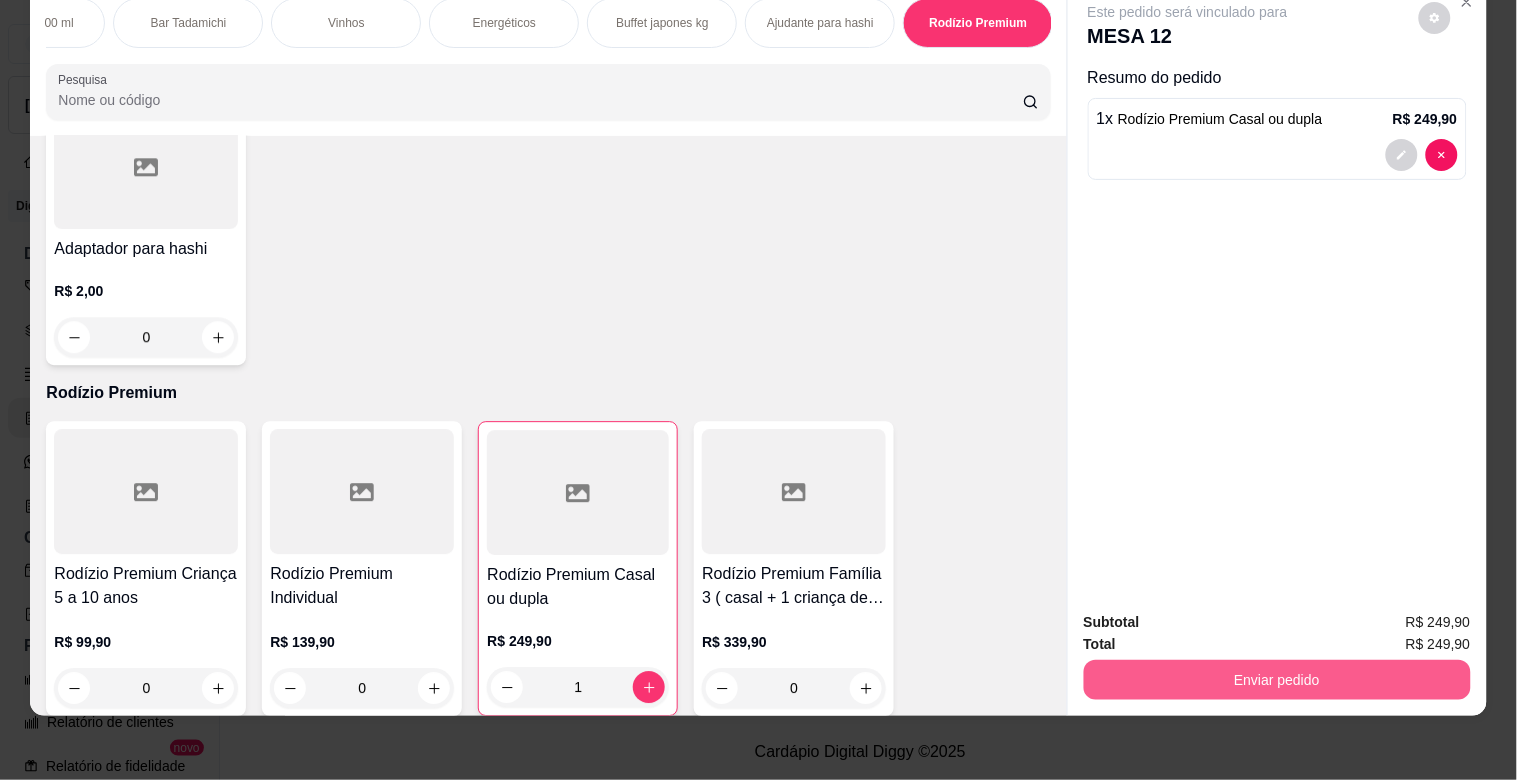 click on "Enviar pedido" at bounding box center (1277, 680) 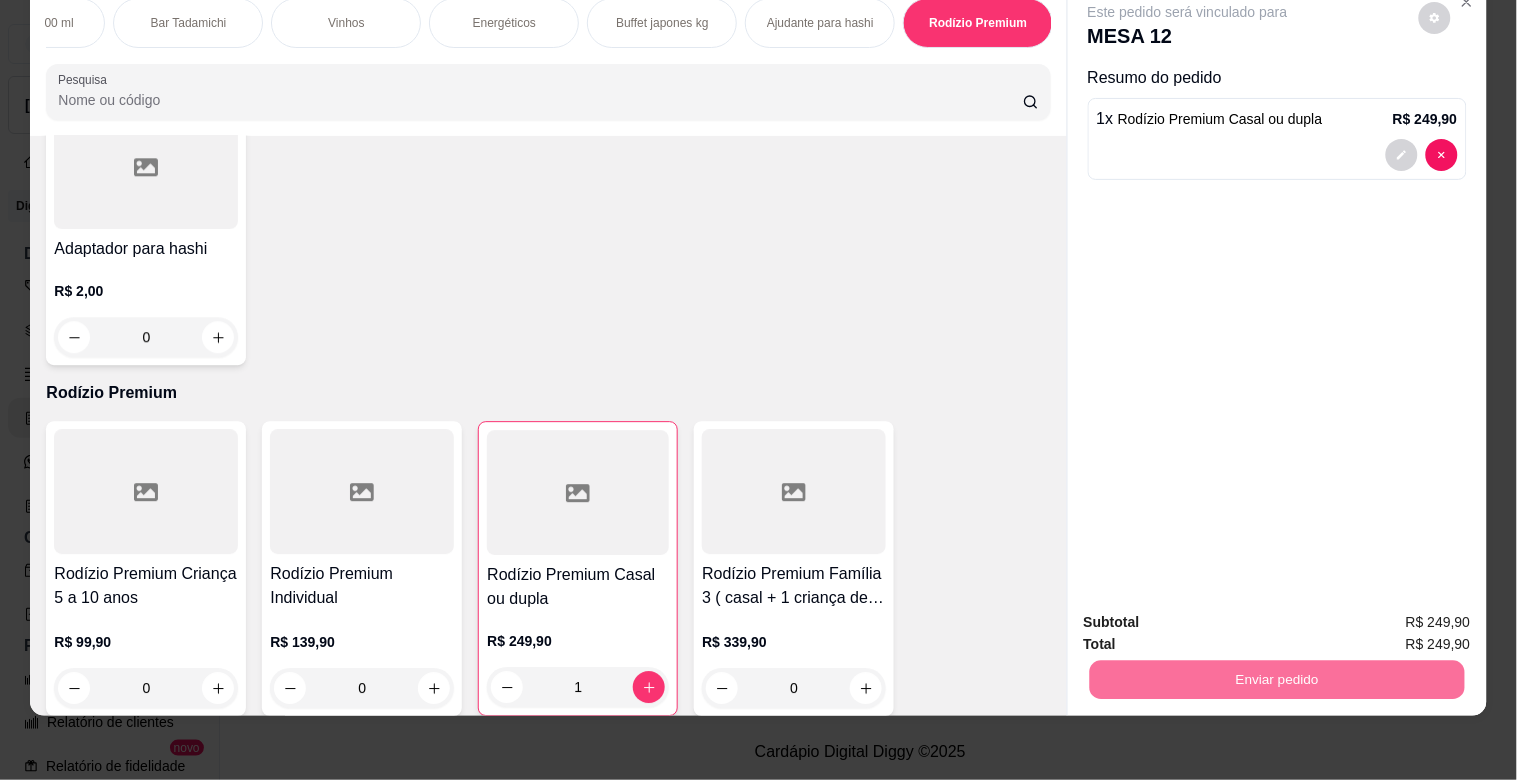 click on "Não registrar e enviar pedido" at bounding box center [1211, 614] 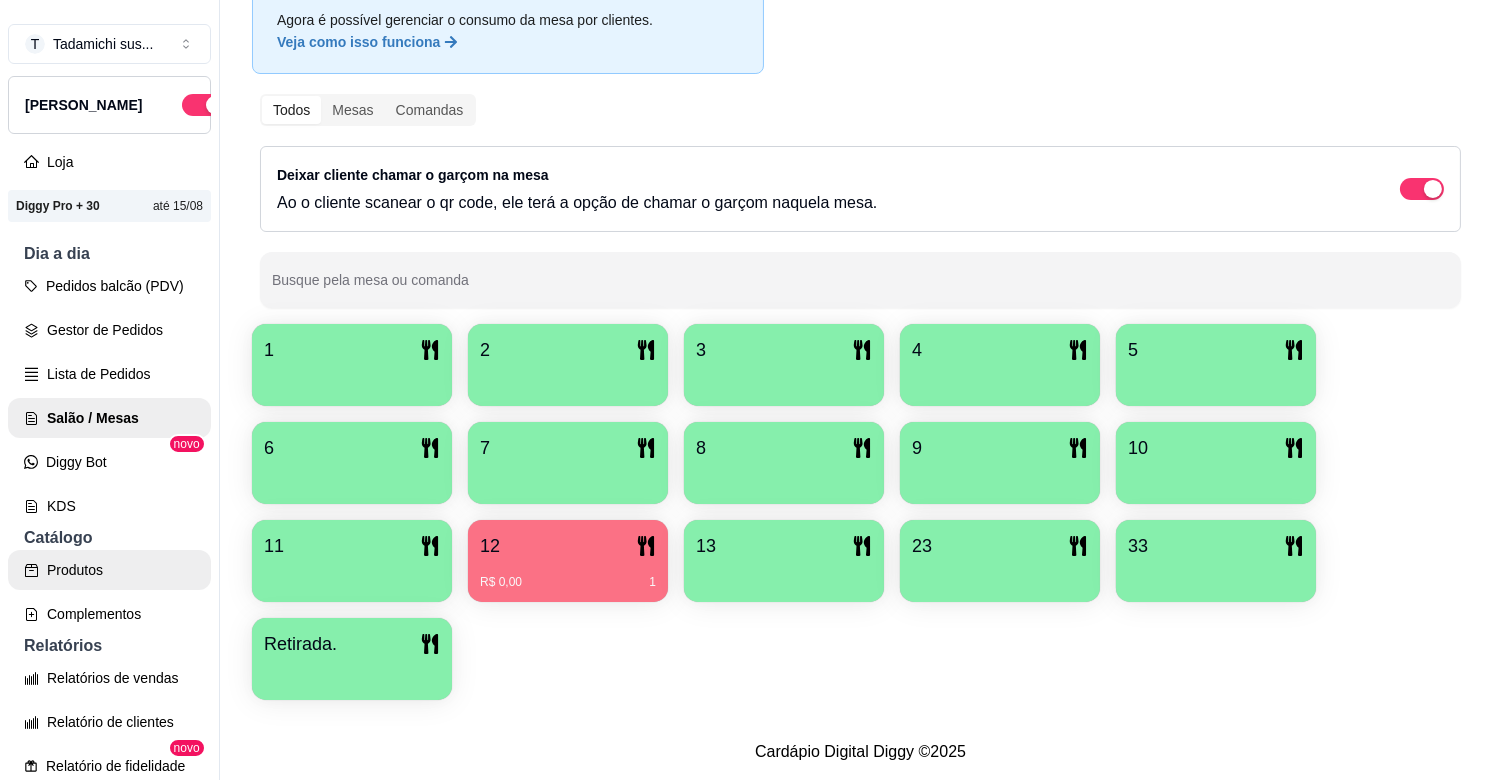 click on "Produtos" at bounding box center (109, 570) 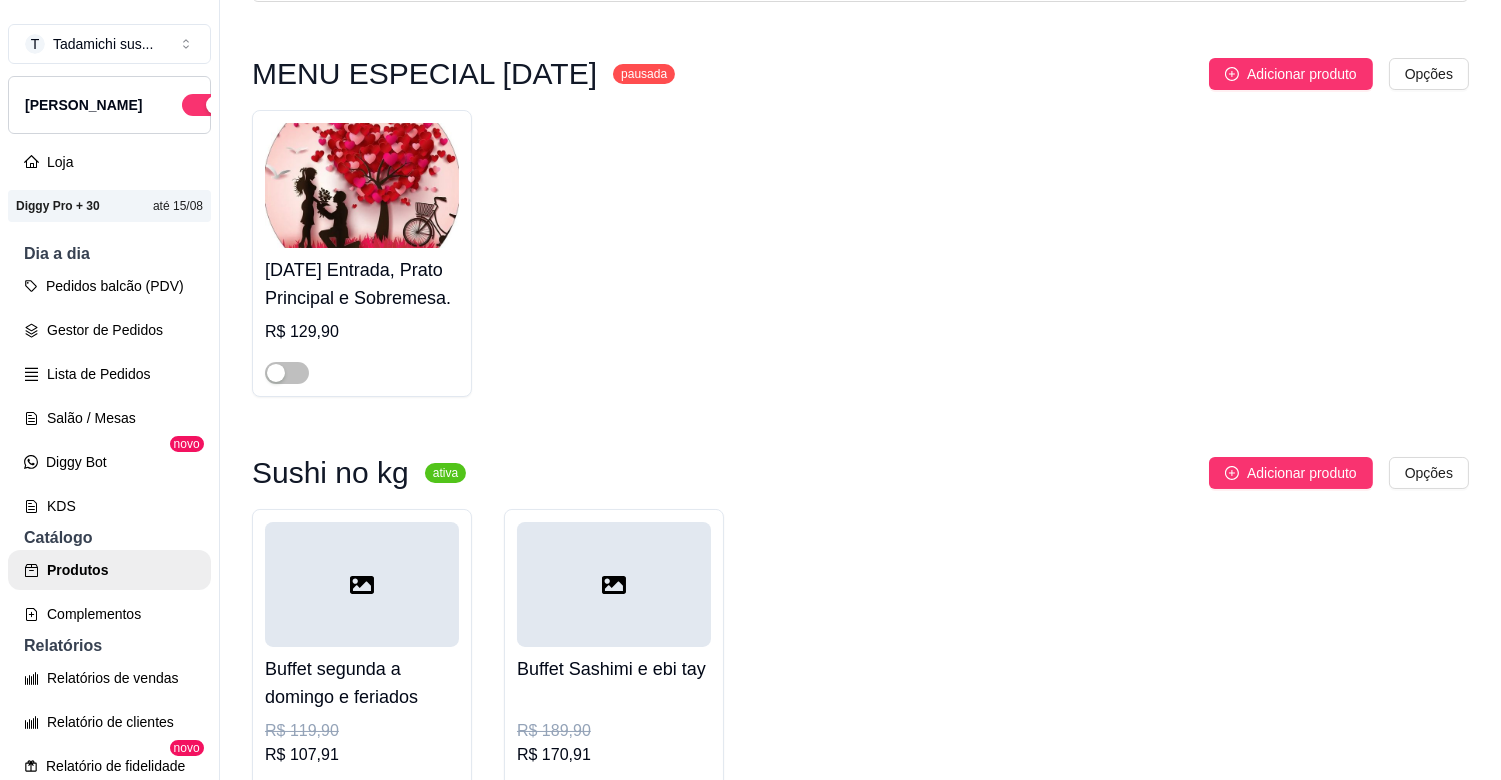 scroll, scrollTop: 0, scrollLeft: 0, axis: both 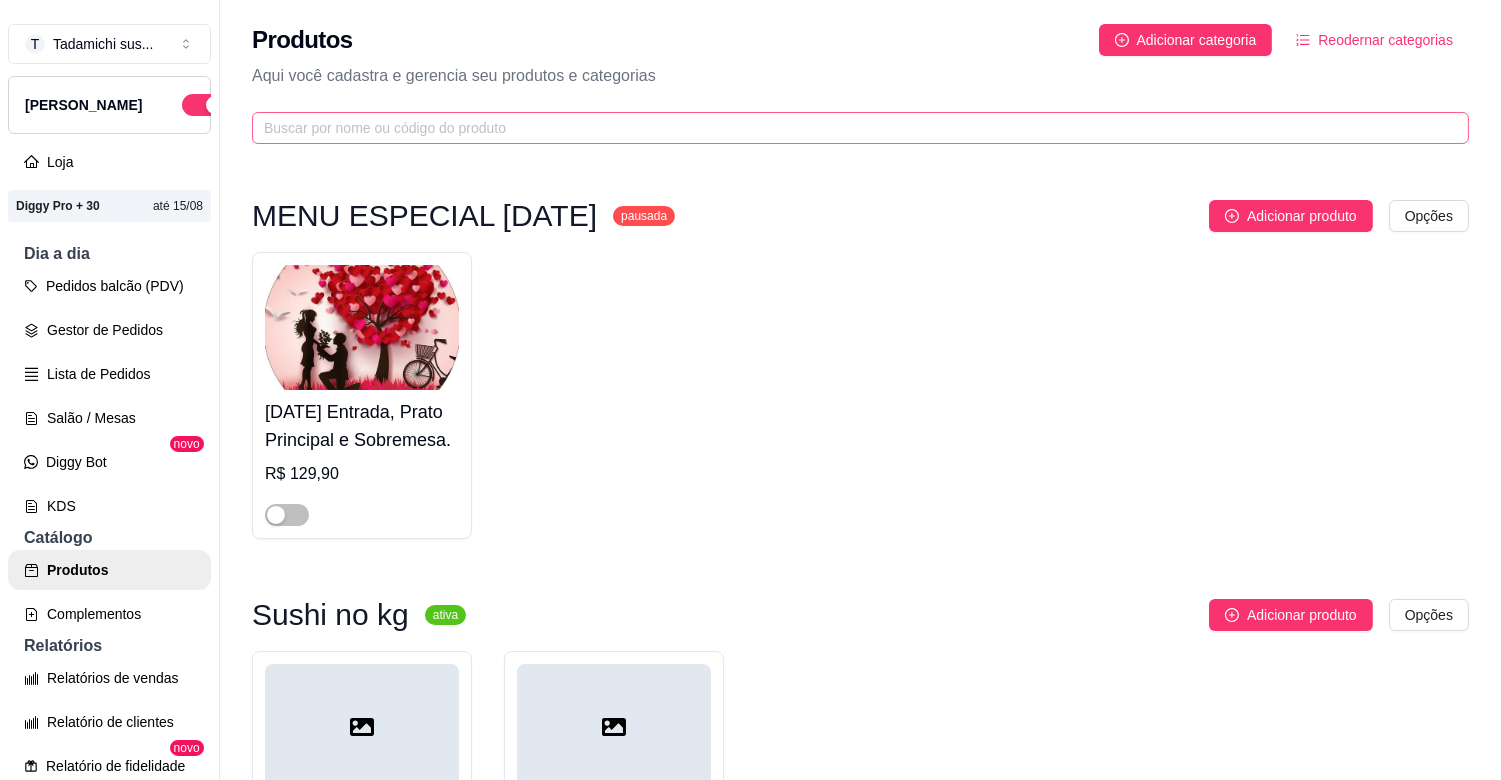 click at bounding box center (860, 128) 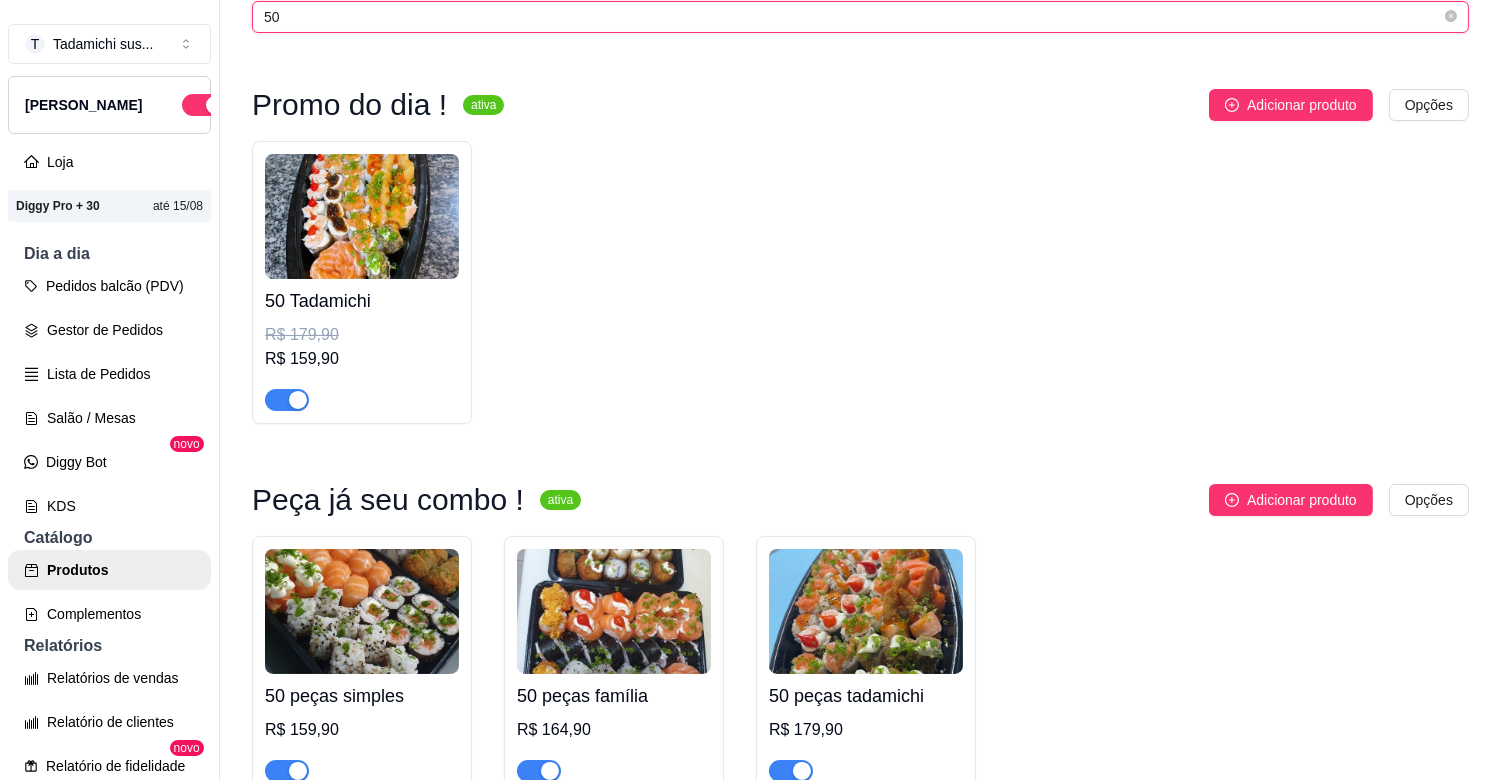 scroll, scrollTop: 222, scrollLeft: 0, axis: vertical 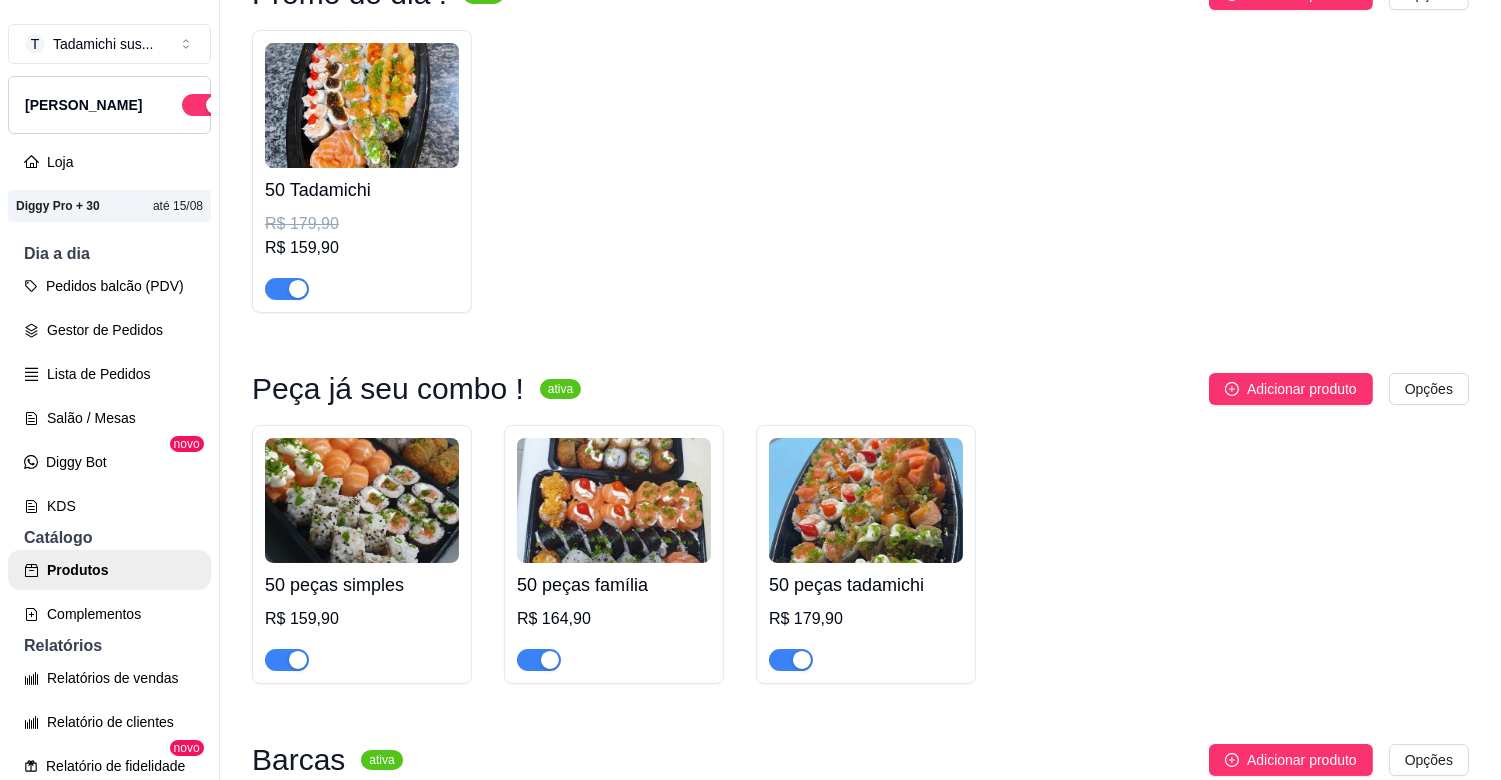 type on "50" 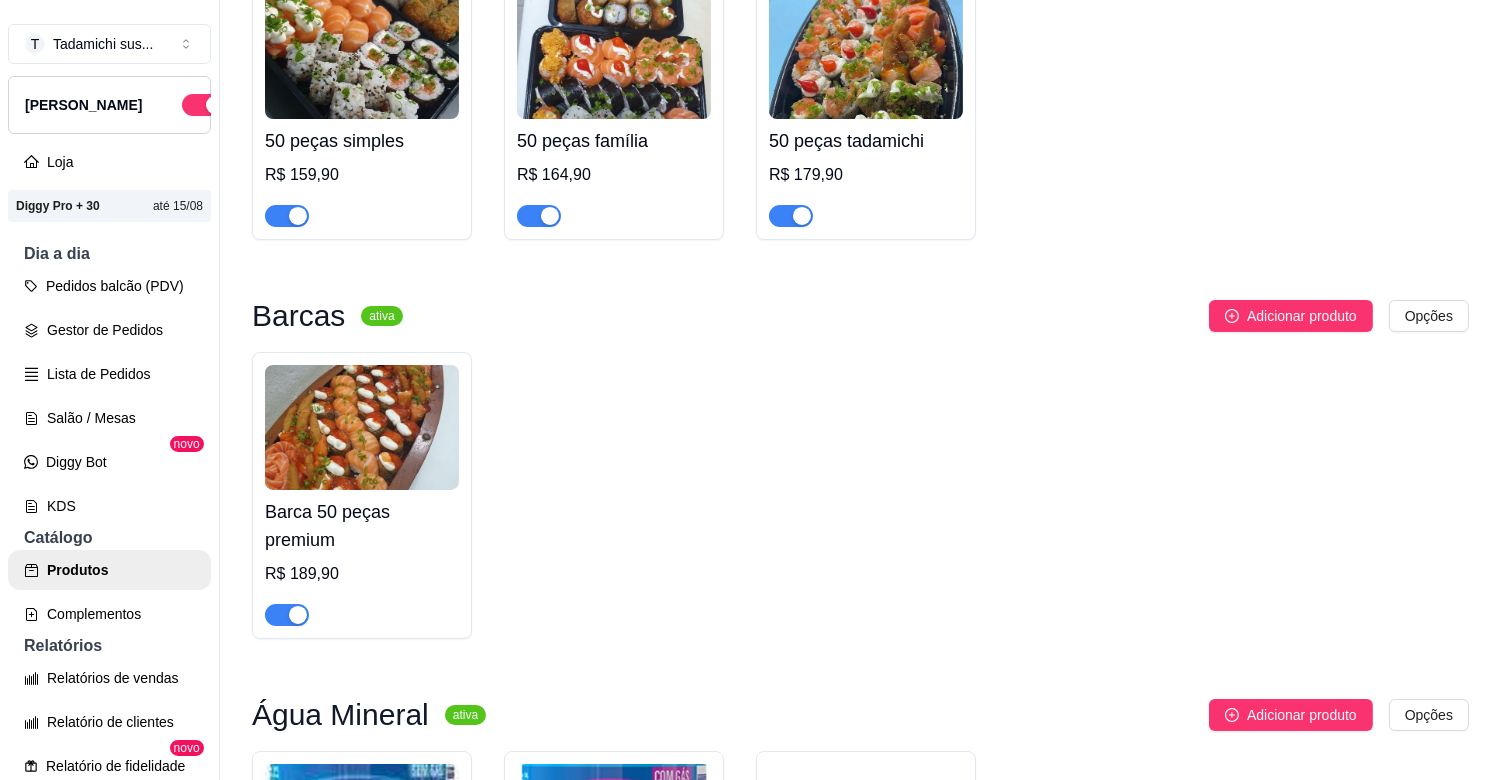 scroll, scrollTop: 555, scrollLeft: 0, axis: vertical 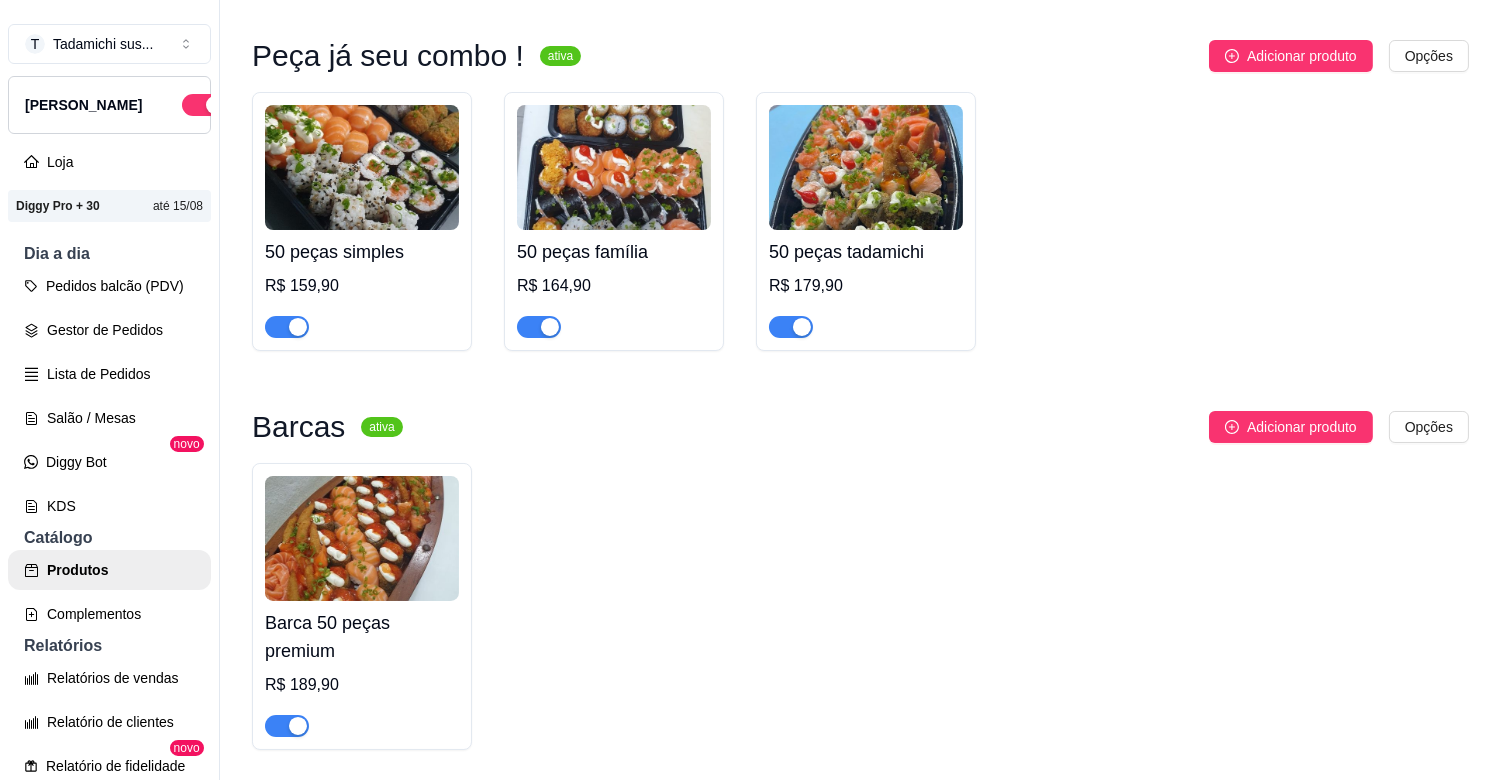 click at bounding box center (614, 167) 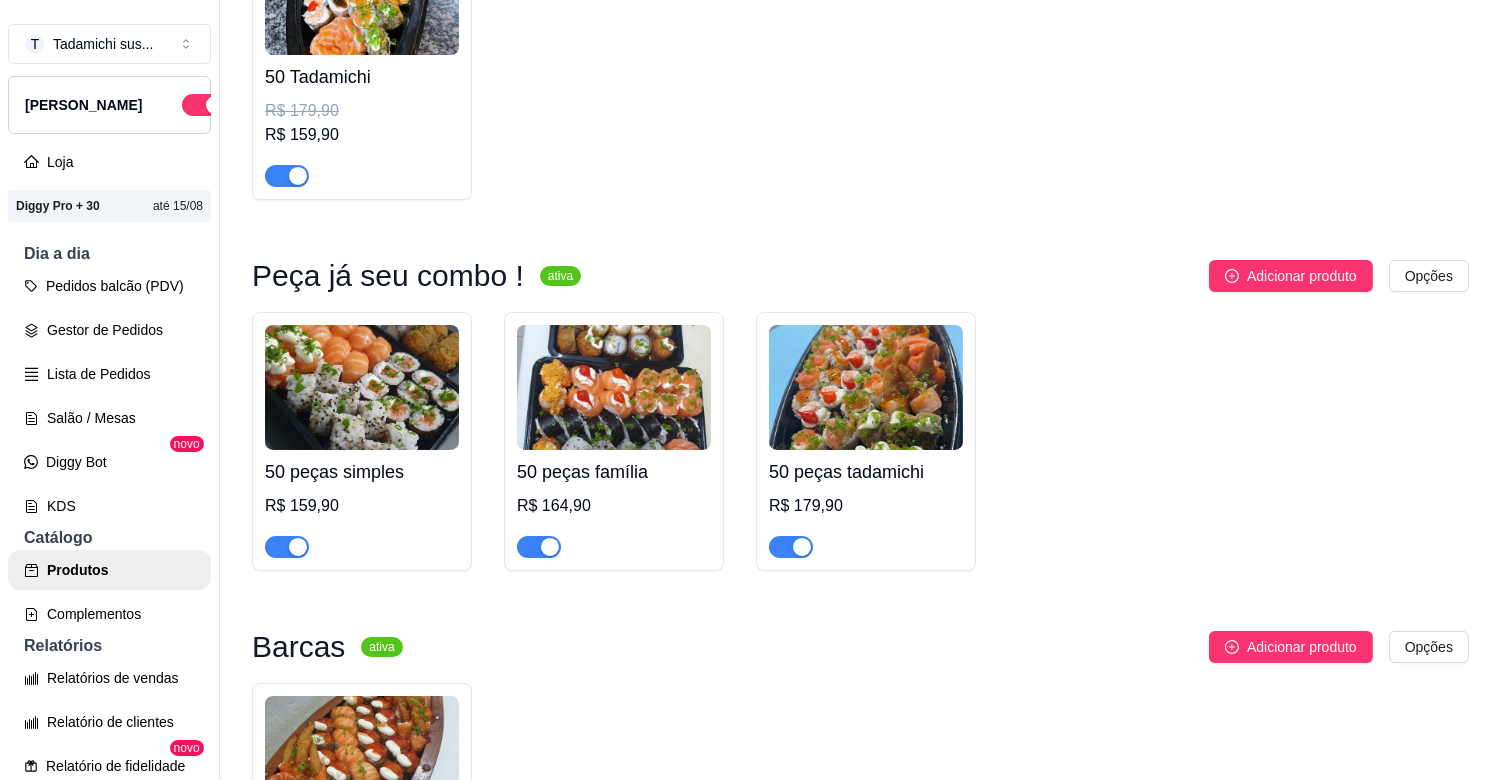 scroll, scrollTop: 333, scrollLeft: 0, axis: vertical 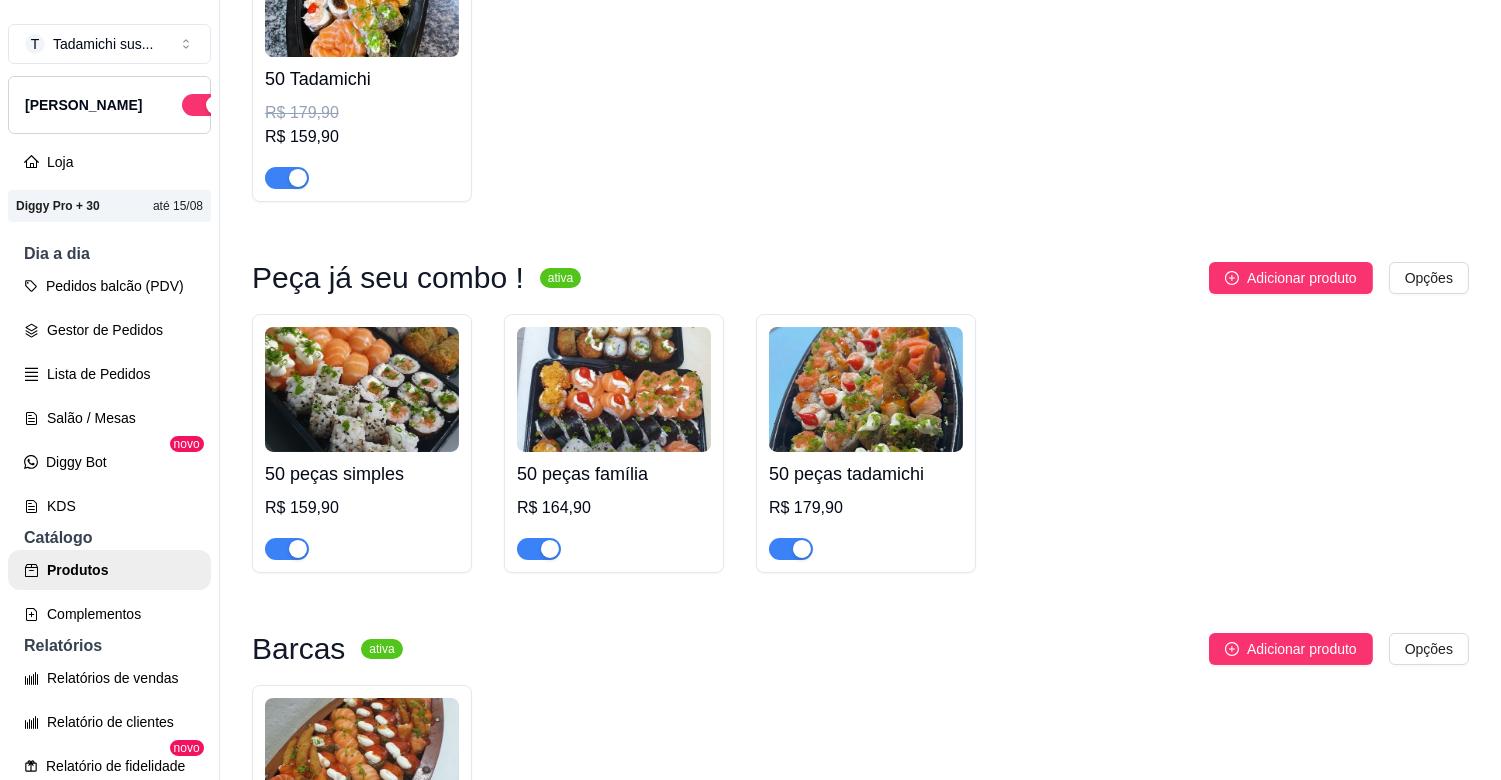 click at bounding box center [614, 389] 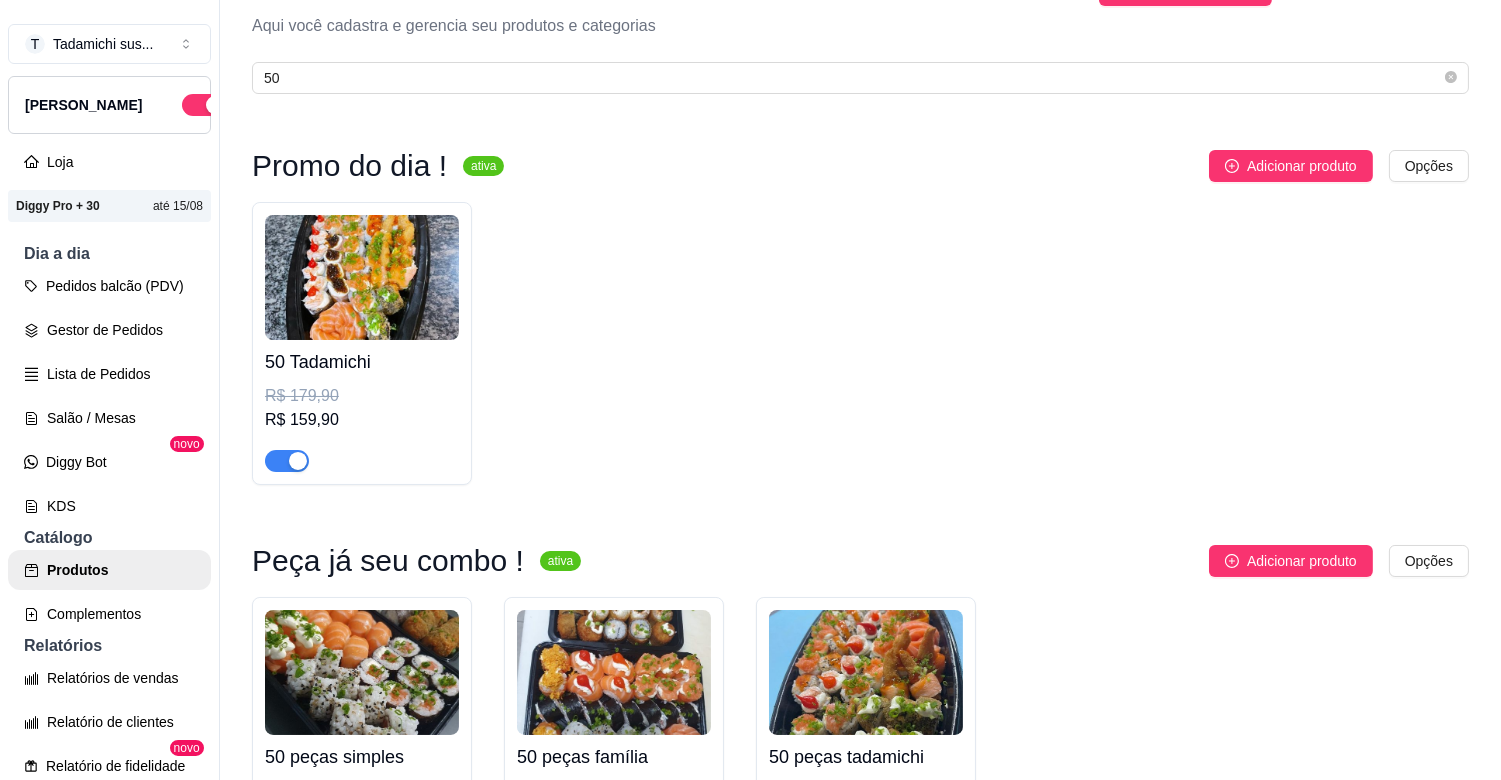 scroll, scrollTop: 0, scrollLeft: 0, axis: both 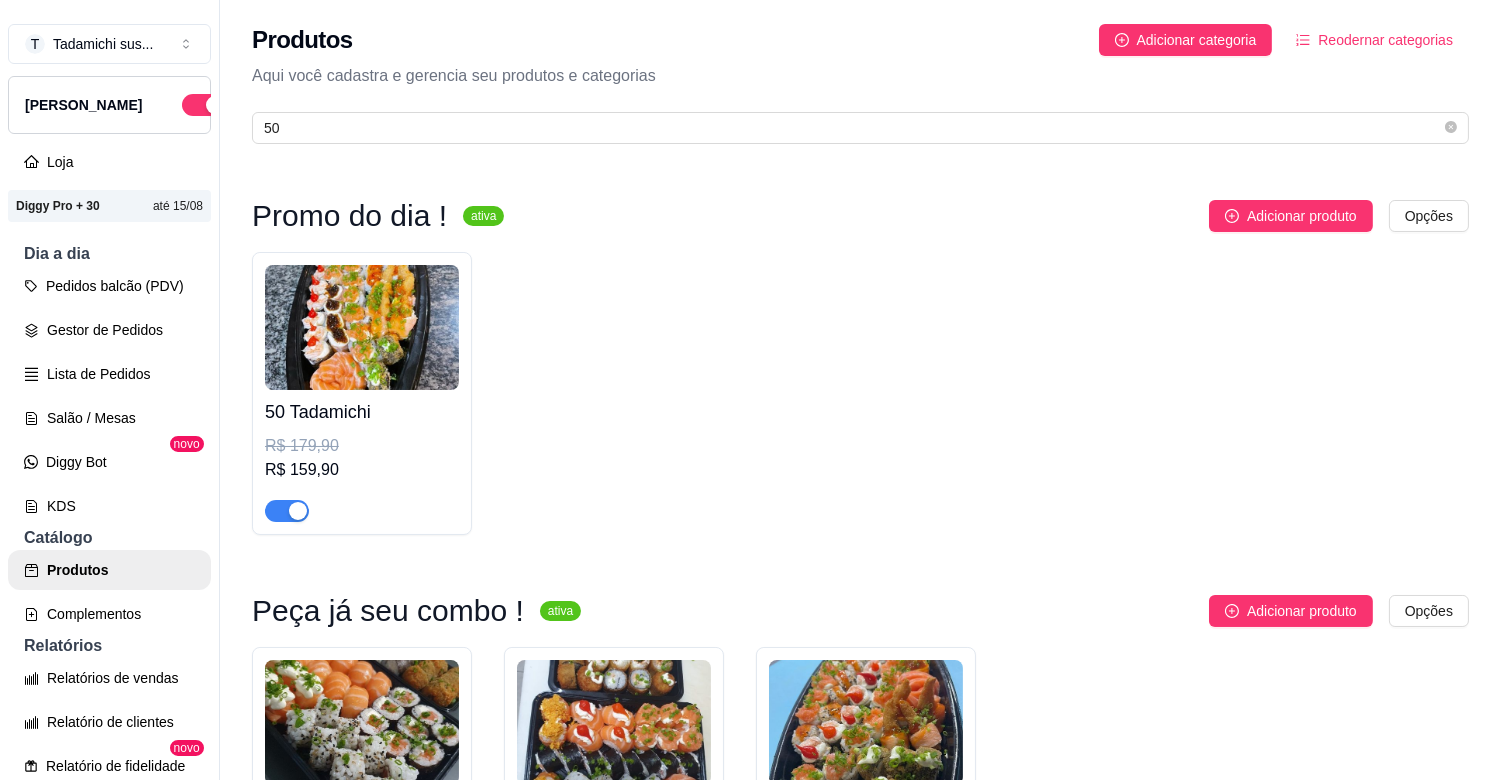 click at bounding box center [362, 327] 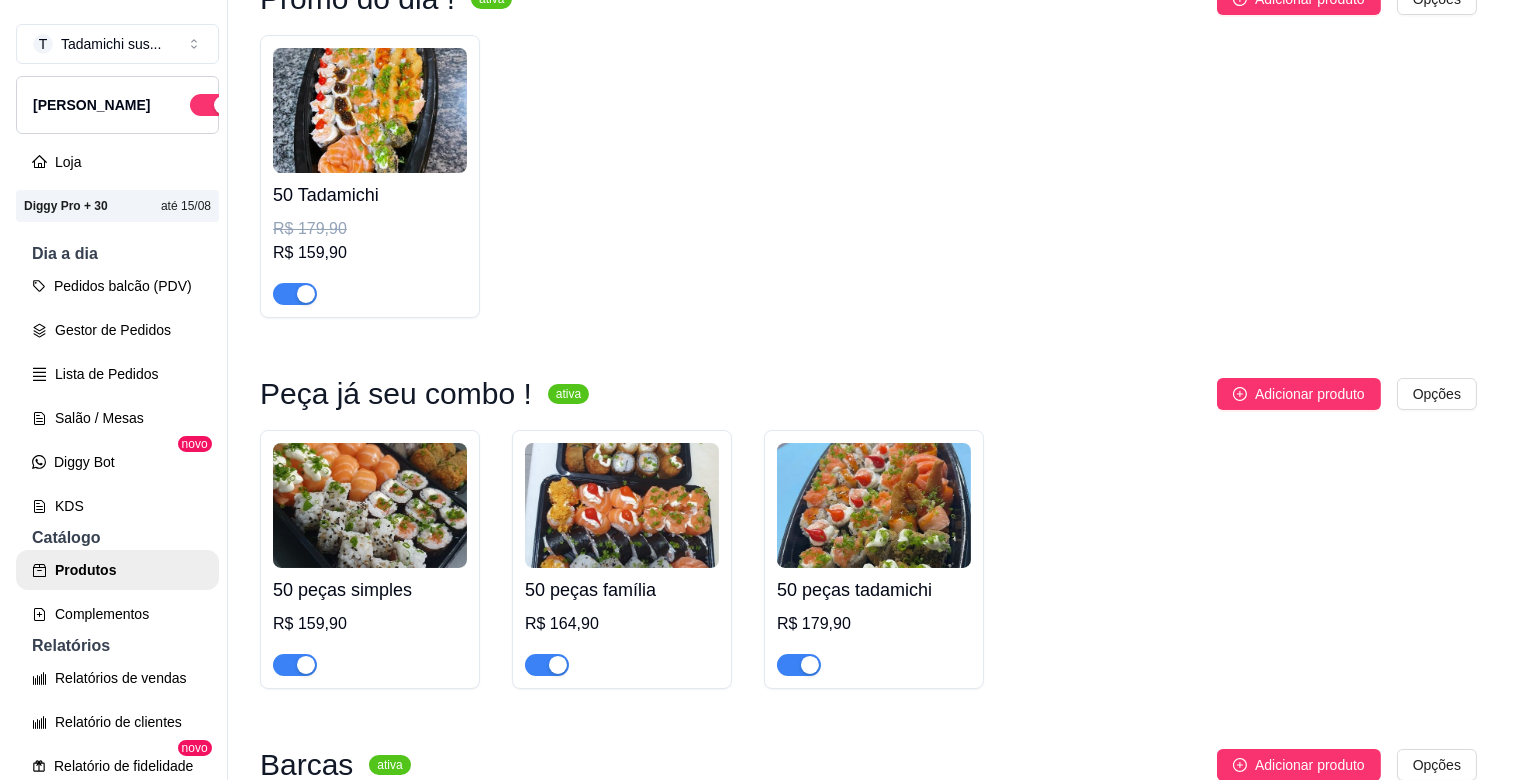 scroll, scrollTop: 222, scrollLeft: 0, axis: vertical 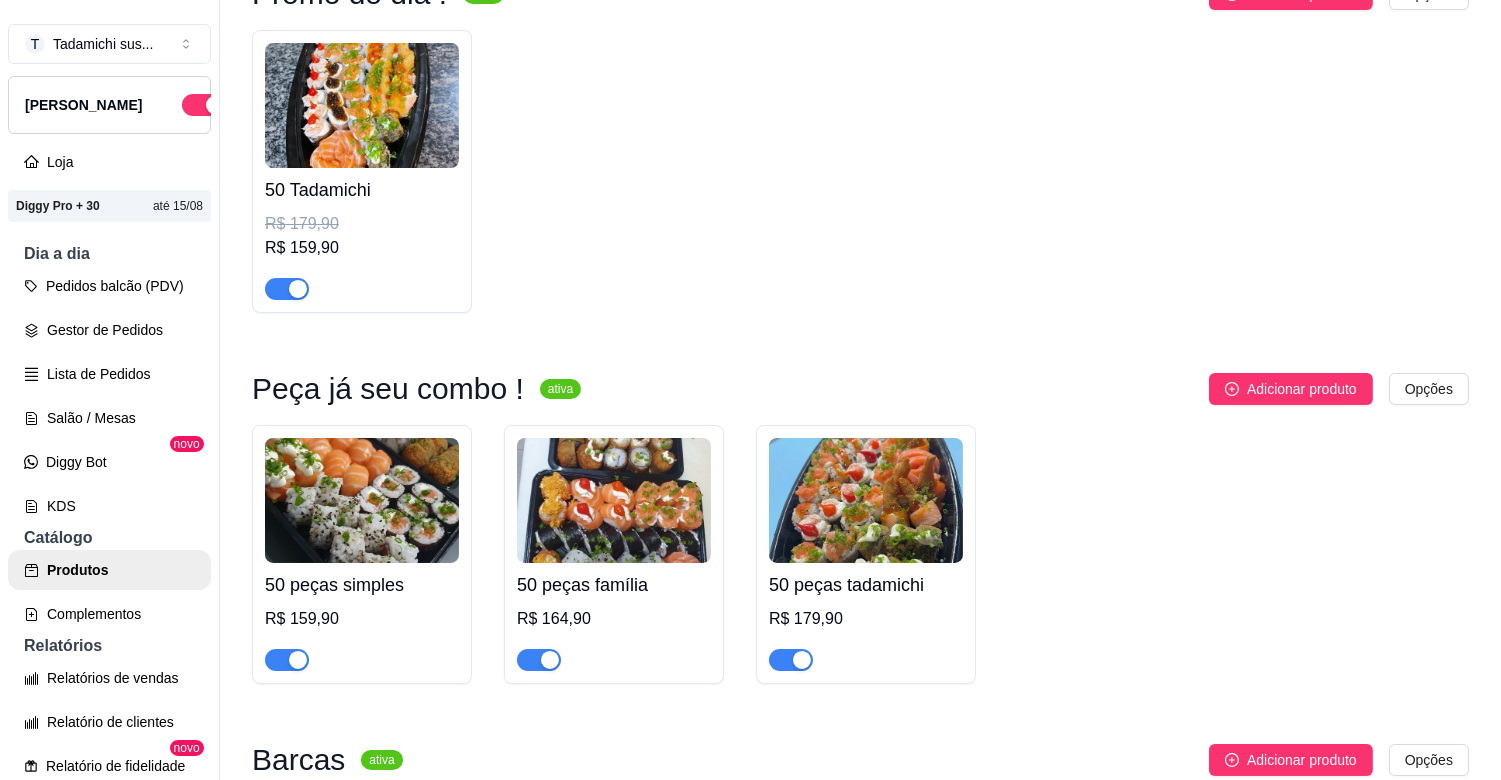 click at bounding box center (614, 500) 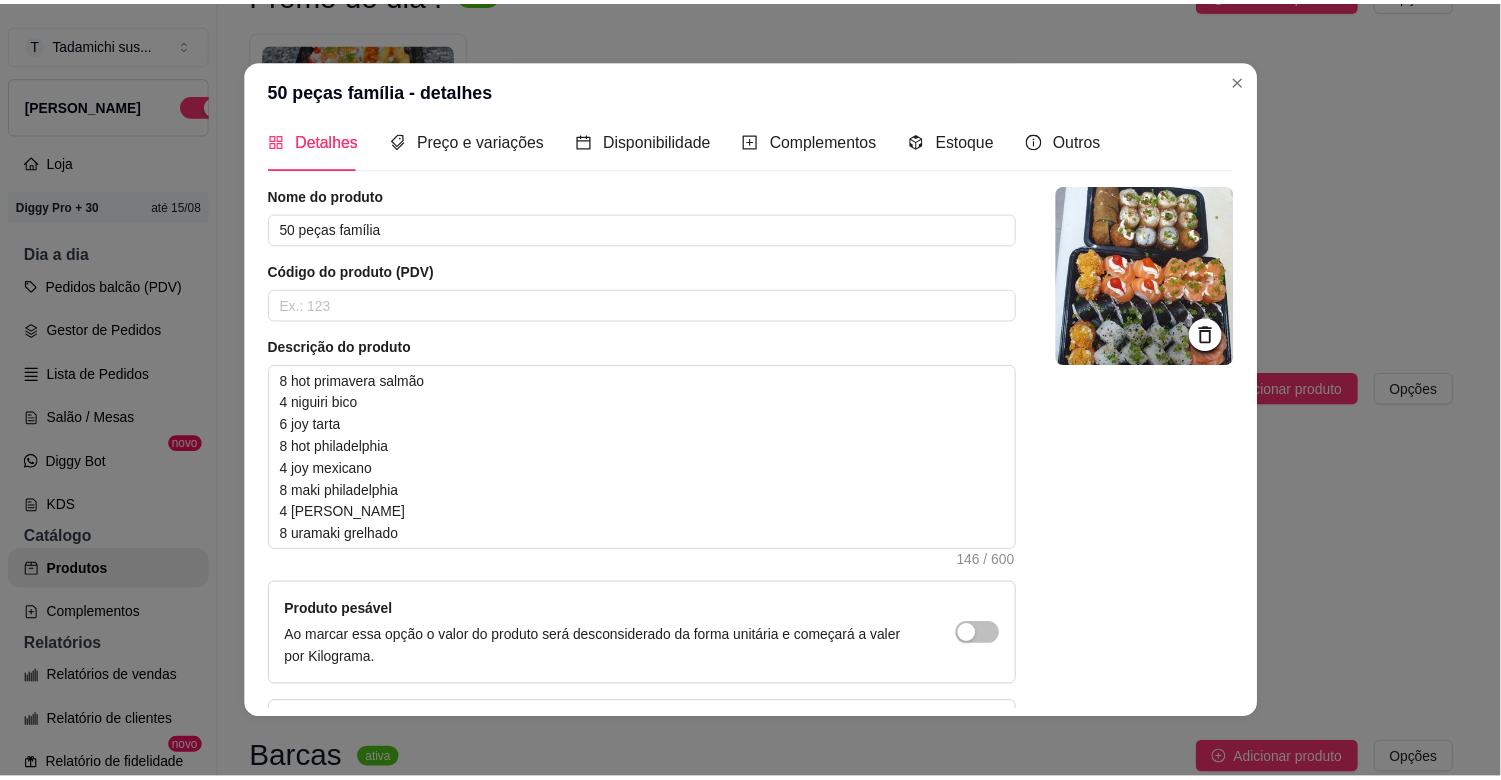 scroll, scrollTop: 0, scrollLeft: 0, axis: both 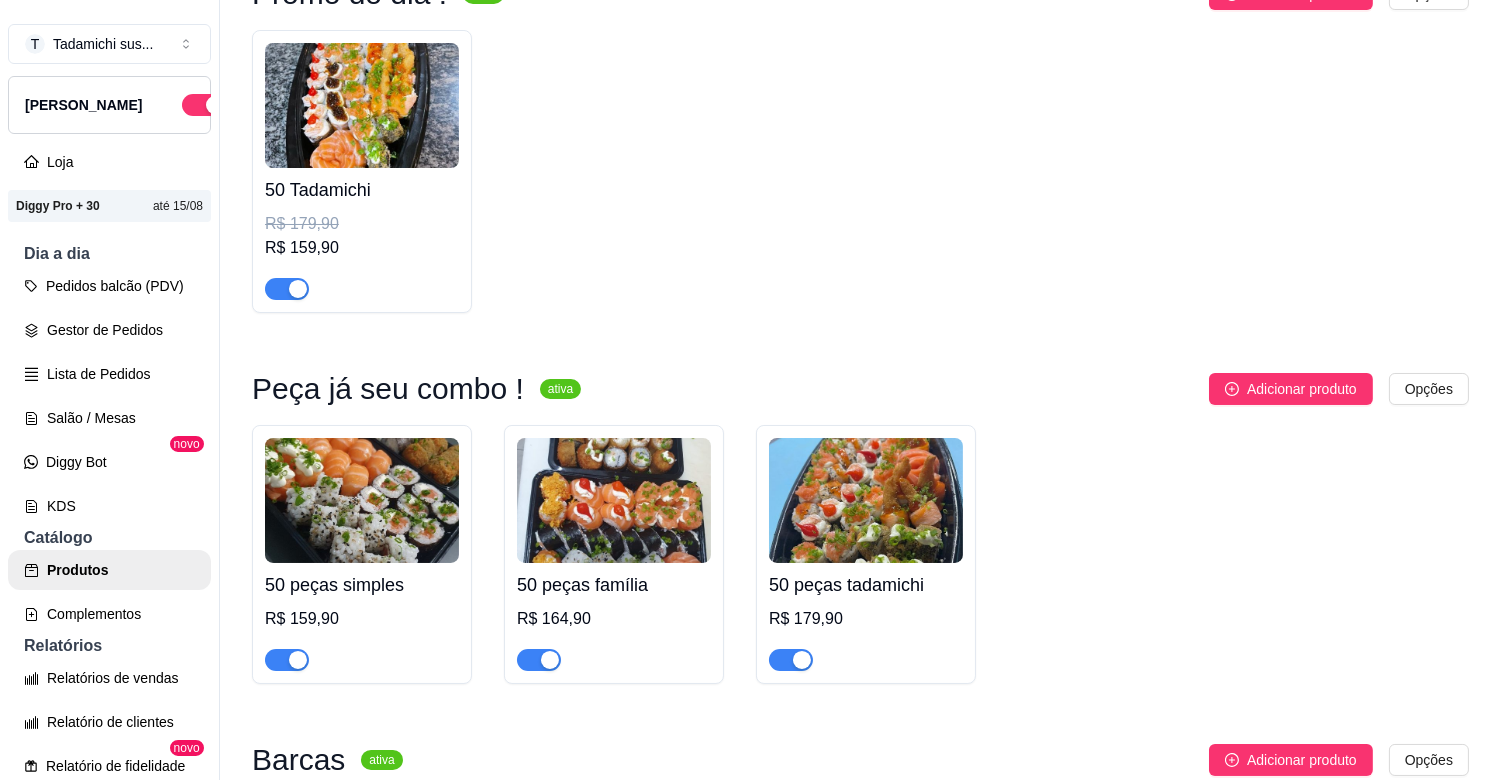 click on "50 Tadamichi    R$ 179,90 R$ 159,90" at bounding box center [362, 171] 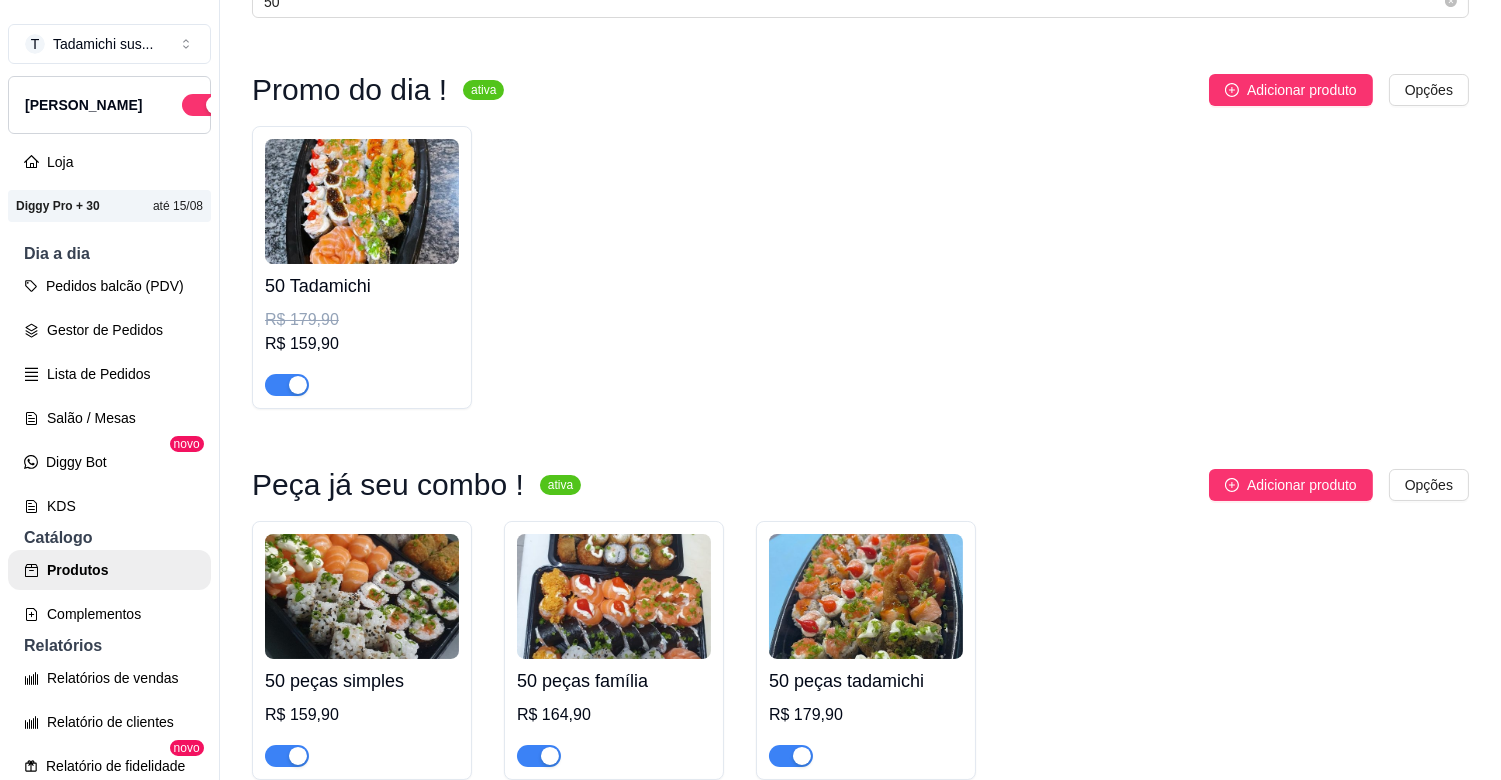 scroll, scrollTop: 0, scrollLeft: 0, axis: both 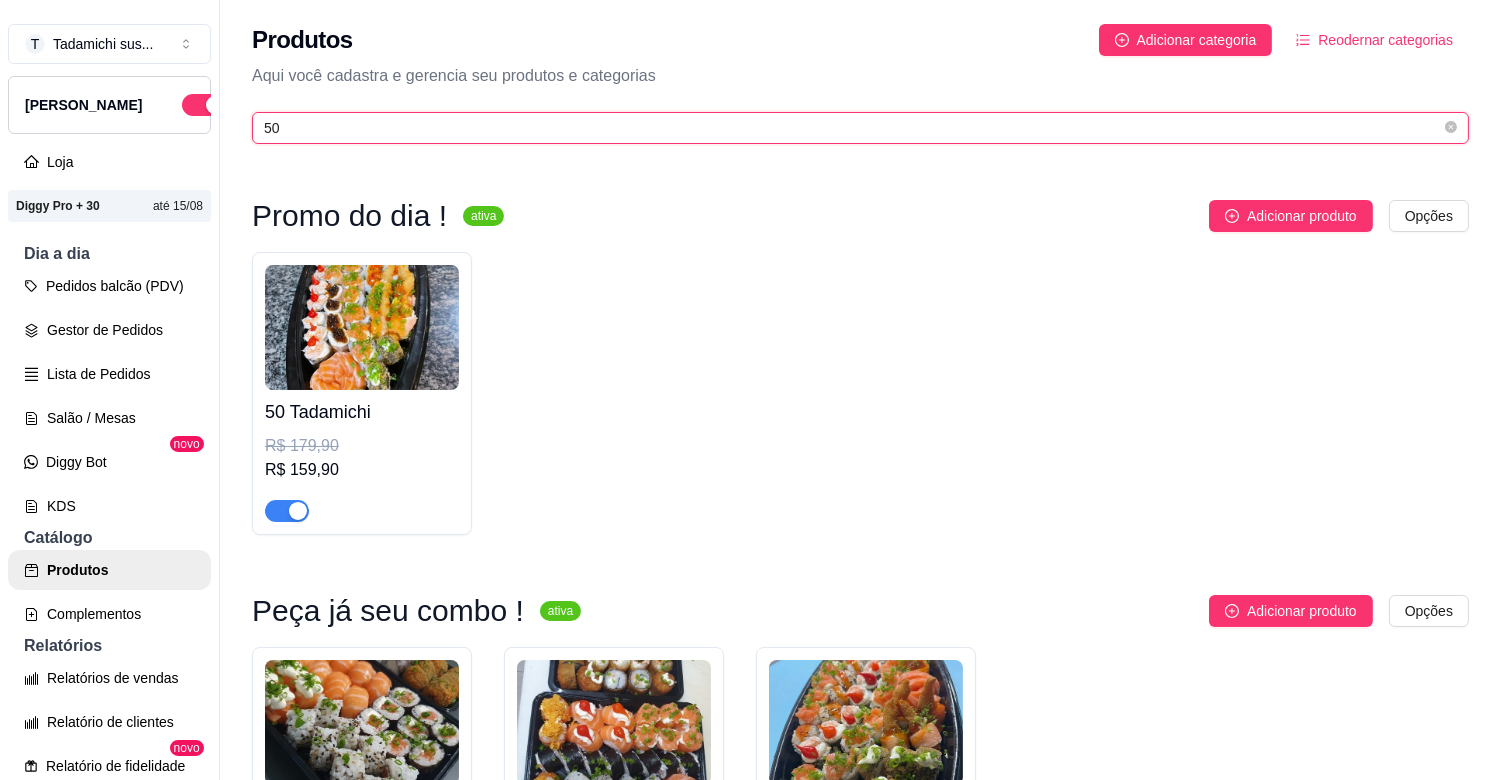 click on "50" at bounding box center (852, 128) 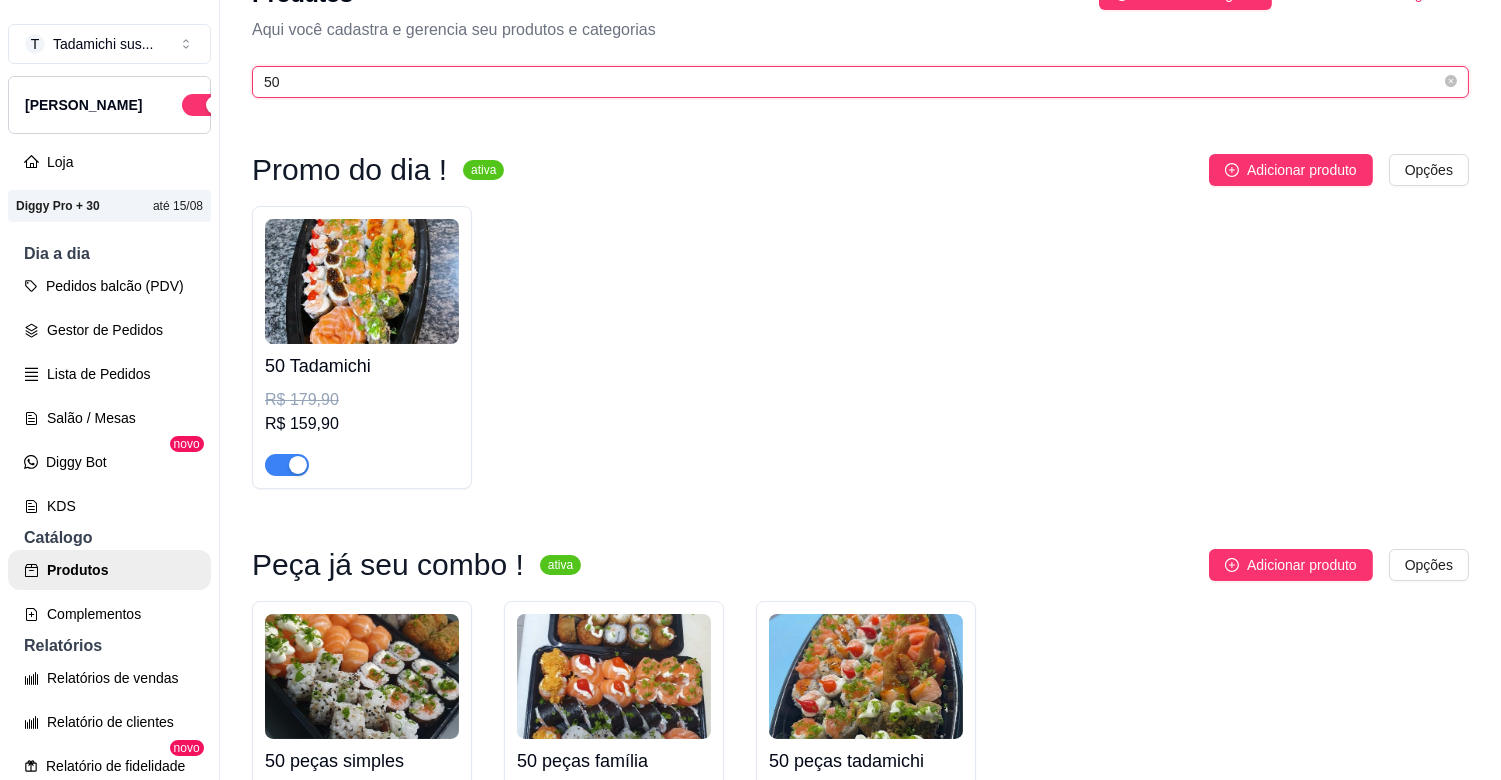 scroll, scrollTop: 0, scrollLeft: 0, axis: both 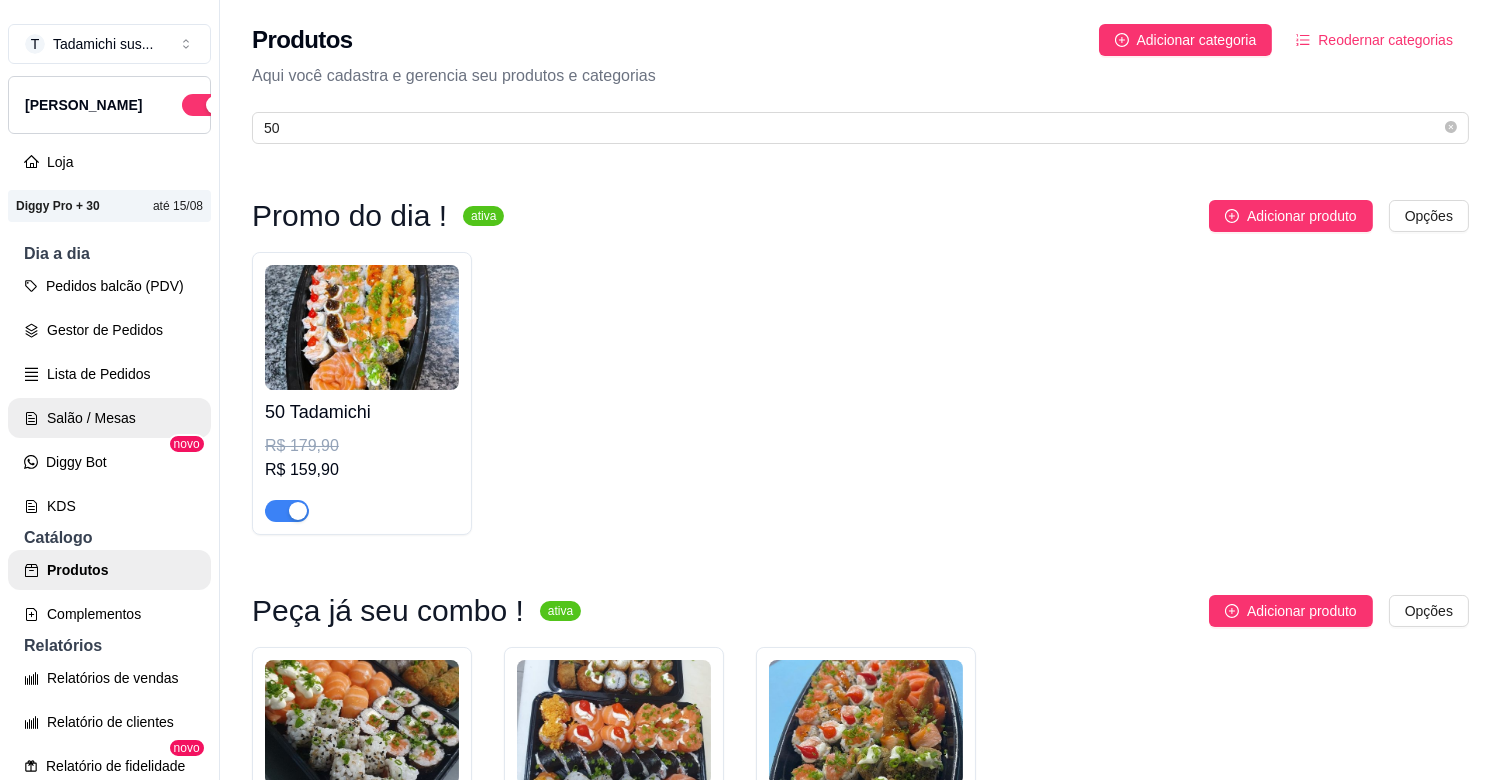 click on "Salão / Mesas" at bounding box center (109, 418) 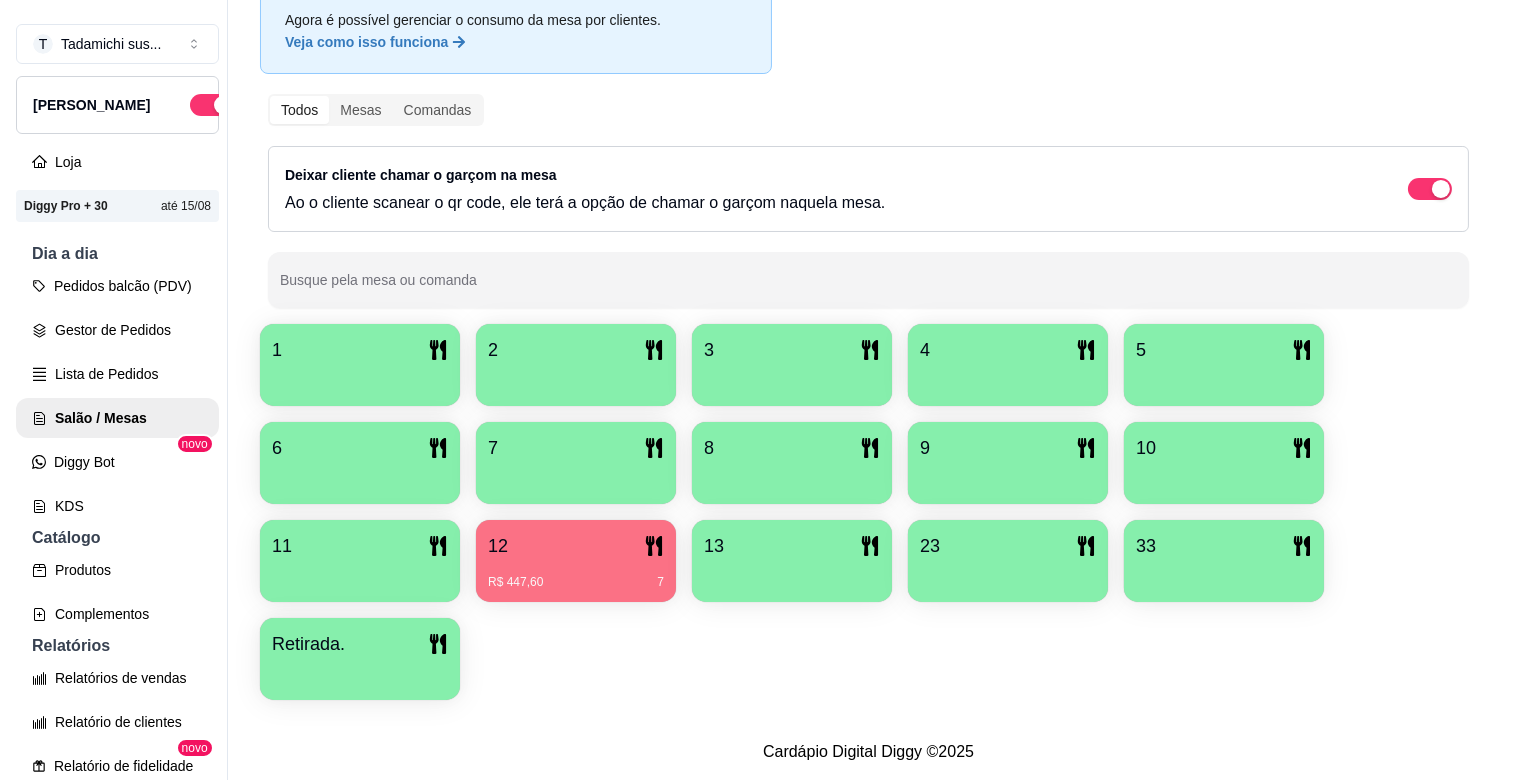 scroll, scrollTop: 142, scrollLeft: 0, axis: vertical 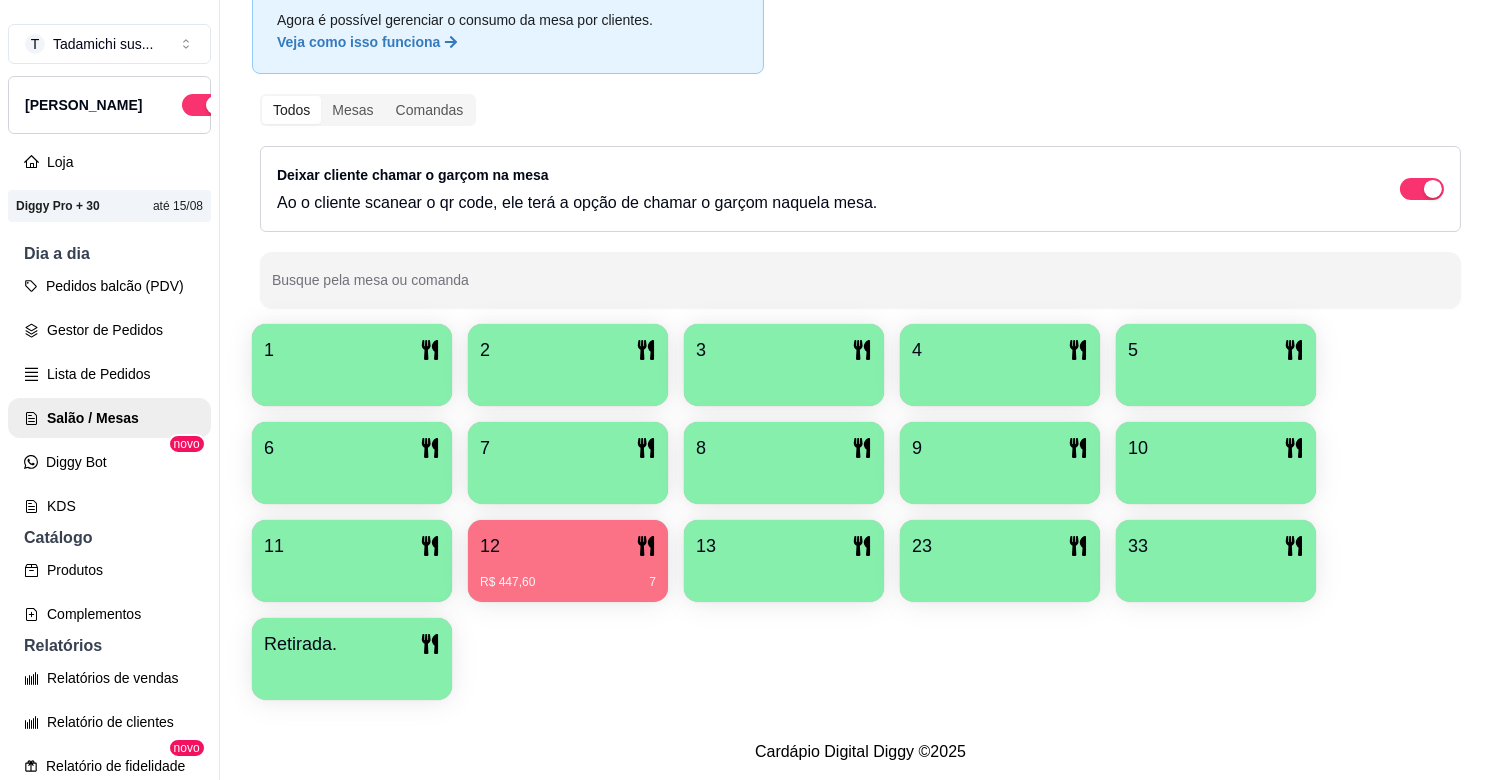 click at bounding box center [352, 673] 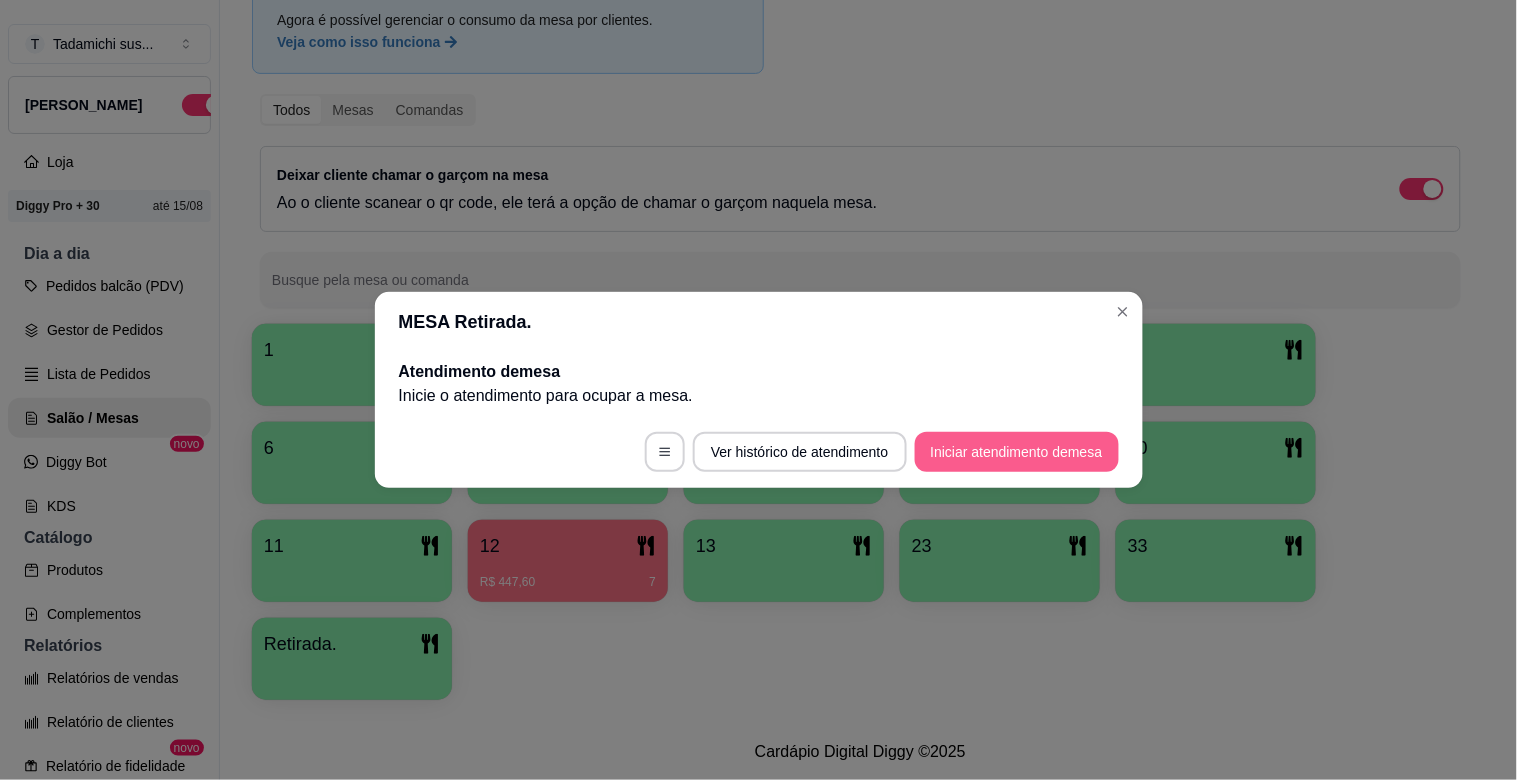 click on "Iniciar atendimento de  mesa" at bounding box center (1017, 452) 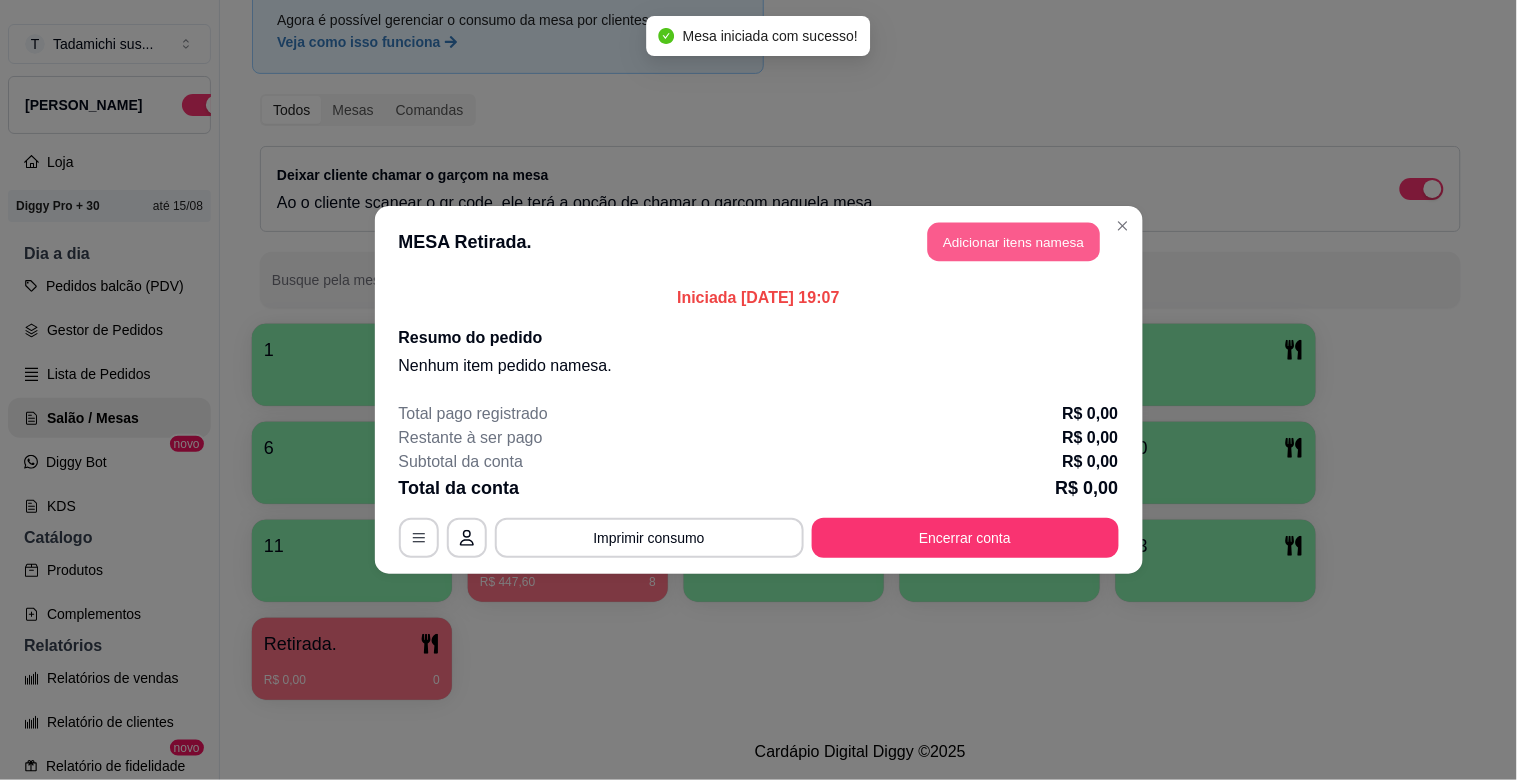 click on "Adicionar itens na  mesa" at bounding box center (1014, 242) 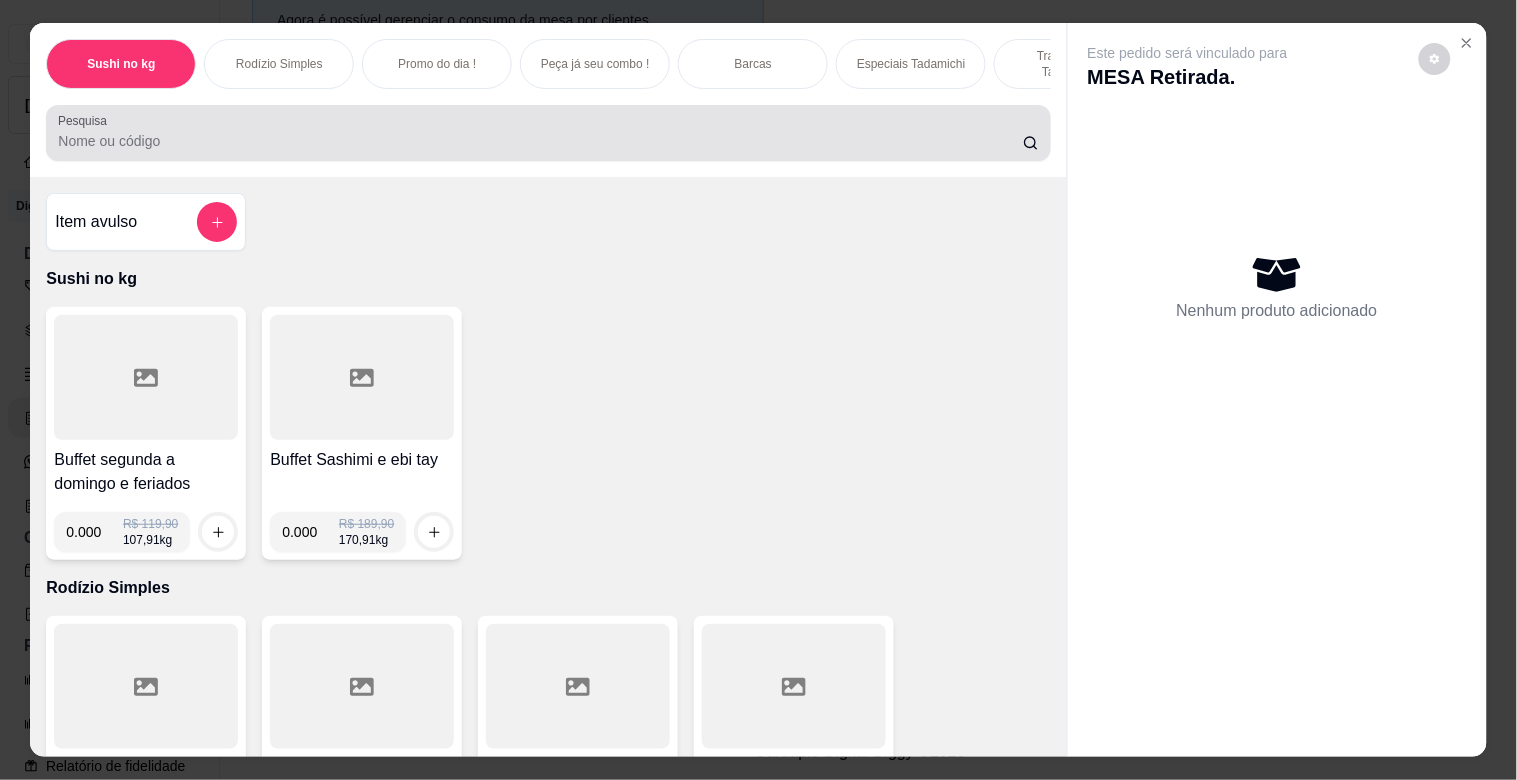 click on "Pesquisa" at bounding box center [540, 141] 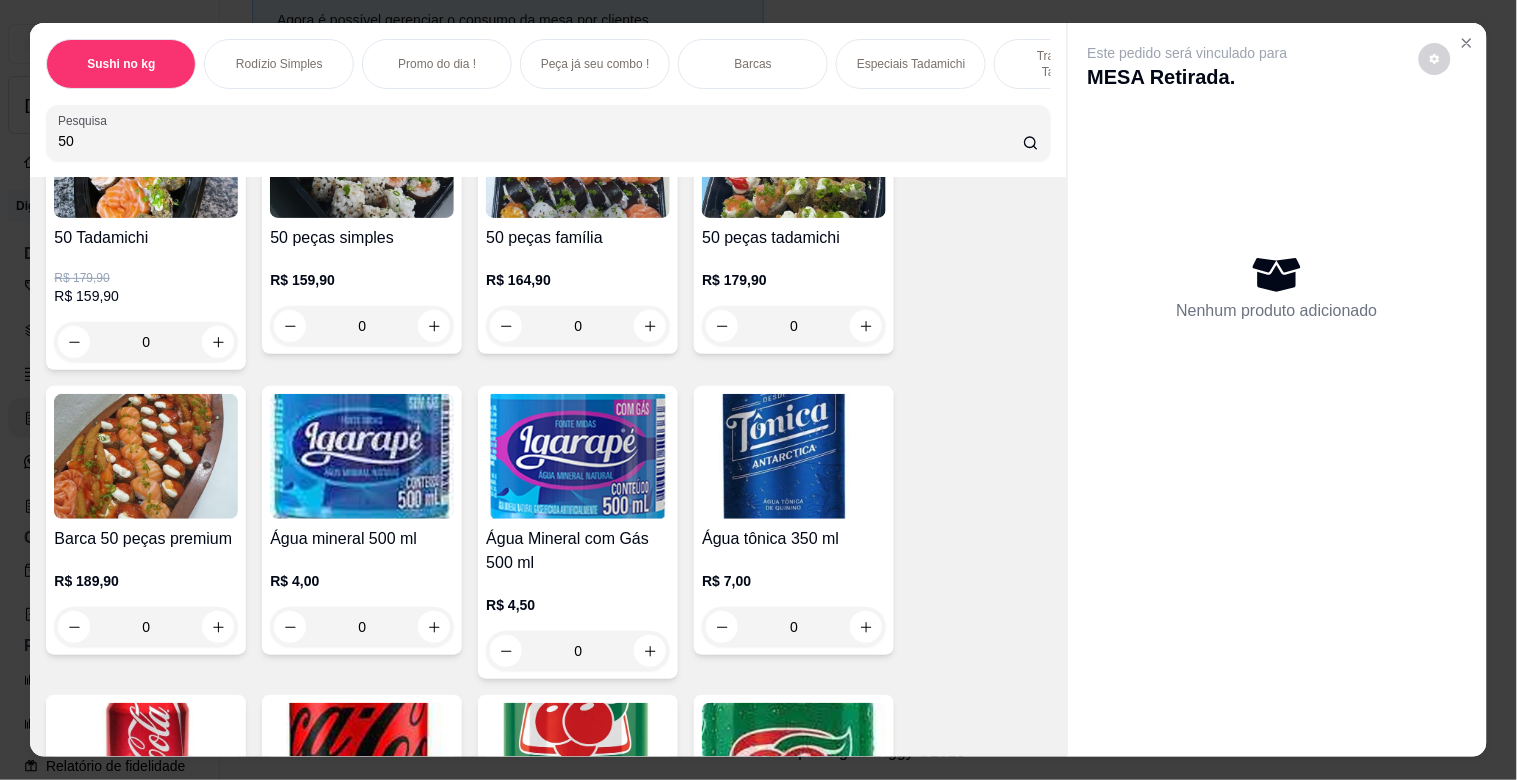scroll, scrollTop: 0, scrollLeft: 0, axis: both 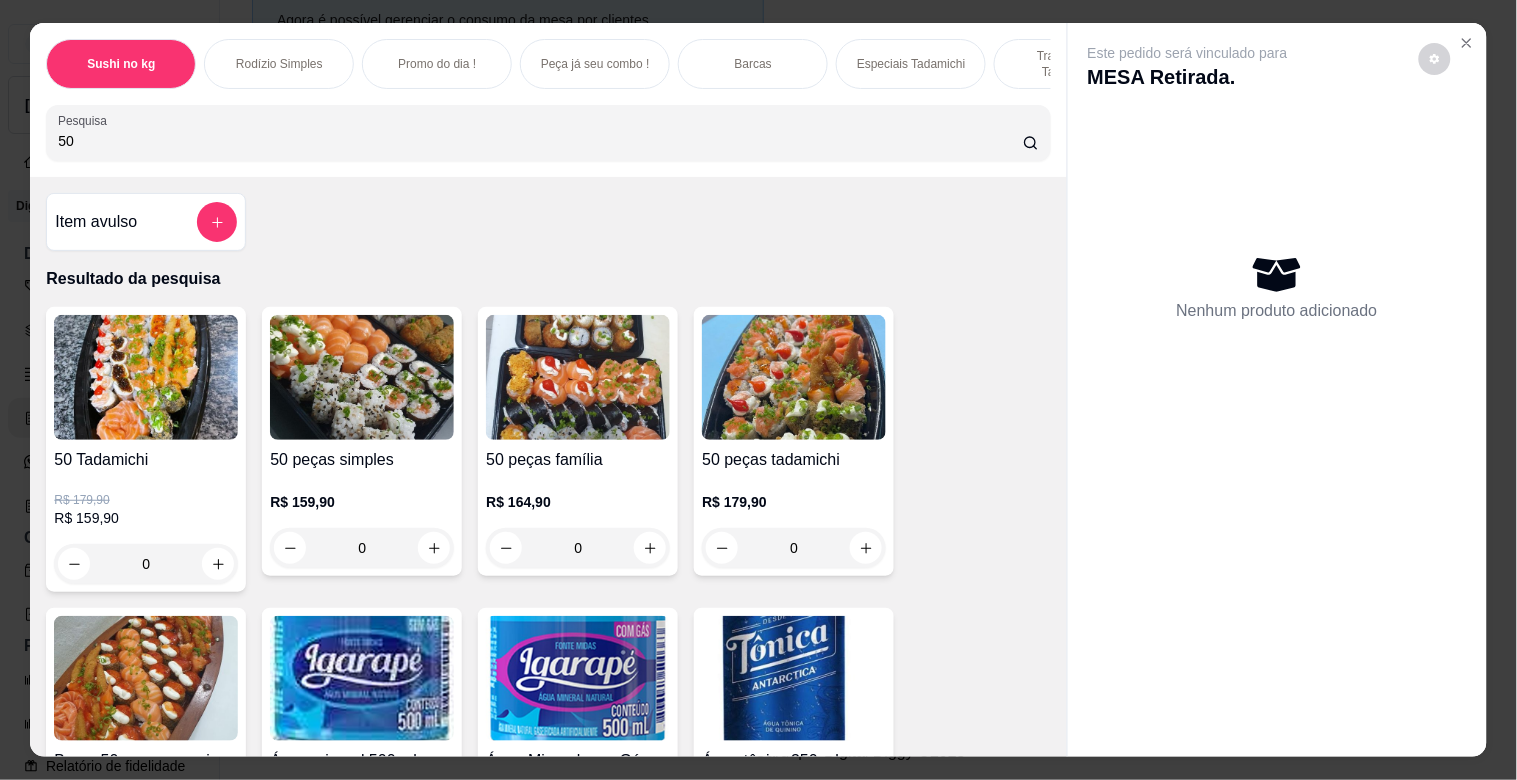 type on "50" 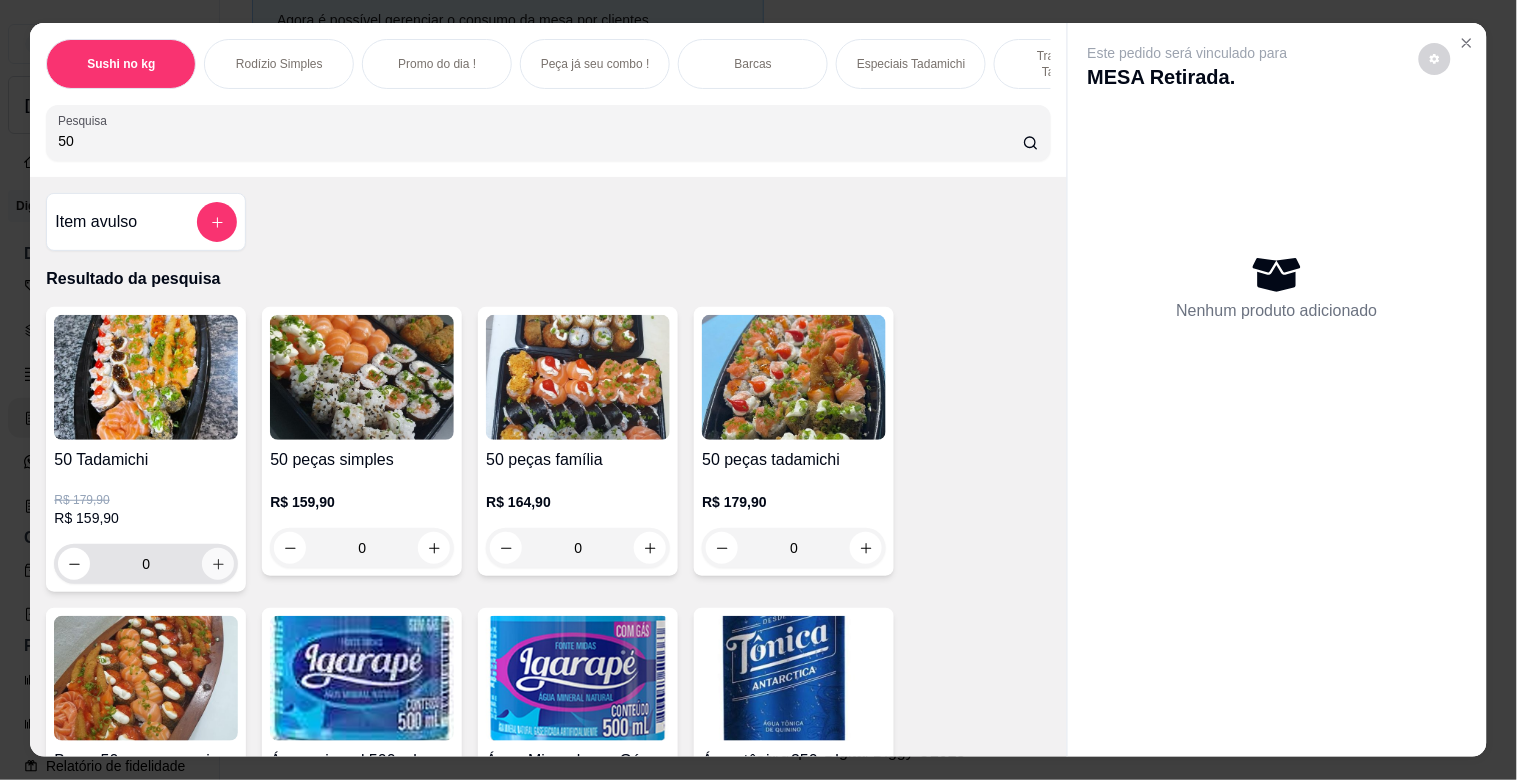 click 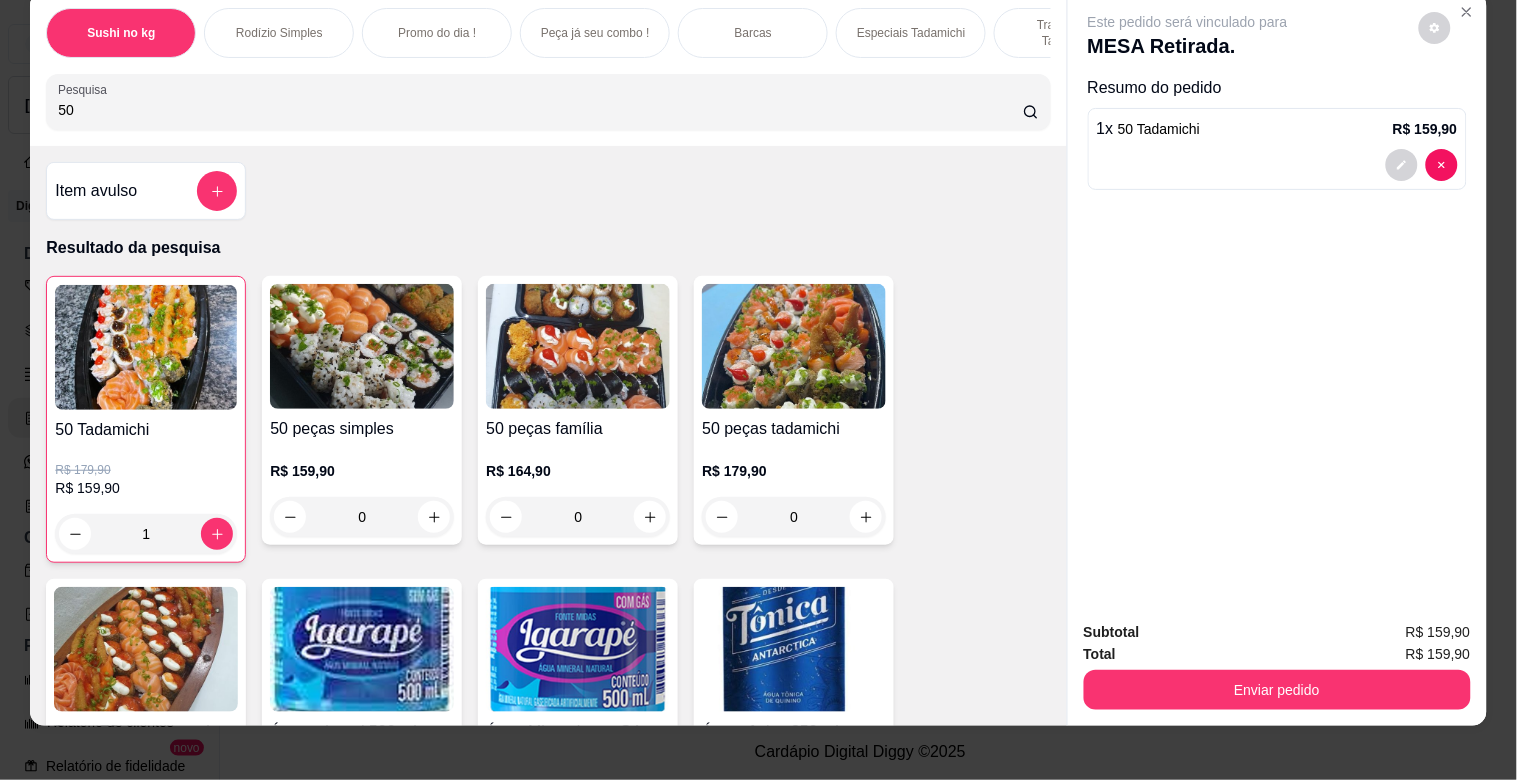 scroll, scrollTop: 48, scrollLeft: 0, axis: vertical 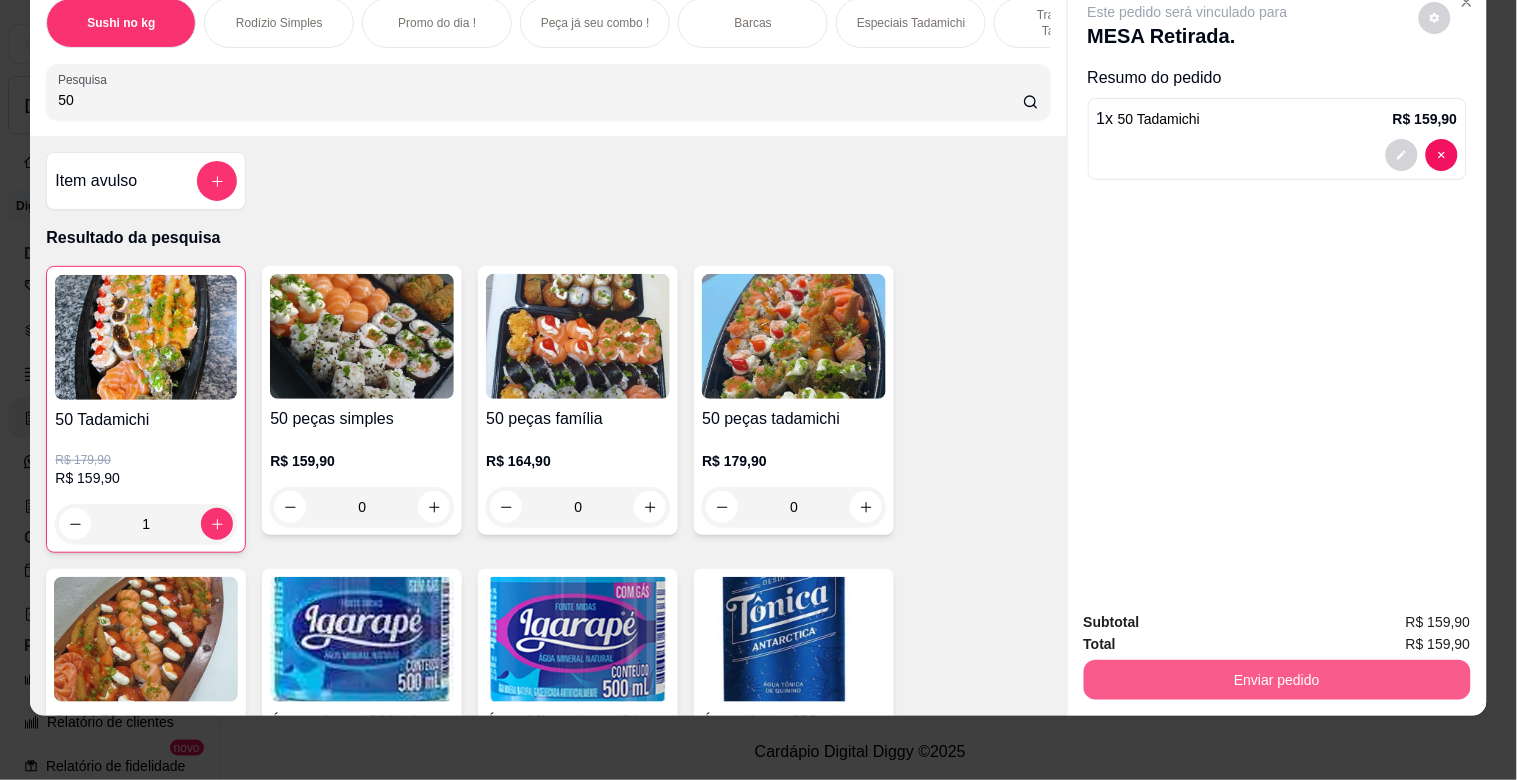 click on "Enviar pedido" at bounding box center (1277, 680) 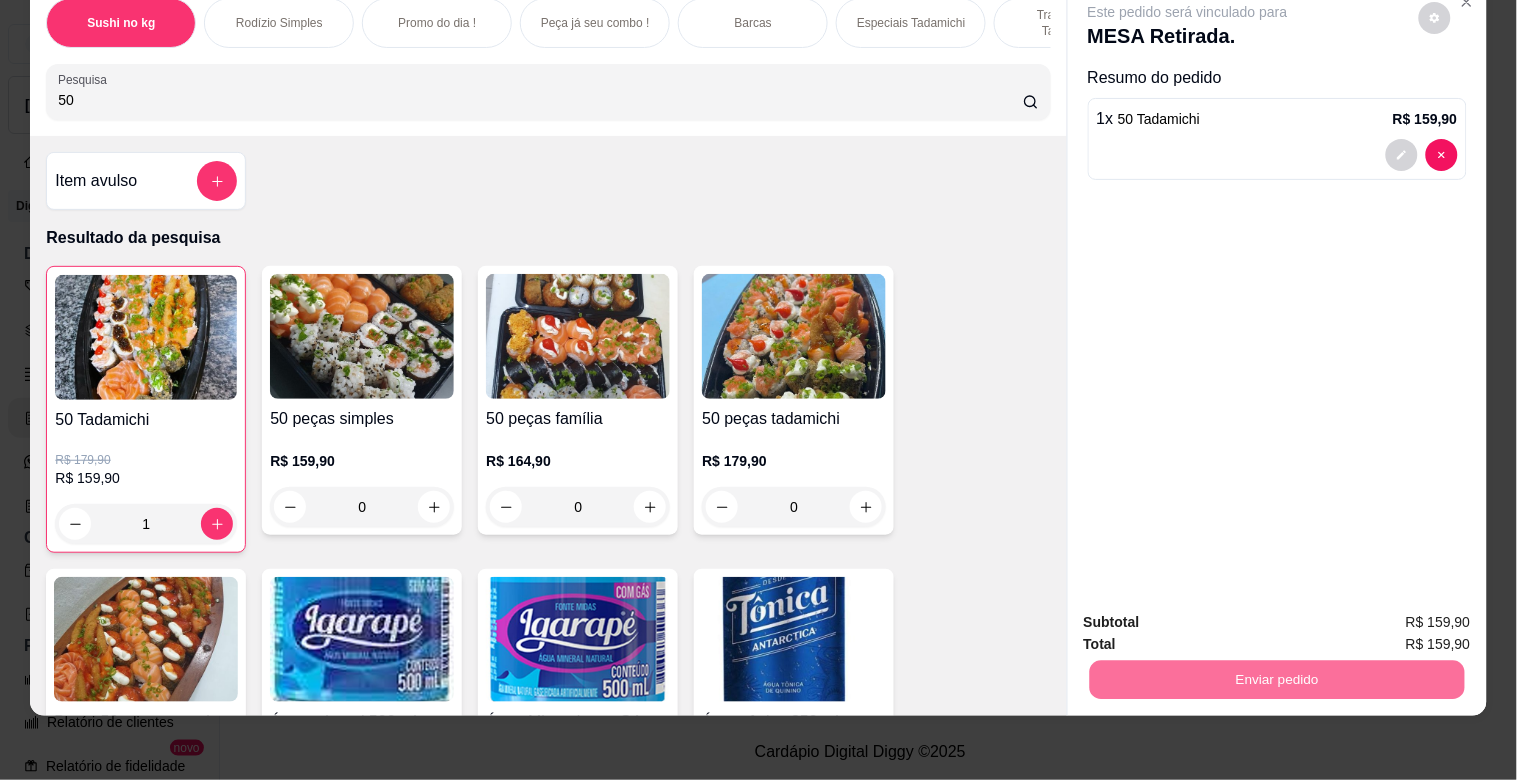 click on "Não registrar e enviar pedido" at bounding box center (1211, 614) 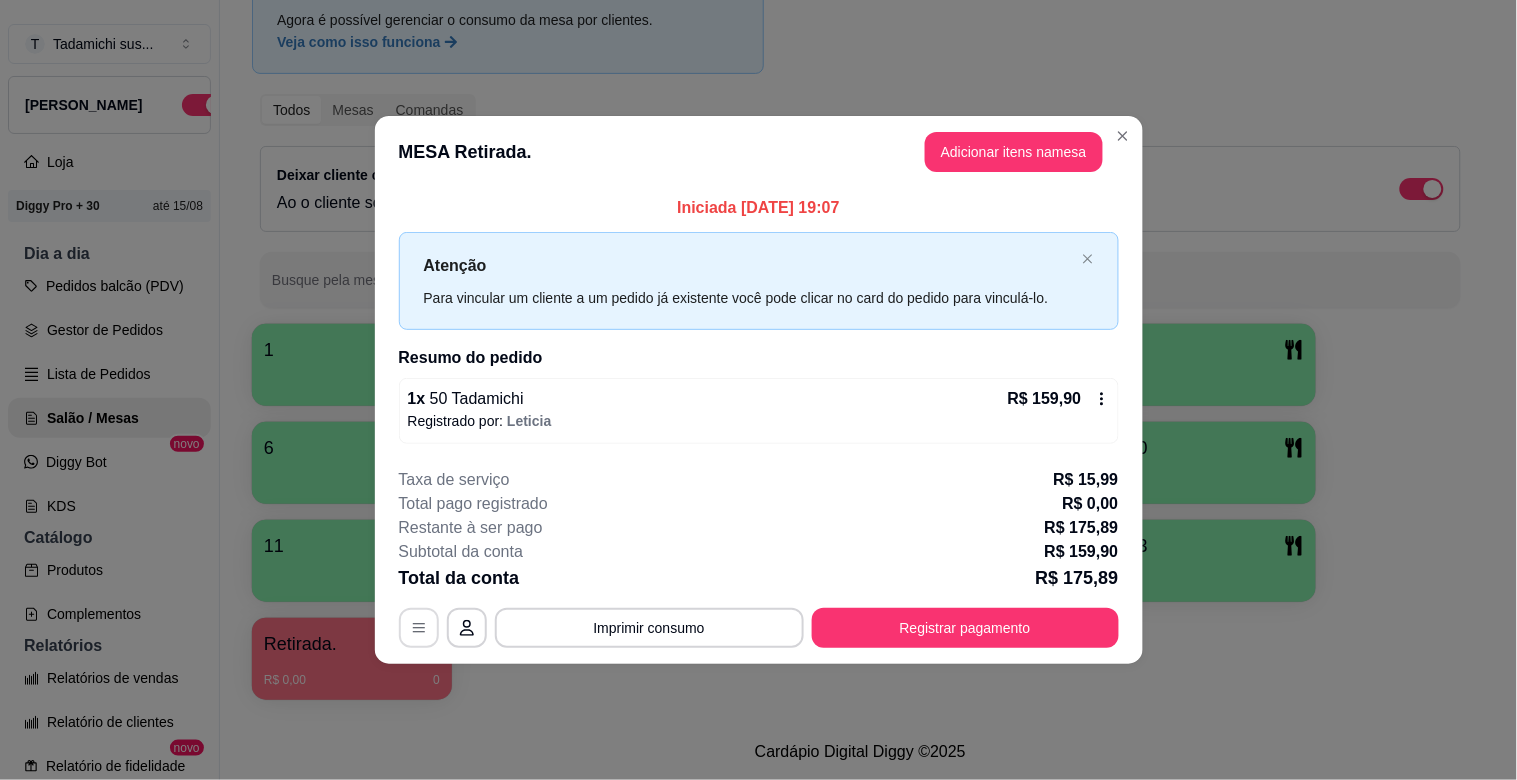click 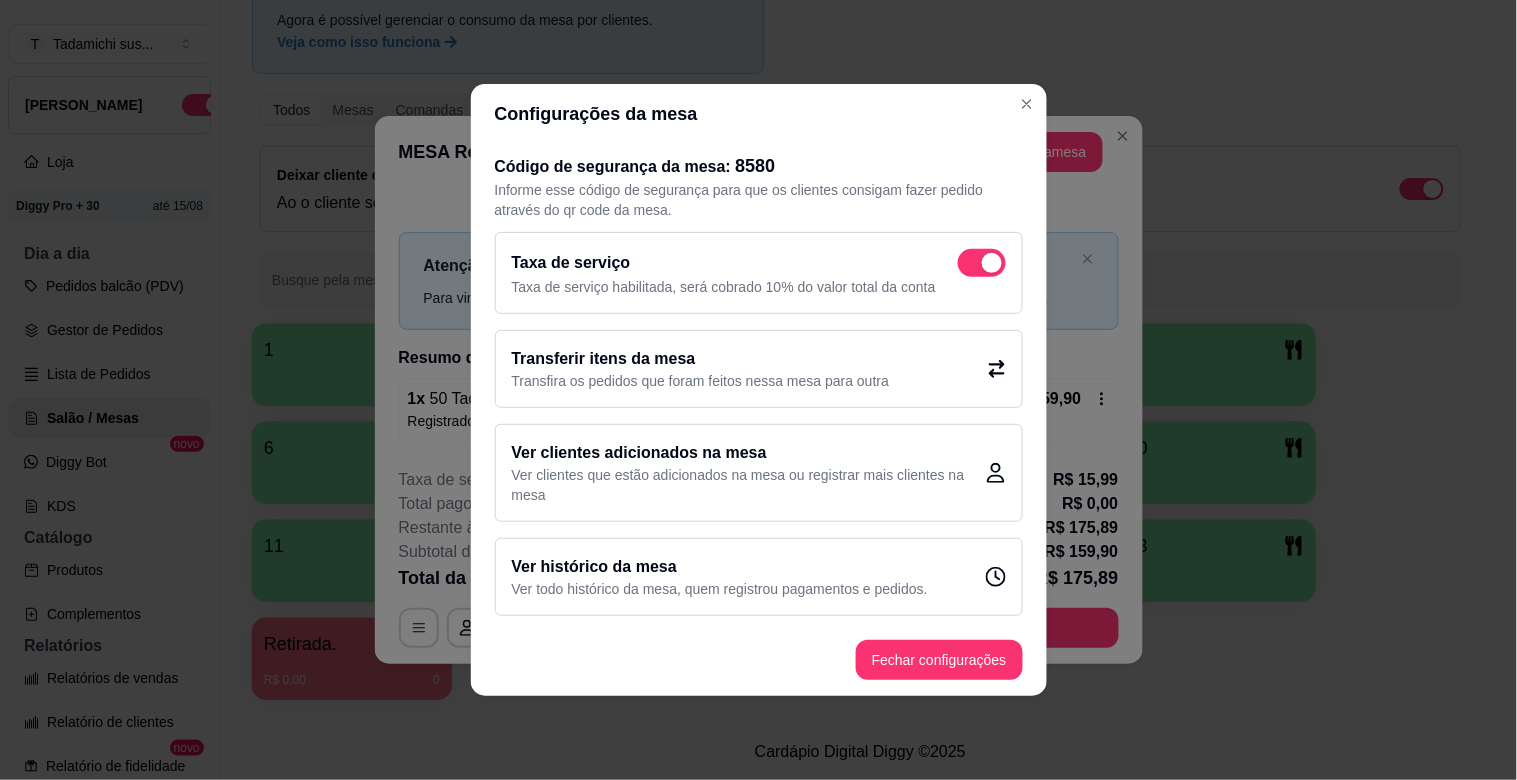 click at bounding box center [982, 263] 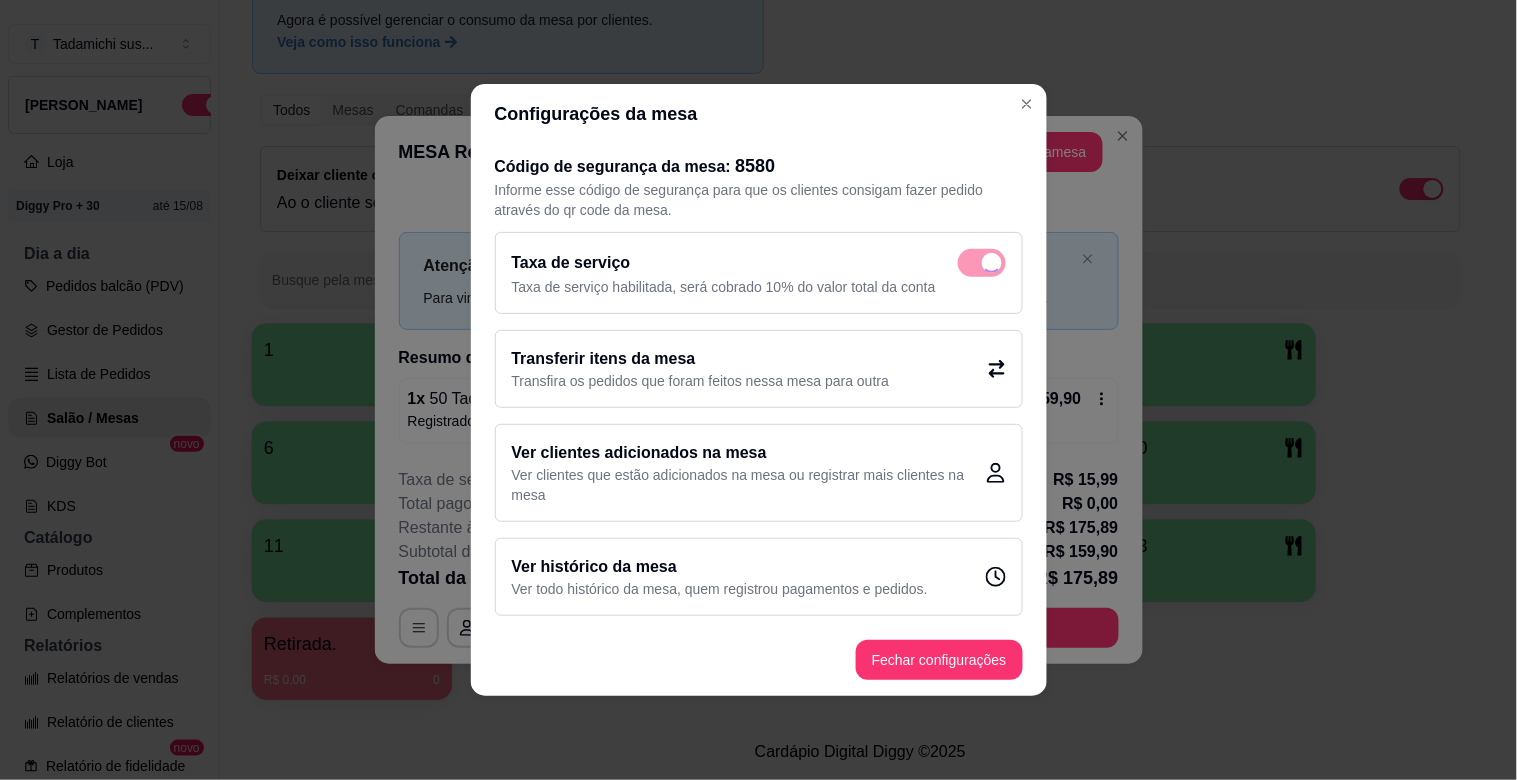checkbox on "false" 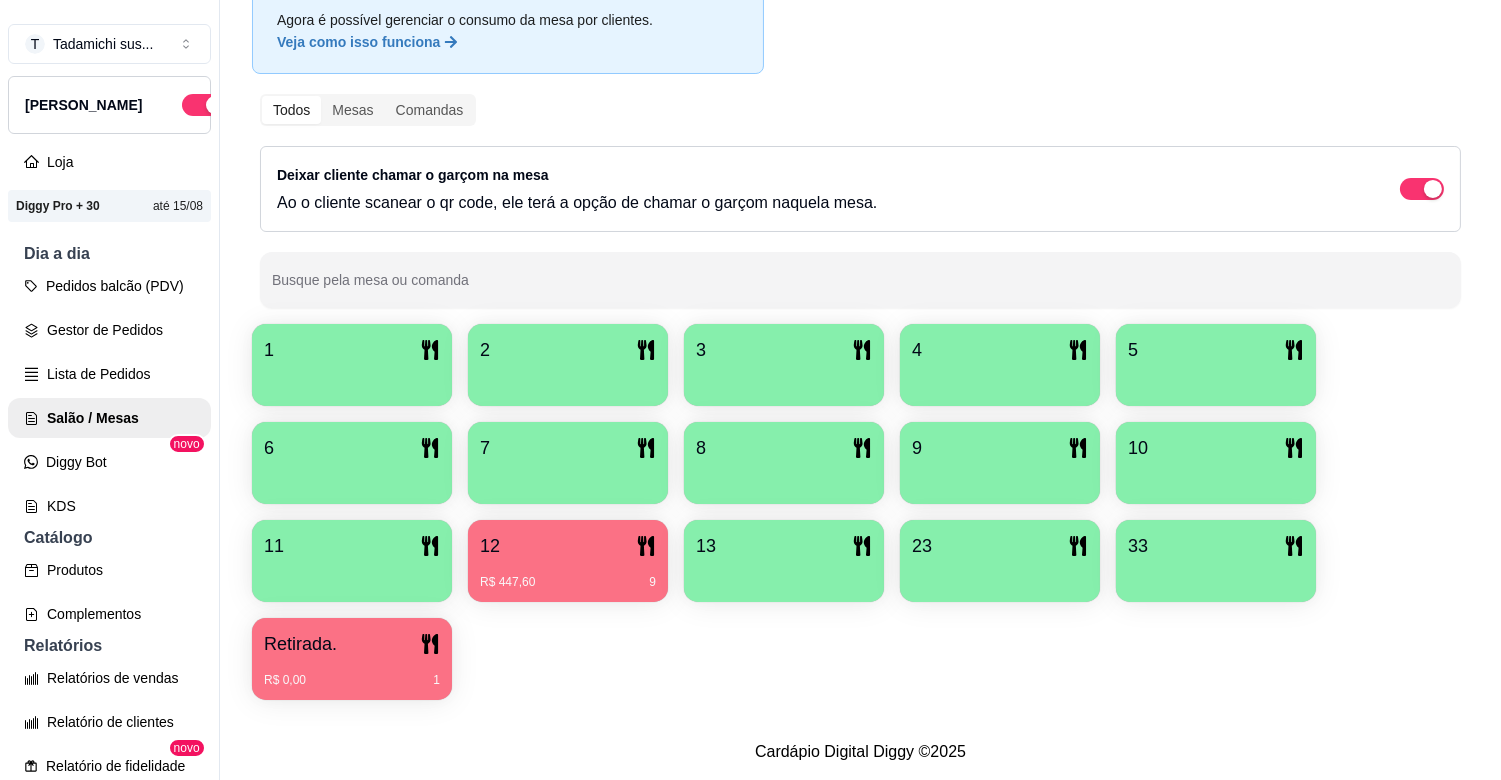 click on "Retirada." at bounding box center [300, 644] 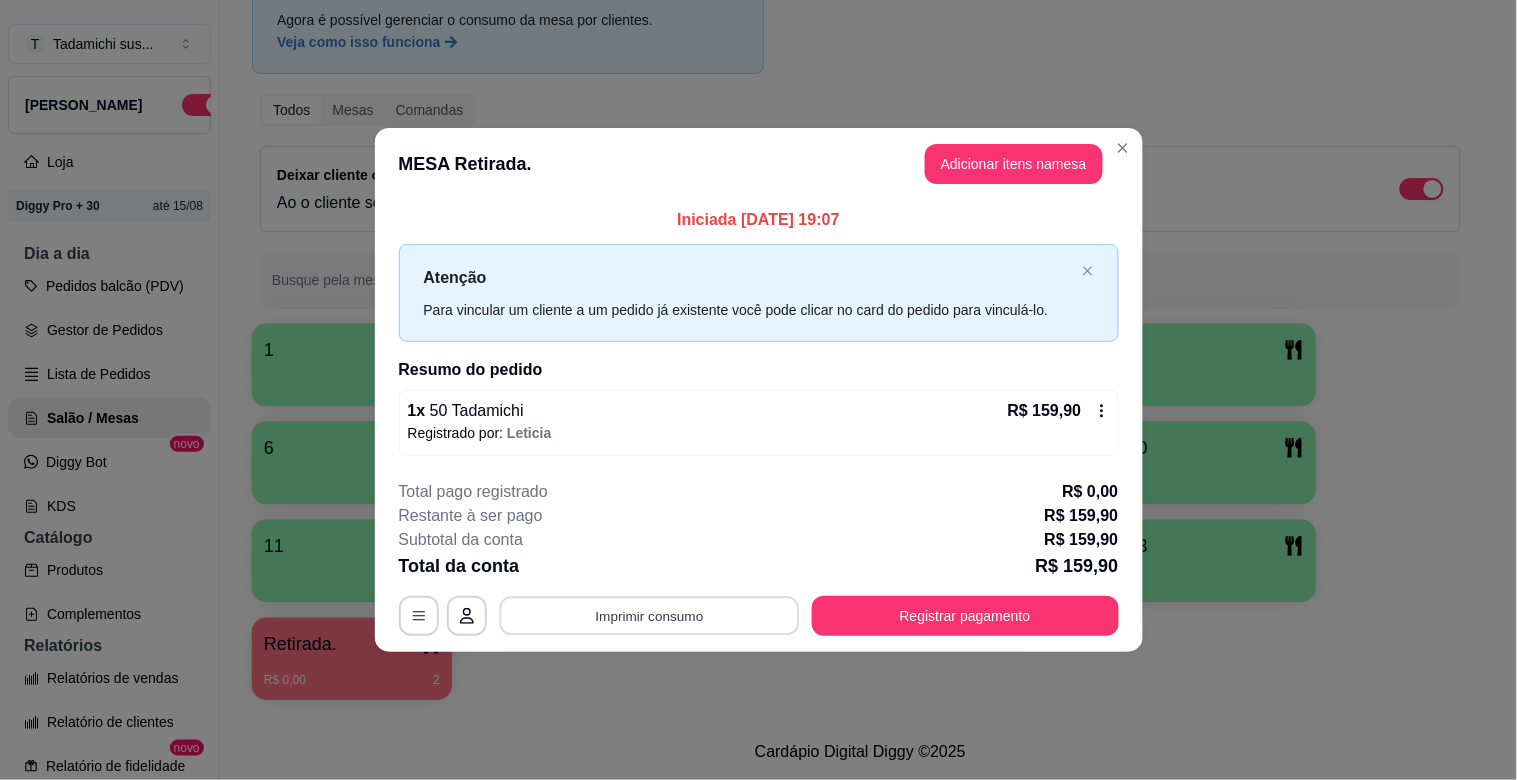 click on "Imprimir consumo" at bounding box center [649, 615] 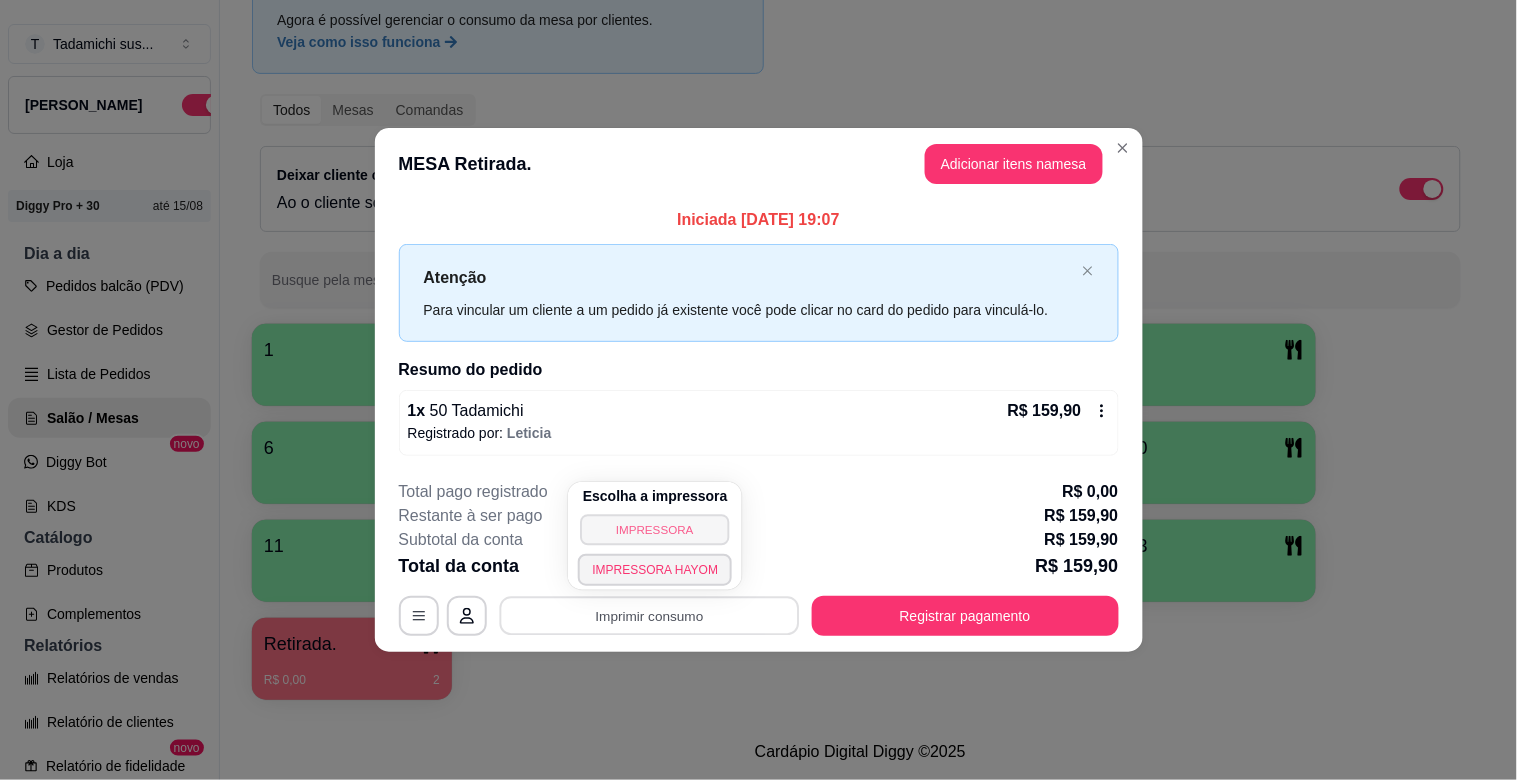 click on "IMPRESSORA" at bounding box center [655, 529] 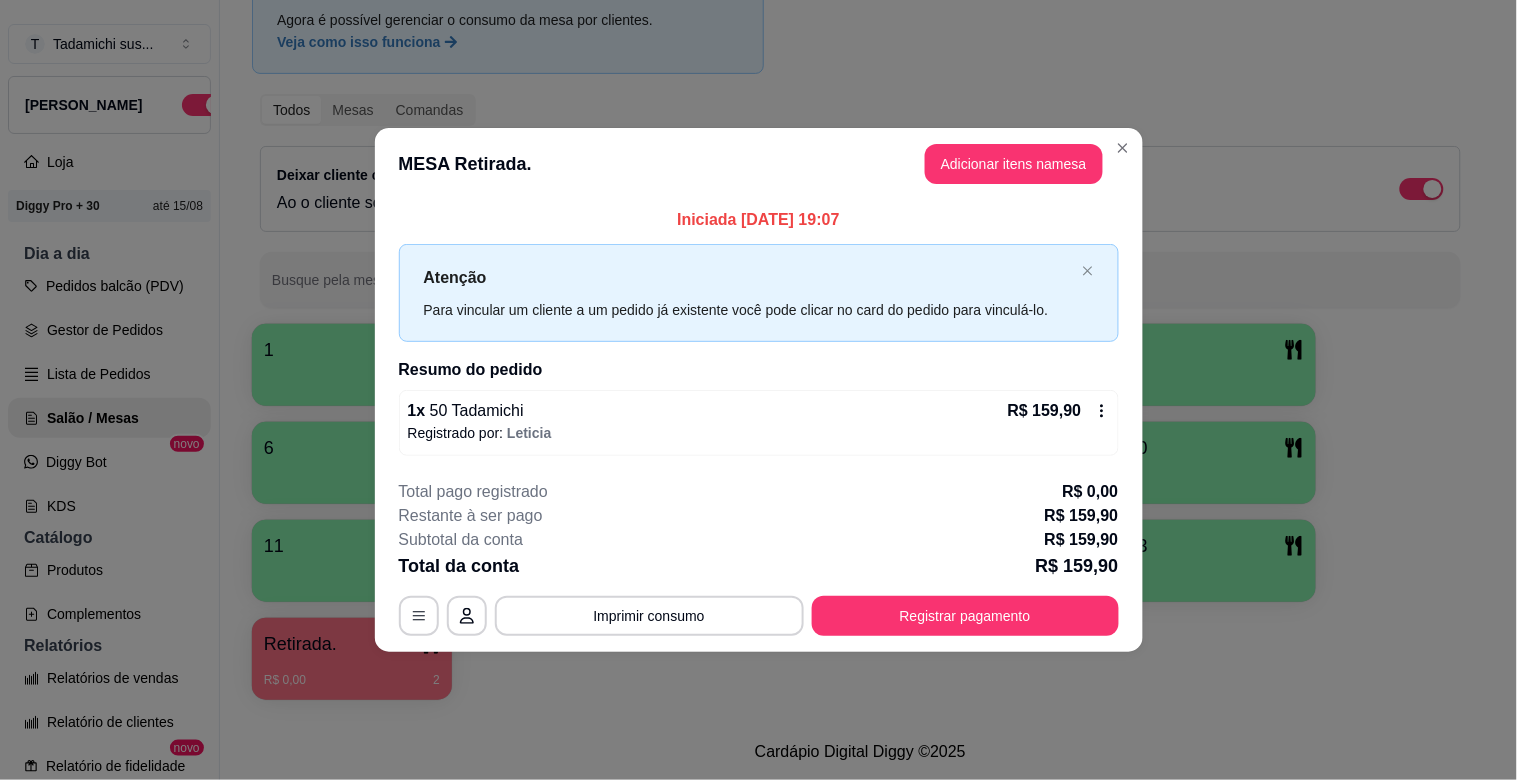 click on "**********" at bounding box center (759, 558) 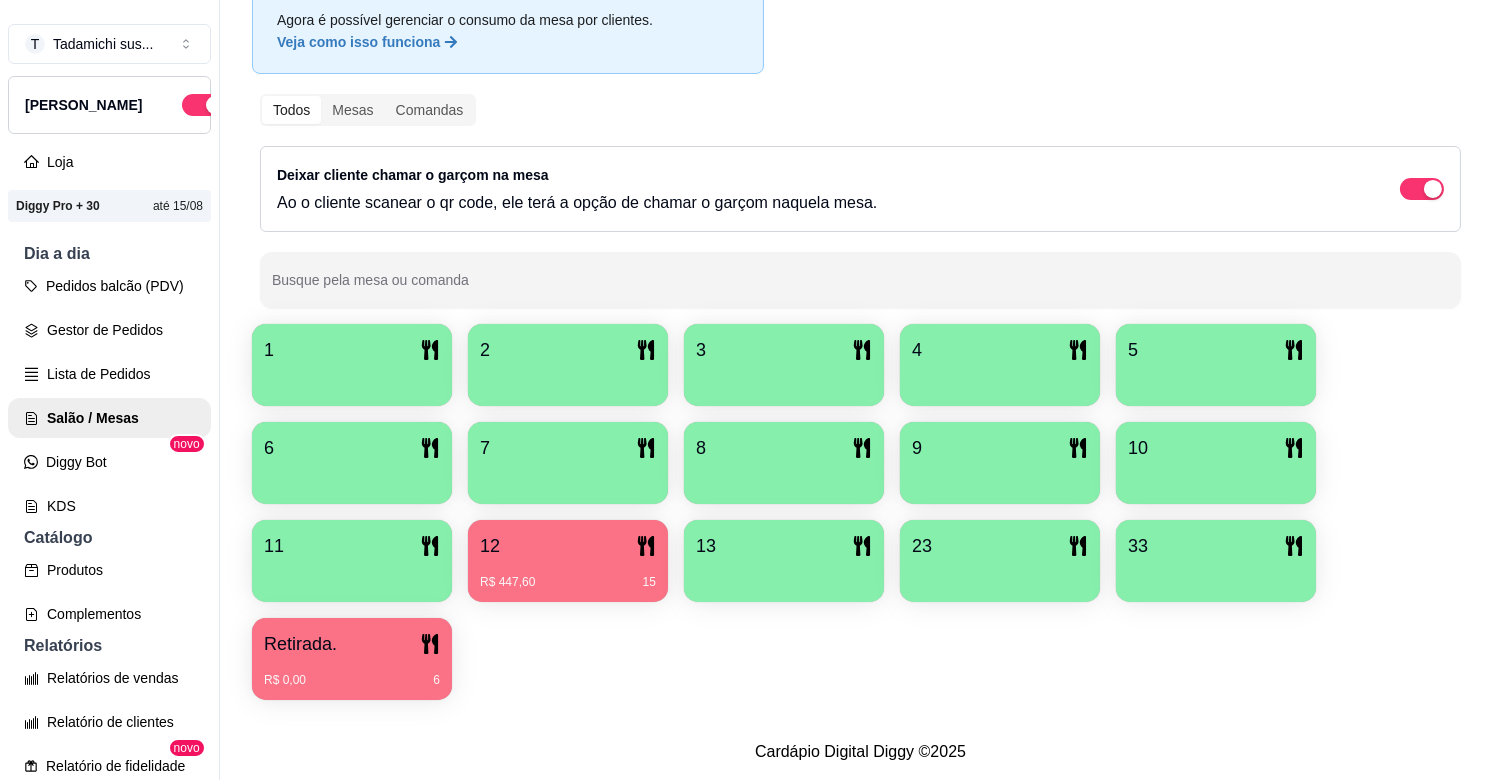click on "R$ 0,00 6" at bounding box center [352, 673] 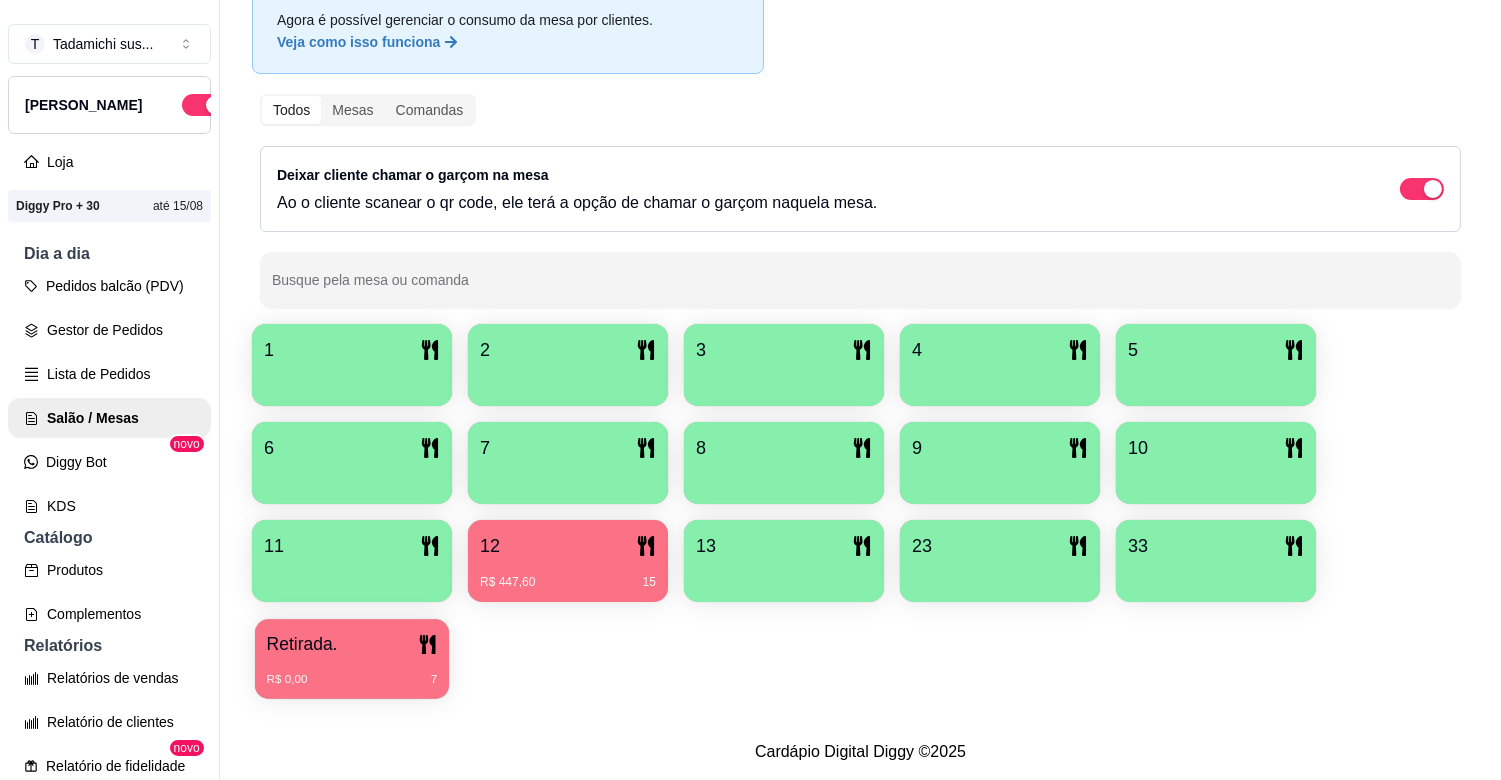 click on "R$ 0,00 7" at bounding box center (352, 680) 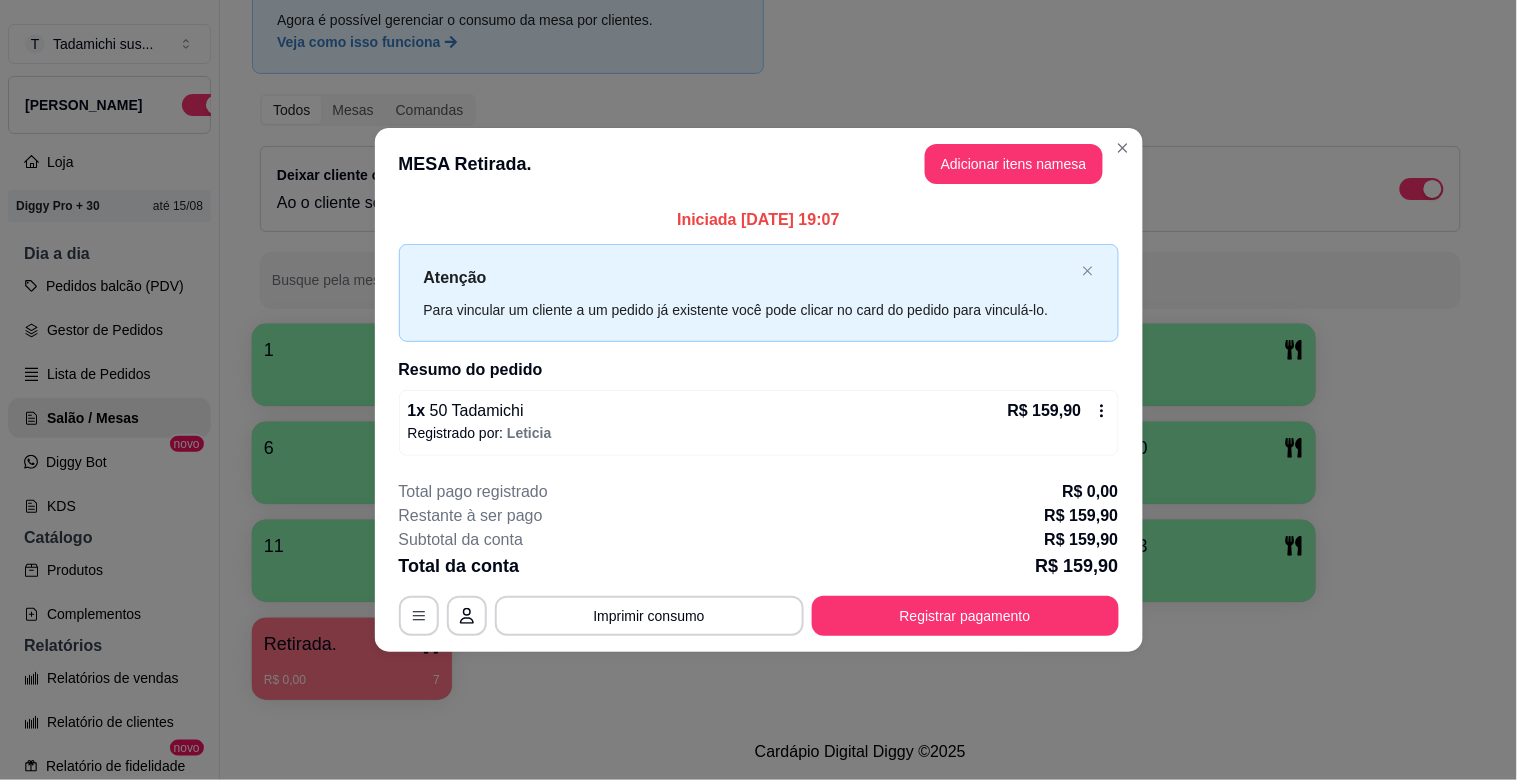 drag, startPoint x: 487, startPoint y: 652, endPoint x: 498, endPoint y: 648, distance: 11.7046995 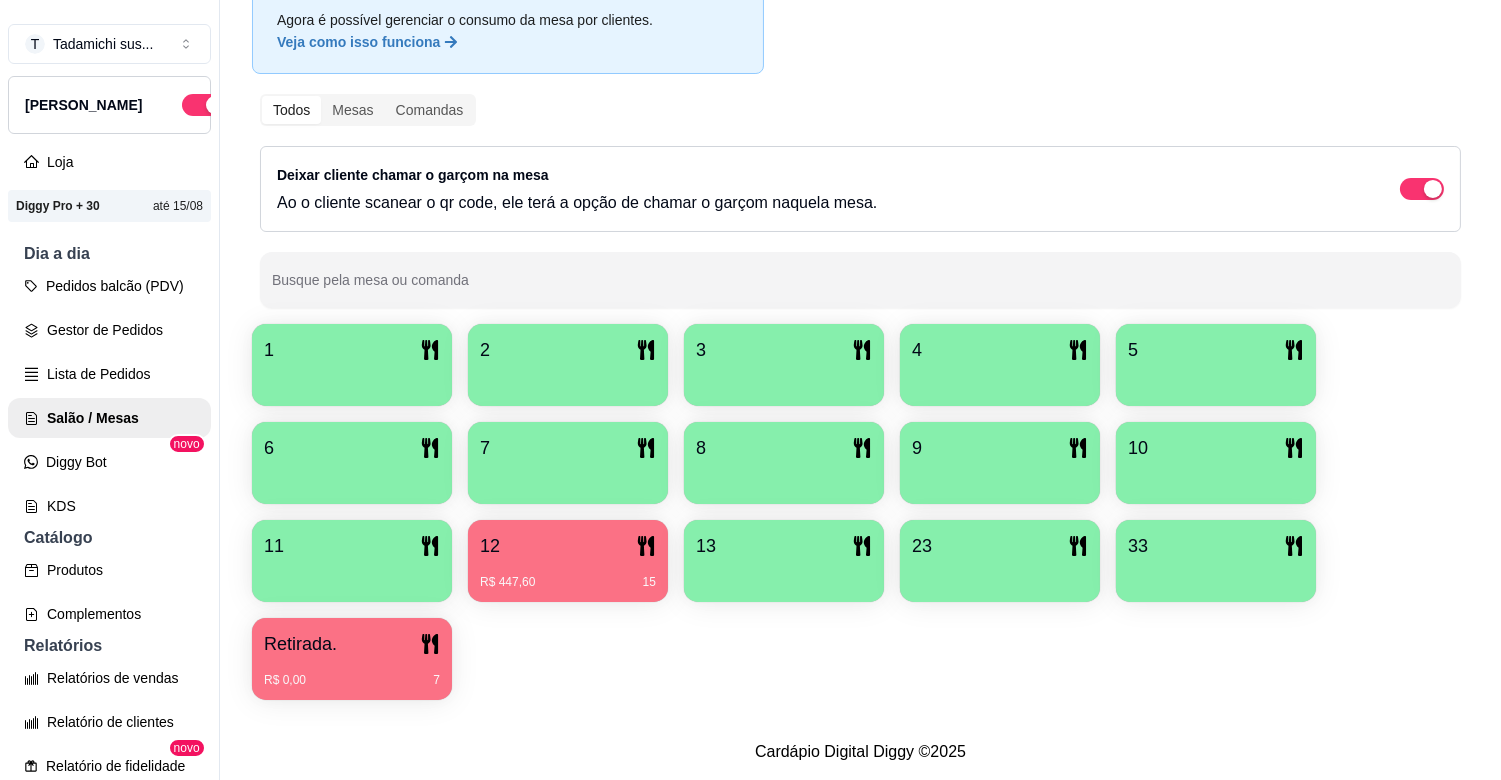 click on "R$ 0,00 7" at bounding box center (352, 673) 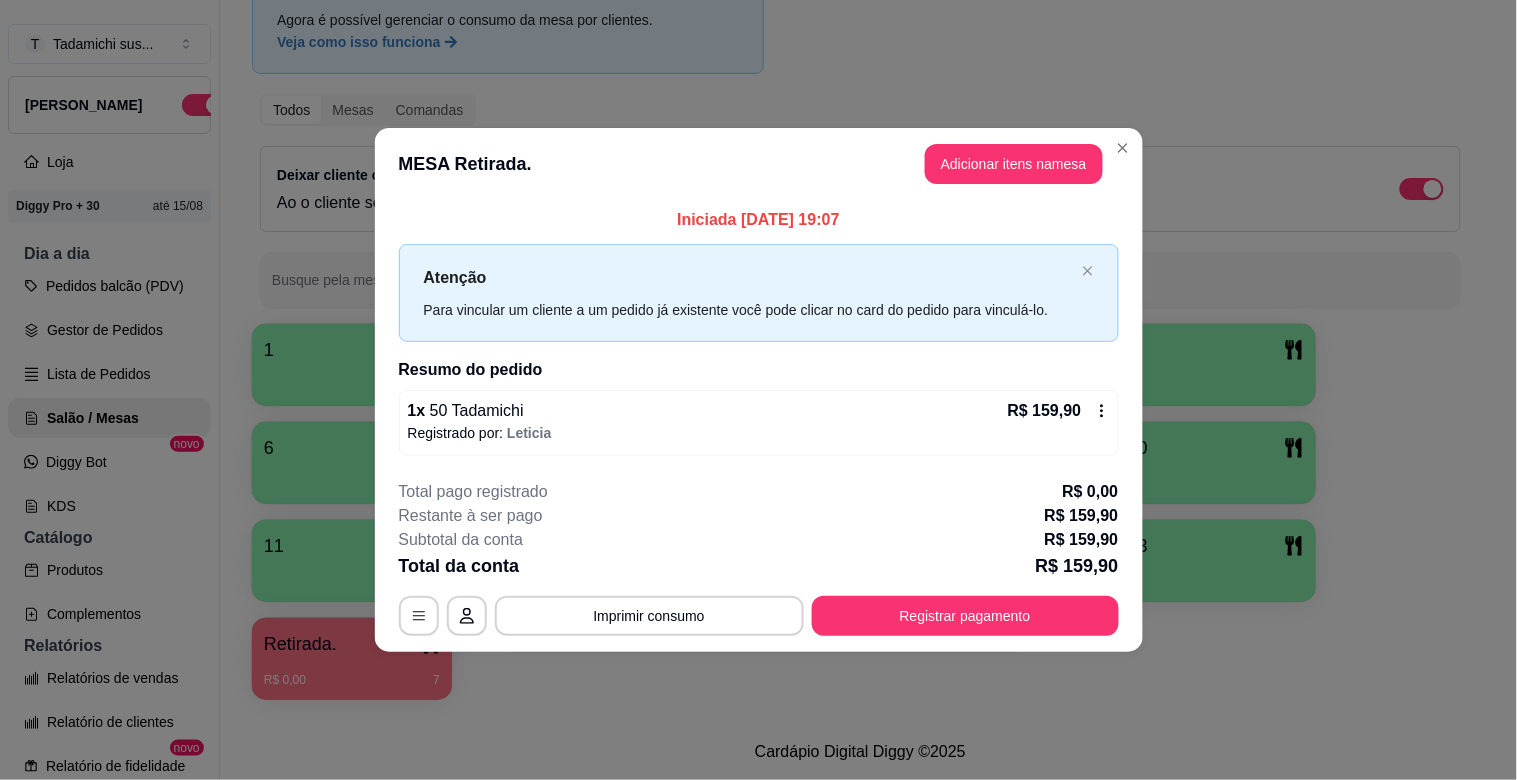 click on "**********" at bounding box center [759, 558] 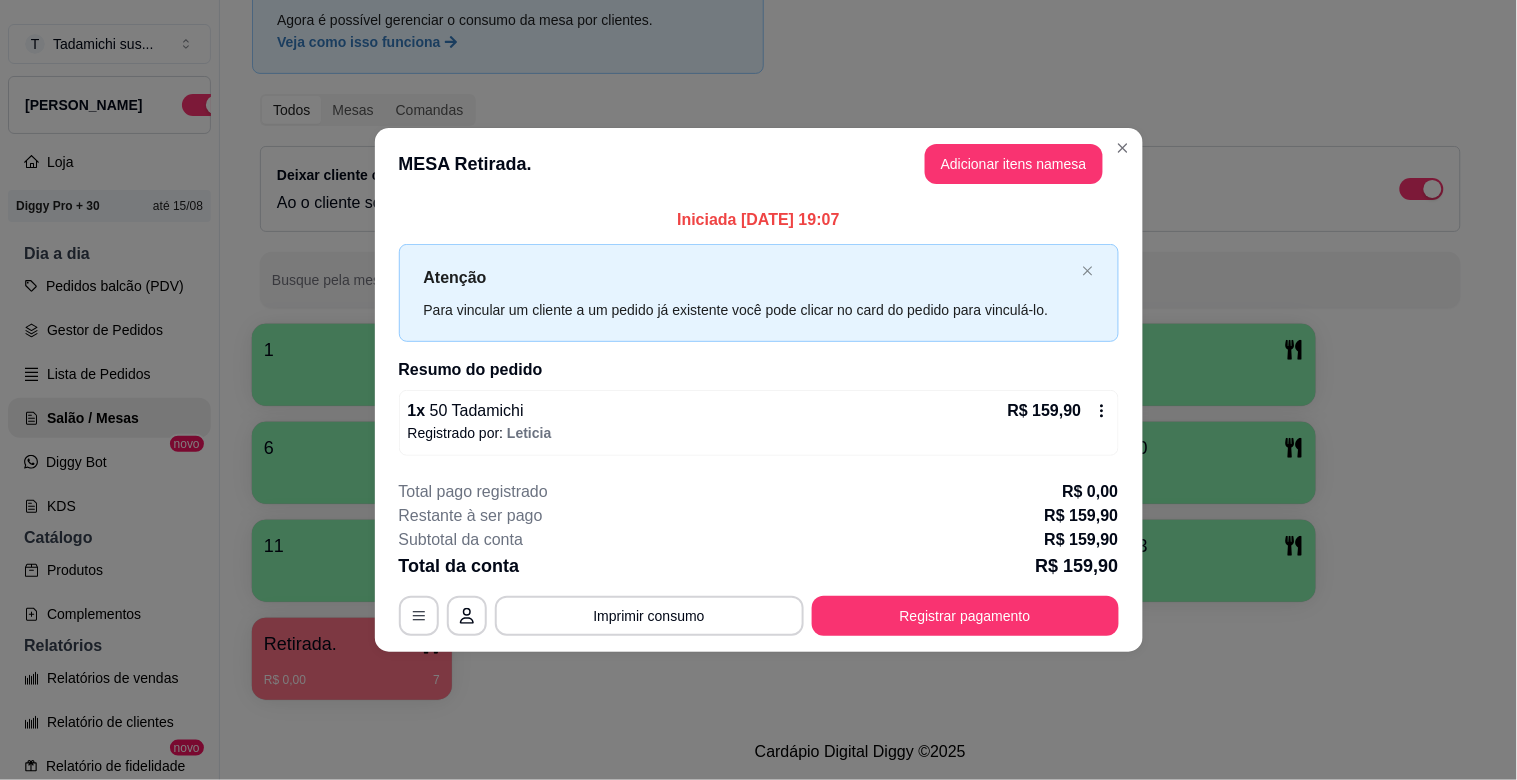 click on "R$ 159,90" at bounding box center [1082, 540] 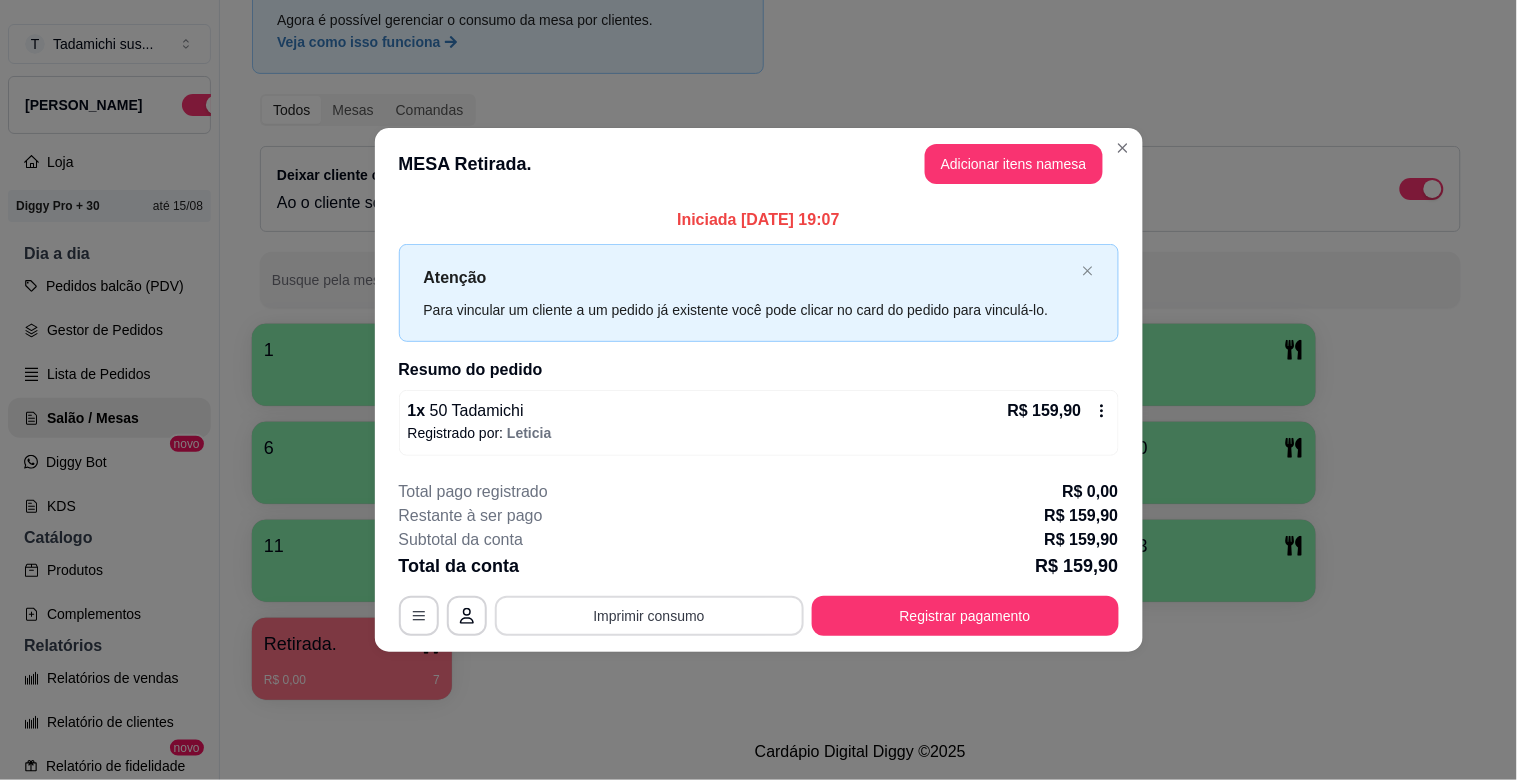 click on "Imprimir consumo" at bounding box center (649, 616) 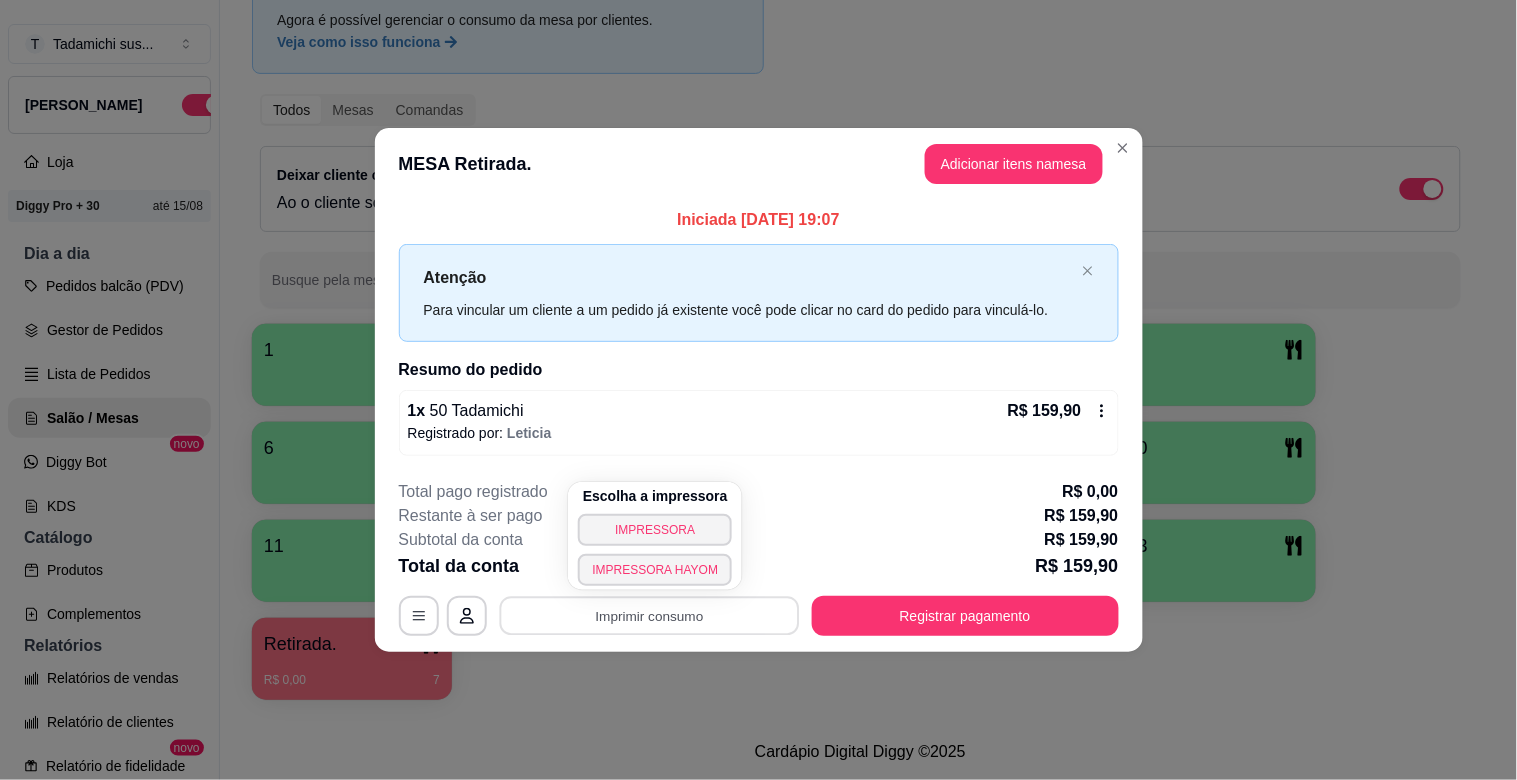 click on "Registrado por:   [PERSON_NAME]" at bounding box center (759, 433) 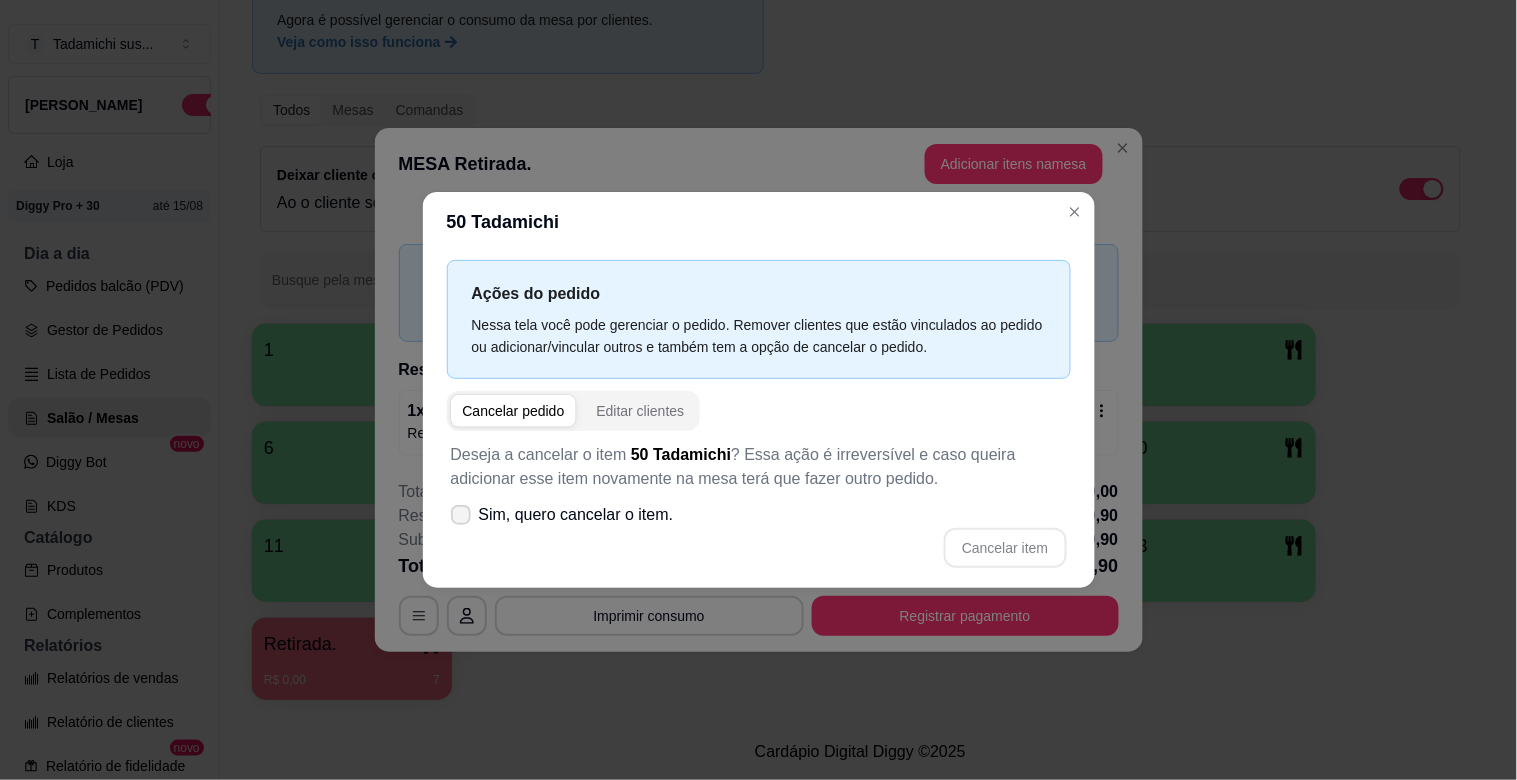 click 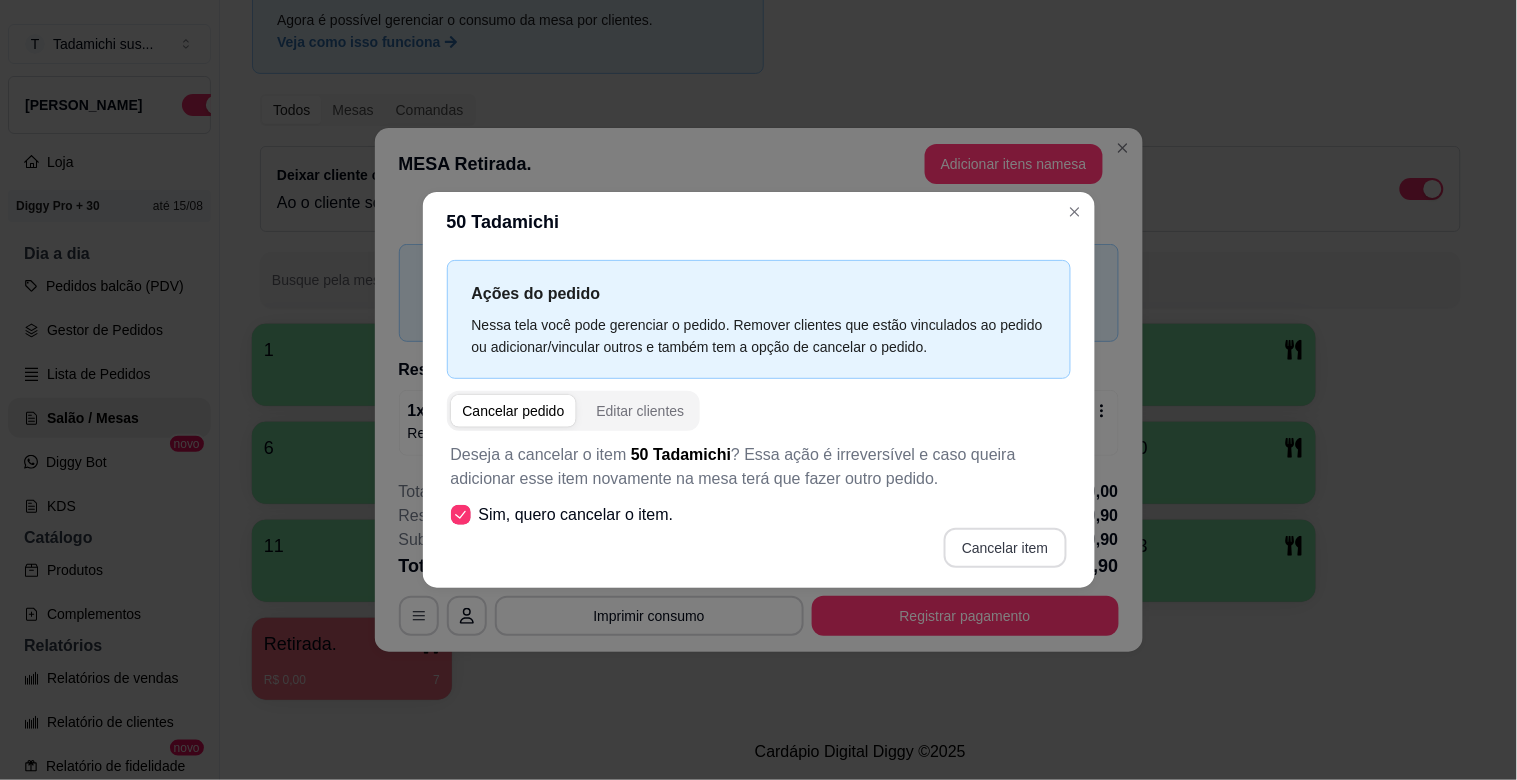 click on "Cancelar item" at bounding box center (1005, 548) 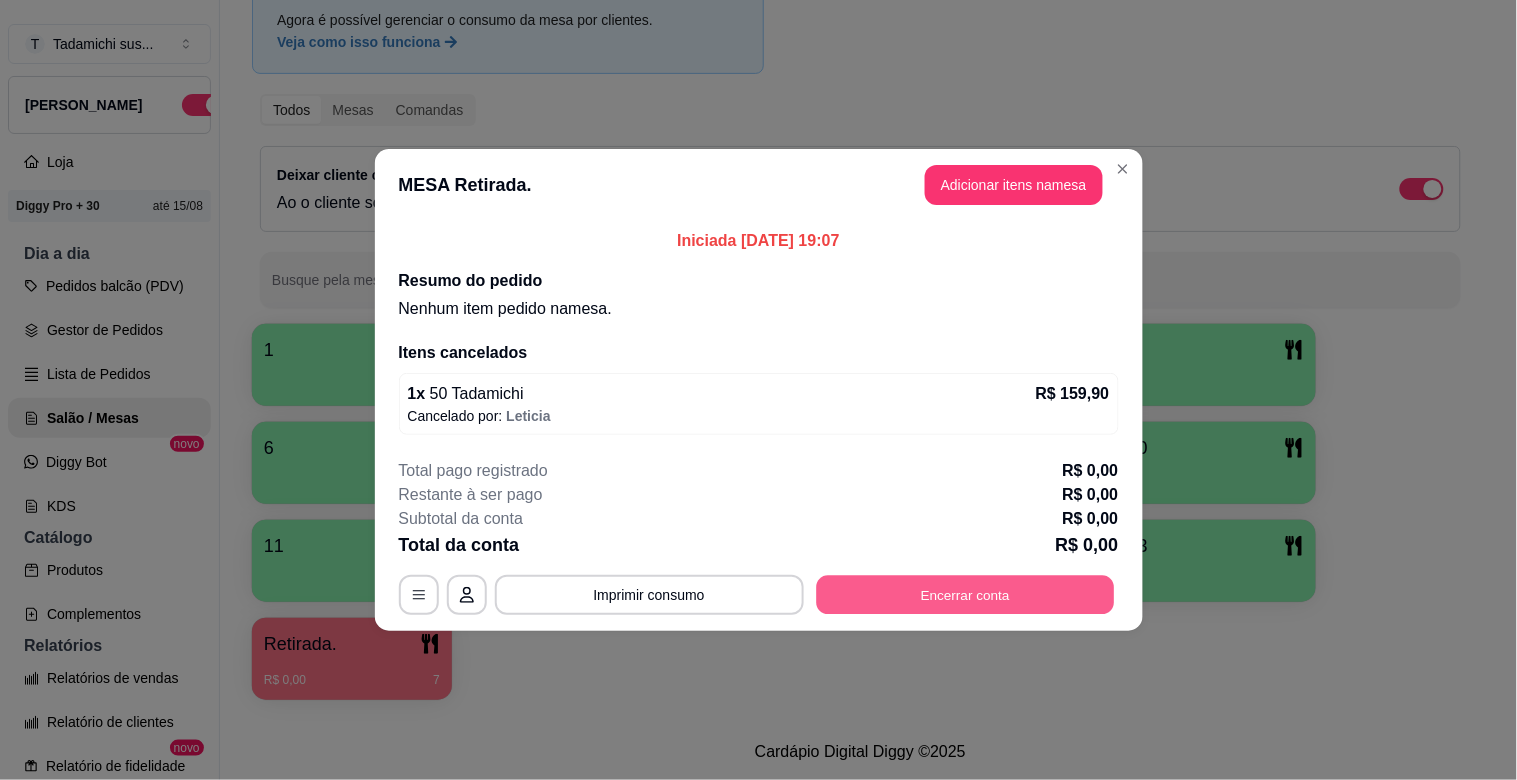 click on "Encerrar conta" at bounding box center (965, 595) 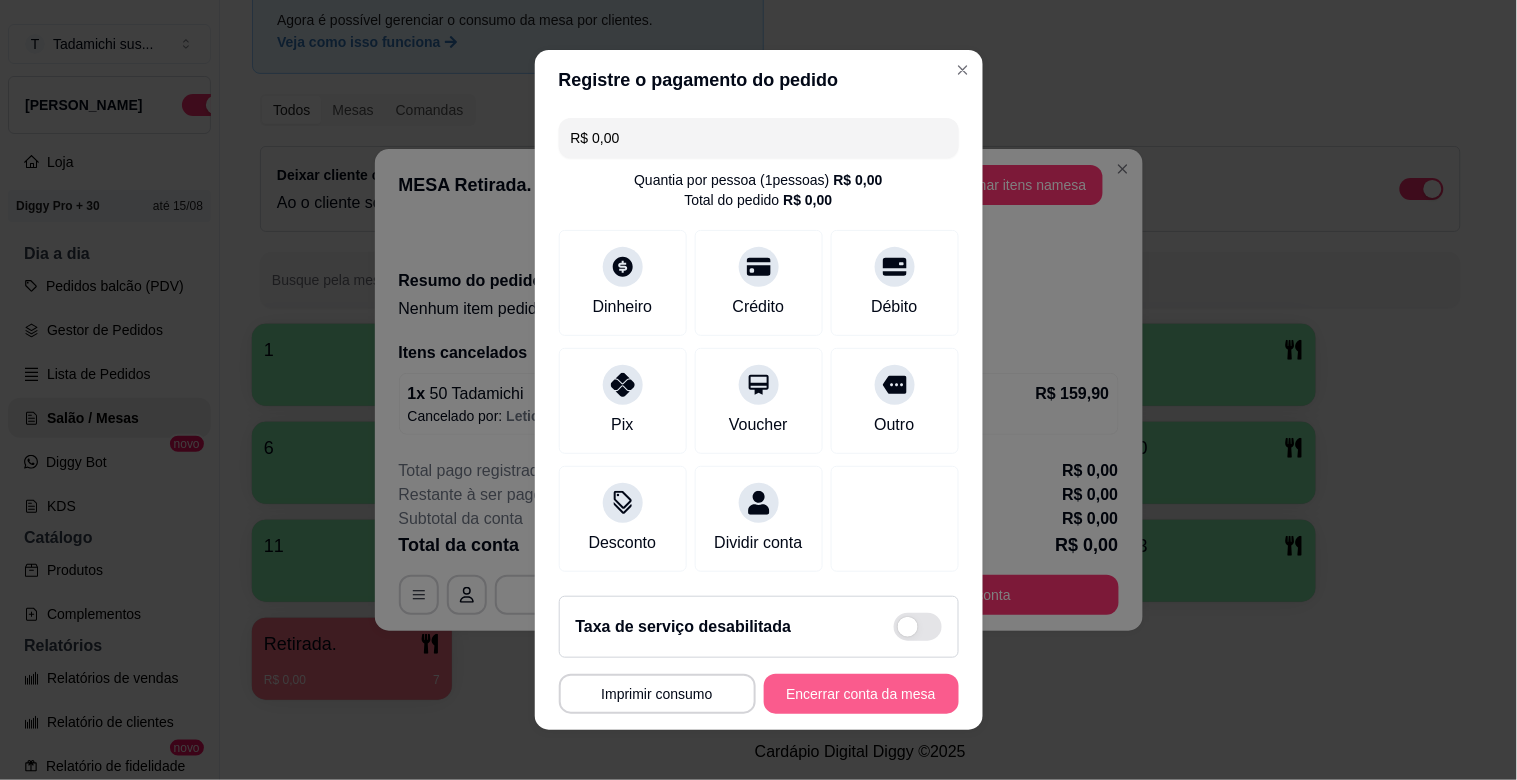 click on "Encerrar conta da mesa" at bounding box center (861, 694) 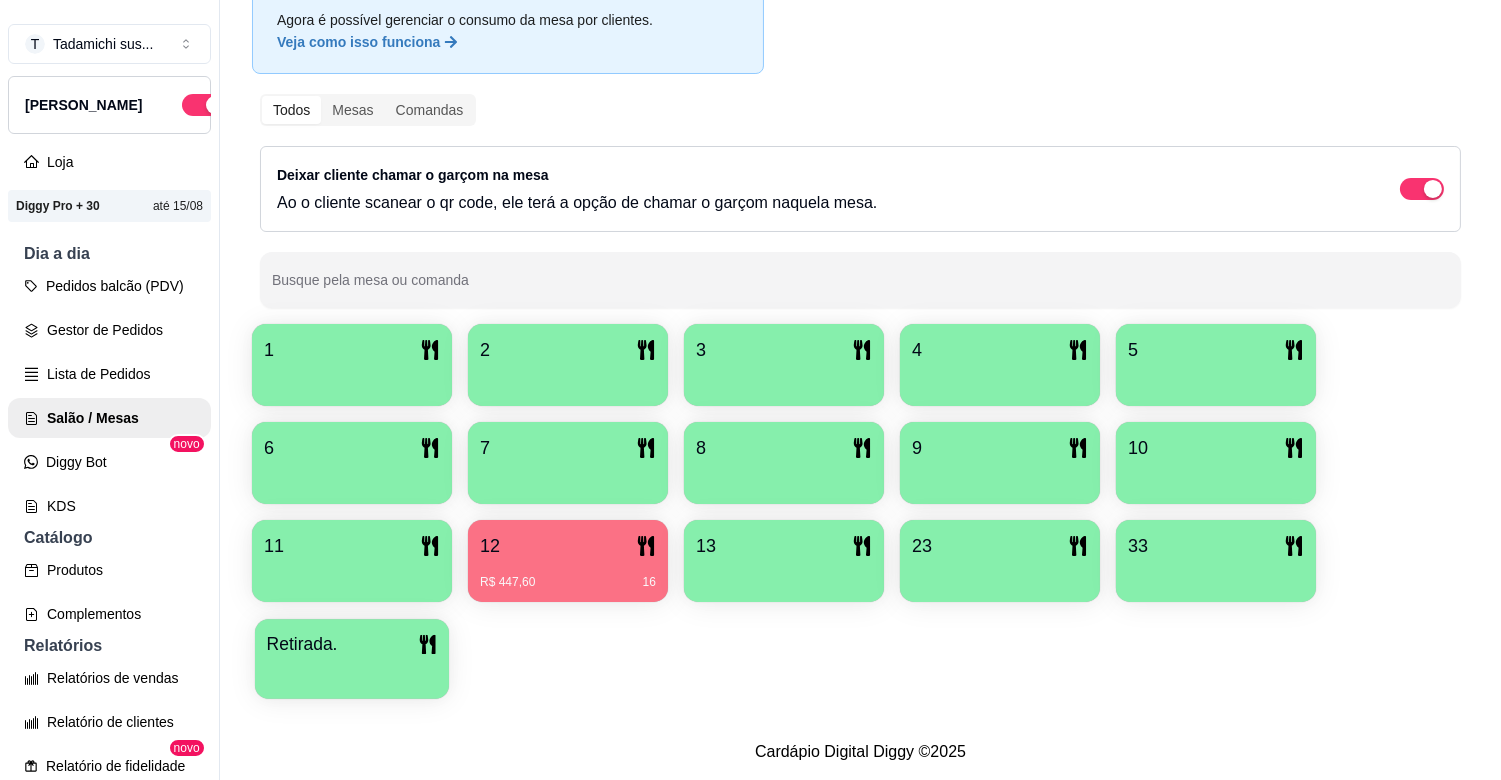 click on "Retirada." at bounding box center (352, 644) 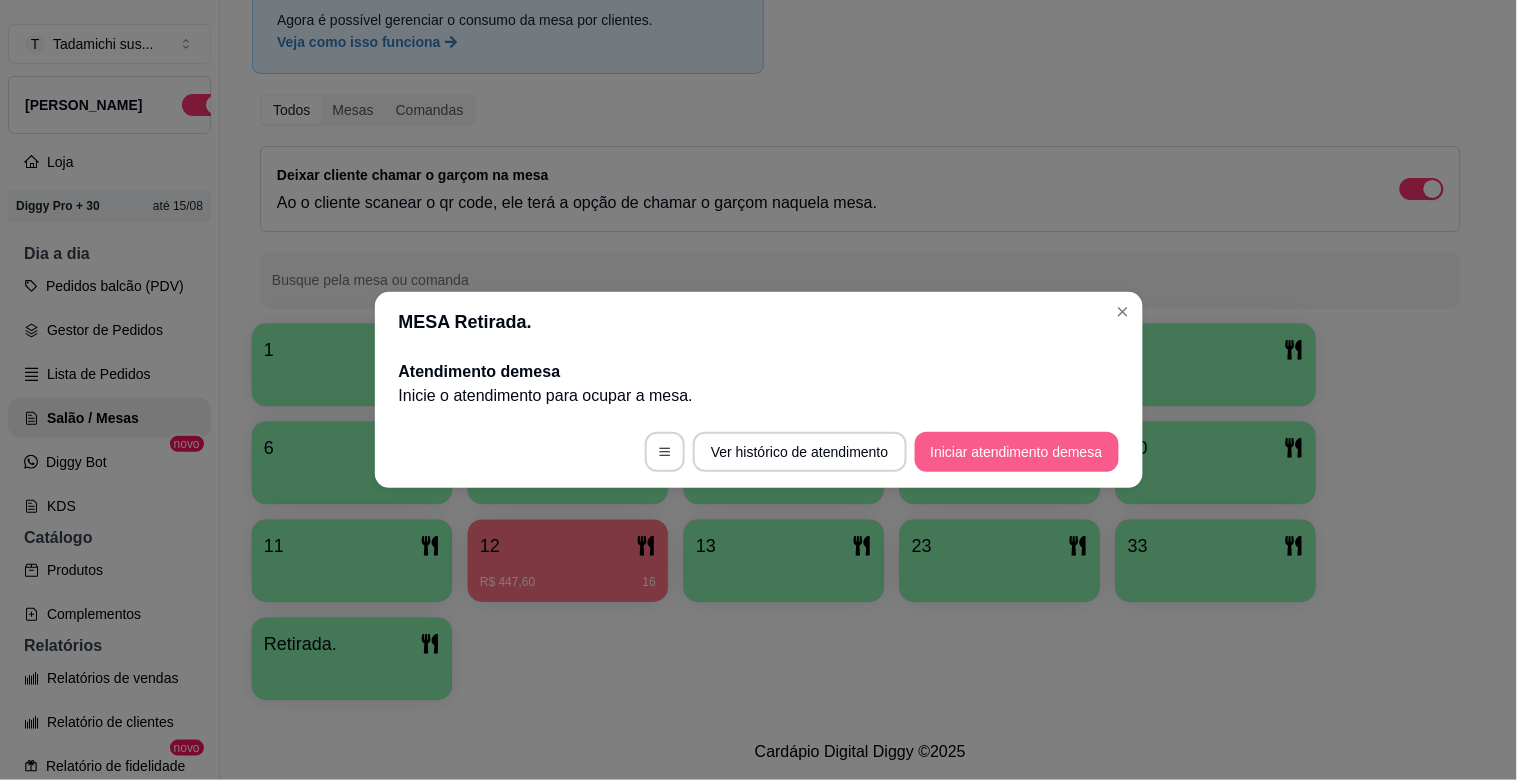 click on "Iniciar atendimento de  mesa" at bounding box center [1017, 452] 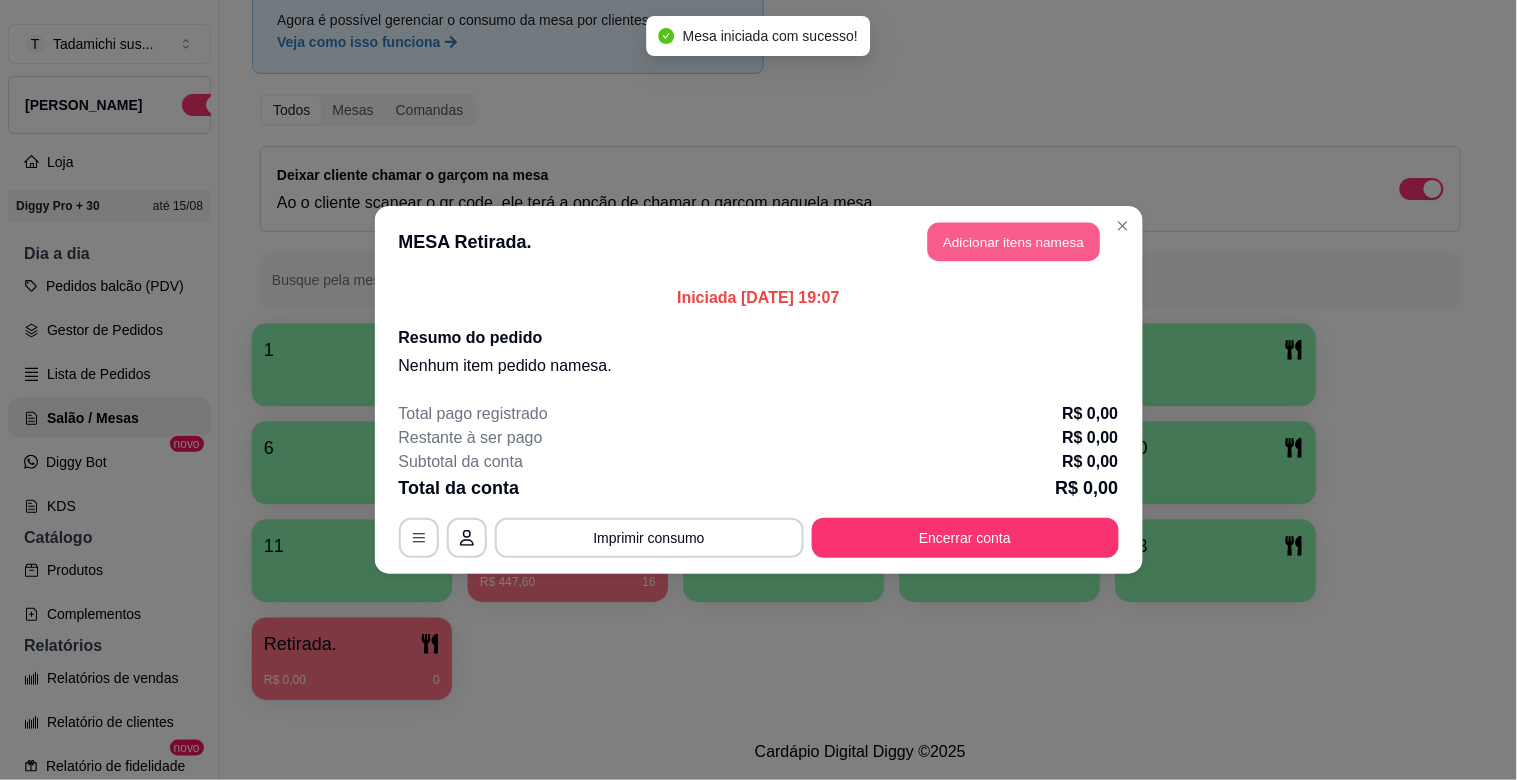 click on "Adicionar itens na  mesa" at bounding box center [1014, 242] 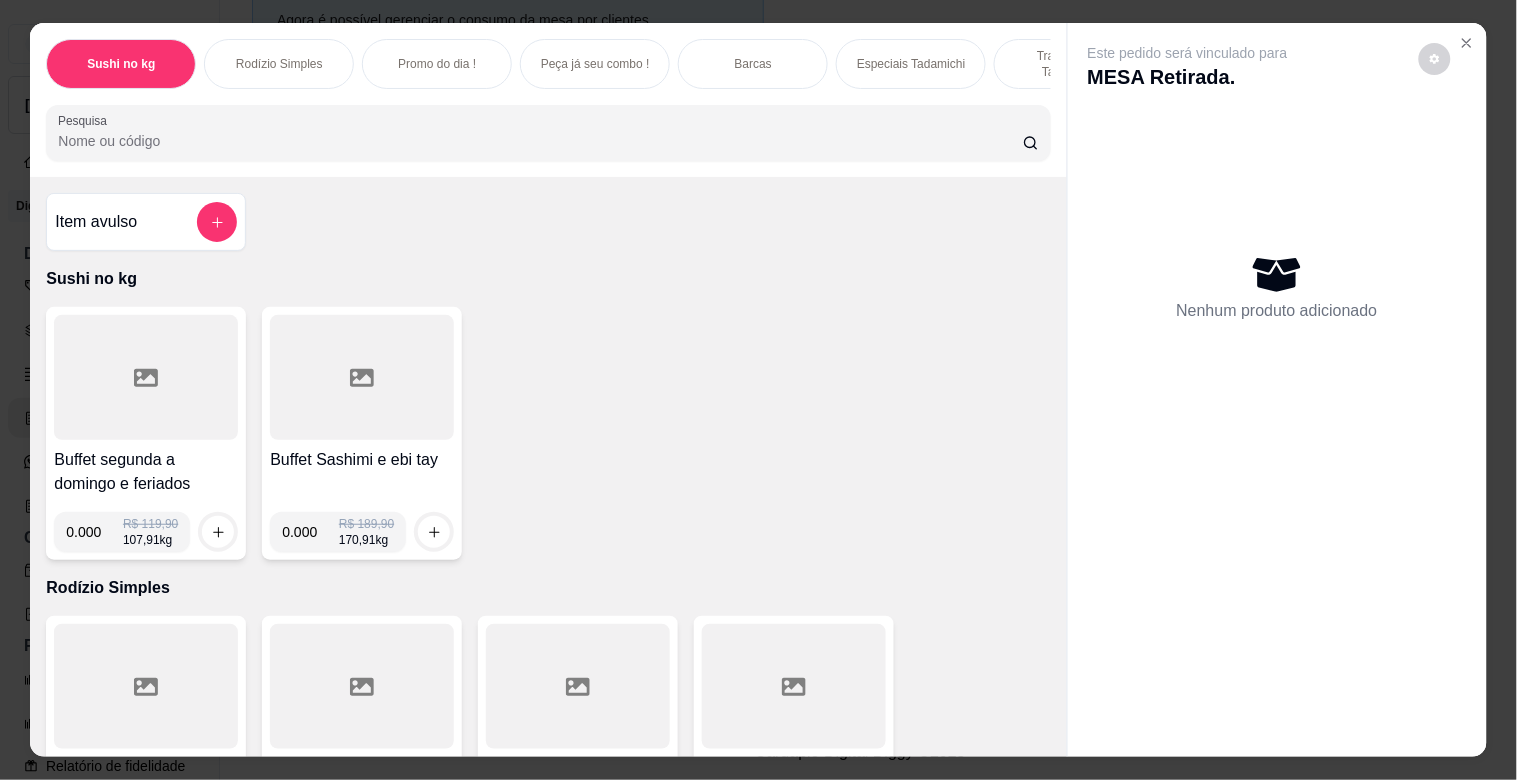 click at bounding box center [146, 377] 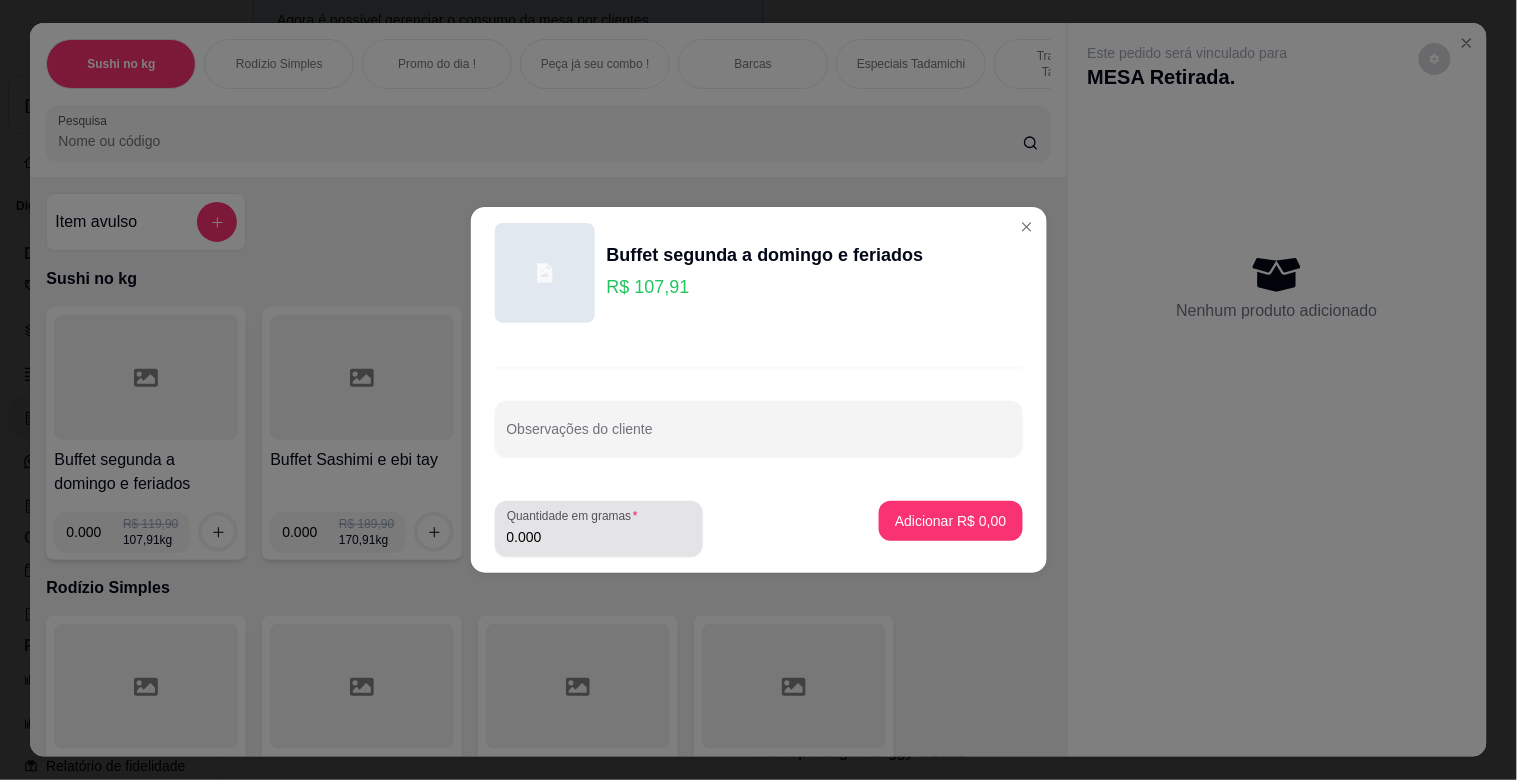 click on "0.000" at bounding box center (599, 529) 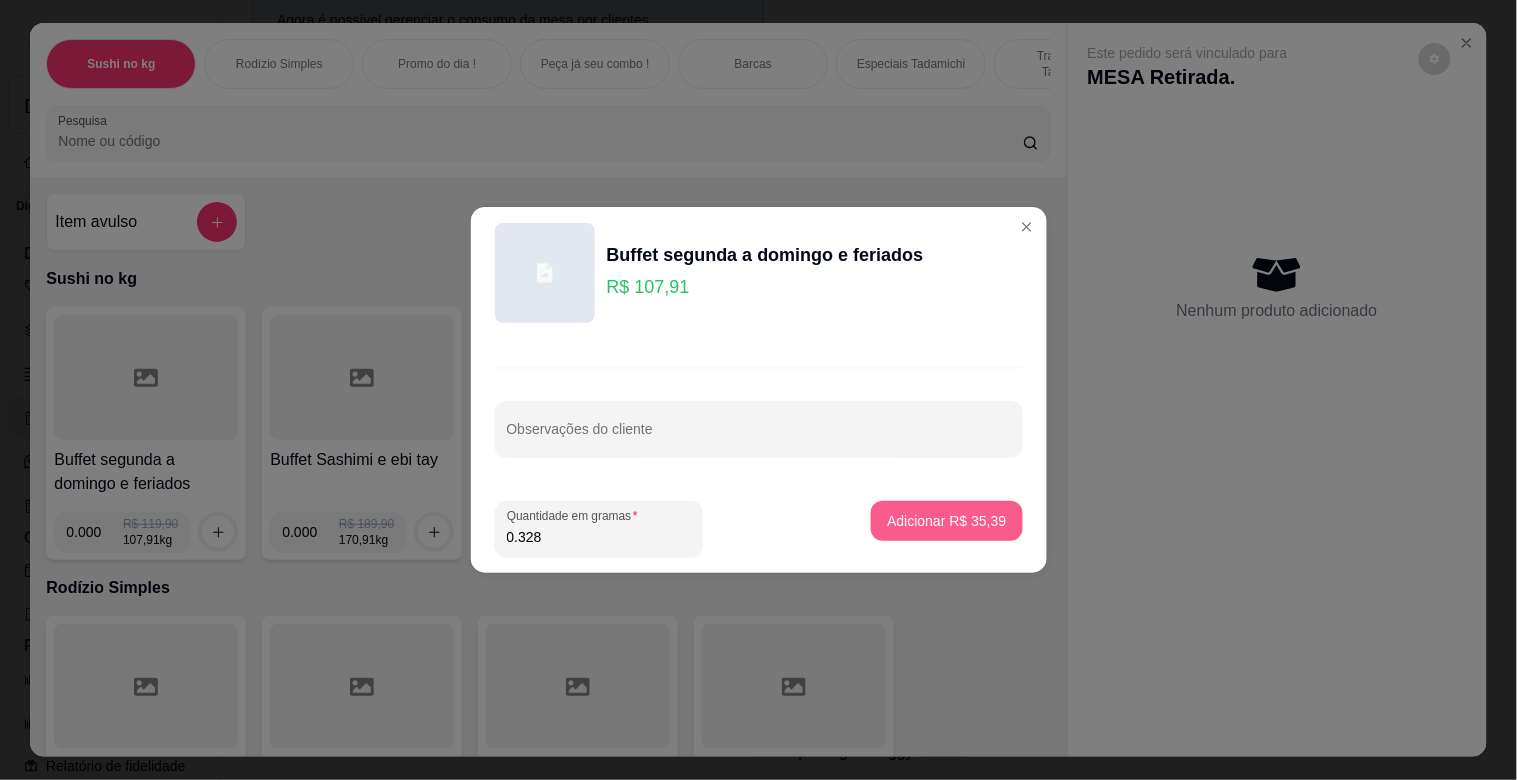 type on "0.328" 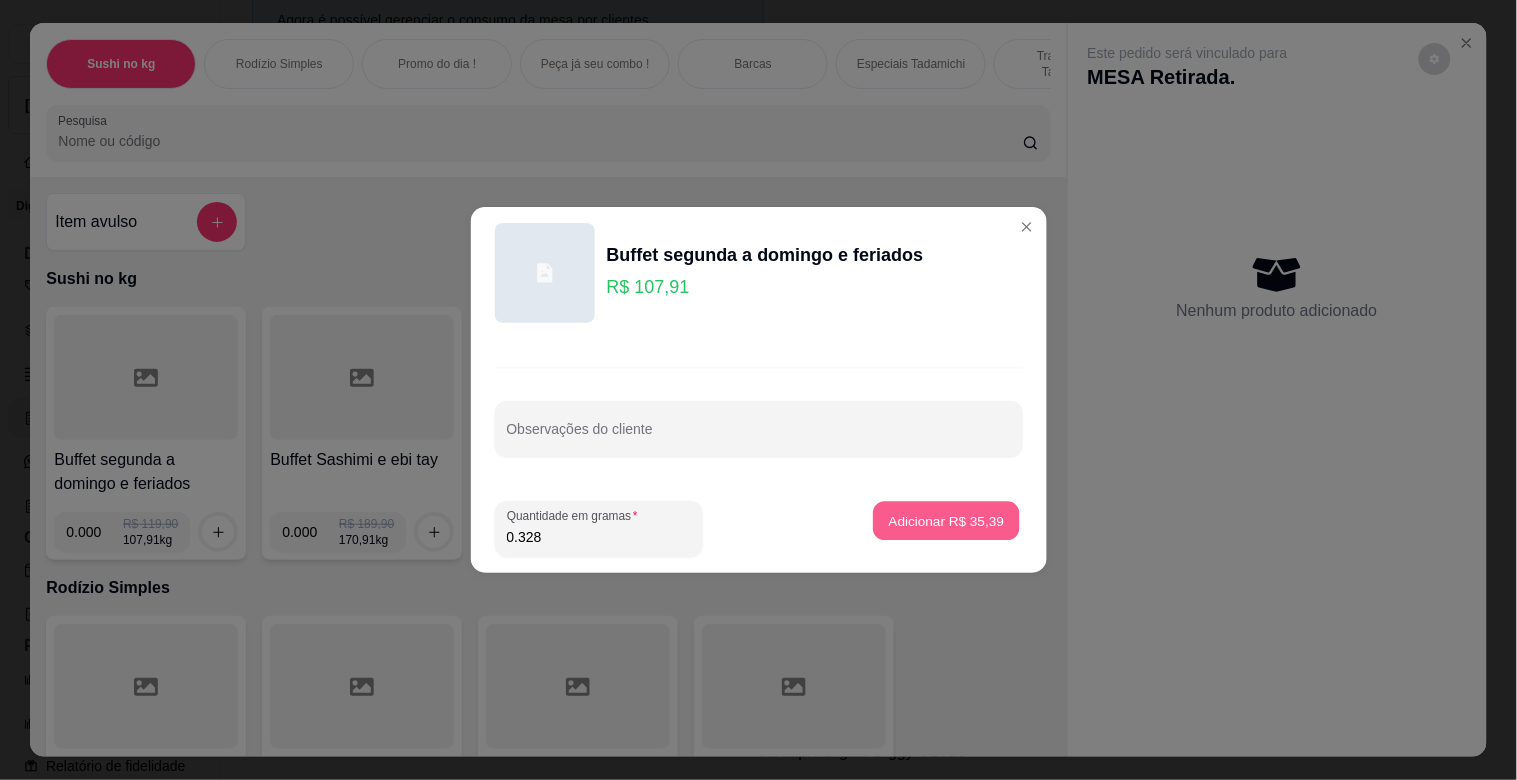 click on "Adicionar   R$ 35,39" at bounding box center [947, 520] 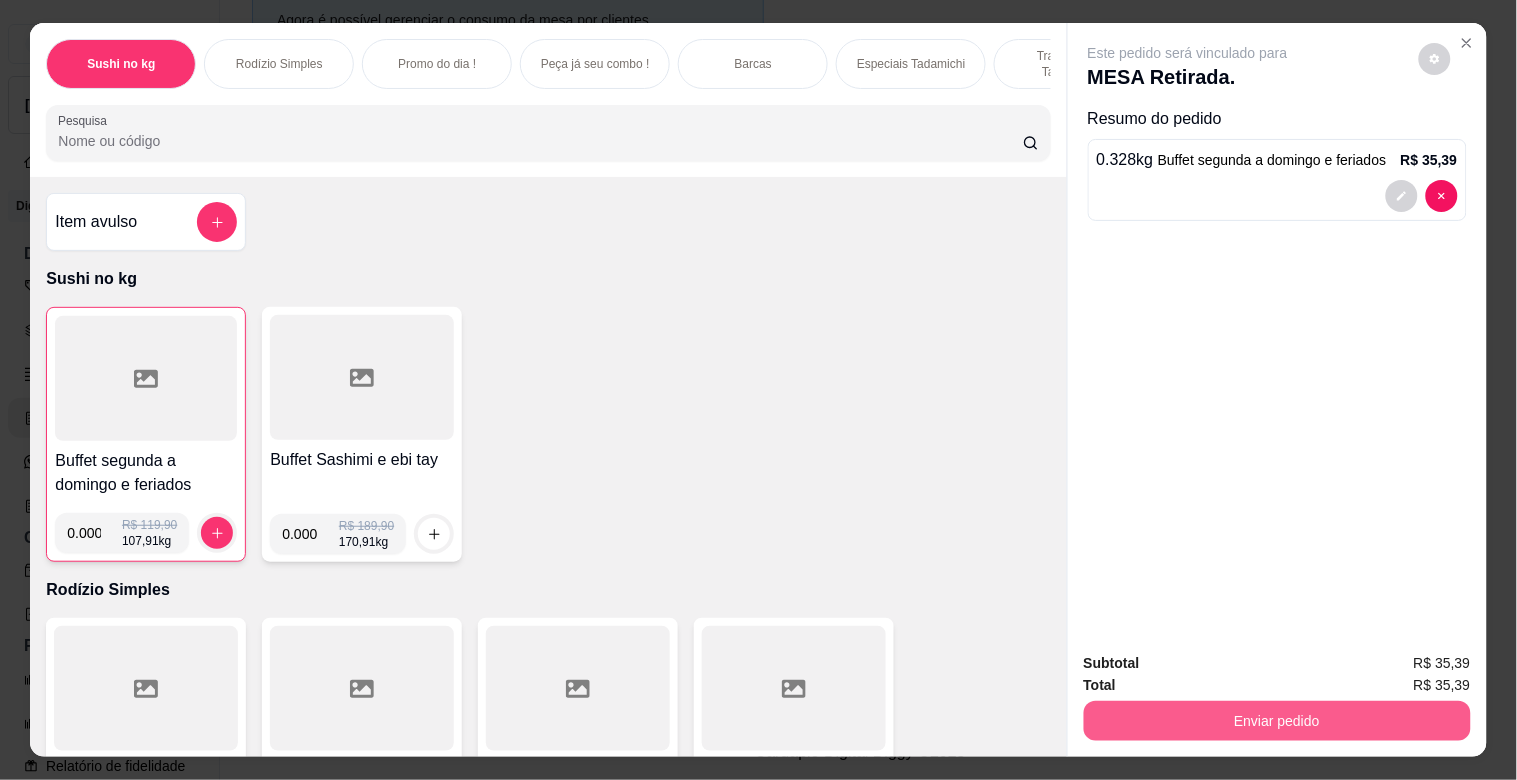 click on "Enviar pedido" at bounding box center (1277, 721) 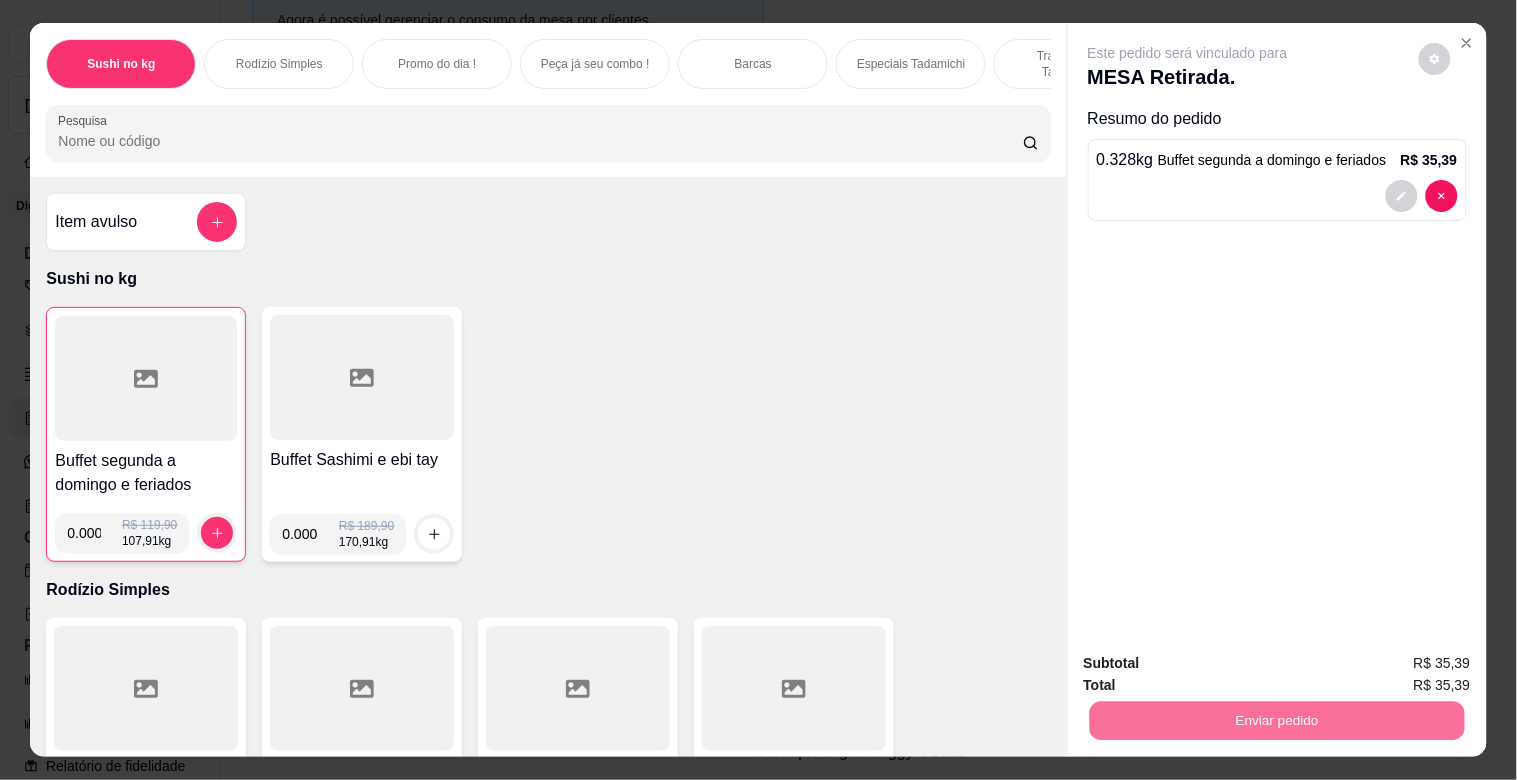 click on "Não registrar e enviar pedido" at bounding box center [1211, 663] 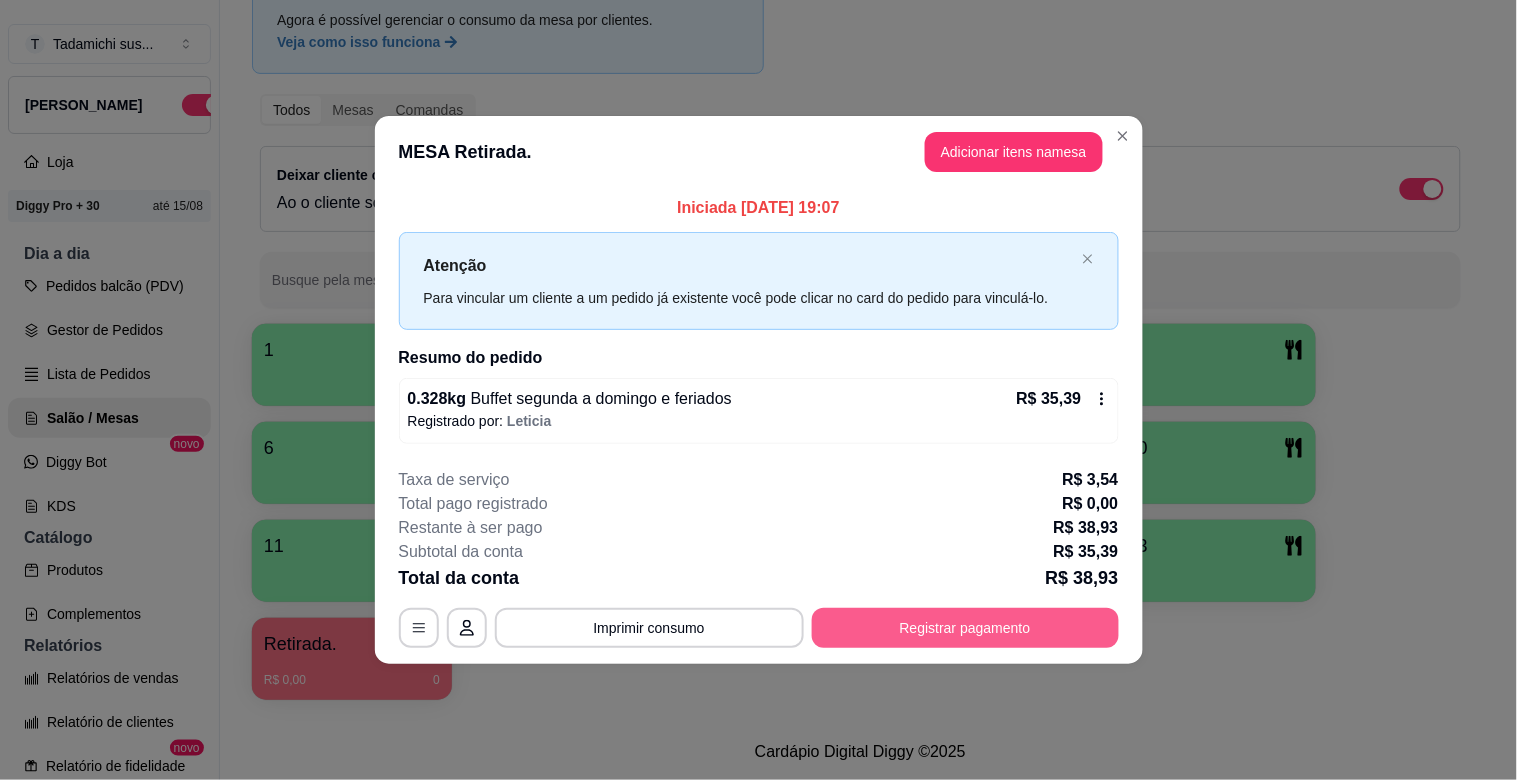 click on "Registrar pagamento" at bounding box center [965, 628] 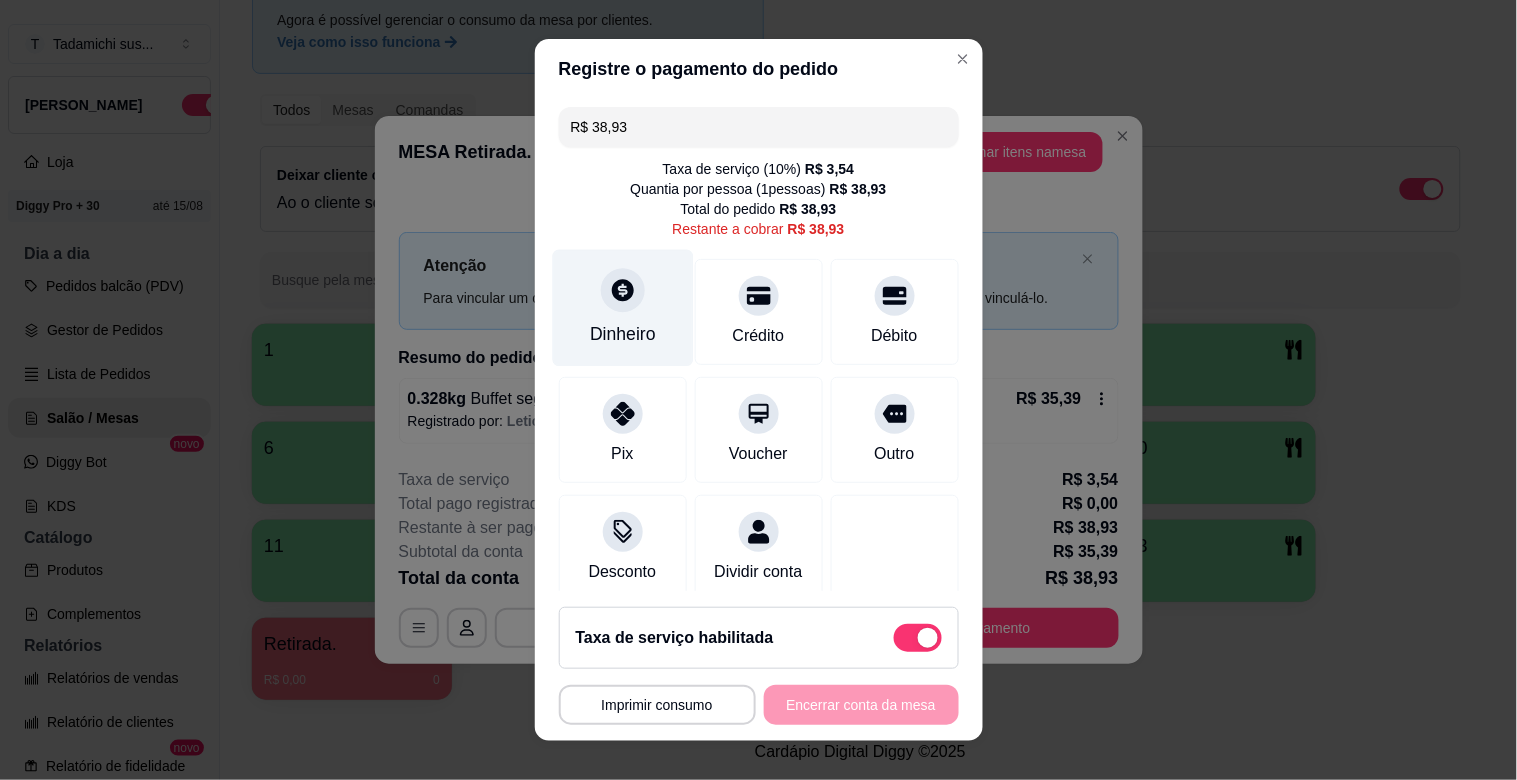 click at bounding box center (623, 290) 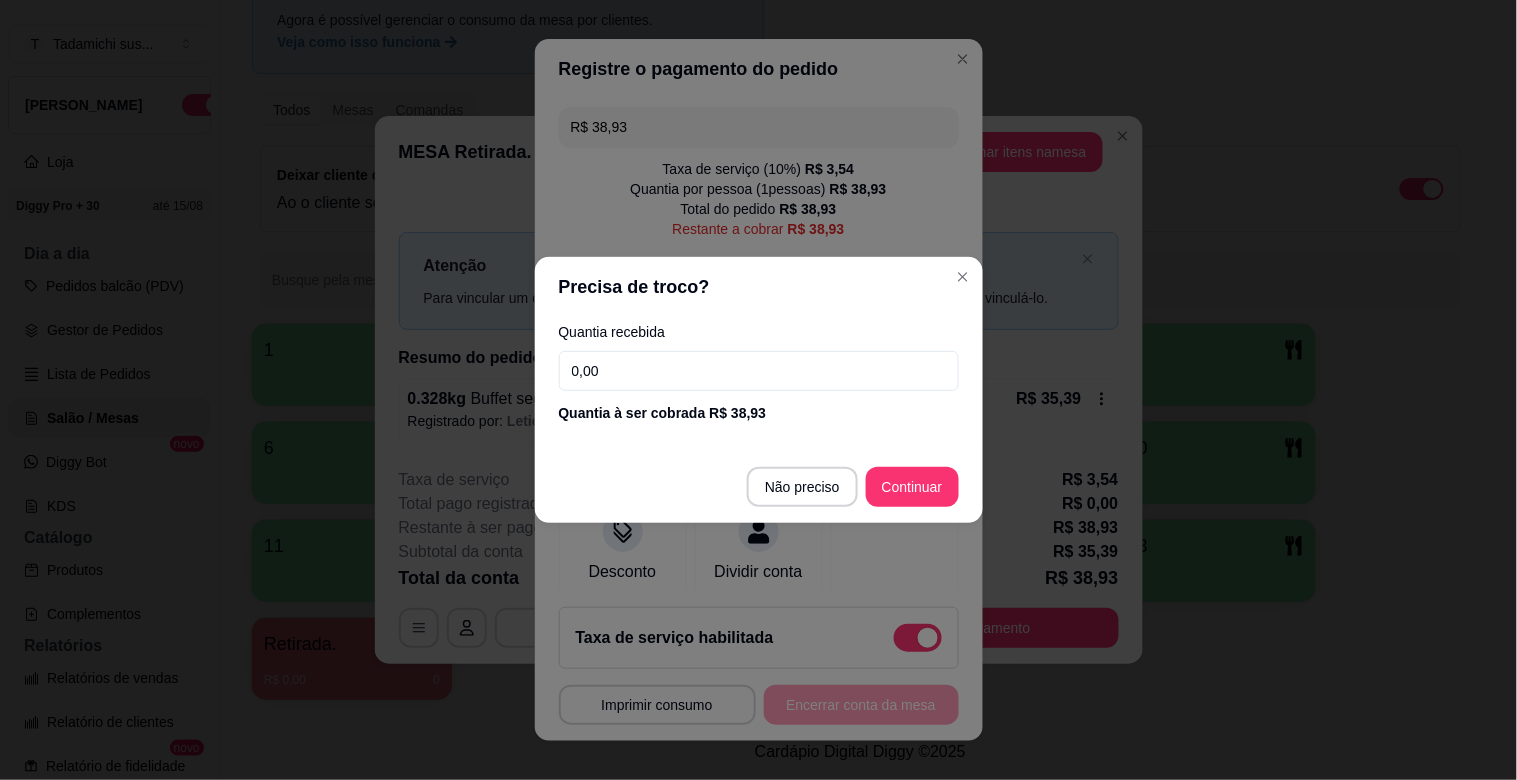 click on "0,00" at bounding box center [759, 371] 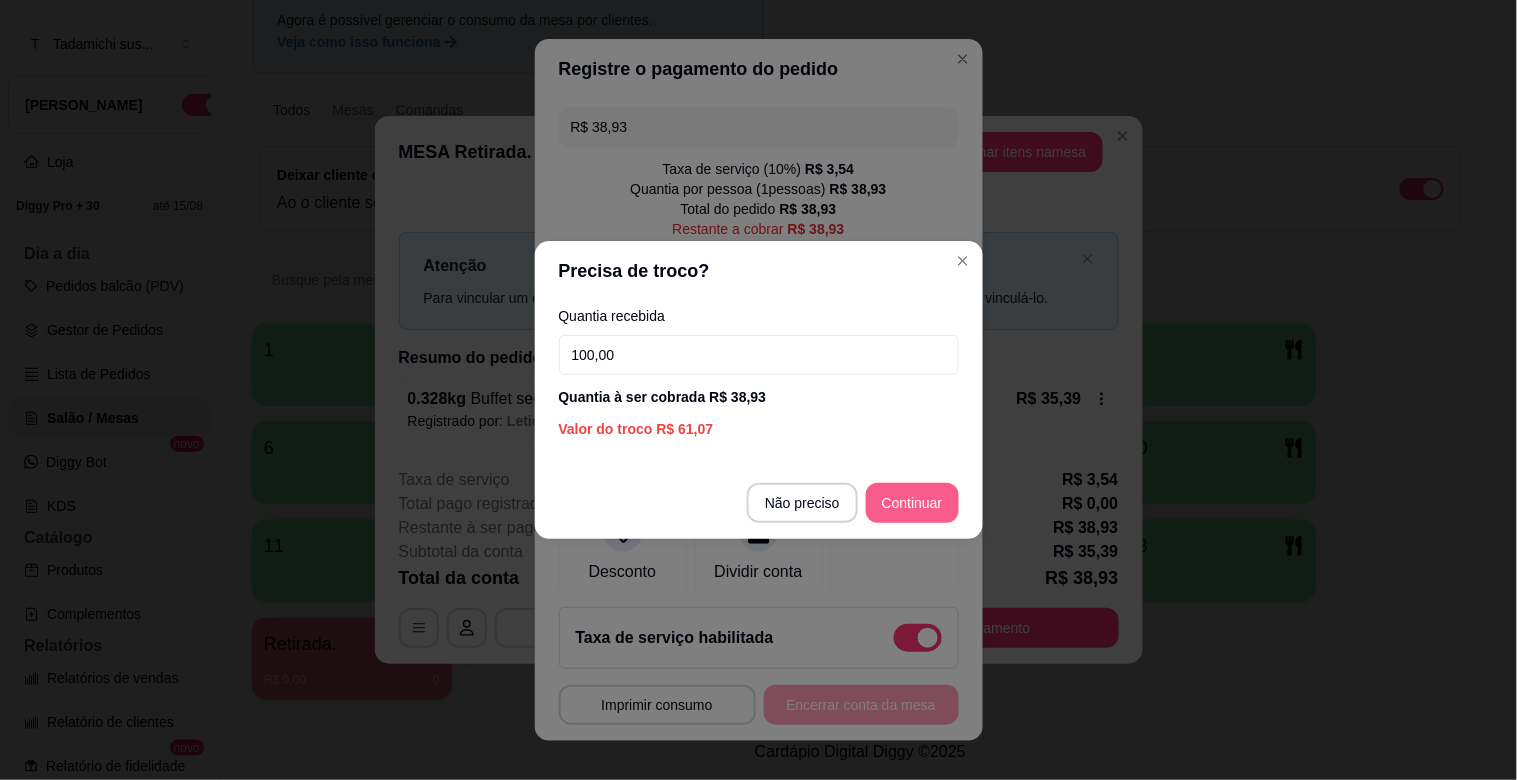 type on "100,00" 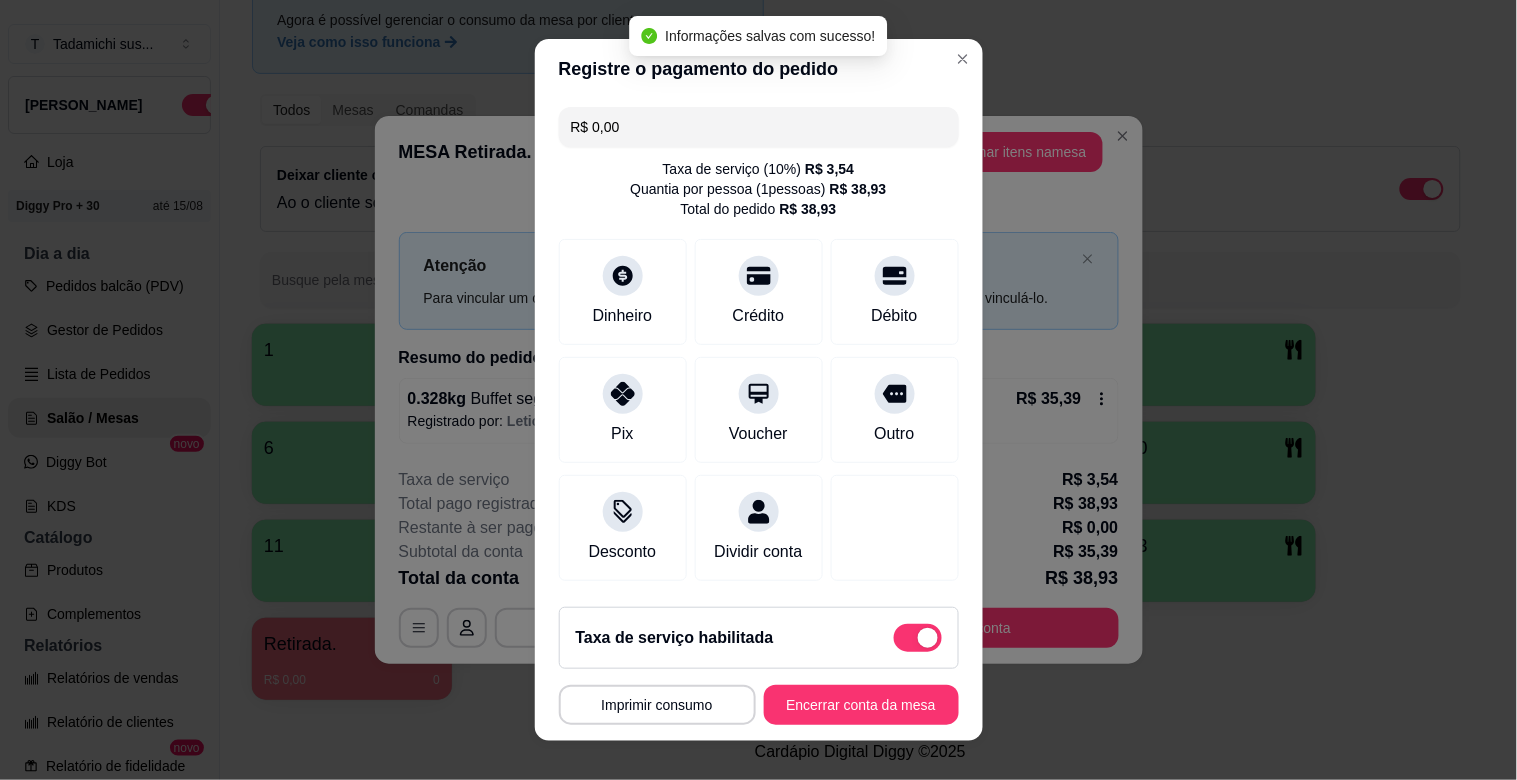type on "R$ 0,00" 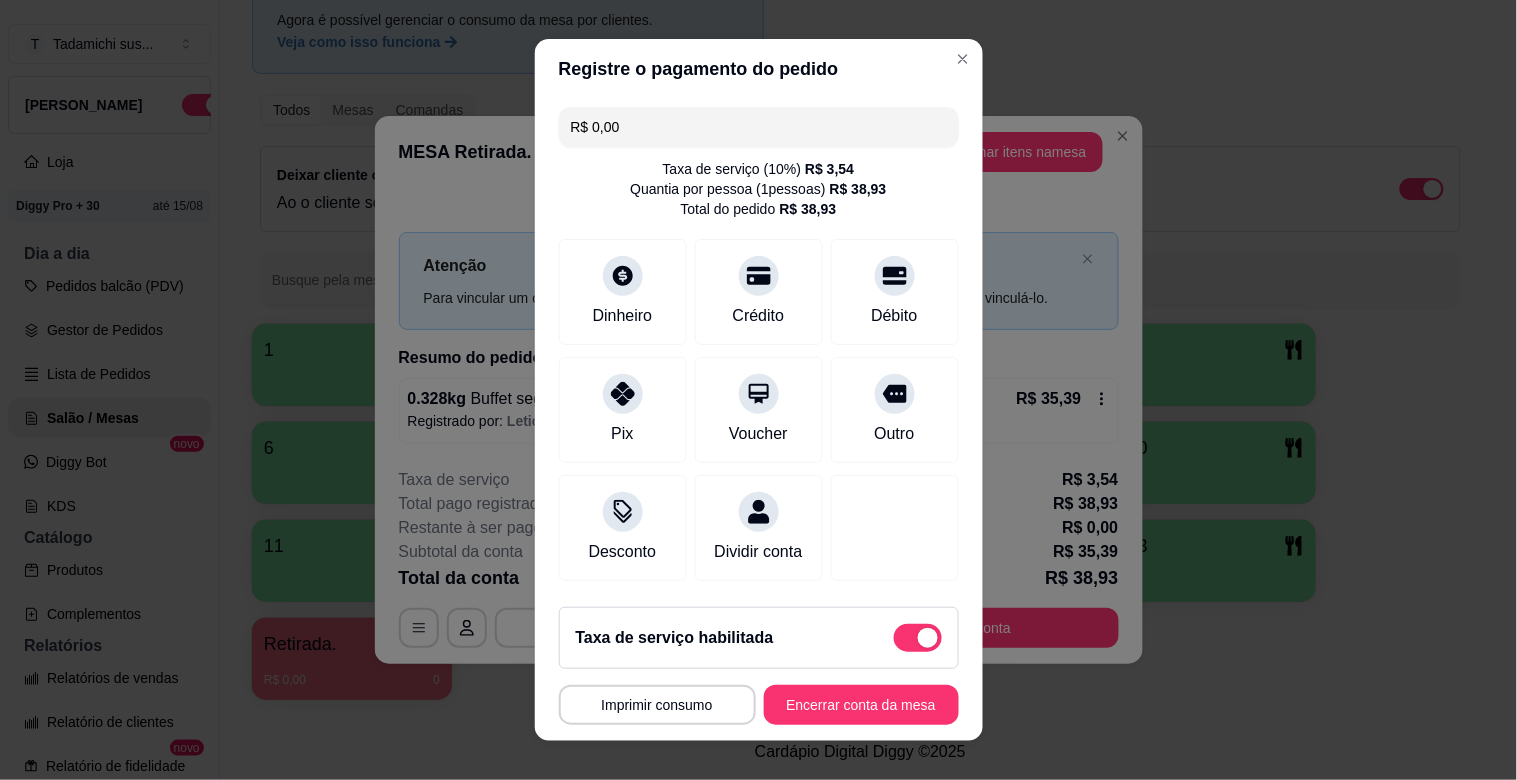 click on "**********" at bounding box center (759, 666) 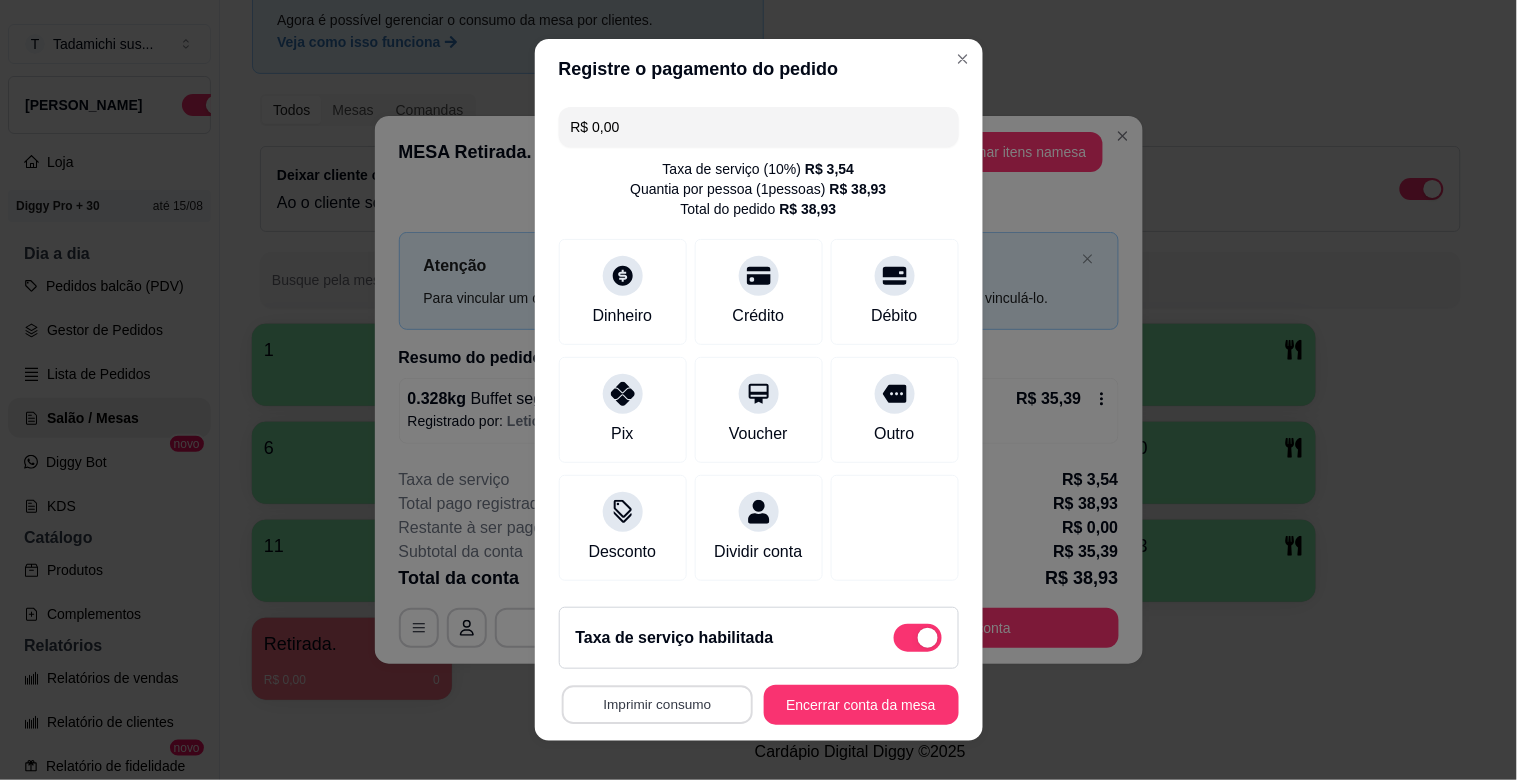 click on "Imprimir consumo" at bounding box center (656, 705) 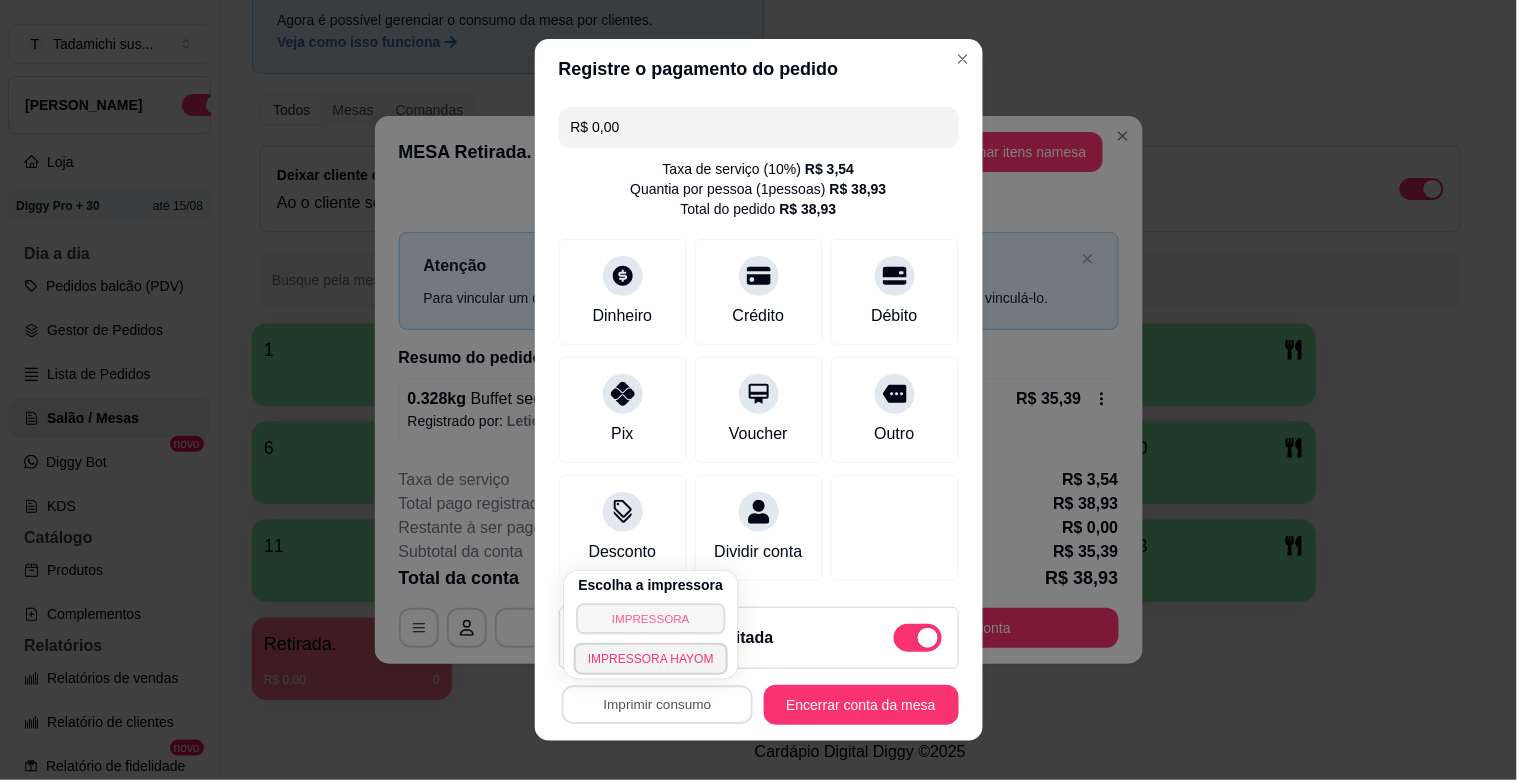 click on "IMPRESSORA" at bounding box center (650, 618) 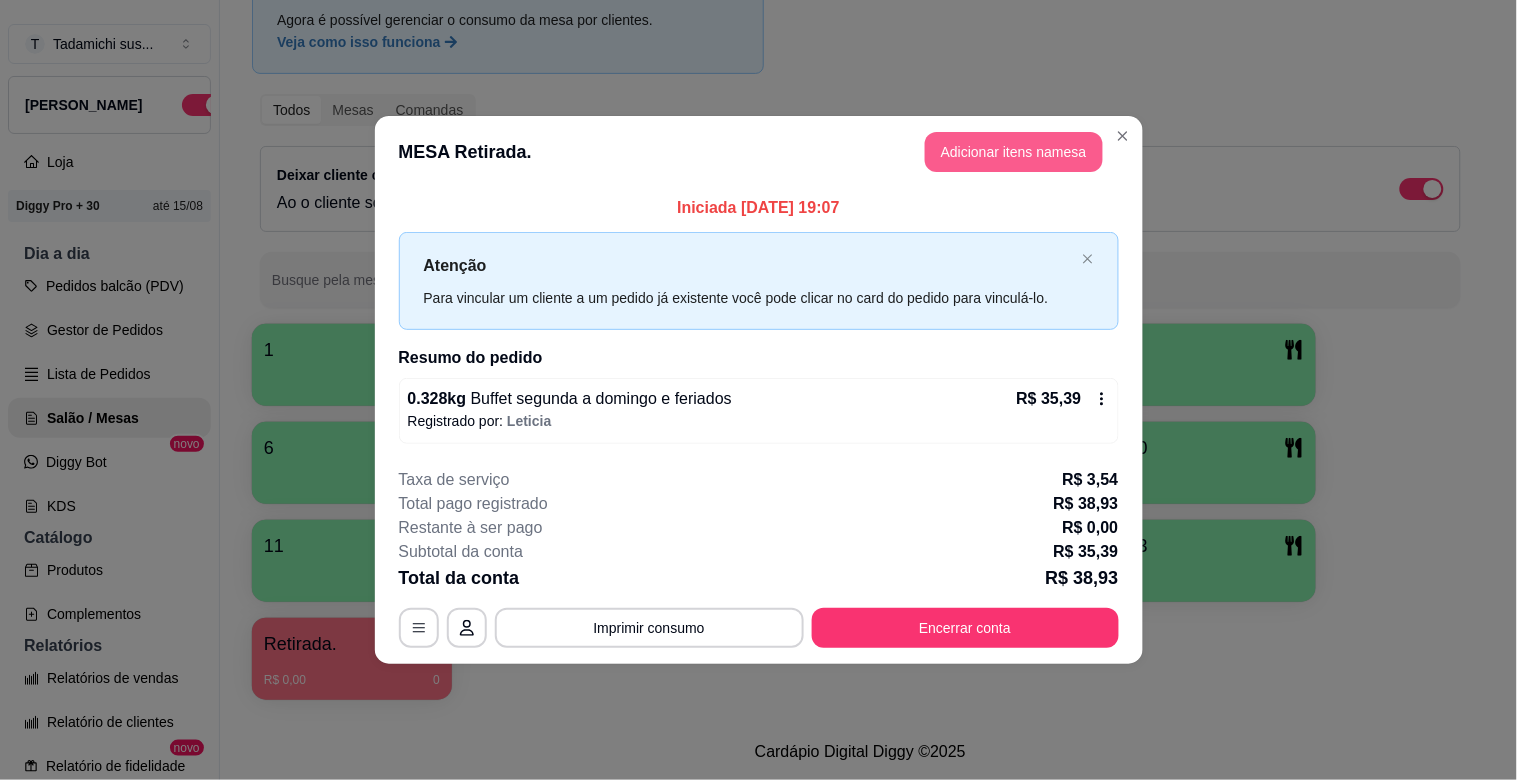 click on "Adicionar itens na  mesa" at bounding box center [1014, 152] 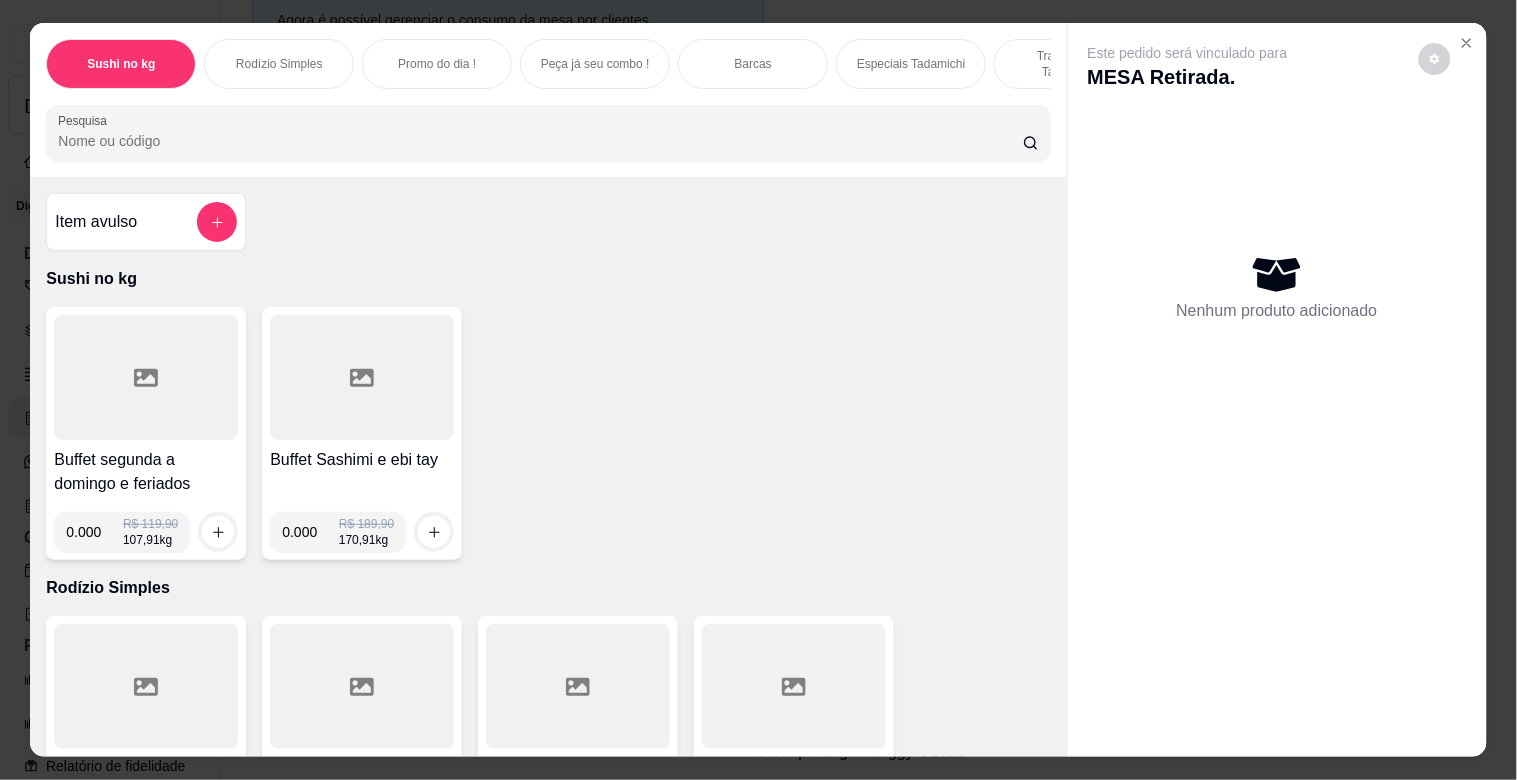 click at bounding box center (146, 377) 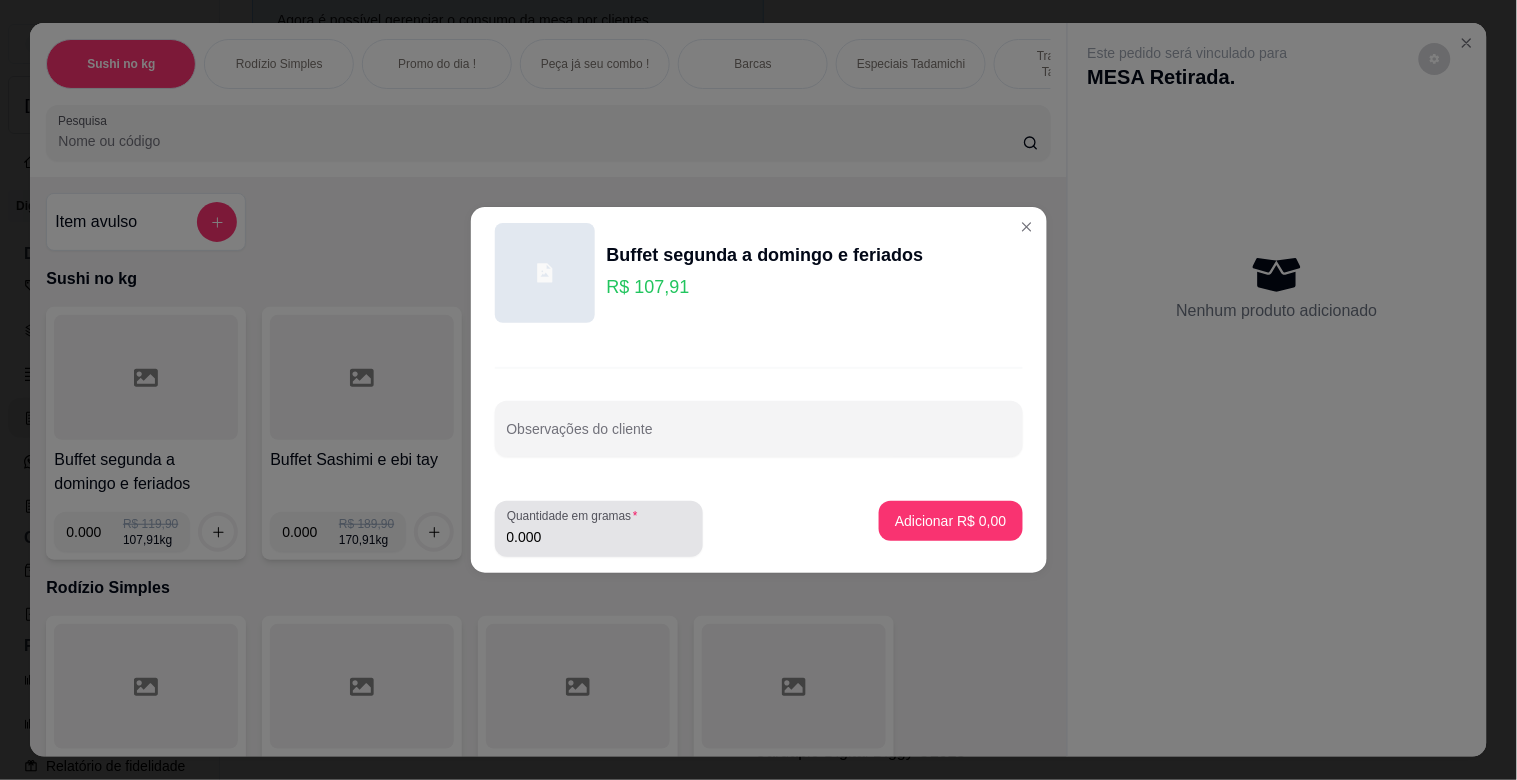 click on "Quantidade em gramas" at bounding box center [576, 516] 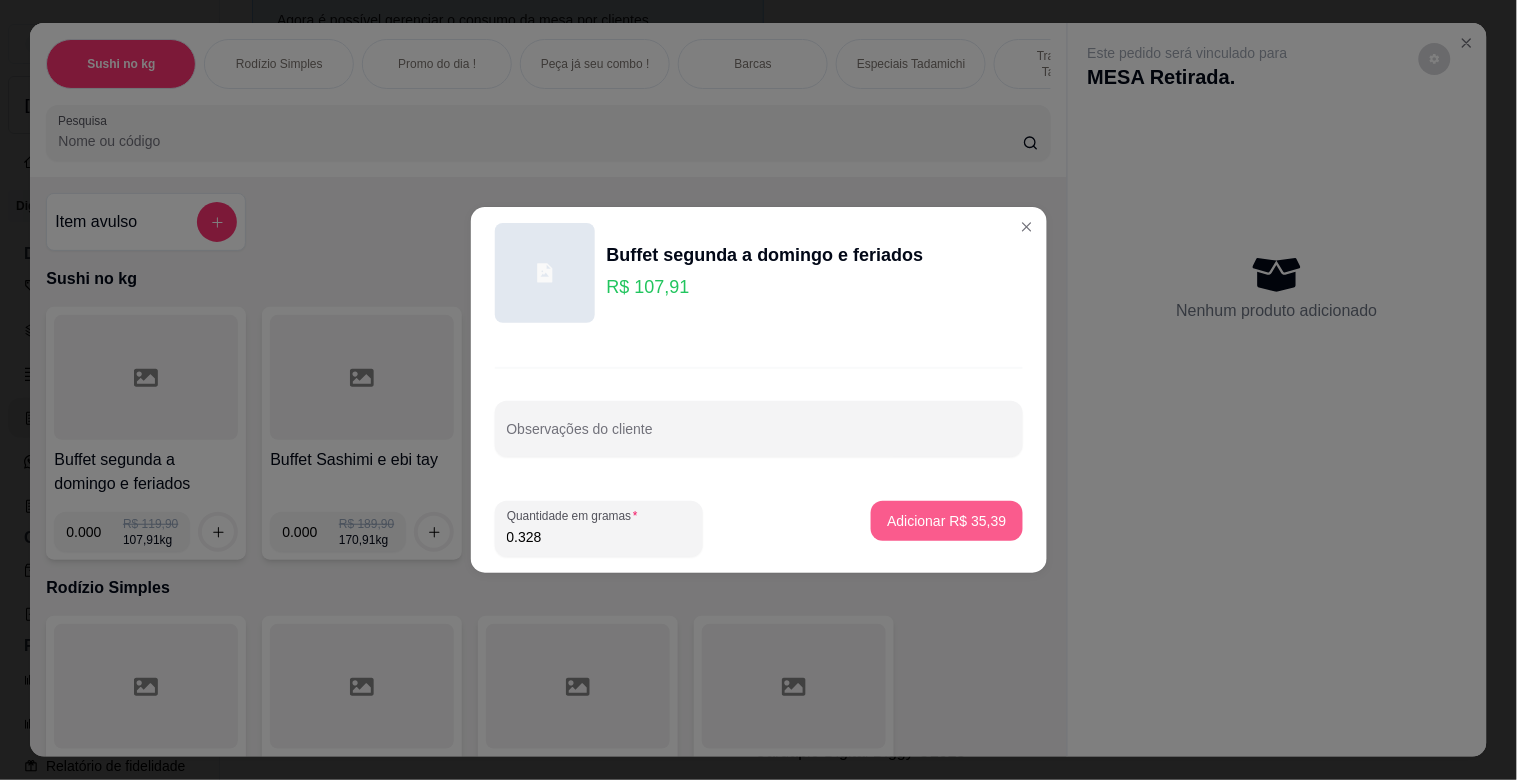 type on "0.328" 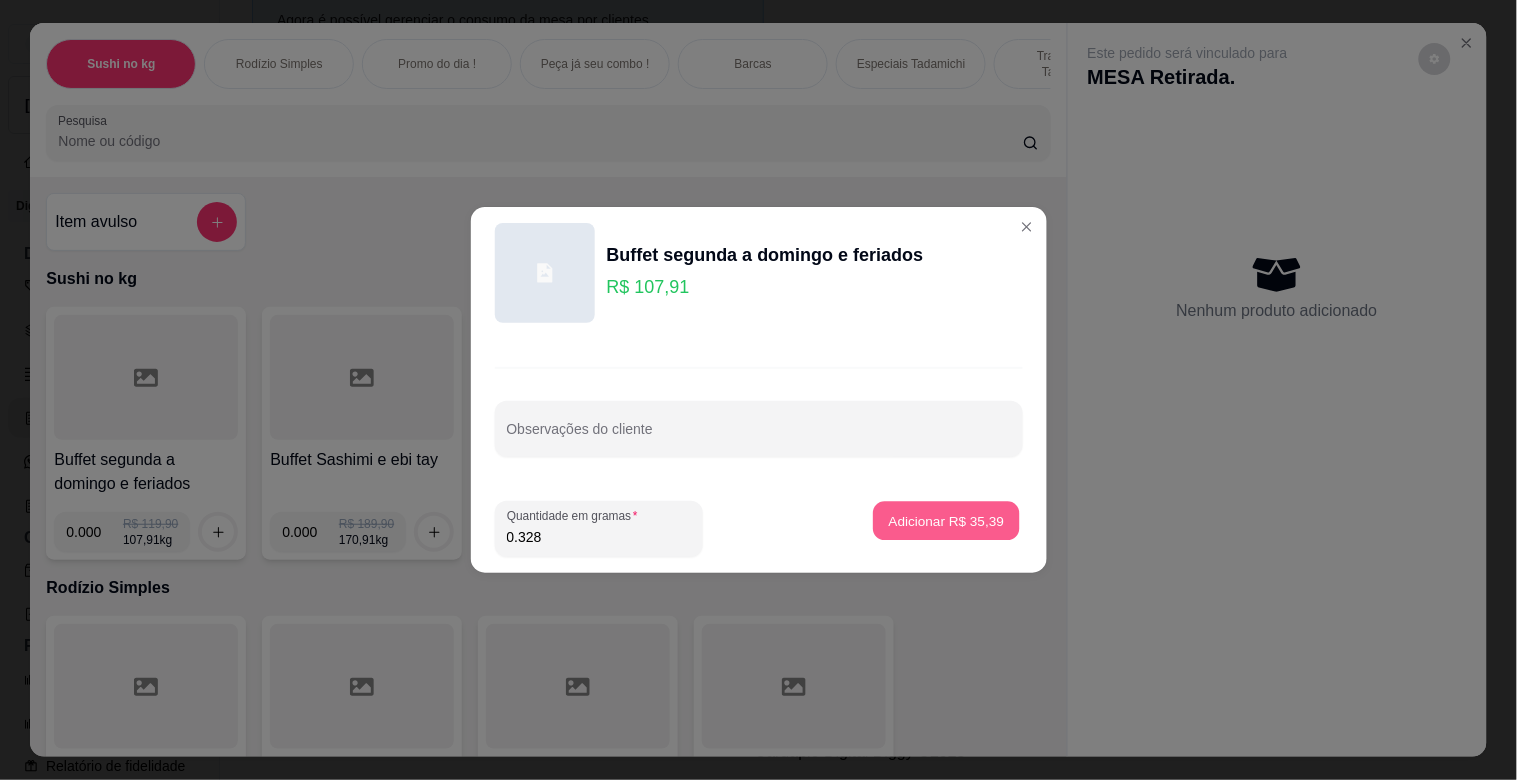 click on "Adicionar   R$ 35,39" at bounding box center (947, 520) 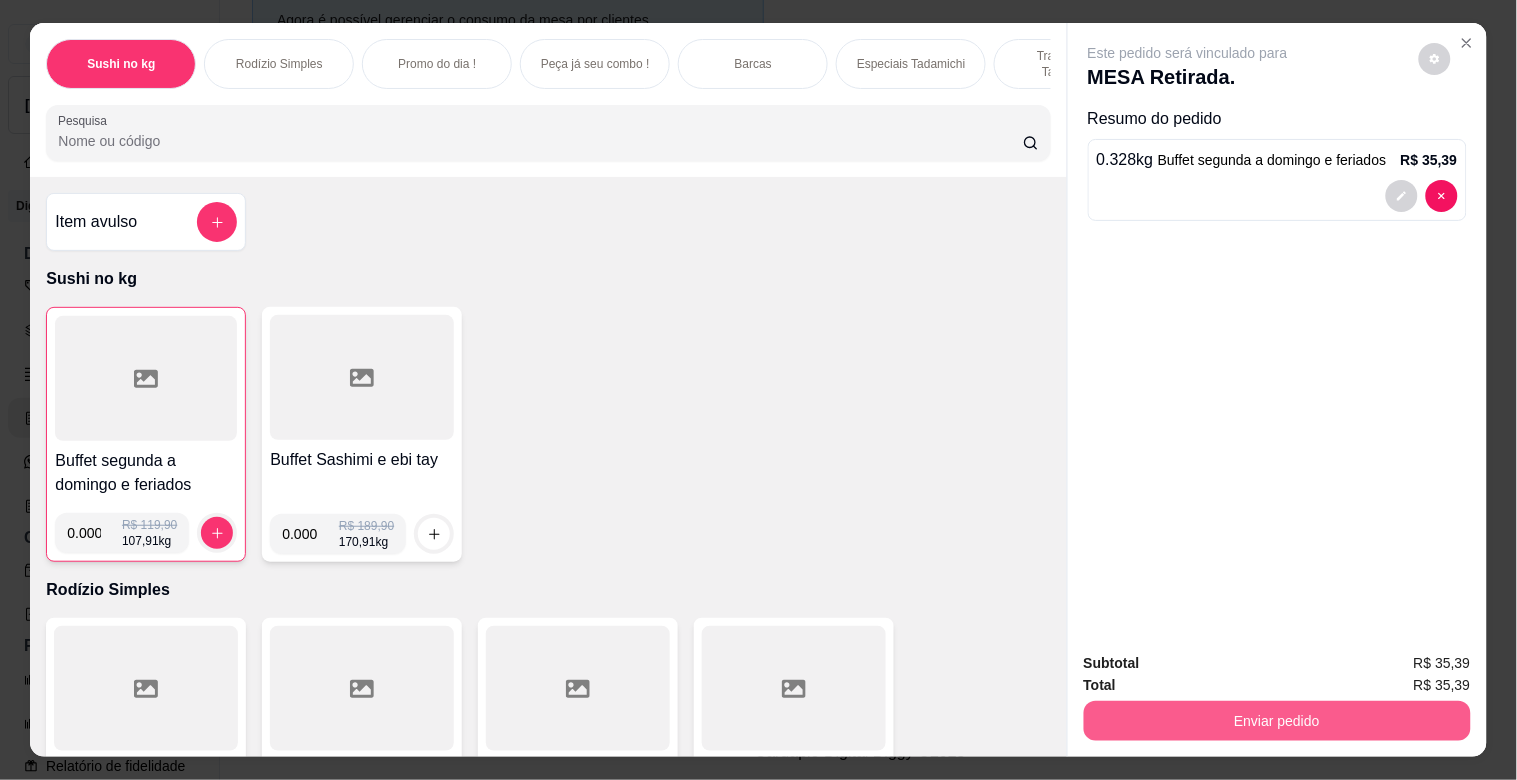 click on "Enviar pedido" at bounding box center [1277, 721] 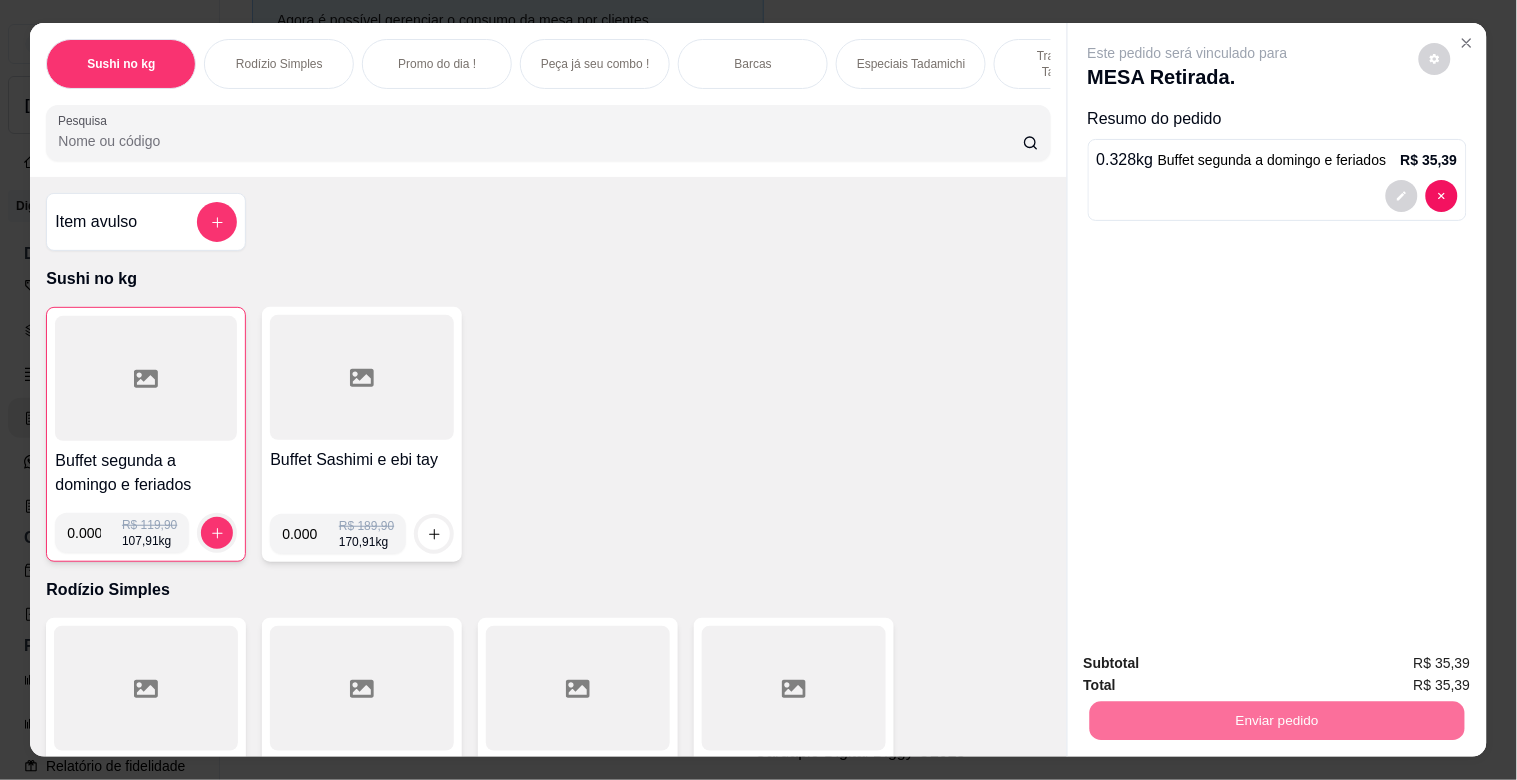 click on "Não registrar e enviar pedido" at bounding box center (1211, 663) 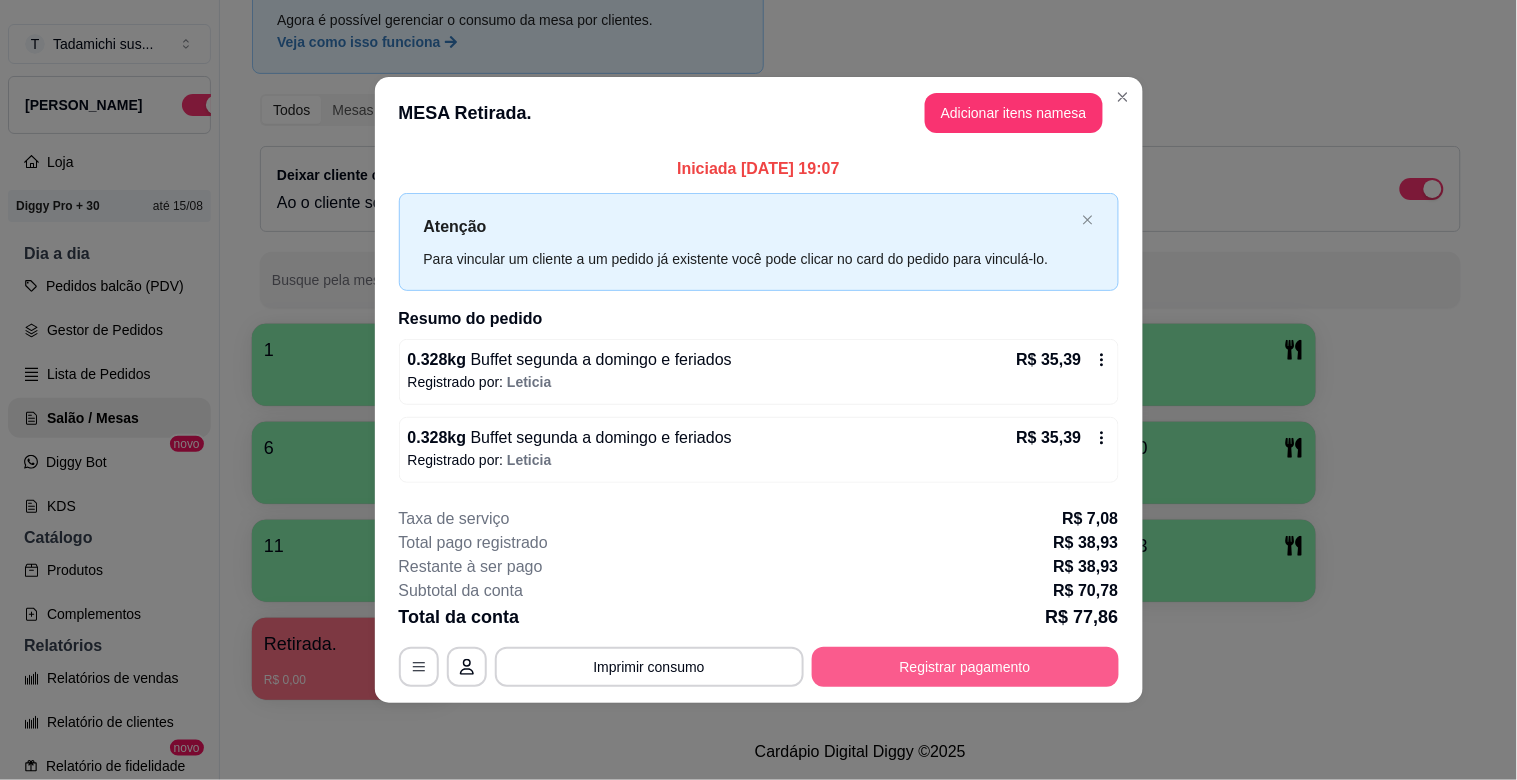 click on "Registrar pagamento" at bounding box center (965, 667) 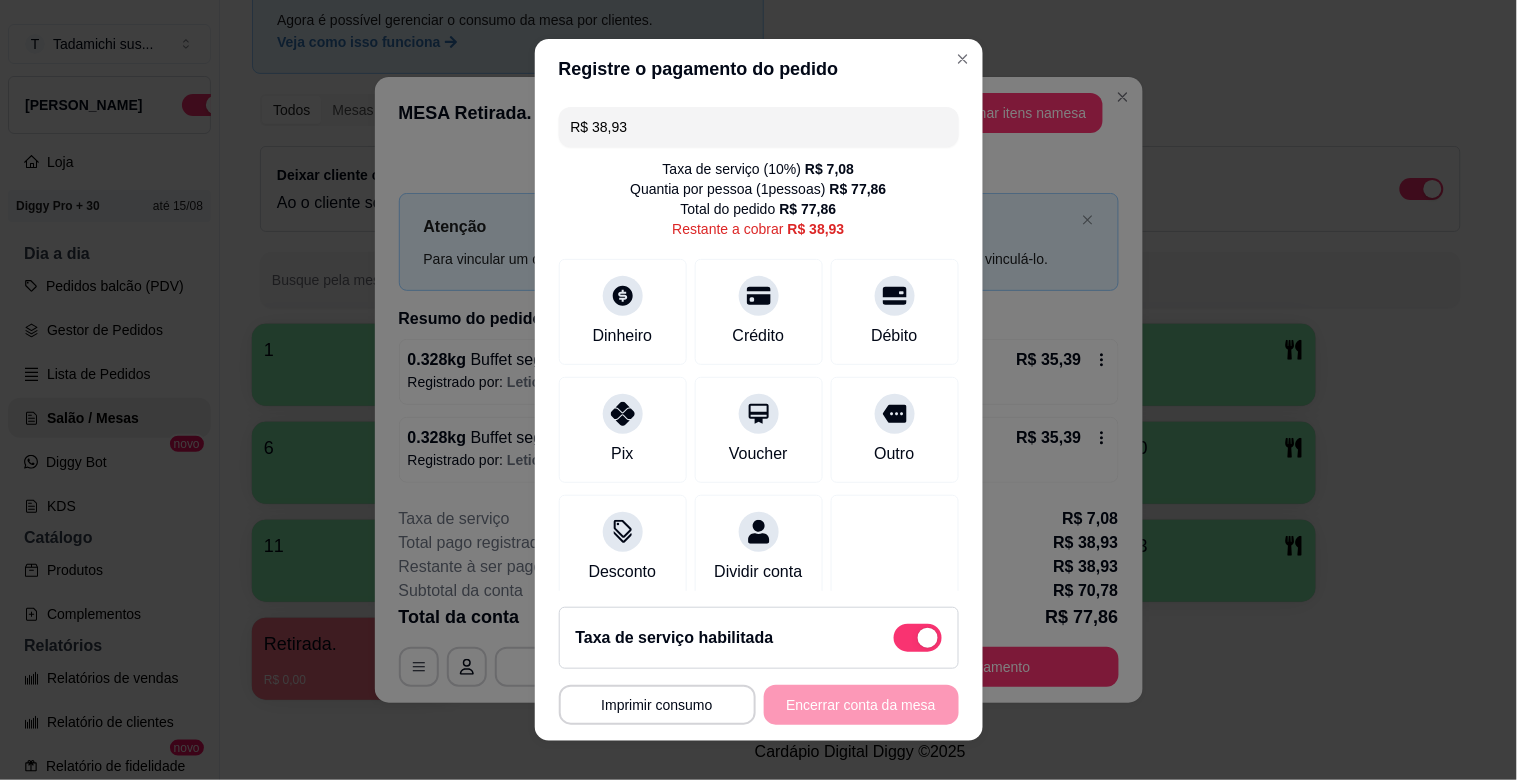 click at bounding box center [918, 638] 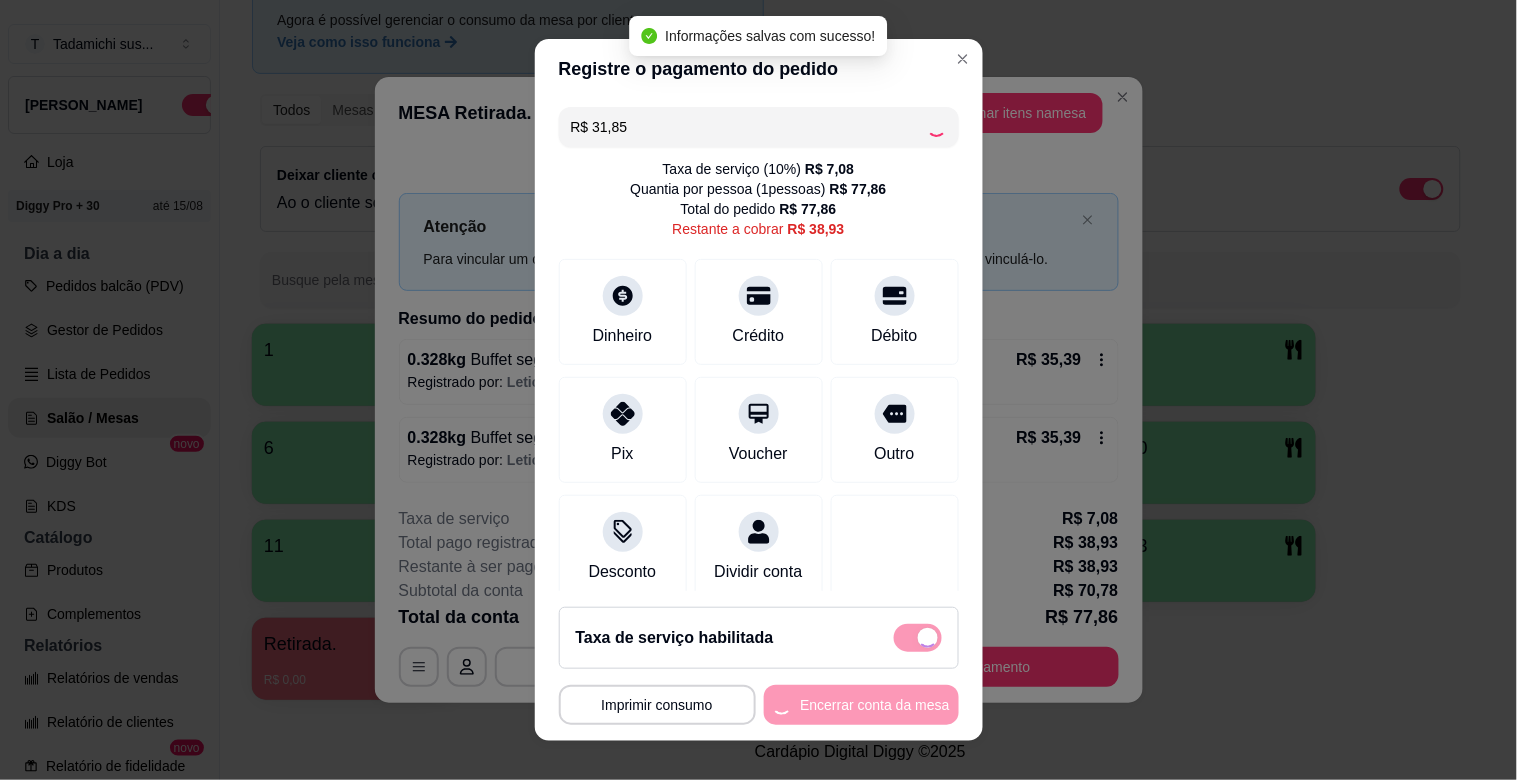 checkbox on "false" 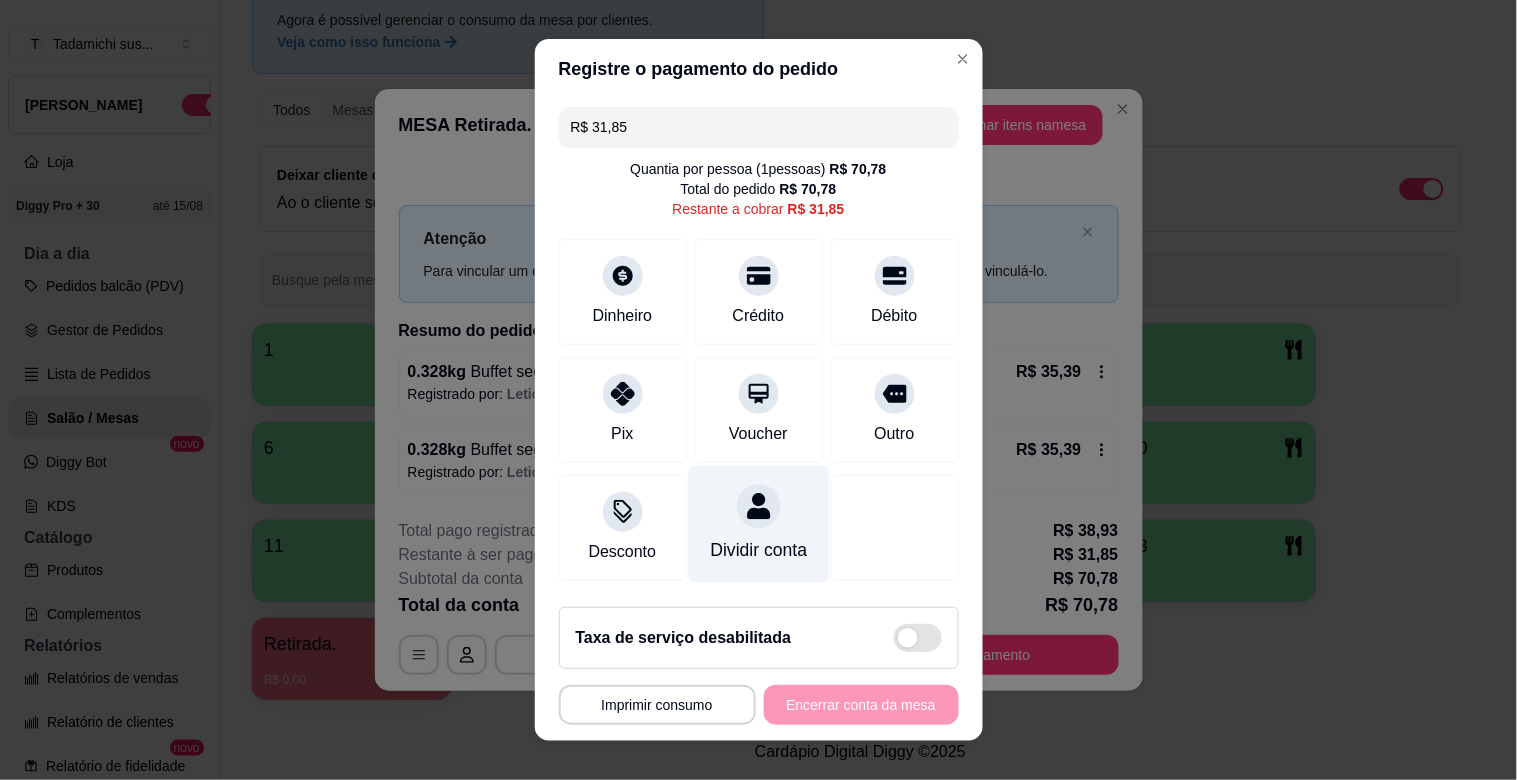 scroll, scrollTop: 126, scrollLeft: 0, axis: vertical 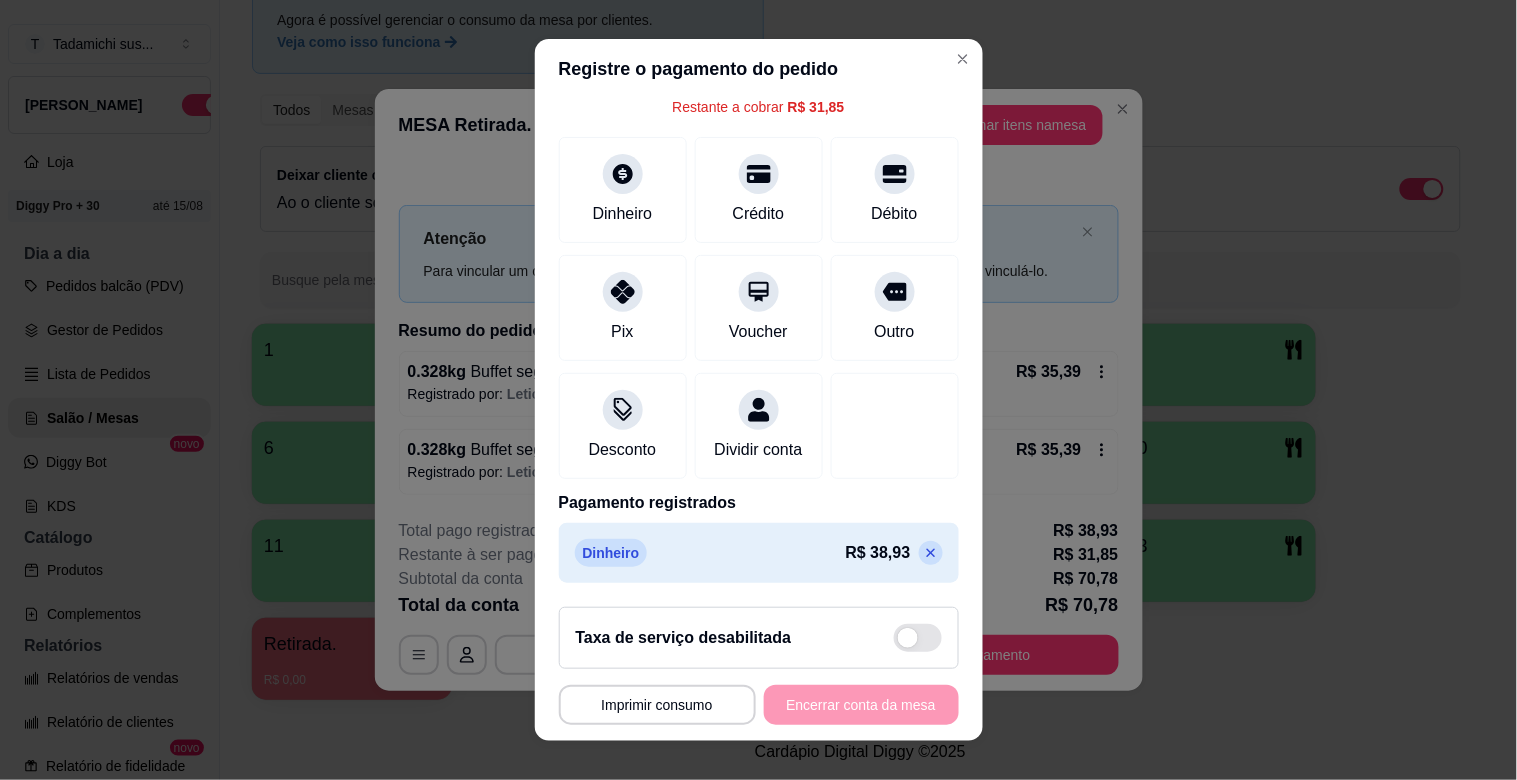 click 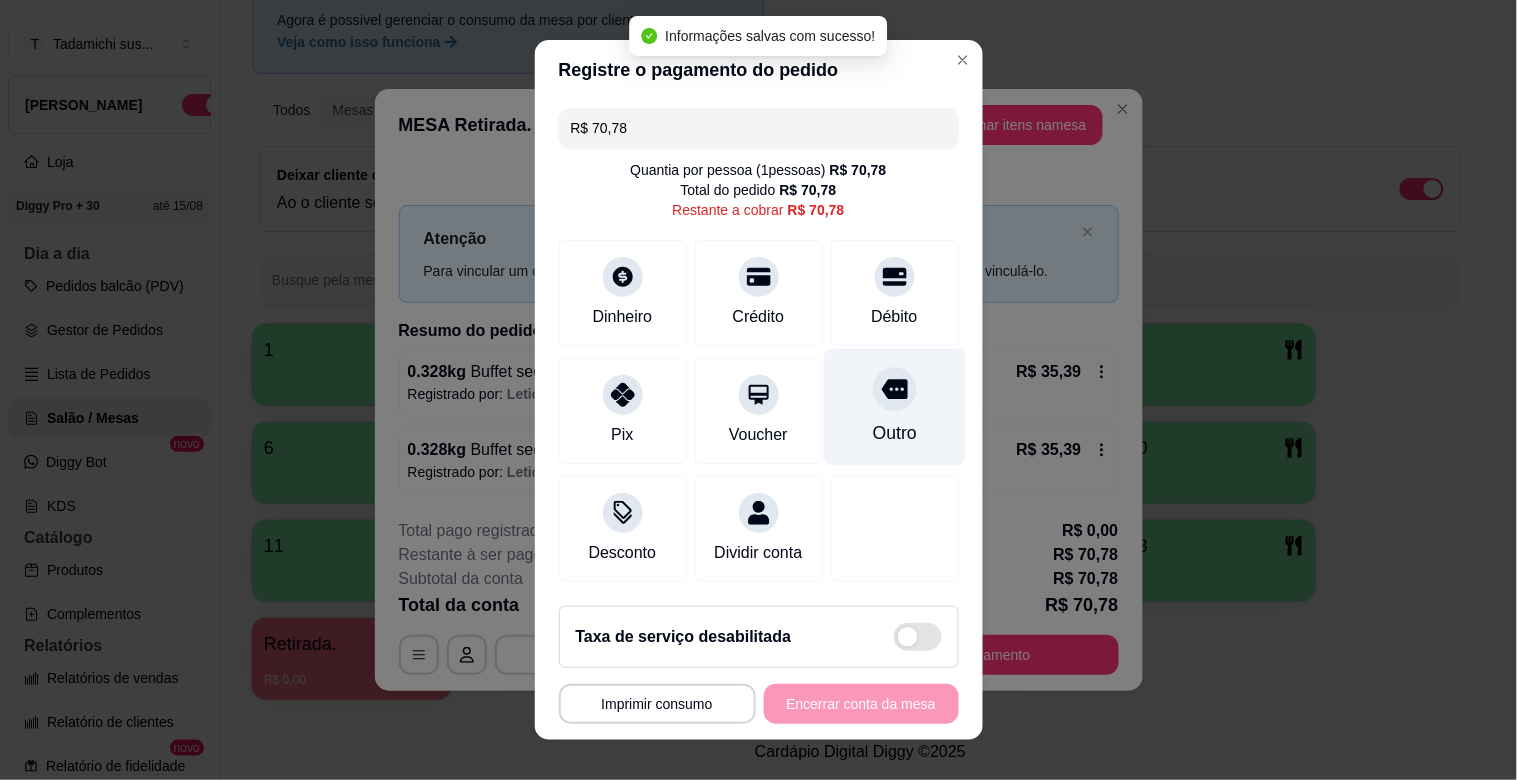 scroll, scrollTop: 0, scrollLeft: 0, axis: both 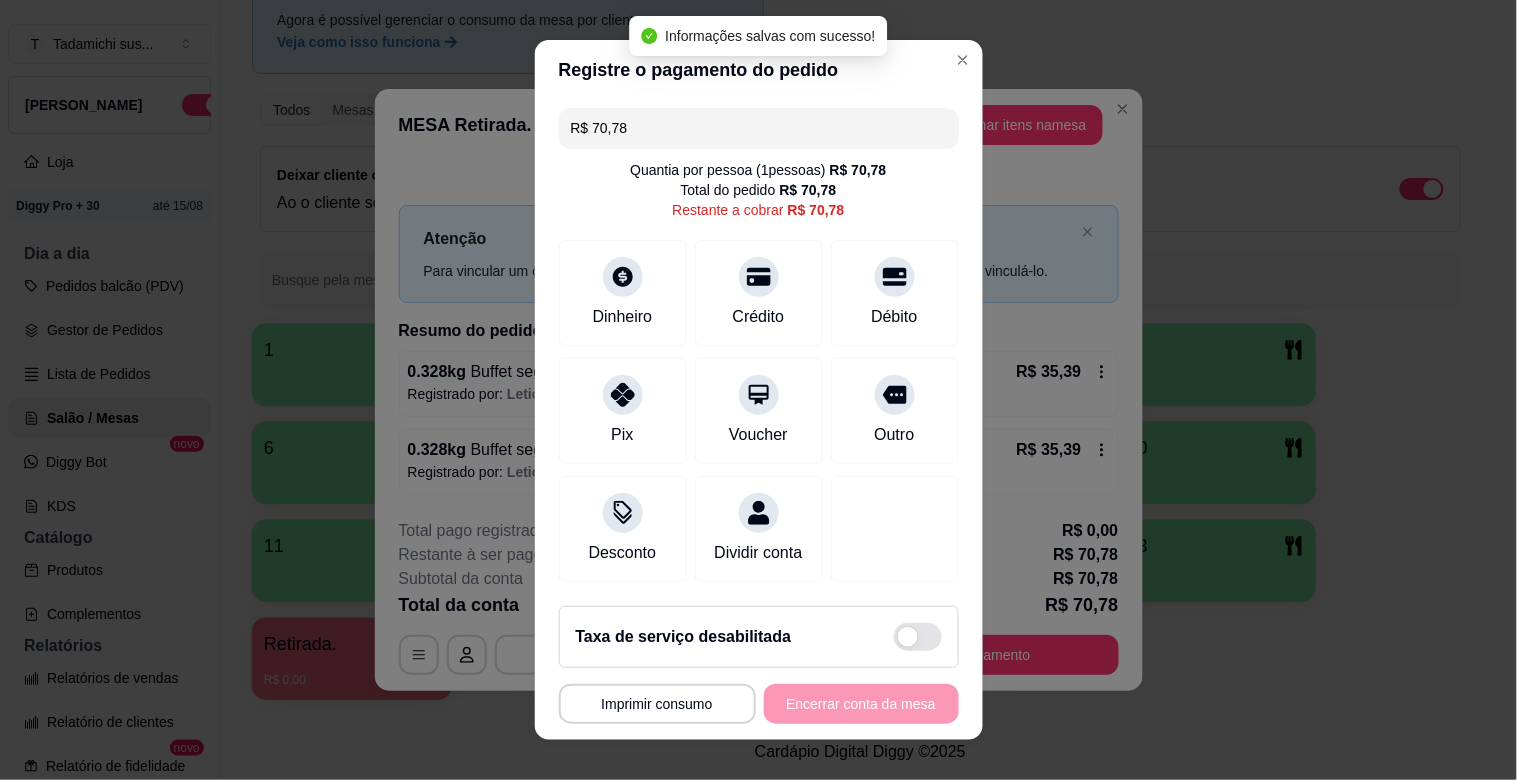 click on "R$ 70,78" at bounding box center (759, 128) 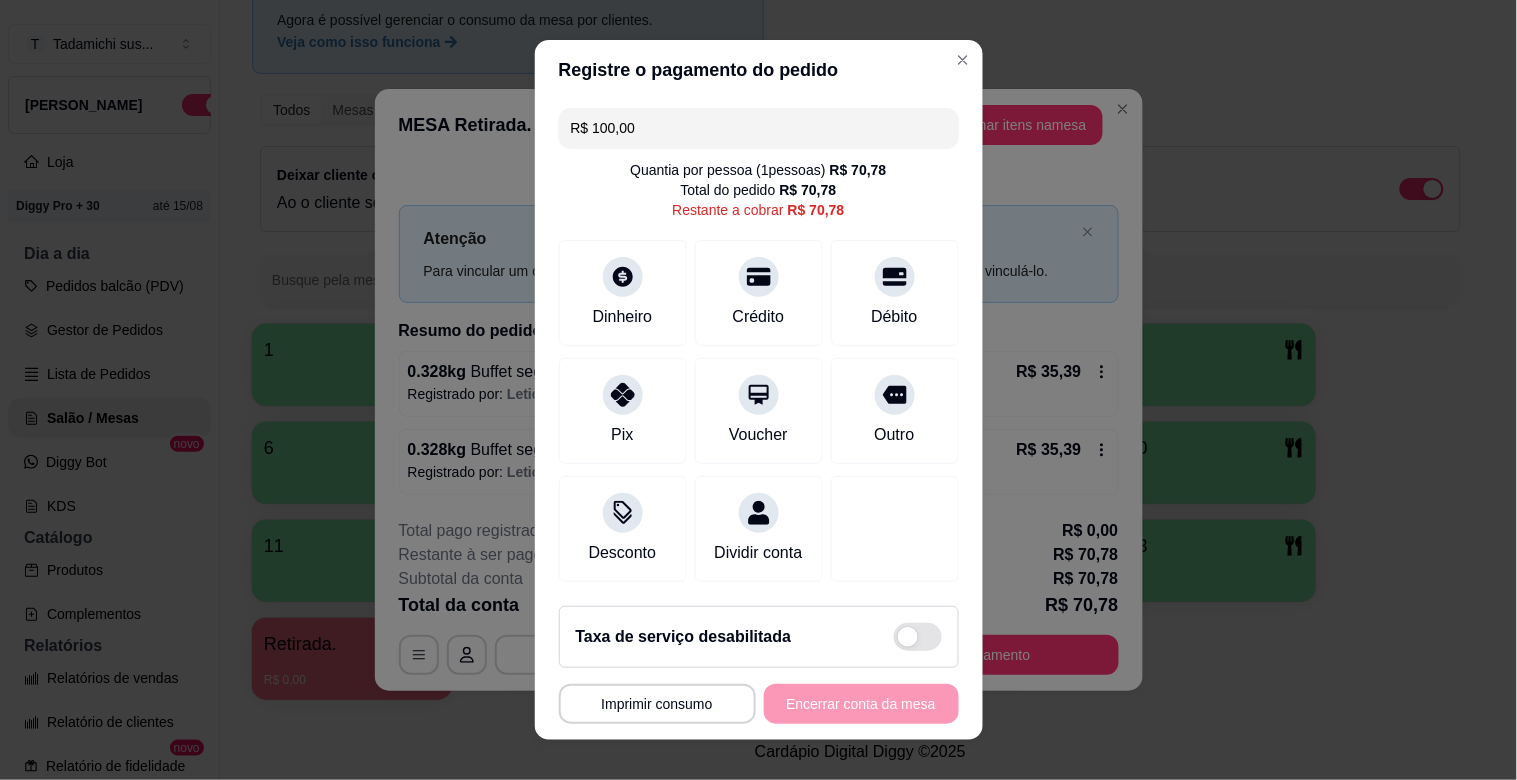 scroll, scrollTop: 25, scrollLeft: 0, axis: vertical 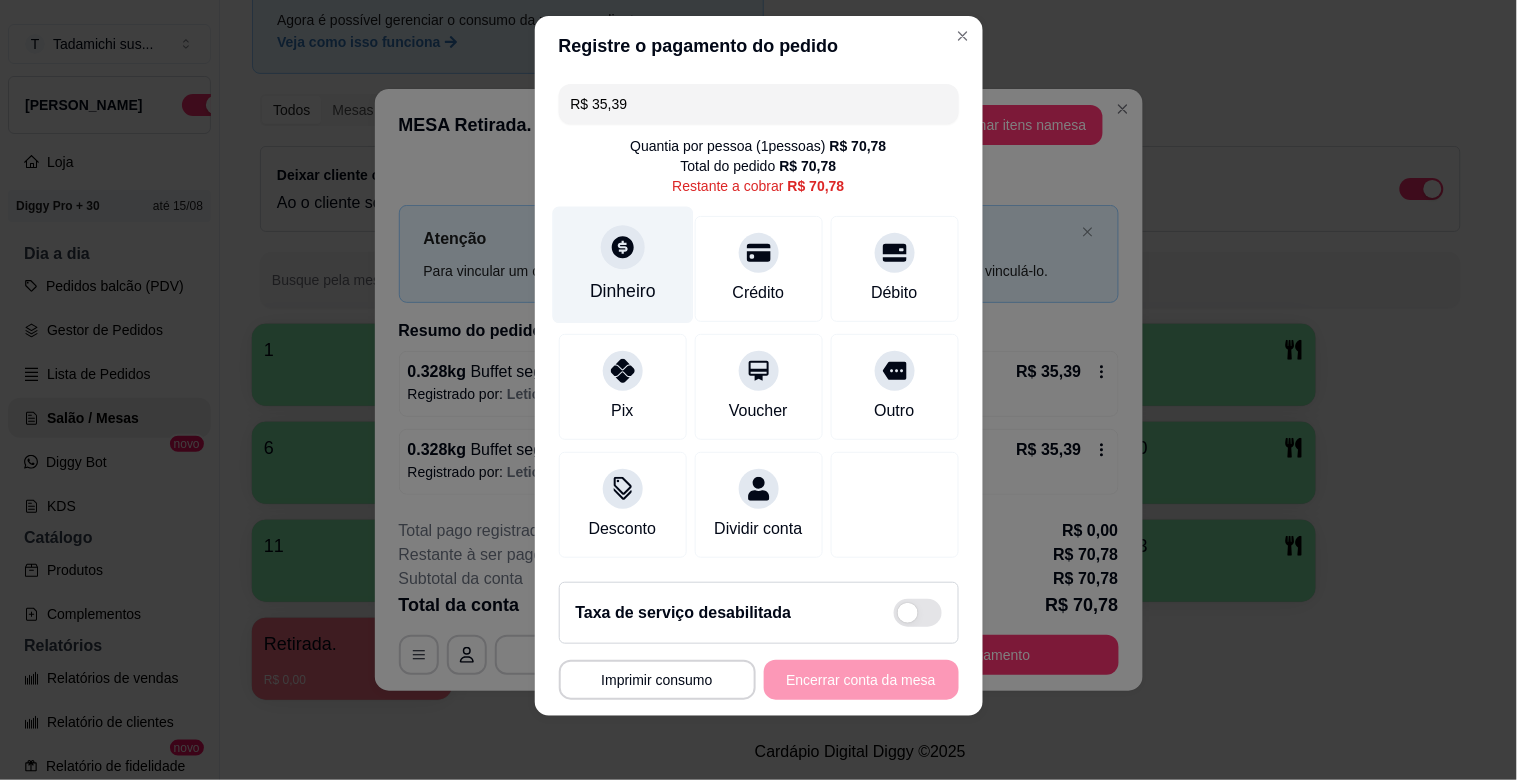 type on "R$ 35,39" 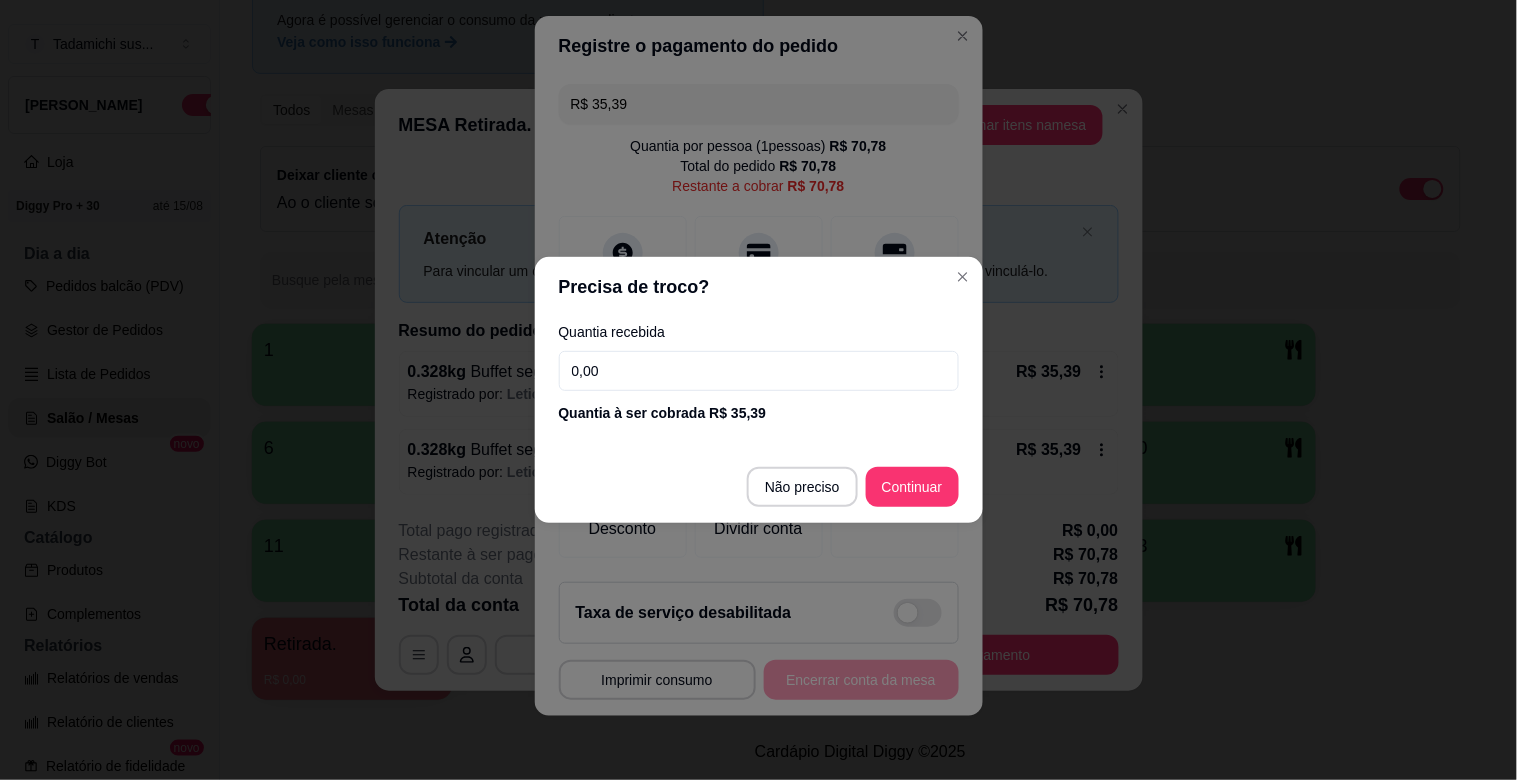 click on "0,00" at bounding box center [759, 371] 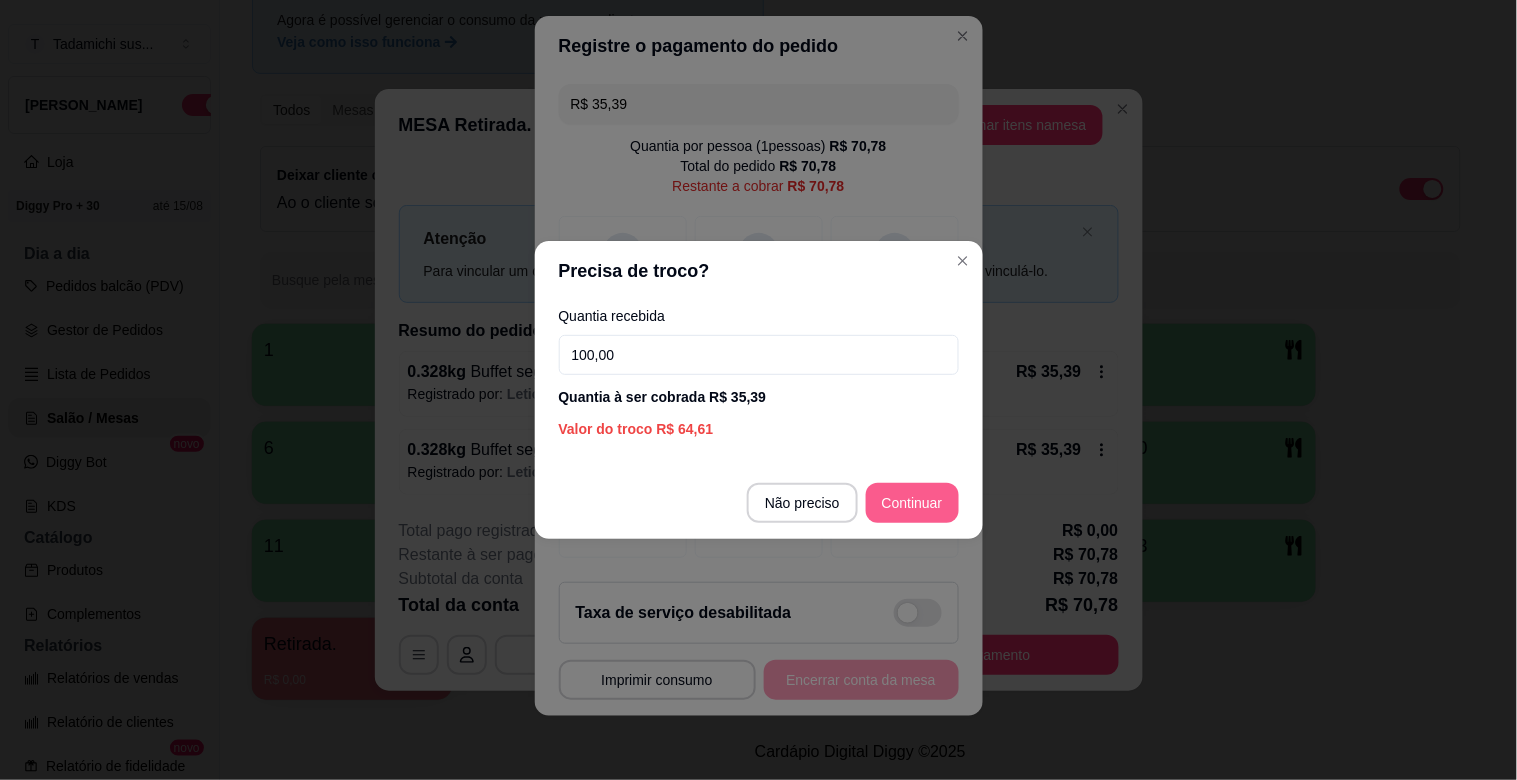 type on "100,00" 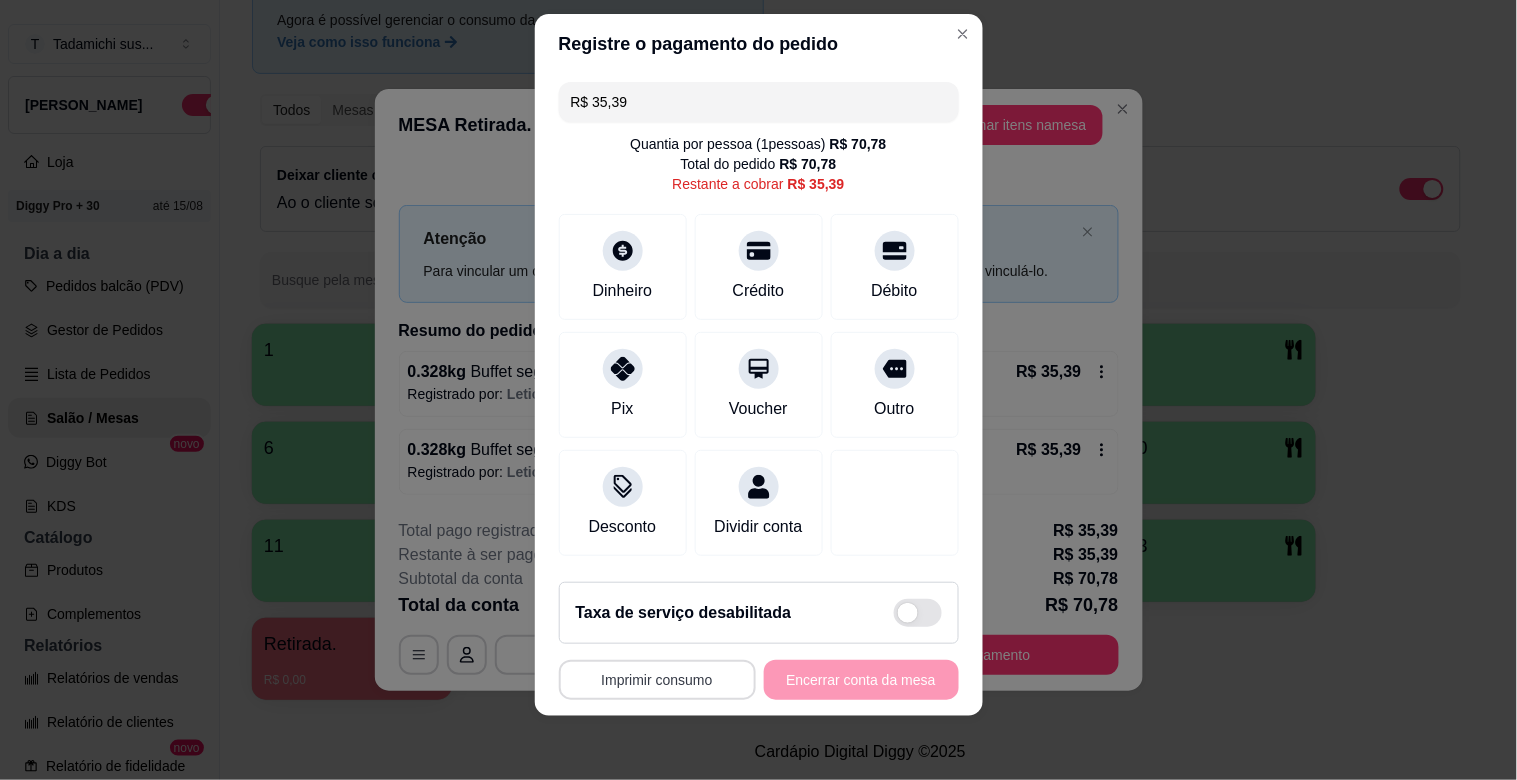 click on "Imprimir consumo" at bounding box center [657, 680] 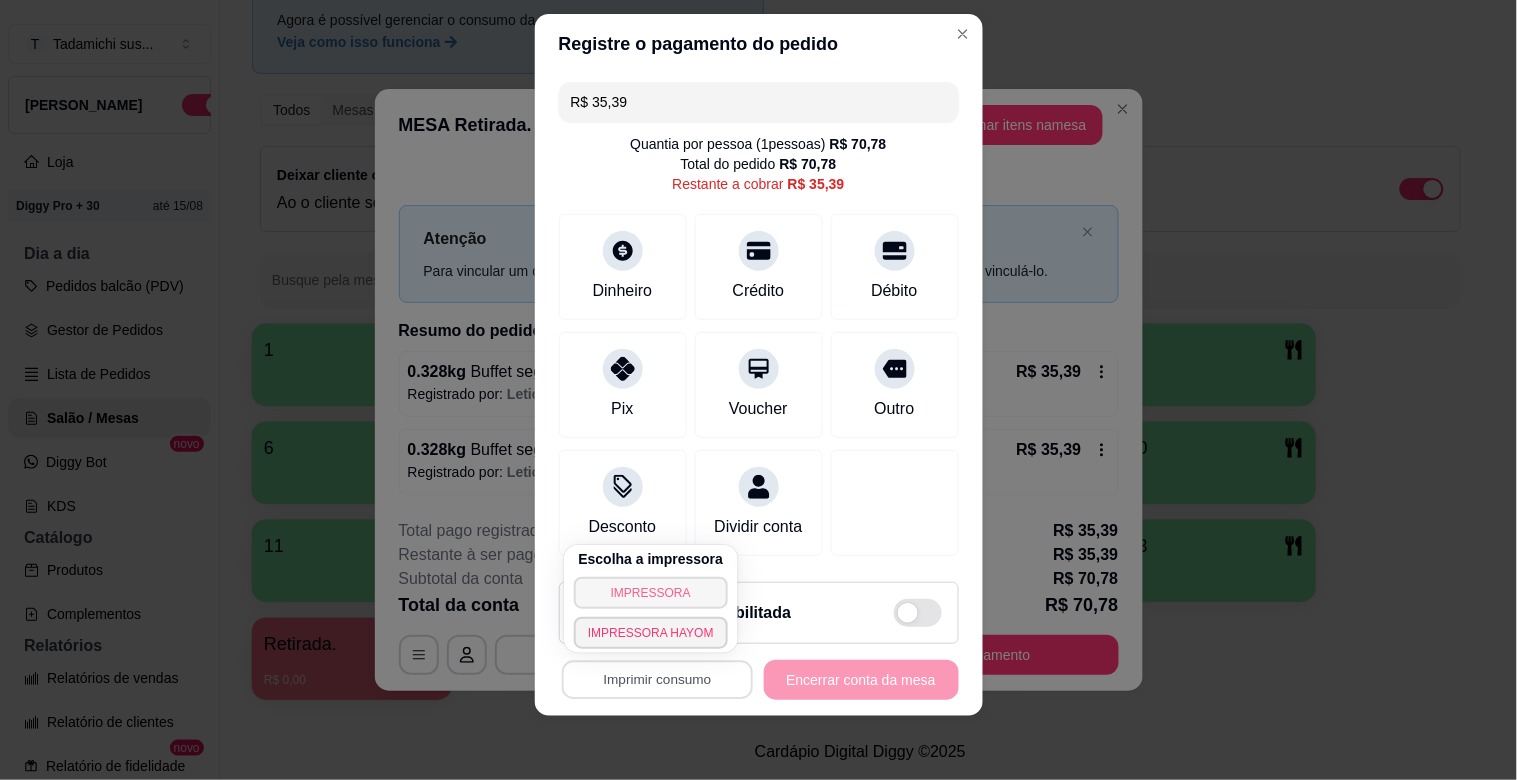 click on "IMPRESSORA" at bounding box center (651, 593) 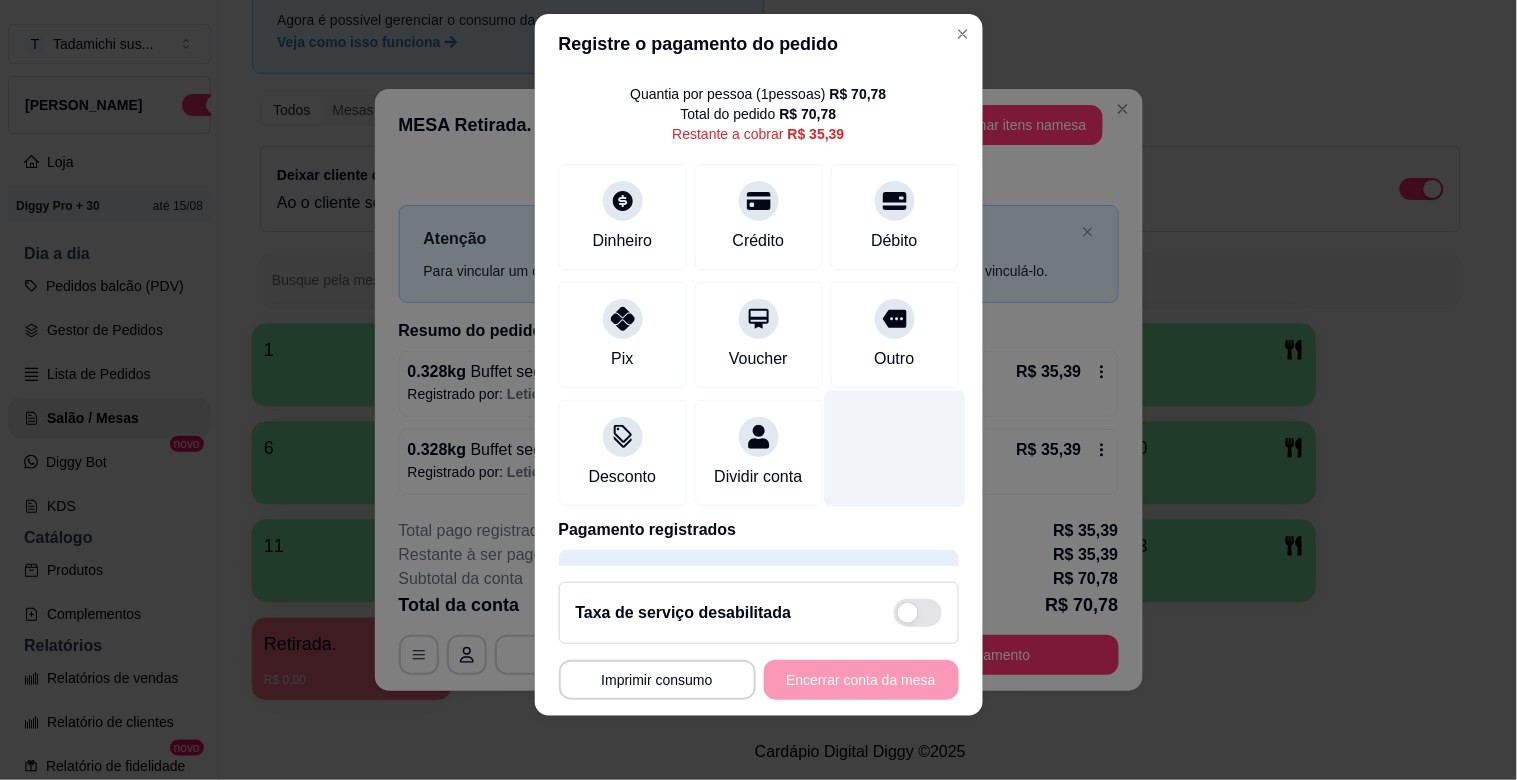scroll, scrollTop: 126, scrollLeft: 0, axis: vertical 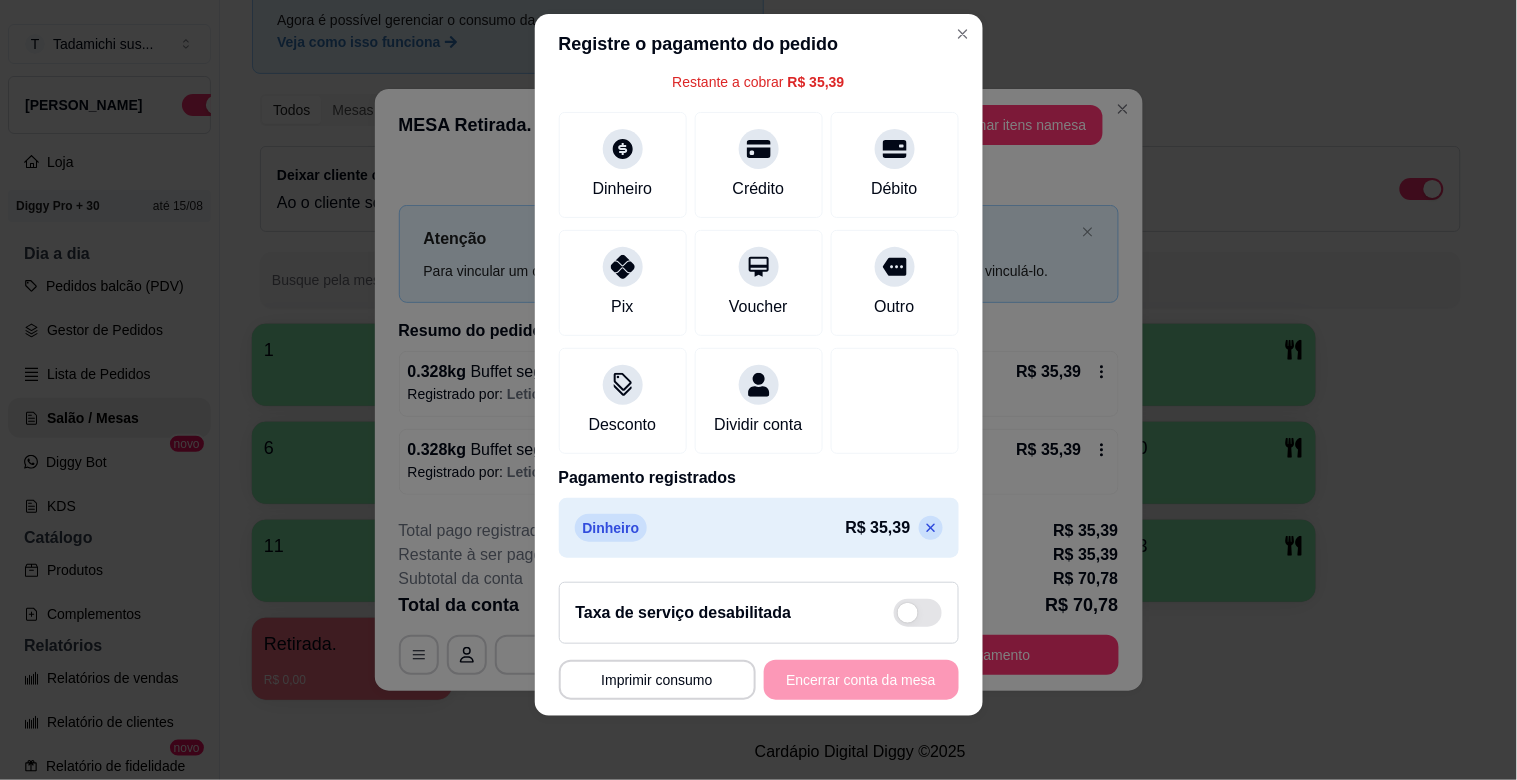 click 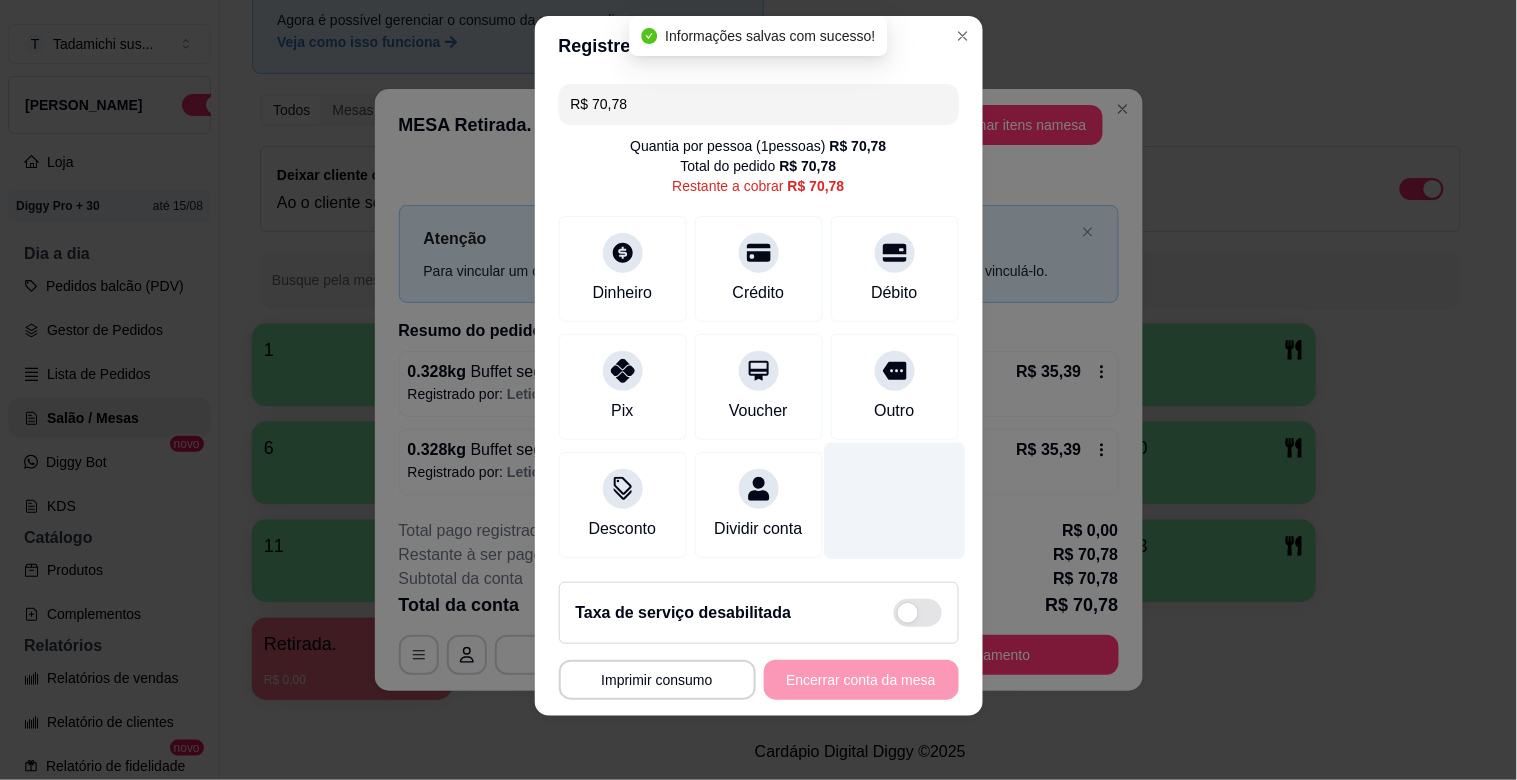 scroll, scrollTop: 22, scrollLeft: 0, axis: vertical 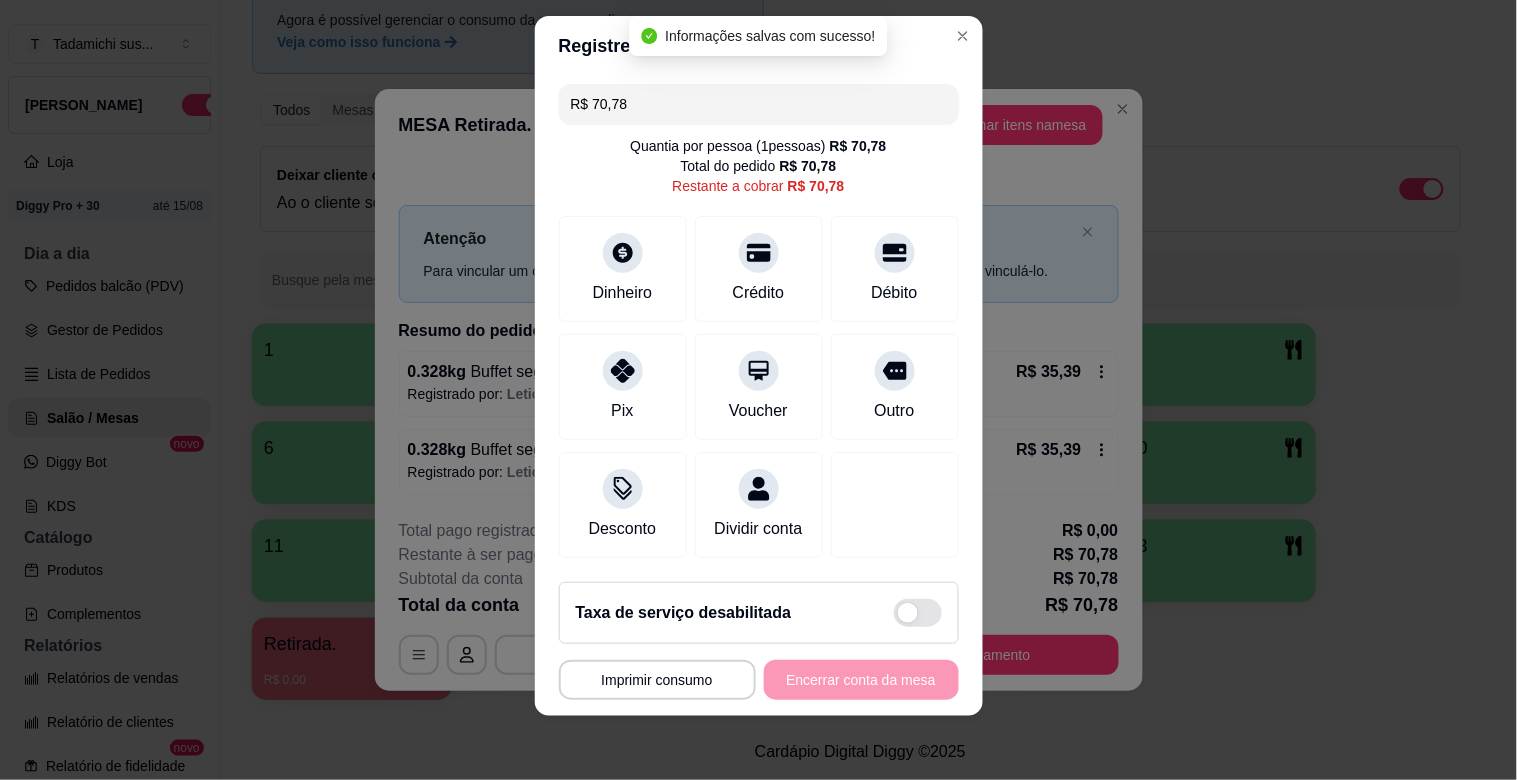 drag, startPoint x: 628, startPoint y: 192, endPoint x: 616, endPoint y: 184, distance: 14.422205 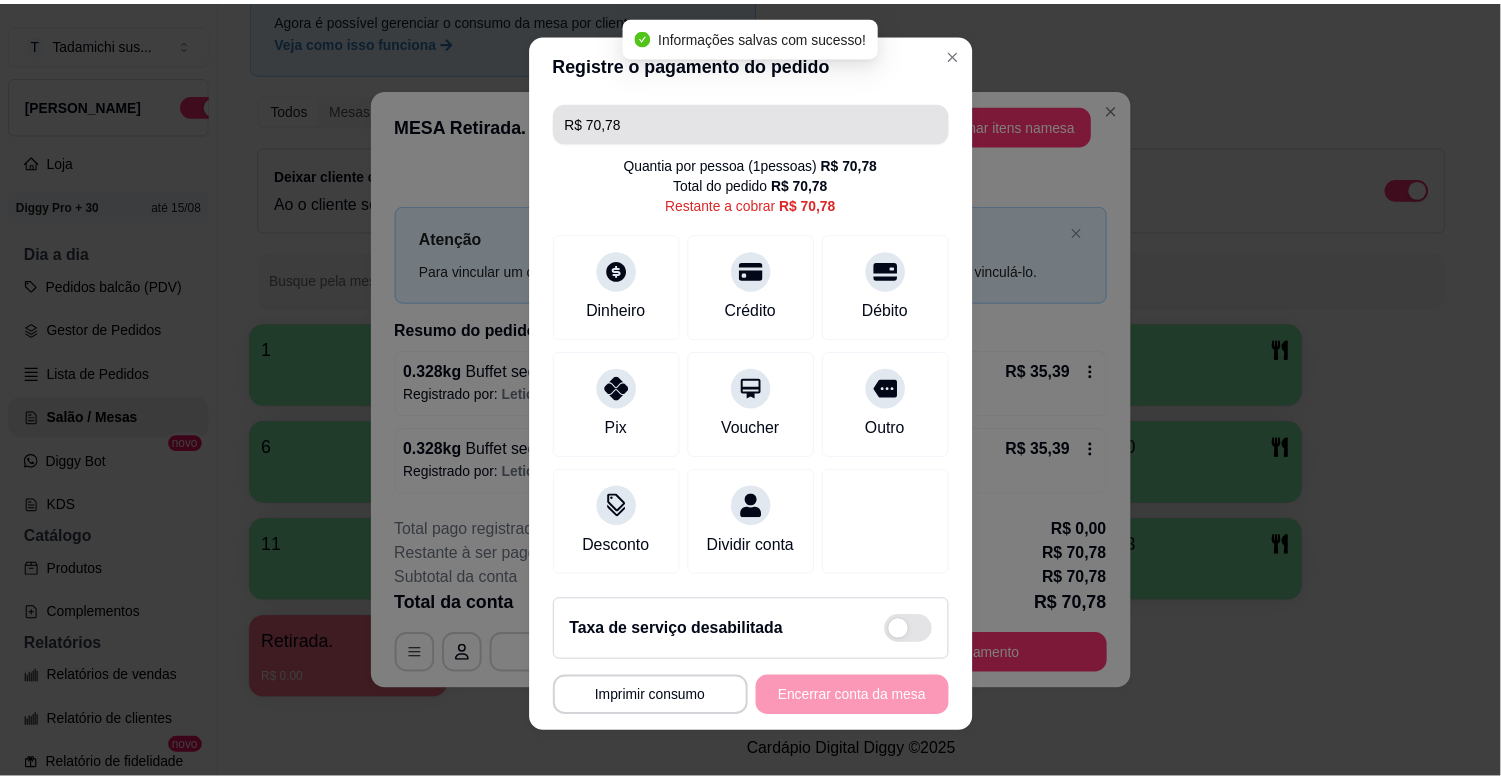 scroll, scrollTop: 0, scrollLeft: 0, axis: both 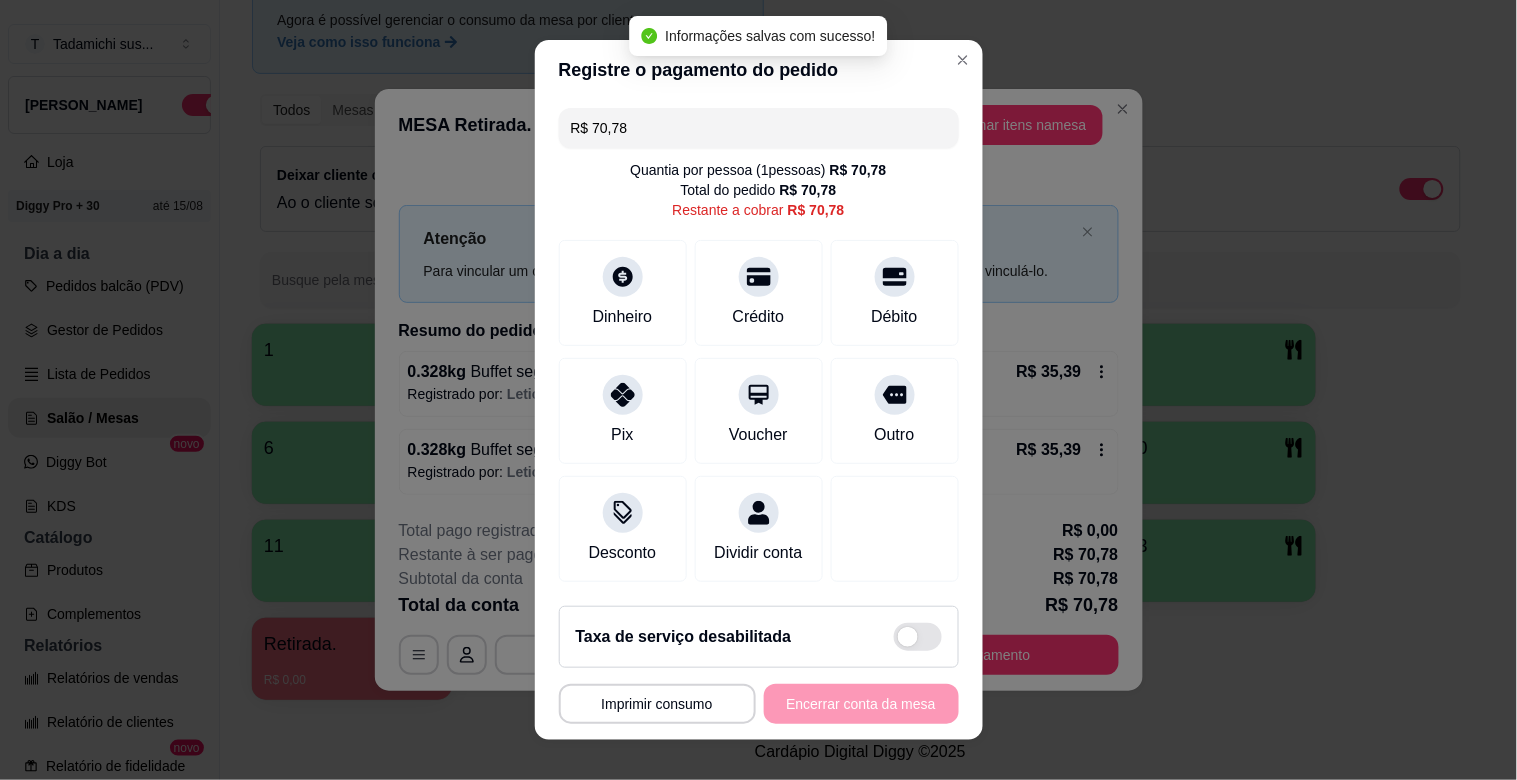 click on "R$ 70,78" at bounding box center (759, 128) 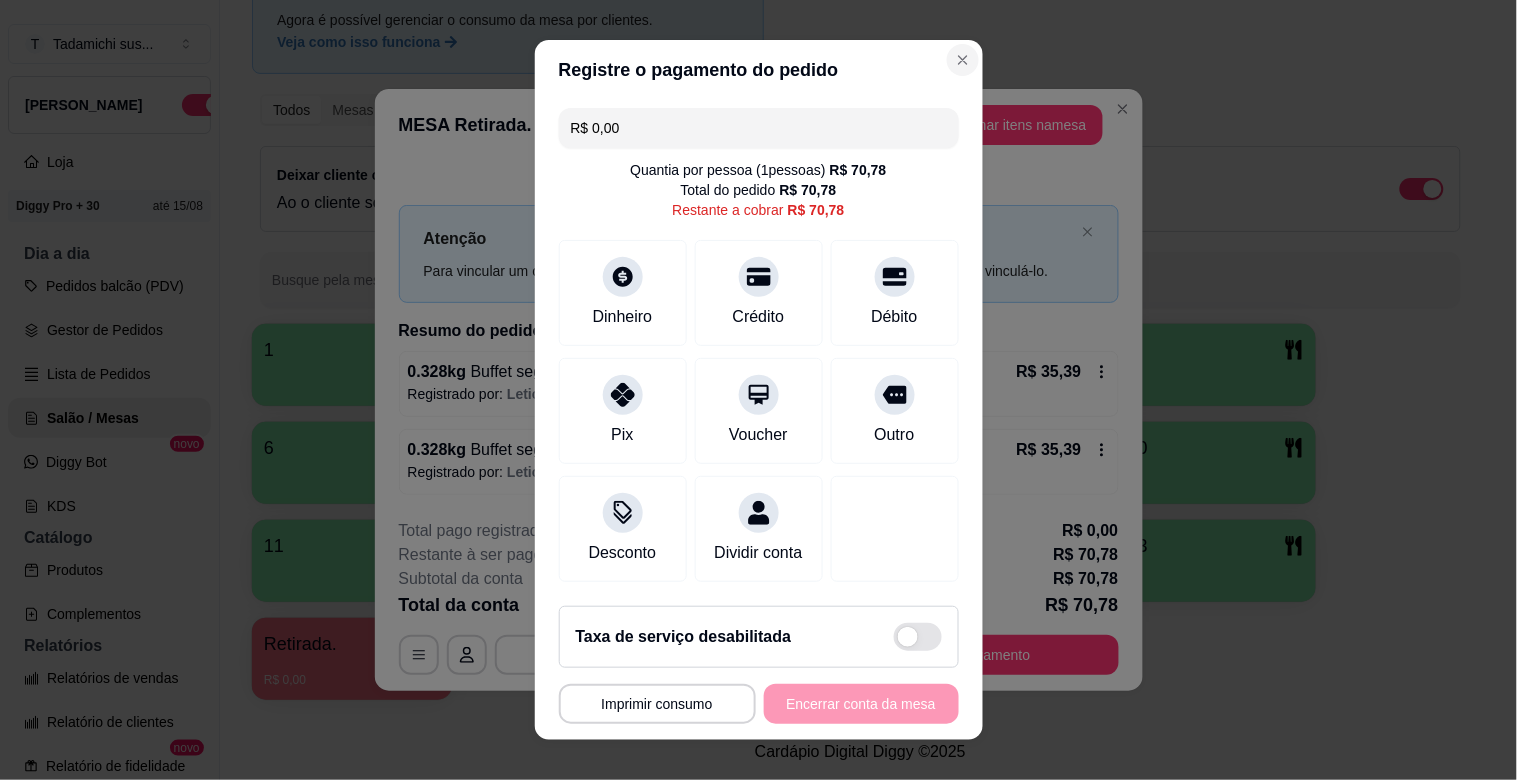 type on "R$ 0,00" 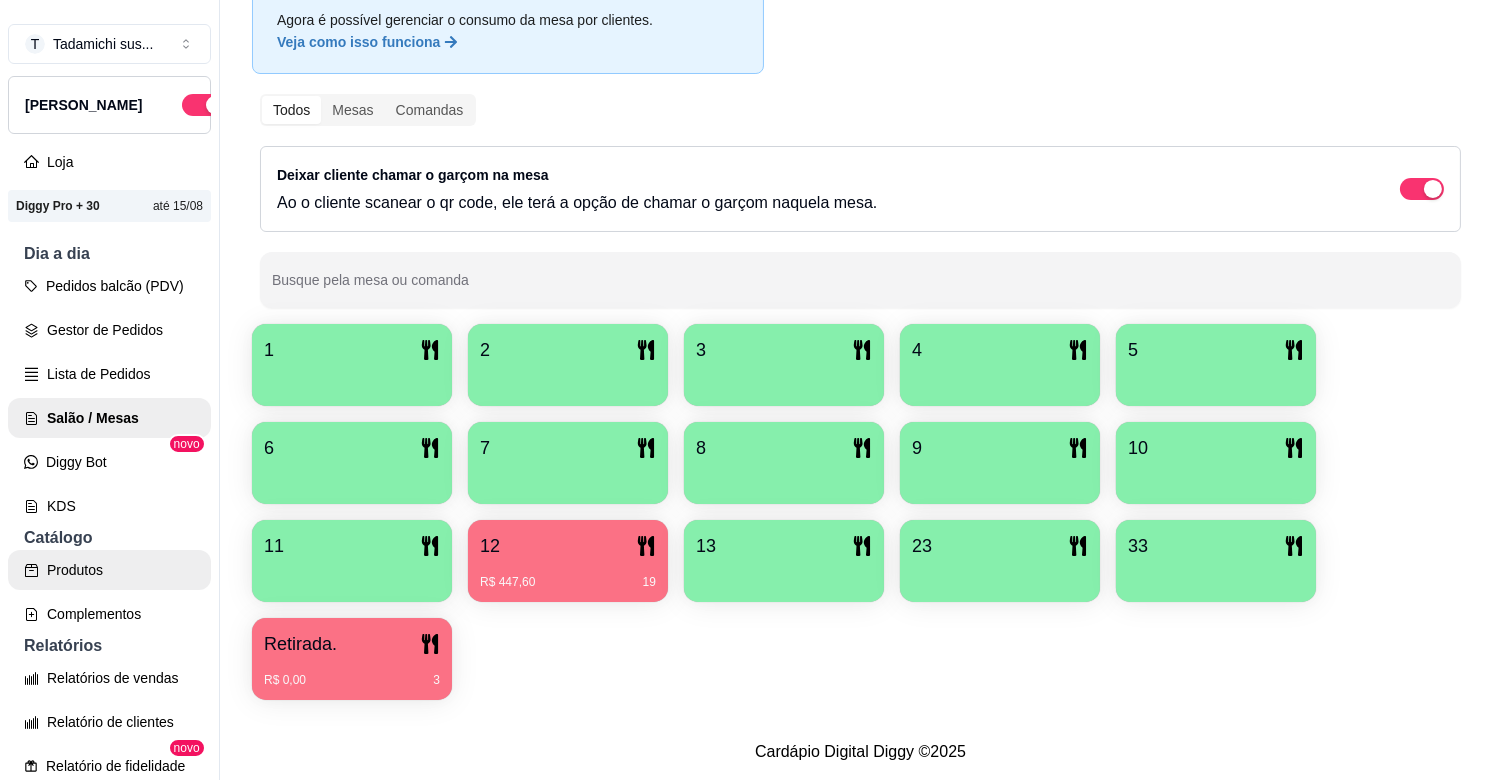 click on "Produtos" at bounding box center (109, 570) 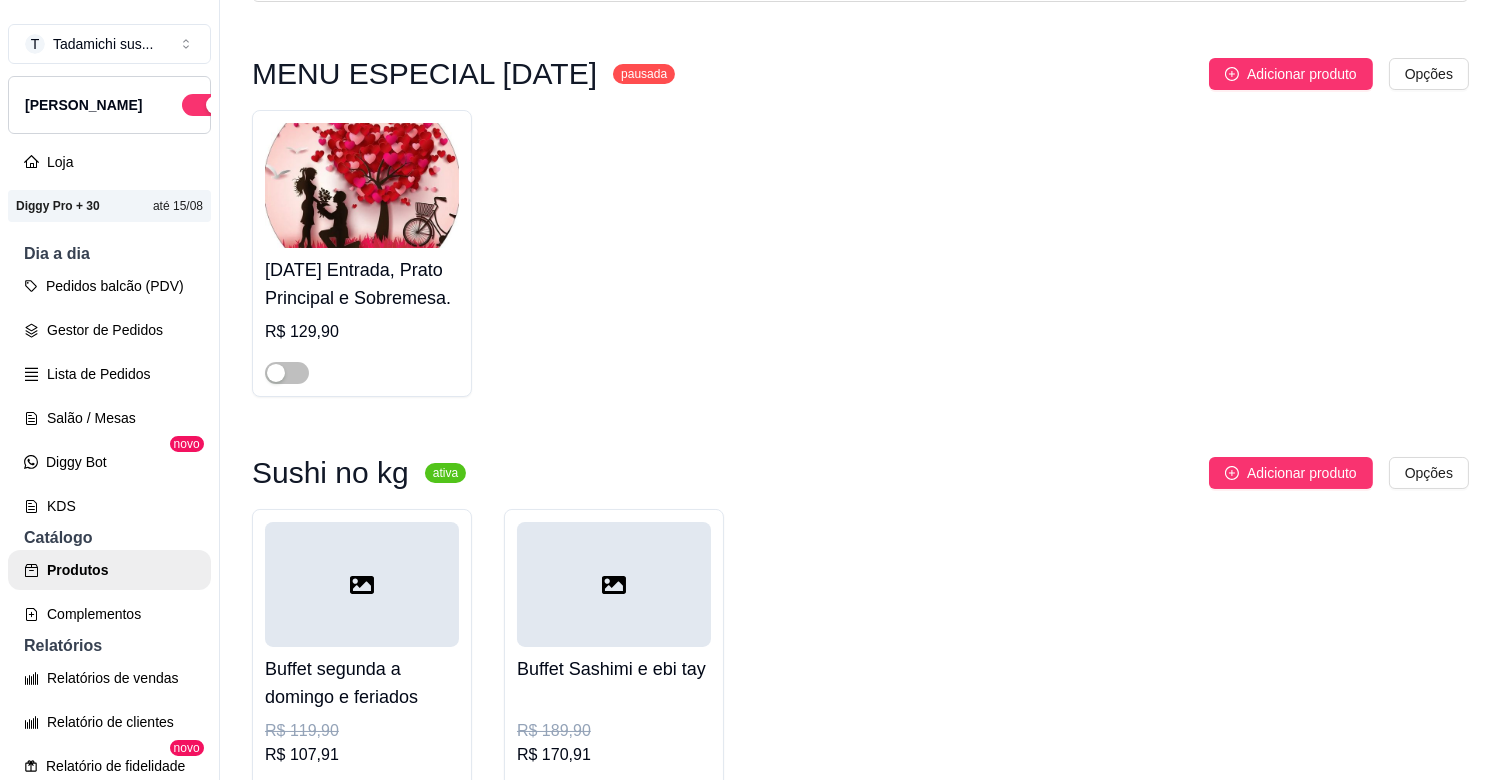 scroll, scrollTop: 0, scrollLeft: 0, axis: both 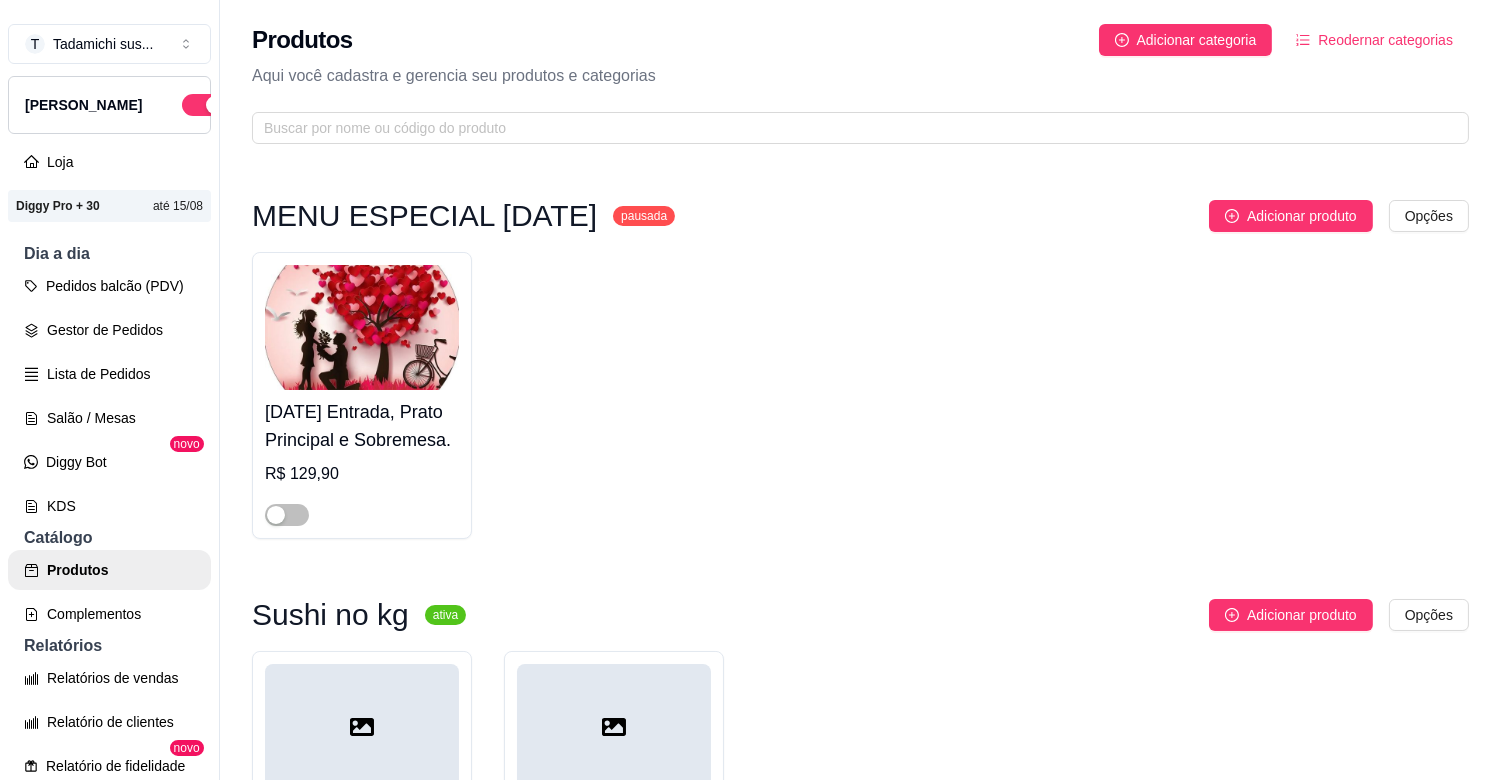 click on "Produtos Adicionar categoria Reodernar categorias Aqui você cadastra e gerencia seu produtos e categorias" at bounding box center [860, 78] 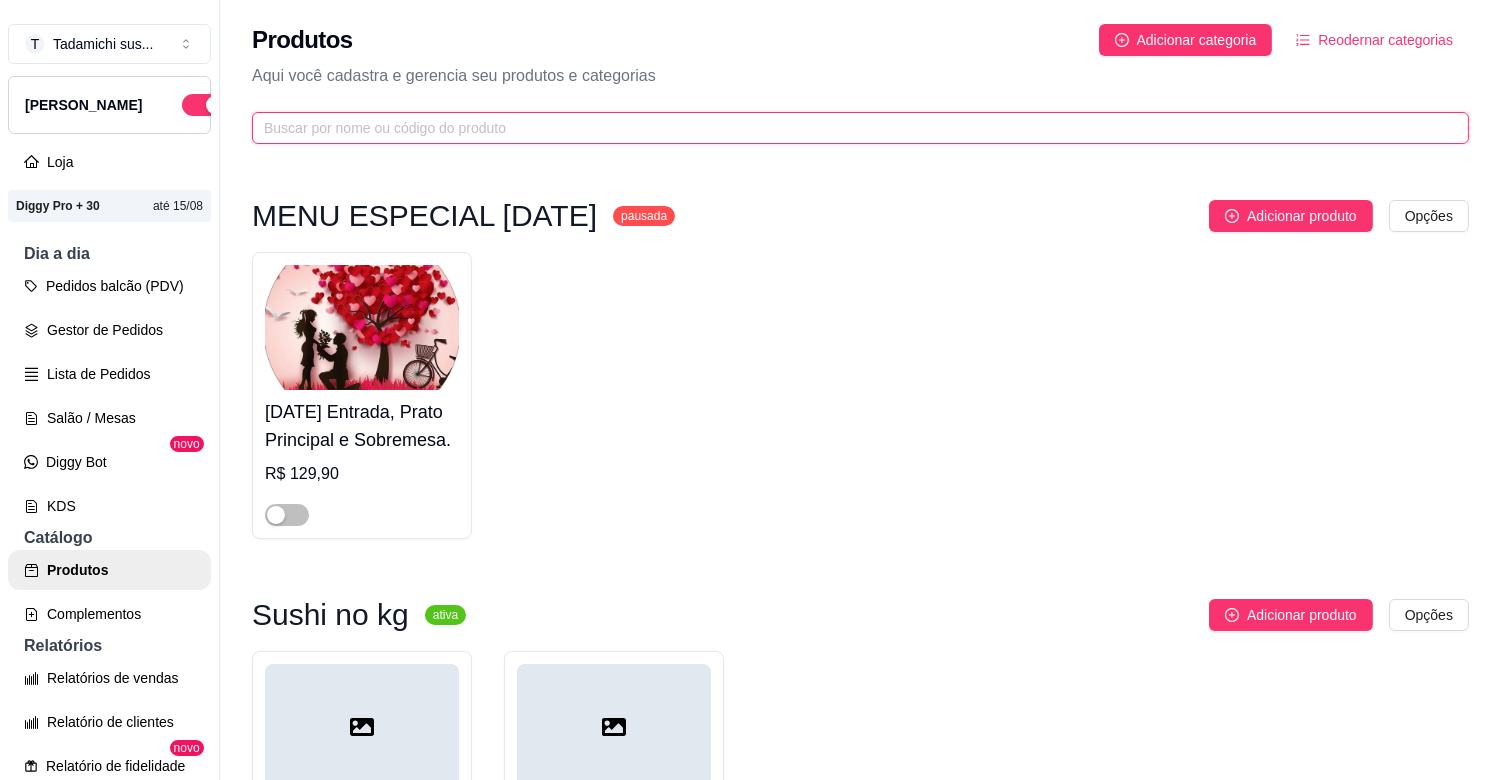 click at bounding box center [852, 128] 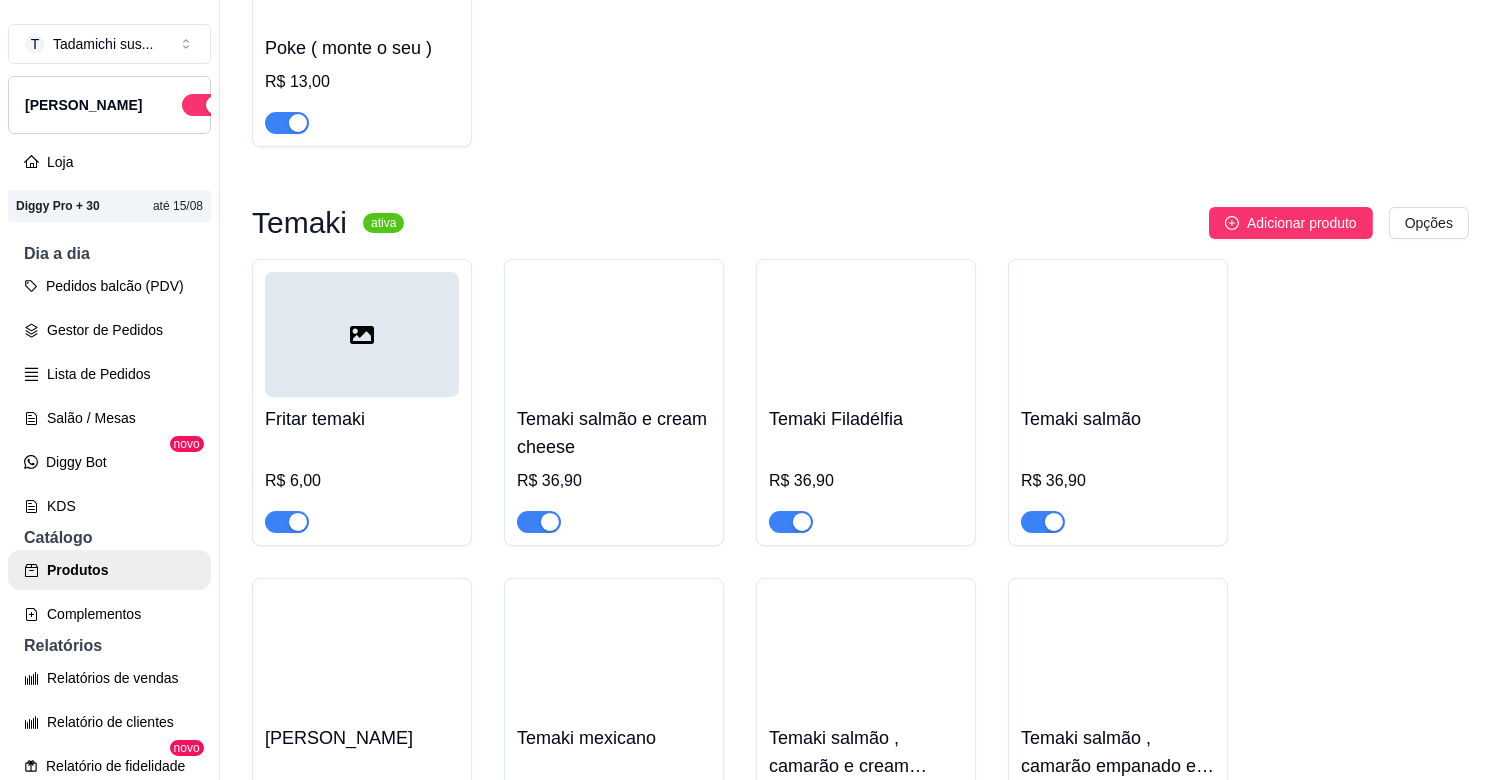 scroll, scrollTop: 777, scrollLeft: 0, axis: vertical 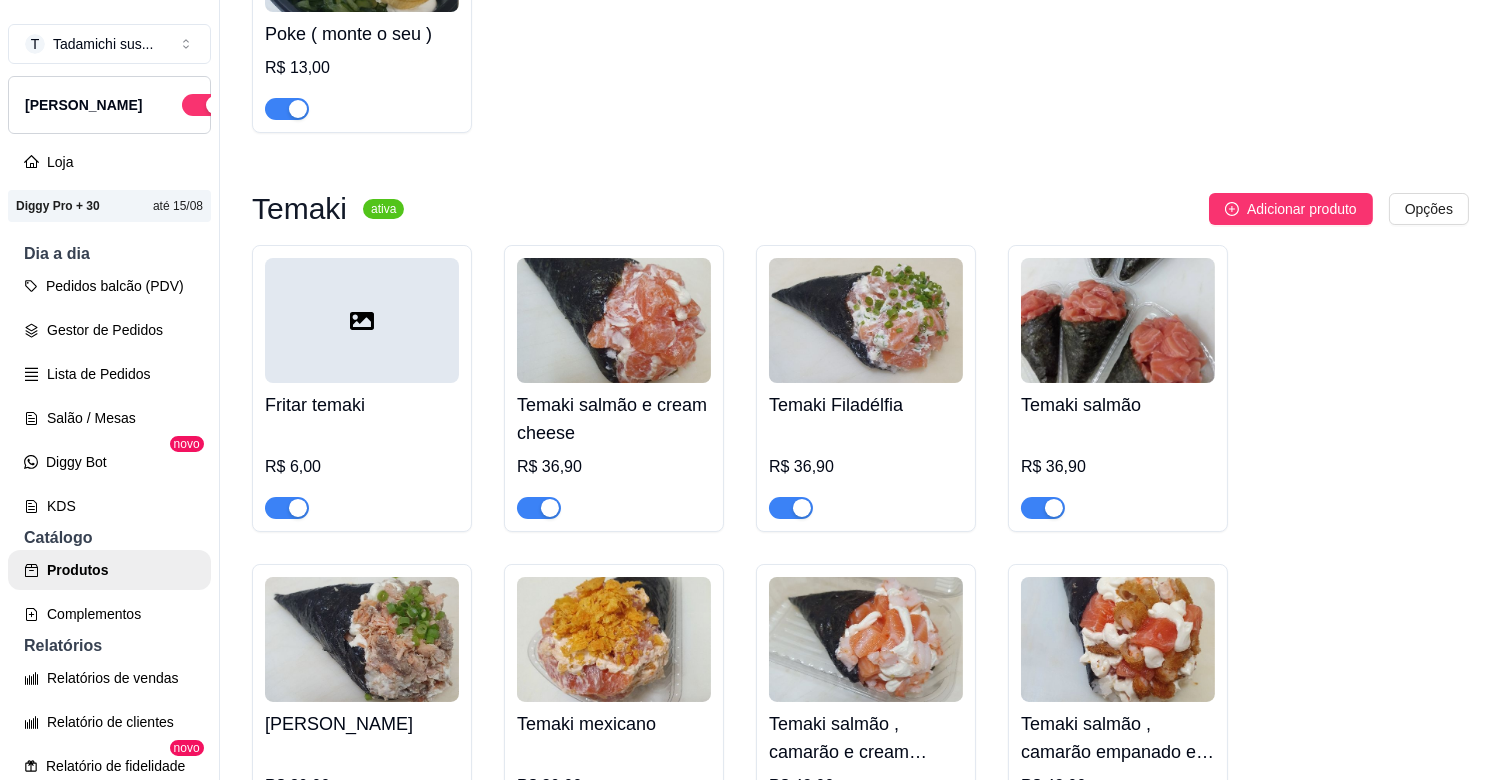 type on "te" 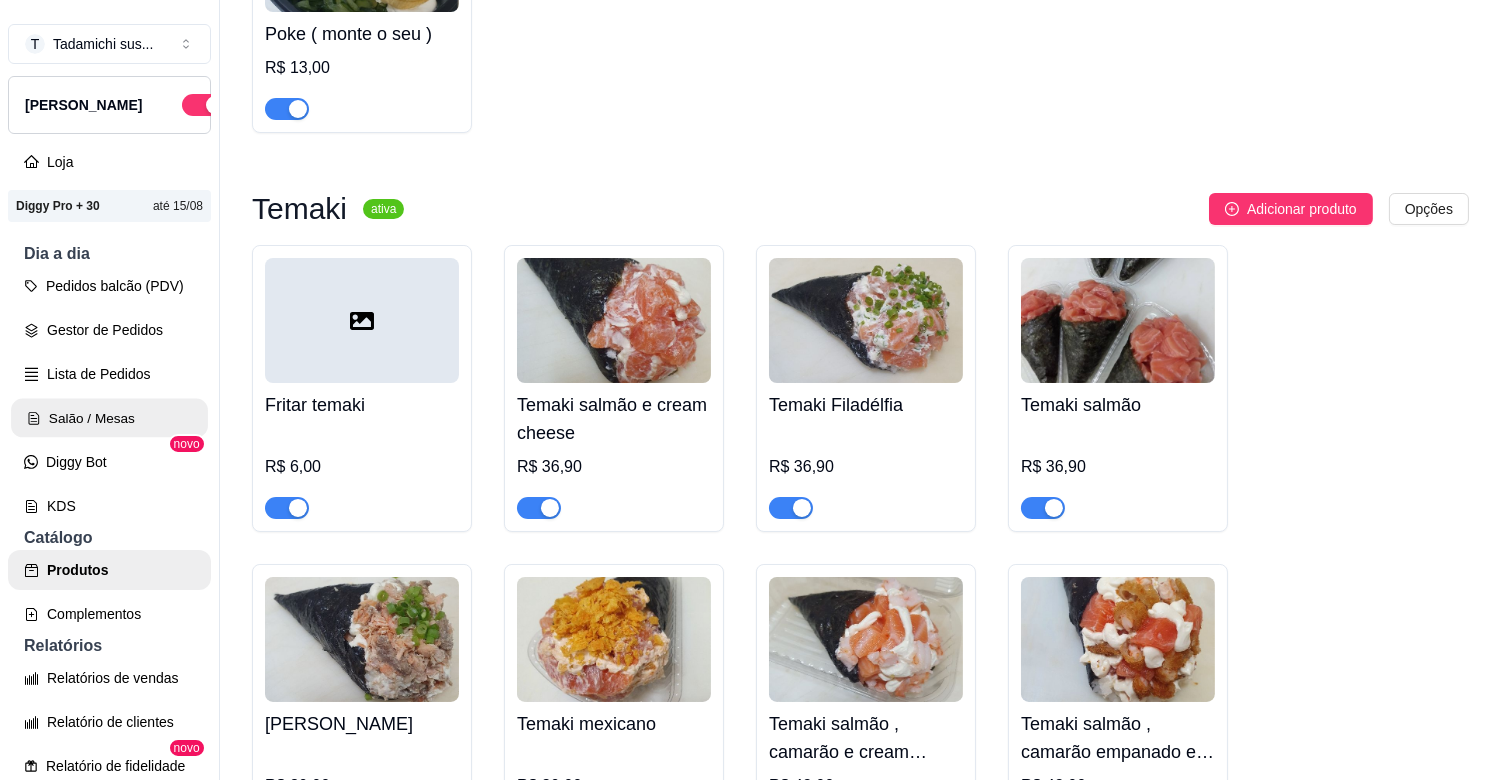 click on "Salão / Mesas" at bounding box center [109, 418] 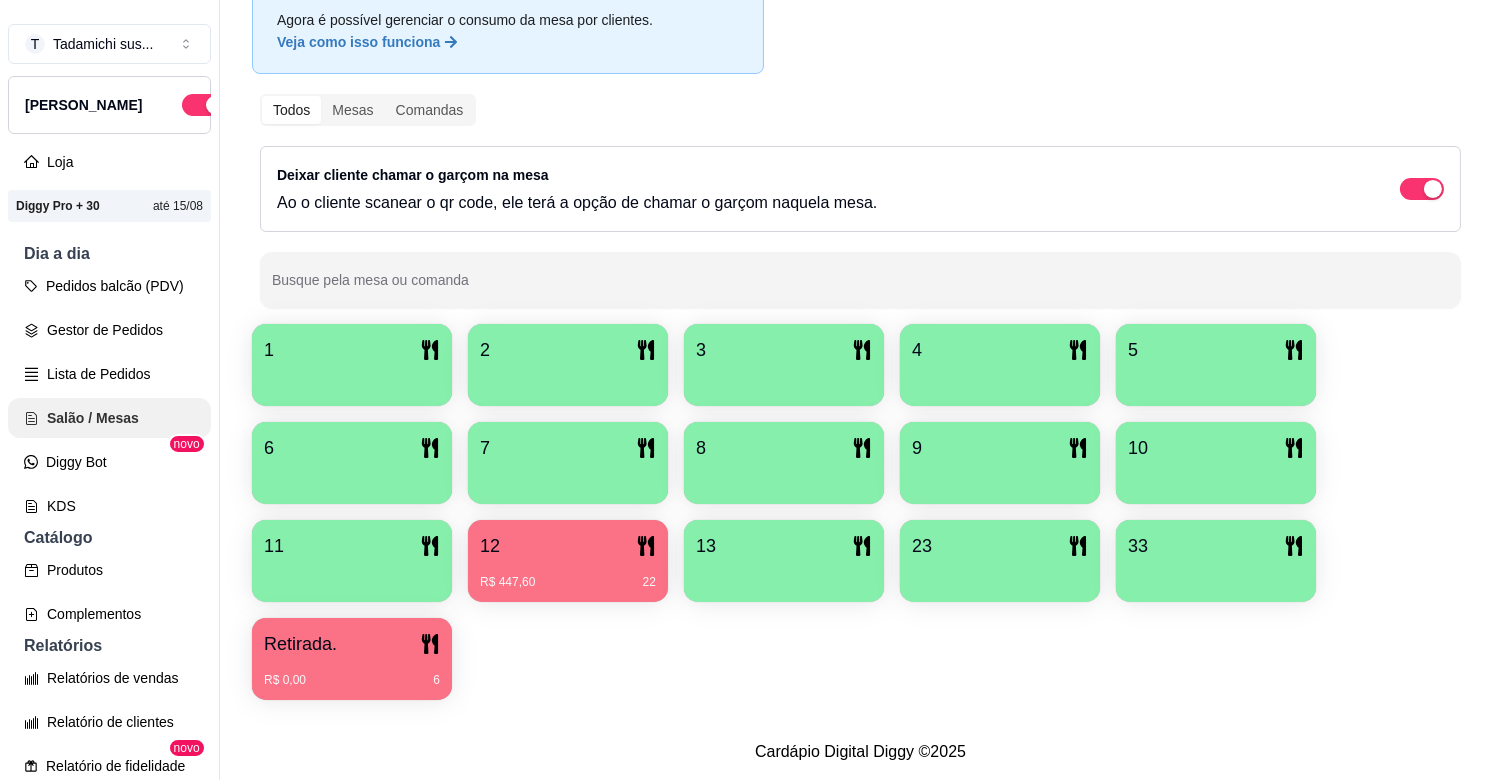 scroll, scrollTop: 0, scrollLeft: 0, axis: both 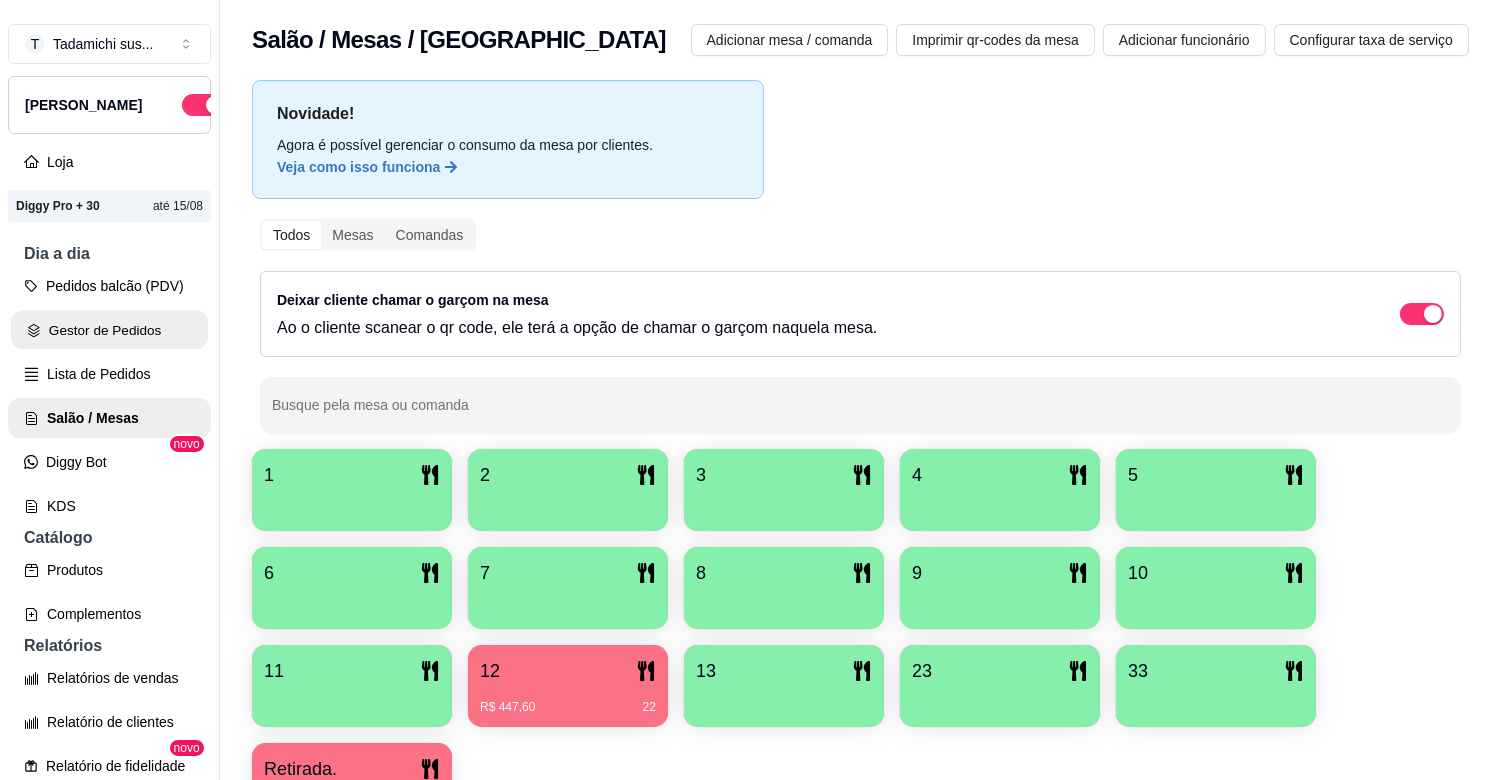 click on "Gestor de Pedidos" at bounding box center (109, 330) 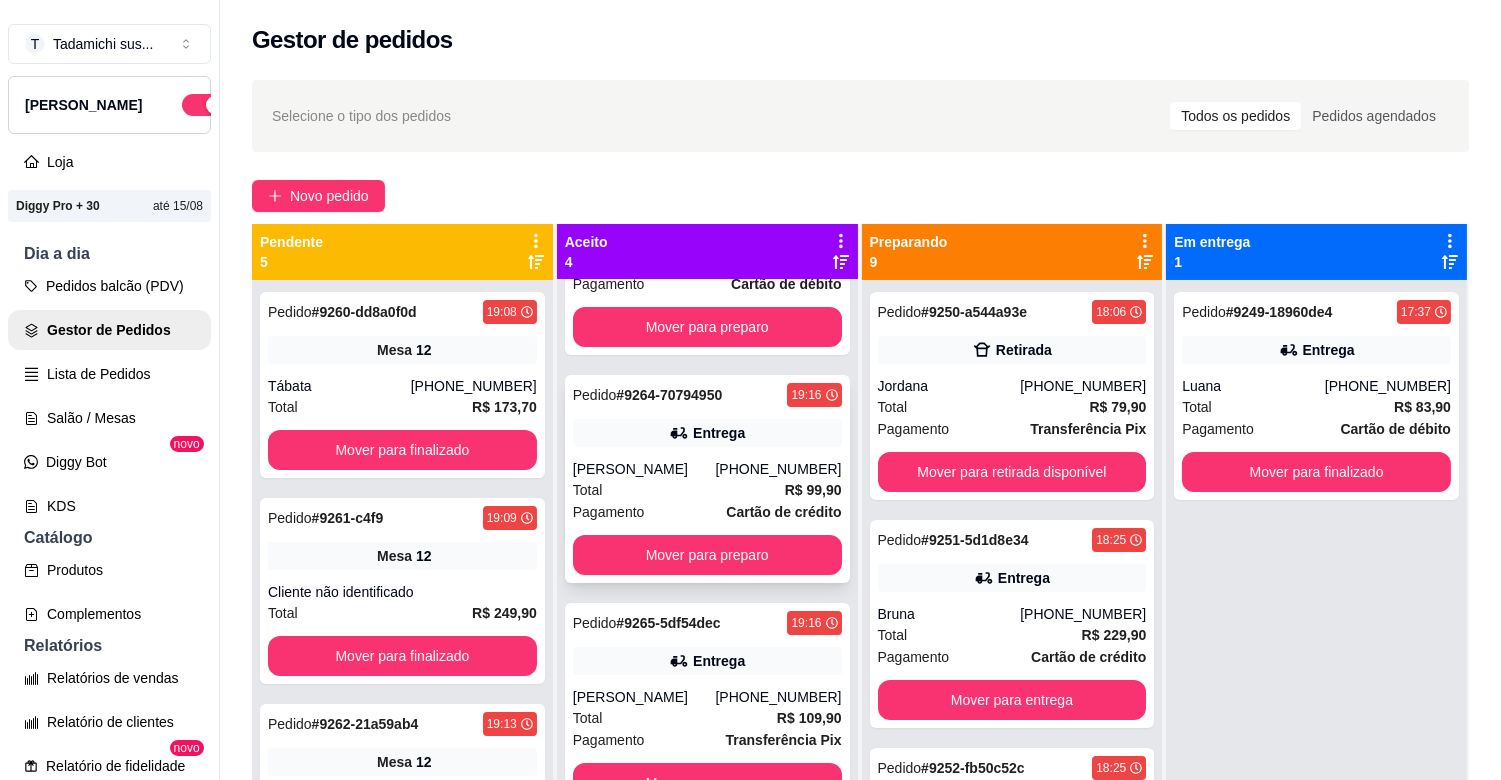 scroll, scrollTop: 151, scrollLeft: 0, axis: vertical 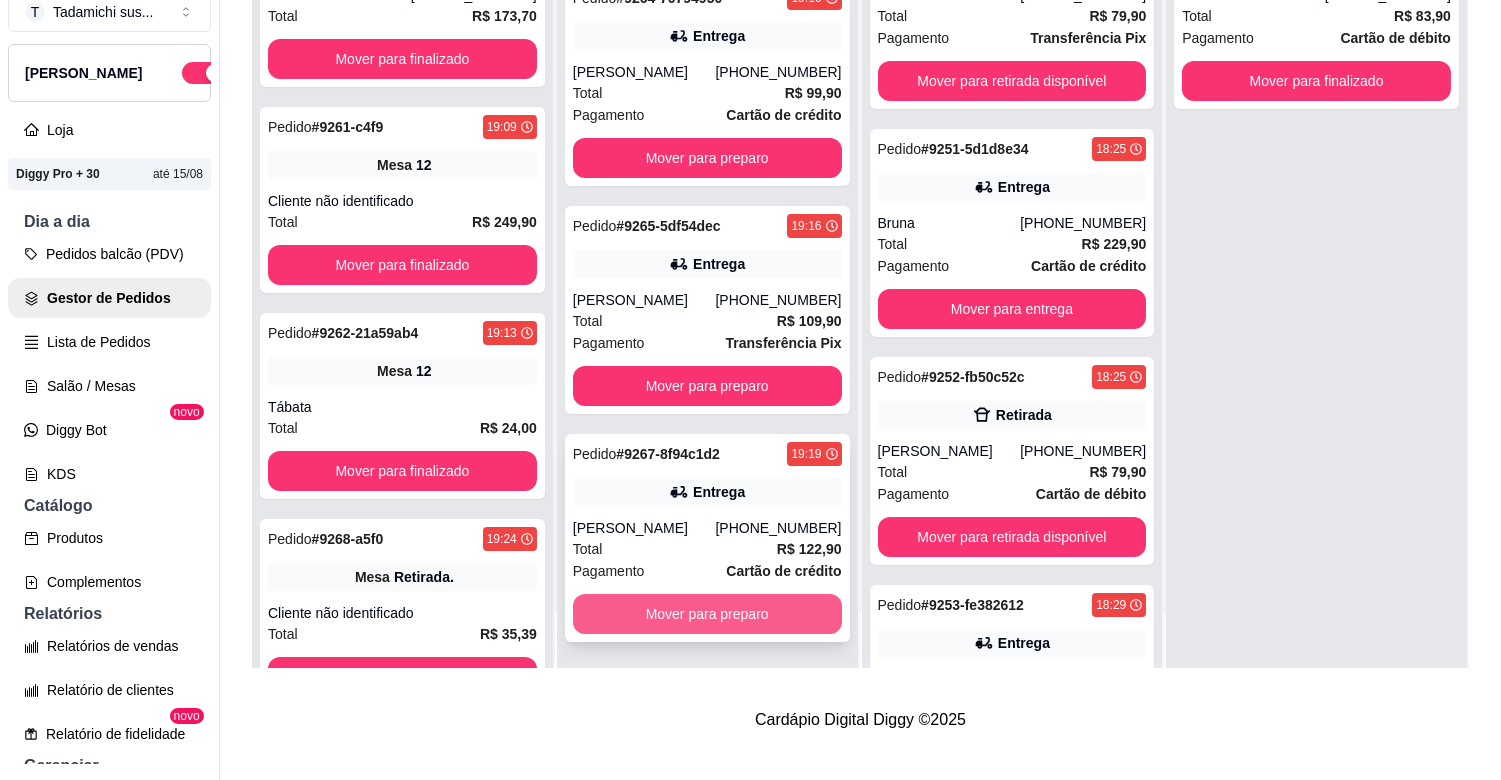 click on "Mover para preparo" at bounding box center [707, 614] 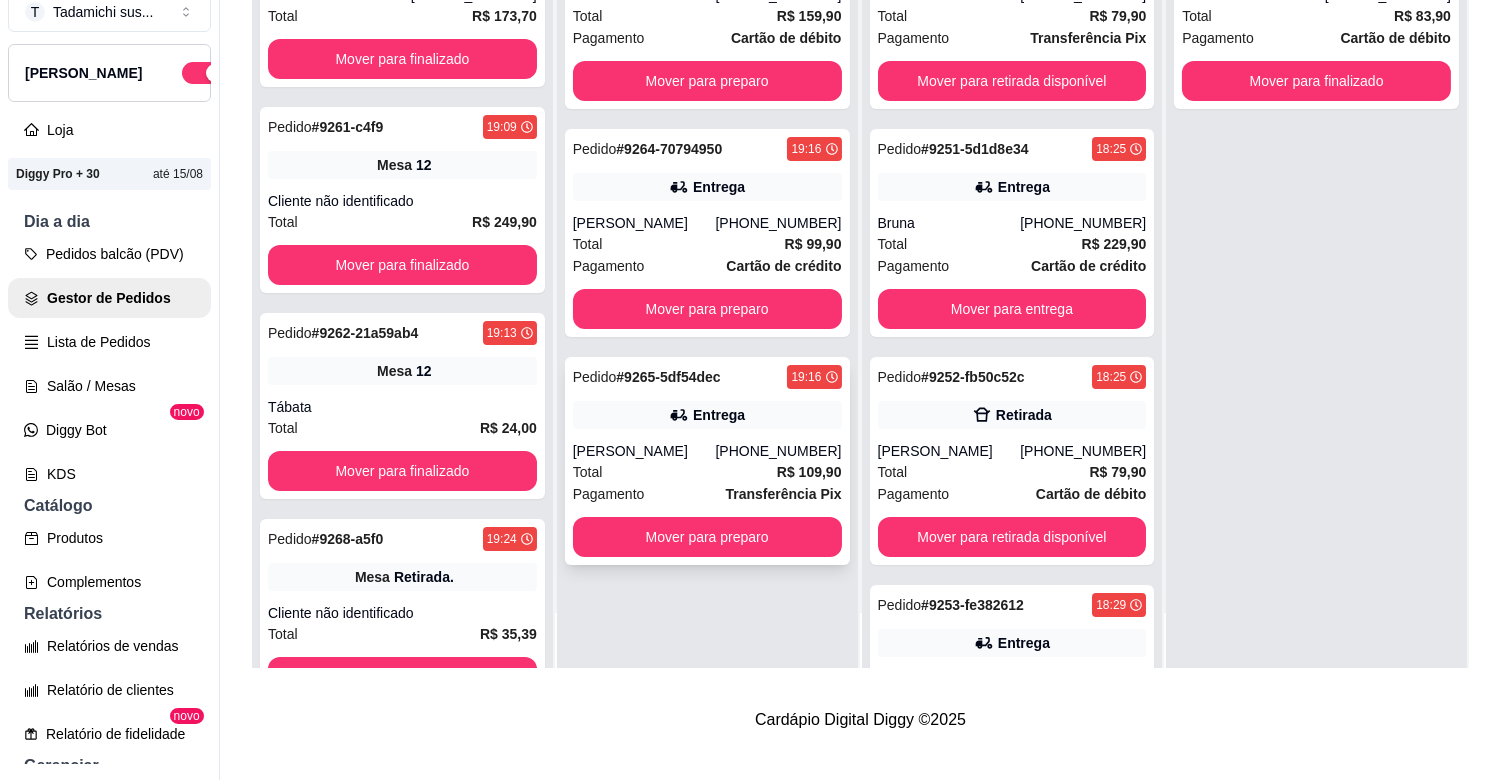 scroll, scrollTop: 0, scrollLeft: 0, axis: both 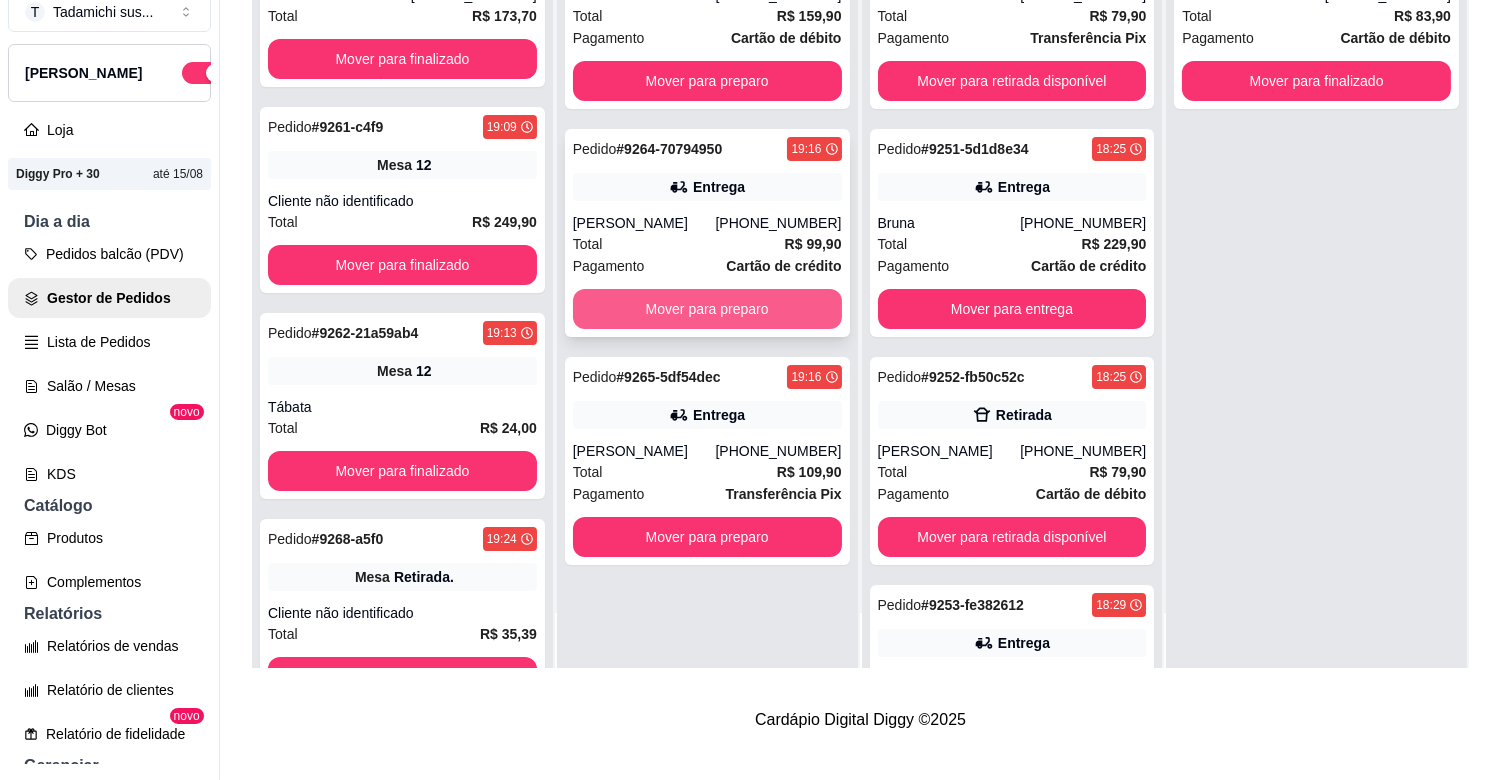 click on "Mover para preparo" at bounding box center [707, 309] 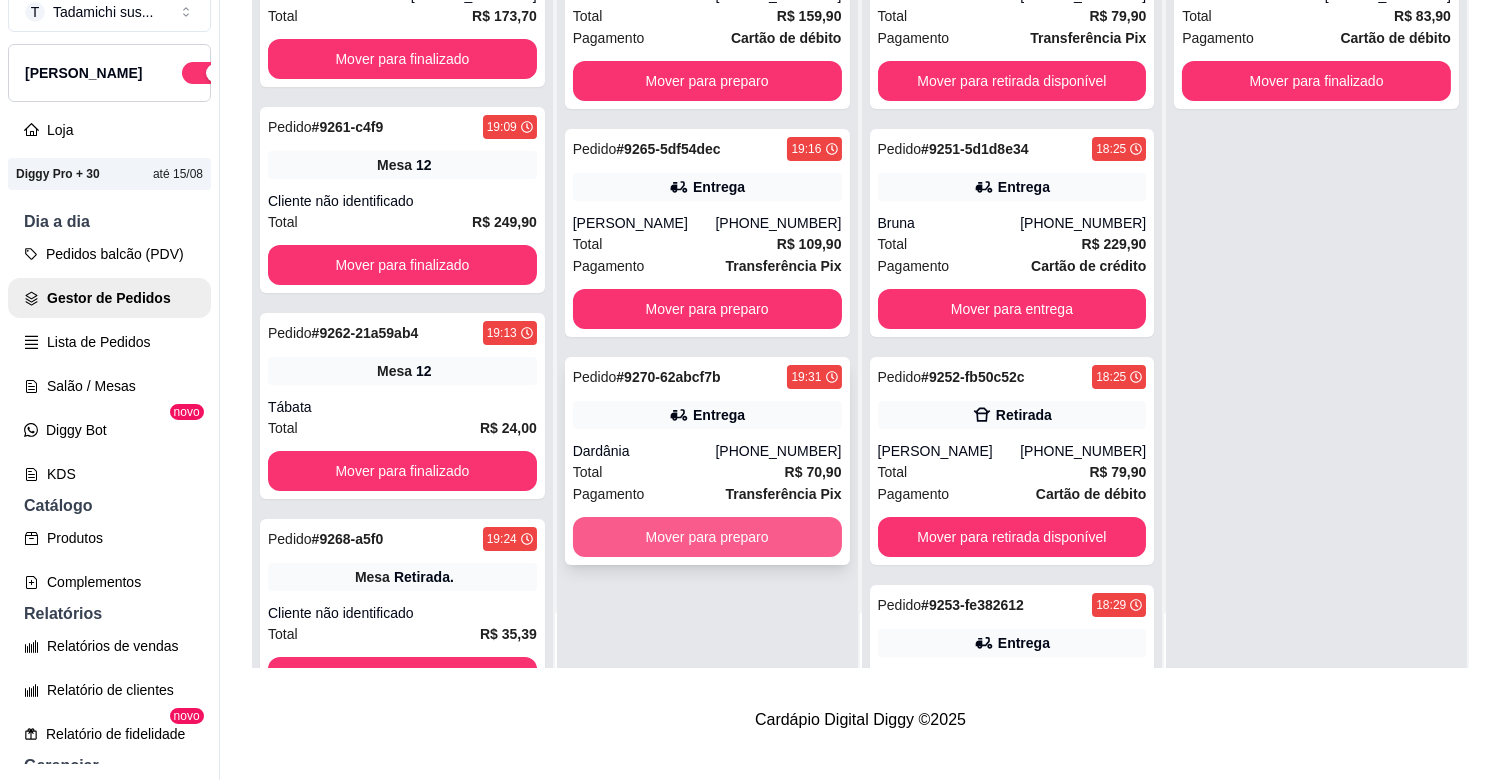 click on "Mover para preparo" at bounding box center (707, 537) 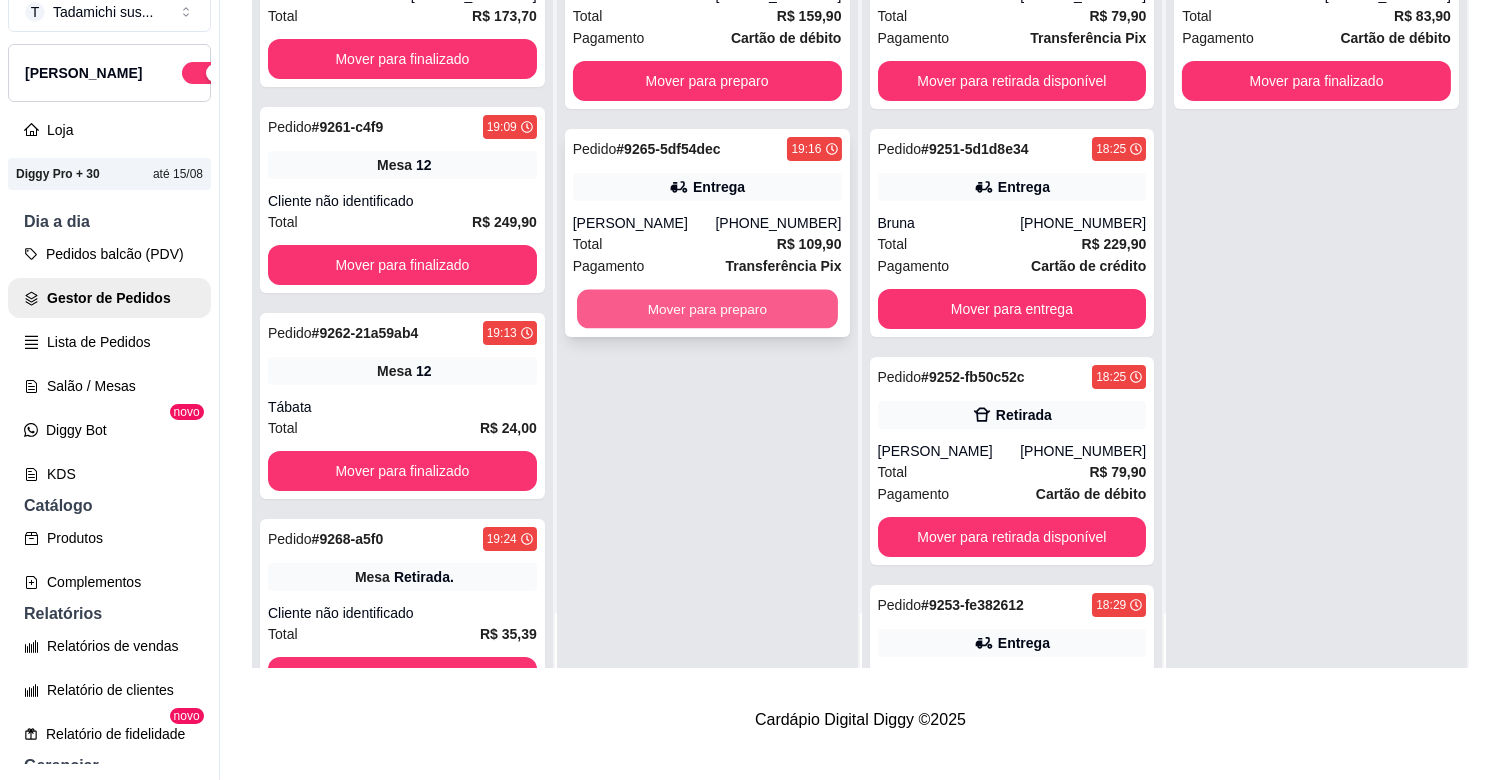 click on "Mover para preparo" at bounding box center (707, 309) 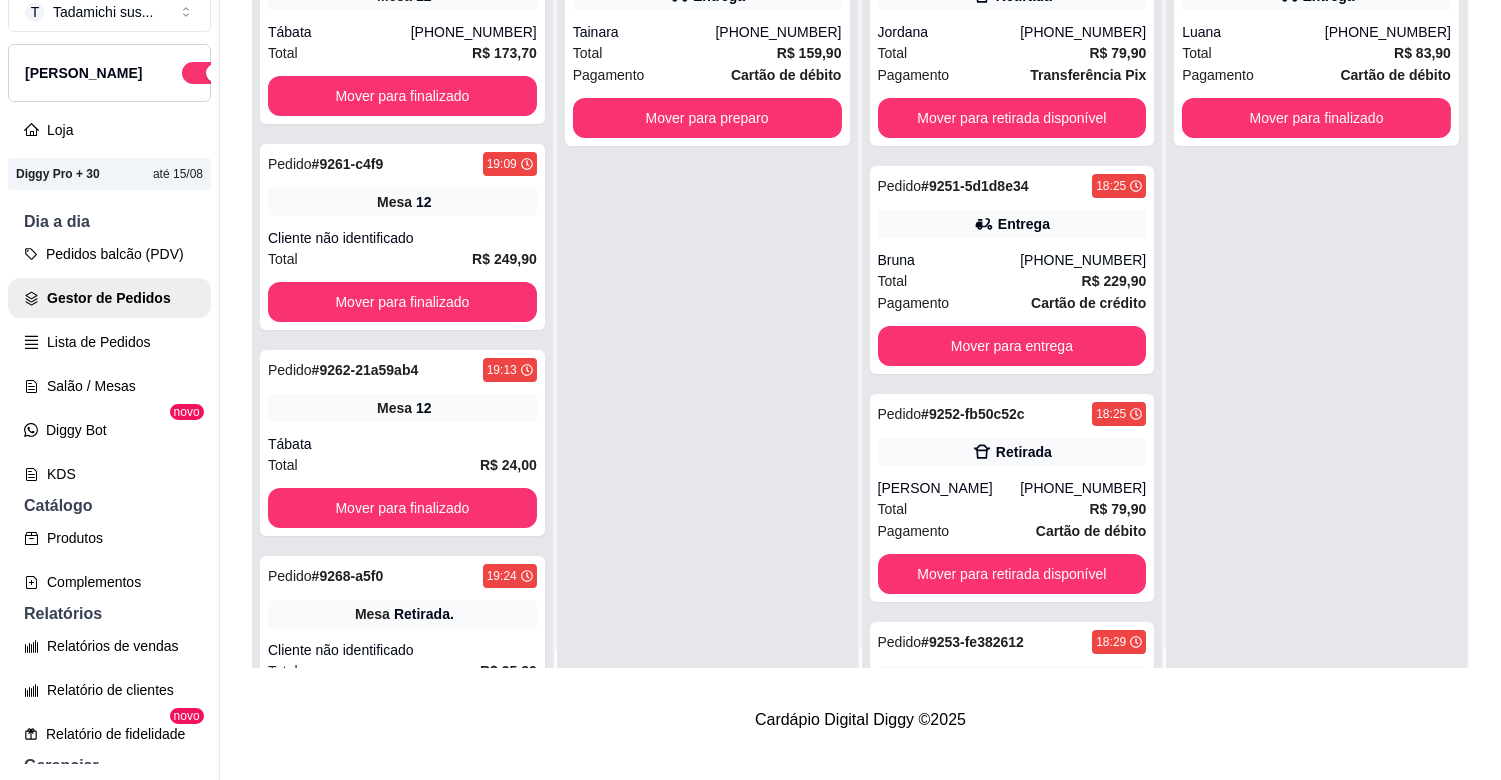 scroll, scrollTop: 0, scrollLeft: 0, axis: both 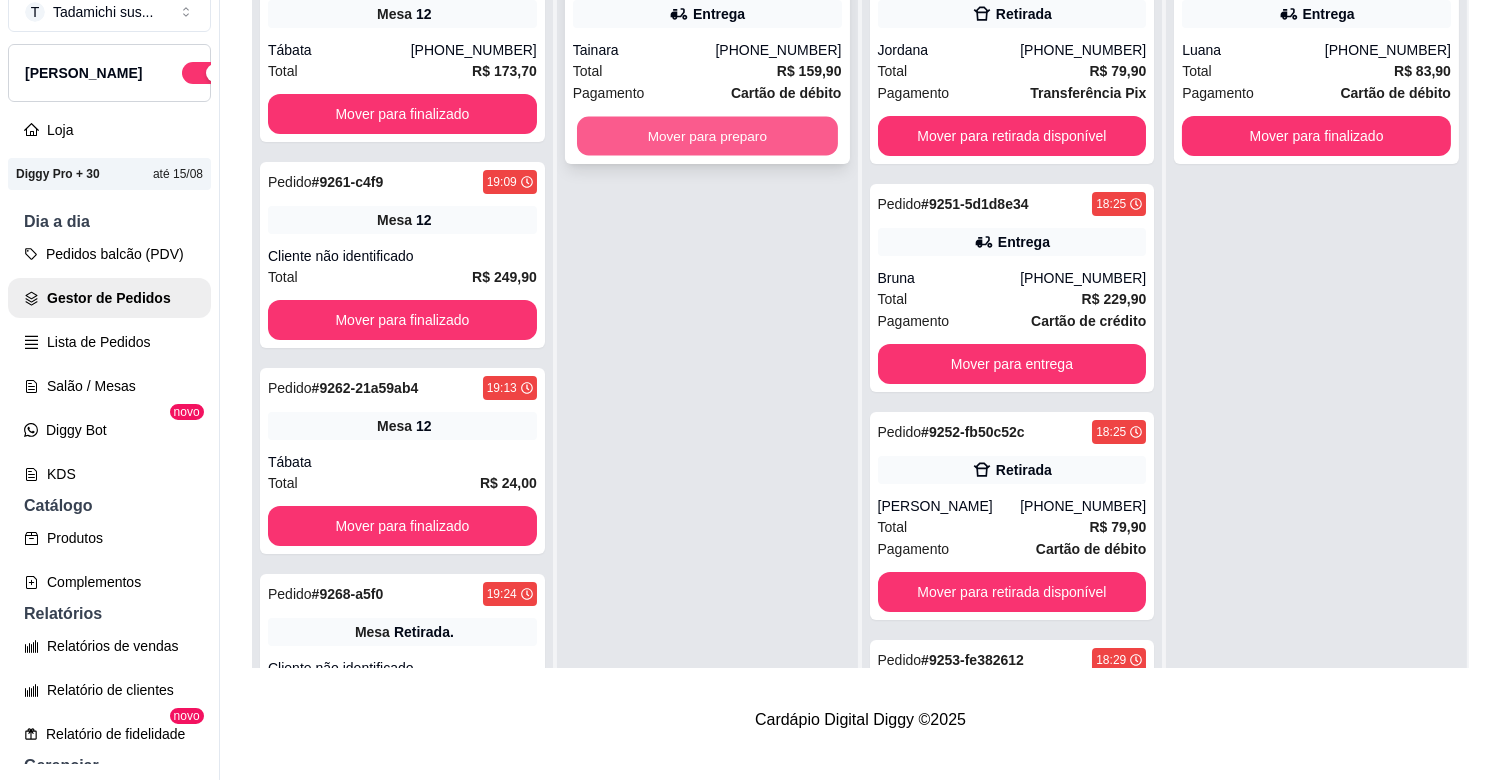 click on "Mover para preparo" at bounding box center [707, 136] 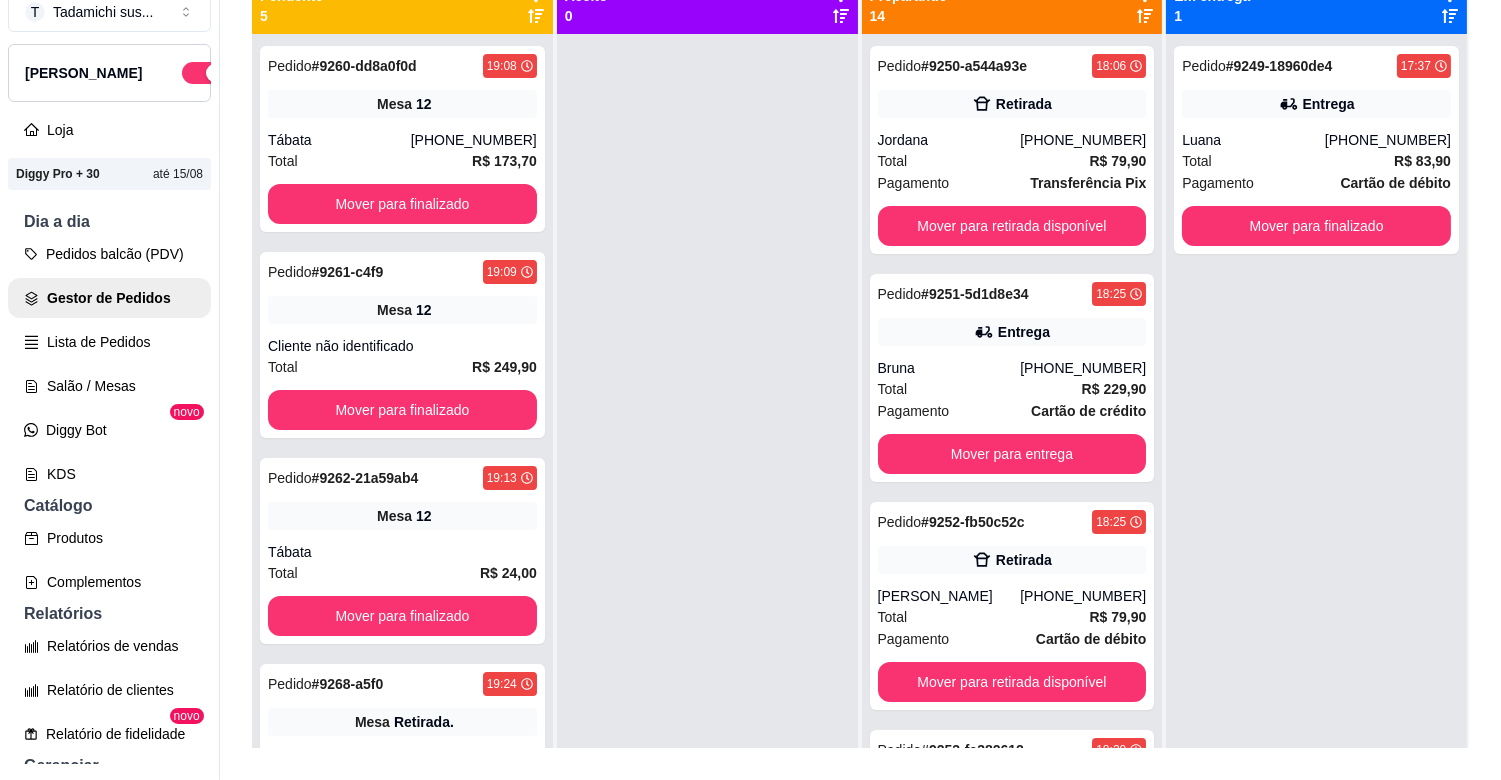 scroll, scrollTop: 0, scrollLeft: 0, axis: both 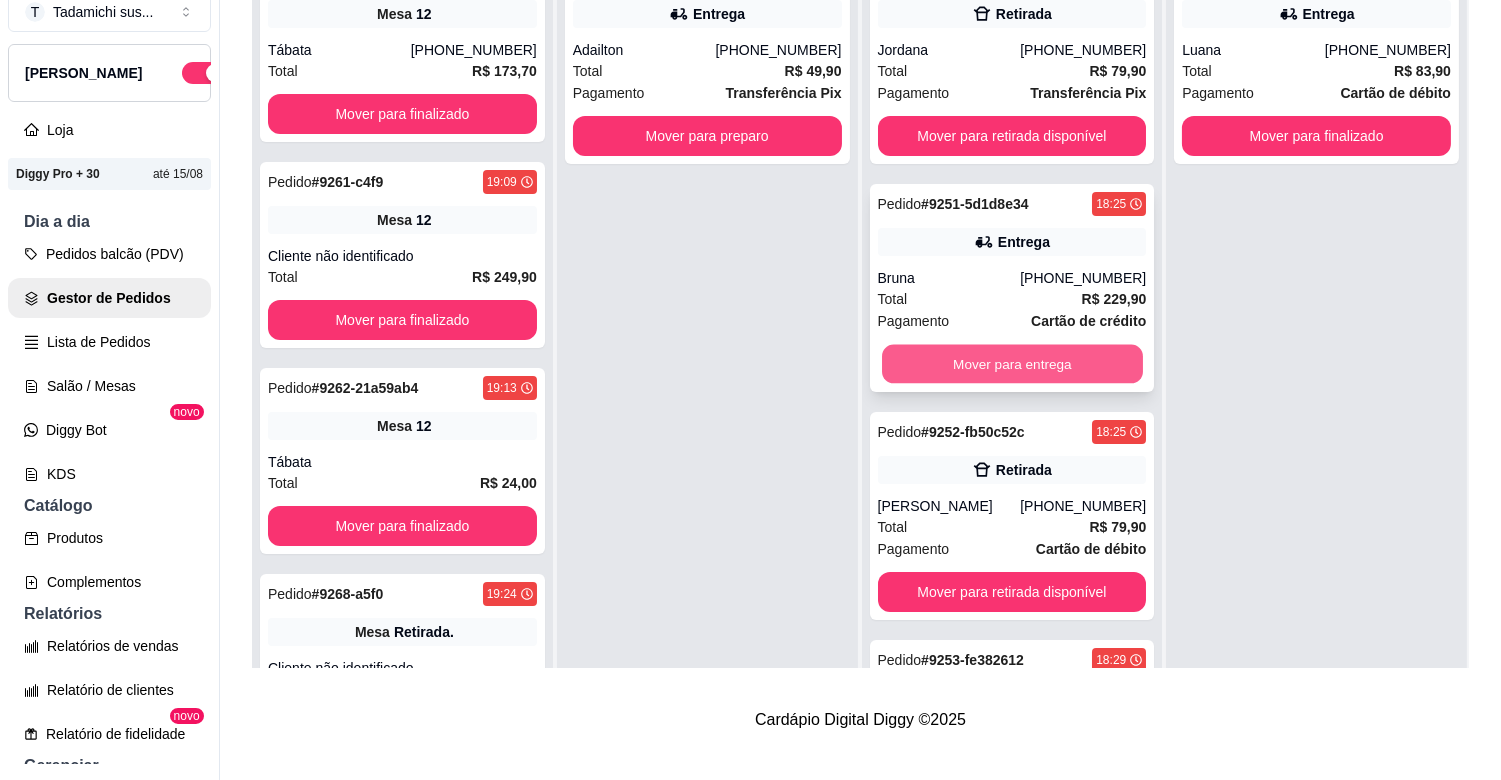 click on "Mover para entrega" at bounding box center (1012, 364) 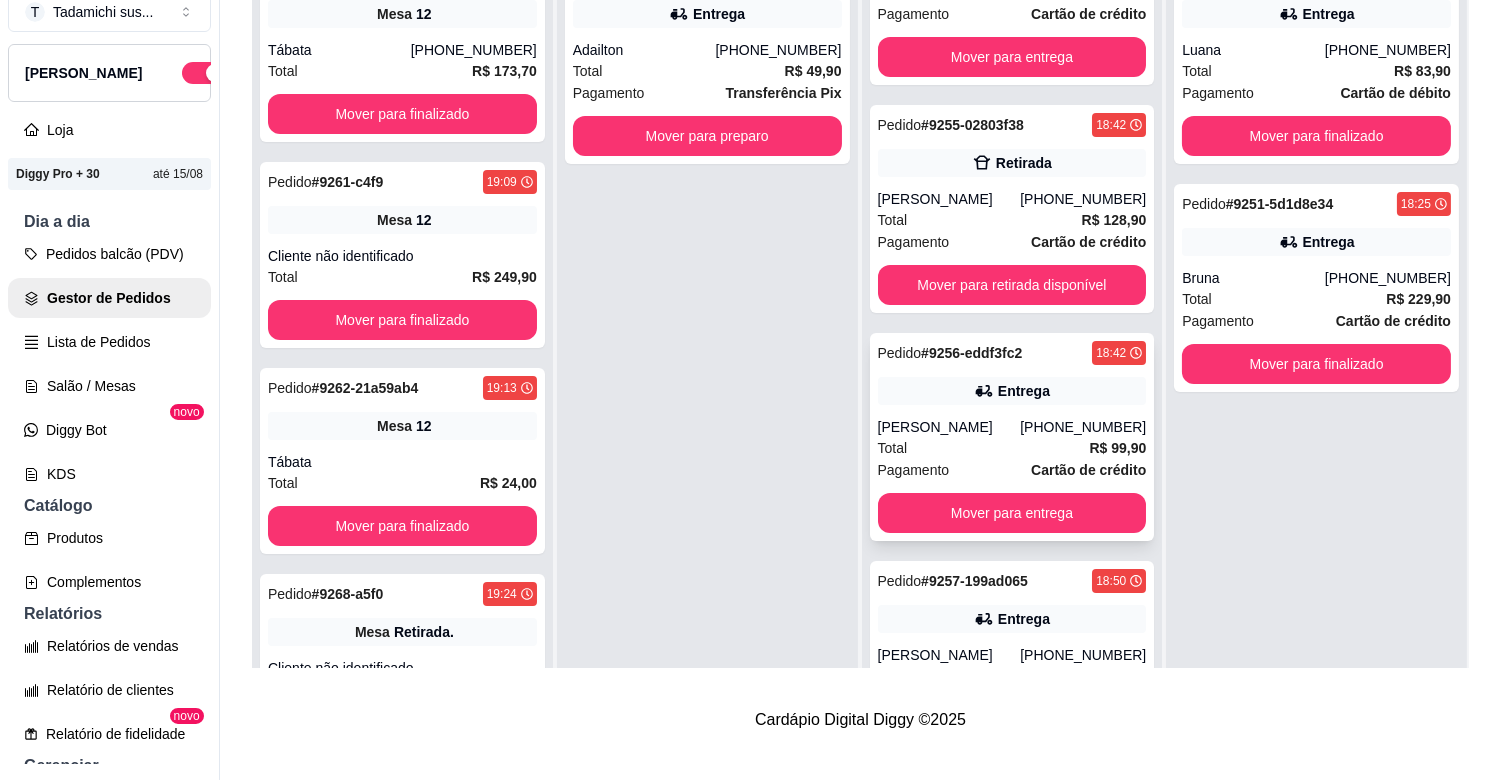 scroll, scrollTop: 777, scrollLeft: 0, axis: vertical 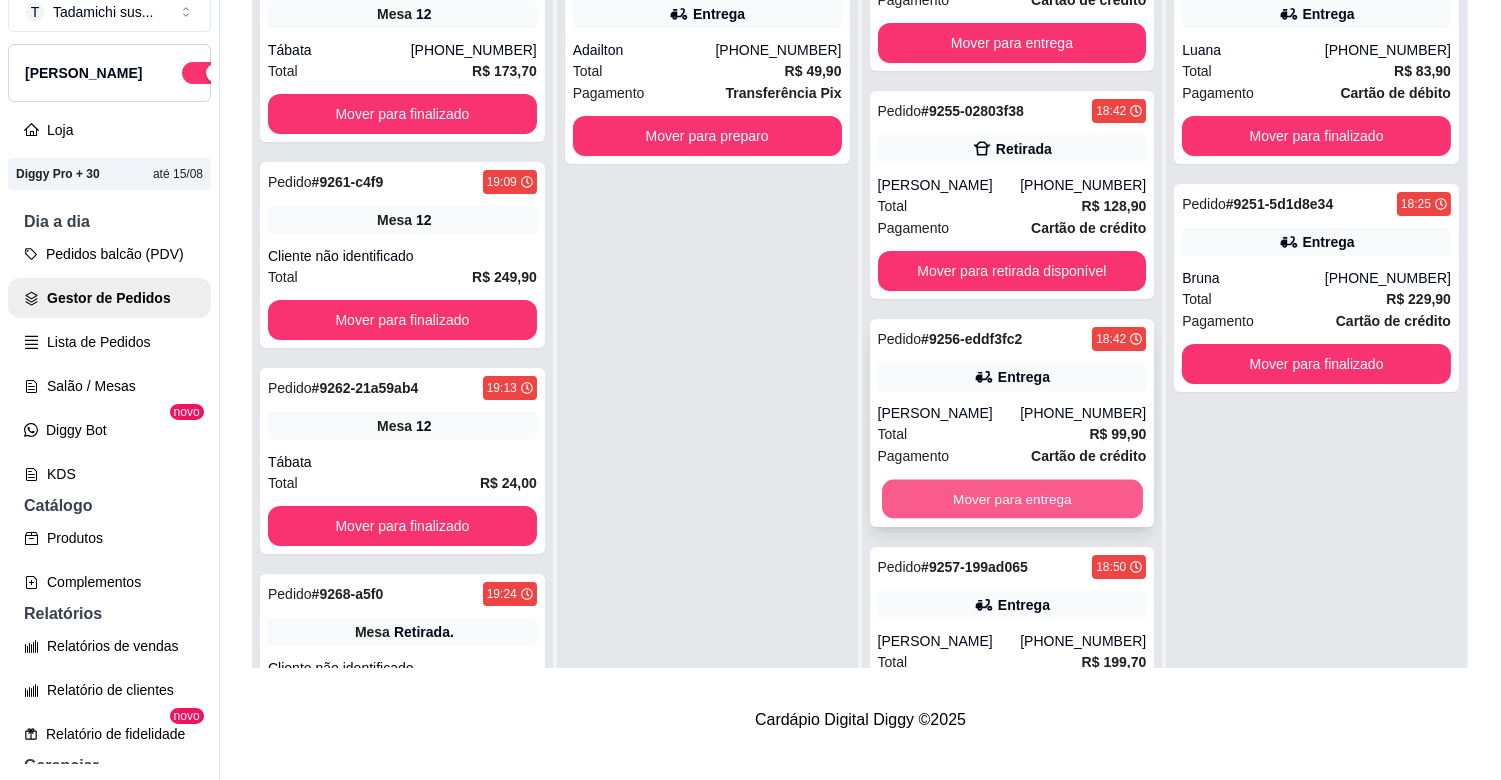 click on "Mover para entrega" at bounding box center [1012, 499] 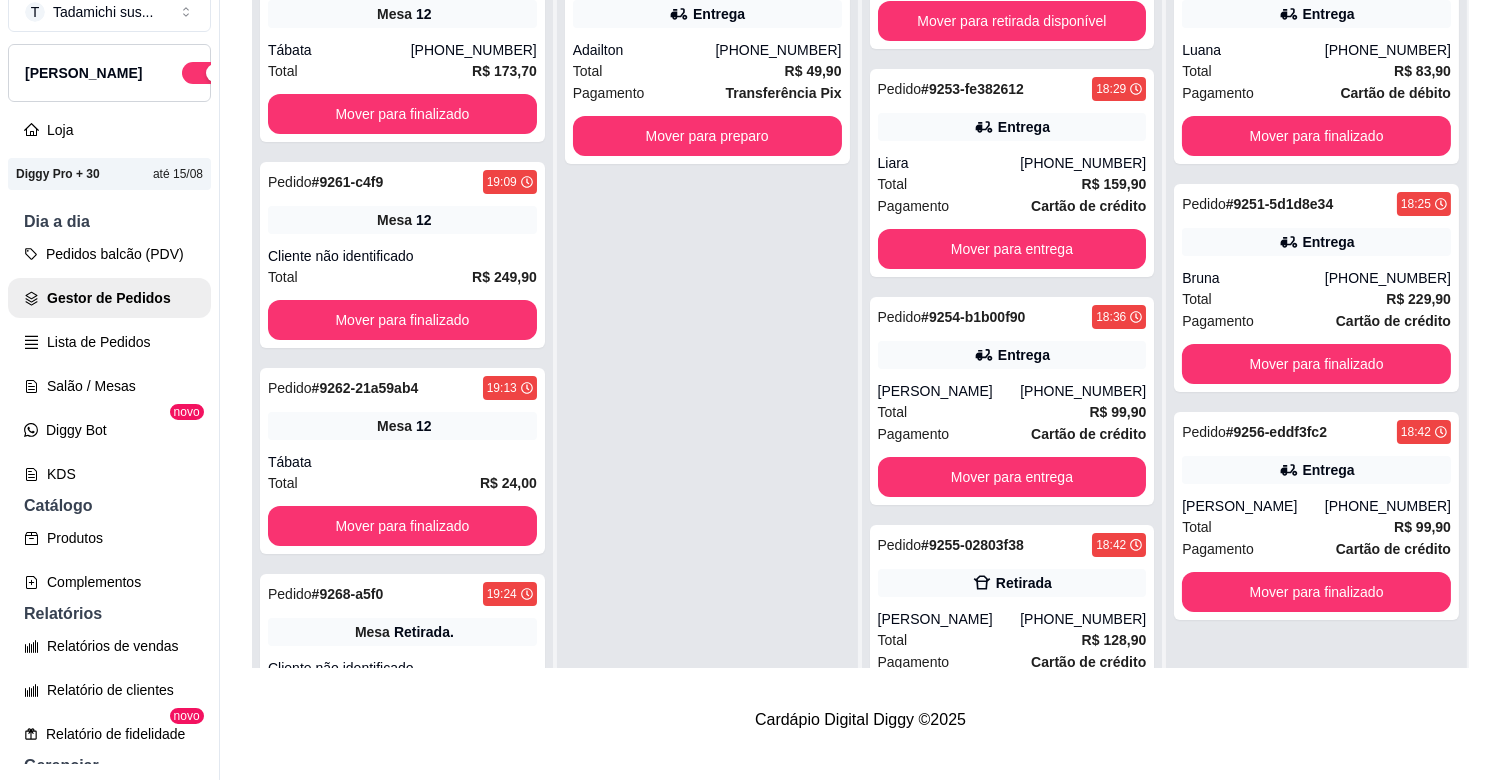 scroll, scrollTop: 333, scrollLeft: 0, axis: vertical 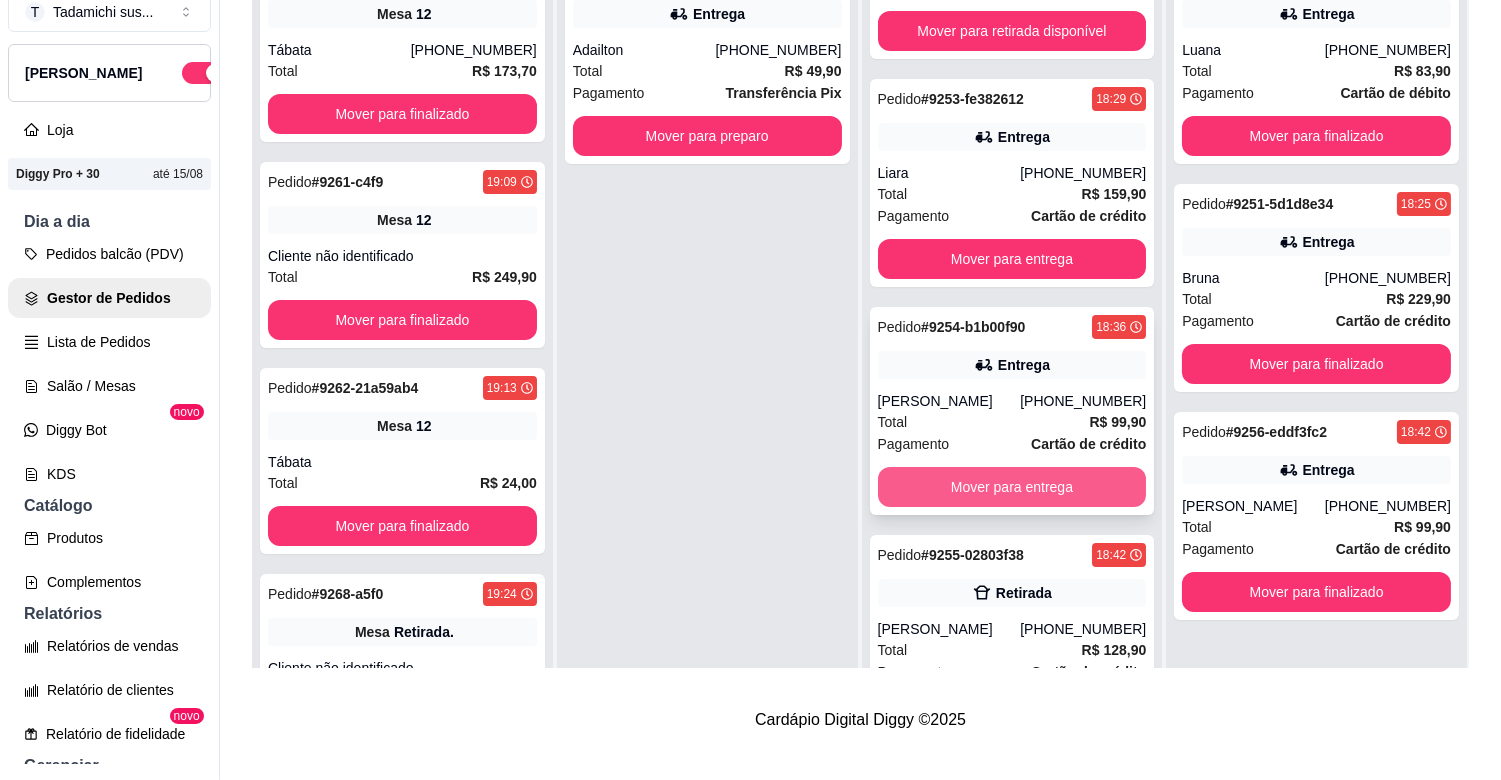 click on "Mover para entrega" at bounding box center (1012, 487) 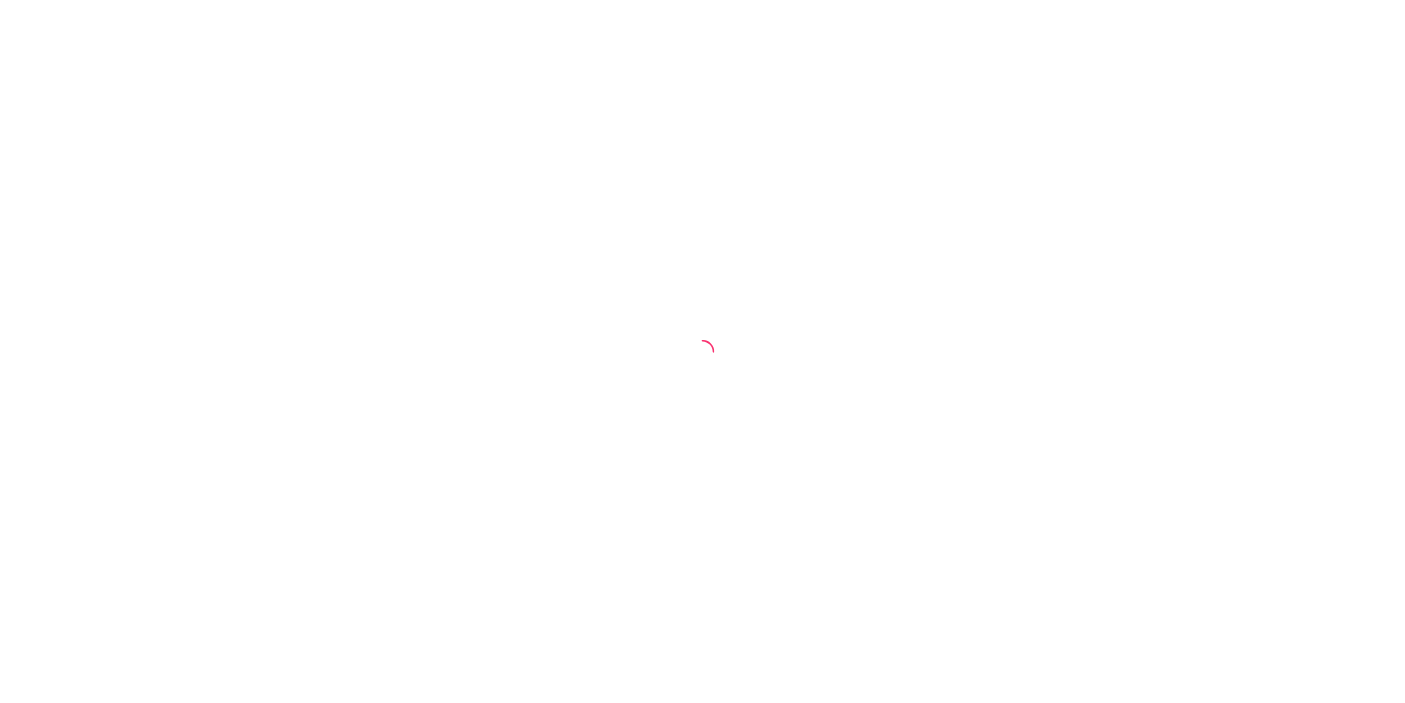 scroll, scrollTop: 0, scrollLeft: 0, axis: both 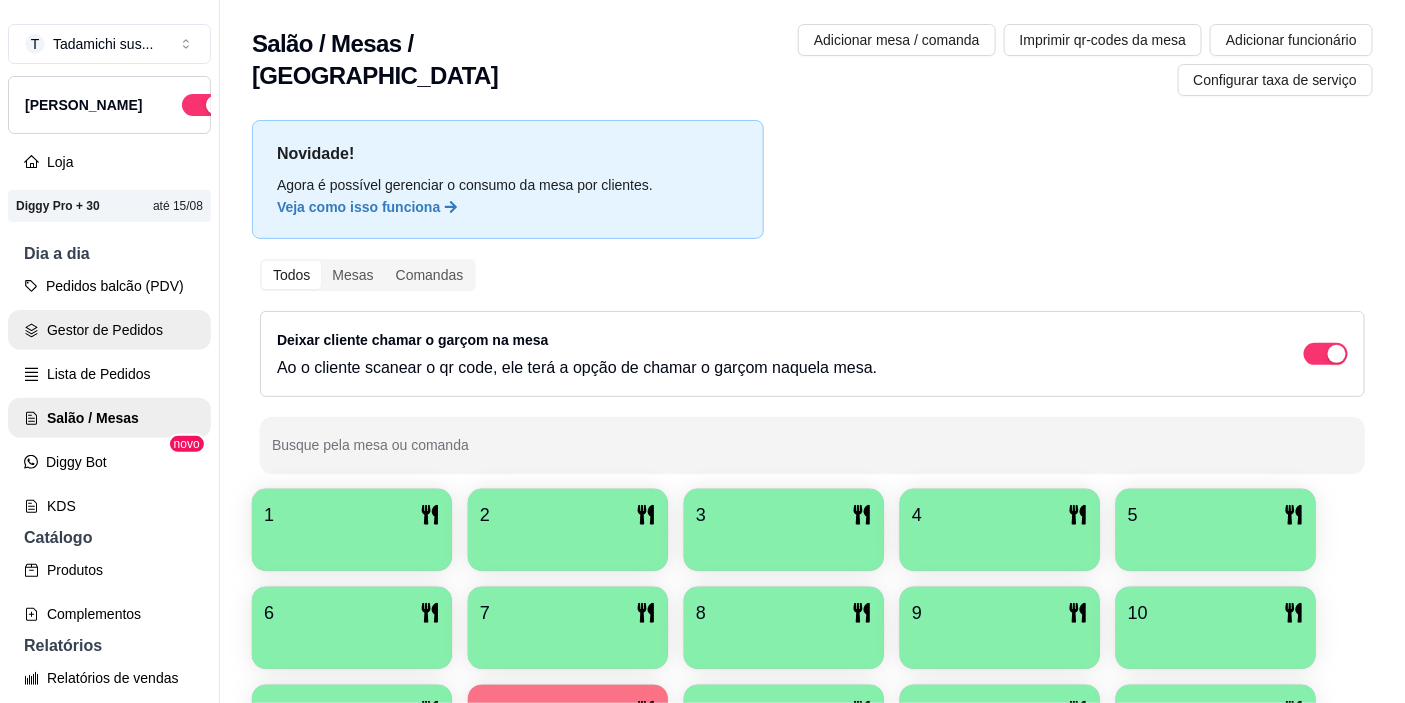 click on "Gestor de Pedidos" at bounding box center (109, 330) 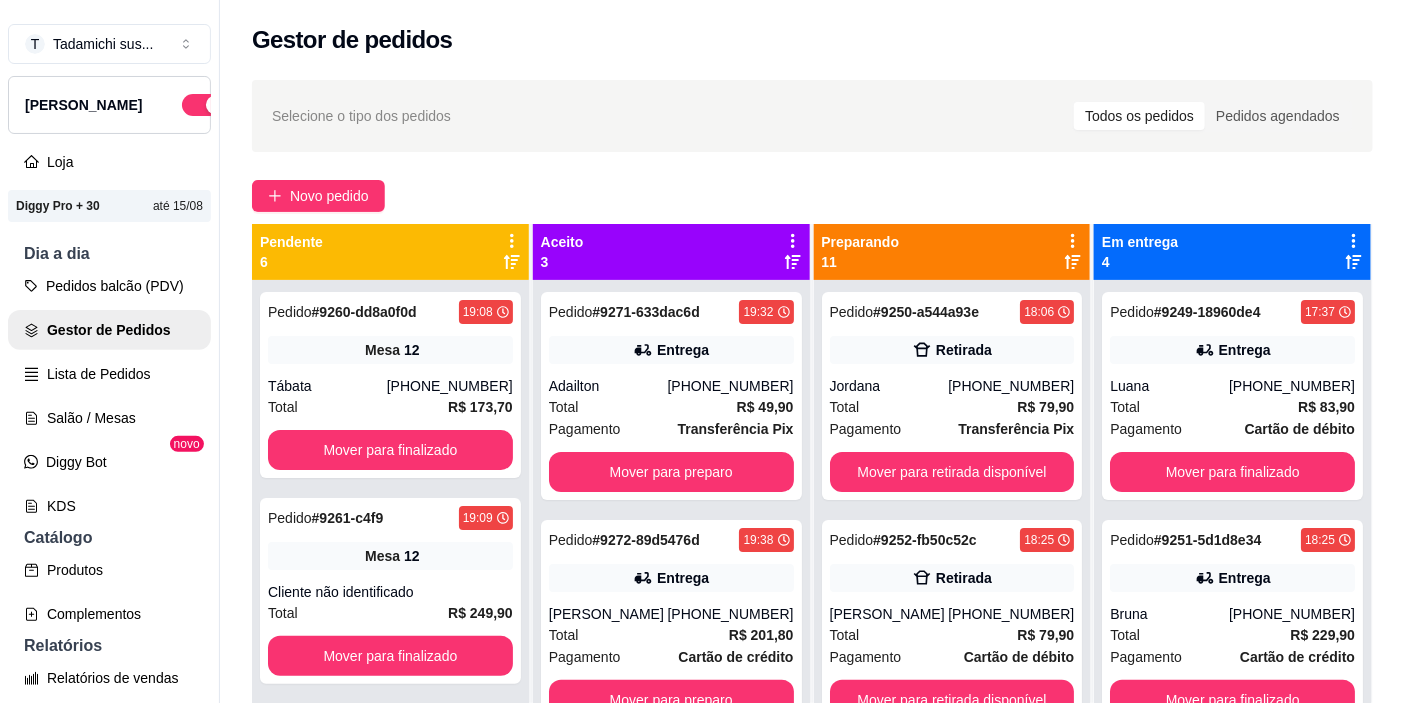 scroll, scrollTop: 20, scrollLeft: 0, axis: vertical 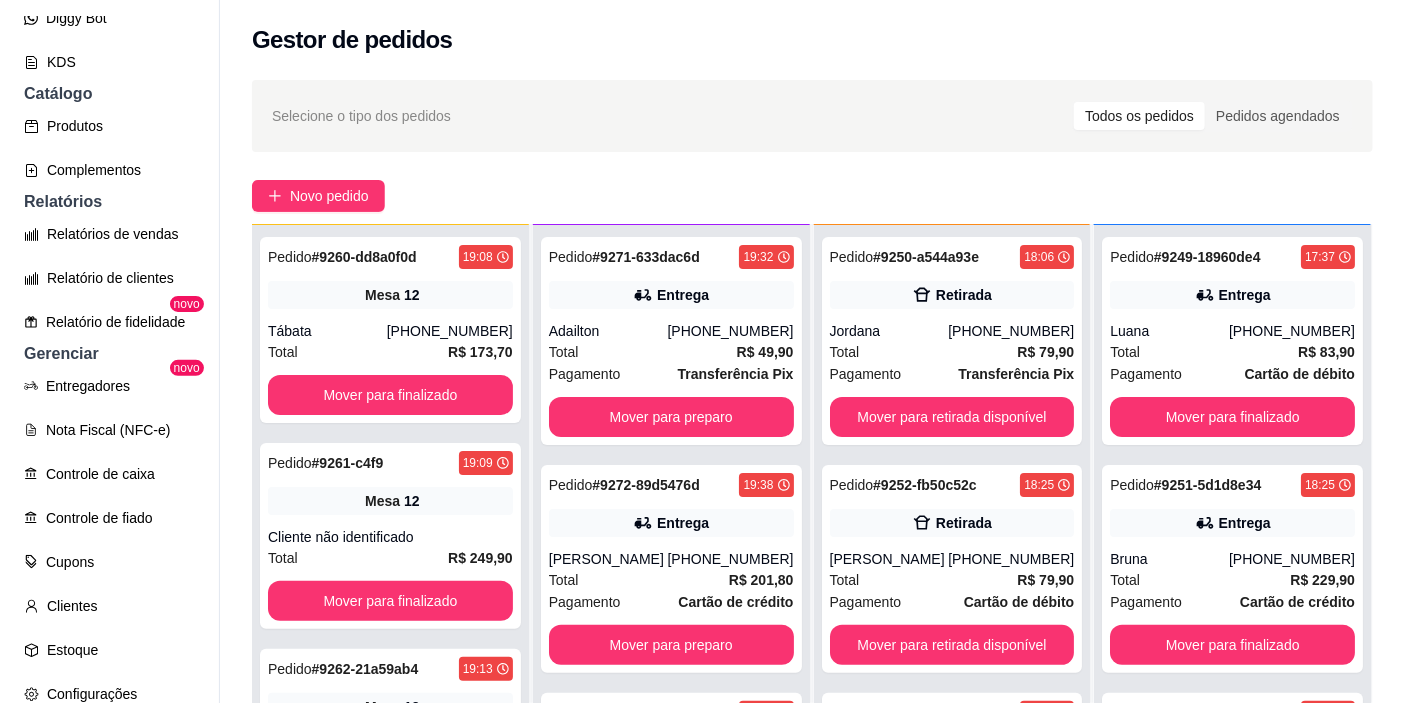 click on "Selecione o tipo dos pedidos" at bounding box center [361, 116] 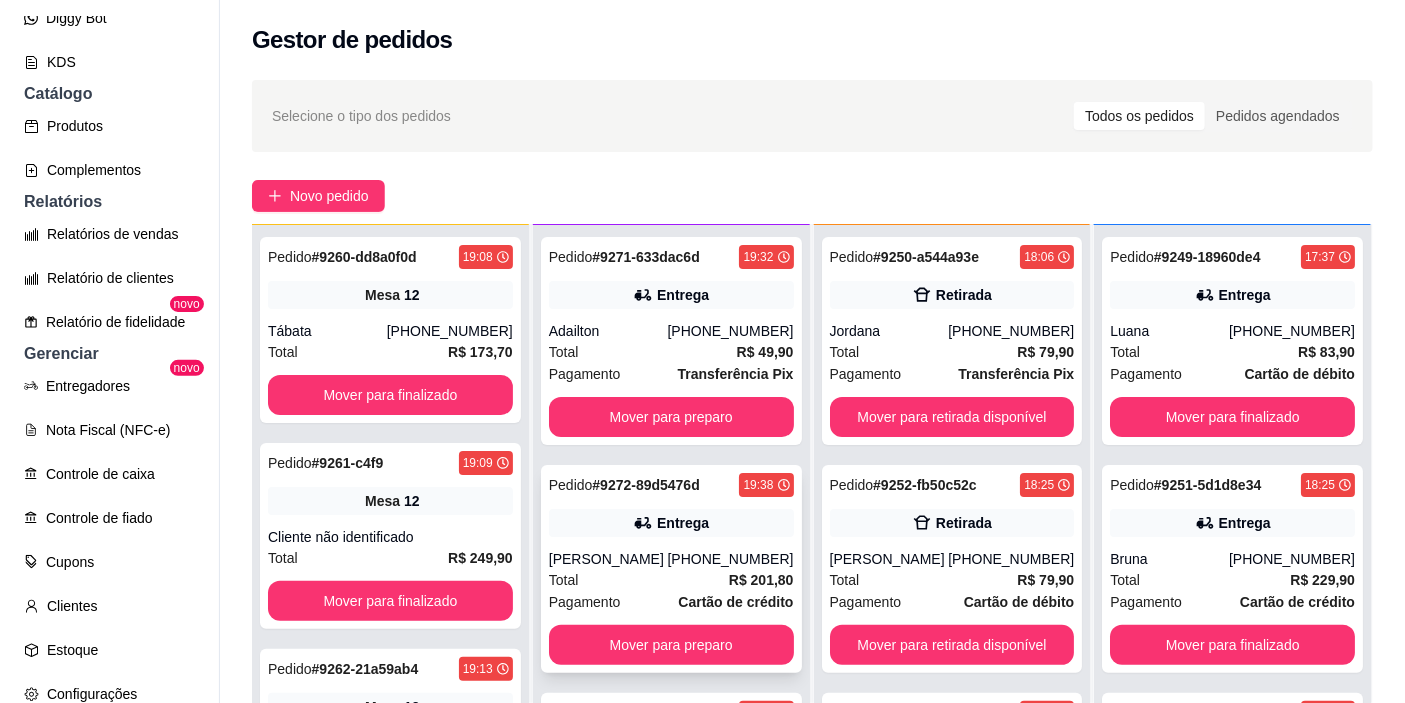 scroll, scrollTop: 20, scrollLeft: 0, axis: vertical 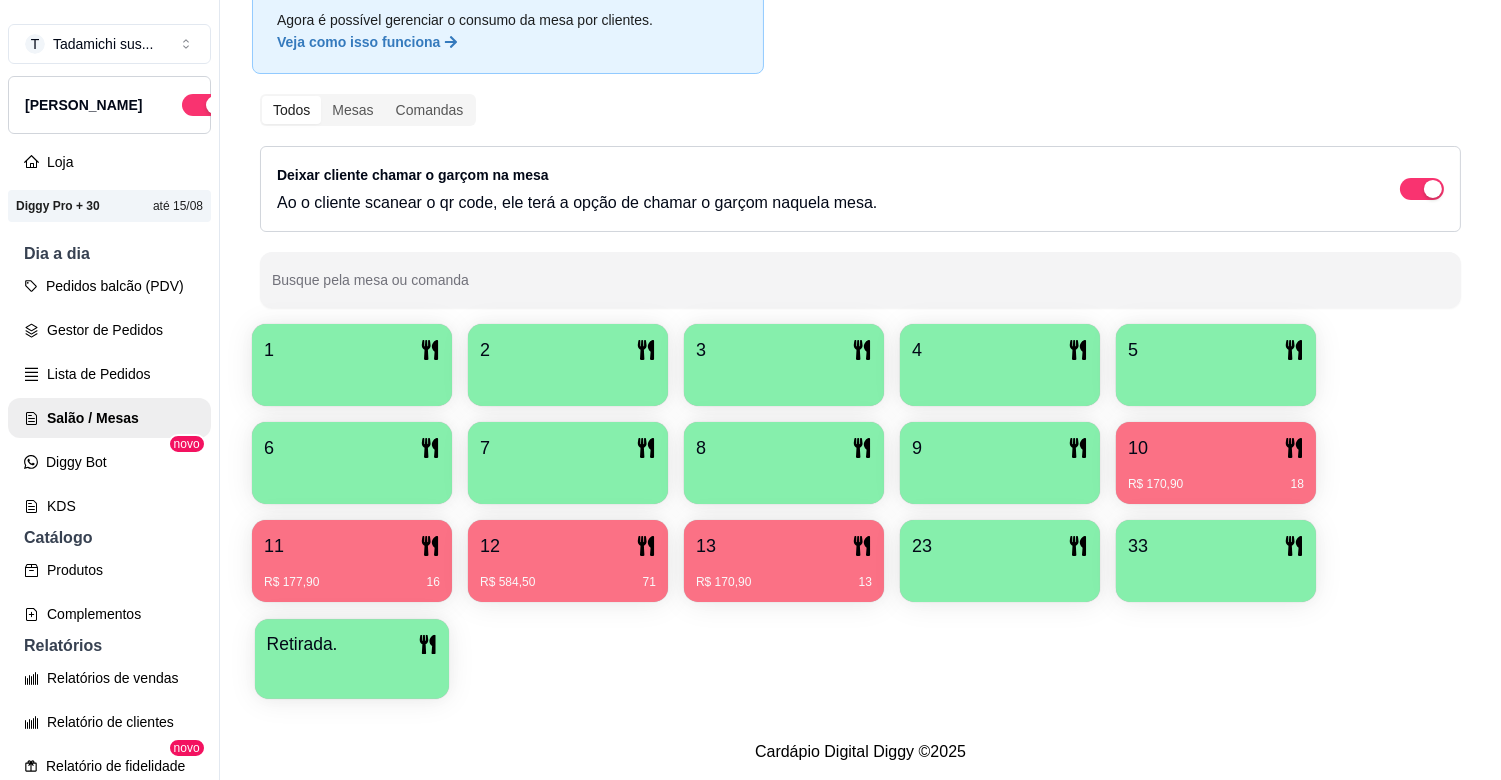 click on "Retirada." at bounding box center (302, 644) 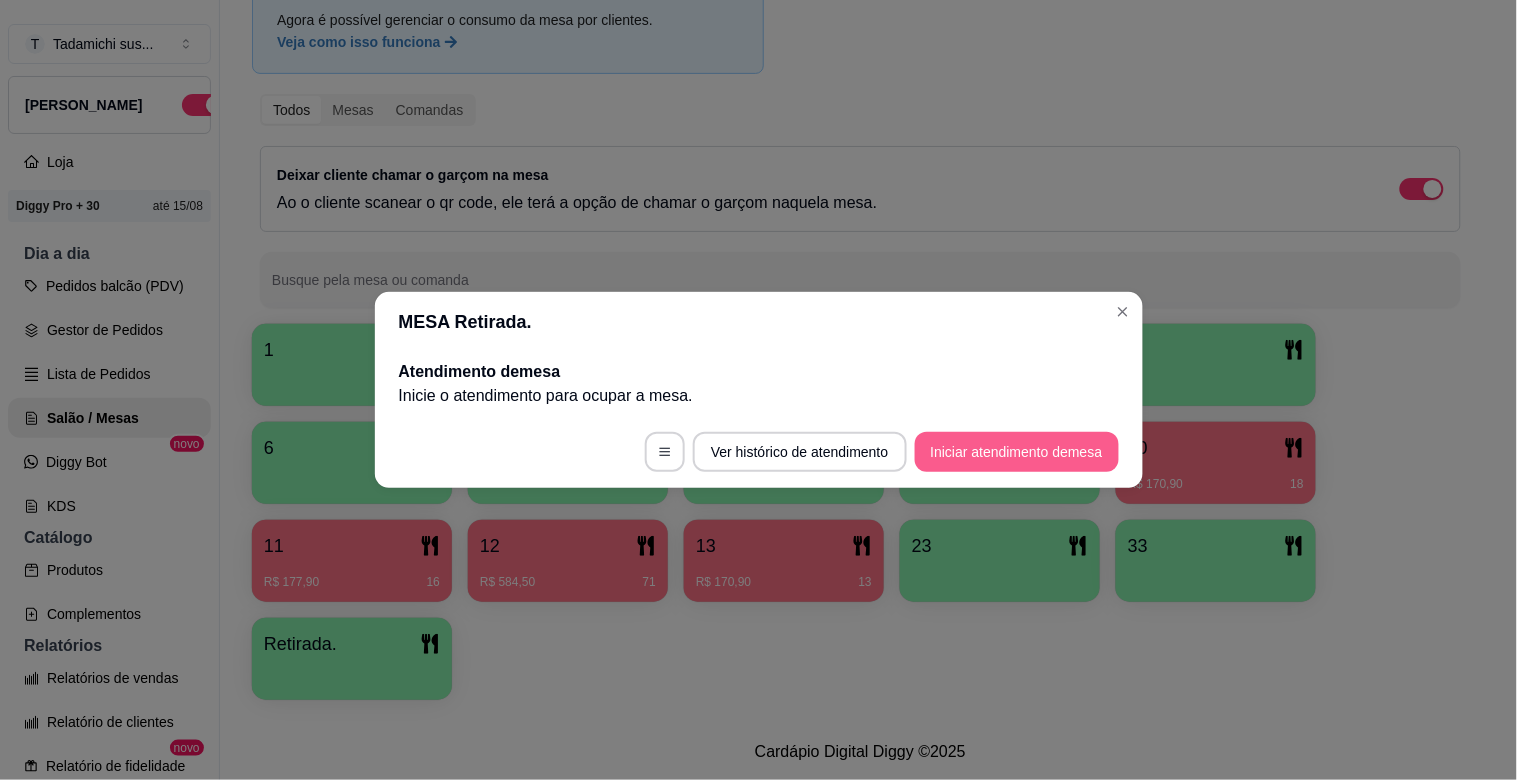 click on "Iniciar atendimento de  mesa" at bounding box center [1017, 452] 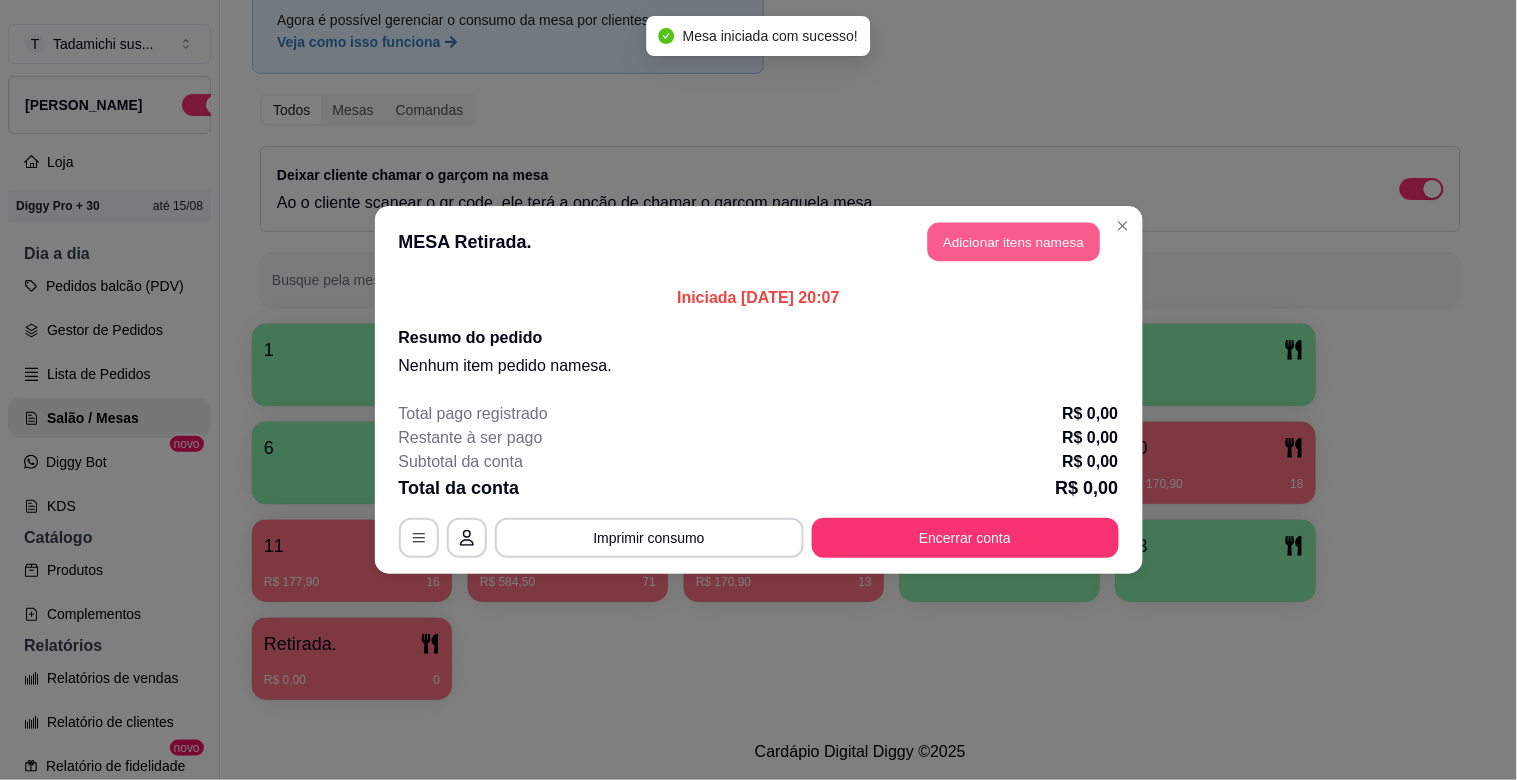 click on "Adicionar itens na  mesa" at bounding box center [1014, 242] 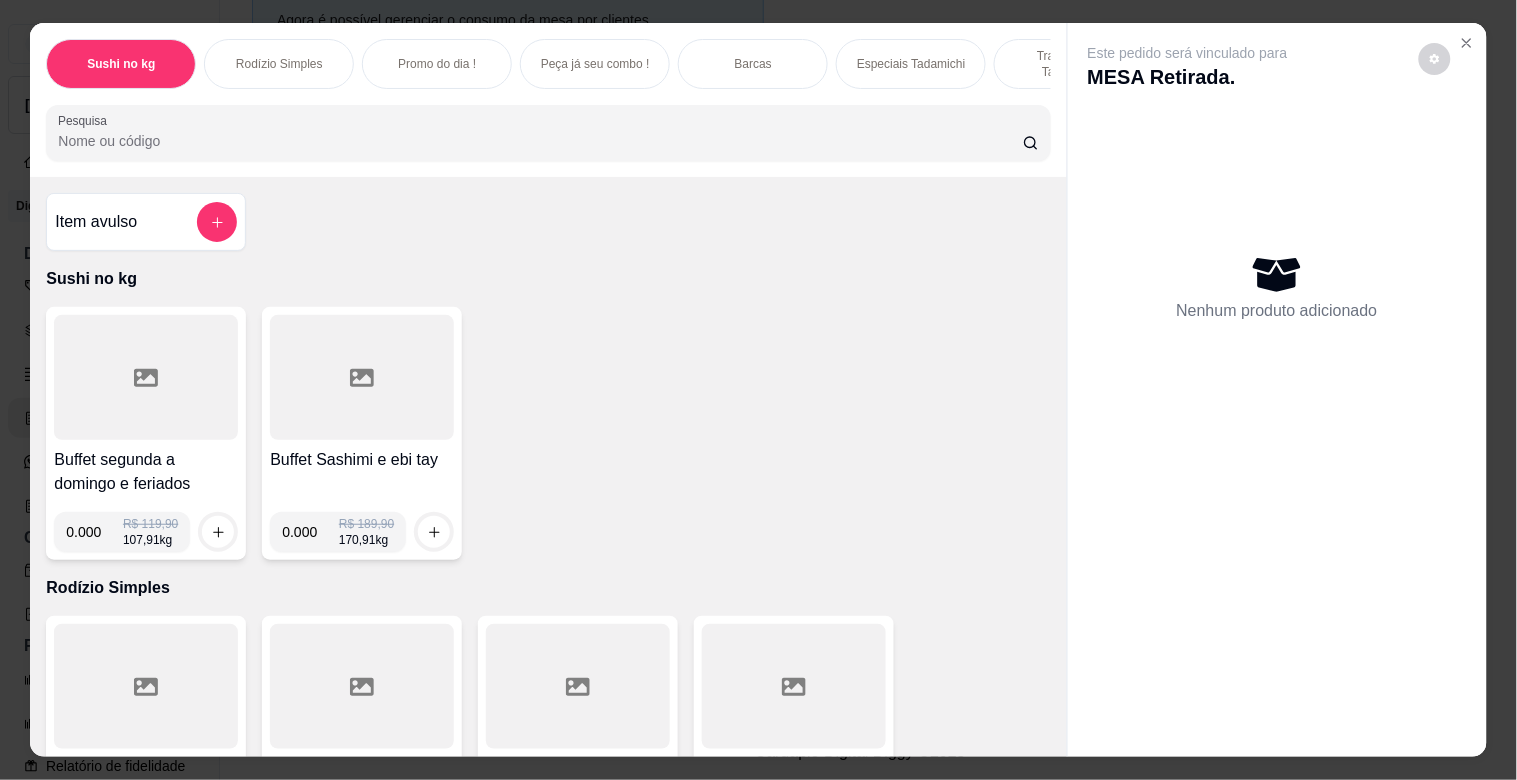 scroll, scrollTop: 444, scrollLeft: 0, axis: vertical 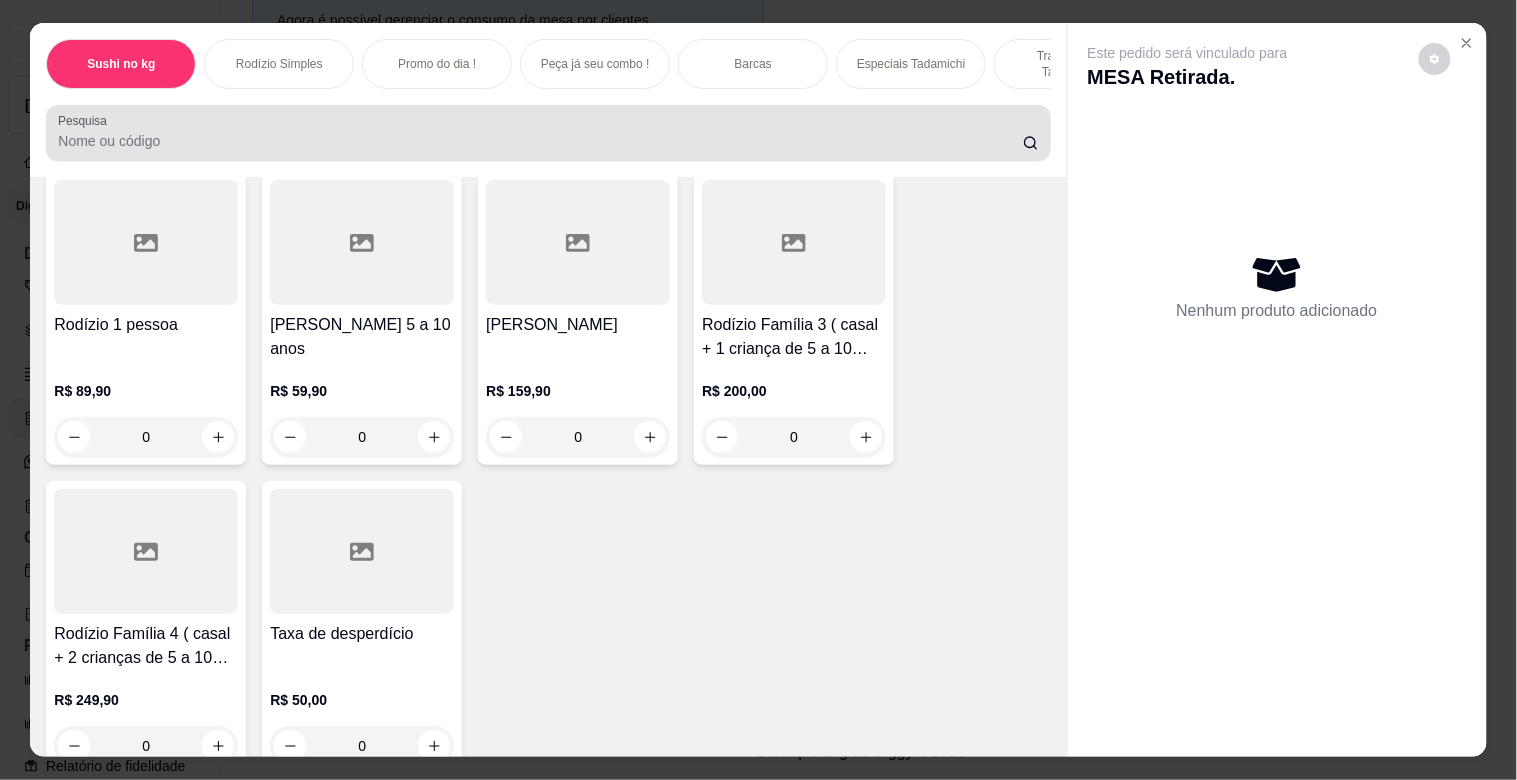 click on "Pesquisa" at bounding box center (540, 141) 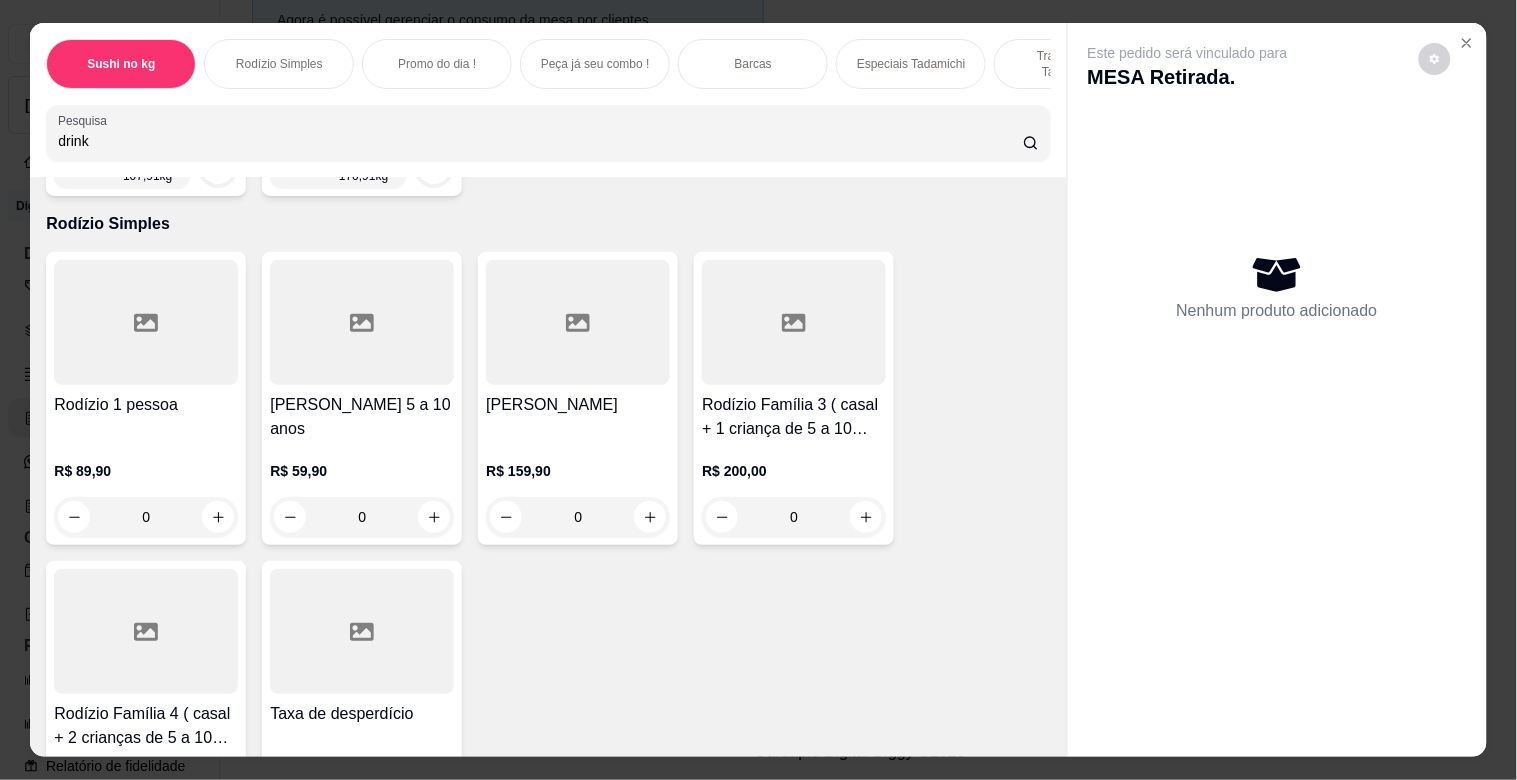 scroll, scrollTop: 524, scrollLeft: 0, axis: vertical 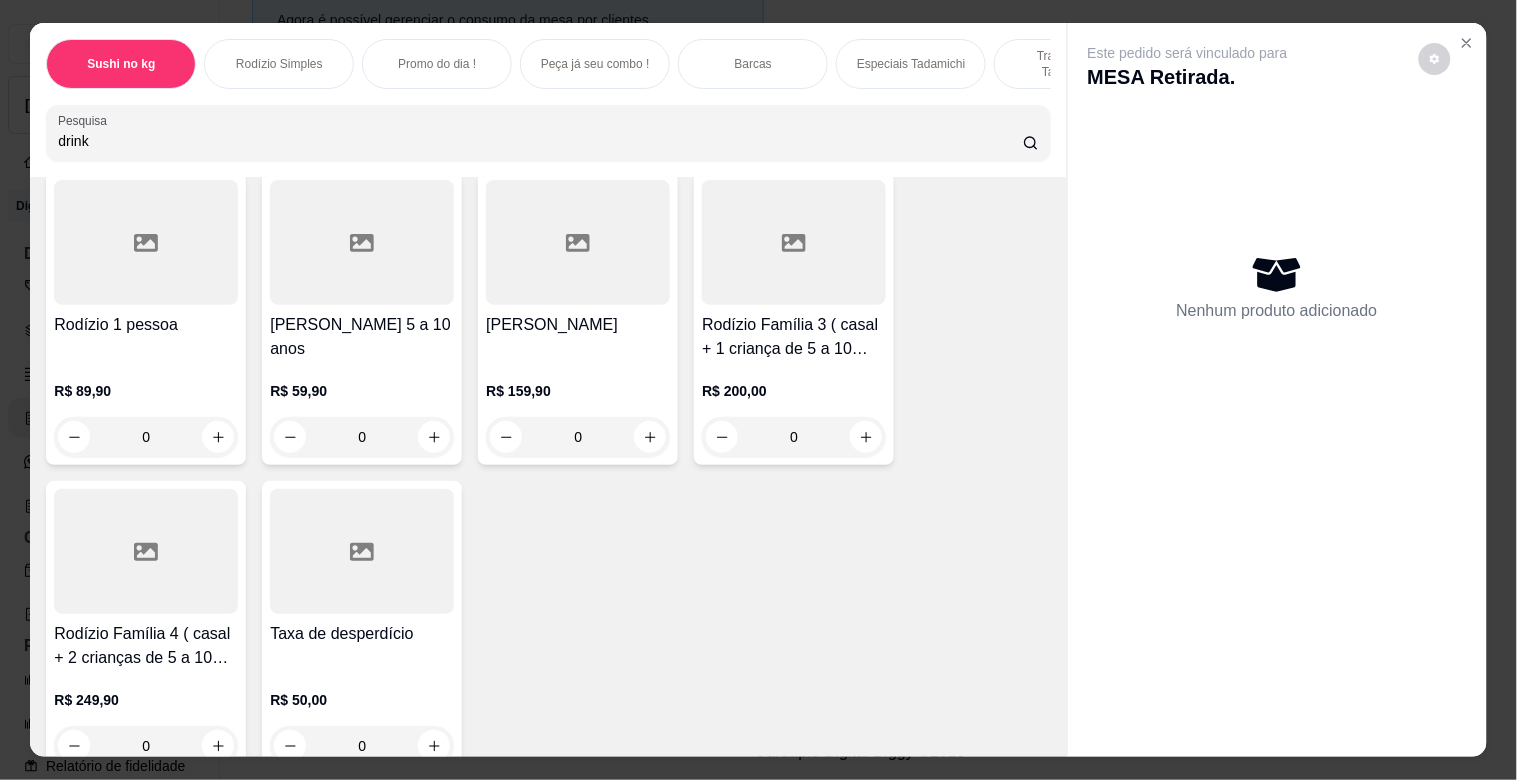 type on "drink" 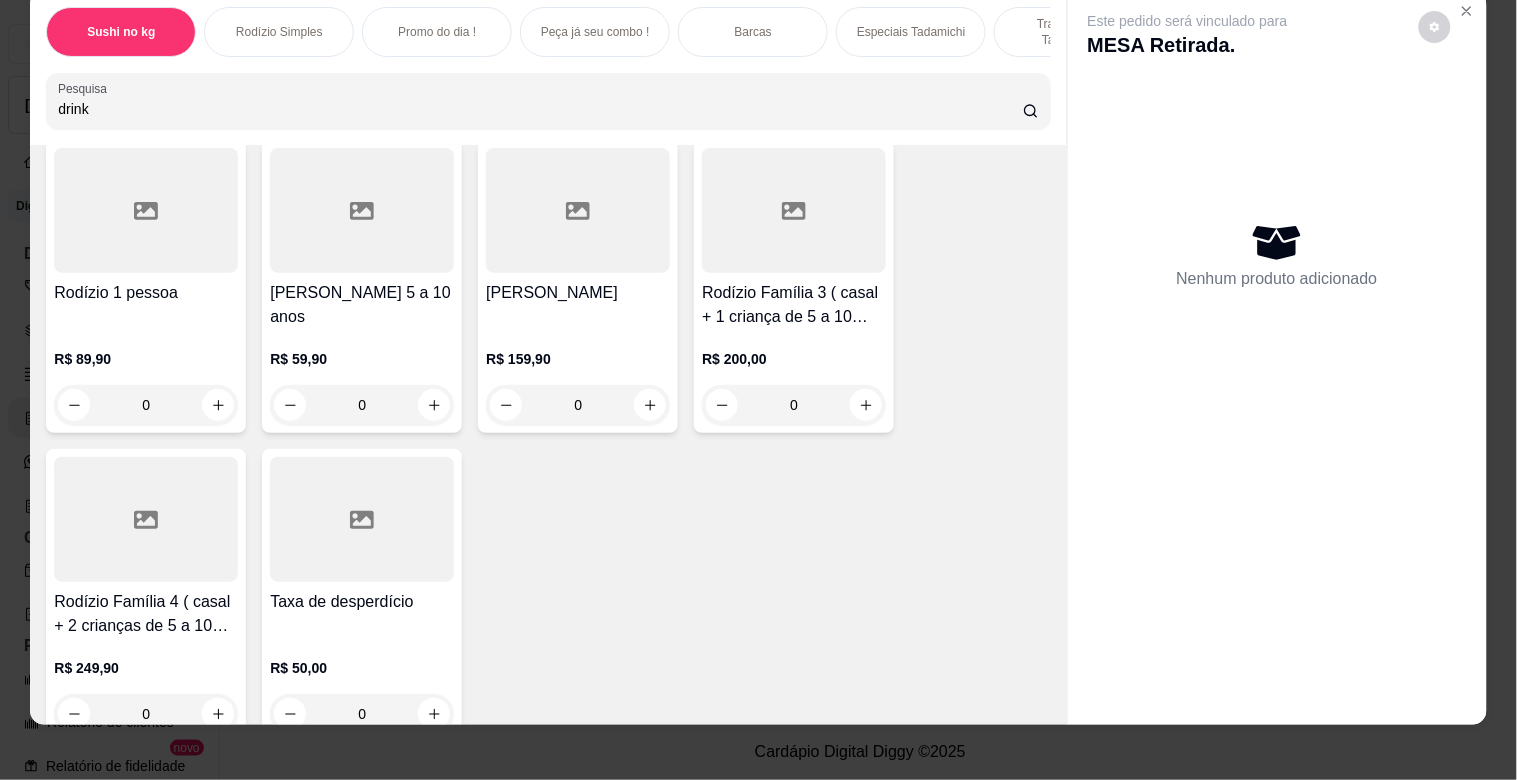 scroll, scrollTop: 48, scrollLeft: 0, axis: vertical 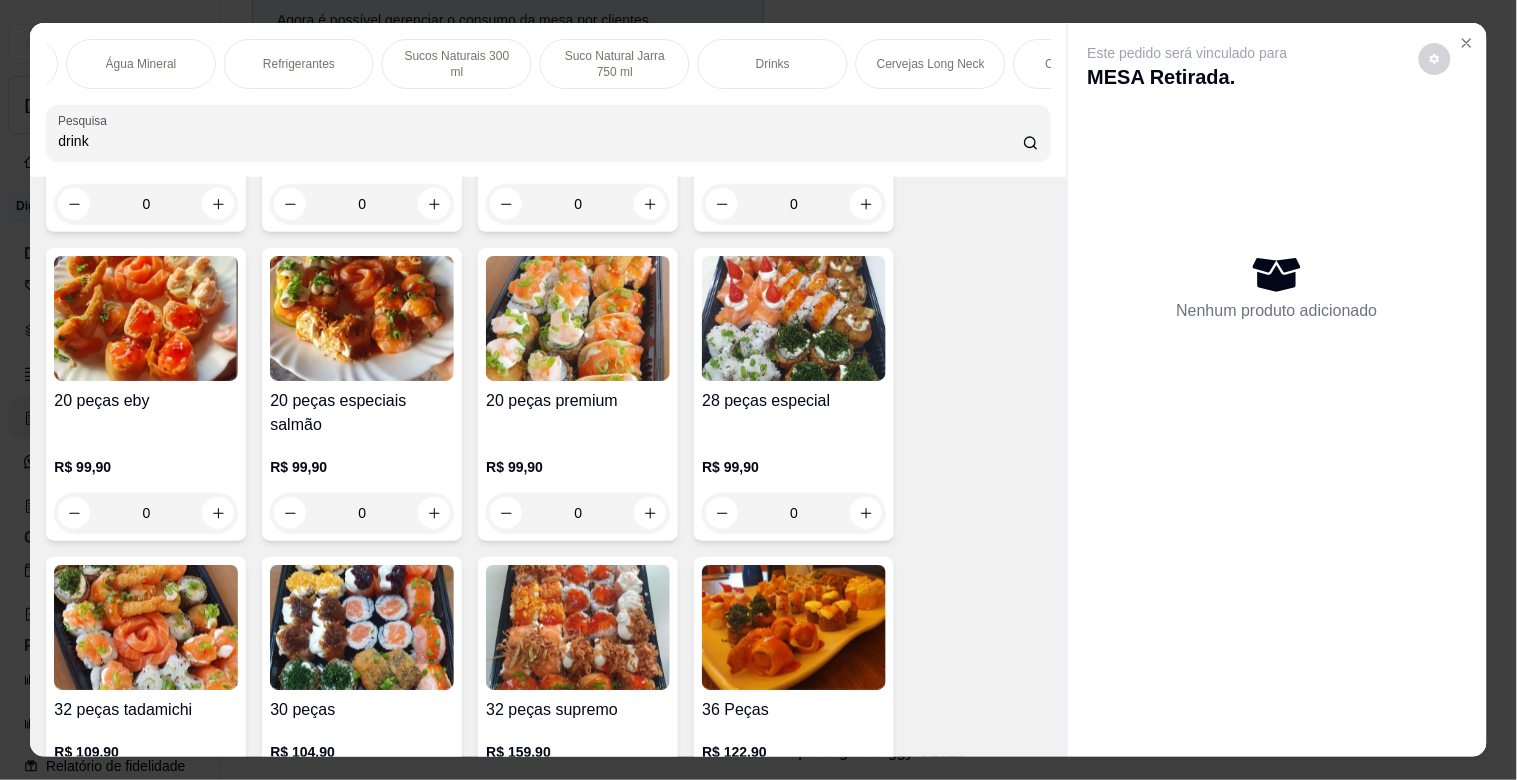 click on "Drinks" at bounding box center [773, 64] 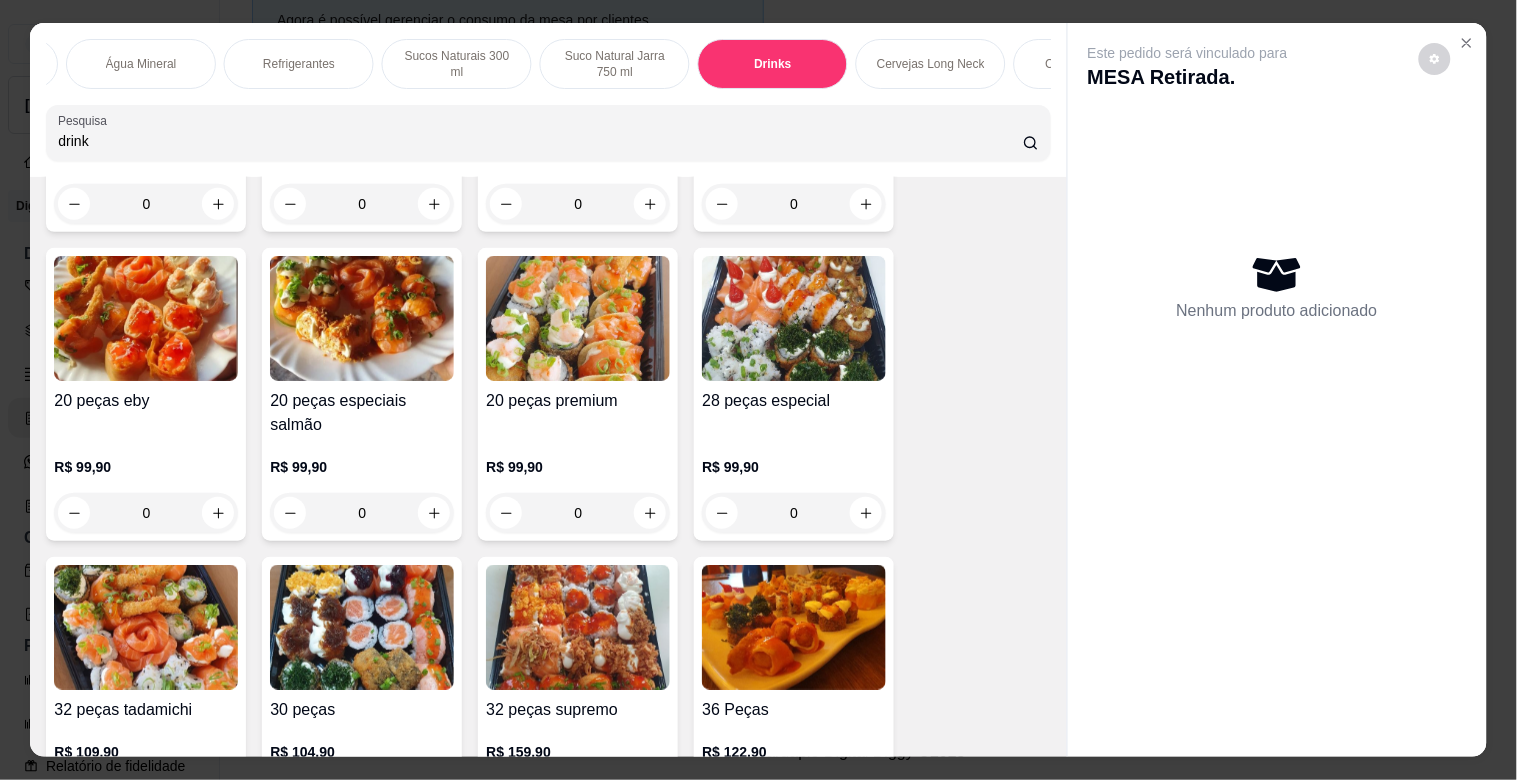 scroll, scrollTop: 23021, scrollLeft: 0, axis: vertical 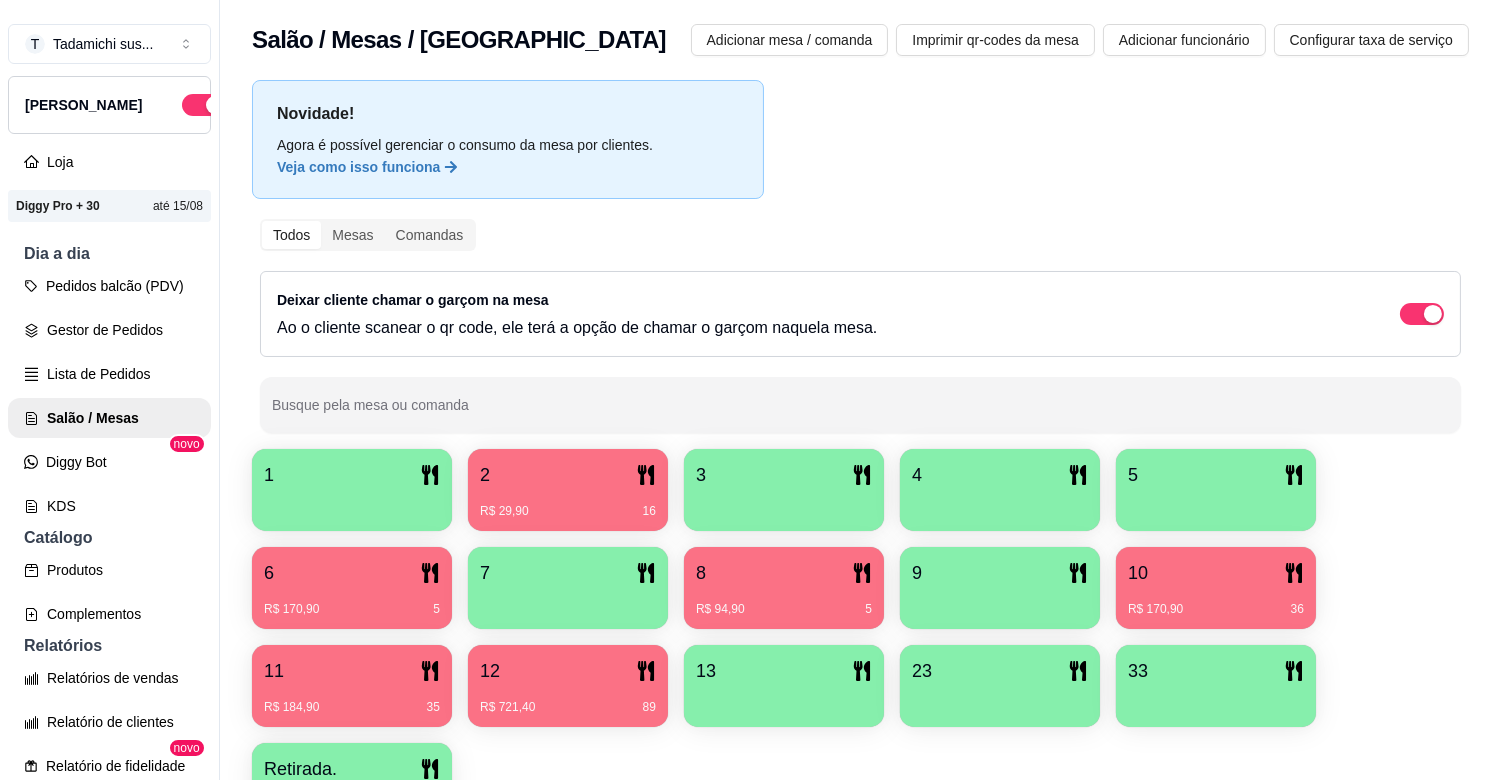 click on "R$ 94,90 5" at bounding box center (784, 609) 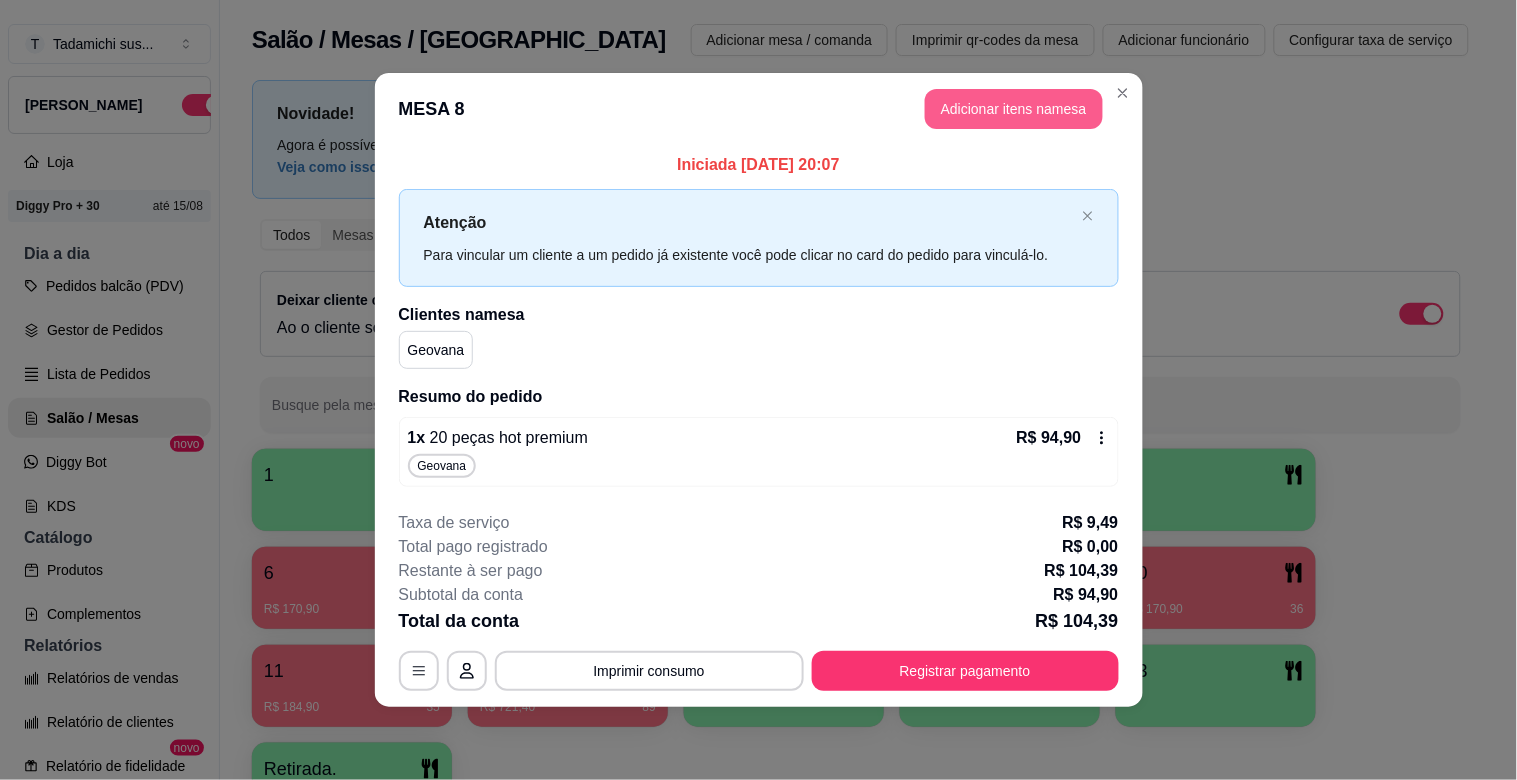 click on "Adicionar itens na  mesa" at bounding box center [1014, 109] 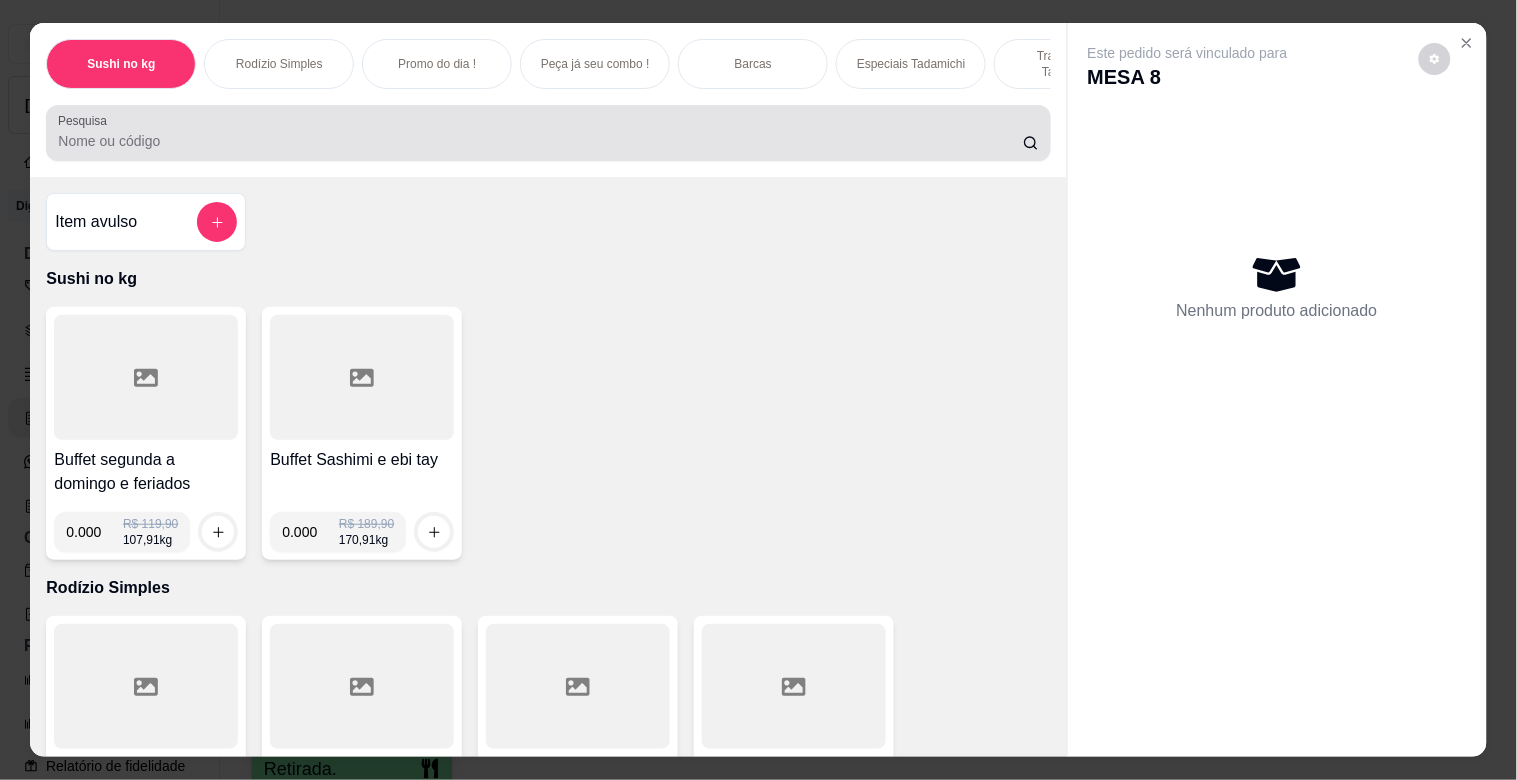 click on "Pesquisa" at bounding box center [540, 141] 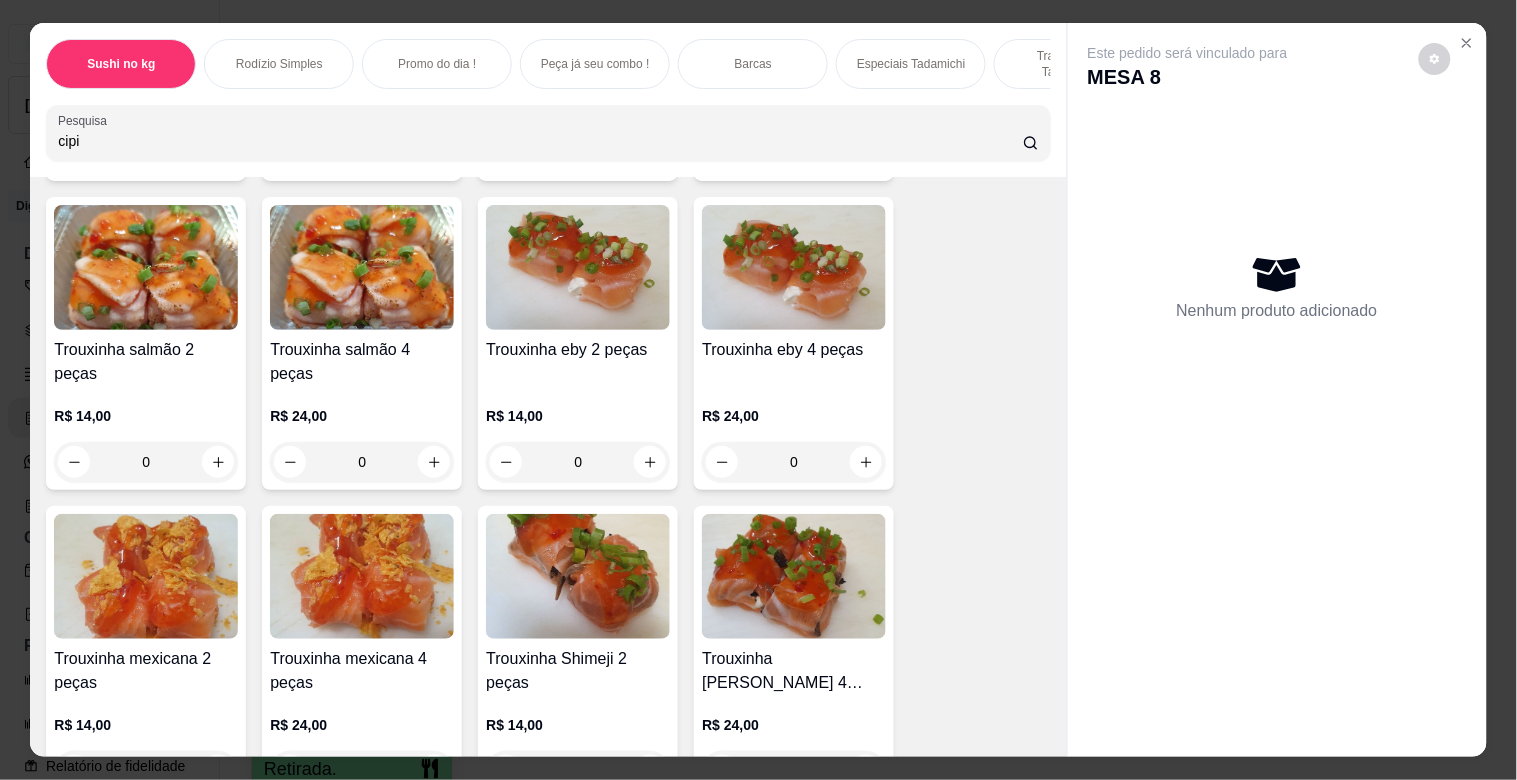 scroll, scrollTop: 4222, scrollLeft: 0, axis: vertical 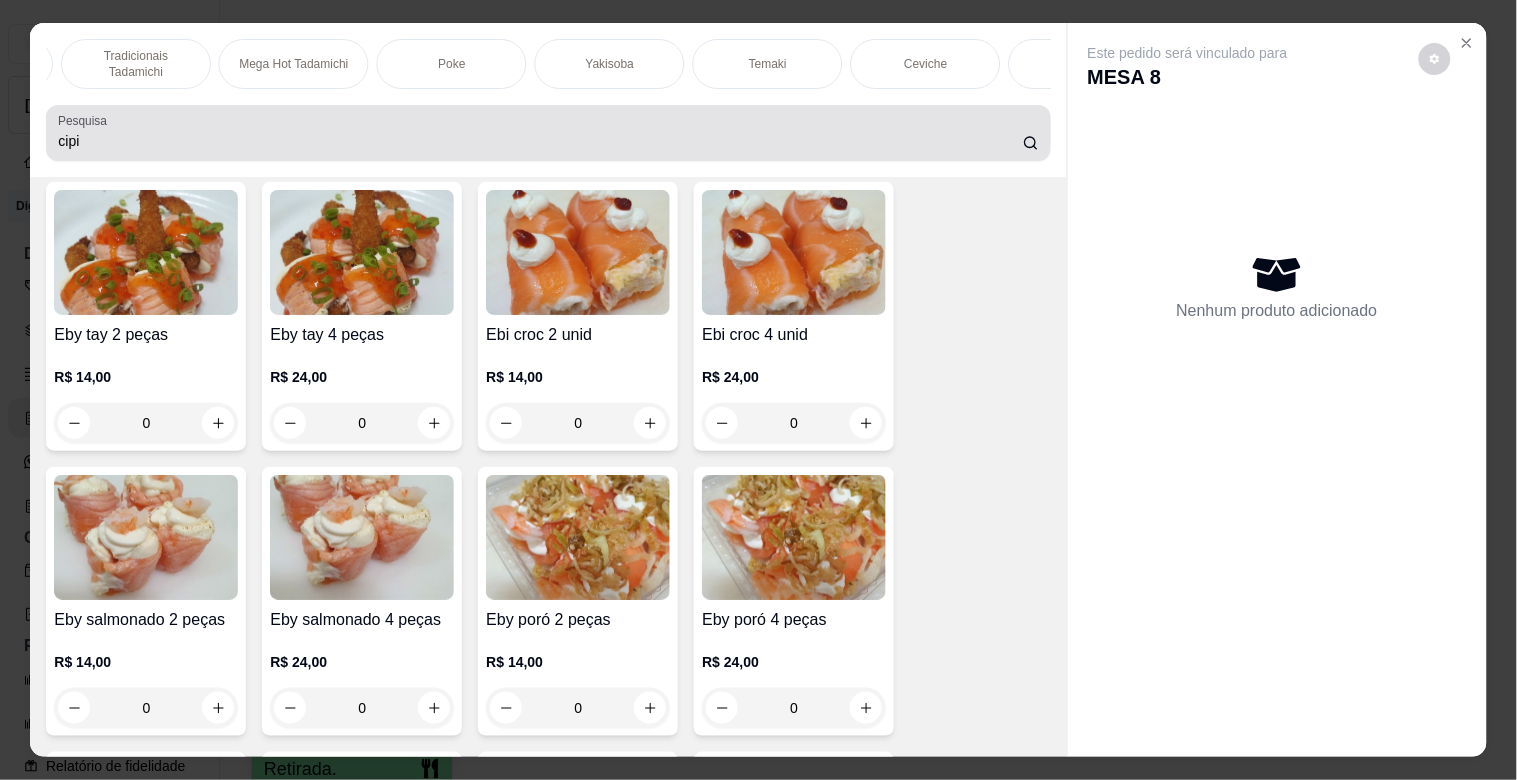 click on "cipi" at bounding box center (548, 133) 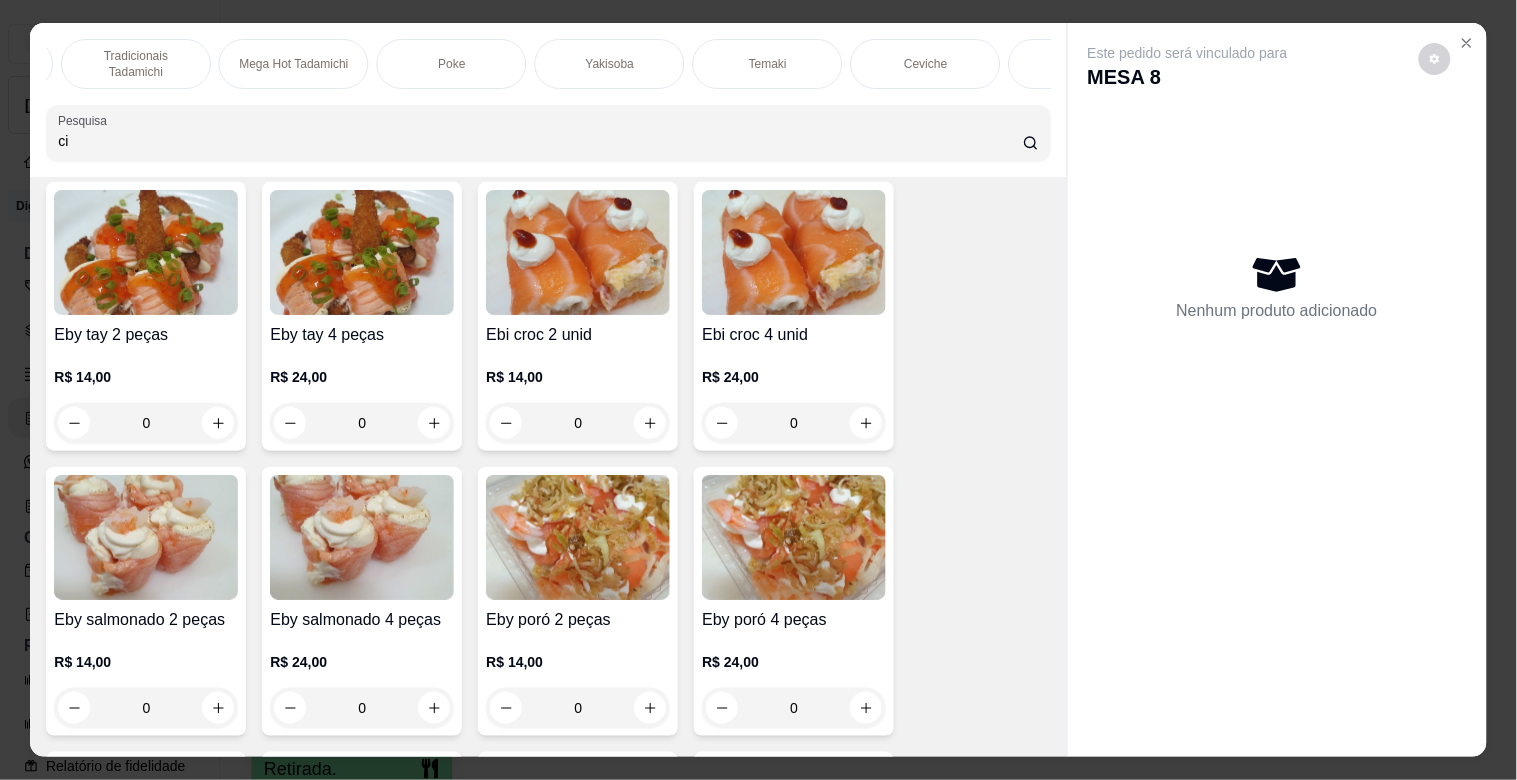 type on "c" 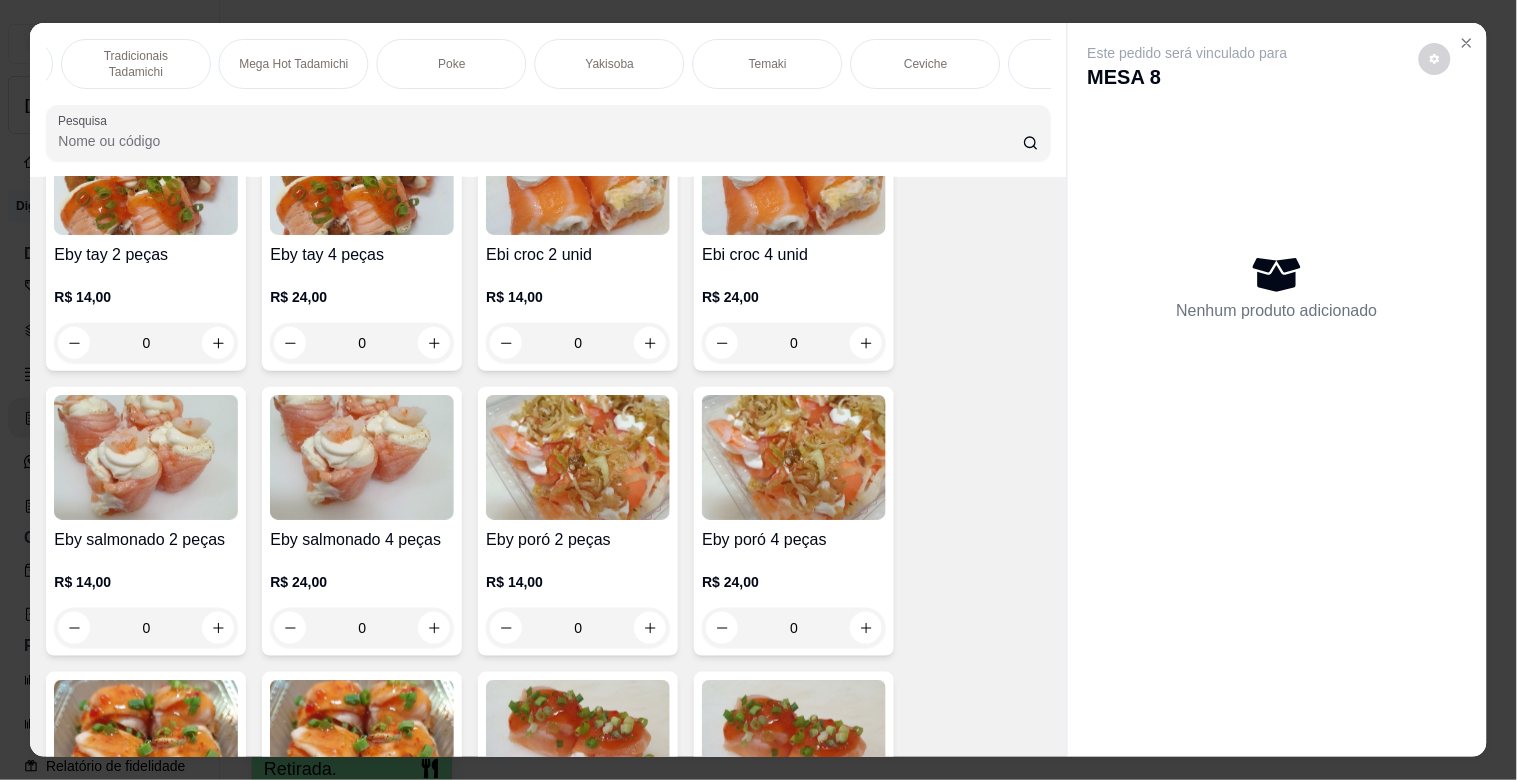 scroll, scrollTop: 4142, scrollLeft: 0, axis: vertical 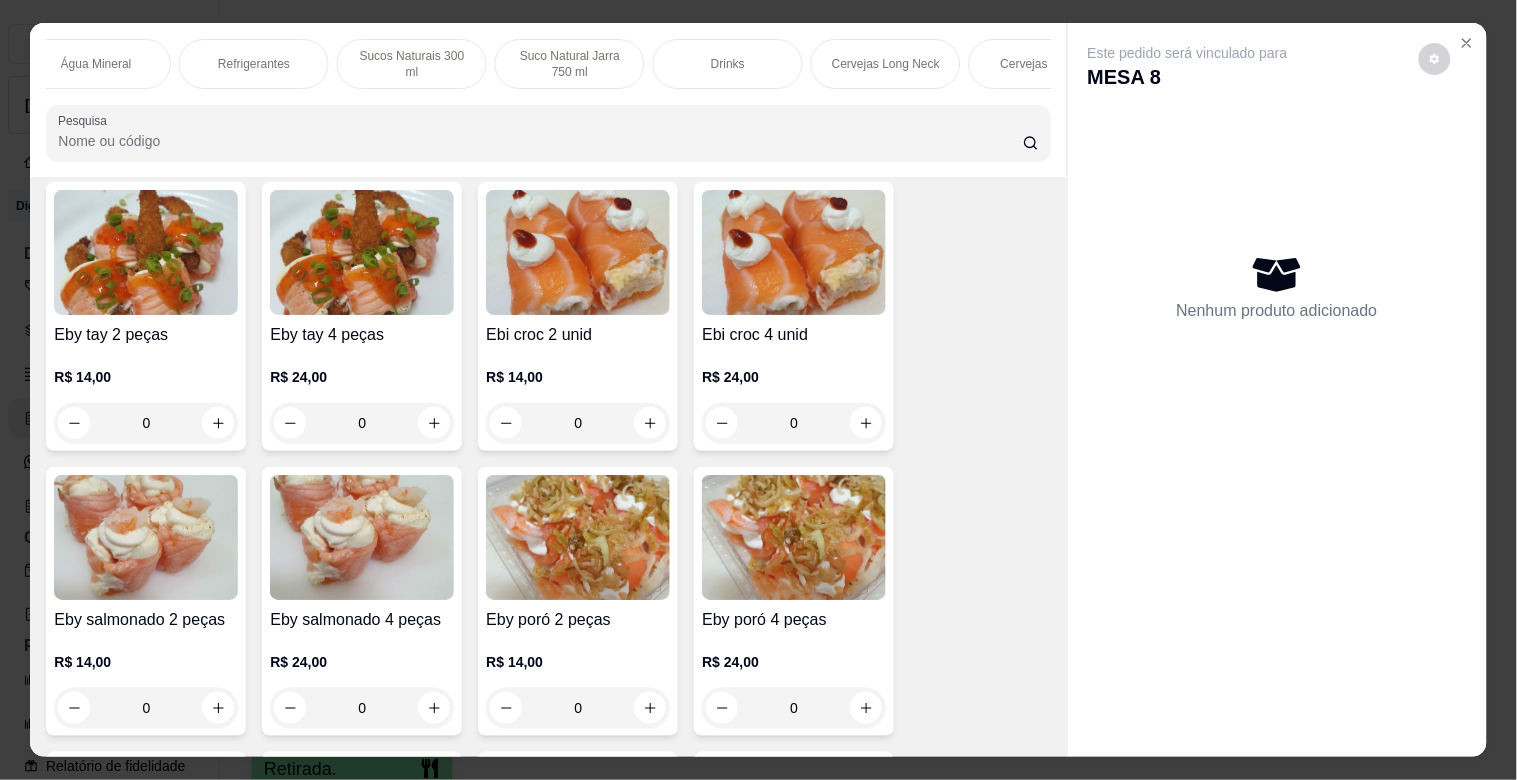 click on "Drinks" at bounding box center (728, 64) 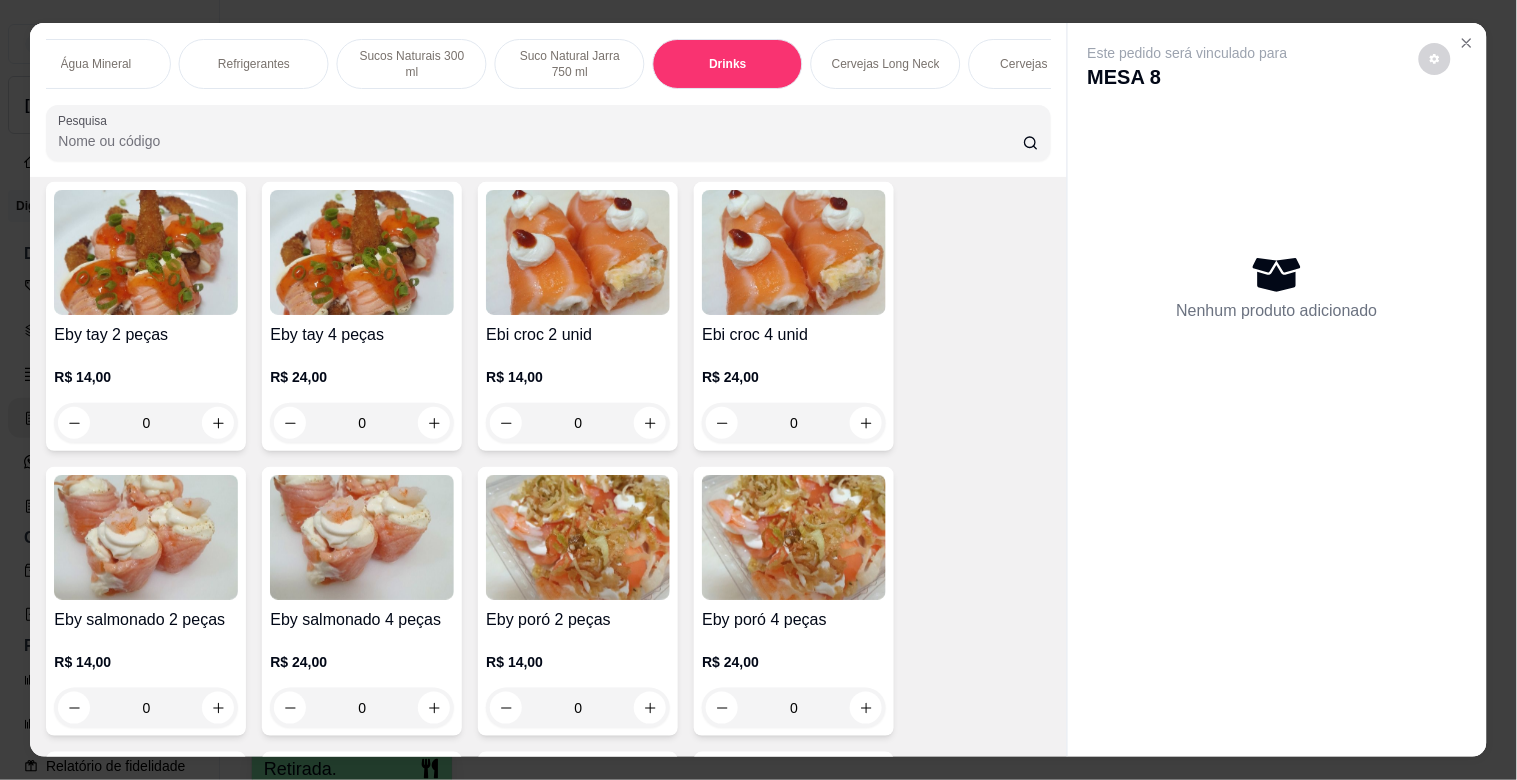 scroll, scrollTop: 22941, scrollLeft: 0, axis: vertical 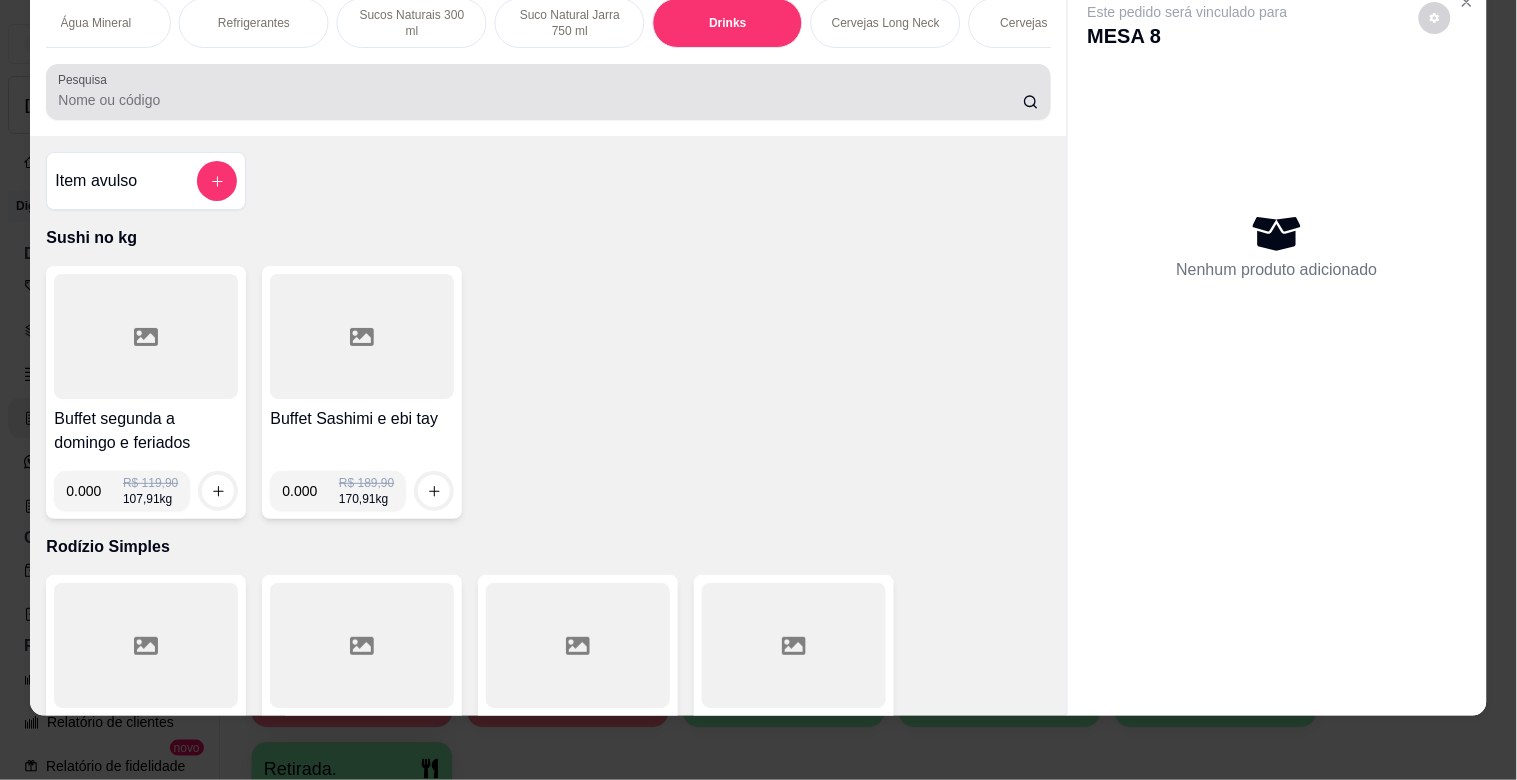 click on "Pesquisa" at bounding box center (540, 100) 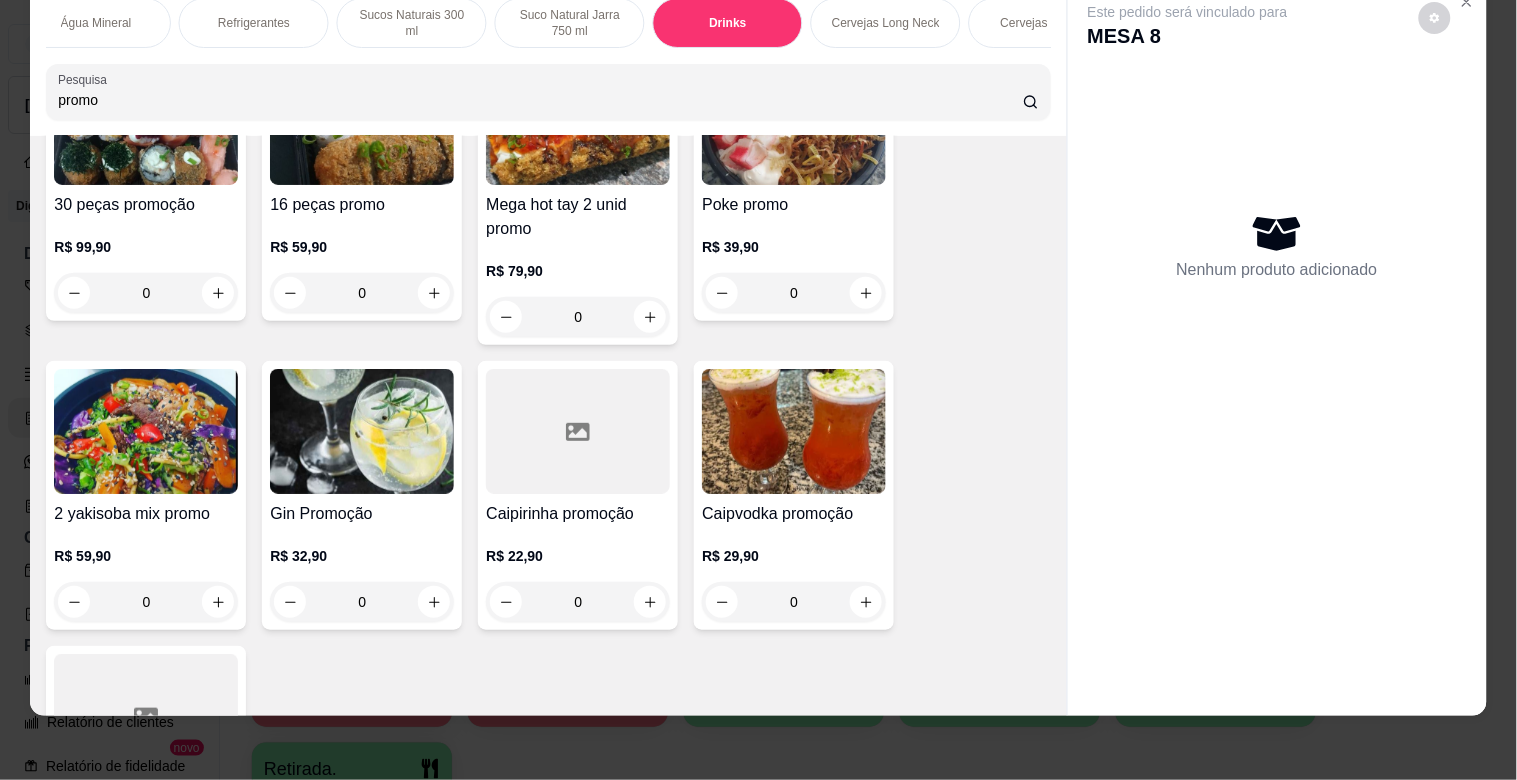 scroll, scrollTop: 0, scrollLeft: 0, axis: both 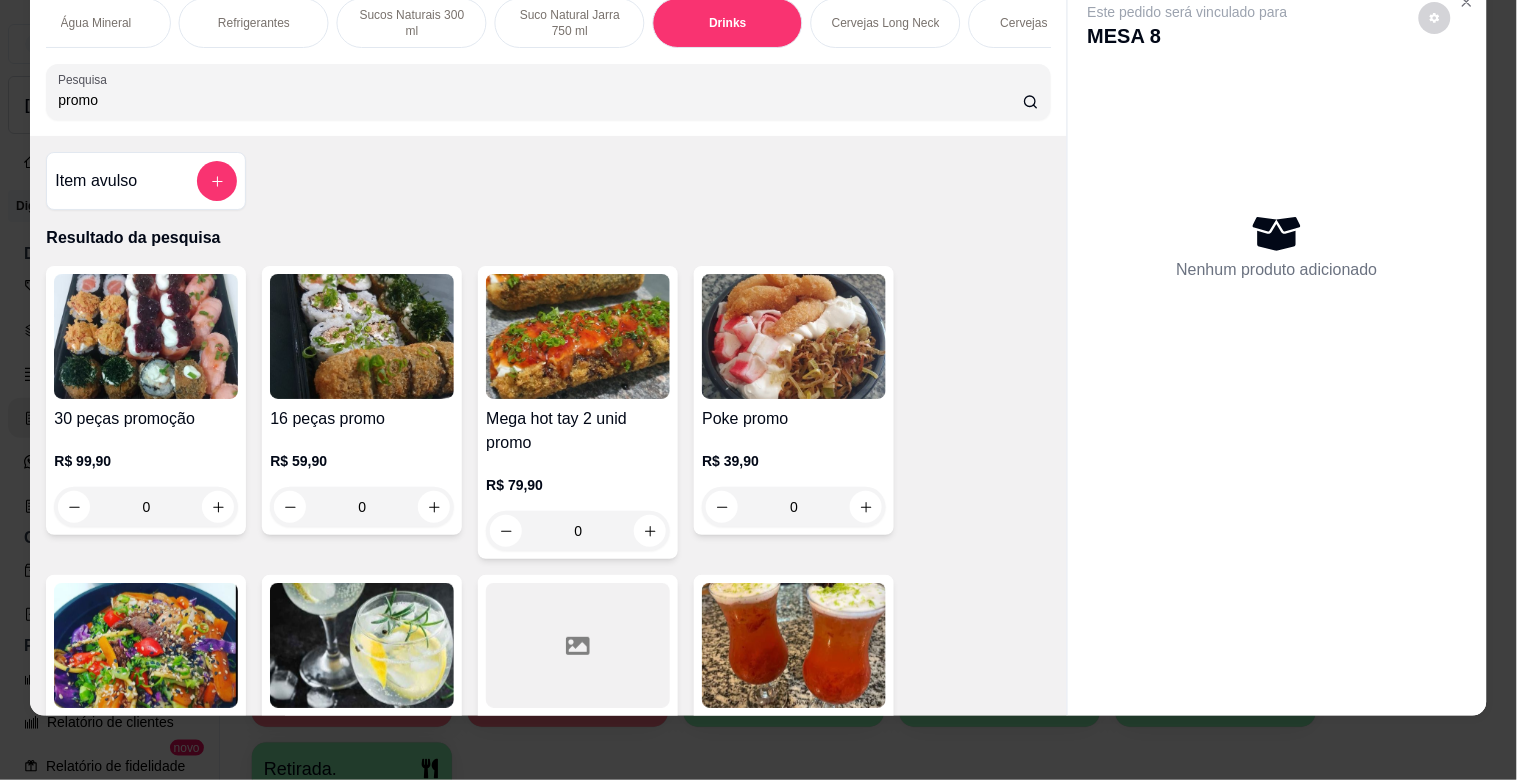 click on "promo" at bounding box center [540, 100] 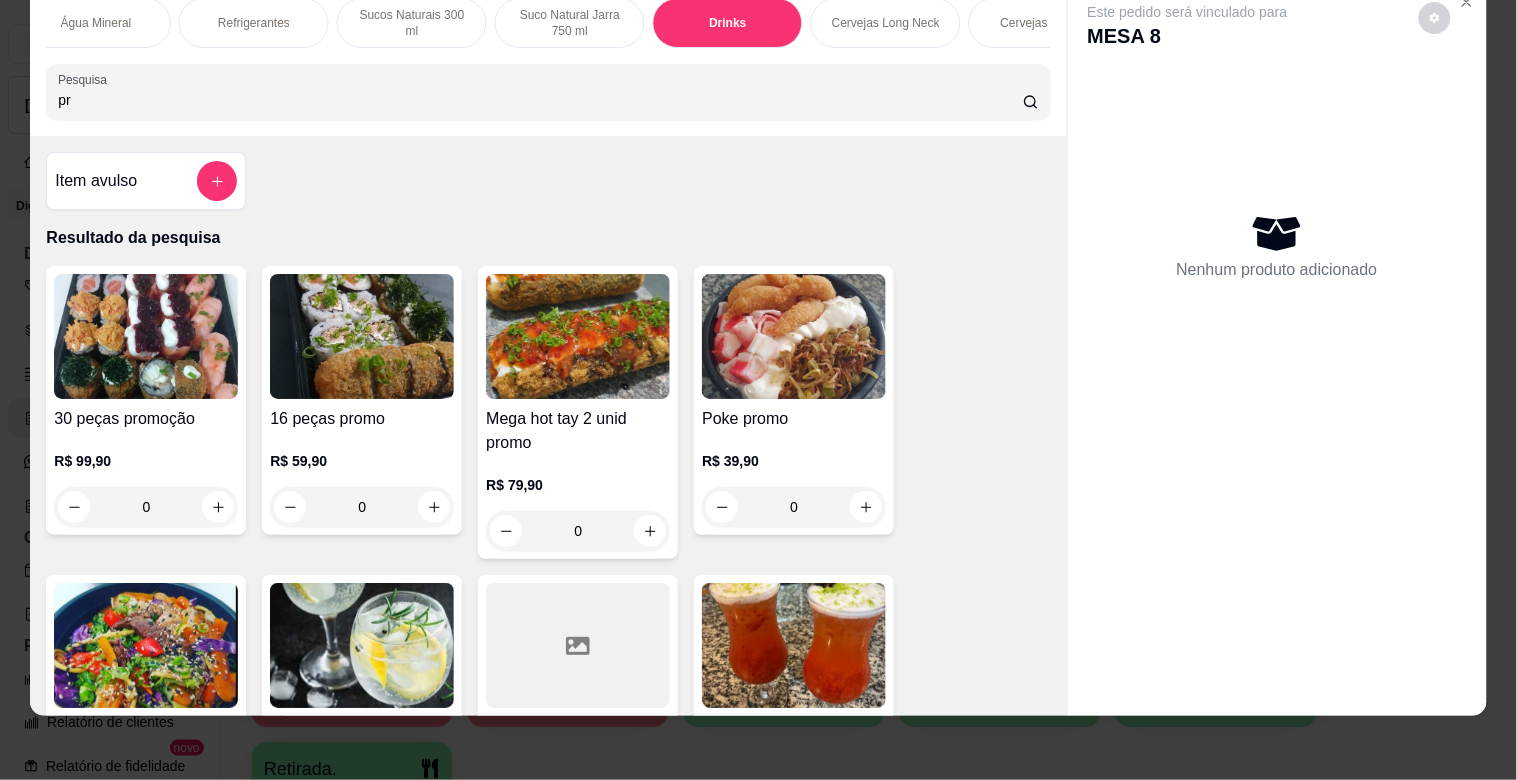 type on "p" 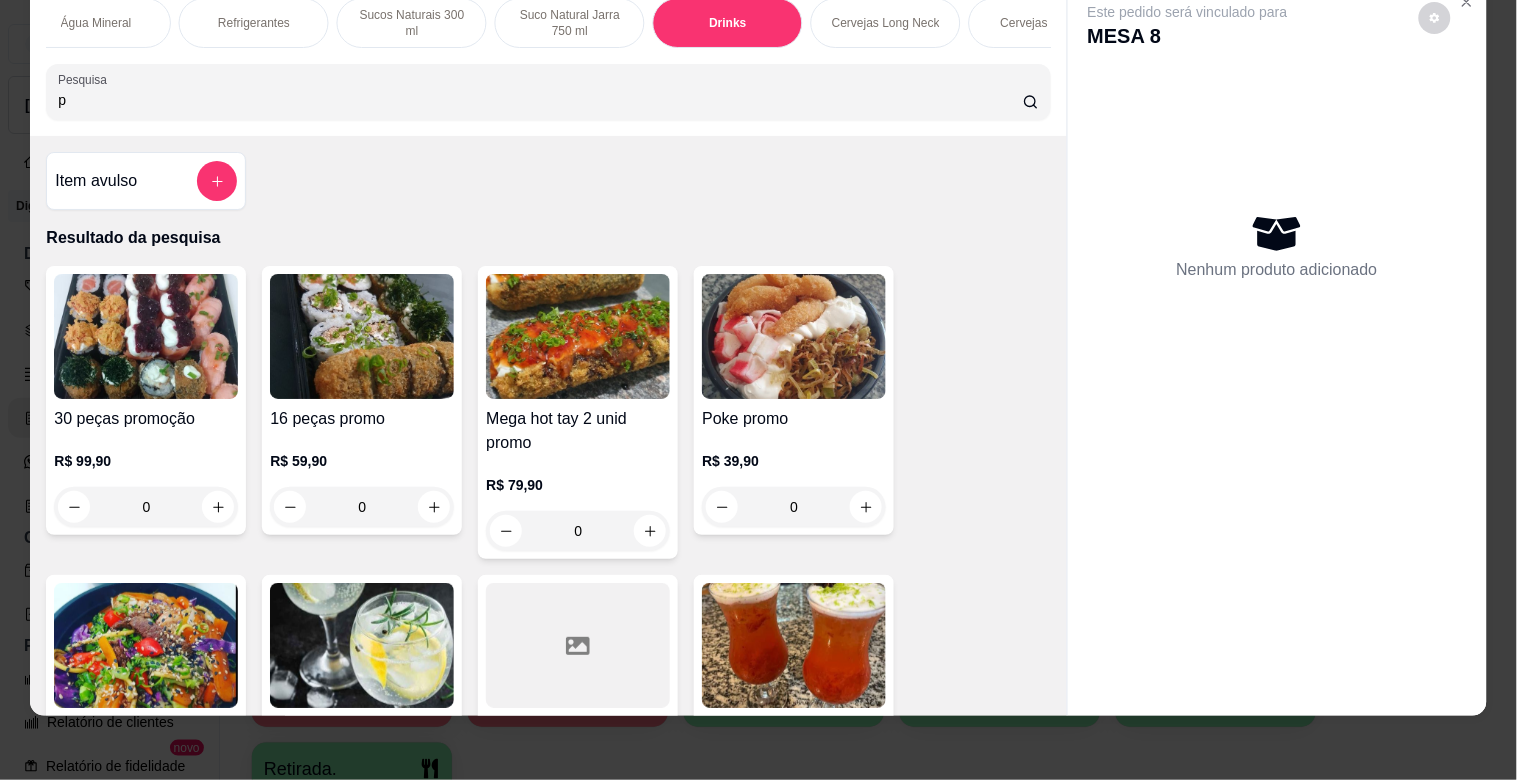 type 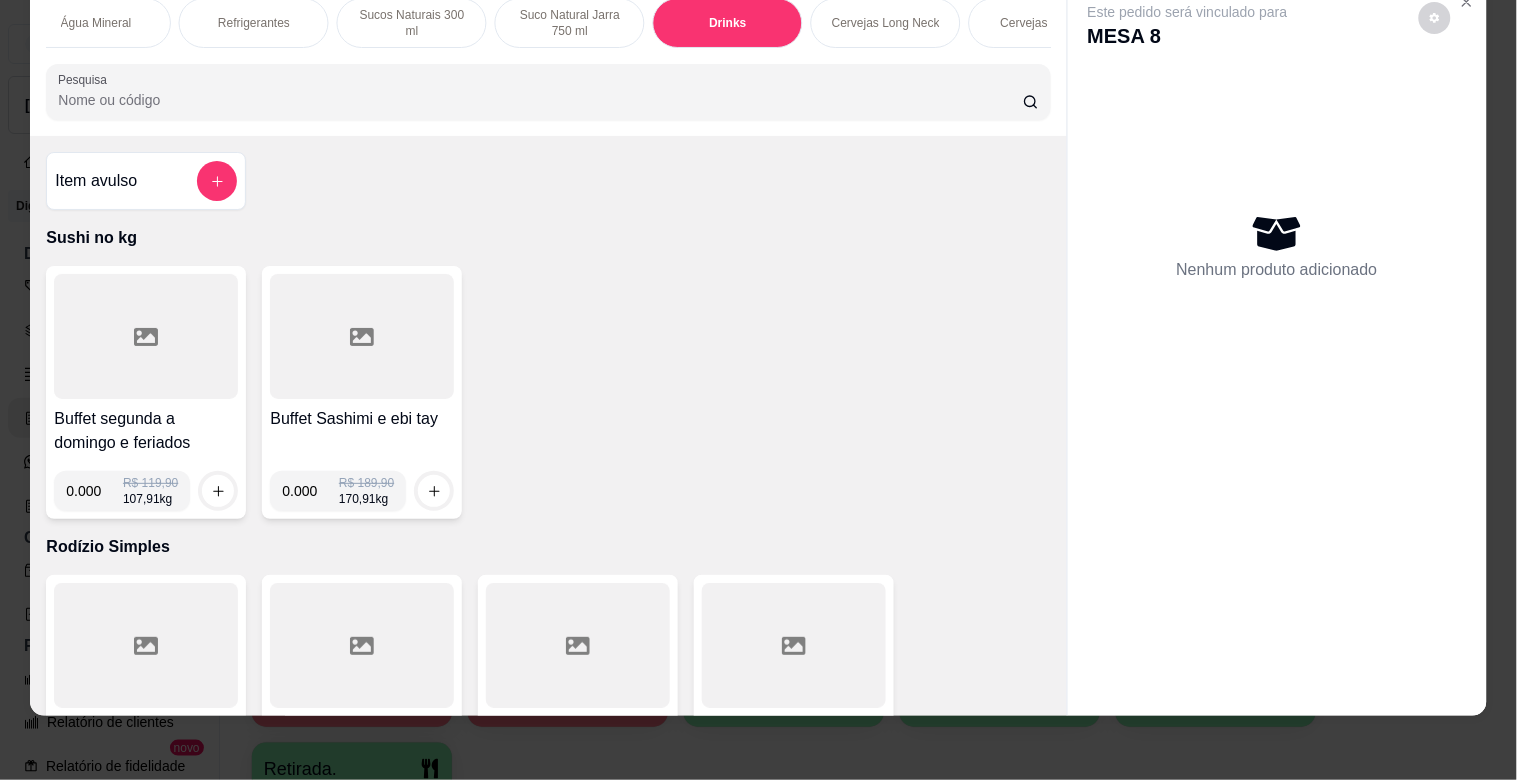 click on "MESA 8" at bounding box center (1188, 36) 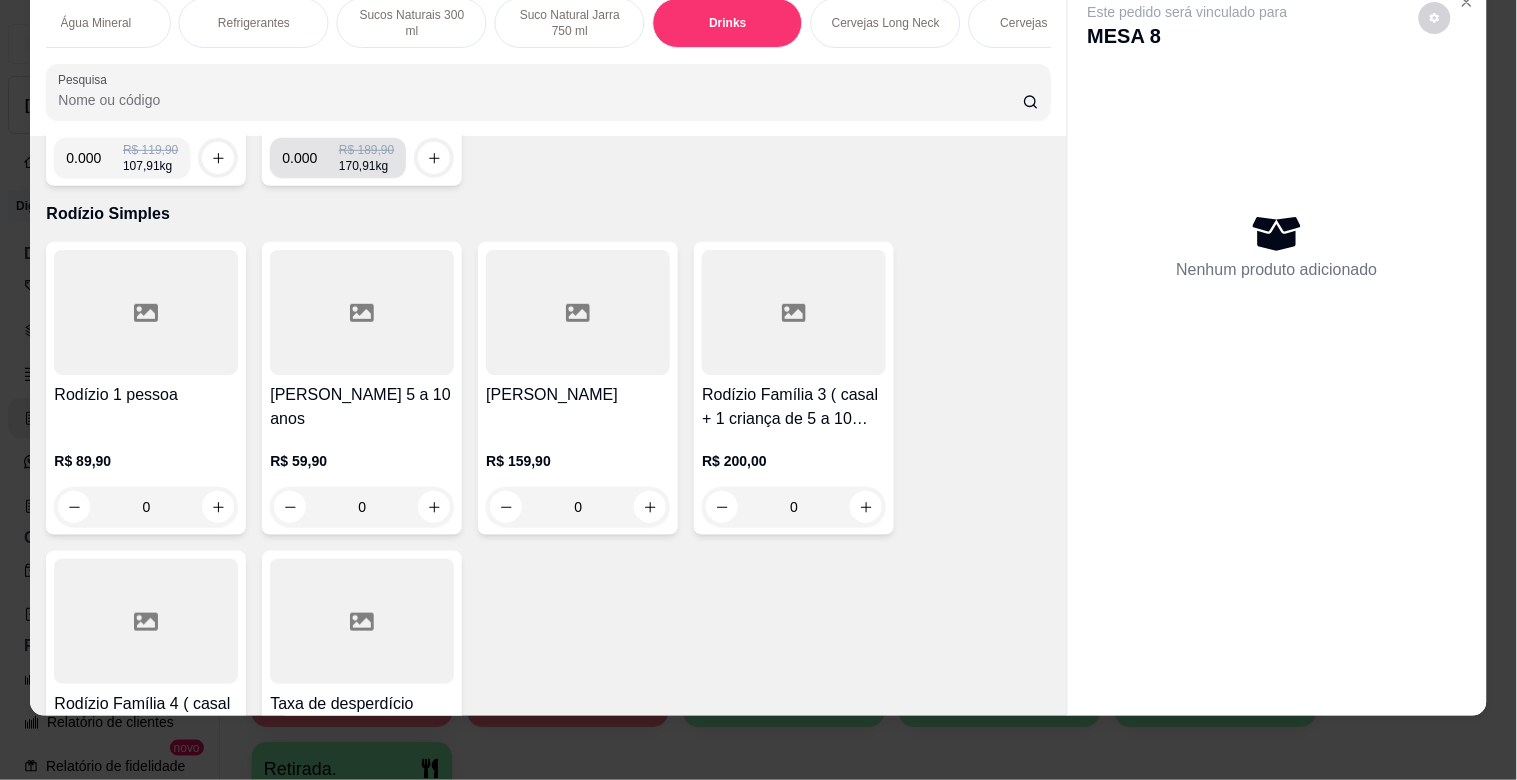 scroll, scrollTop: 0, scrollLeft: 0, axis: both 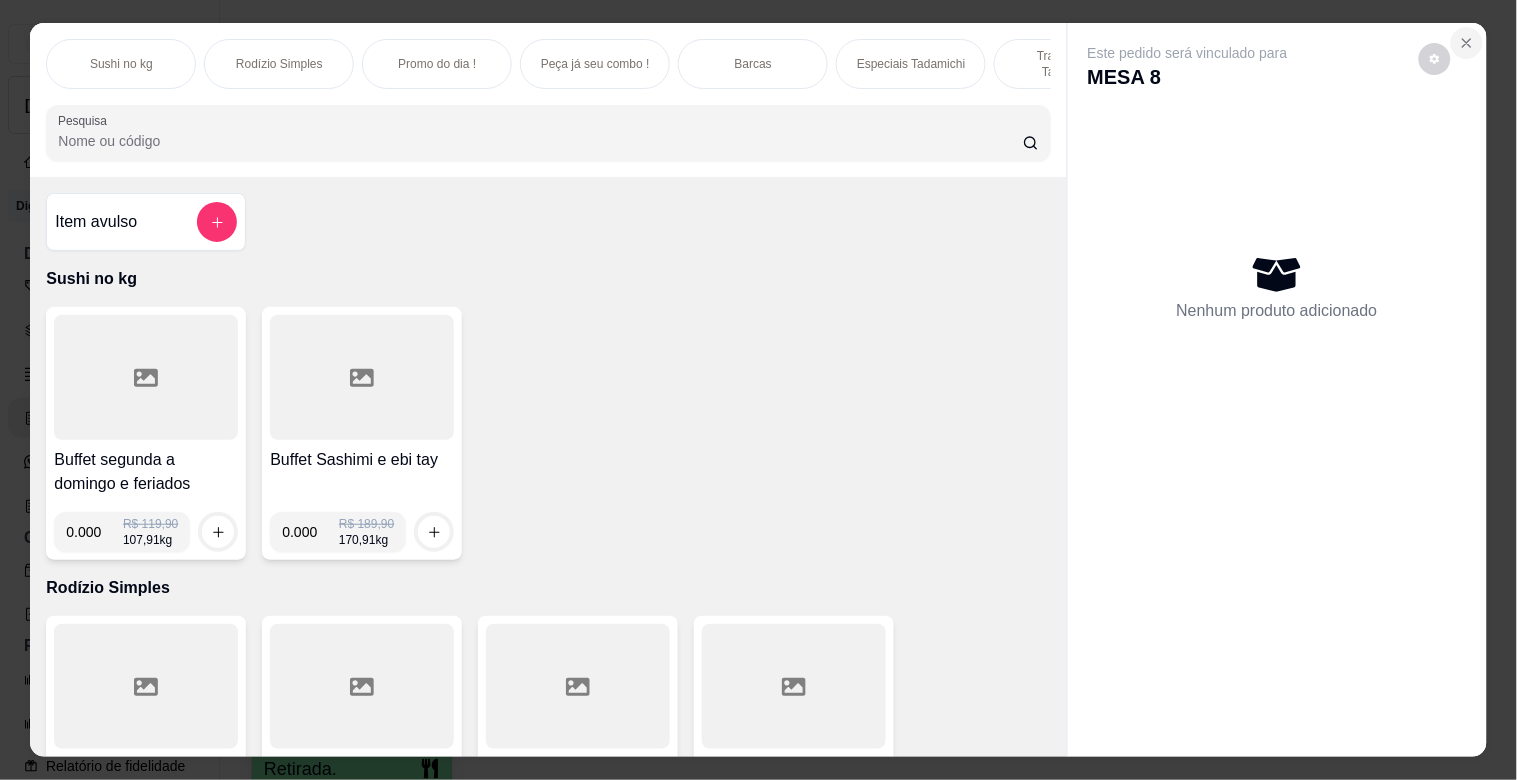 click 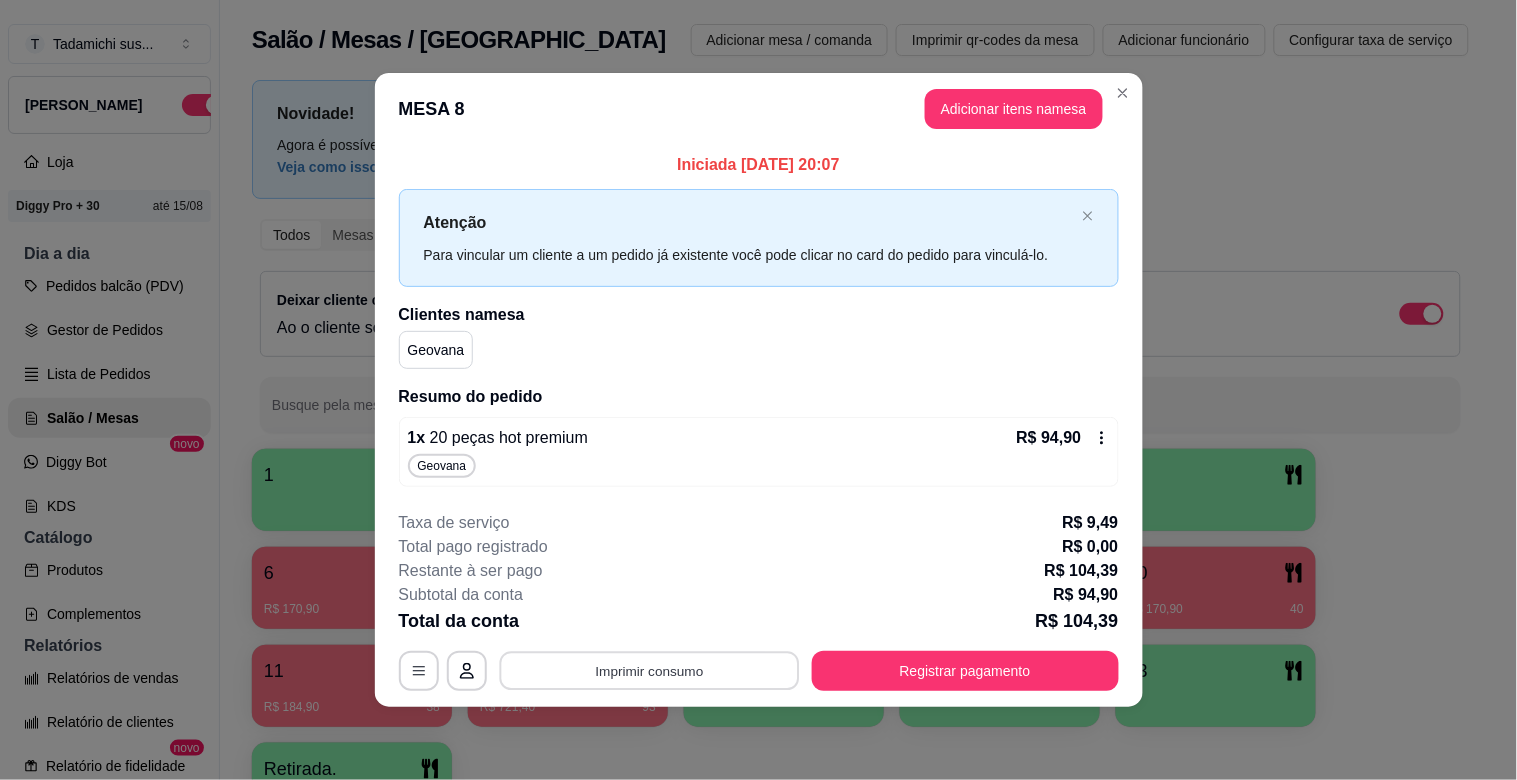 click on "Imprimir consumo" at bounding box center [649, 670] 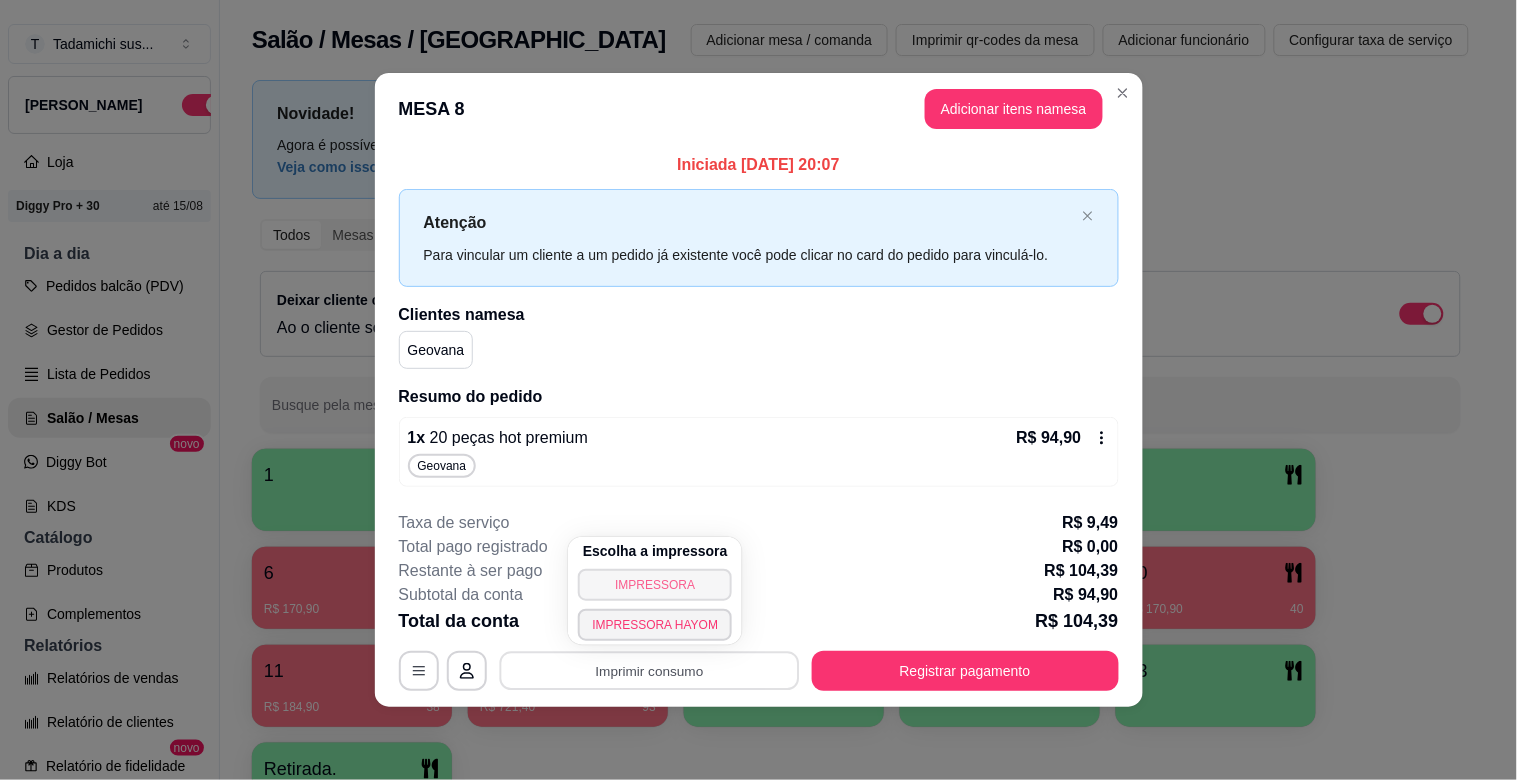 click on "IMPRESSORA" at bounding box center [655, 585] 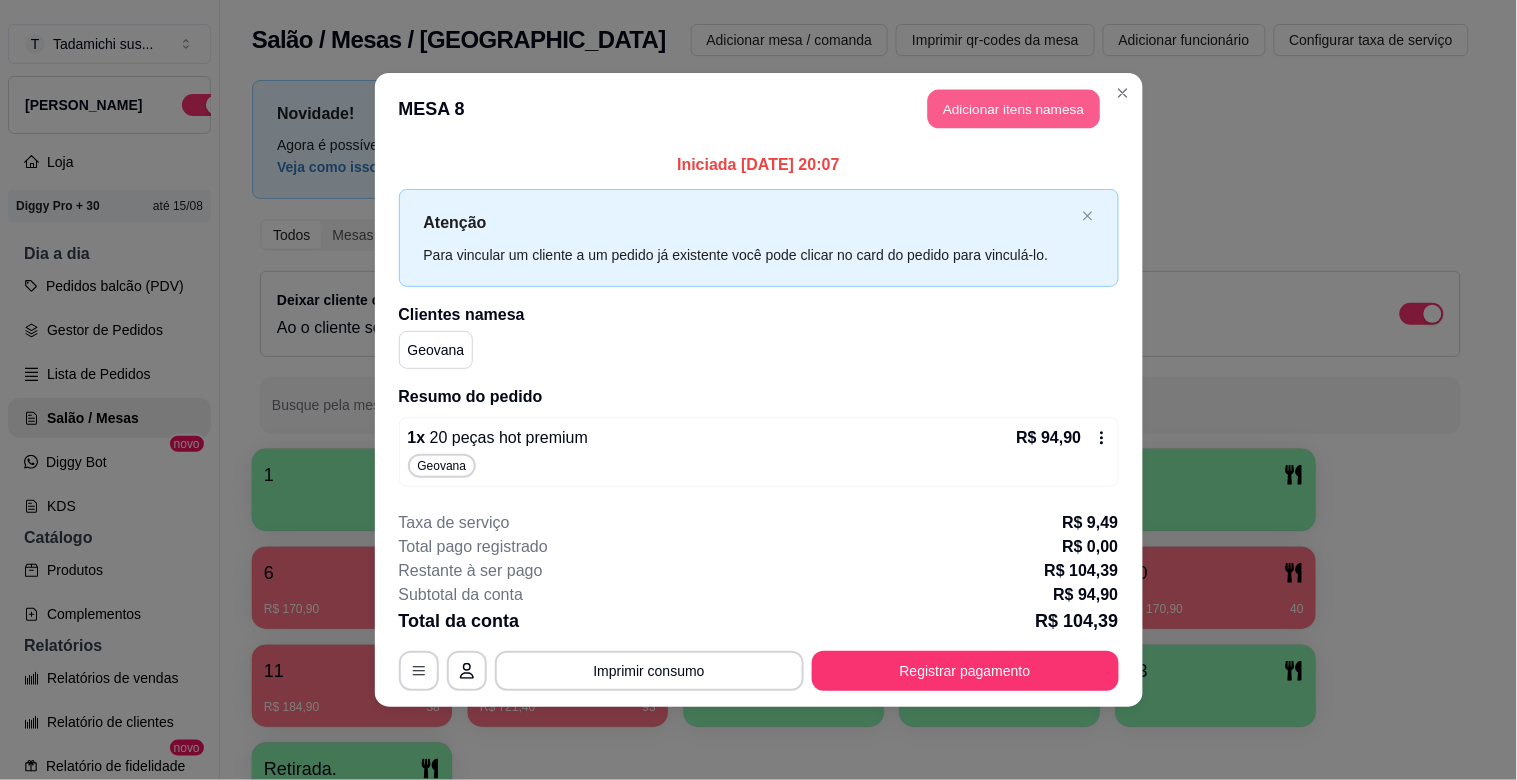 click on "Adicionar itens na  mesa" at bounding box center (1014, 109) 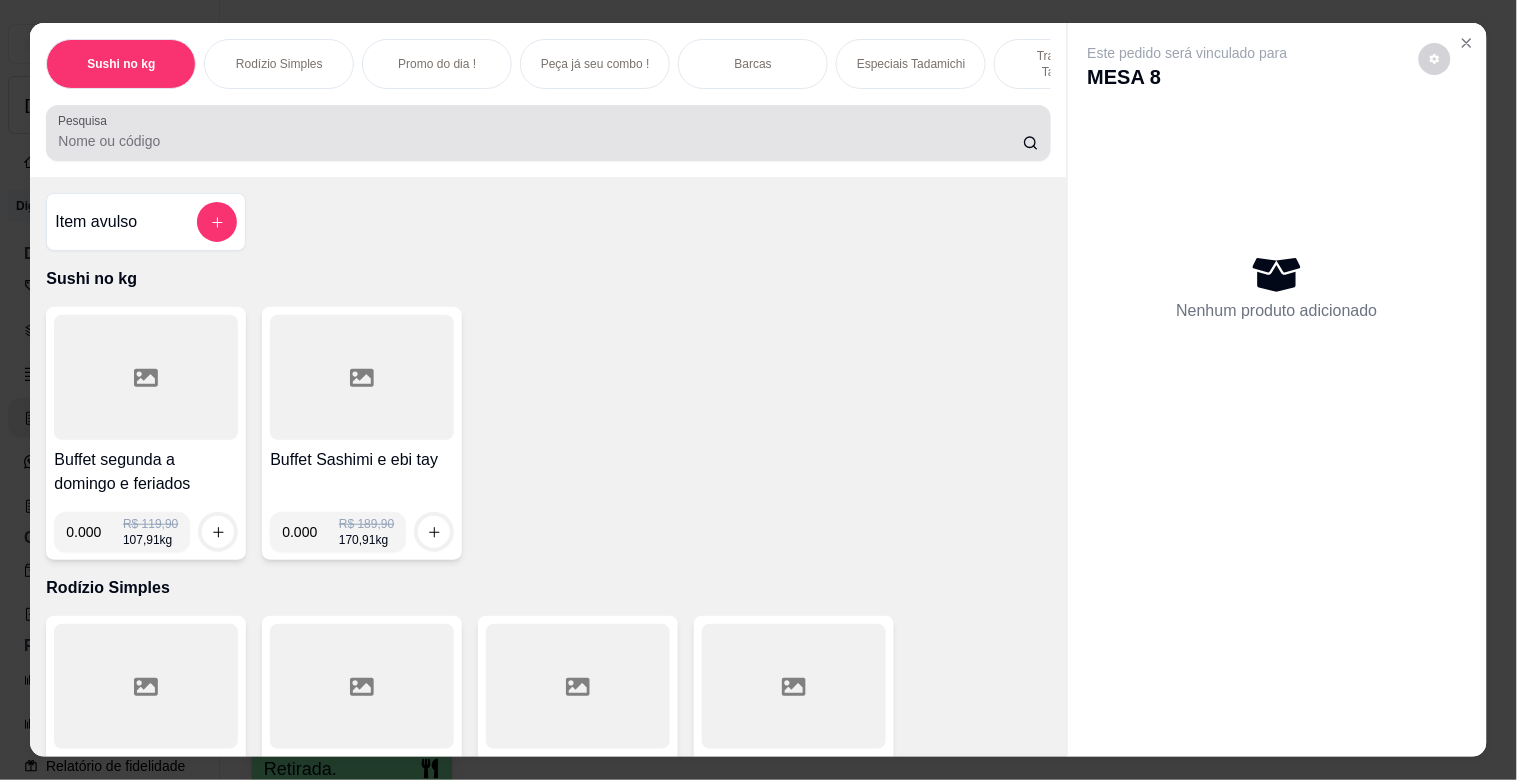 click on "Pesquisa" at bounding box center (540, 141) 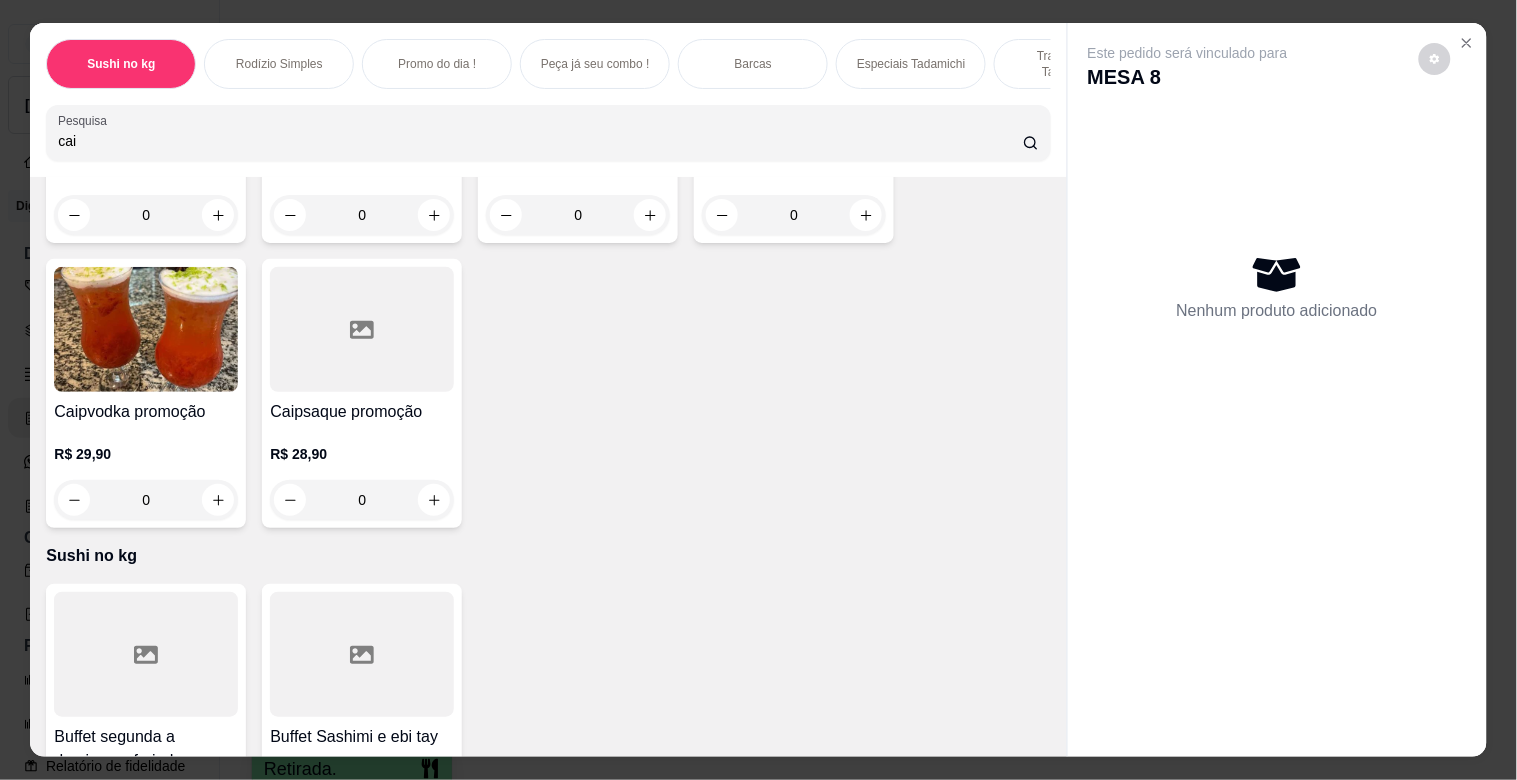 scroll, scrollTop: 0, scrollLeft: 0, axis: both 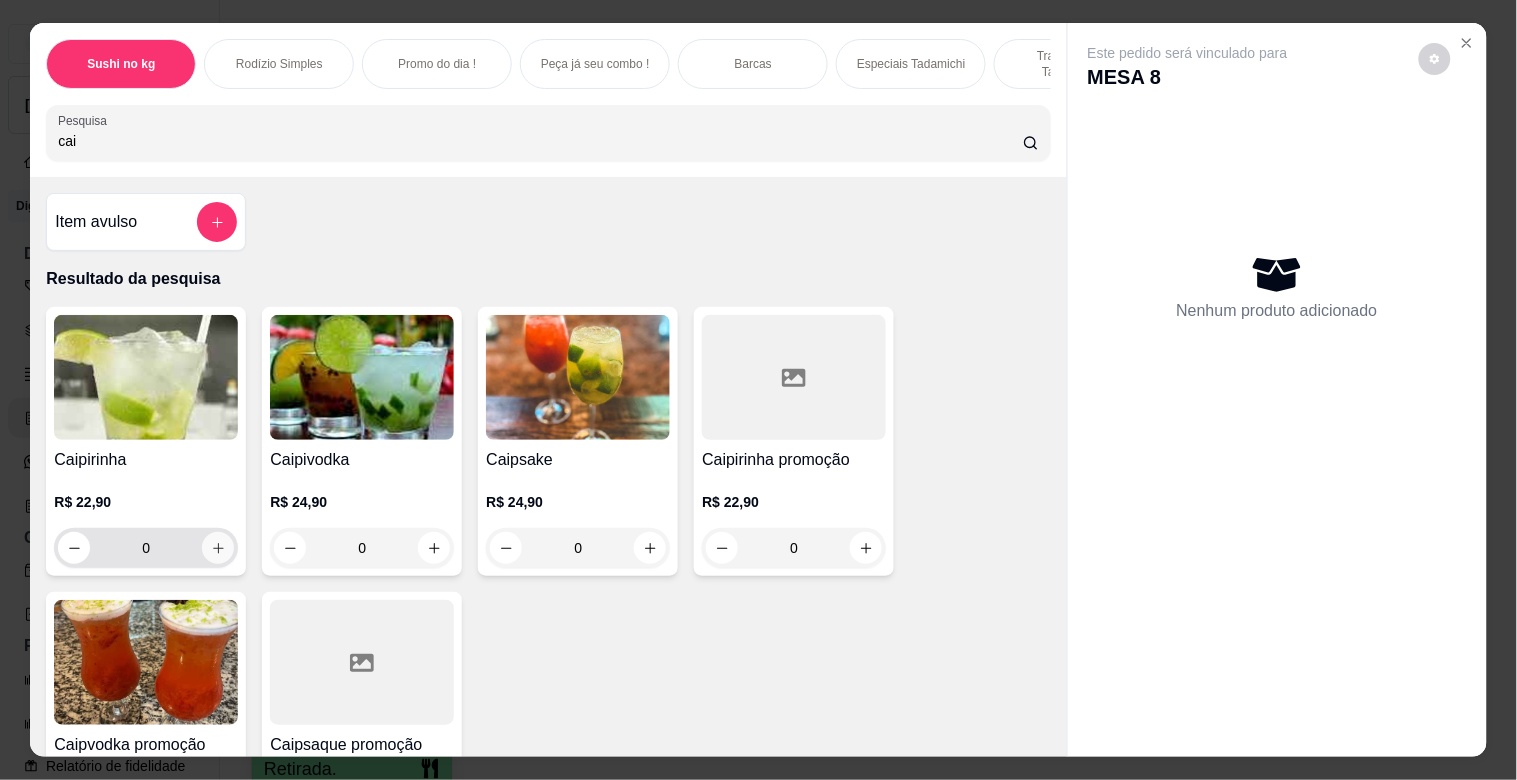 type on "cai" 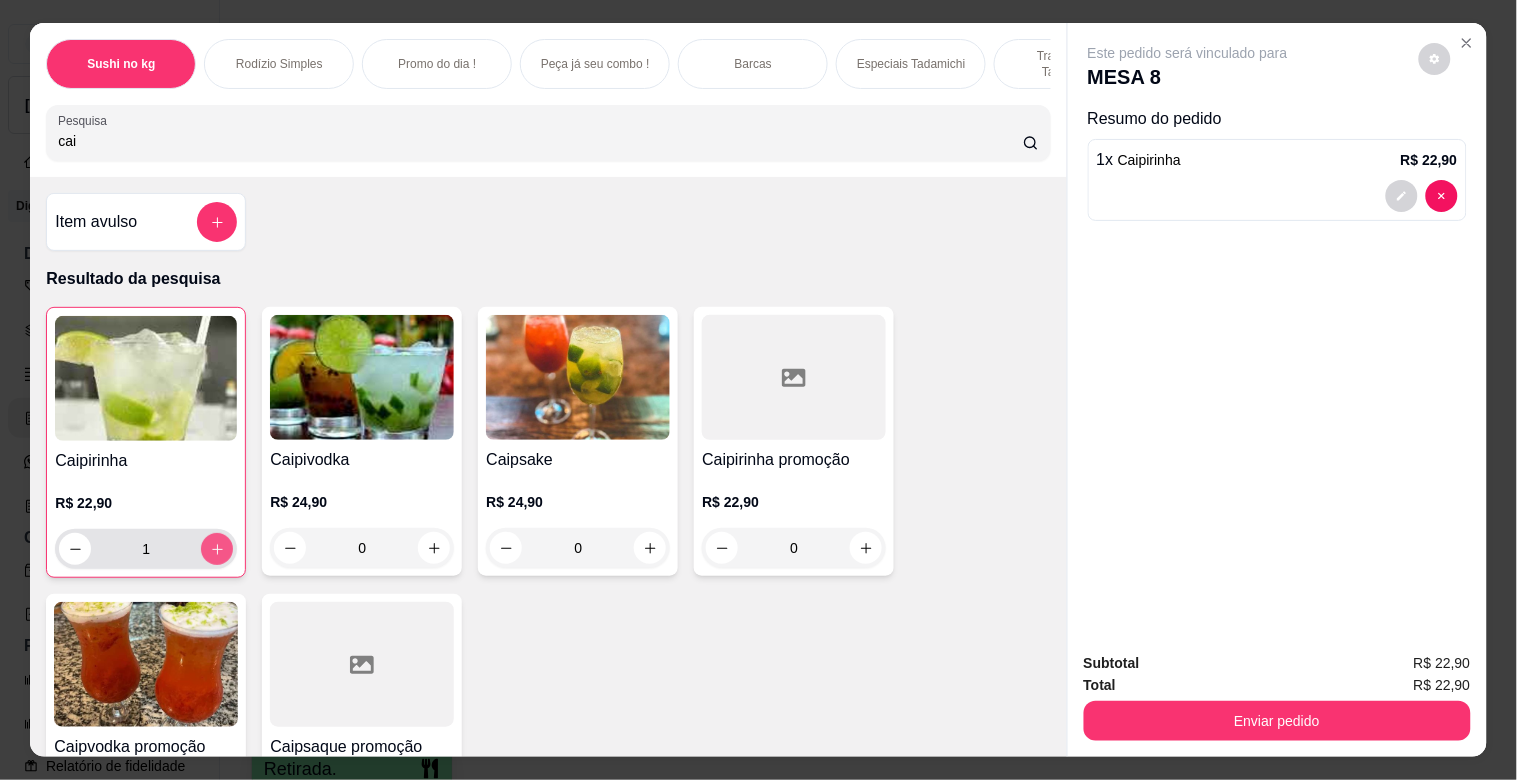 type on "1" 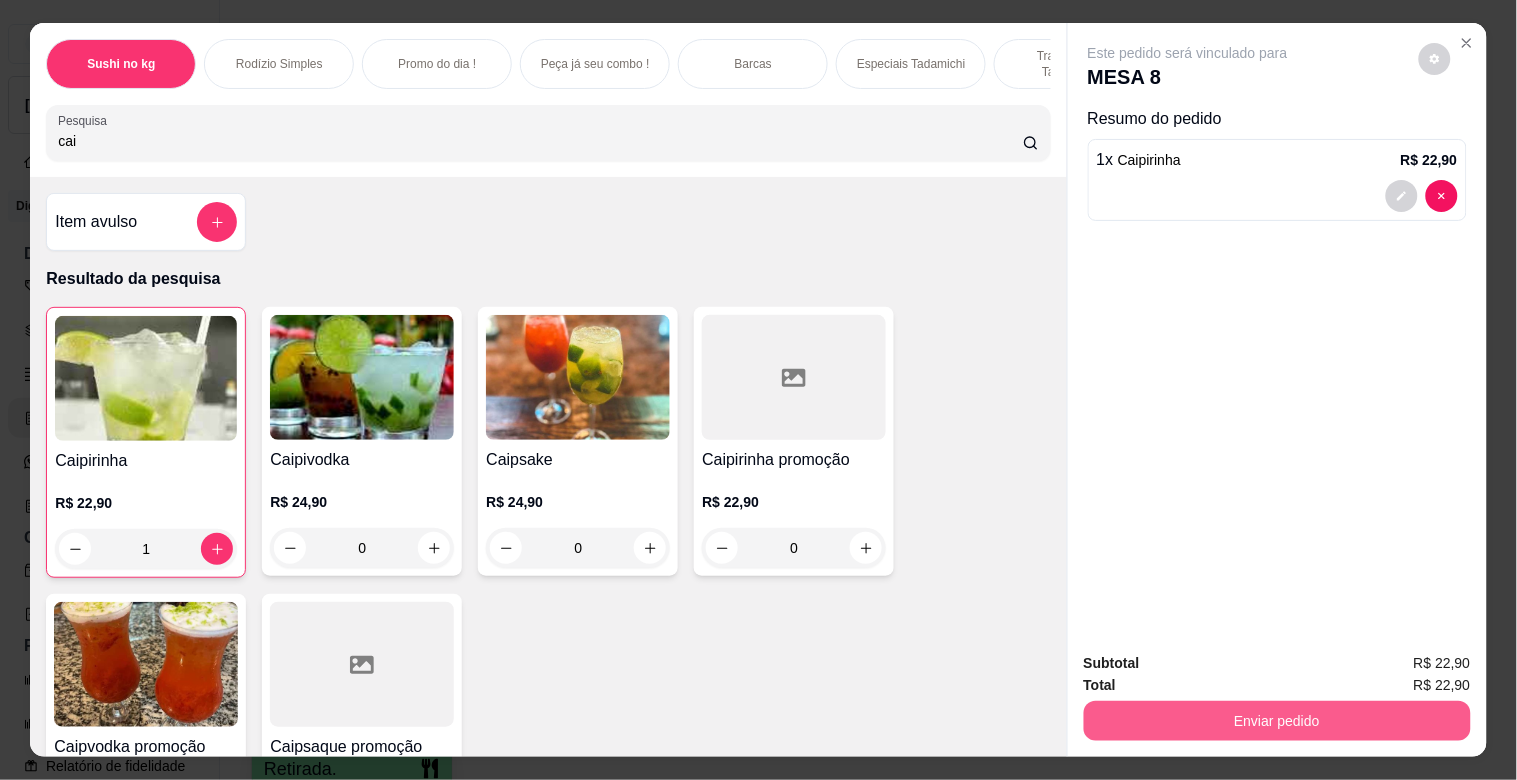 click on "Enviar pedido" at bounding box center (1277, 721) 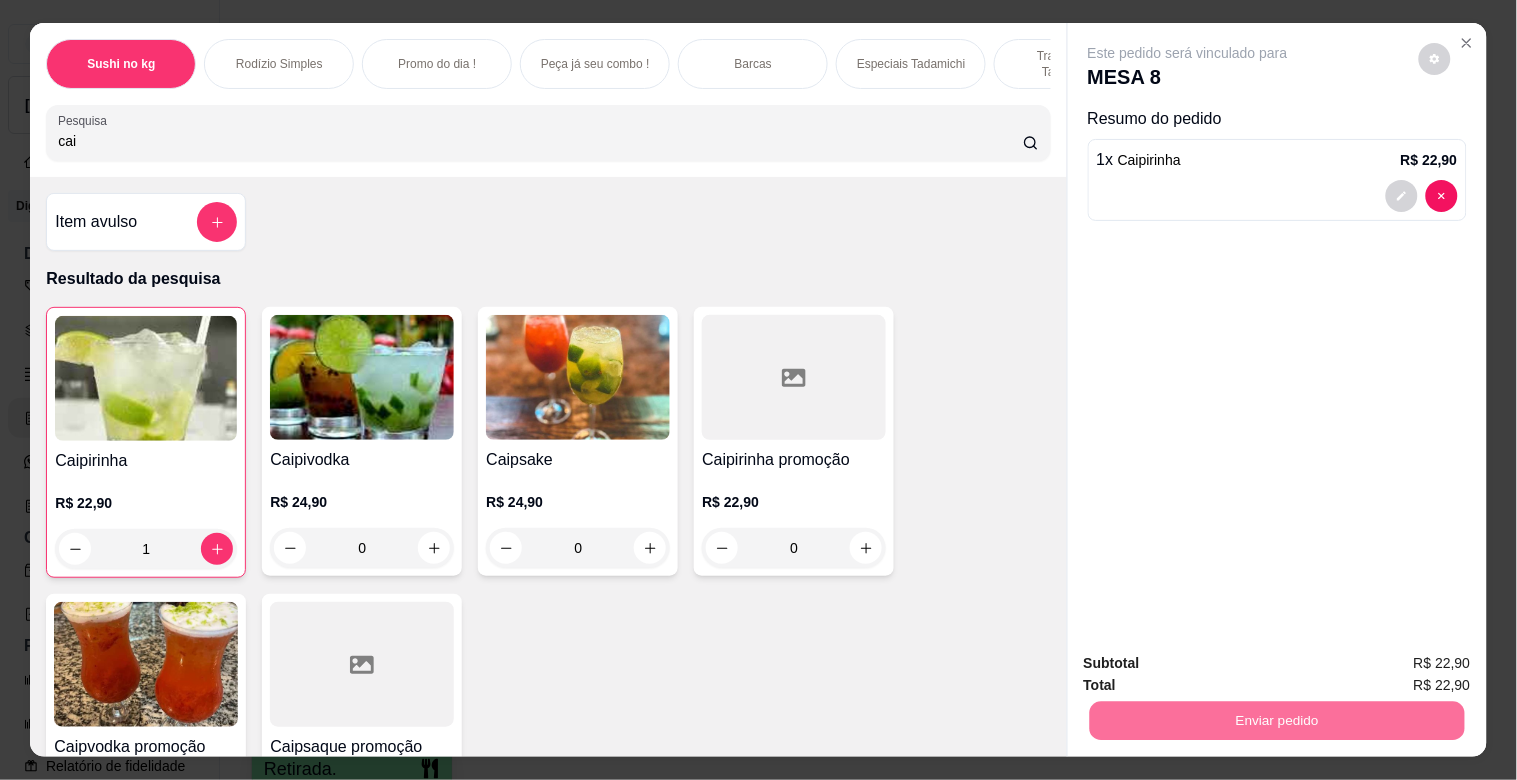click on "Não registrar e enviar pedido" at bounding box center (1211, 662) 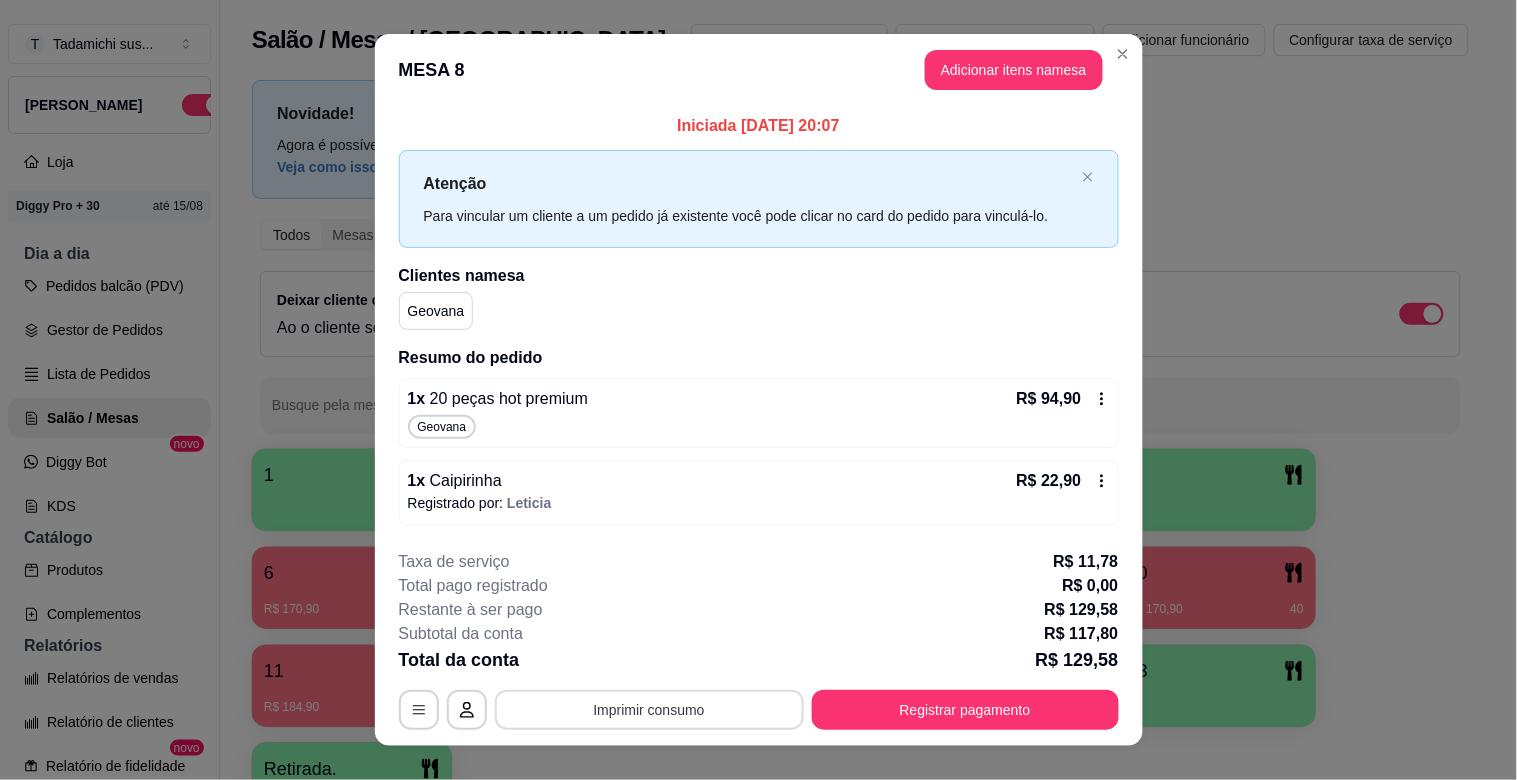 click on "Imprimir consumo" at bounding box center (649, 710) 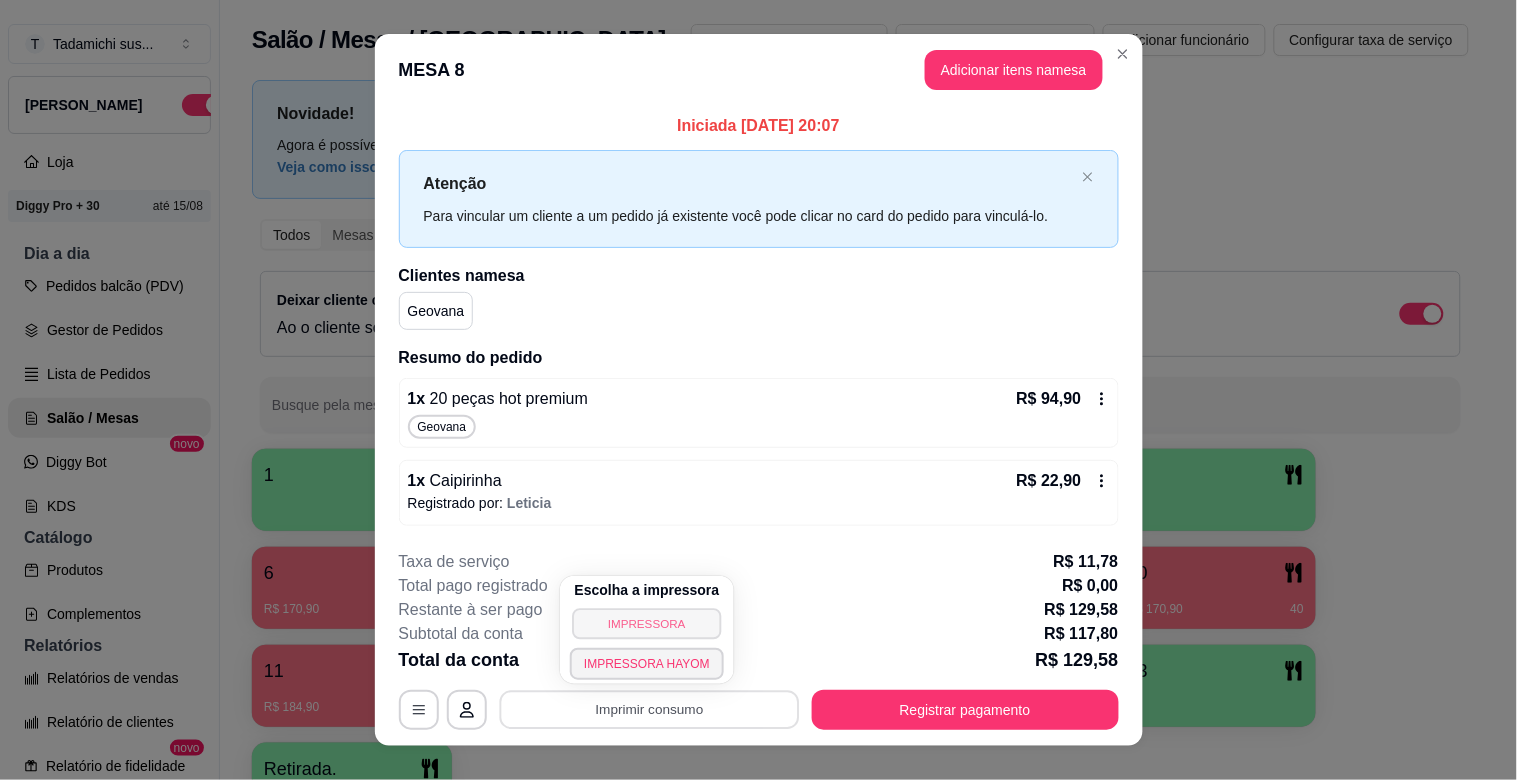 click on "IMPRESSORA" at bounding box center [646, 623] 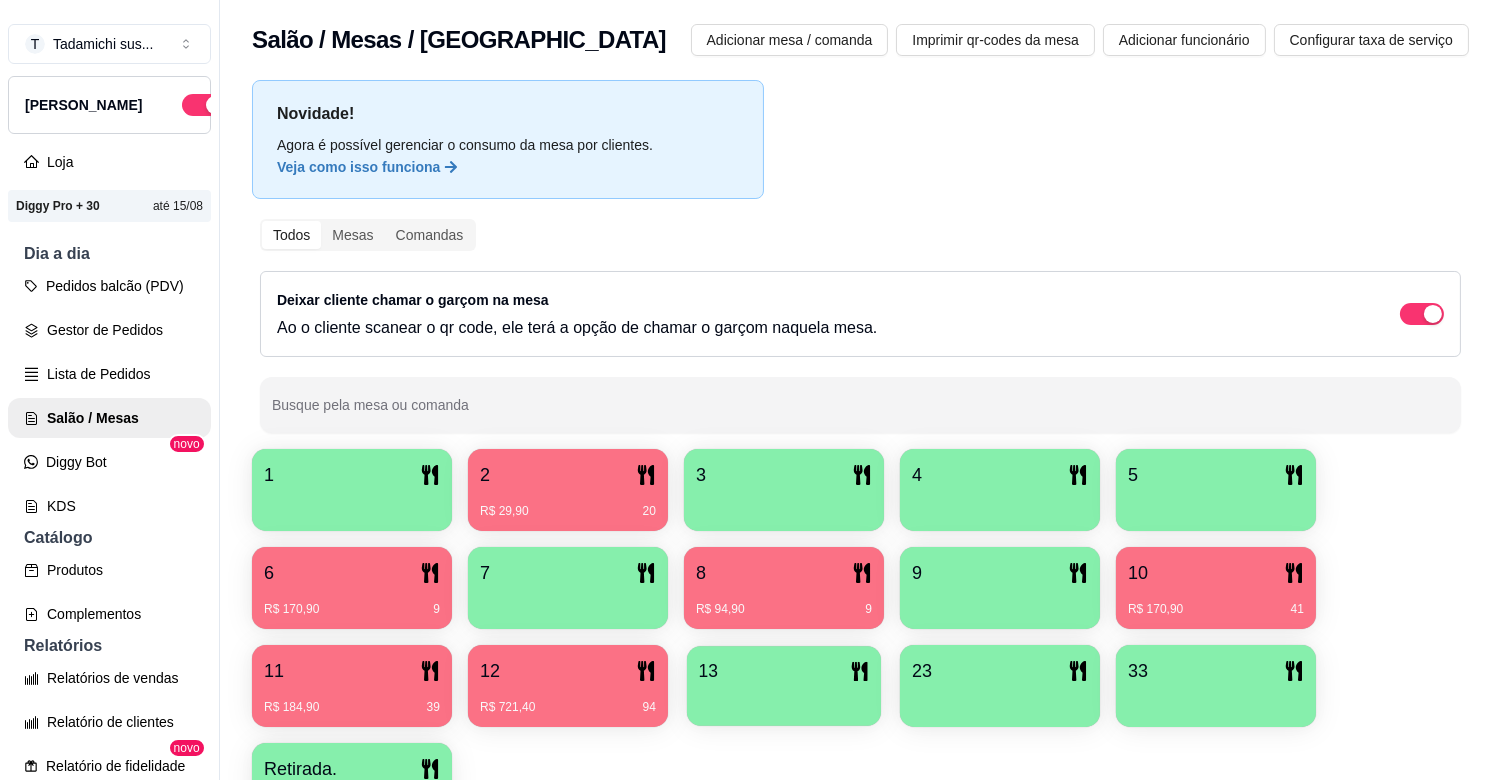 click on "13" at bounding box center [784, 686] 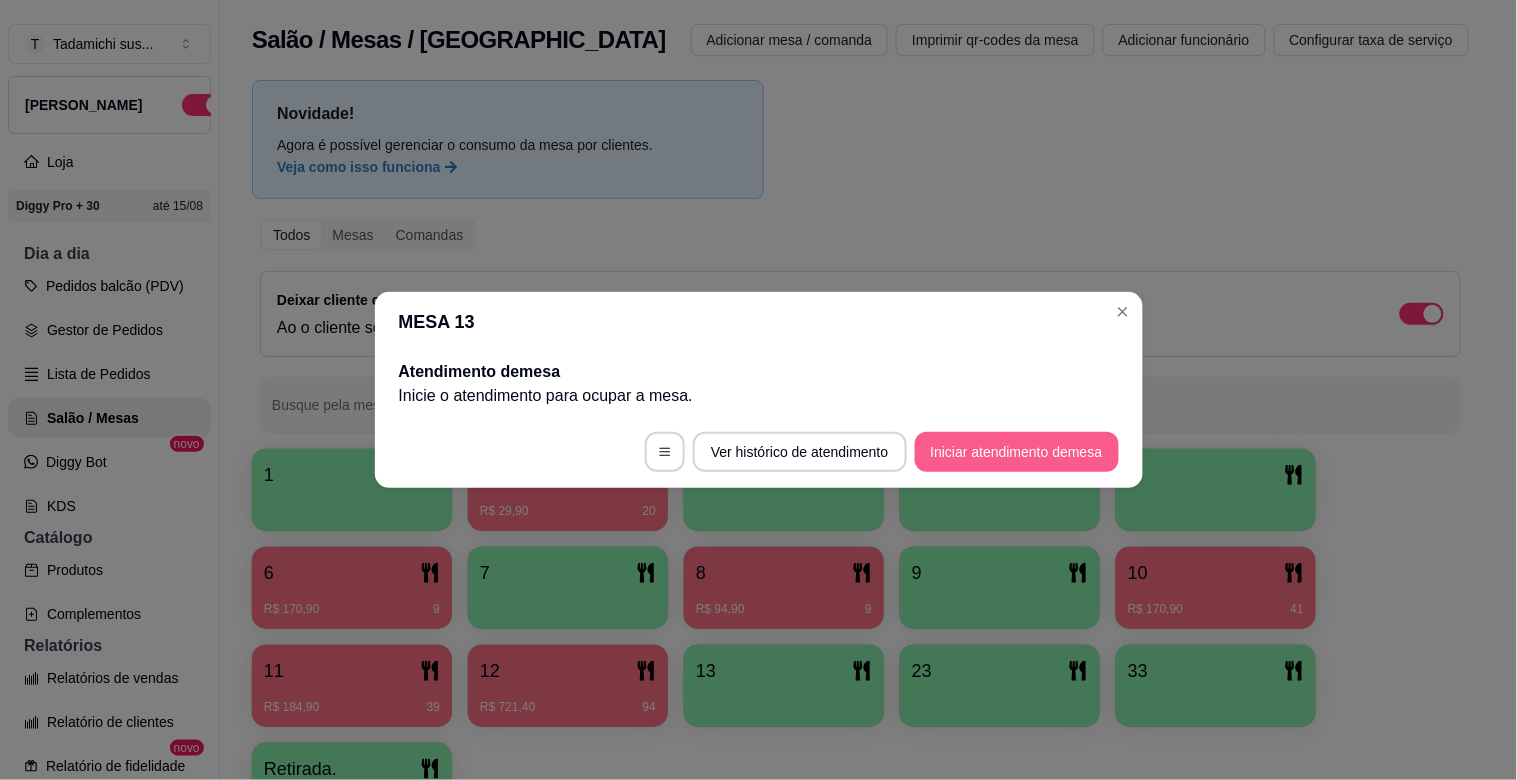 click on "Iniciar atendimento de  mesa" at bounding box center (1017, 452) 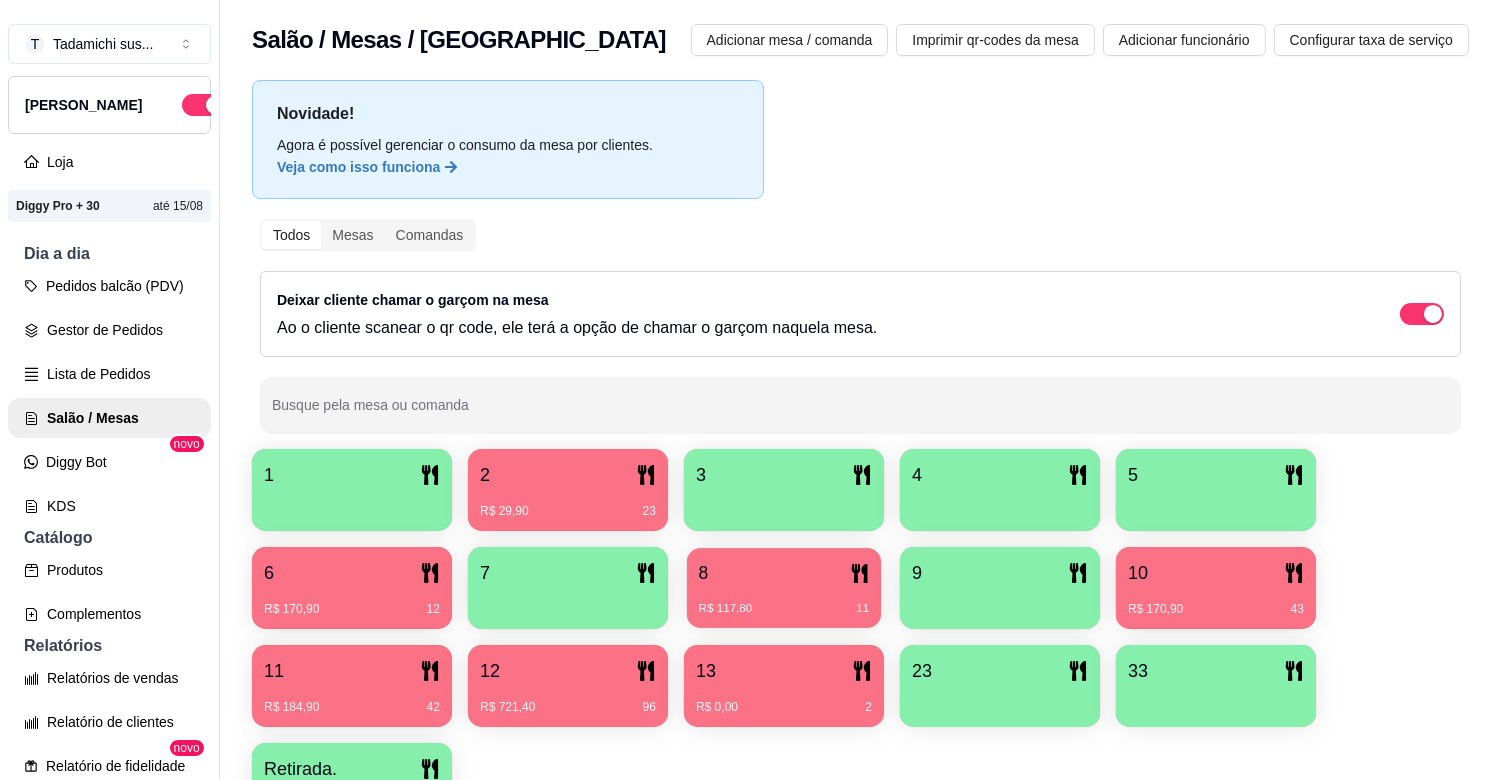 click on "8" at bounding box center (784, 573) 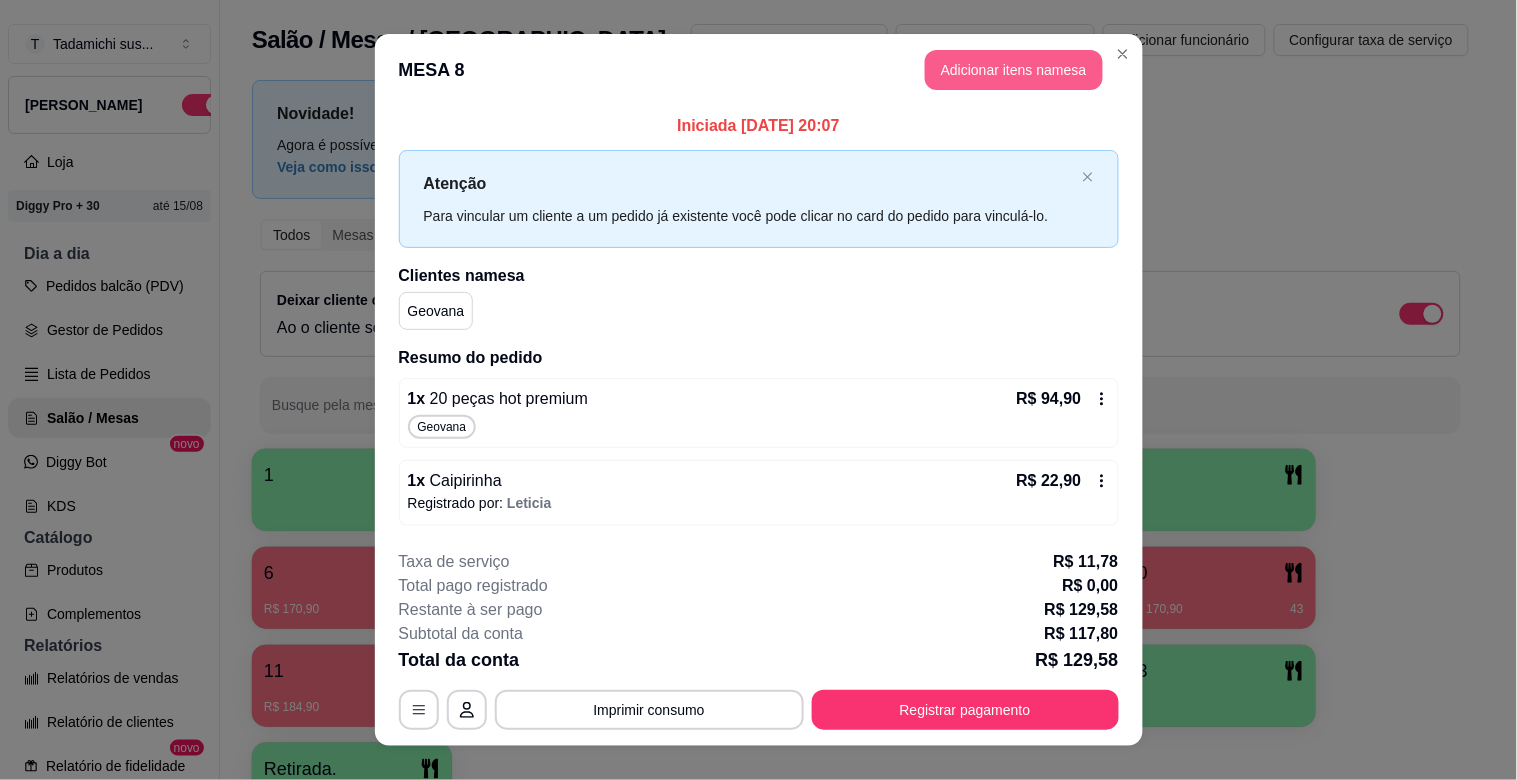 click on "Adicionar itens na  mesa" at bounding box center (1014, 70) 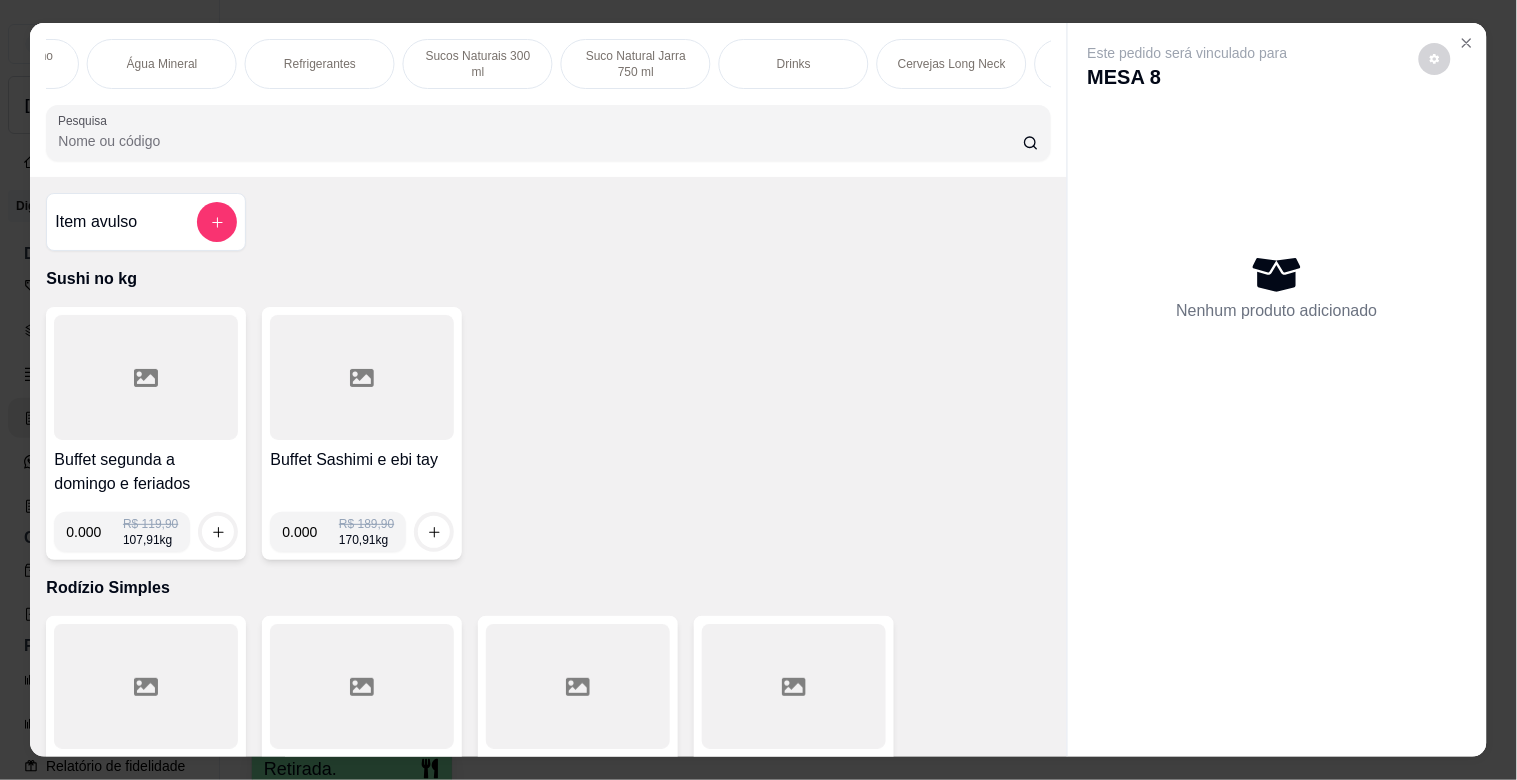 scroll, scrollTop: 0, scrollLeft: 2711, axis: horizontal 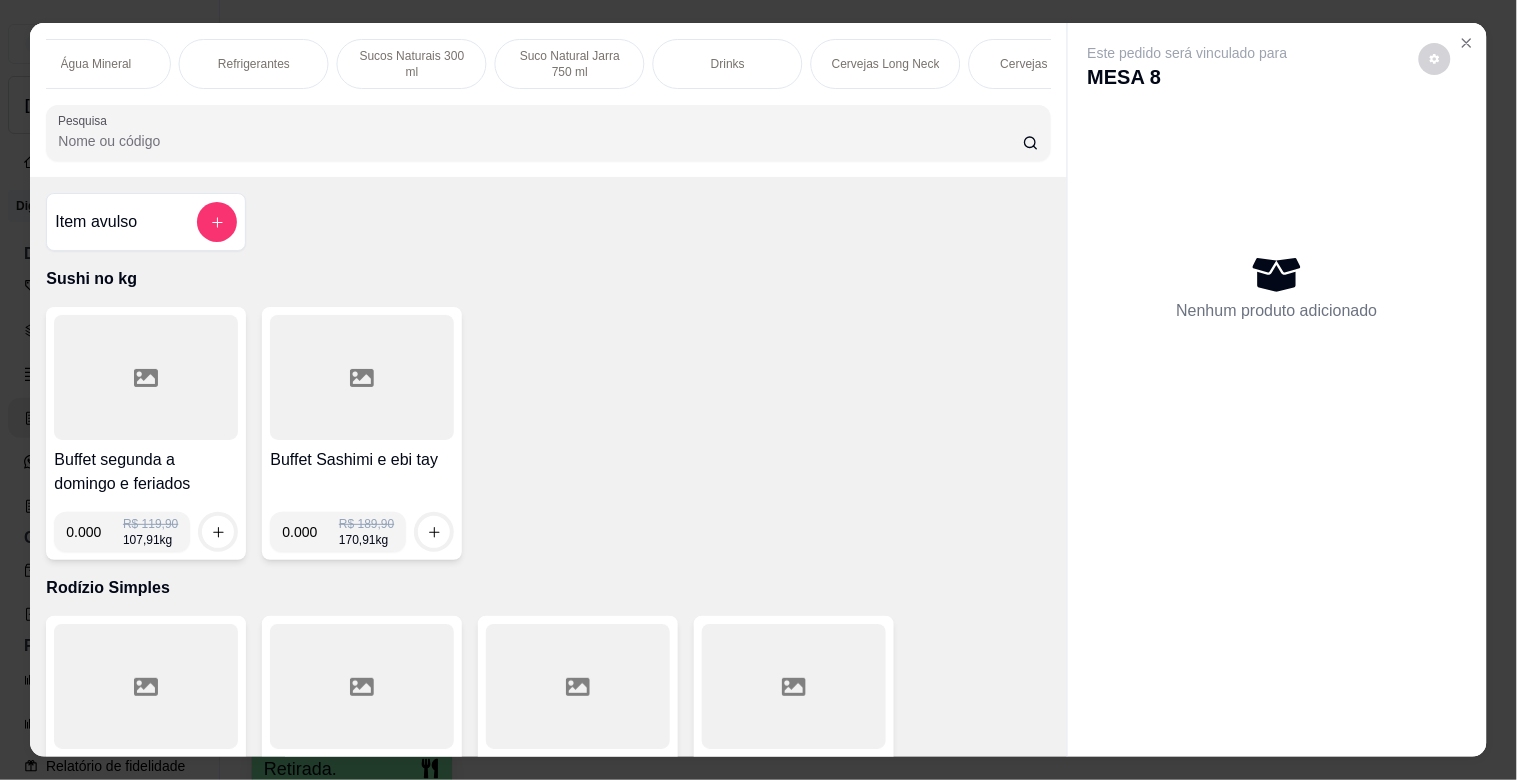 click on "Drinks" at bounding box center (728, 64) 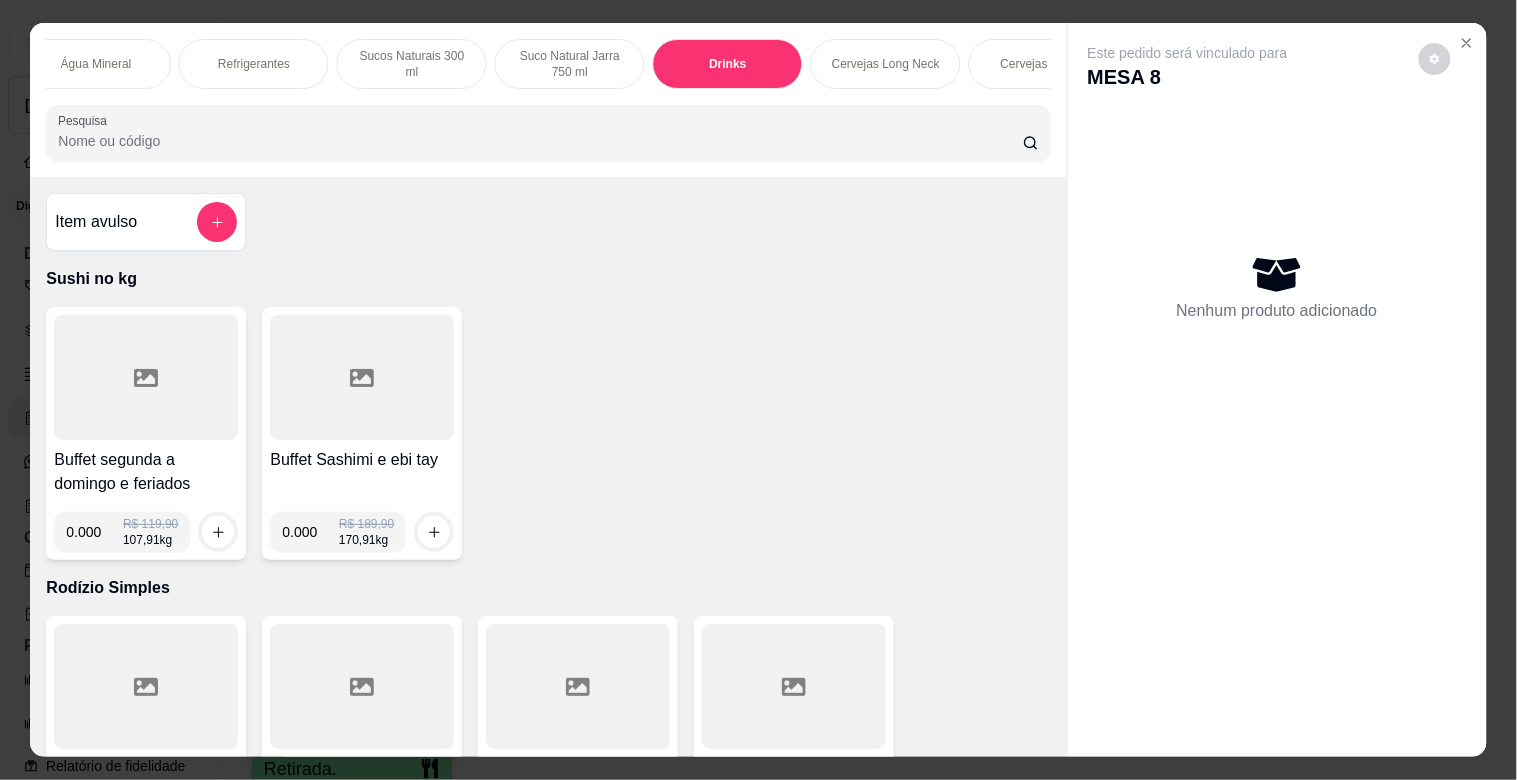 scroll, scrollTop: 22941, scrollLeft: 0, axis: vertical 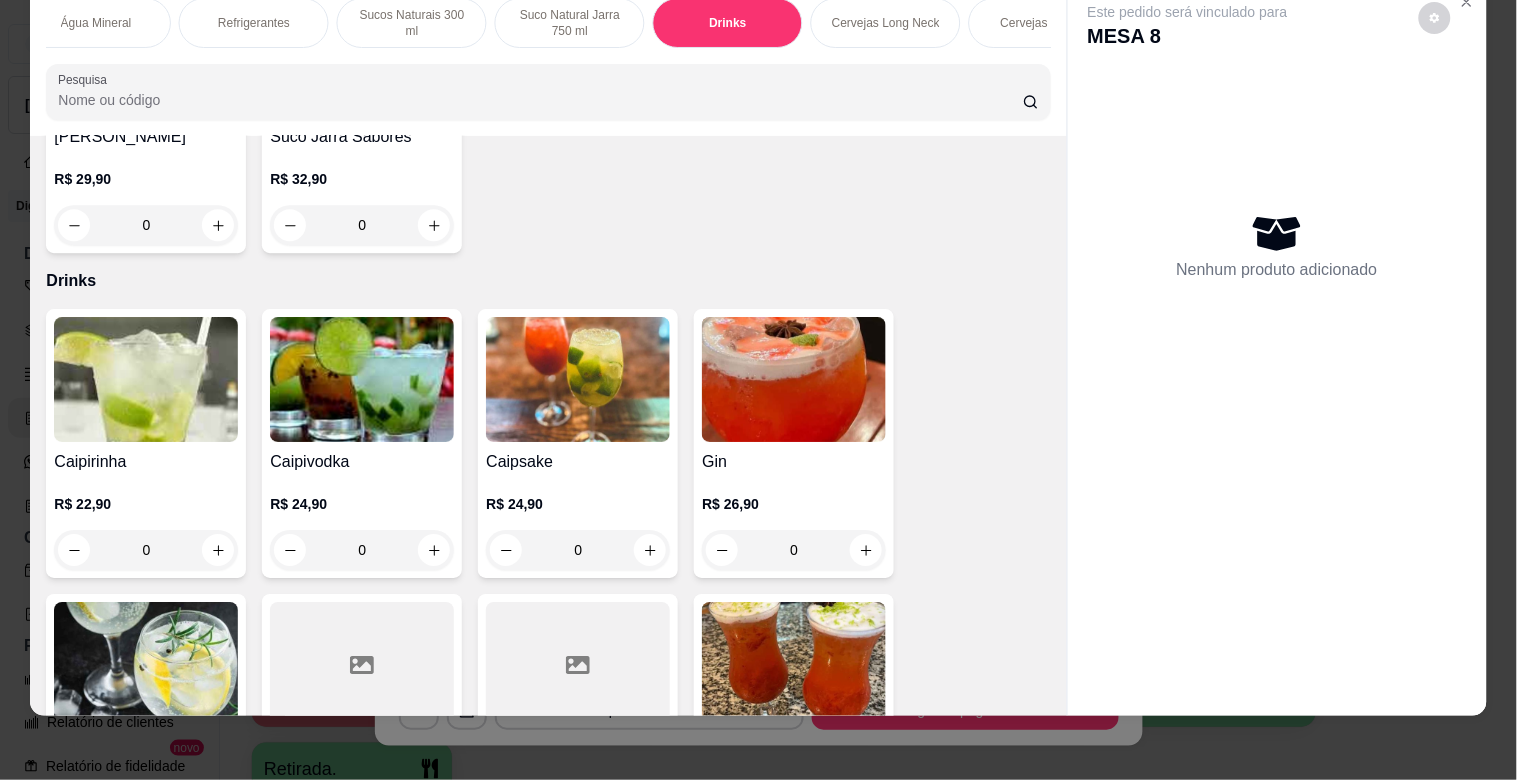 click 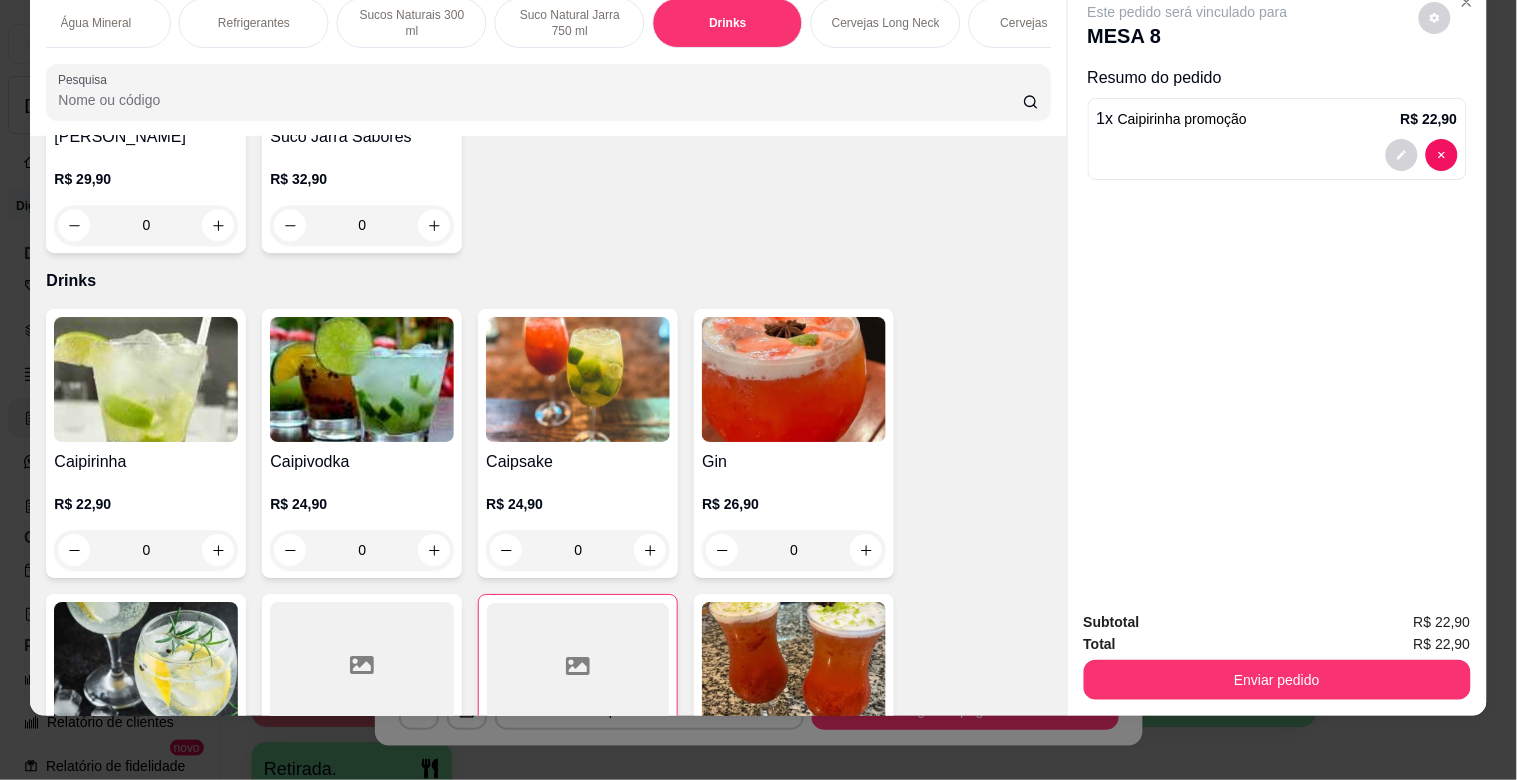 type on "1" 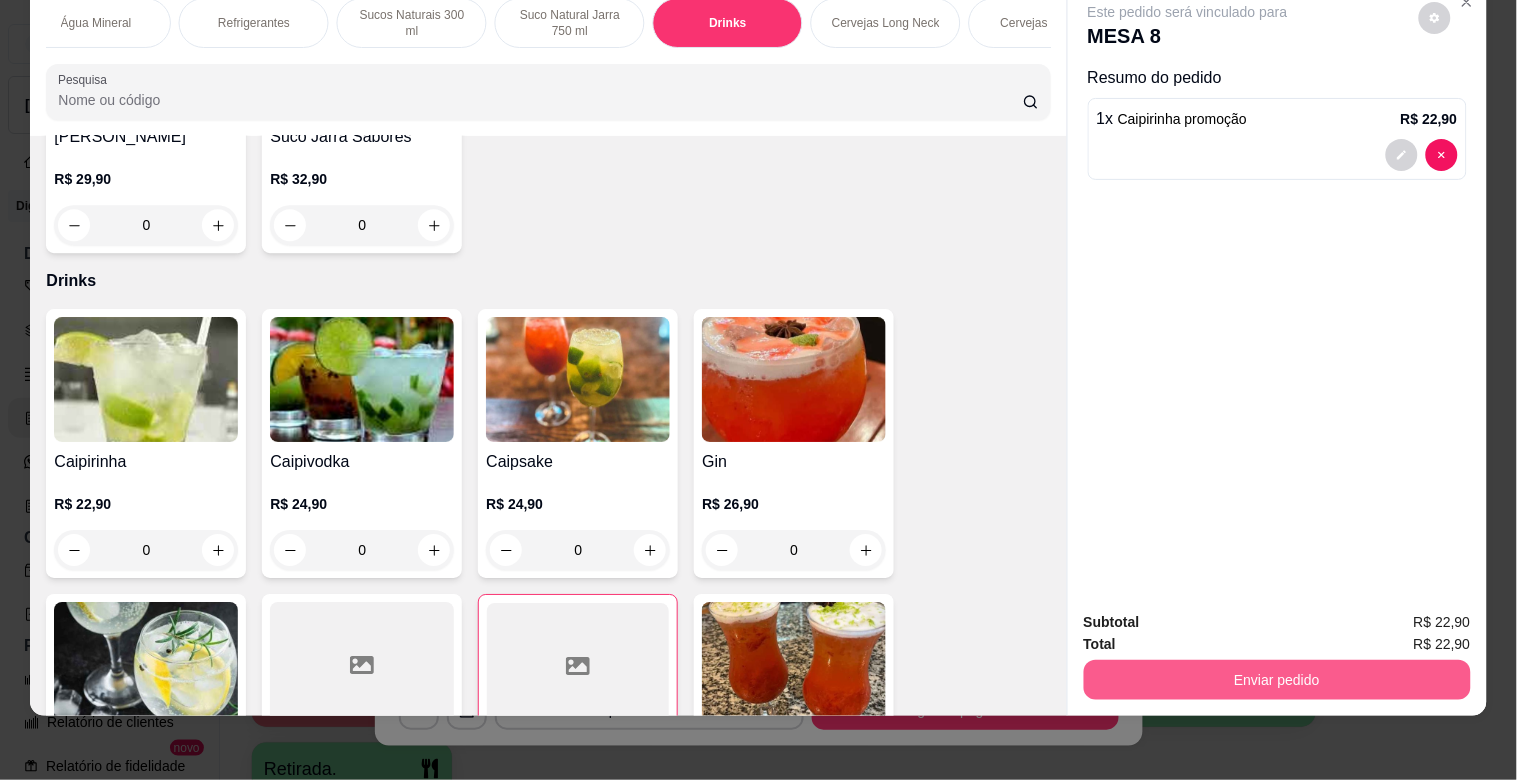 click on "Enviar pedido" at bounding box center (1277, 680) 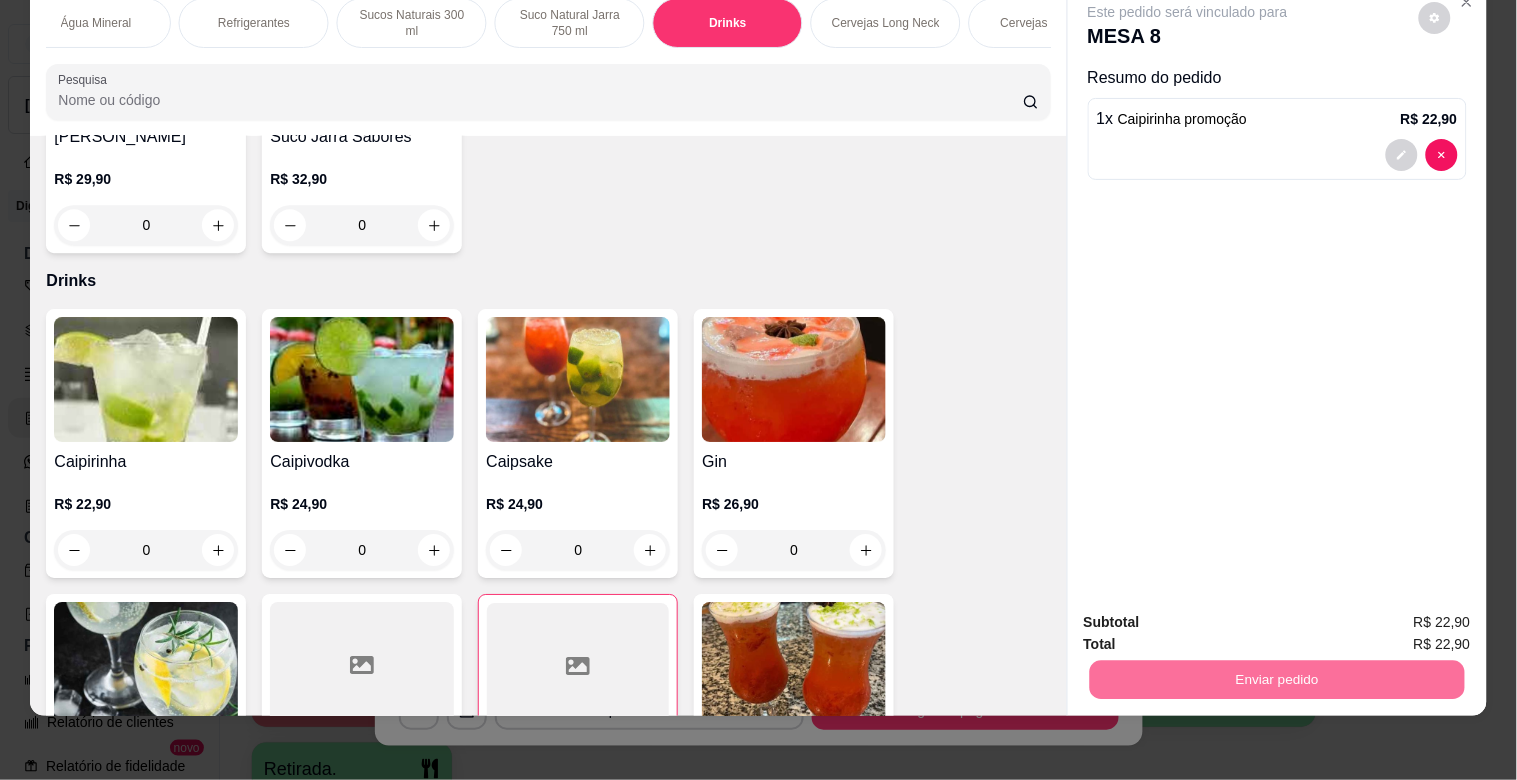 click on "Não registrar e enviar pedido" at bounding box center [1211, 614] 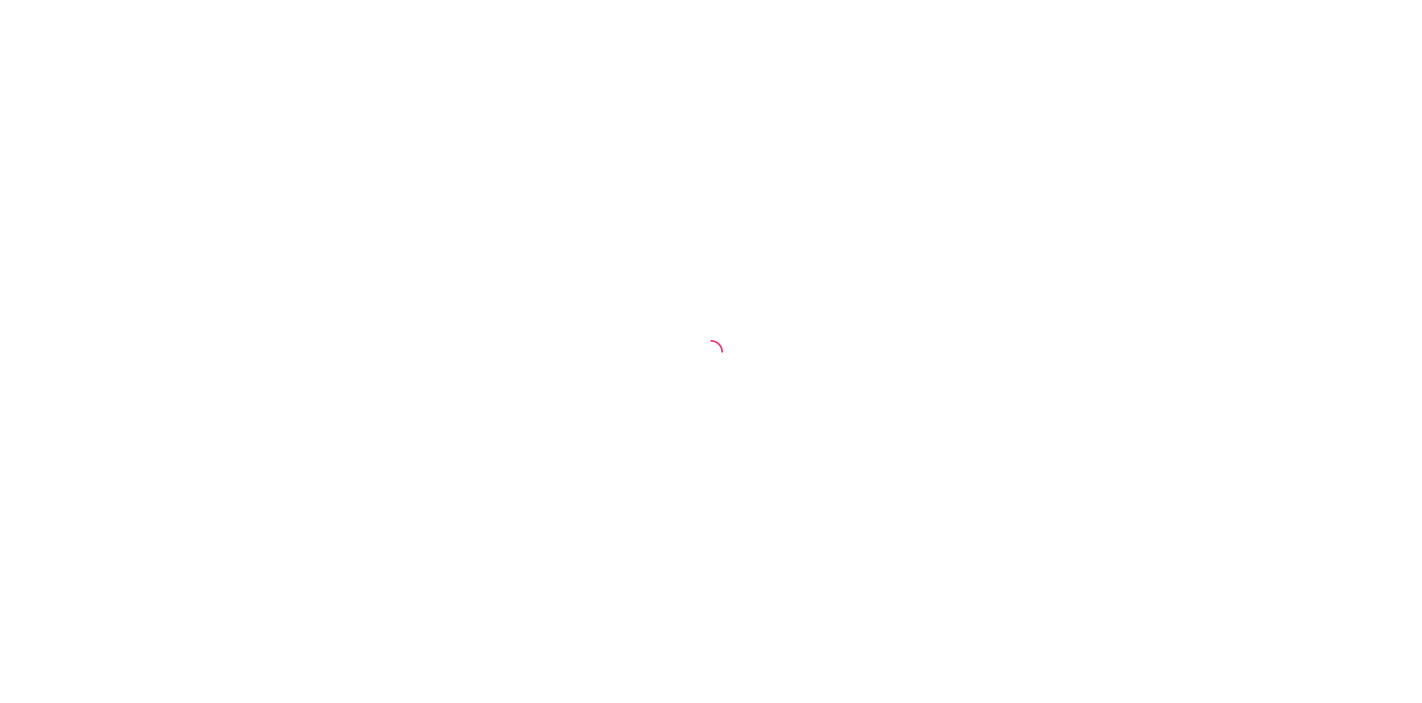 scroll, scrollTop: 0, scrollLeft: 0, axis: both 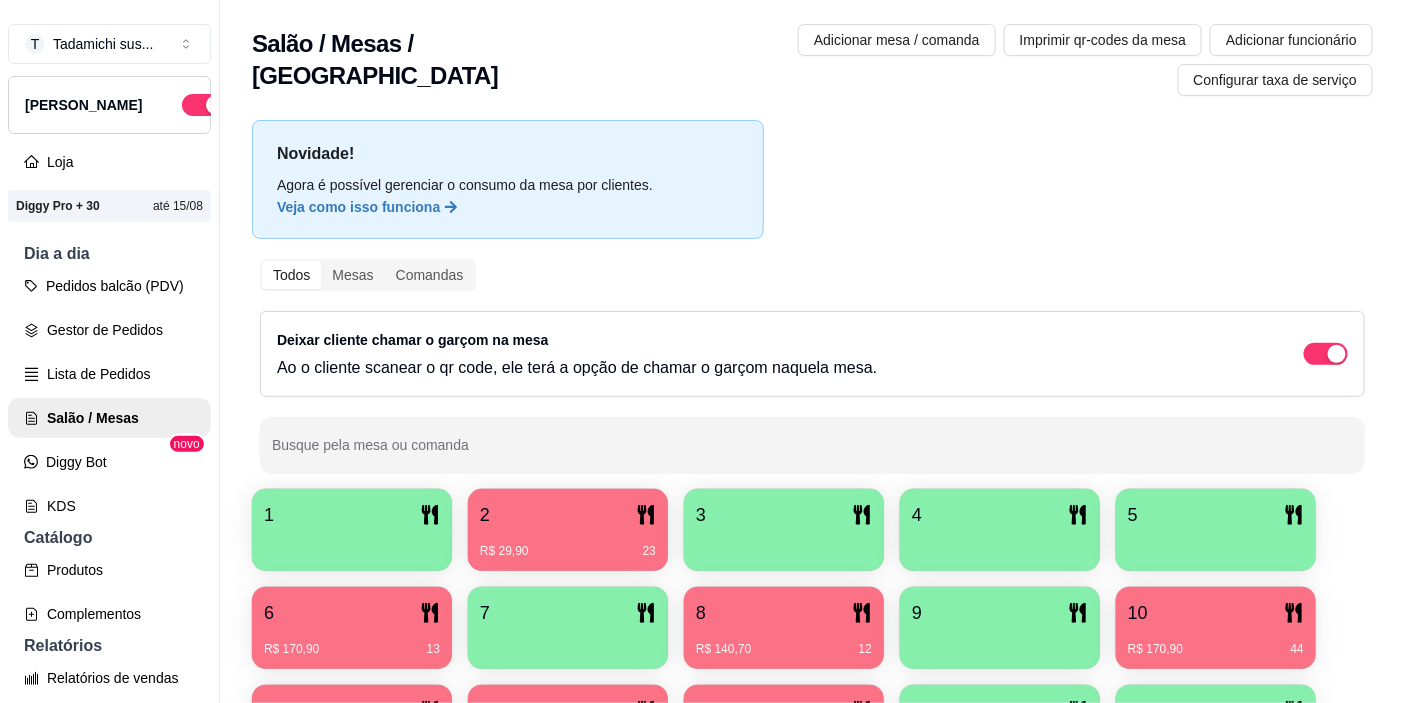 click on "8" at bounding box center [784, 613] 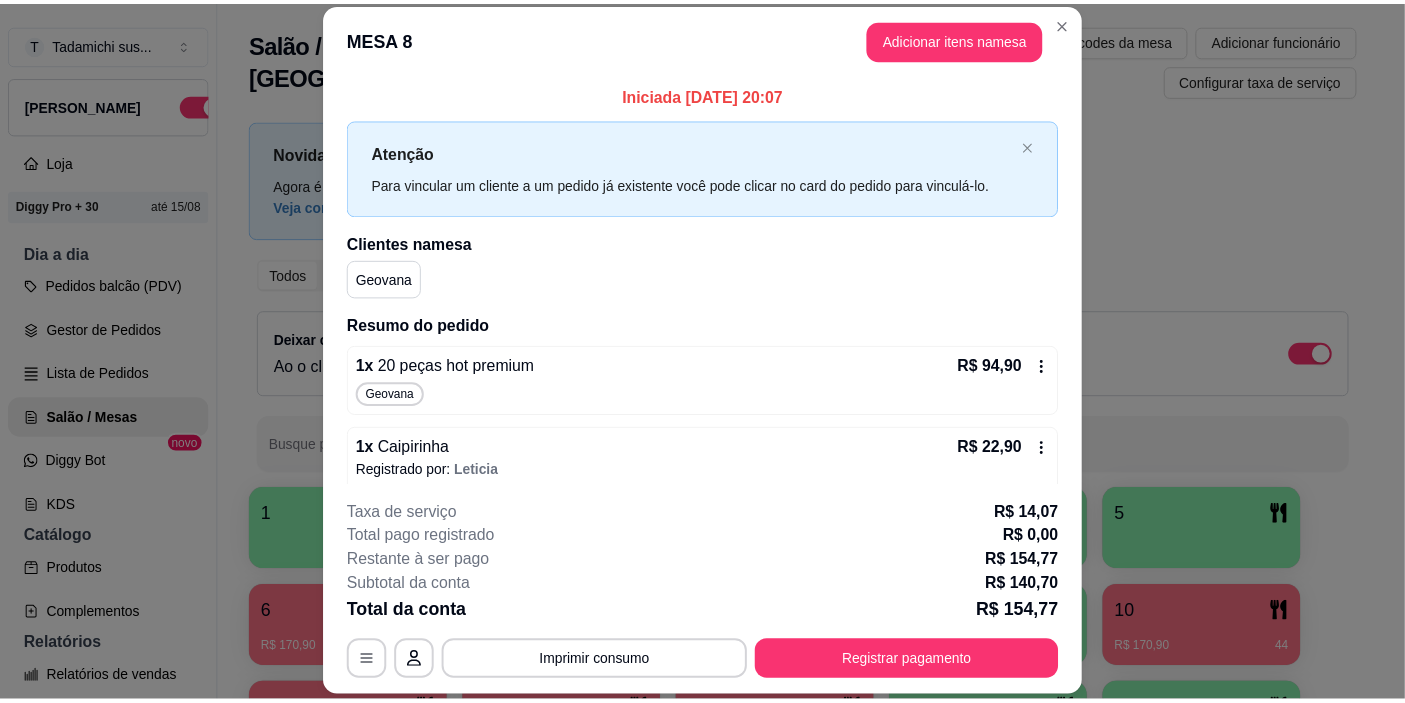 scroll, scrollTop: 0, scrollLeft: 0, axis: both 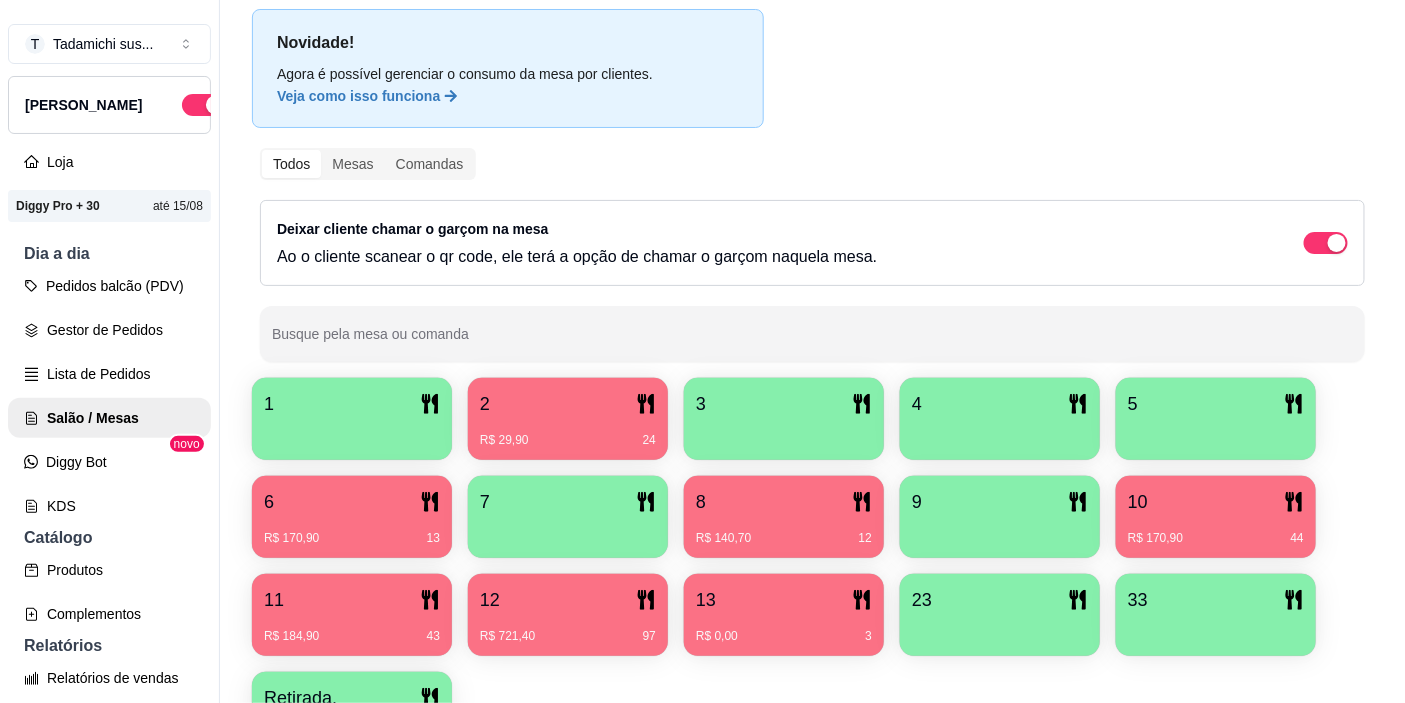 click on "R$ 29,90 24" at bounding box center (568, 440) 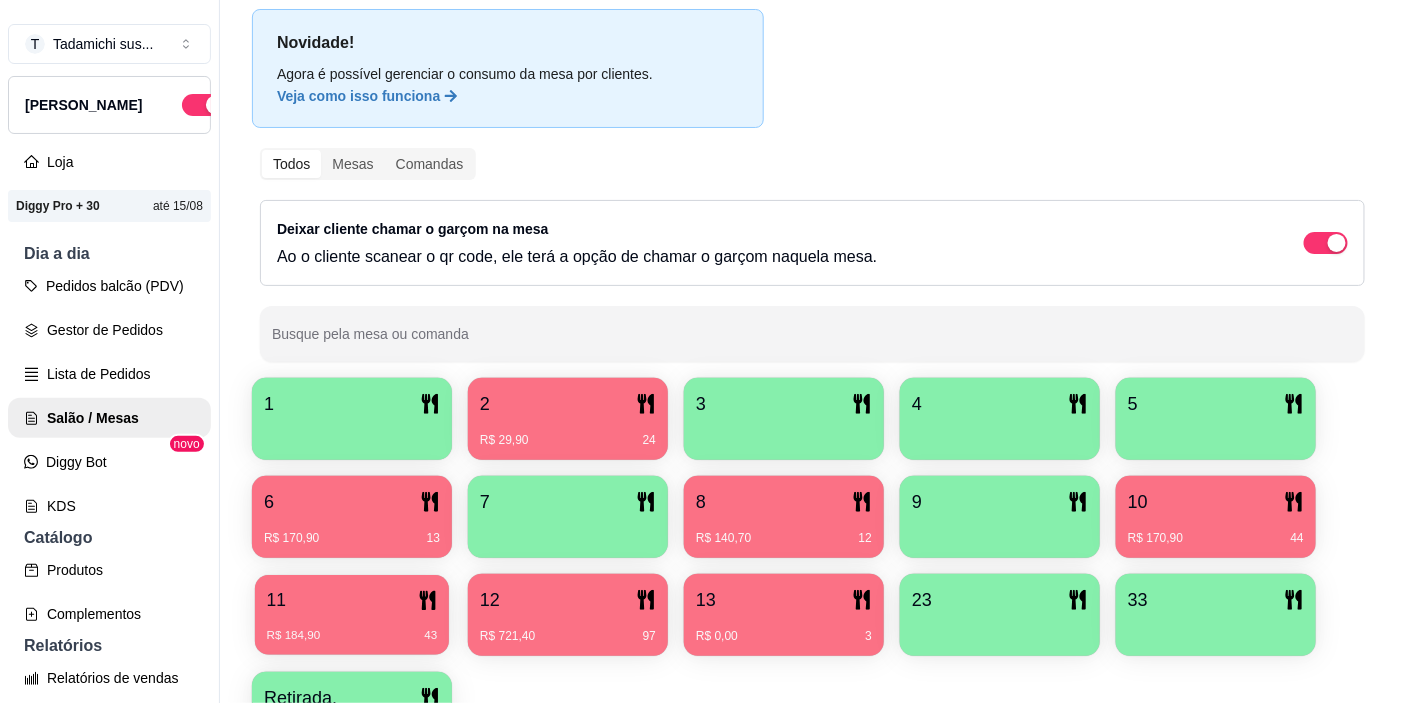 click on "R$ 184,90 43" at bounding box center (352, 636) 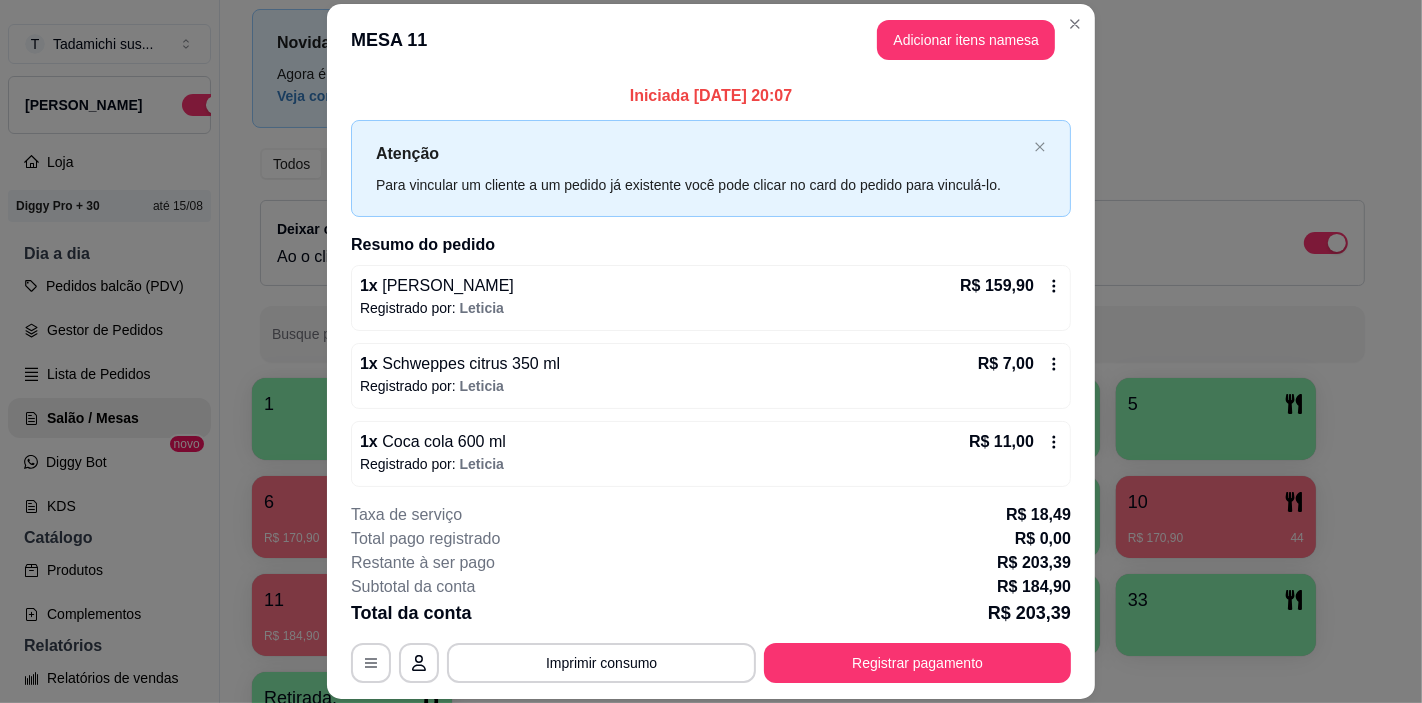 scroll, scrollTop: 85, scrollLeft: 0, axis: vertical 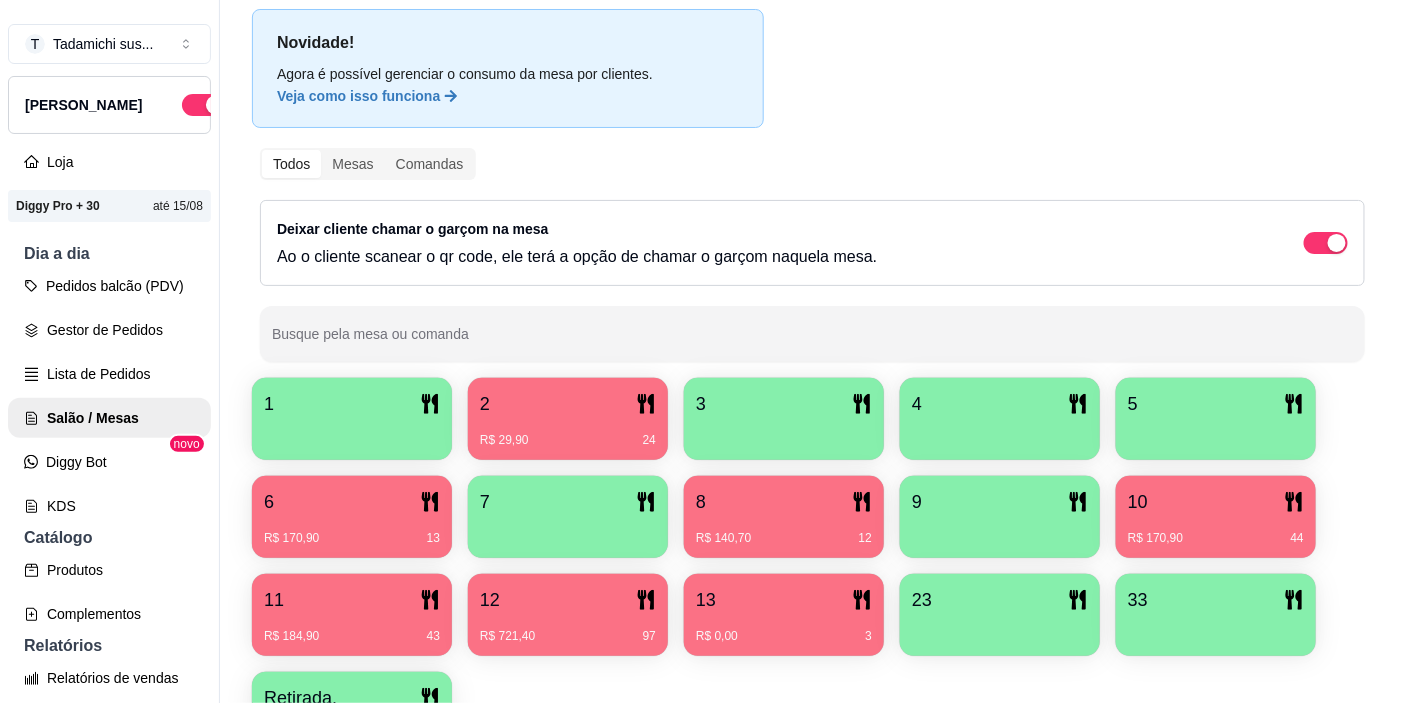 click on "R$ 721,40 97" at bounding box center [568, 636] 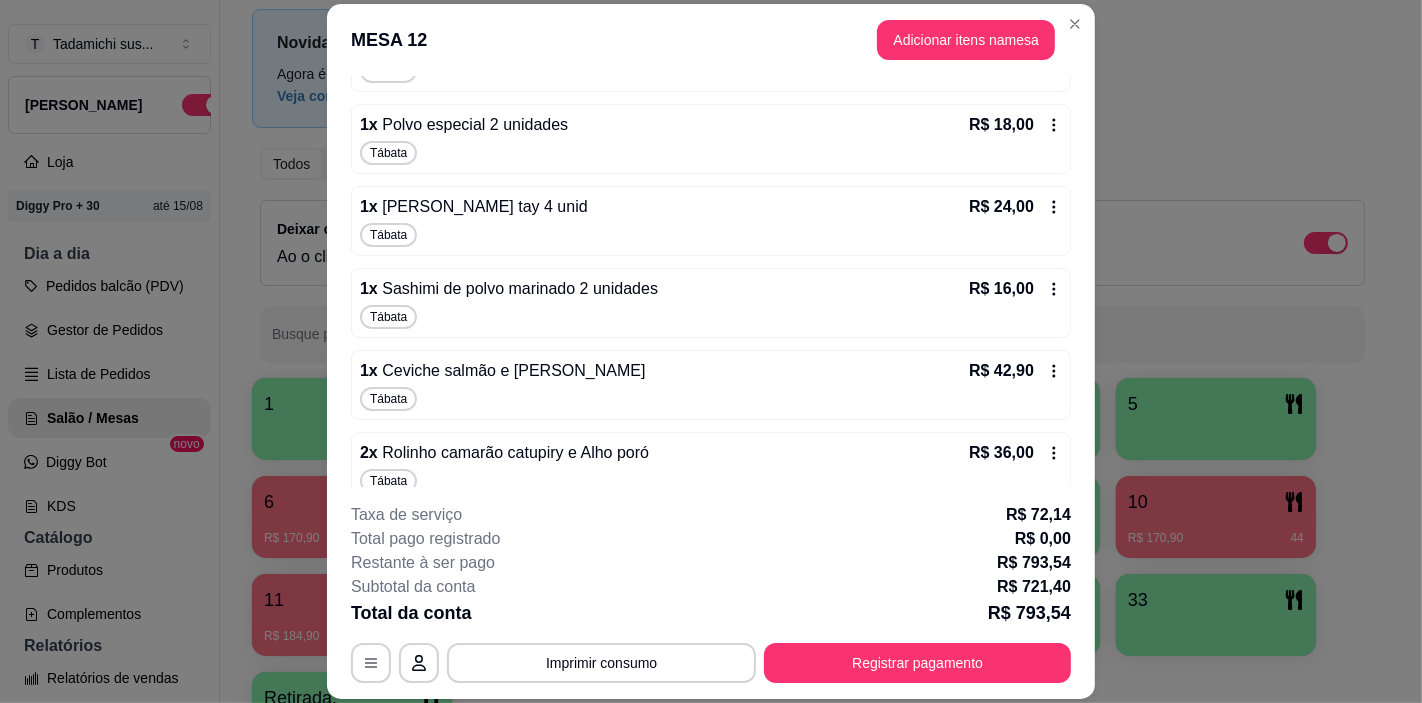 scroll, scrollTop: 1413, scrollLeft: 0, axis: vertical 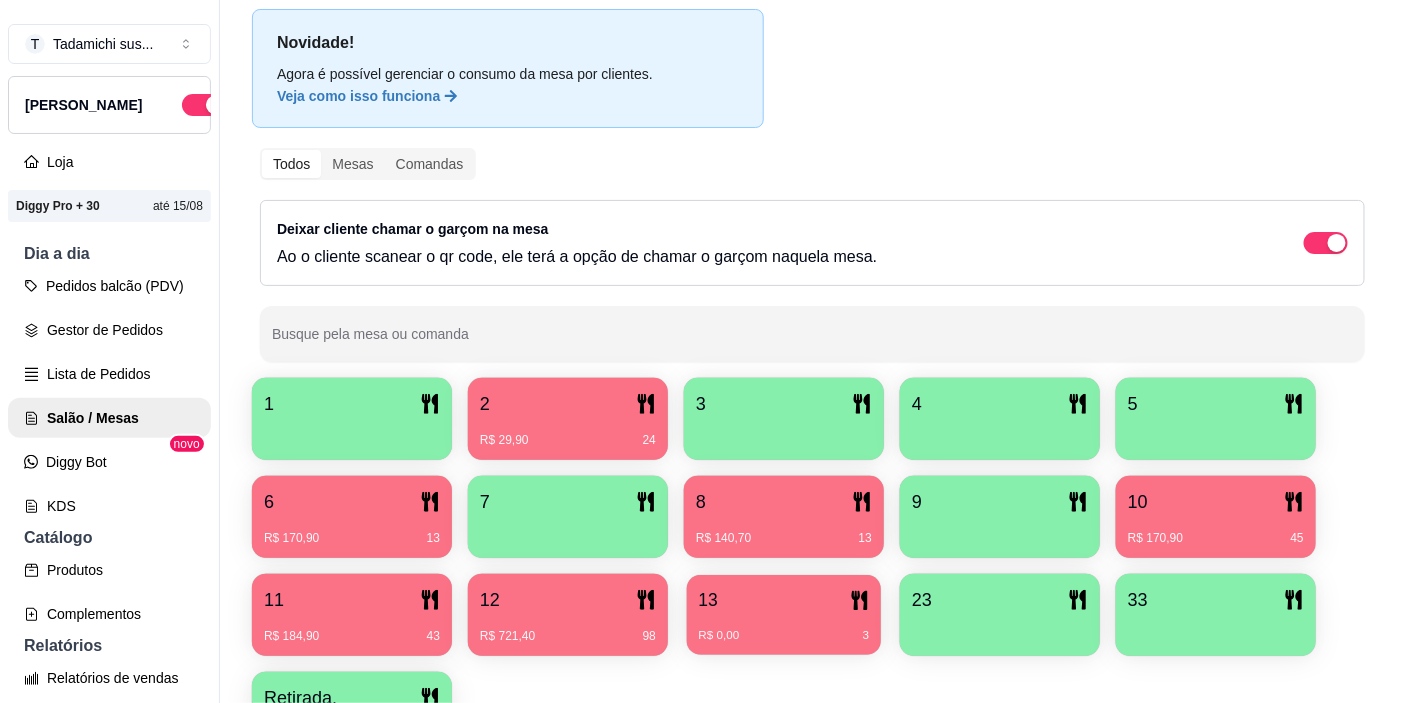 click on "R$ 0,00 3" at bounding box center [784, 628] 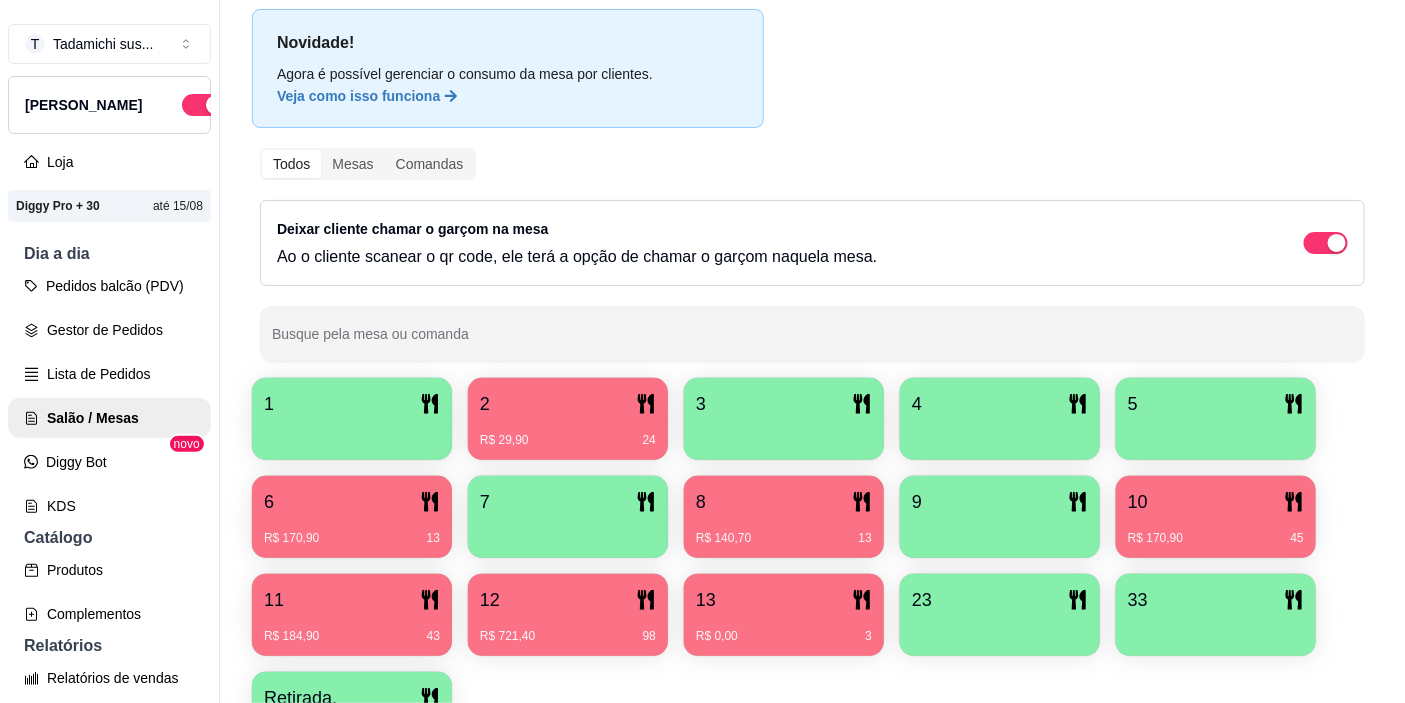click on "R$ 140,70" at bounding box center (723, 538) 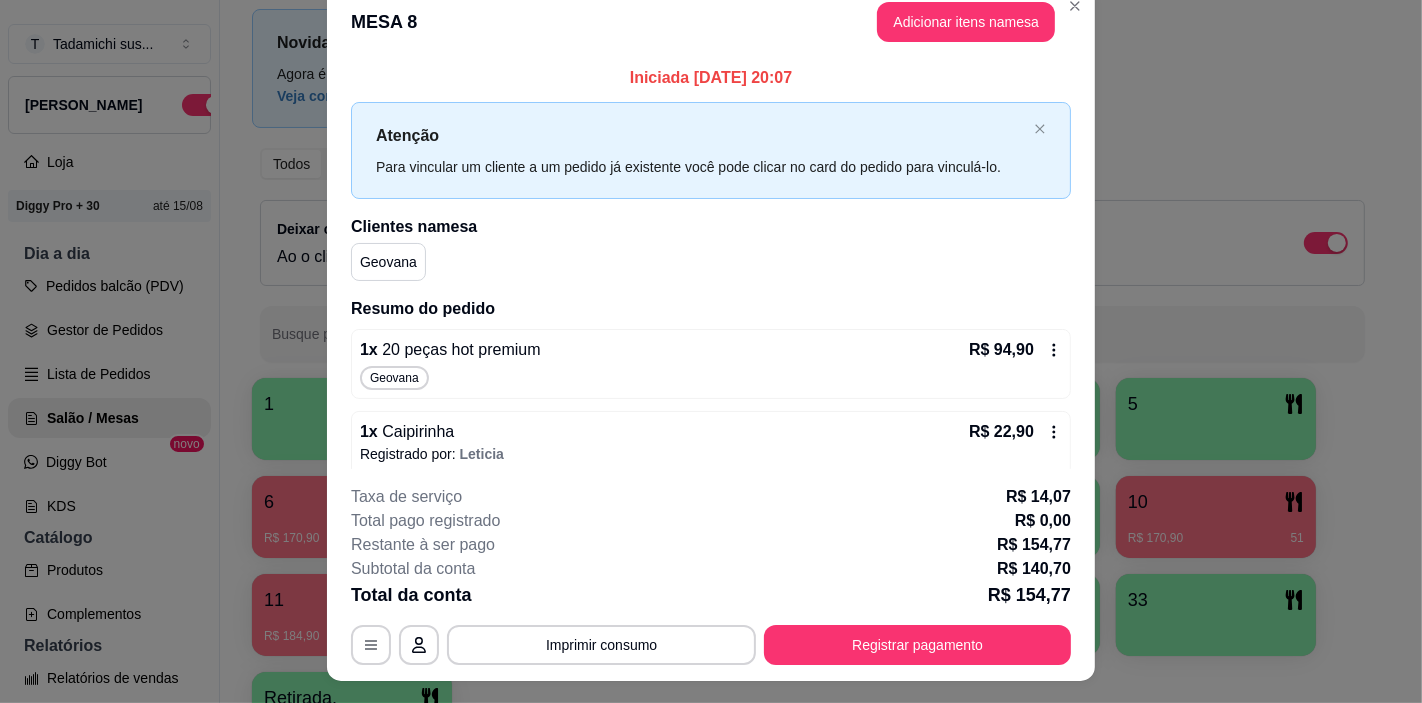 scroll, scrollTop: 0, scrollLeft: 0, axis: both 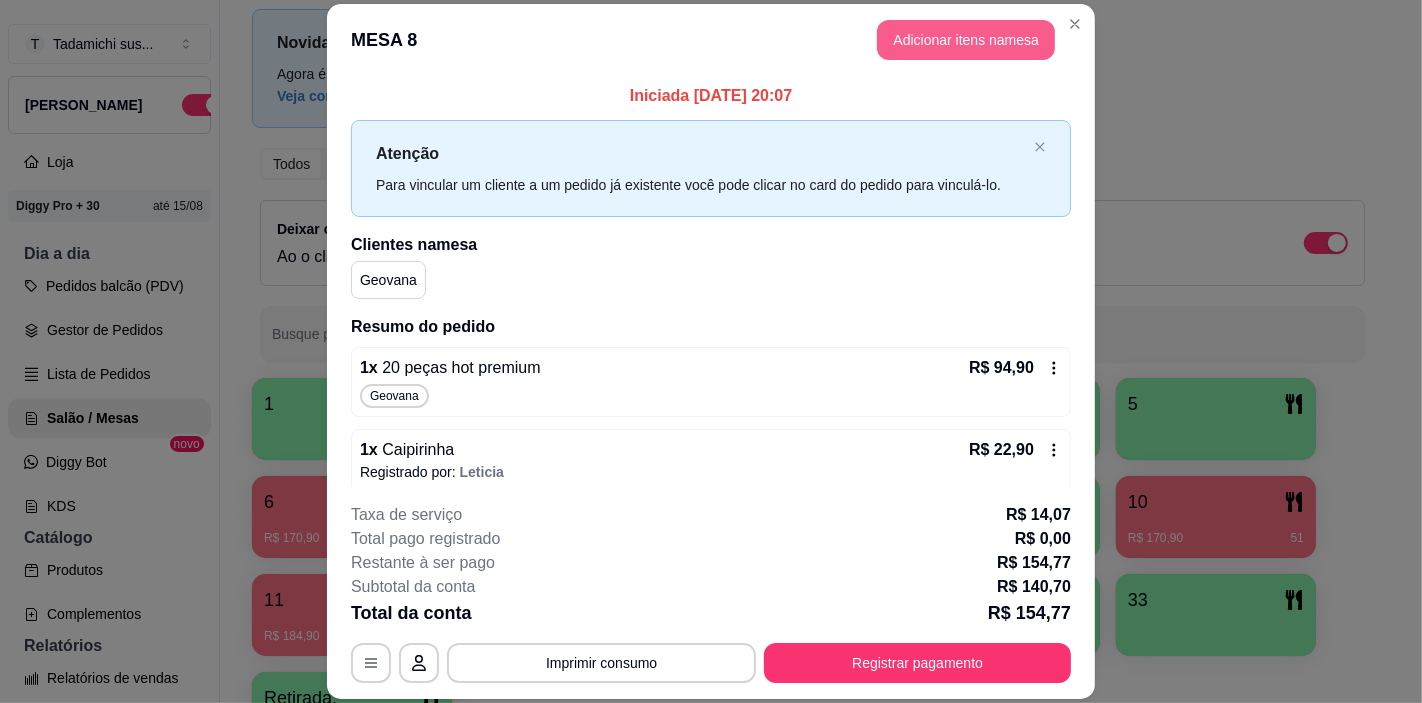 click on "Adicionar itens na  mesa" at bounding box center (966, 40) 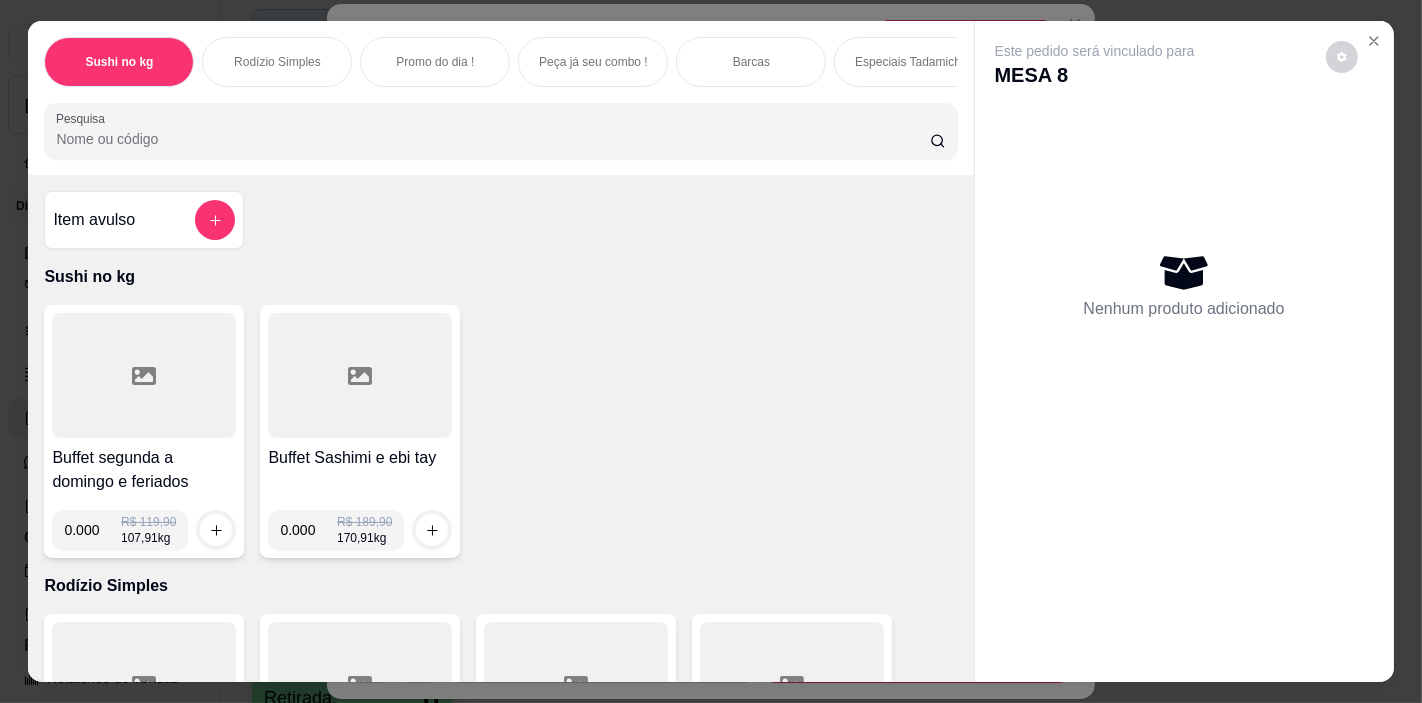 click on "Sushi no kg  Rodízio Simples   Promo do dia ! Peça já seu combo ! Barcas  Especiais Tadamichi Tradicionais Tadamichi  Mega Hot Tadamichi  Poke Yakisoba  Temaki  Ceviche Entrada  Fray Rolinho primavera  ACRESCIMOS DE PEÇAS Adicionais ( molho extra ) Água Mineral Refrigerantes Sucos Naturais 300 ml Suco Natural Jarra 750 ml Drinks Cervejas Long Neck Cervejas 600 ml Bar Tadamichi Vinhos Energéticos  Buffet japones kg Ajudante para hashi Rodízio Premium" at bounding box center [500, 62] 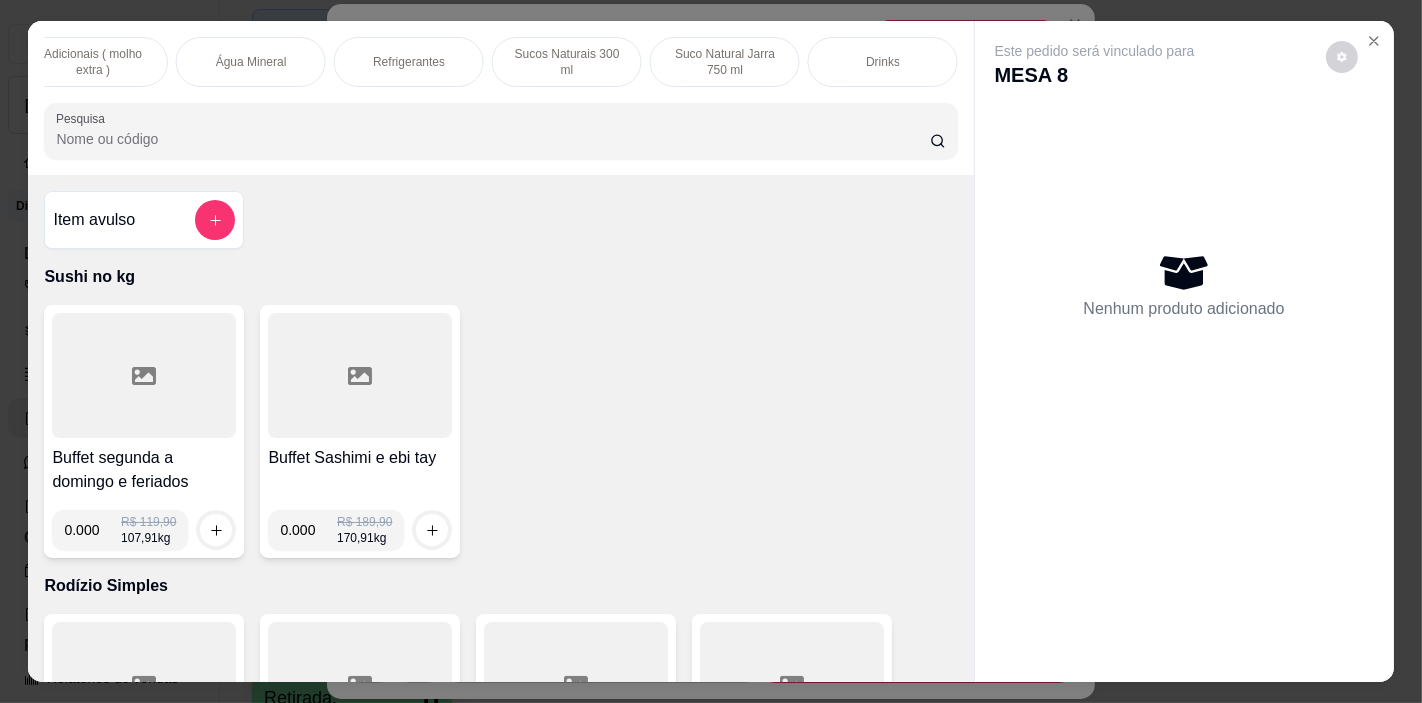 scroll, scrollTop: 0, scrollLeft: 2577, axis: horizontal 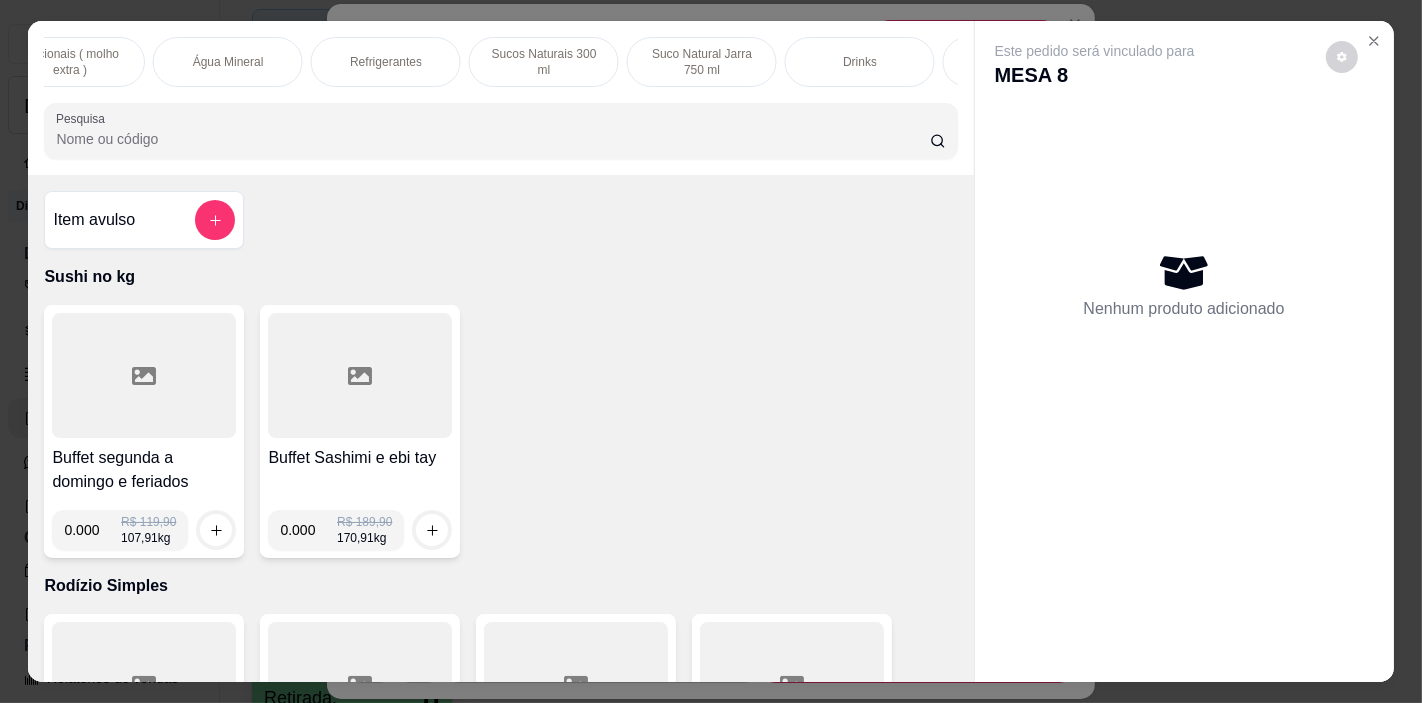 click on "Drinks" at bounding box center (860, 62) 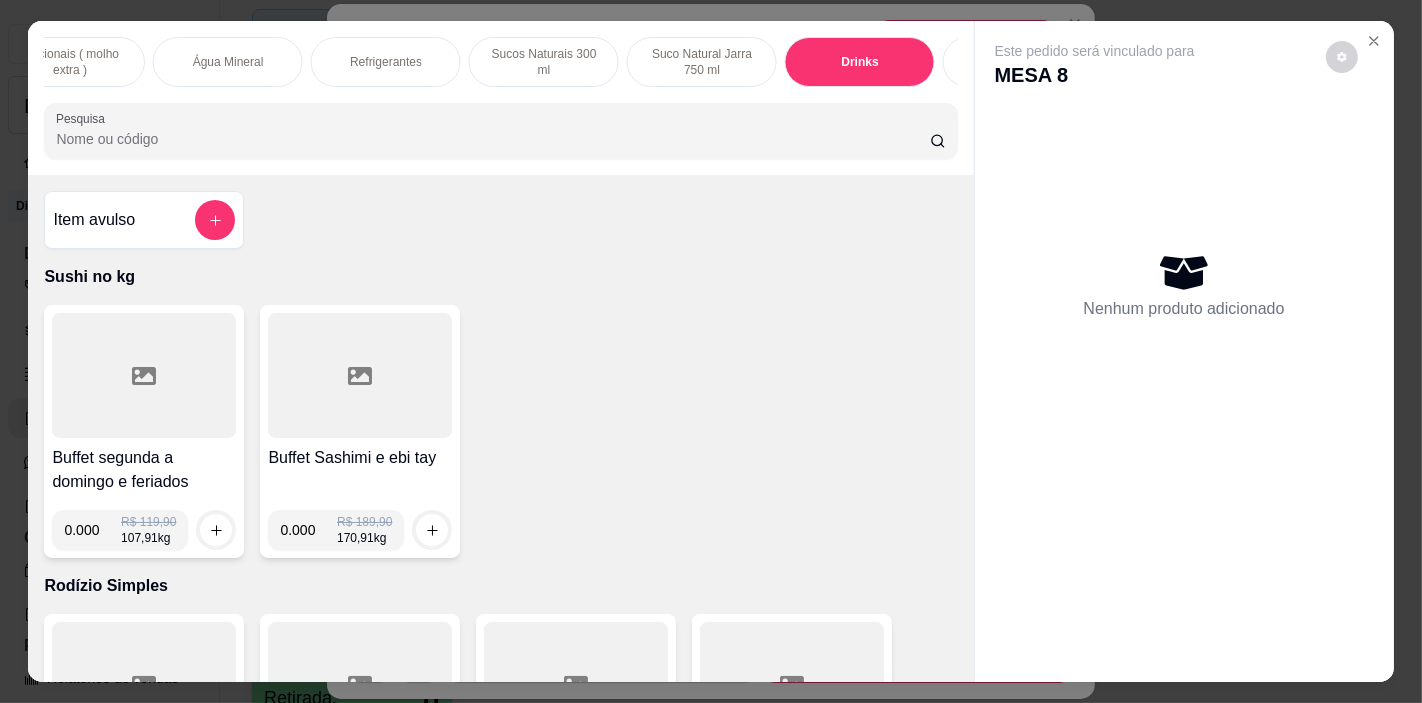 scroll, scrollTop: 22941, scrollLeft: 0, axis: vertical 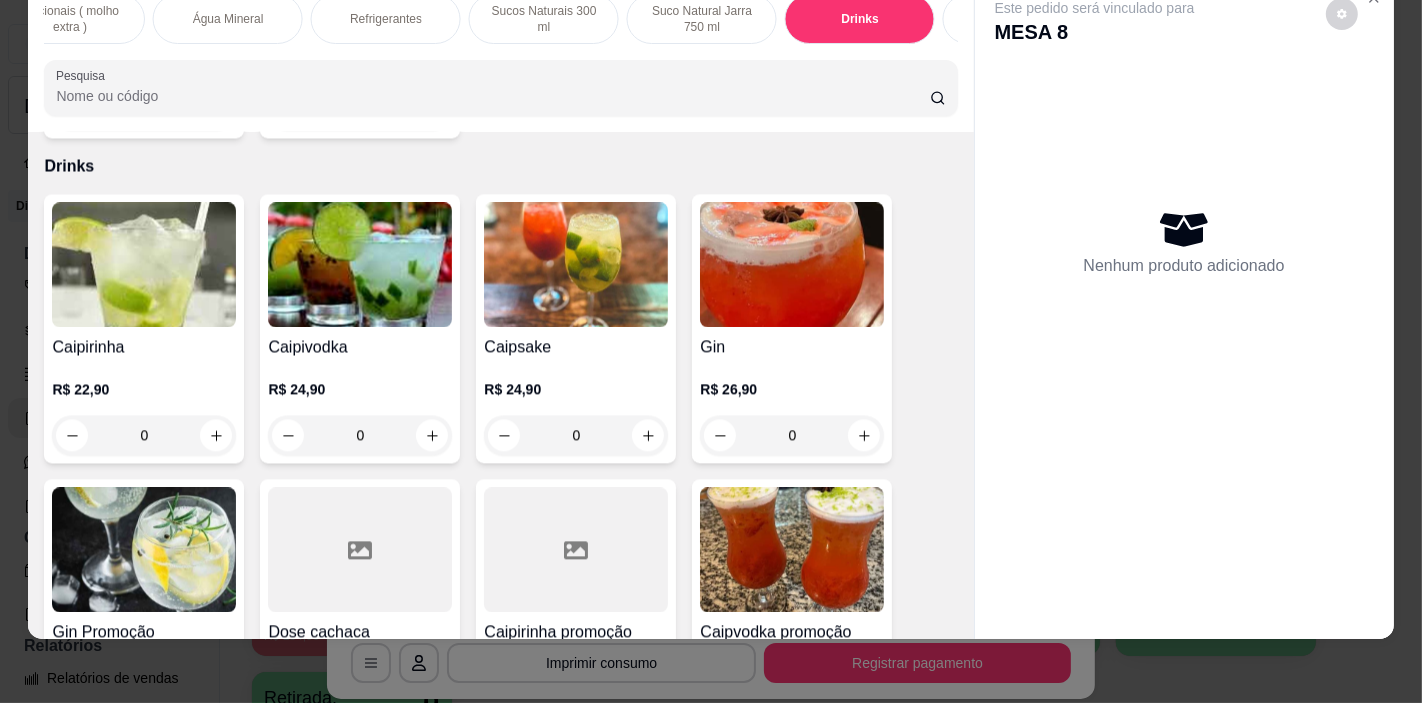 click 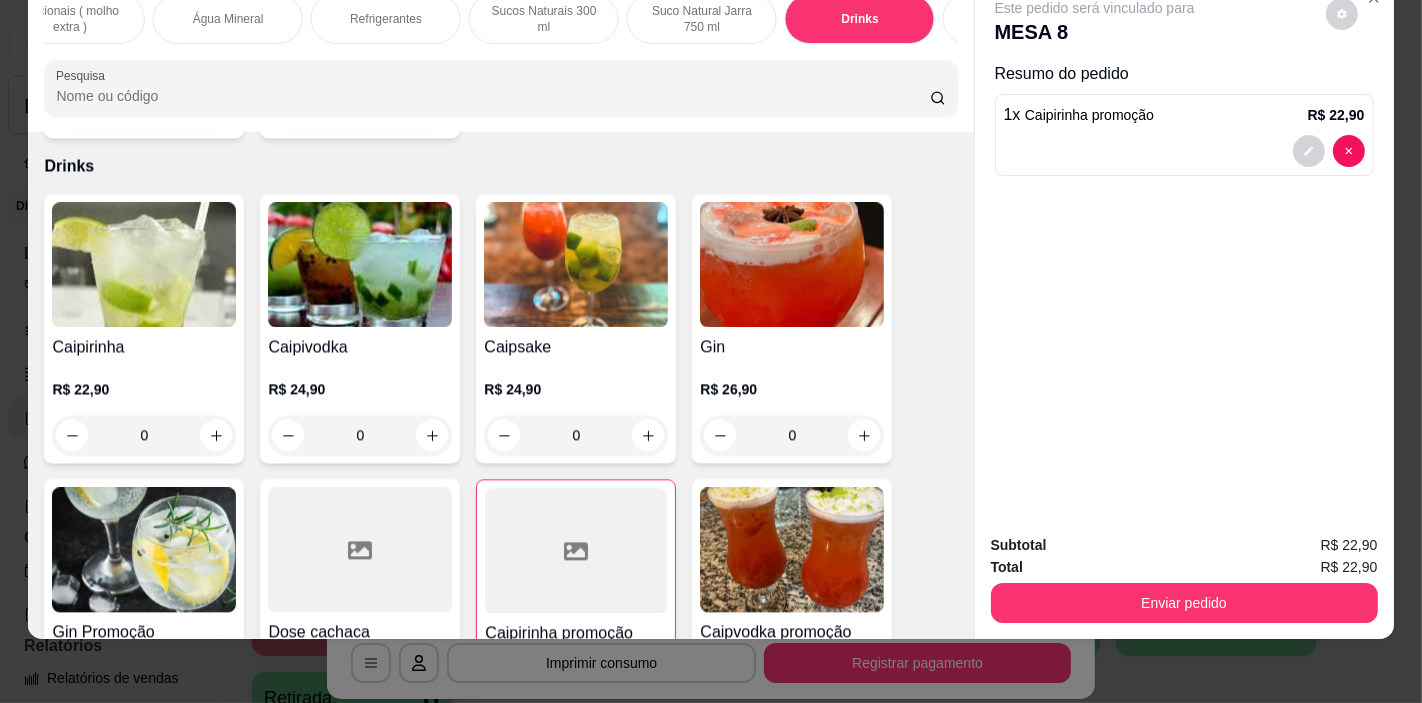 type on "1" 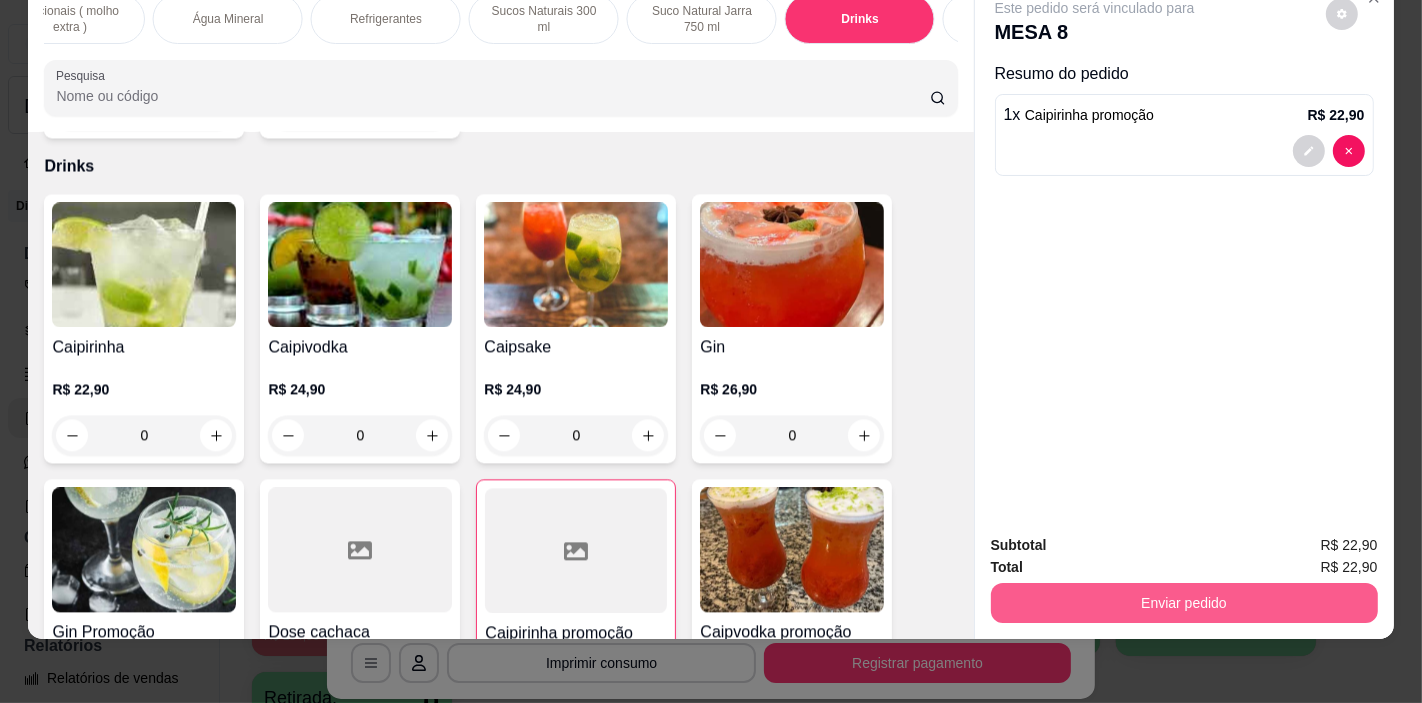 click on "Enviar pedido" at bounding box center (1184, 603) 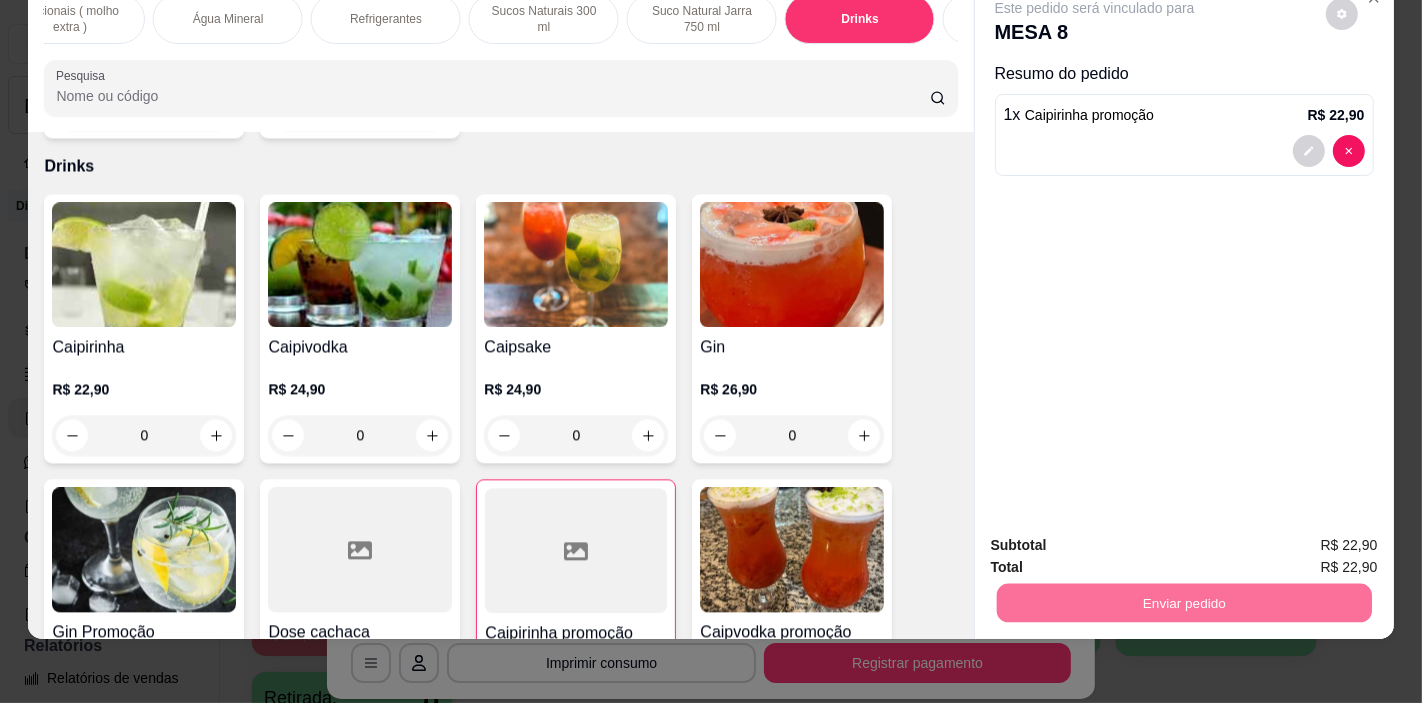 click on "Não registrar e enviar pedido" at bounding box center [1117, 538] 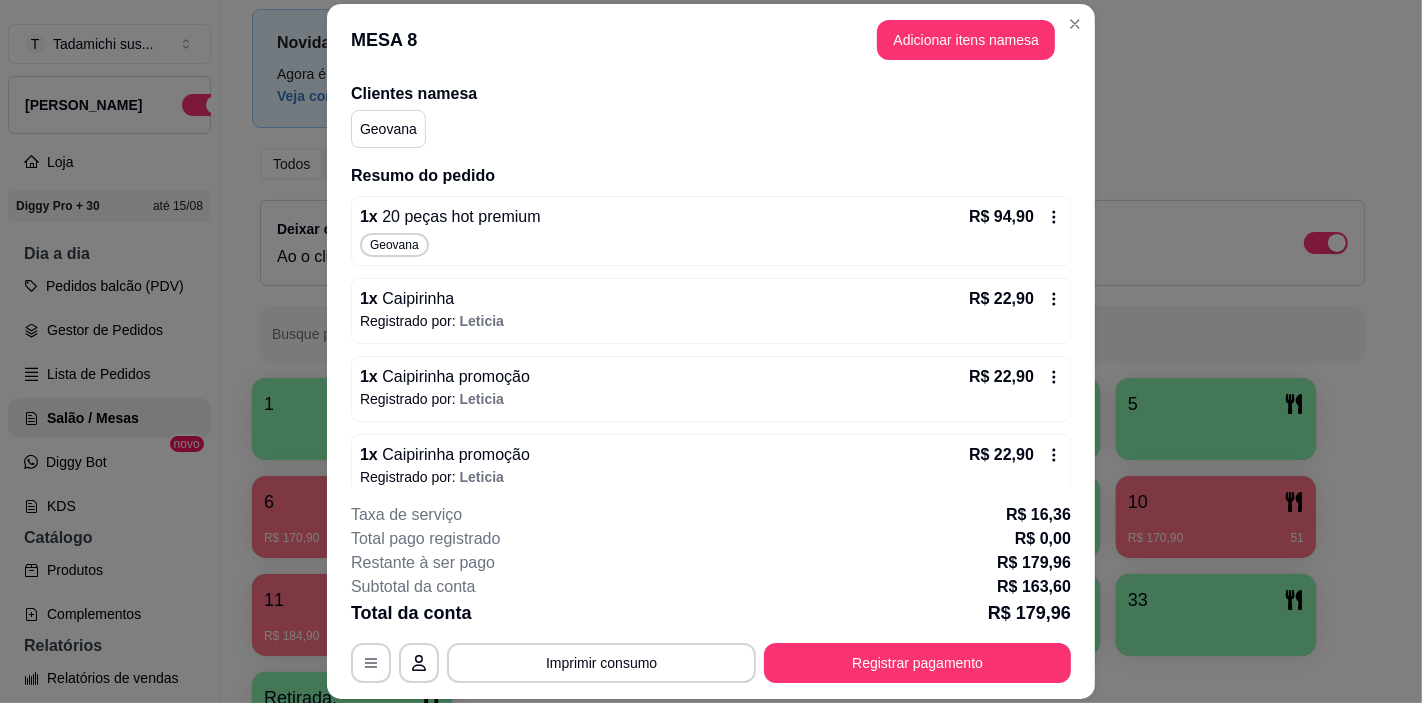 scroll, scrollTop: 172, scrollLeft: 0, axis: vertical 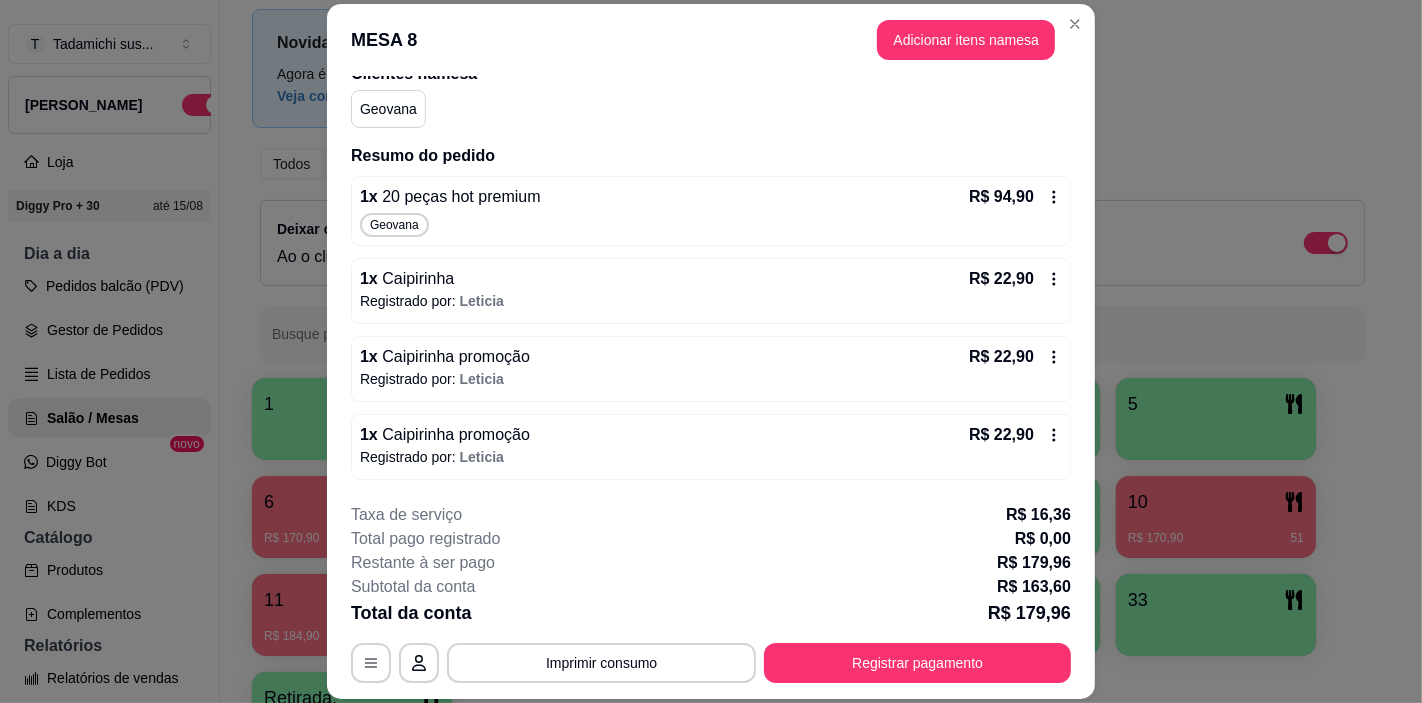 click 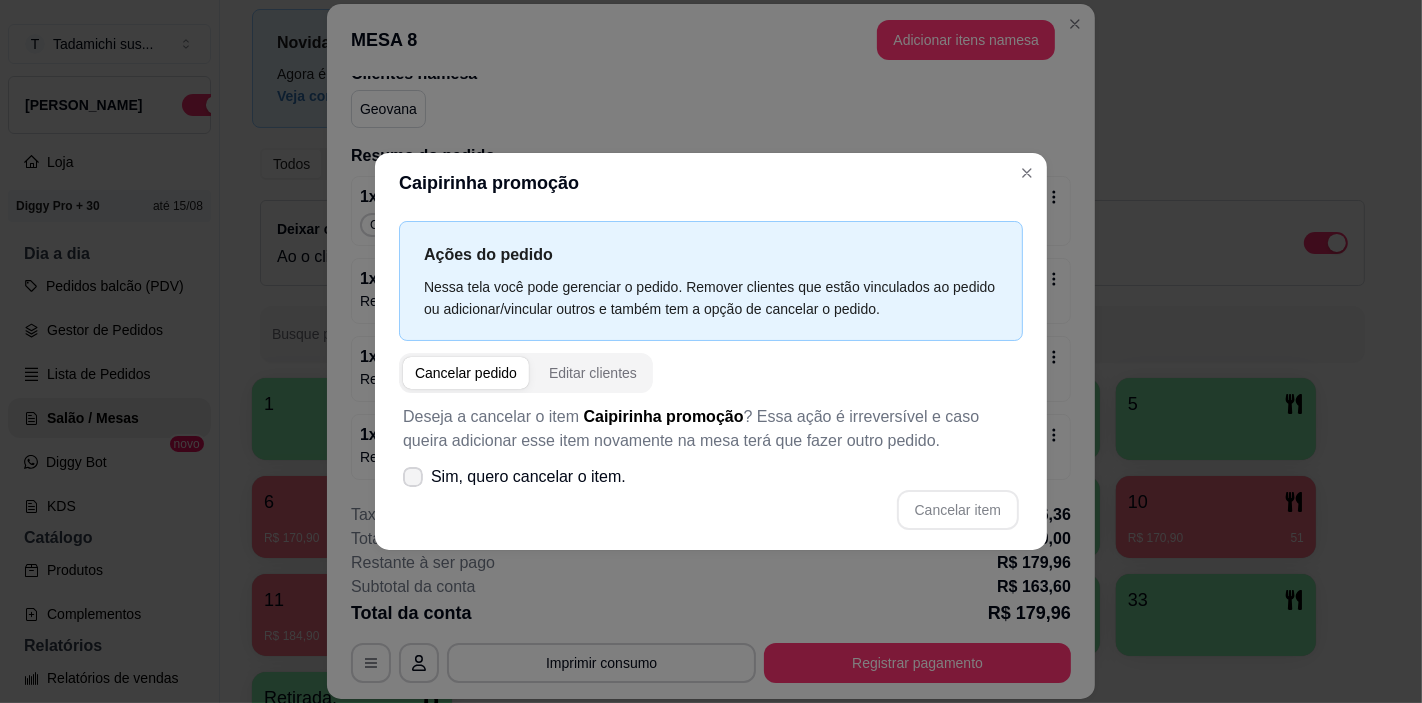 click 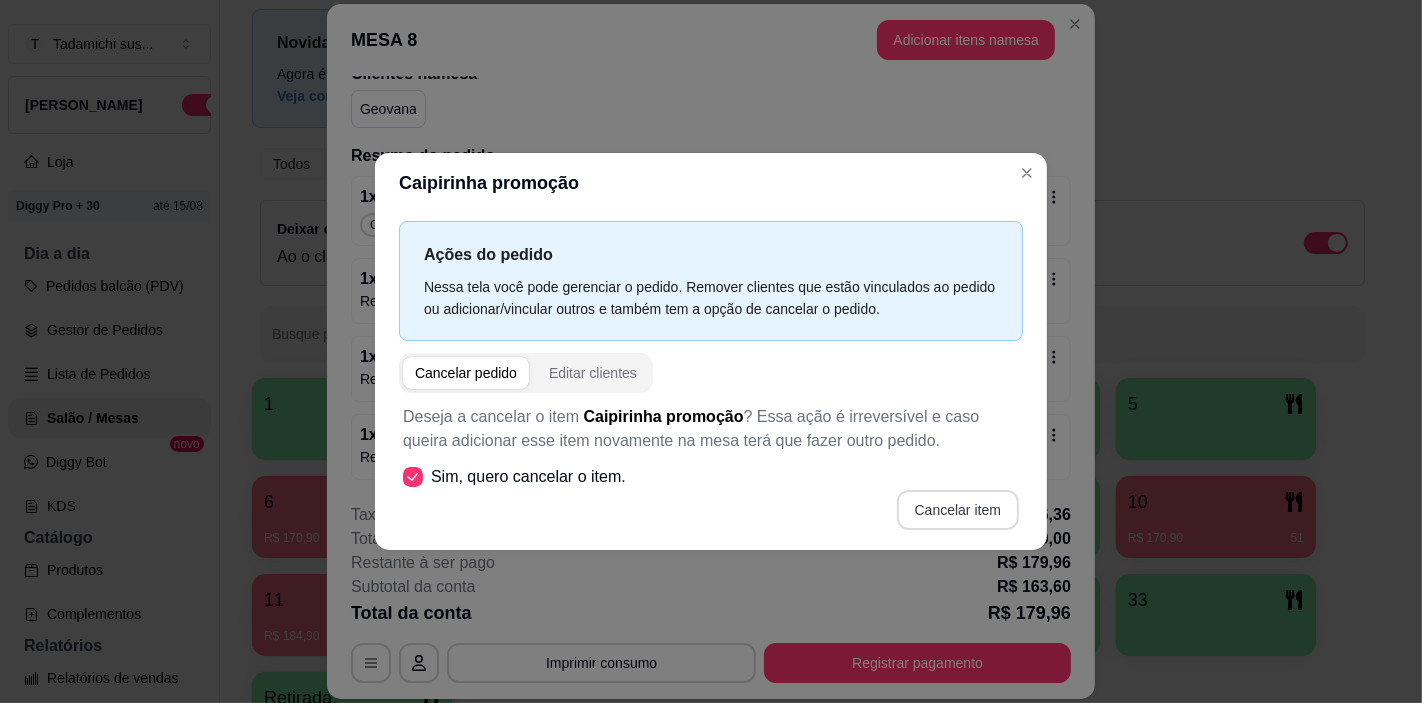 click on "Cancelar item" at bounding box center (958, 510) 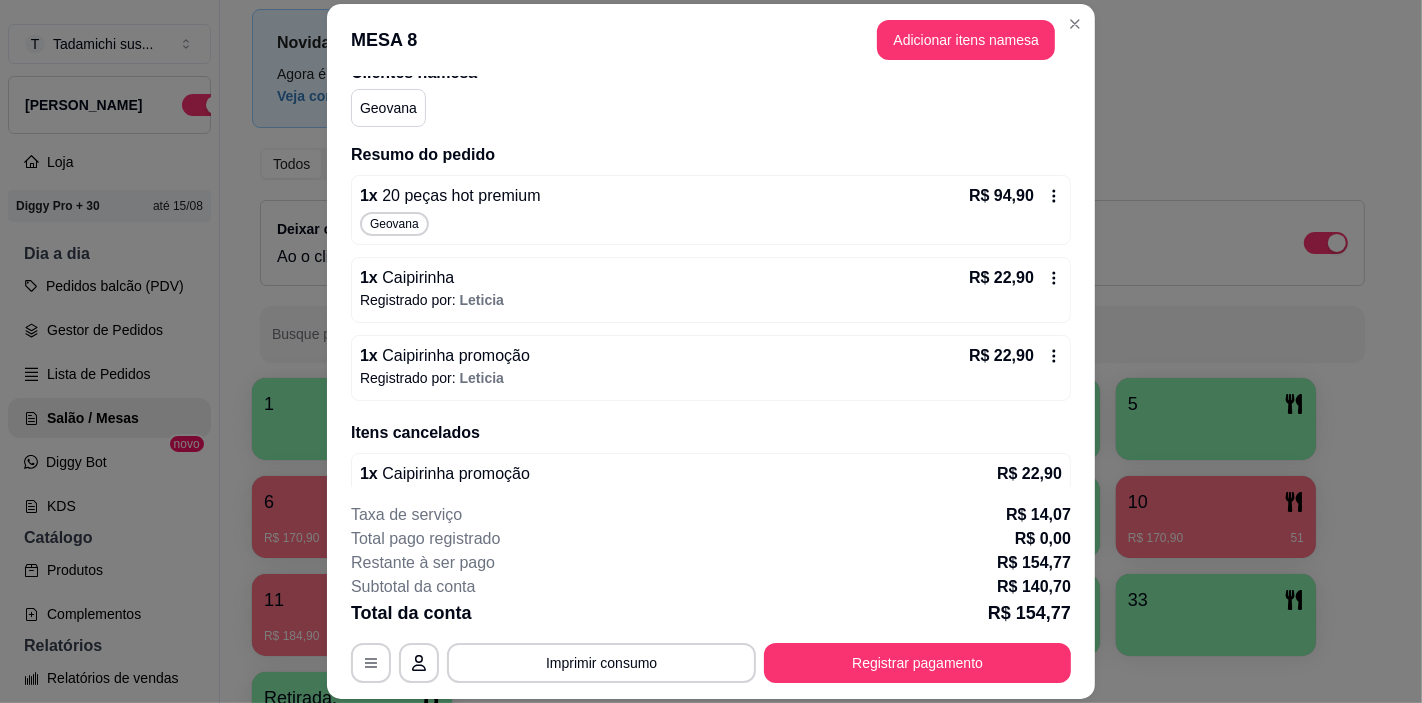 scroll, scrollTop: 207, scrollLeft: 0, axis: vertical 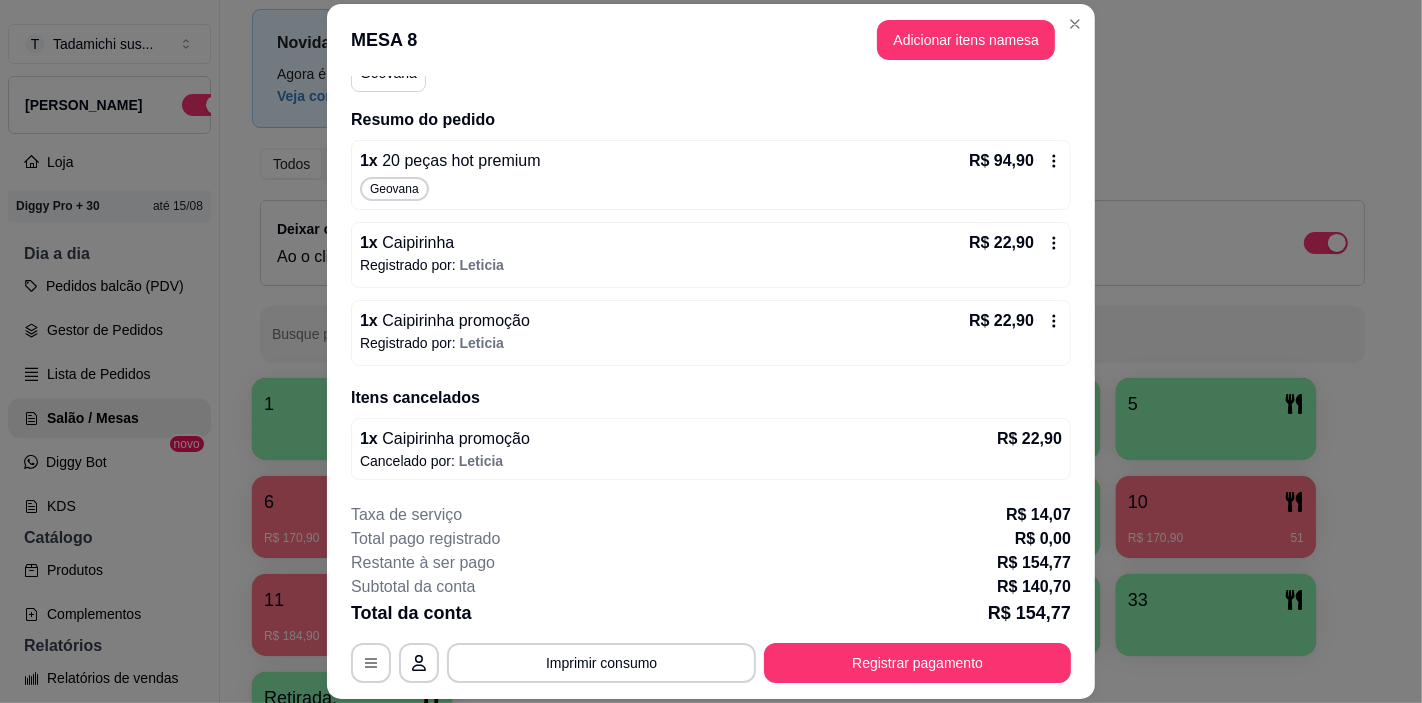 click 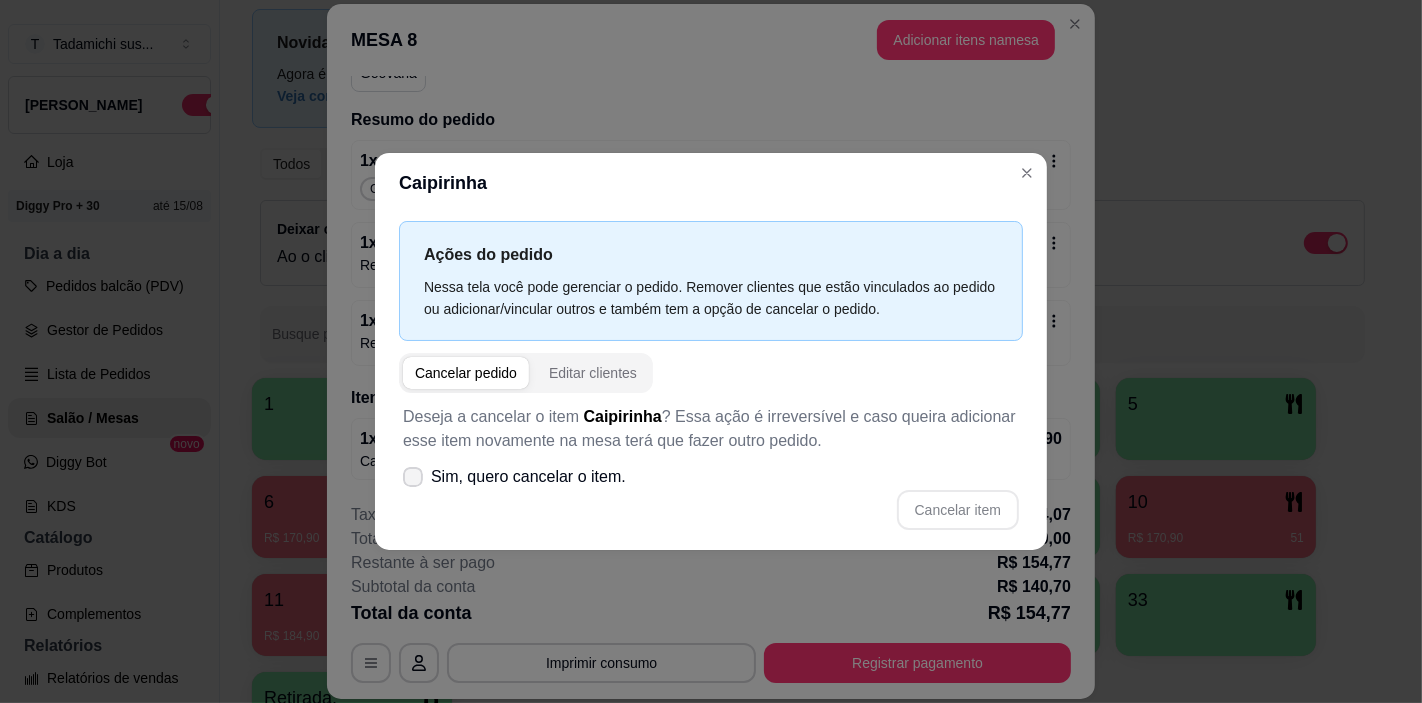 click 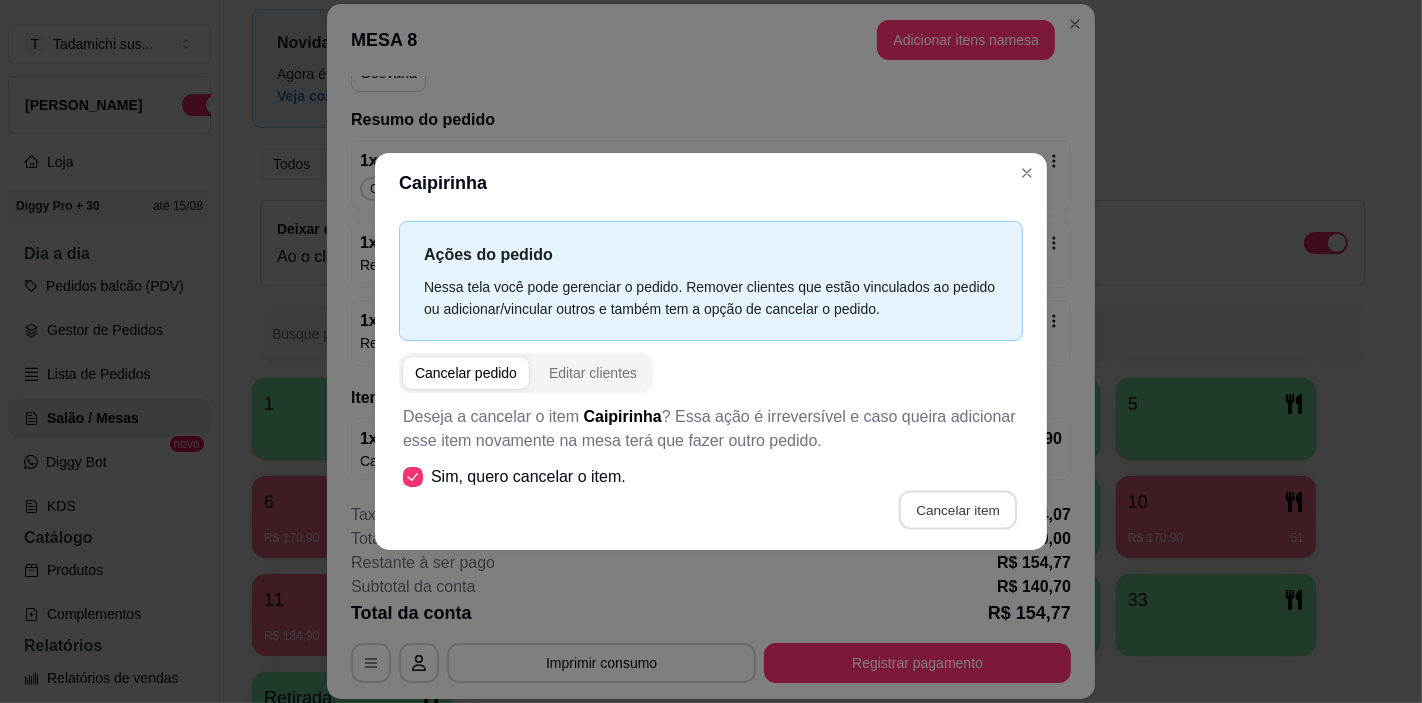 click on "Cancelar item" at bounding box center (957, 509) 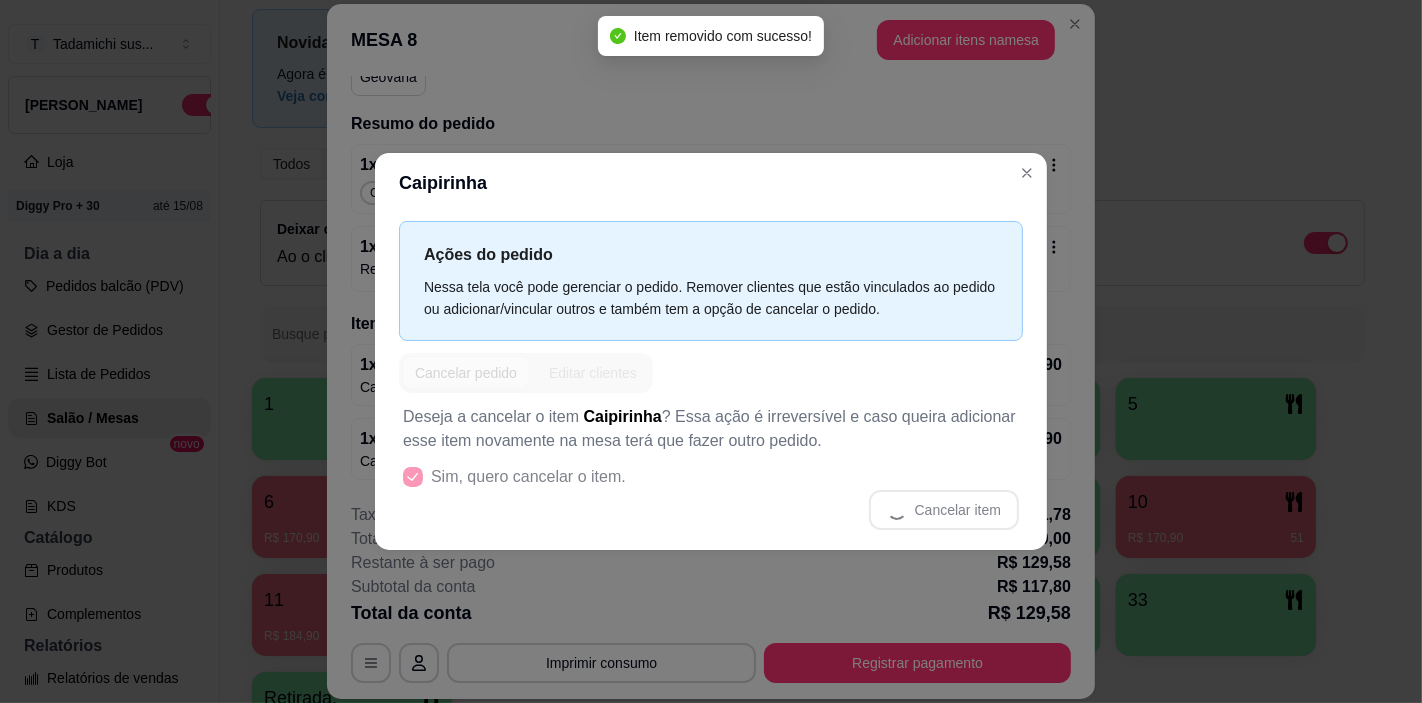 scroll, scrollTop: 204, scrollLeft: 0, axis: vertical 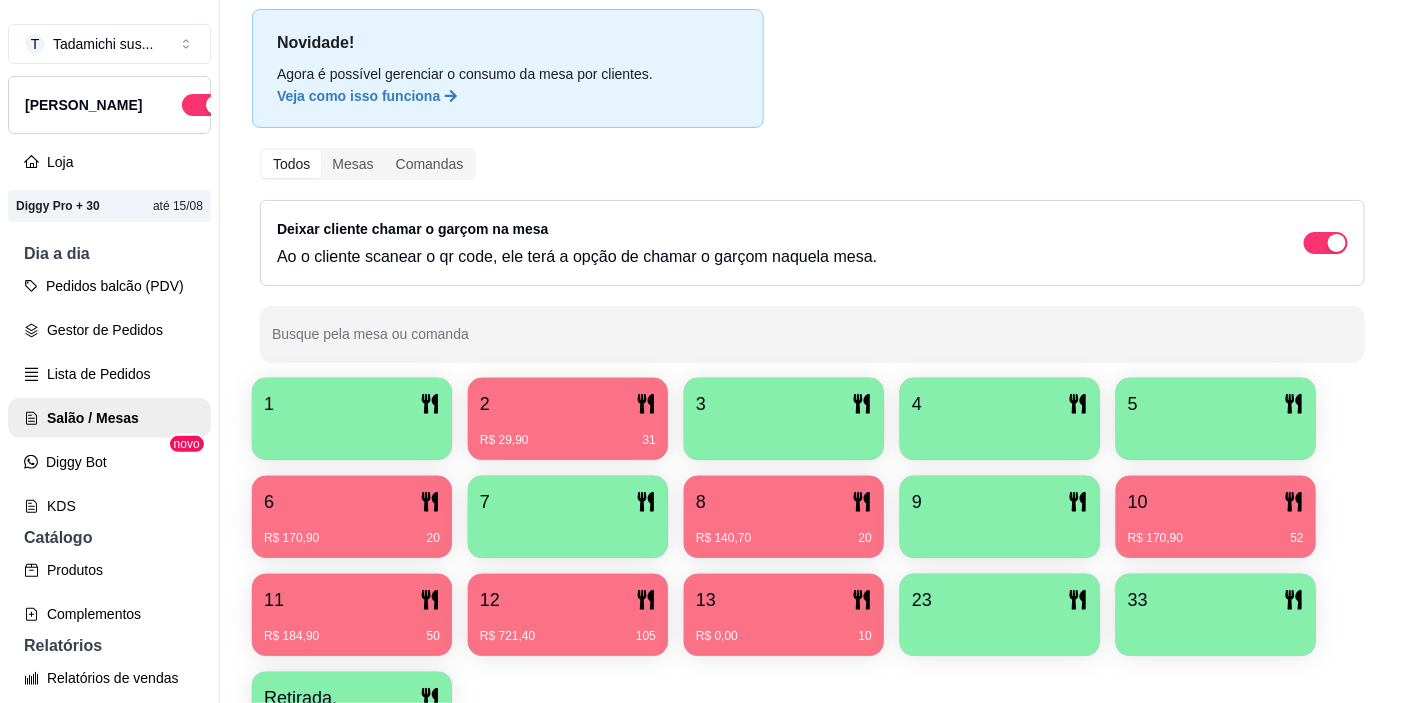 click on "1" at bounding box center [352, 404] 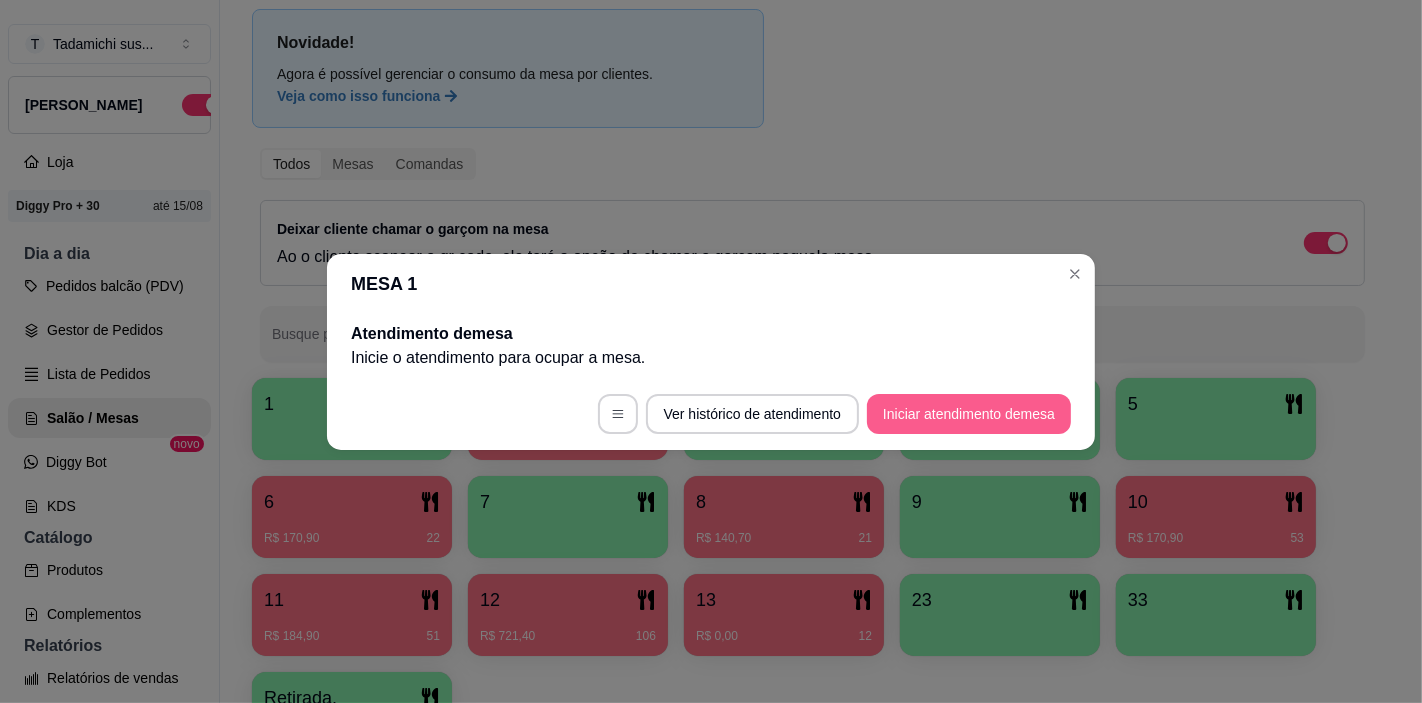 click on "Iniciar atendimento de  mesa" at bounding box center (969, 414) 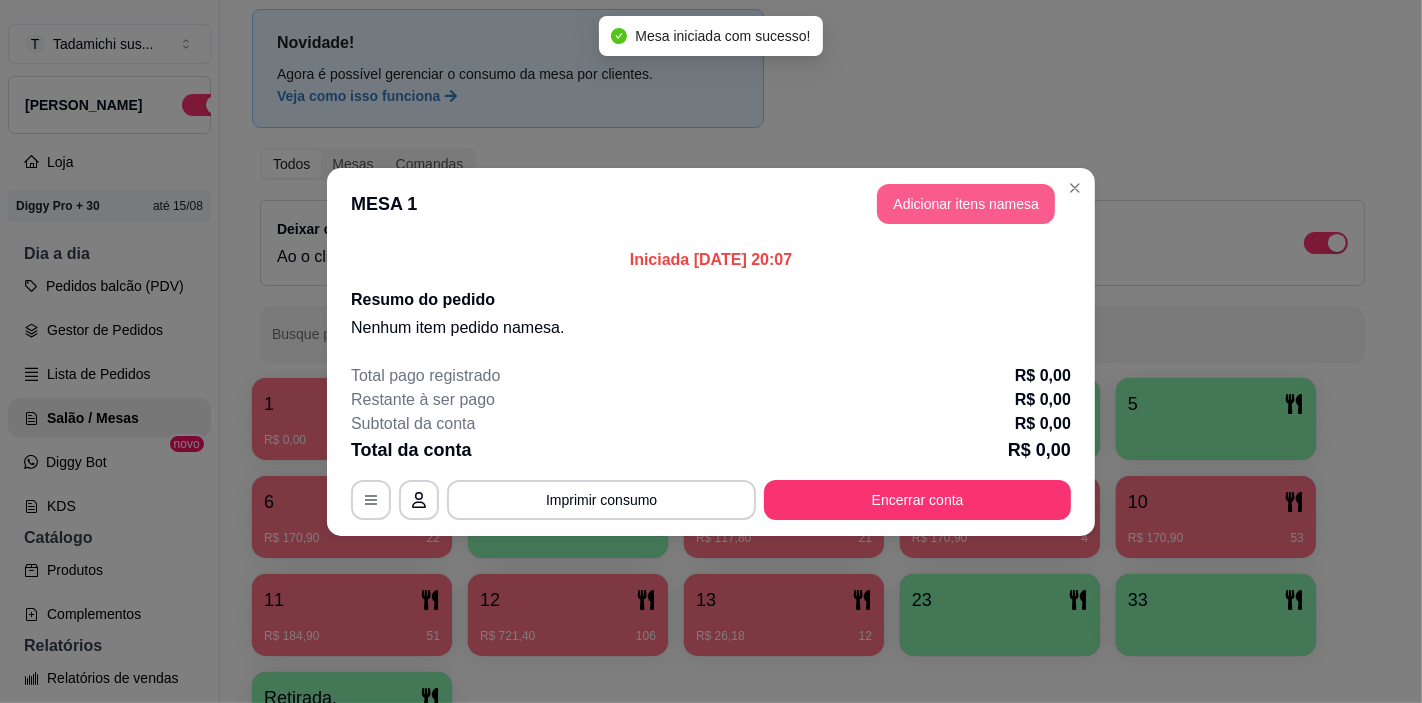 click on "Adicionar itens na  mesa" at bounding box center (966, 204) 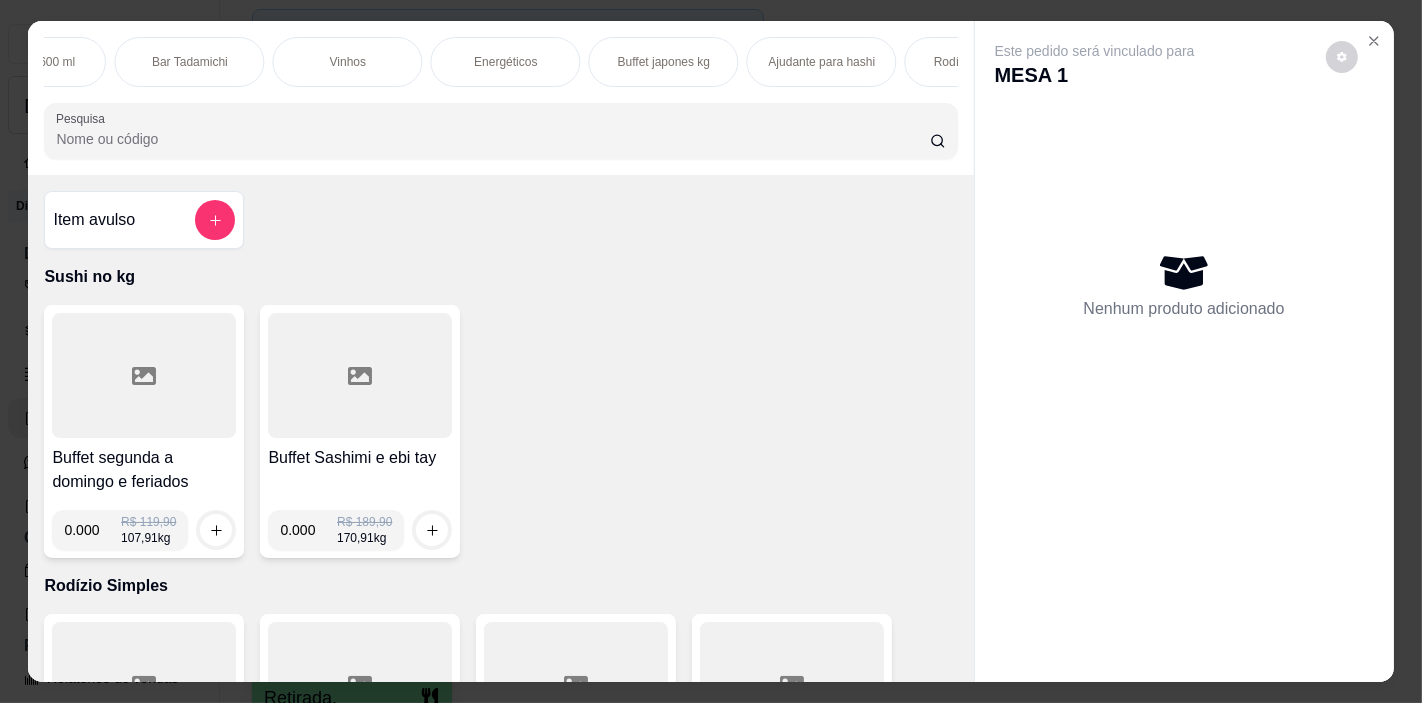 scroll, scrollTop: 0, scrollLeft: 3817, axis: horizontal 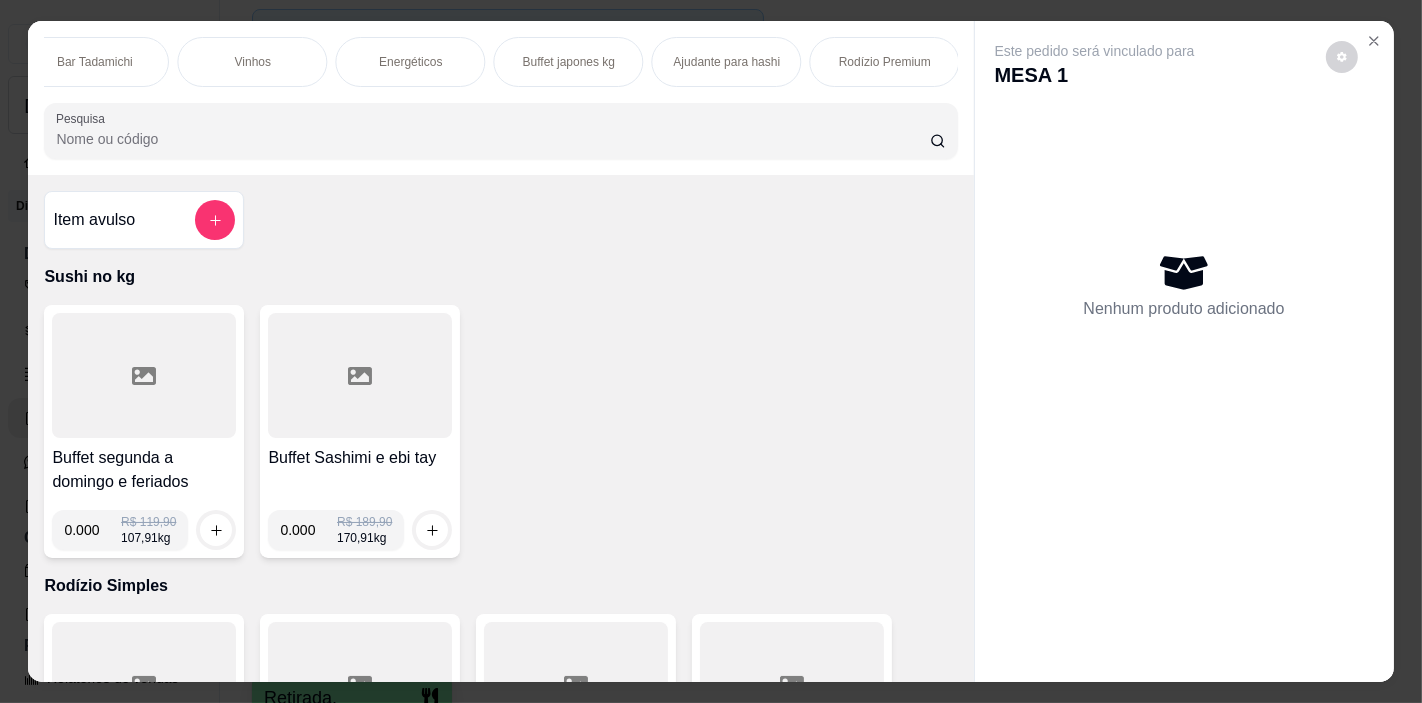 click on "Rodízio Premium" at bounding box center (884, 62) 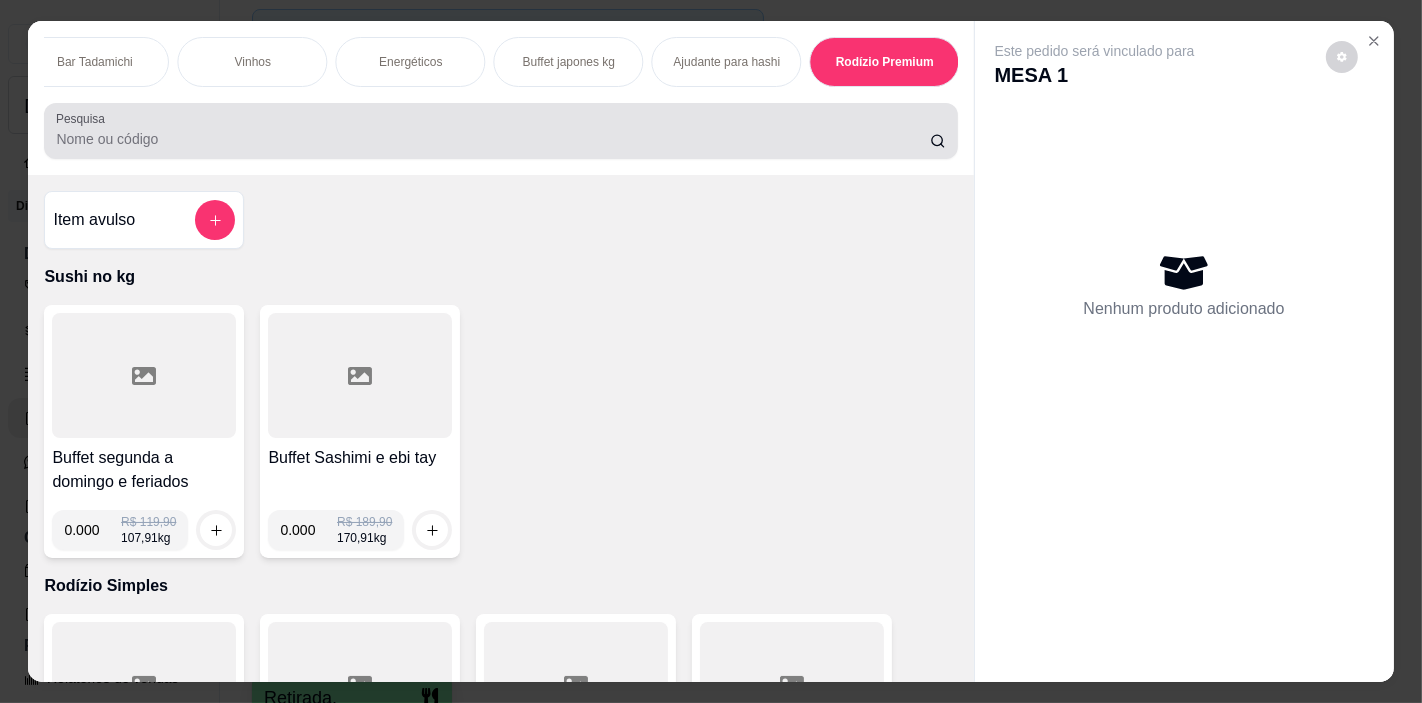 scroll, scrollTop: 26752, scrollLeft: 0, axis: vertical 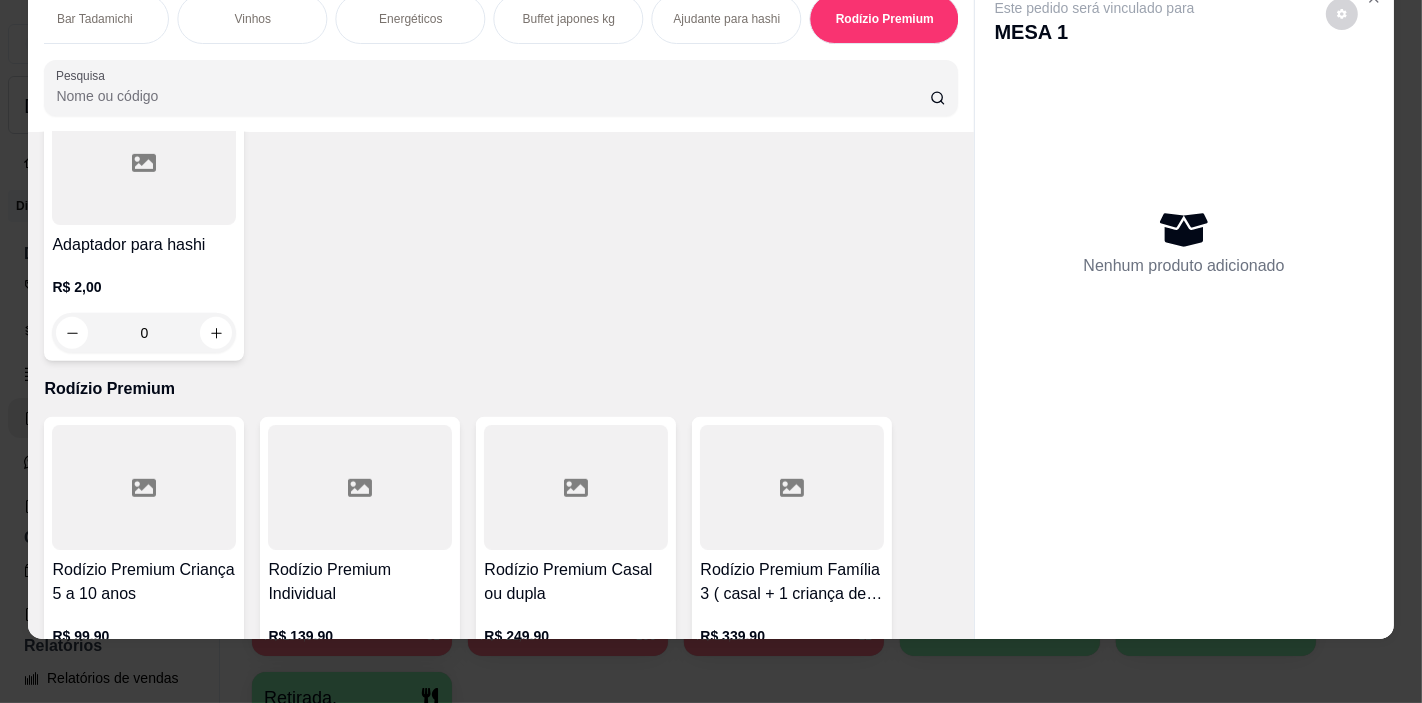 click 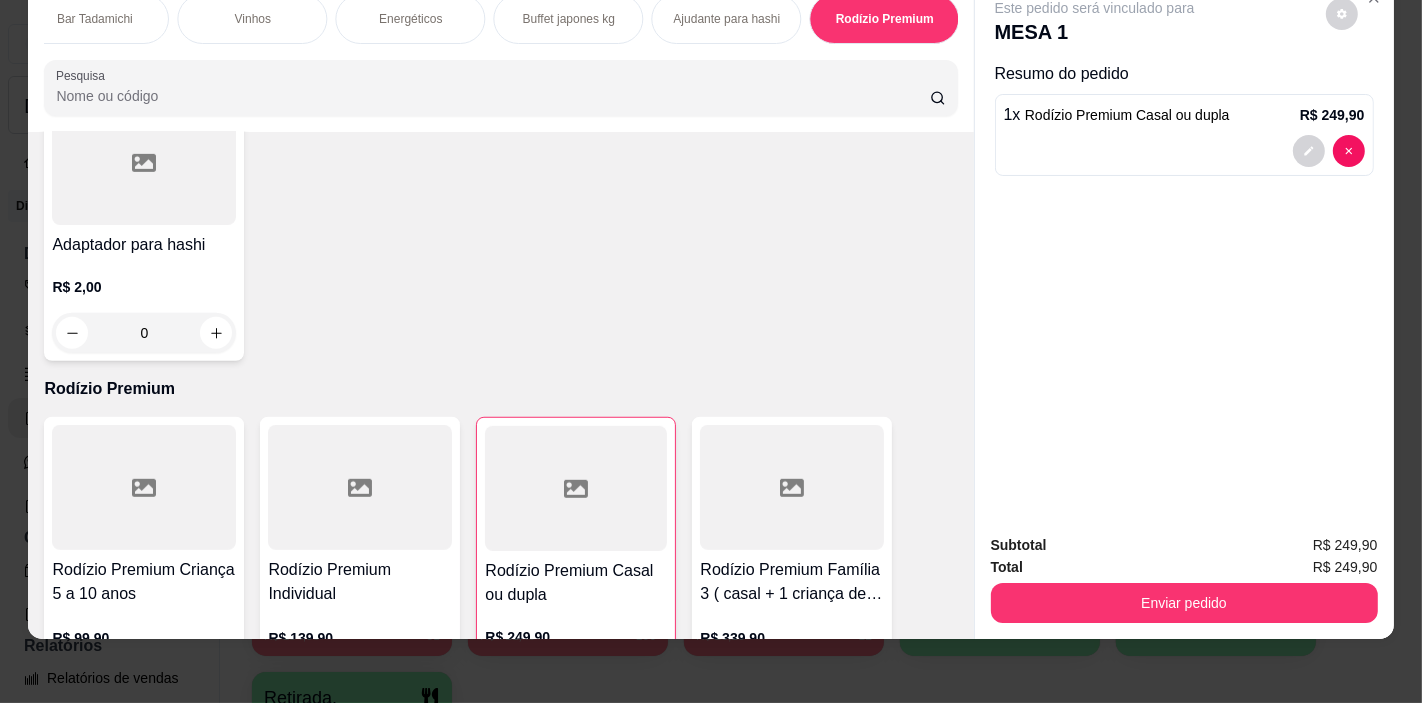type on "1" 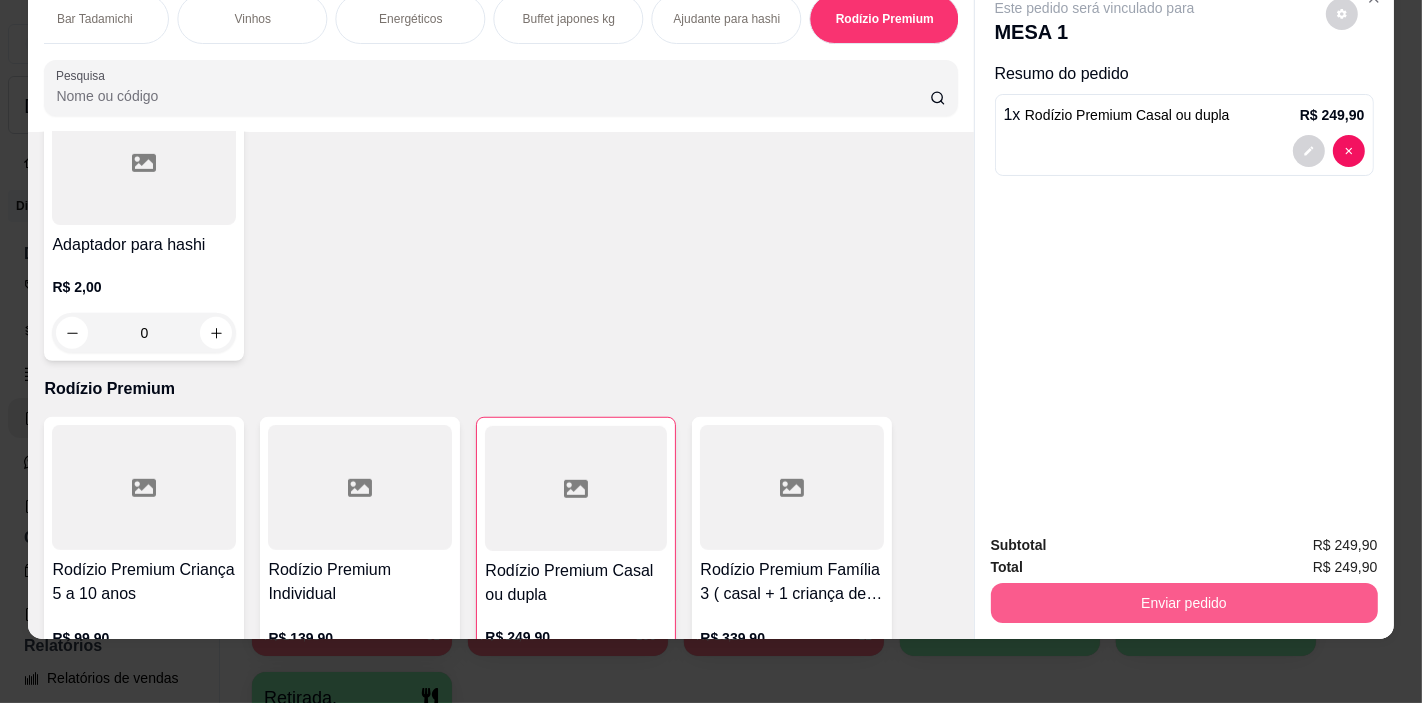 click on "Enviar pedido" at bounding box center [1184, 603] 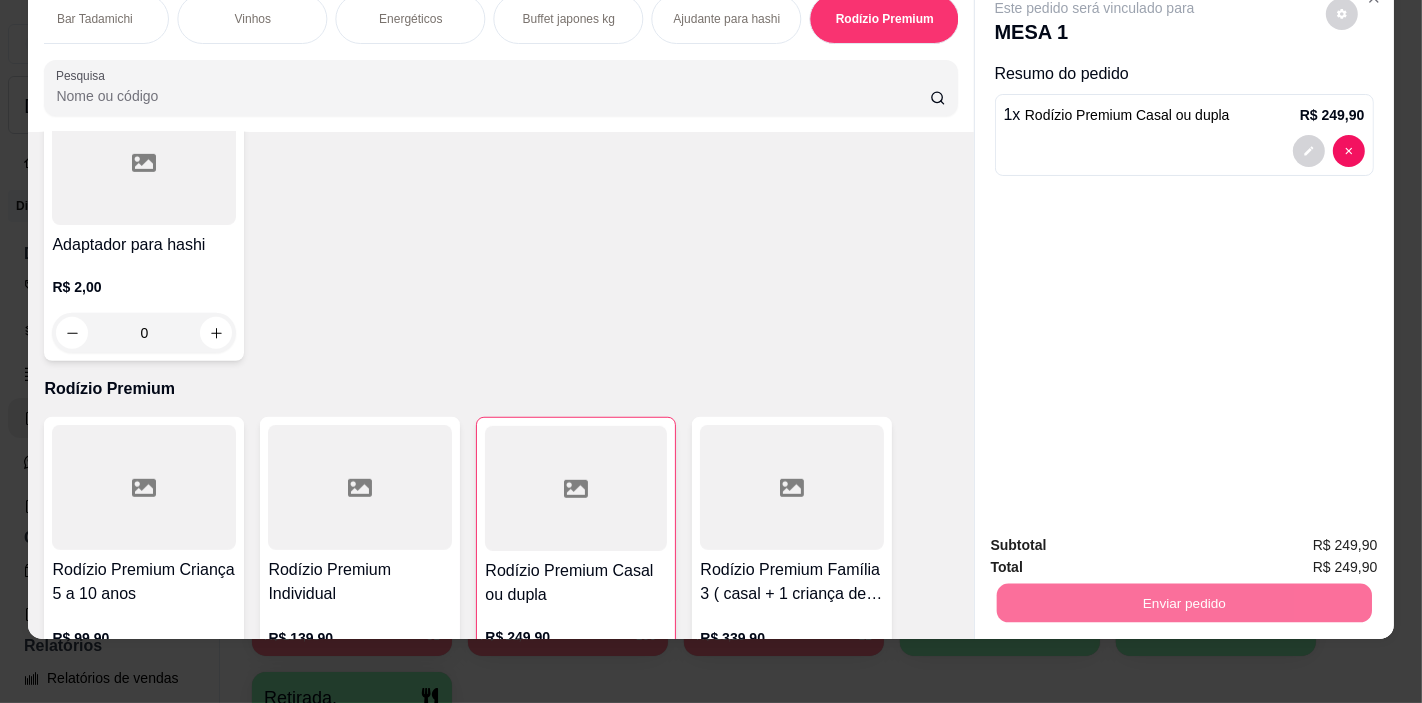 click on "Não registrar e enviar pedido" at bounding box center (1117, 538) 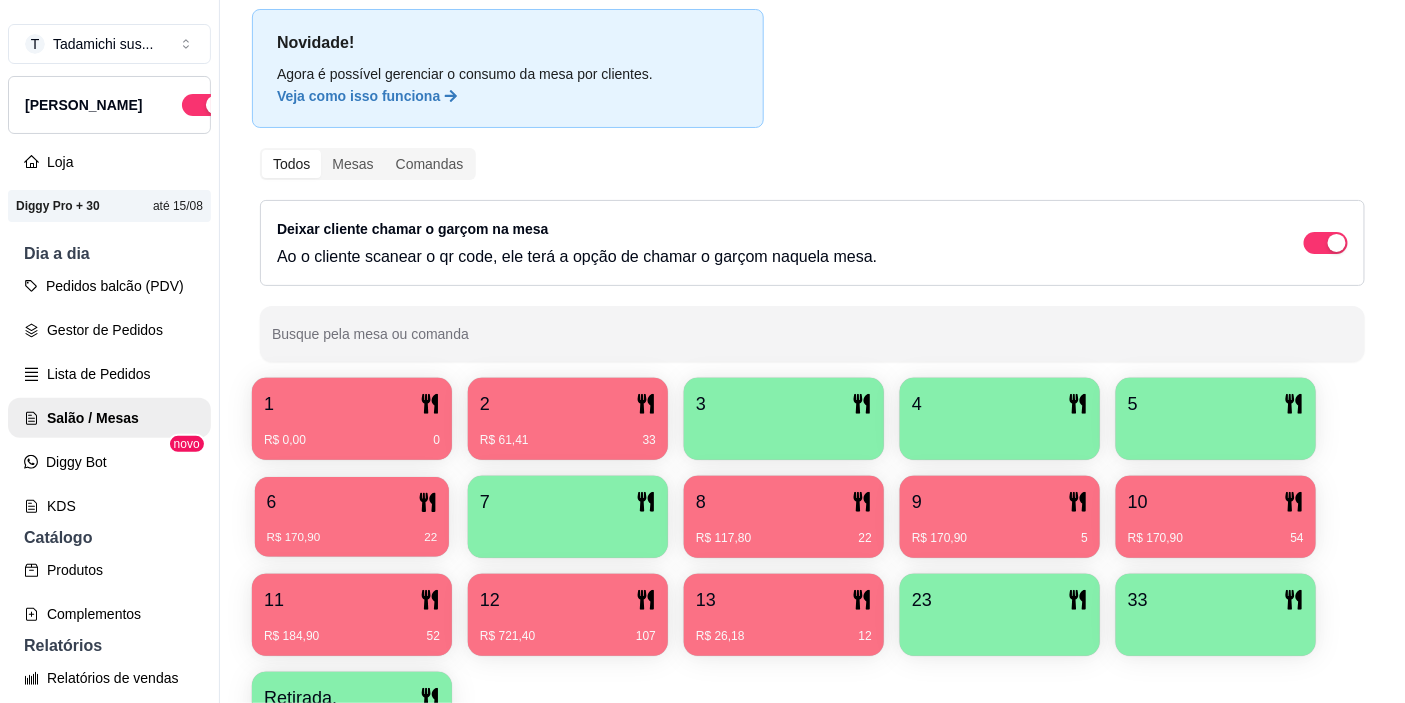 click on "6 R$ 170,90 22" at bounding box center [352, 517] 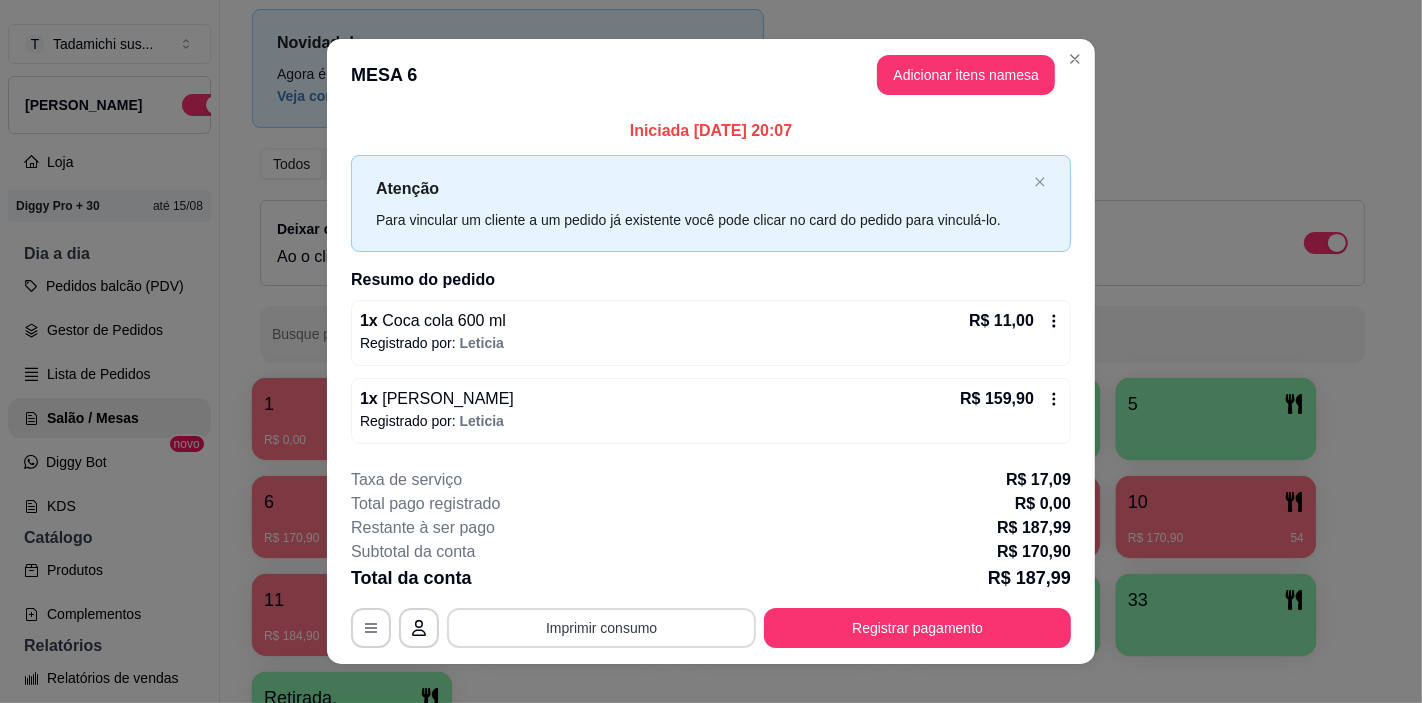 click on "Imprimir consumo" at bounding box center [601, 628] 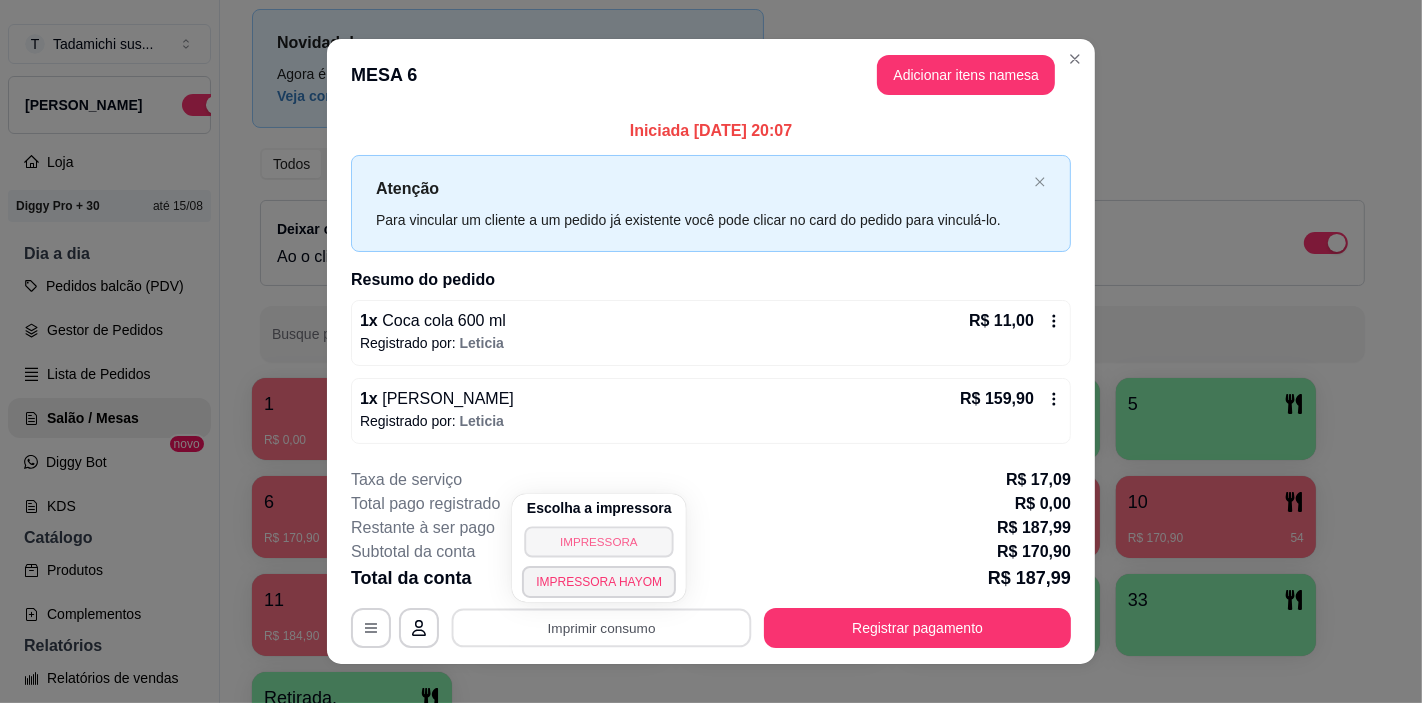 click on "IMPRESSORA" at bounding box center (599, 541) 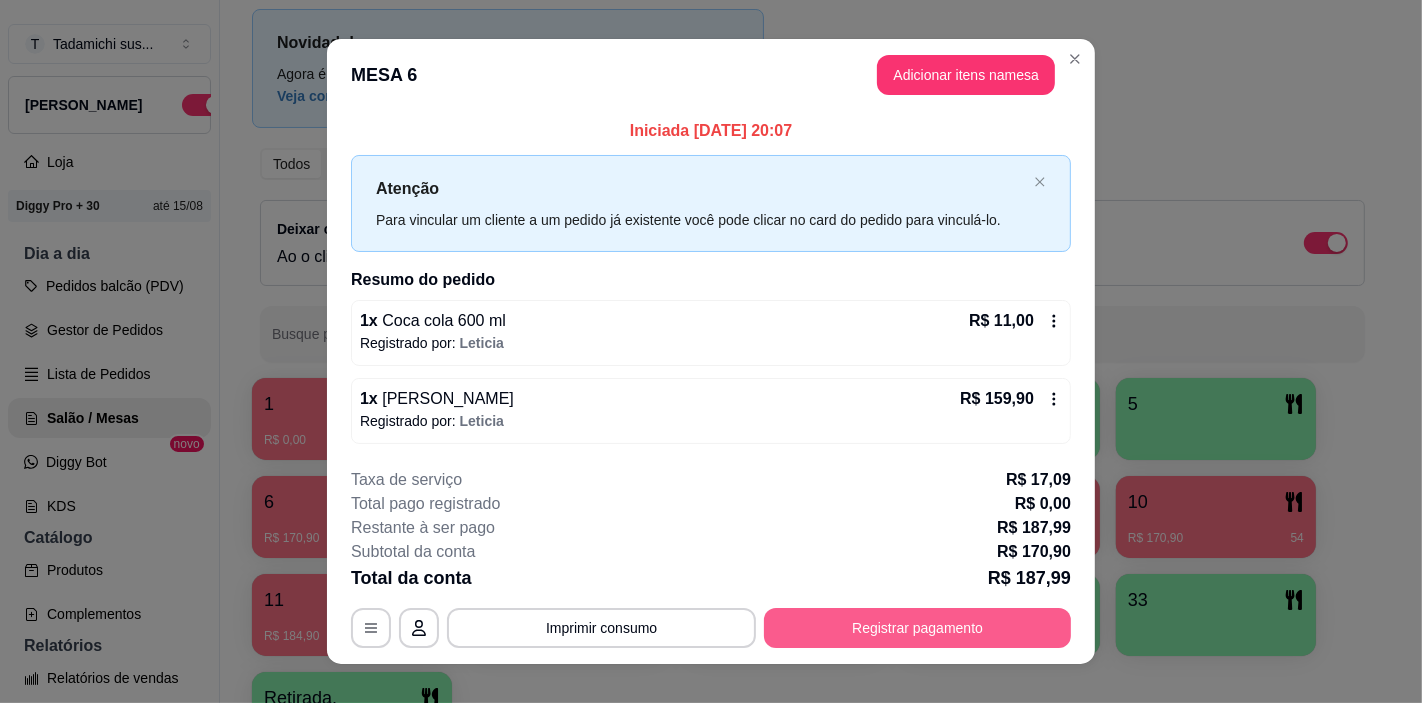 click on "Registrar pagamento" at bounding box center [917, 628] 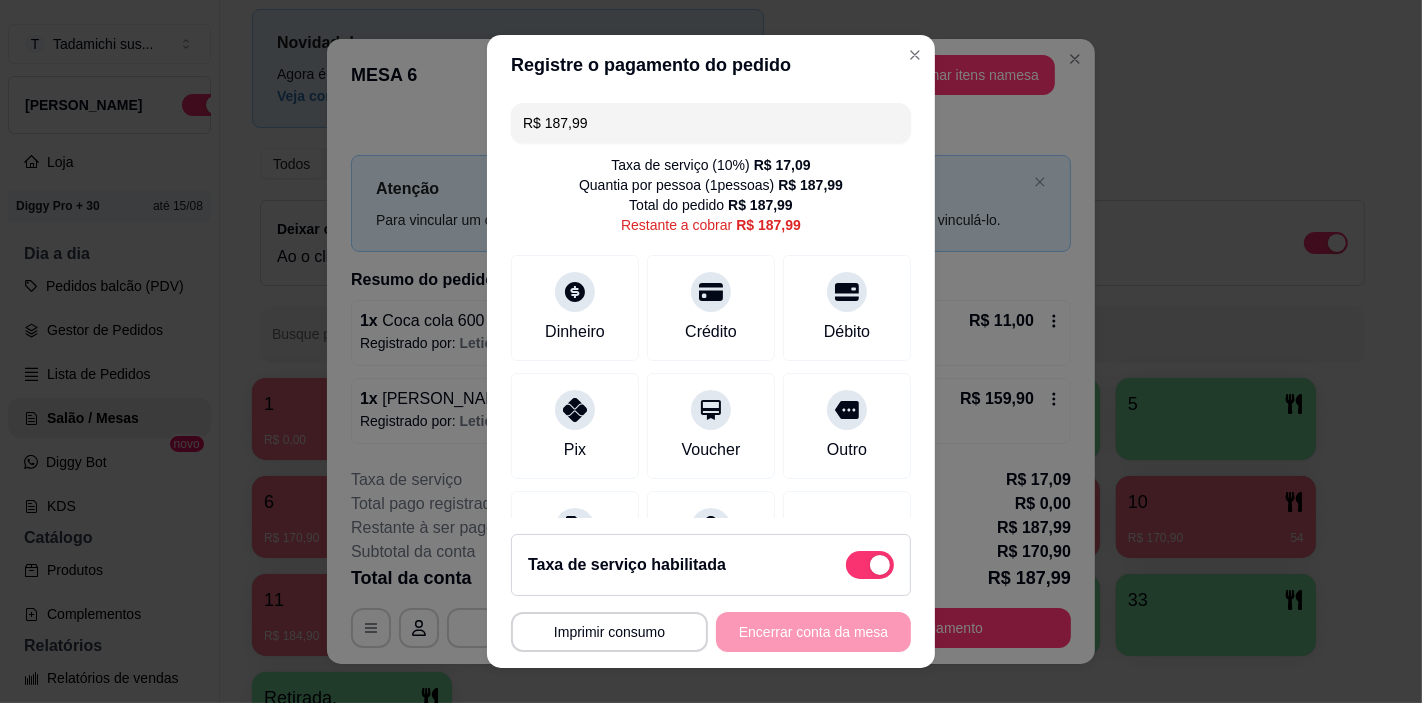 click at bounding box center [880, 565] 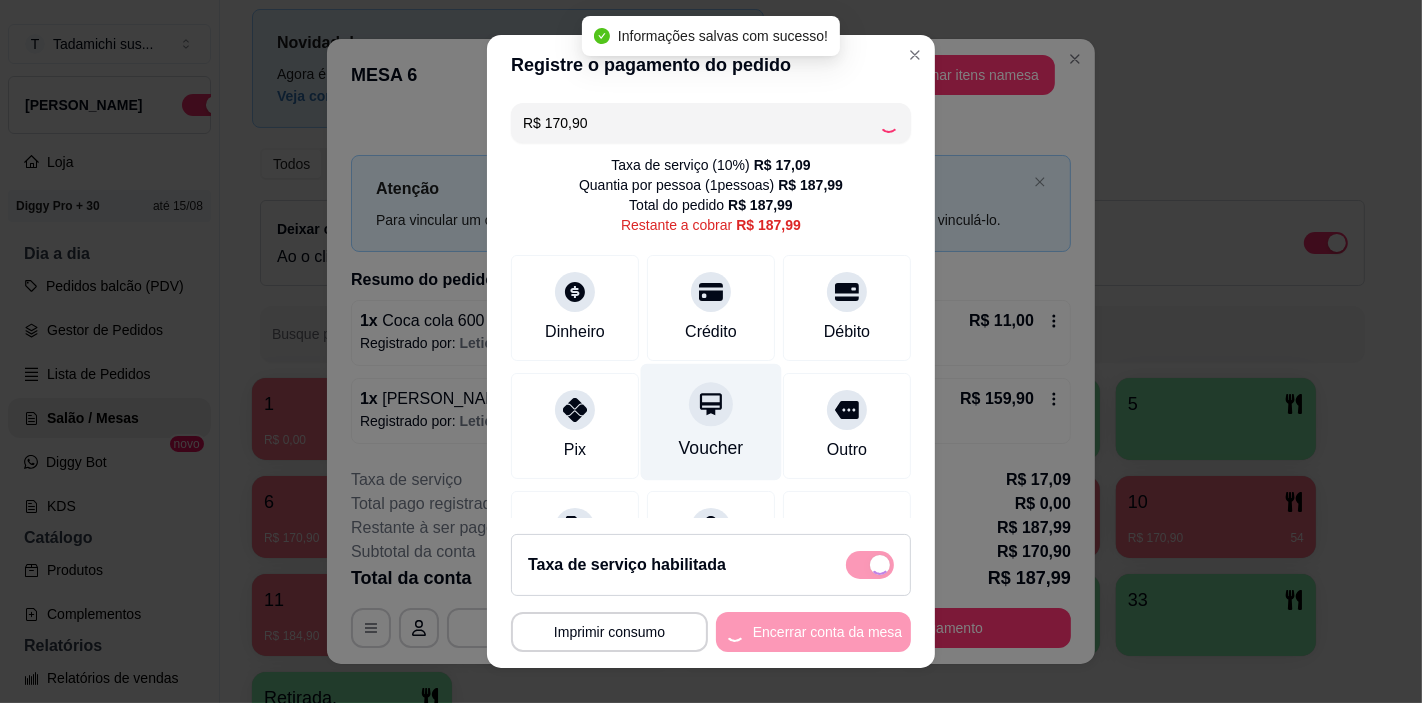checkbox on "false" 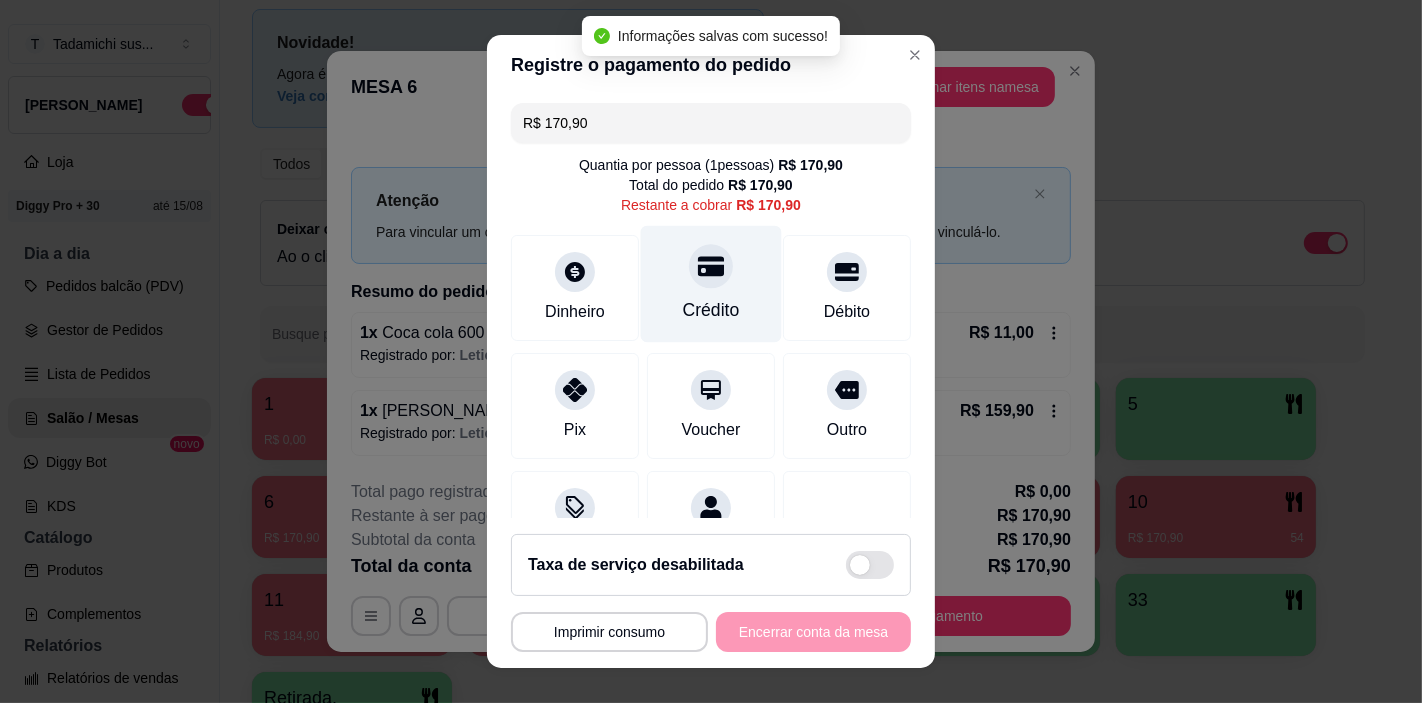 click on "Crédito" at bounding box center (711, 310) 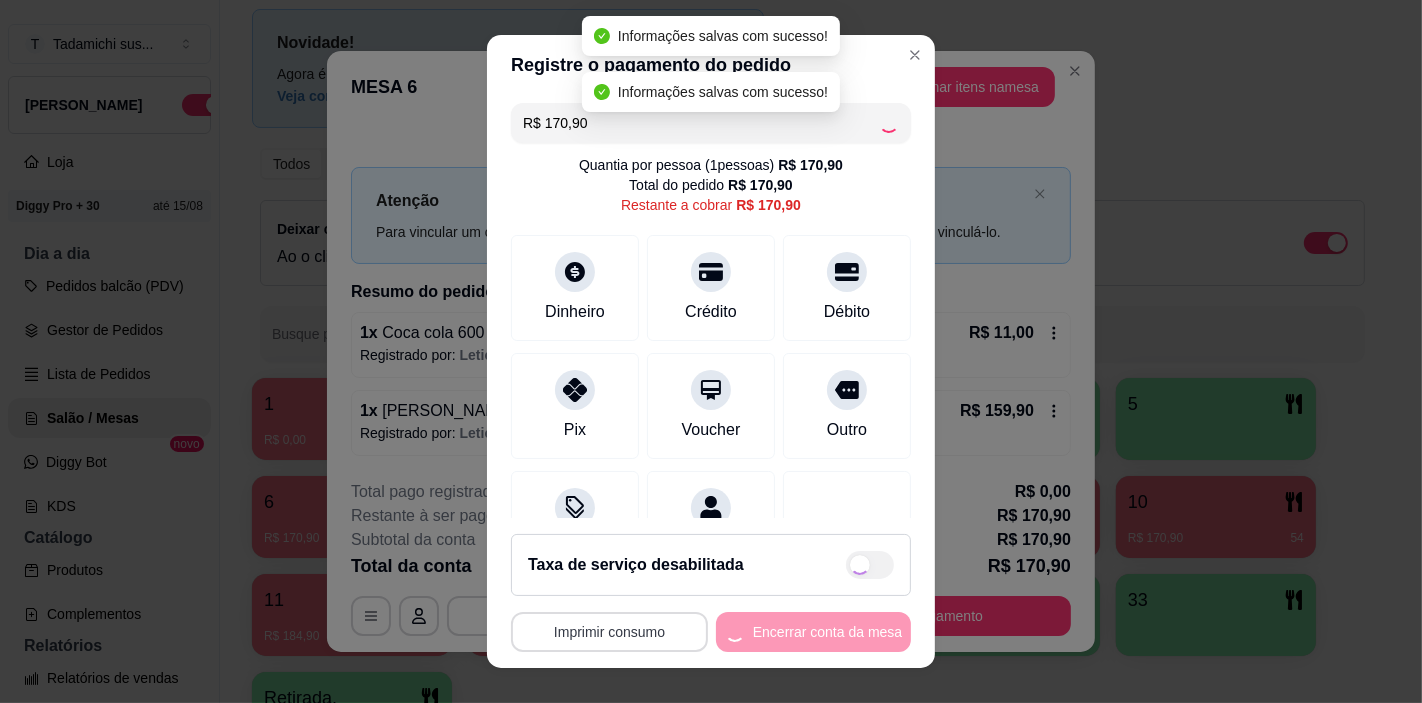 type on "R$ 0,00" 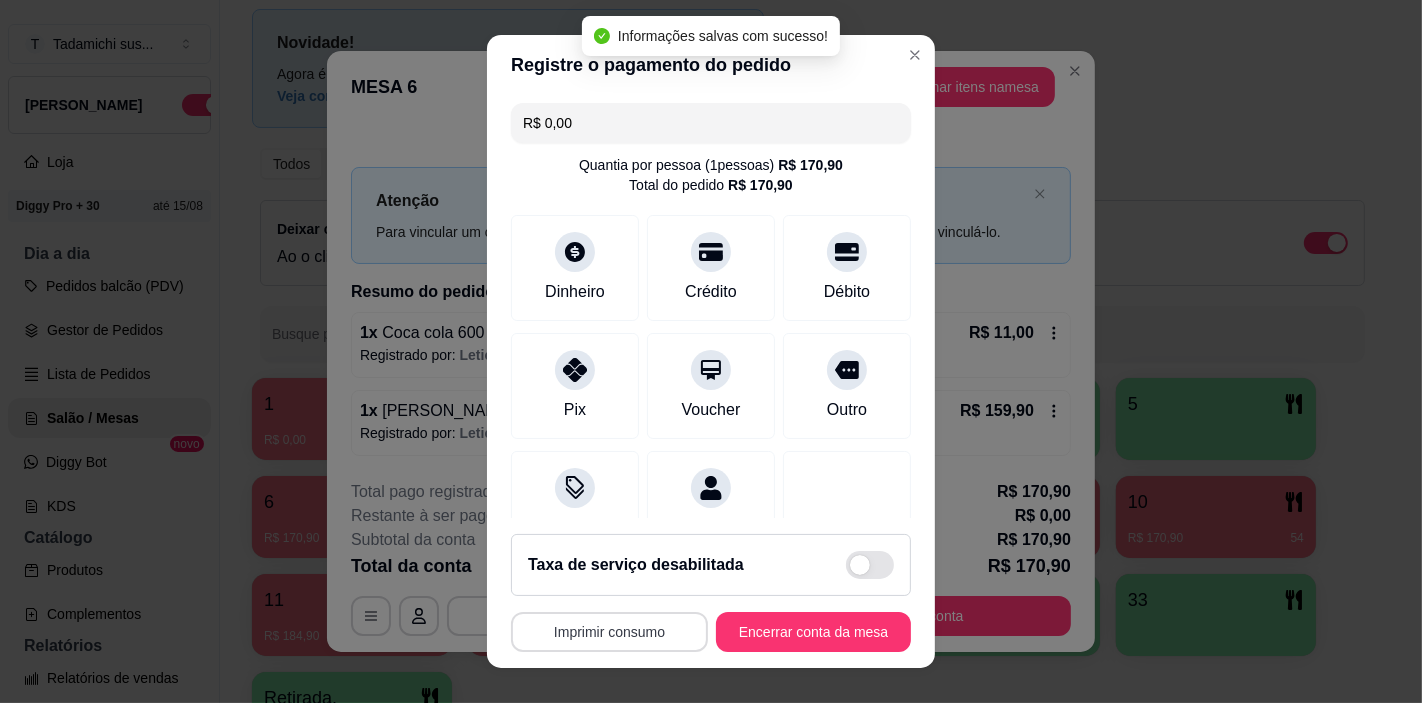 click on "Imprimir consumo" at bounding box center (609, 632) 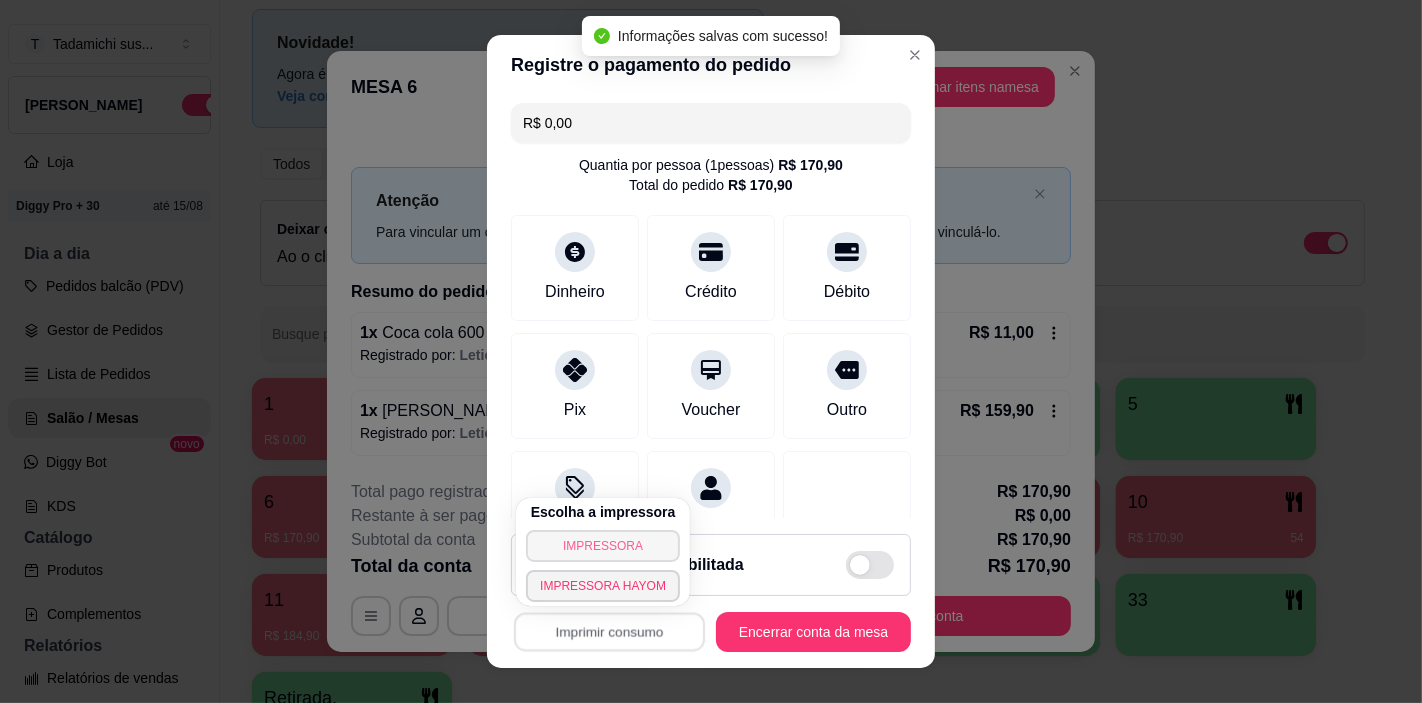 click on "IMPRESSORA" at bounding box center (603, 546) 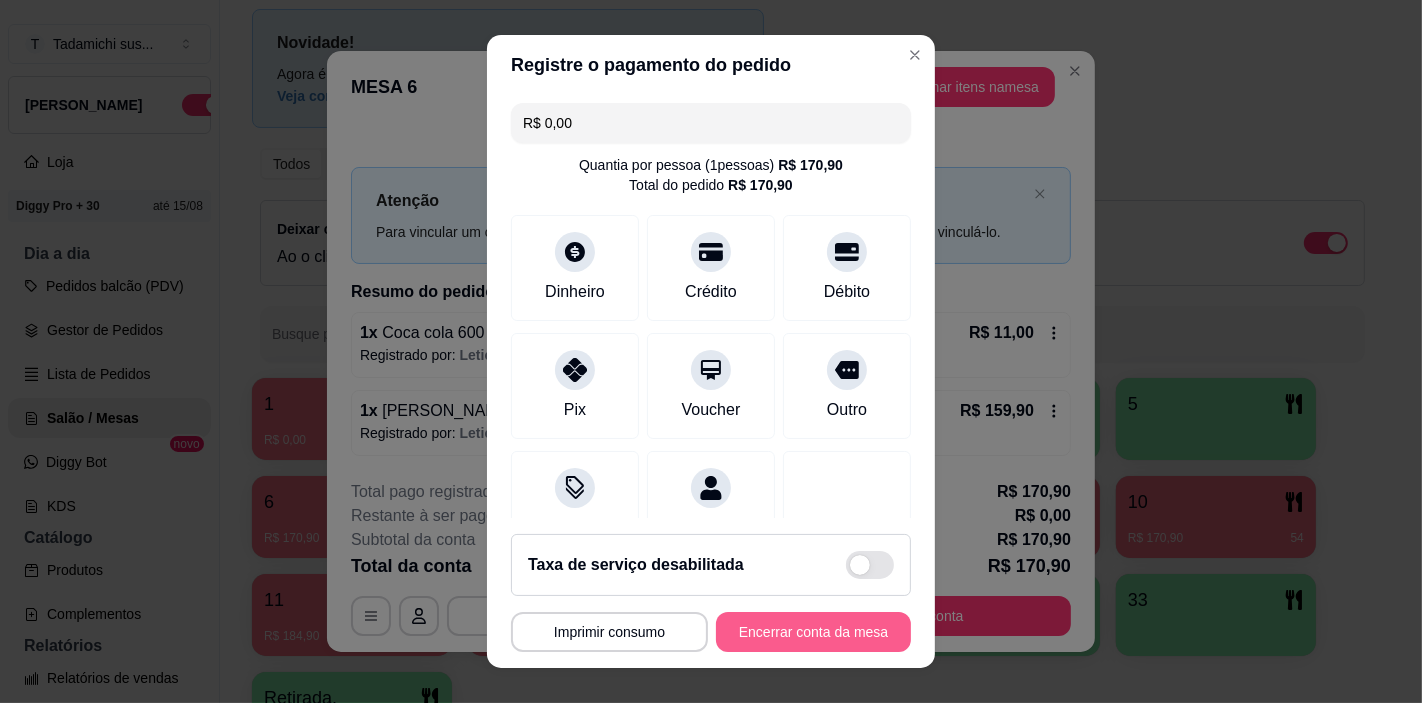 click on "Encerrar conta da mesa" at bounding box center [813, 632] 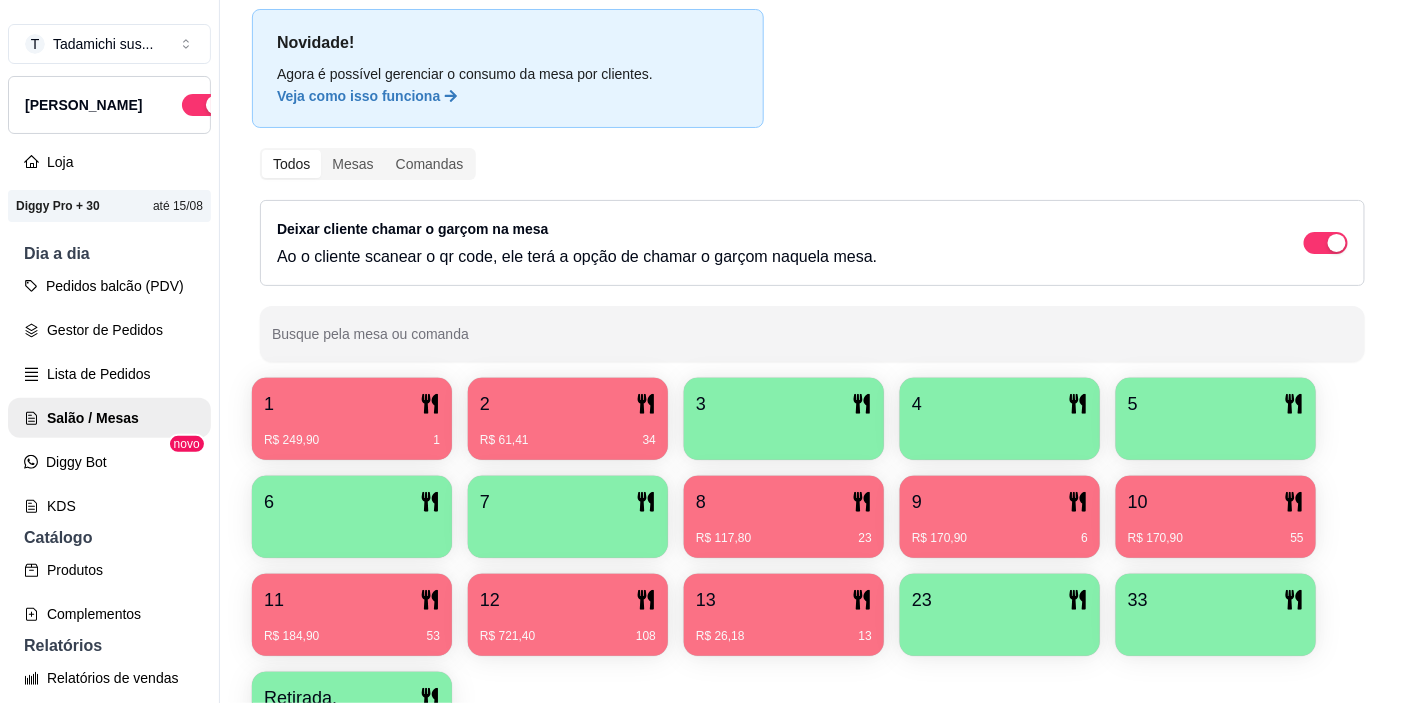 click on "R$ 249,90 1" at bounding box center [352, 433] 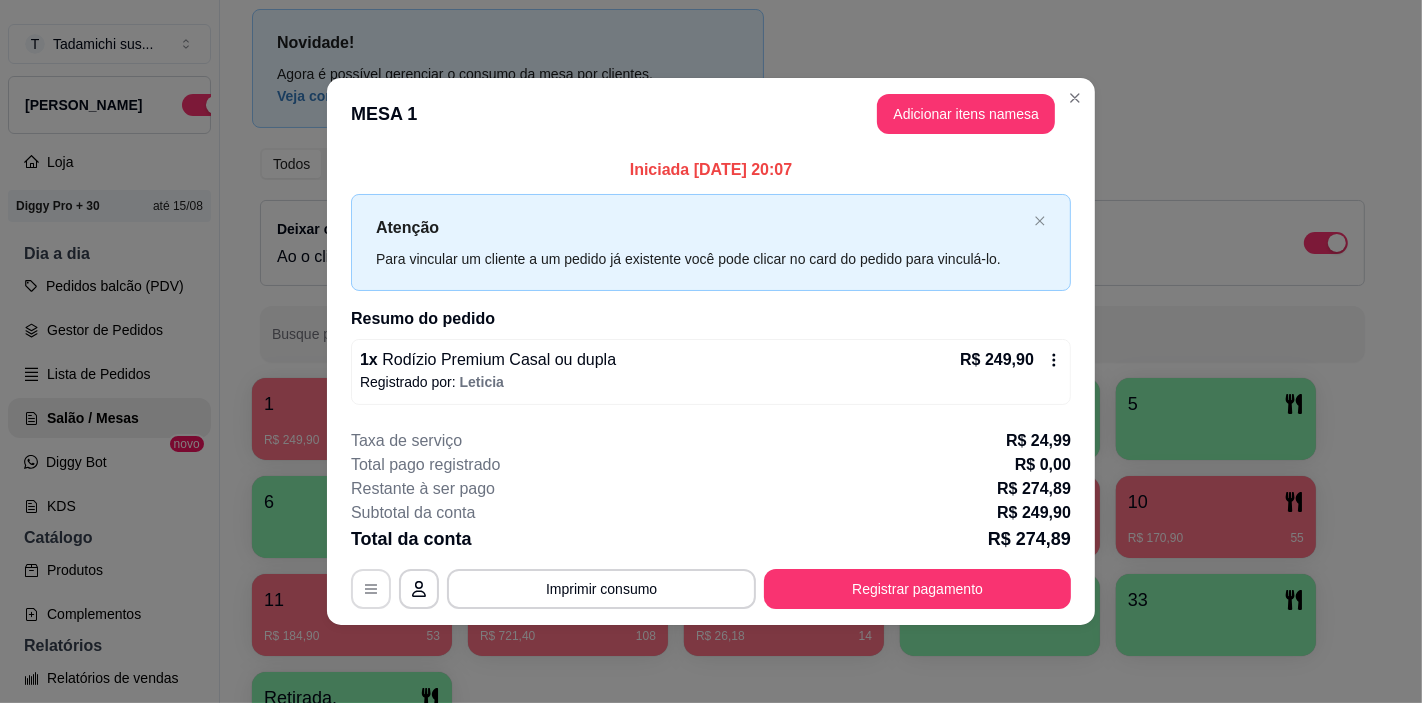 click at bounding box center [371, 589] 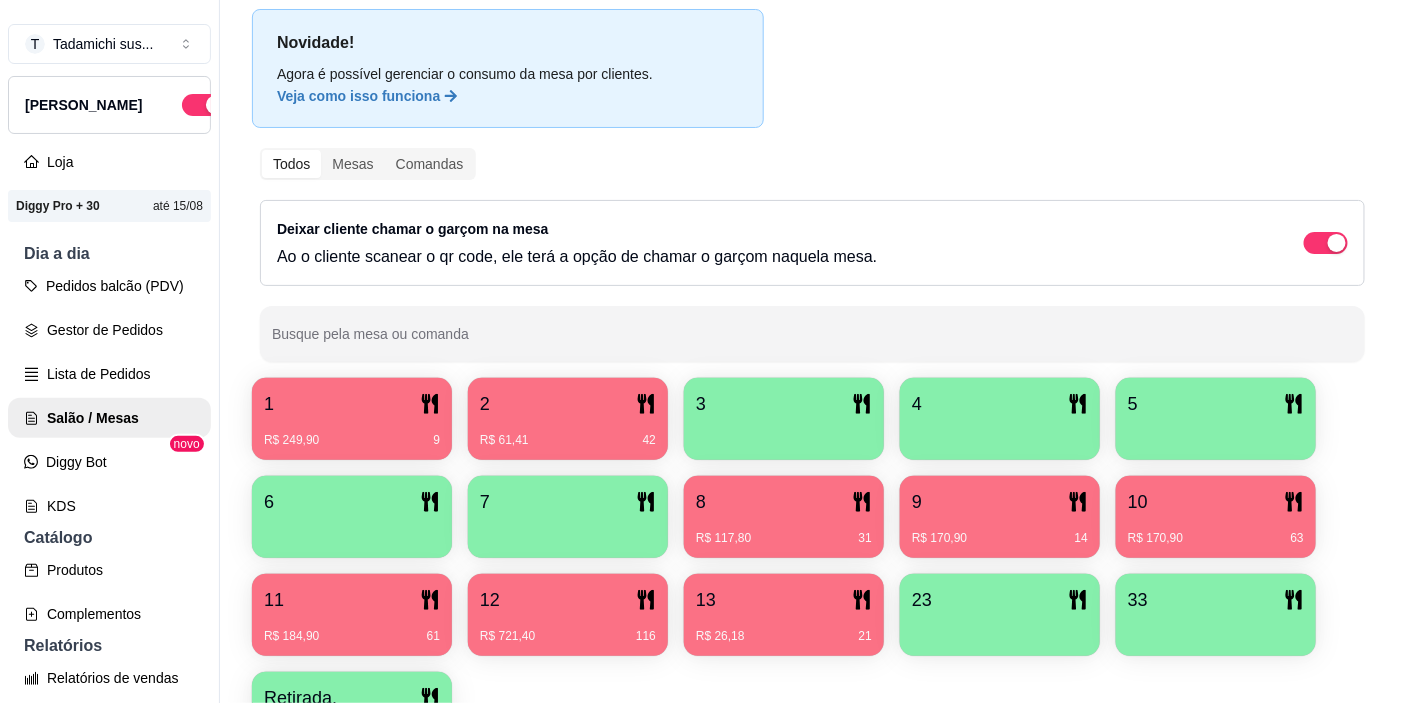 click at bounding box center (1216, 433) 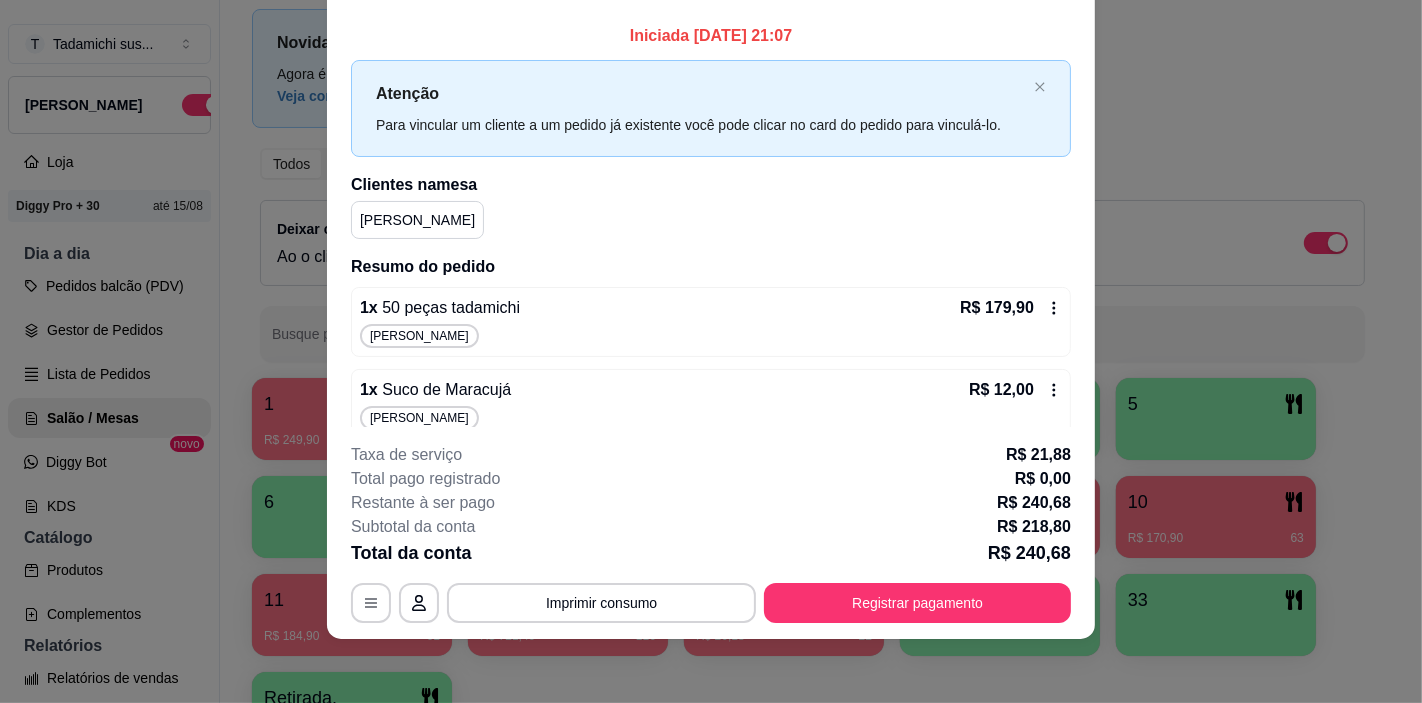 scroll, scrollTop: 0, scrollLeft: 0, axis: both 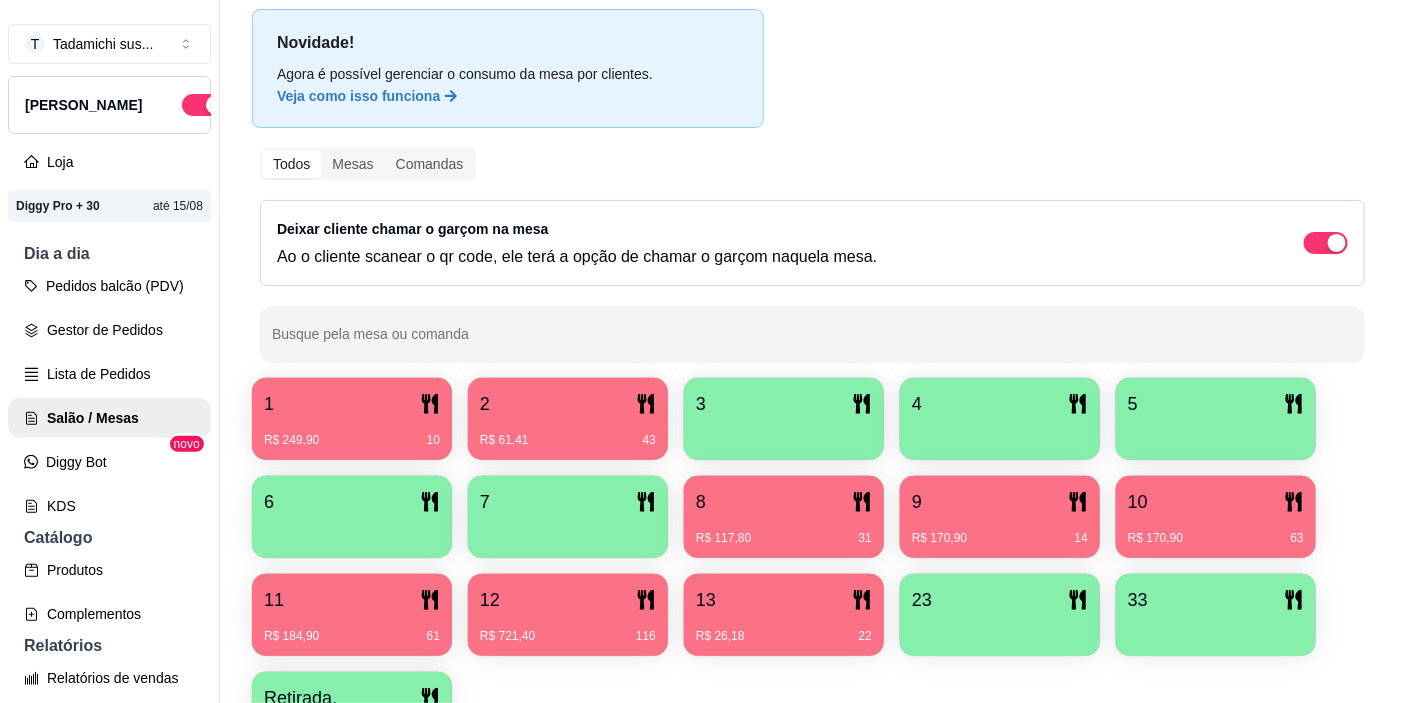 click on "R$ 117,80 31" at bounding box center (784, 531) 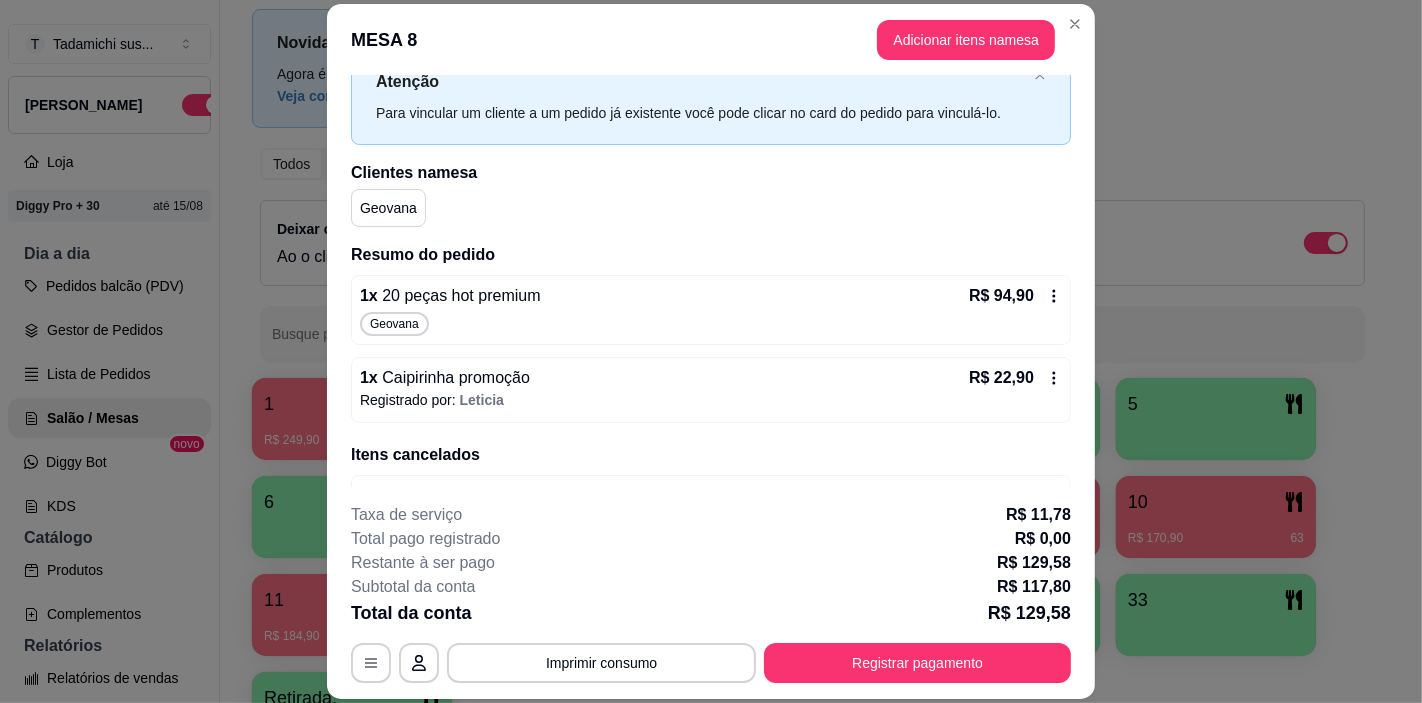 scroll, scrollTop: 111, scrollLeft: 0, axis: vertical 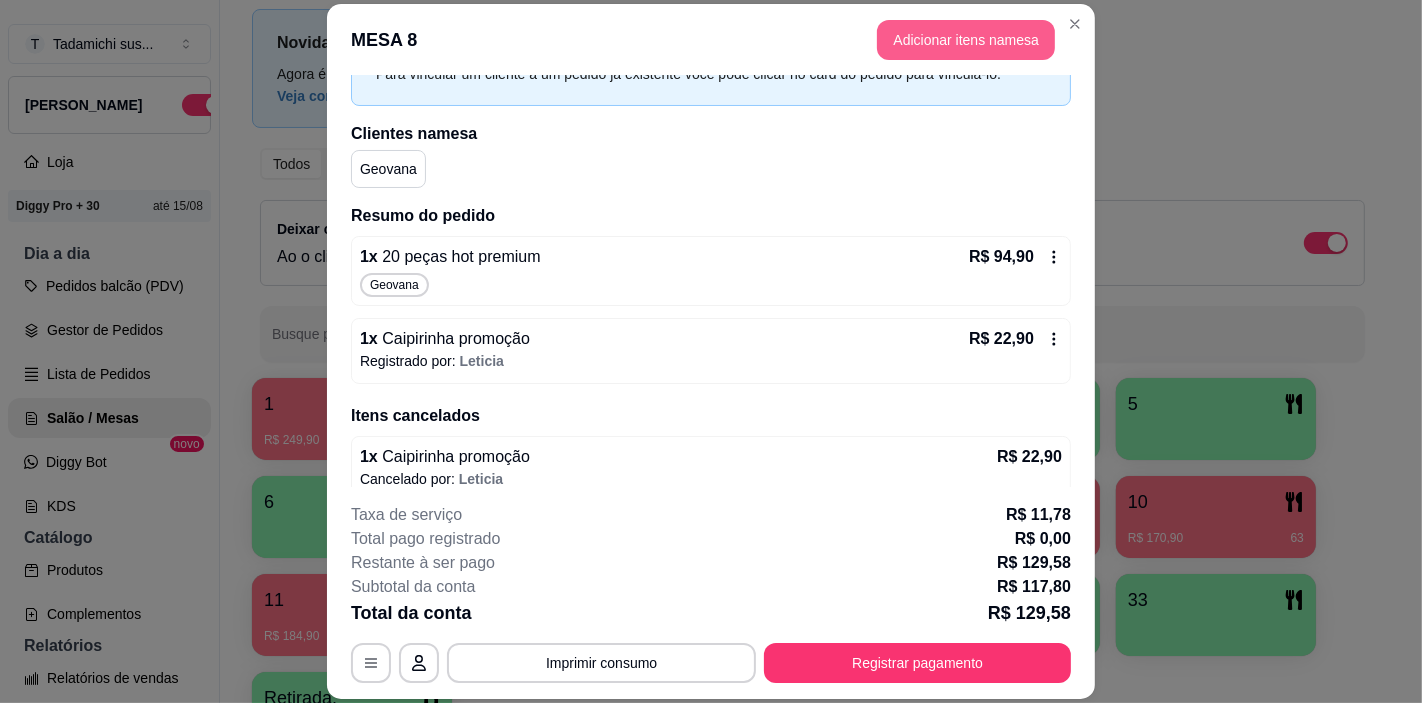 click on "Adicionar itens na  mesa" at bounding box center (966, 40) 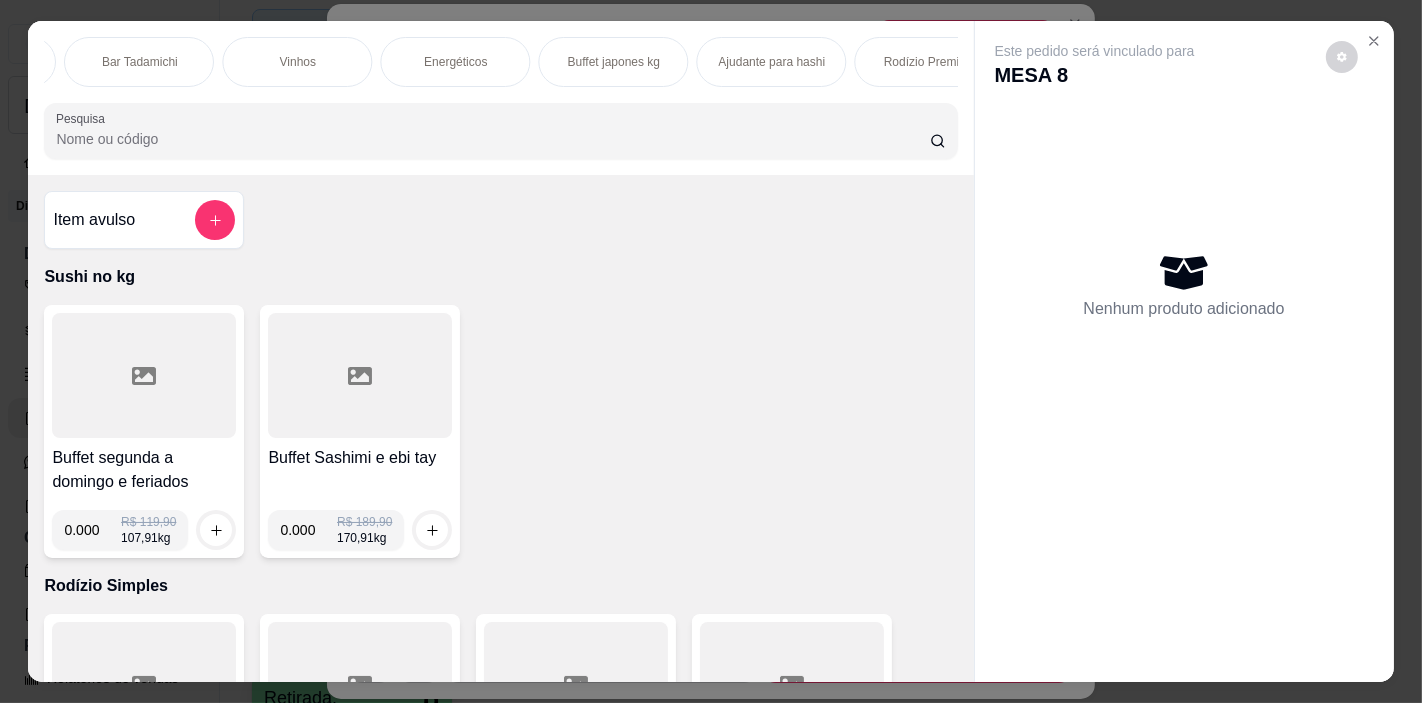 scroll, scrollTop: 0, scrollLeft: 3817, axis: horizontal 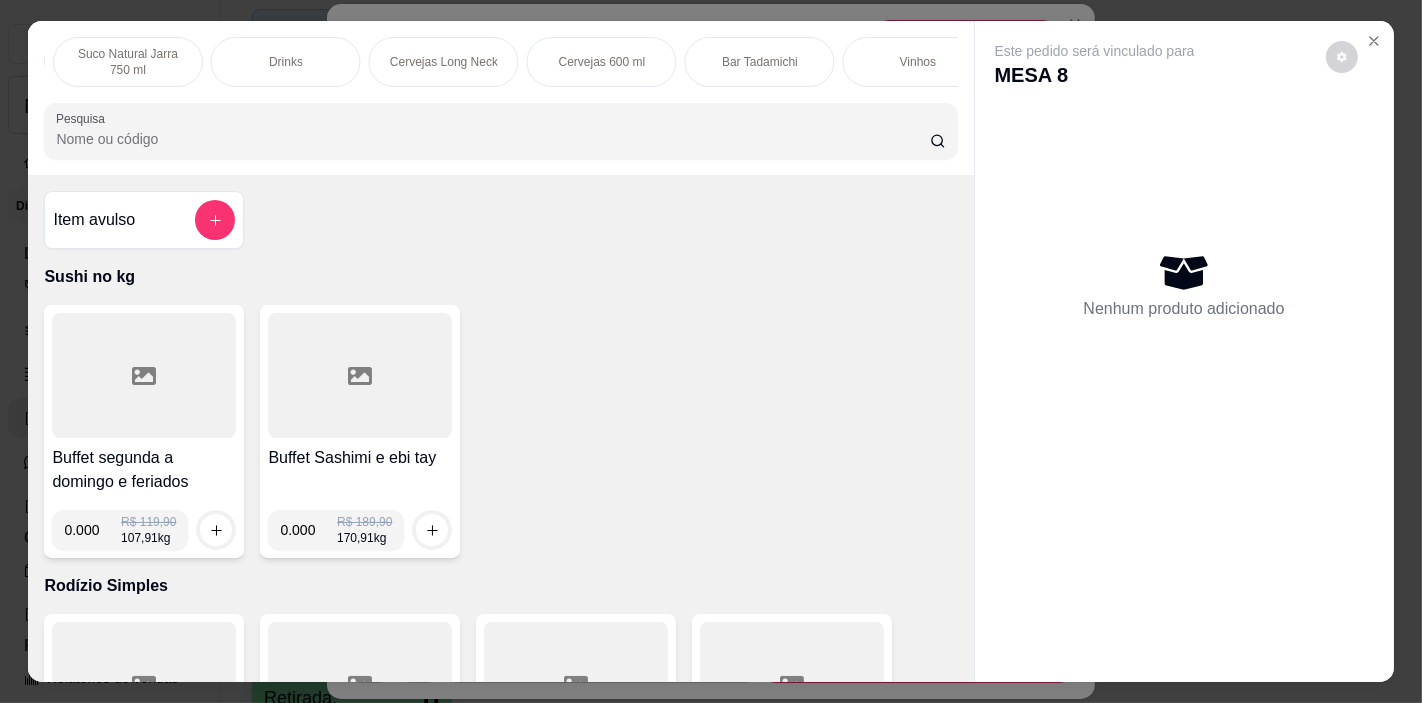 click on "Drinks" at bounding box center [286, 62] 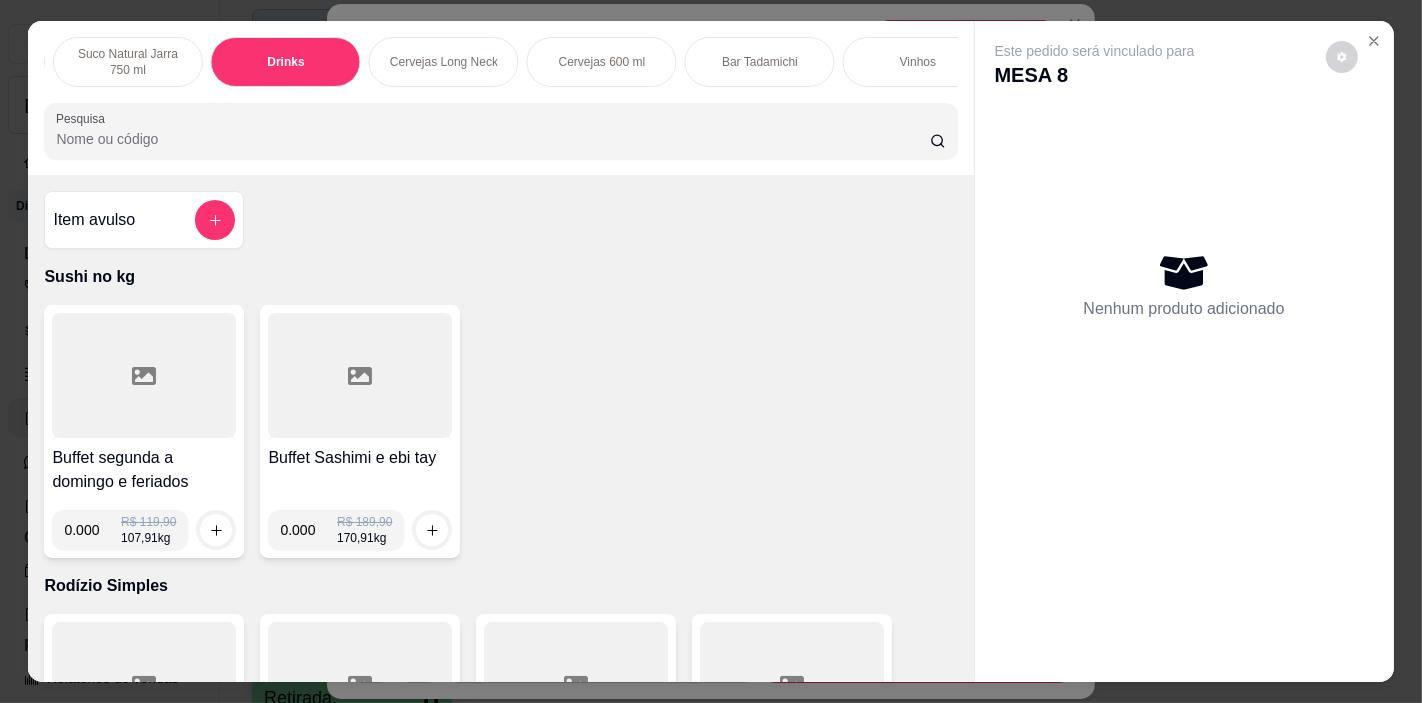 scroll, scrollTop: 22941, scrollLeft: 0, axis: vertical 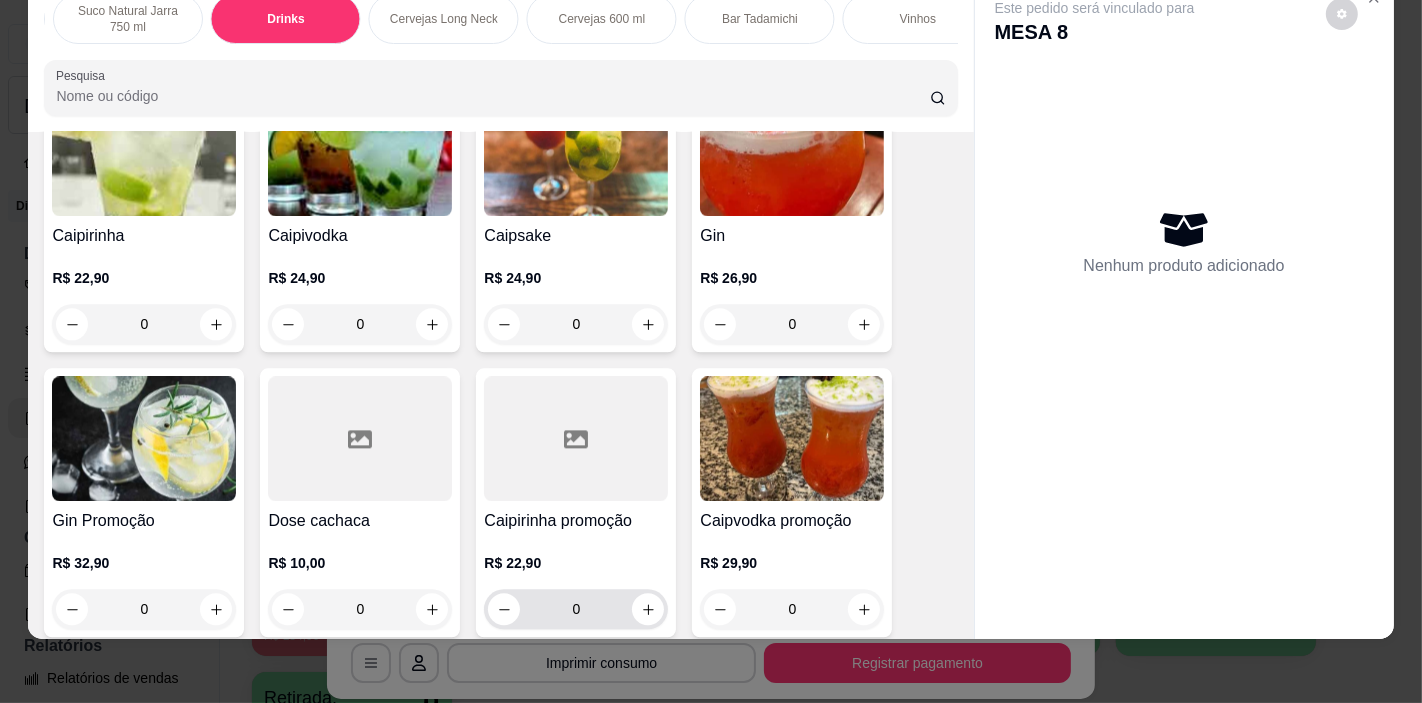 click at bounding box center [648, 609] 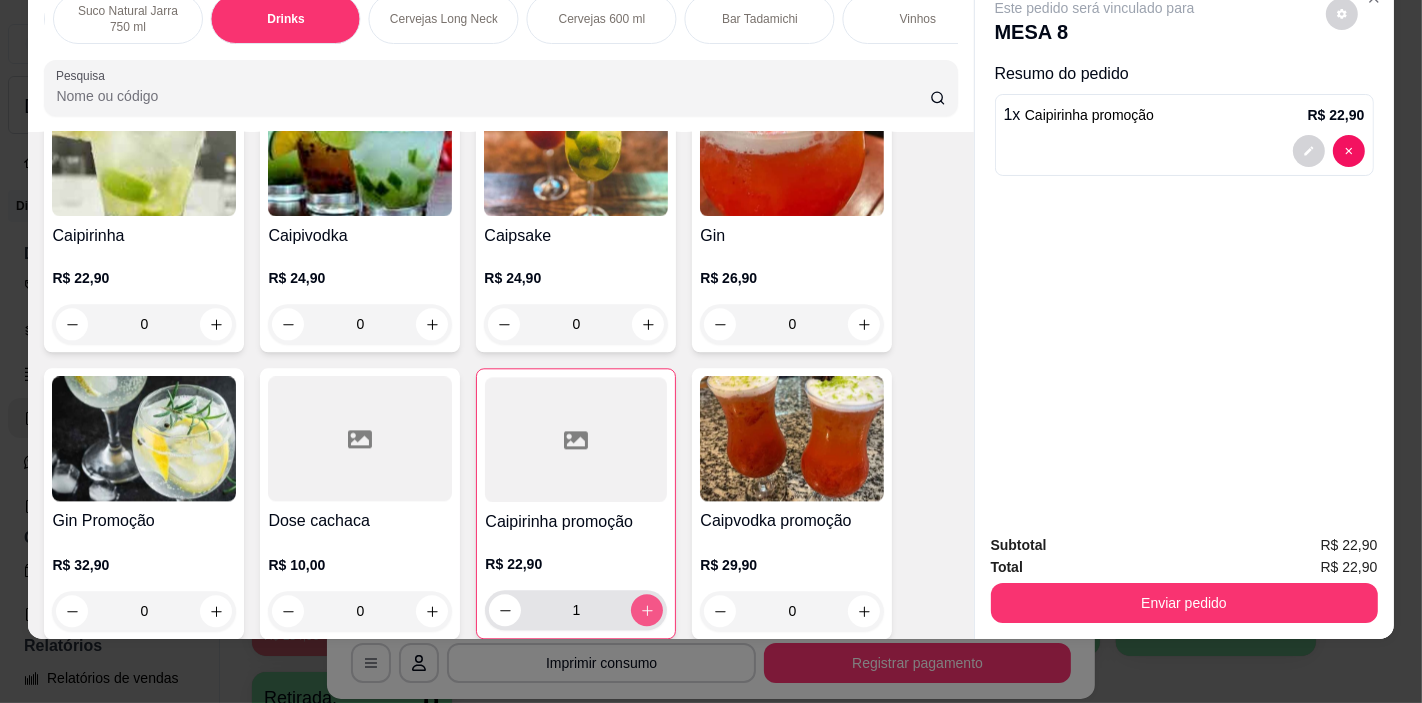 type on "1" 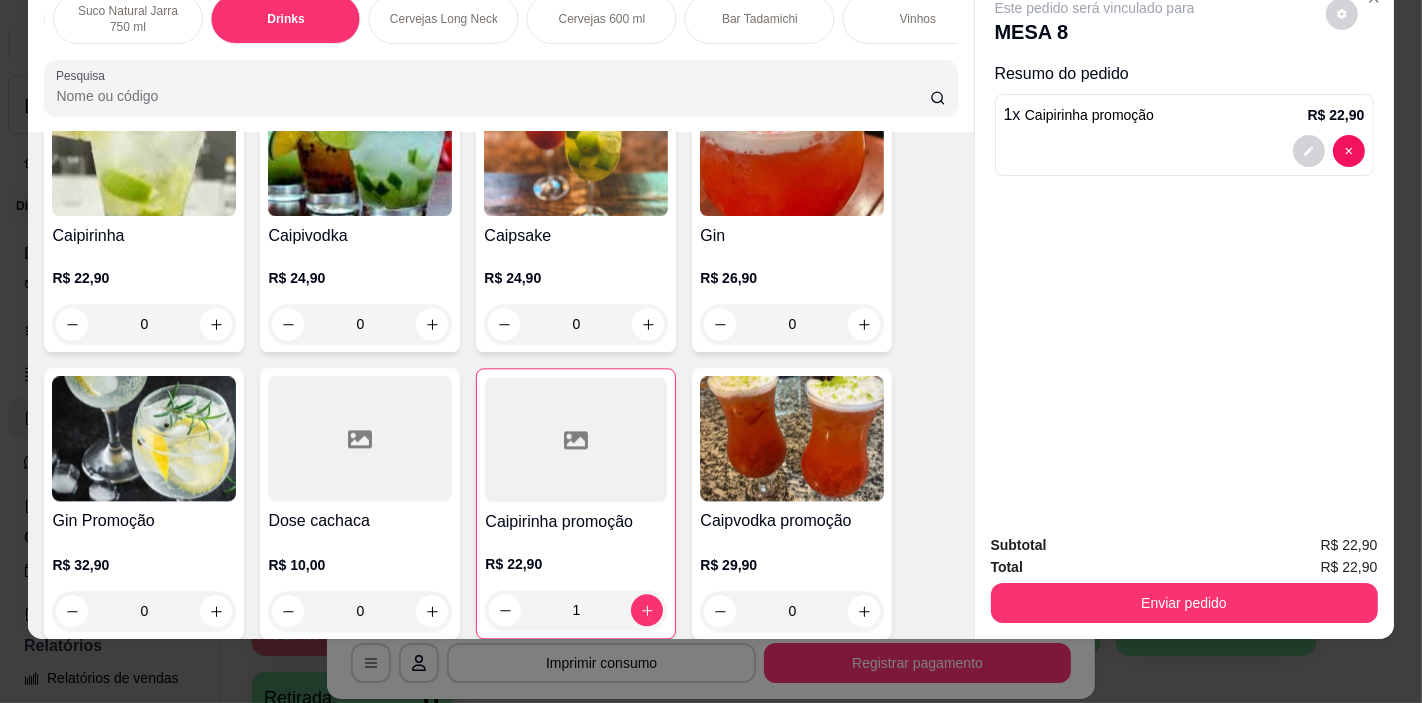click on "Enviar pedido" at bounding box center [1184, 603] 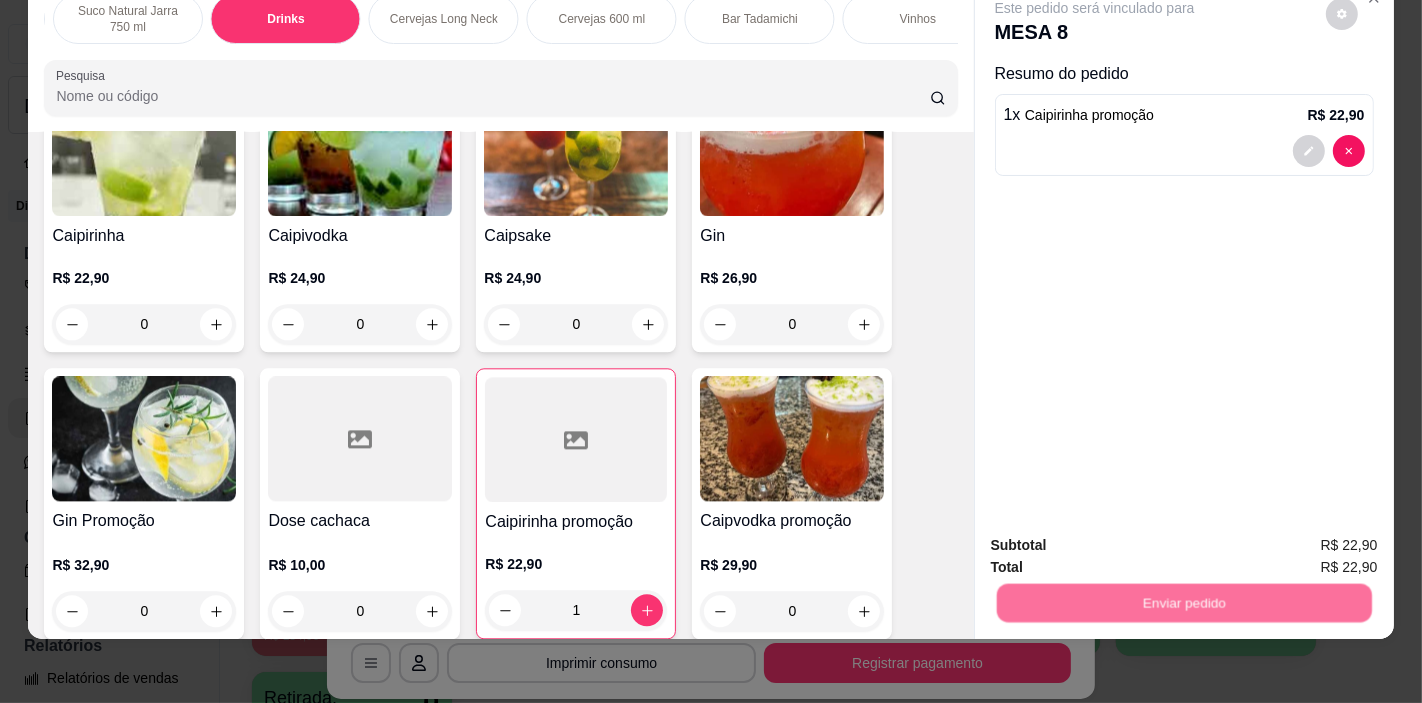 click on "Não registrar e enviar pedido" at bounding box center (1117, 537) 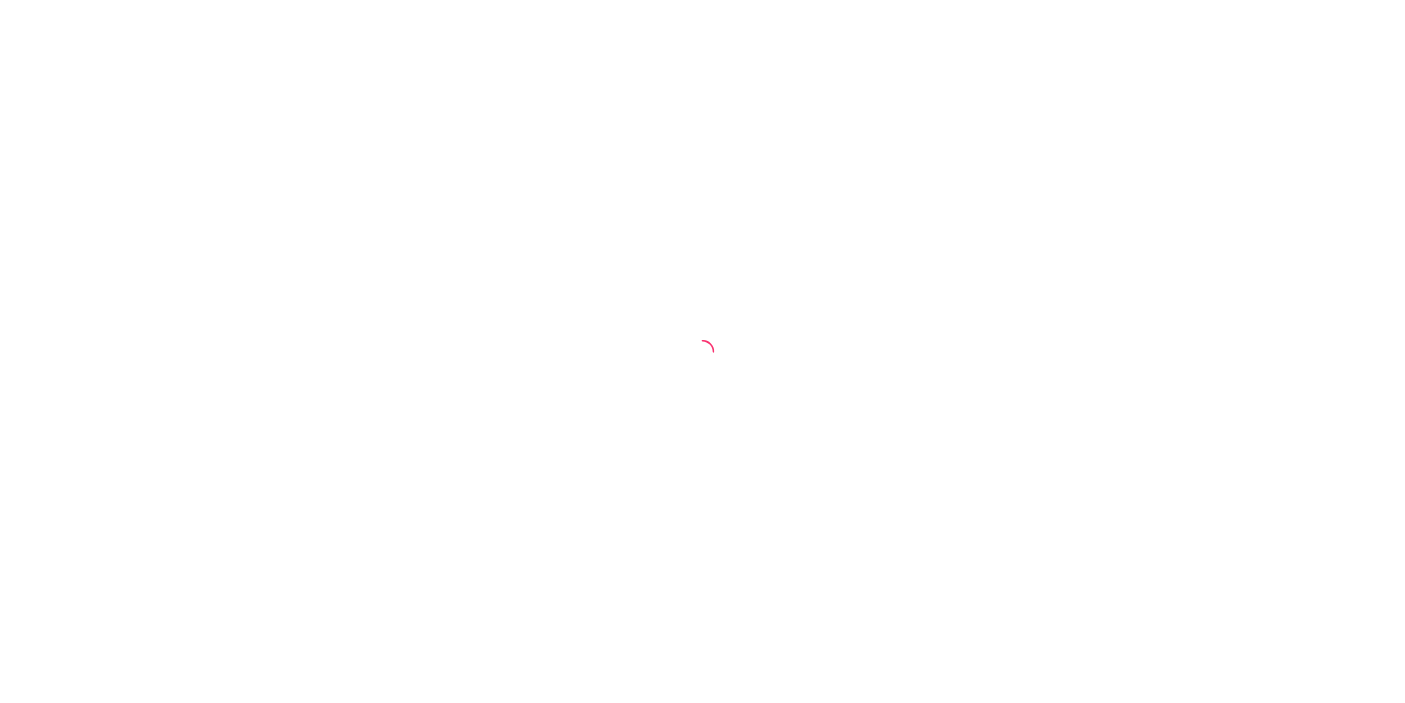 scroll, scrollTop: 0, scrollLeft: 0, axis: both 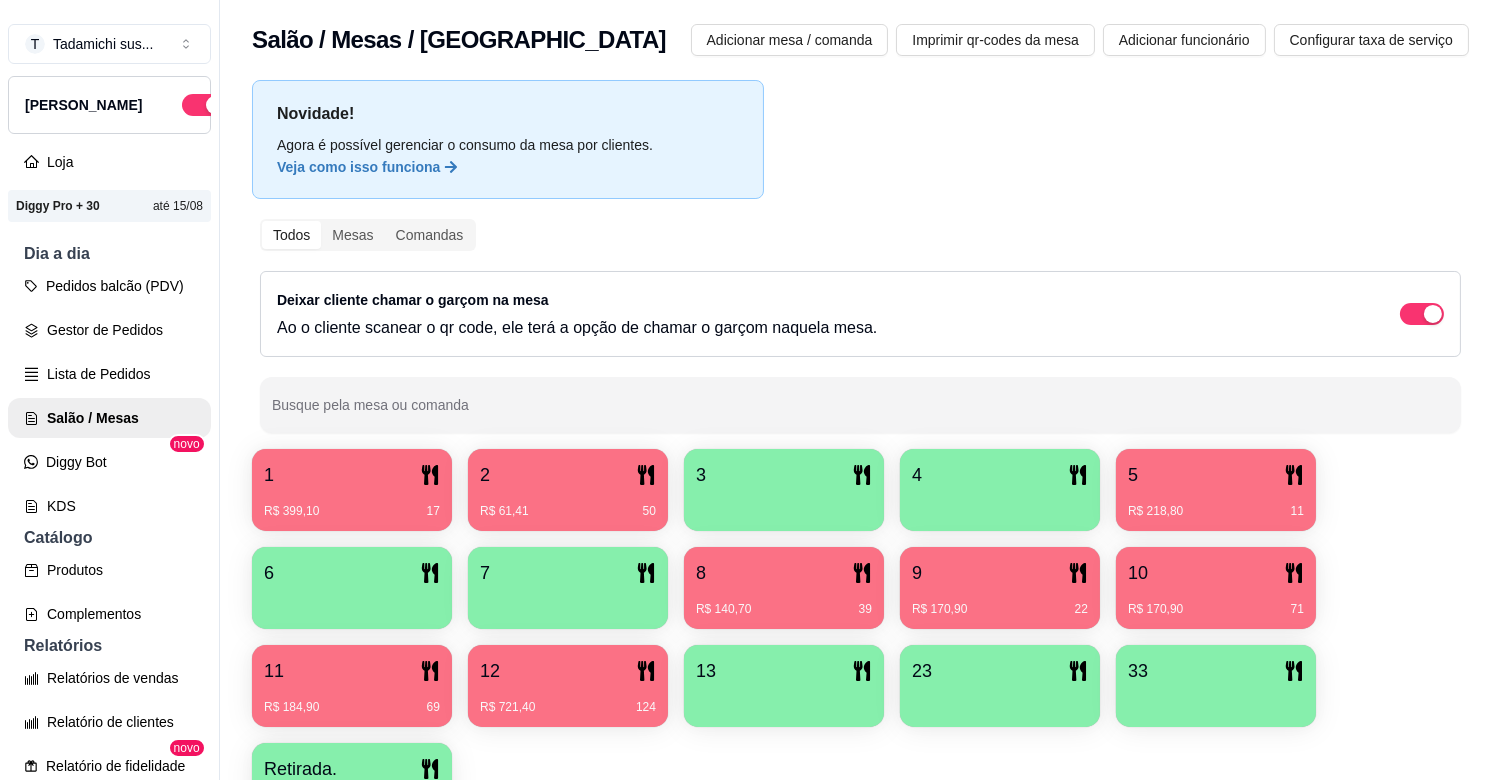click at bounding box center [352, 602] 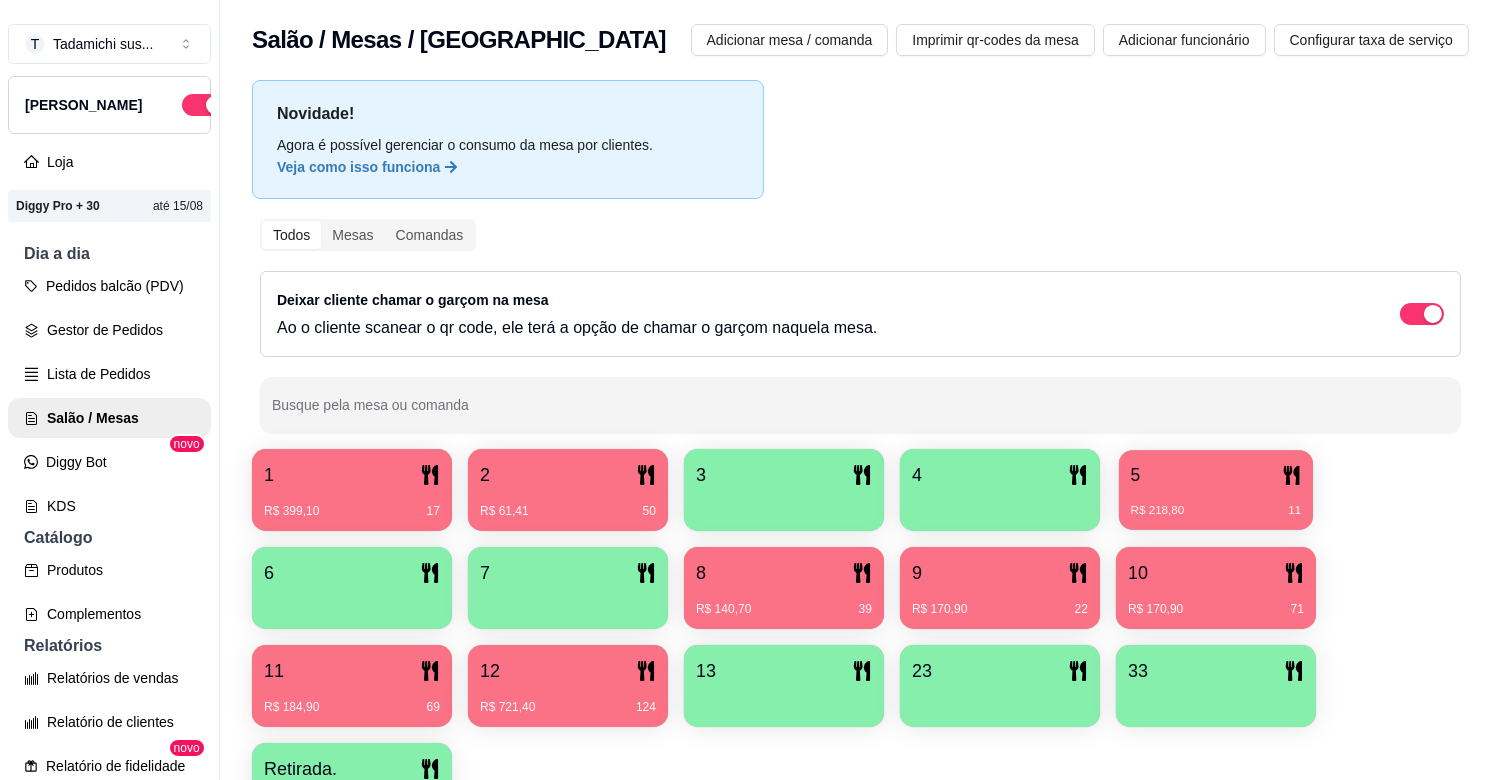 click on "R$ 218,80 11" at bounding box center (1216, 503) 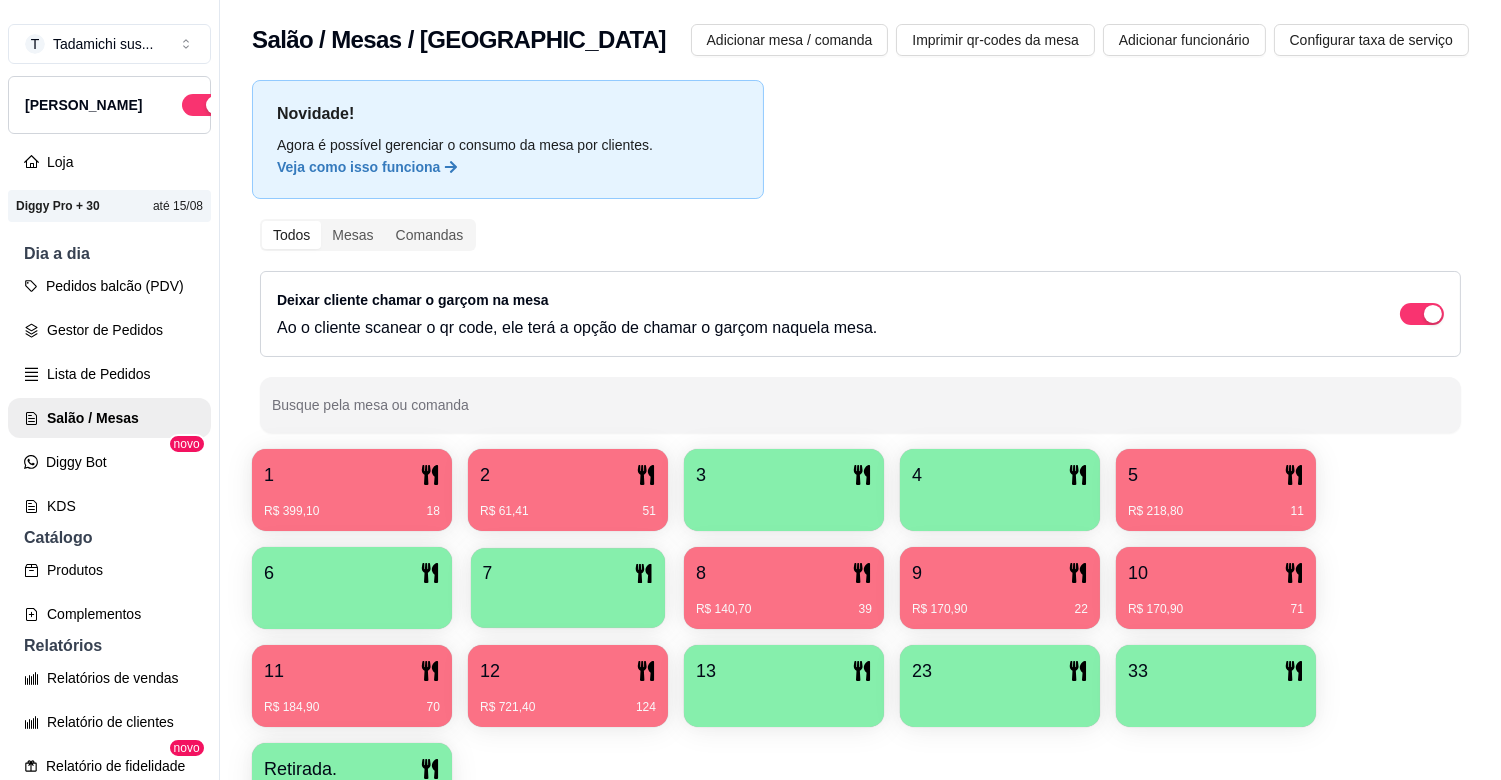 click at bounding box center (568, 601) 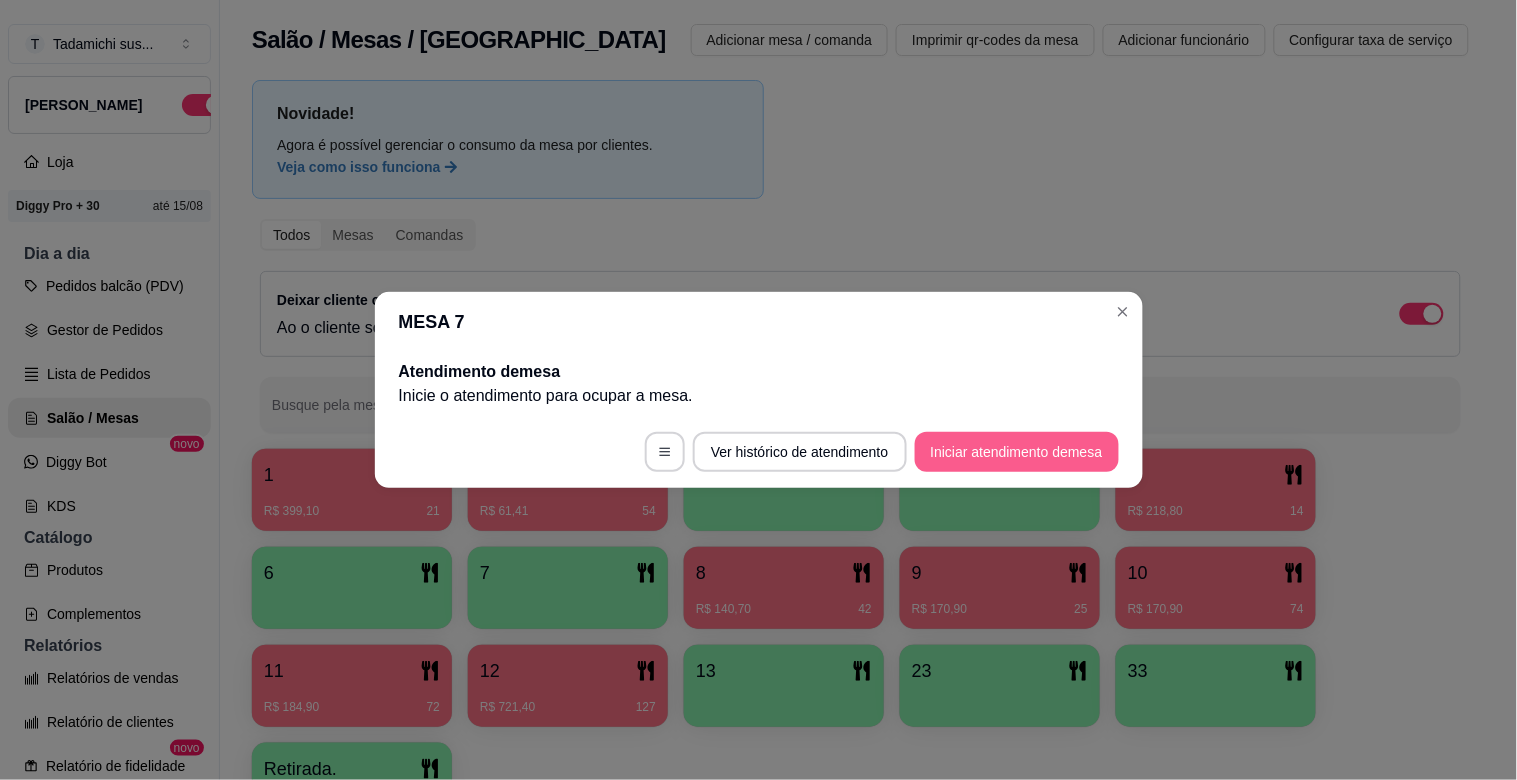 click on "Iniciar atendimento de  mesa" at bounding box center (1017, 452) 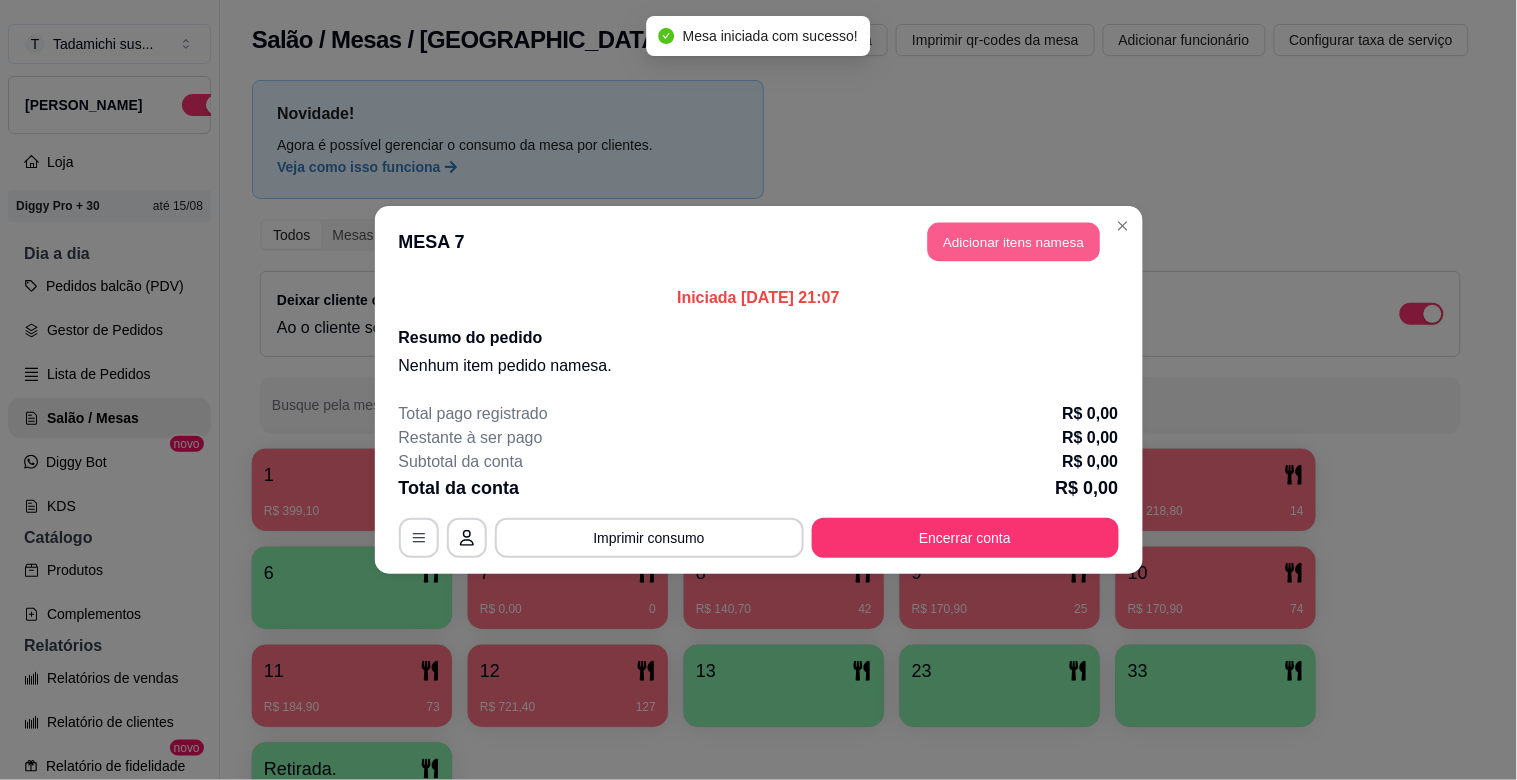 click on "Adicionar itens na  mesa" at bounding box center [1014, 242] 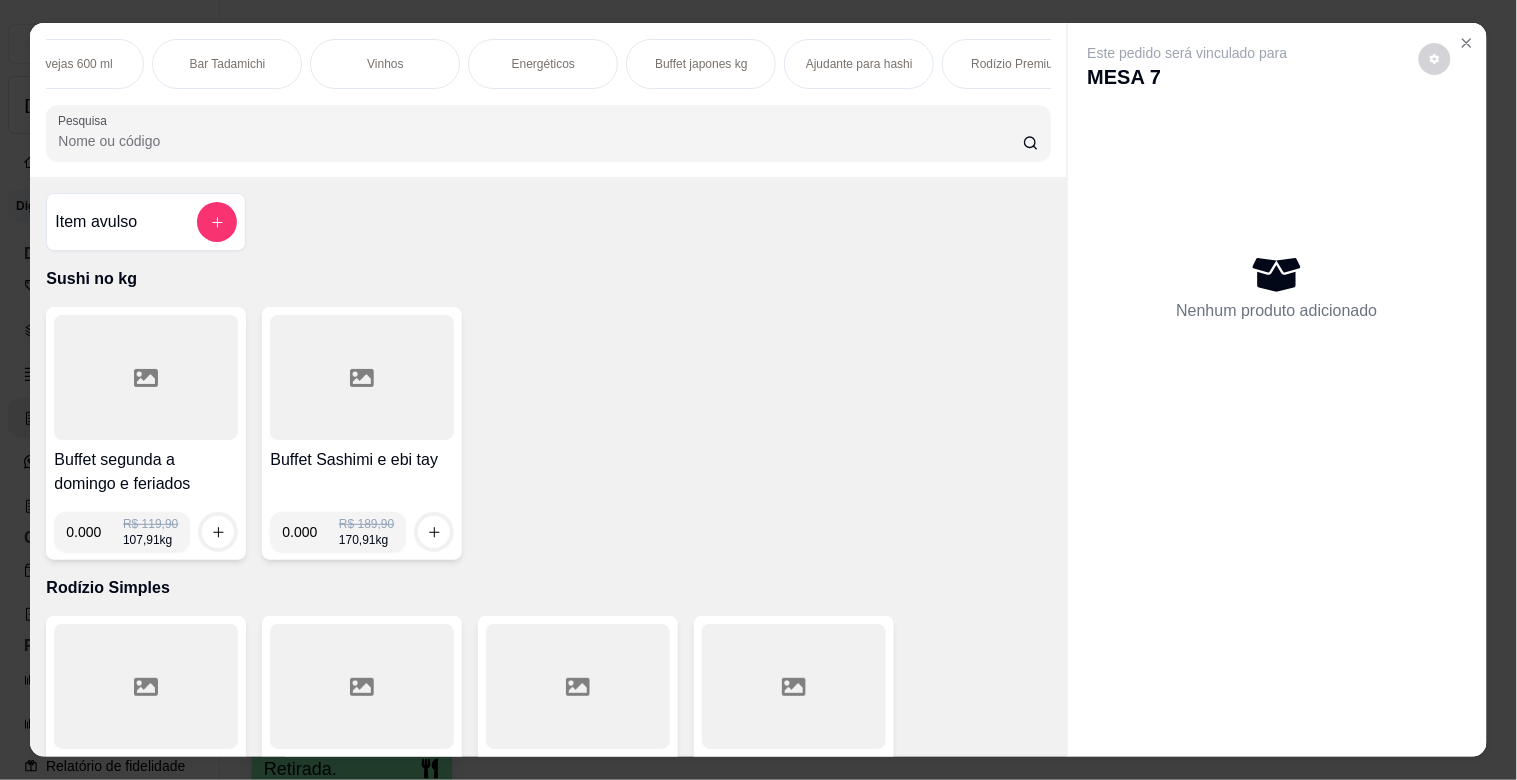 scroll, scrollTop: 0, scrollLeft: 3688, axis: horizontal 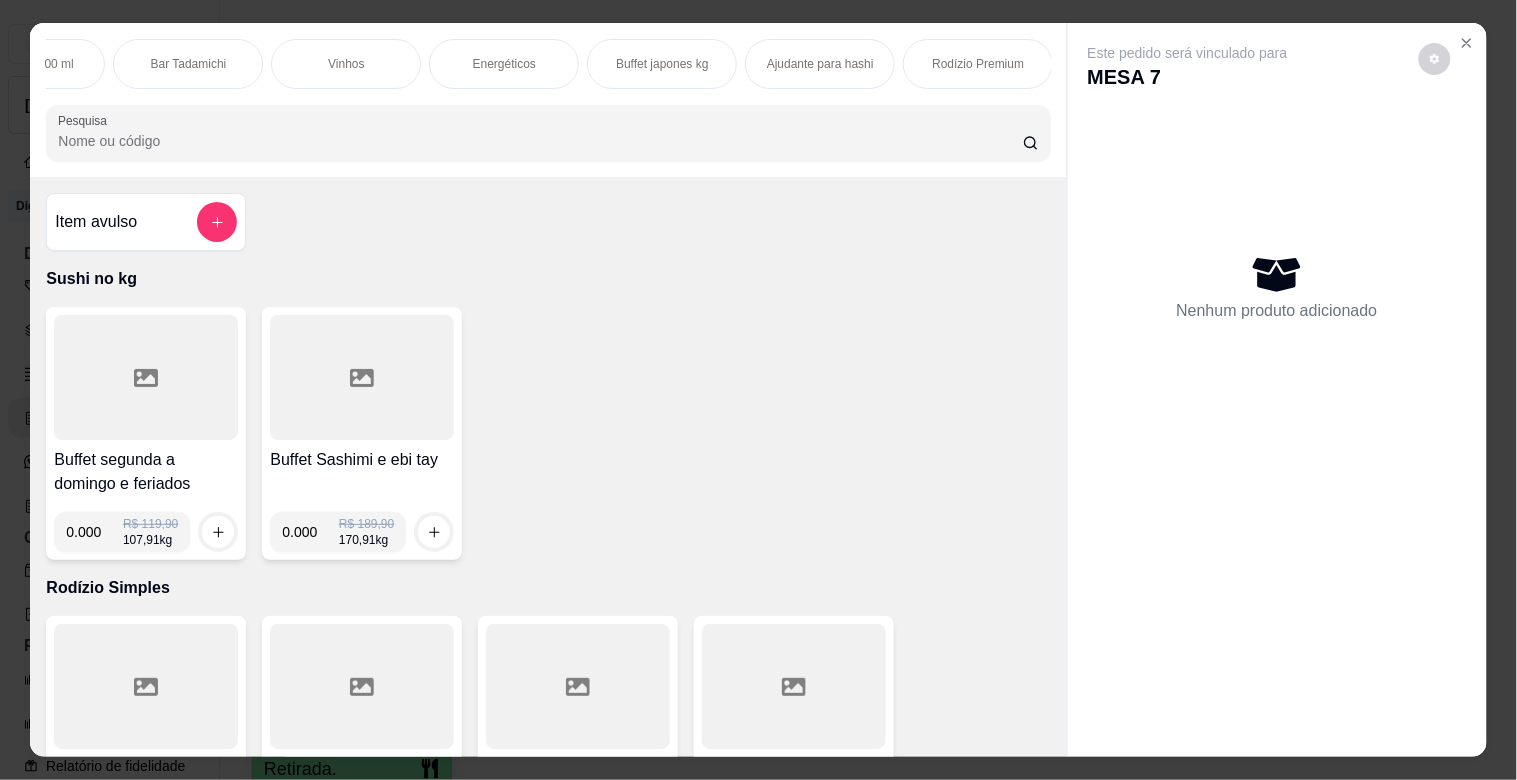 click on "Rodízio Premium" at bounding box center (978, 64) 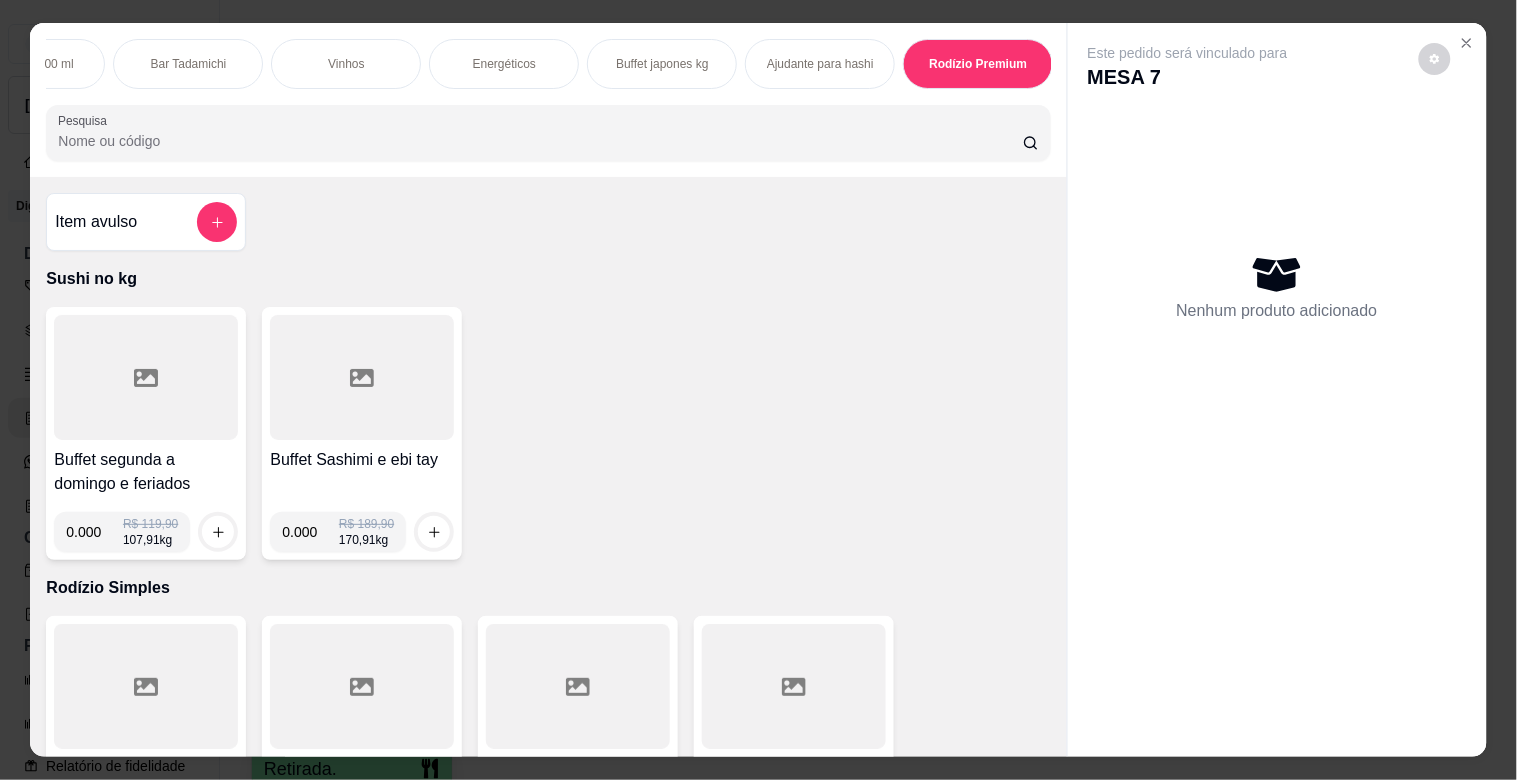 scroll, scrollTop: 26752, scrollLeft: 0, axis: vertical 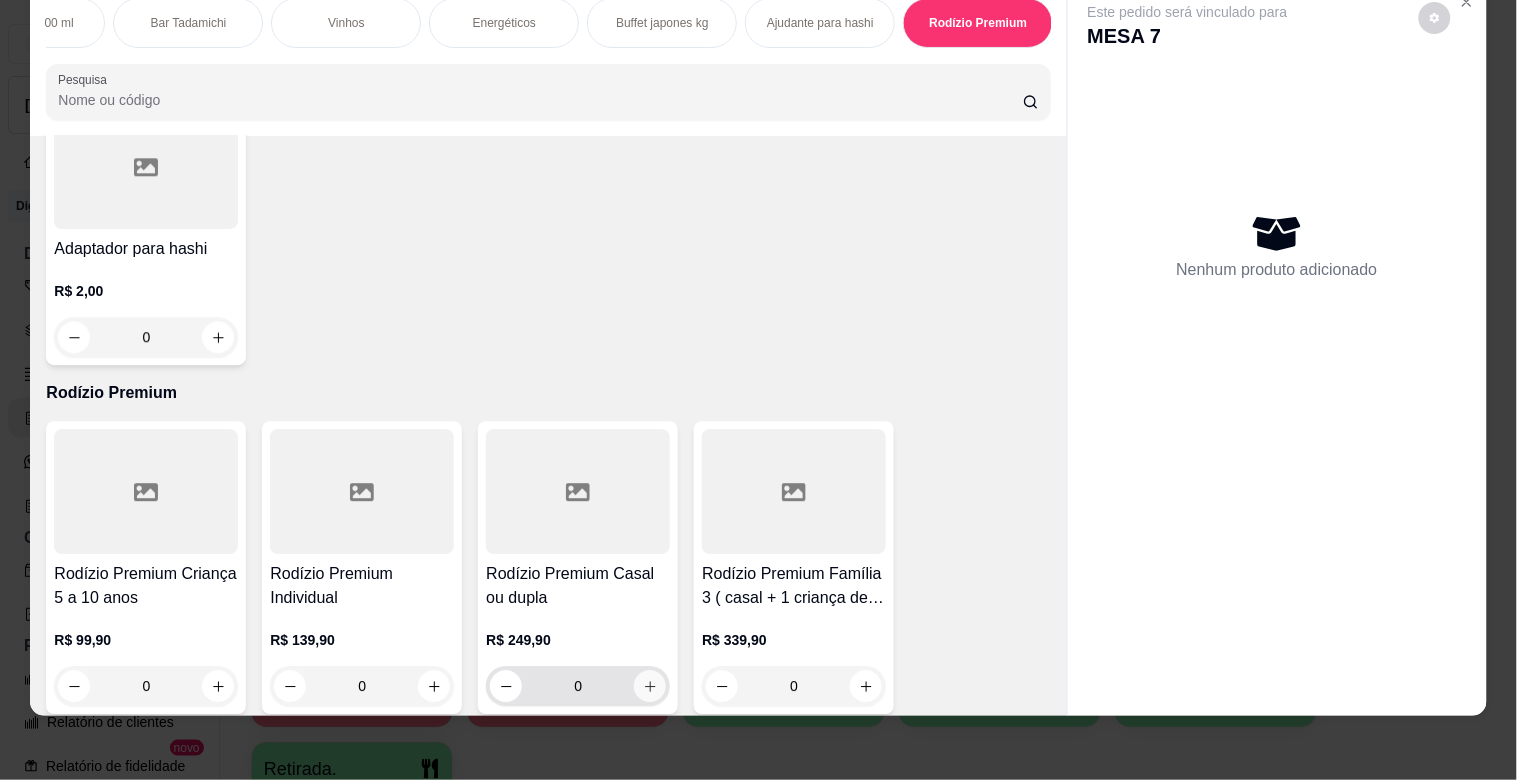 click at bounding box center [650, 686] 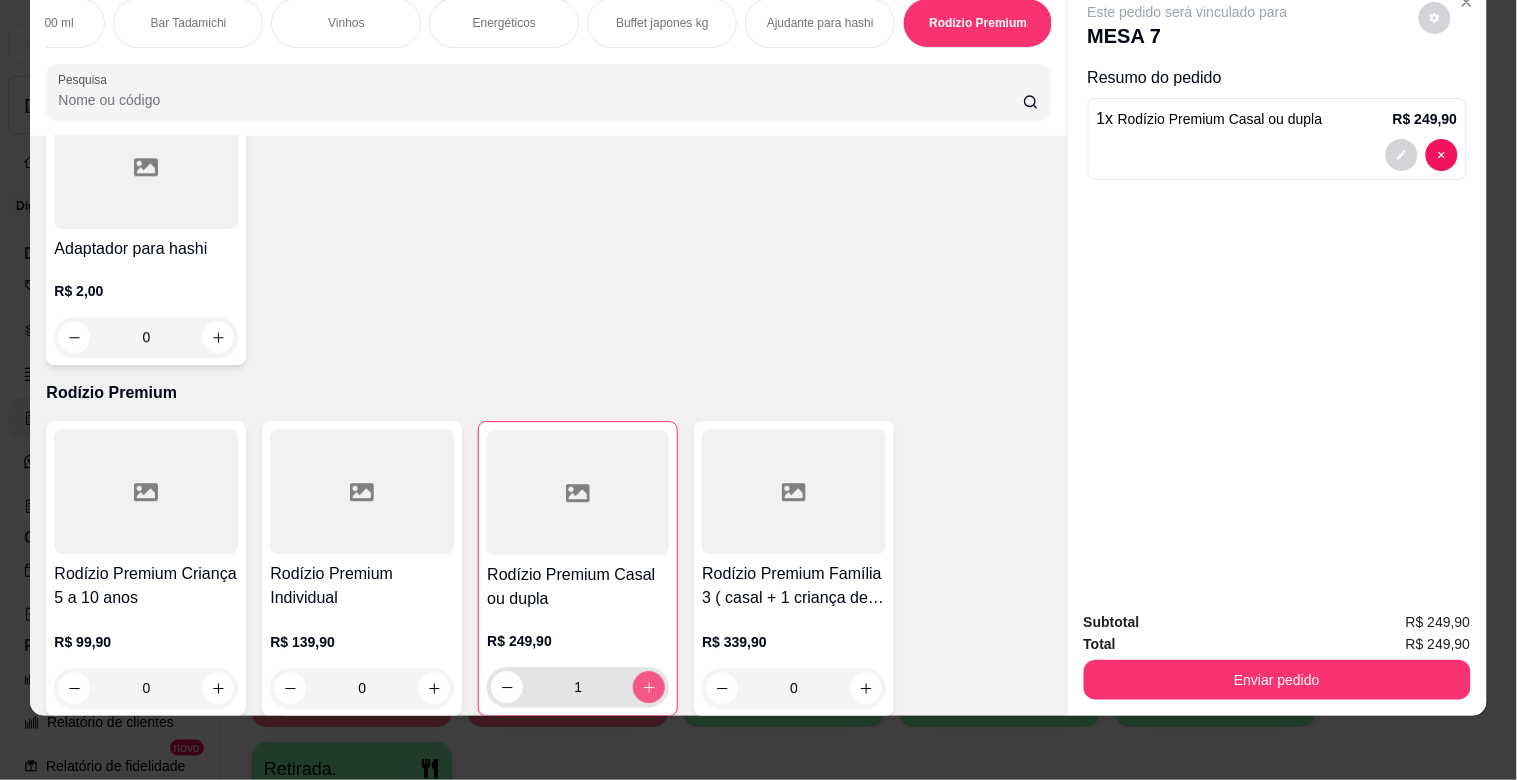 type on "1" 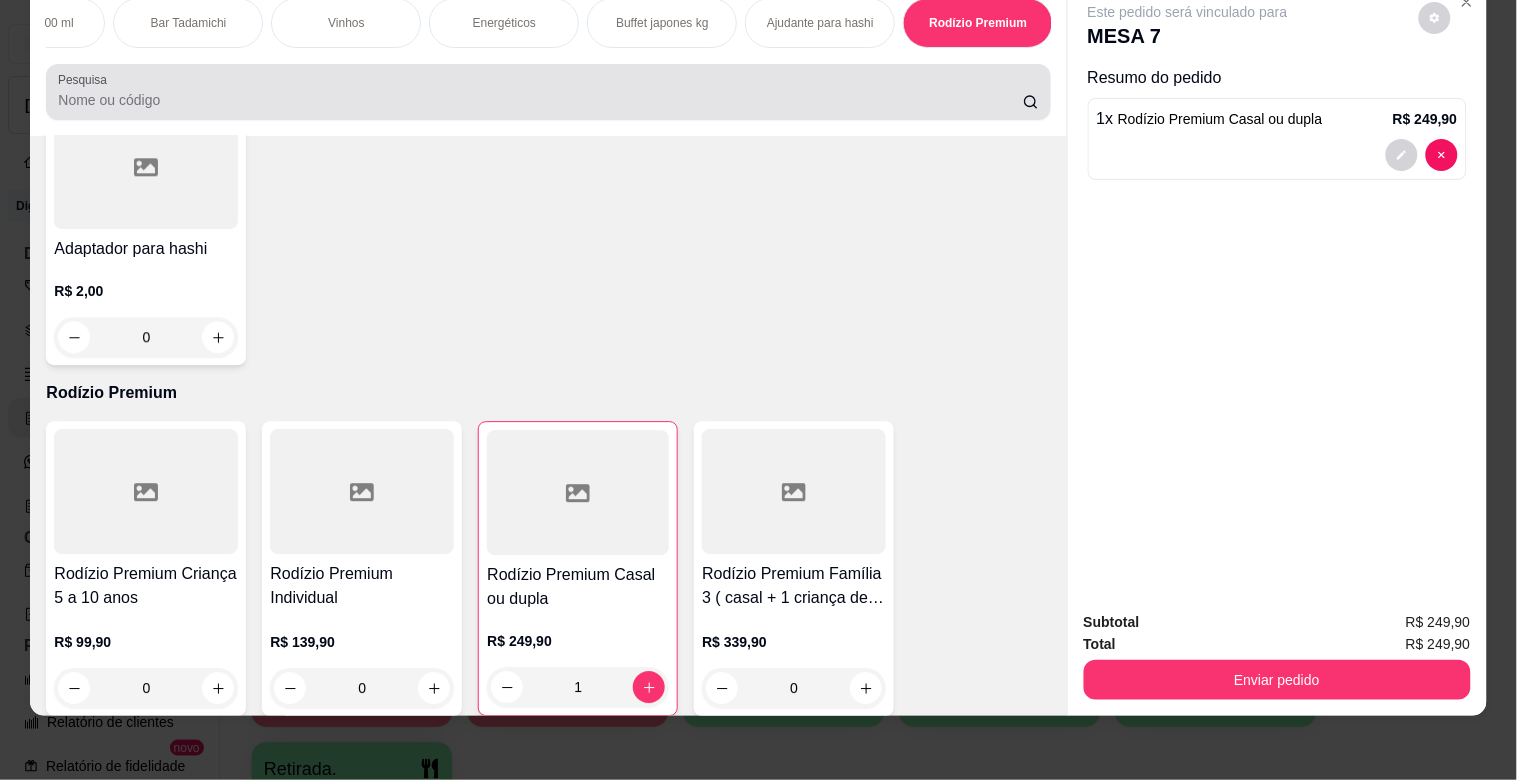 click at bounding box center [548, 92] 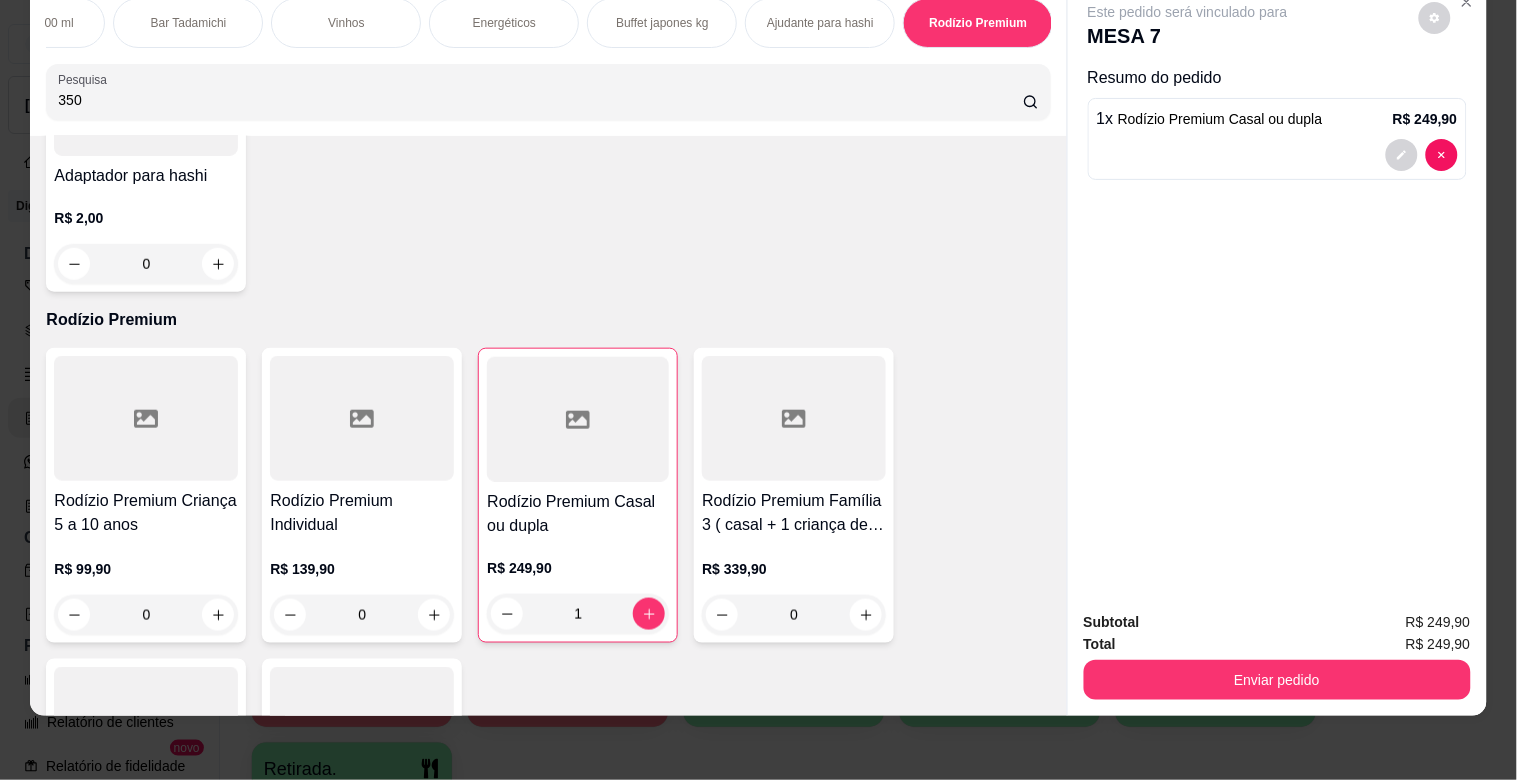 scroll, scrollTop: 27103, scrollLeft: 0, axis: vertical 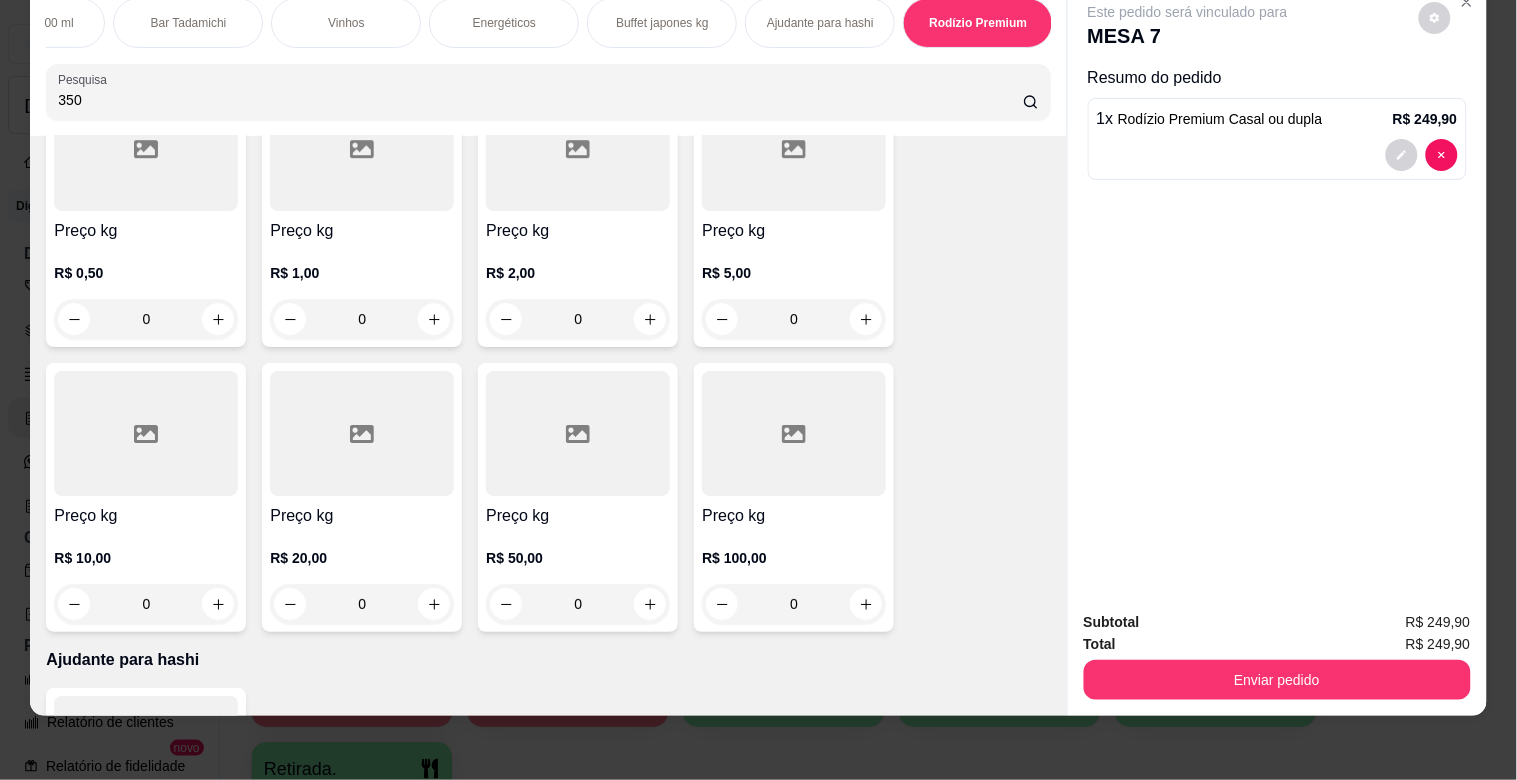 click on "350" at bounding box center (548, 92) 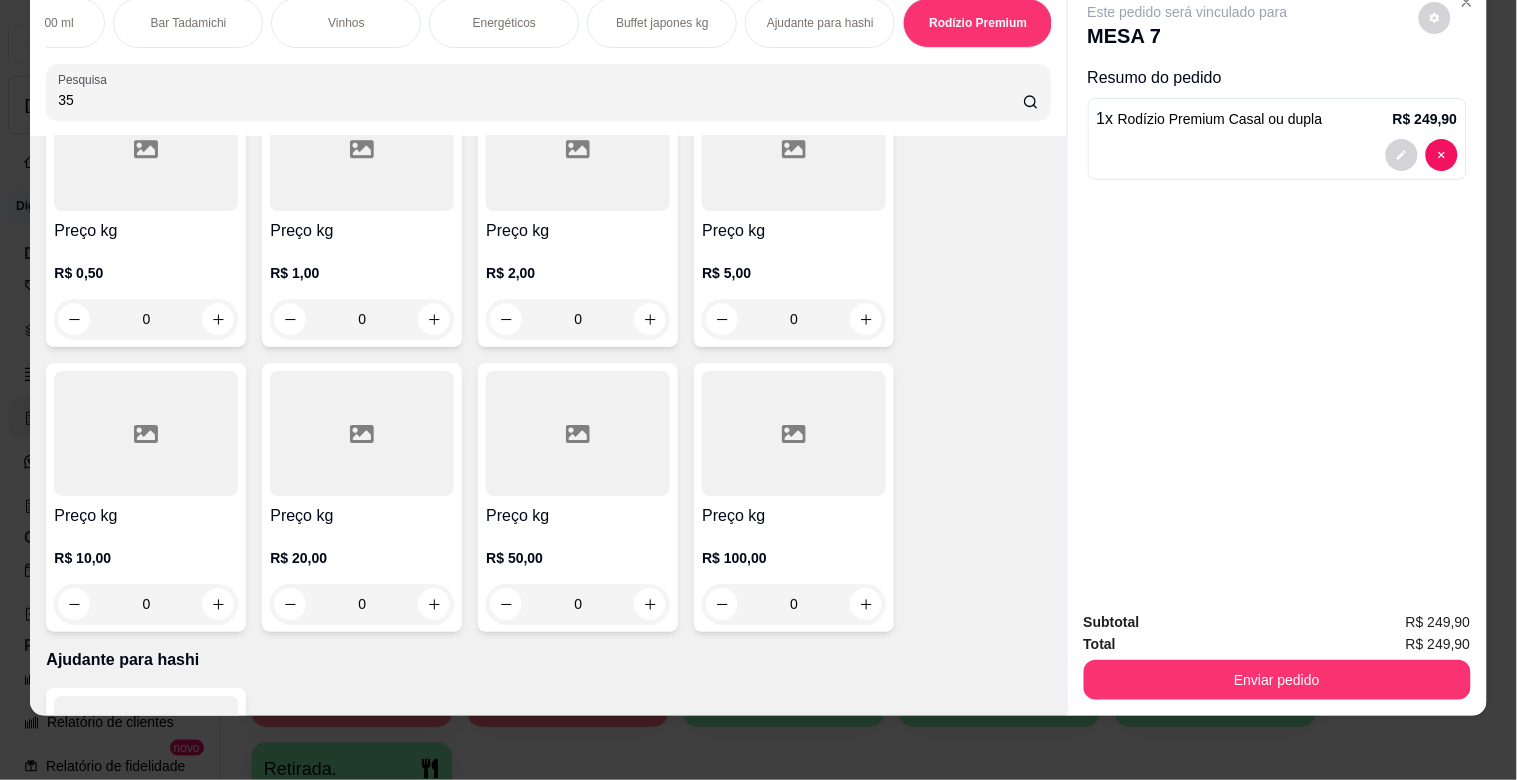 type on "3" 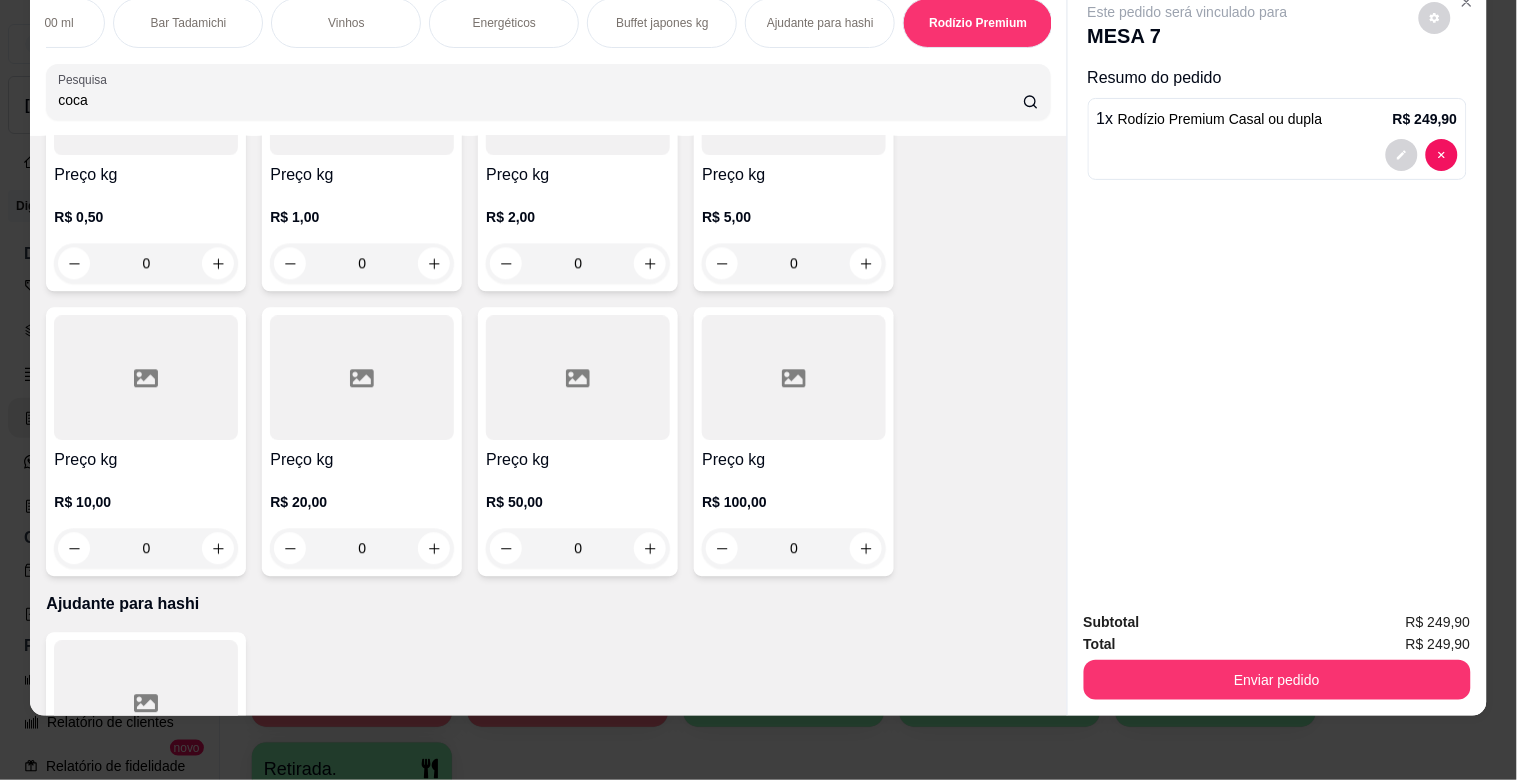 scroll, scrollTop: 26421, scrollLeft: 0, axis: vertical 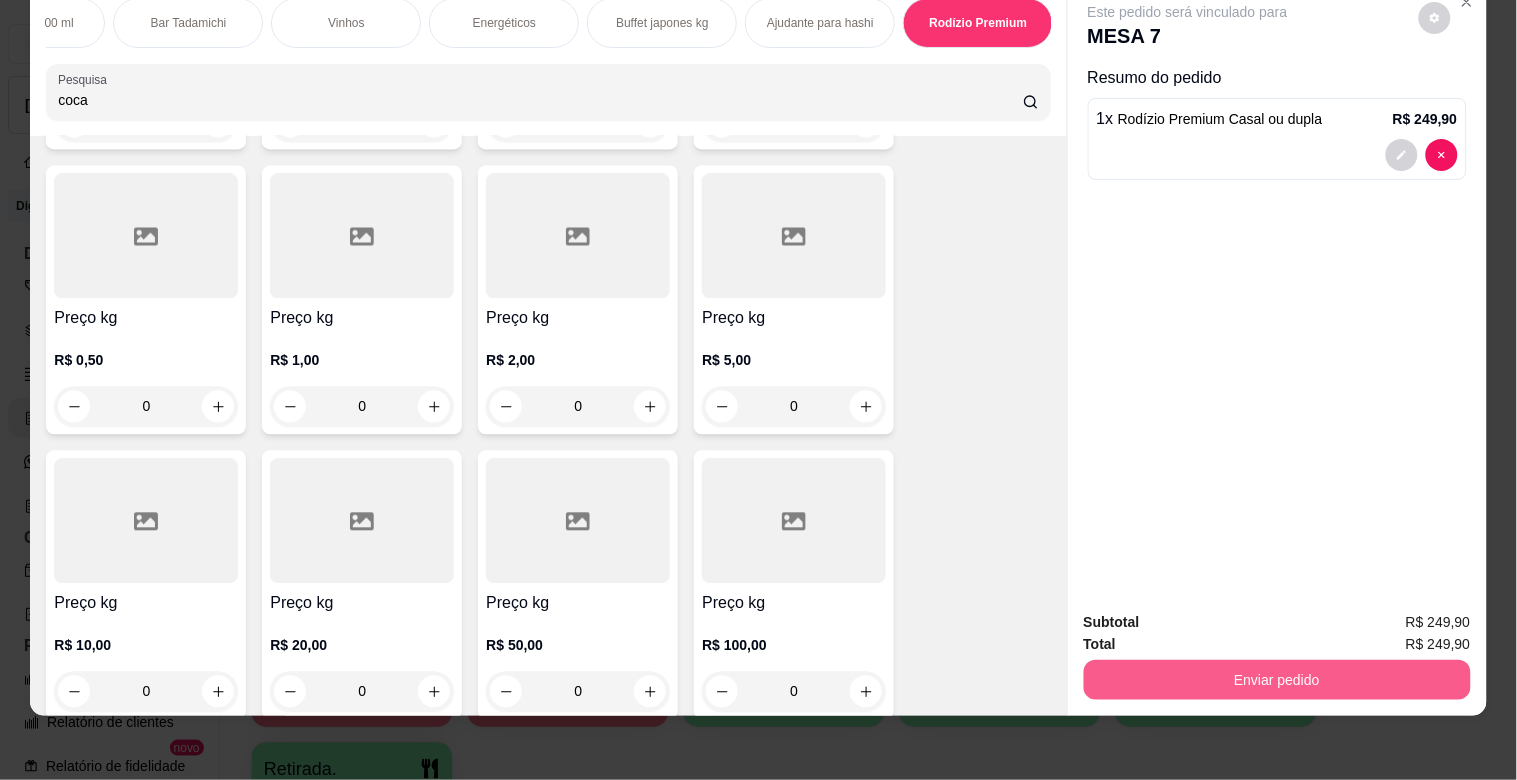 type on "coca" 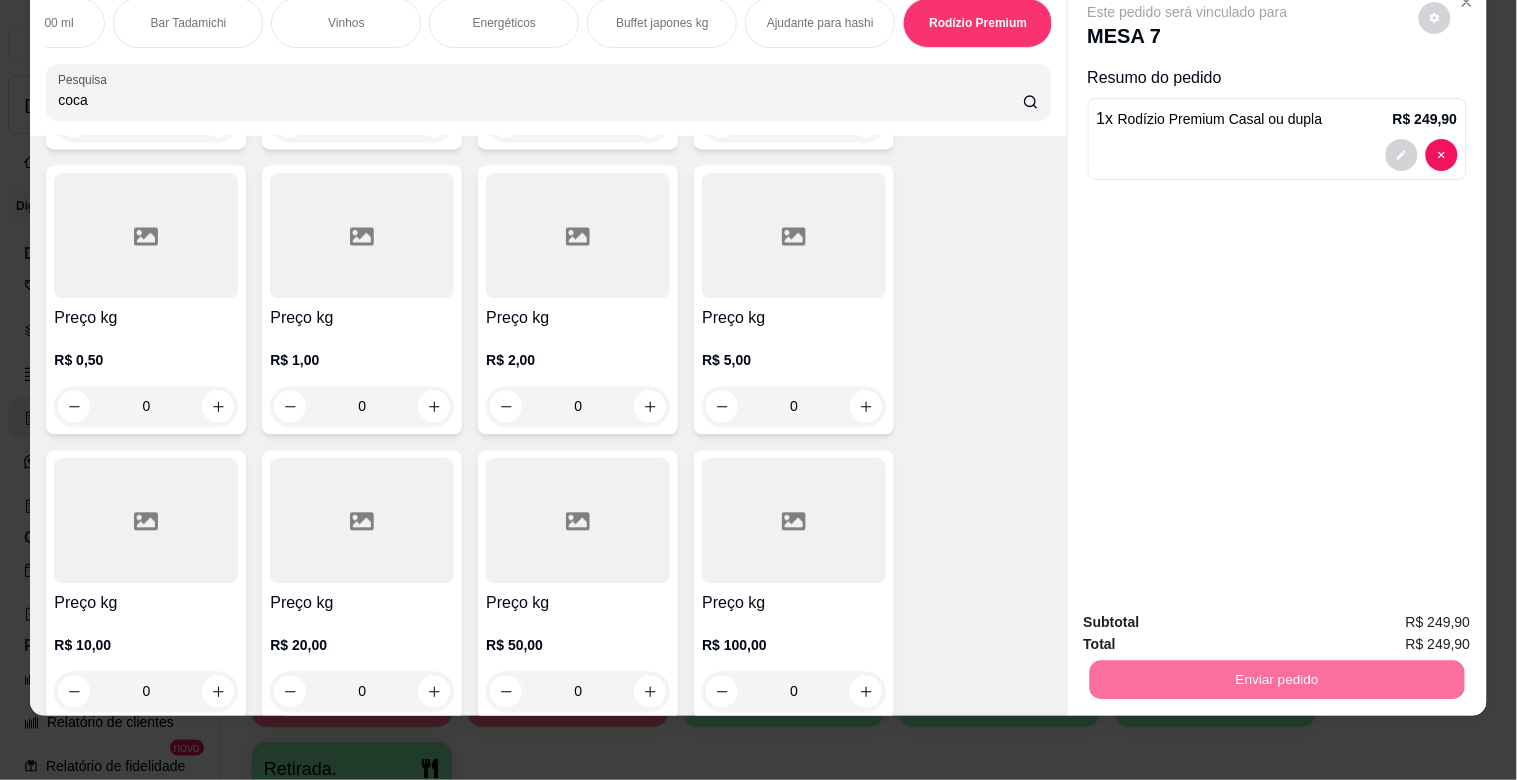 click on "Não registrar e enviar pedido" at bounding box center (1211, 614) 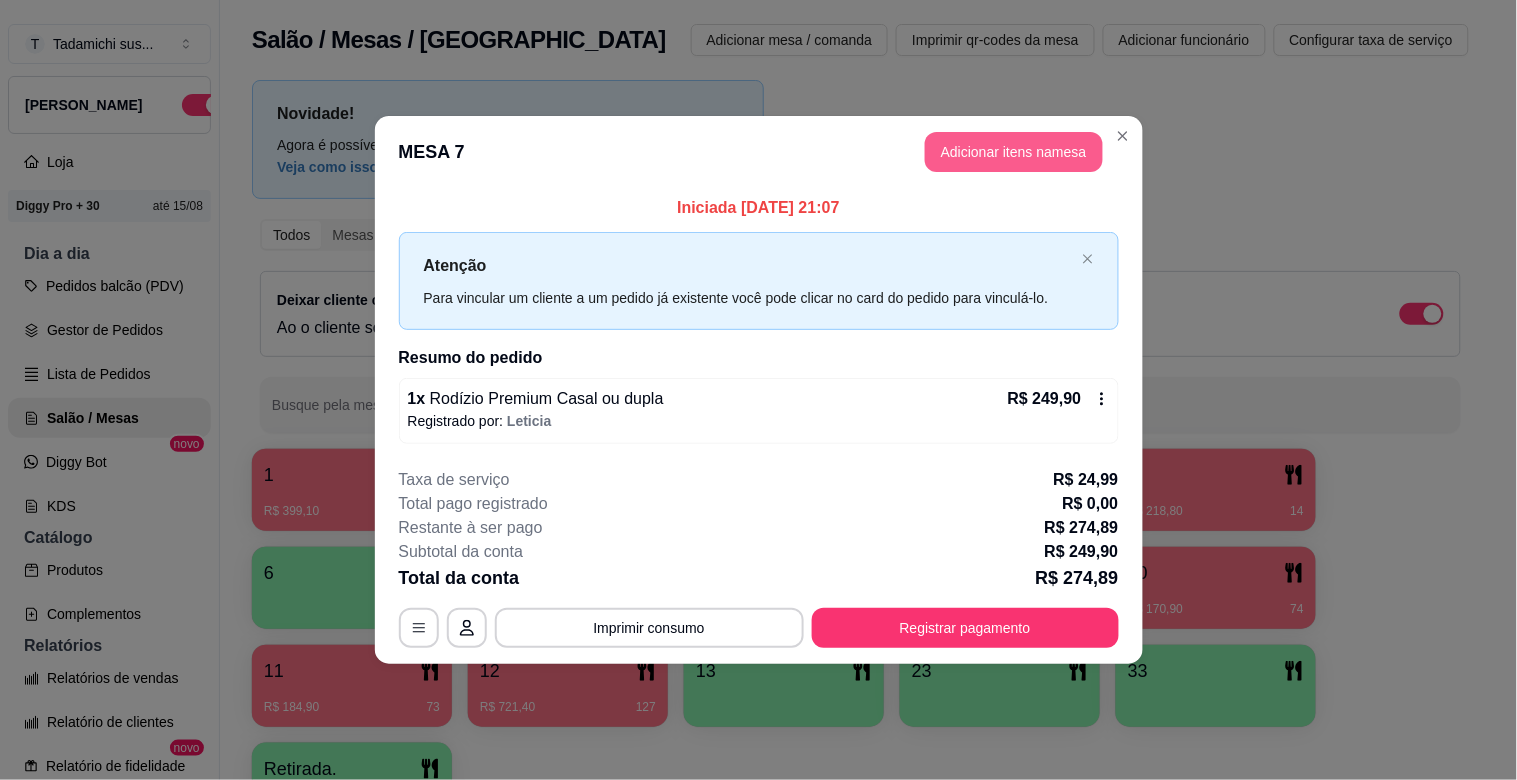 click on "Adicionar itens na  mesa" at bounding box center (1014, 152) 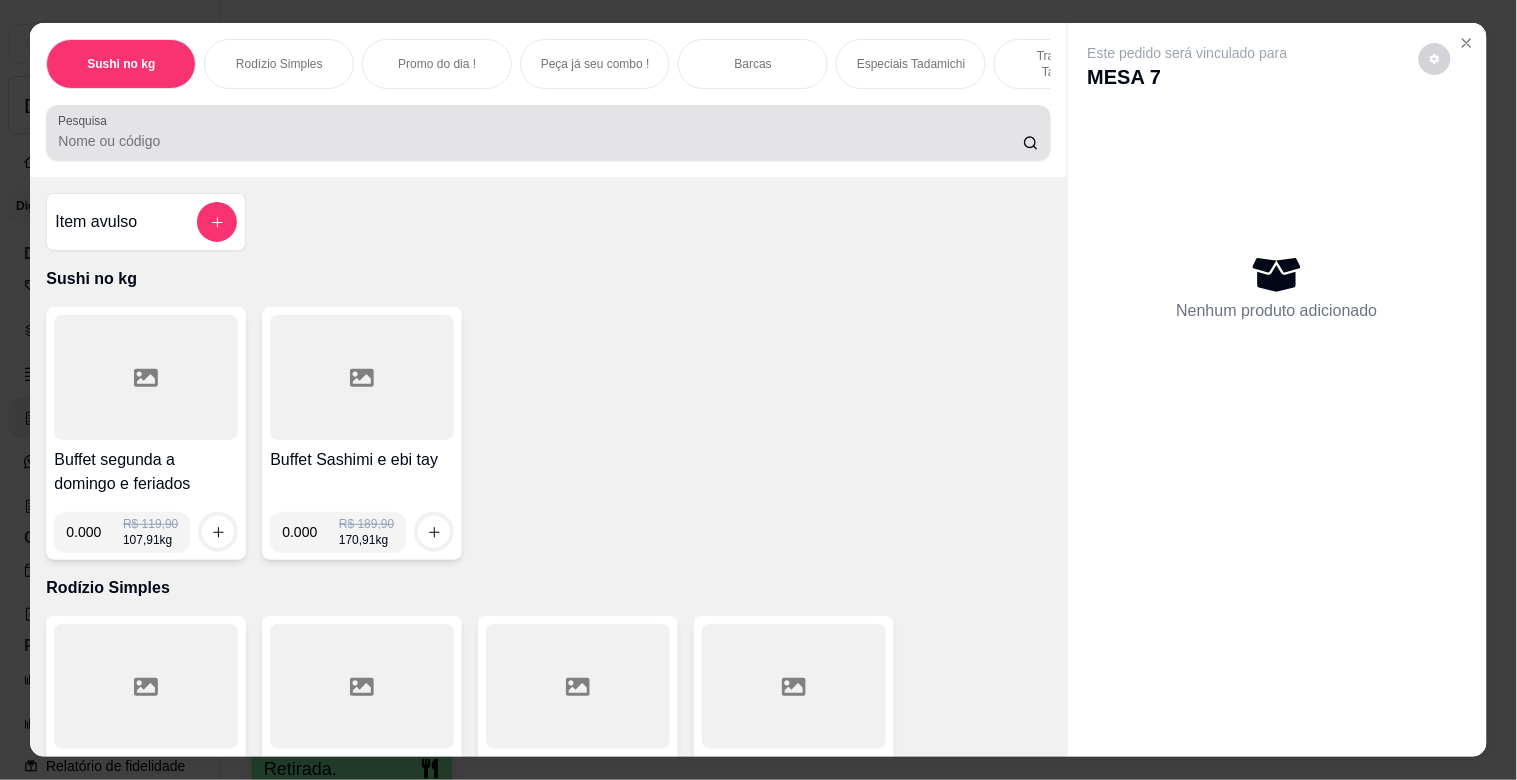 click on "Pesquisa" at bounding box center (540, 141) 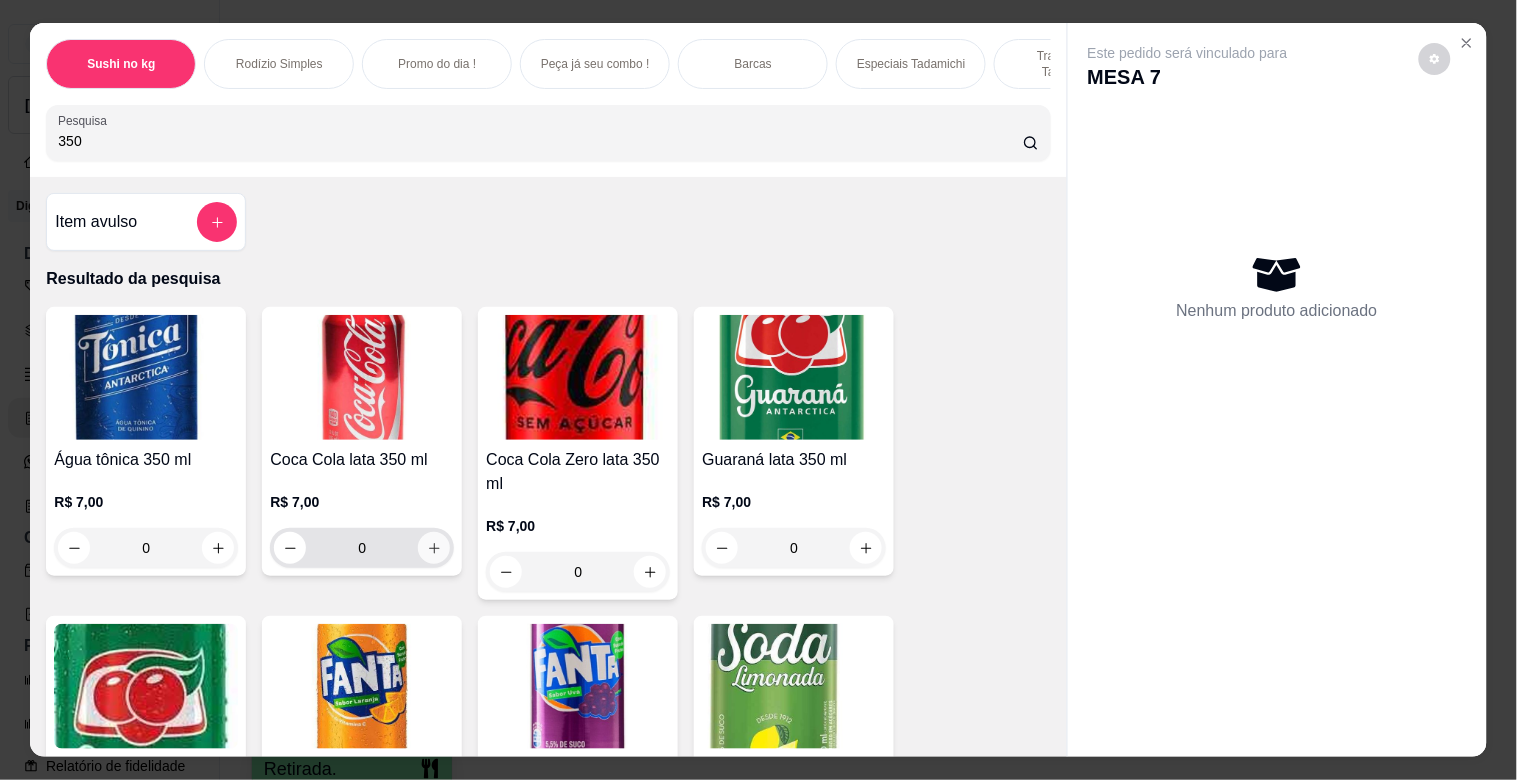 type on "350" 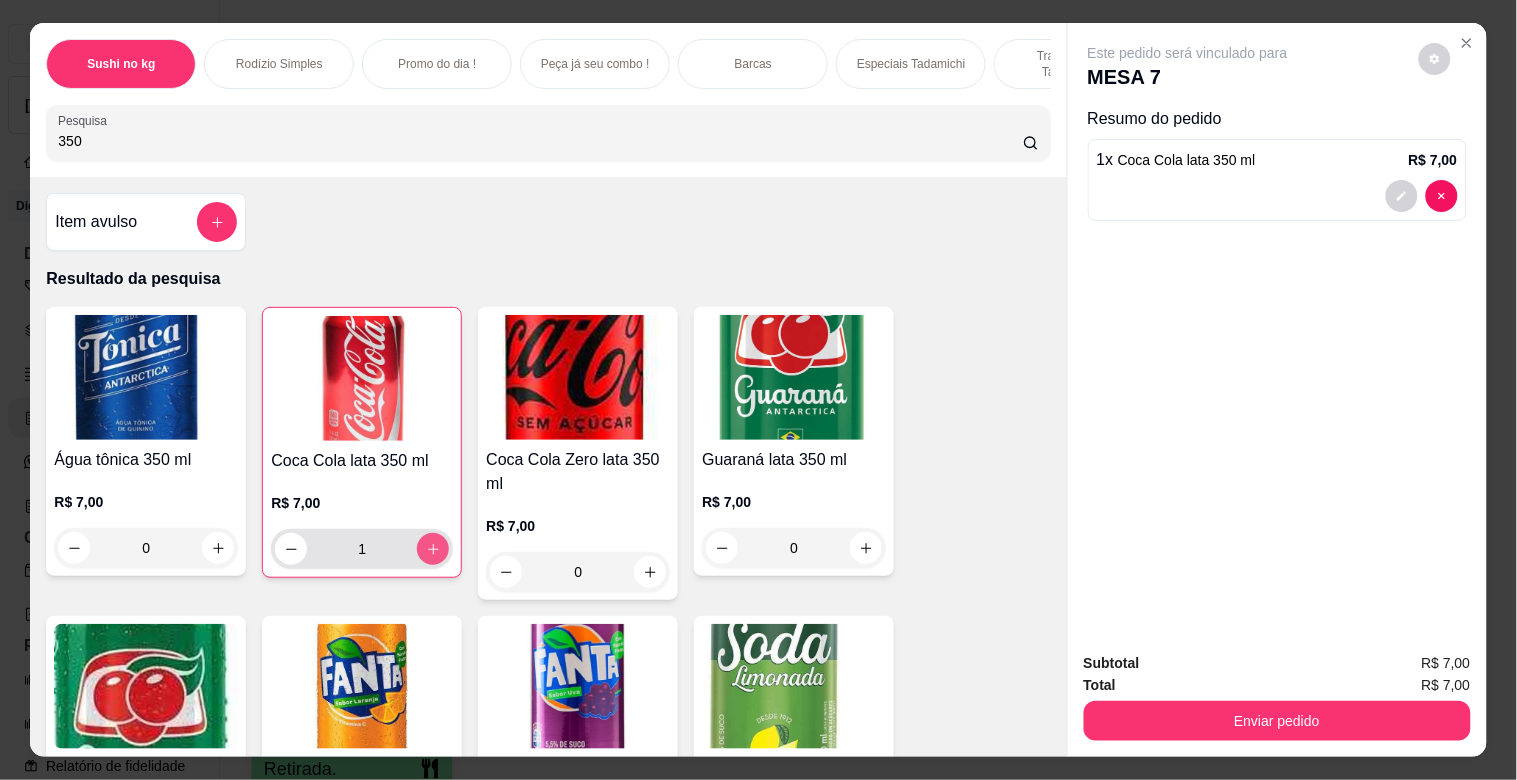 type on "1" 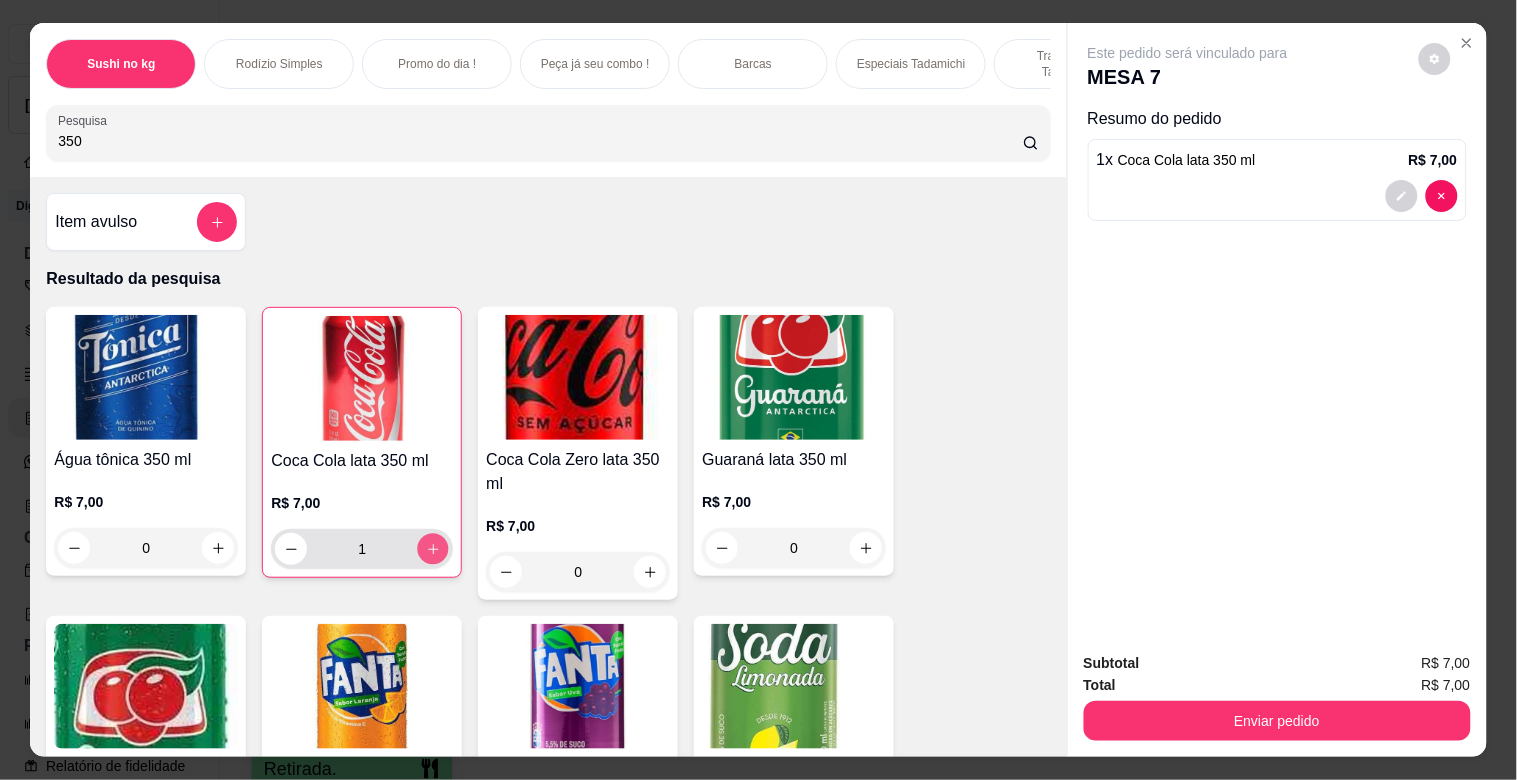 click 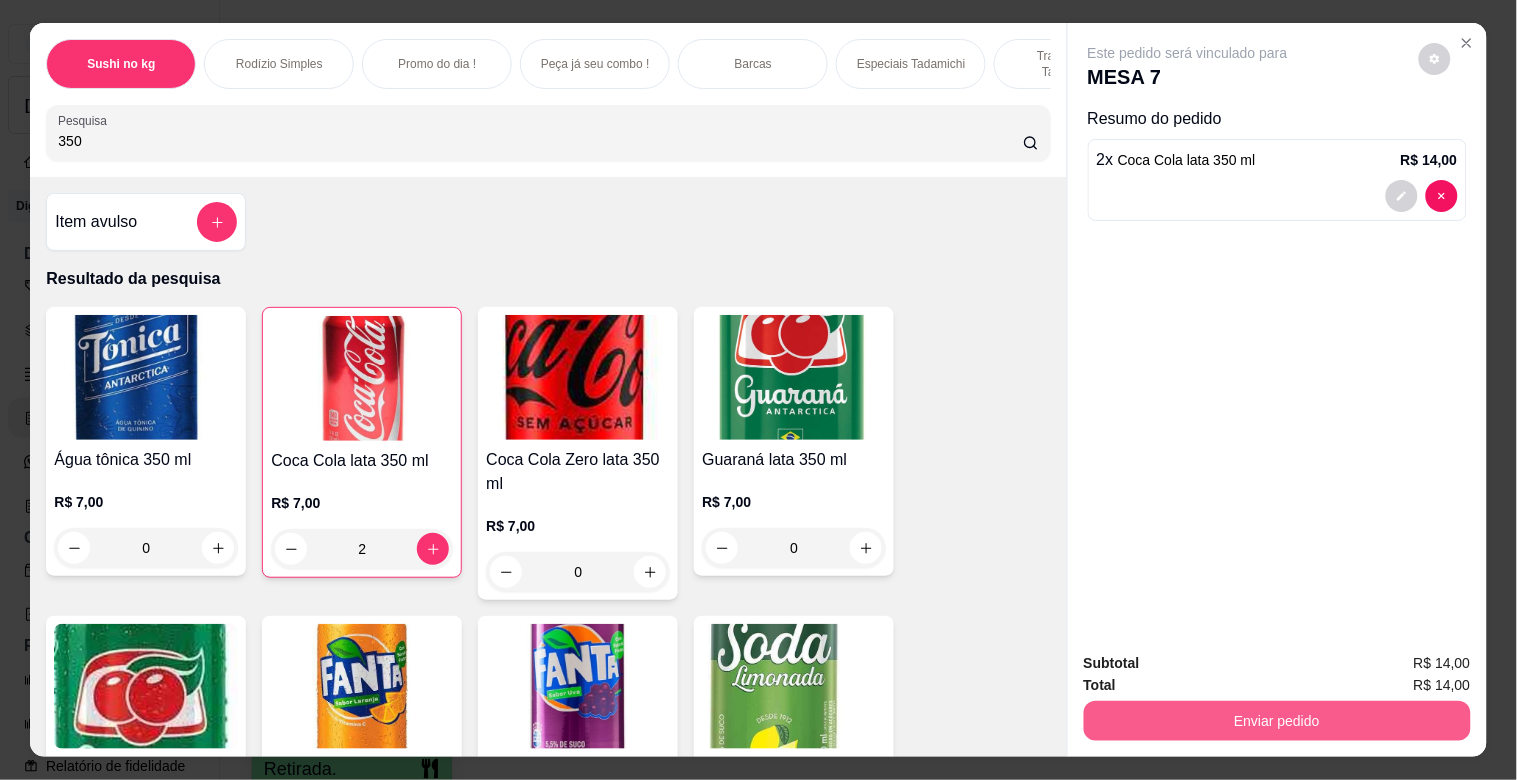 click on "Enviar pedido" at bounding box center (1277, 721) 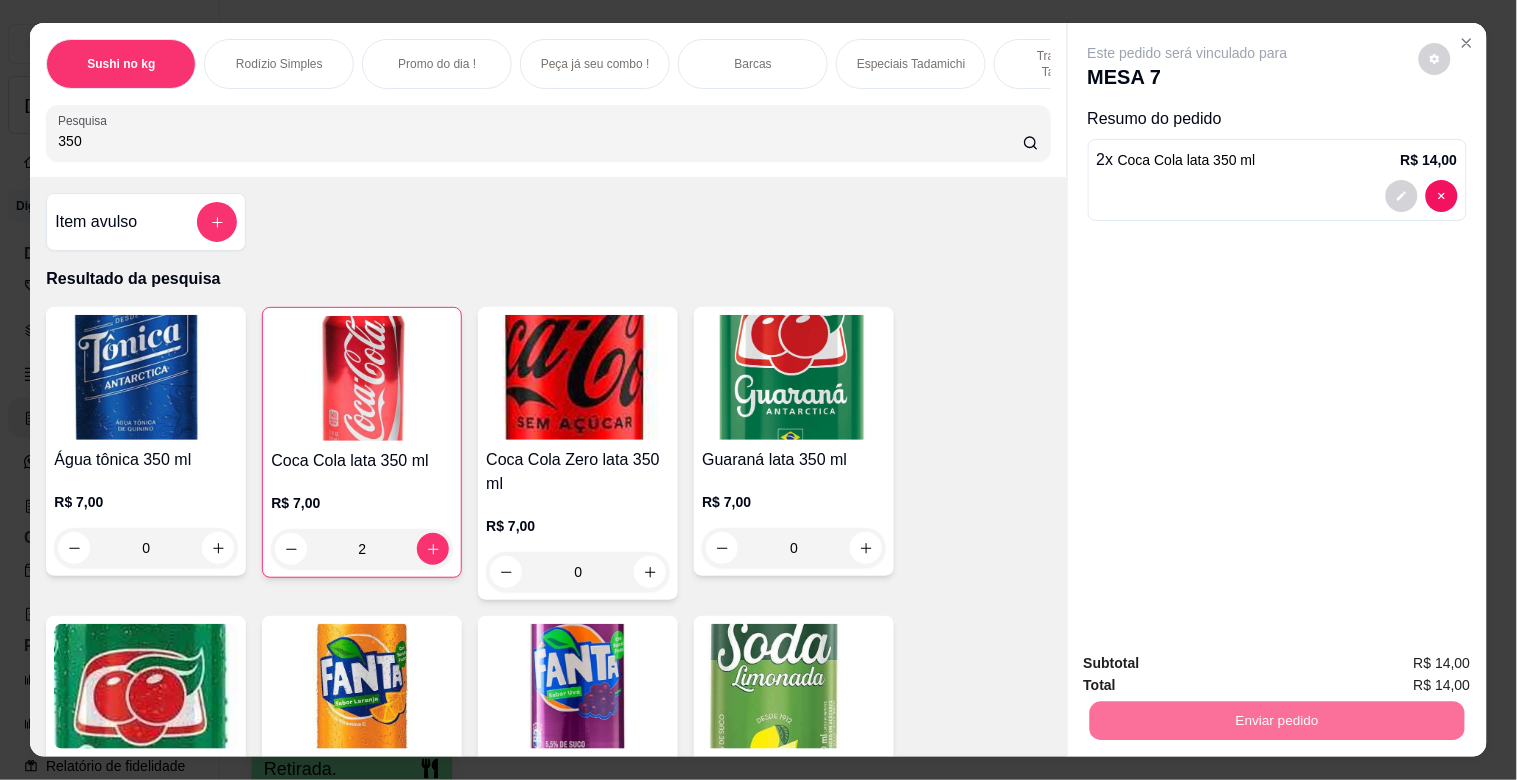click on "Não registrar e enviar pedido" at bounding box center (1211, 662) 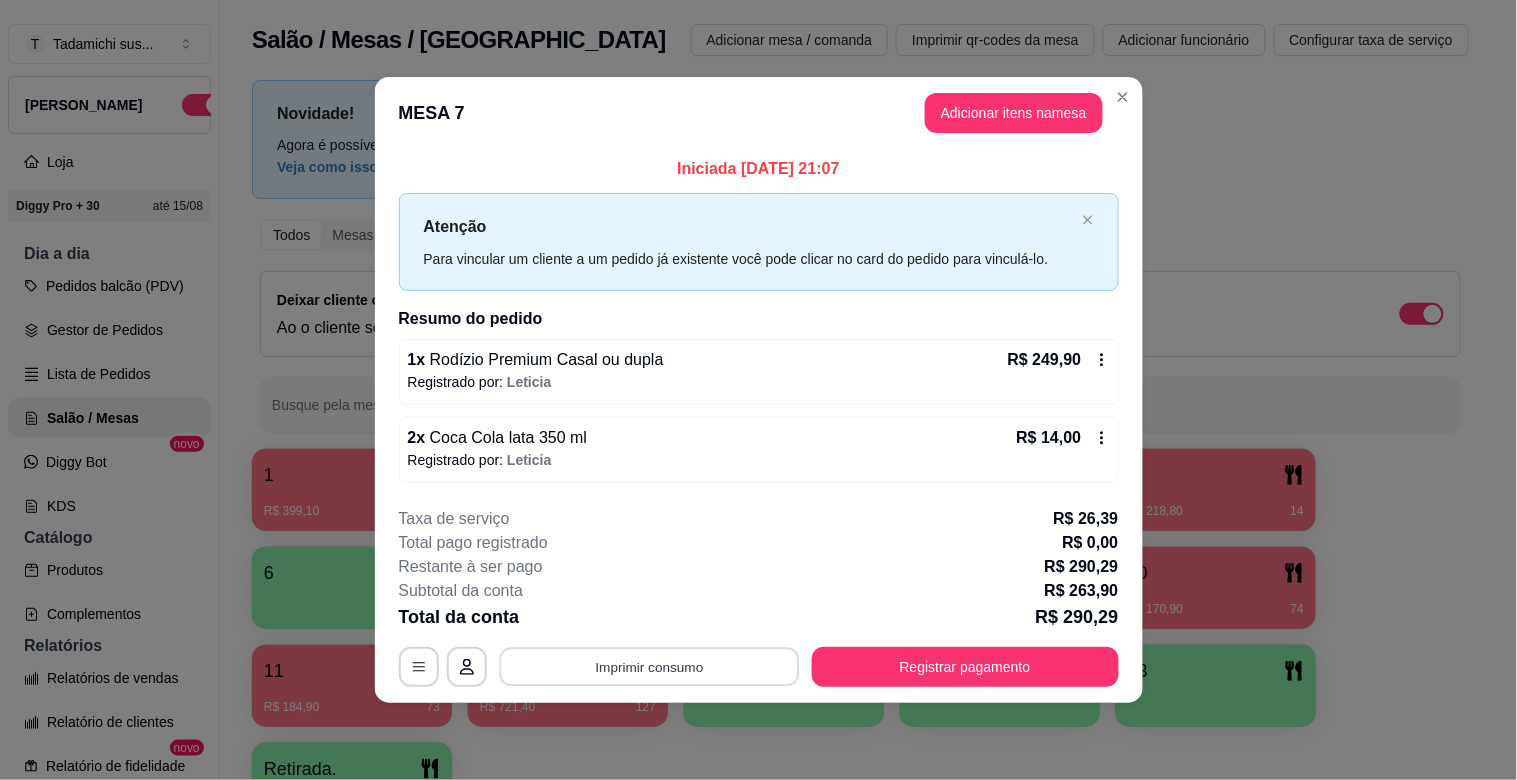 click on "Imprimir consumo" at bounding box center [649, 666] 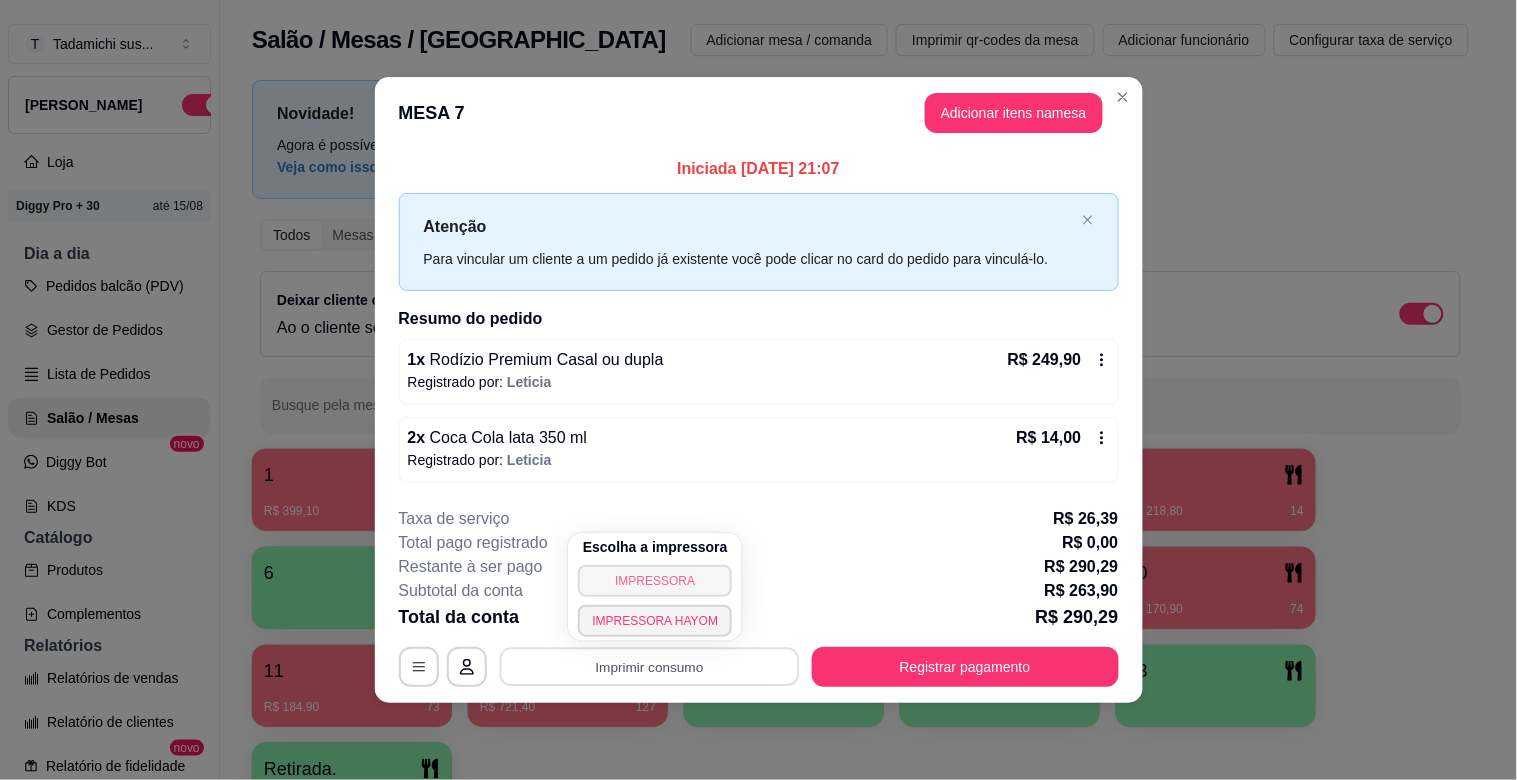 click on "IMPRESSORA" at bounding box center [655, 581] 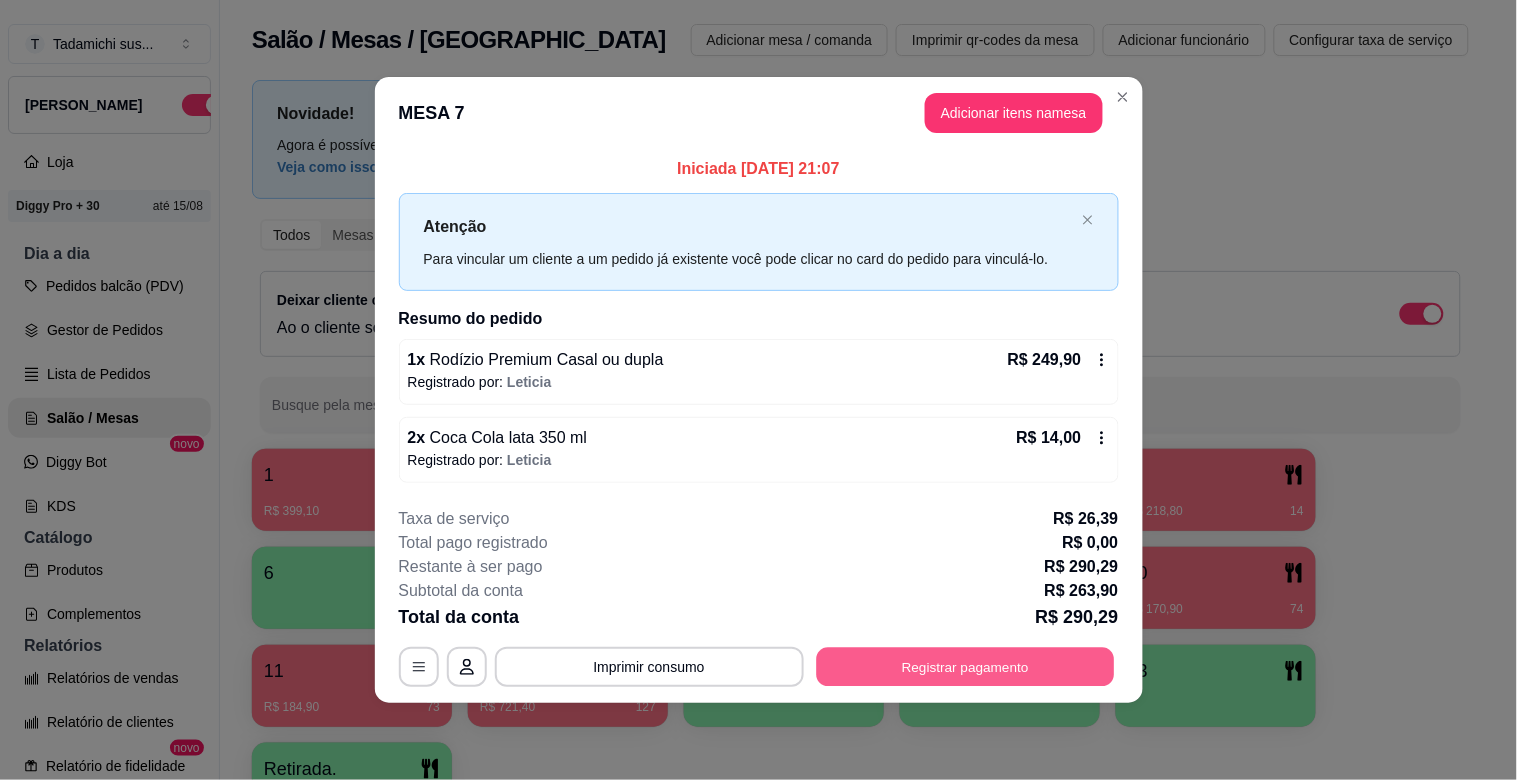 click on "Registrar pagamento" at bounding box center (965, 666) 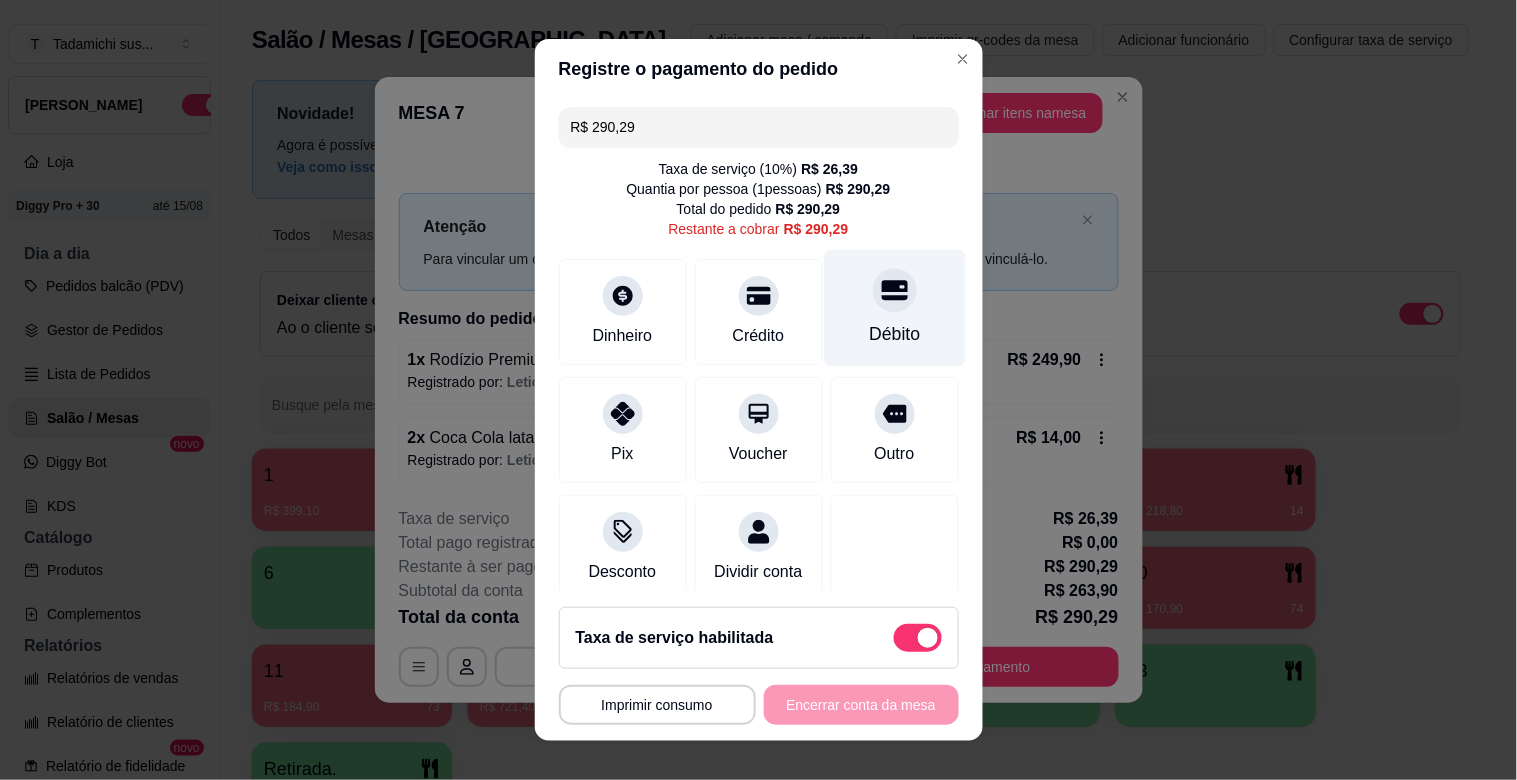 click 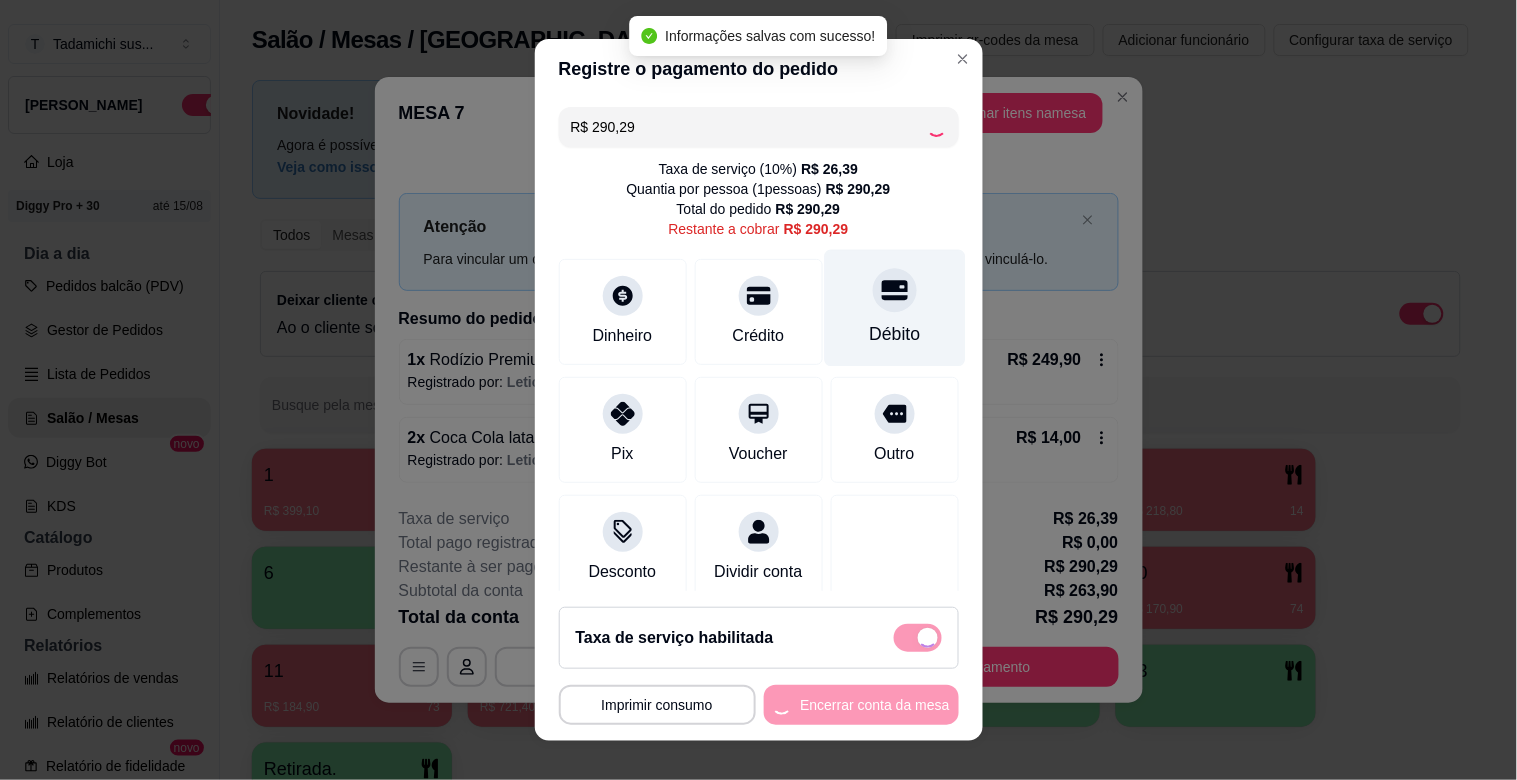 type on "R$ 0,00" 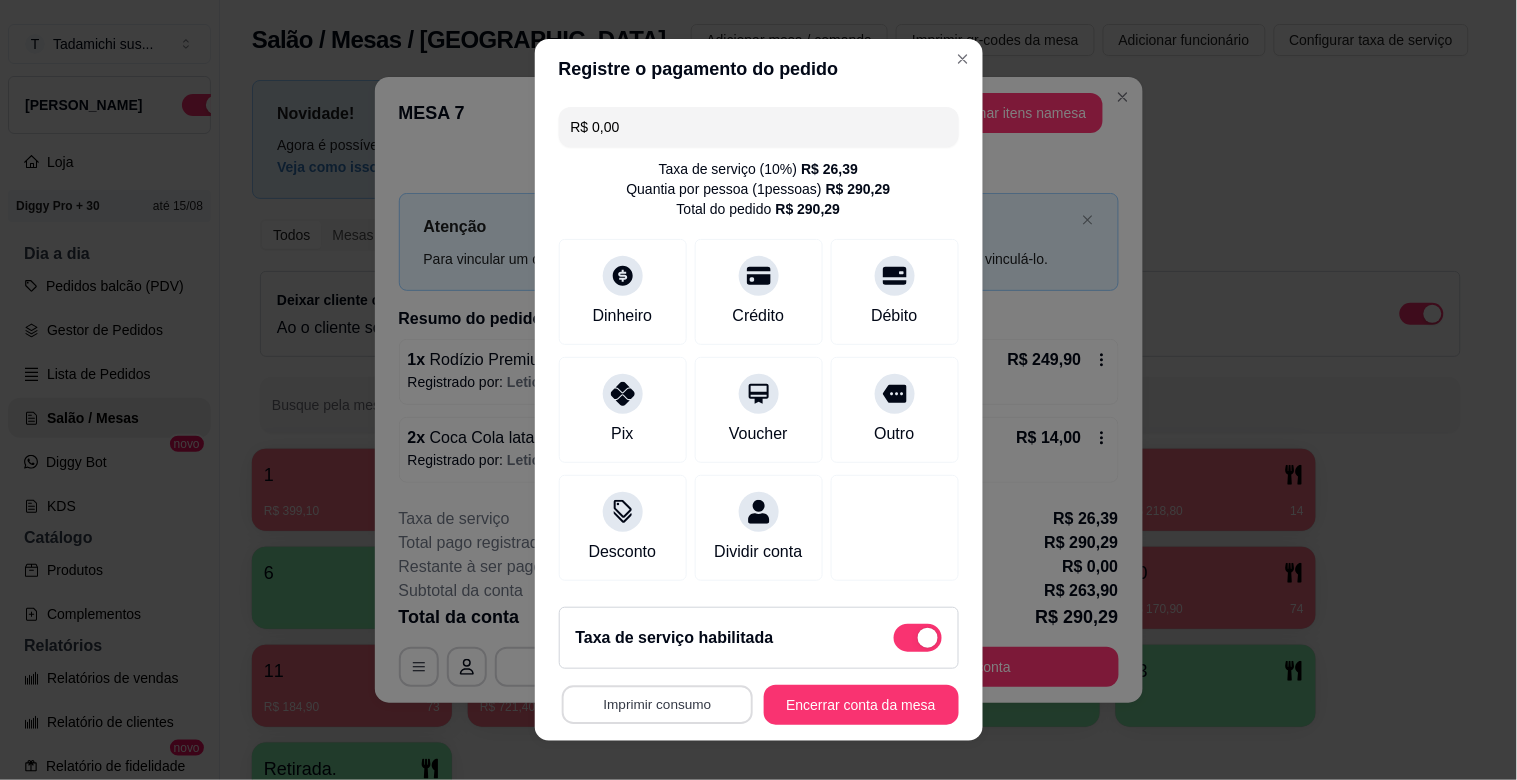 click on "Imprimir consumo" at bounding box center (656, 705) 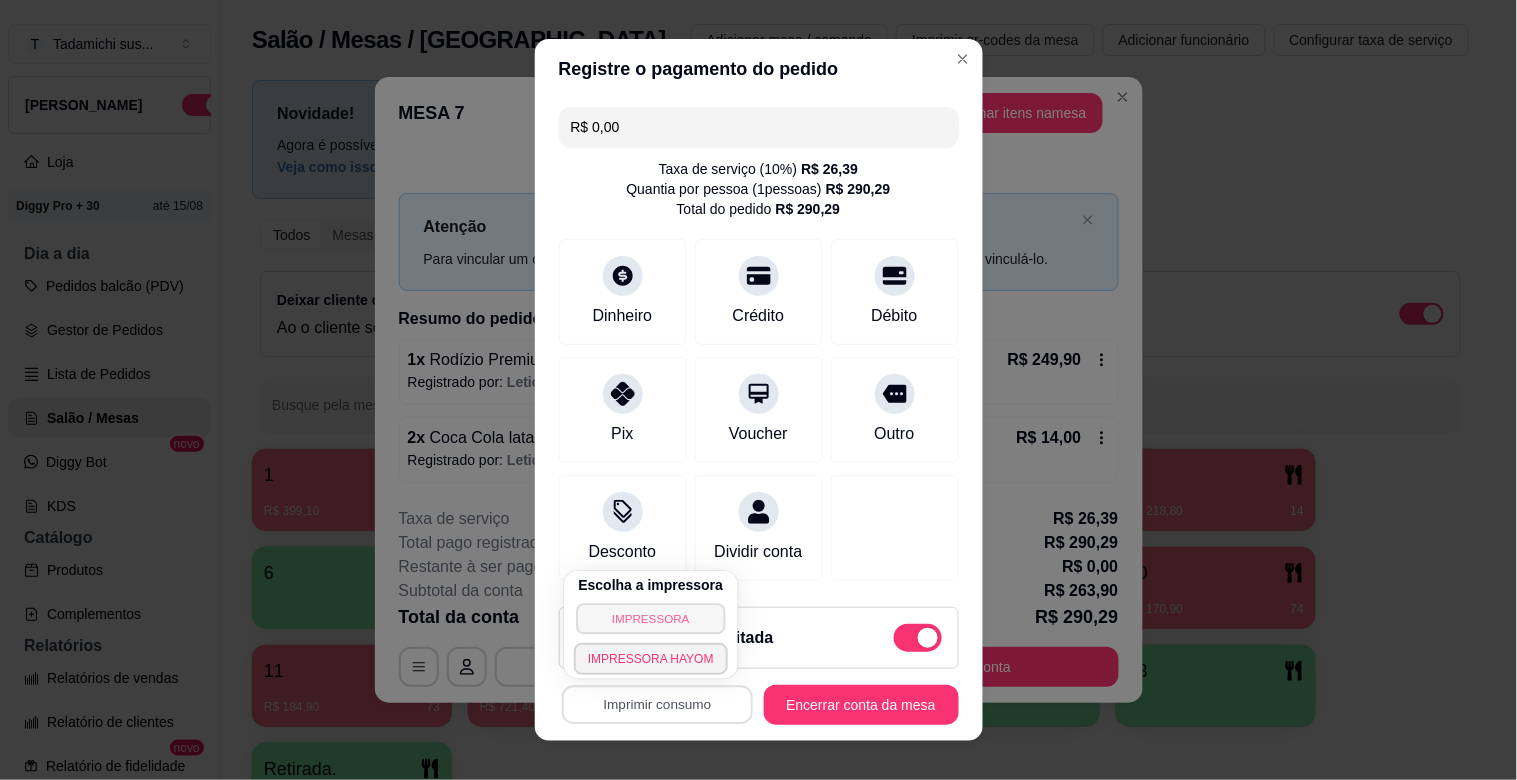 click on "IMPRESSORA" at bounding box center [650, 618] 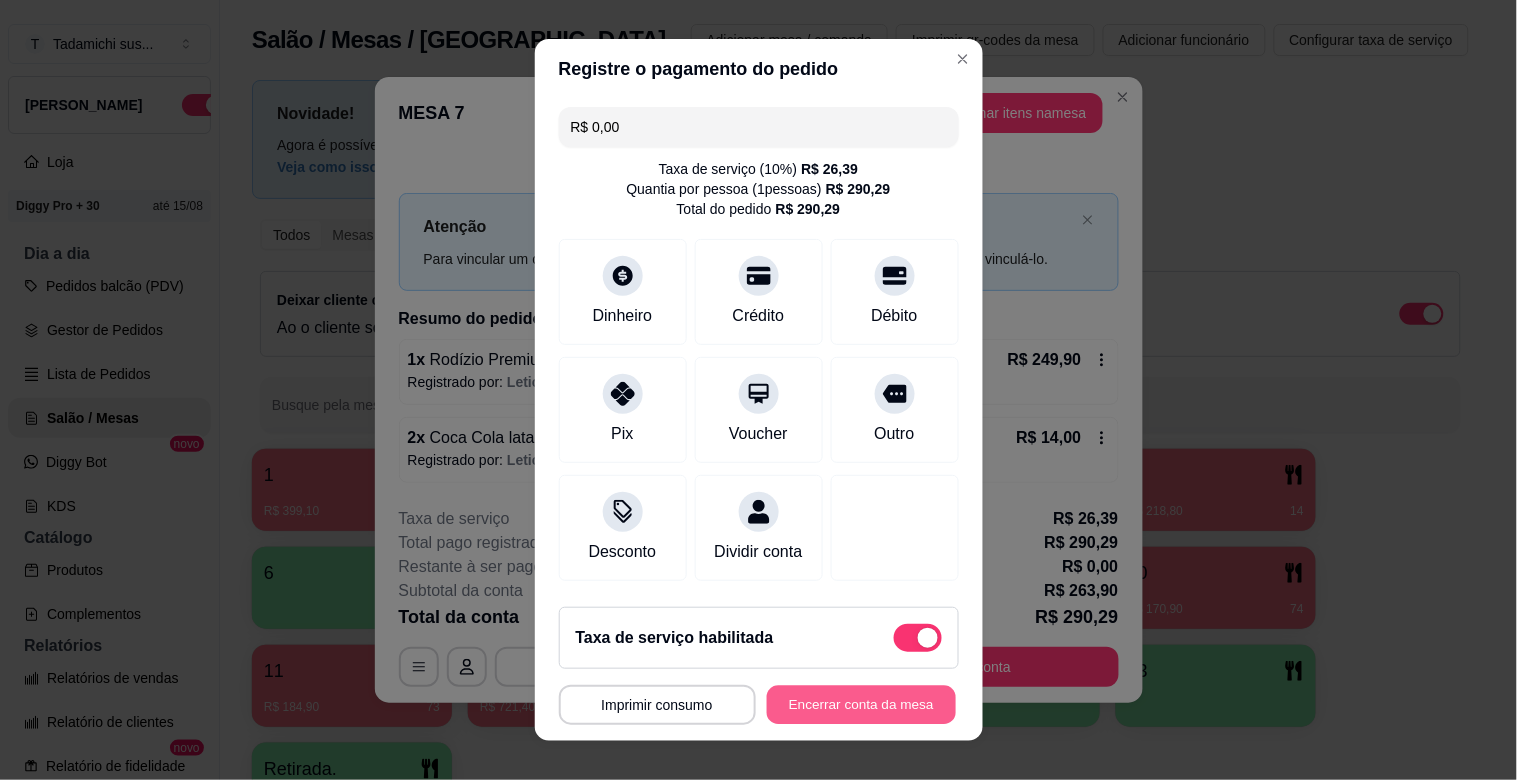click on "Encerrar conta da mesa" at bounding box center (861, 705) 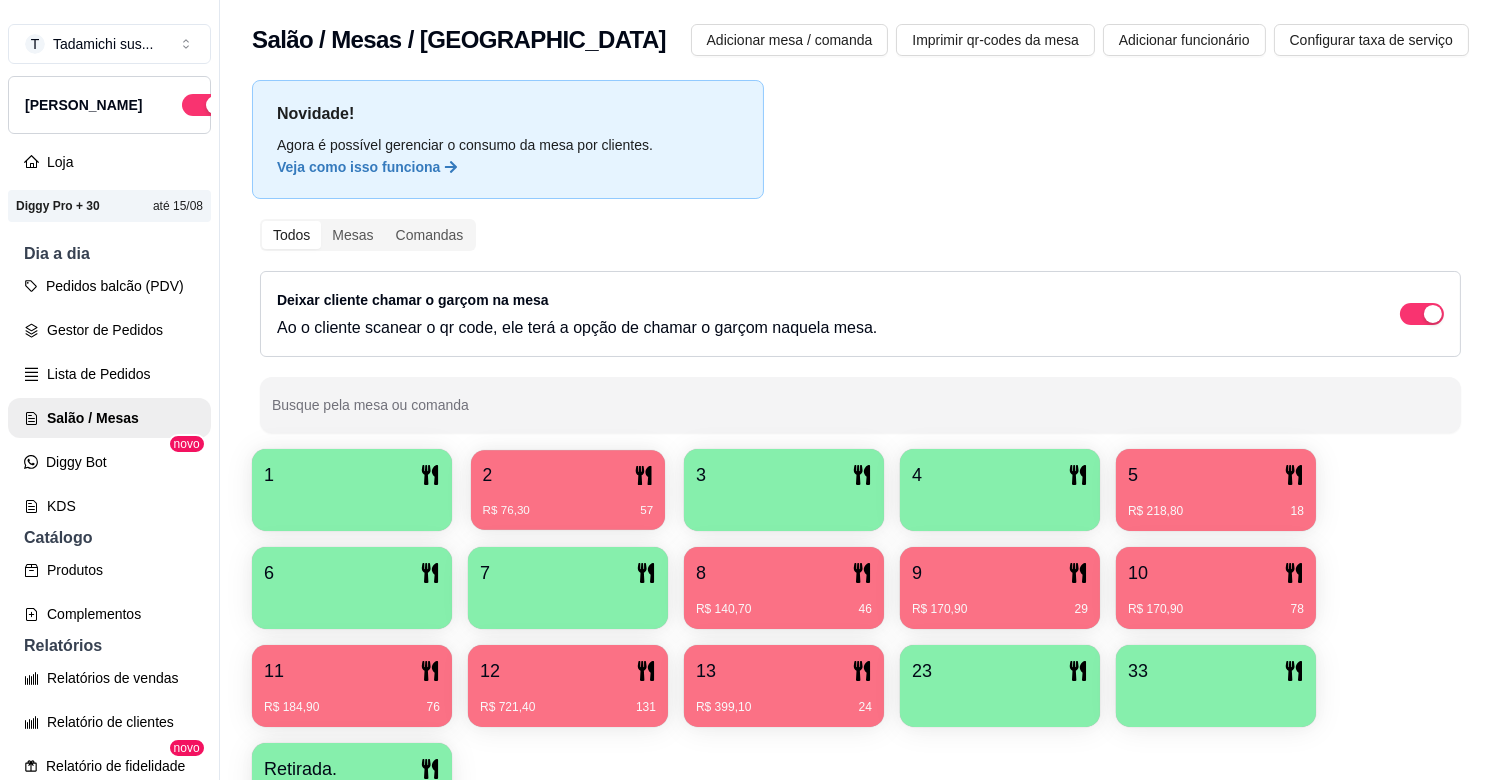 click on "R$ 76,30 57" at bounding box center (568, 511) 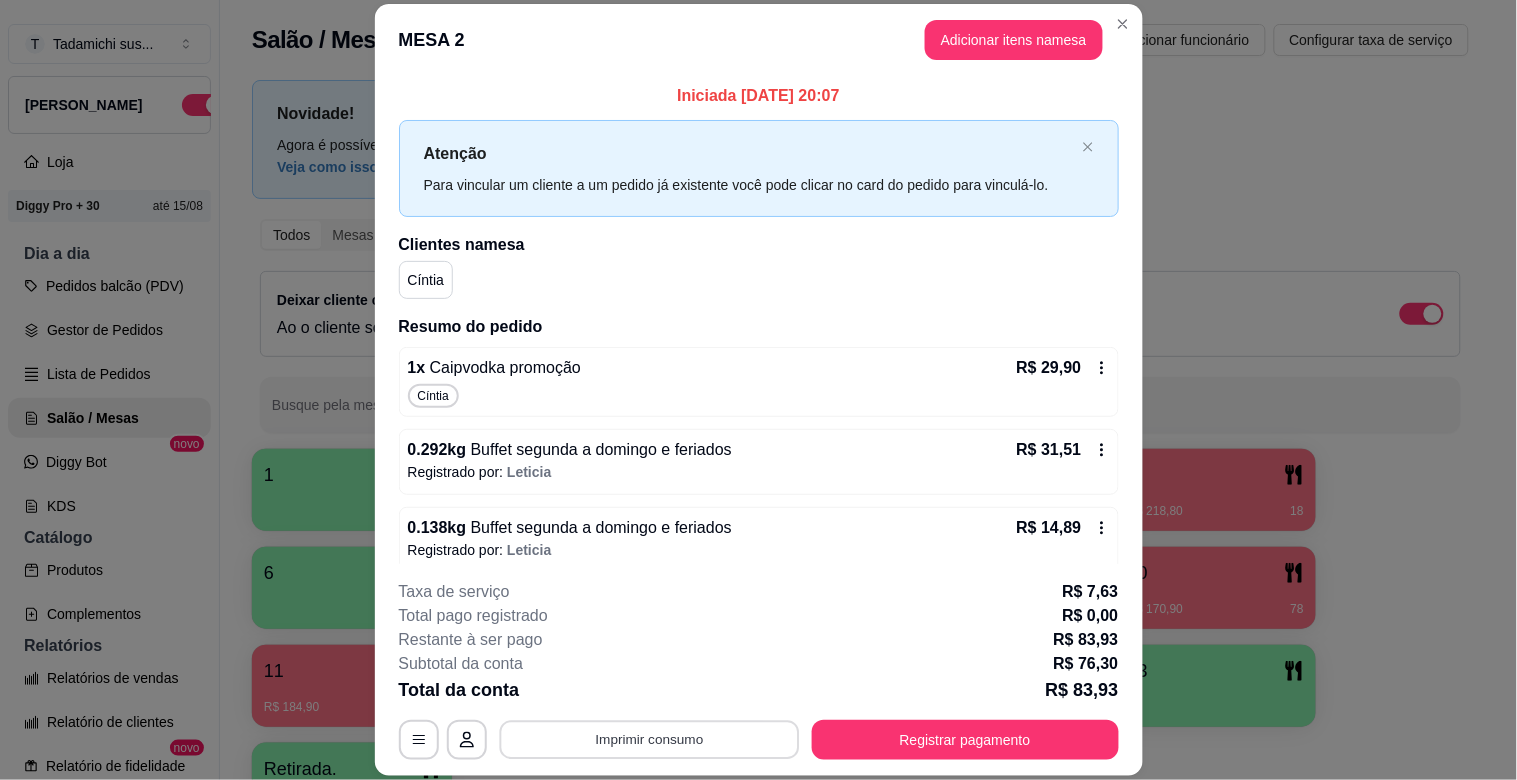 click on "Imprimir consumo" at bounding box center [649, 740] 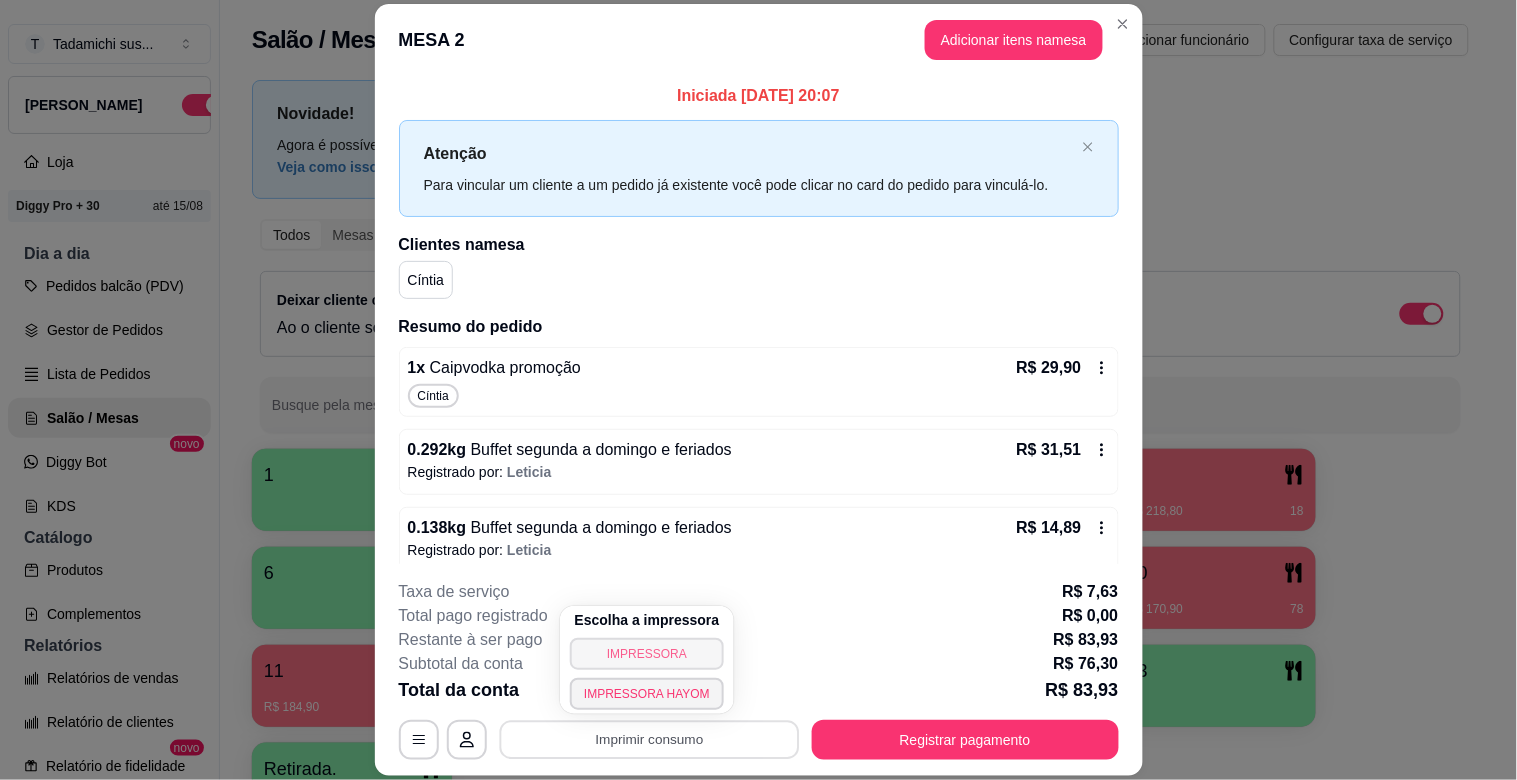 click on "IMPRESSORA" at bounding box center (647, 654) 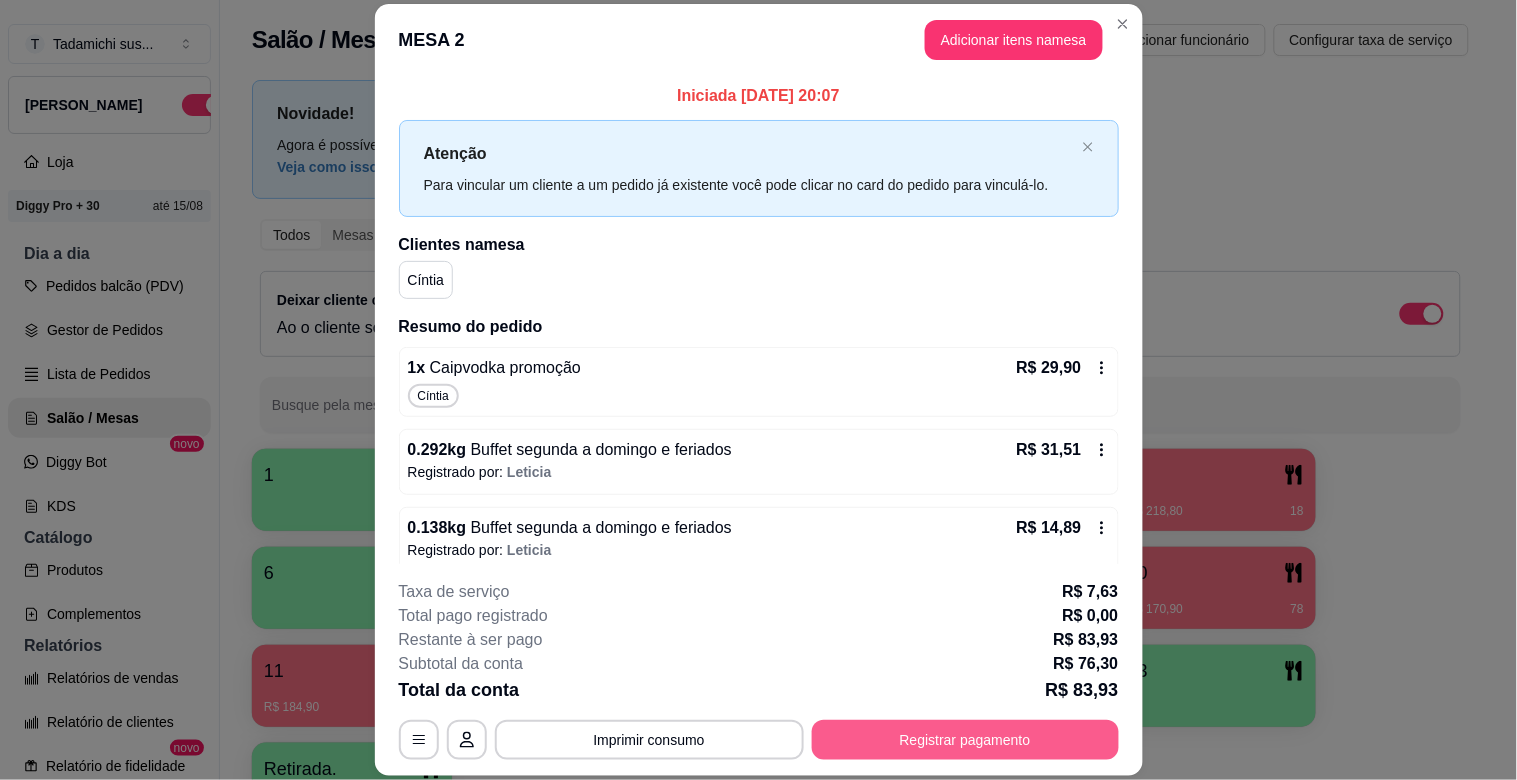 click on "Registrar pagamento" at bounding box center (965, 740) 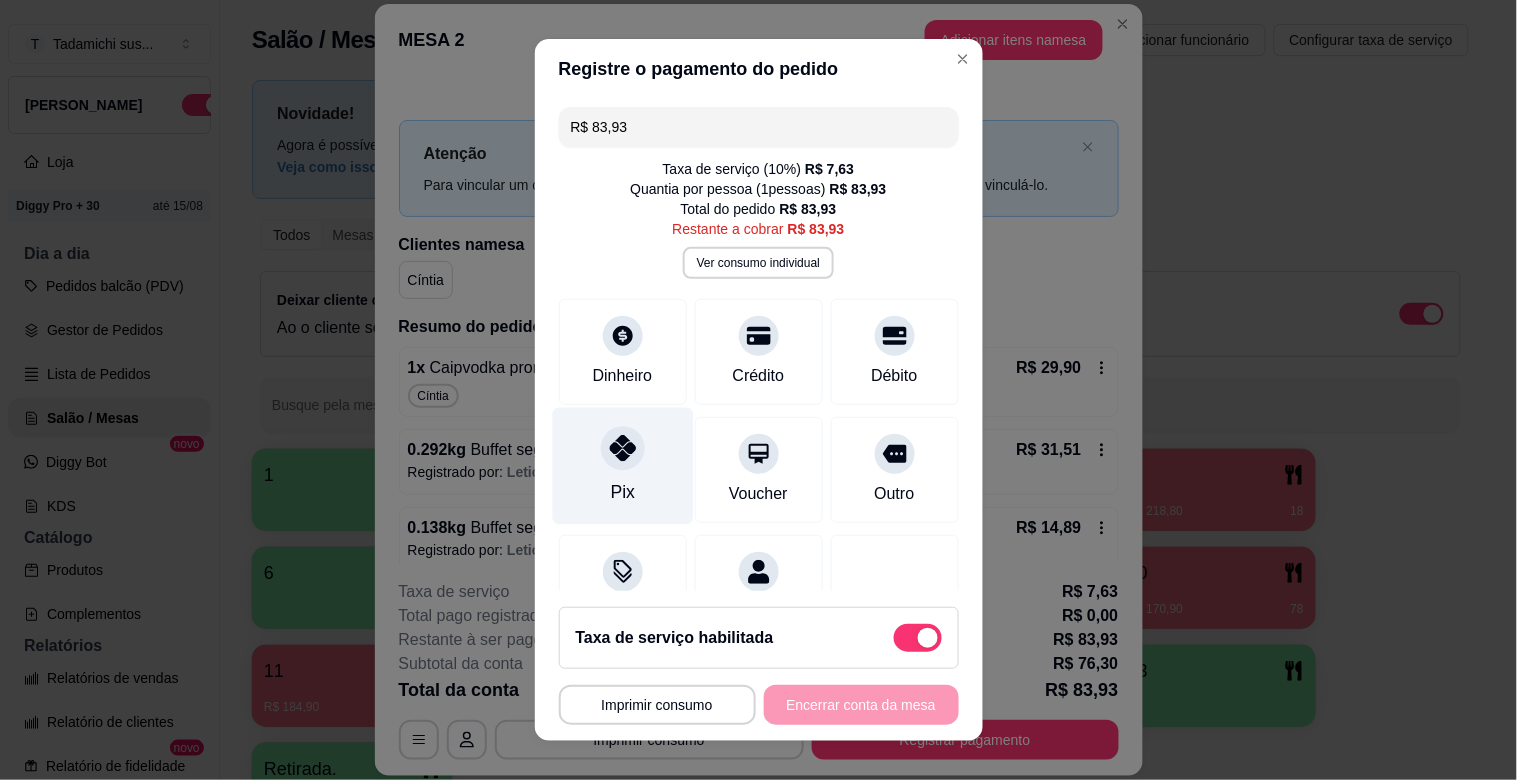 click at bounding box center (623, 448) 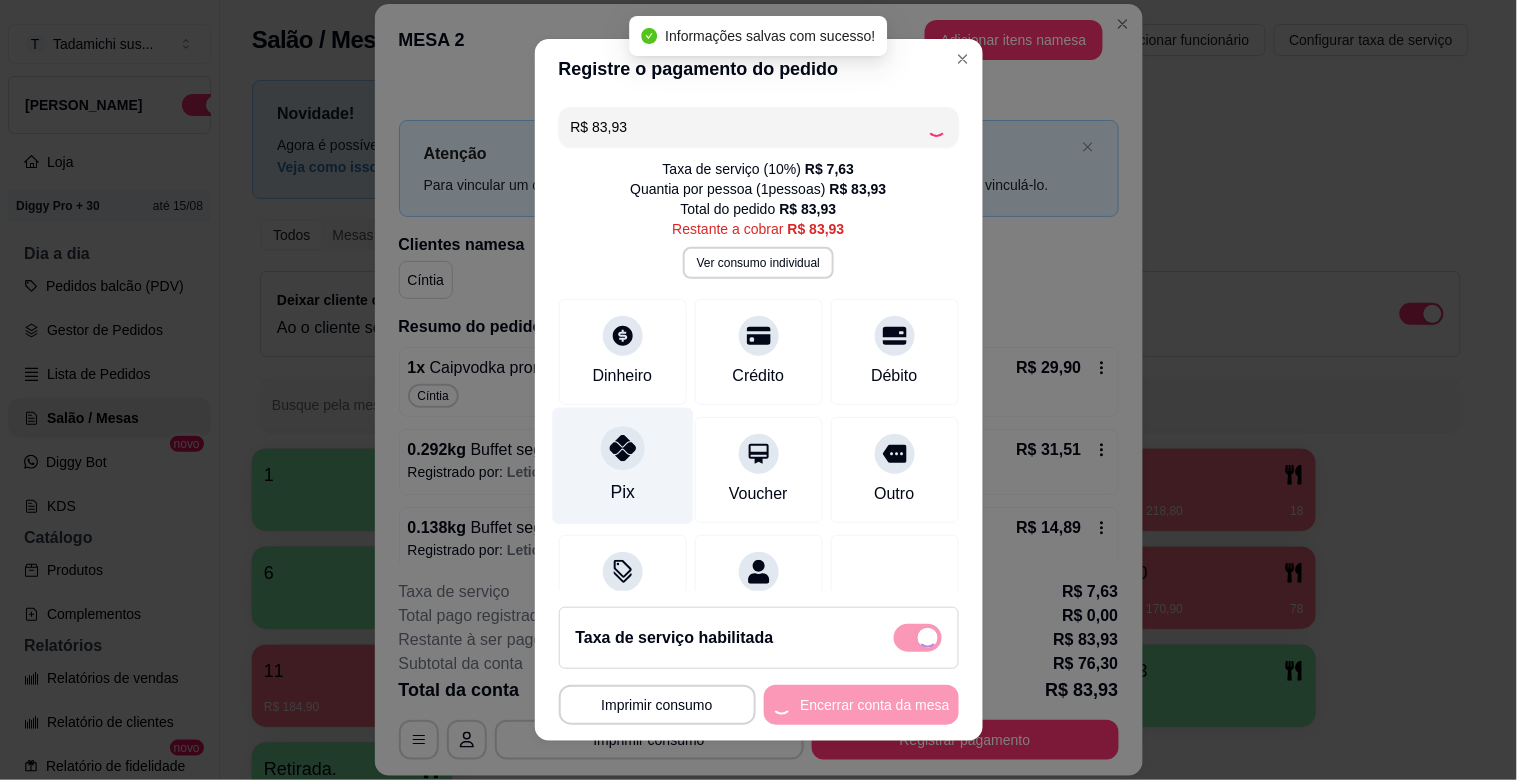 type on "R$ 0,00" 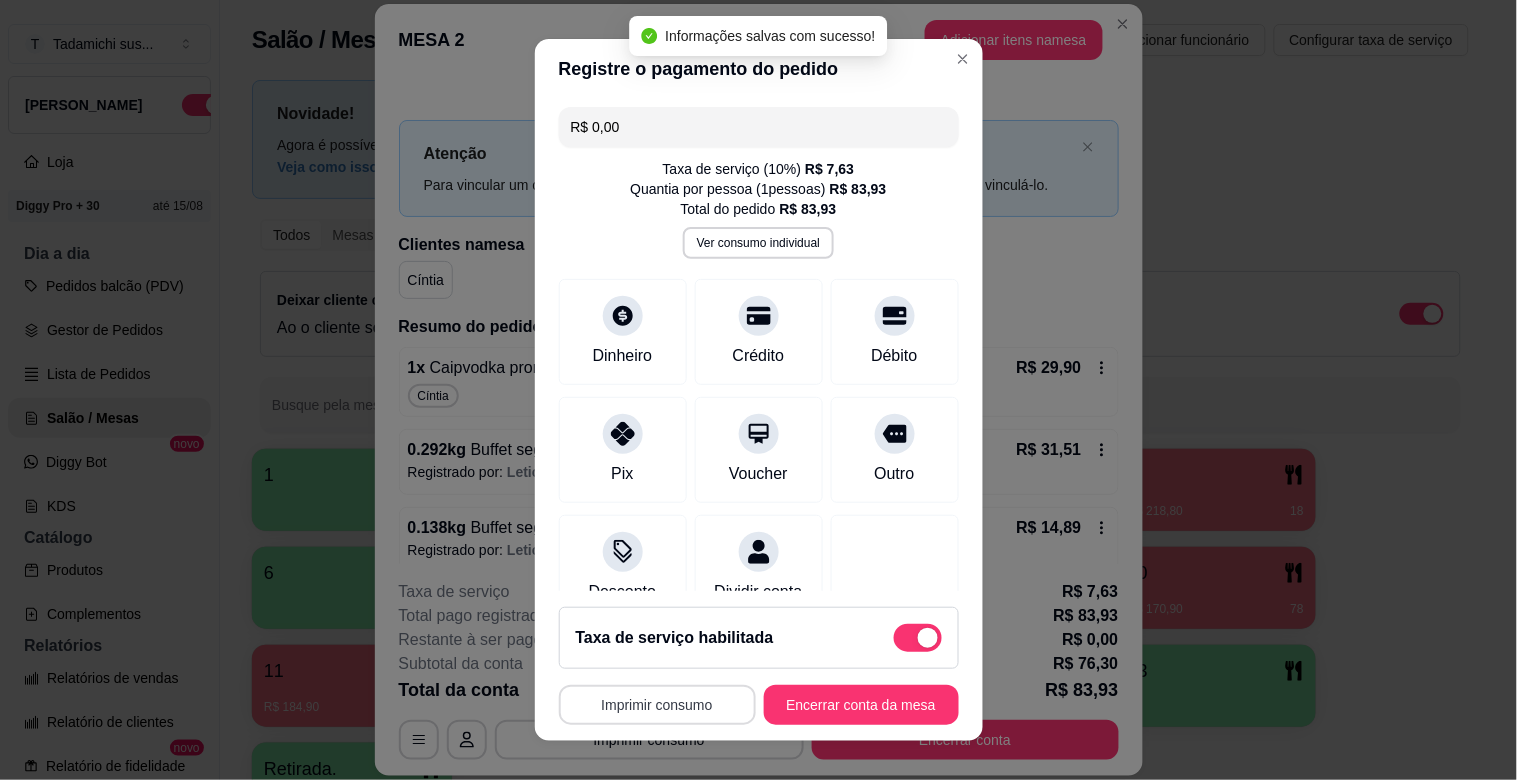 click on "Imprimir consumo" at bounding box center [657, 705] 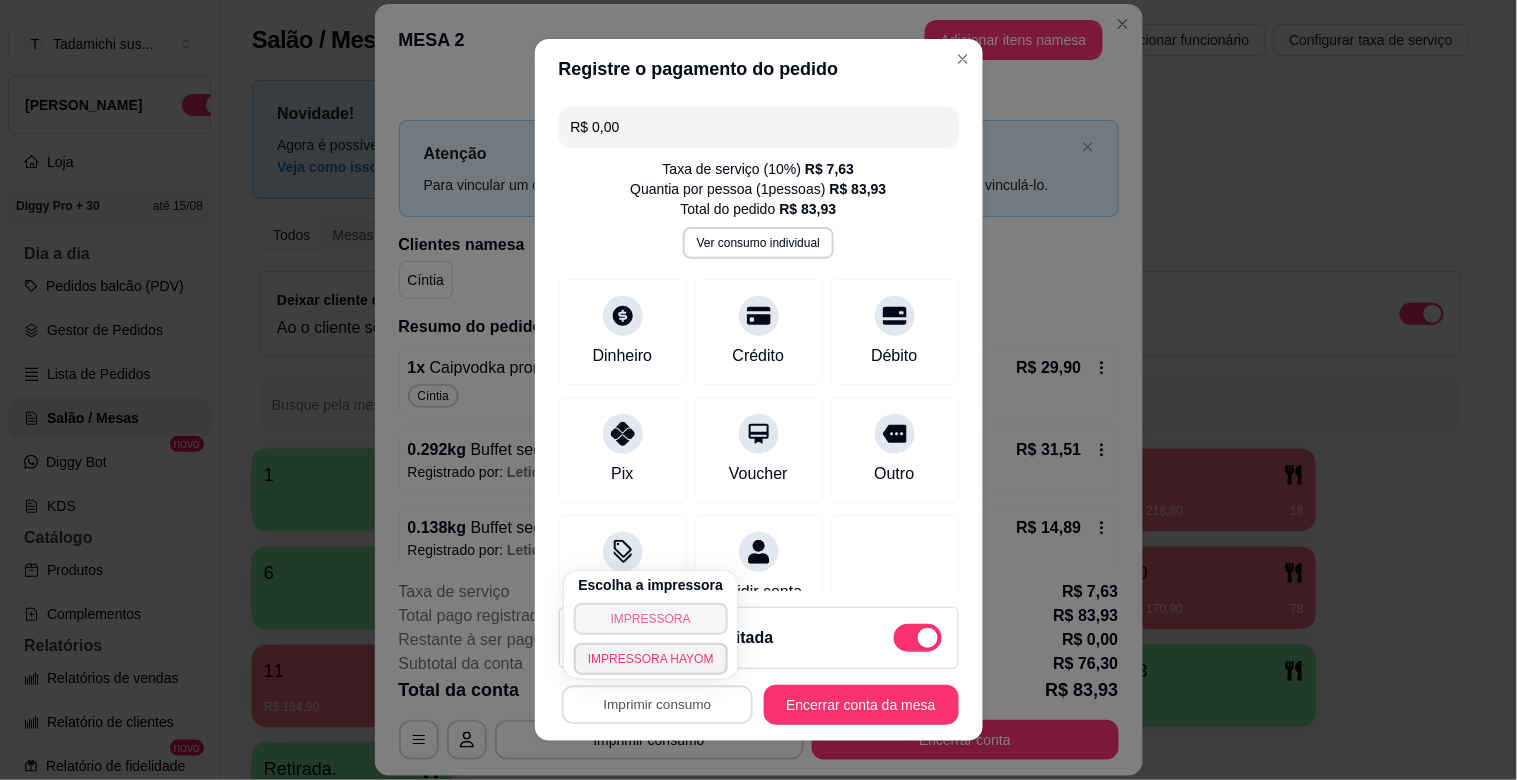 click on "IMPRESSORA" at bounding box center [651, 619] 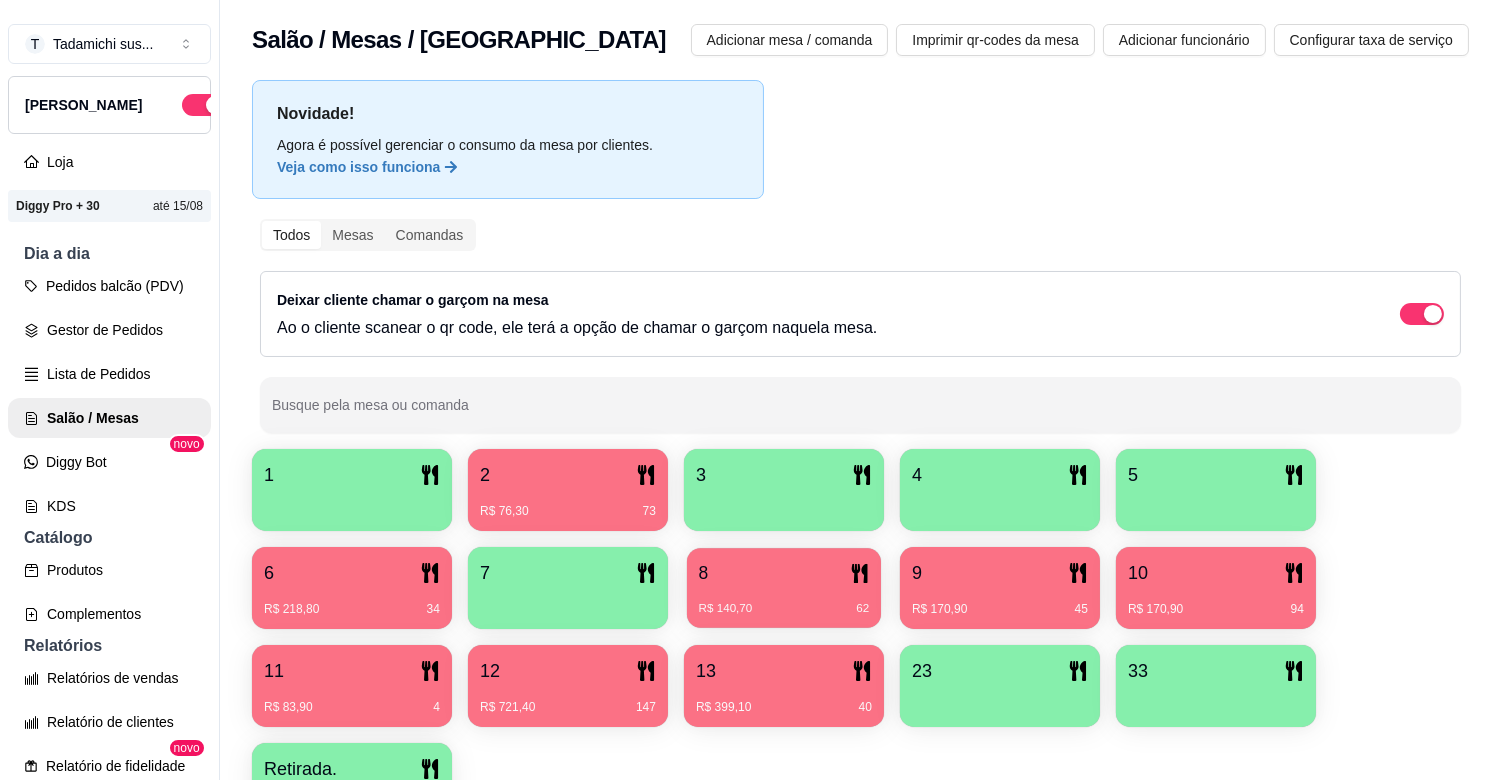 click on "8" at bounding box center [784, 573] 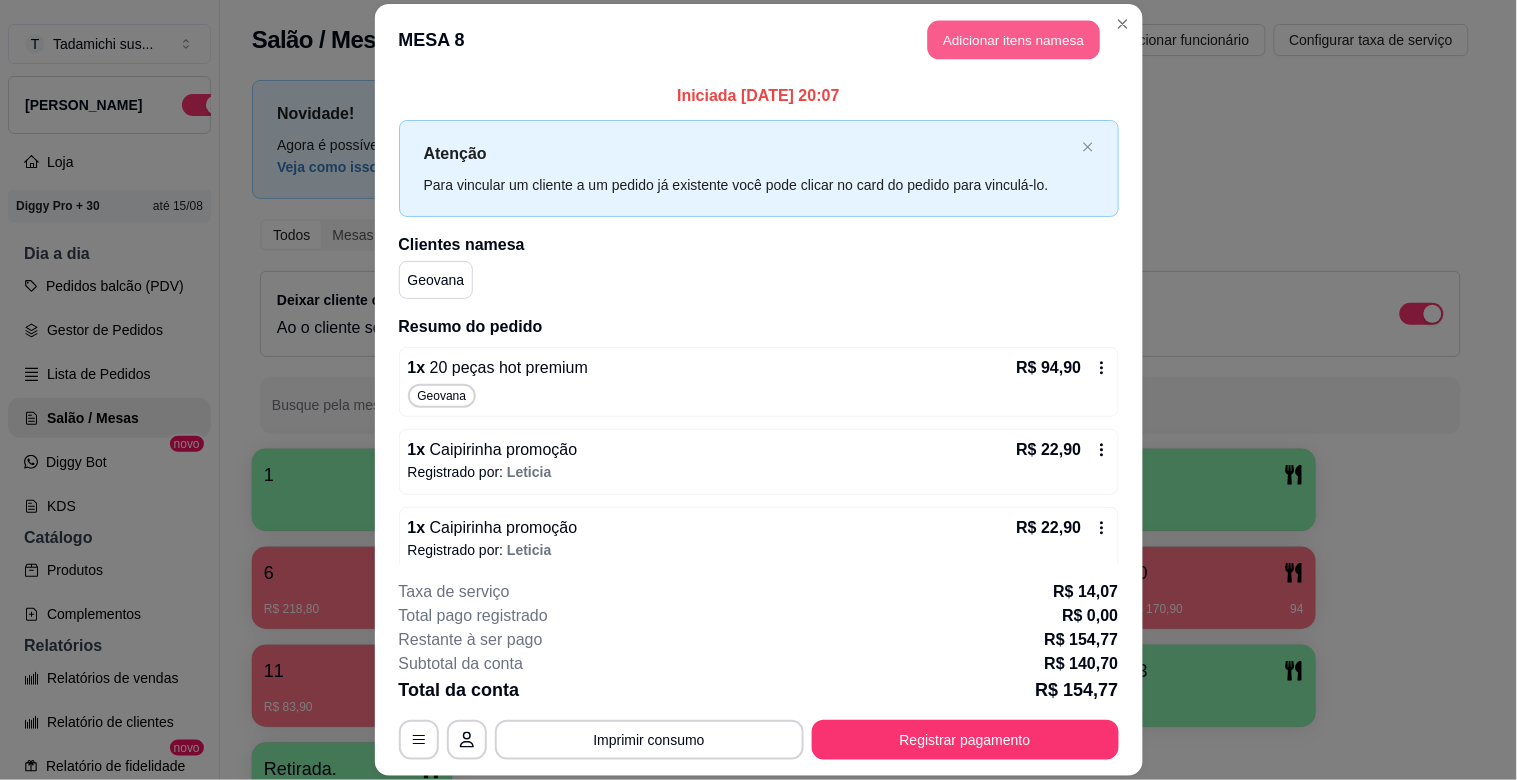 click on "Adicionar itens na  mesa" at bounding box center (1014, 40) 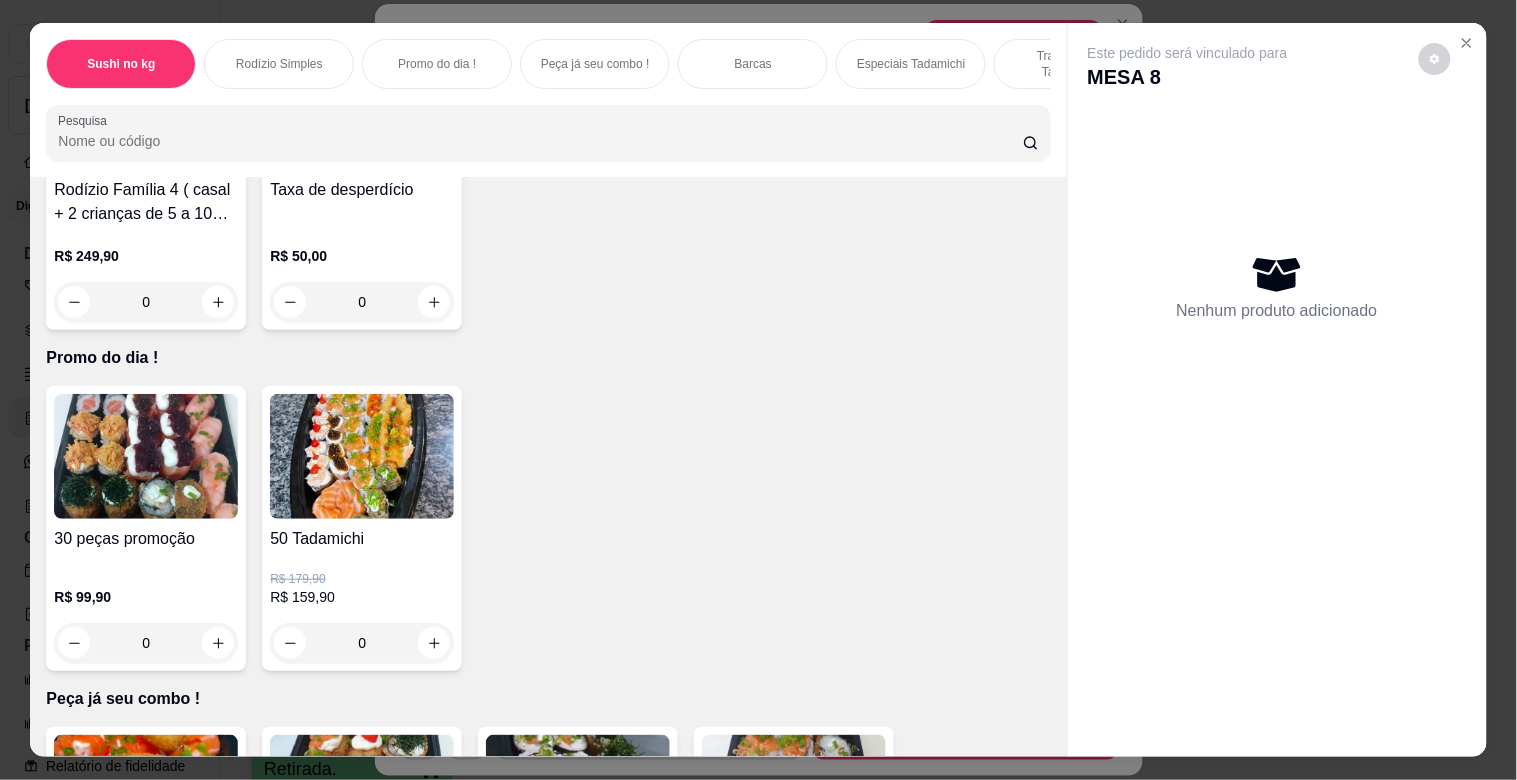 scroll, scrollTop: 777, scrollLeft: 0, axis: vertical 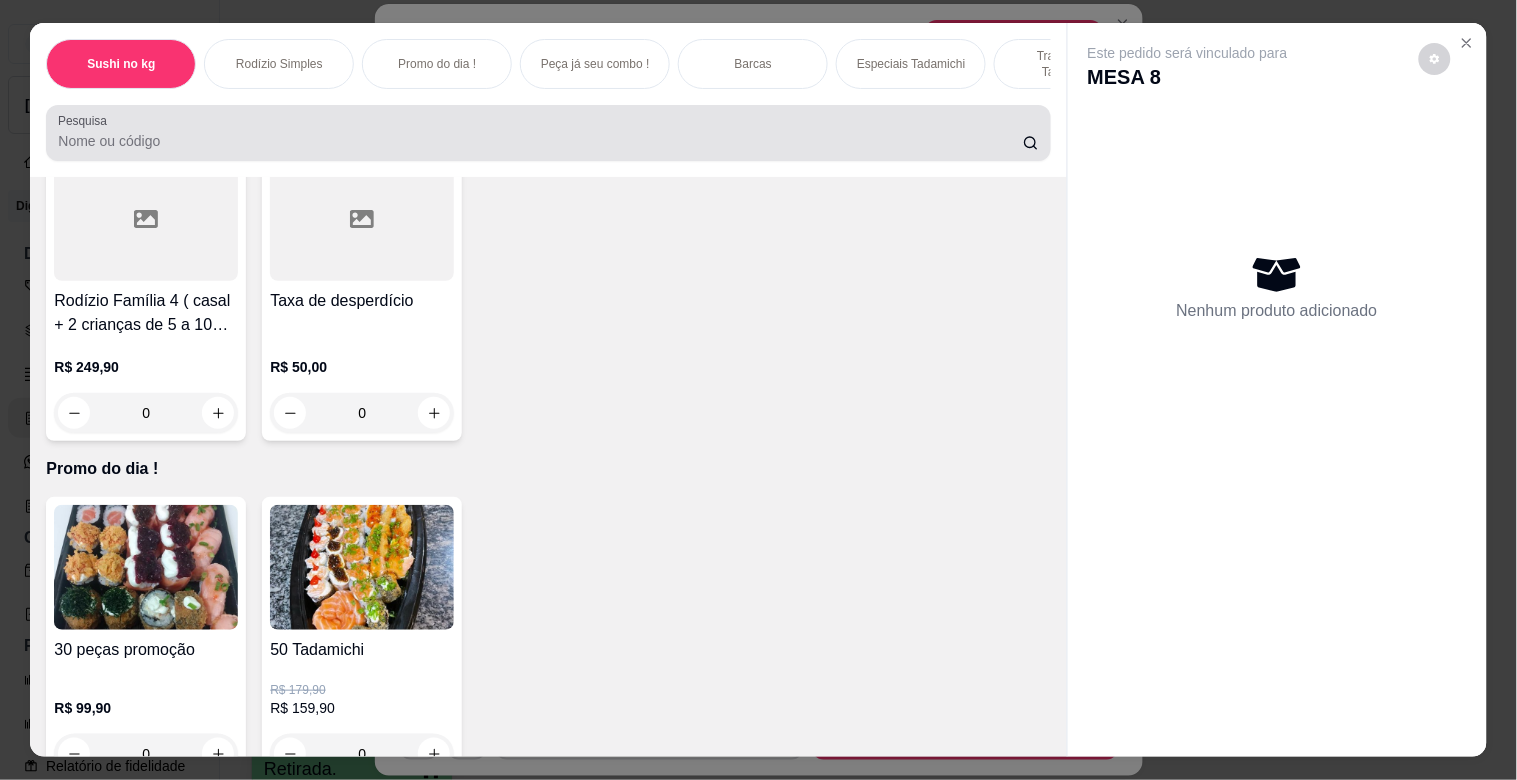 click at bounding box center (548, 133) 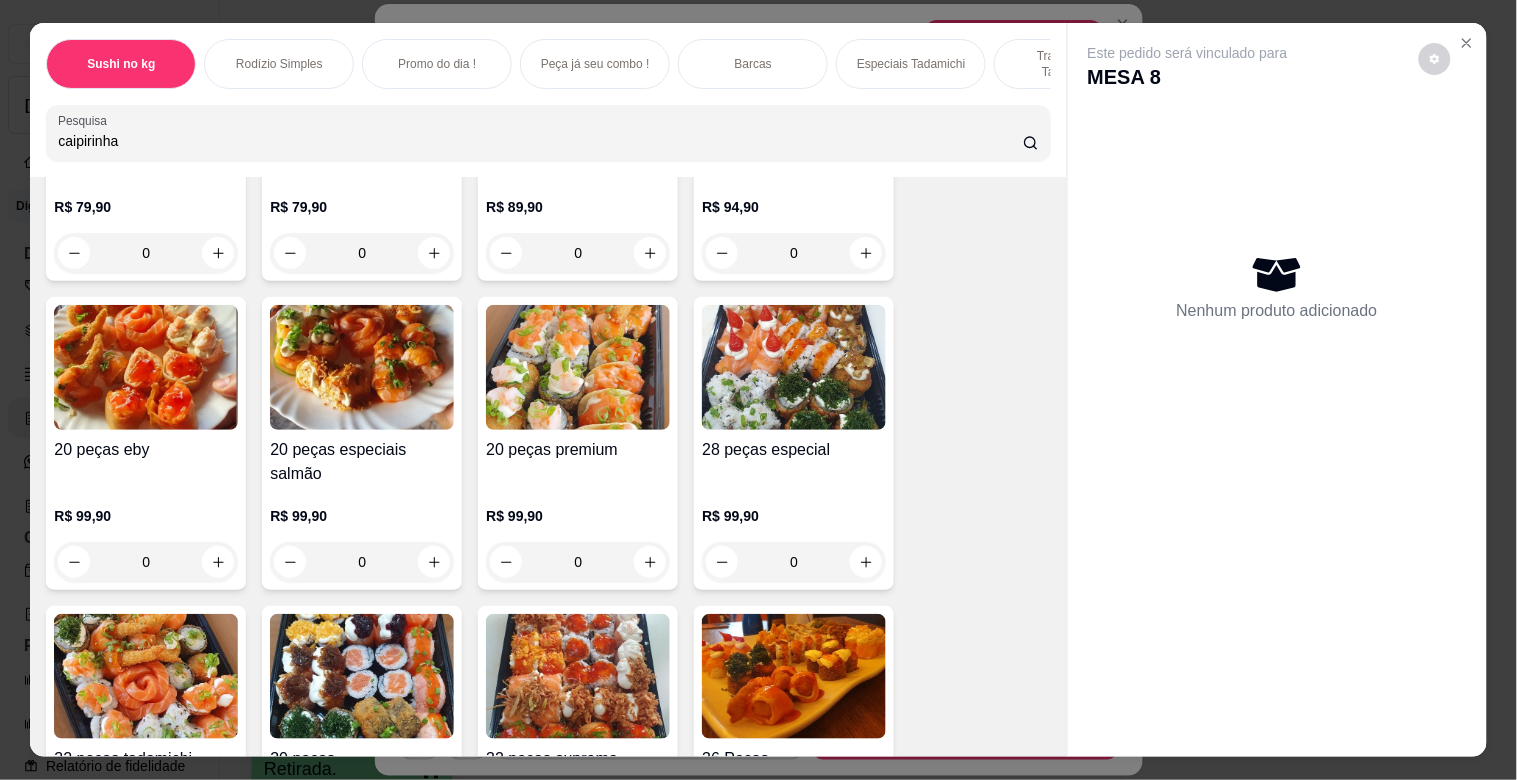 scroll, scrollTop: 2214, scrollLeft: 0, axis: vertical 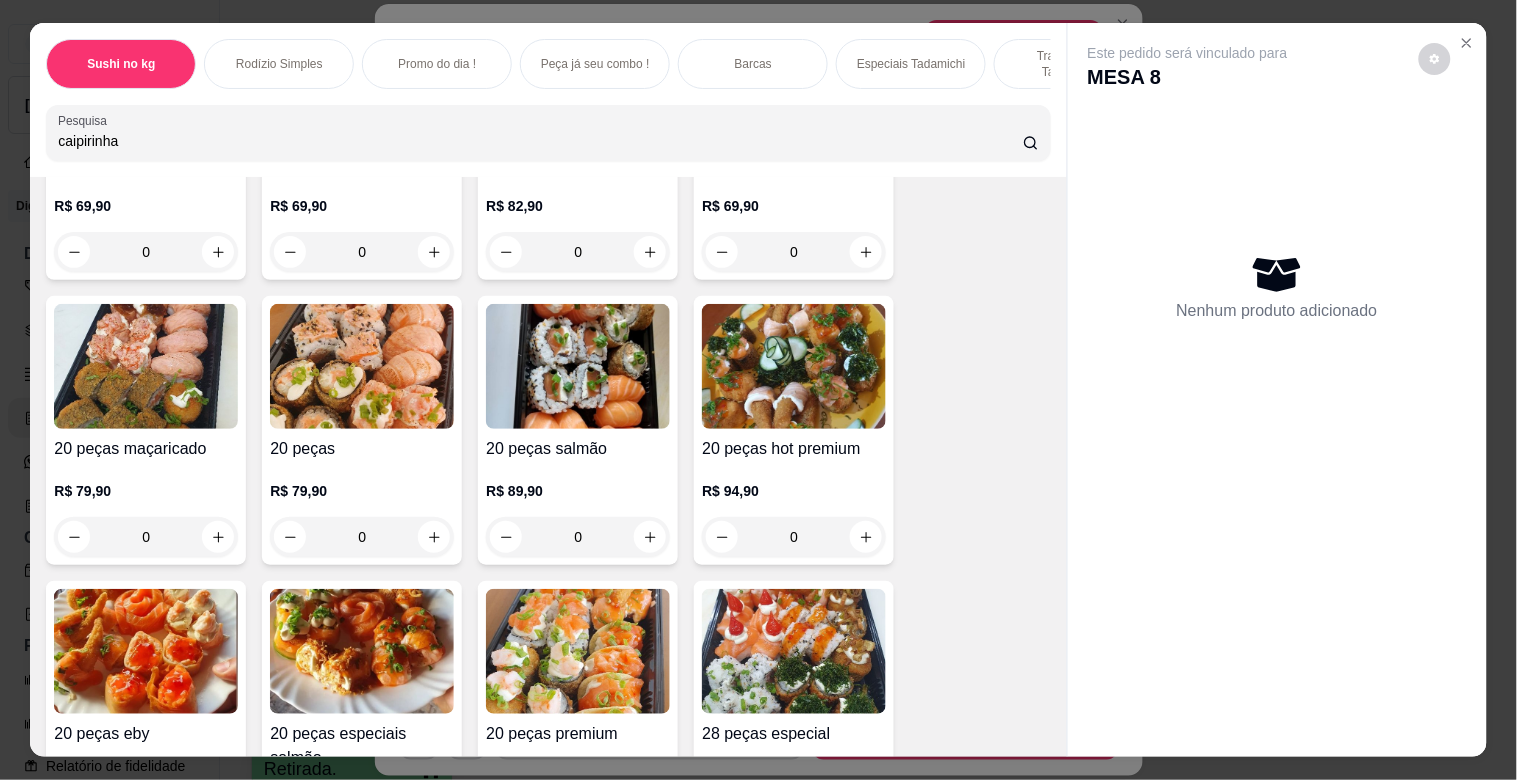 click 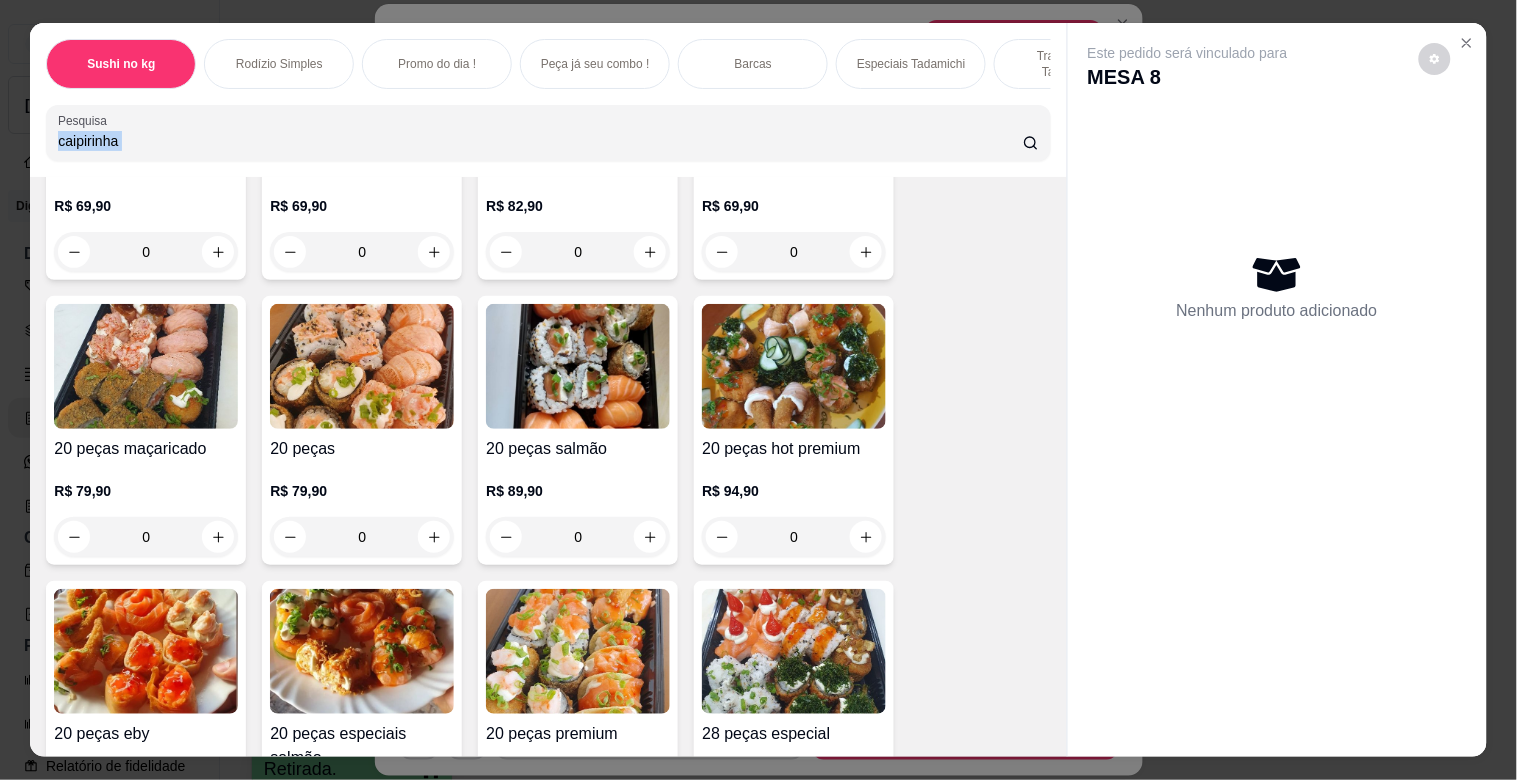 scroll, scrollTop: 0, scrollLeft: 0, axis: both 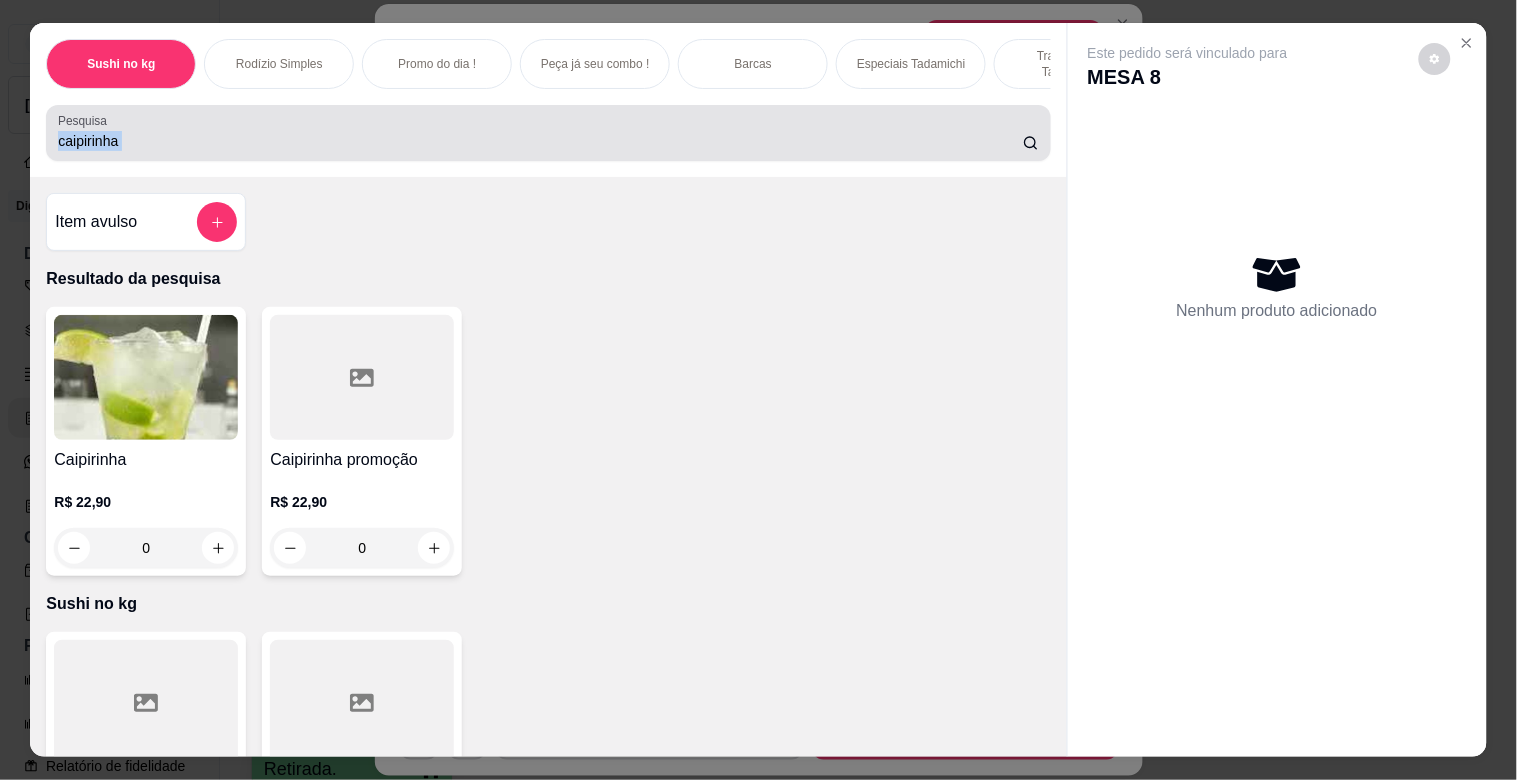 click on "caipirinha" at bounding box center (540, 141) 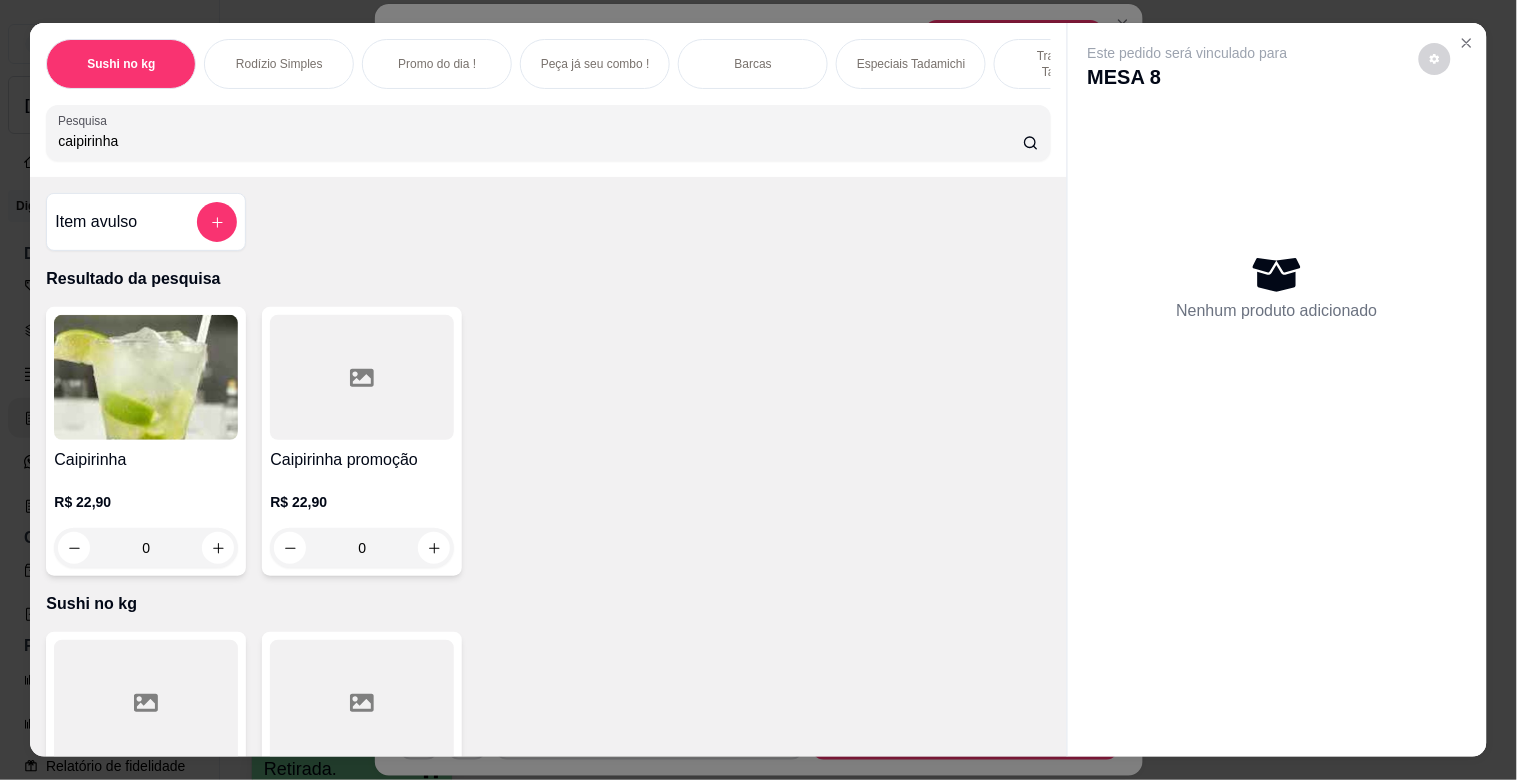 scroll, scrollTop: 111, scrollLeft: 0, axis: vertical 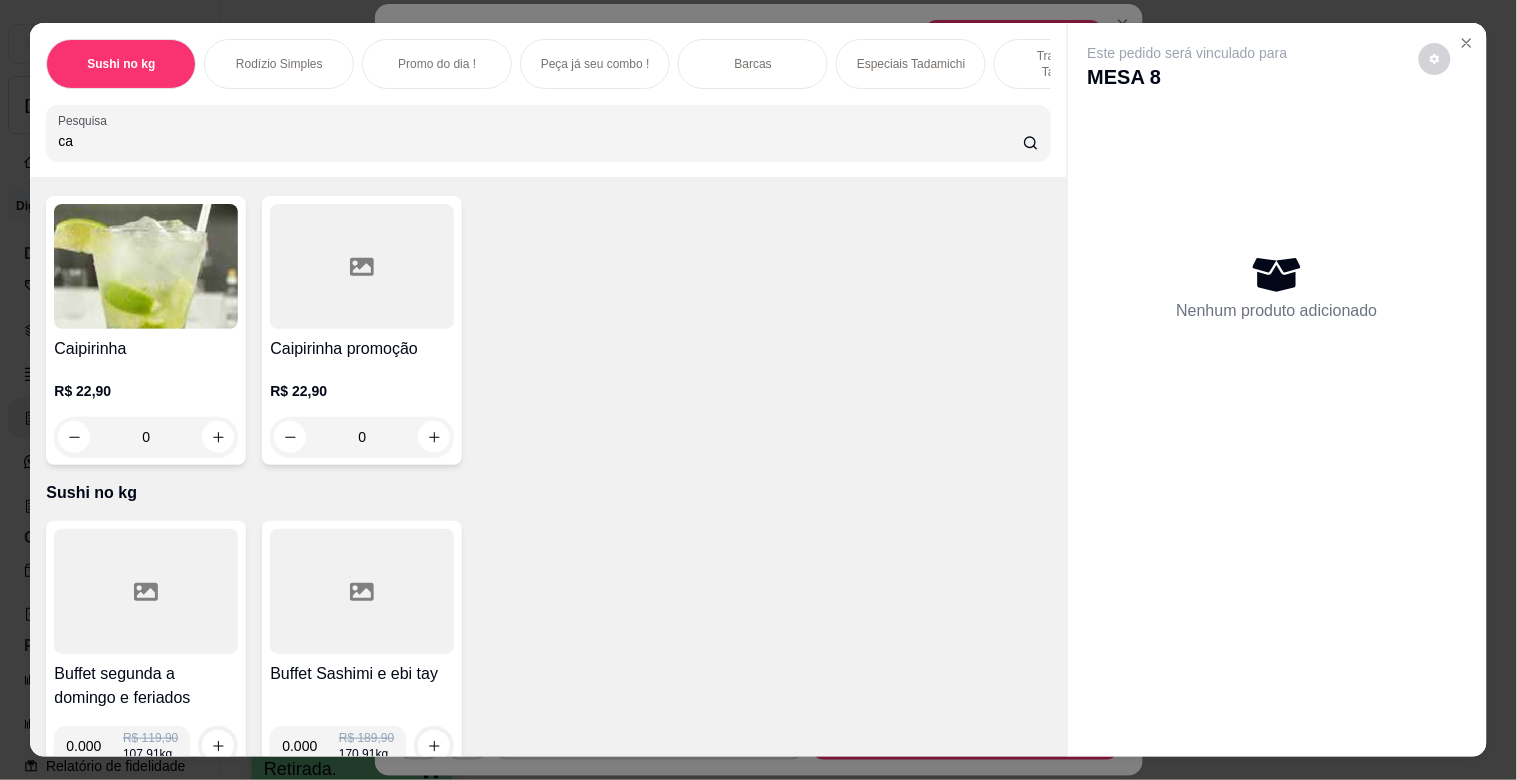 type on "c" 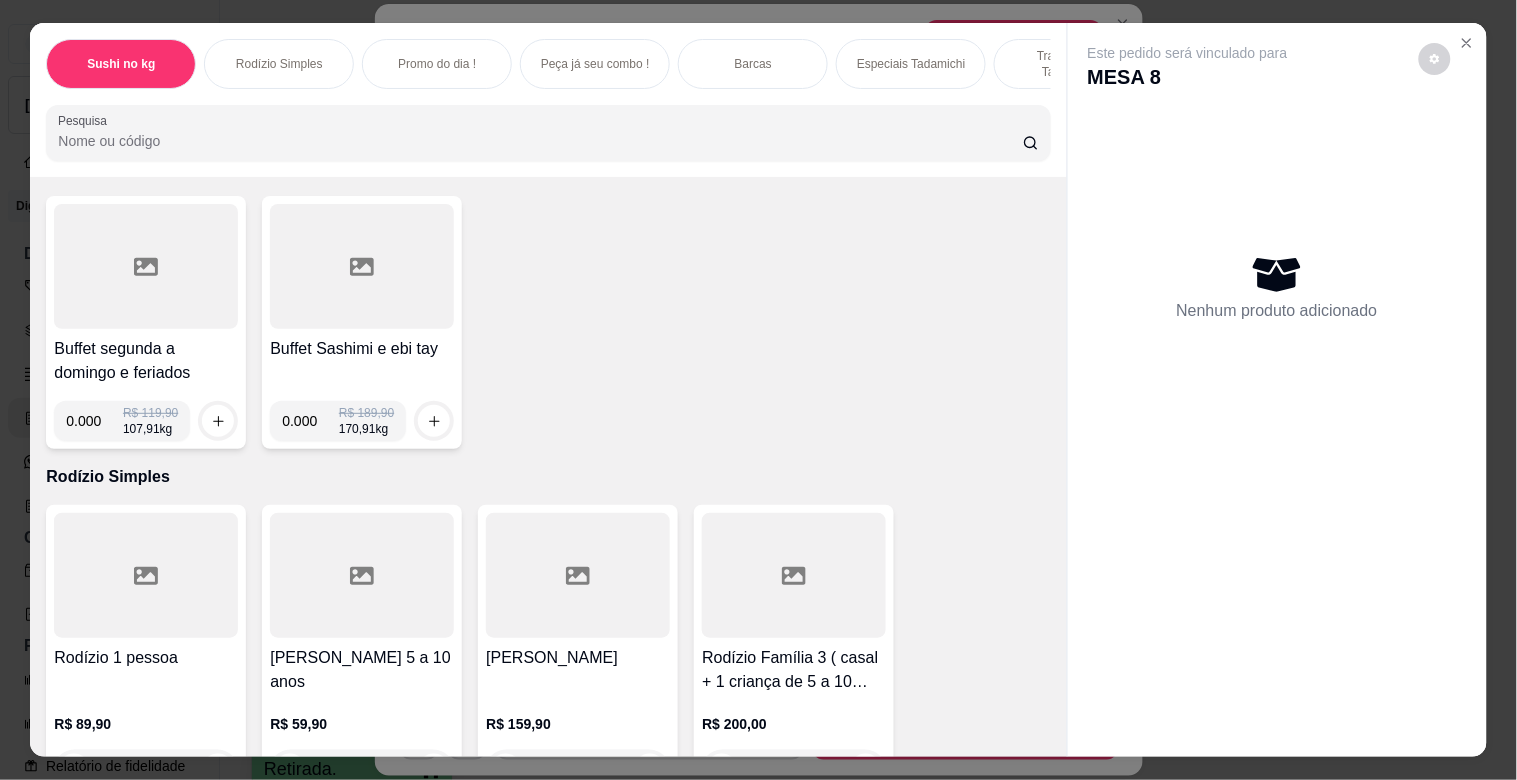 type 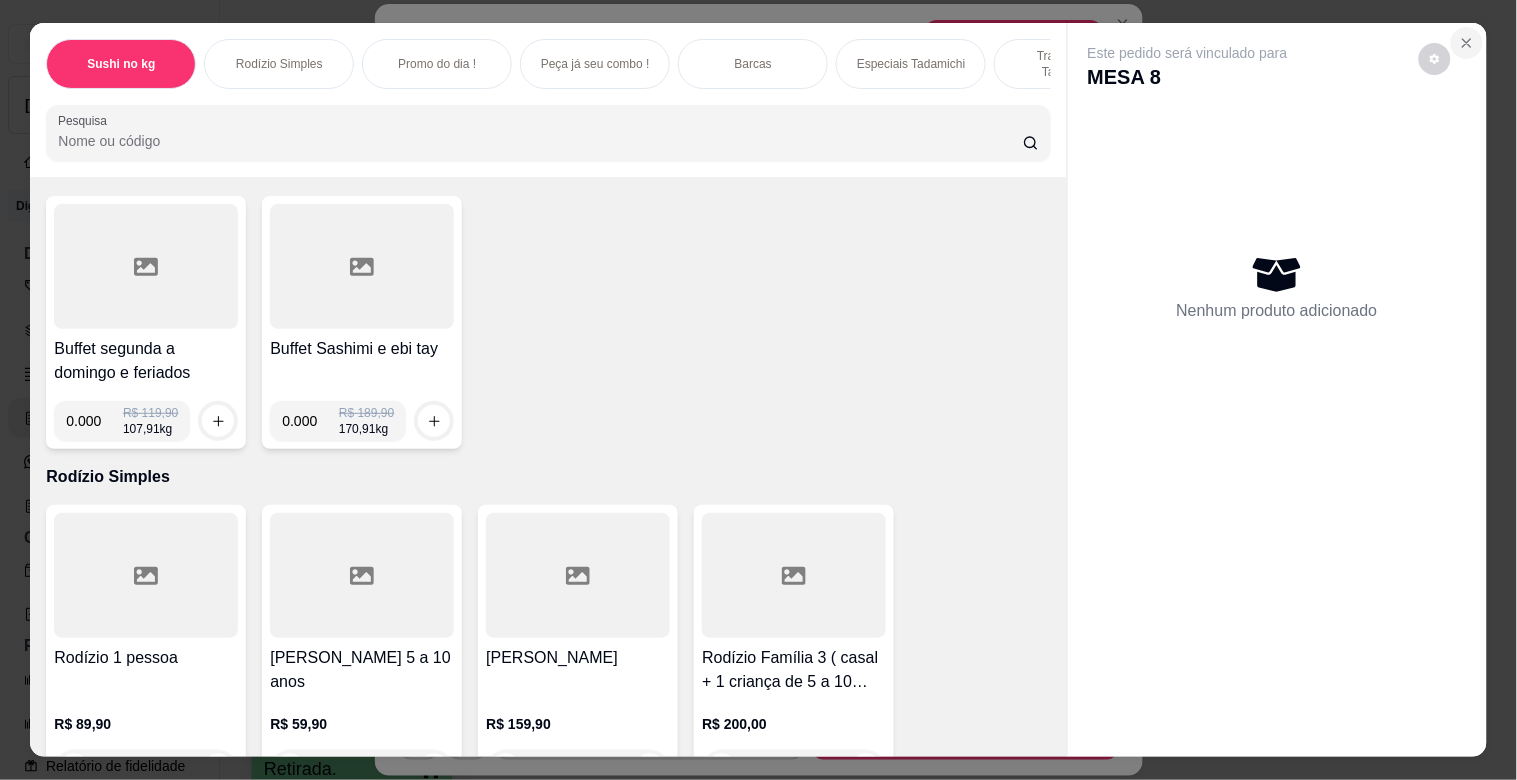 click 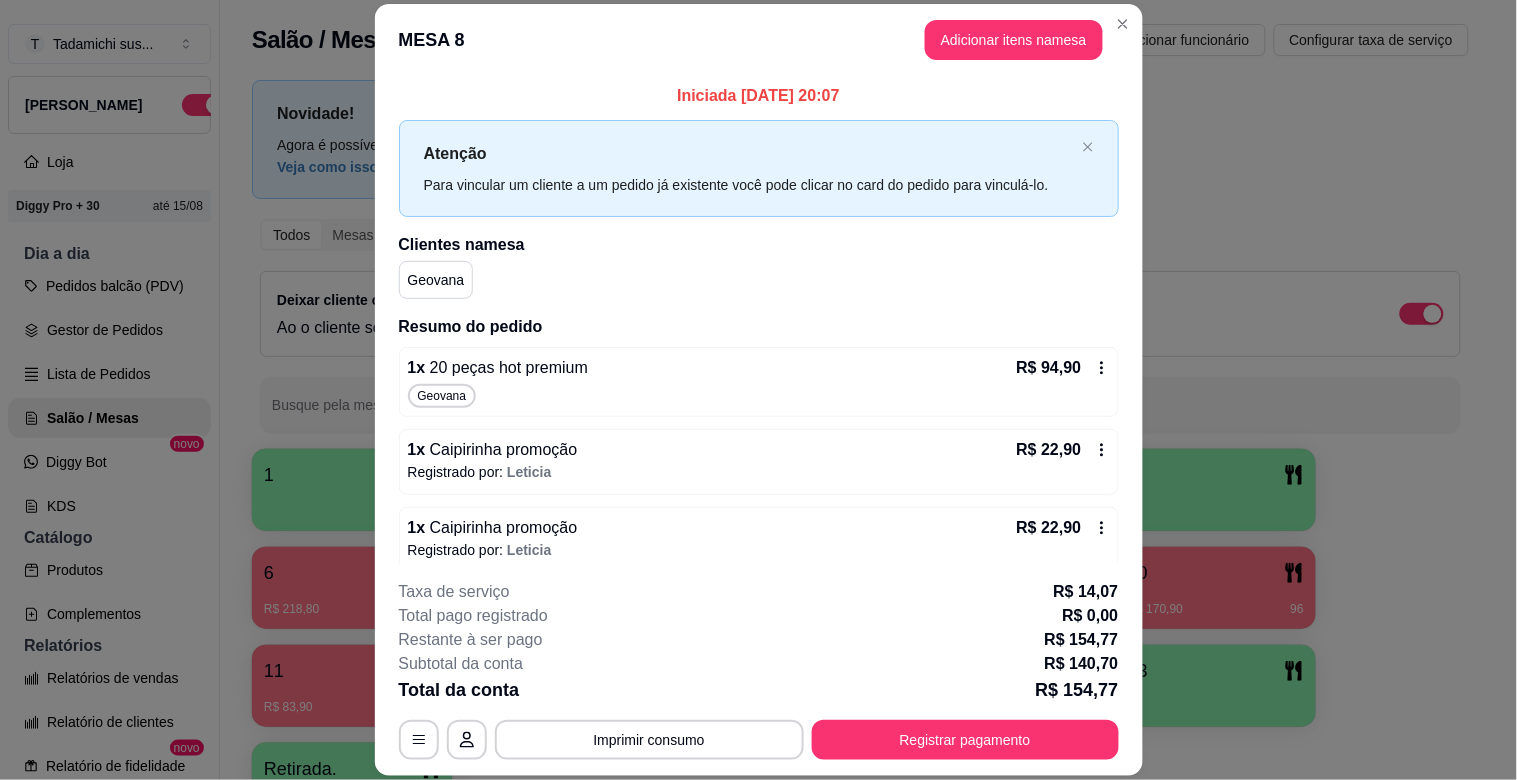click on "Registrado por:   [PERSON_NAME]" at bounding box center (759, 472) 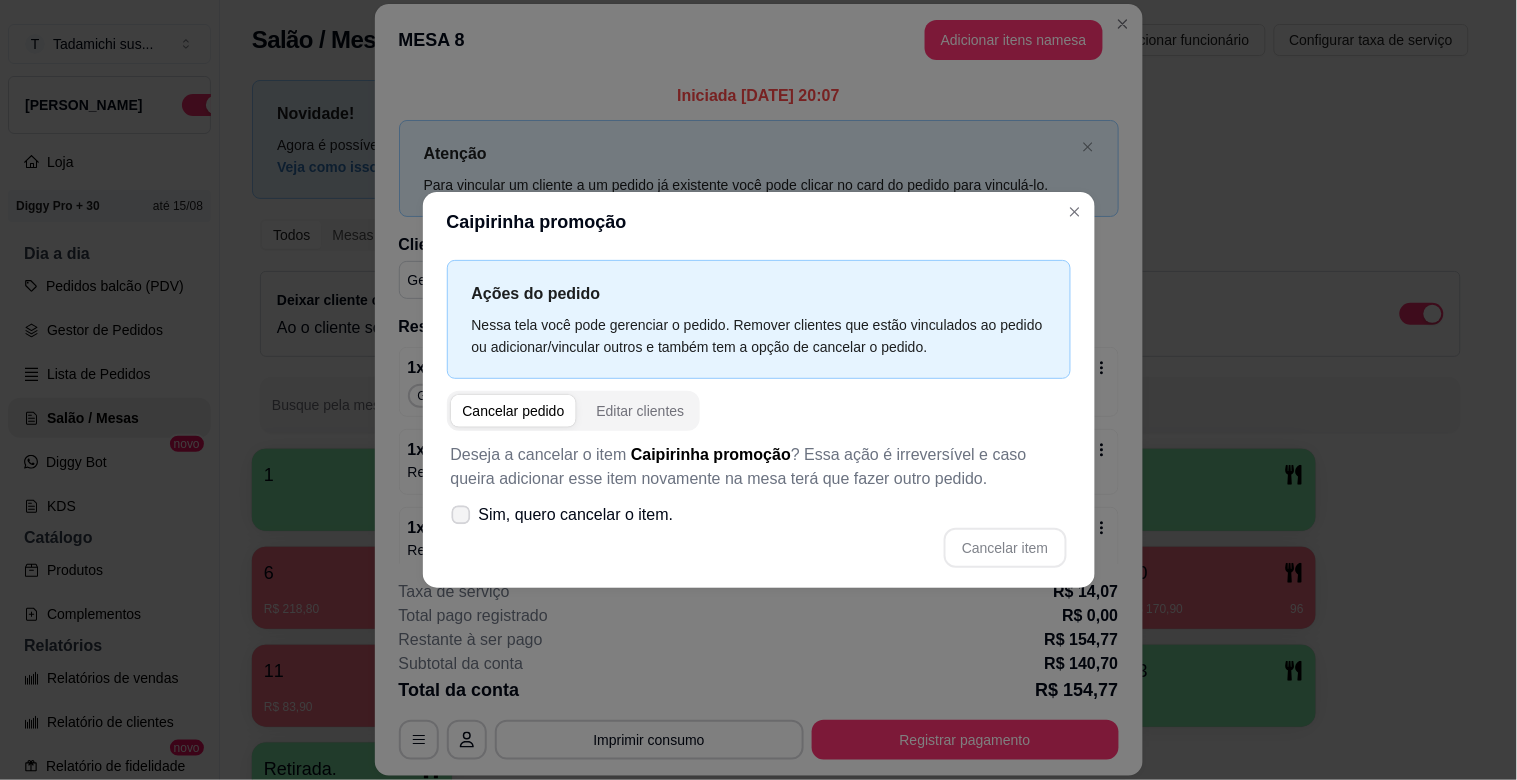 click 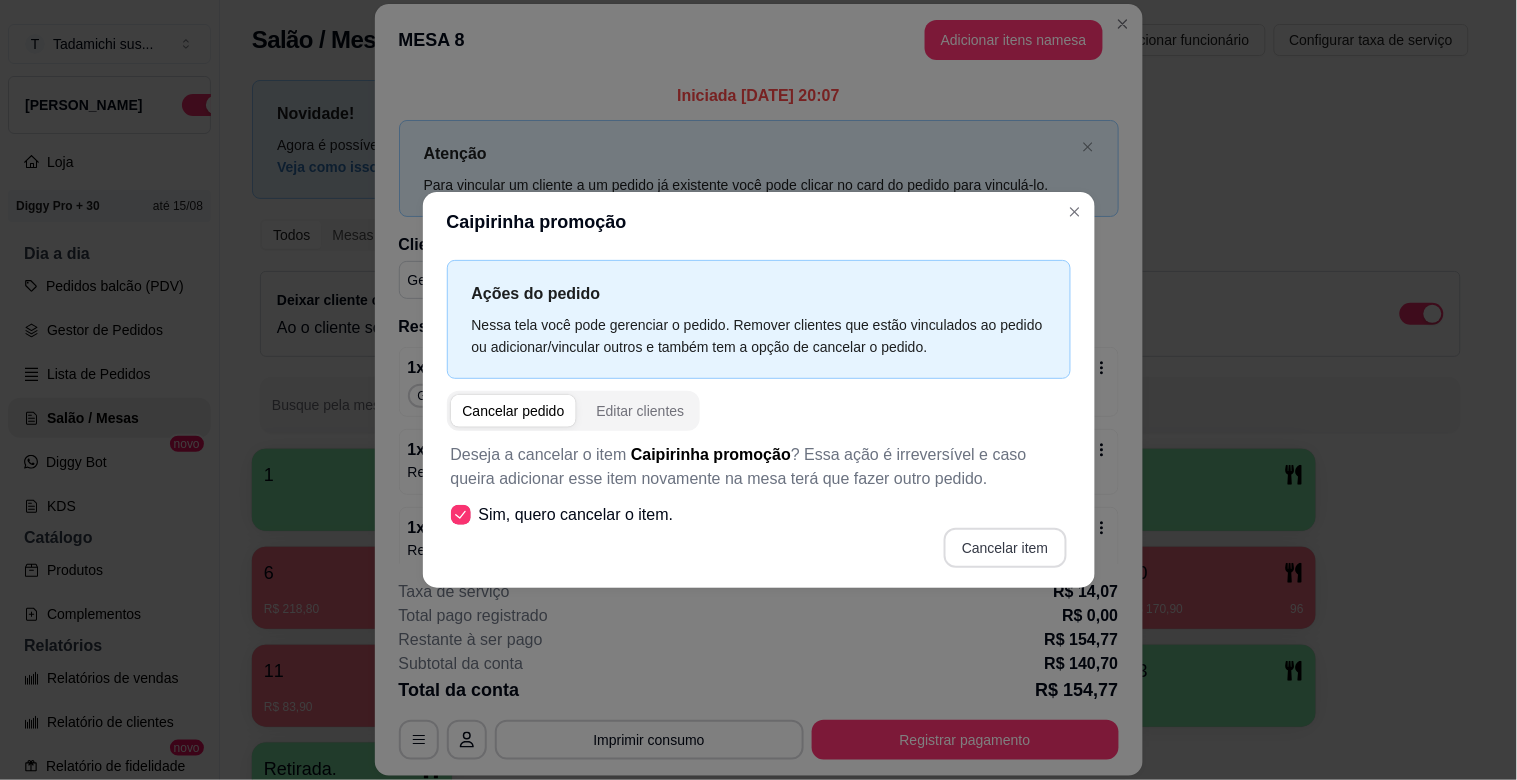 click on "Cancelar item" at bounding box center (1005, 548) 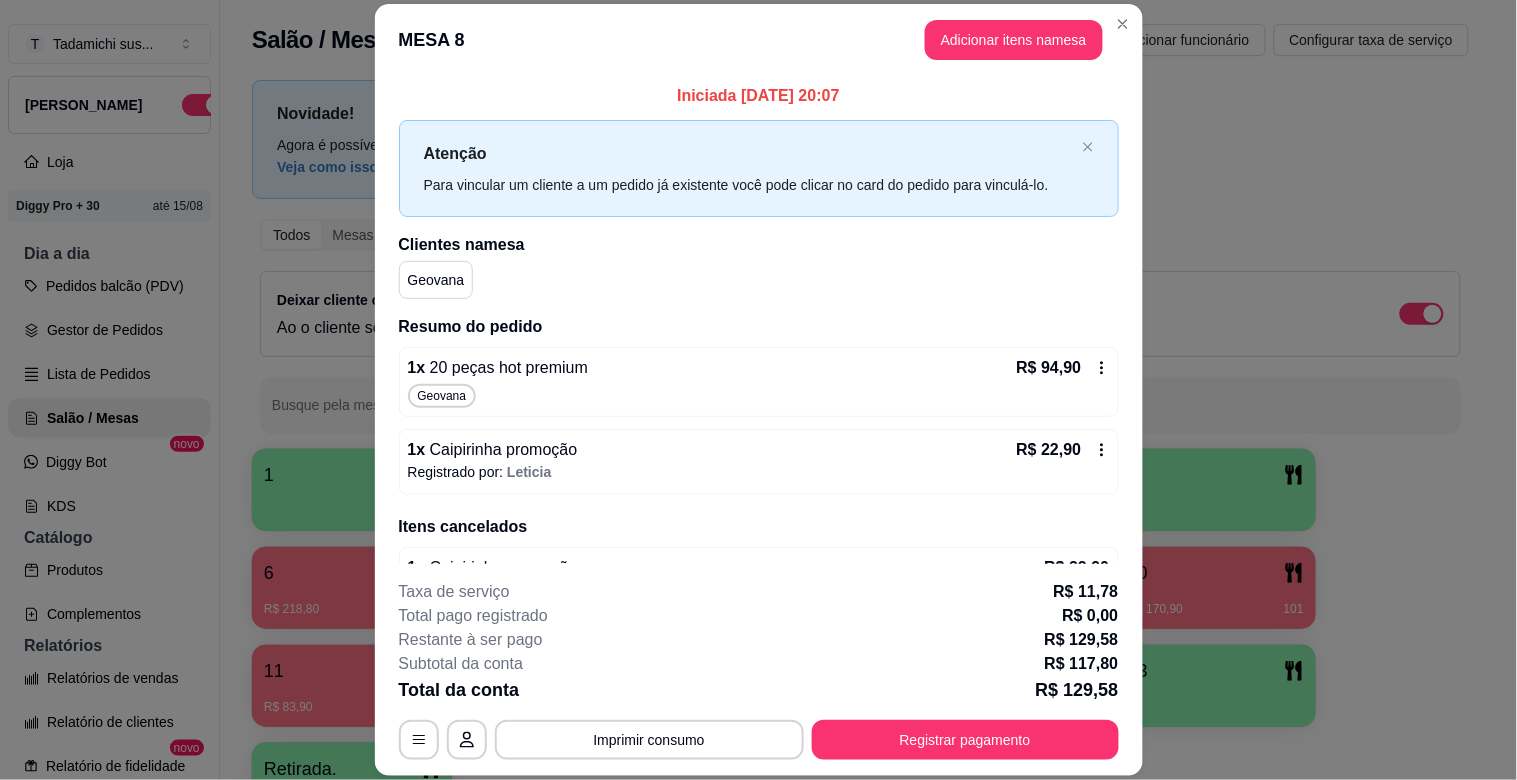 click 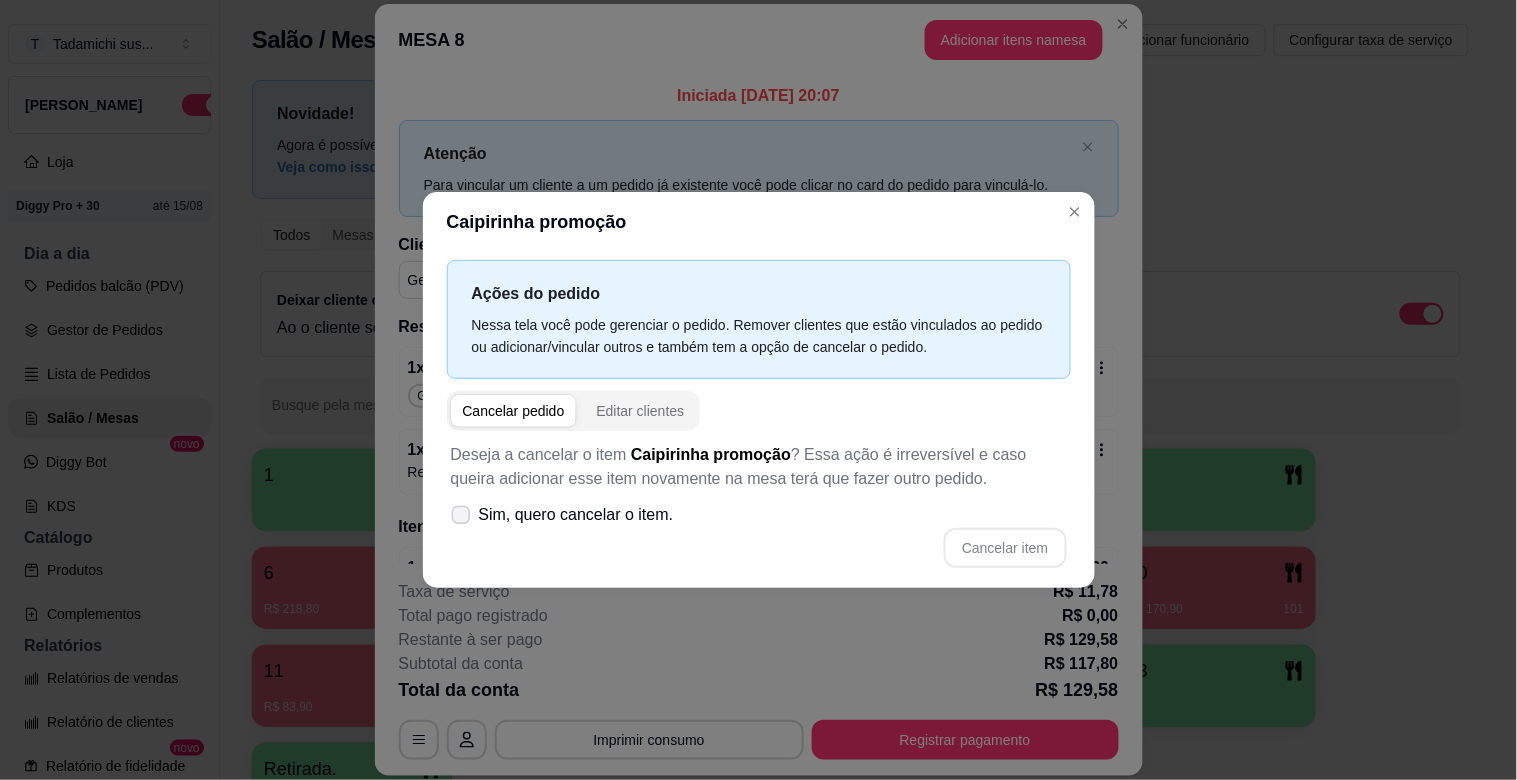 click 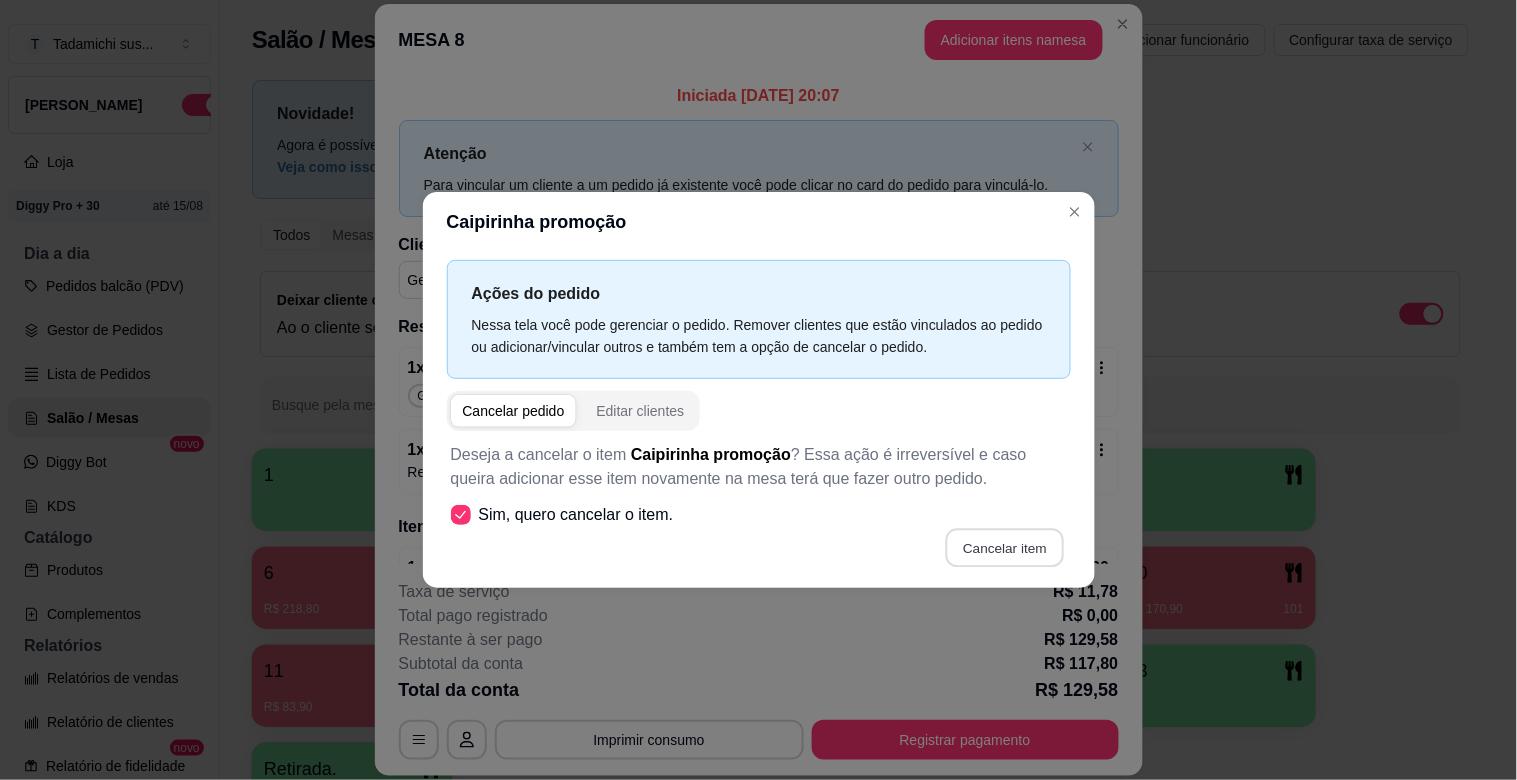 click on "Cancelar item" at bounding box center (1005, 548) 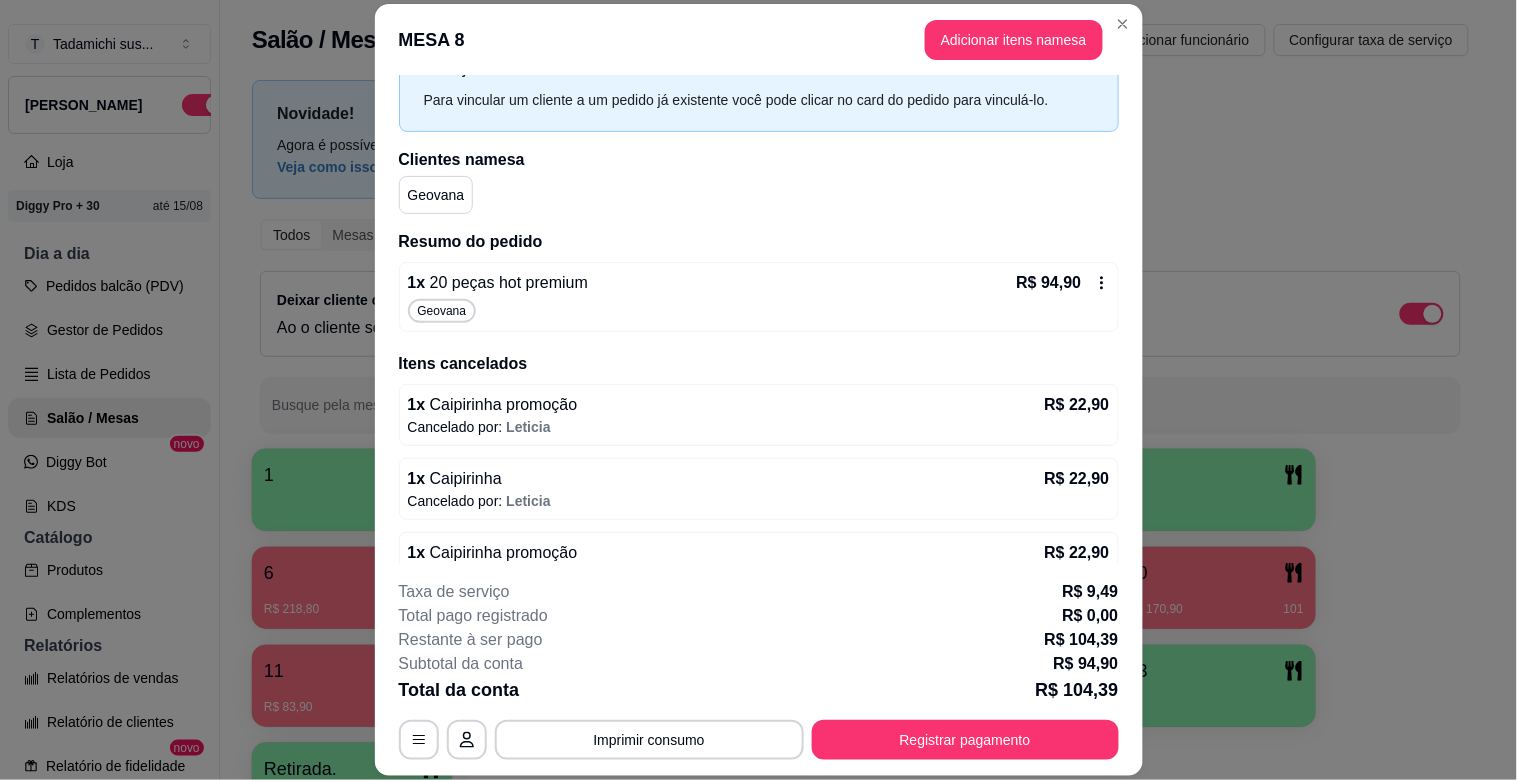 scroll, scrollTop: 197, scrollLeft: 0, axis: vertical 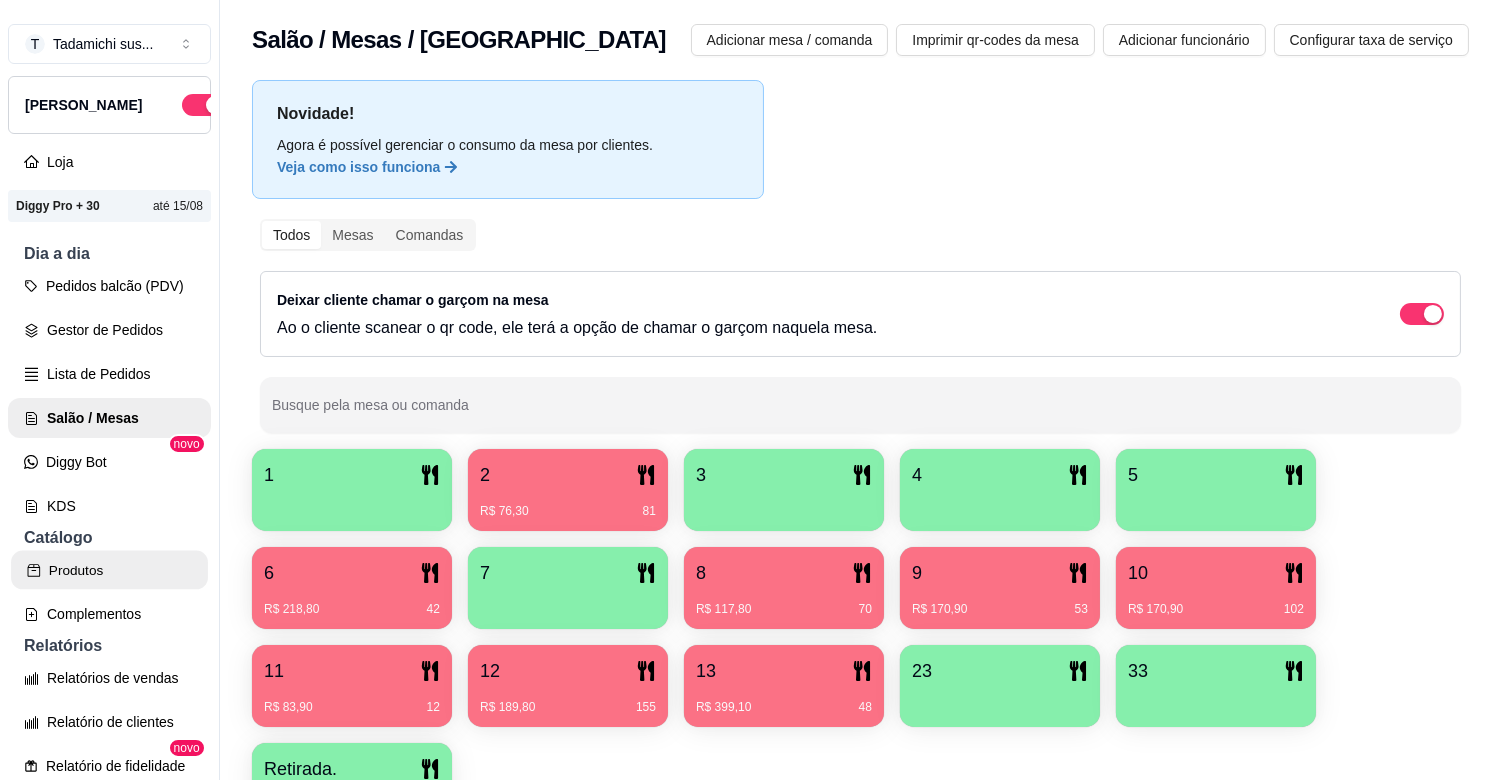 click on "Produtos" at bounding box center (109, 570) 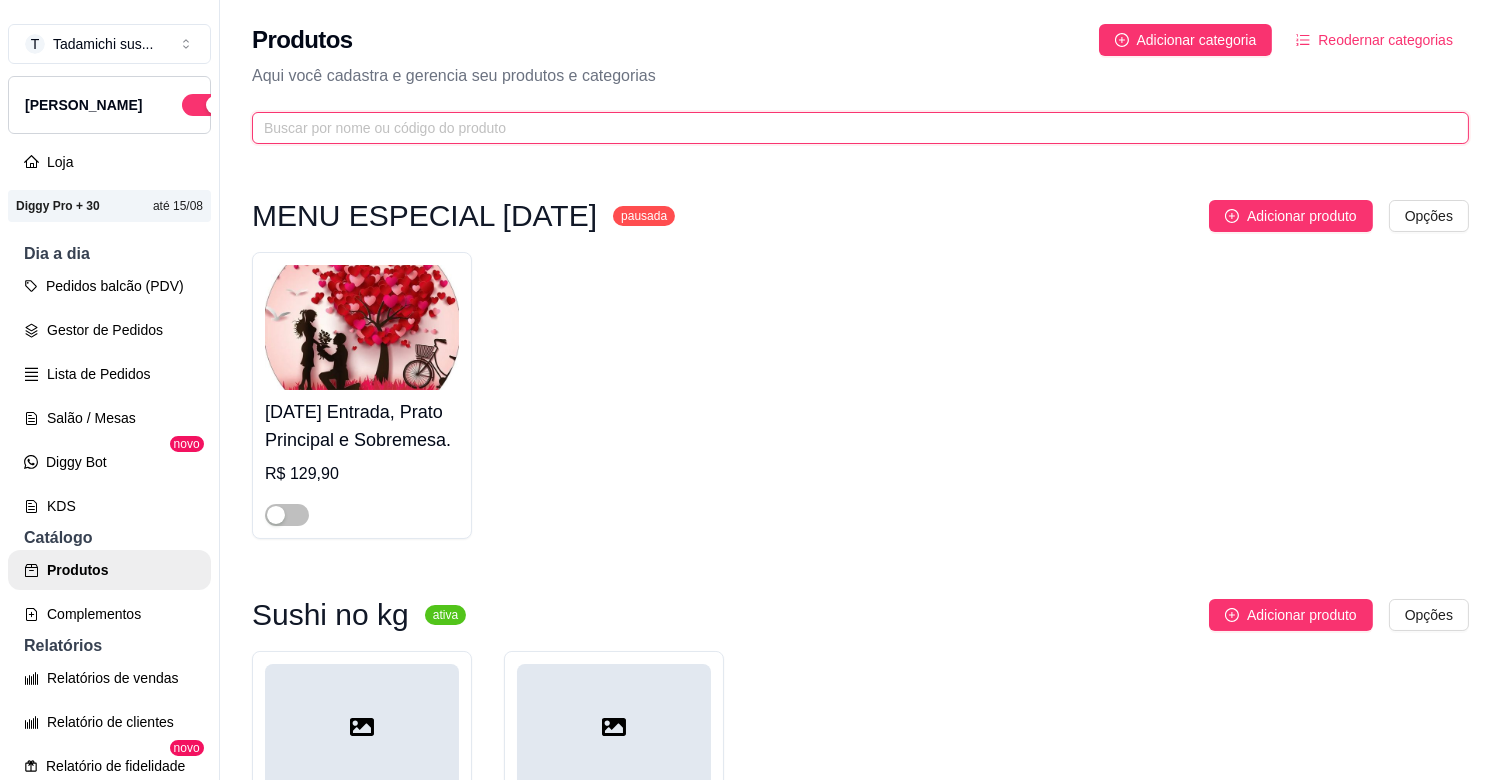 click at bounding box center (852, 128) 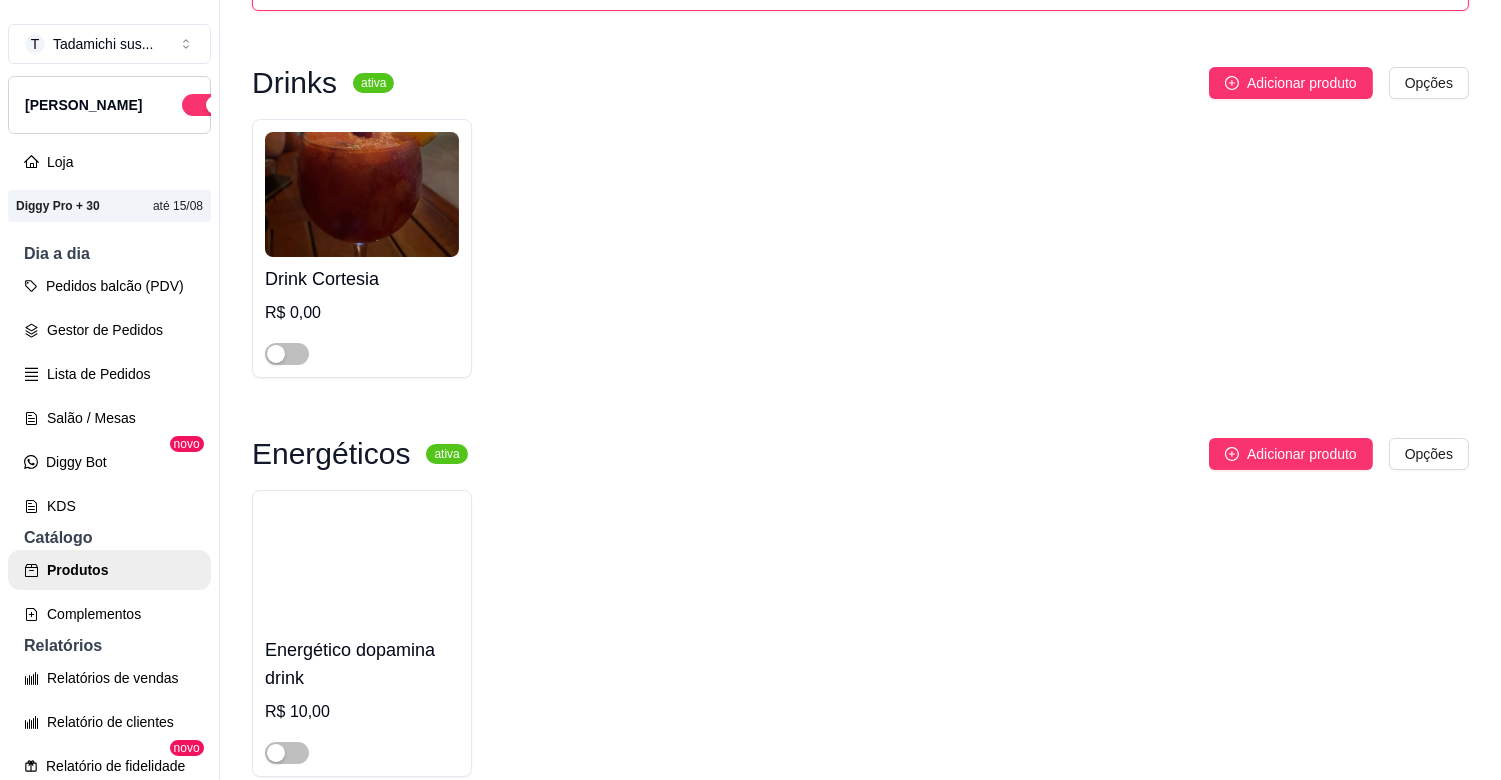 scroll, scrollTop: 0, scrollLeft: 0, axis: both 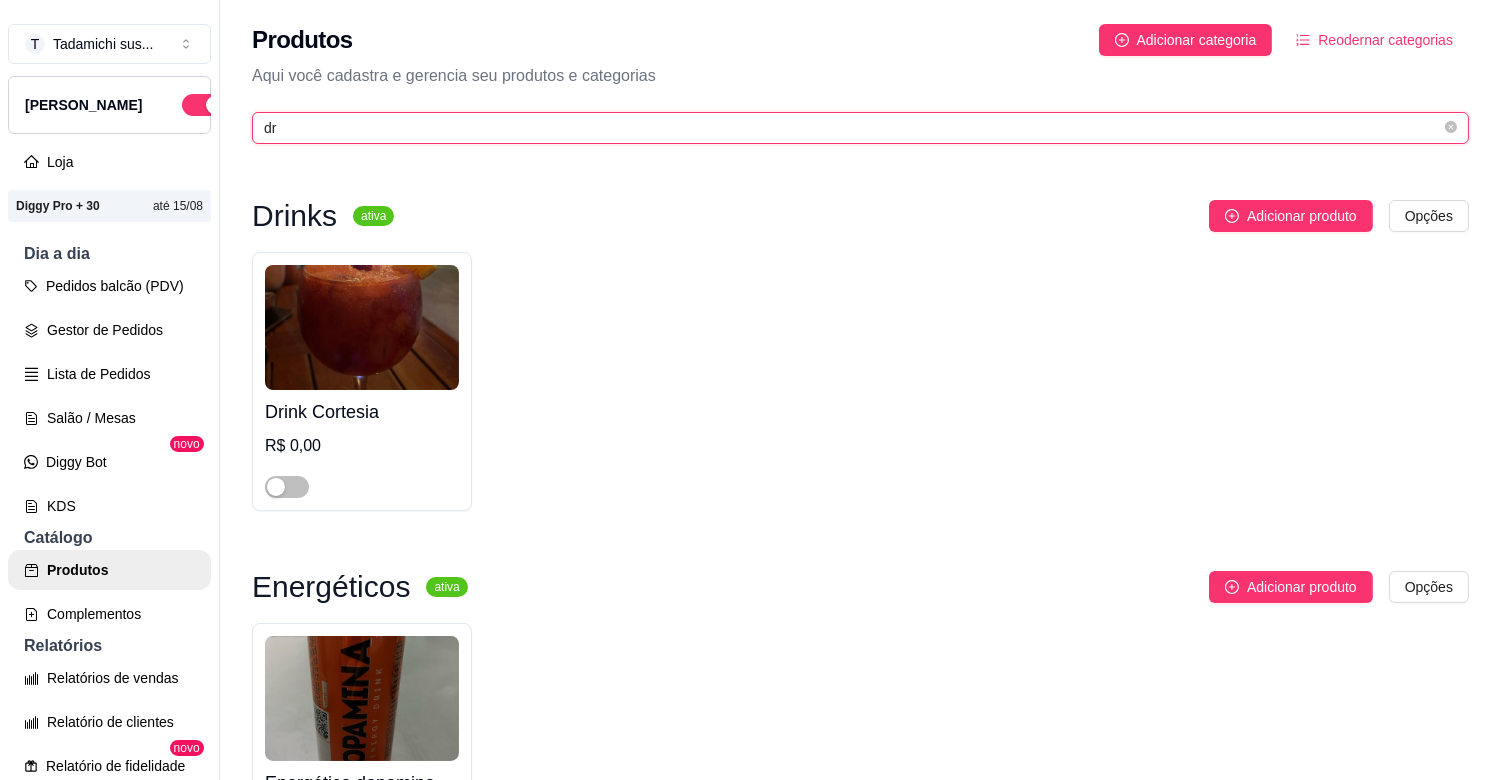 type on "d" 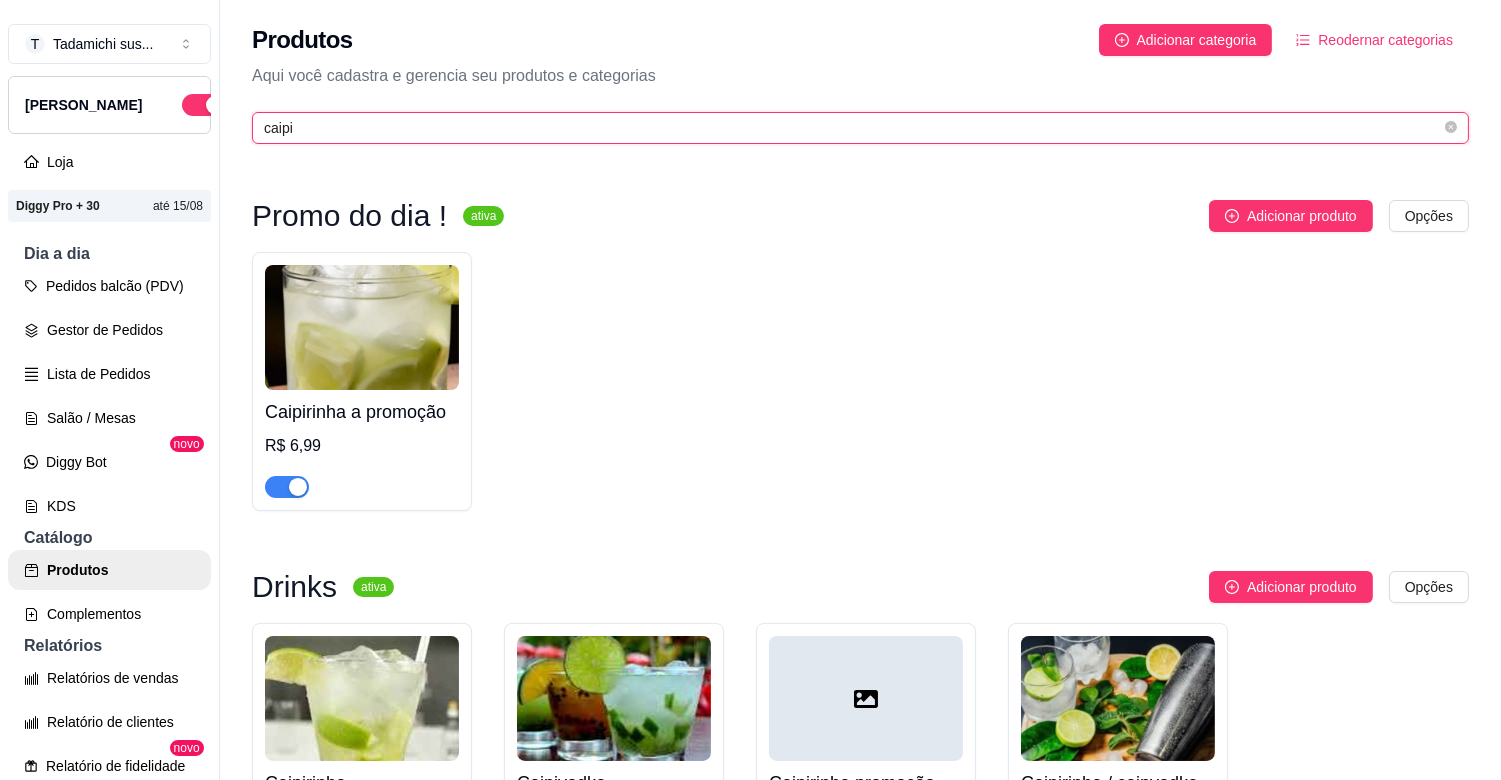 scroll, scrollTop: 111, scrollLeft: 0, axis: vertical 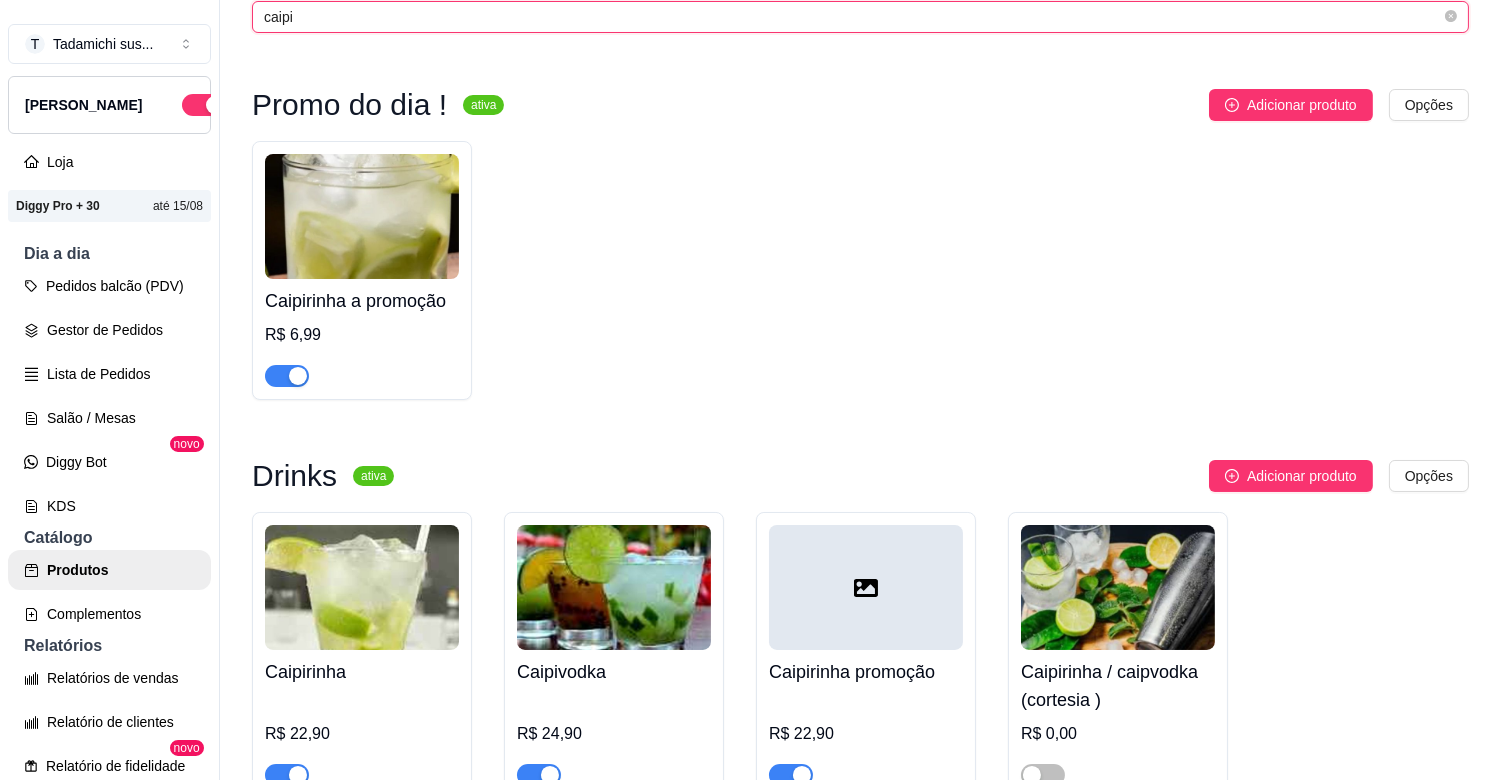 type on "caipi" 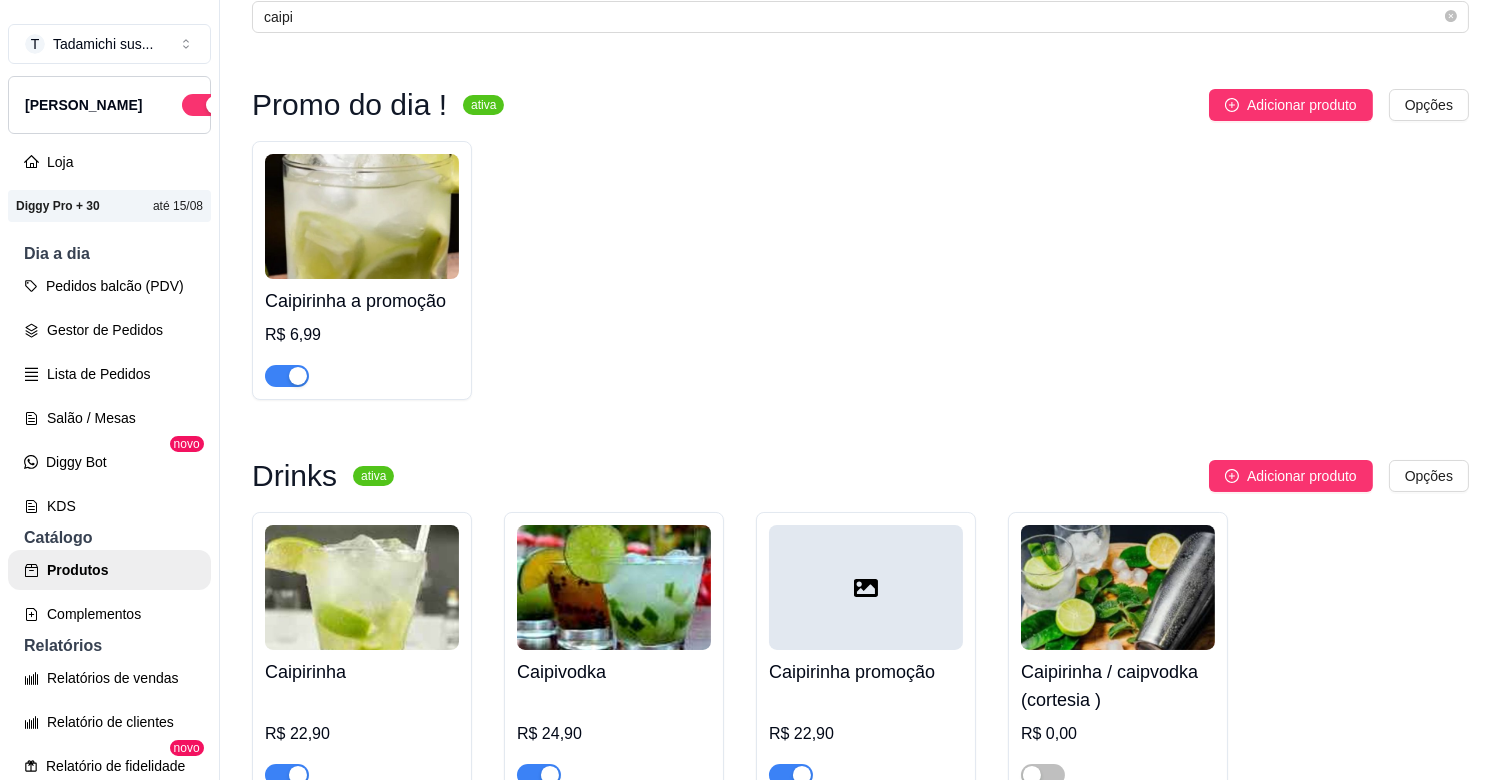 click at bounding box center [362, 367] 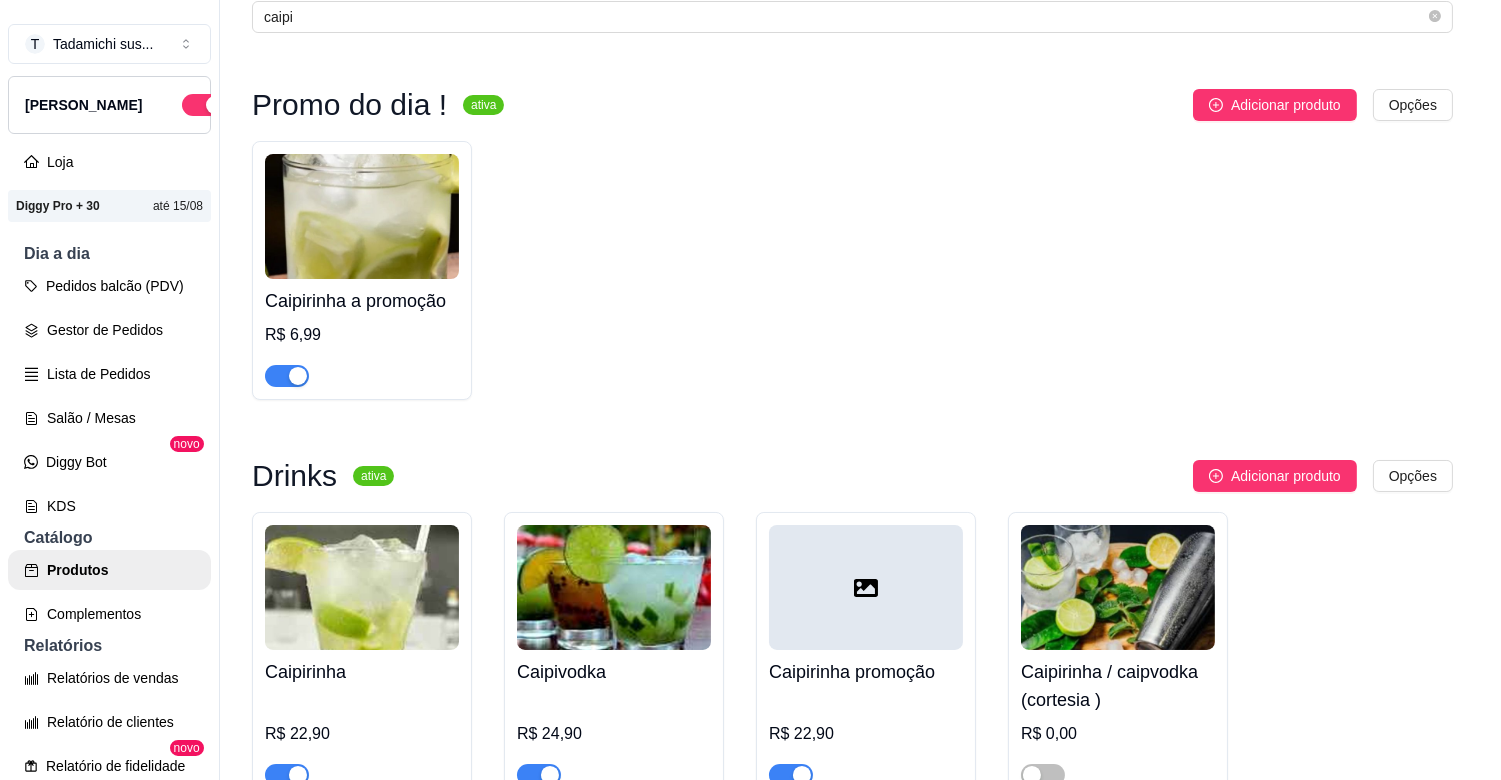 type 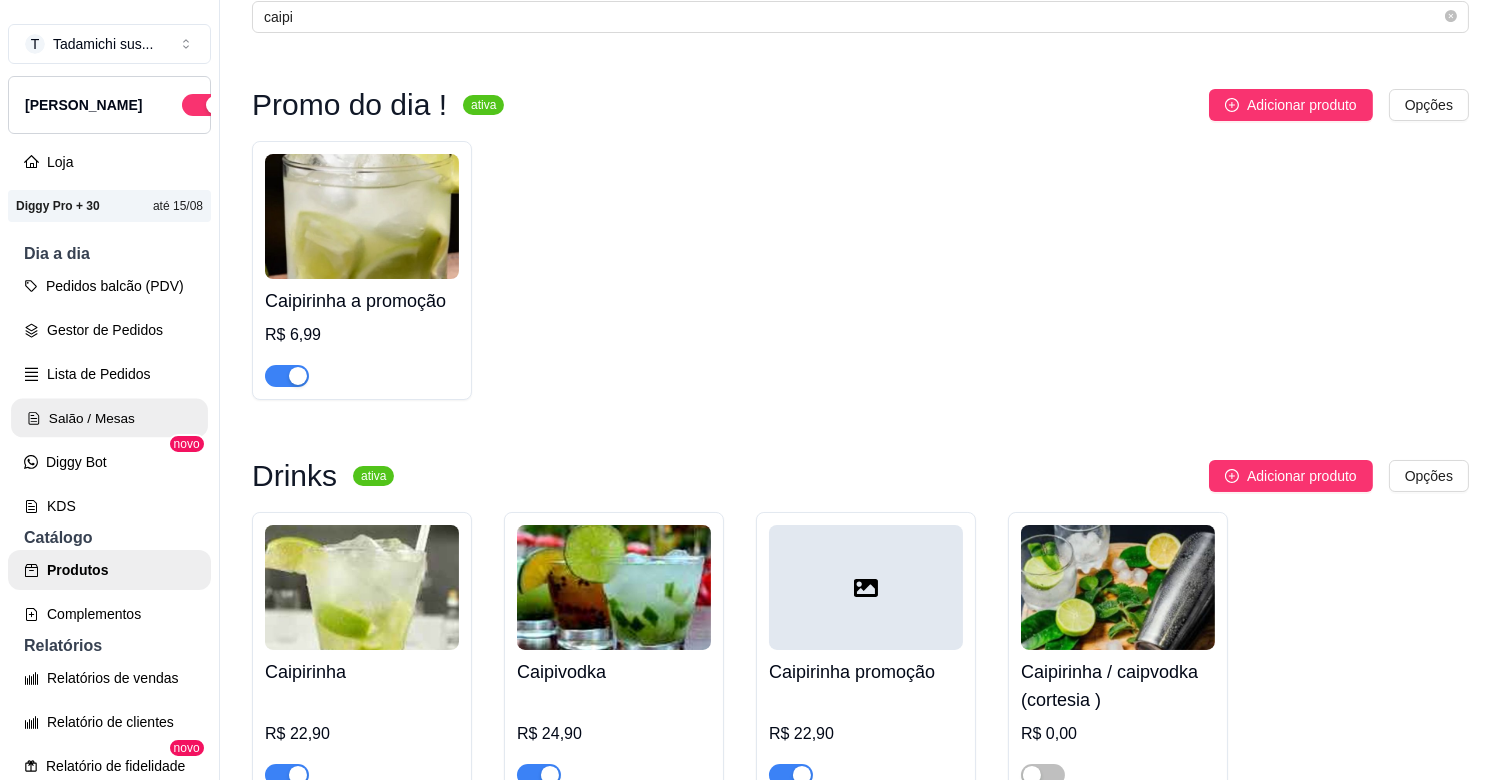 click on "Salão / Mesas" at bounding box center [109, 418] 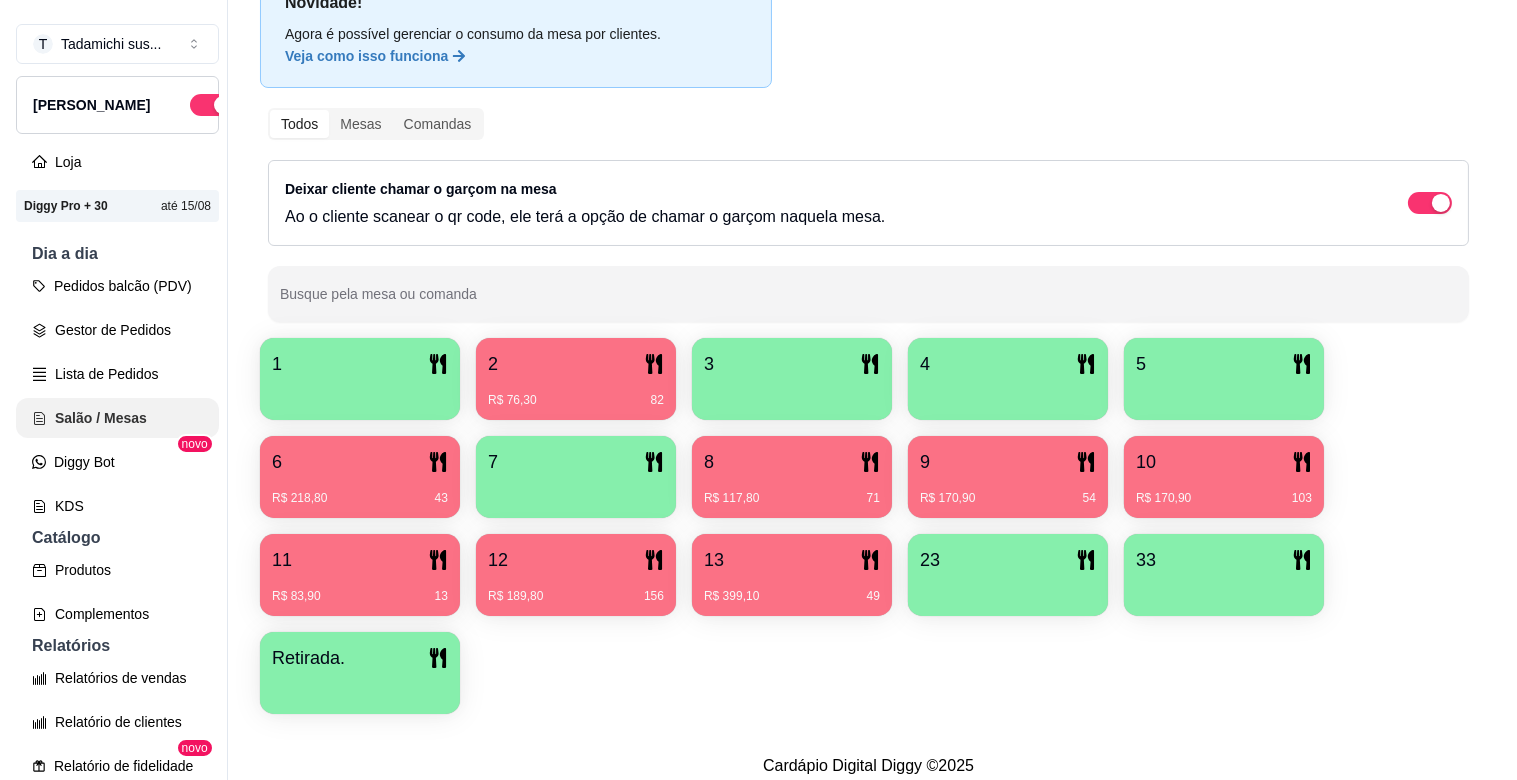 scroll, scrollTop: 0, scrollLeft: 0, axis: both 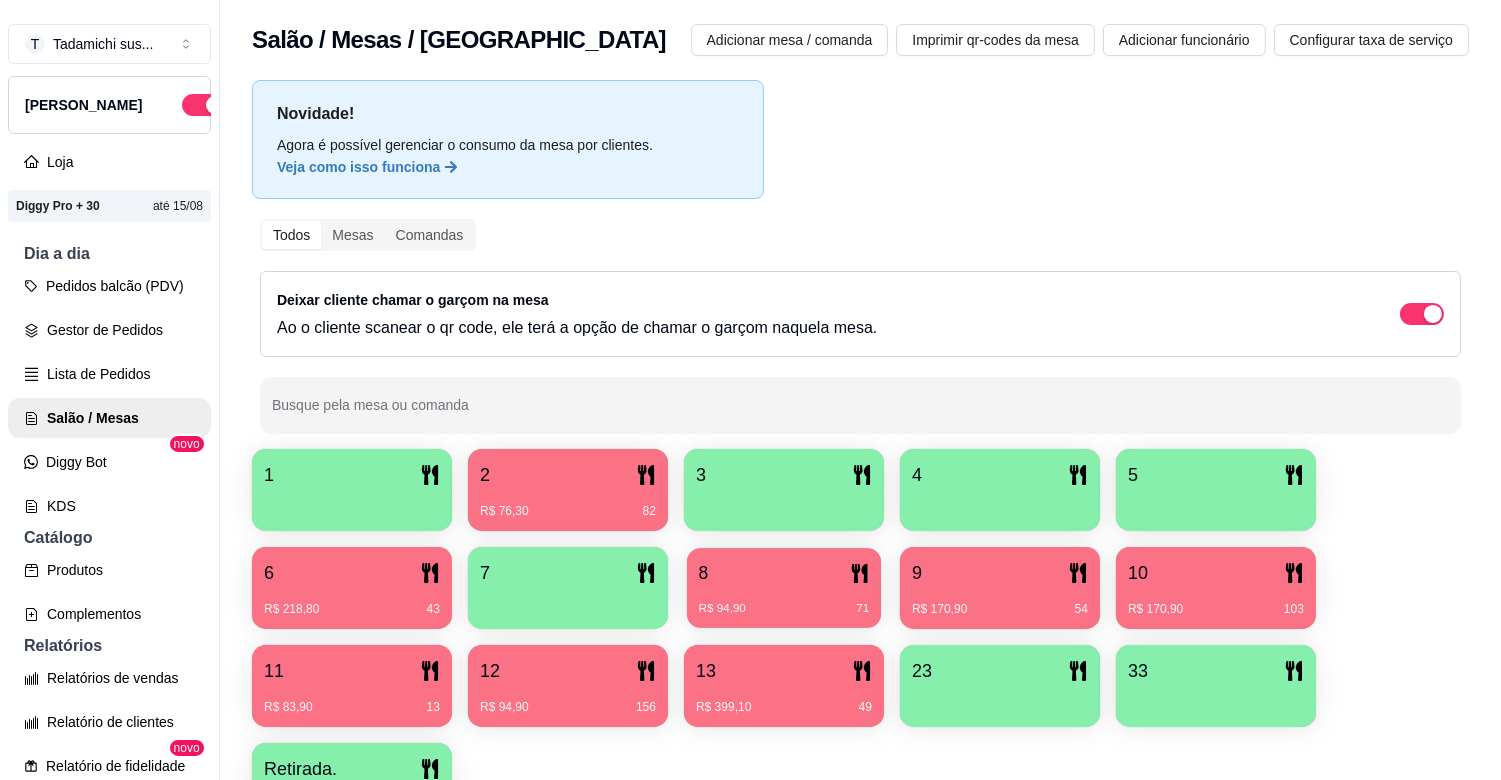 click on "R$ 94,90 71" at bounding box center (784, 609) 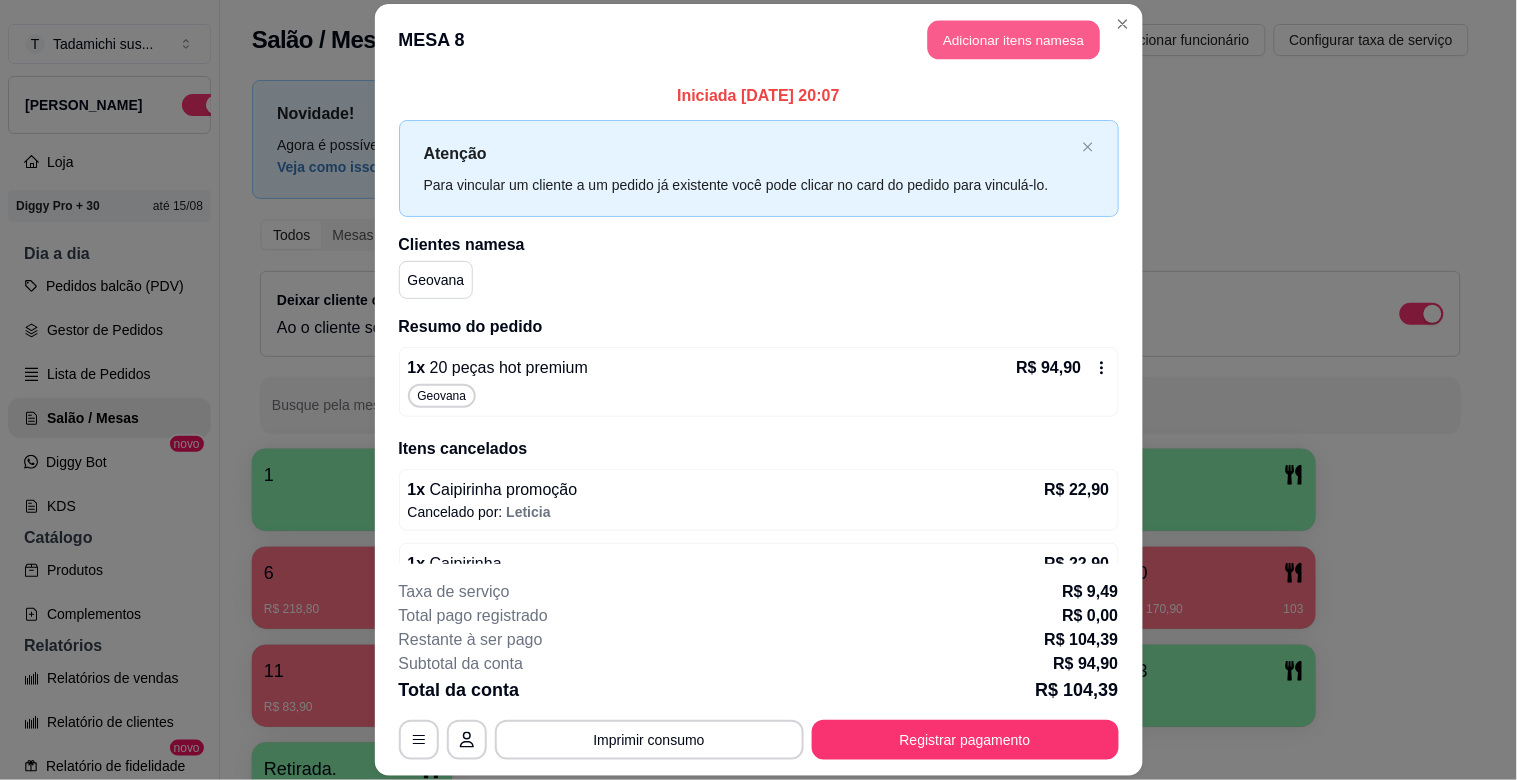 click on "Adicionar itens na  mesa" at bounding box center (1014, 40) 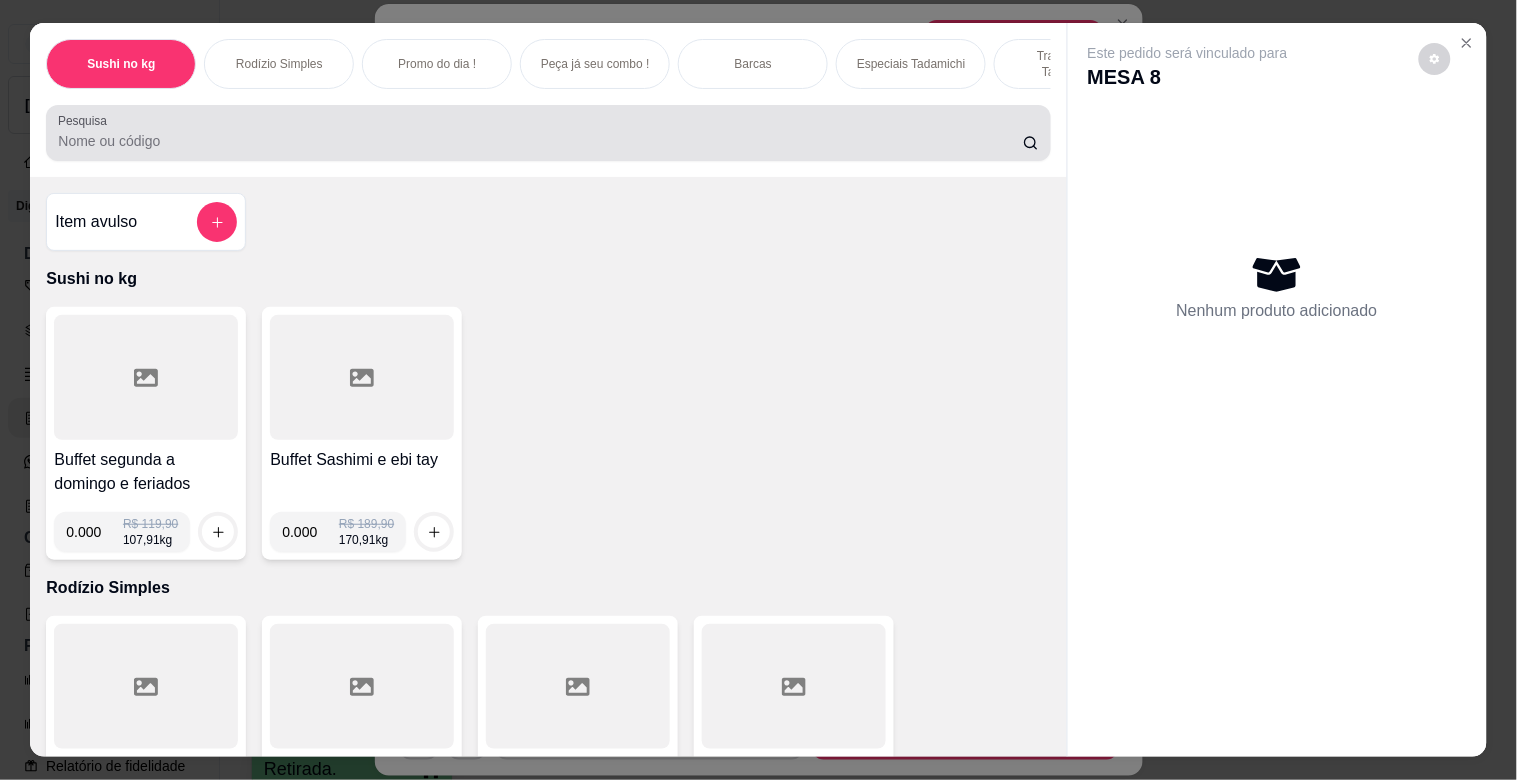 click on "Pesquisa" at bounding box center (540, 141) 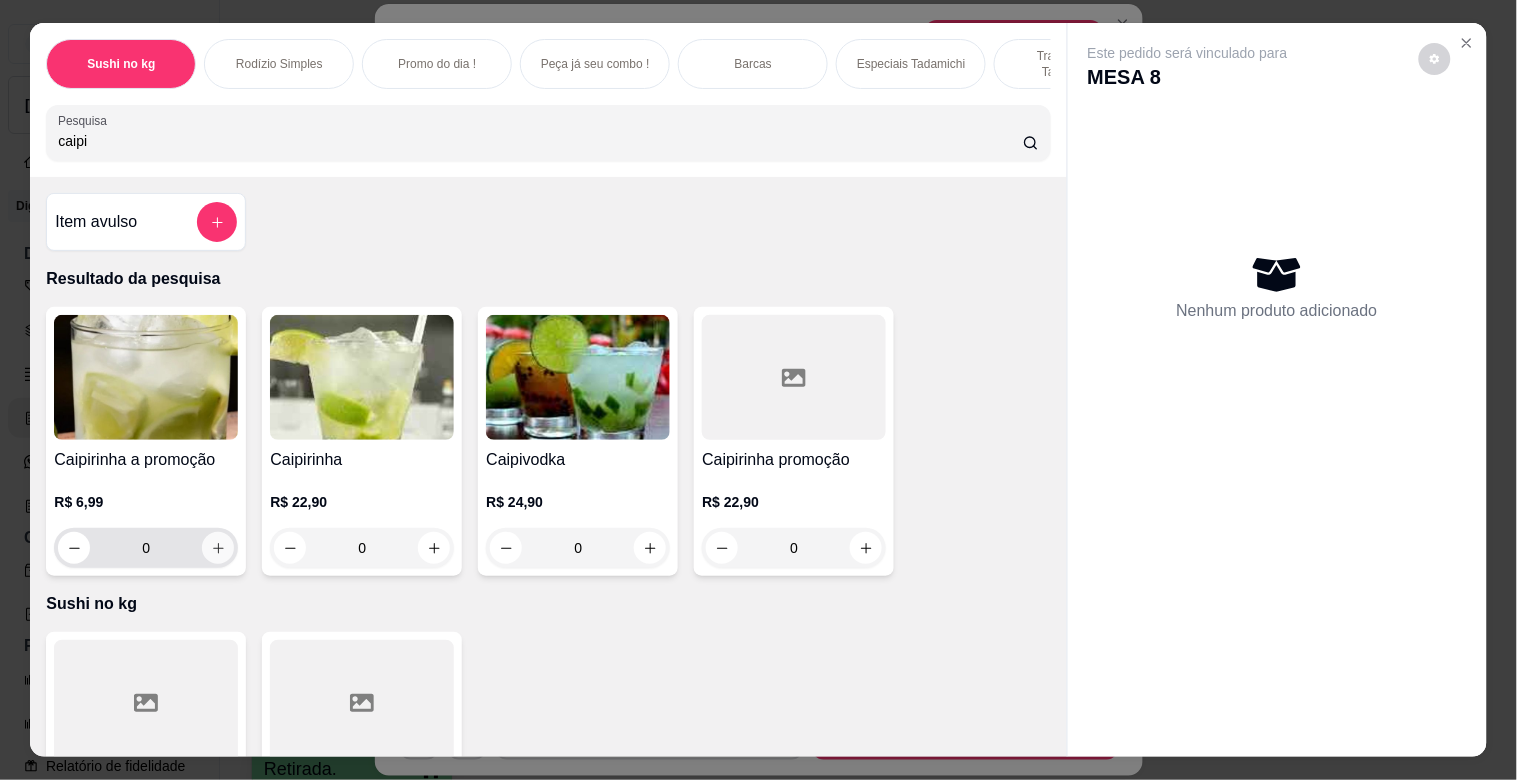 type on "caipi" 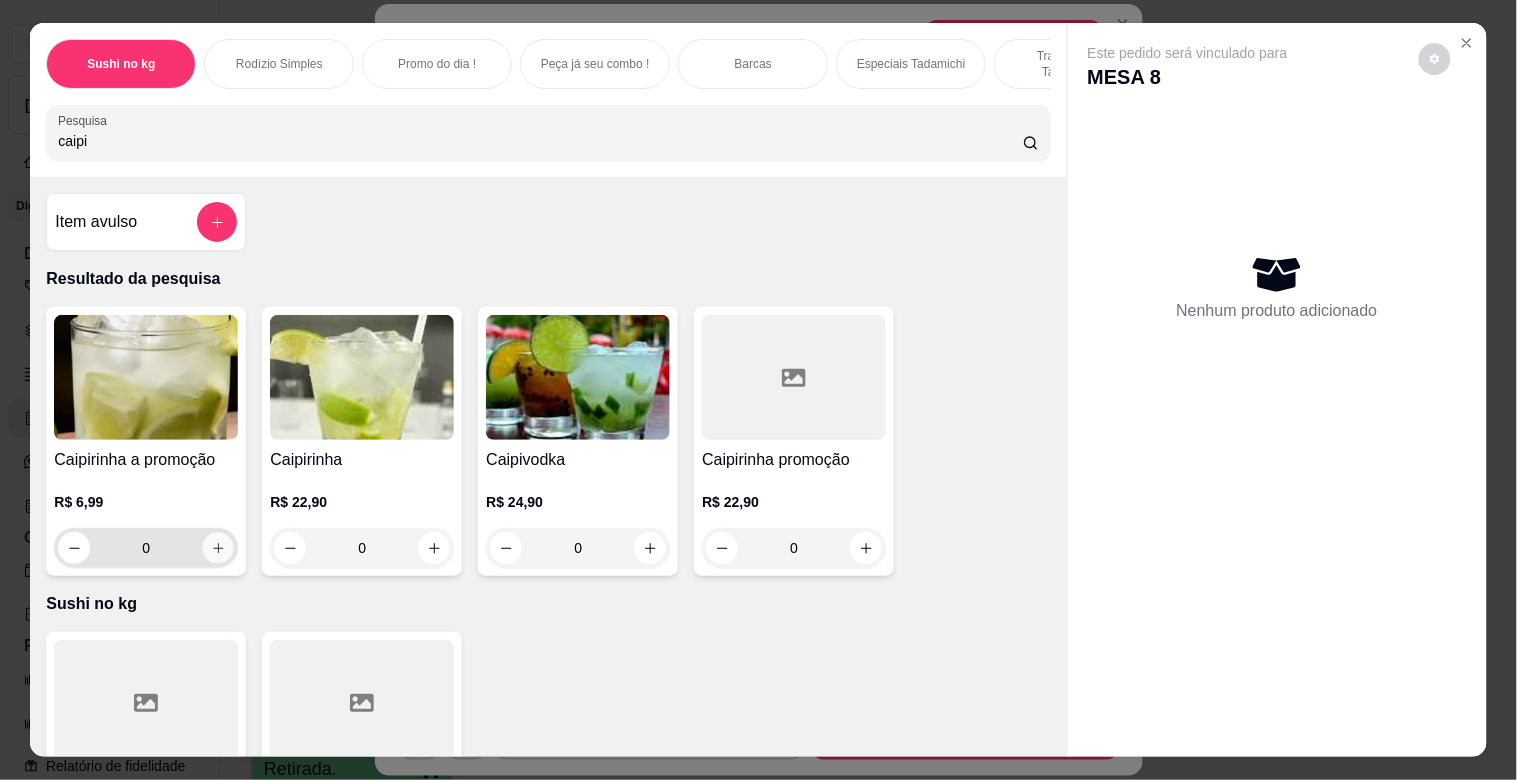 click 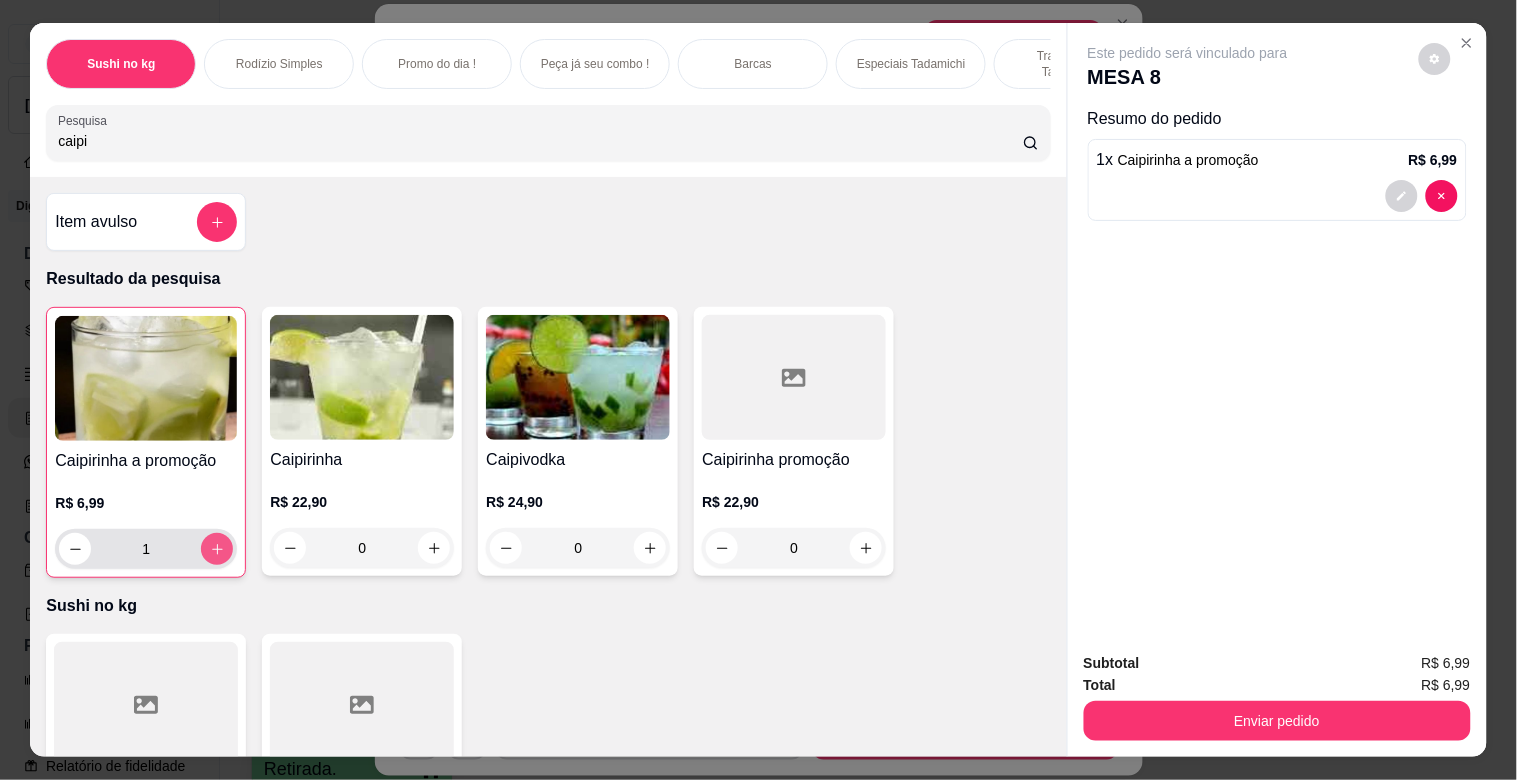 click 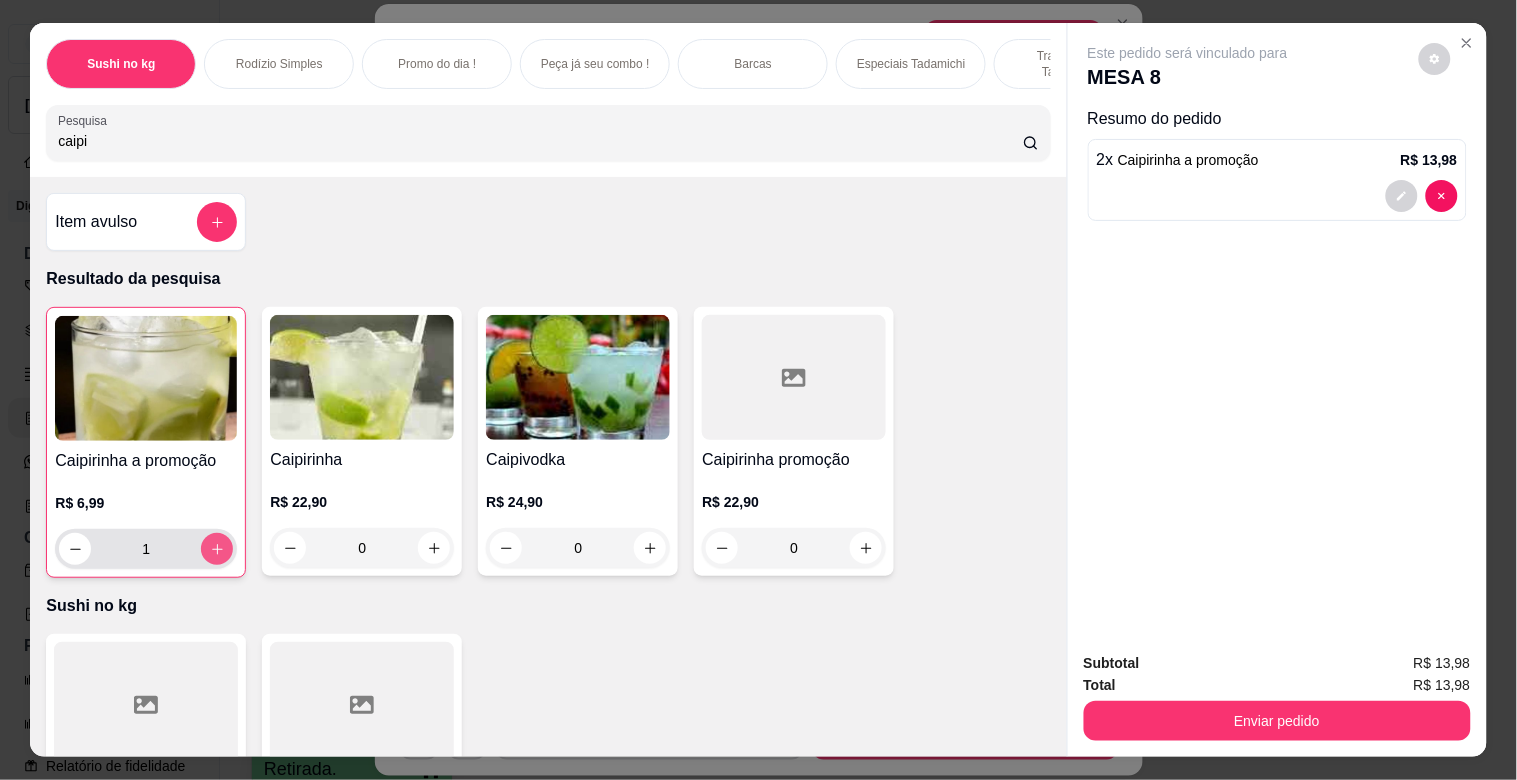 type on "2" 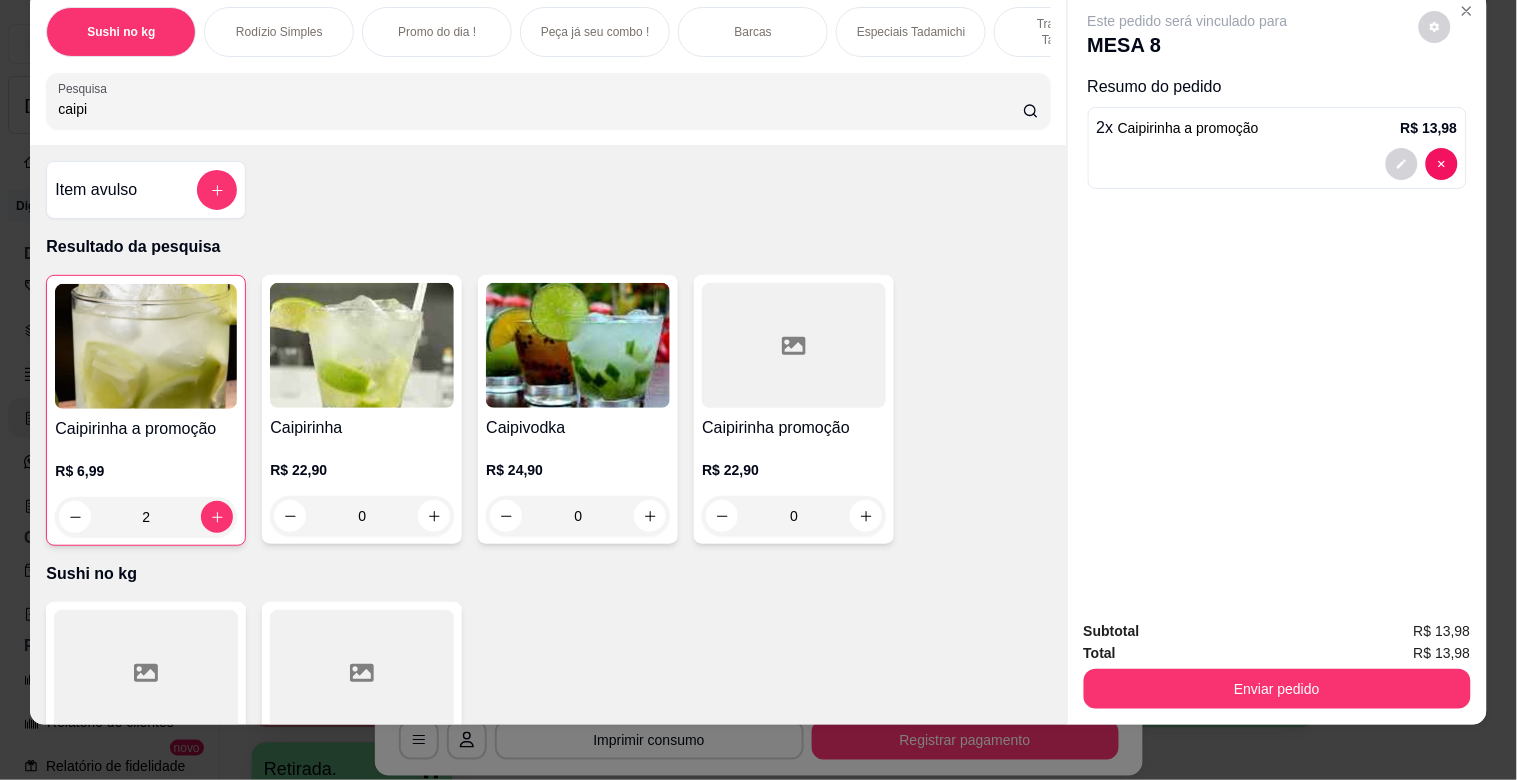 scroll, scrollTop: 48, scrollLeft: 0, axis: vertical 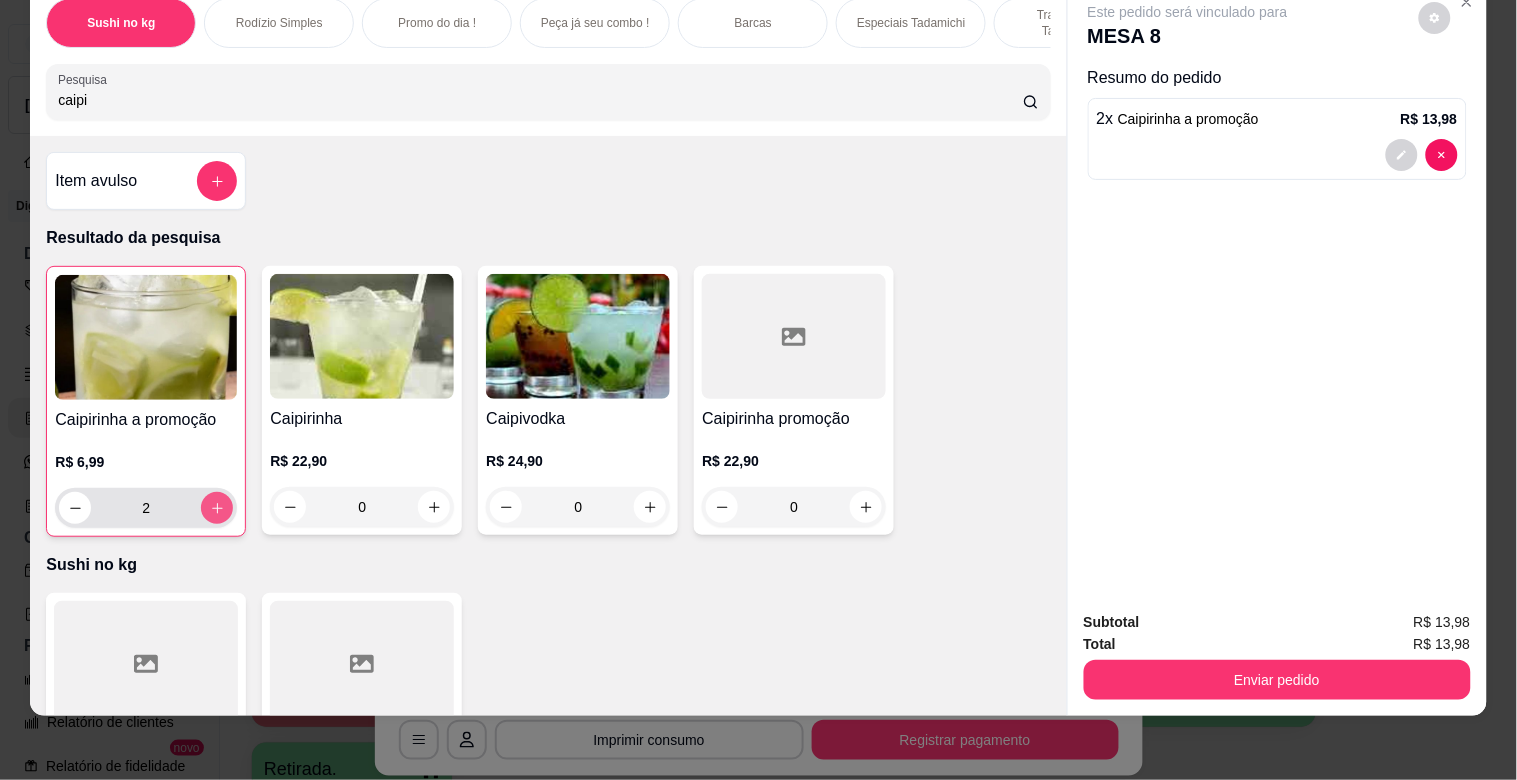 click 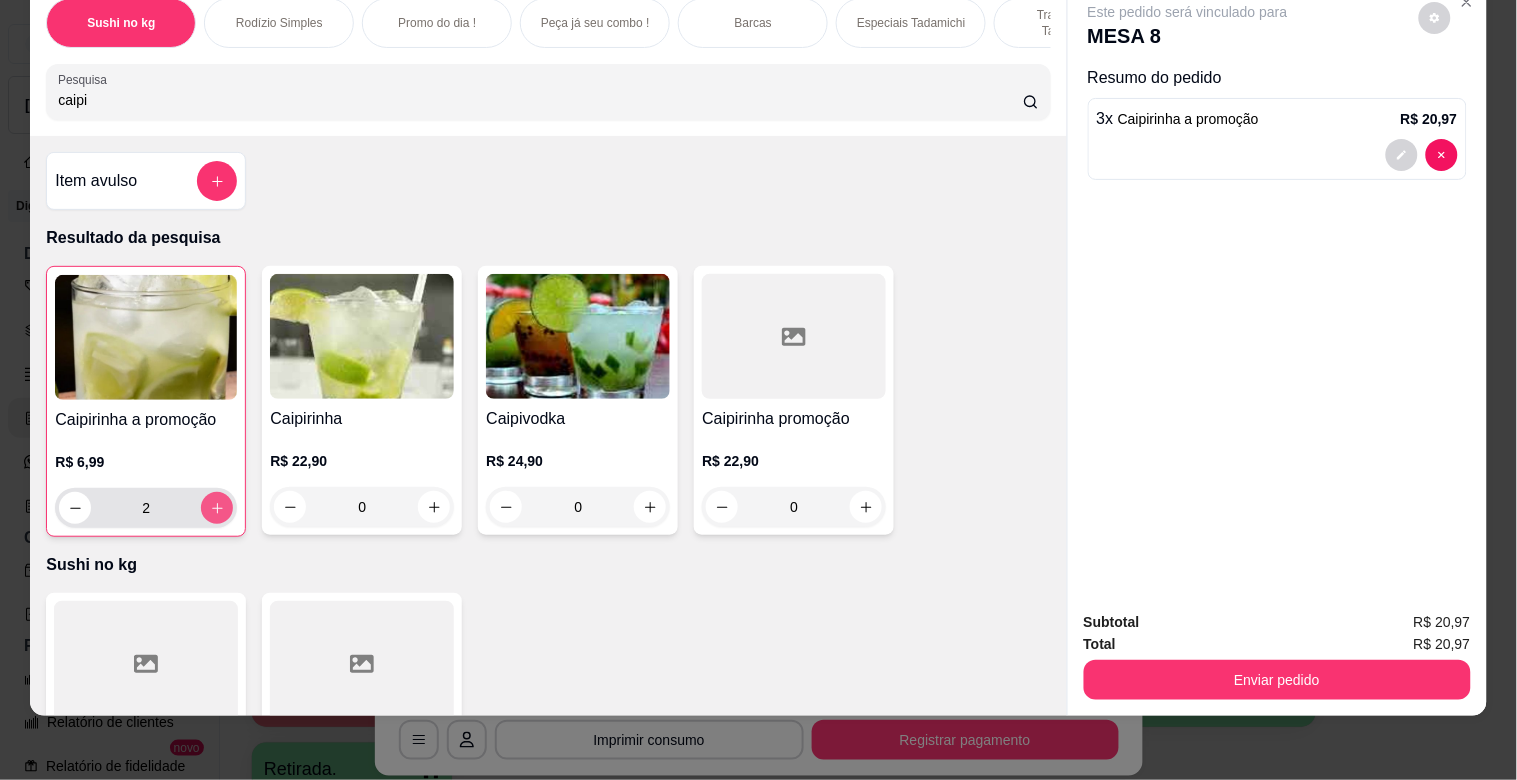 type on "3" 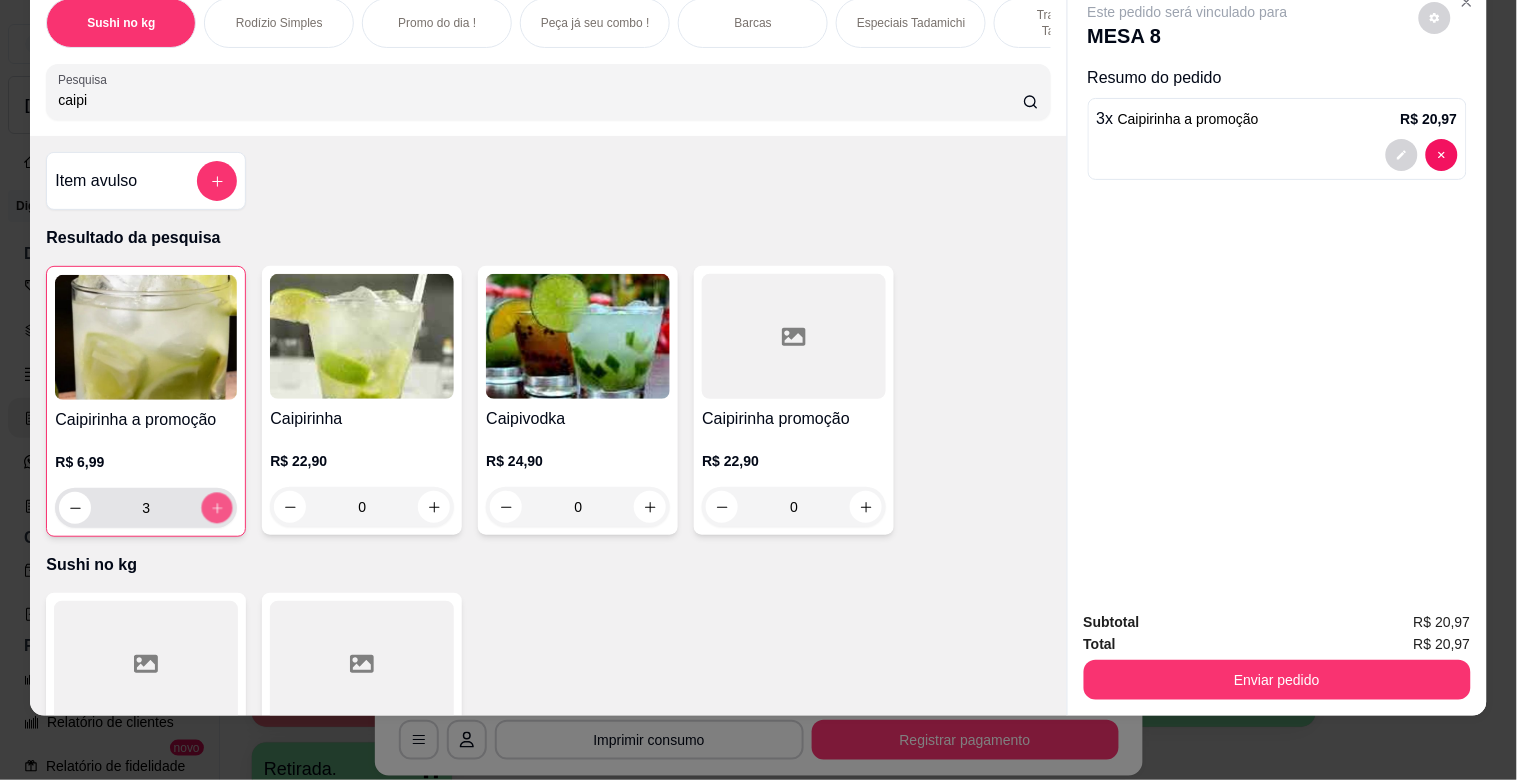 click 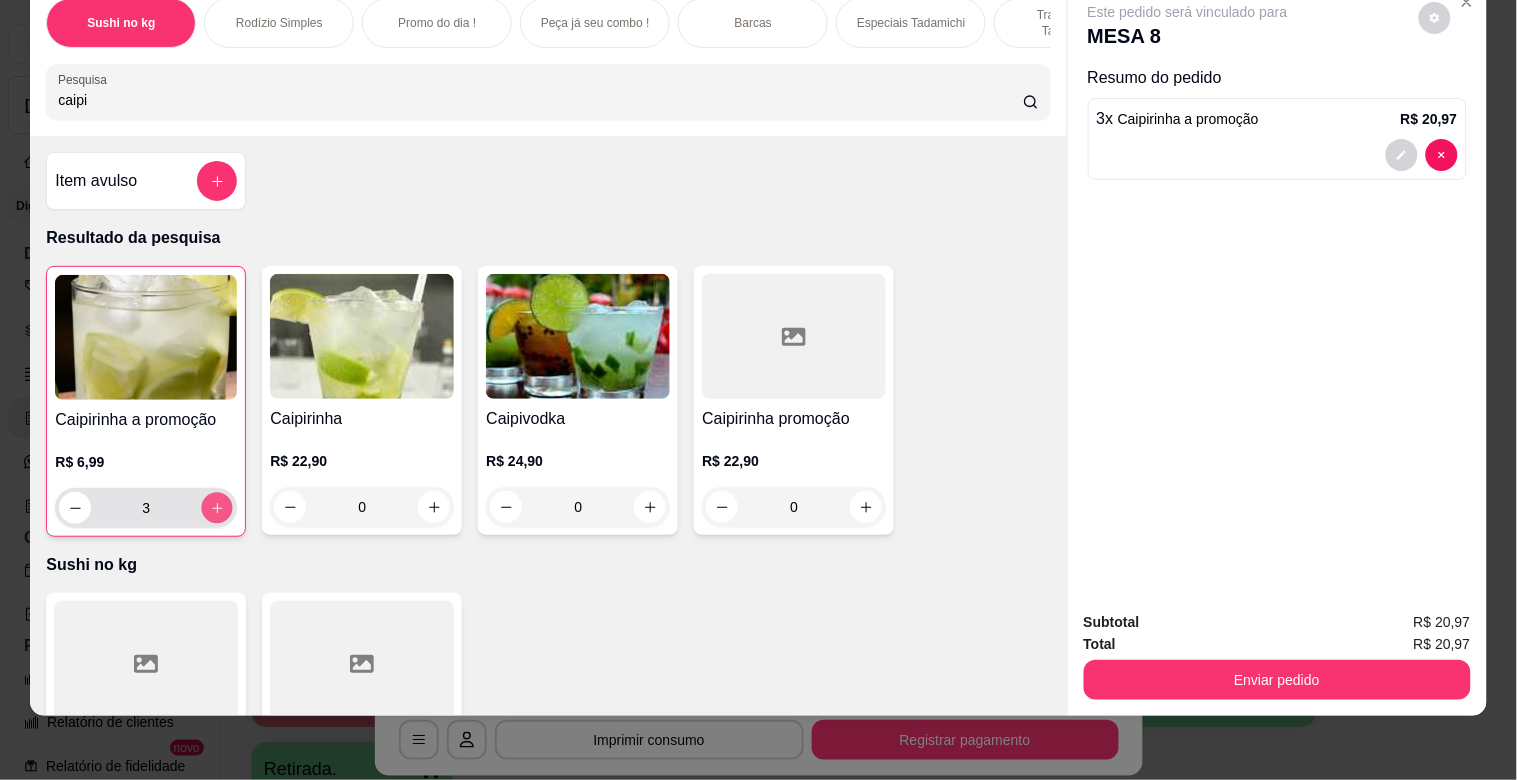 type on "4" 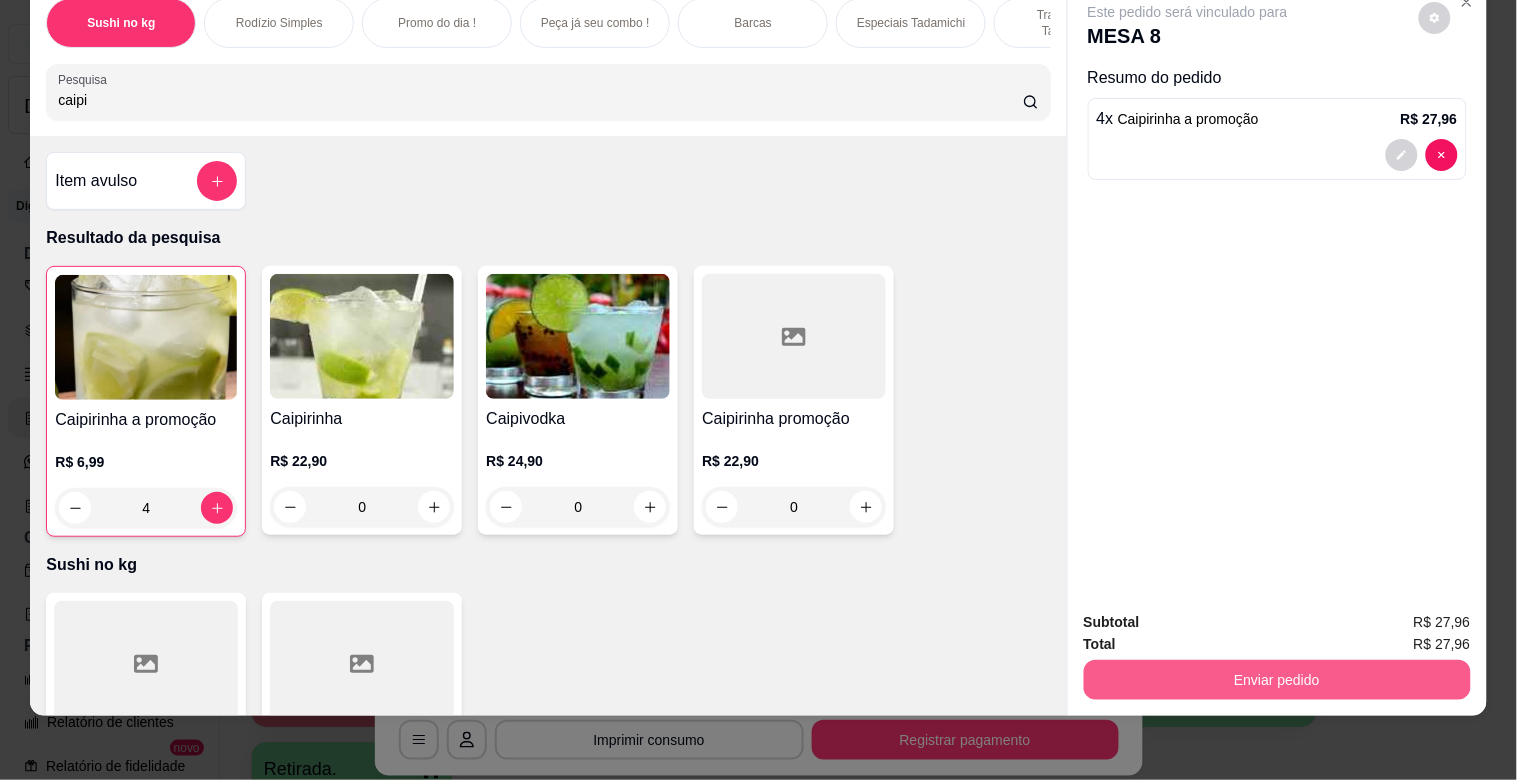 click on "Enviar pedido" at bounding box center [1277, 680] 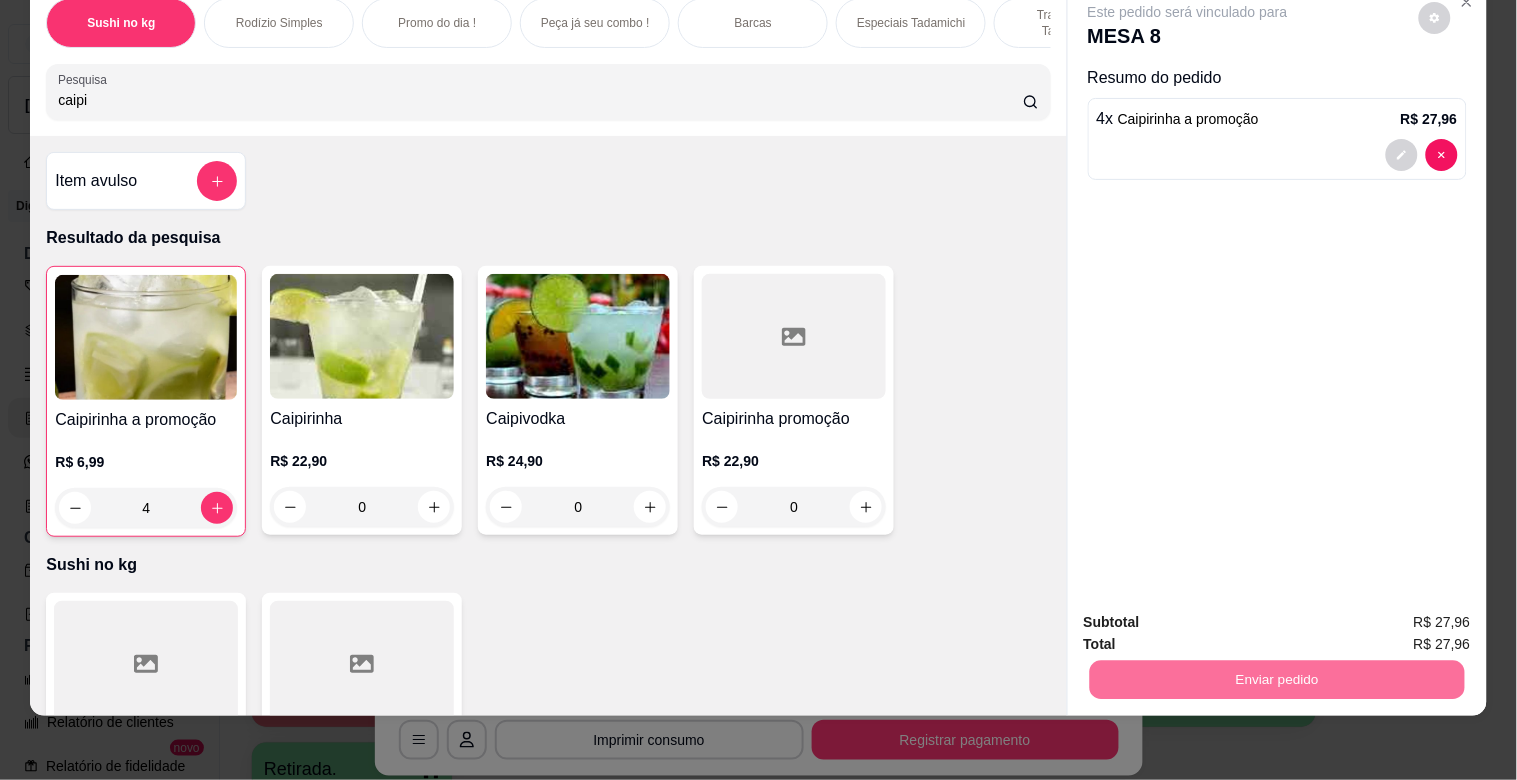 click on "Não registrar e enviar pedido" at bounding box center (1211, 614) 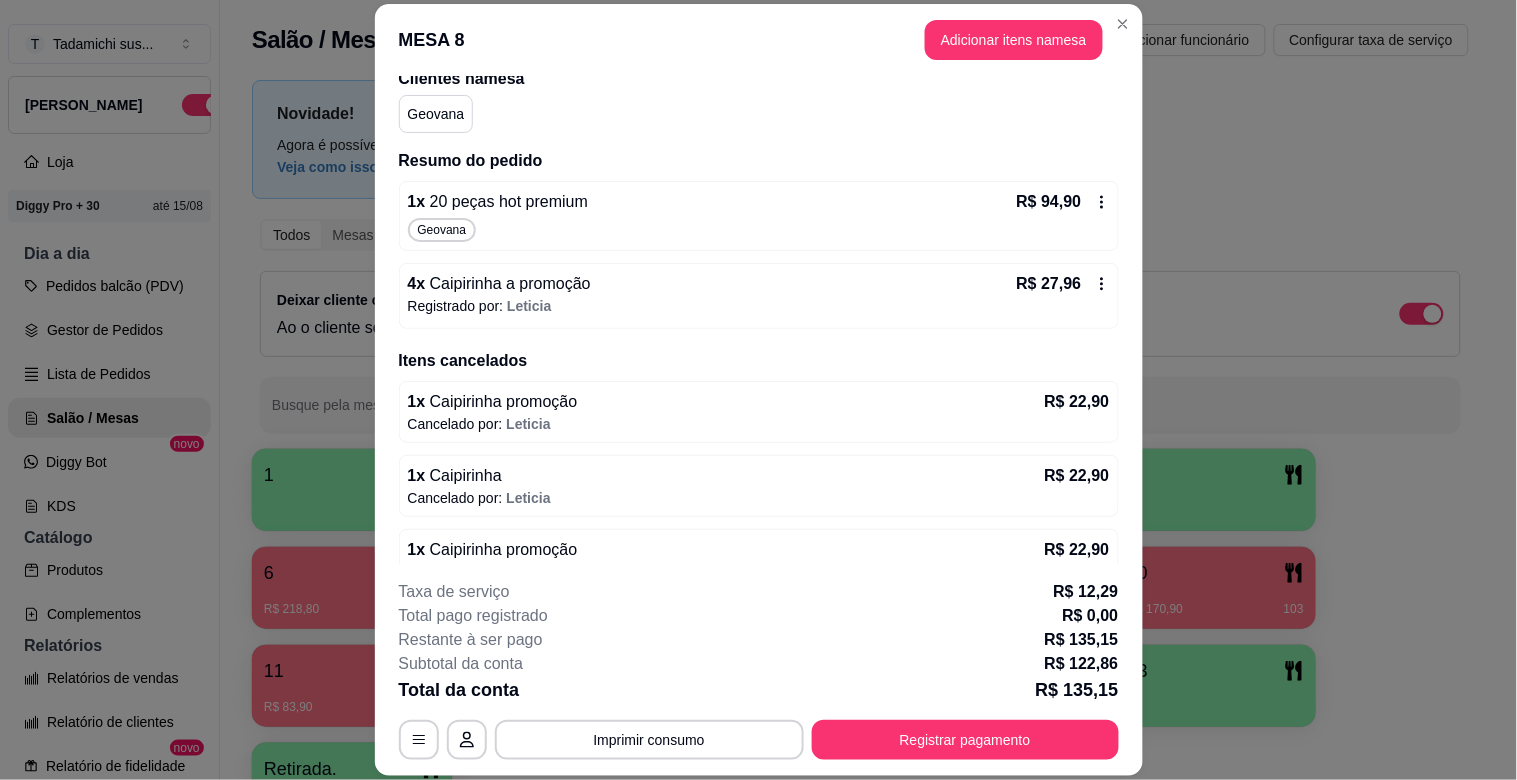 scroll, scrollTop: 276, scrollLeft: 0, axis: vertical 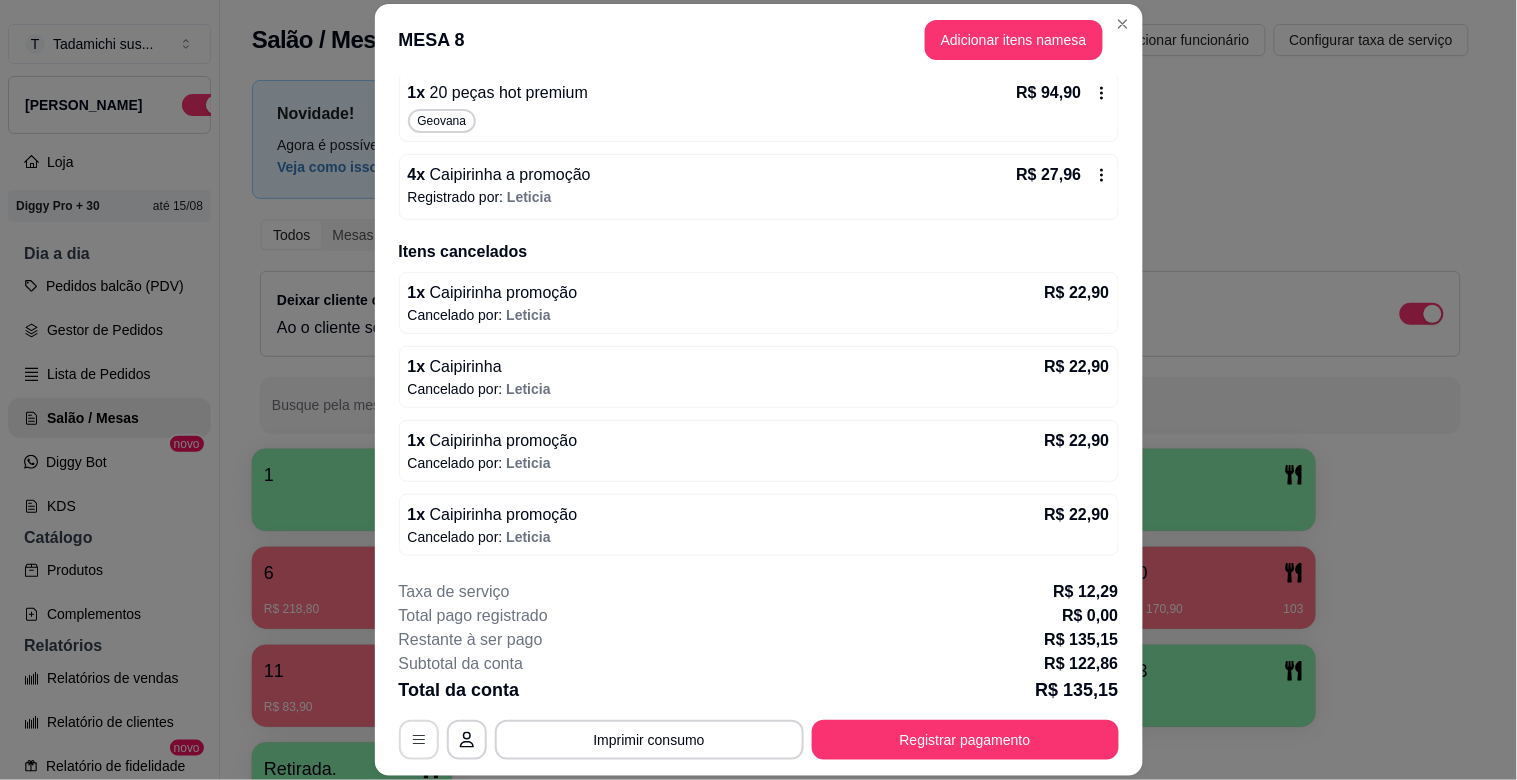 click at bounding box center (419, 740) 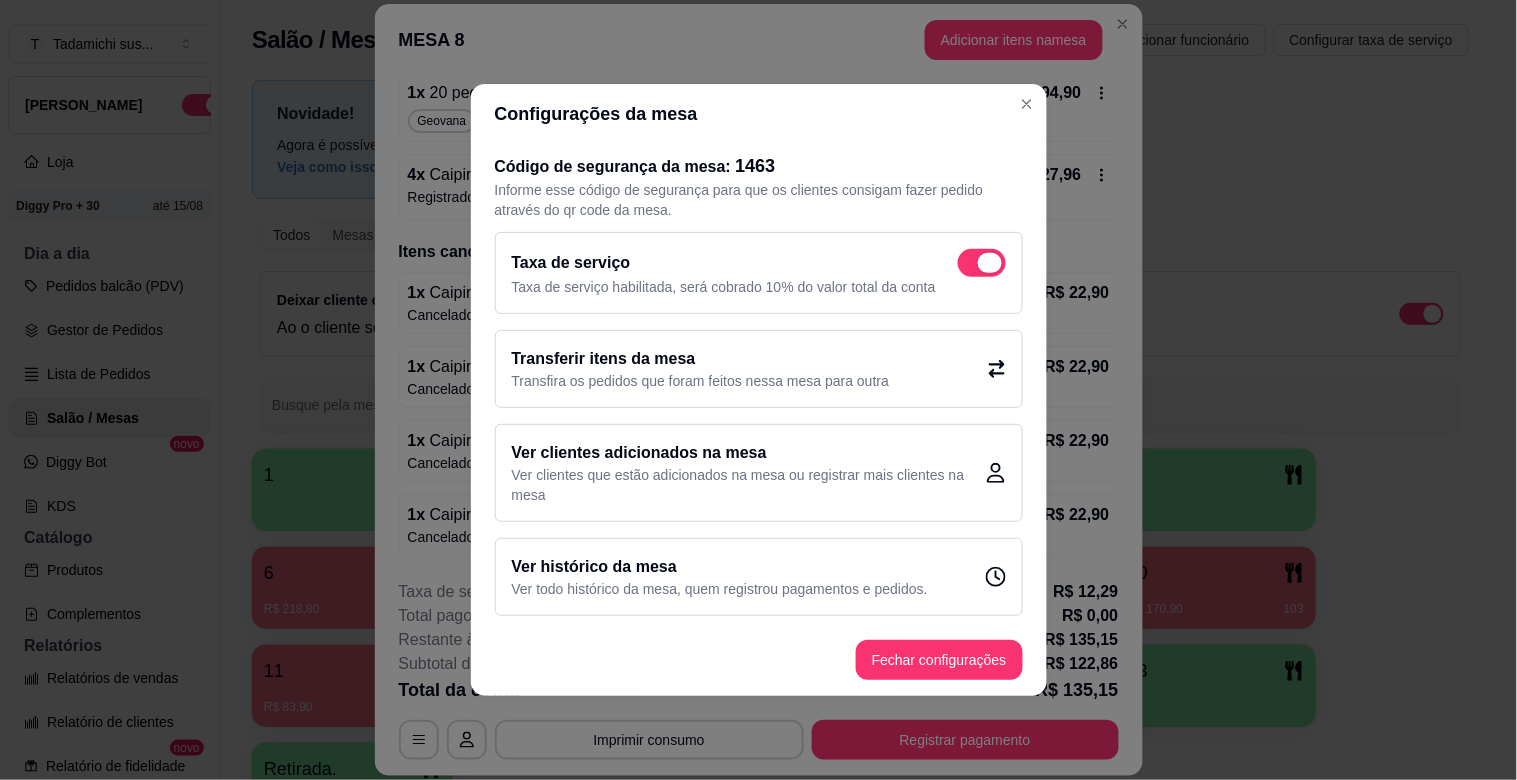 click at bounding box center (982, 263) 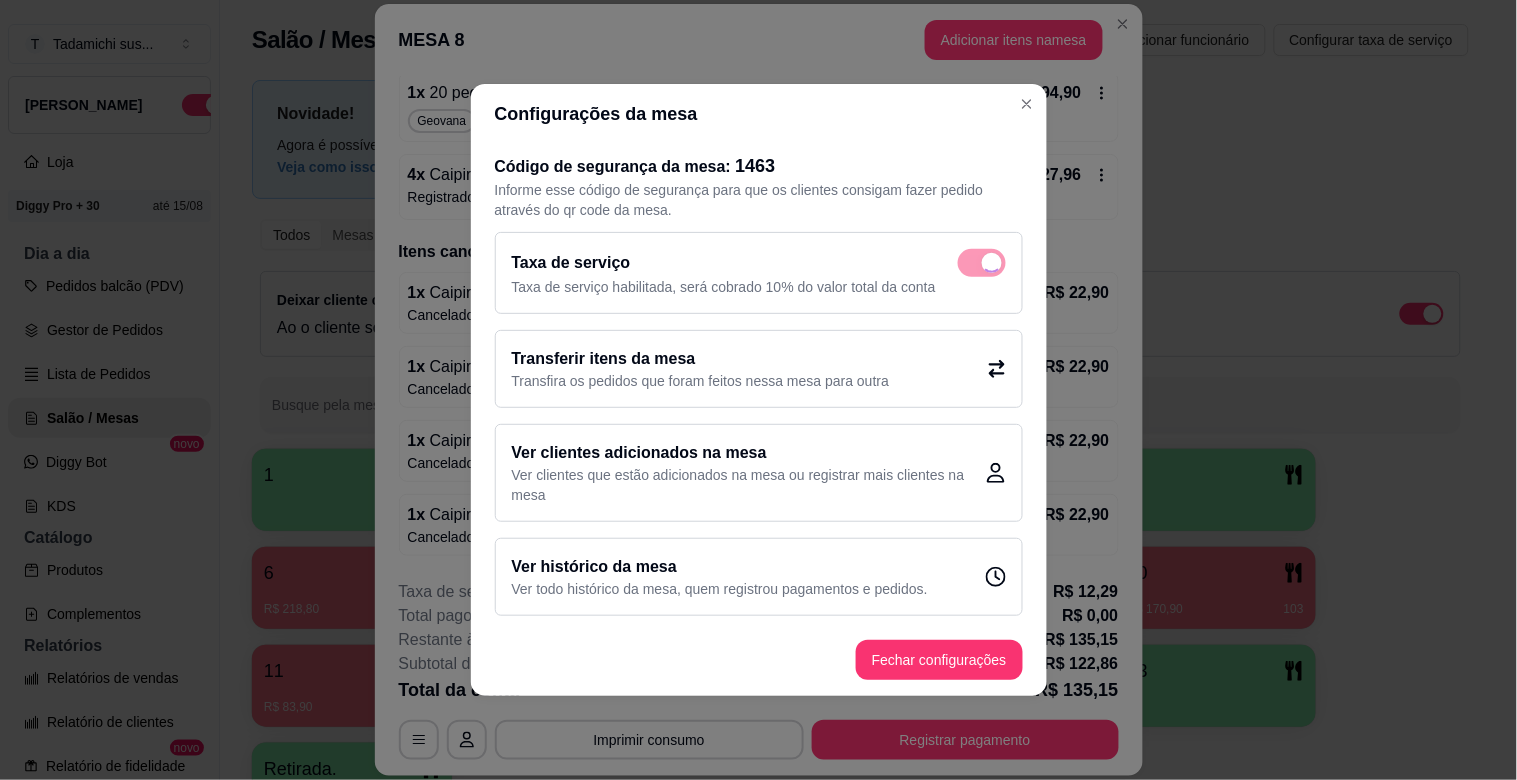 checkbox on "false" 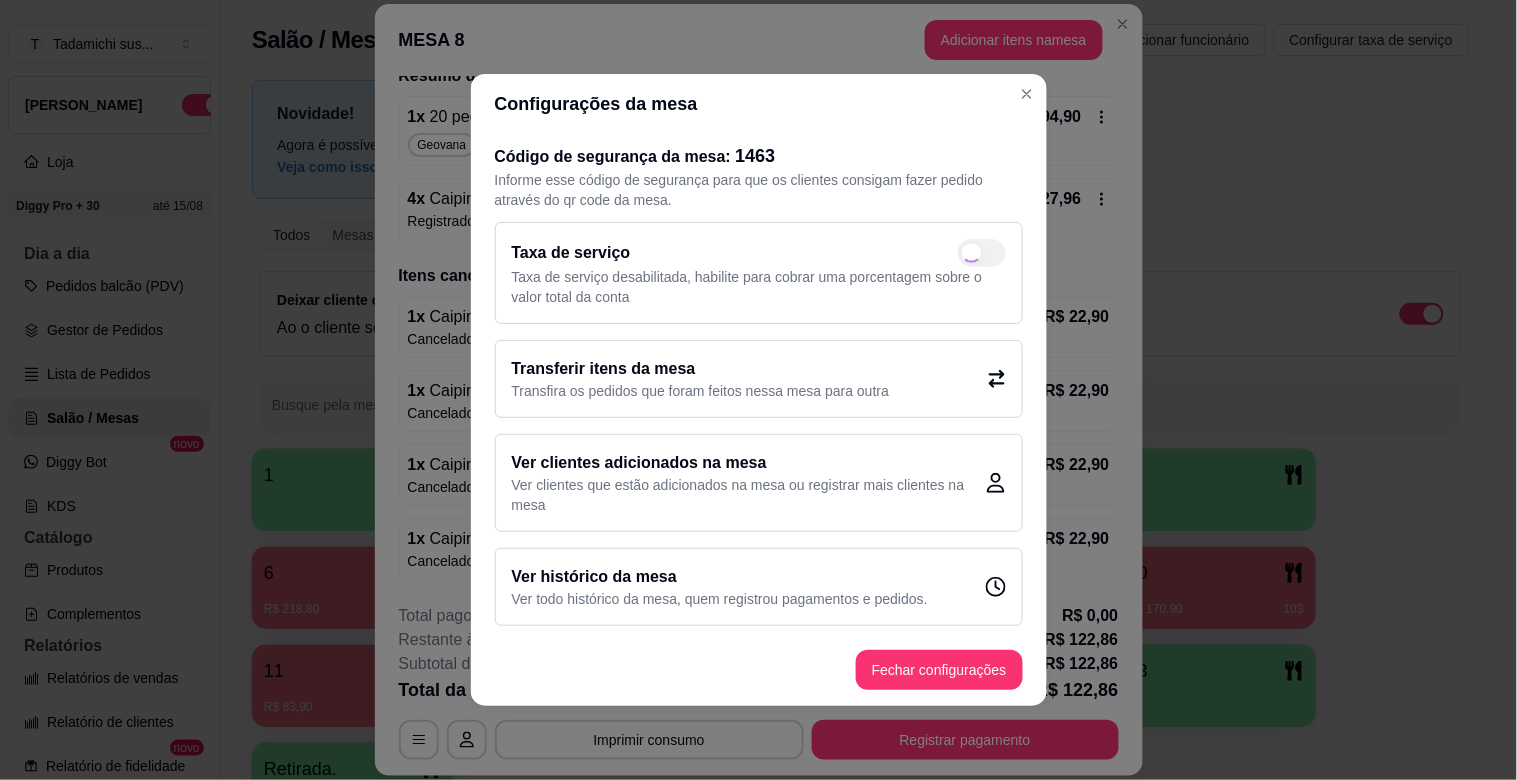 scroll, scrollTop: 252, scrollLeft: 0, axis: vertical 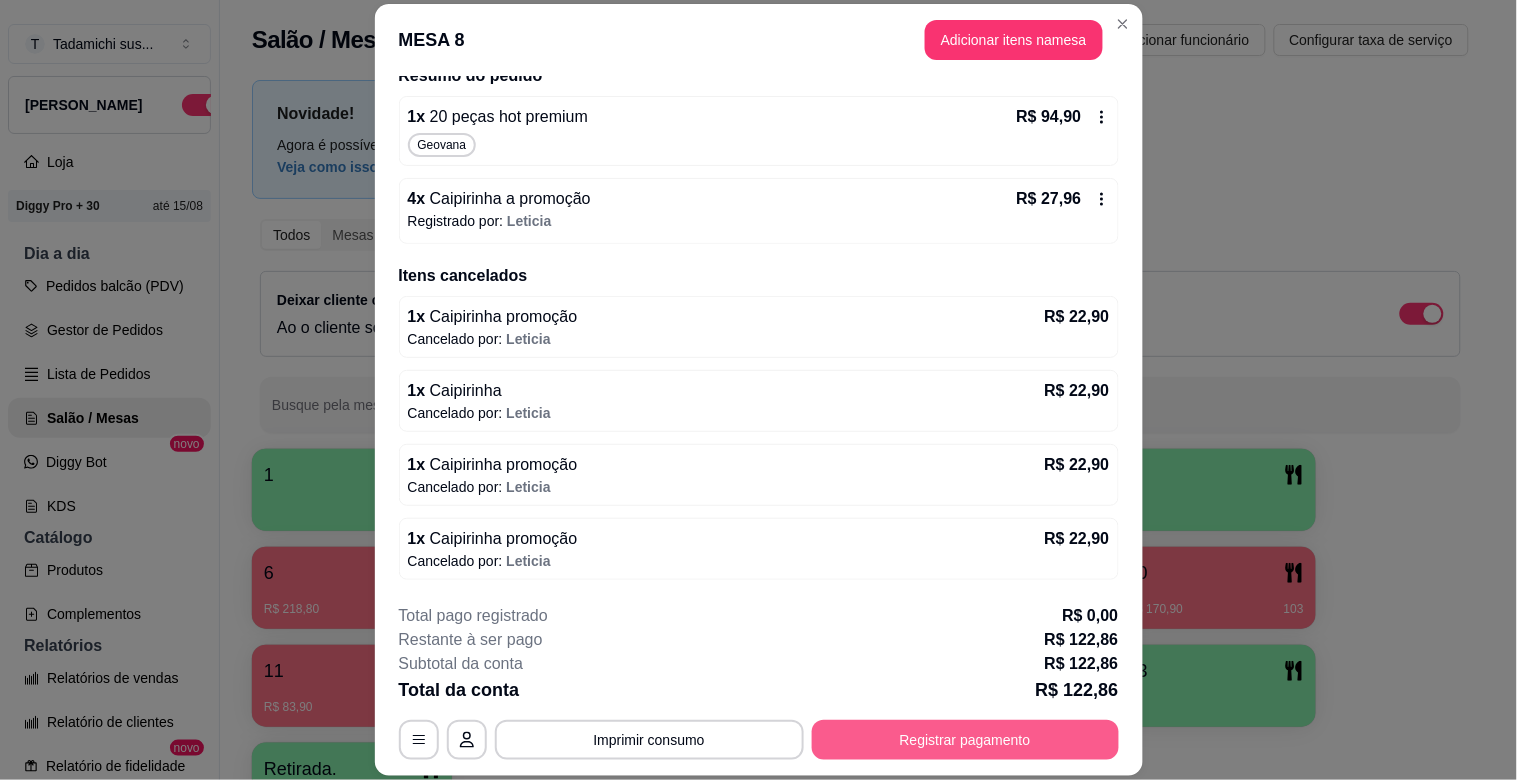 click on "Registrar pagamento" at bounding box center (965, 740) 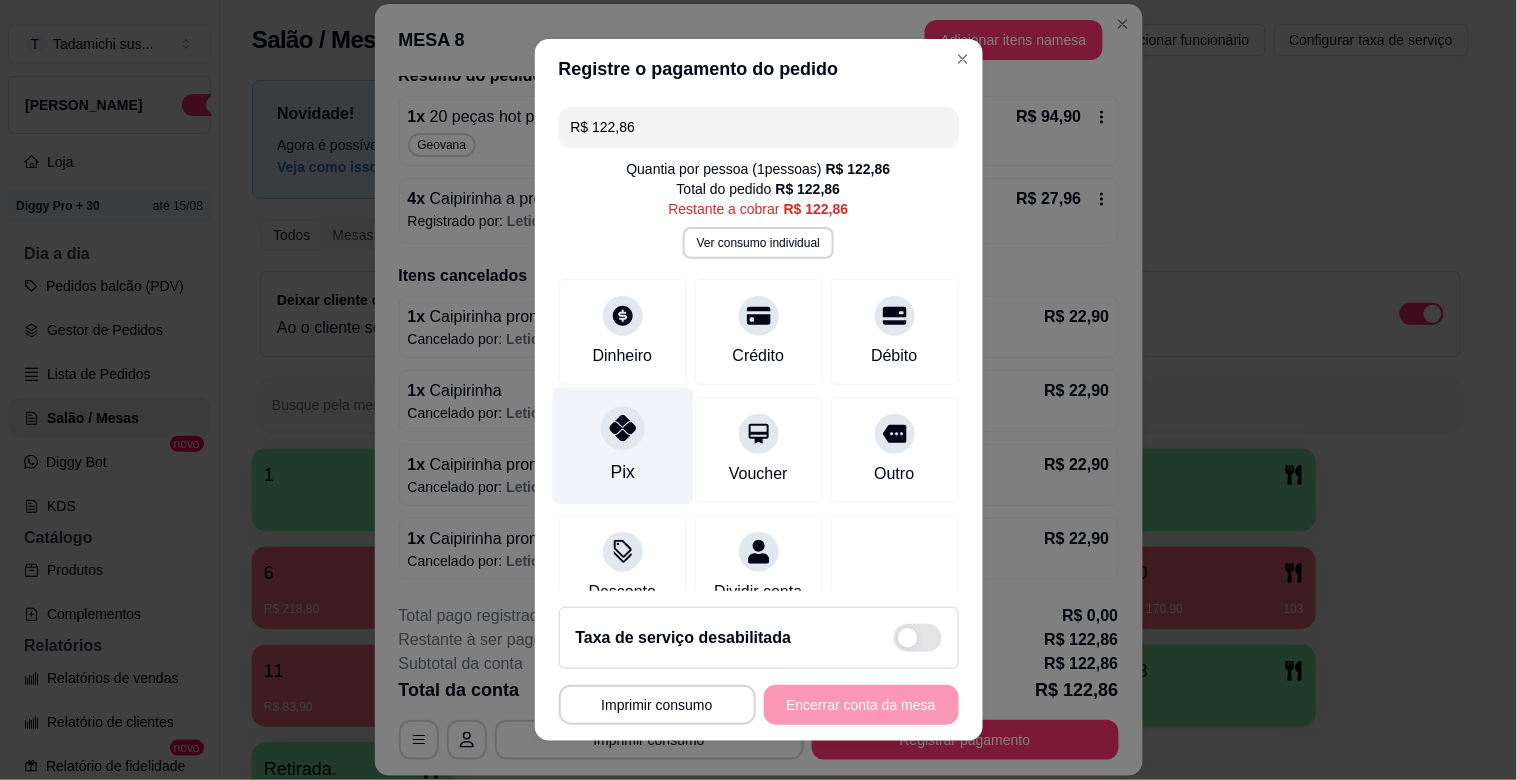 click 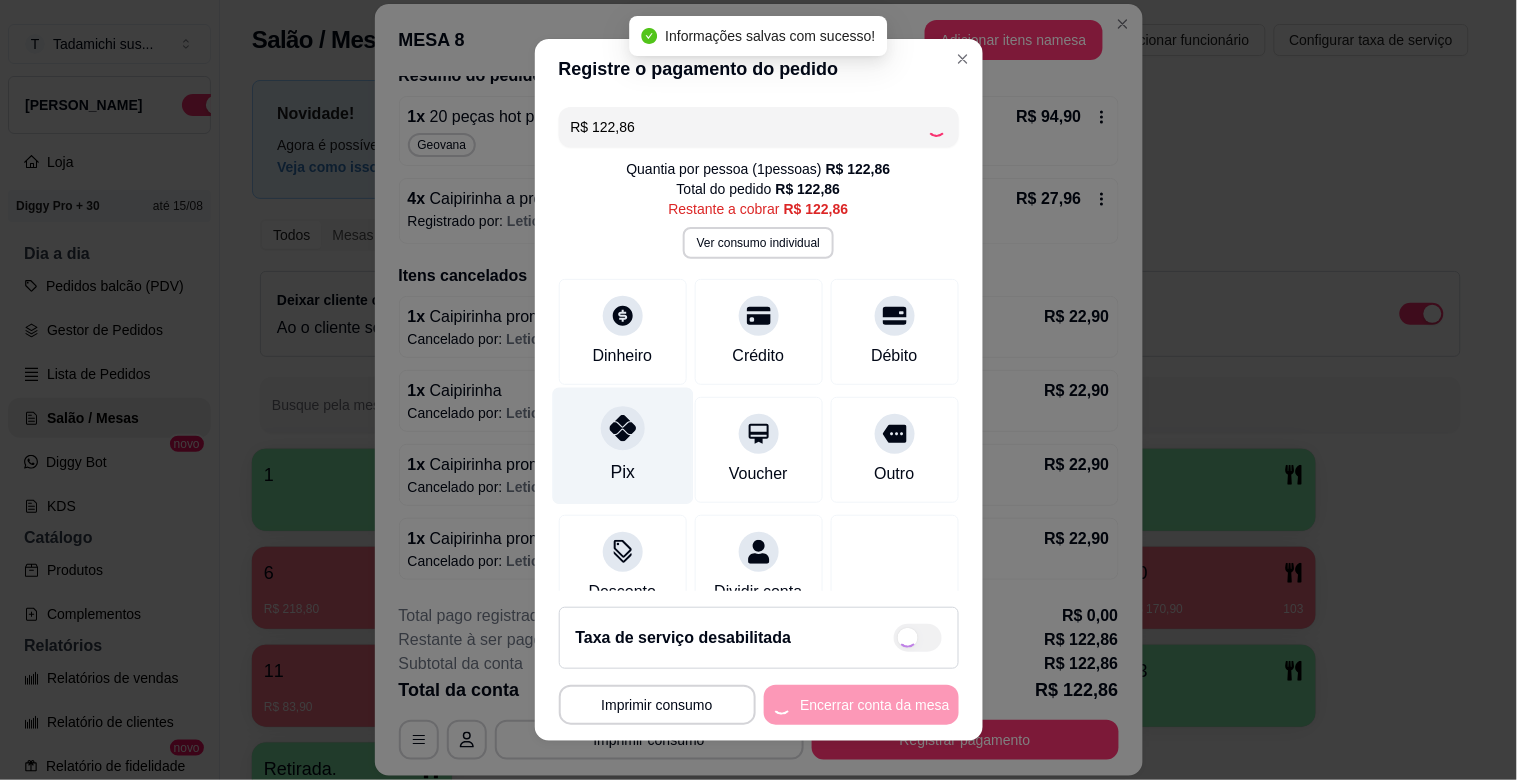 type on "R$ 0,00" 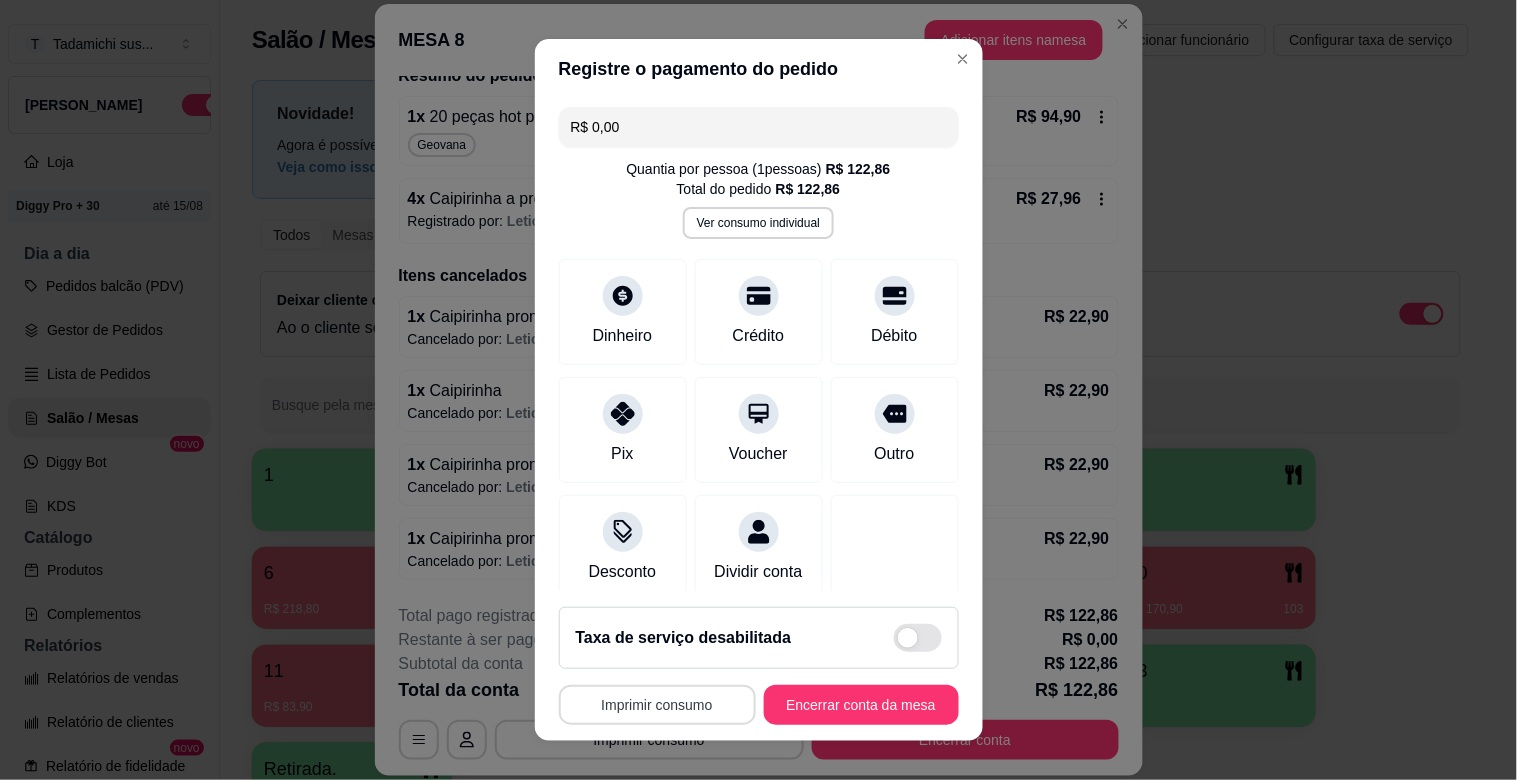 click on "Imprimir consumo" at bounding box center (657, 705) 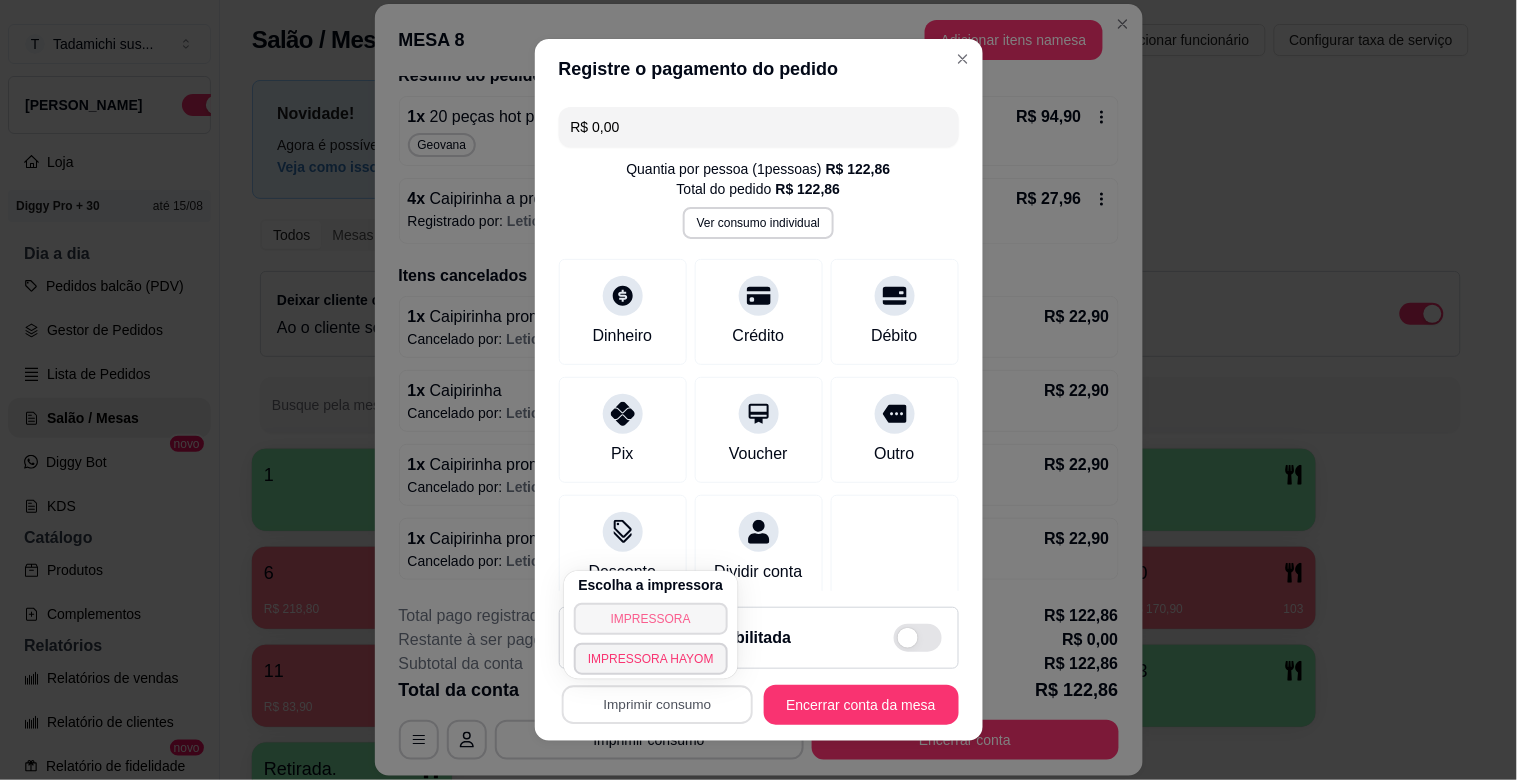 click on "IMPRESSORA" at bounding box center (651, 619) 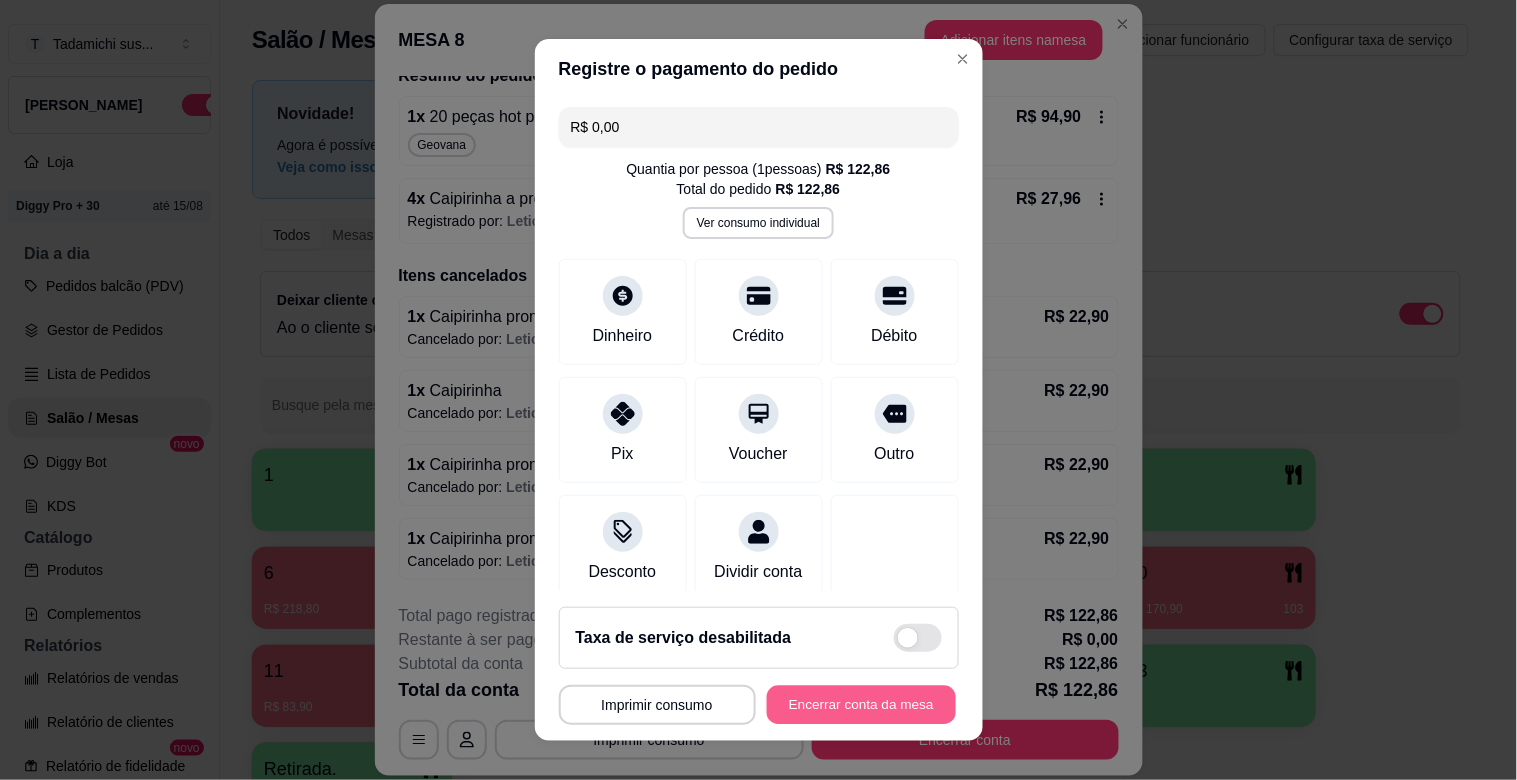 click on "Encerrar conta da mesa" at bounding box center (861, 705) 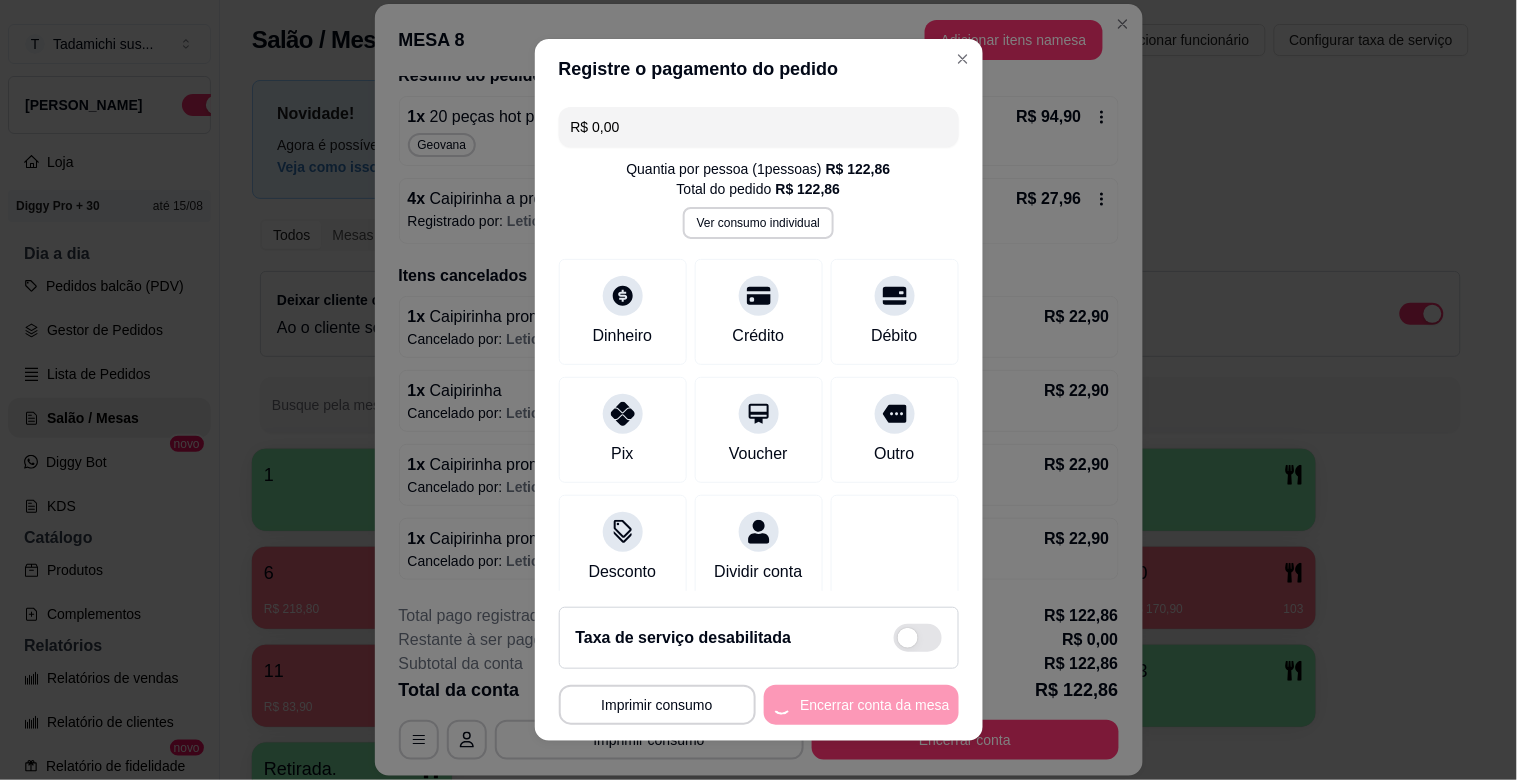 scroll, scrollTop: 0, scrollLeft: 0, axis: both 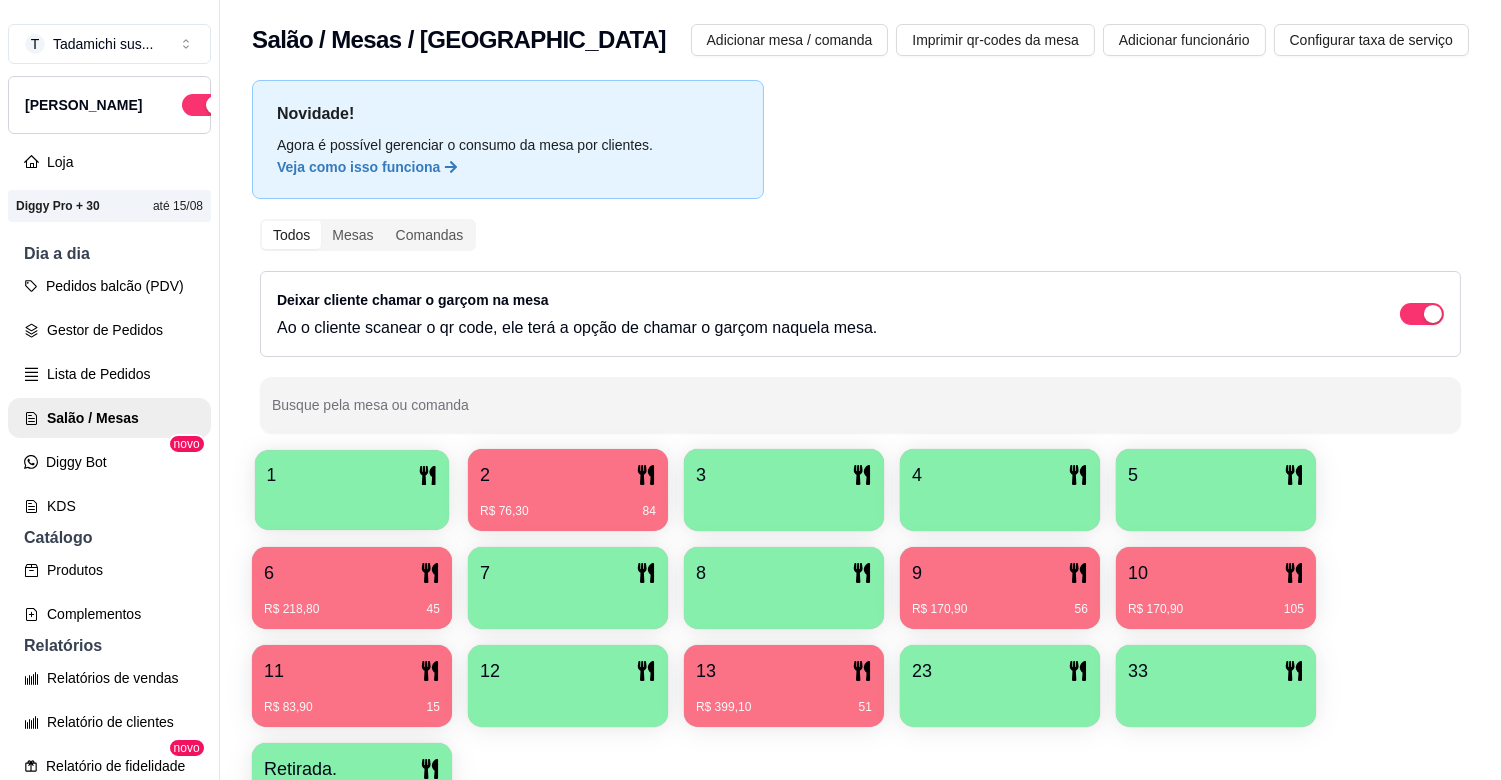 click at bounding box center (352, 503) 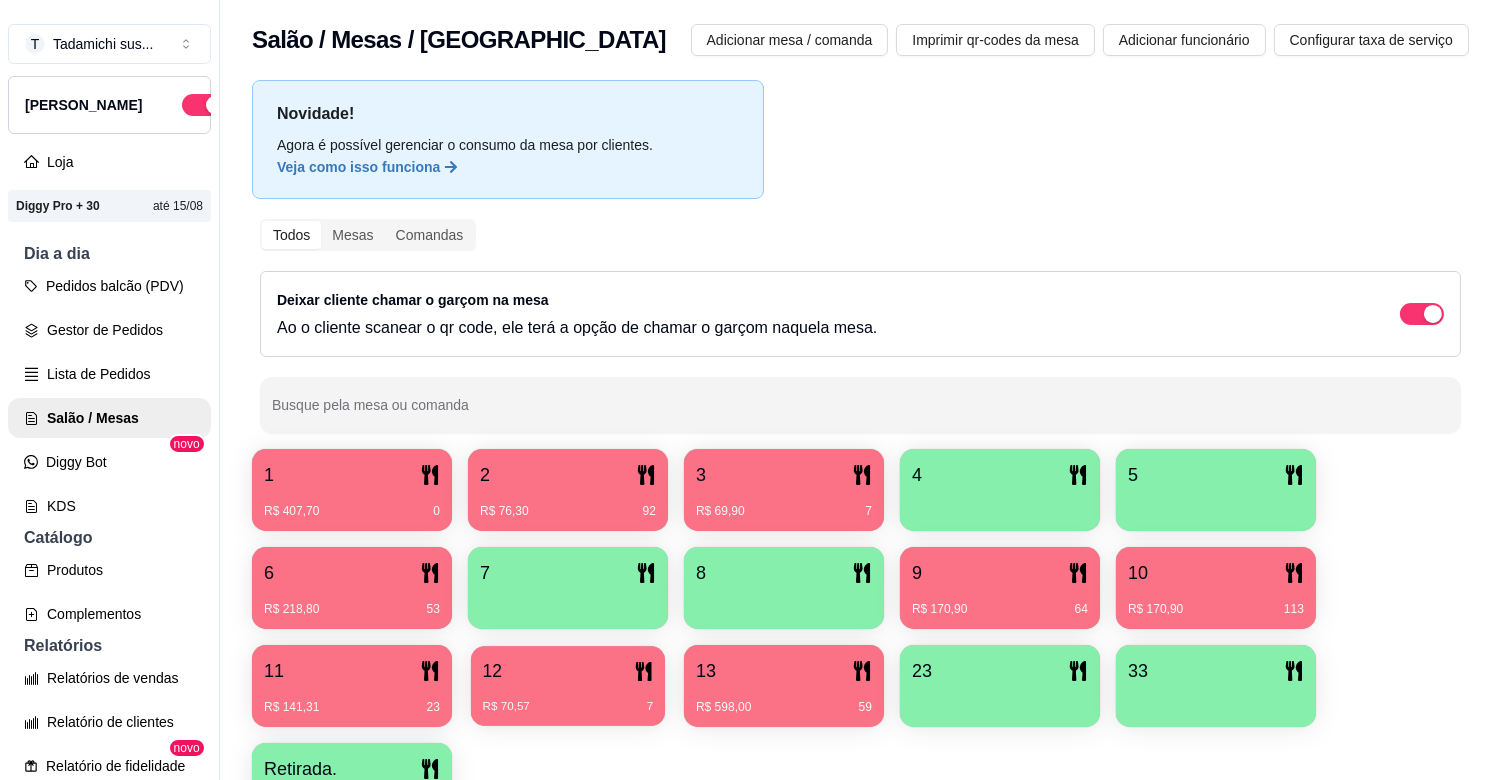 click on "1 R$ 407,70 0 2 R$ 76,30 92 3 R$ 69,90 7 4 5 6 R$ 218,80 53 7 8 9 R$ 170,90 64 10 R$ 170,90 113 11 R$ 141,31 23 12 R$ 70,57 7 13 R$ 598,00 59 23 33 Retirada." at bounding box center [860, 637] 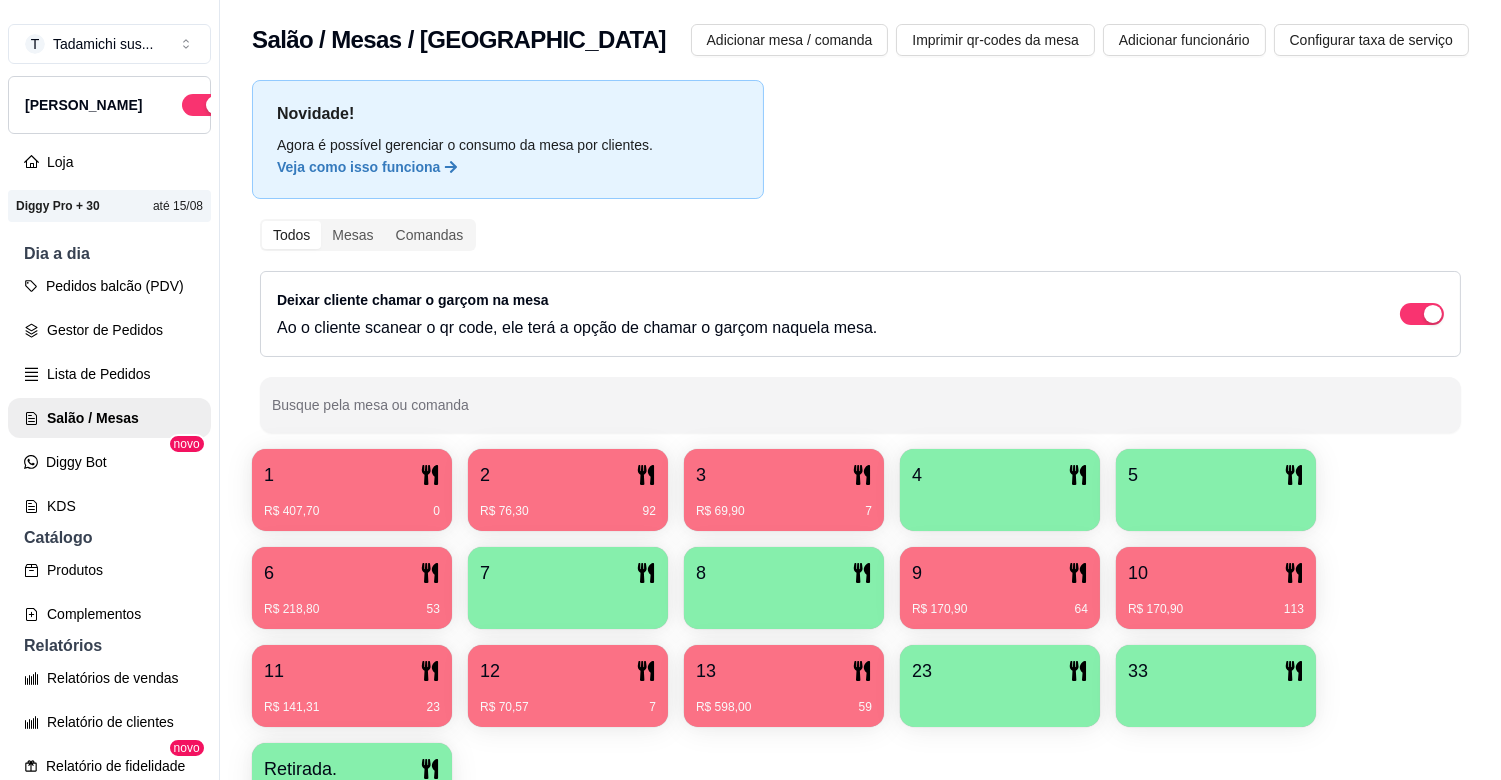 click on "1 R$ 407,70 0 2 R$ 76,30 92 3 R$ 69,90 7 4 5 6 R$ 218,80 53 7 8 9 R$ 170,90 64 10 R$ 170,90 113 11 R$ 141,31 23 12 R$ 70,57 7 13 R$ 598,00 59 23 33 Retirada." at bounding box center (860, 637) 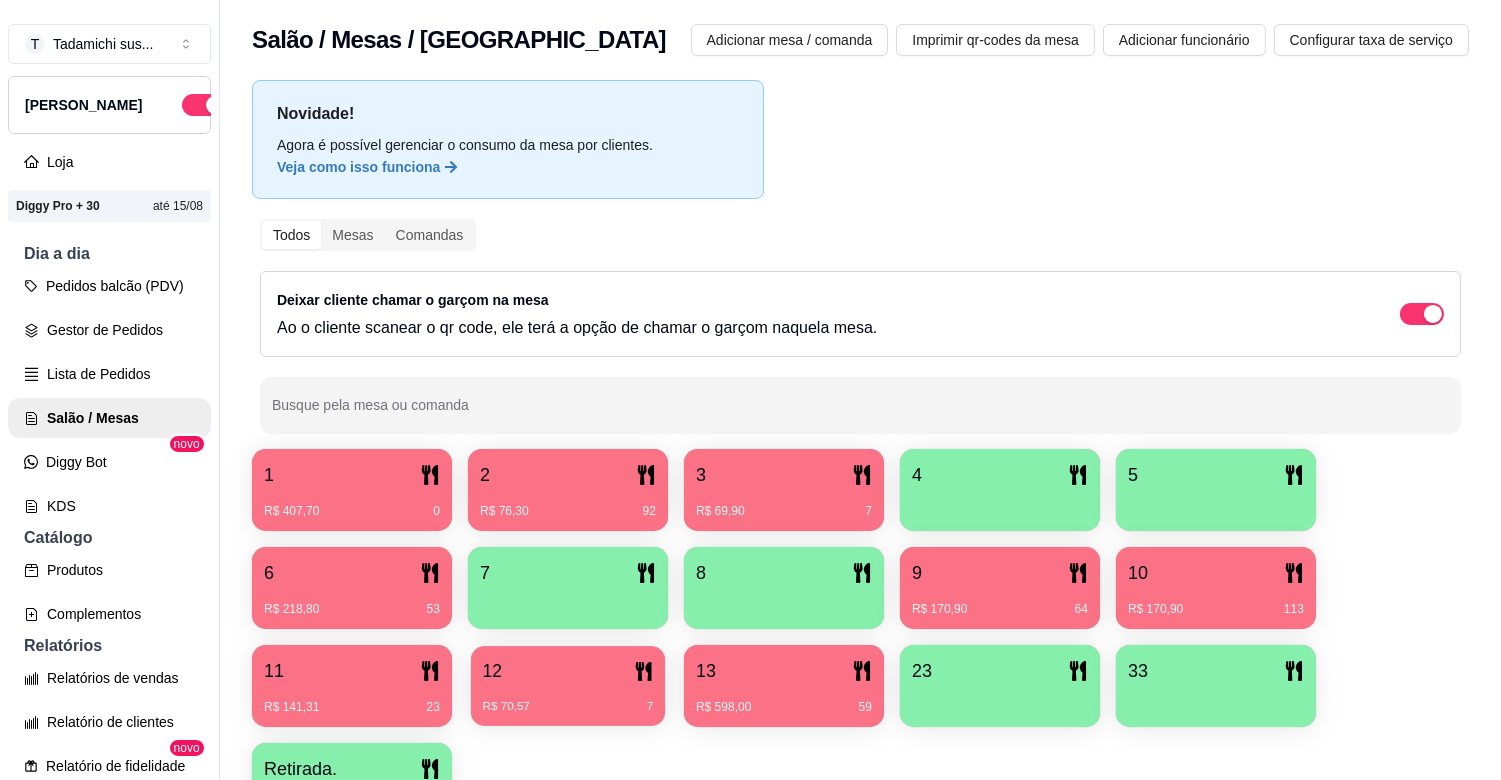 click on "12" at bounding box center (568, 671) 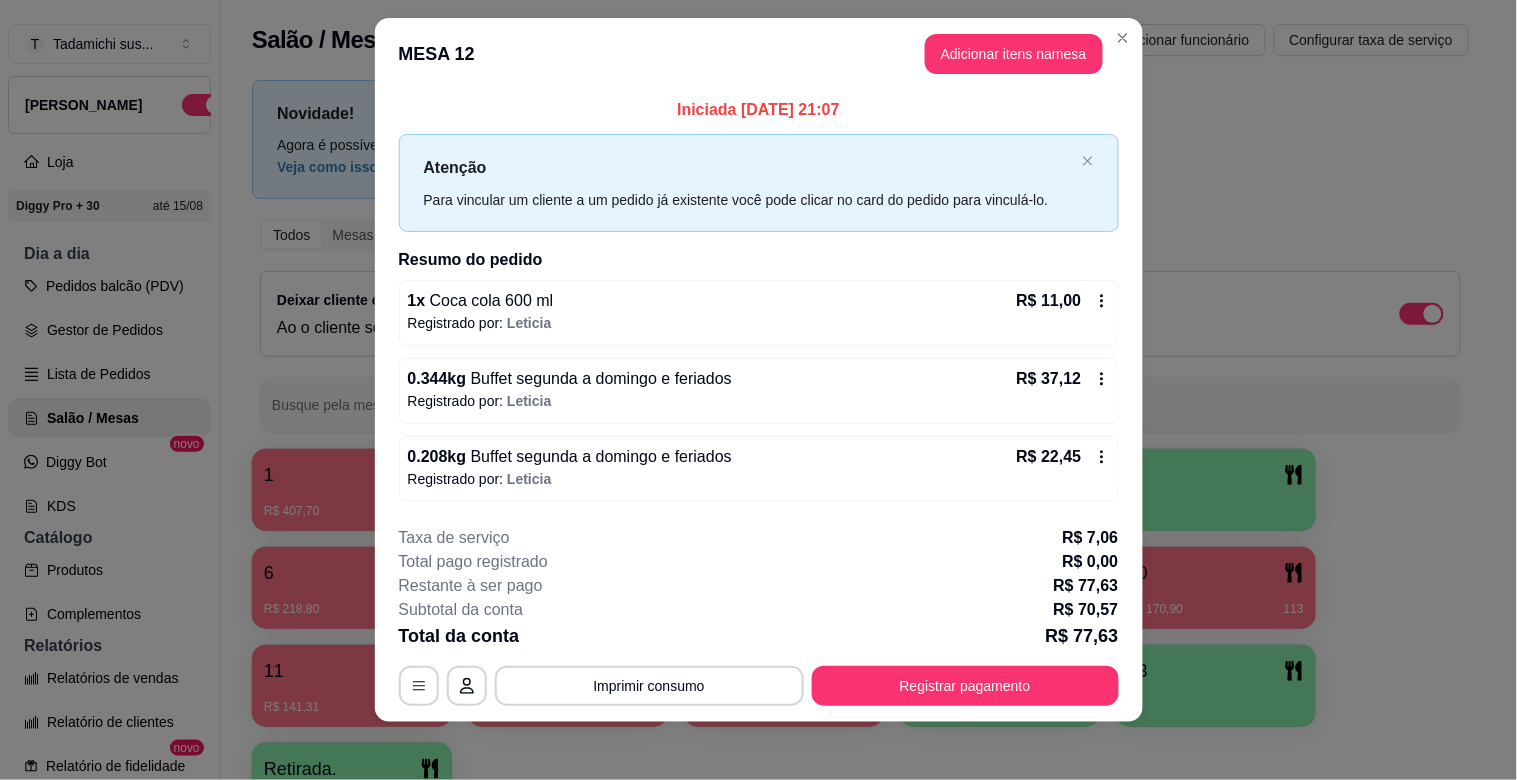 scroll, scrollTop: 25, scrollLeft: 0, axis: vertical 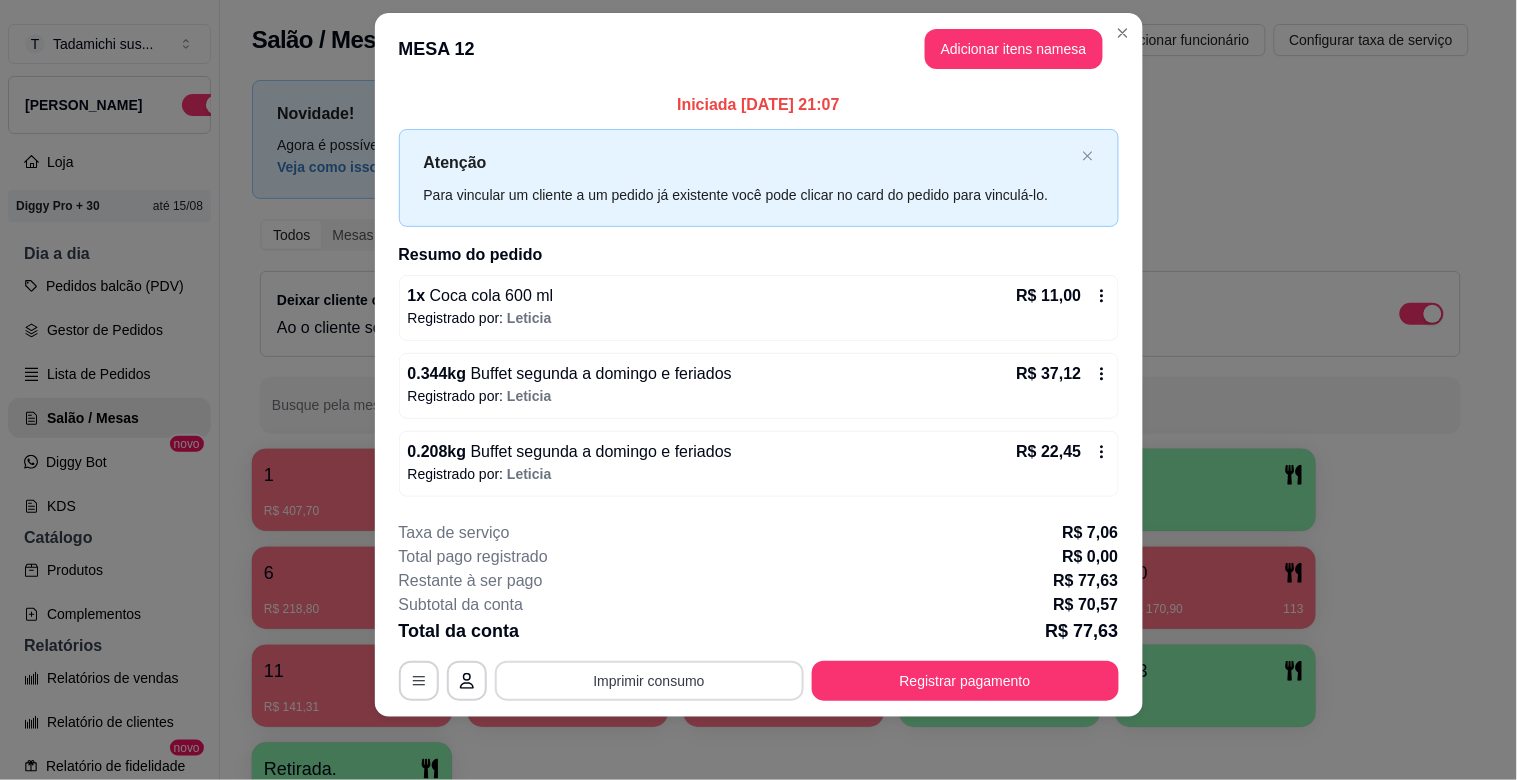 click on "Imprimir consumo" at bounding box center (649, 681) 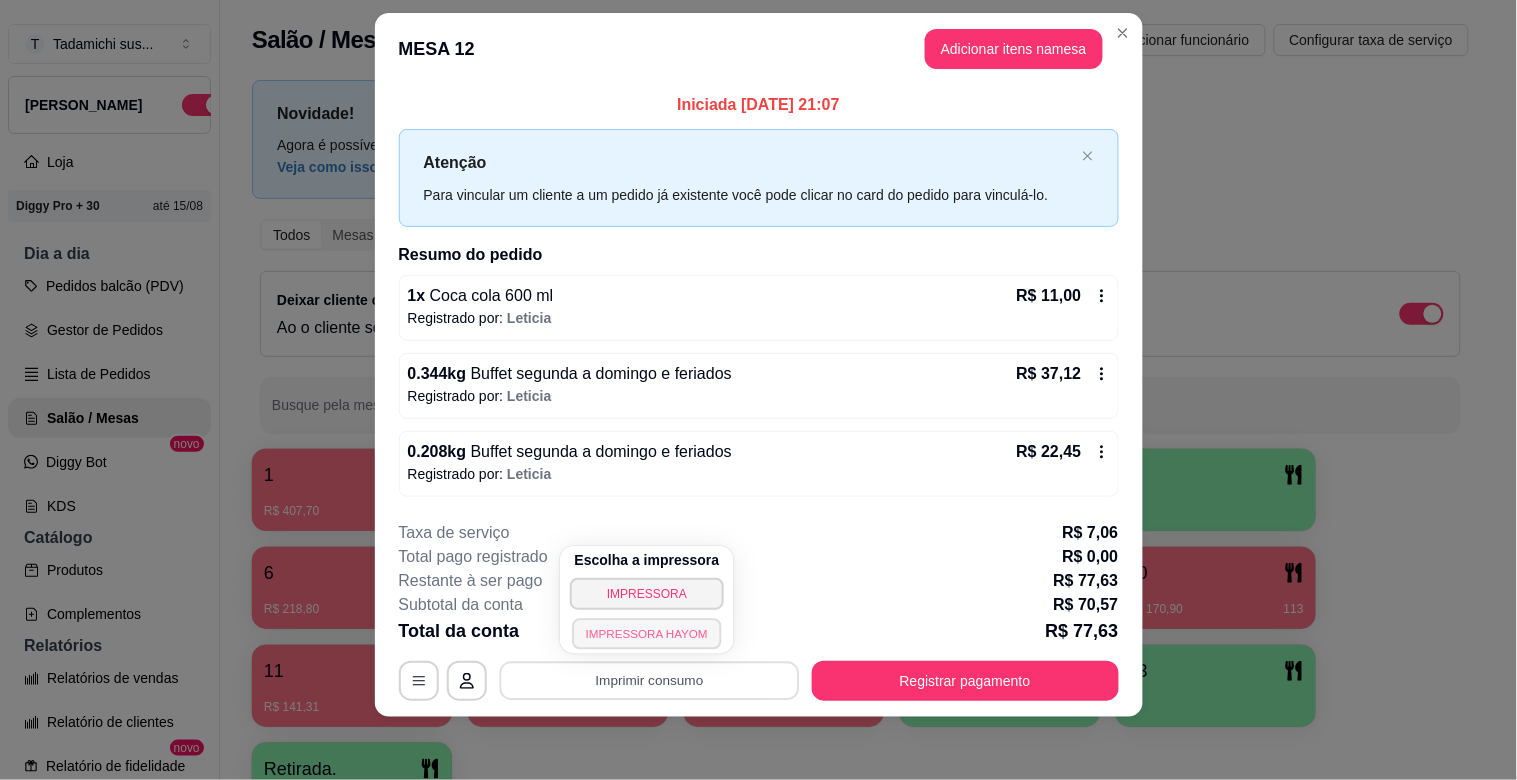 click on "IMPRESSORA HAYOM" at bounding box center [646, 633] 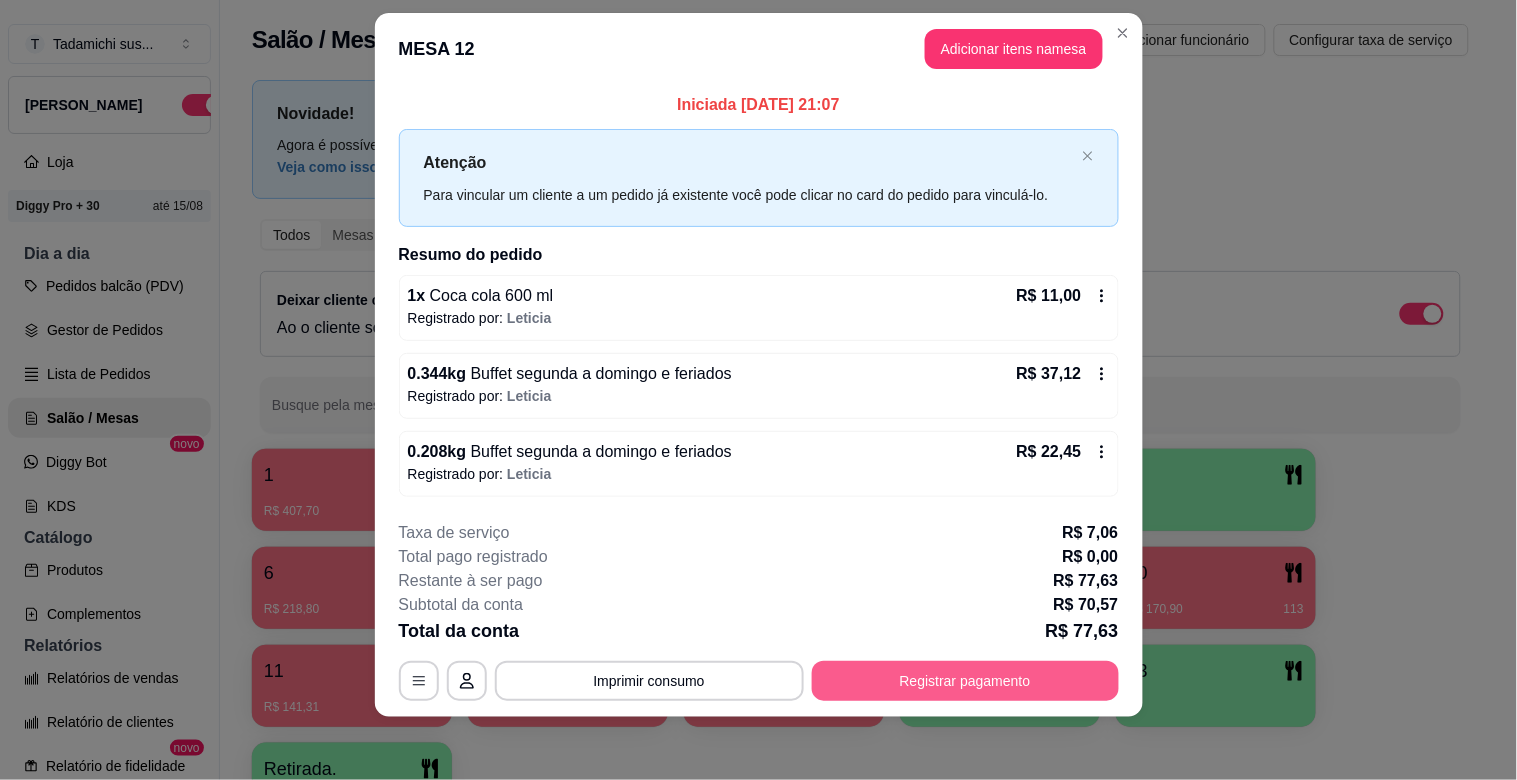 click on "Registrar pagamento" at bounding box center [965, 681] 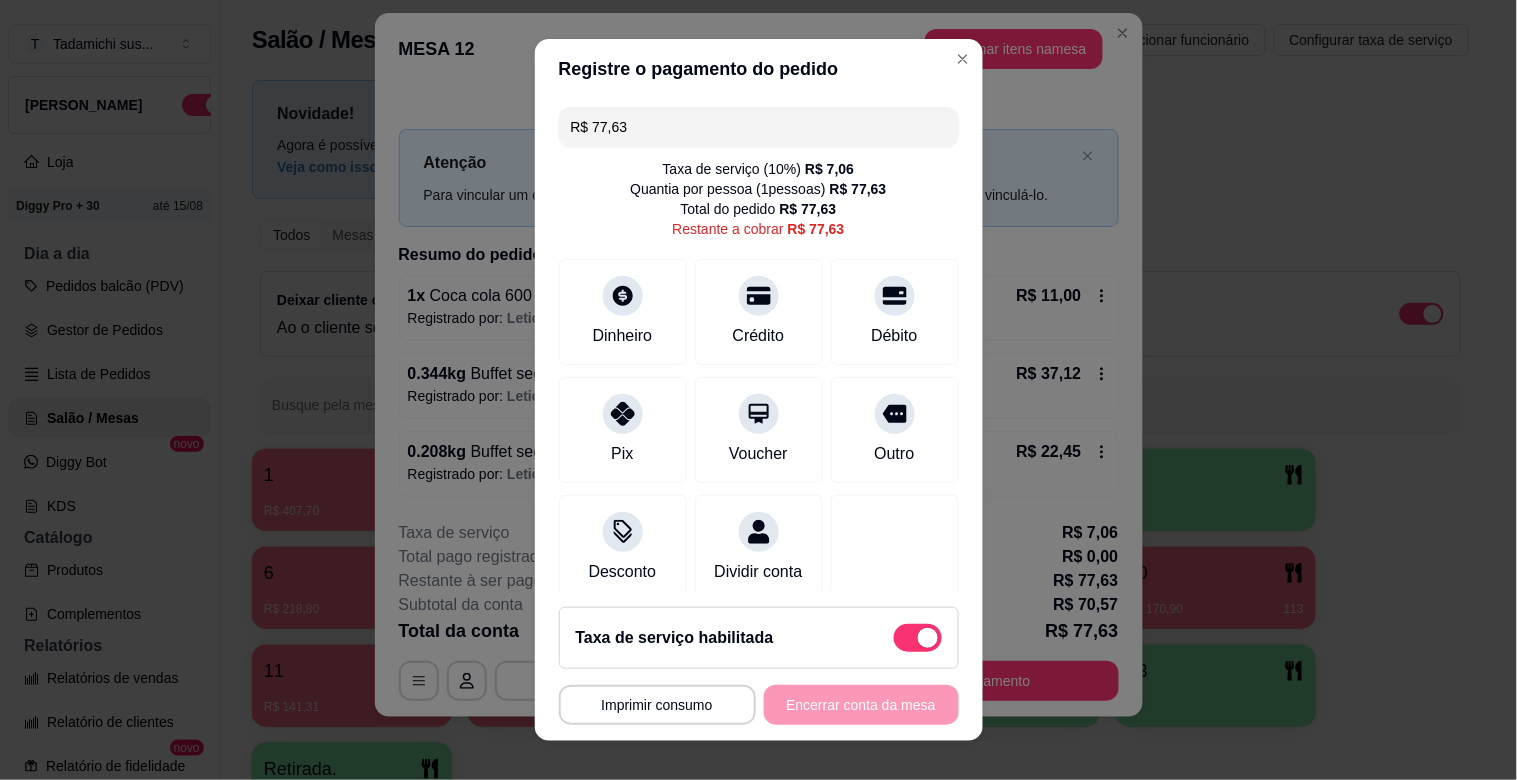 click at bounding box center (928, 638) 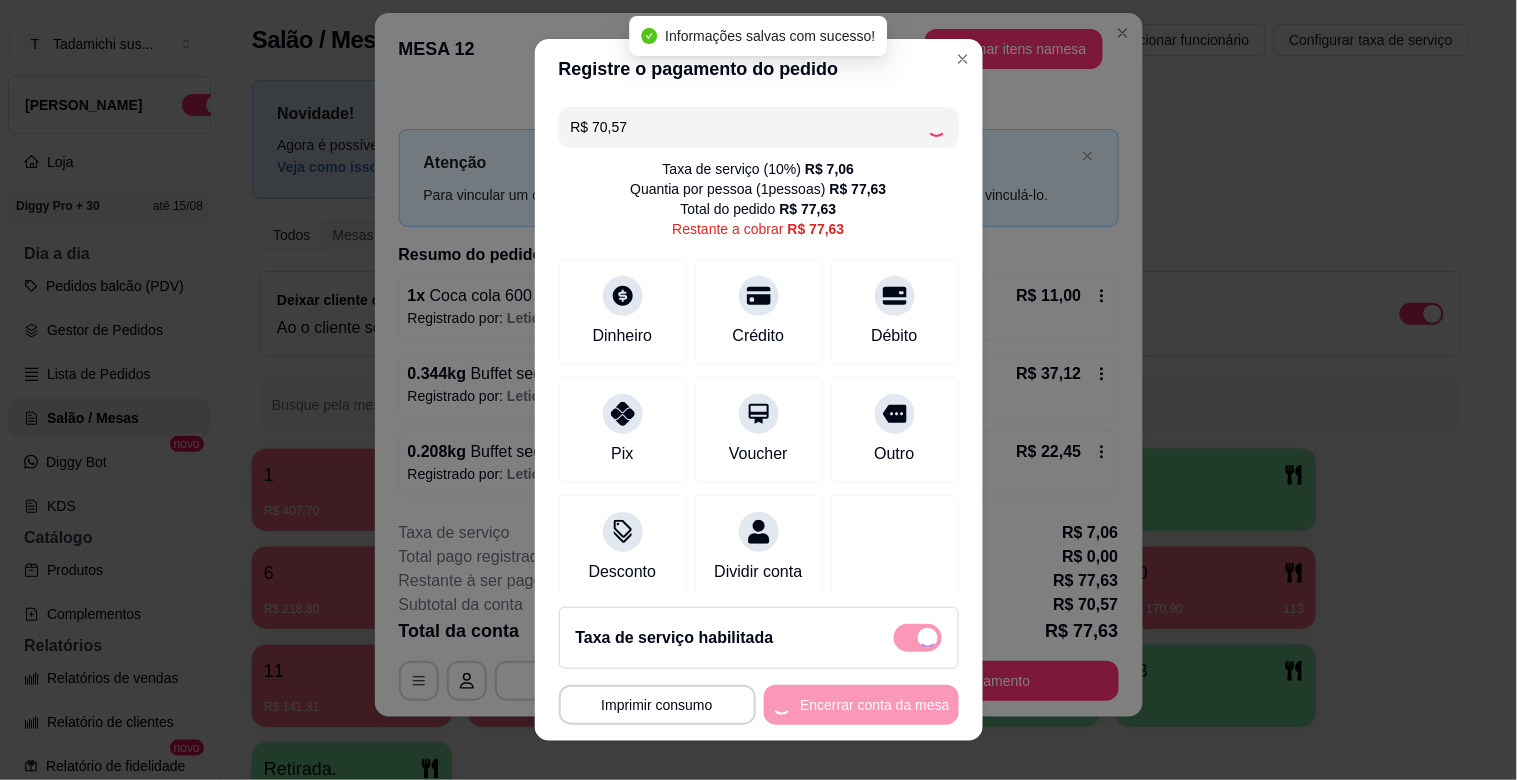 checkbox on "false" 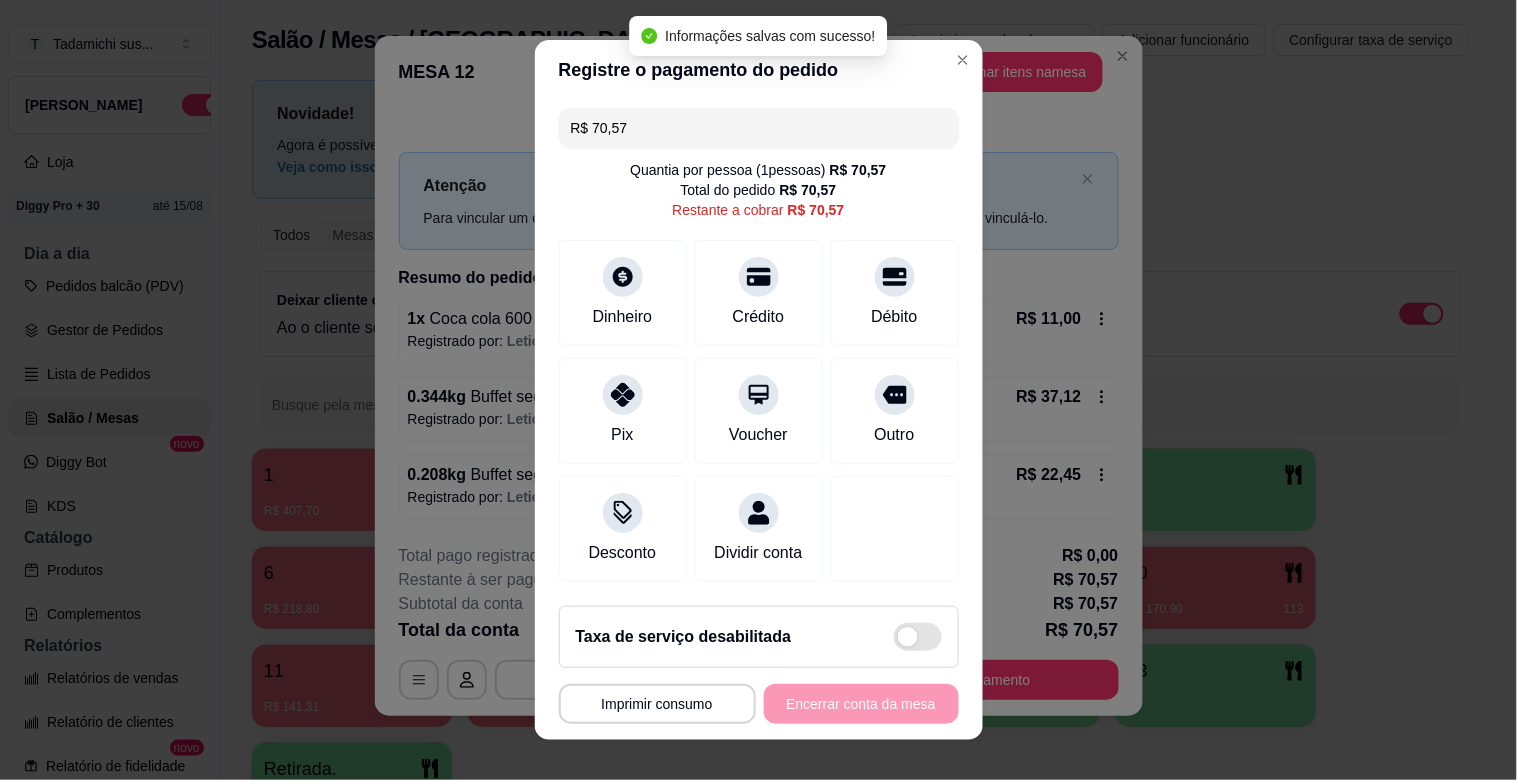 scroll, scrollTop: 14, scrollLeft: 0, axis: vertical 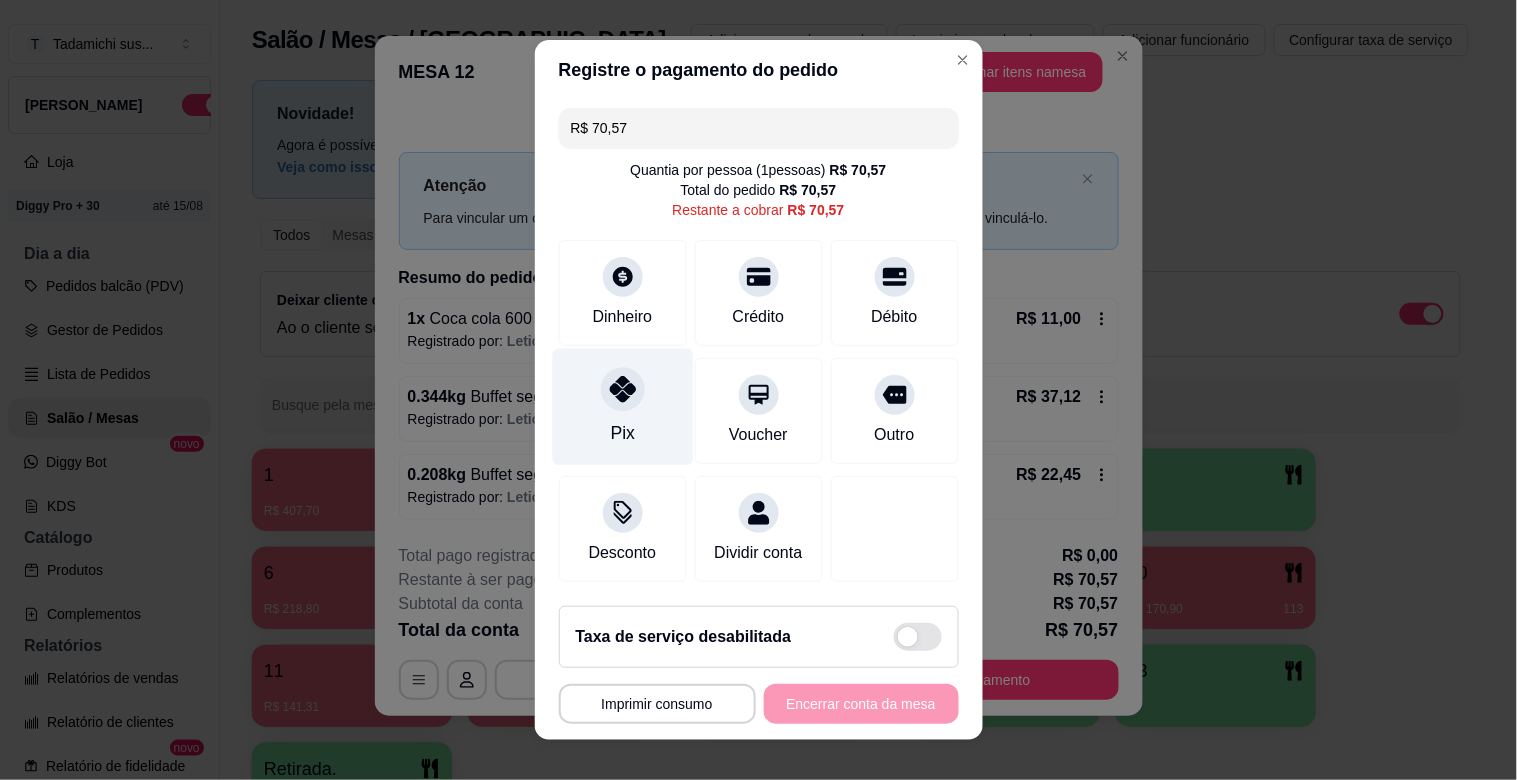 click 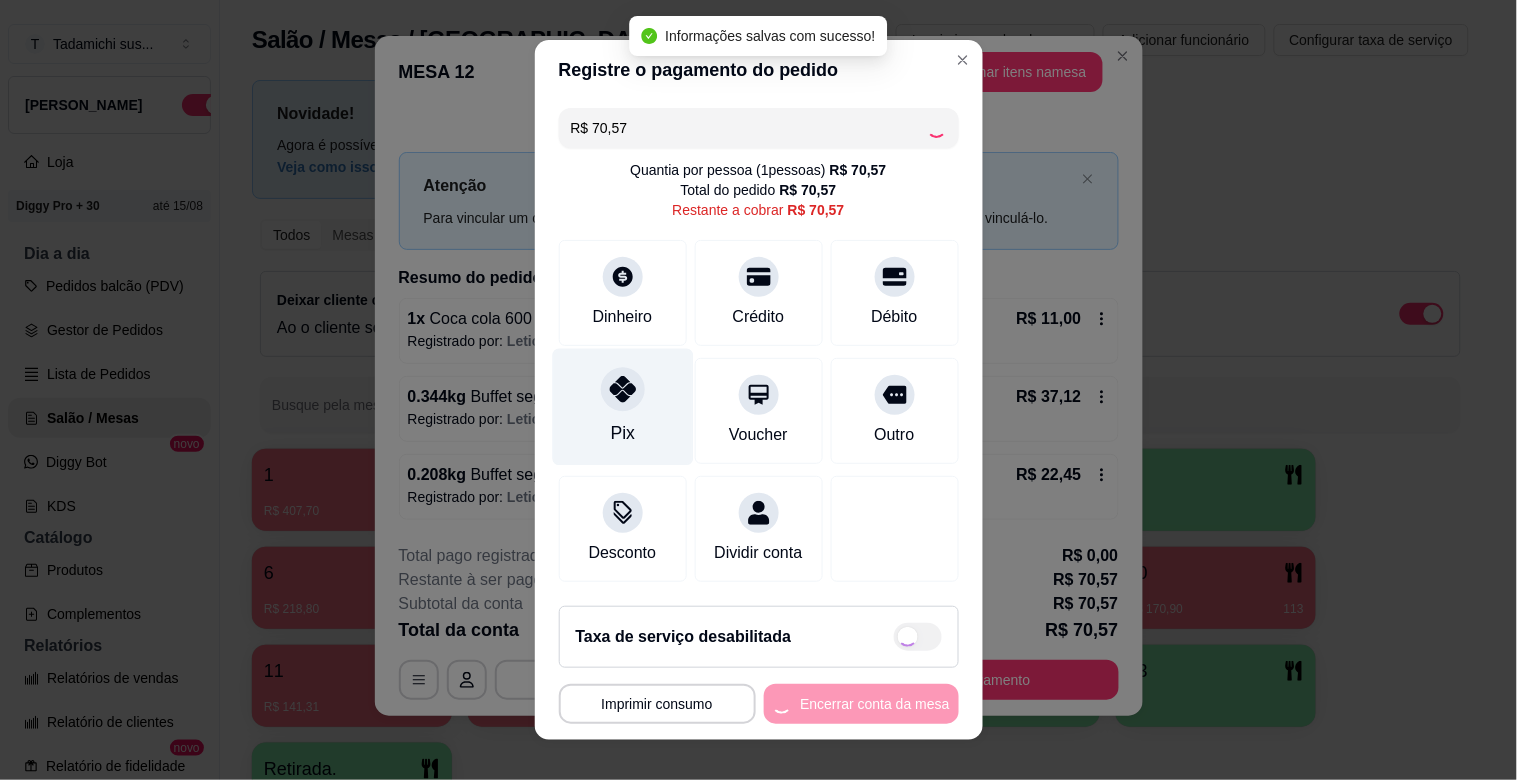 type on "R$ 0,00" 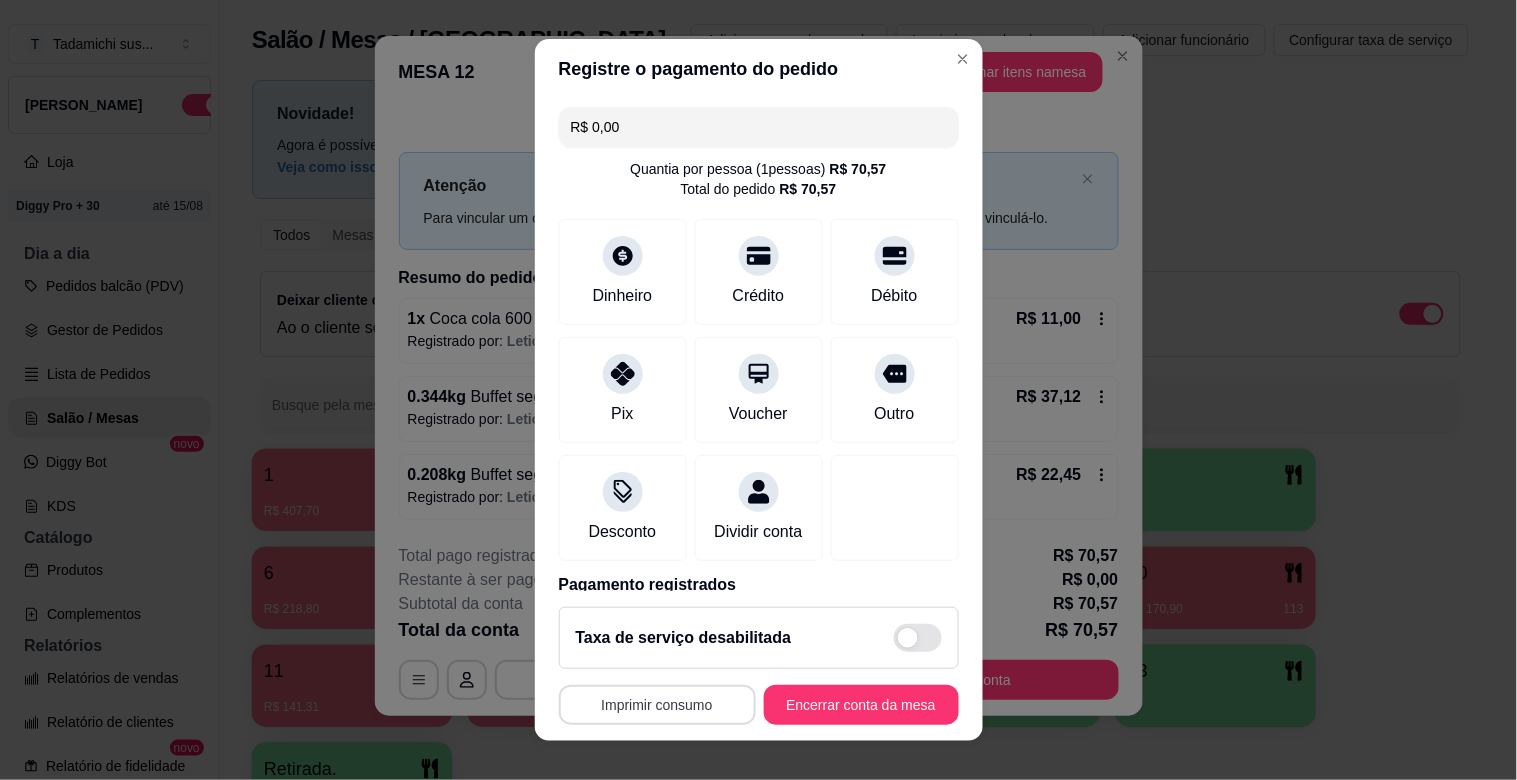 click on "Imprimir consumo" at bounding box center (657, 705) 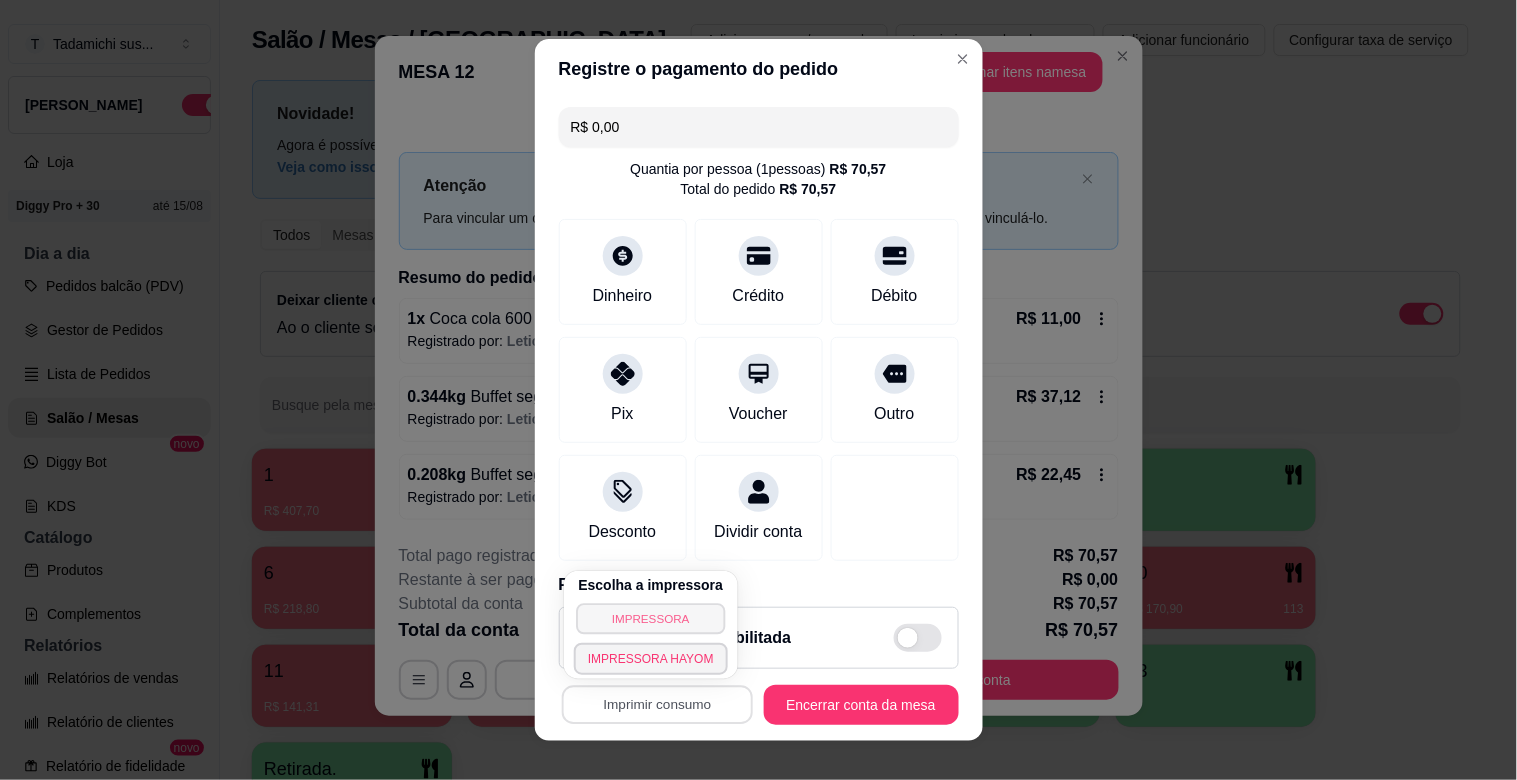 click on "IMPRESSORA" at bounding box center (650, 618) 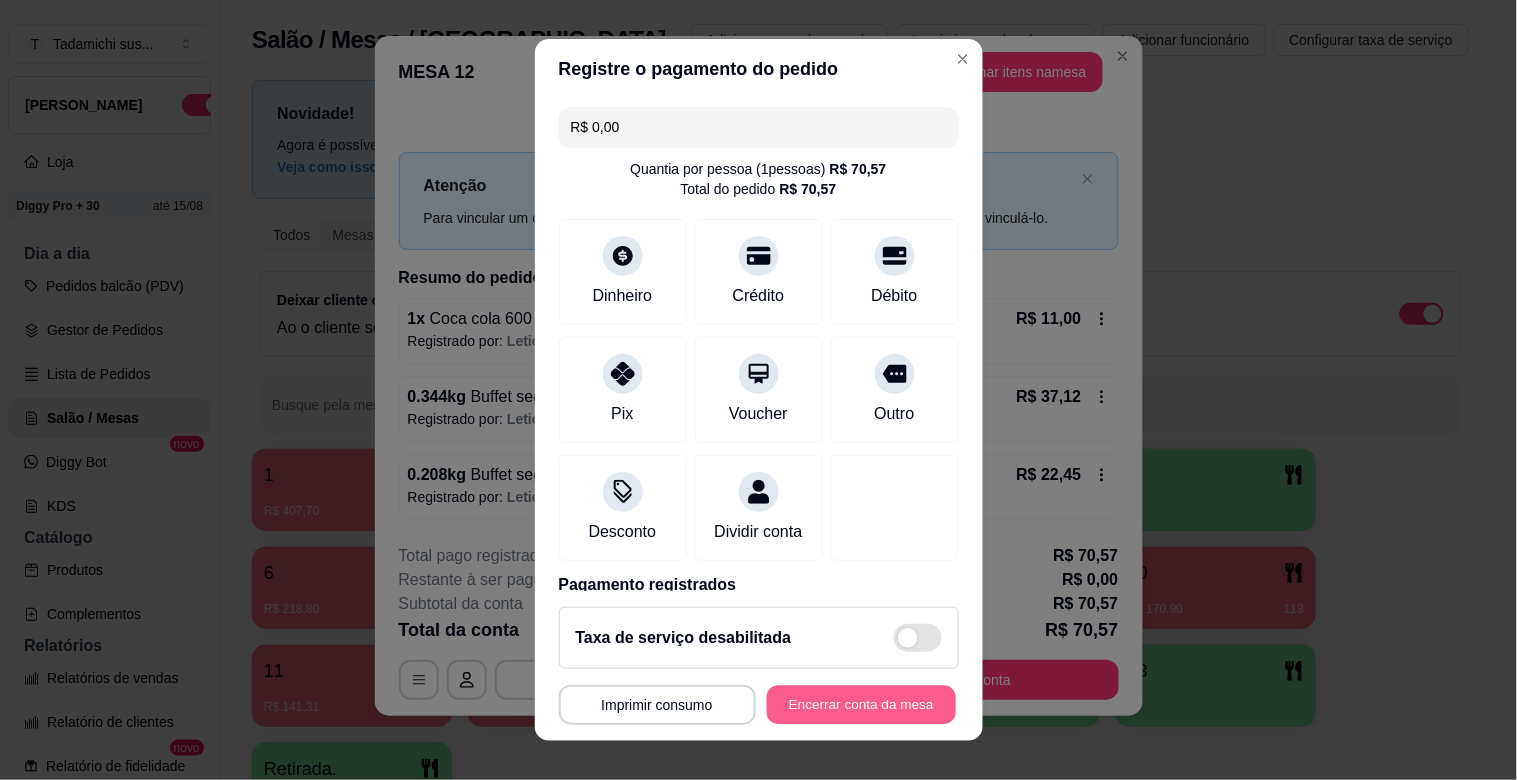 click on "Encerrar conta da mesa" at bounding box center [861, 705] 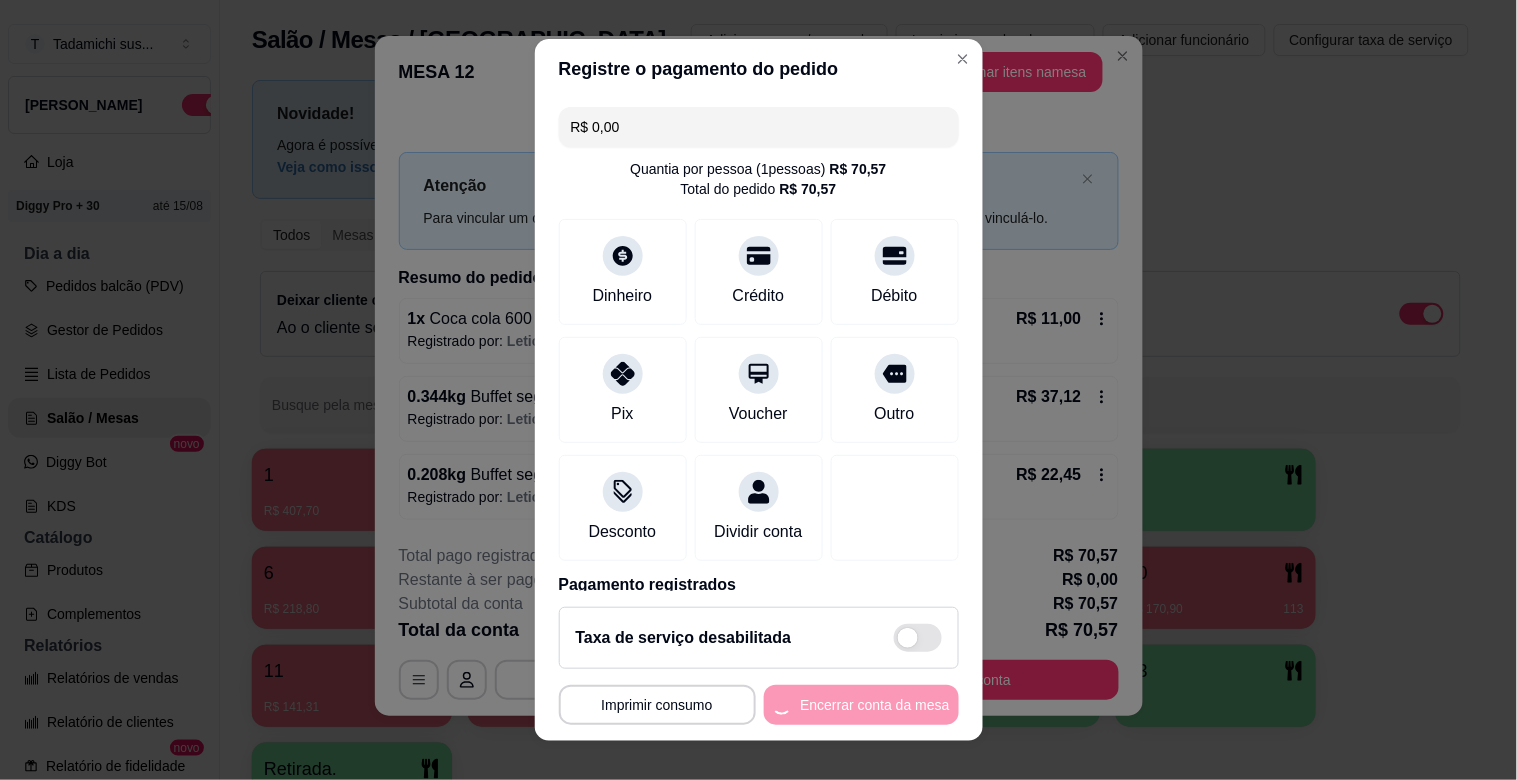 scroll, scrollTop: 0, scrollLeft: 0, axis: both 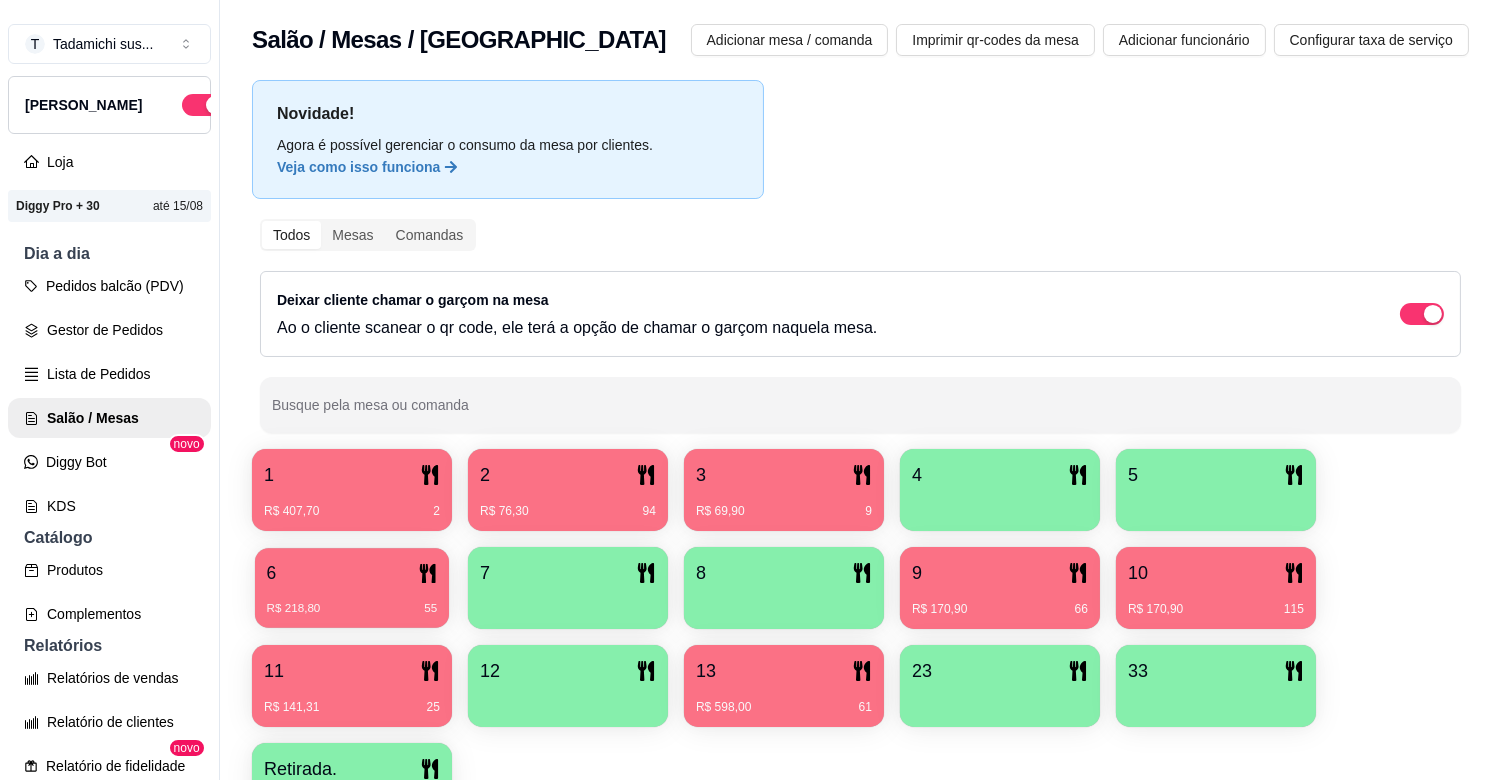 click on "6" at bounding box center [352, 573] 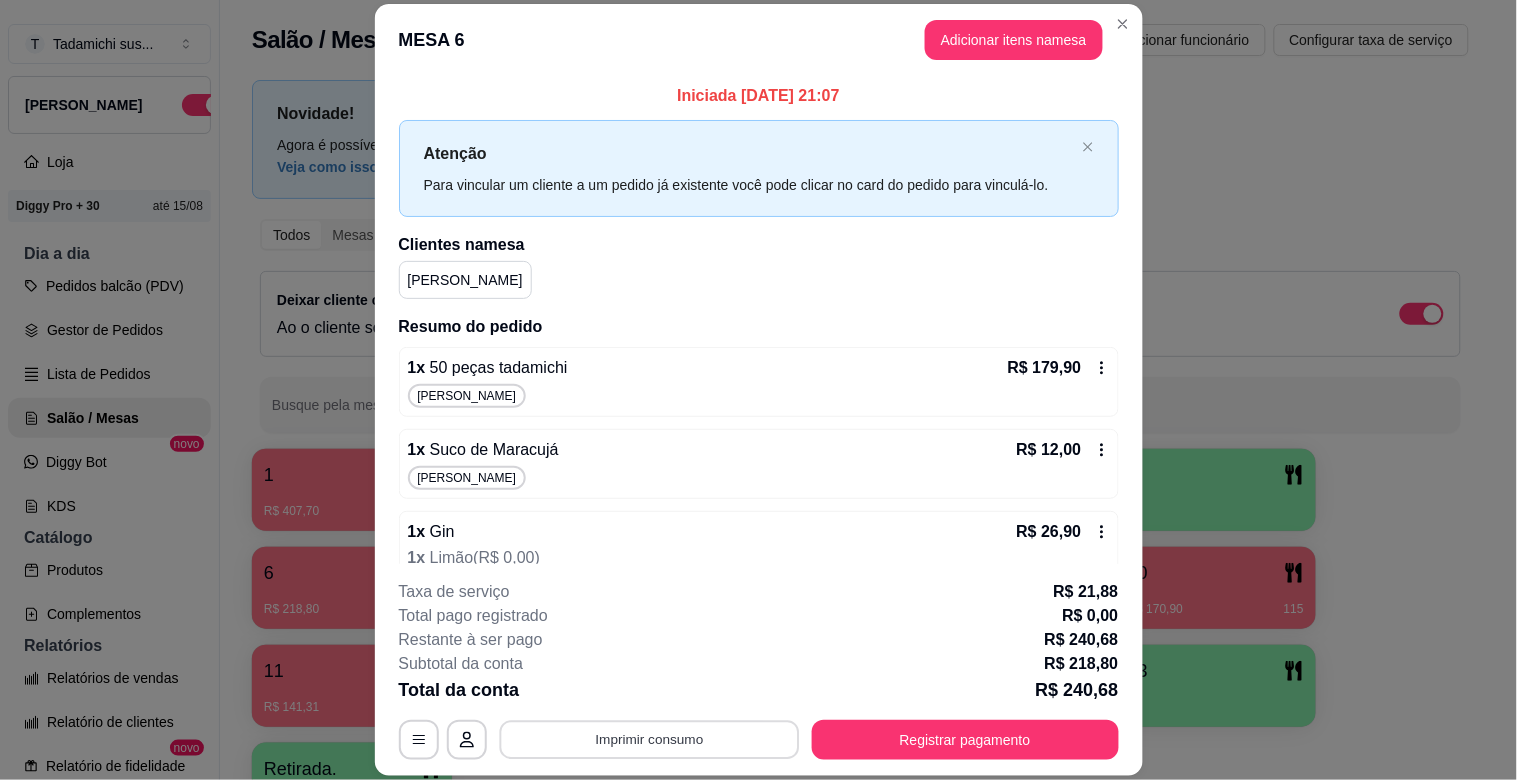 click on "Imprimir consumo" at bounding box center (649, 740) 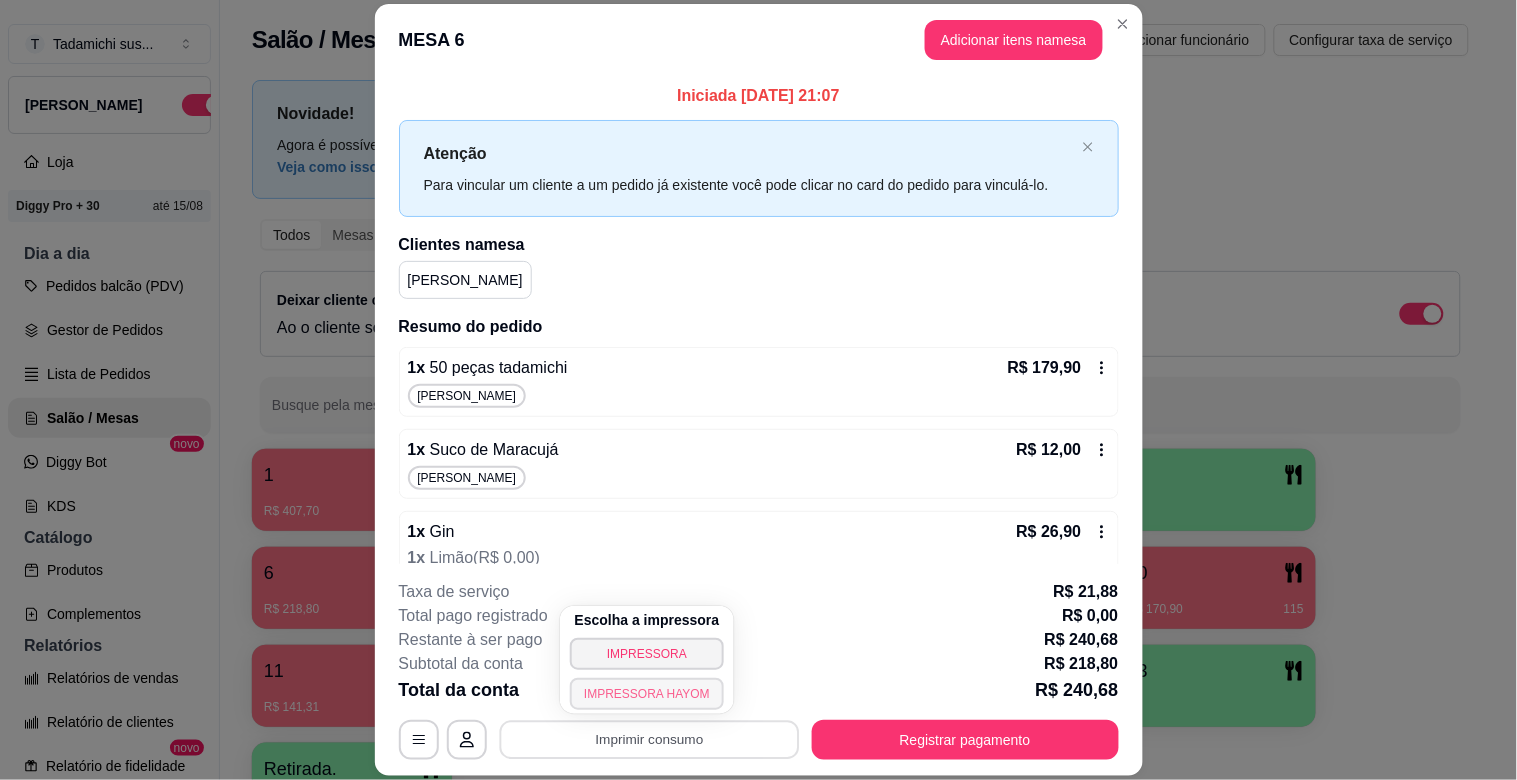 click on "IMPRESSORA HAYOM" at bounding box center [647, 694] 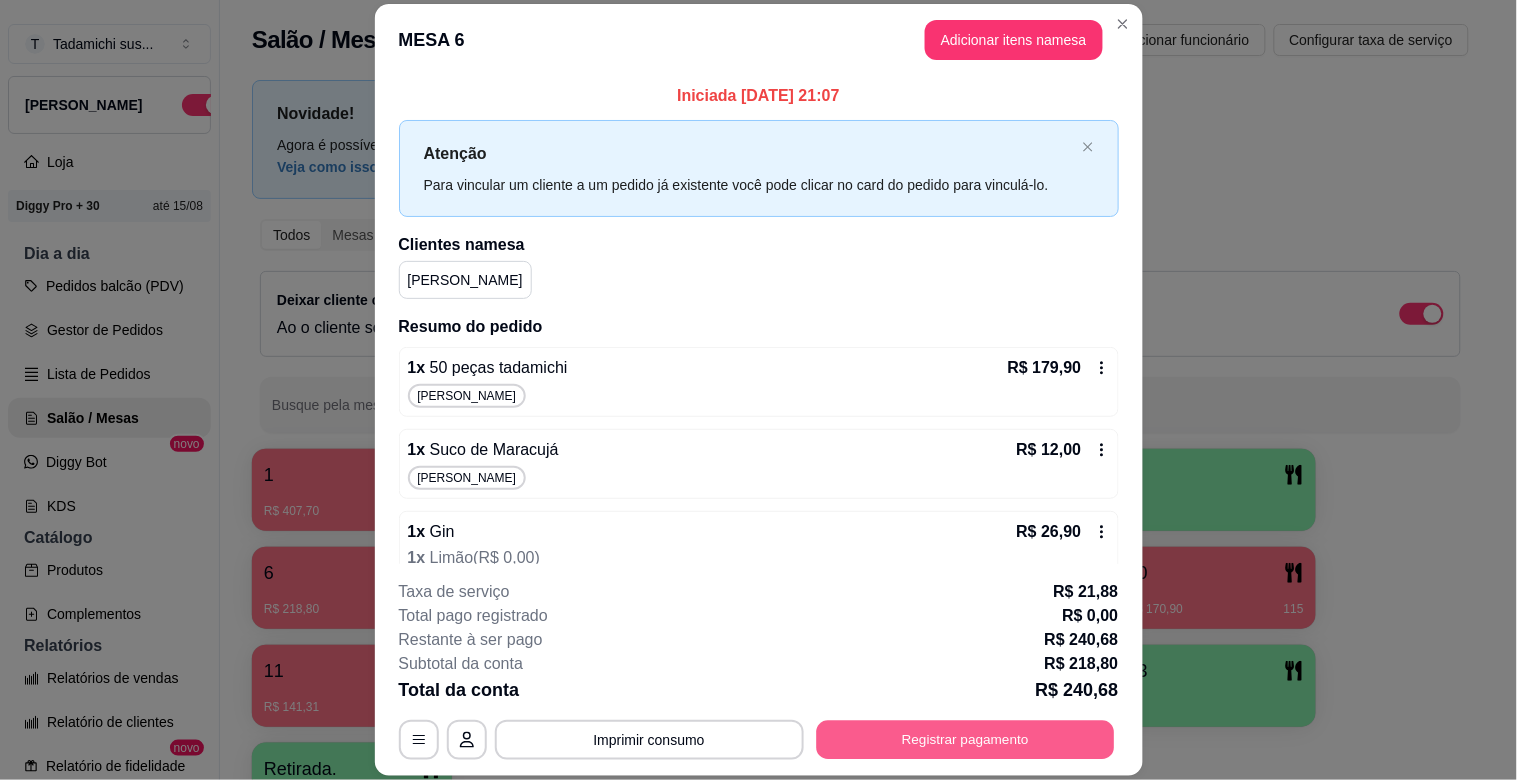 click on "Registrar pagamento" at bounding box center (965, 740) 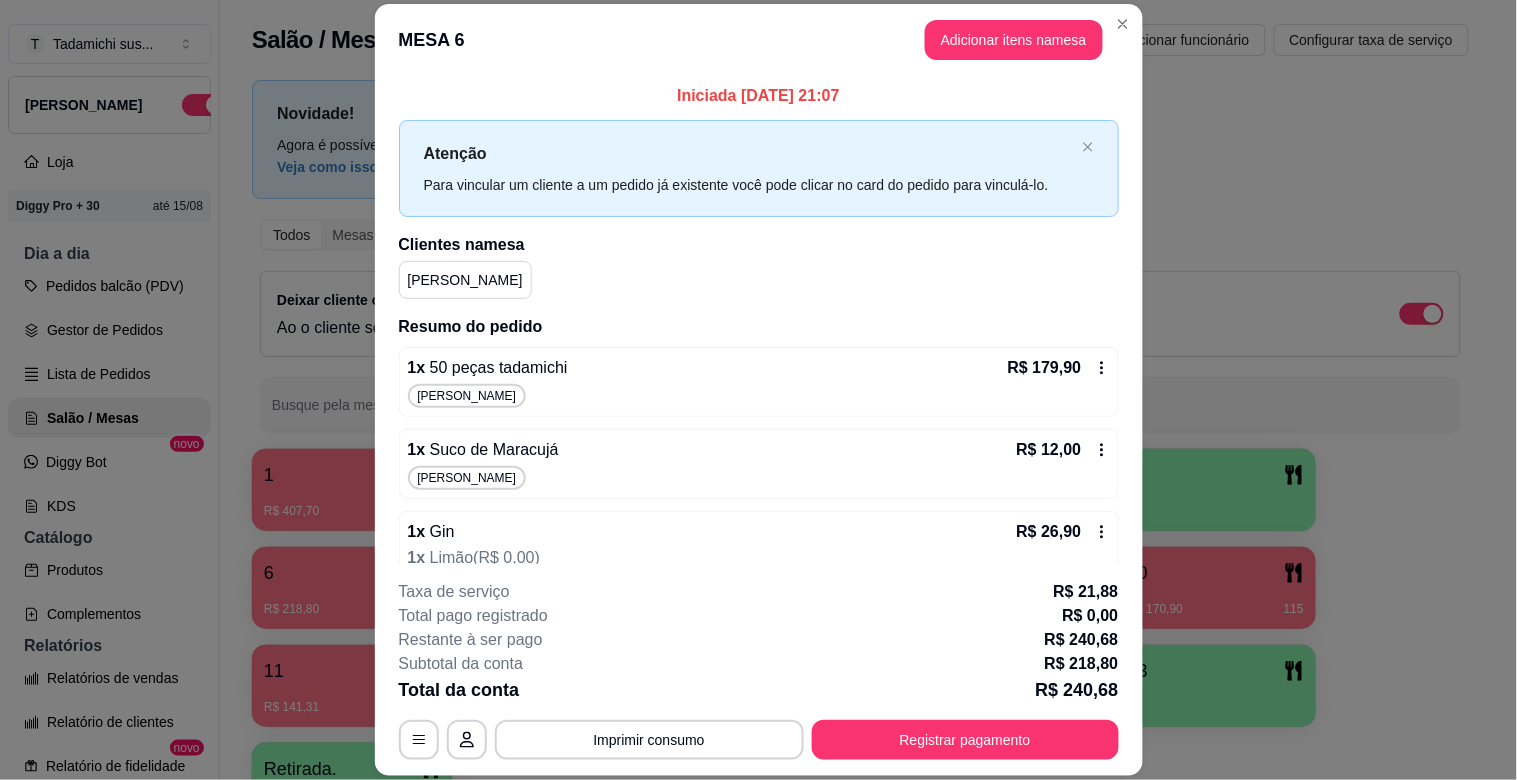 scroll, scrollTop: 51, scrollLeft: 0, axis: vertical 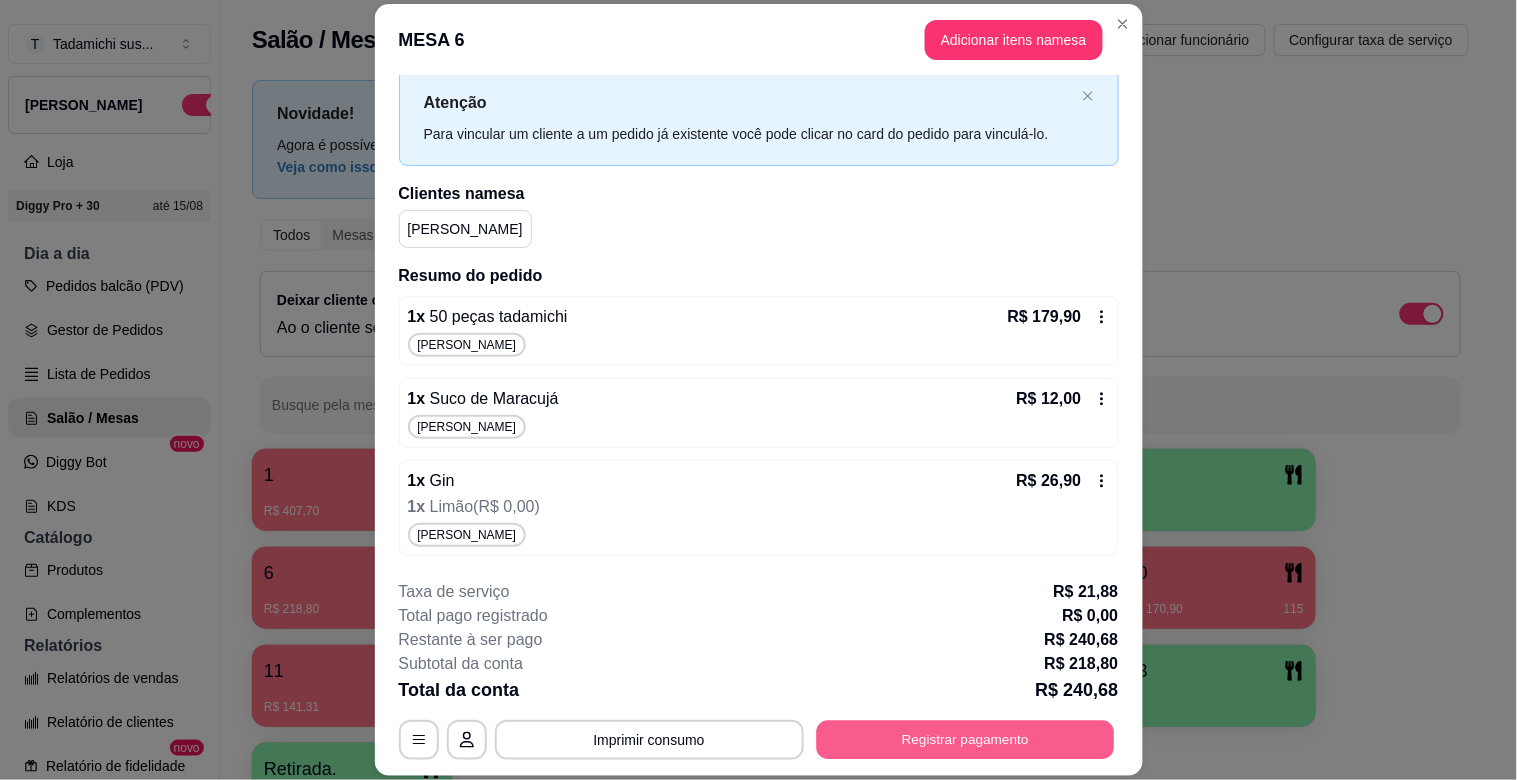 click on "Registrar pagamento" at bounding box center (965, 740) 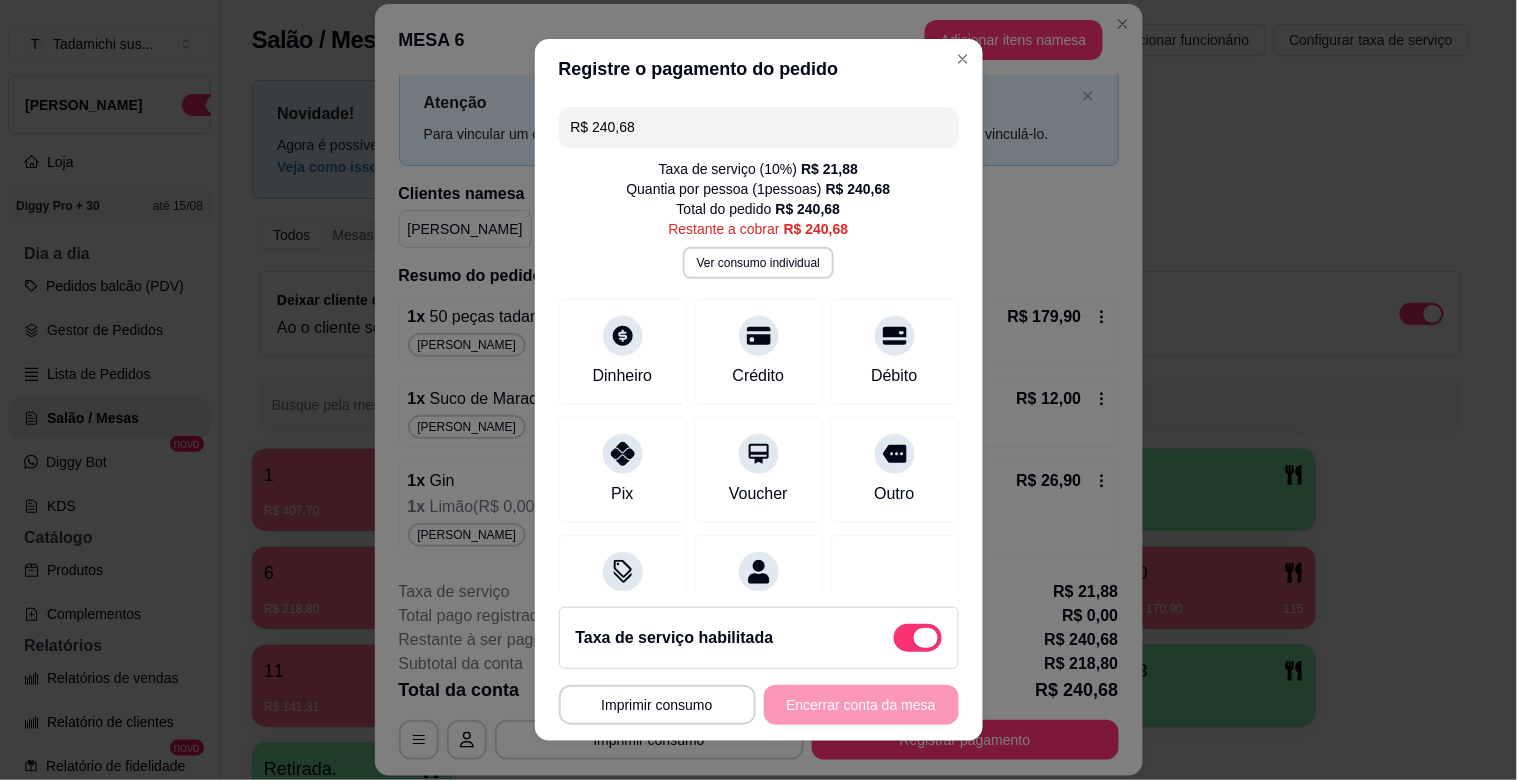 click at bounding box center (926, 638) 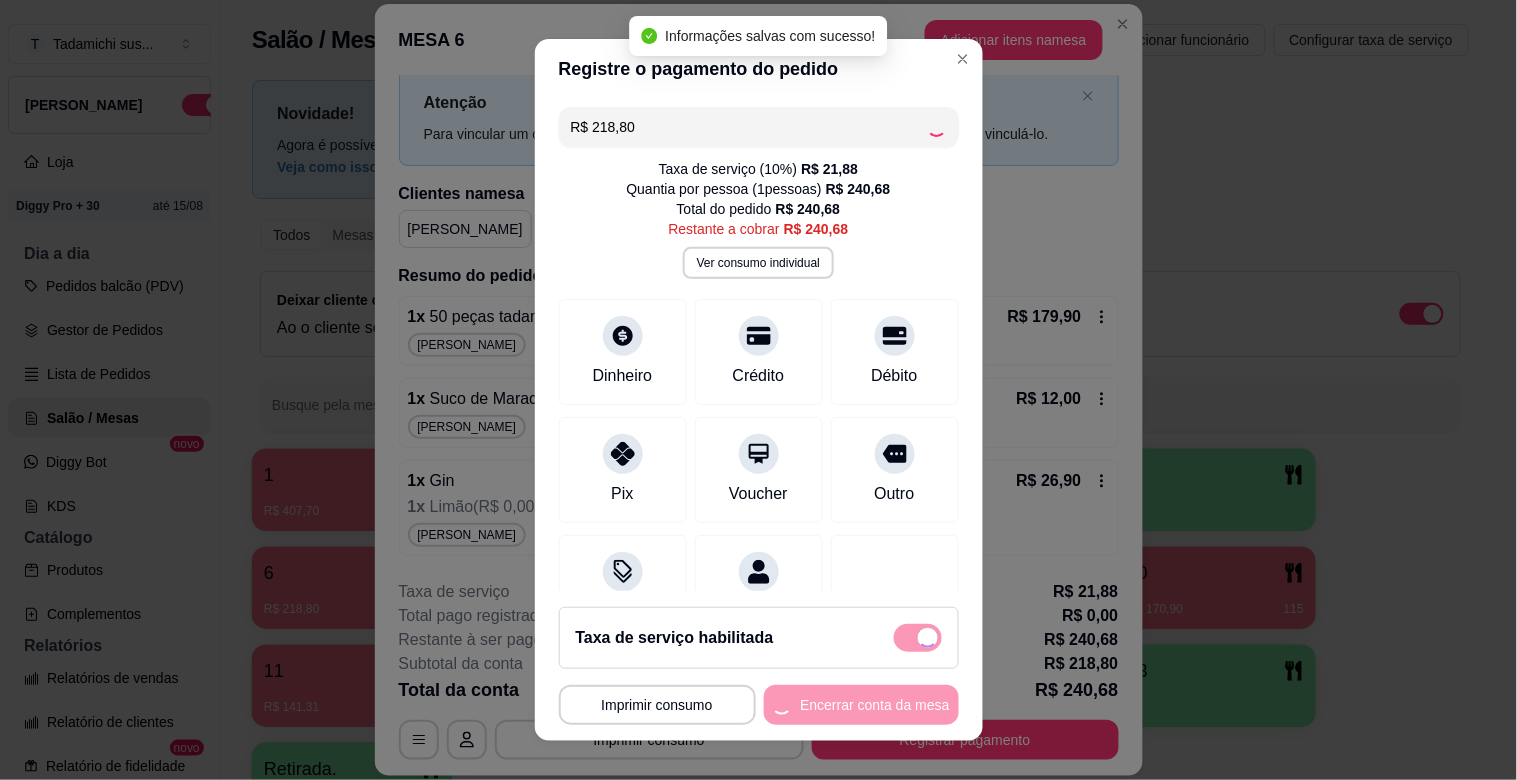 checkbox on "false" 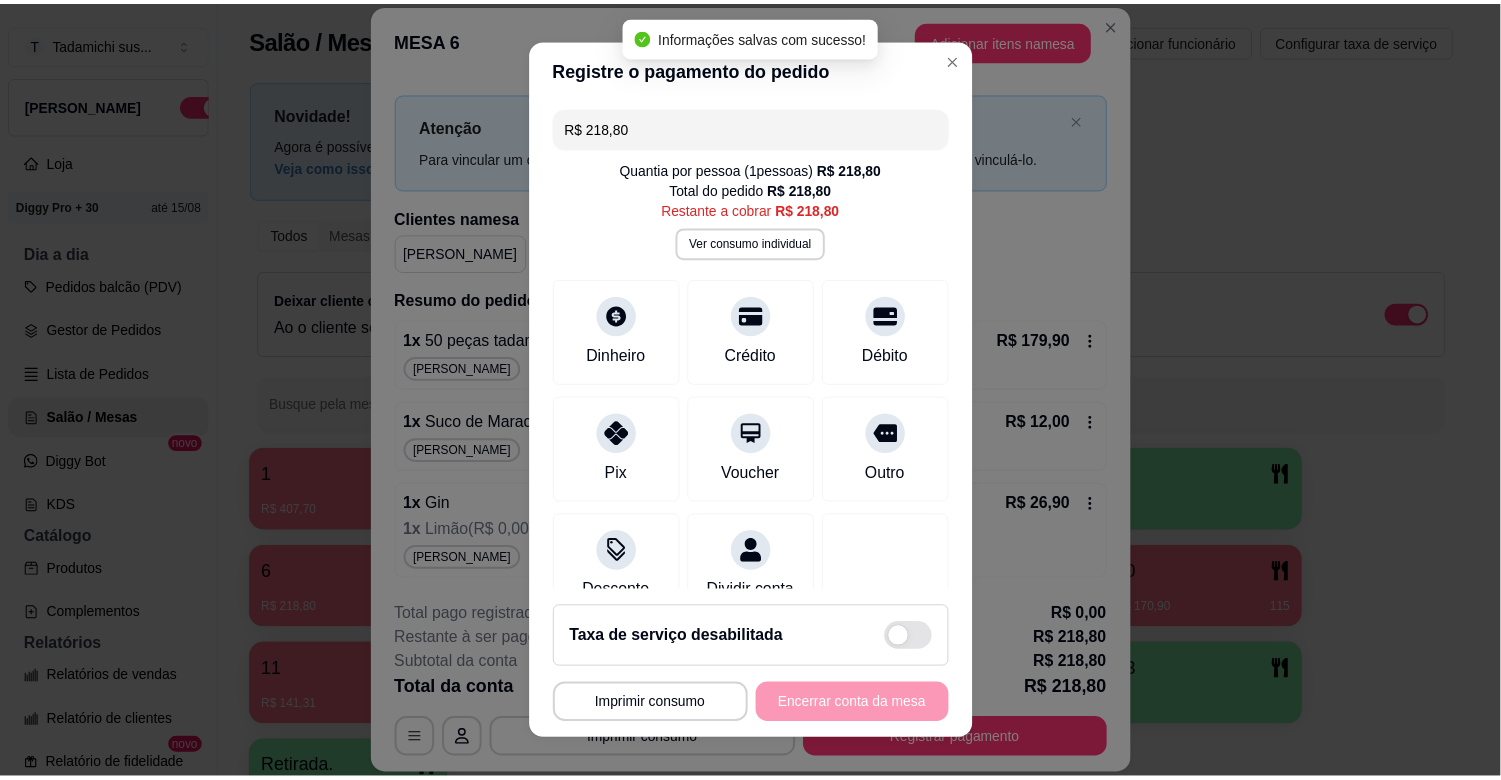 scroll, scrollTop: 27, scrollLeft: 0, axis: vertical 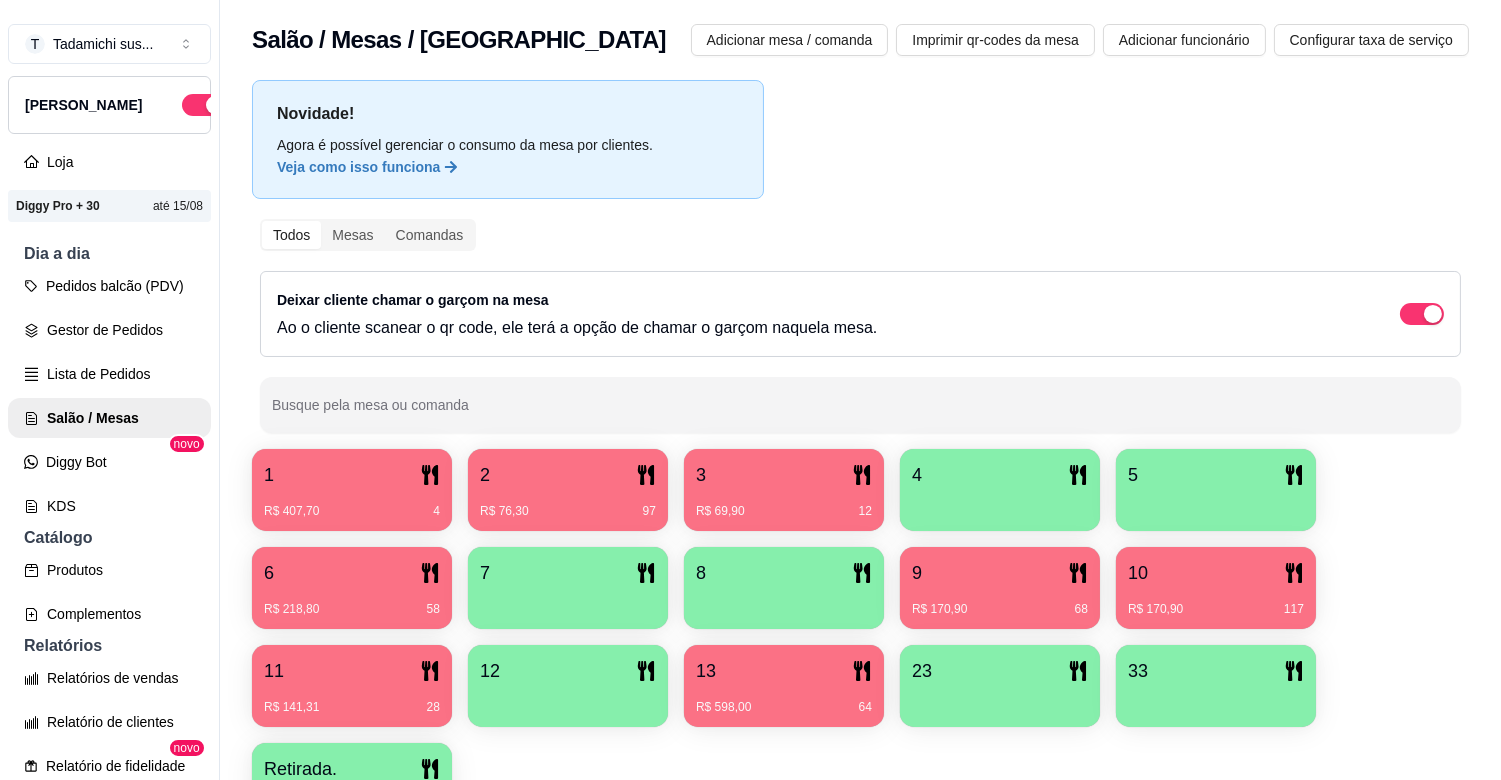 click on "R$ 218,80 58" at bounding box center (352, 602) 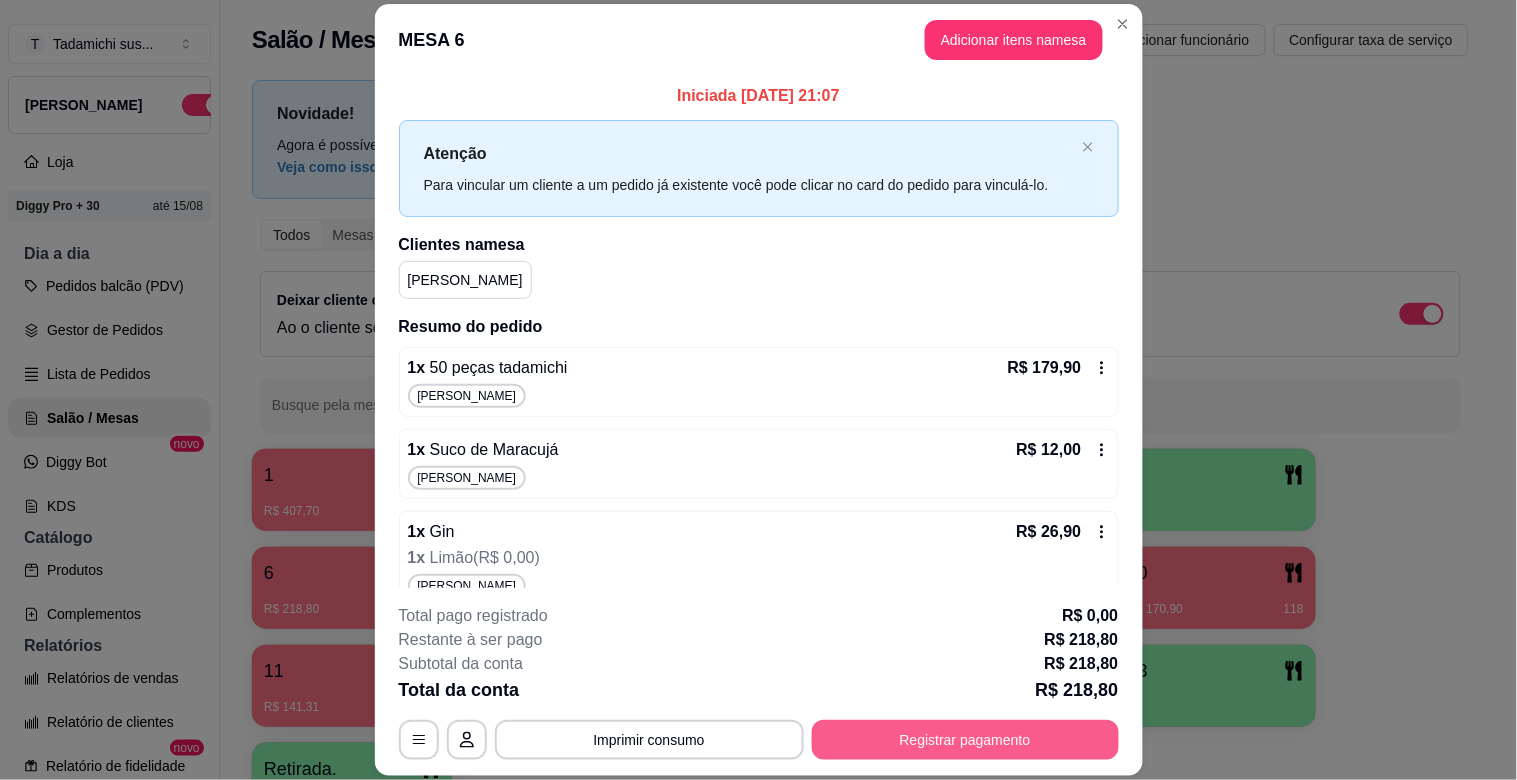 click on "Registrar pagamento" at bounding box center [965, 740] 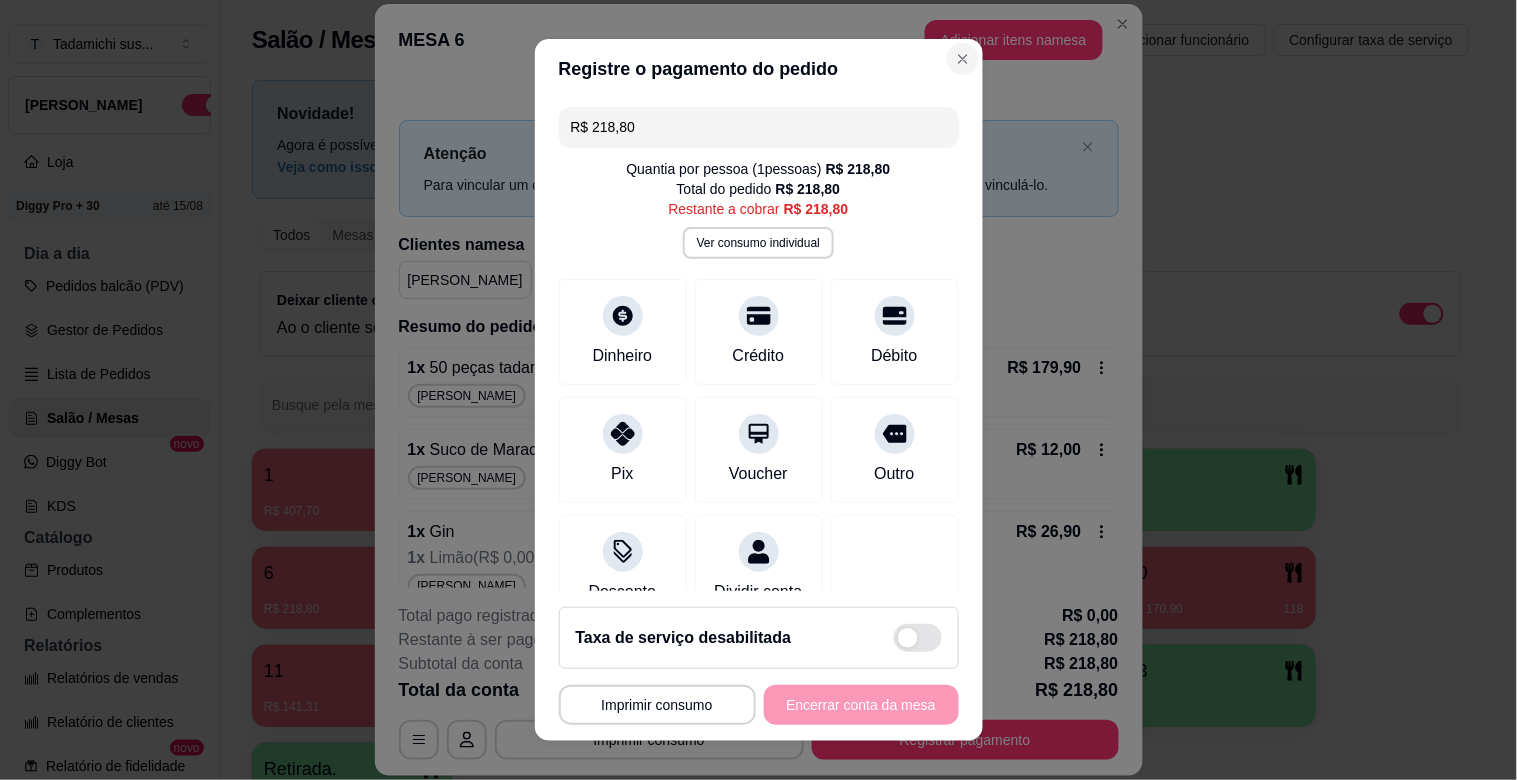 click at bounding box center [963, 59] 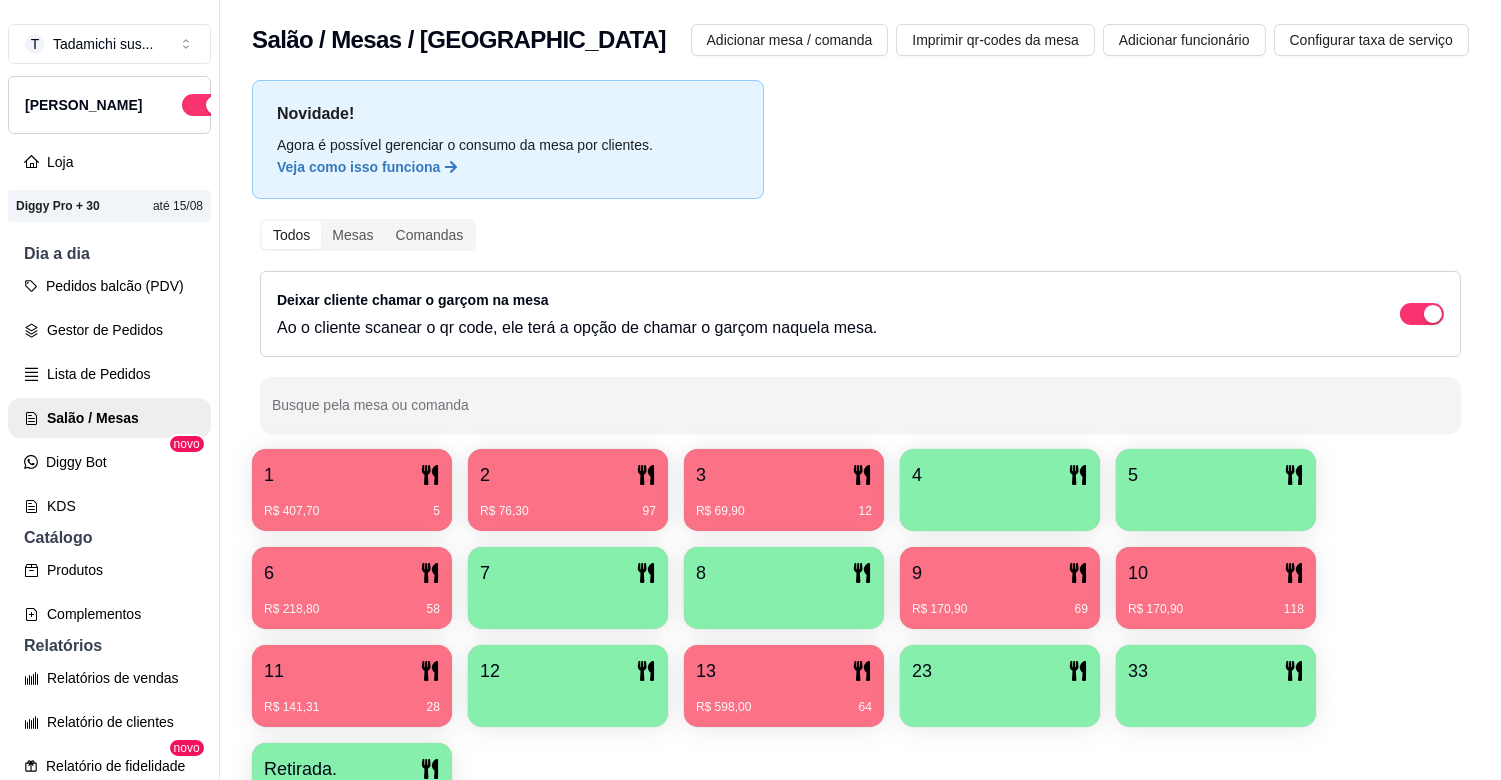 click on "R$ 218,80 58" at bounding box center [352, 602] 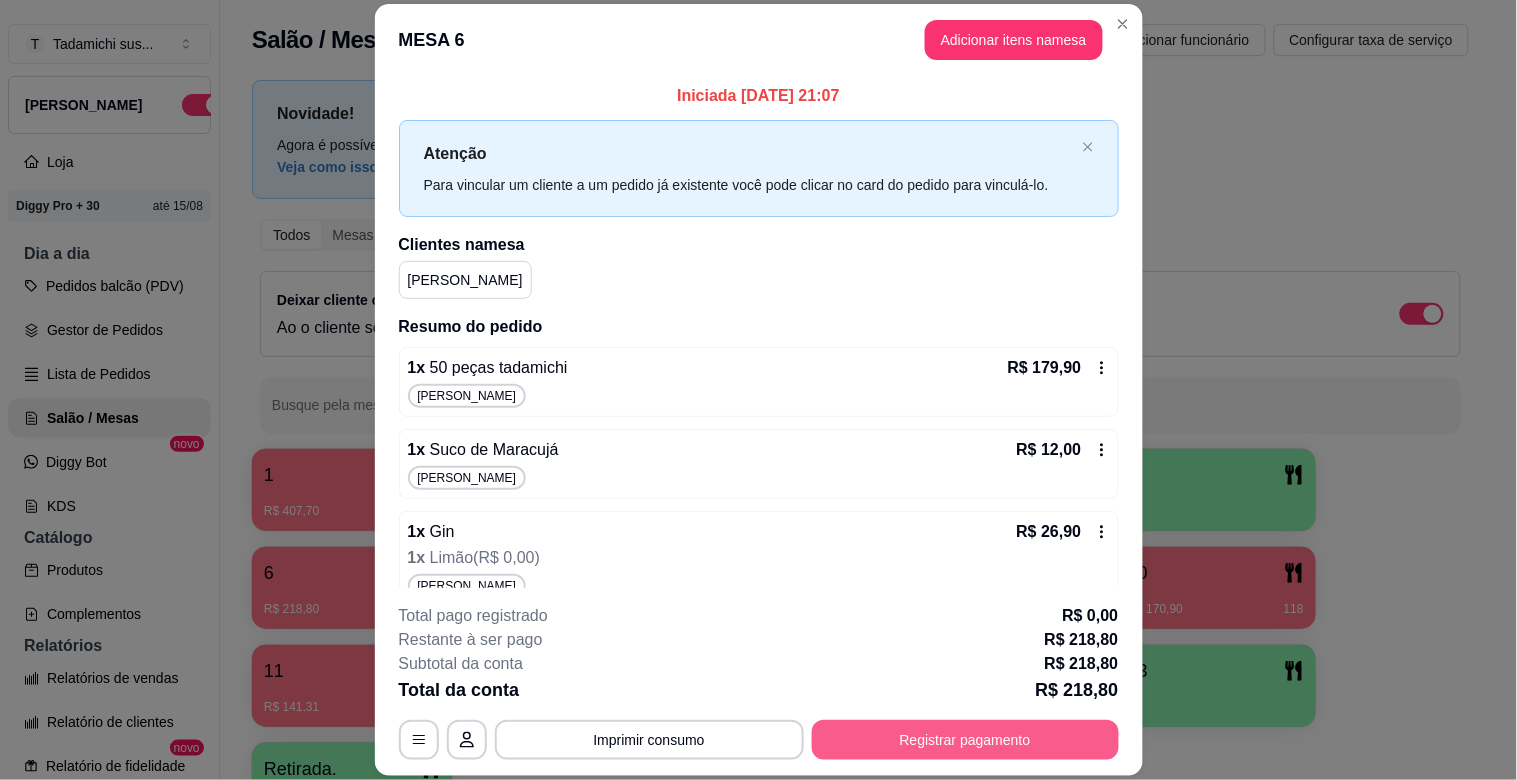click on "Registrar pagamento" at bounding box center [965, 740] 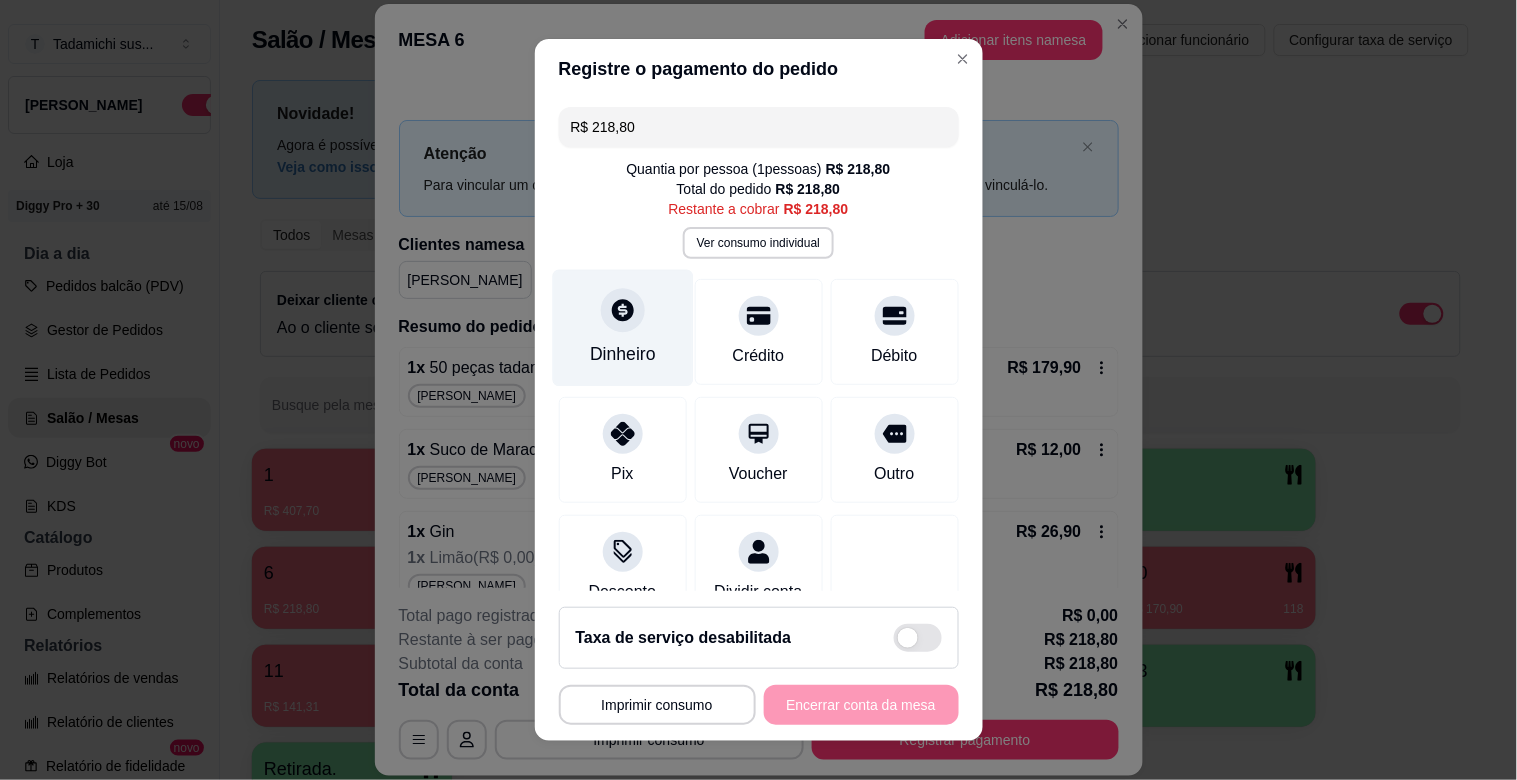 click on "Dinheiro" at bounding box center [622, 328] 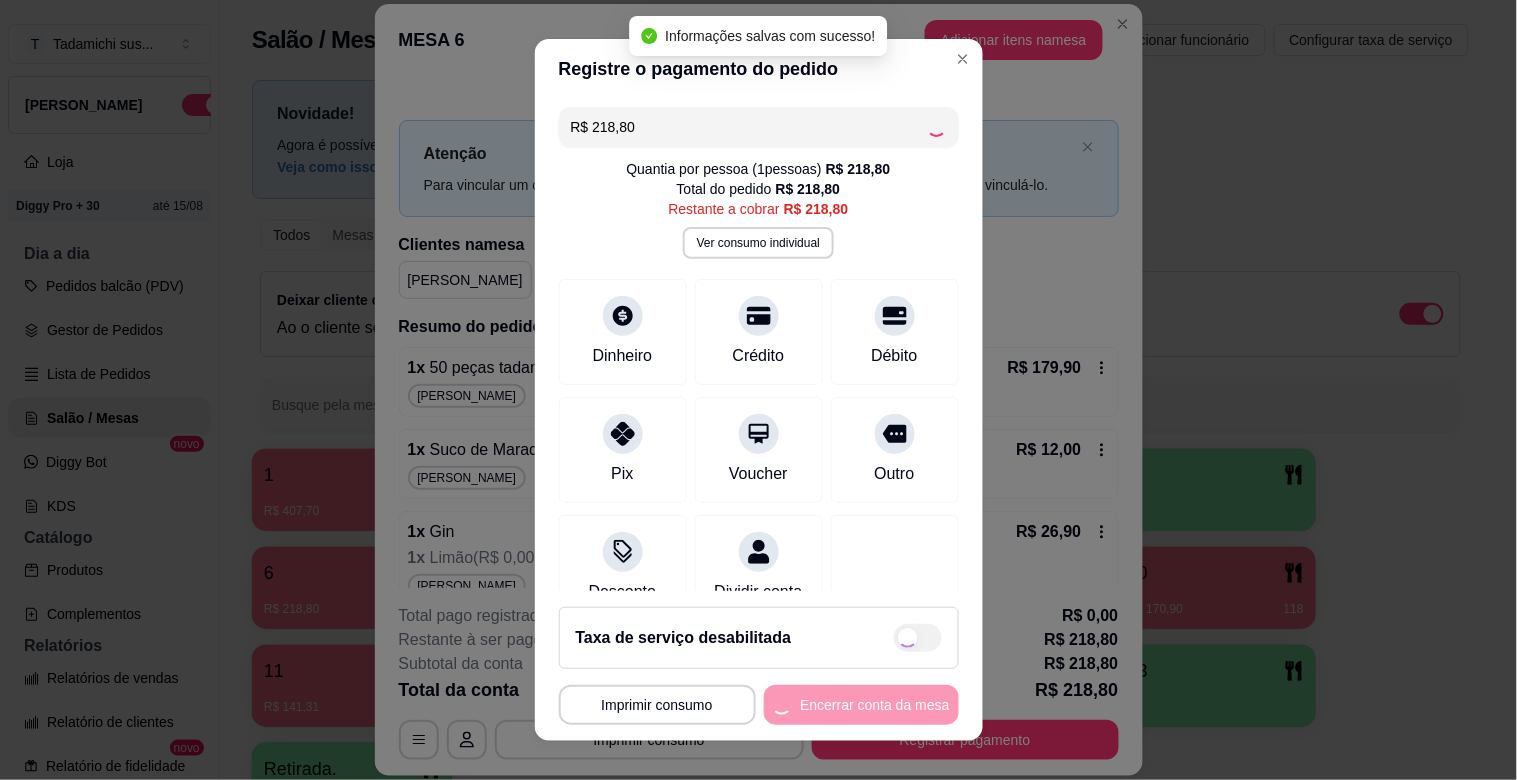 type on "R$ 0,00" 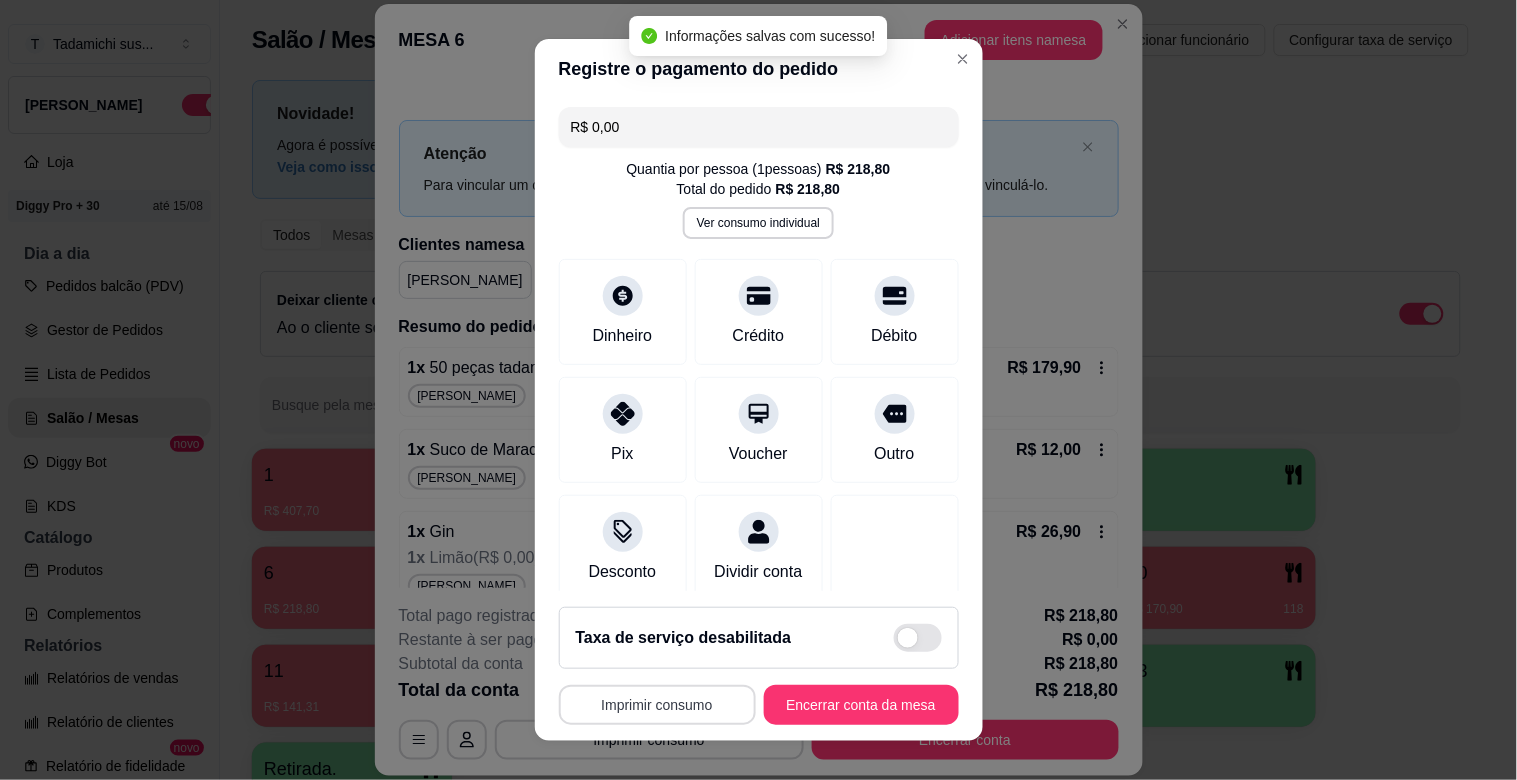 click on "Imprimir consumo" at bounding box center [657, 705] 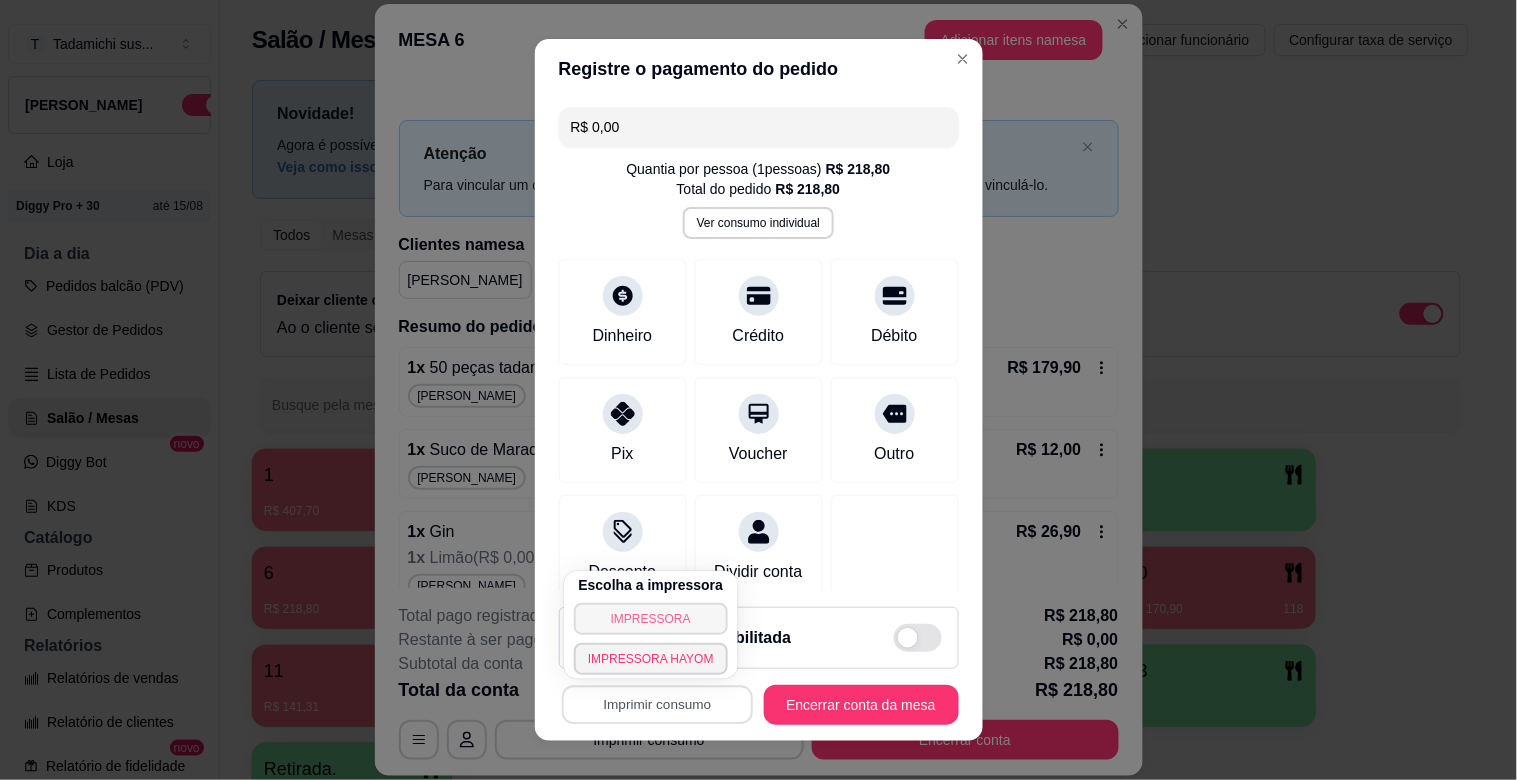 click on "IMPRESSORA" at bounding box center (651, 619) 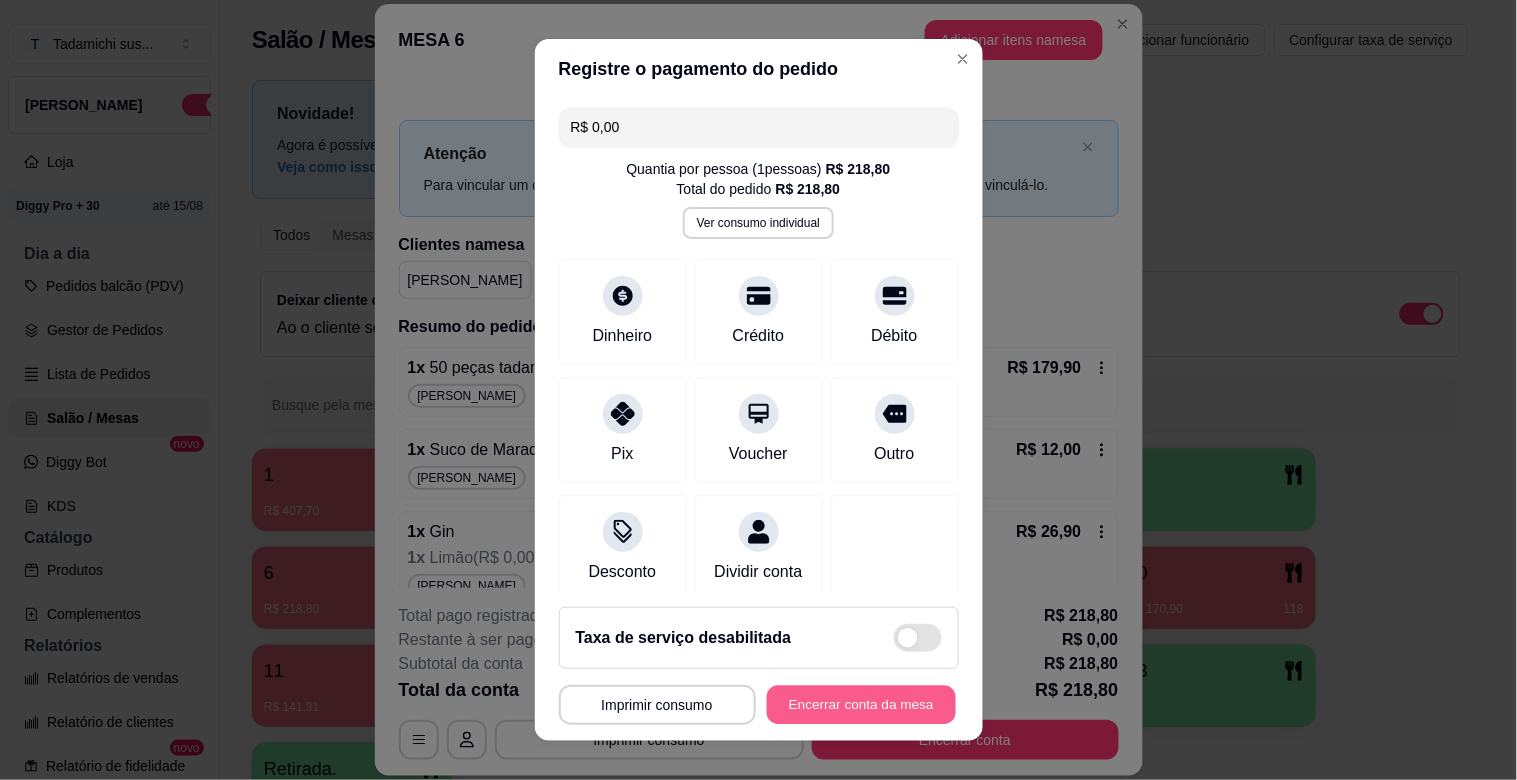 click on "Encerrar conta da mesa" at bounding box center (861, 705) 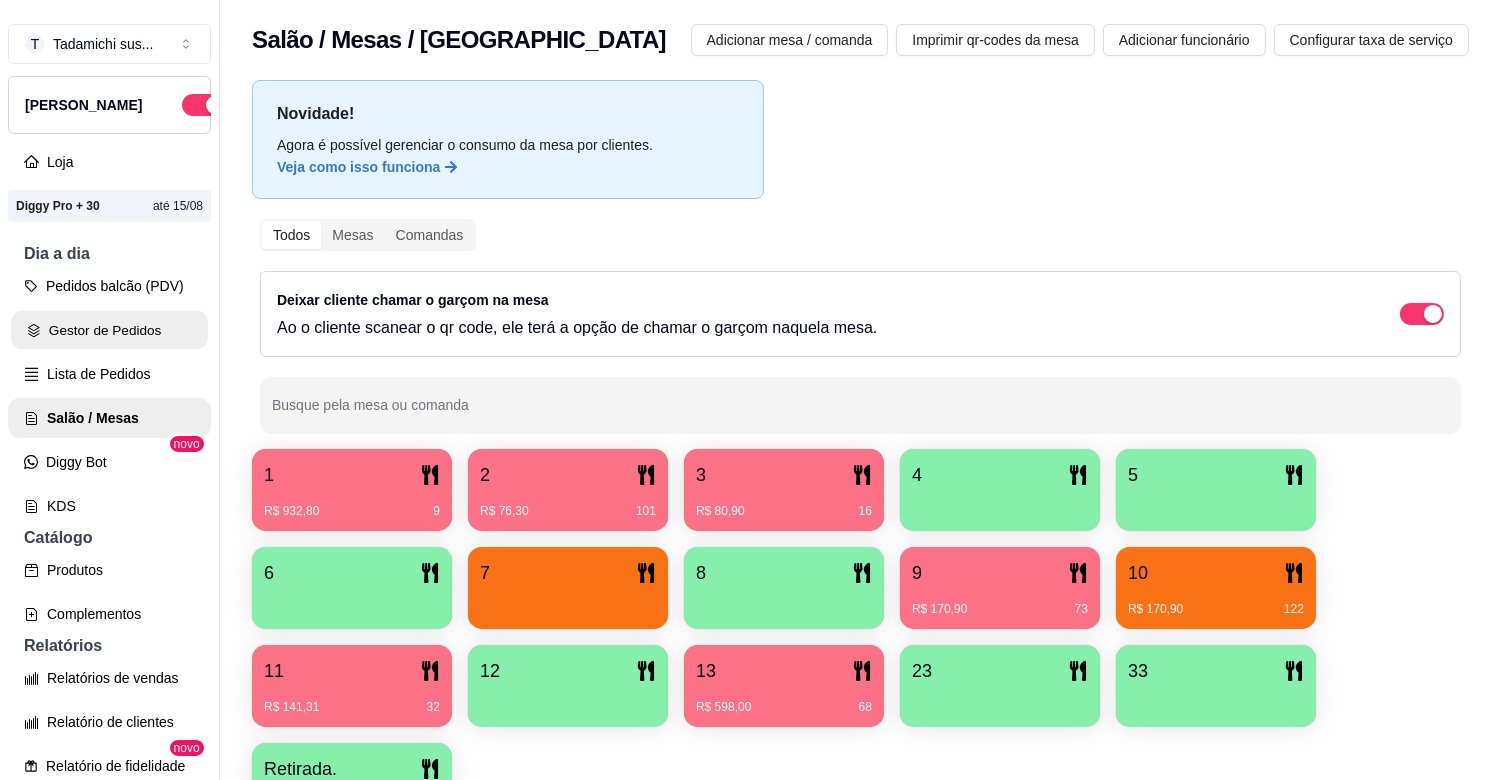 click on "Gestor de Pedidos" at bounding box center (109, 330) 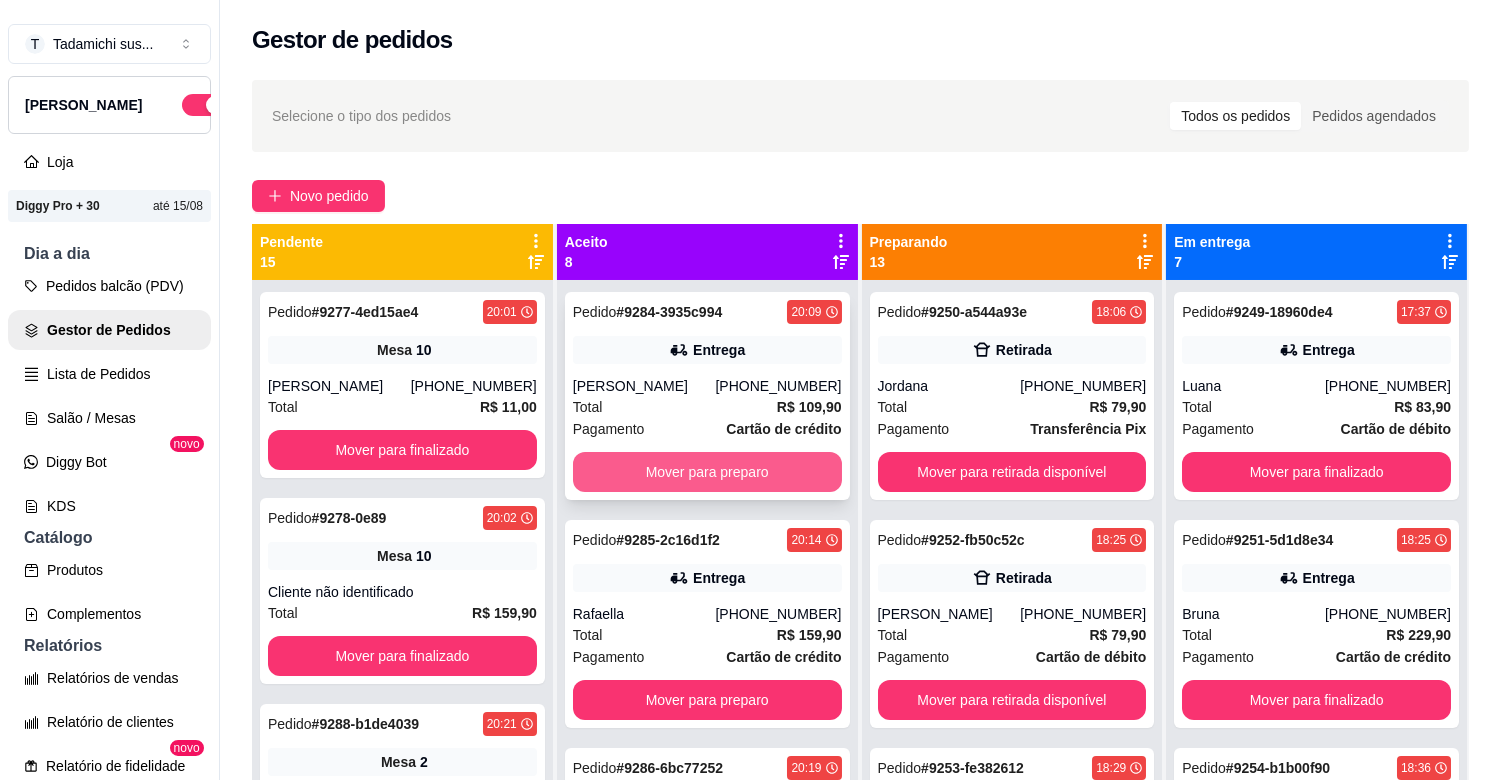 click on "Mover para preparo" at bounding box center [707, 472] 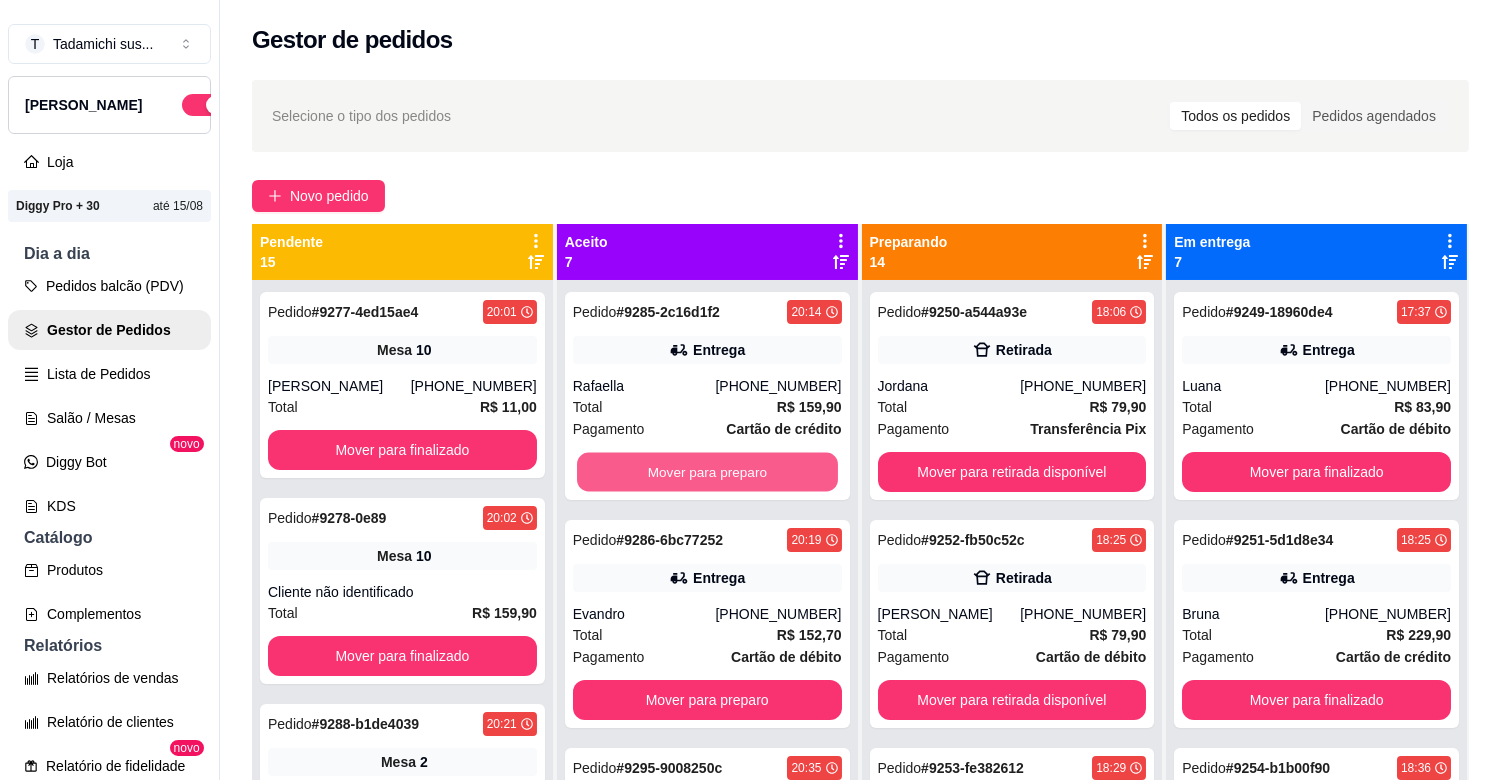 click on "Mover para preparo" at bounding box center (707, 472) 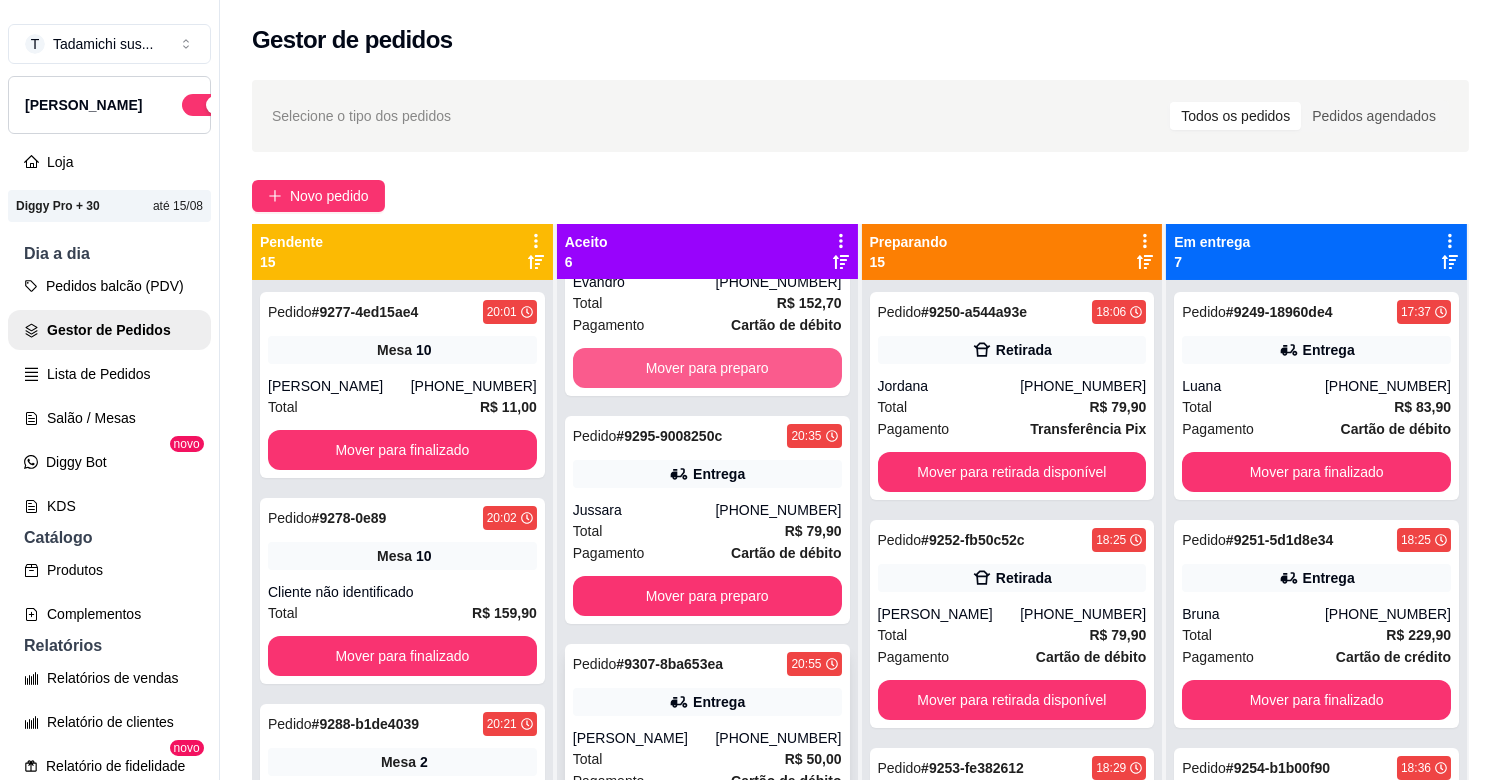 scroll, scrollTop: 333, scrollLeft: 0, axis: vertical 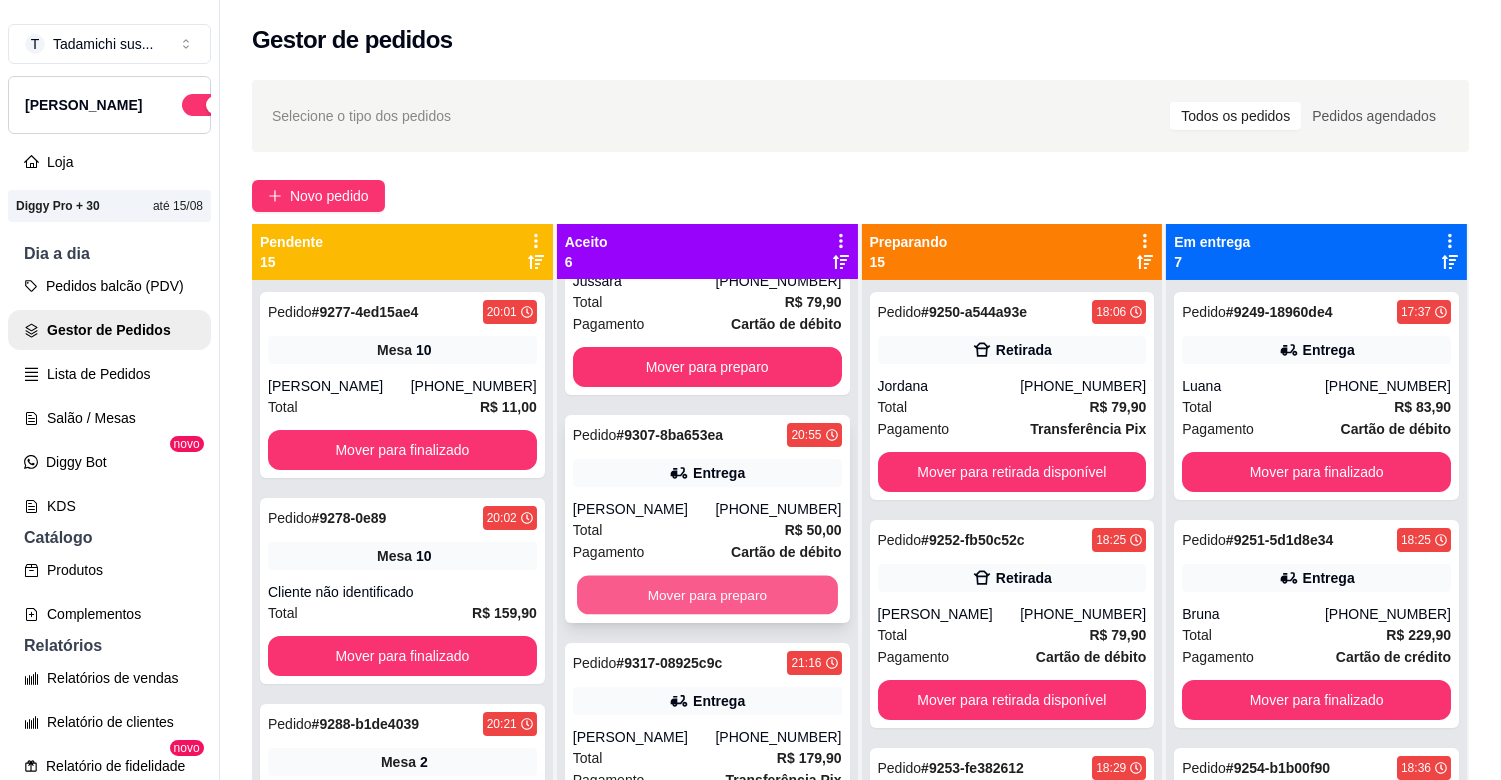 click on "Mover para preparo" at bounding box center (707, 595) 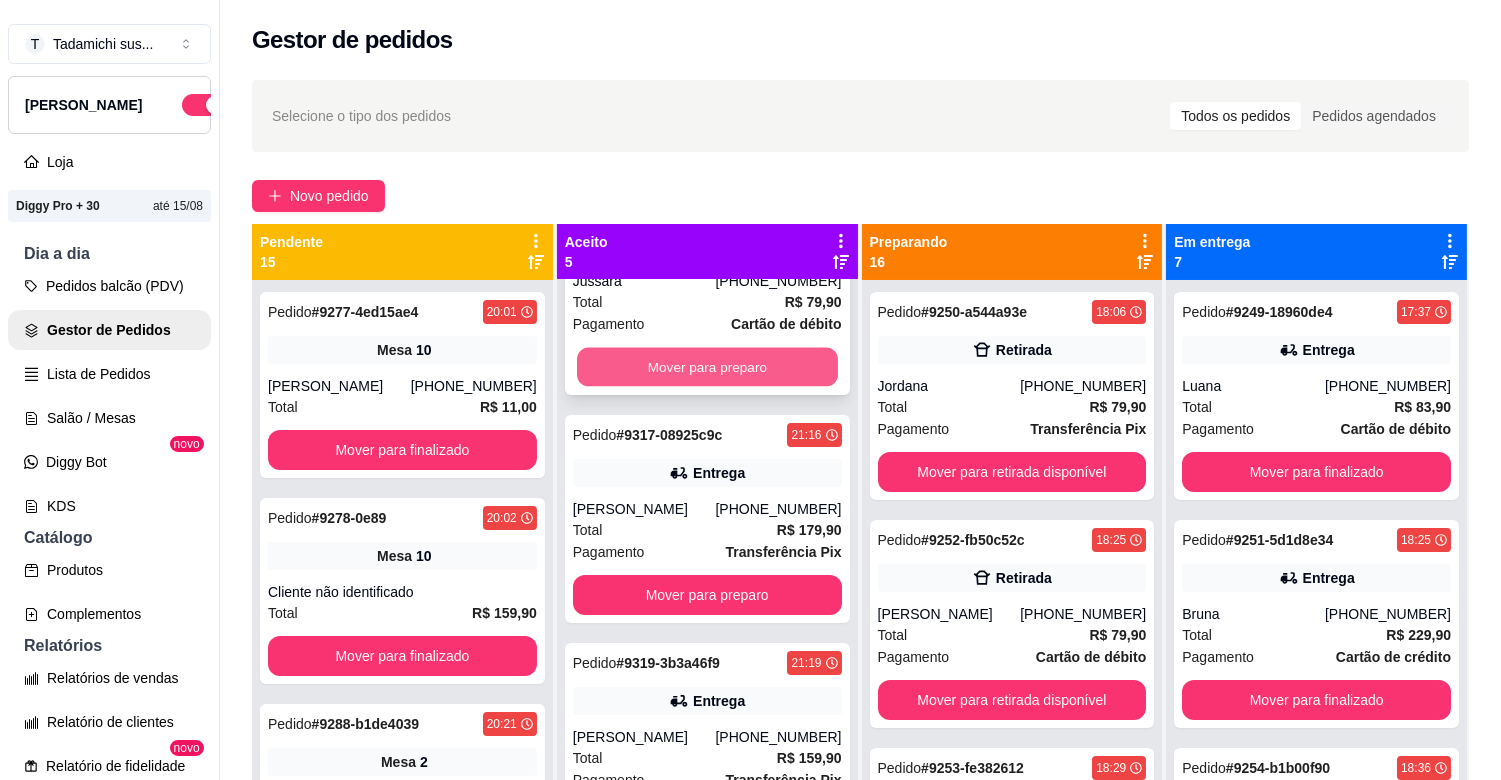 click on "Mover para preparo" at bounding box center [707, 367] 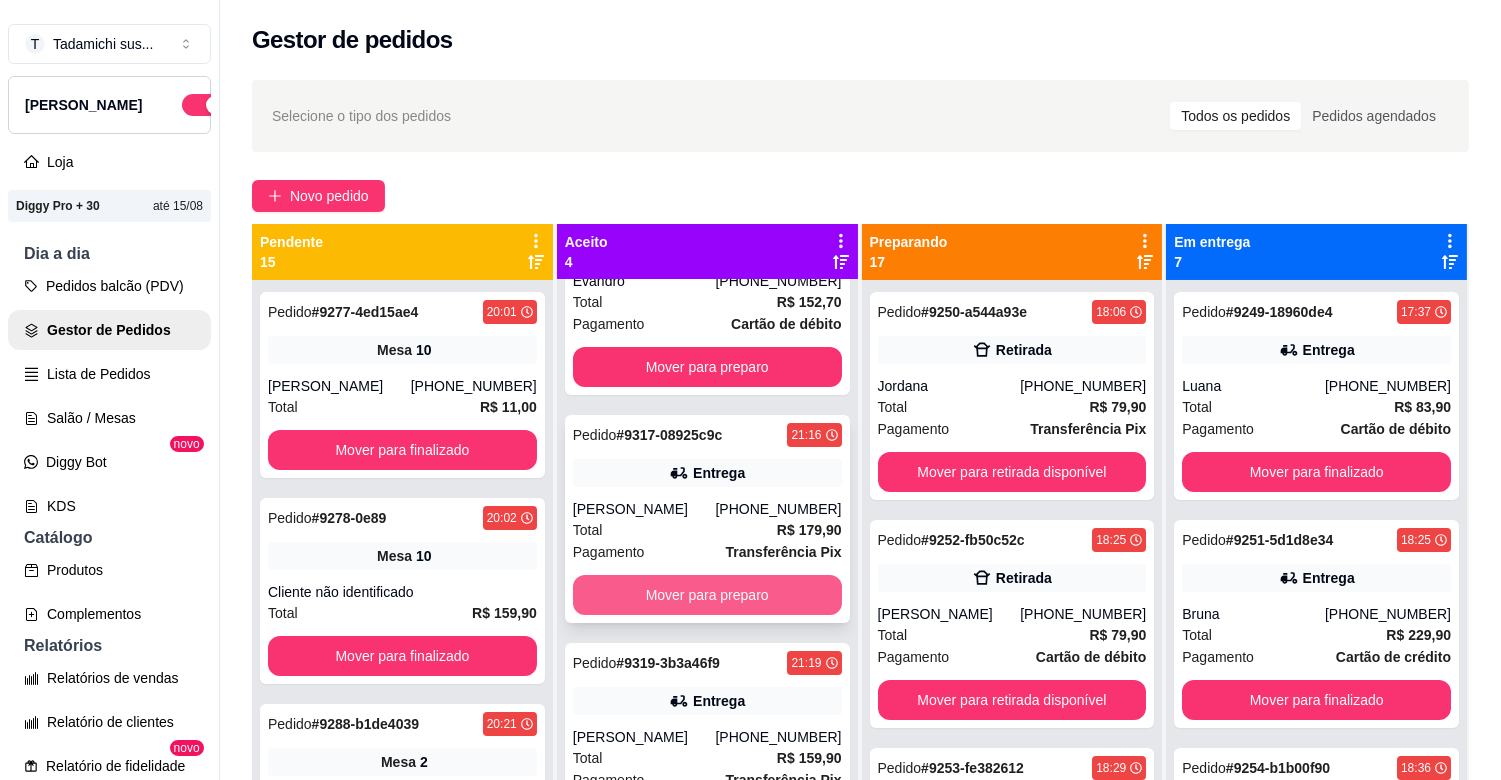 click on "Mover para preparo" at bounding box center (707, 595) 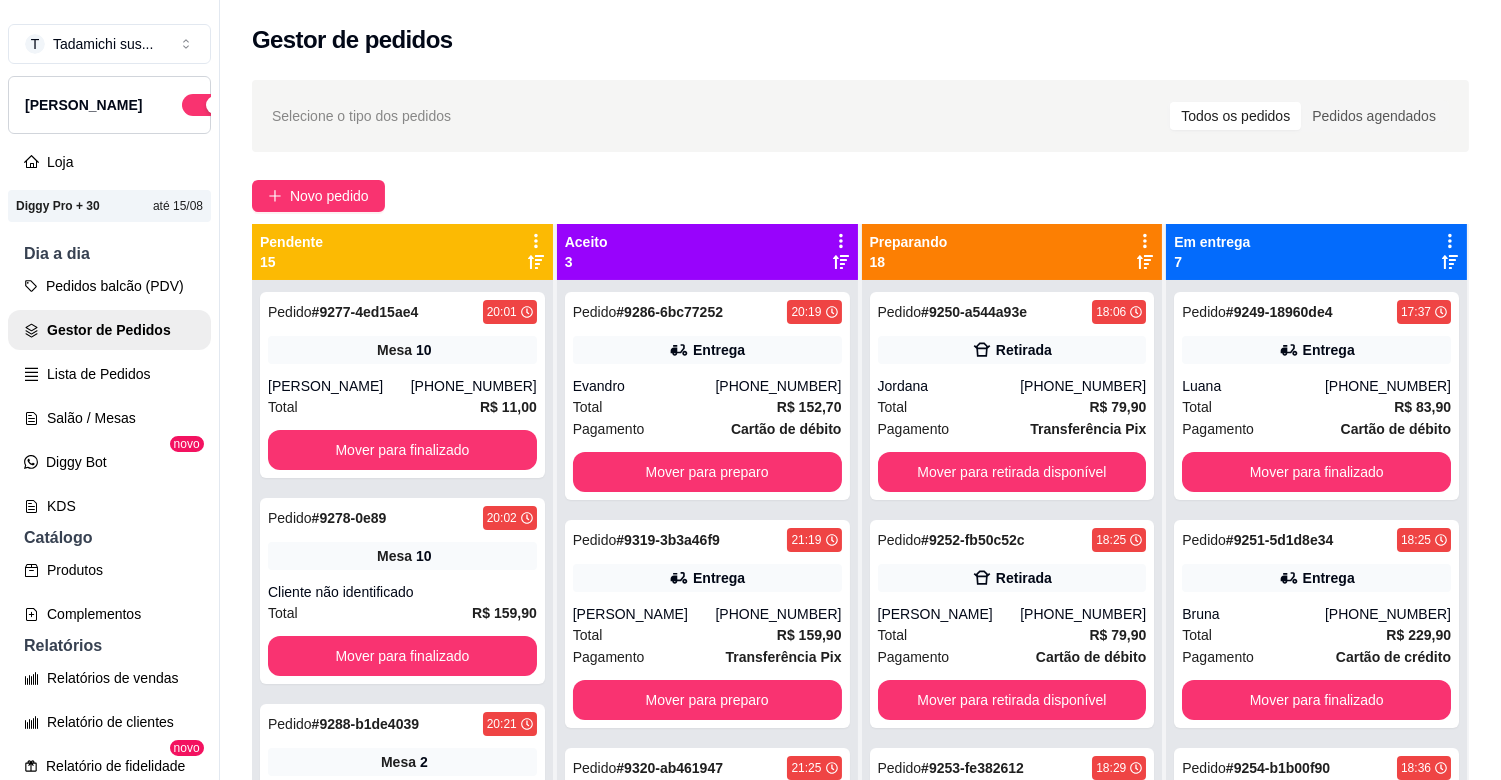scroll, scrollTop: 0, scrollLeft: 0, axis: both 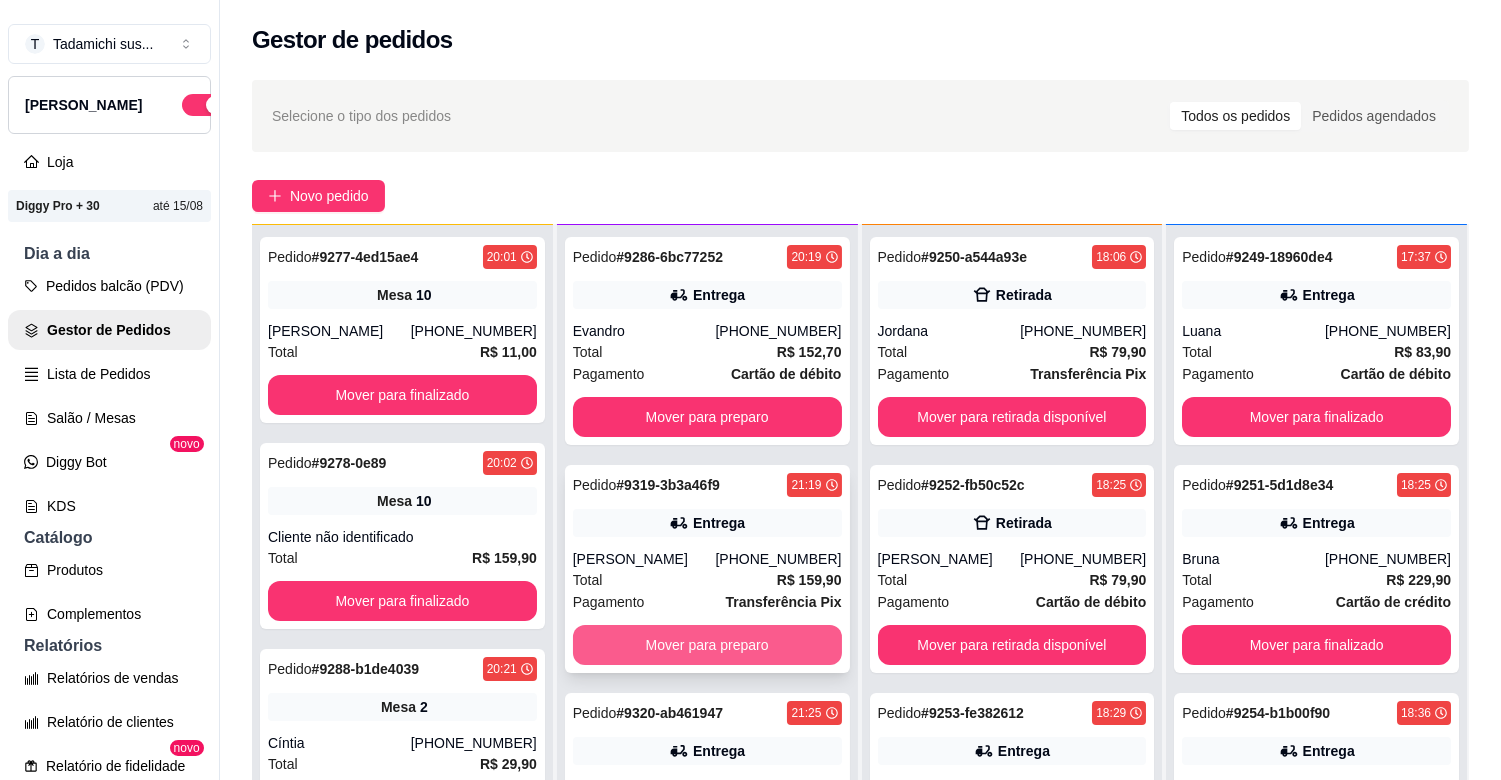 click on "Mover para preparo" at bounding box center (707, 645) 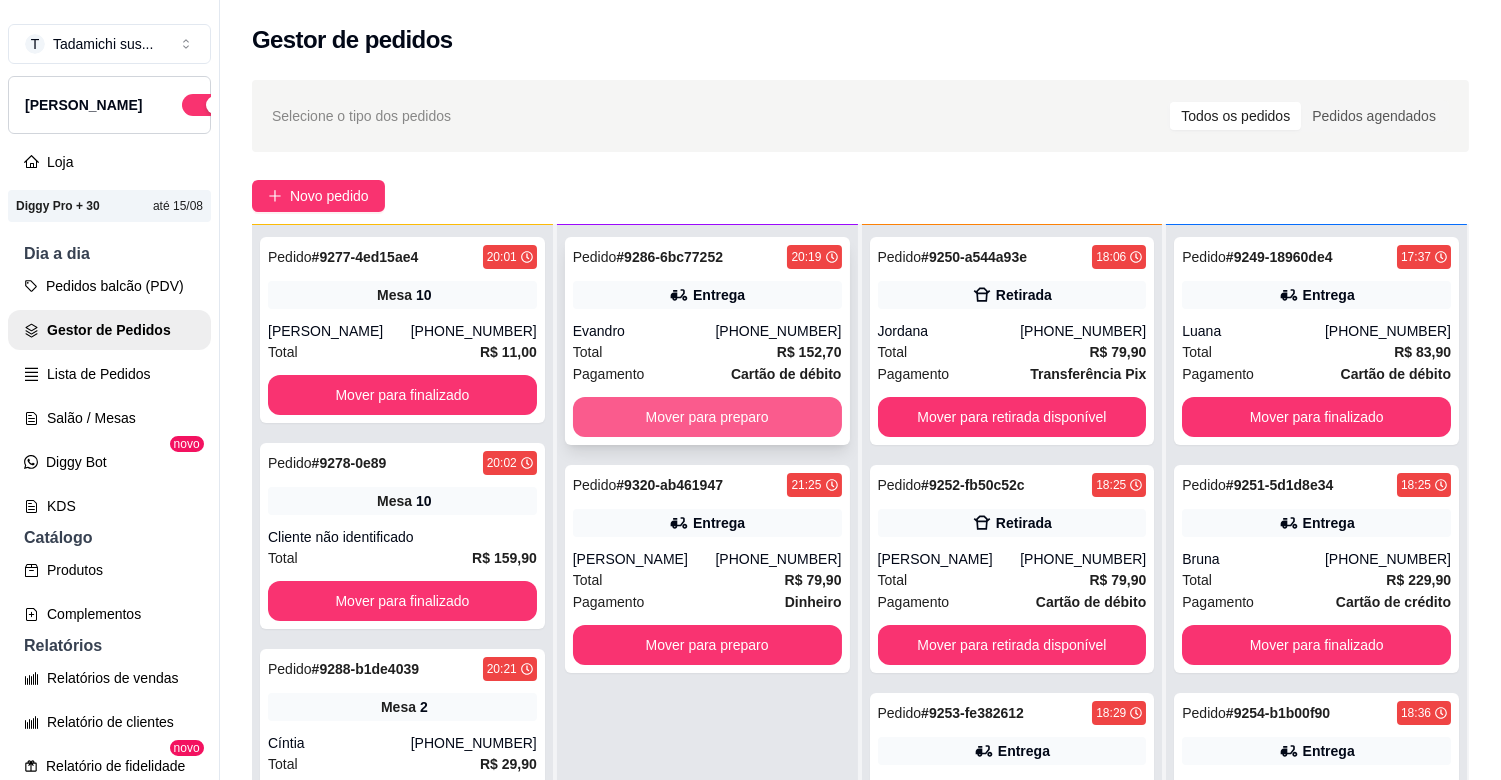click on "Mover para preparo" at bounding box center (707, 417) 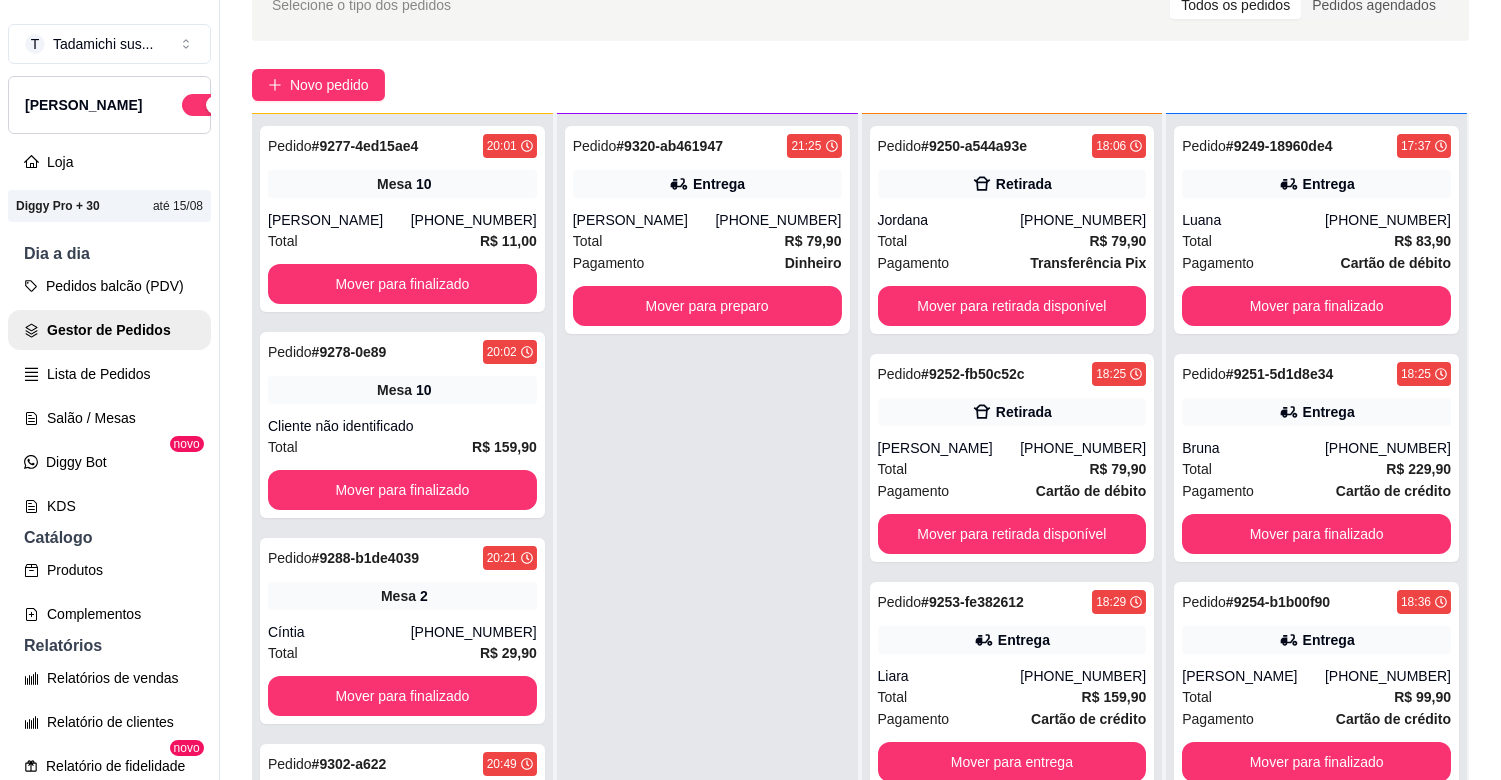 scroll, scrollTop: 321, scrollLeft: 0, axis: vertical 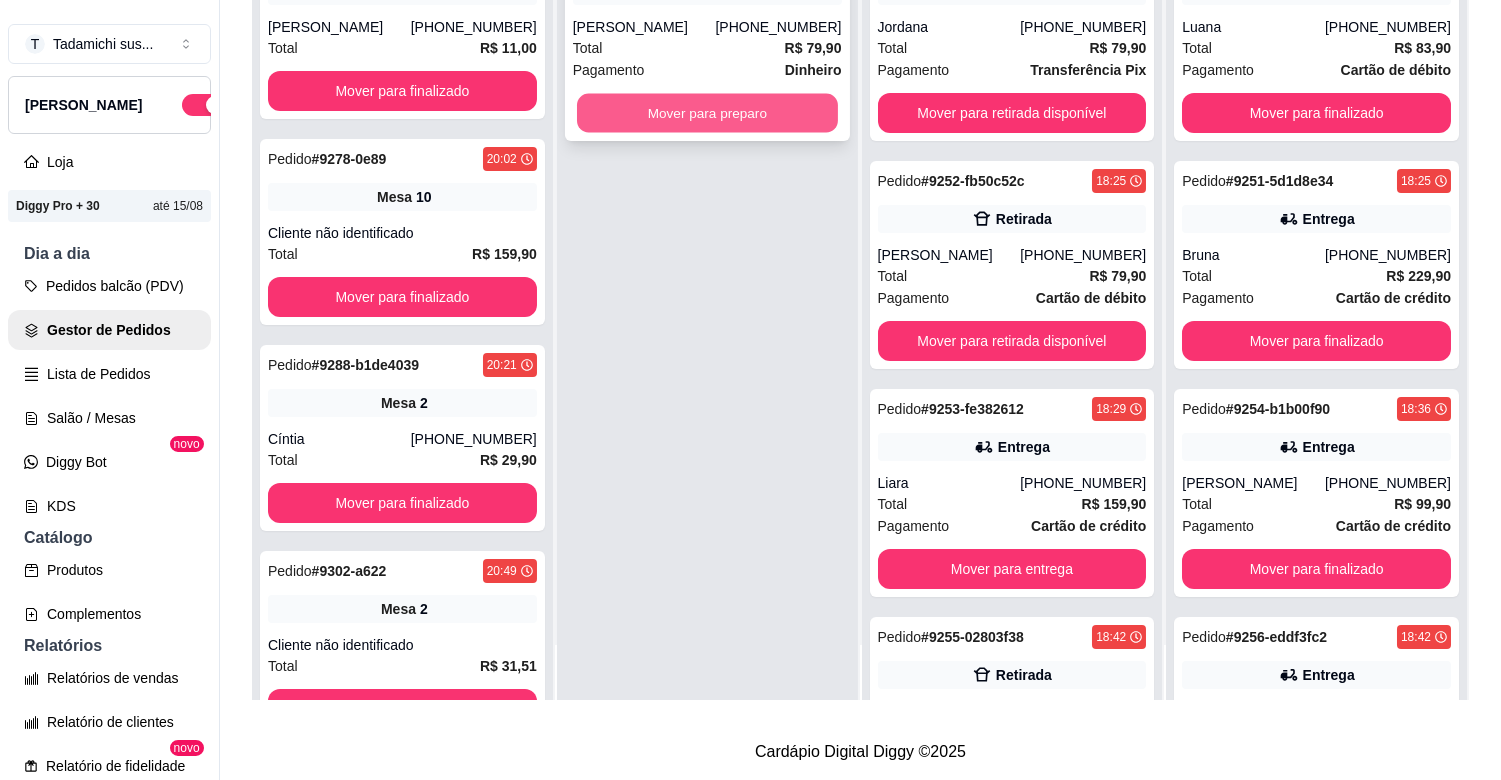 click on "Mover para preparo" at bounding box center (707, 113) 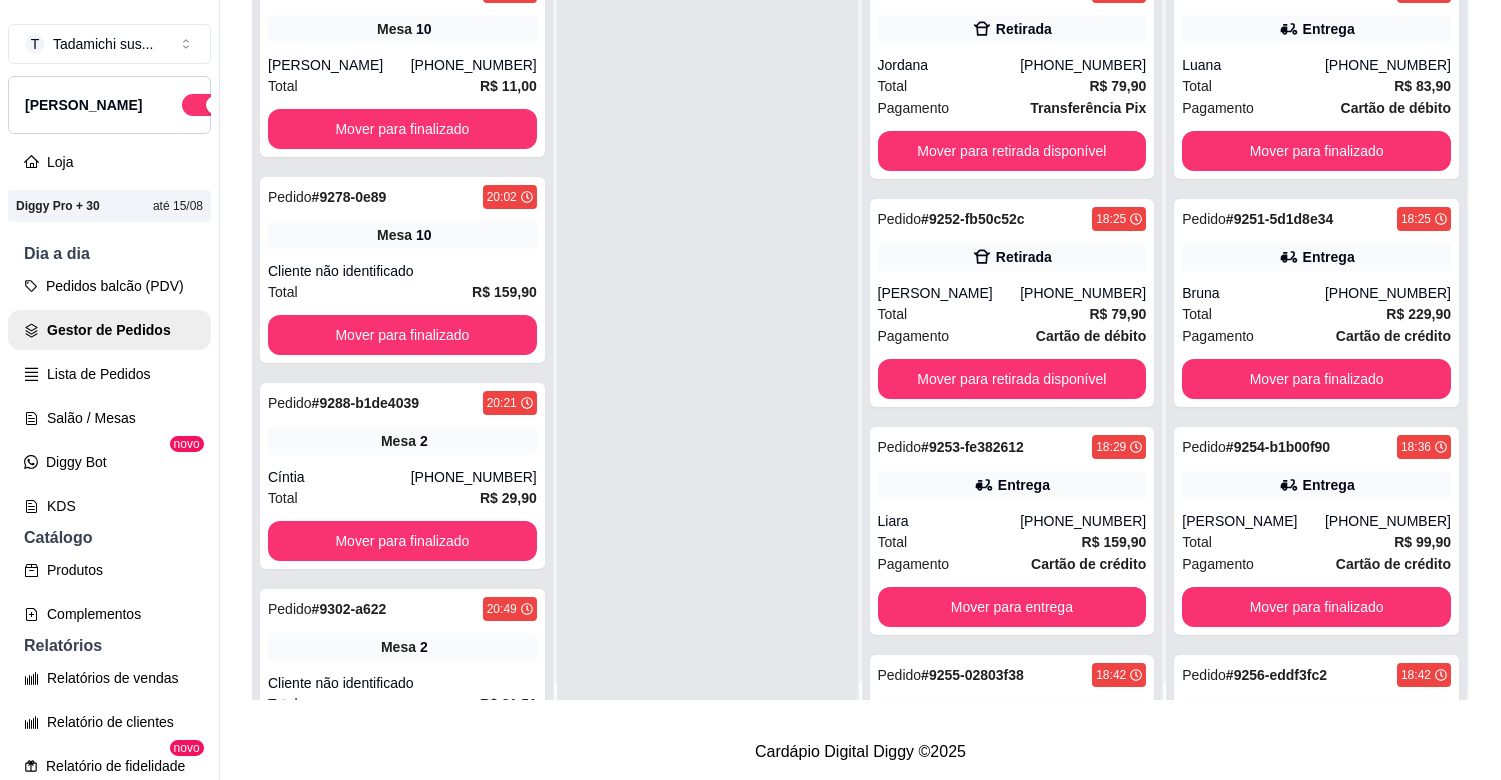 scroll, scrollTop: 0, scrollLeft: 0, axis: both 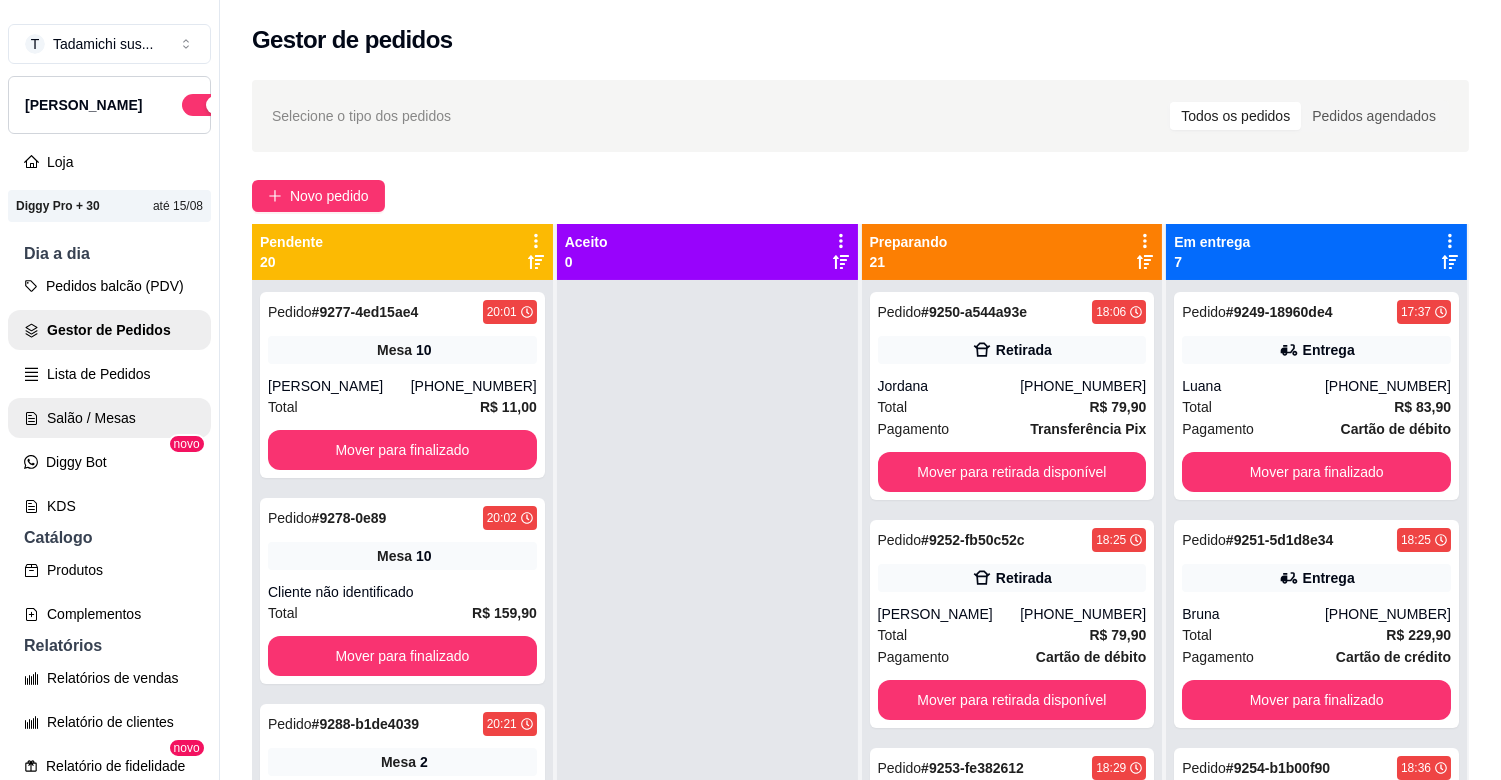 click on "Salão / Mesas" at bounding box center [109, 418] 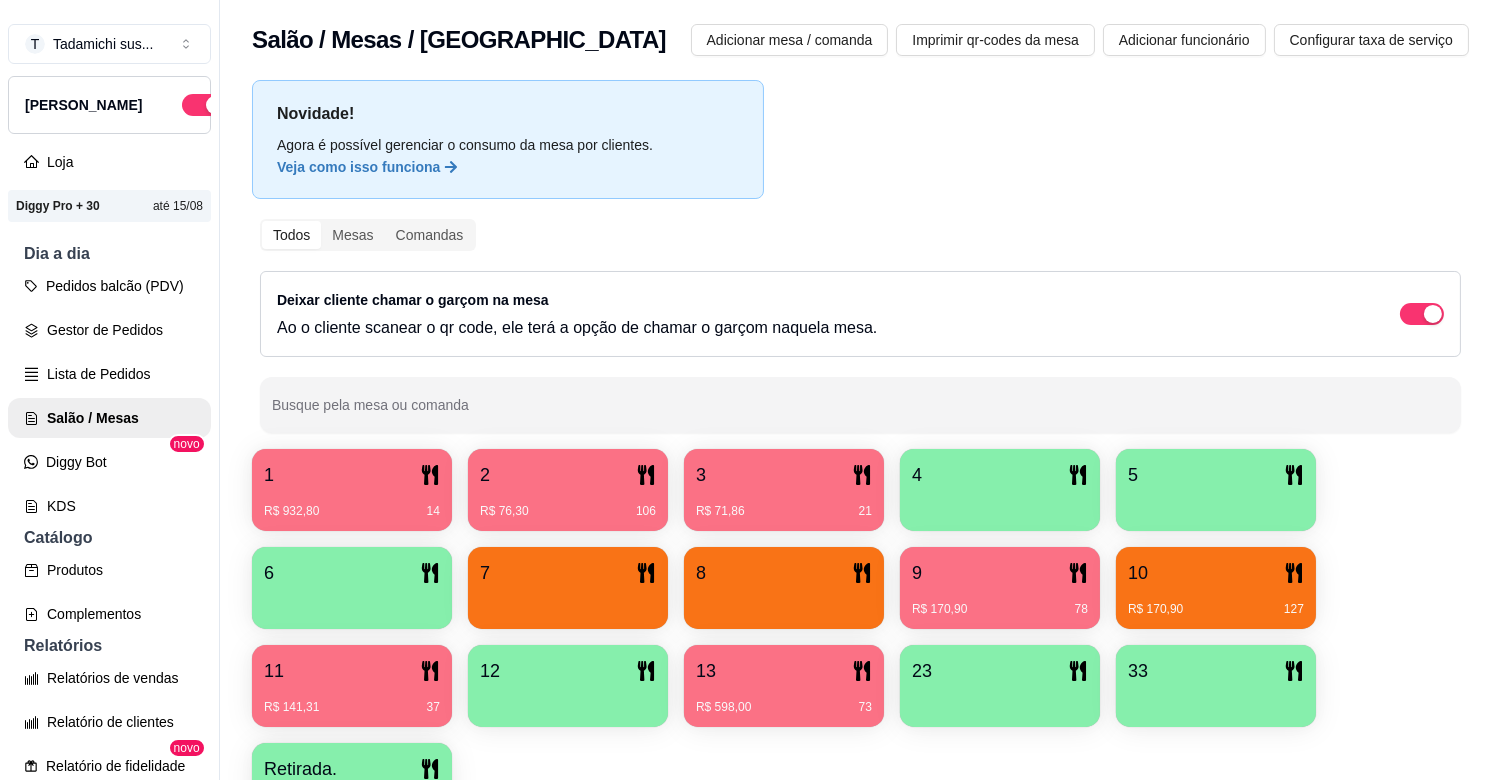 click on "1 R$ 932,80 14 2 R$ 76,30 106 3 R$ 71,86 21 4 5 6 7 8 9 R$ 170,90 78 10 R$ 170,90 127 11 R$ 141,31 37 12 13 R$ 598,00 73 23 33 Retirada." at bounding box center [860, 637] 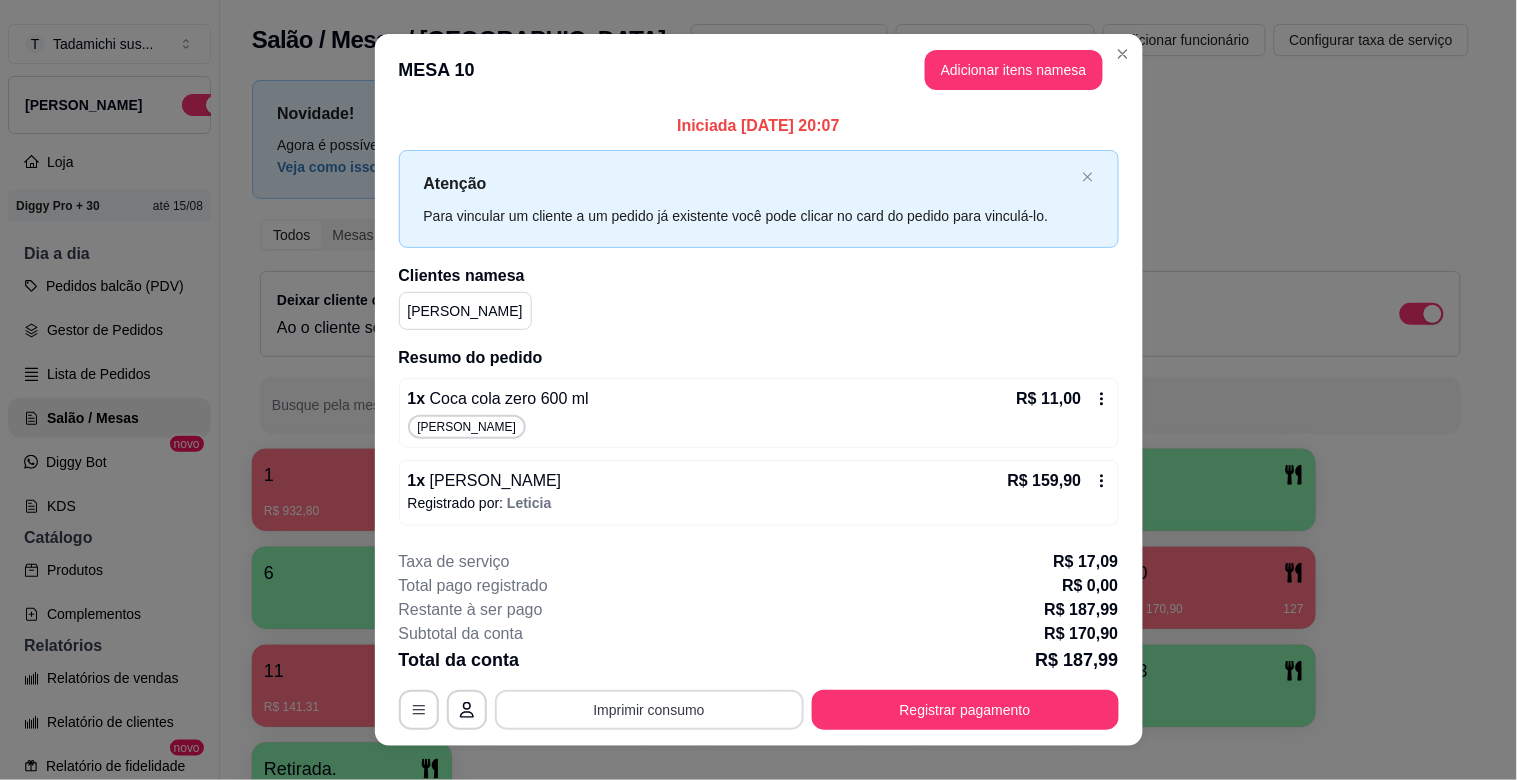 click on "Imprimir consumo" at bounding box center (649, 710) 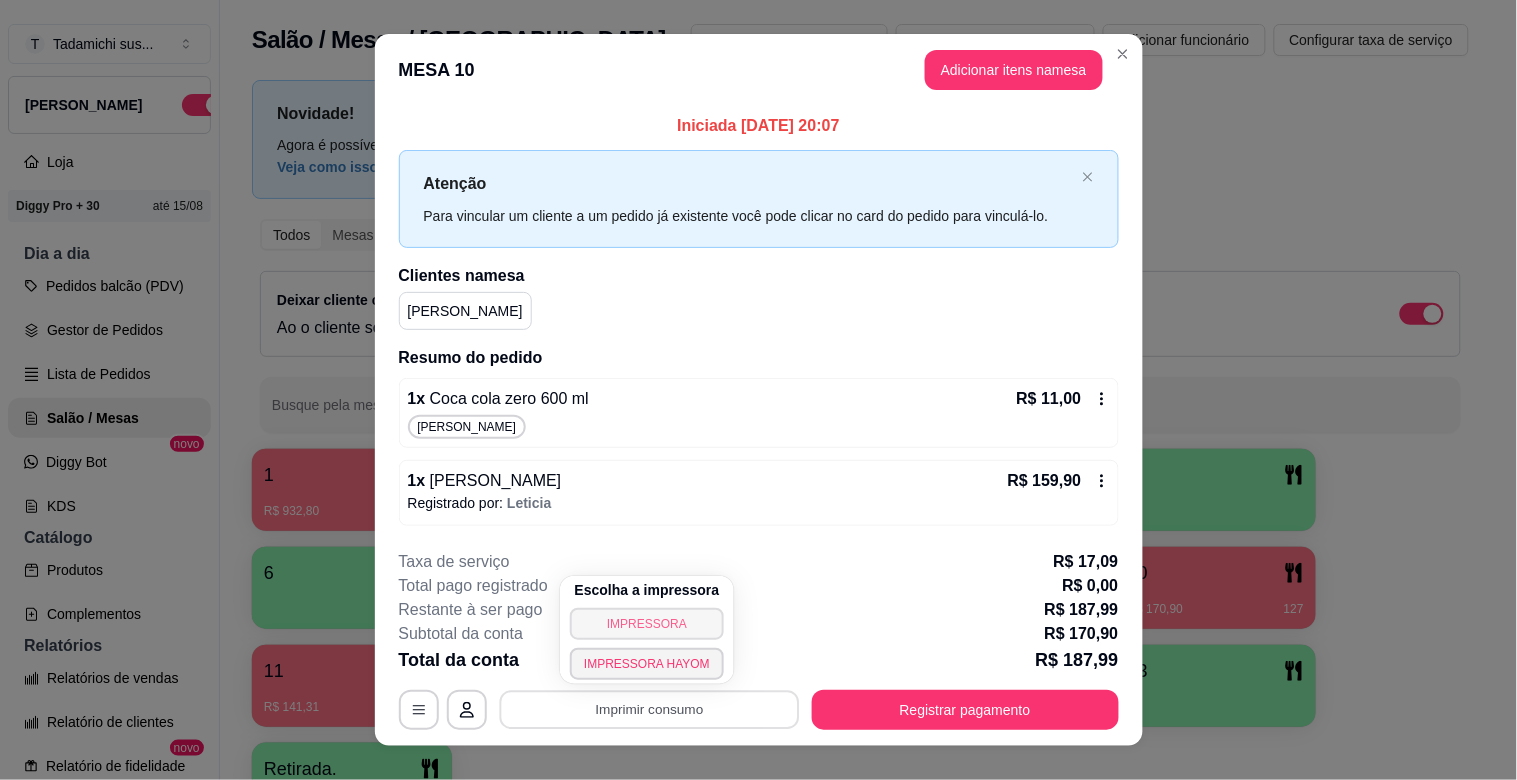 click on "IMPRESSORA" at bounding box center (647, 624) 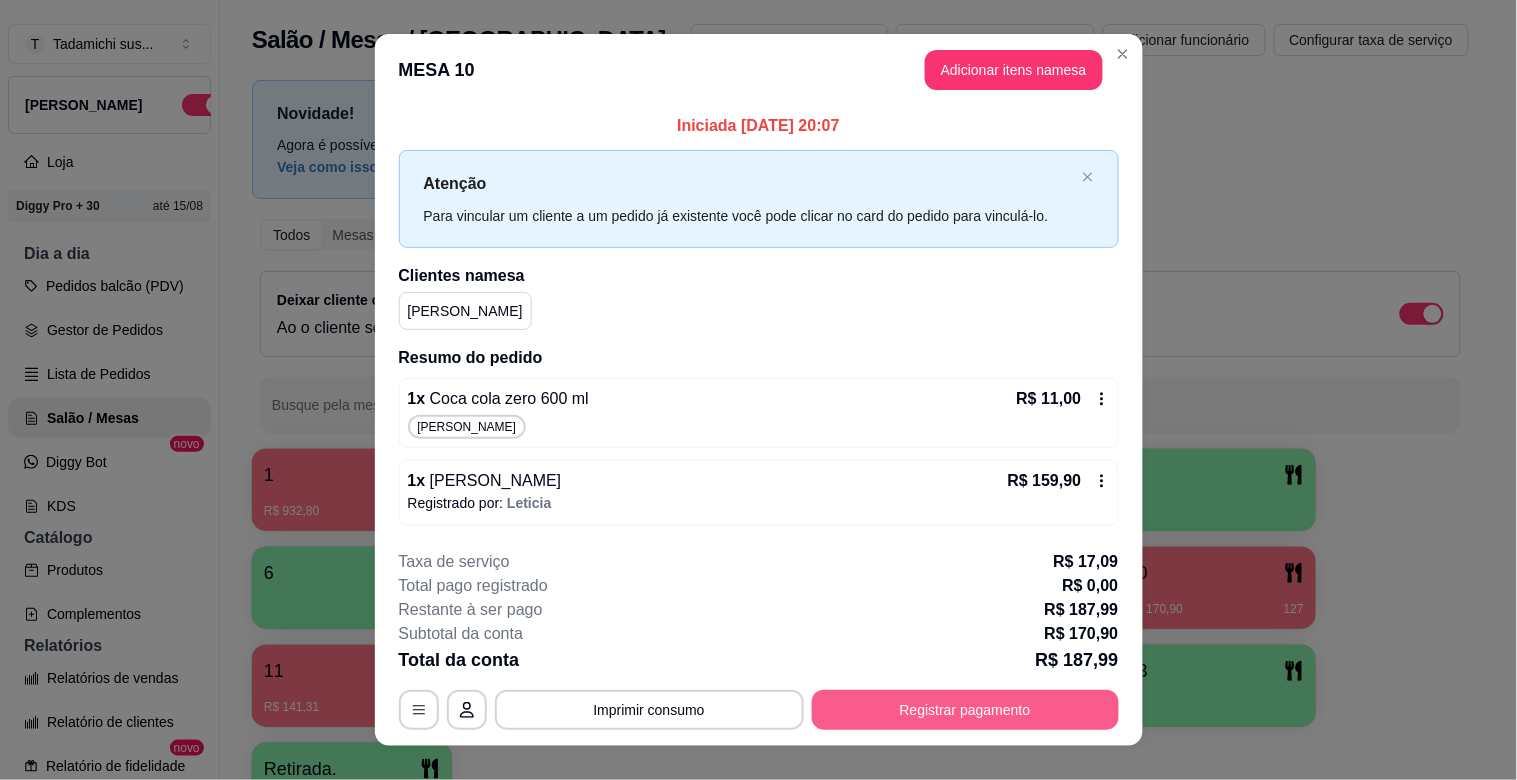 click on "Registrar pagamento" at bounding box center (965, 710) 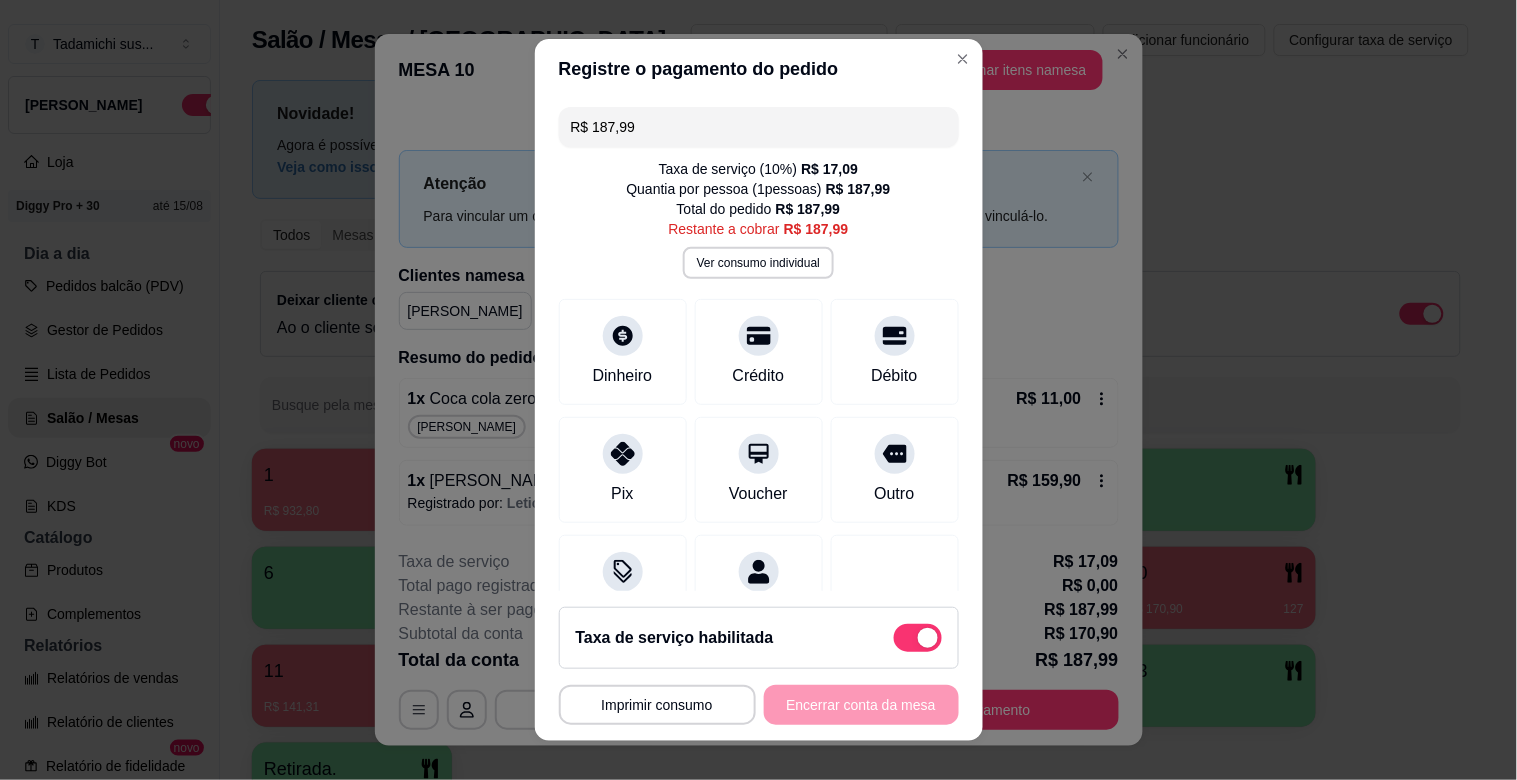 click at bounding box center (928, 638) 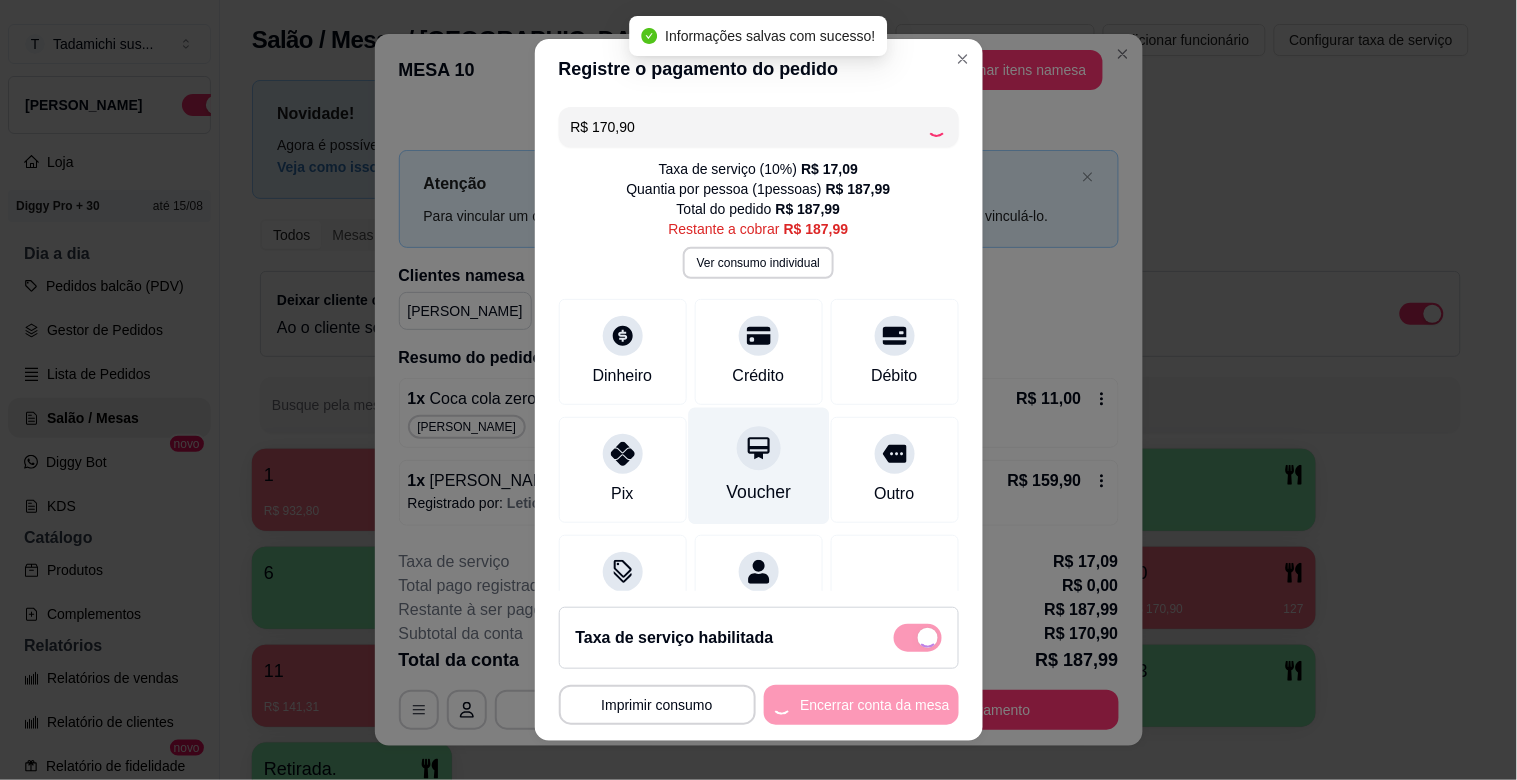 checkbox on "false" 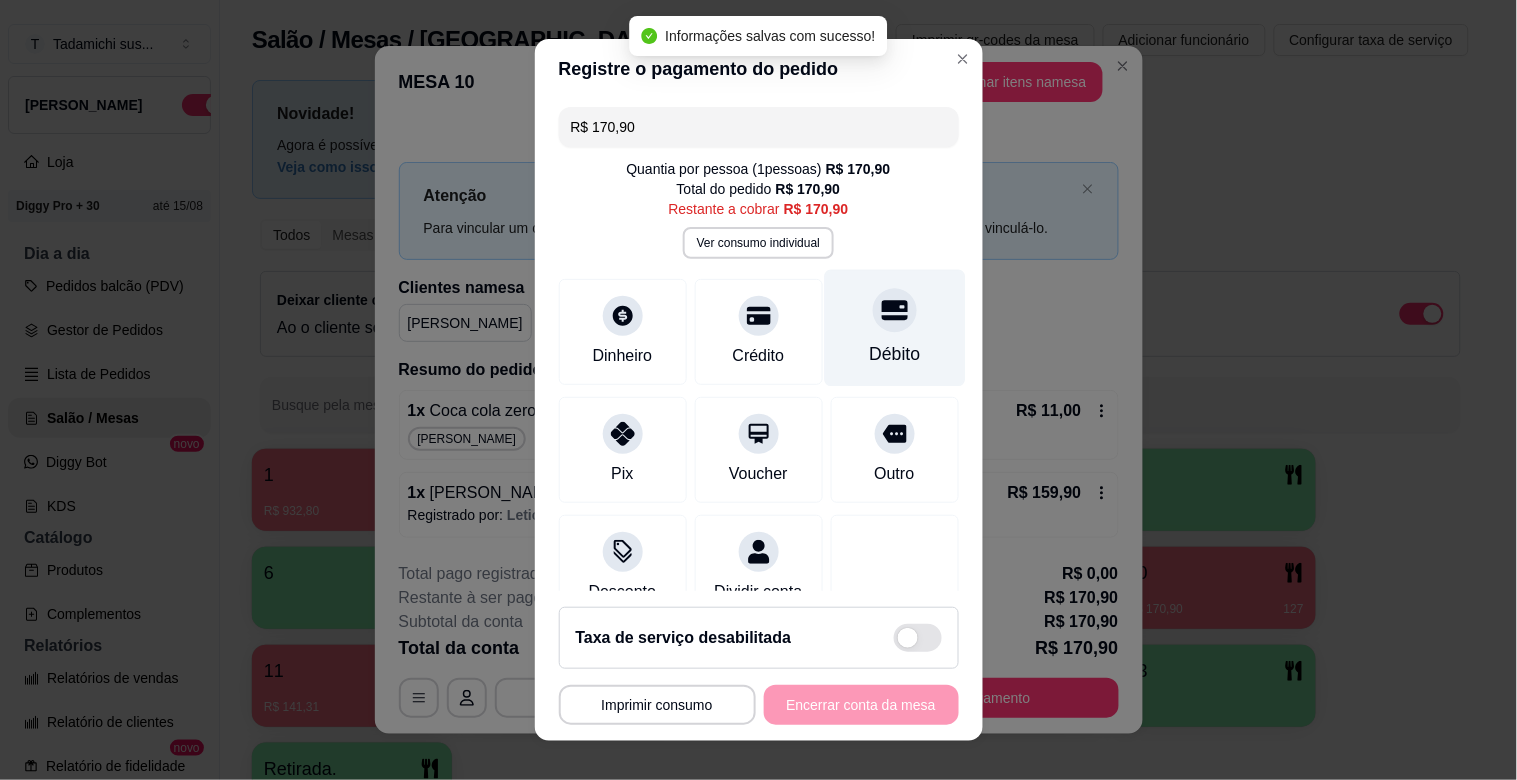 click on "Débito" at bounding box center [894, 354] 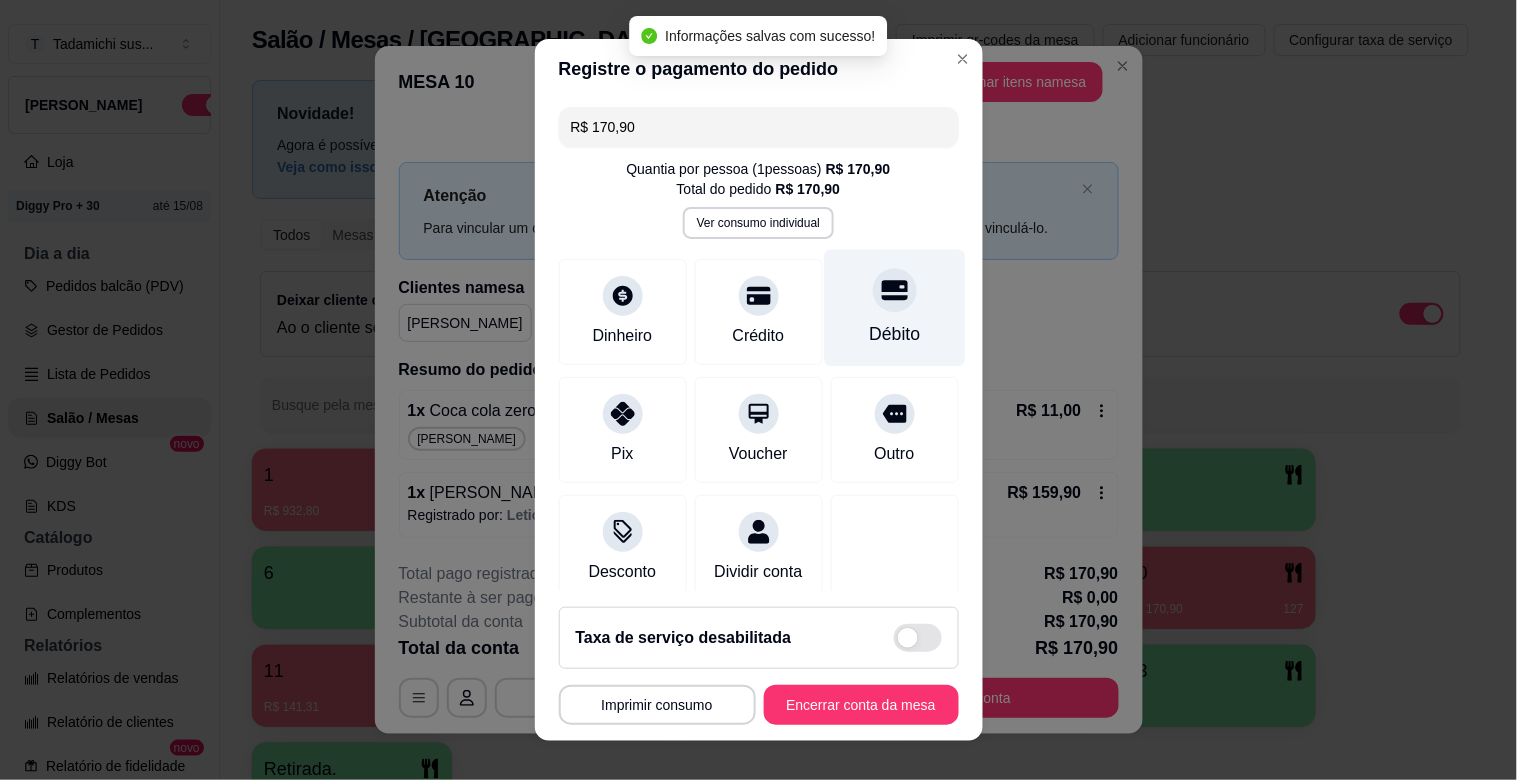type on "R$ 0,00" 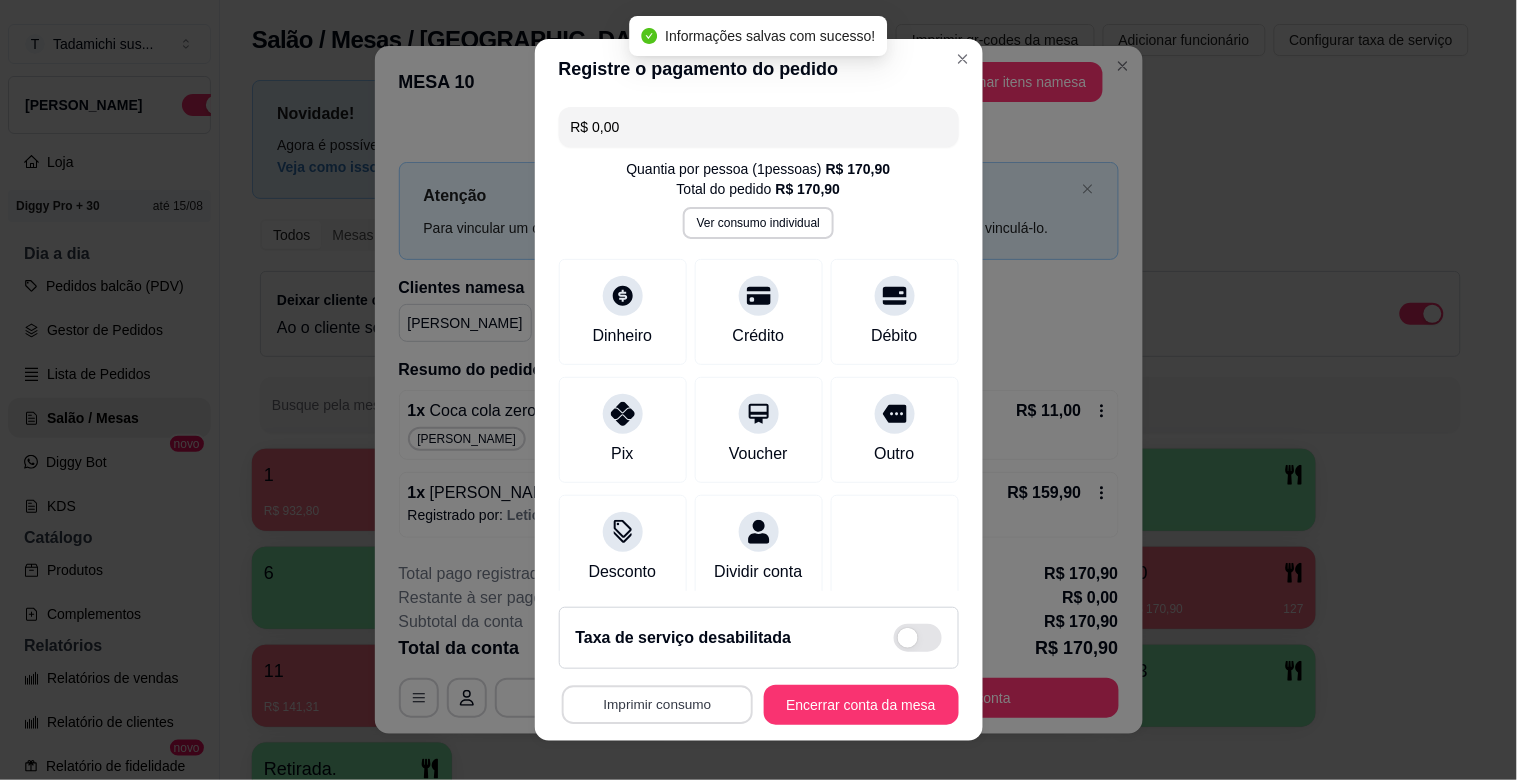 click on "Imprimir consumo" at bounding box center (656, 705) 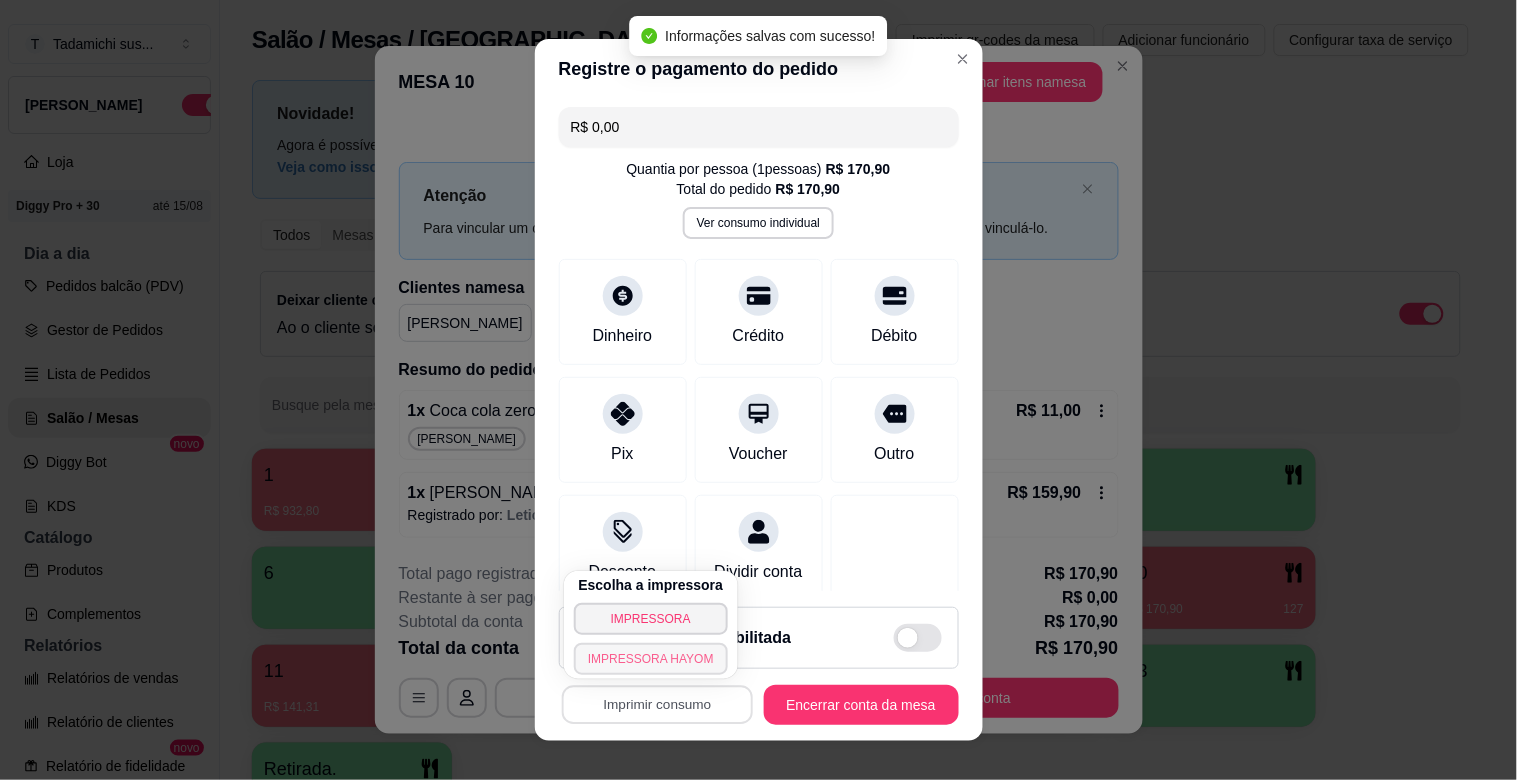 click on "IMPRESSORA HAYOM" at bounding box center (651, 659) 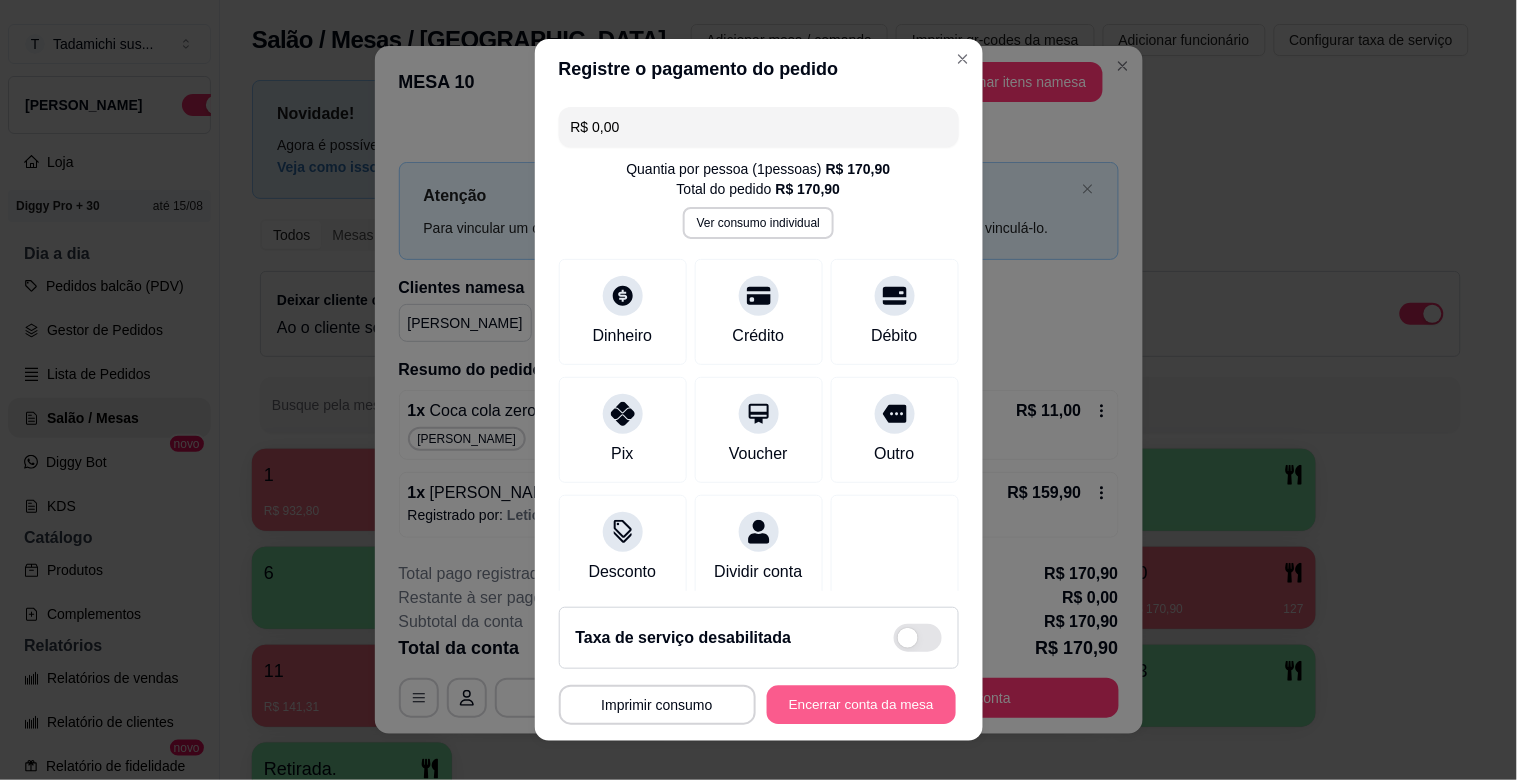 click on "Encerrar conta da mesa" at bounding box center (861, 705) 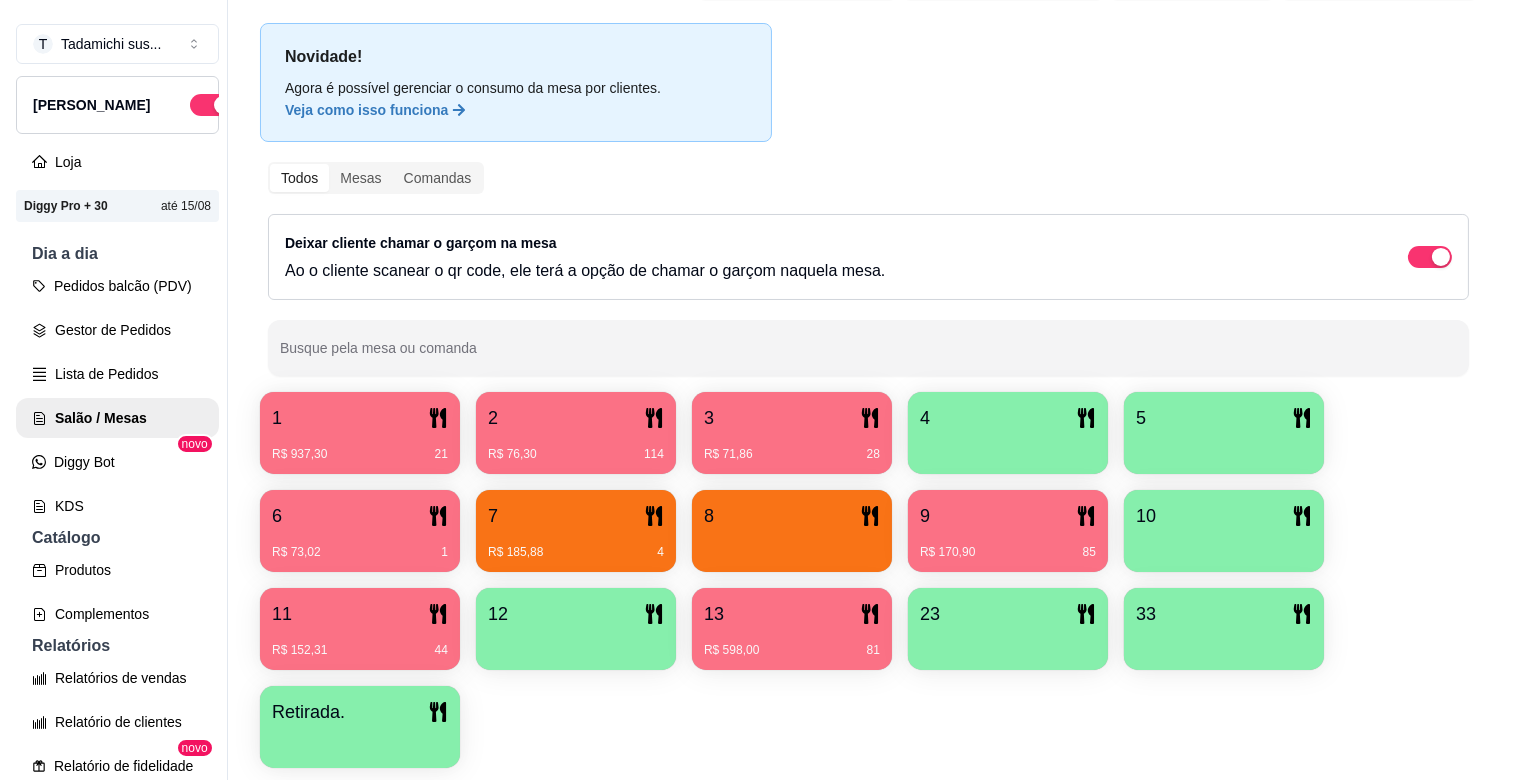 scroll, scrollTop: 142, scrollLeft: 0, axis: vertical 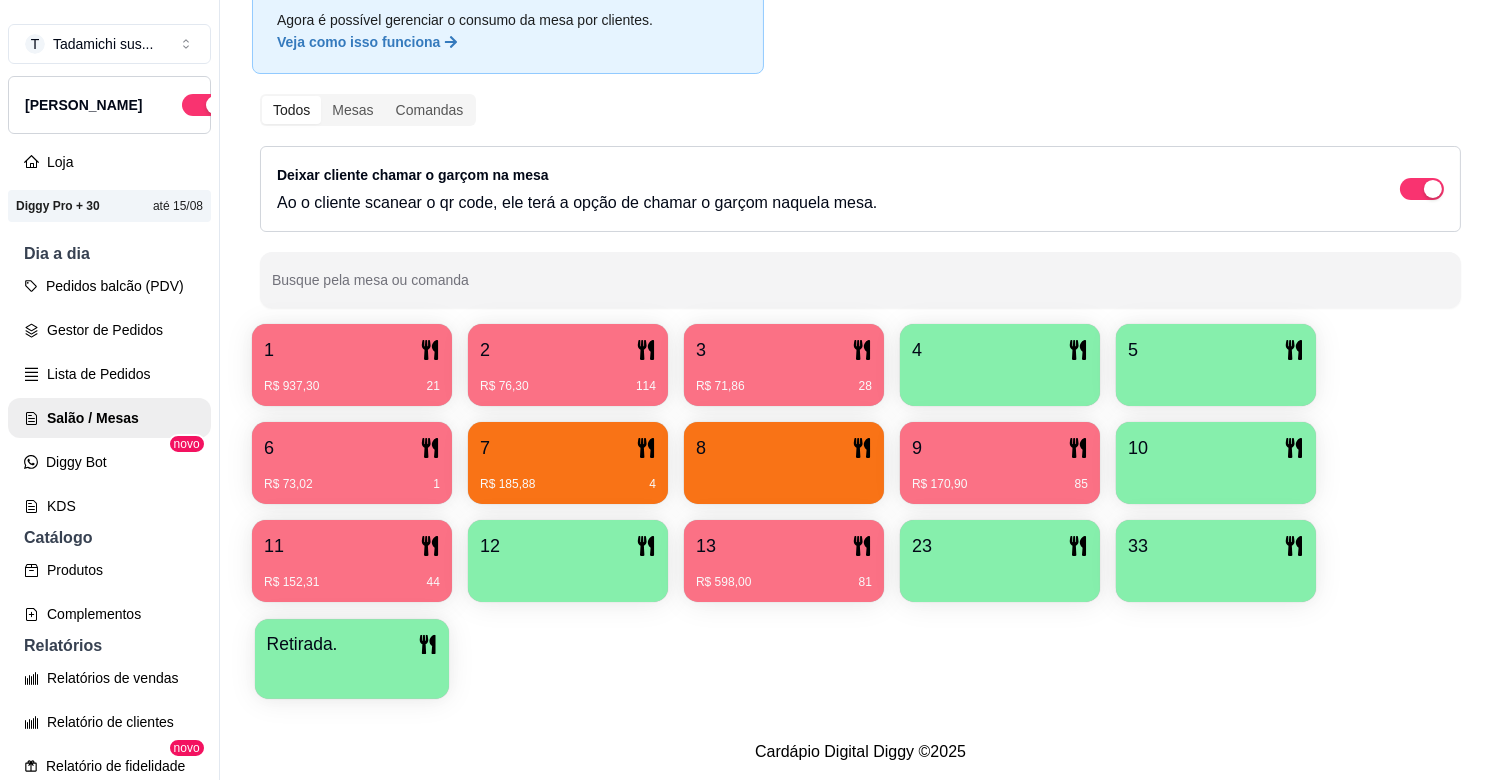 click at bounding box center (352, 672) 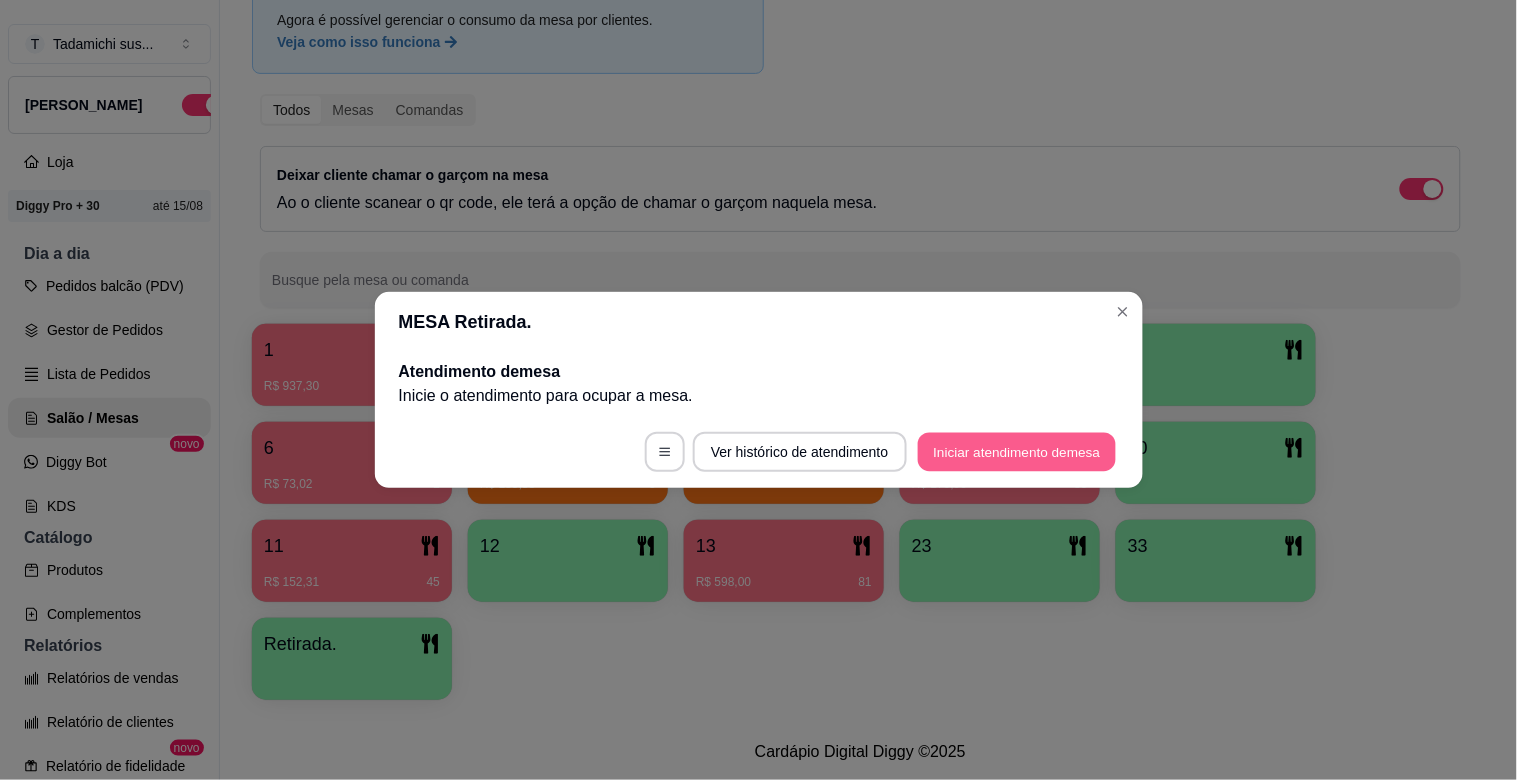 click on "Iniciar atendimento de  mesa" at bounding box center [1017, 452] 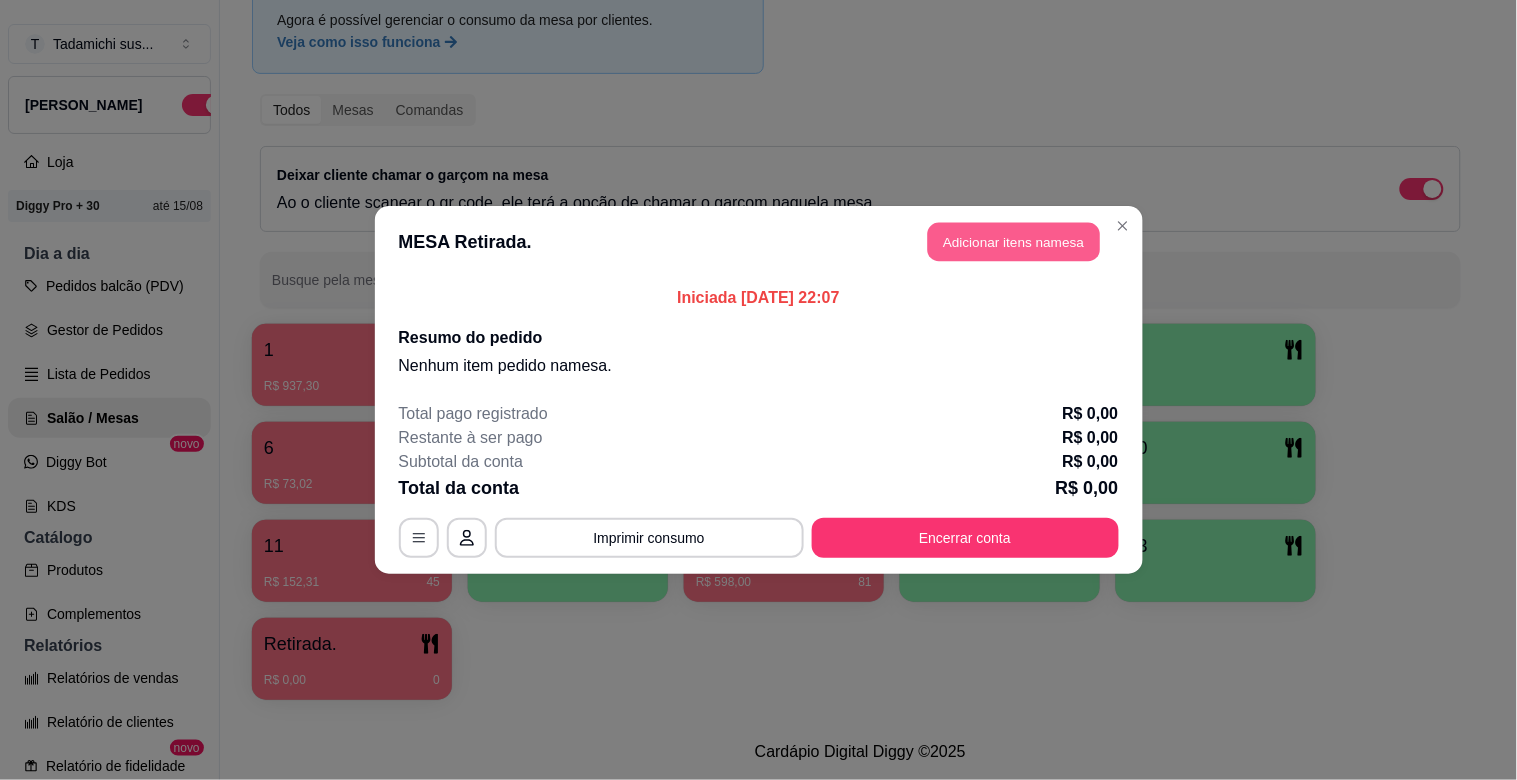 click on "Adicionar itens na  mesa" at bounding box center [1014, 242] 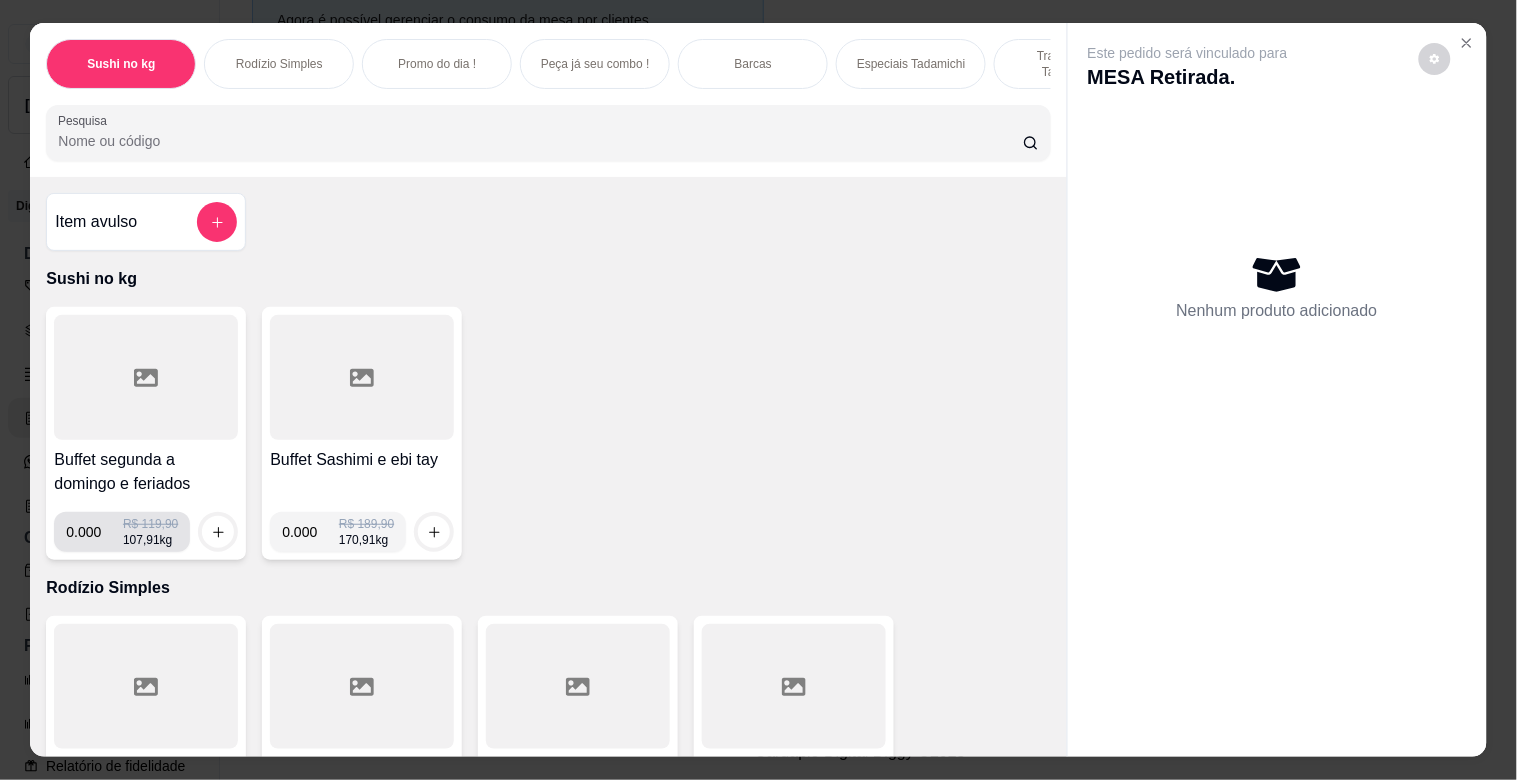 click on "0.000" at bounding box center [94, 532] 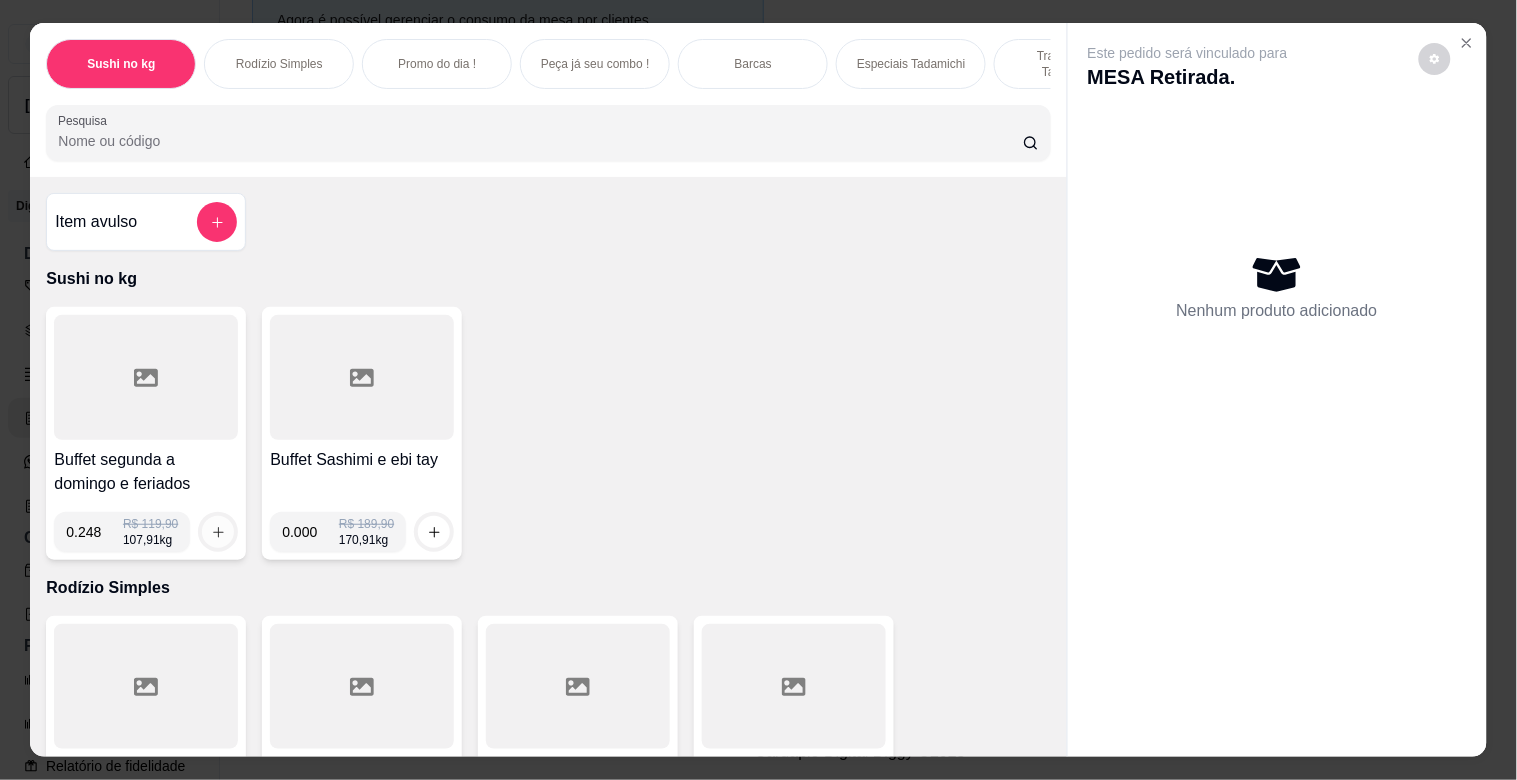 type on "0.248" 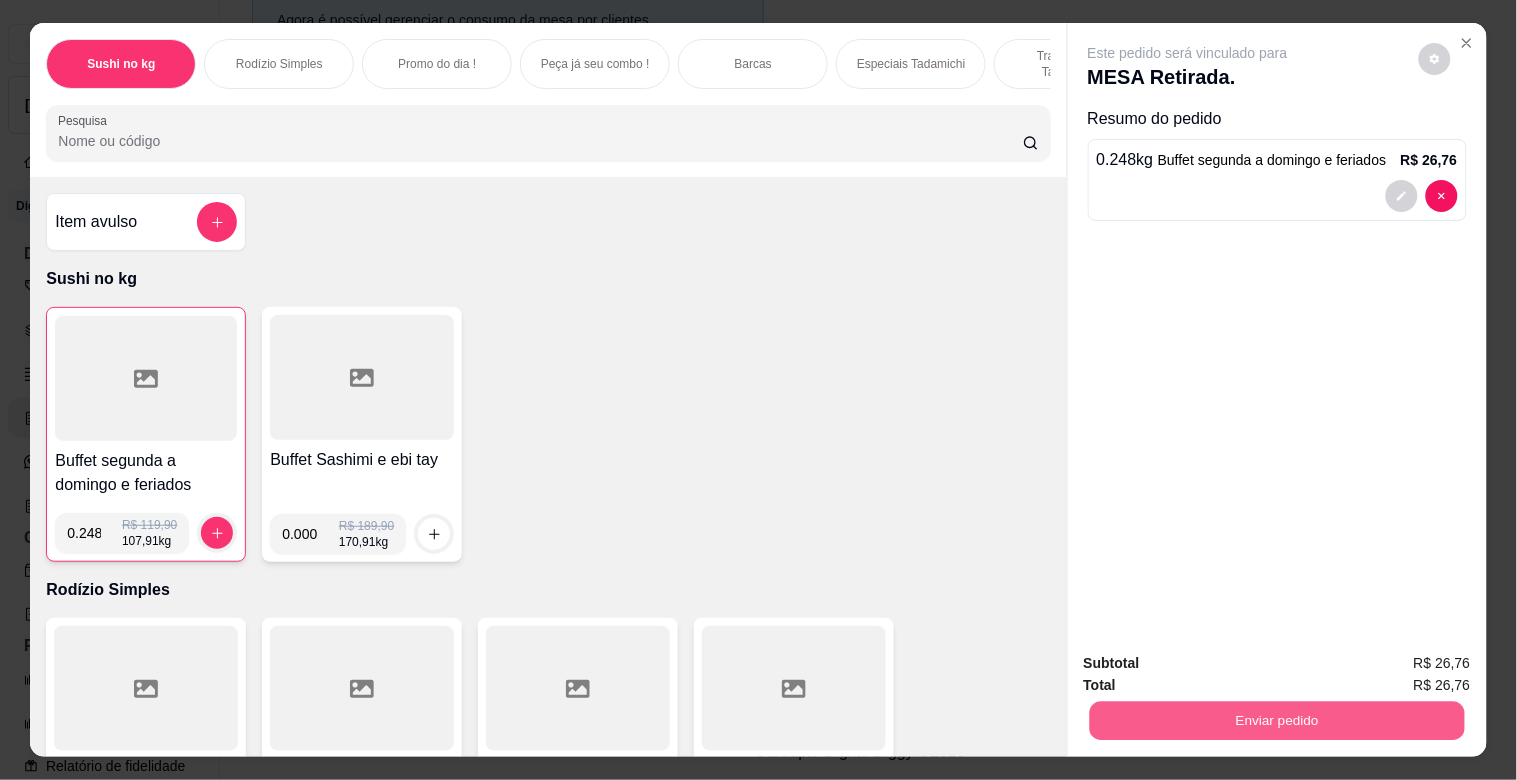 click on "Enviar pedido" at bounding box center [1276, 720] 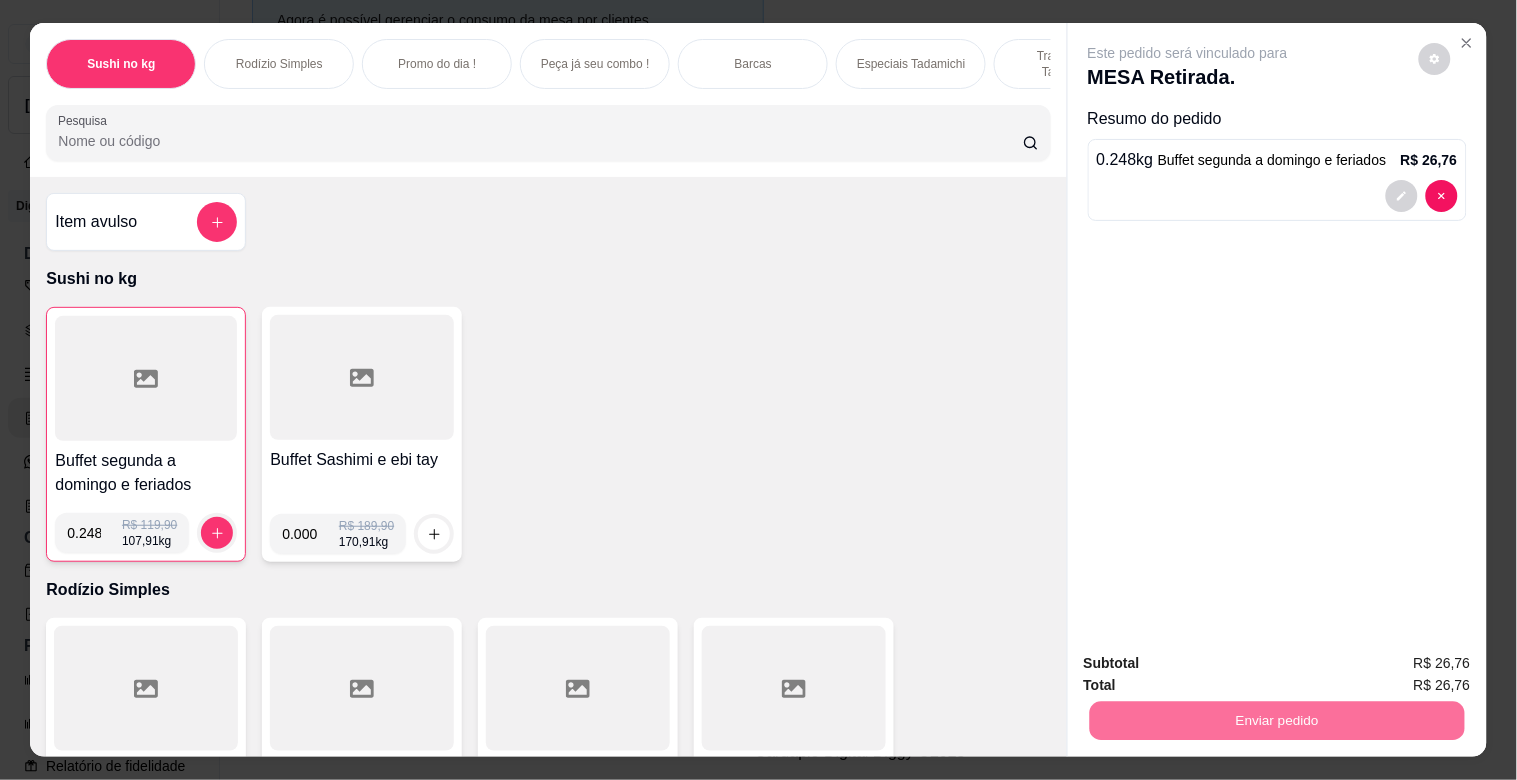 click on "Não registrar e enviar pedido" at bounding box center (1211, 663) 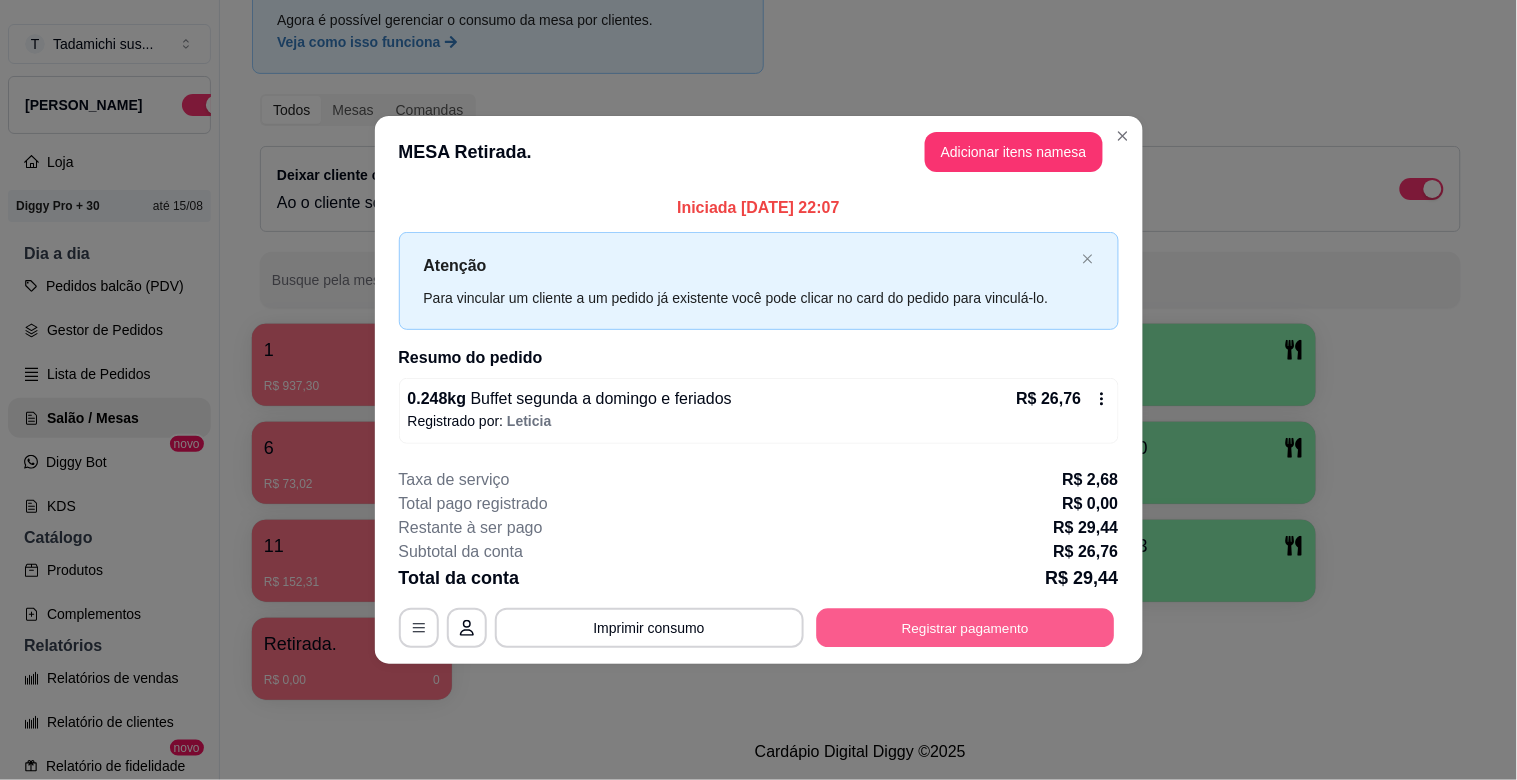click on "Registrar pagamento" at bounding box center [965, 627] 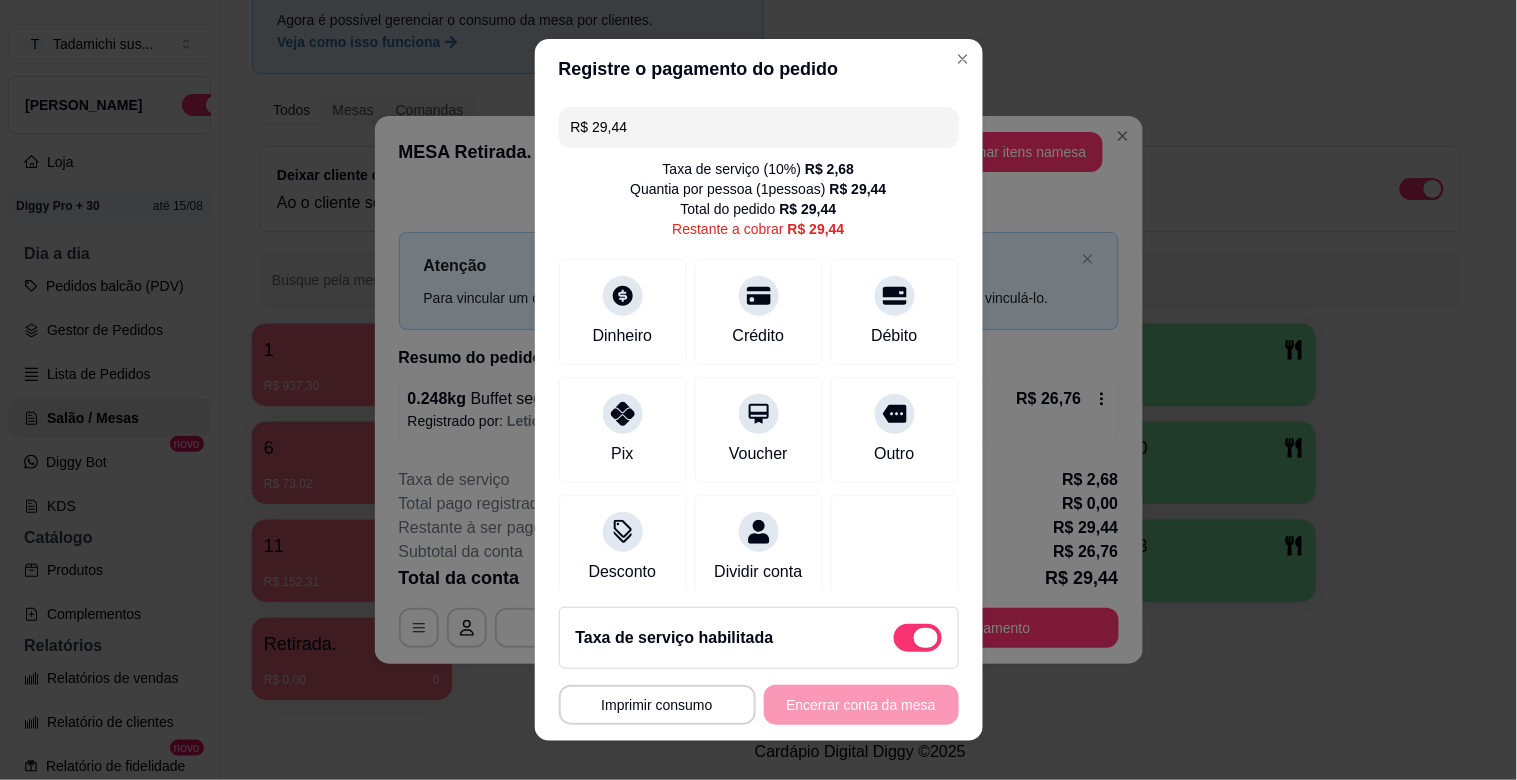 click at bounding box center [918, 638] 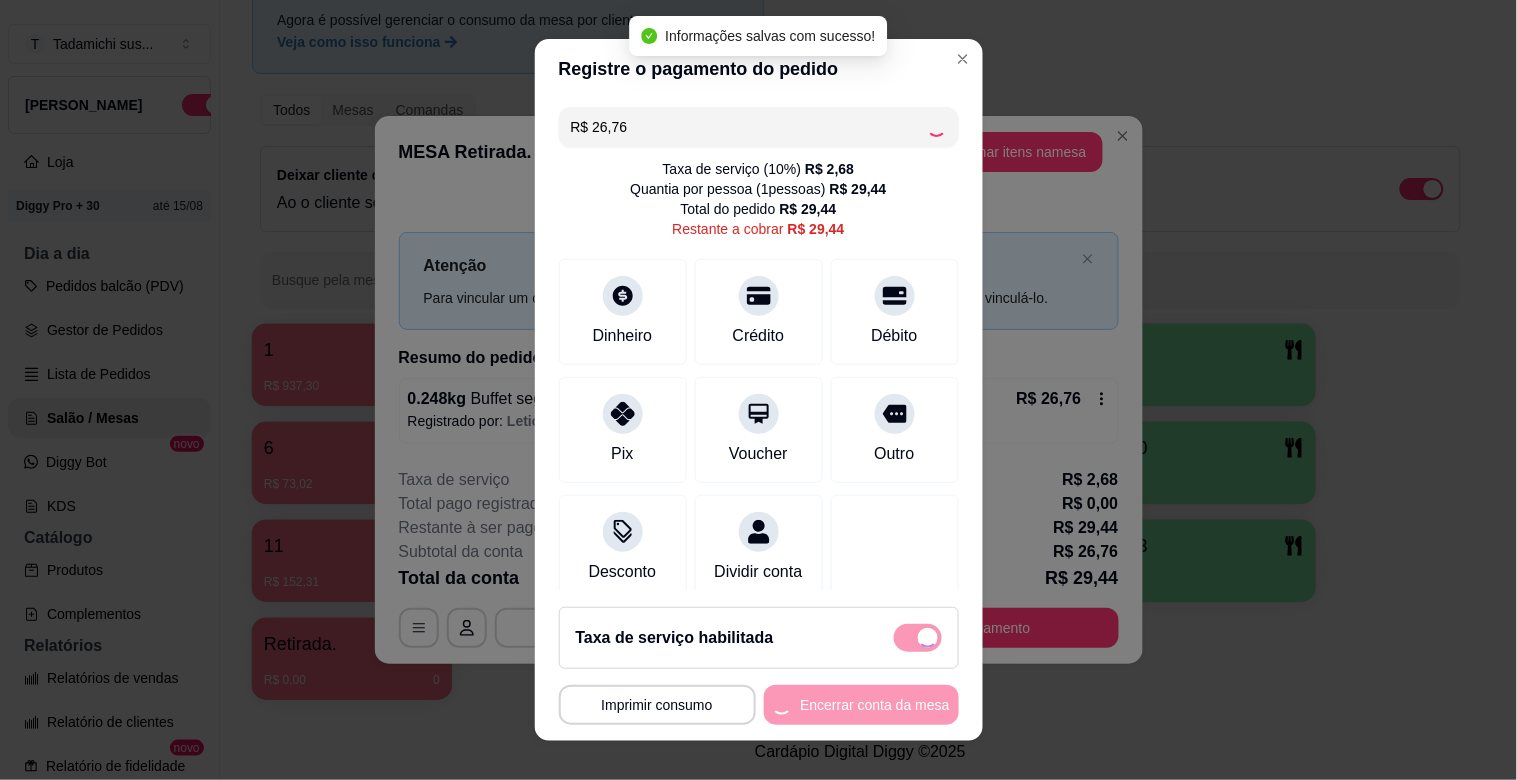 checkbox on "false" 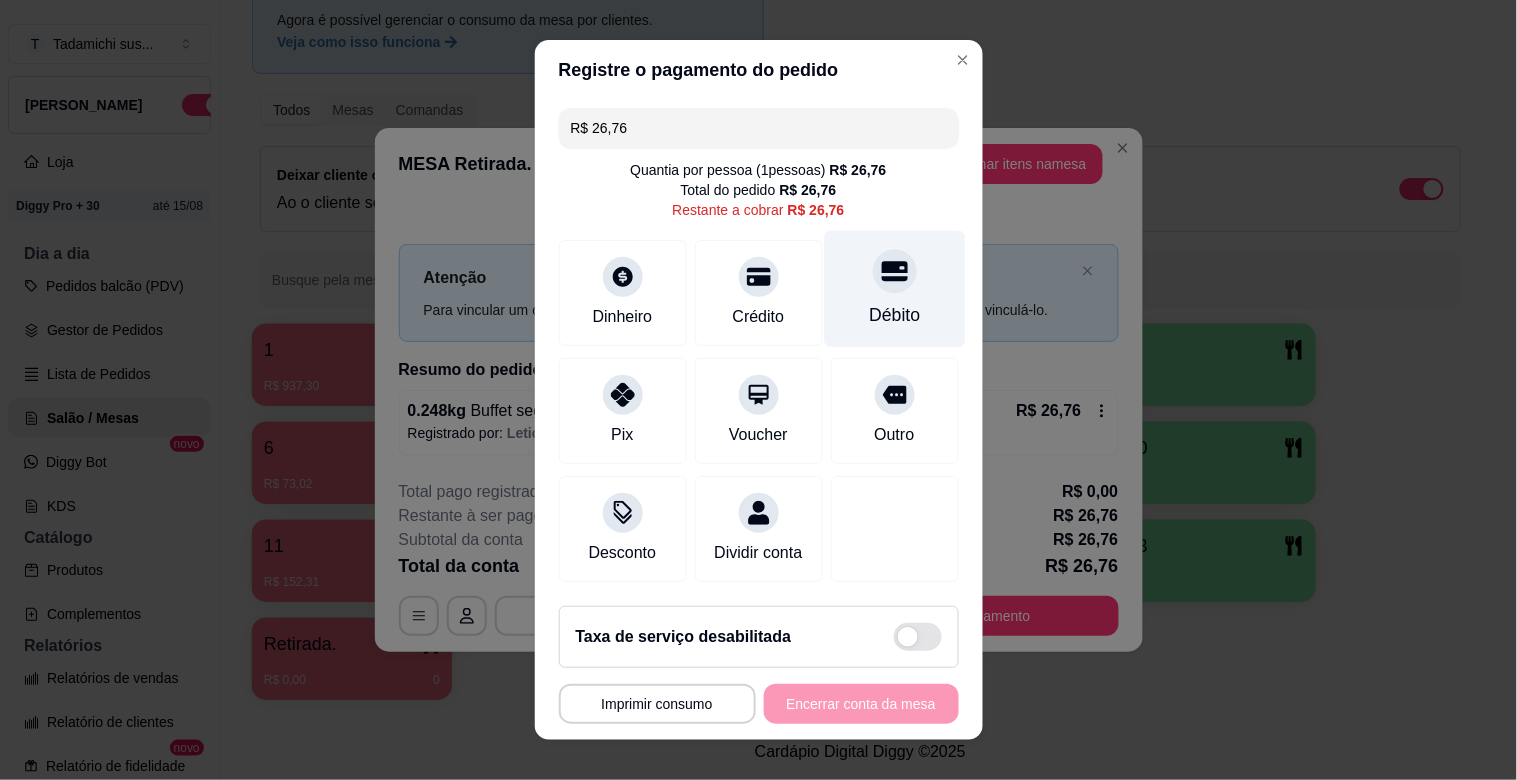 click on "Débito" at bounding box center (894, 289) 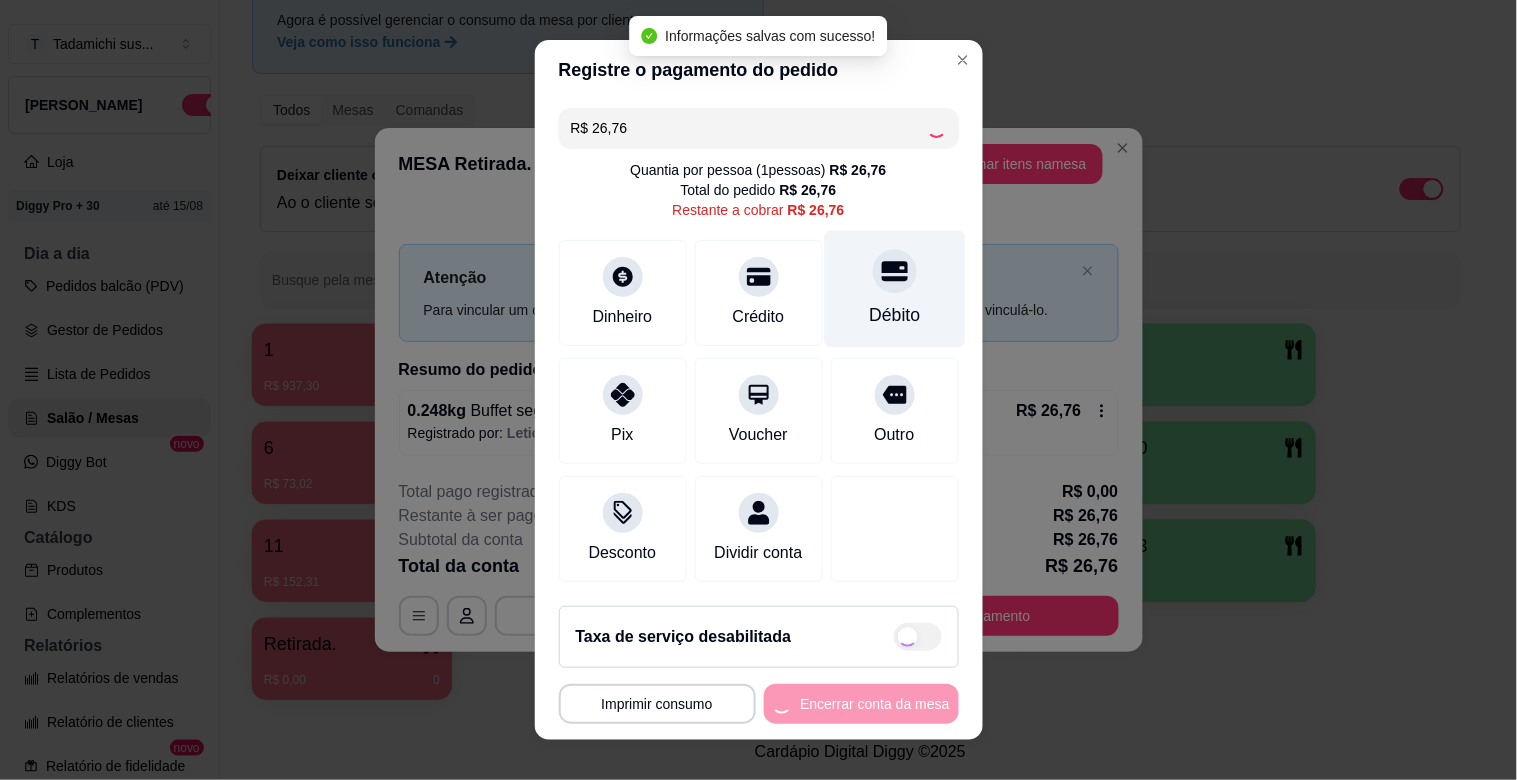type on "R$ 0,00" 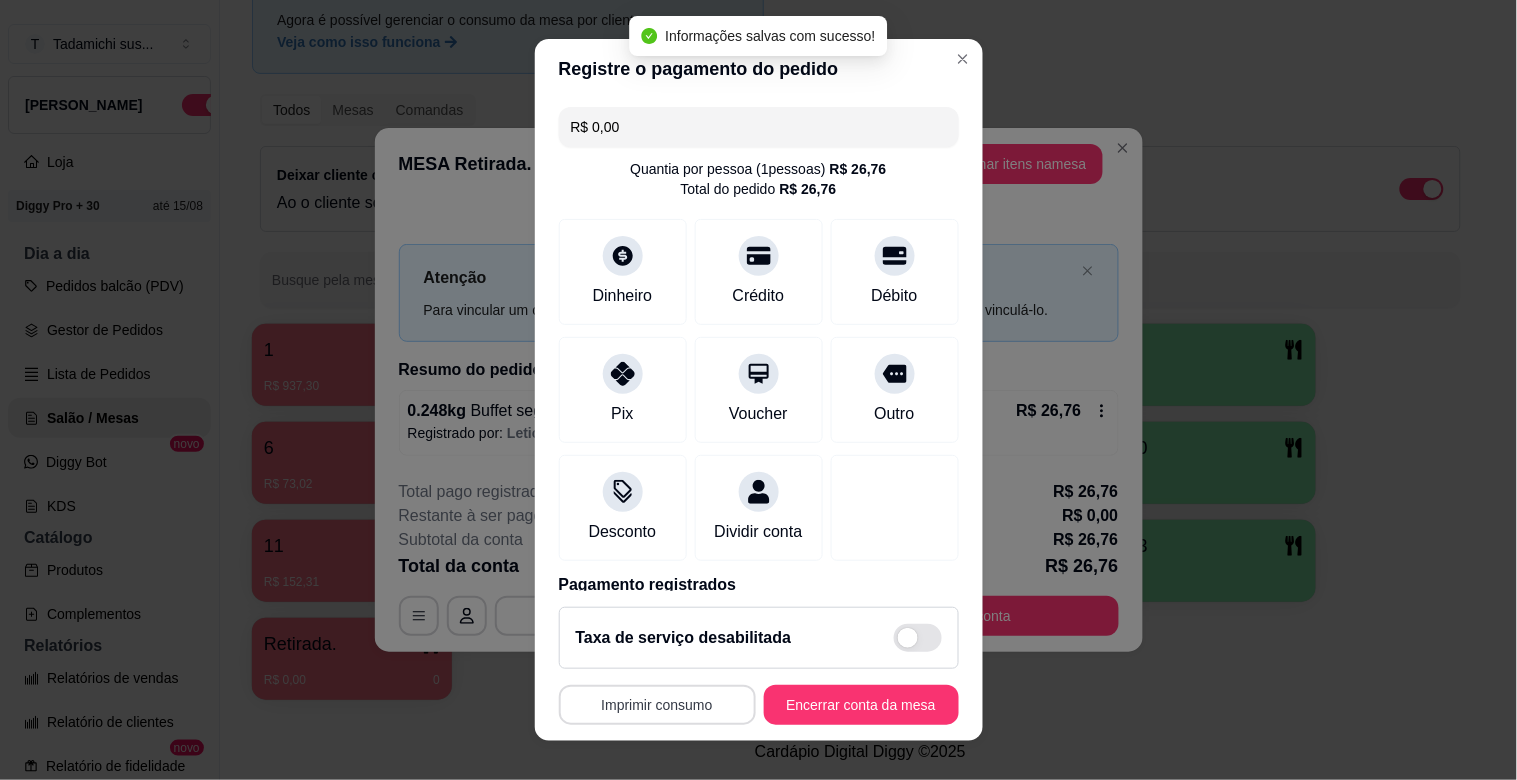 click on "Imprimir consumo" at bounding box center (657, 705) 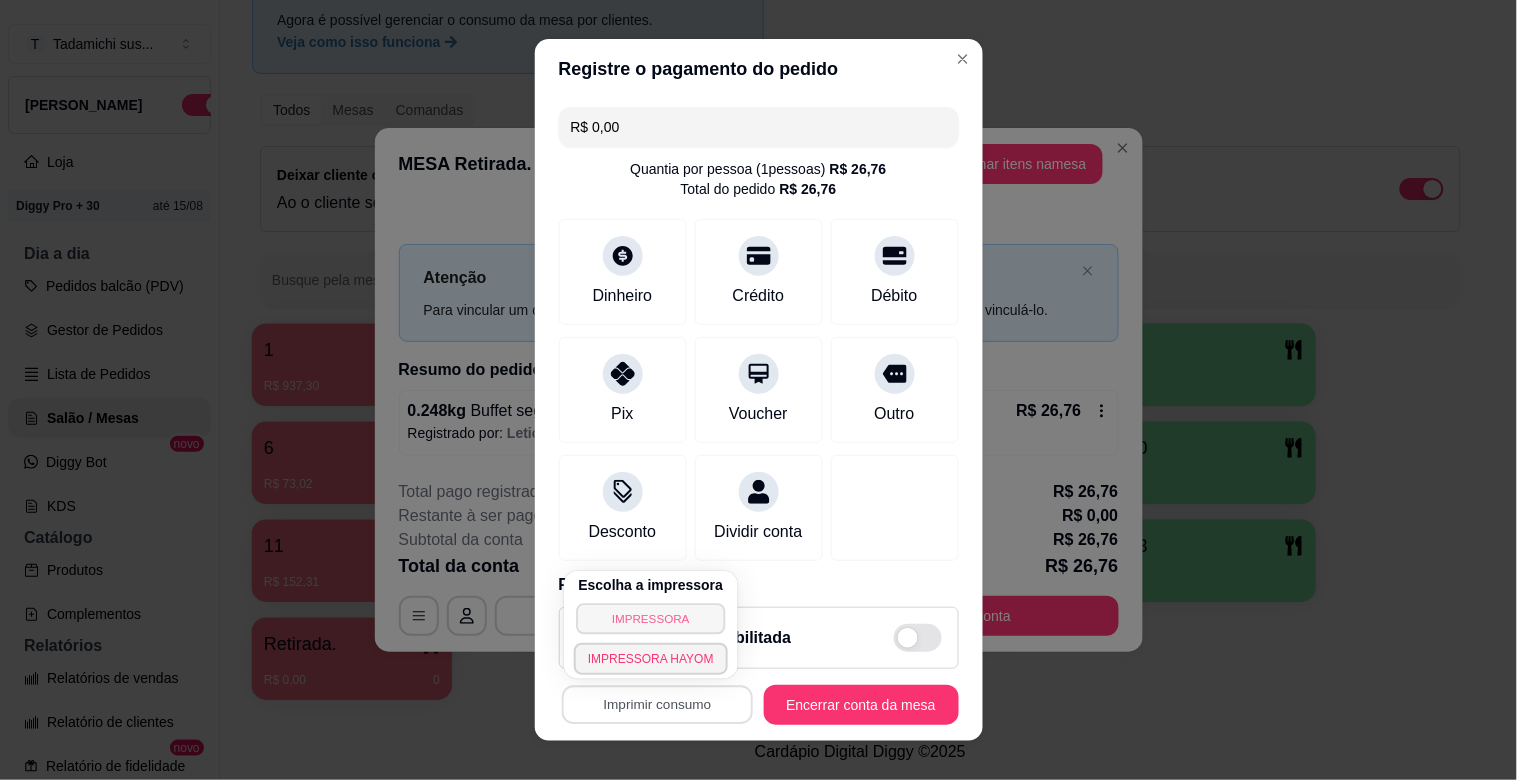click on "IMPRESSORA" at bounding box center (650, 618) 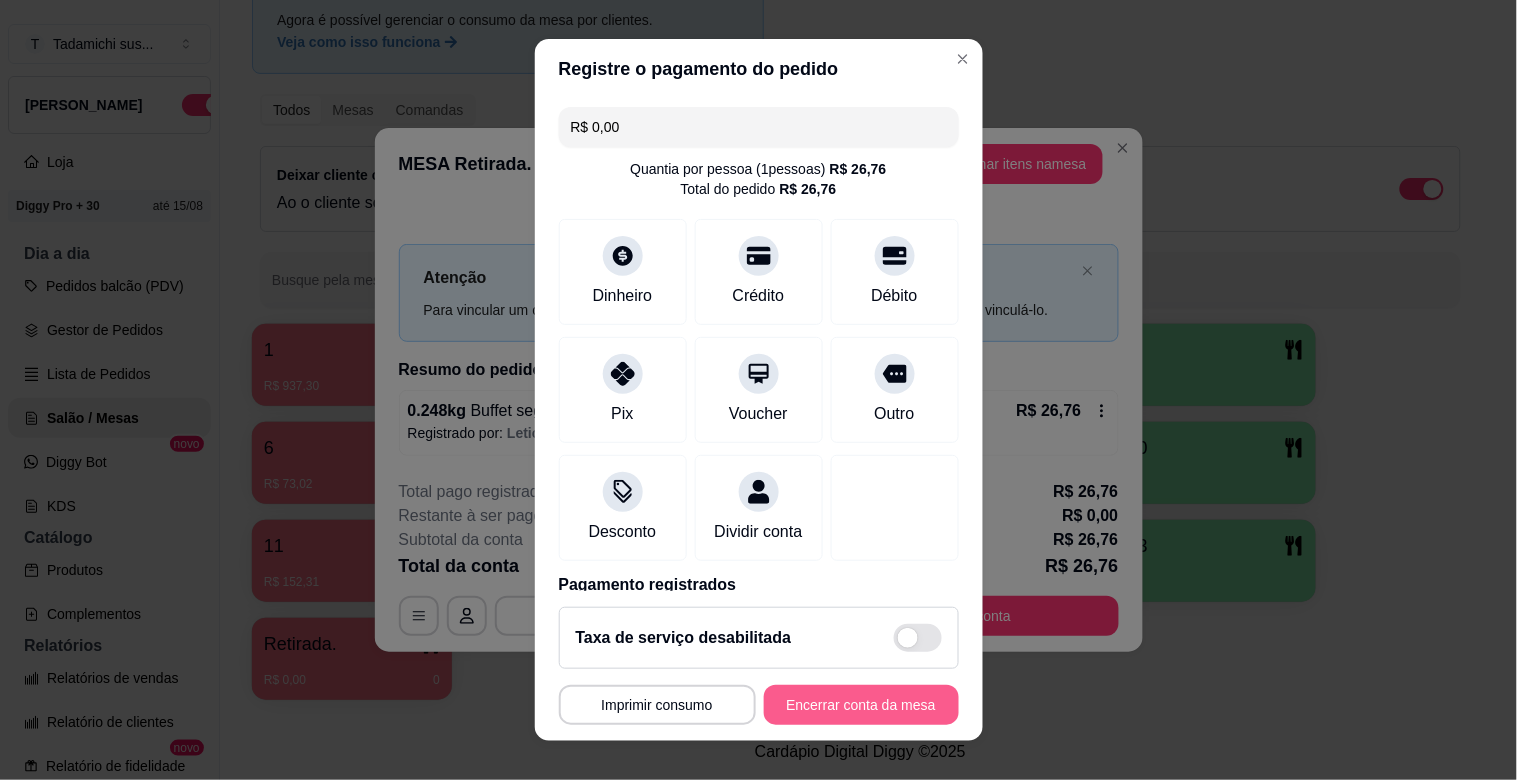 click on "Encerrar conta da mesa" at bounding box center (861, 705) 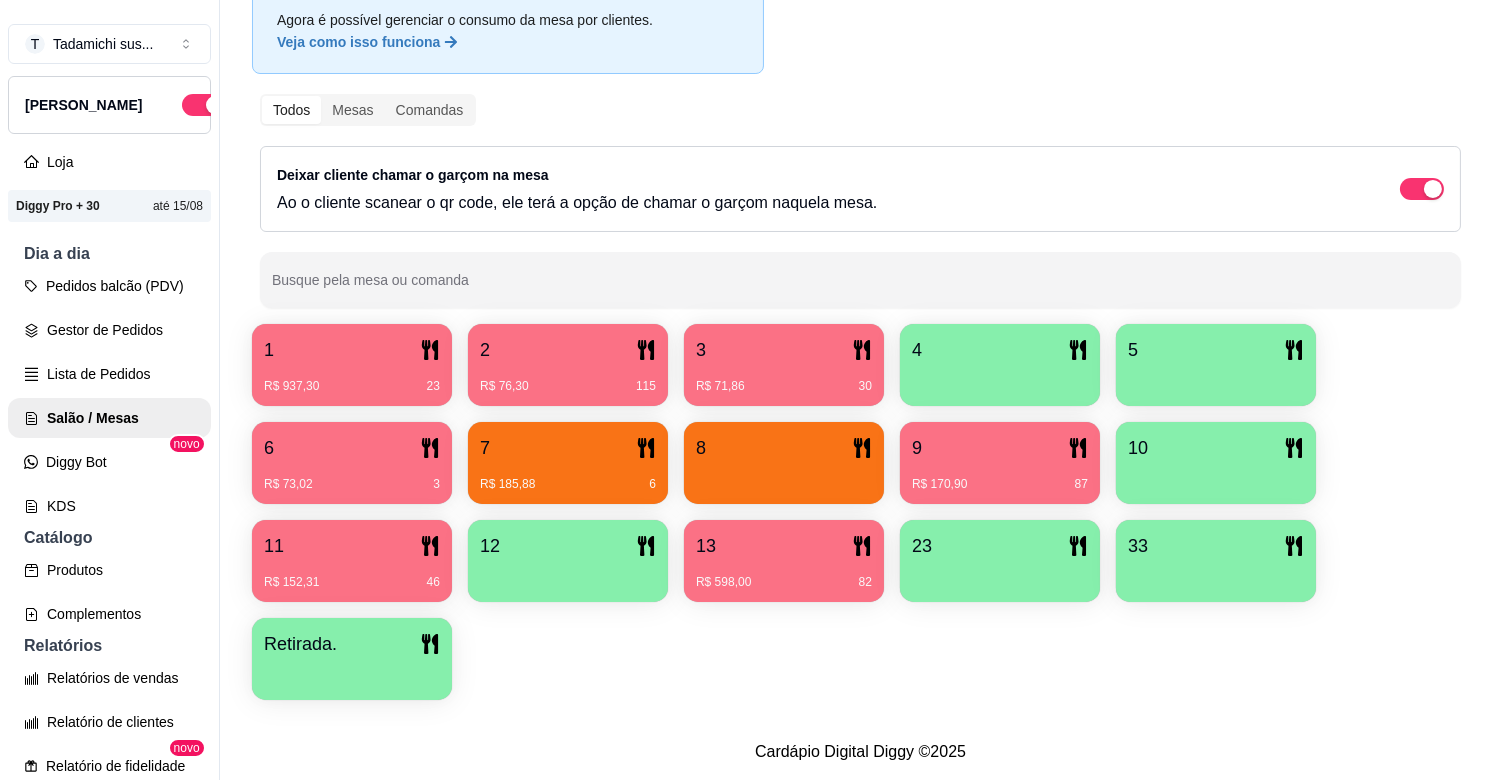 click on "R$ 170,90 87" at bounding box center (1000, 477) 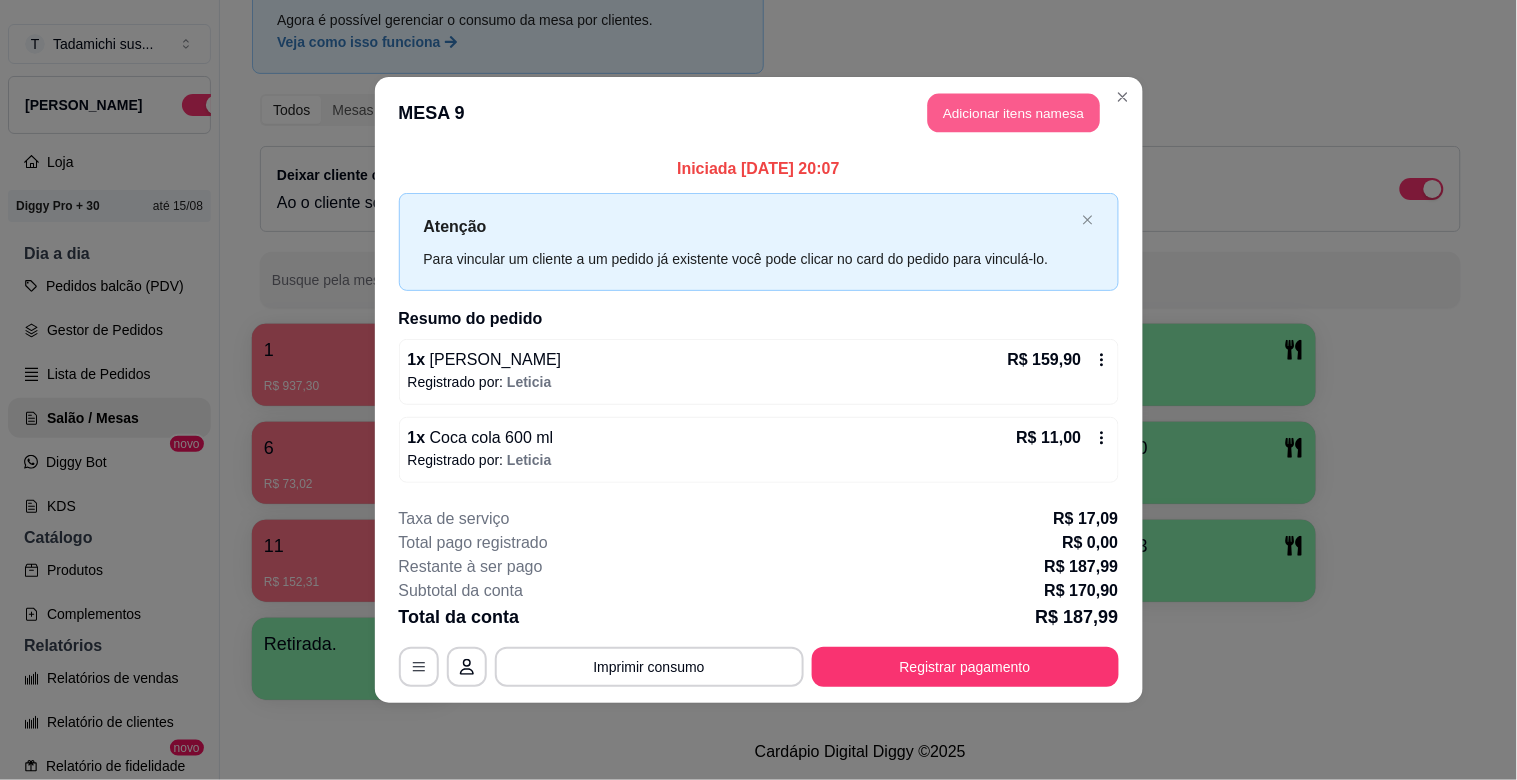 click on "Adicionar itens na  mesa" at bounding box center (1014, 113) 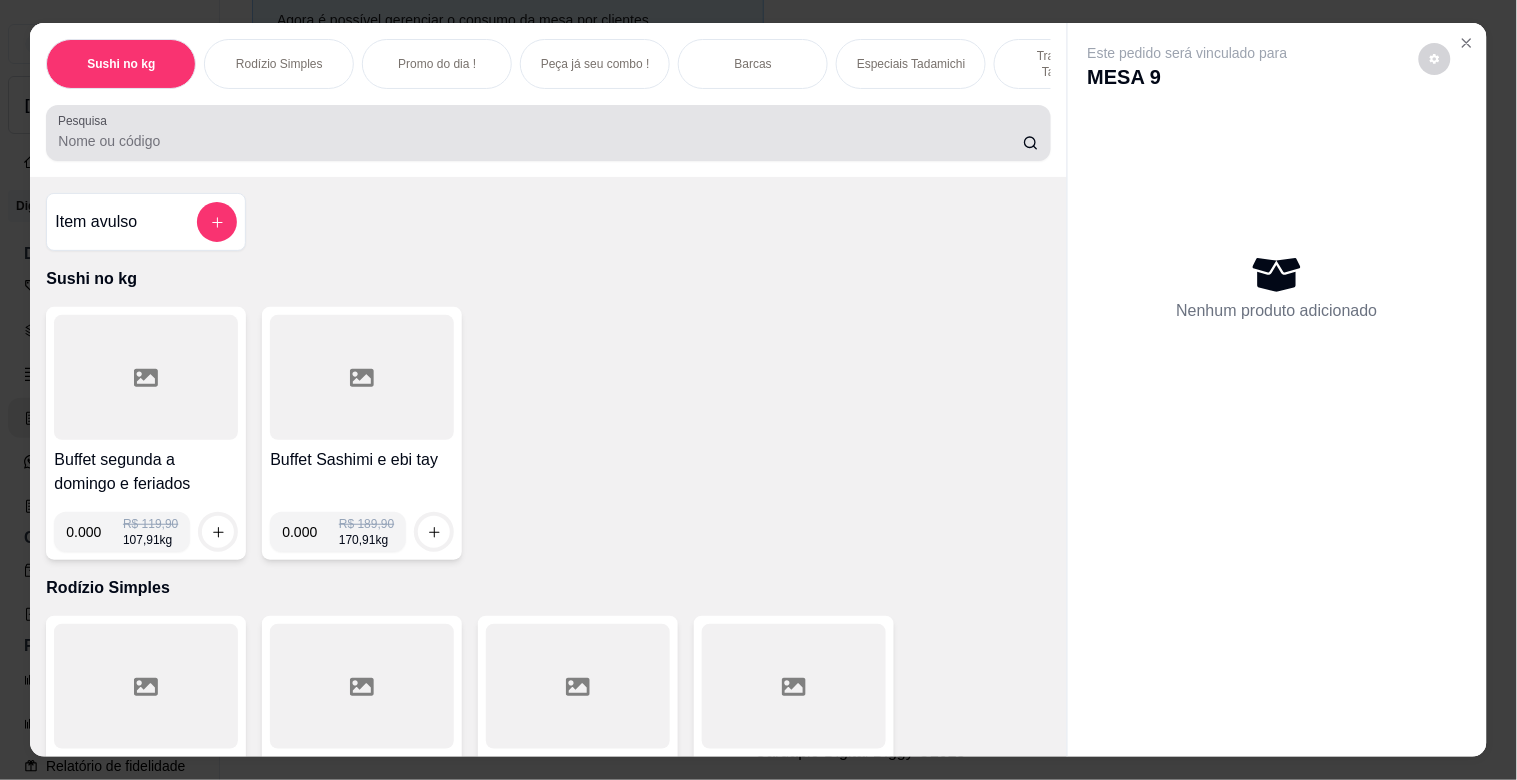 click at bounding box center (548, 133) 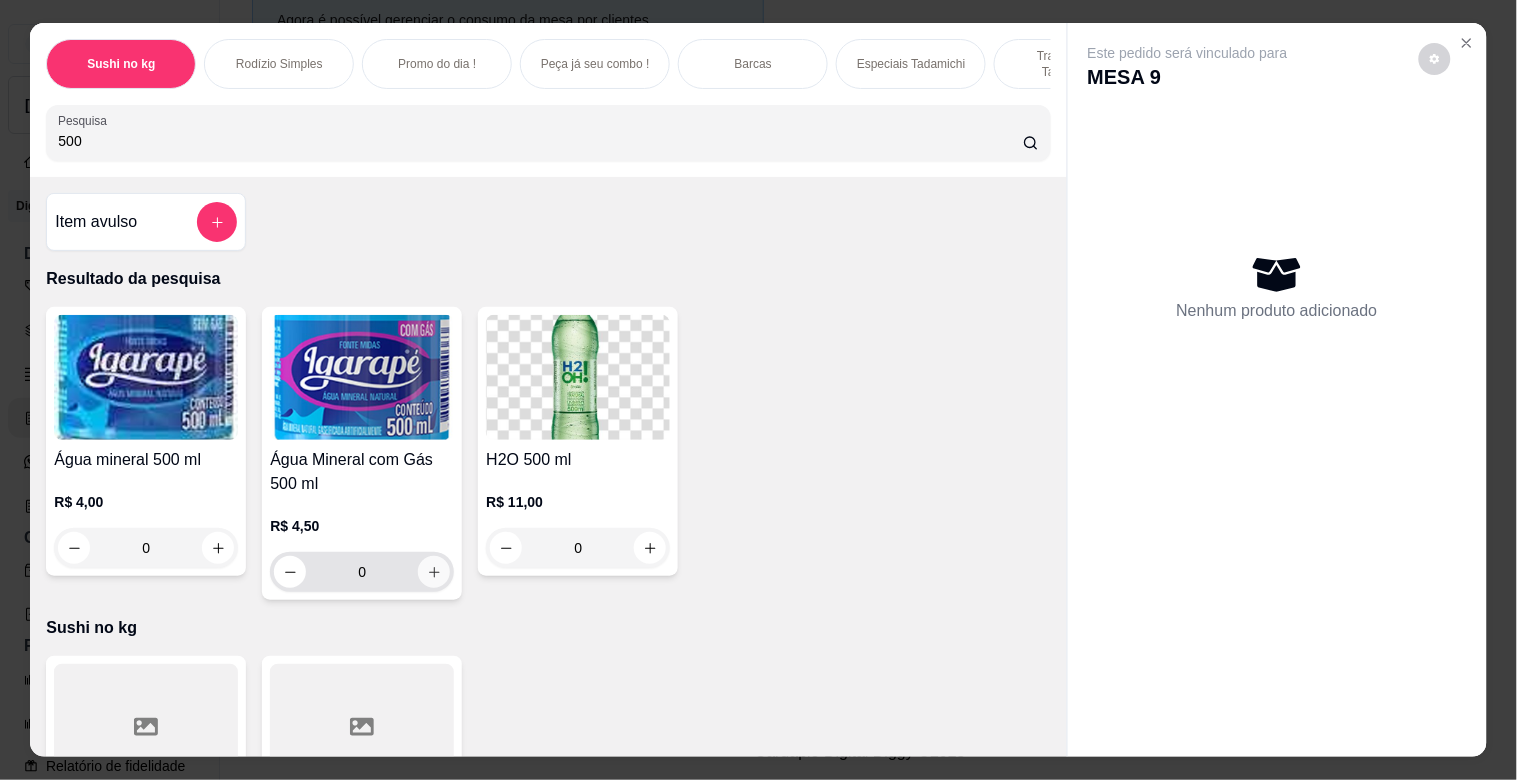 type on "500" 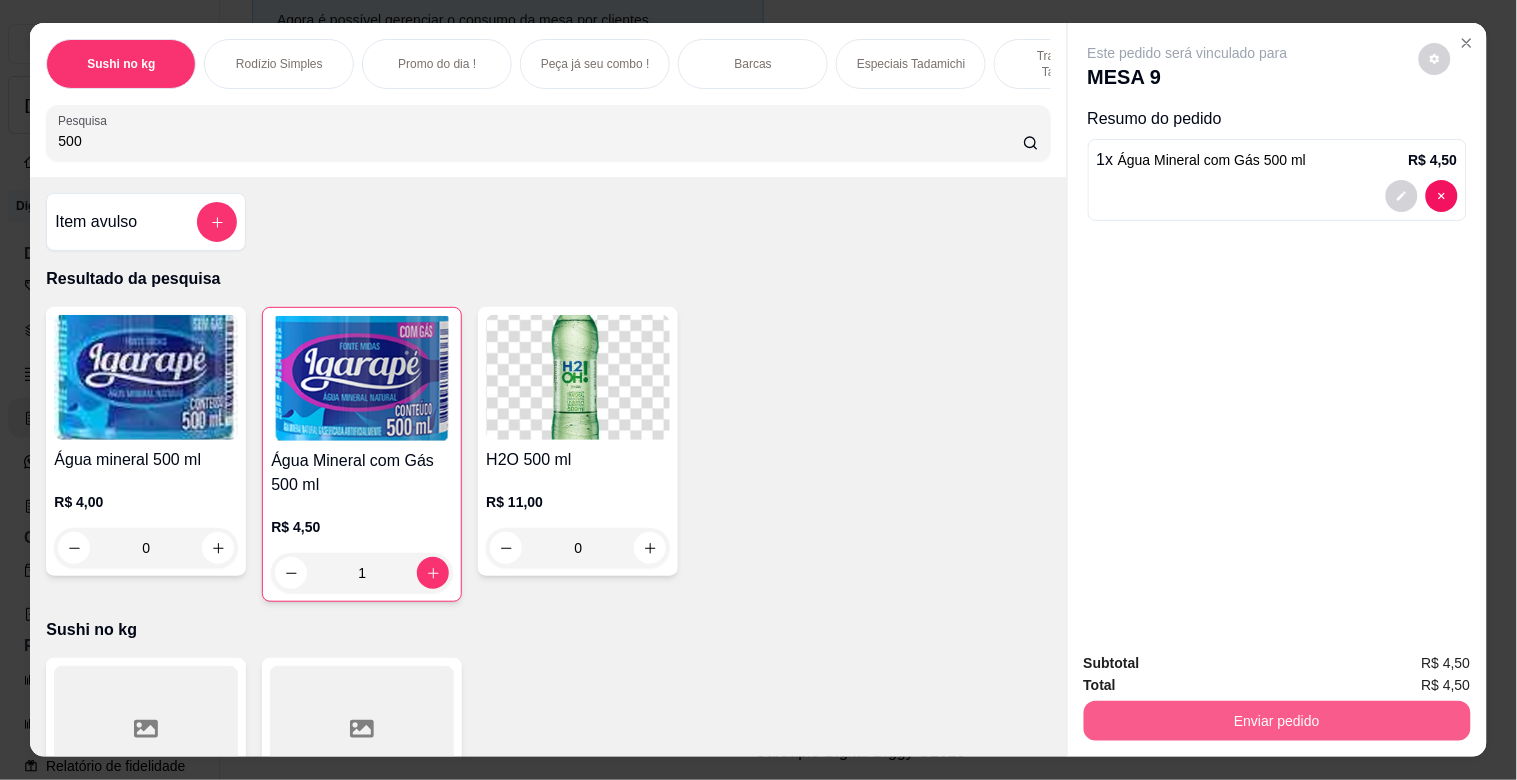 click on "Enviar pedido" at bounding box center (1277, 721) 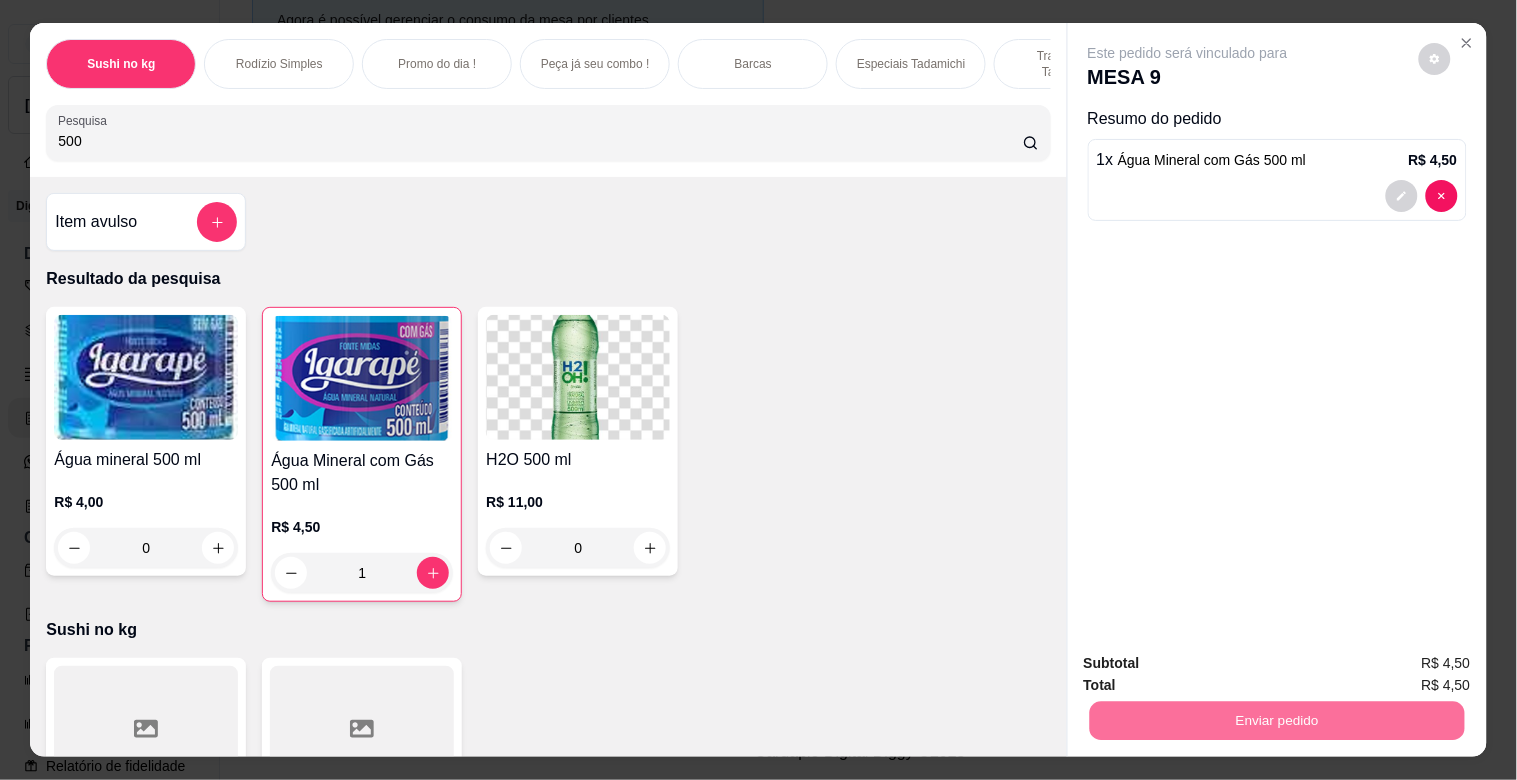 click on "Não registrar e enviar pedido" at bounding box center [1211, 662] 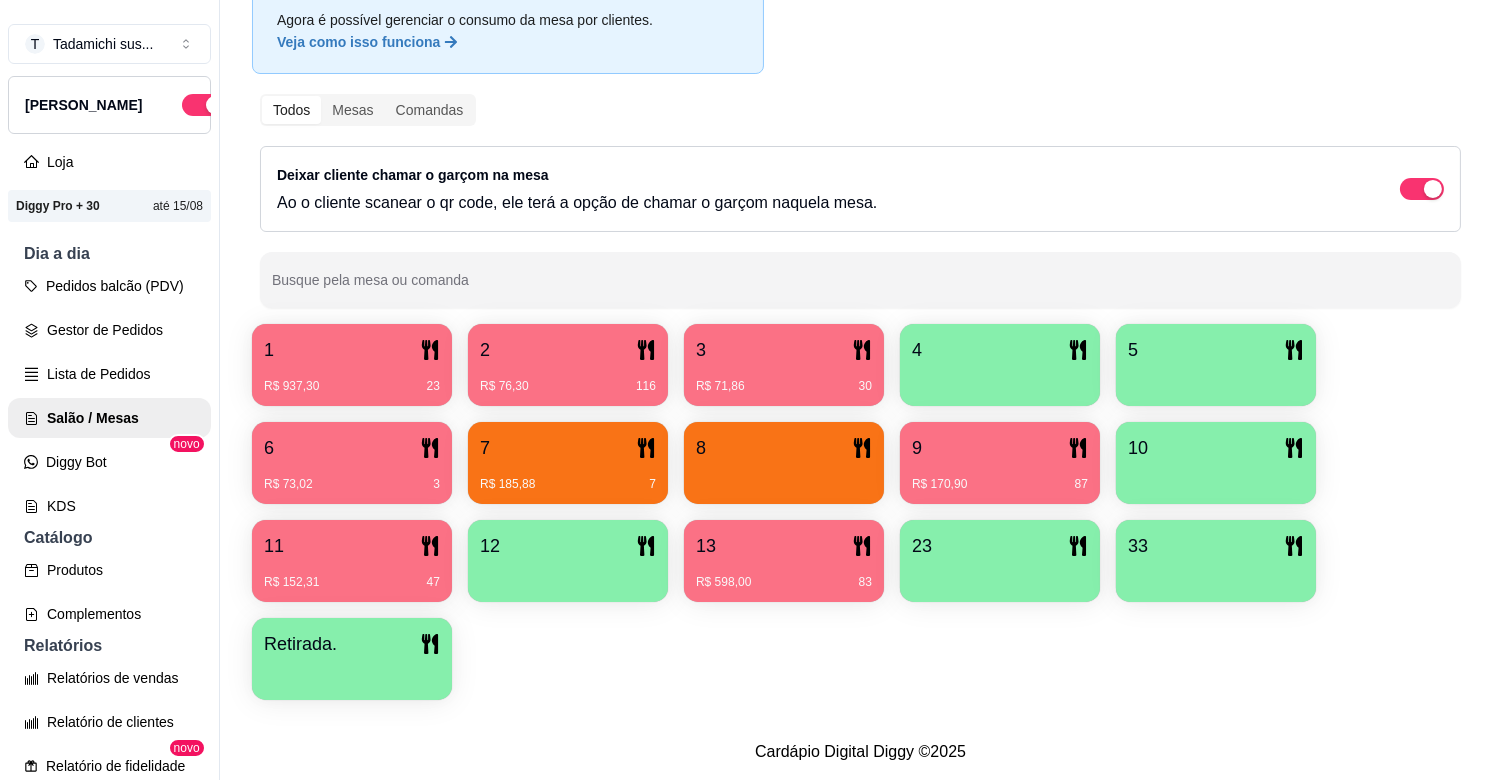 click on "R$ 185,88 7" at bounding box center (568, 477) 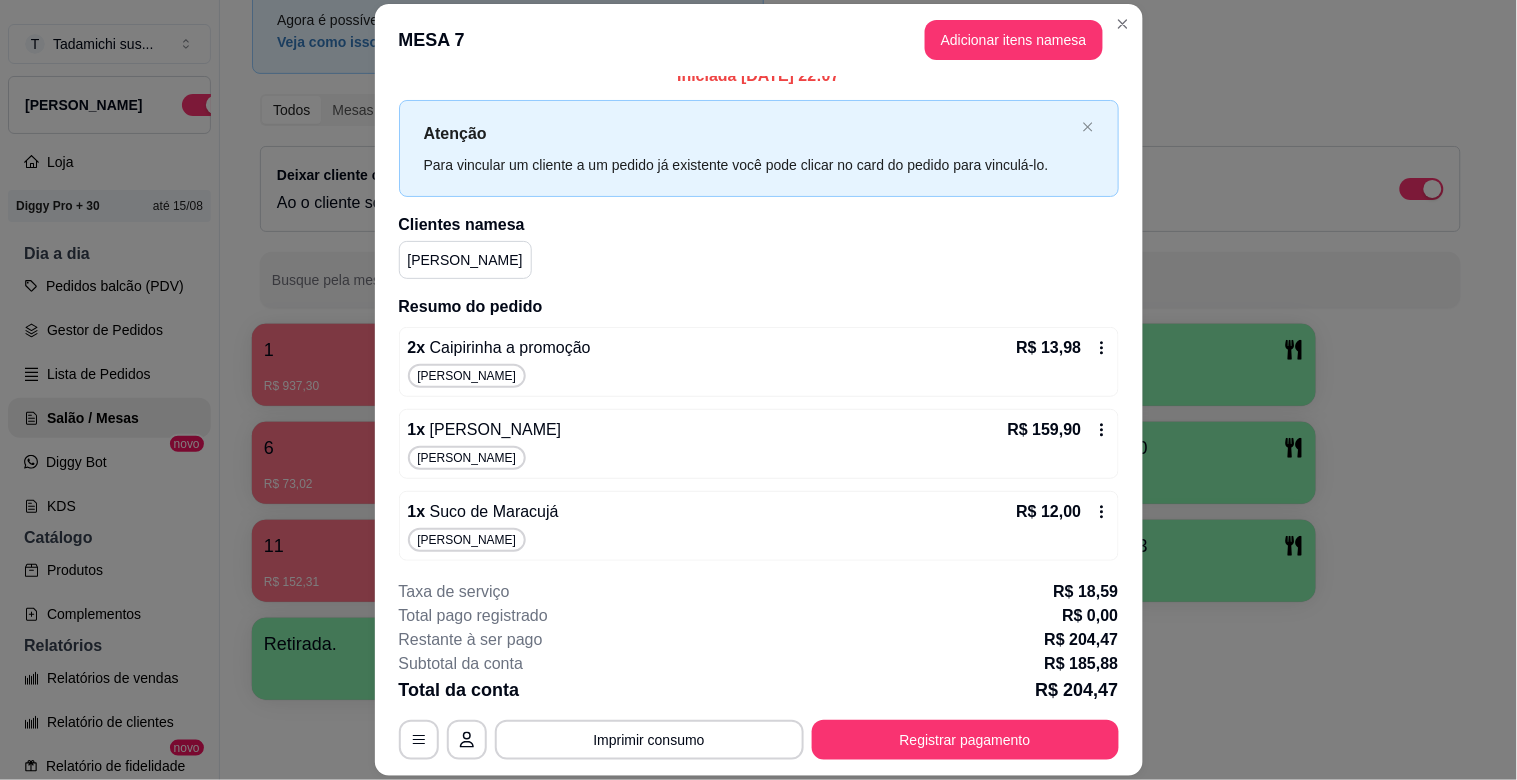 scroll, scrollTop: 25, scrollLeft: 0, axis: vertical 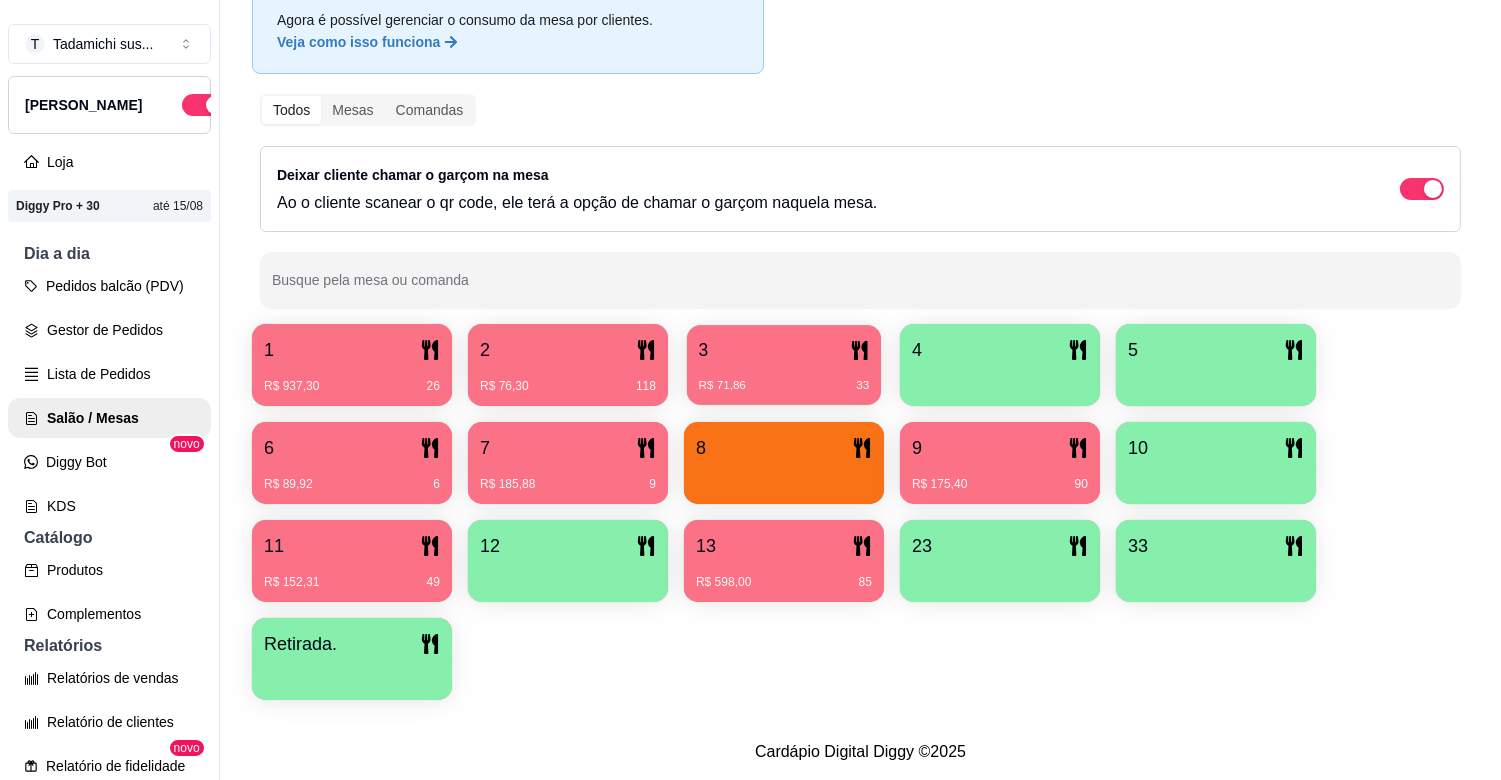 click on "R$ 71,86 33" at bounding box center [784, 378] 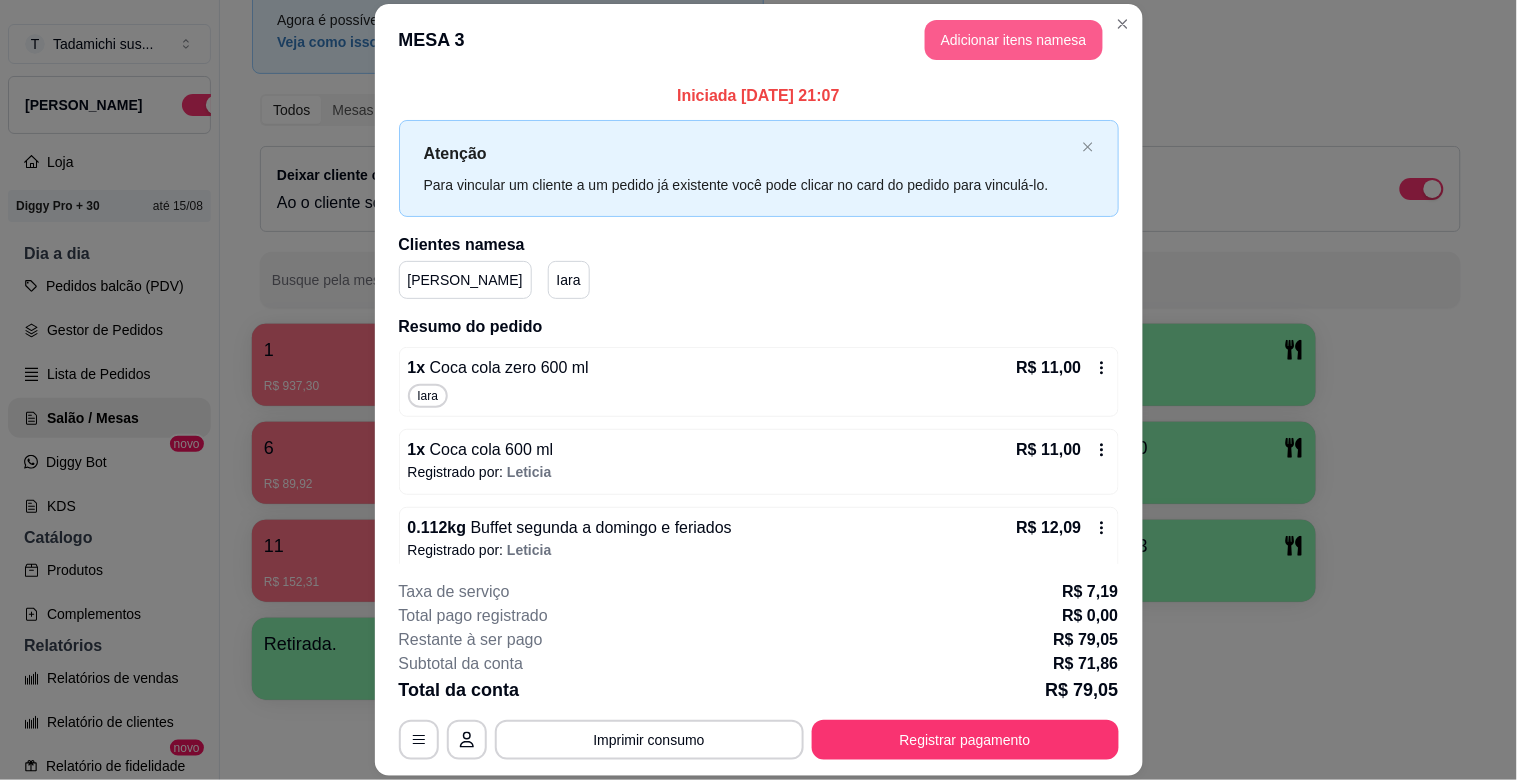 click on "Adicionar itens na  mesa" at bounding box center (1014, 40) 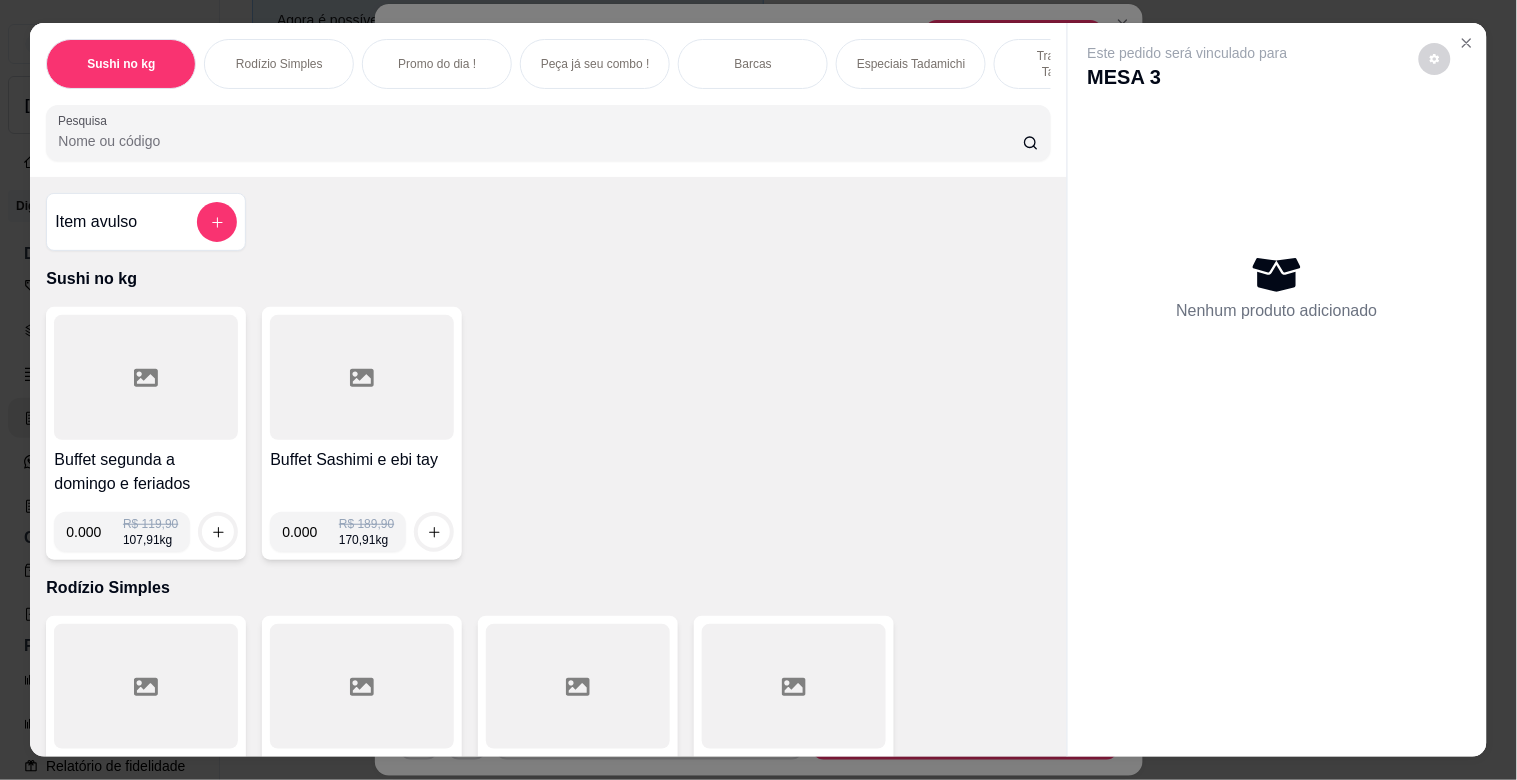 click on "Especiais Tadamichi" at bounding box center [911, 64] 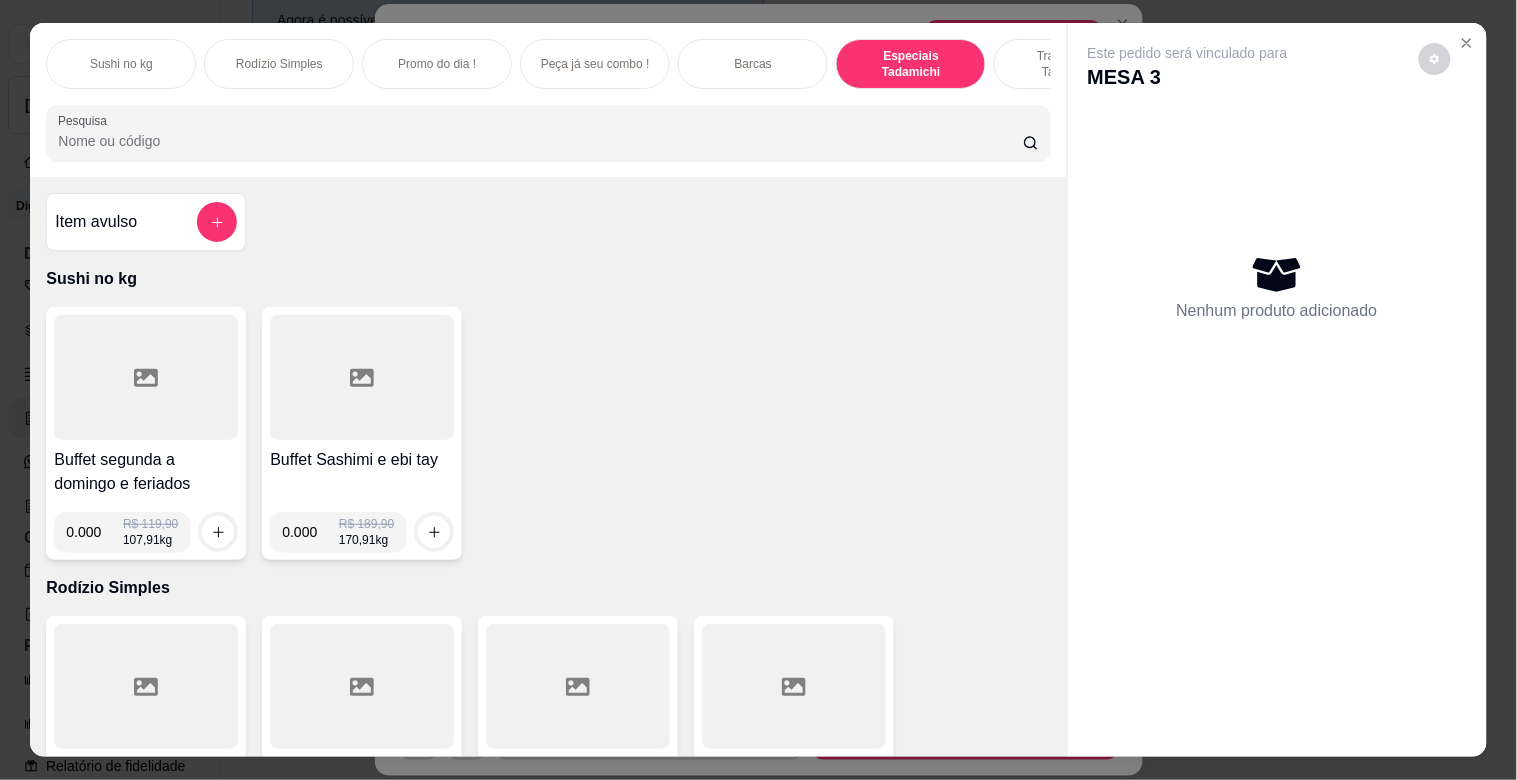 scroll, scrollTop: 3488, scrollLeft: 0, axis: vertical 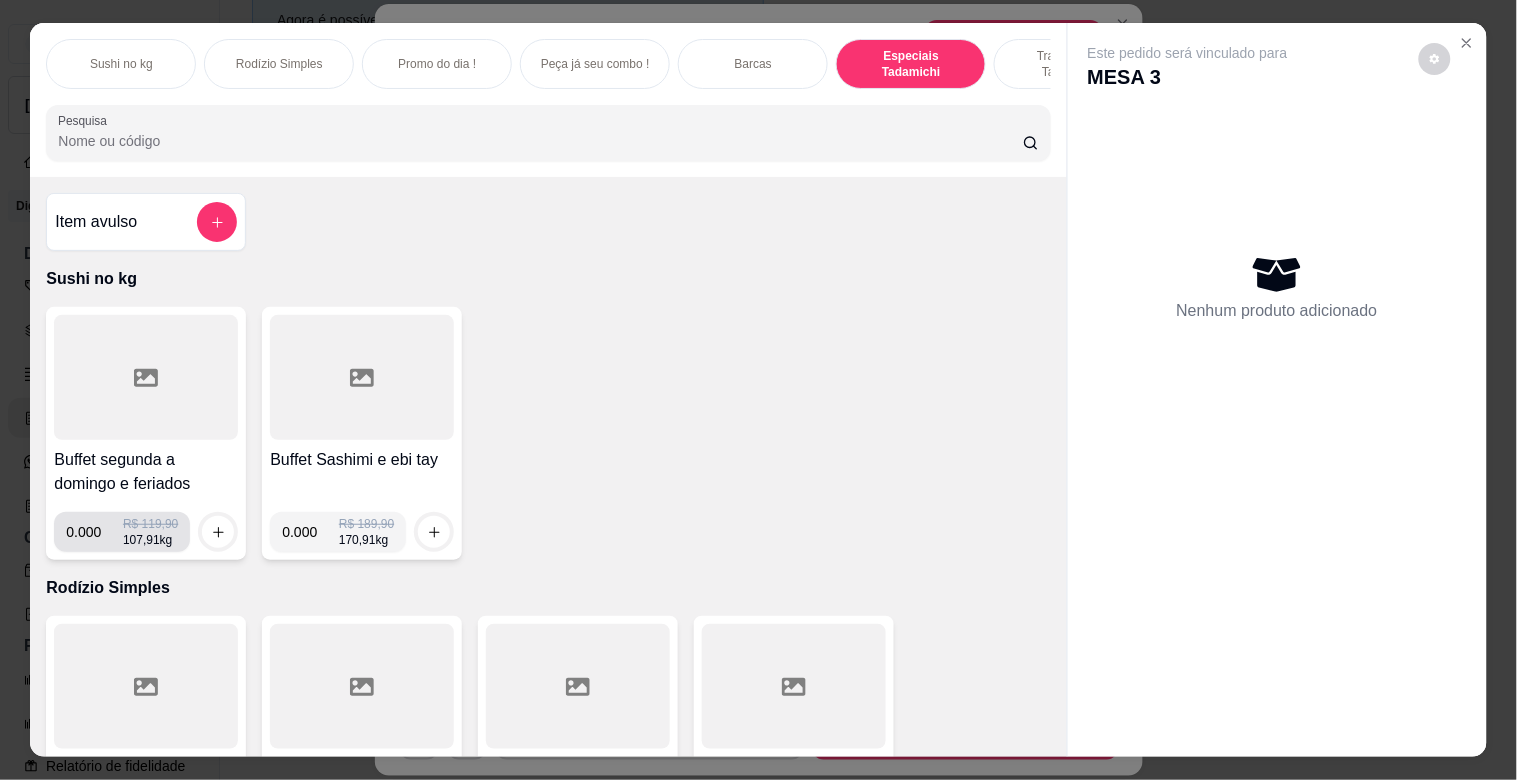 click on "0.000" at bounding box center (94, 532) 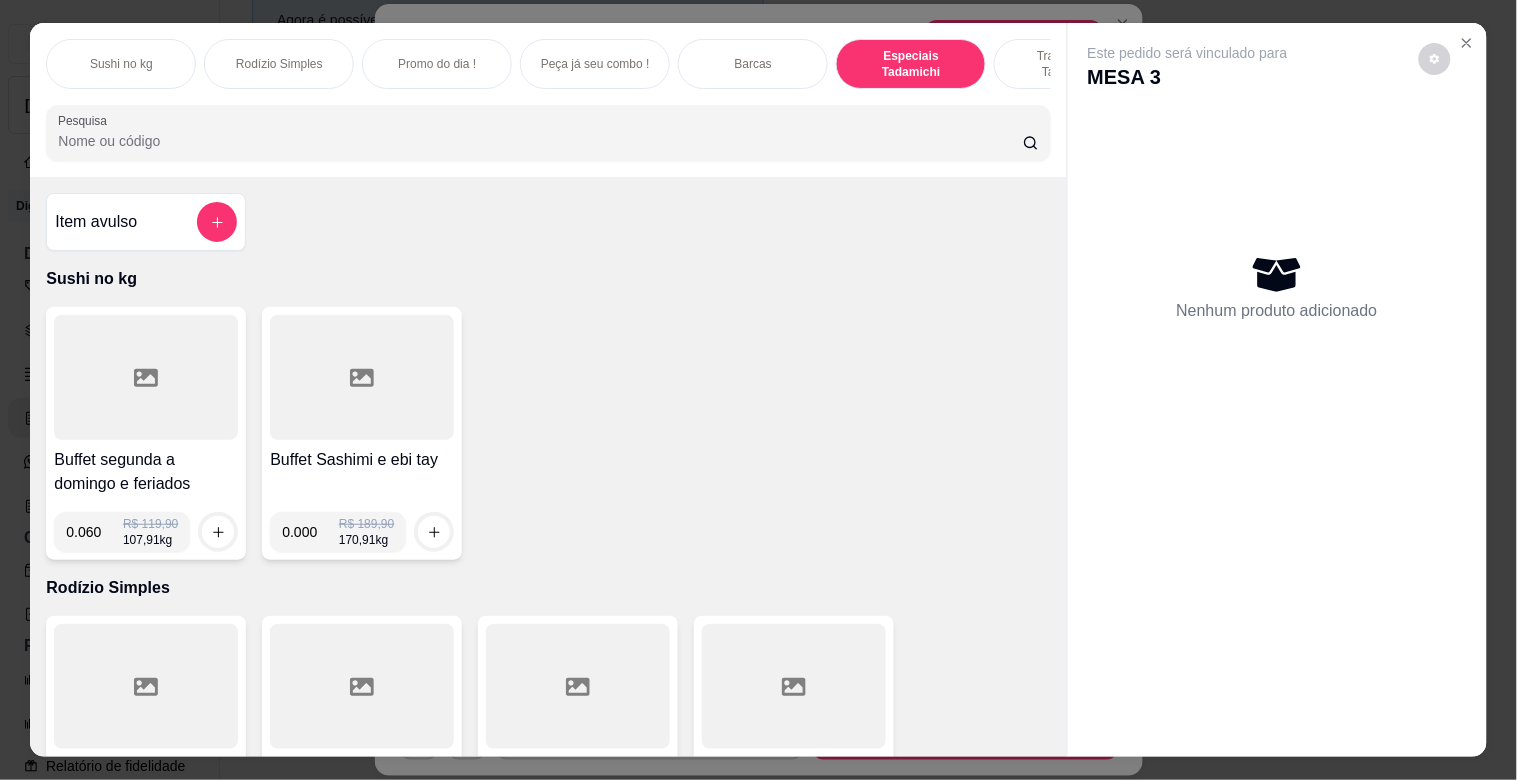 type on "0.060" 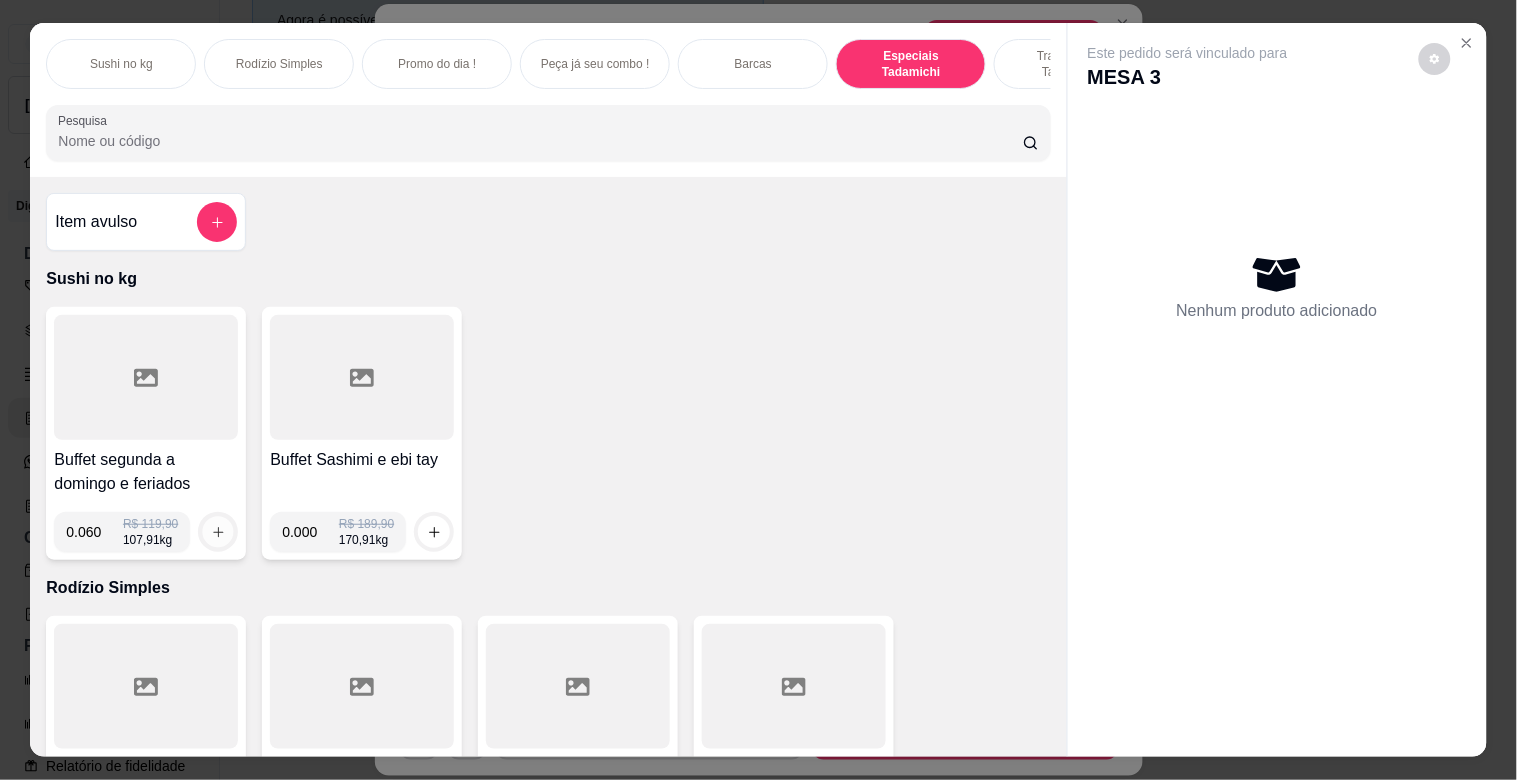 click 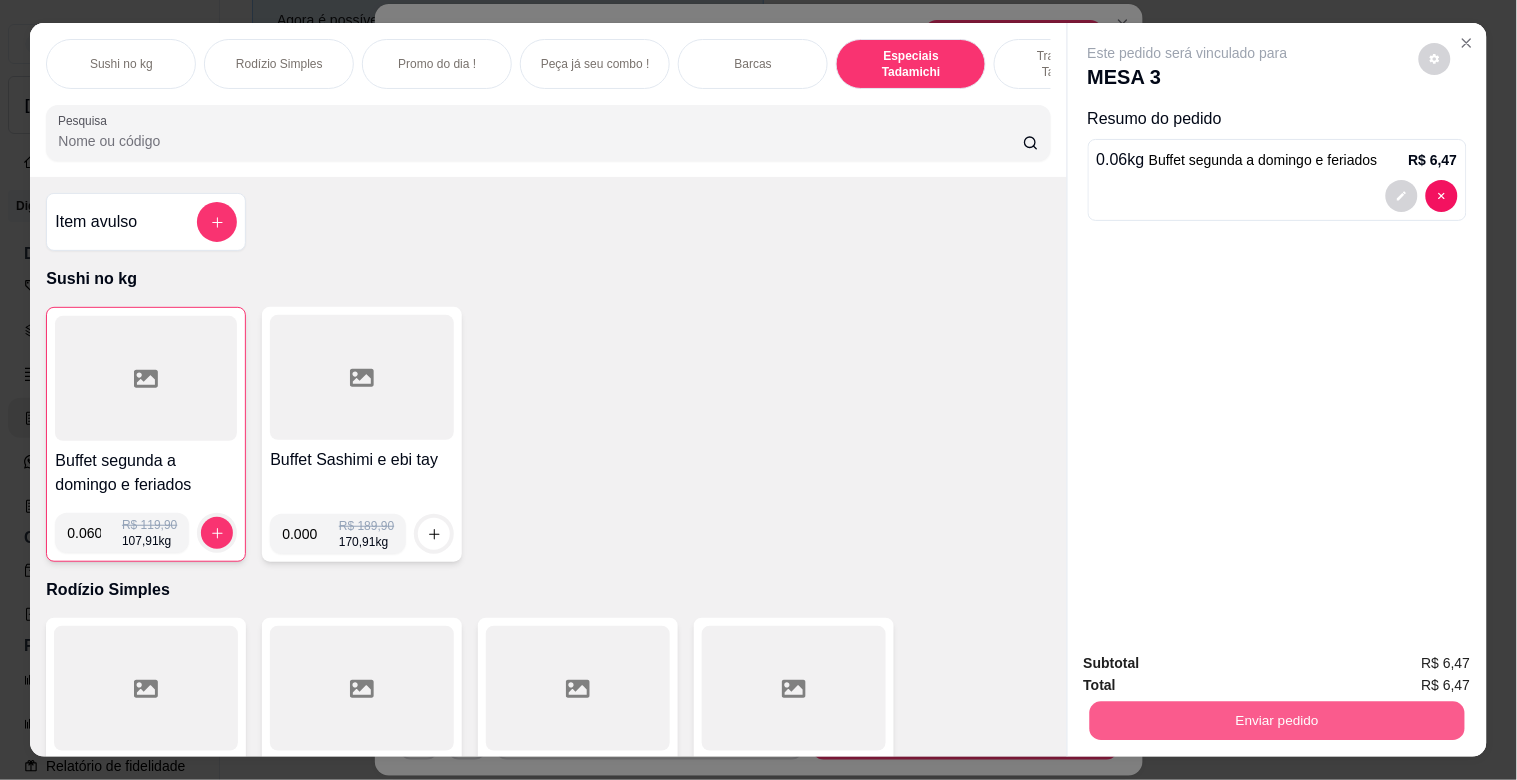 click on "Enviar pedido" at bounding box center (1276, 720) 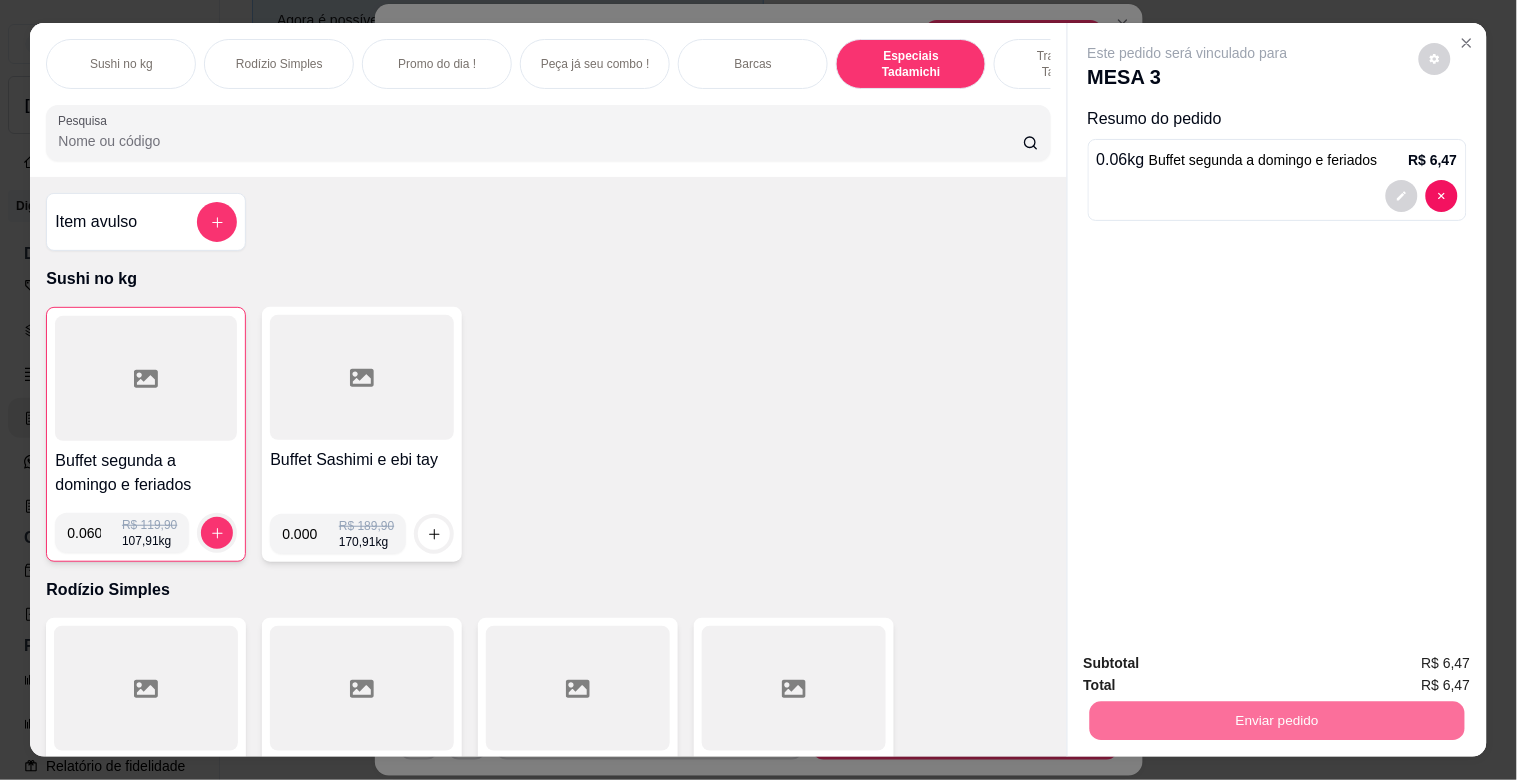 click on "Não registrar e enviar pedido" at bounding box center (1211, 663) 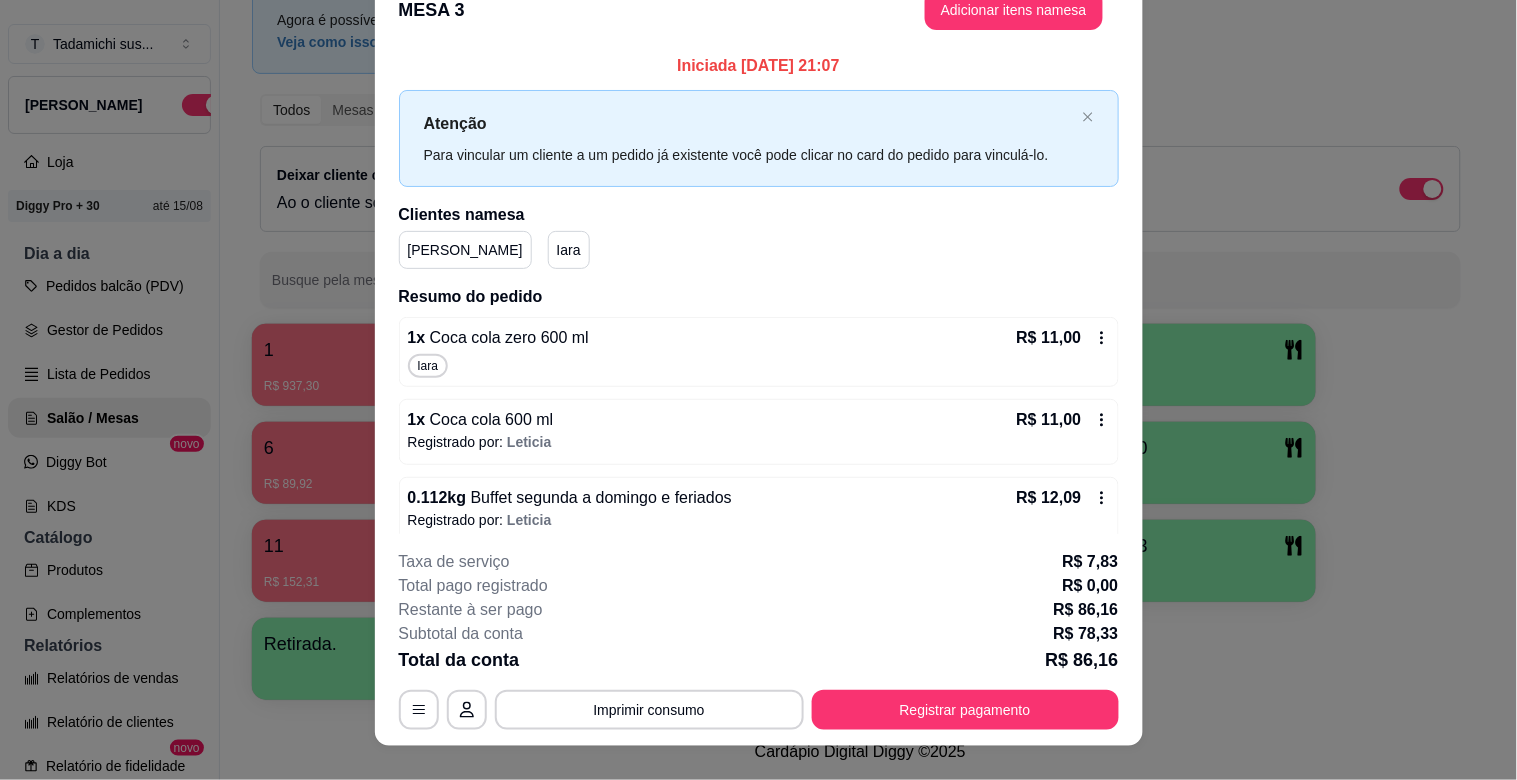 scroll, scrollTop: 0, scrollLeft: 0, axis: both 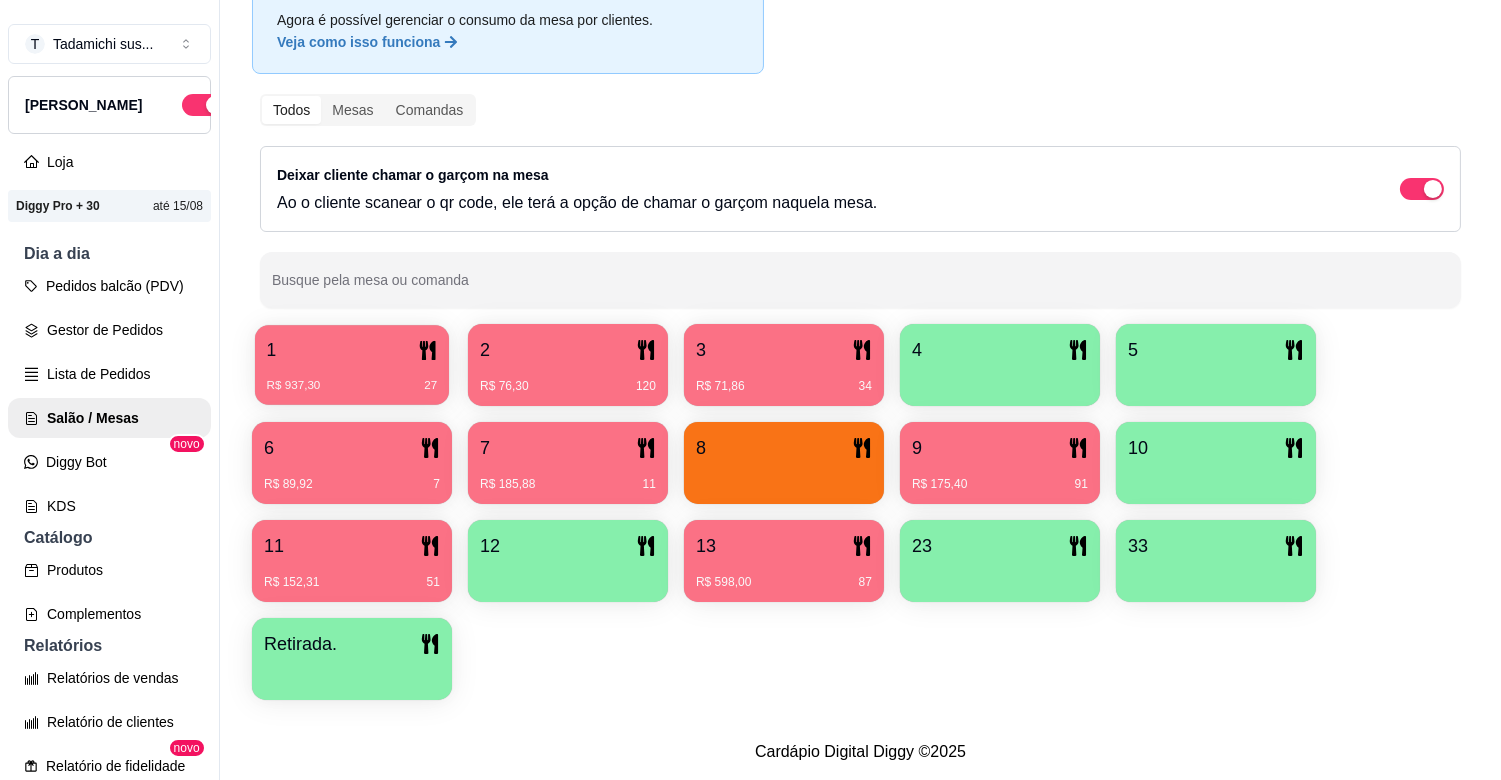 click on "1 R$ 937,30 27" at bounding box center (352, 365) 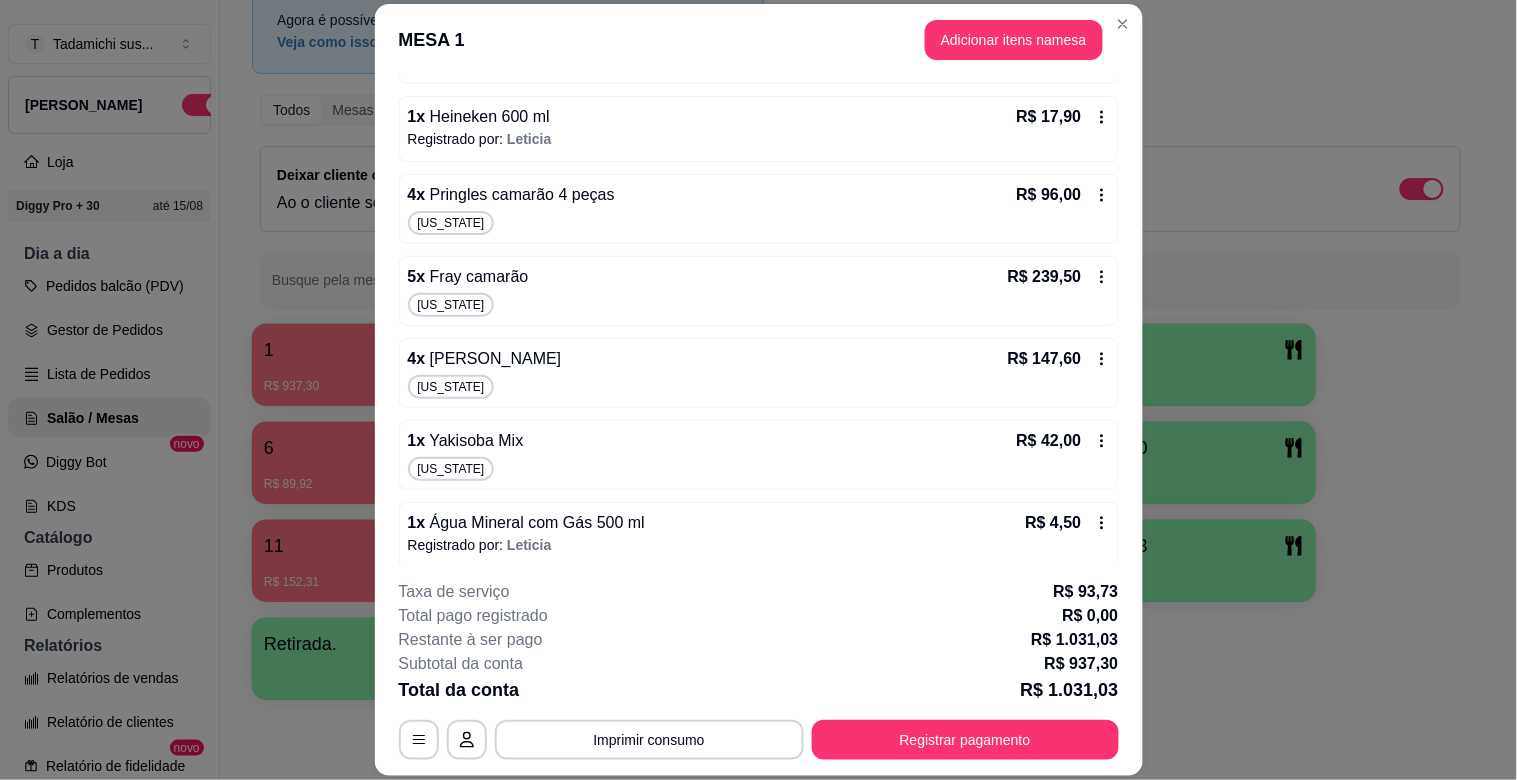 scroll, scrollTop: 420, scrollLeft: 0, axis: vertical 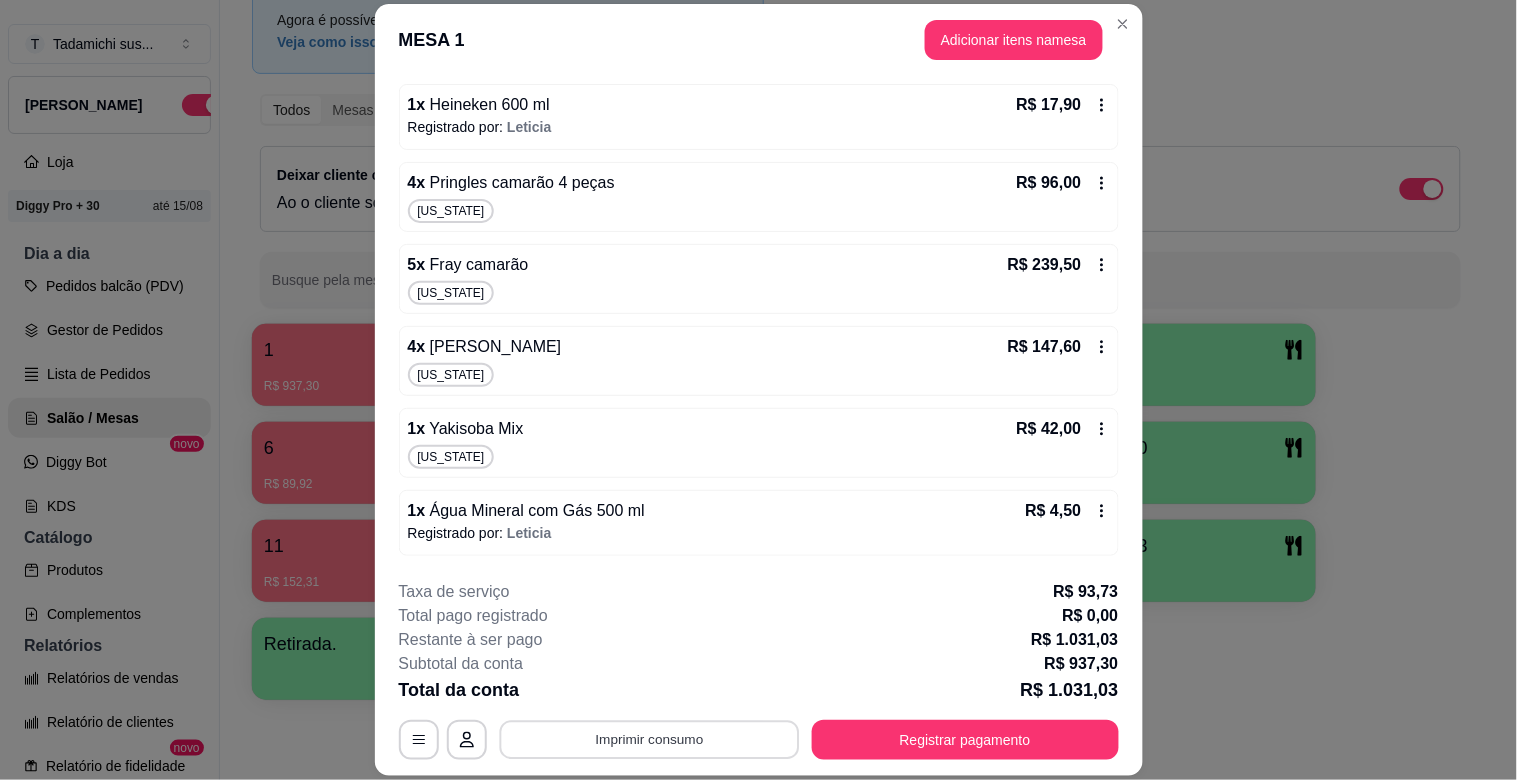 click on "Imprimir consumo" at bounding box center [649, 740] 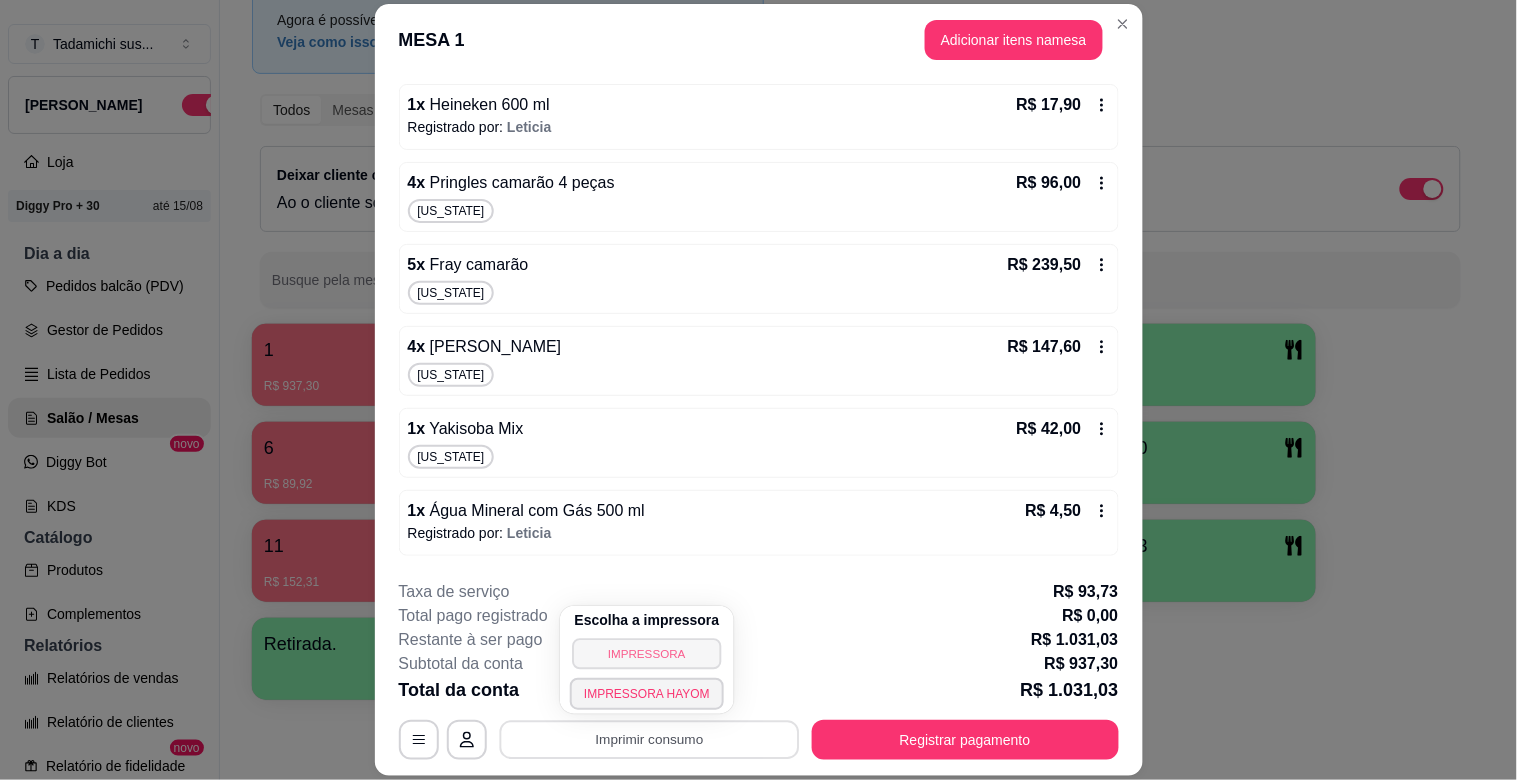 click on "IMPRESSORA" at bounding box center (646, 653) 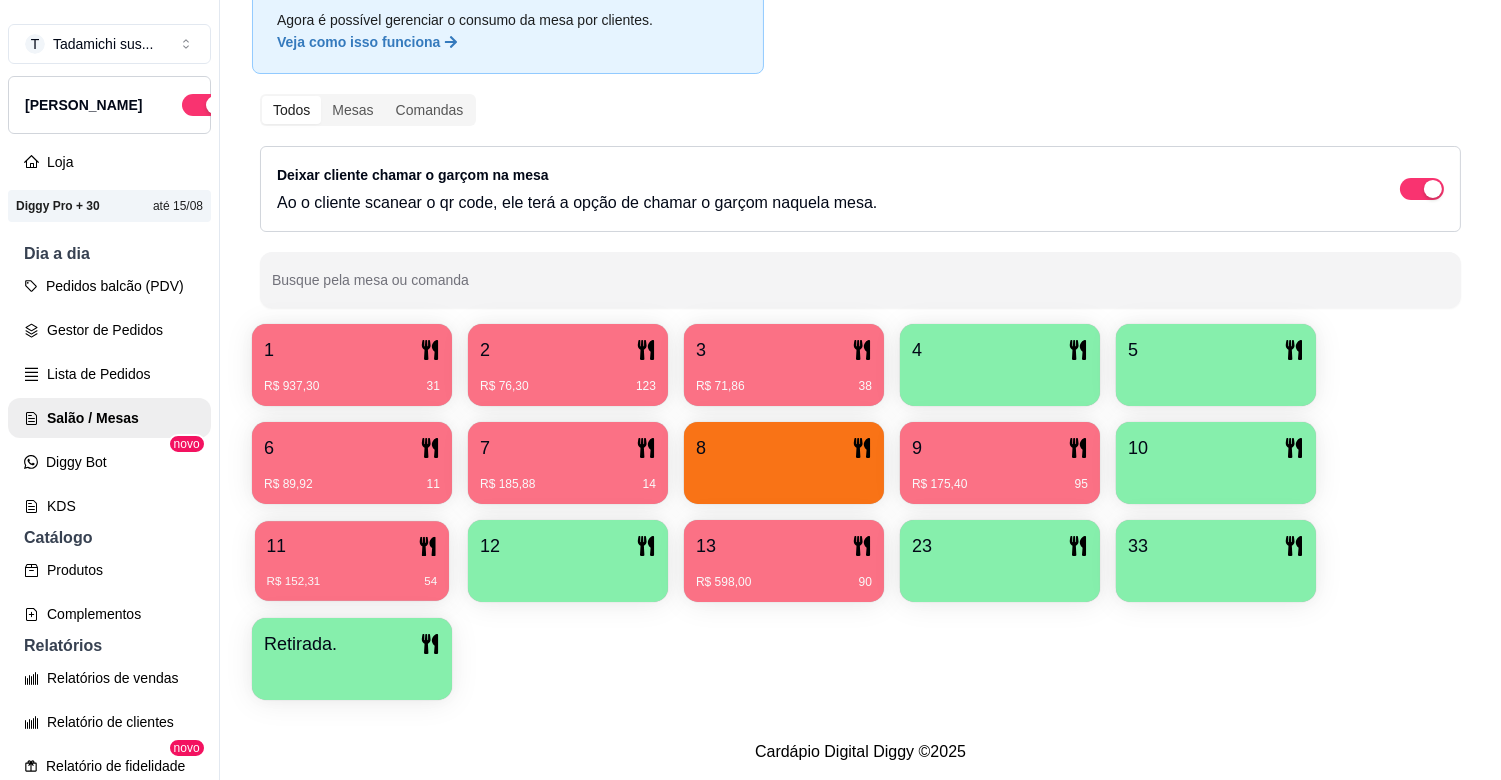 click on "11" at bounding box center (352, 546) 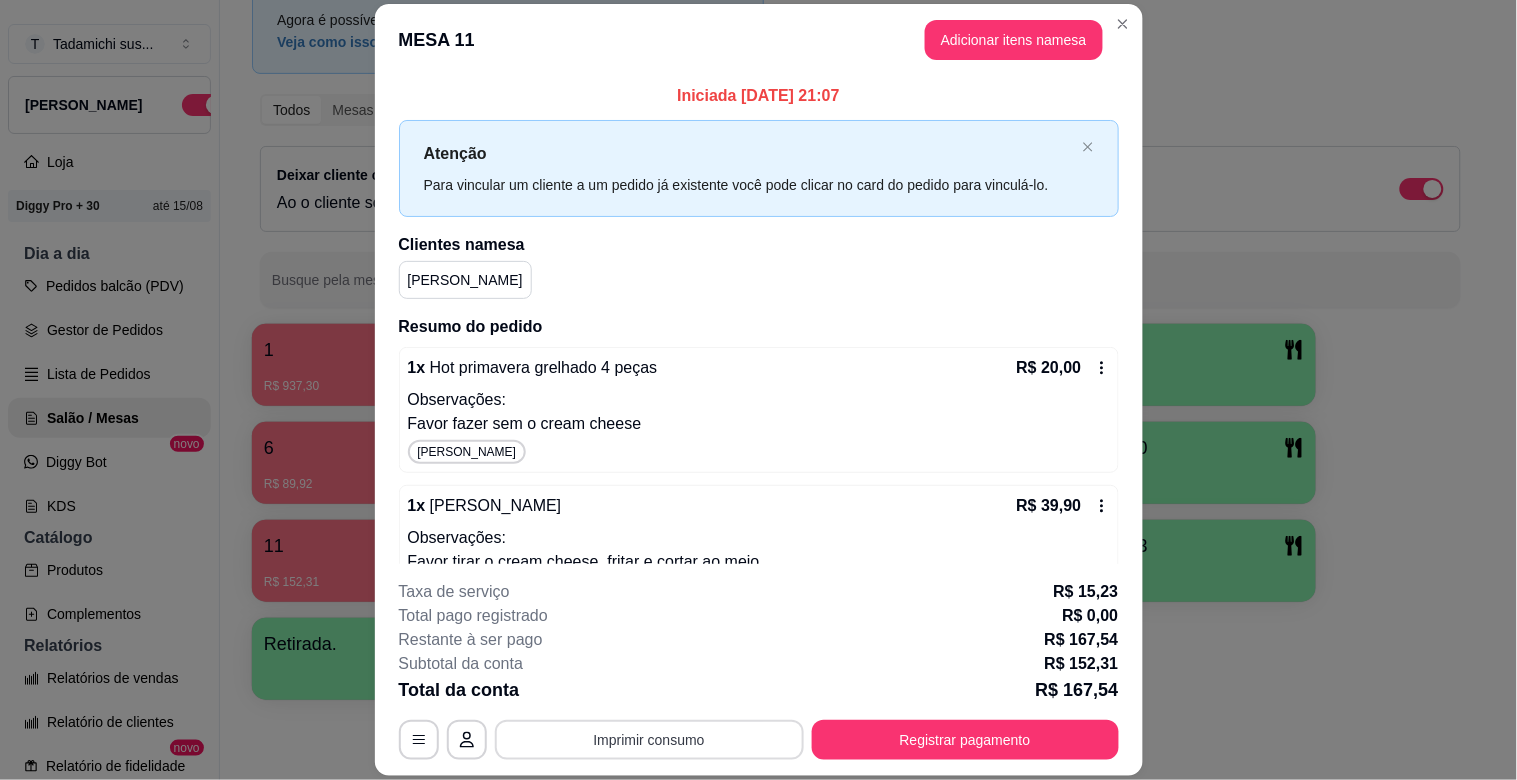 click on "Imprimir consumo" at bounding box center [649, 740] 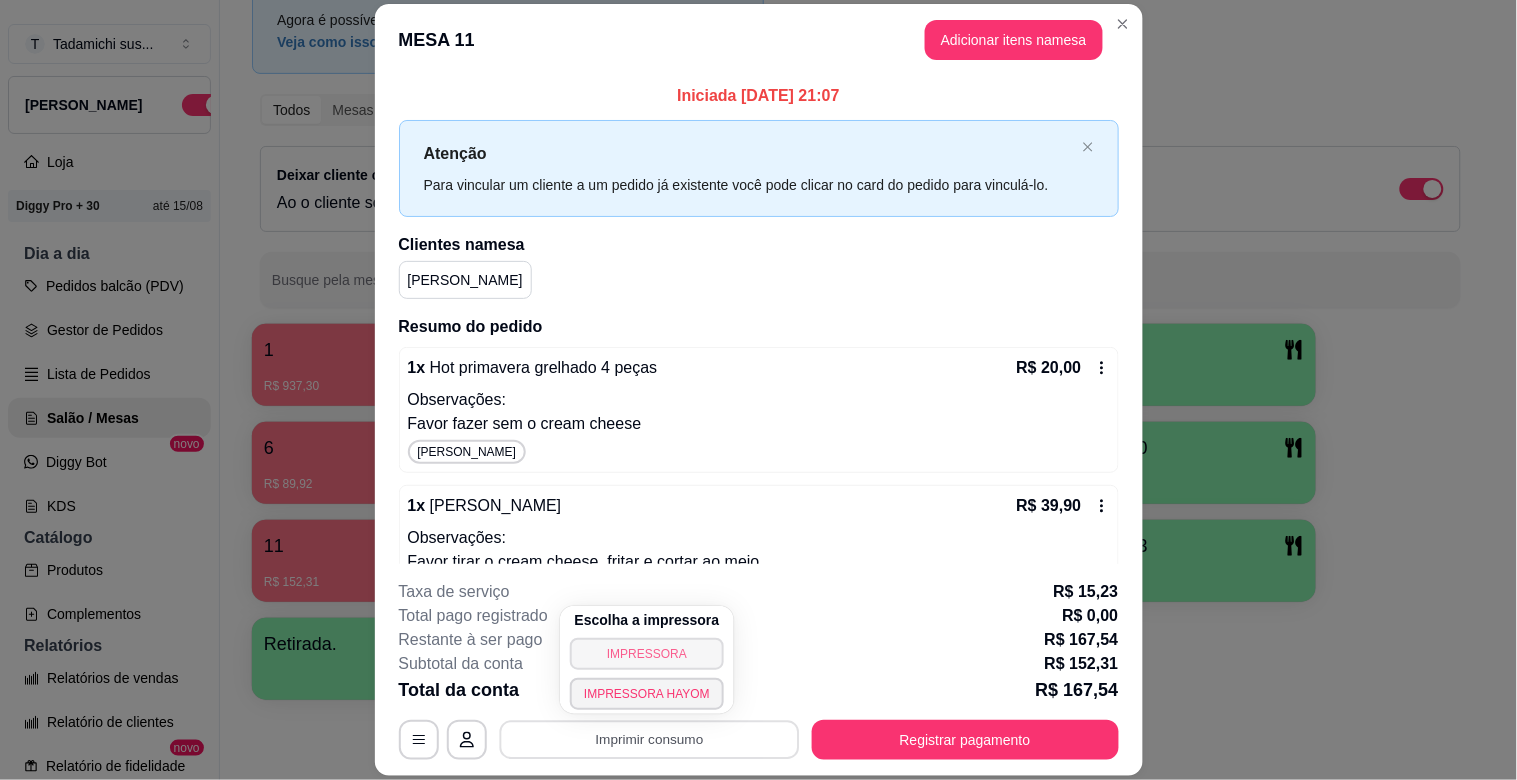 click on "IMPRESSORA" at bounding box center [647, 654] 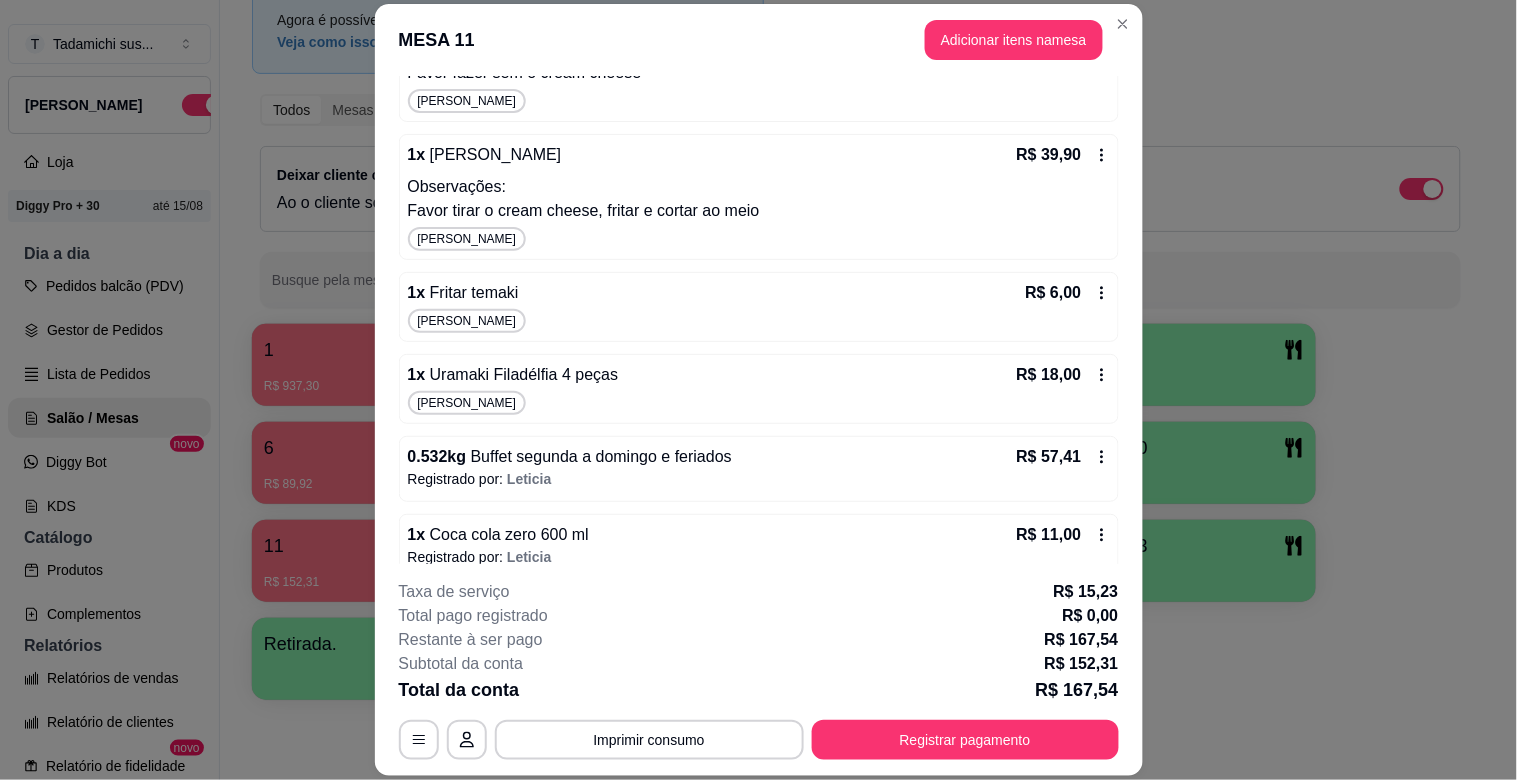 scroll, scrollTop: 375, scrollLeft: 0, axis: vertical 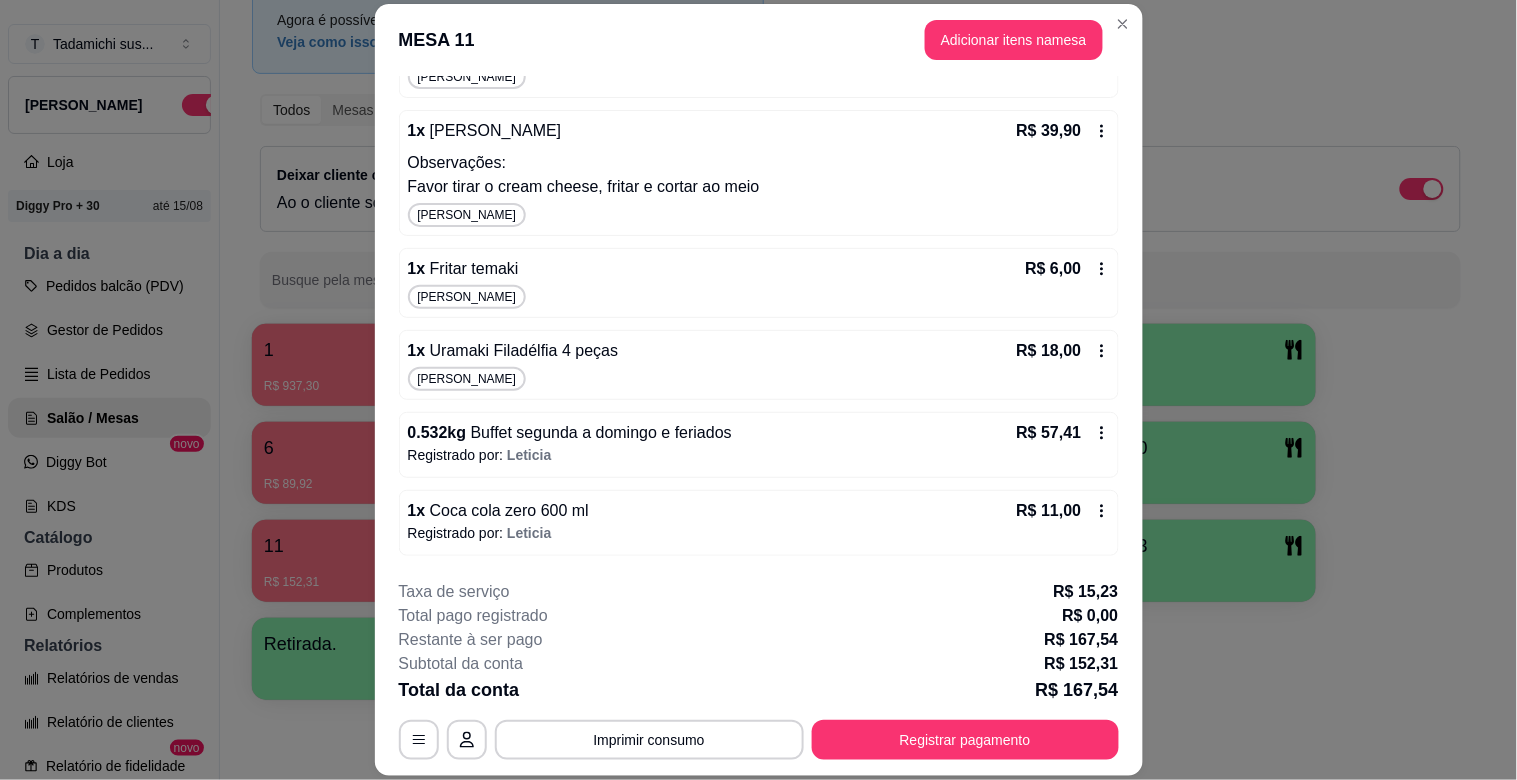 click 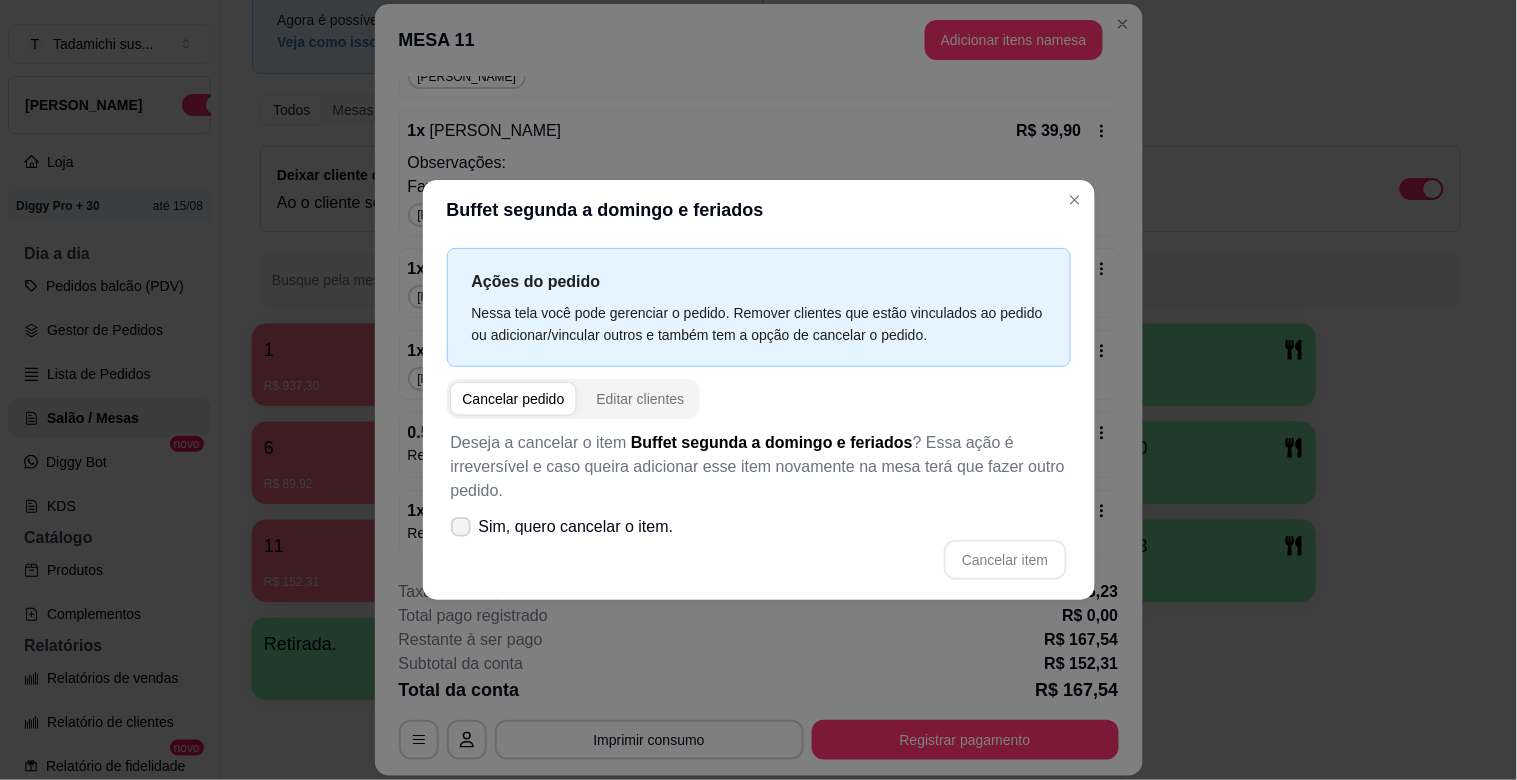 click 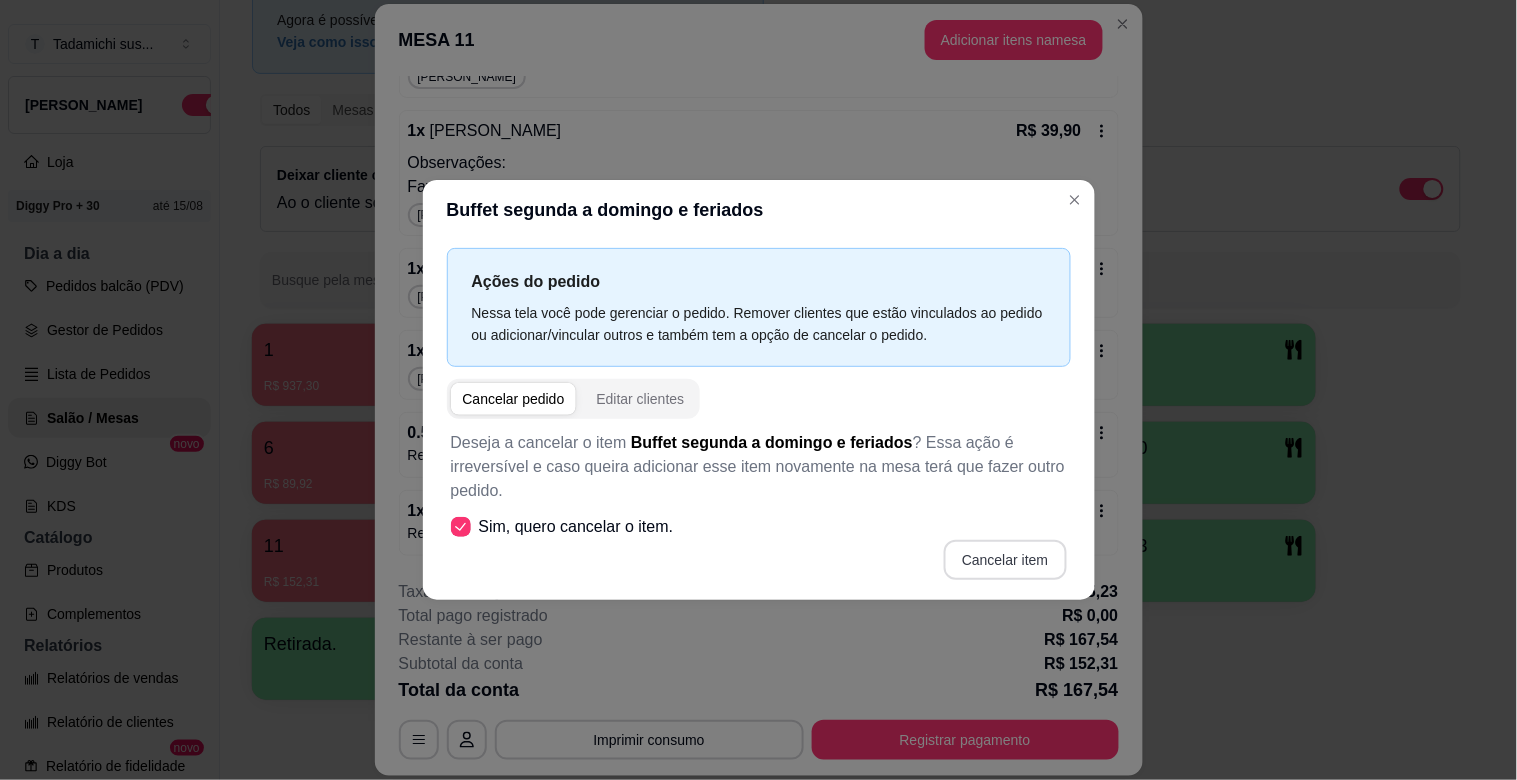 click on "Cancelar item" at bounding box center [1005, 560] 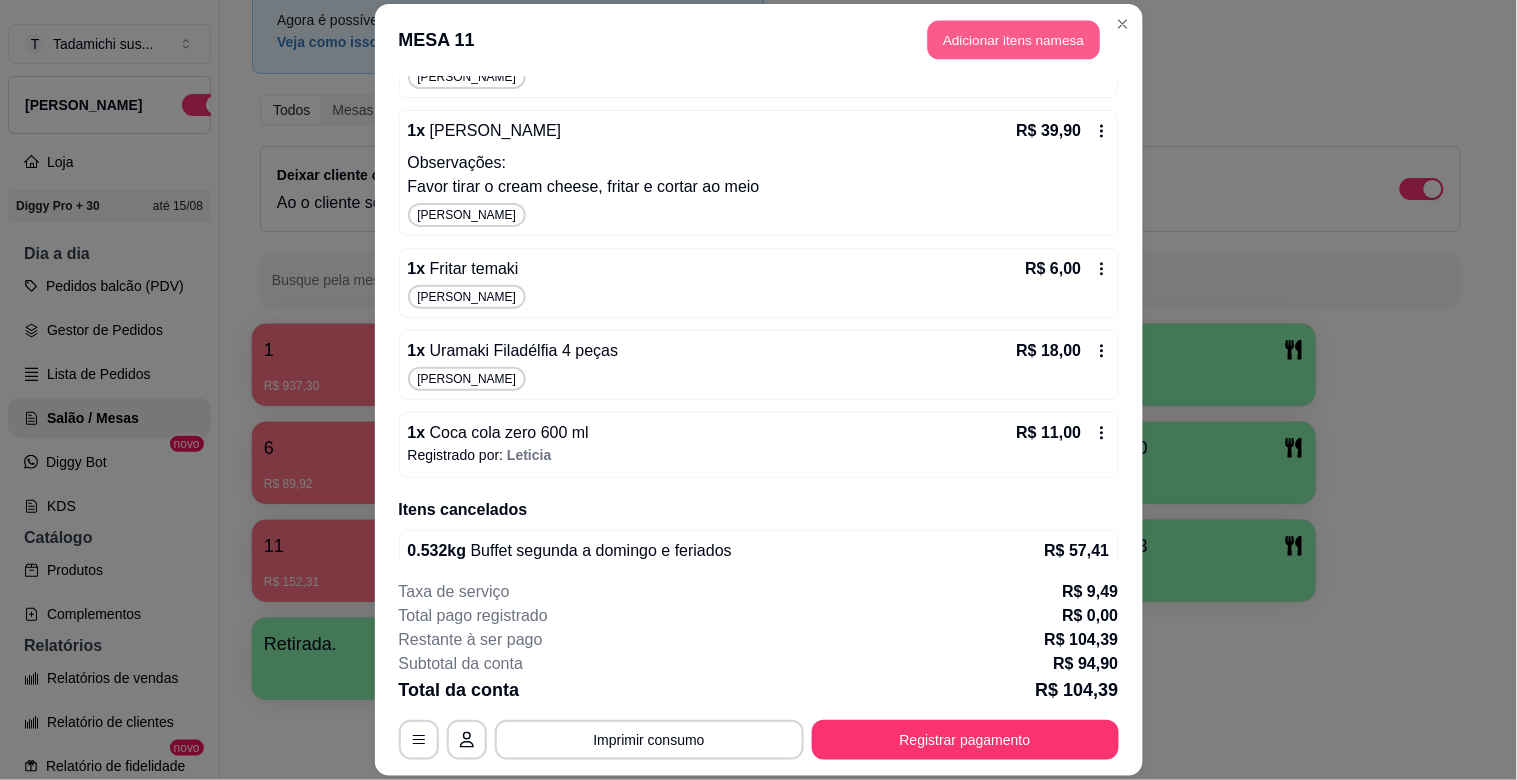 click on "Adicionar itens na  mesa" at bounding box center (1014, 40) 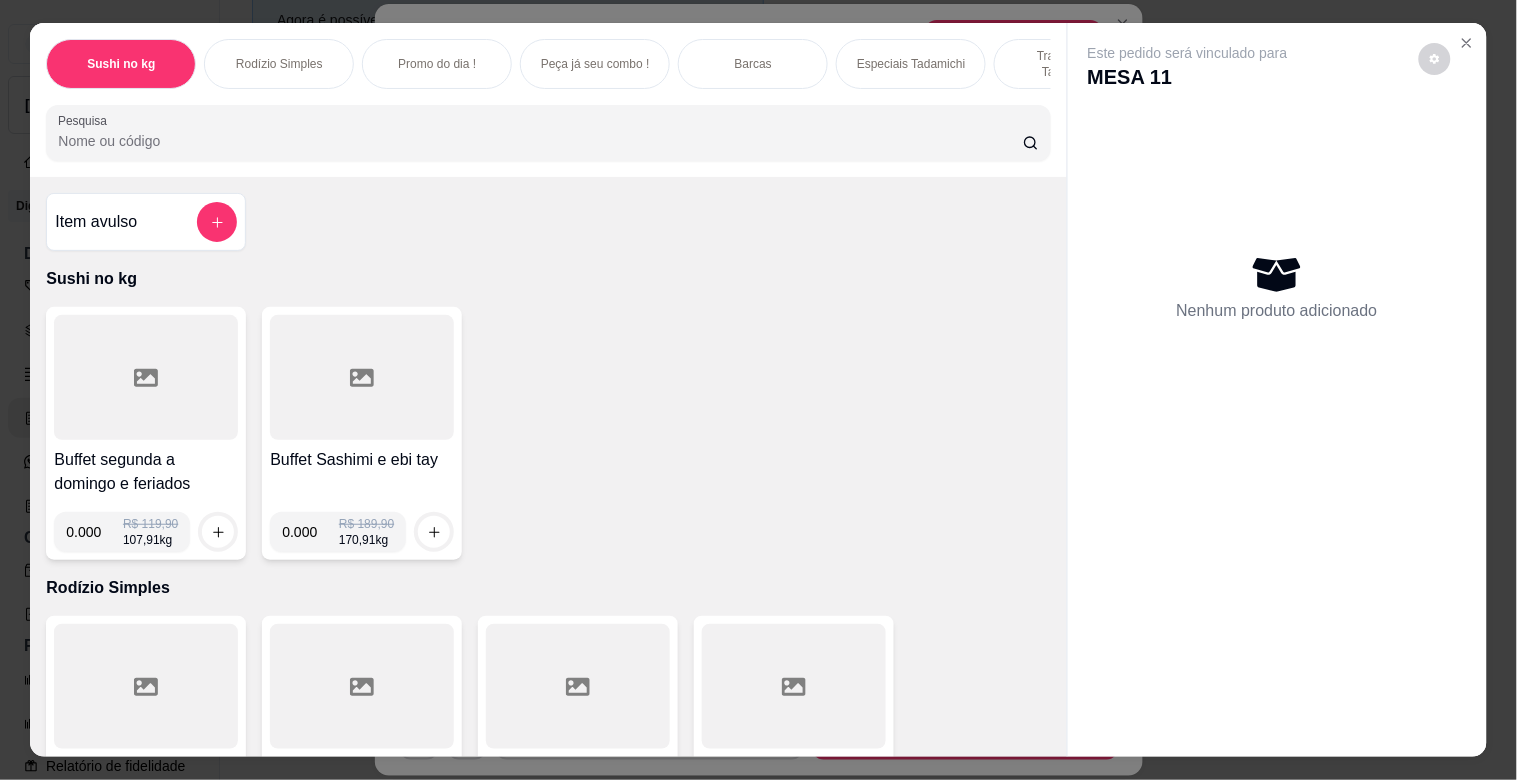 click at bounding box center [146, 377] 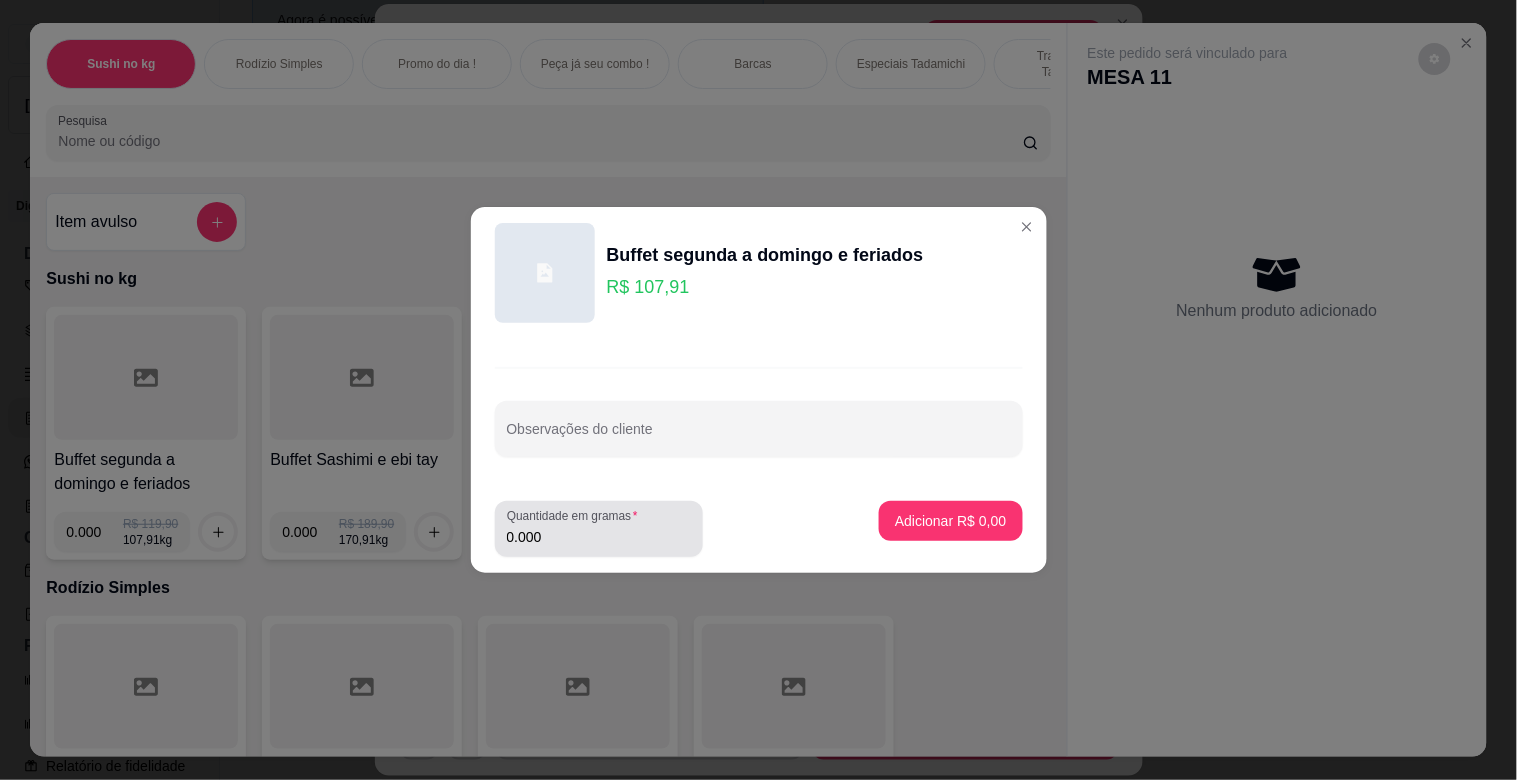 click on "0.000" at bounding box center [599, 537] 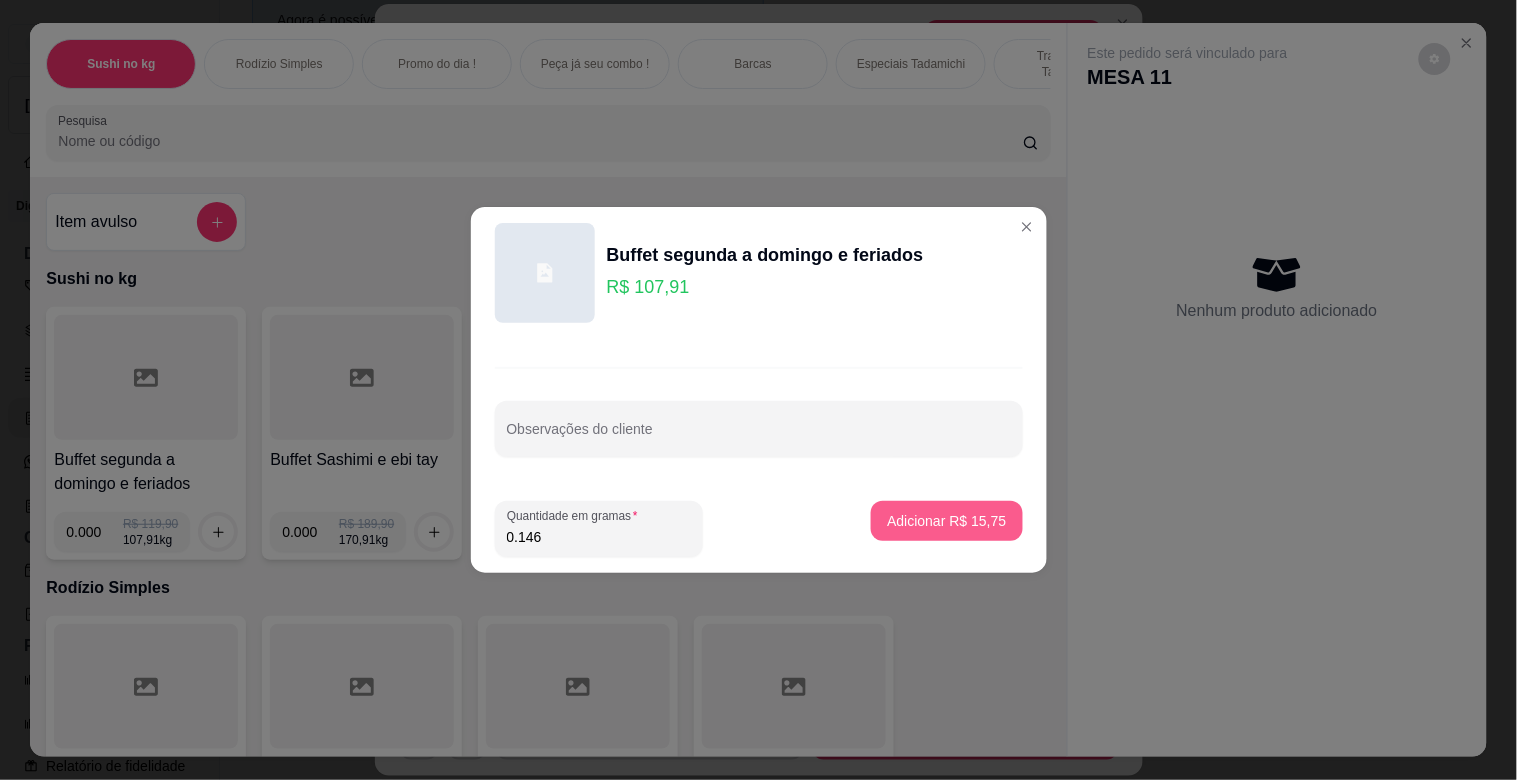 type on "0.146" 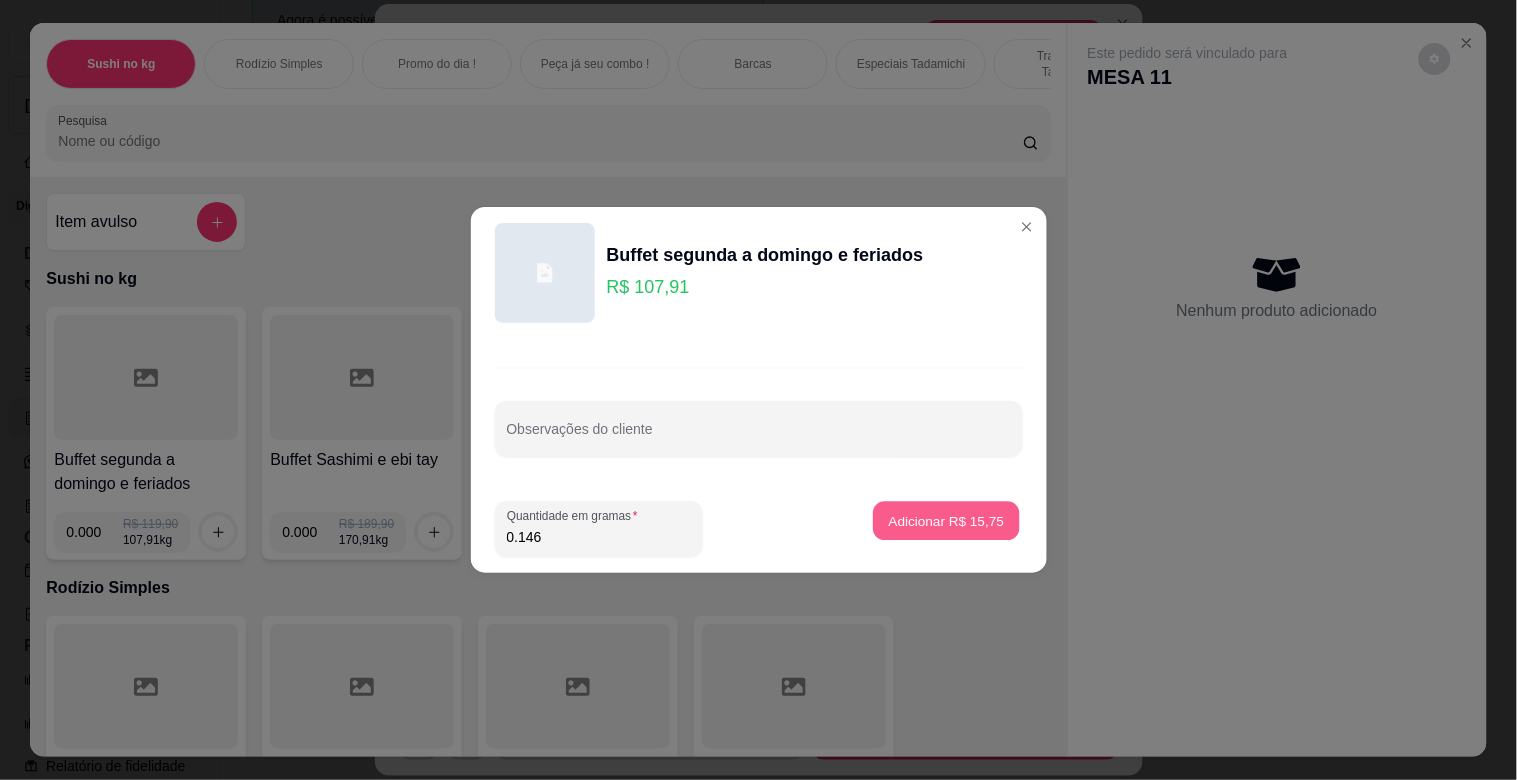 click on "Adicionar   R$ 15,75" at bounding box center (947, 521) 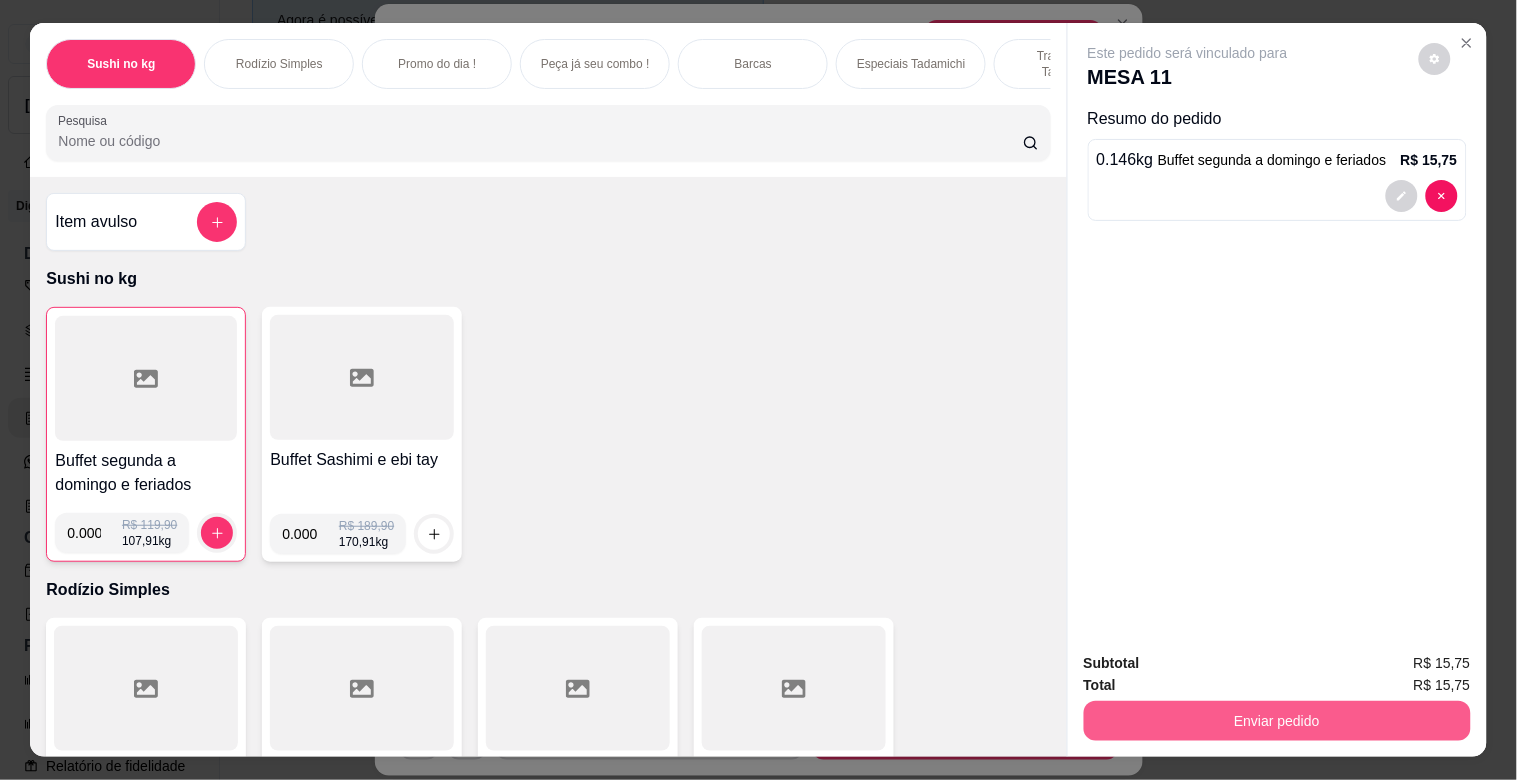 click on "Enviar pedido" at bounding box center (1277, 721) 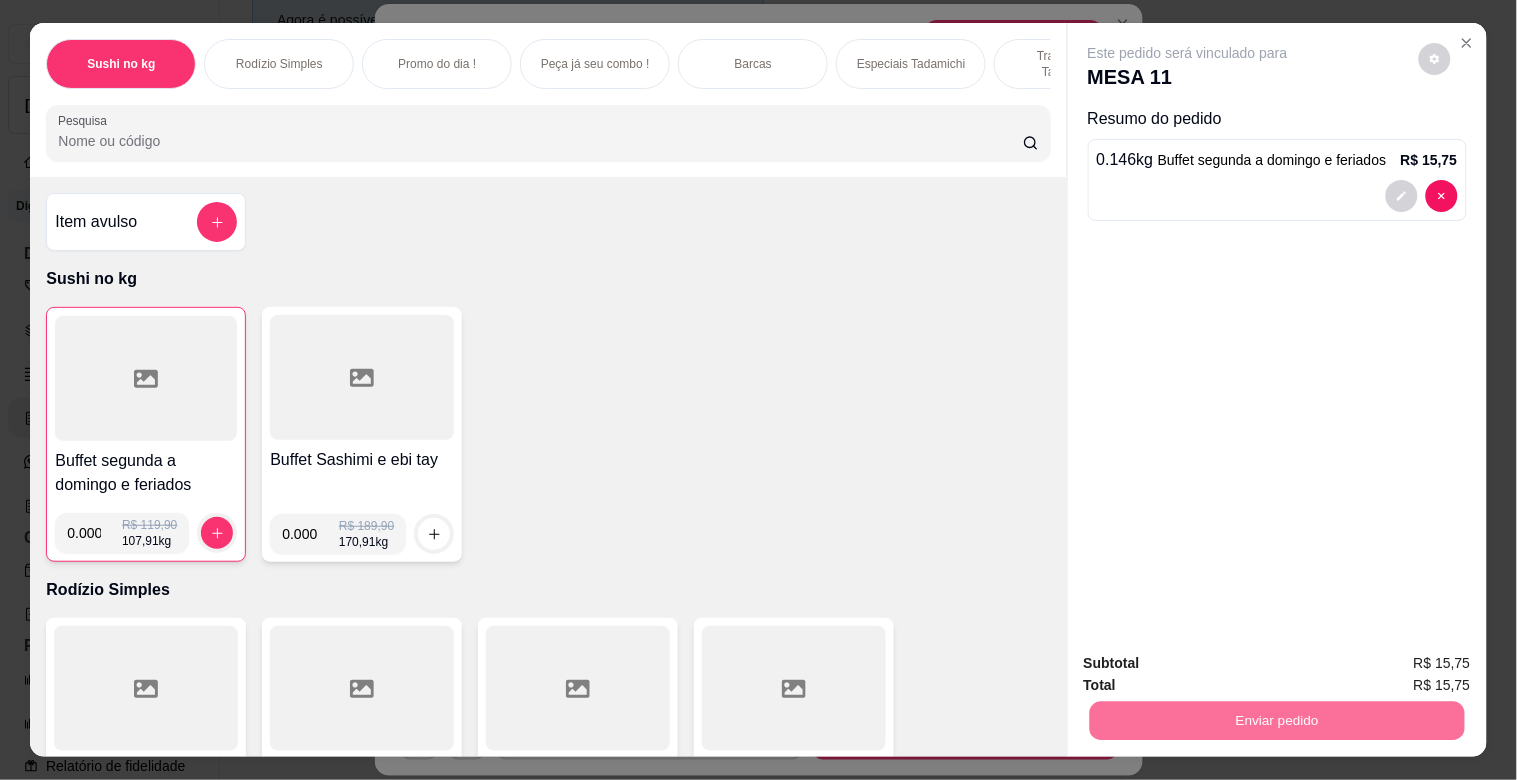 click on "Não registrar e enviar pedido" at bounding box center (1211, 663) 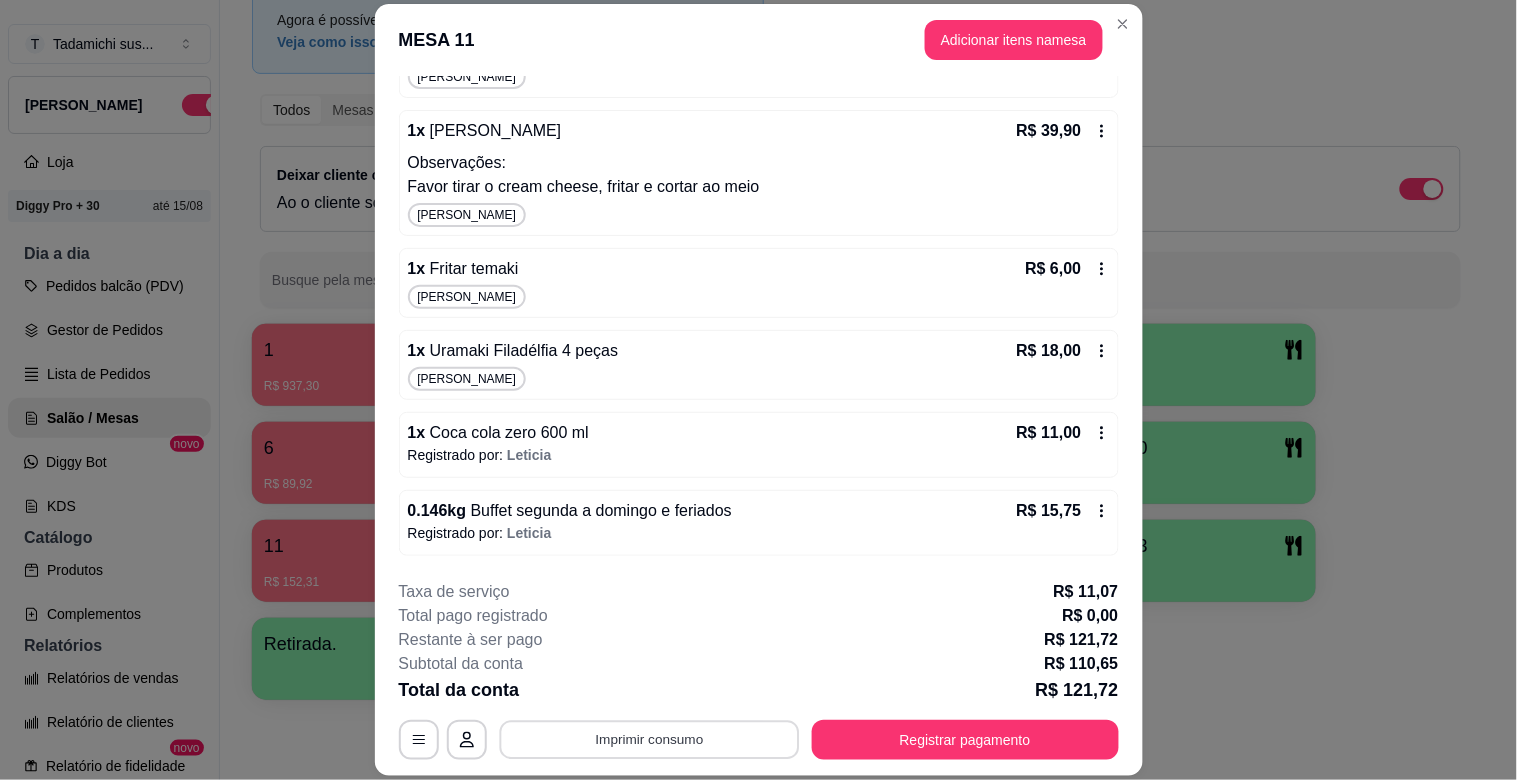 click on "Imprimir consumo" at bounding box center [649, 740] 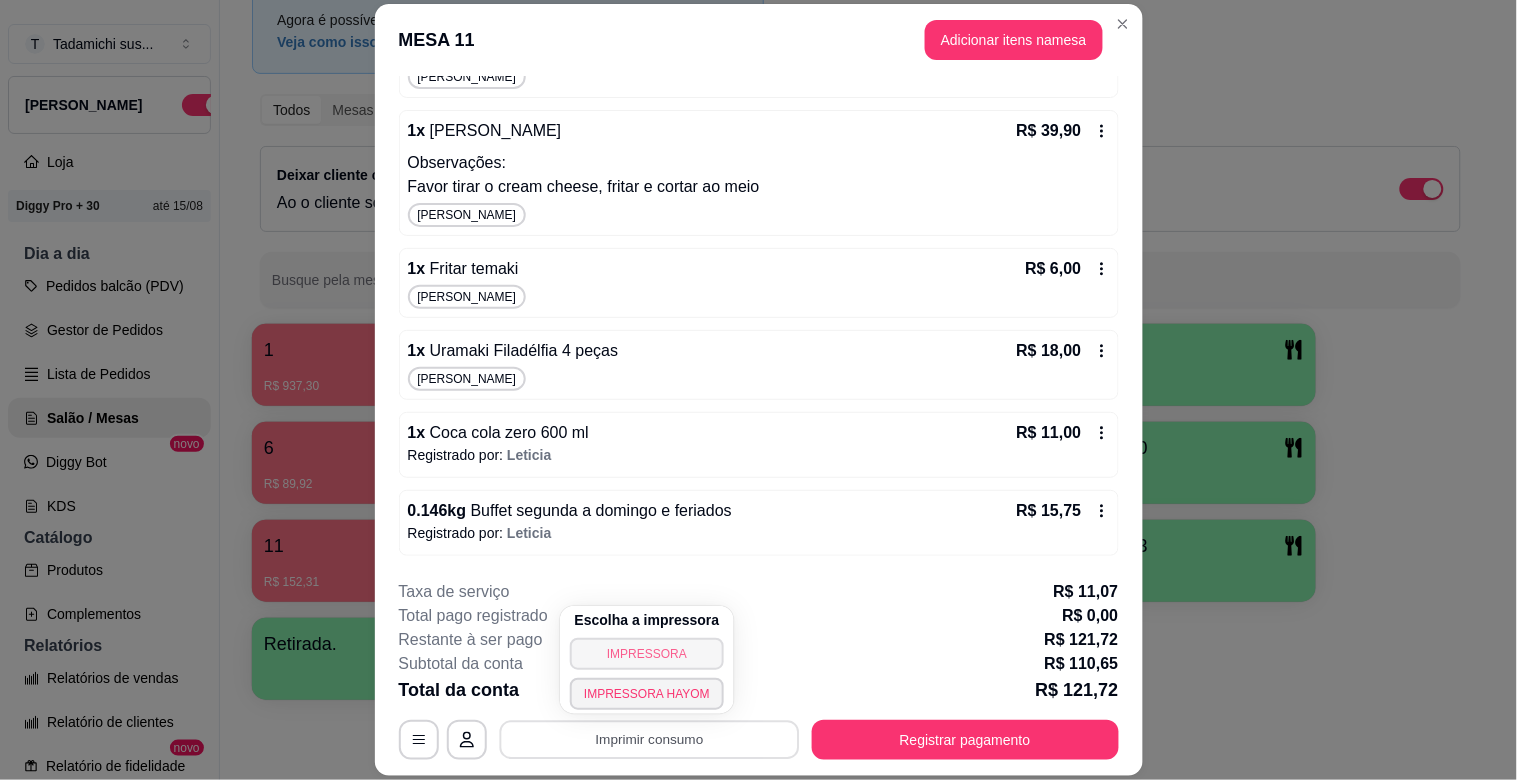 click on "IMPRESSORA" at bounding box center (647, 654) 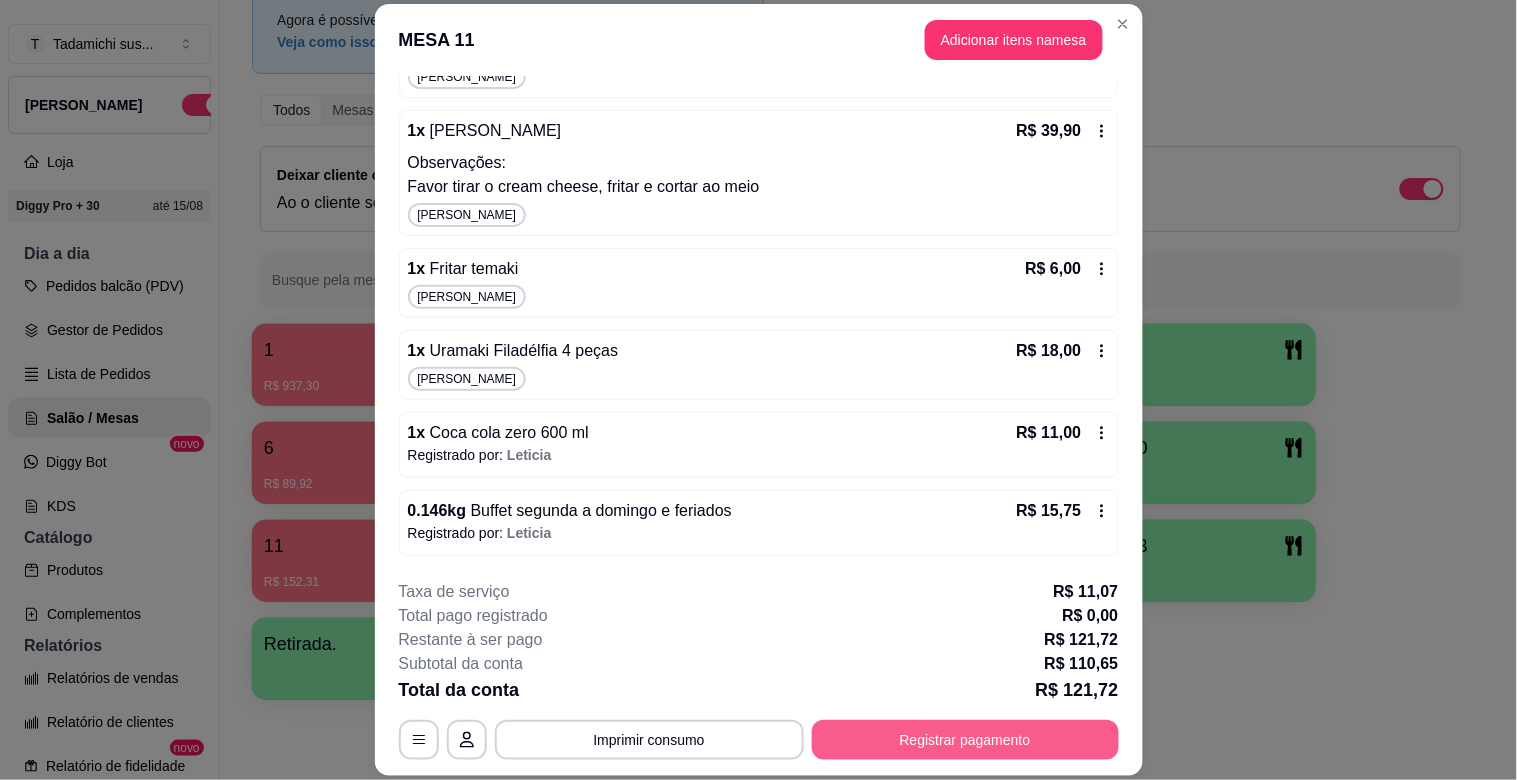 click on "Registrar pagamento" at bounding box center [965, 740] 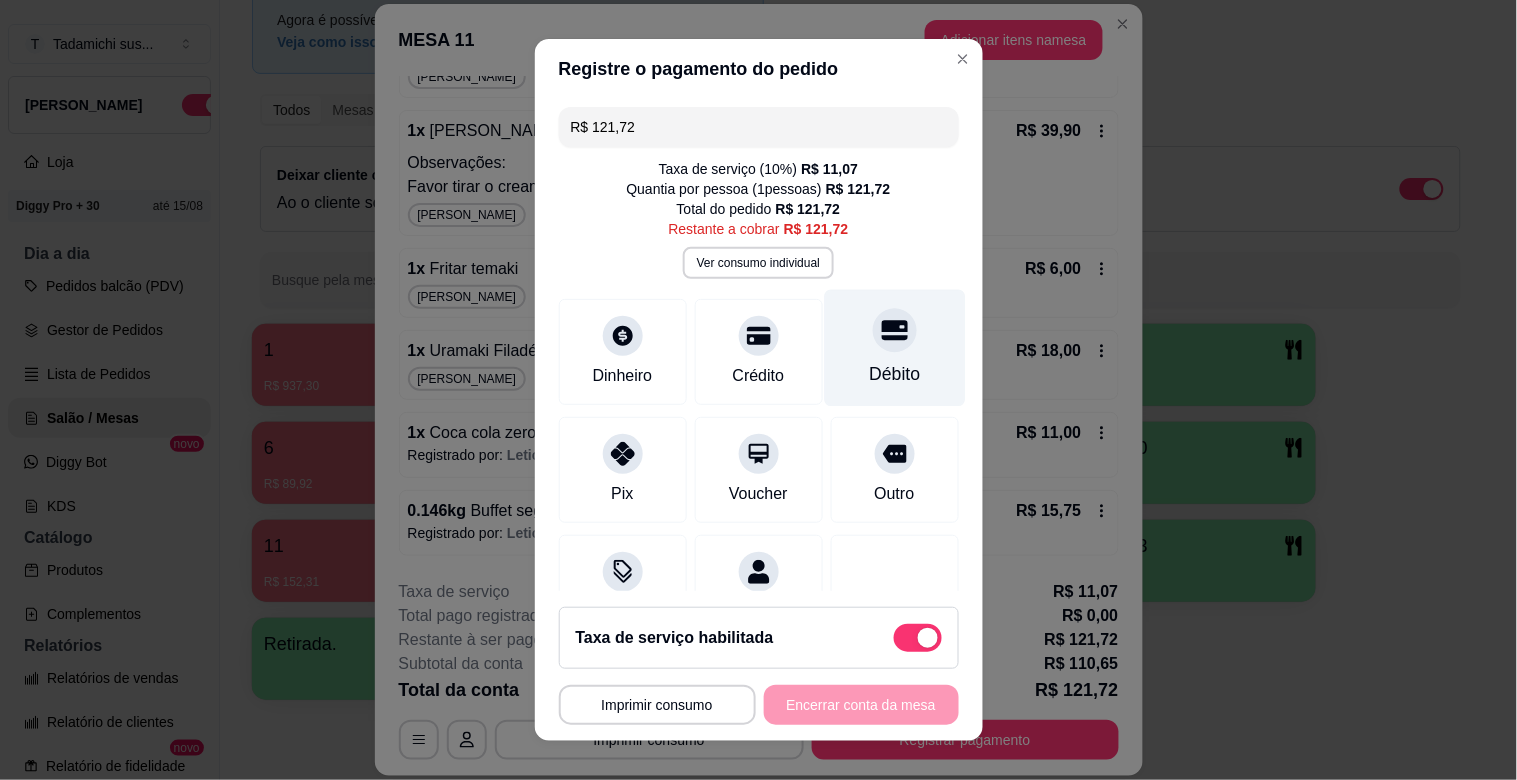 click 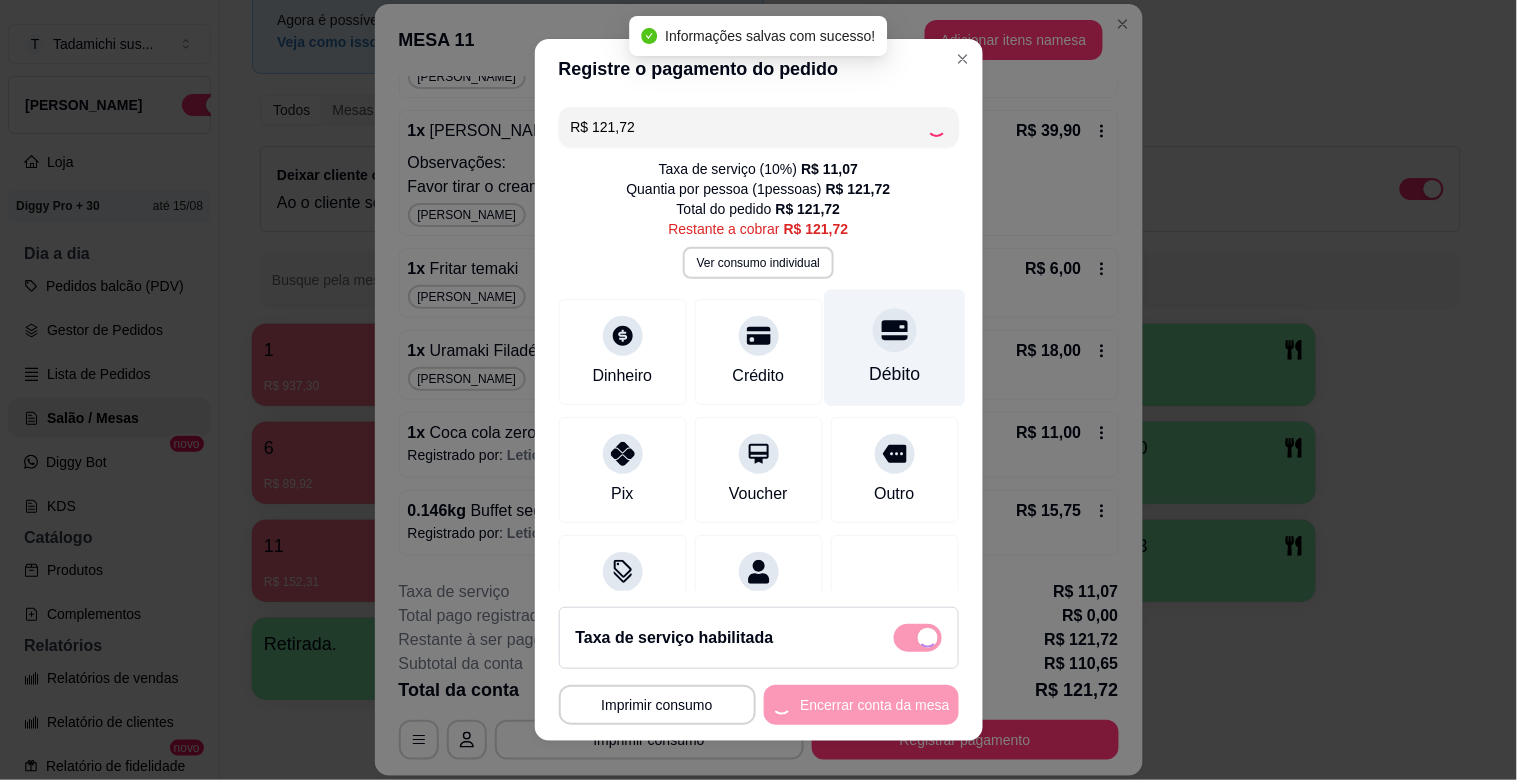 type on "R$ 0,00" 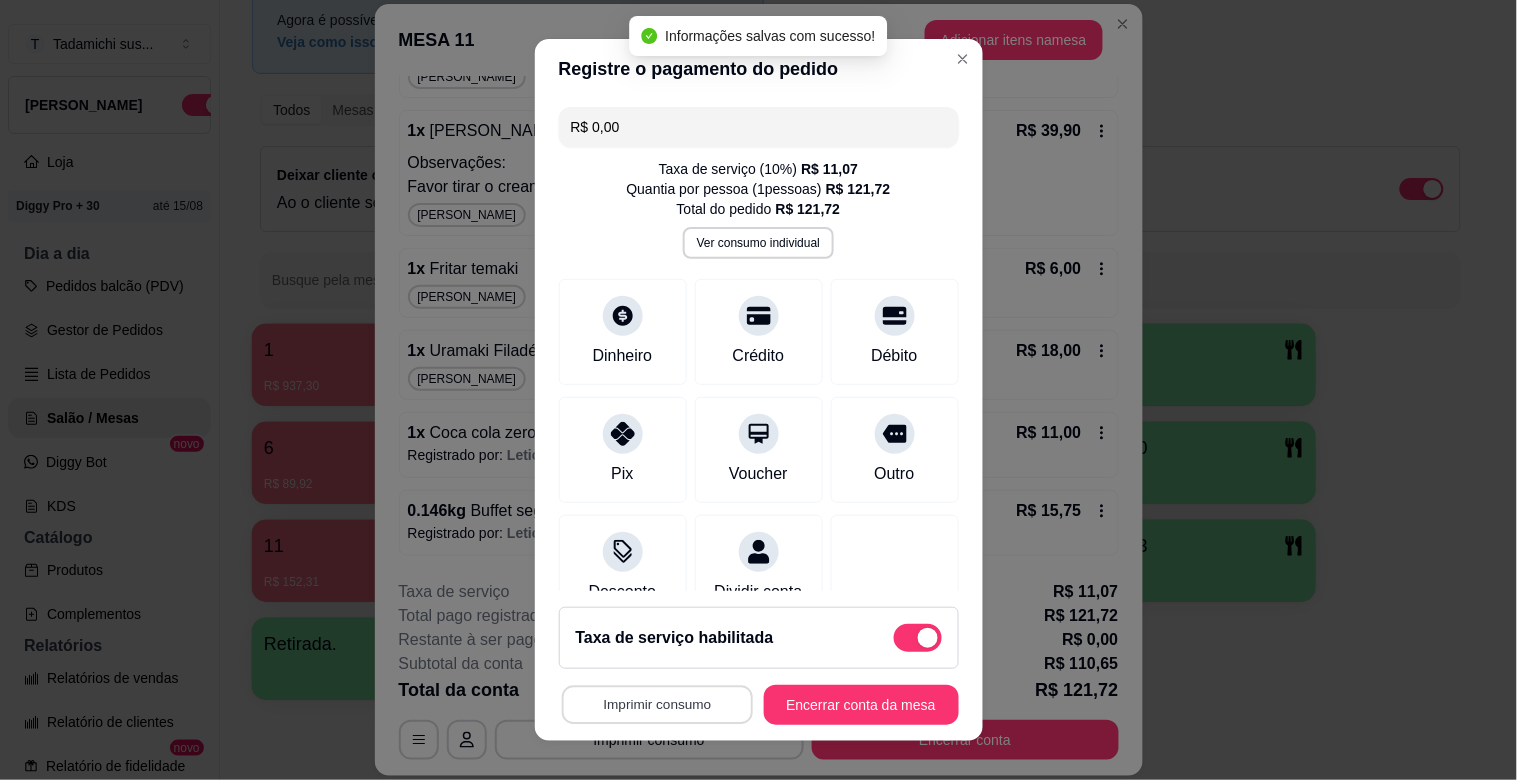 click on "Imprimir consumo" at bounding box center [656, 705] 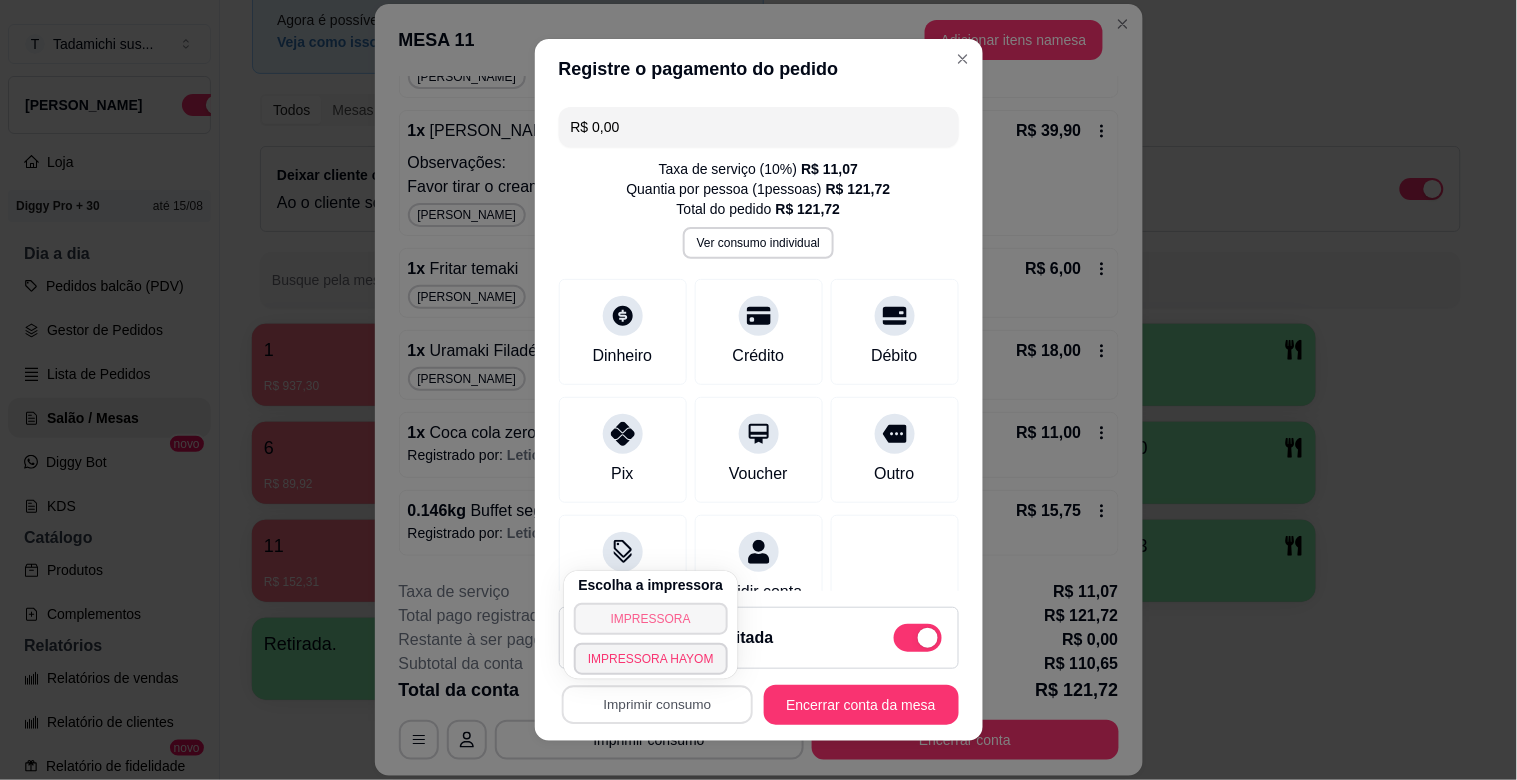 click on "IMPRESSORA" at bounding box center (651, 619) 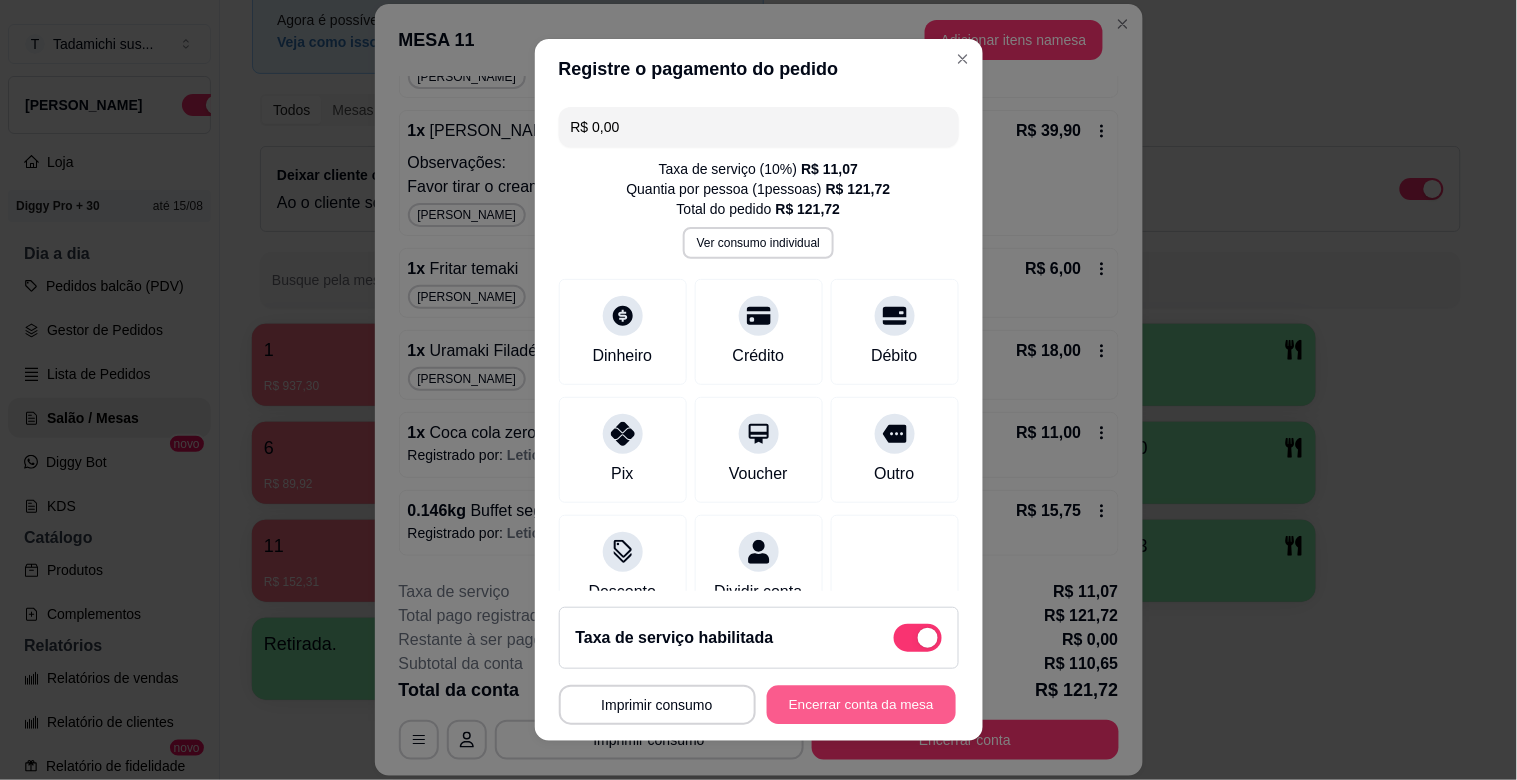 click on "Encerrar conta da mesa" at bounding box center (861, 705) 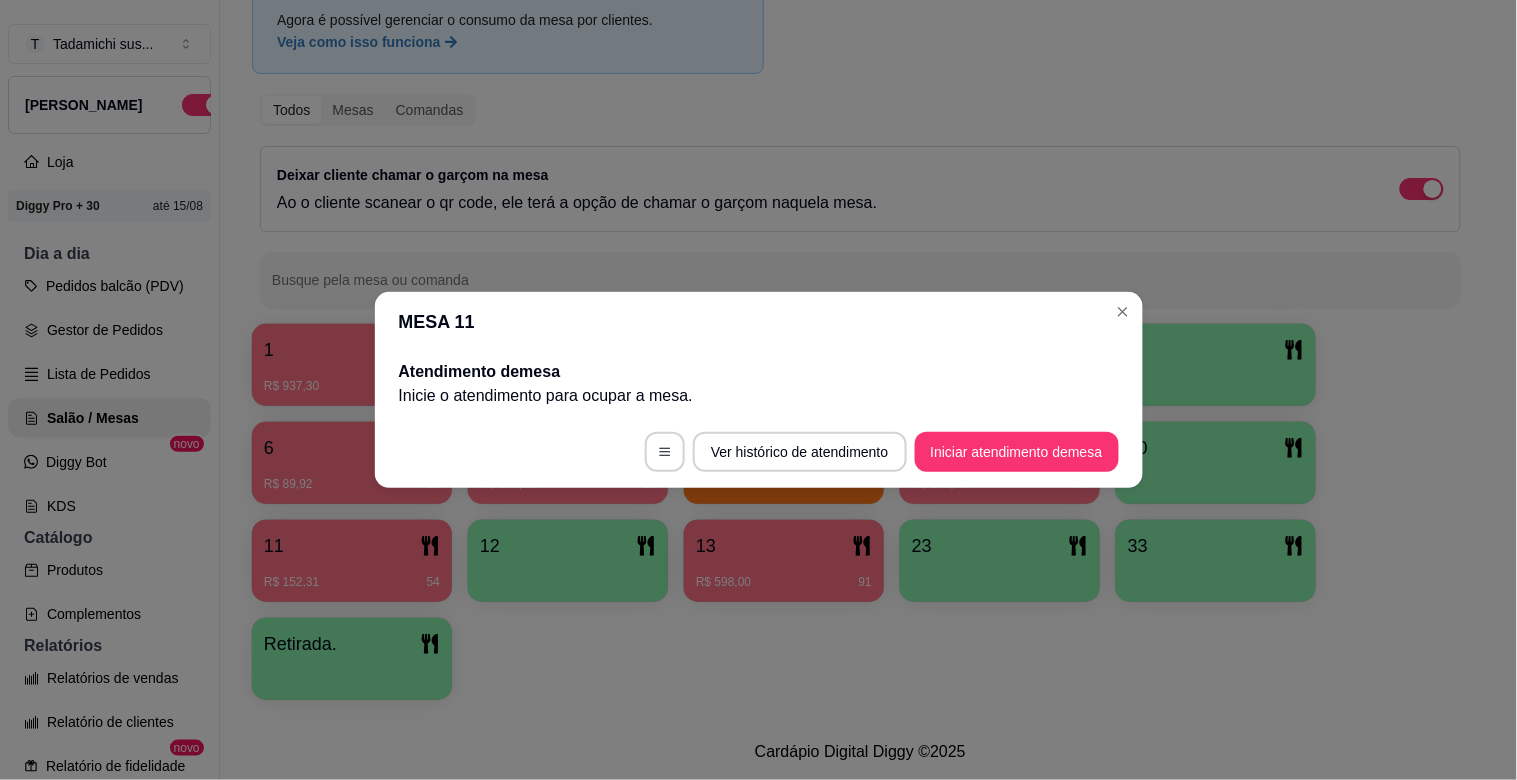 scroll, scrollTop: 0, scrollLeft: 0, axis: both 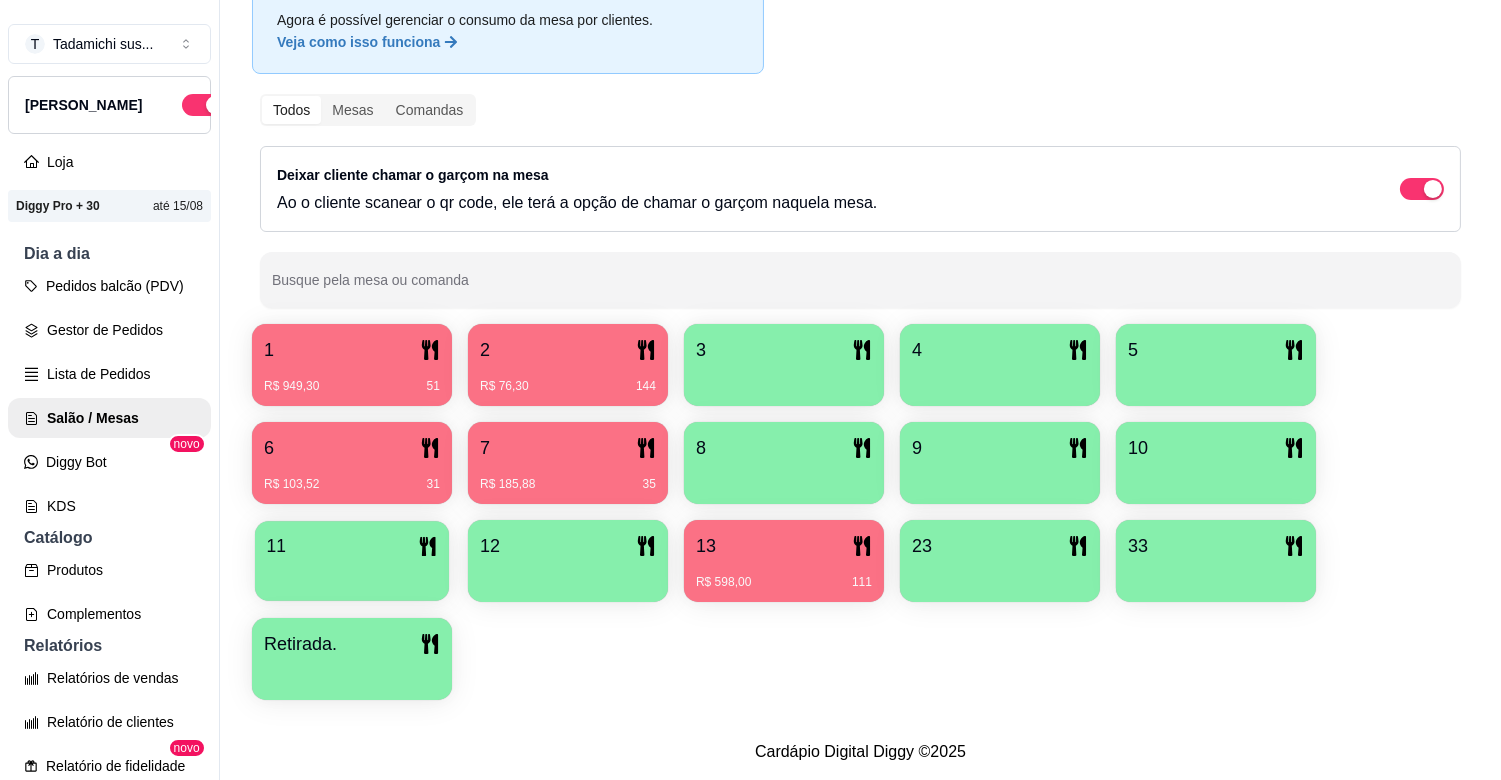 click on "11" at bounding box center [352, 546] 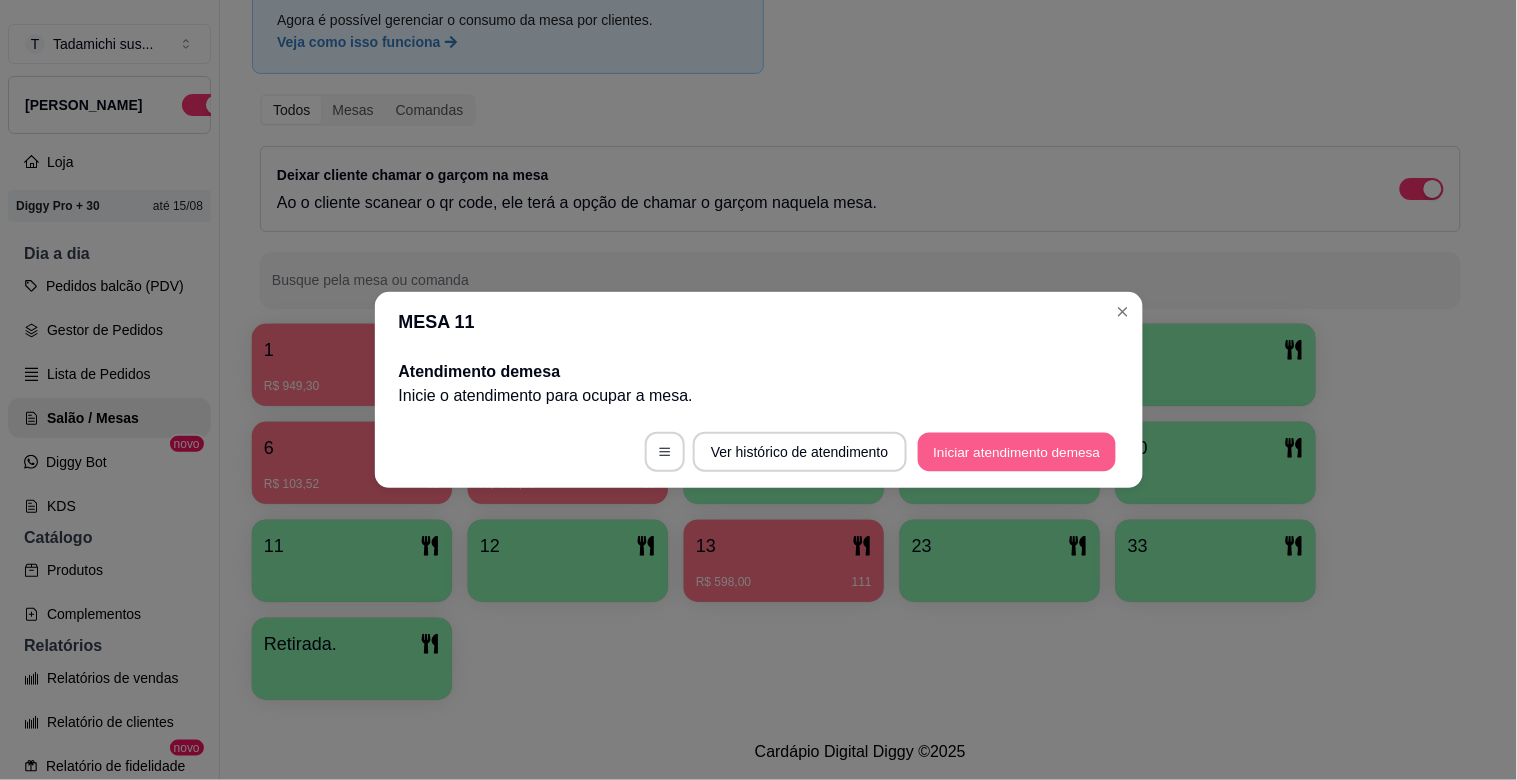 click on "Iniciar atendimento de  mesa" at bounding box center (1017, 452) 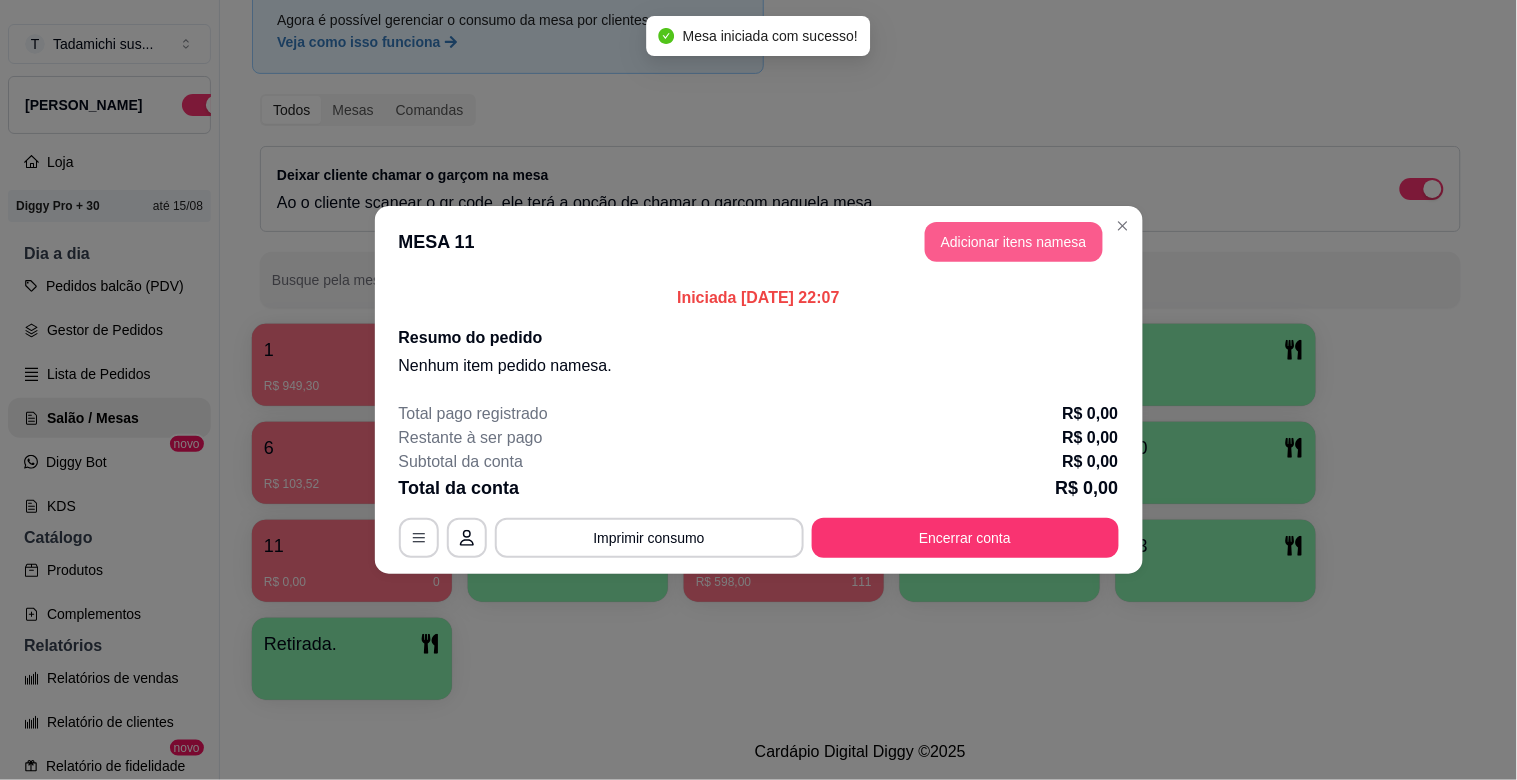 click on "Adicionar itens na  mesa" at bounding box center (1014, 242) 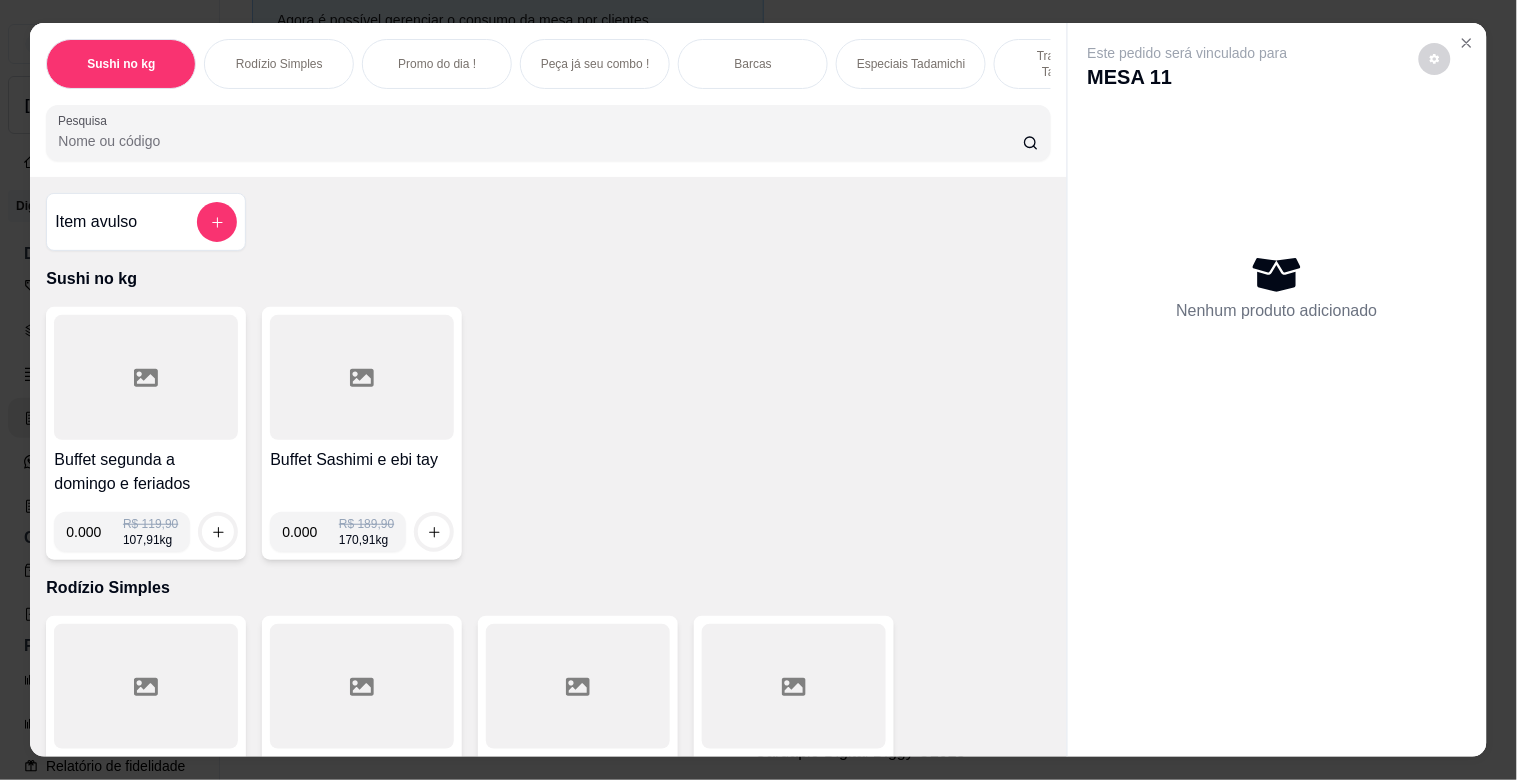 click on "Pesquisa" at bounding box center [540, 141] 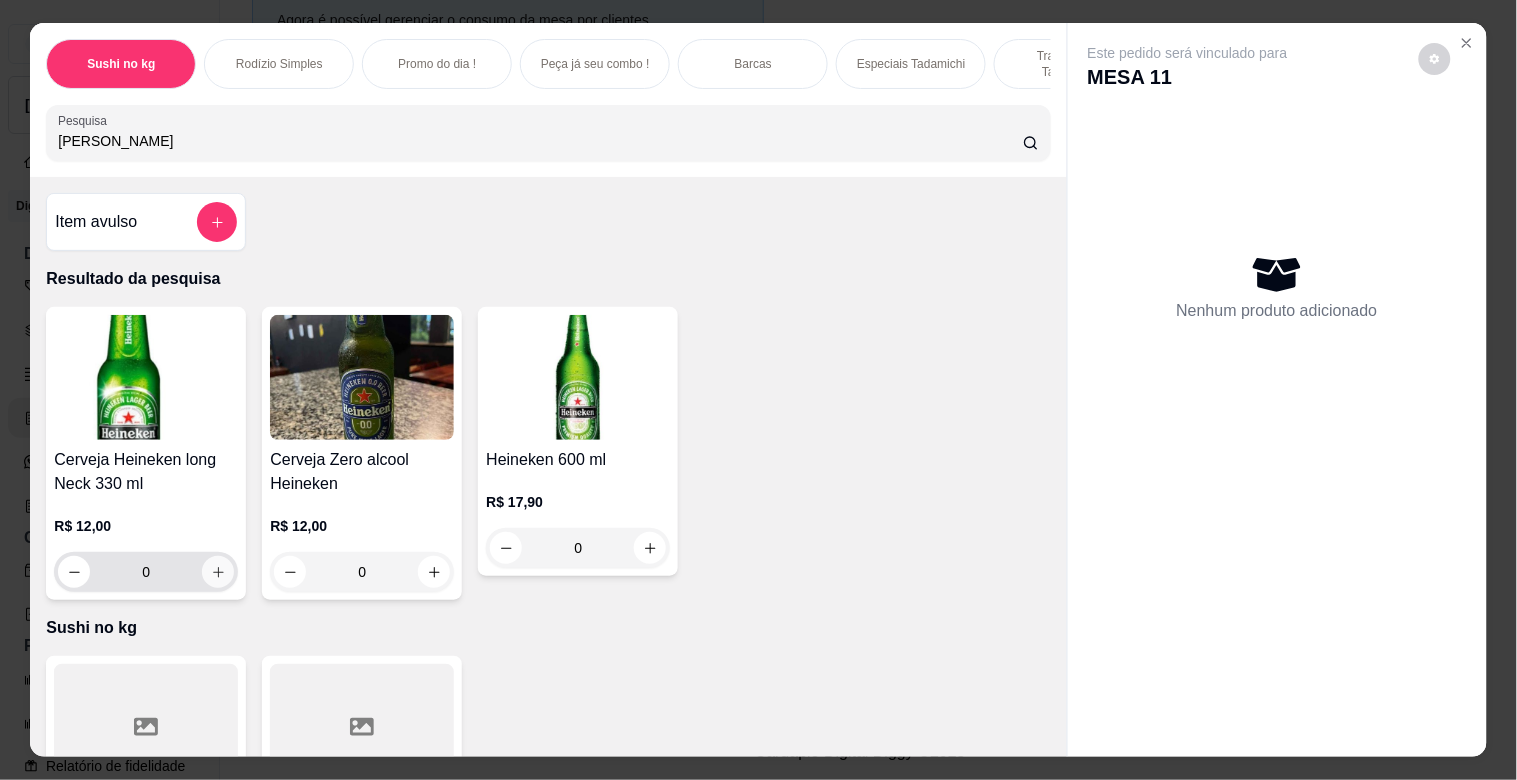 type on "[PERSON_NAME]" 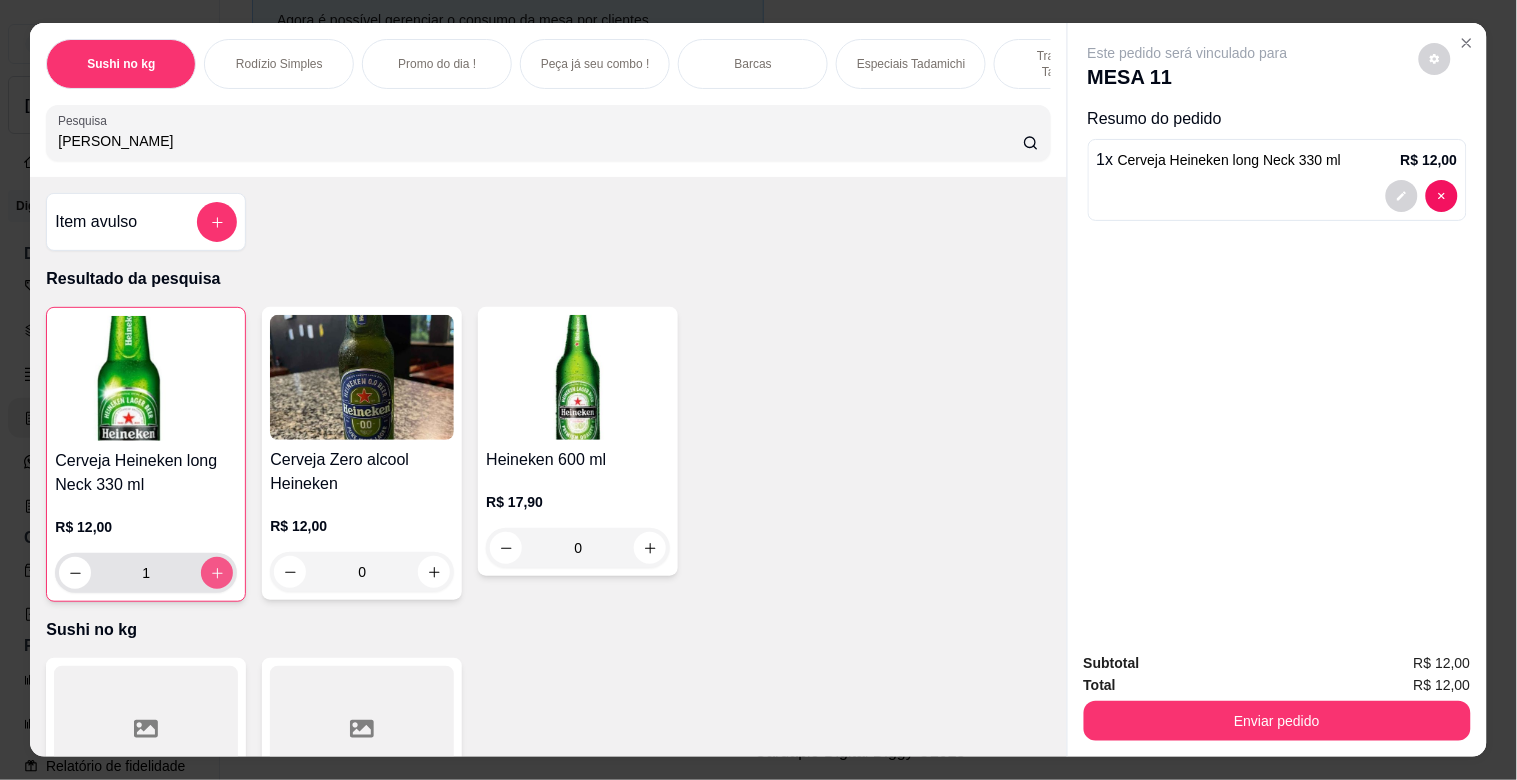type on "1" 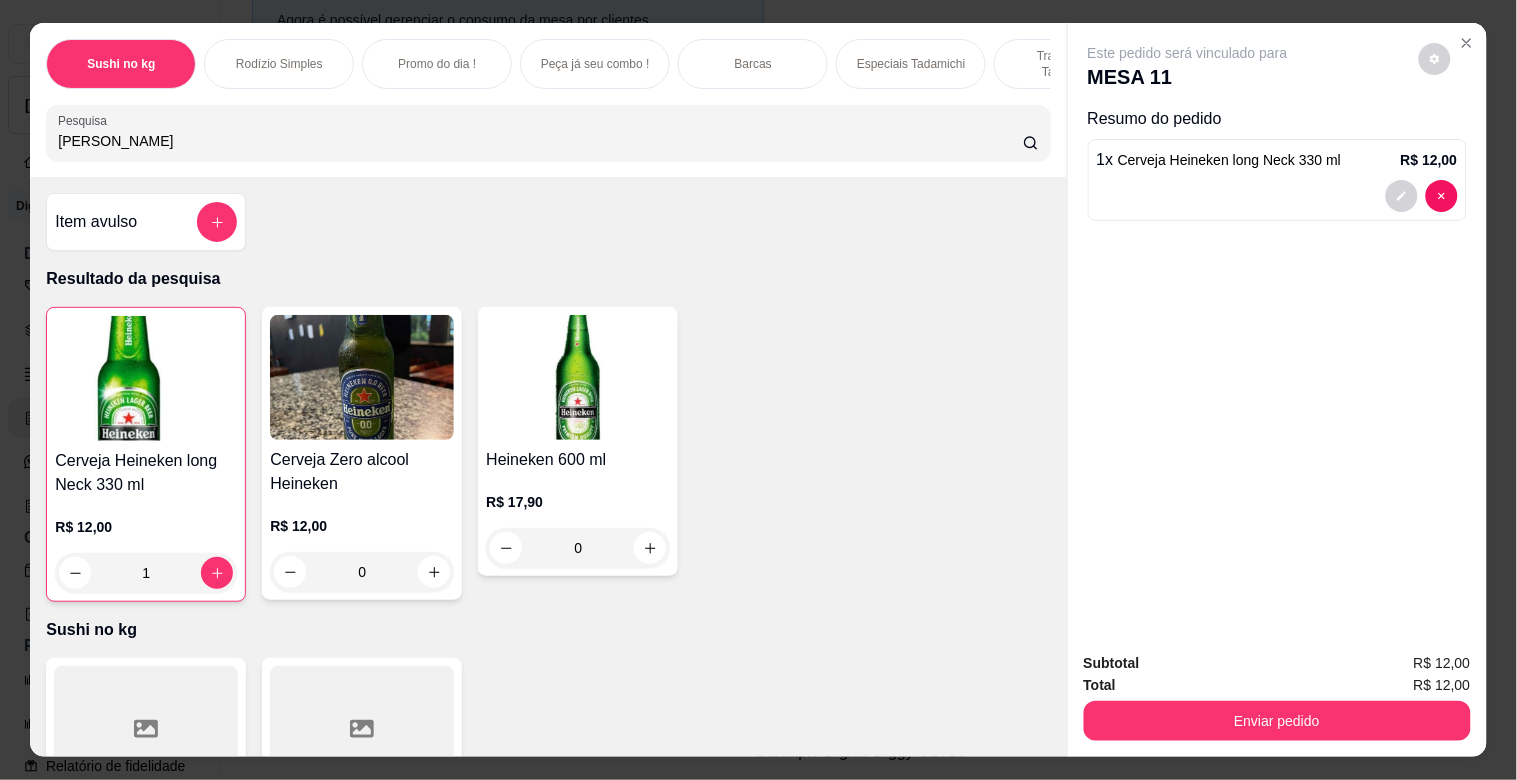 click on "[PERSON_NAME]" at bounding box center (540, 141) 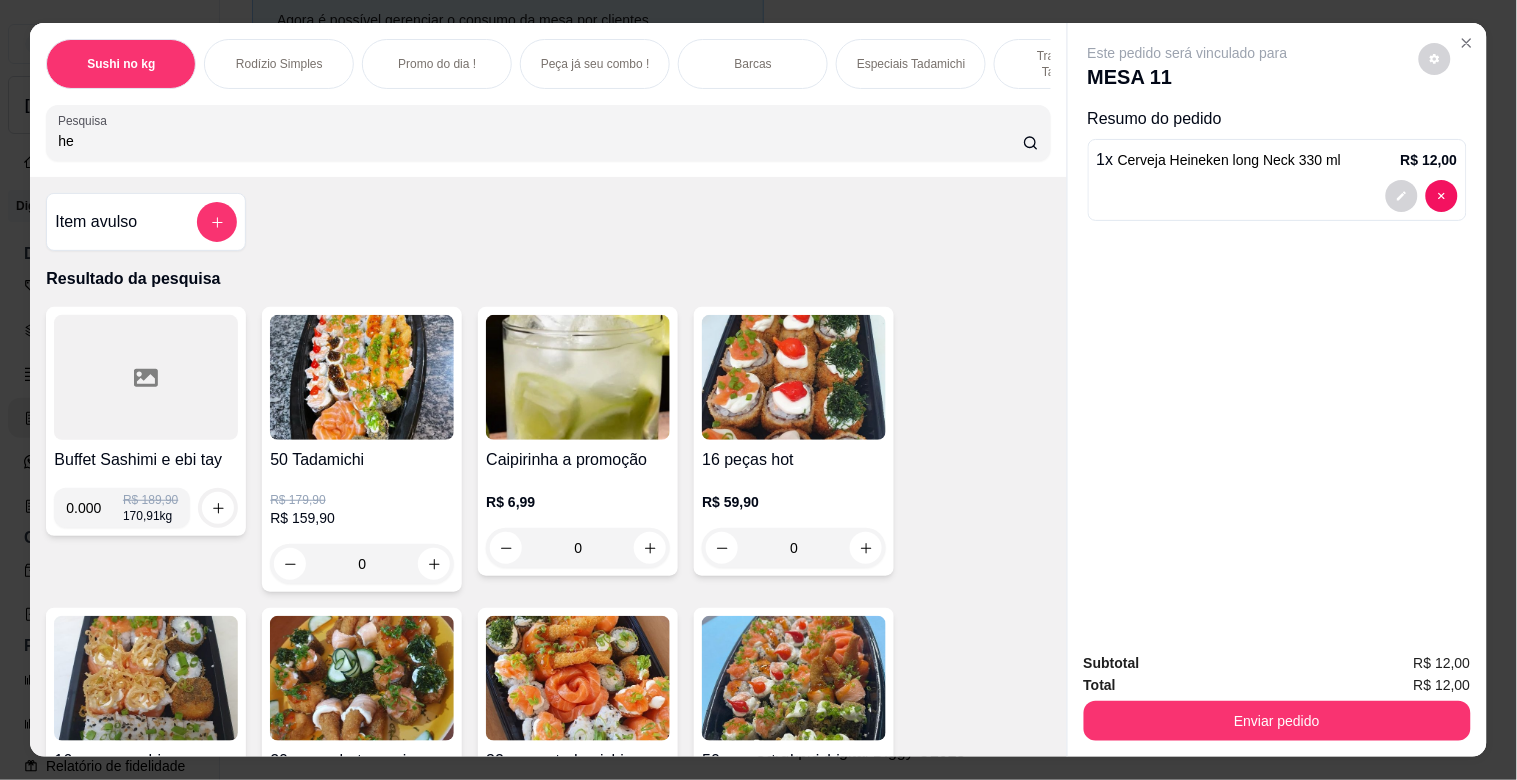 type on "h" 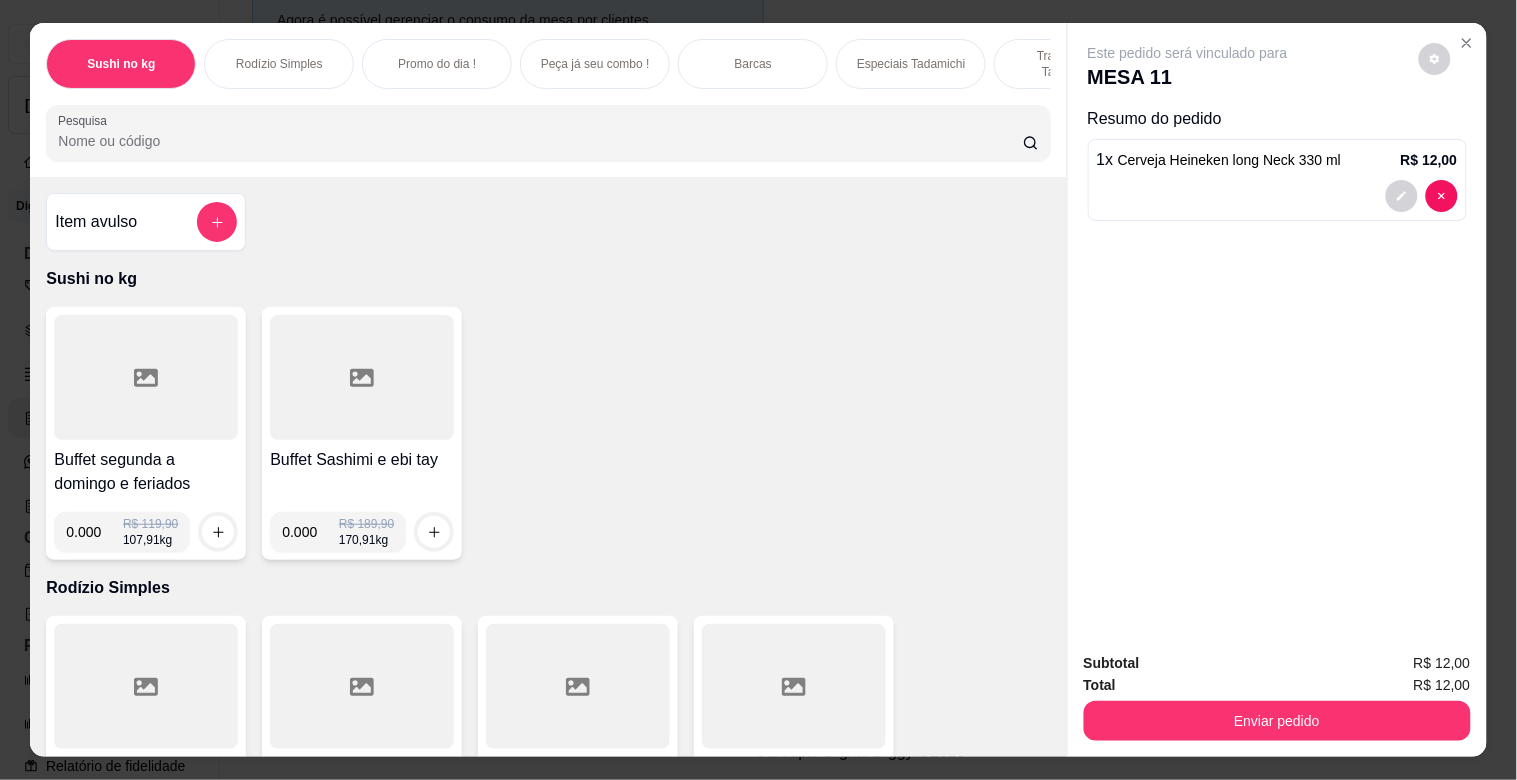 click on "Pesquisa" at bounding box center [540, 141] 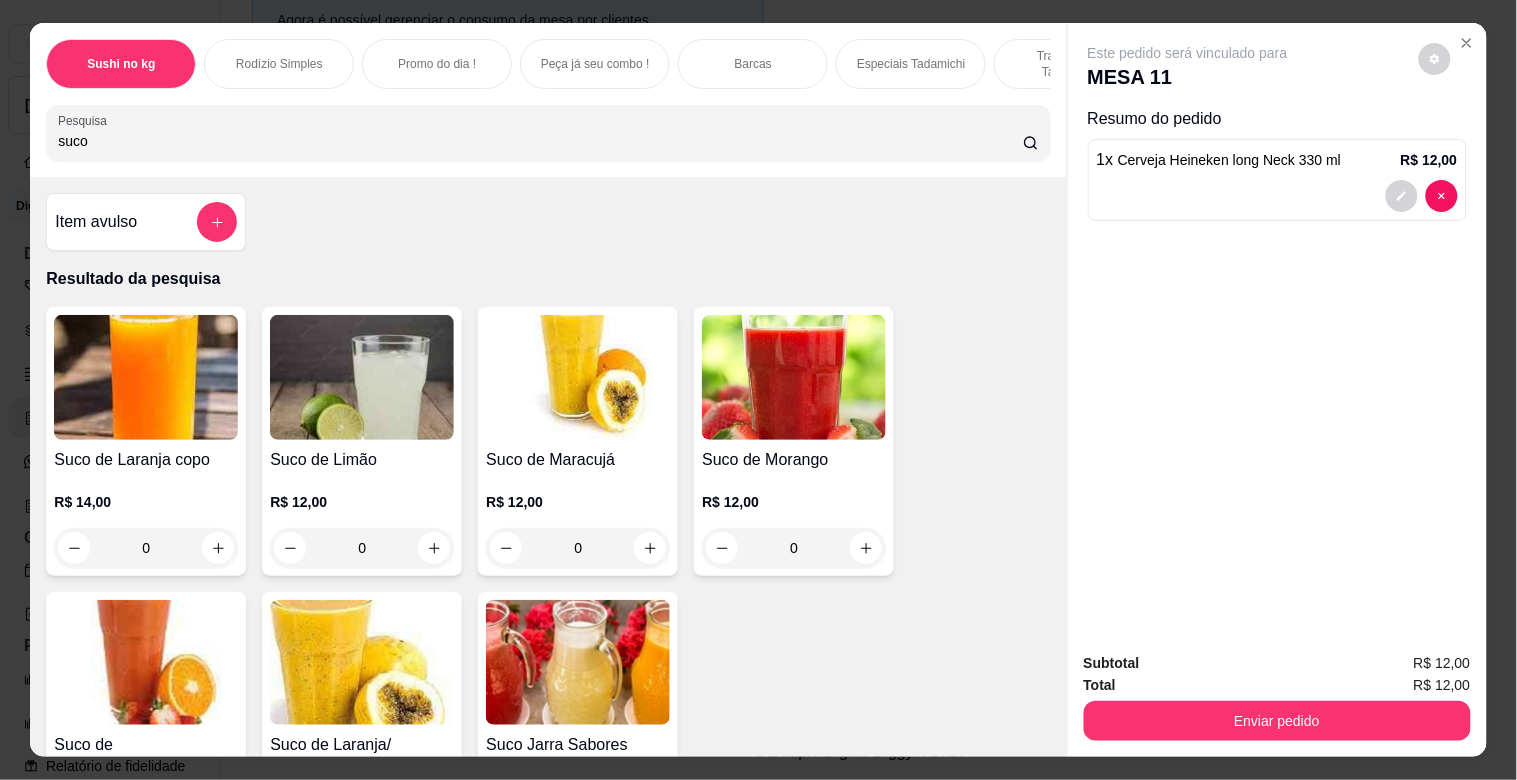 scroll, scrollTop: 111, scrollLeft: 0, axis: vertical 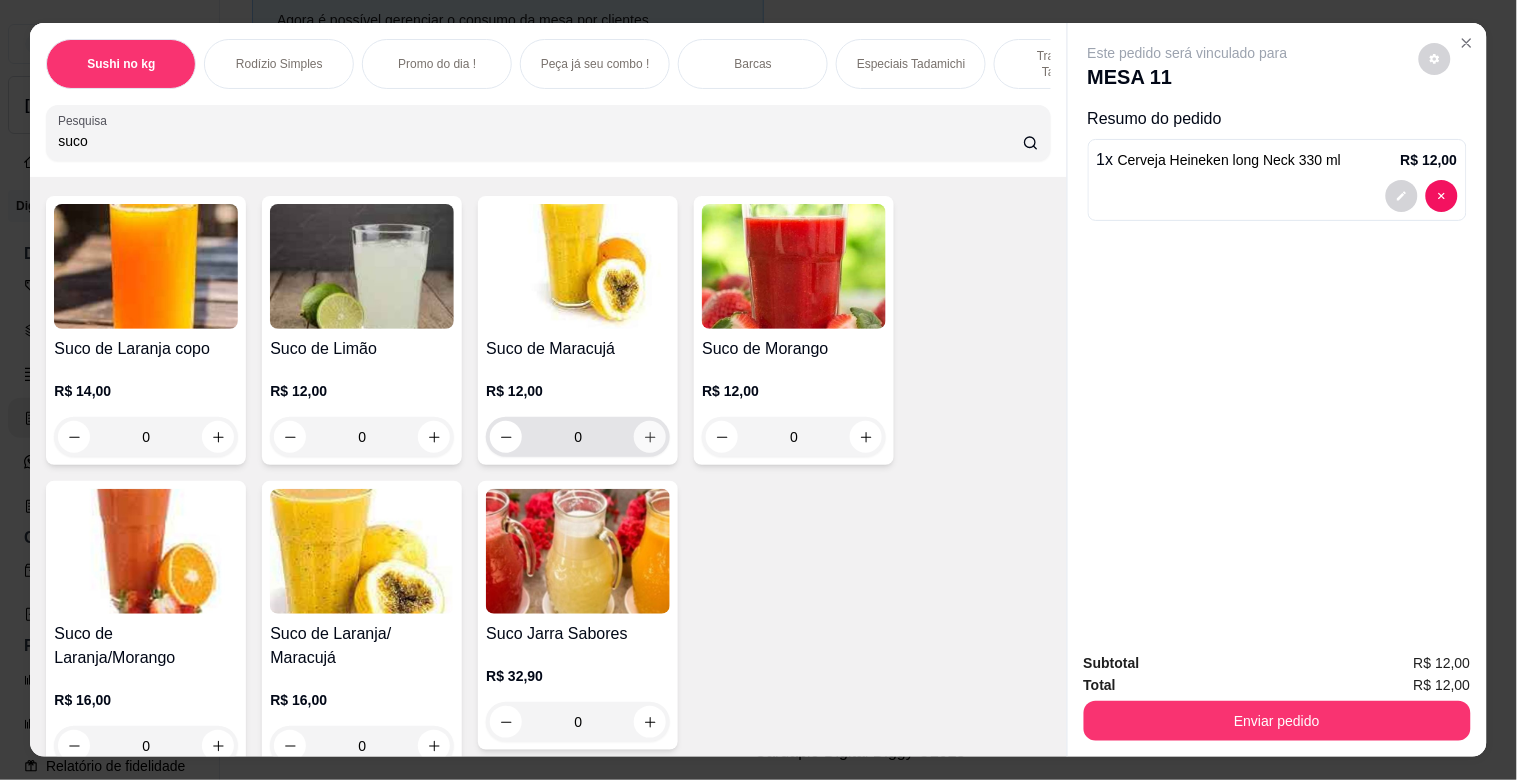 type on "suco" 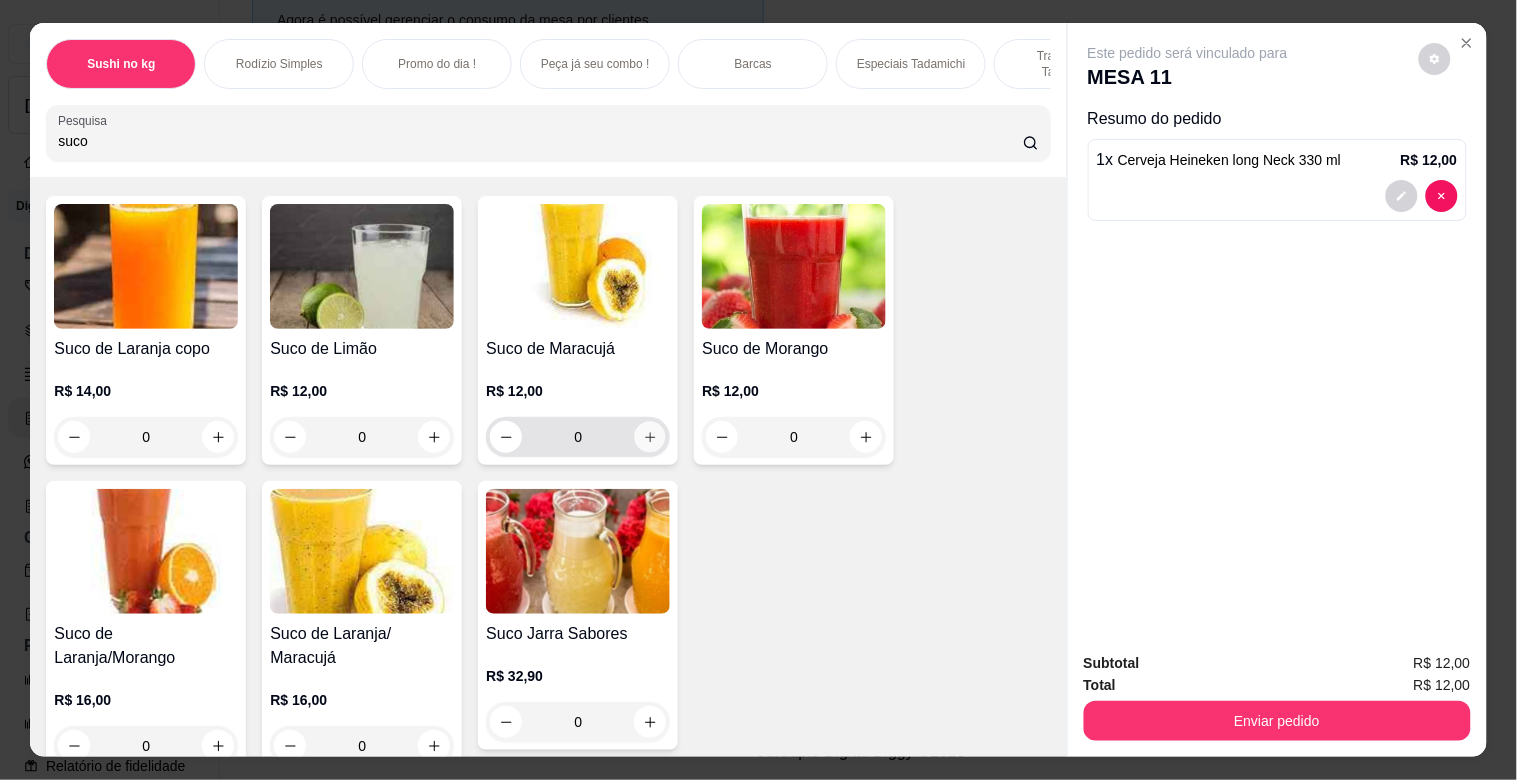 click at bounding box center (650, 437) 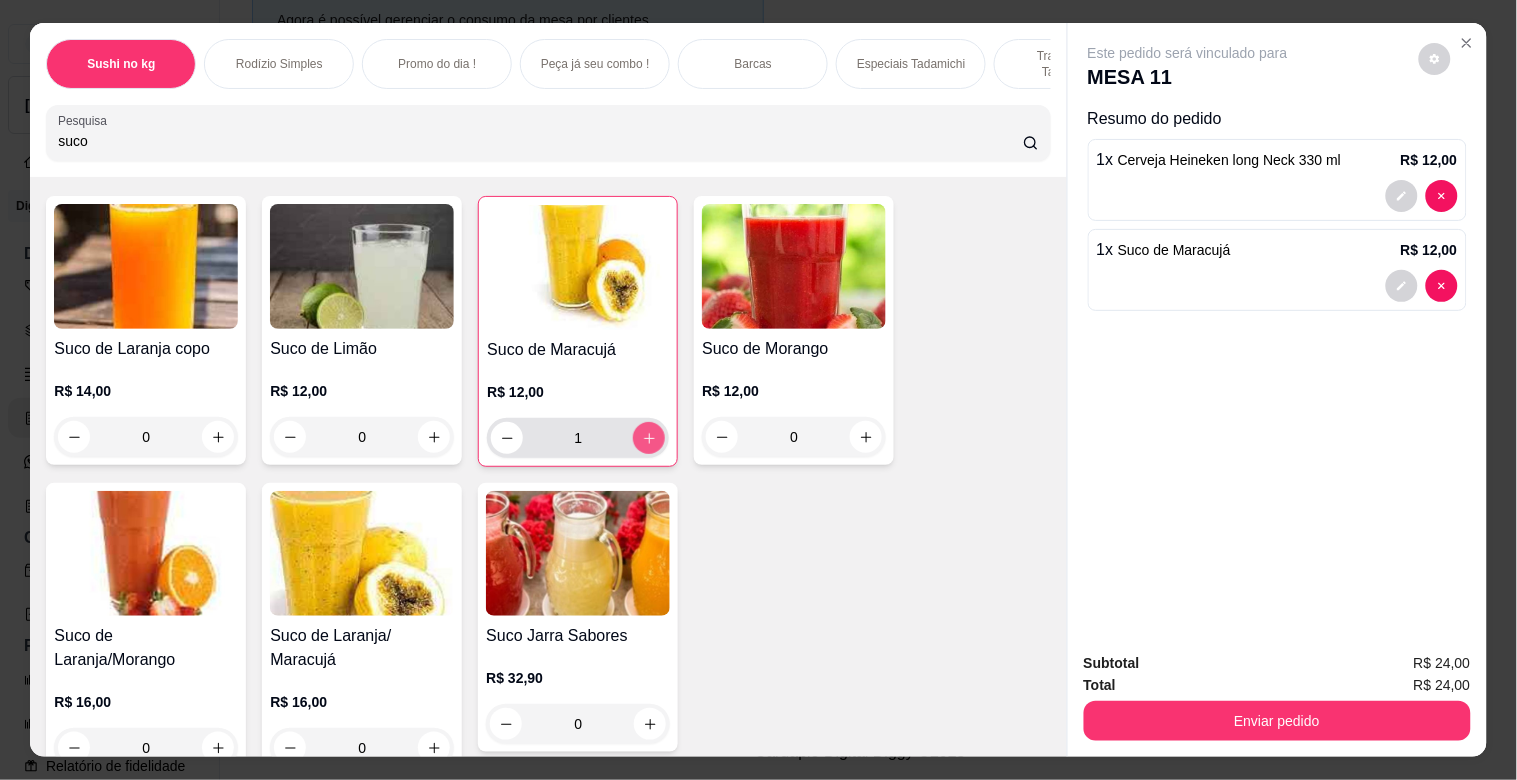 type on "1" 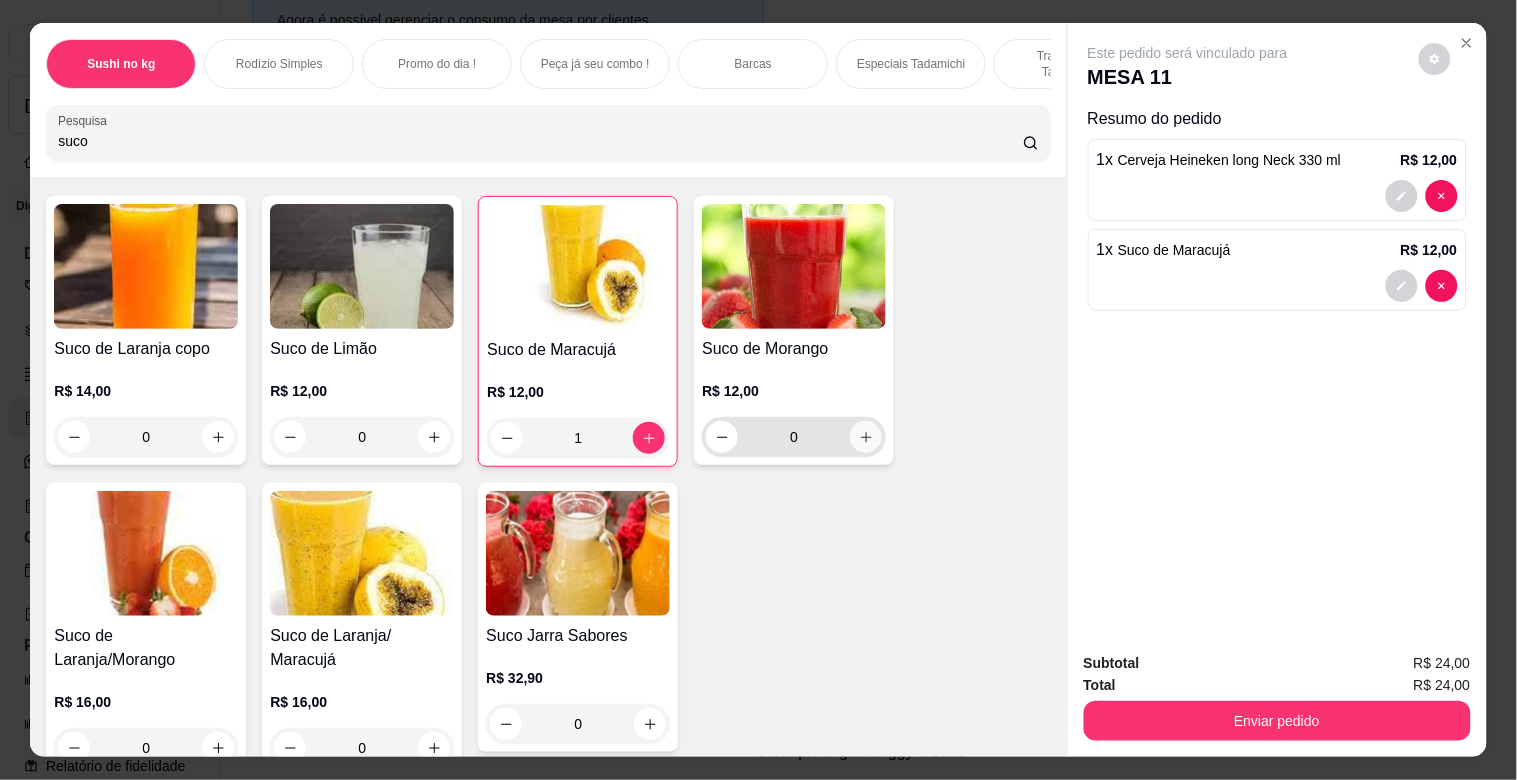 click 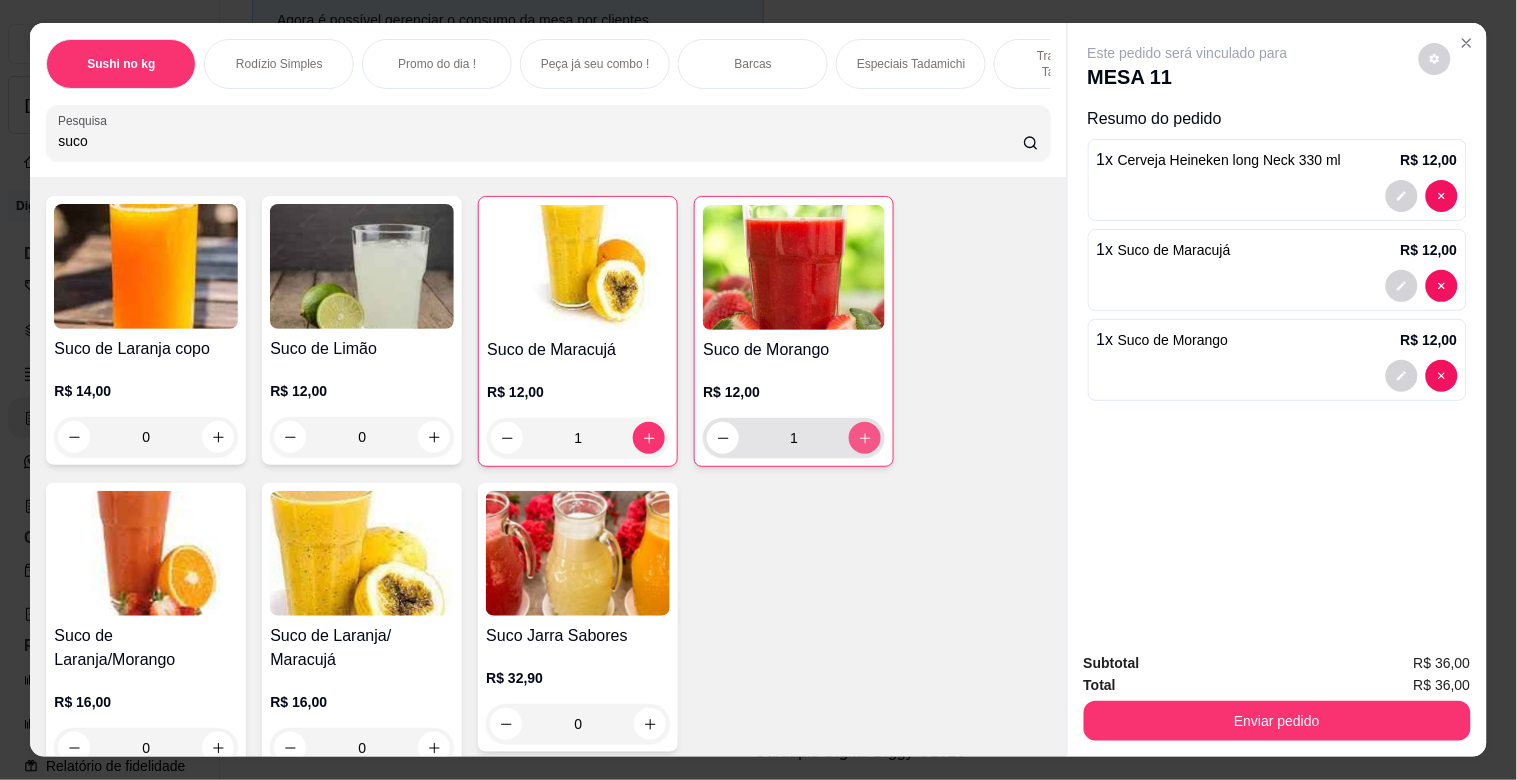type on "1" 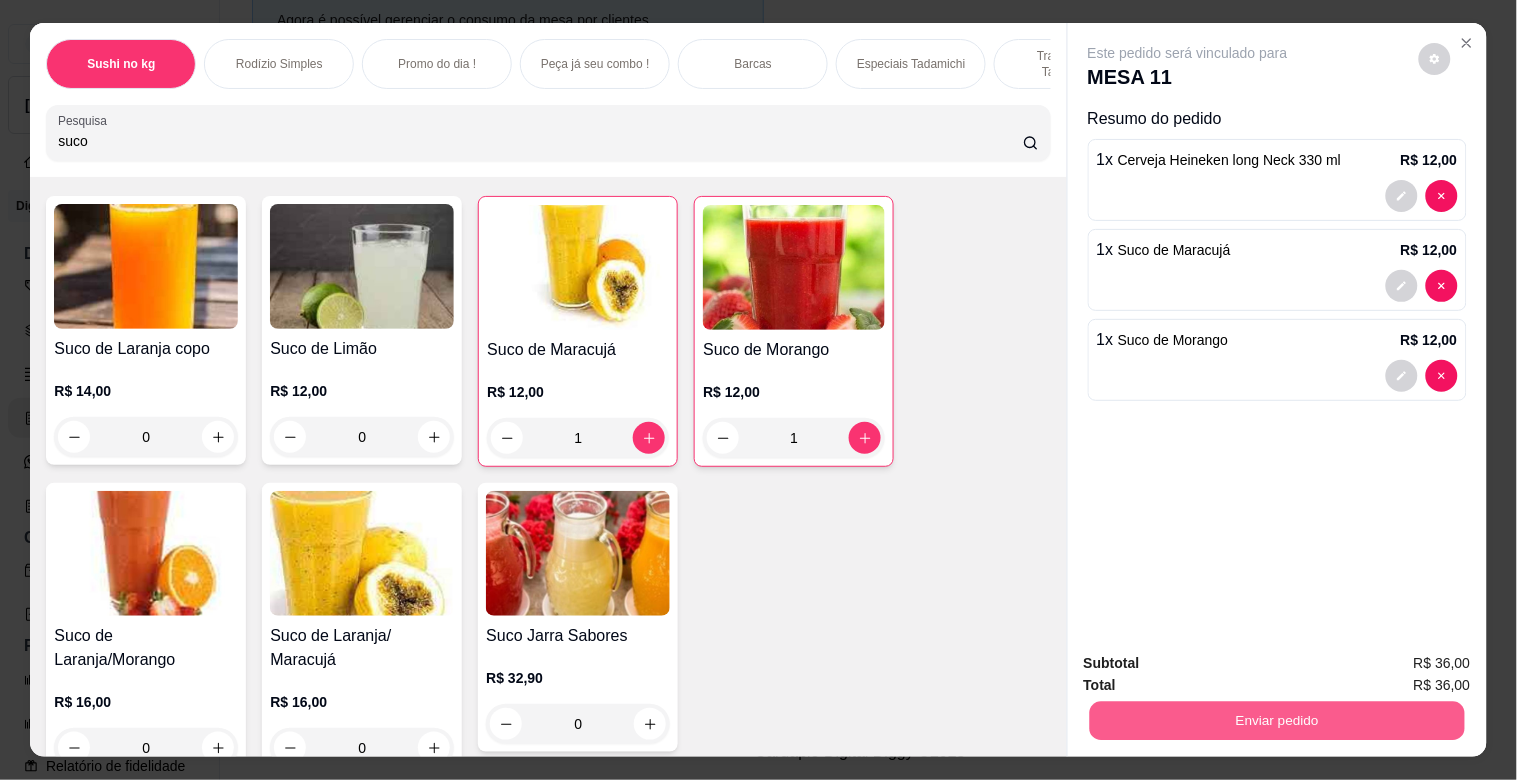 click on "Enviar pedido" at bounding box center (1276, 720) 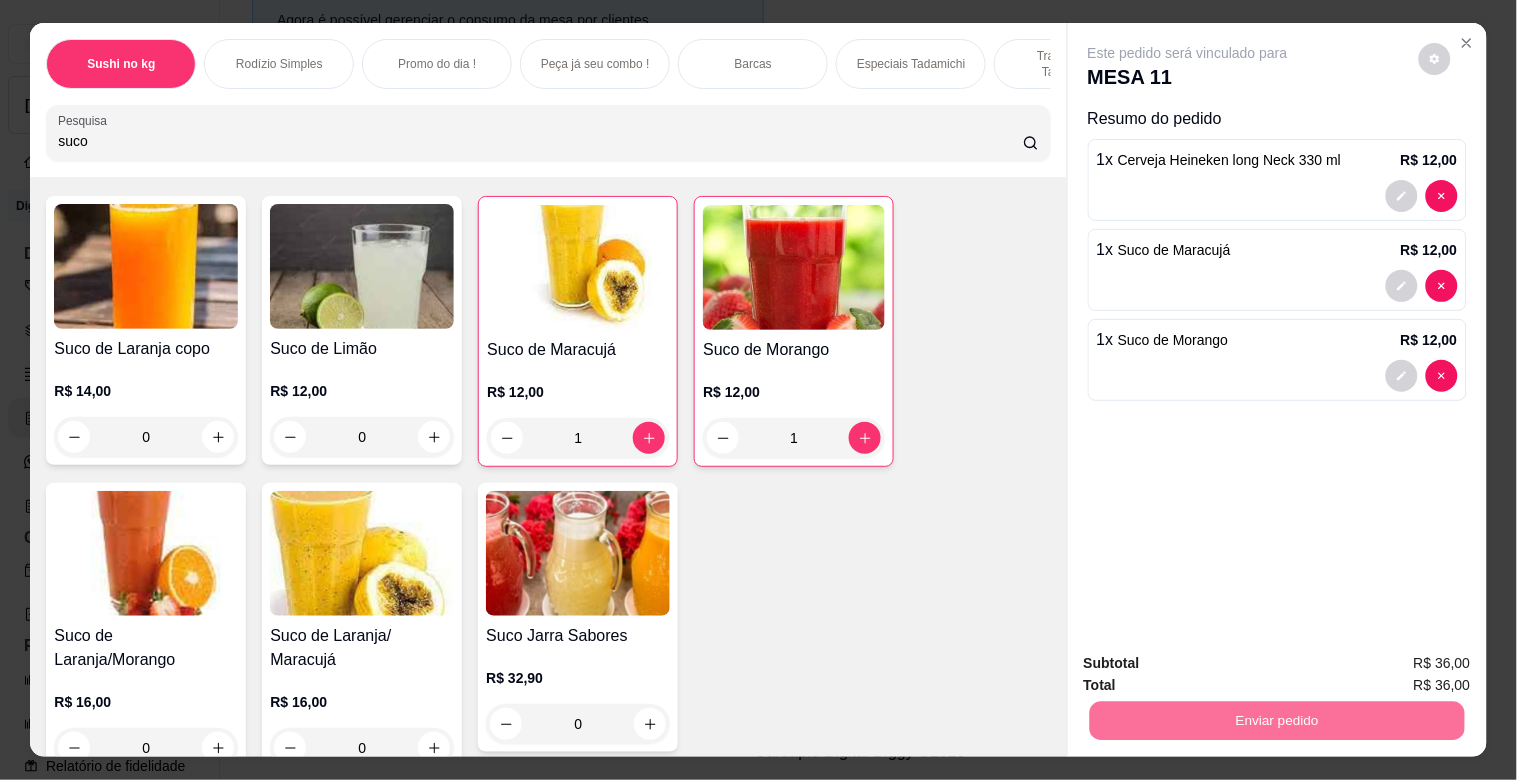 click on "Não registrar e enviar pedido" at bounding box center (1211, 663) 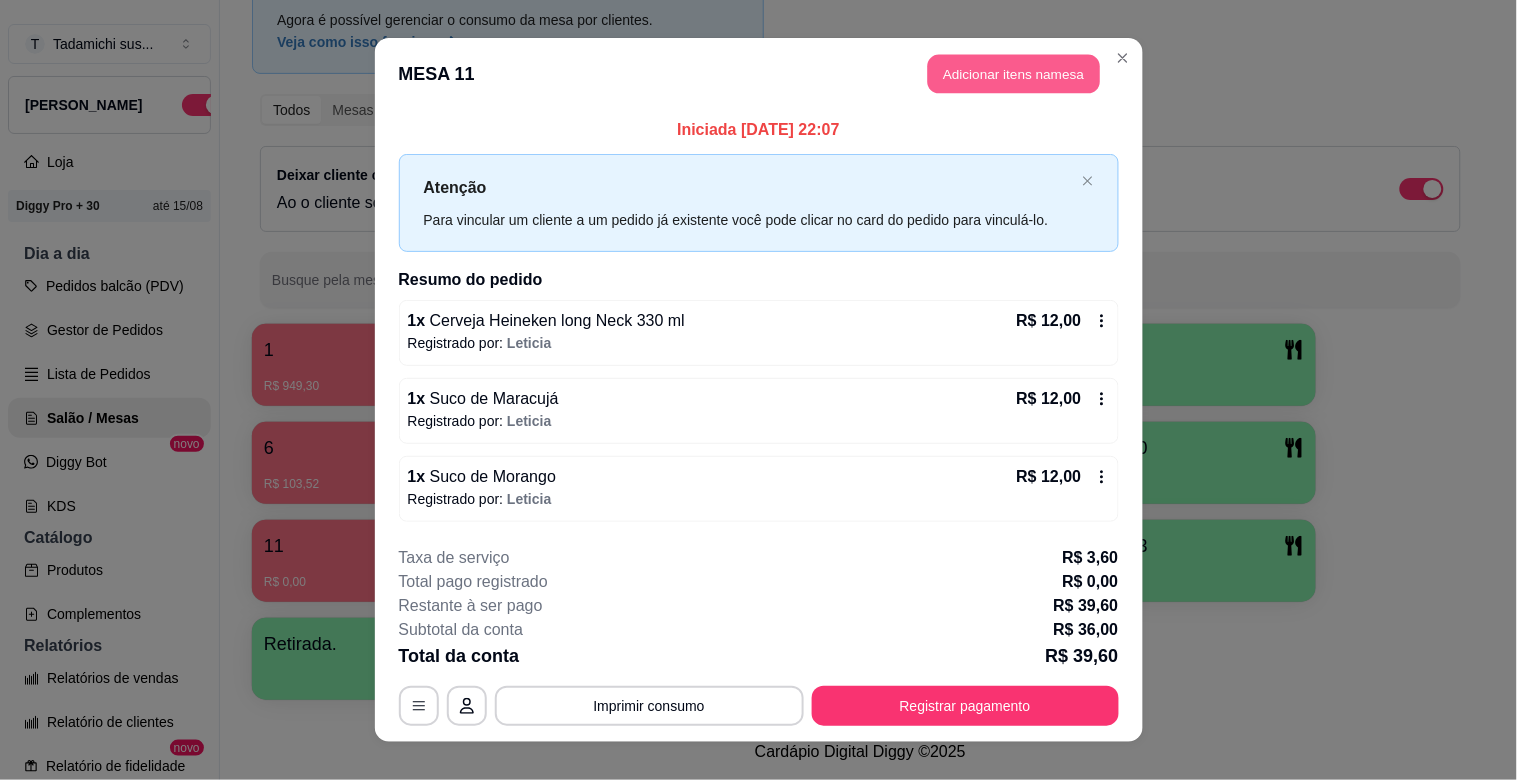 click on "Adicionar itens na  mesa" at bounding box center [1014, 74] 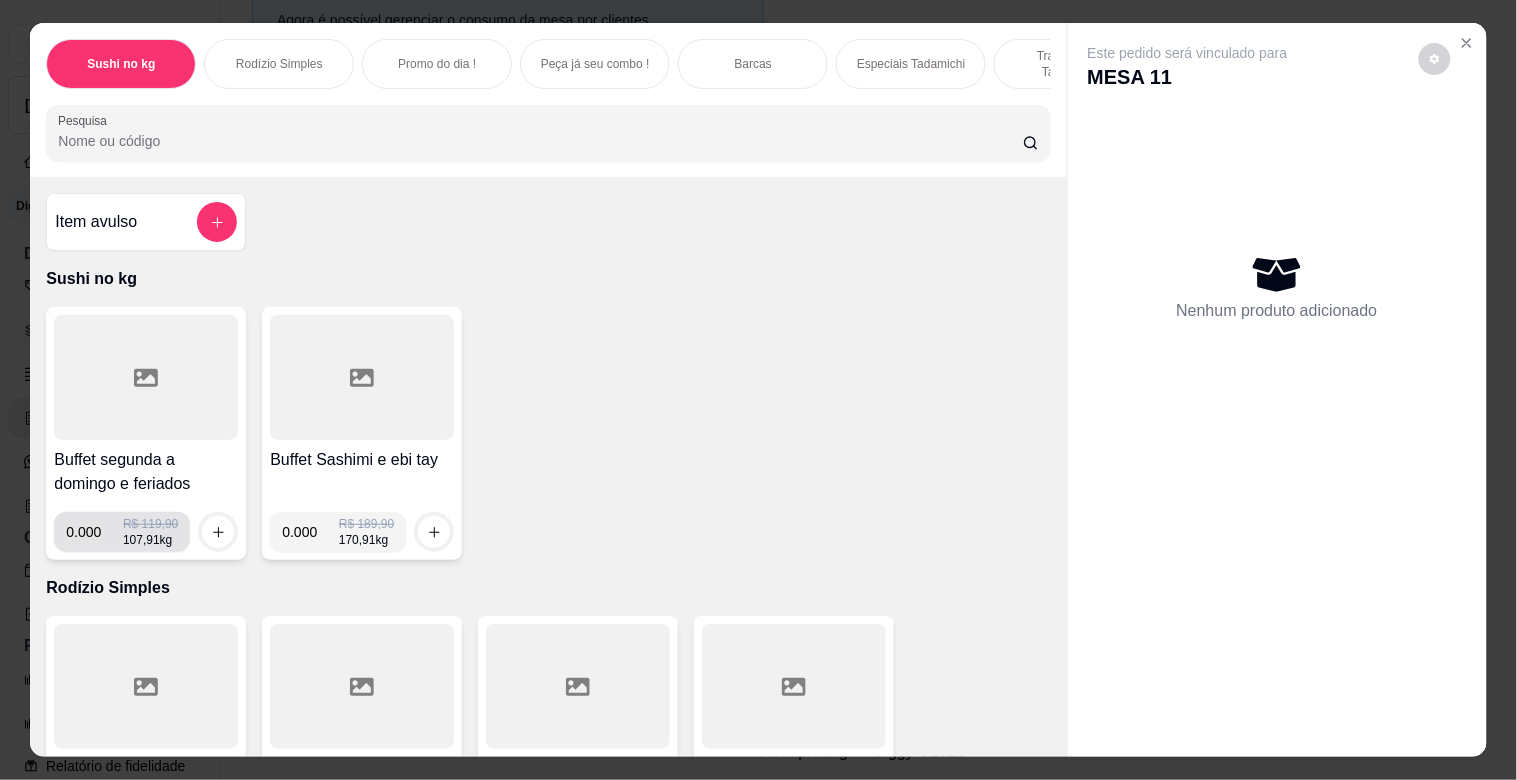 click on "0.000" at bounding box center [94, 532] 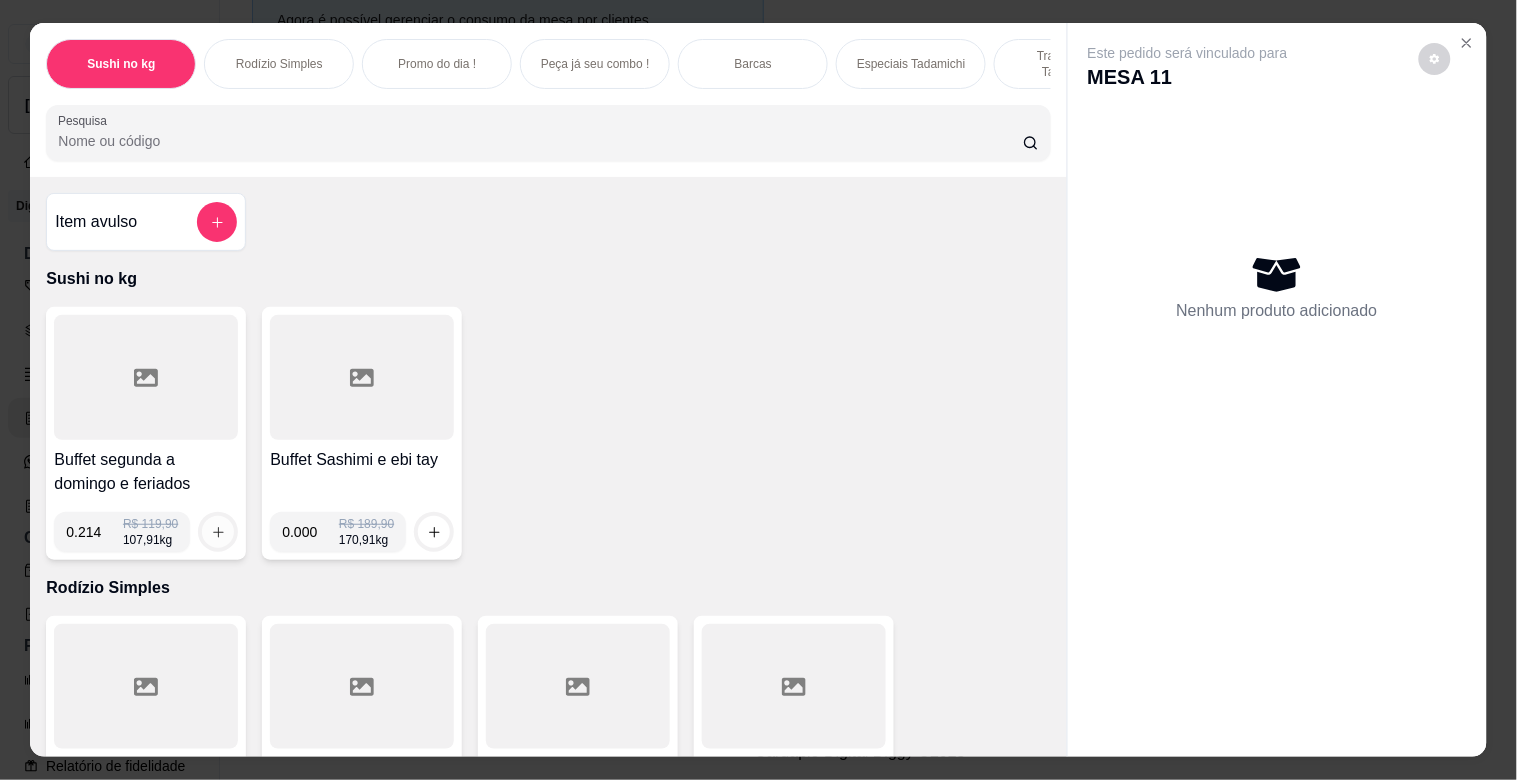 type on "0.214" 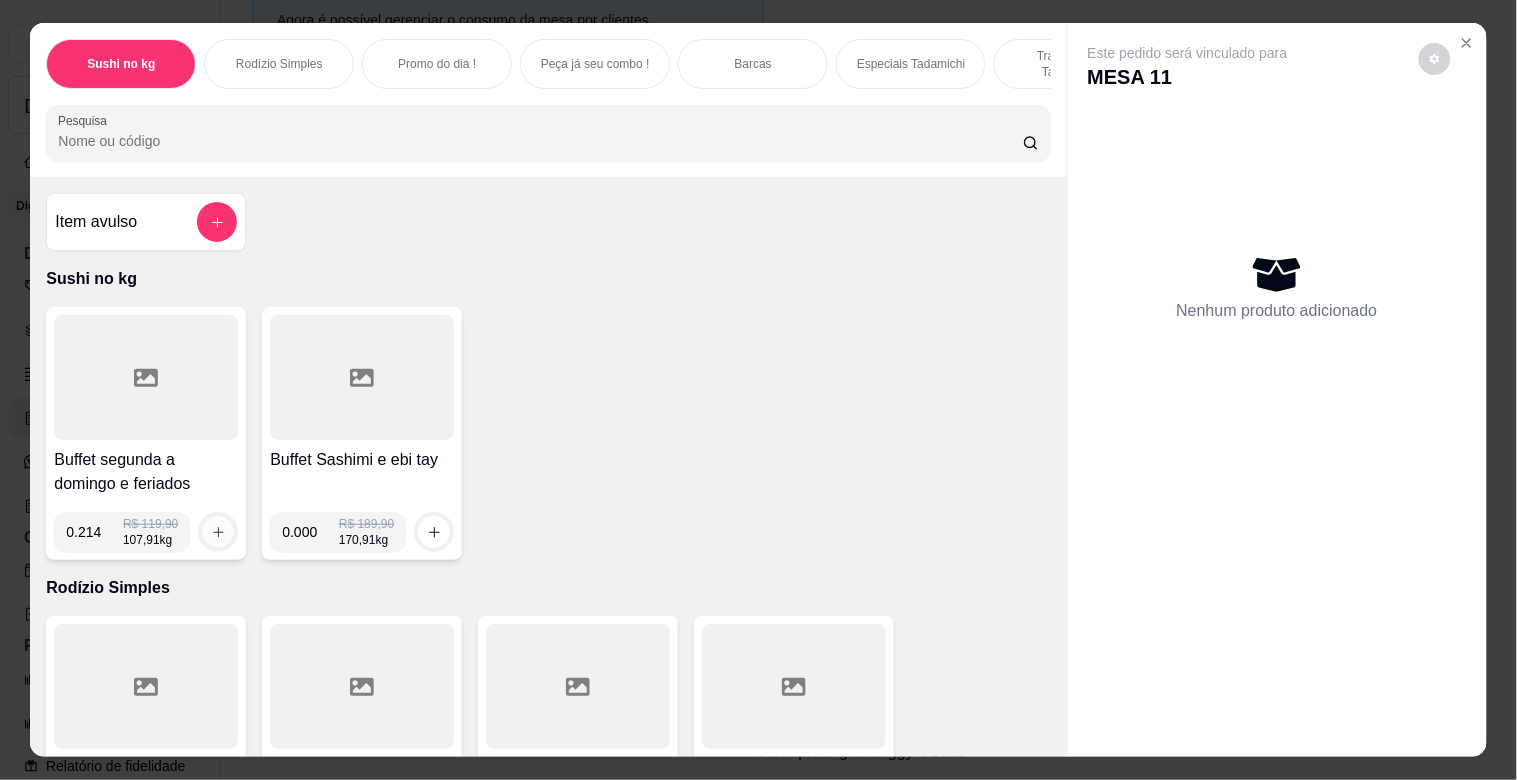 click 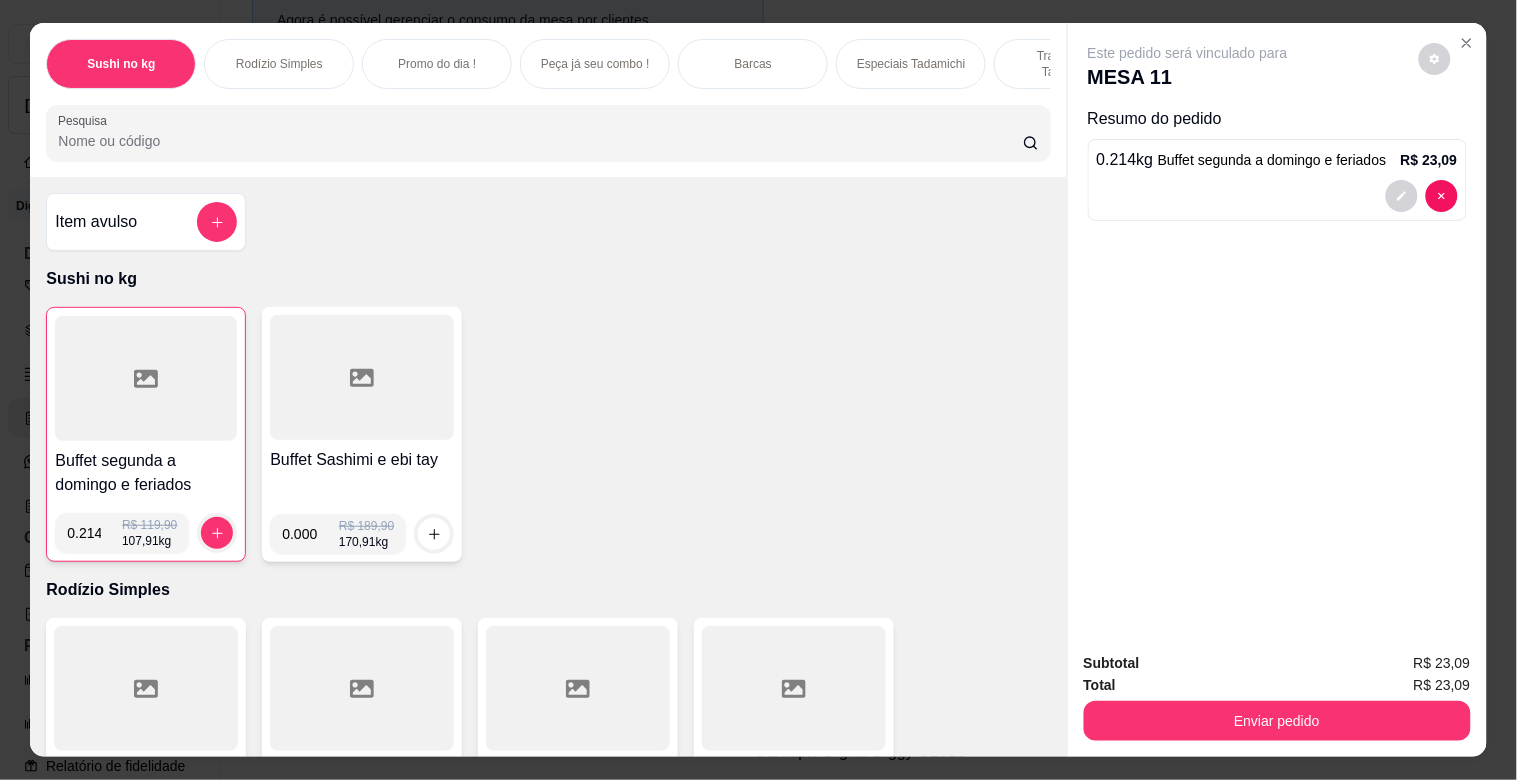 click on "Enviar pedido" at bounding box center [1277, 718] 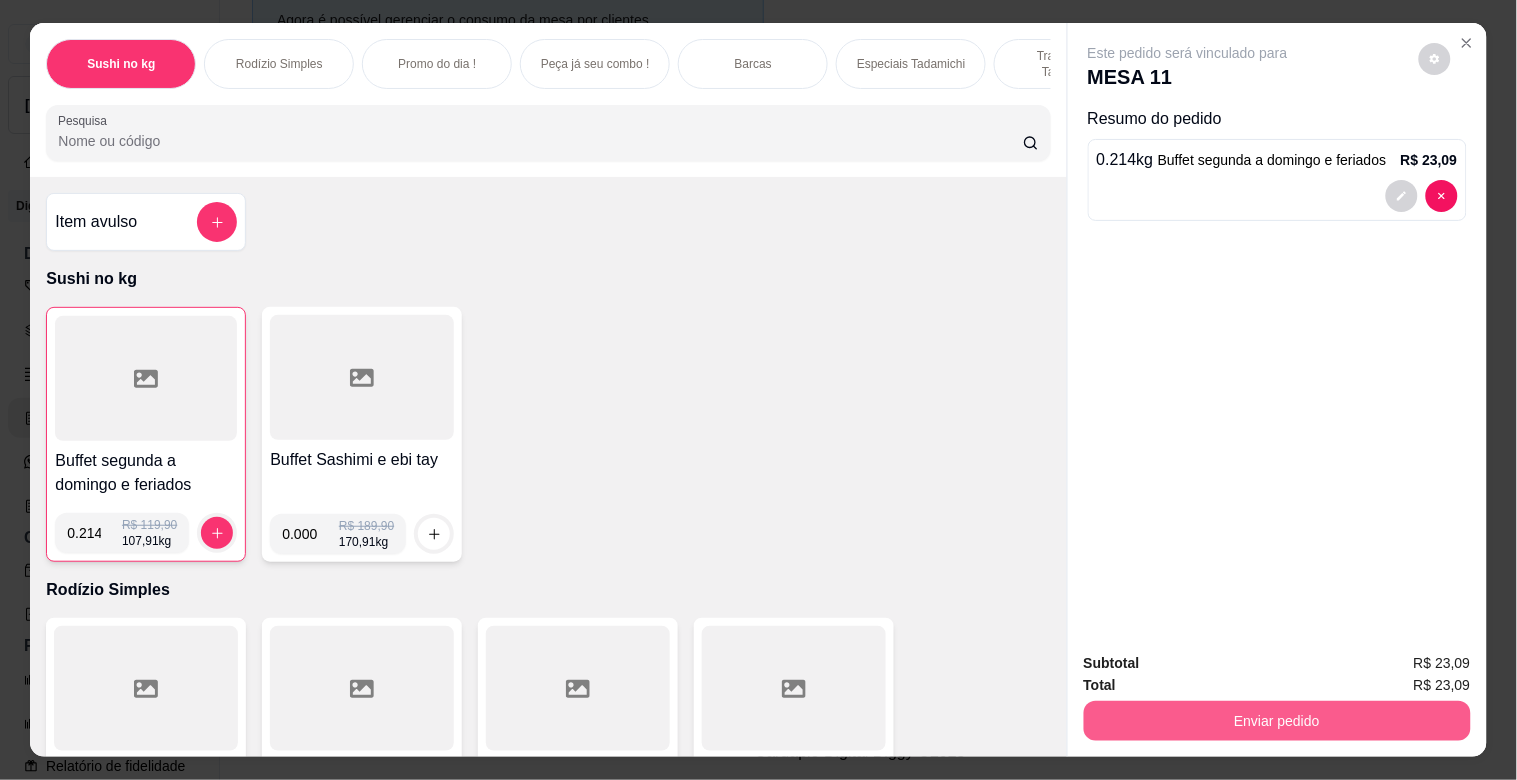 click on "Enviar pedido" at bounding box center [1277, 721] 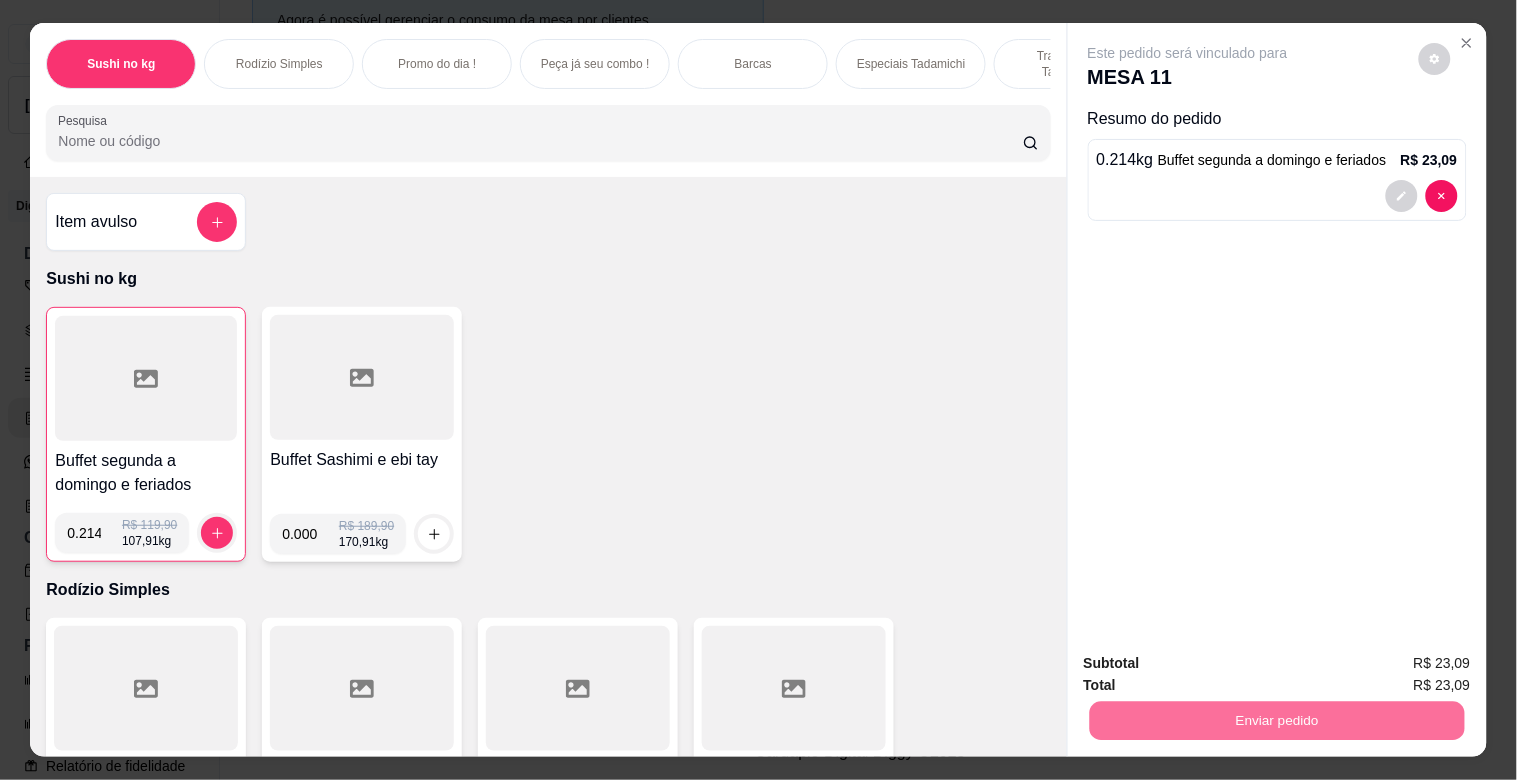click on "Não registrar e enviar pedido" at bounding box center [1211, 663] 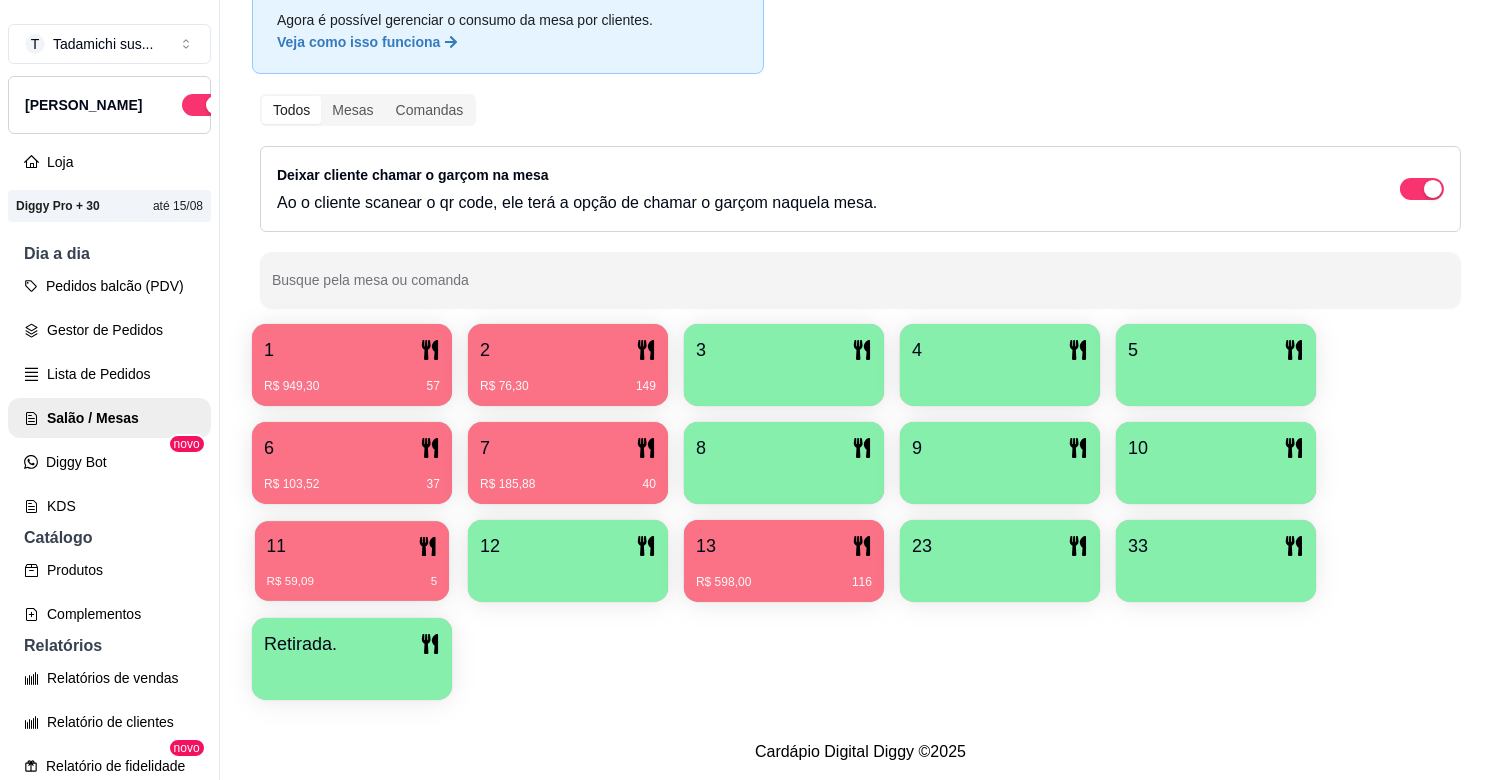 click on "11 R$ 59,09 5" at bounding box center [352, 561] 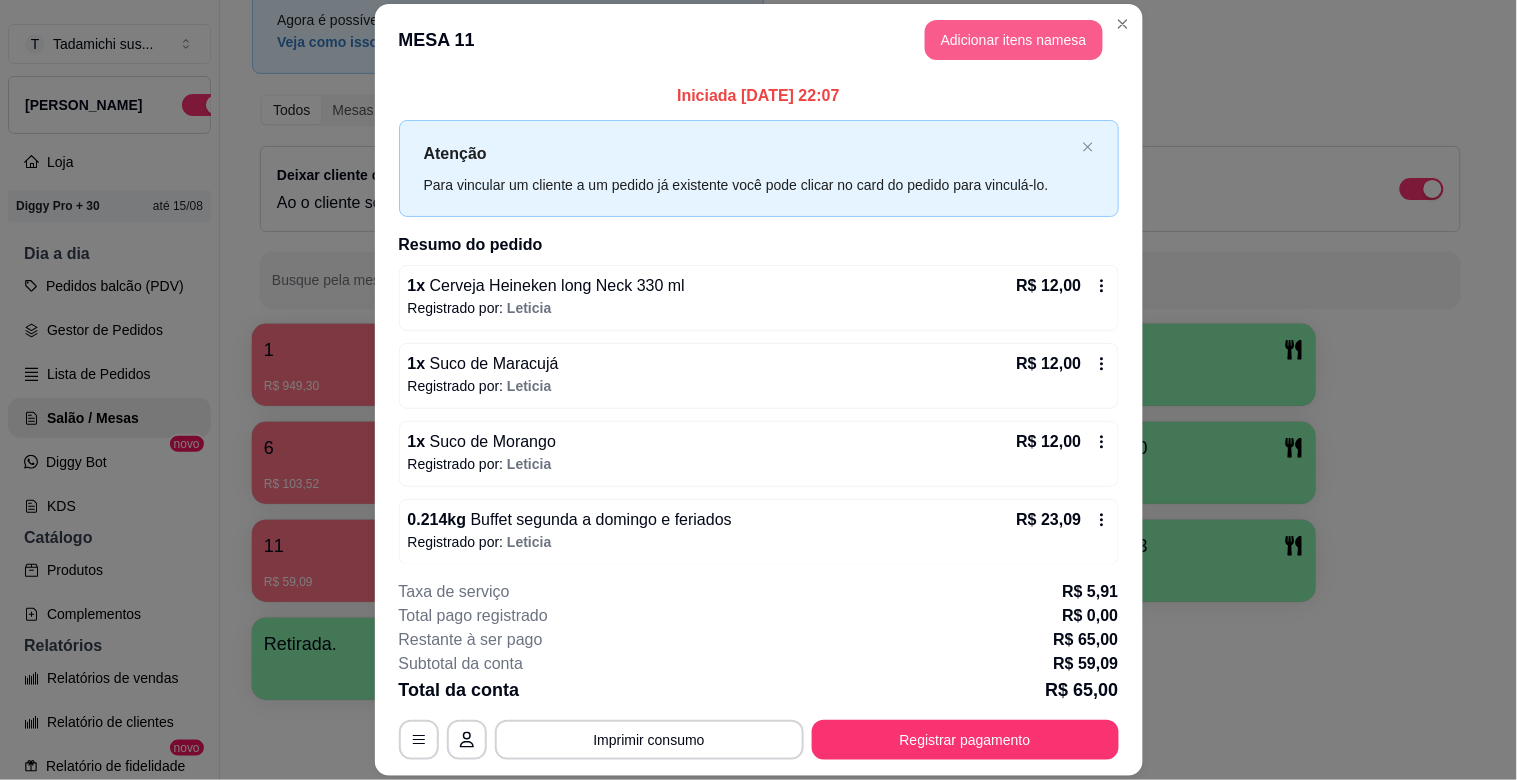 click on "Adicionar itens na  mesa" at bounding box center [1014, 40] 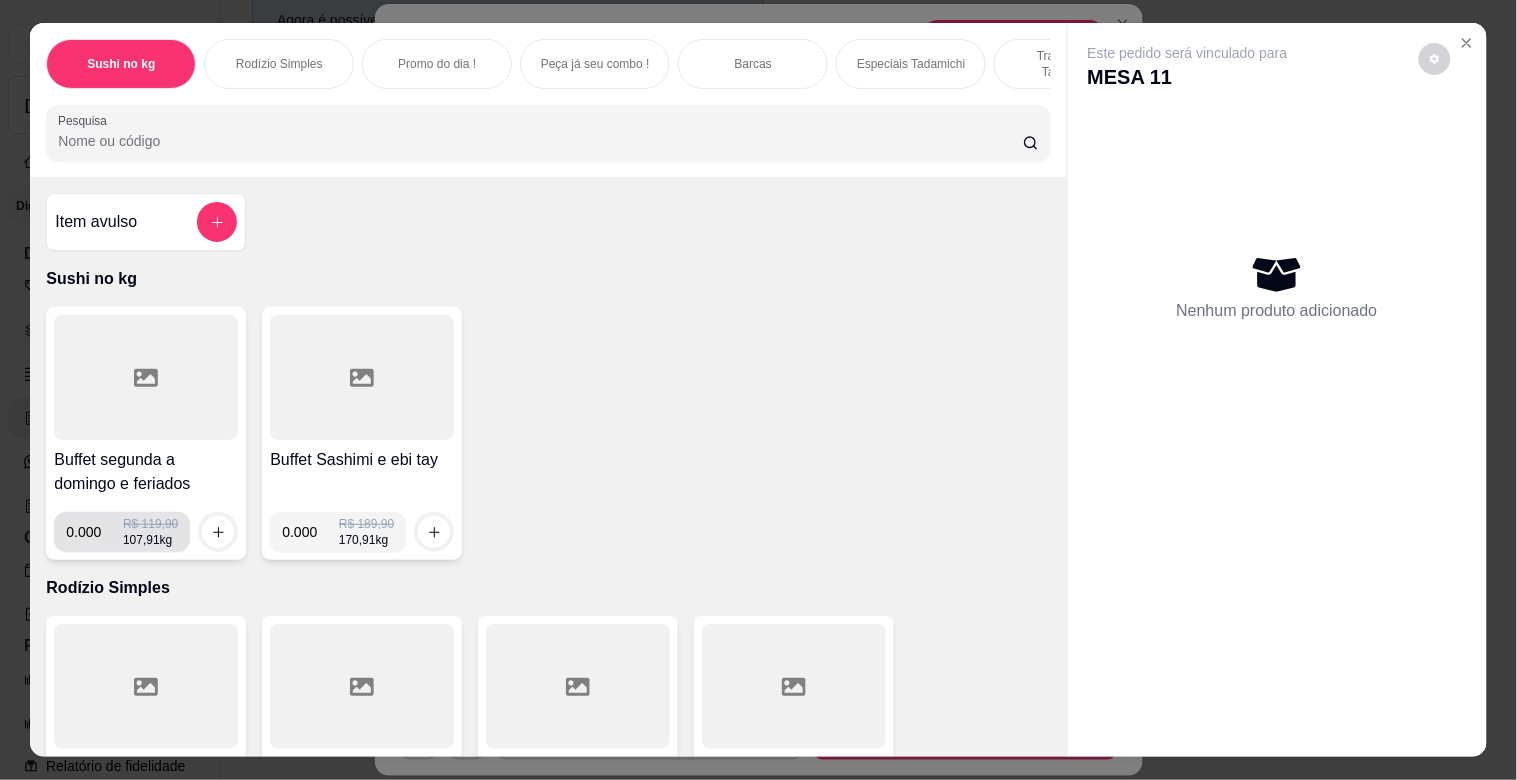 click on "0.000" at bounding box center (94, 532) 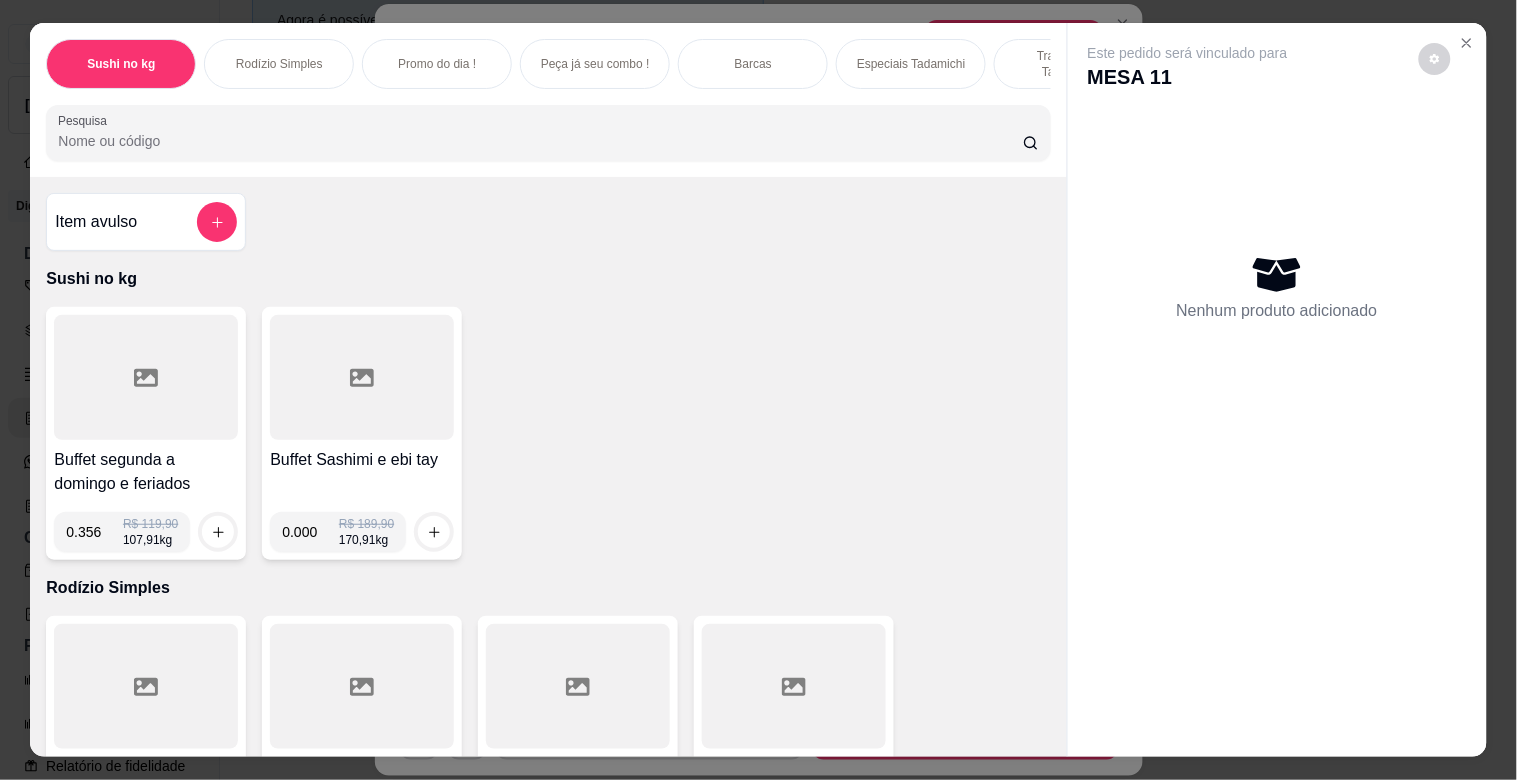 type on "0.356" 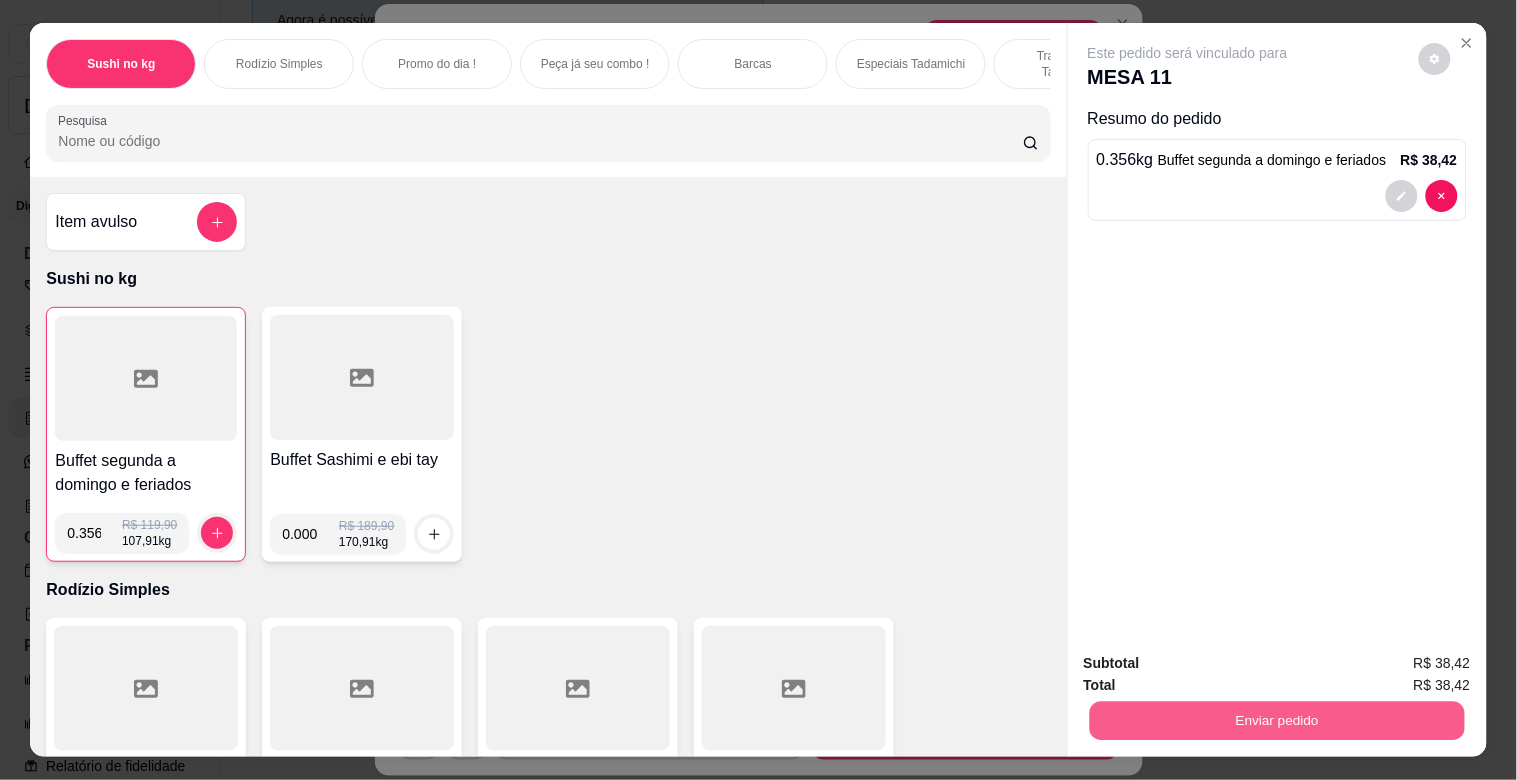 click on "Enviar pedido" at bounding box center [1276, 720] 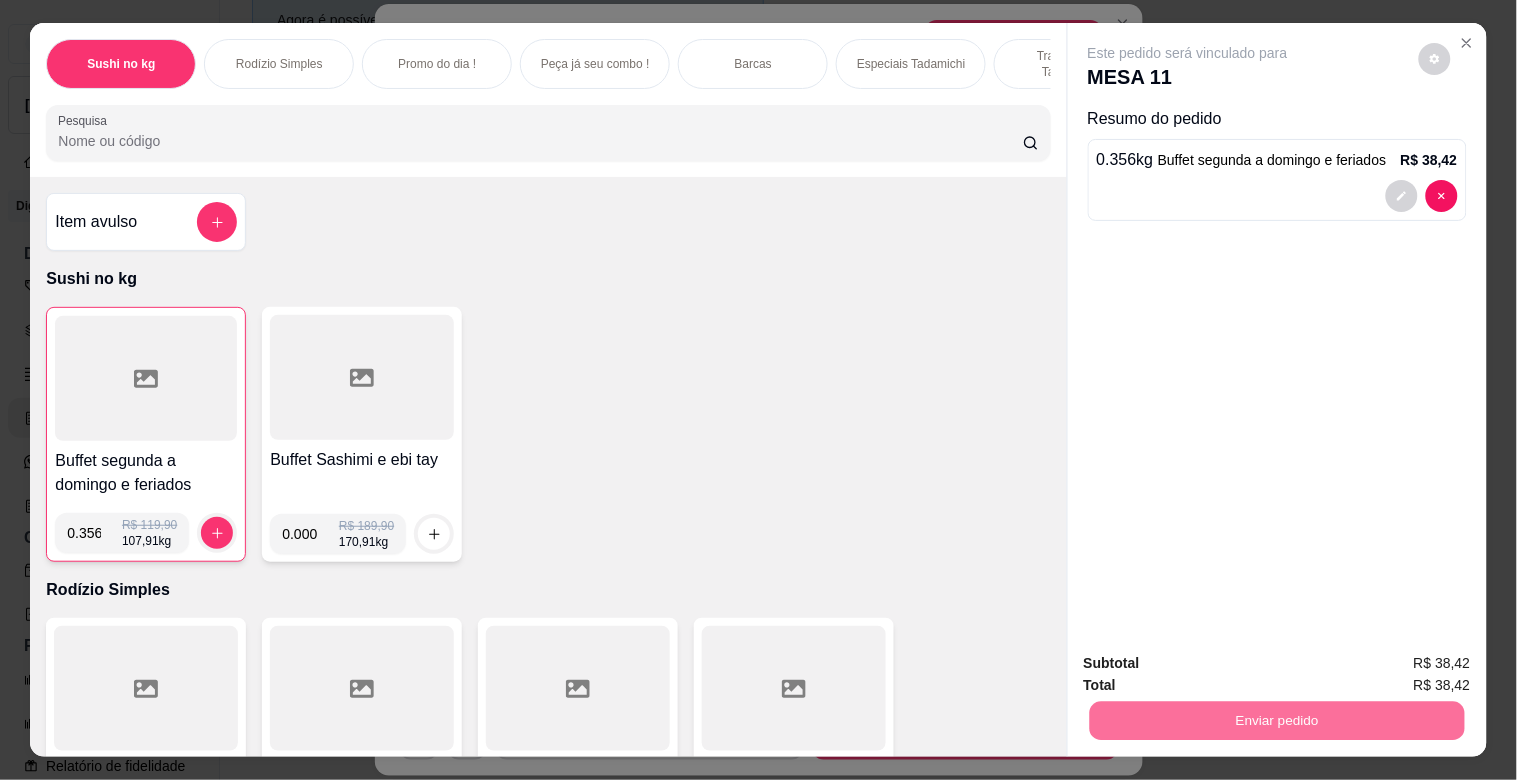 click on "Não registrar e enviar pedido" at bounding box center (1211, 662) 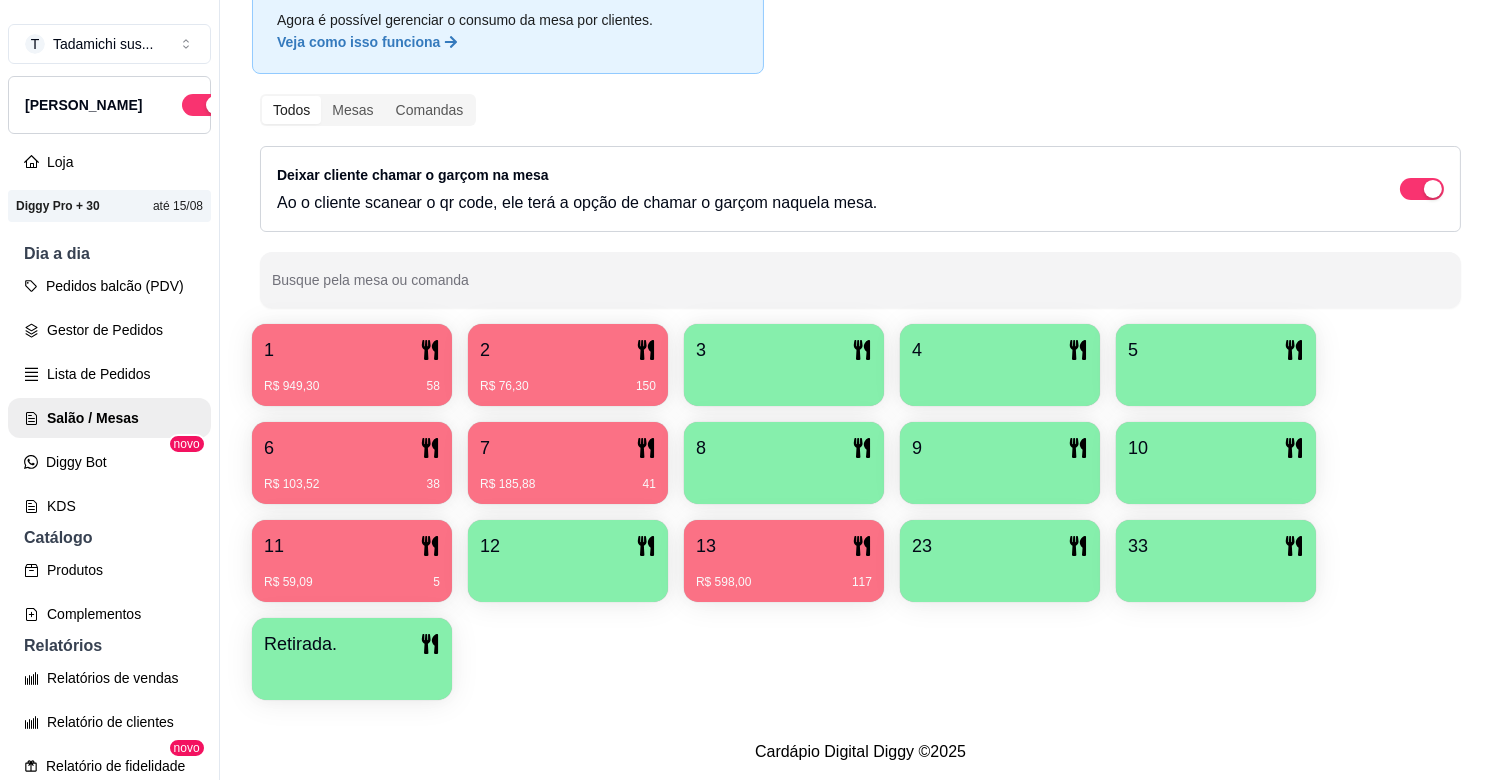 type 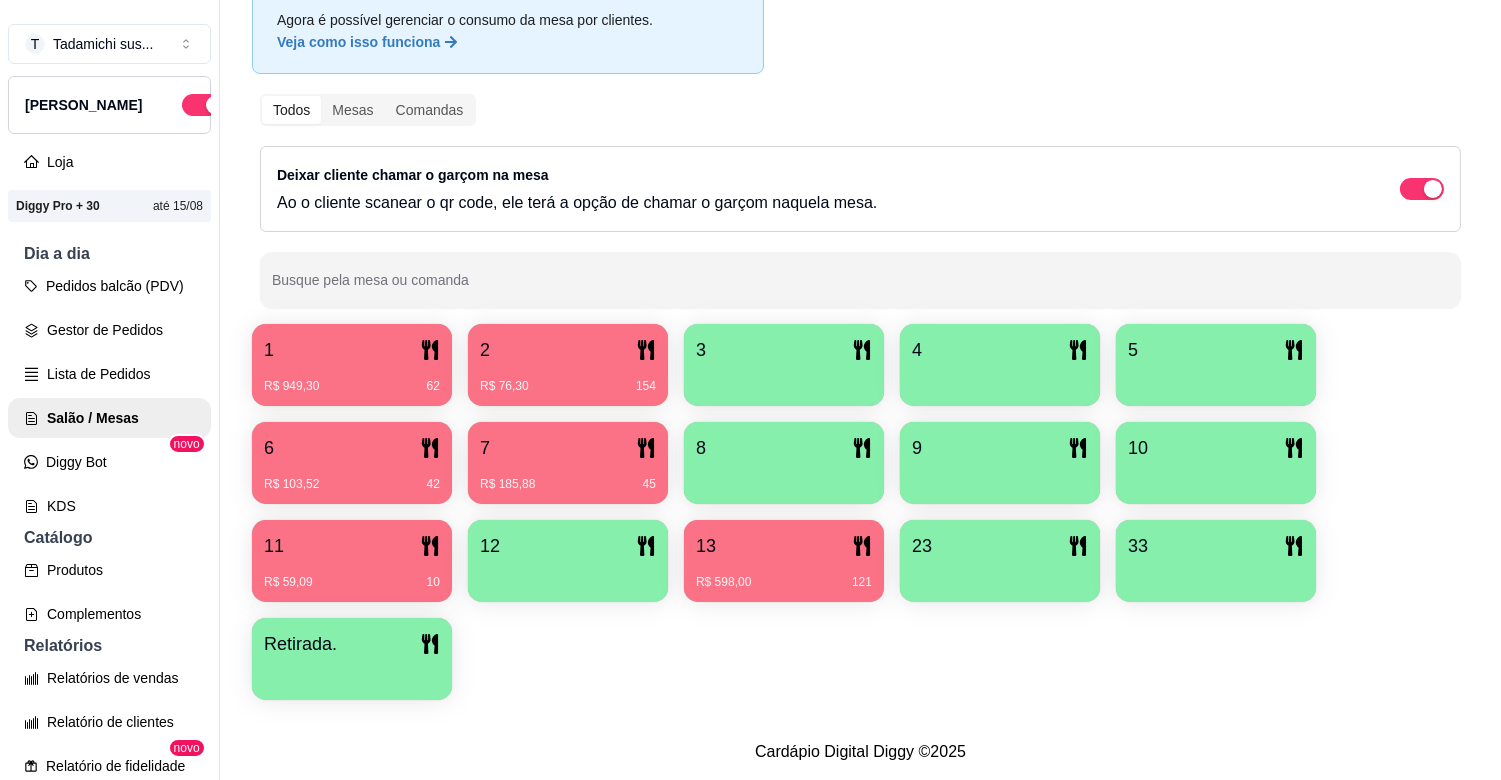 click on "7" at bounding box center (568, 448) 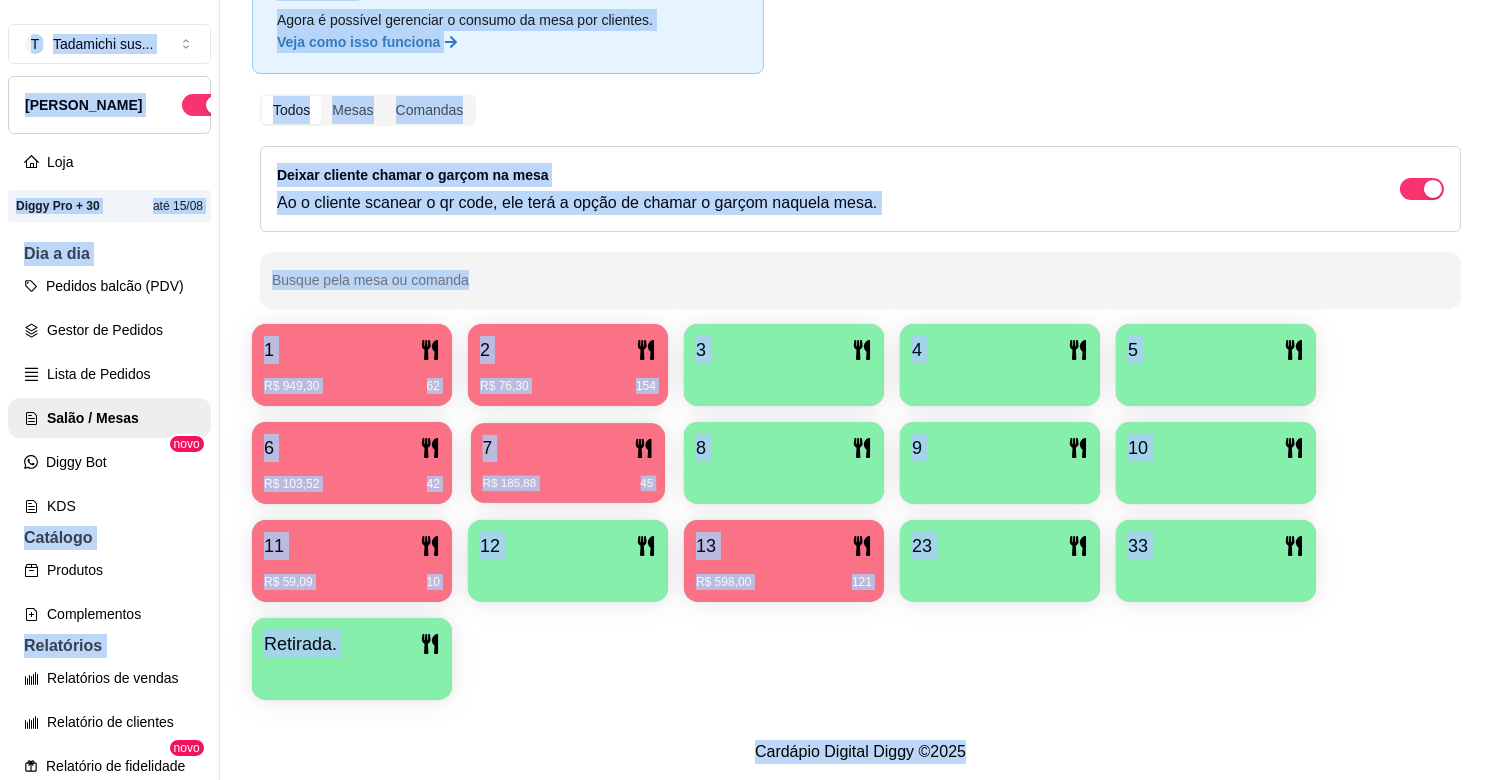 click on "R$ 185,88 45" at bounding box center (568, 476) 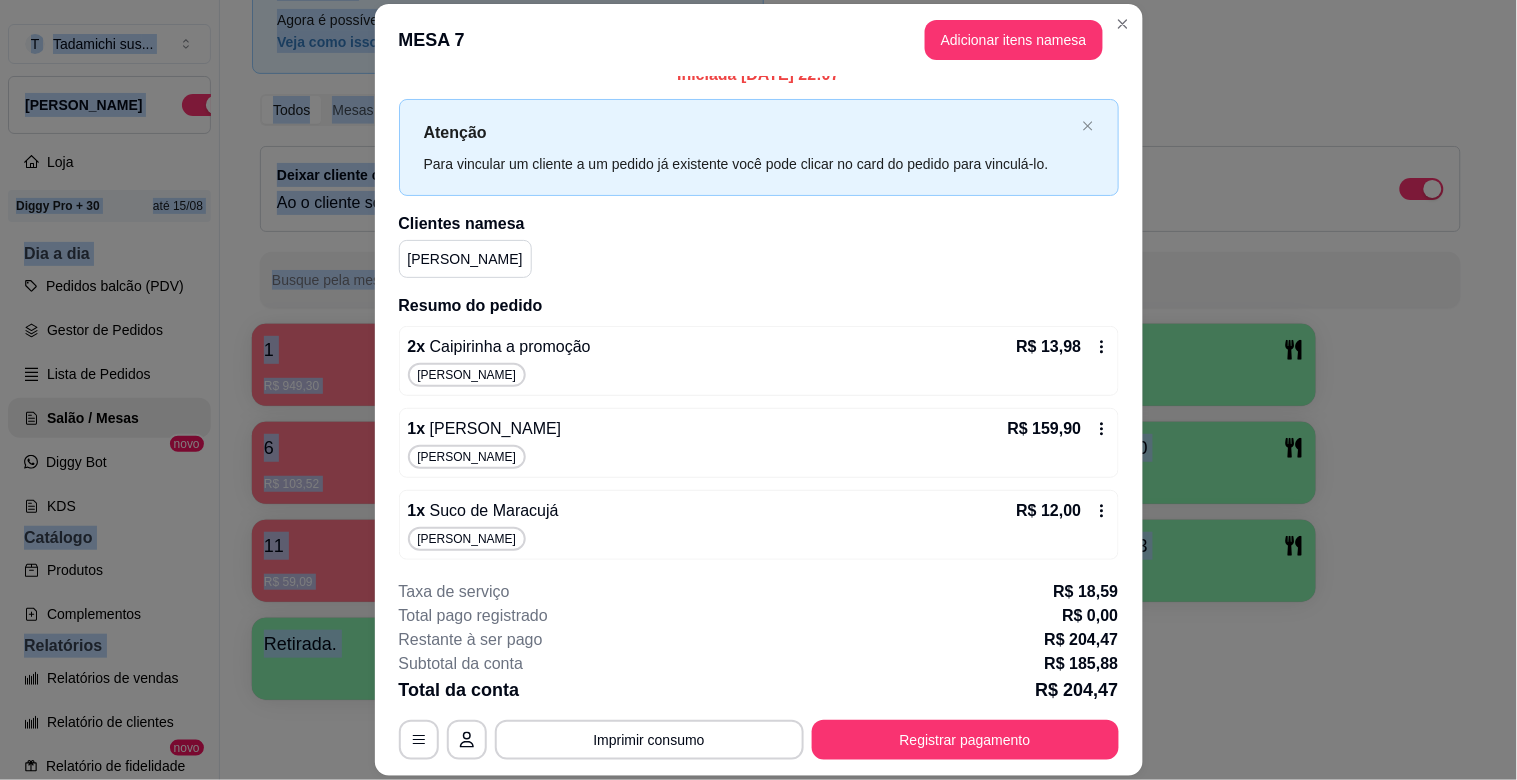 scroll, scrollTop: 25, scrollLeft: 0, axis: vertical 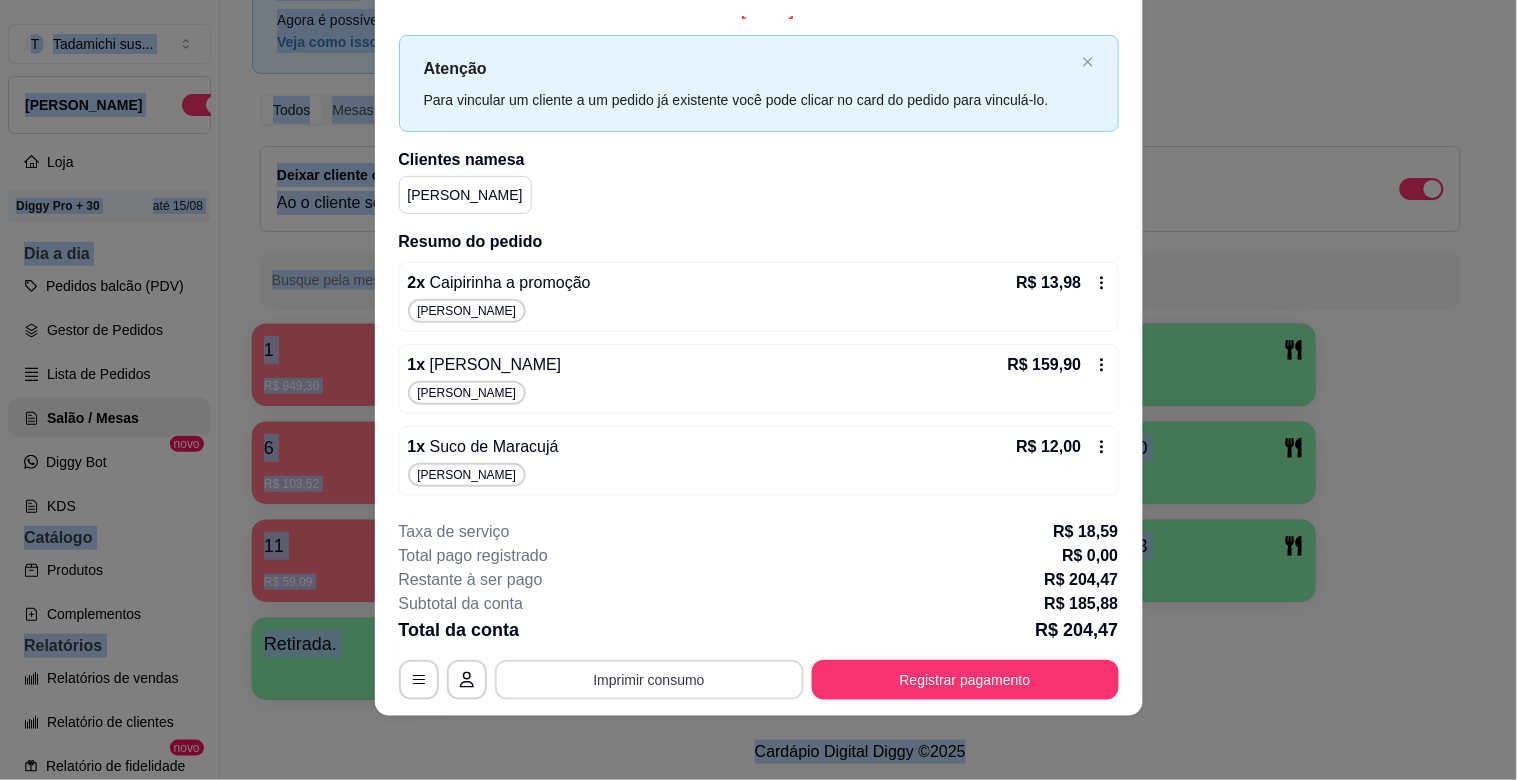 click on "Imprimir consumo" at bounding box center [649, 680] 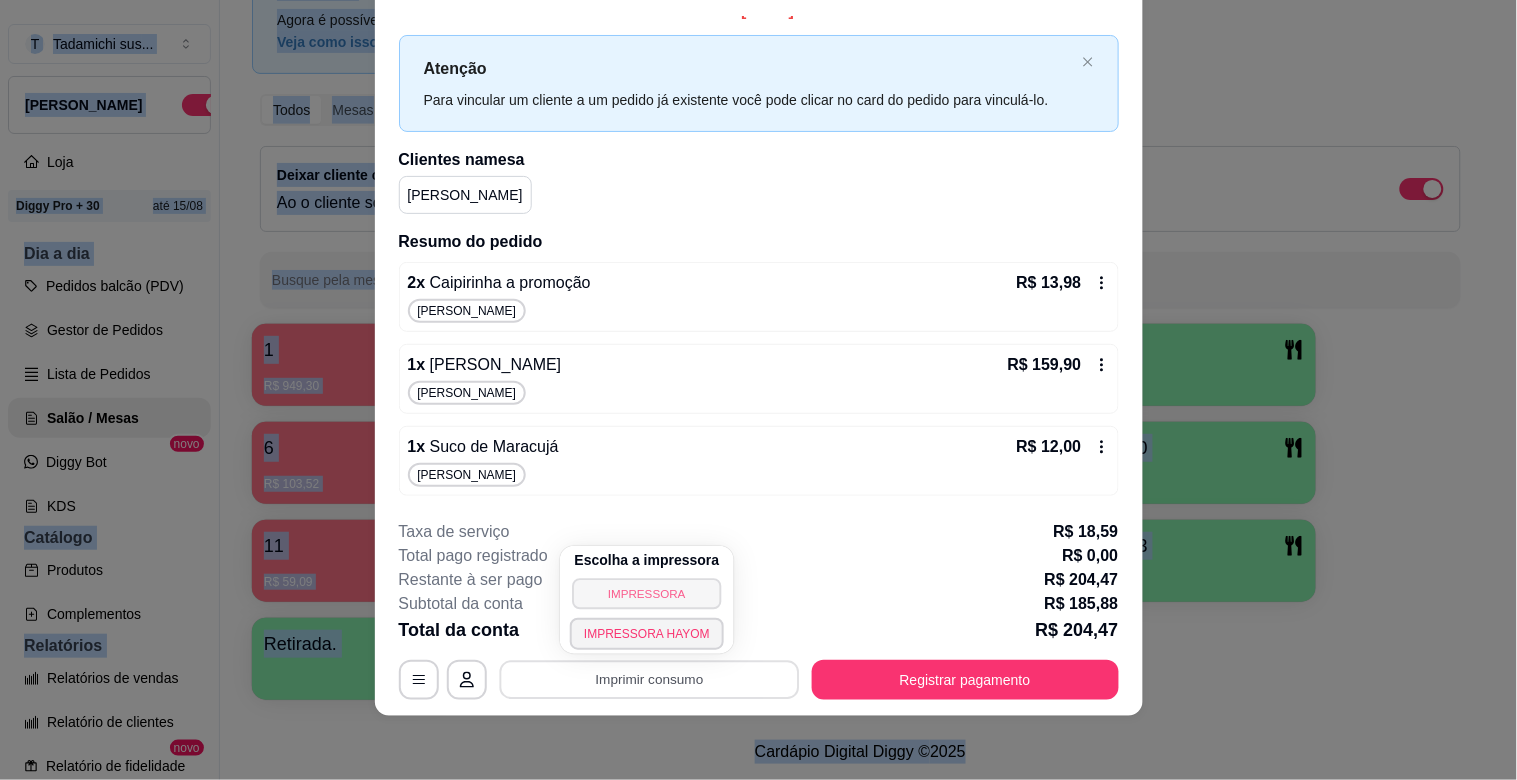 click on "IMPRESSORA" at bounding box center (646, 593) 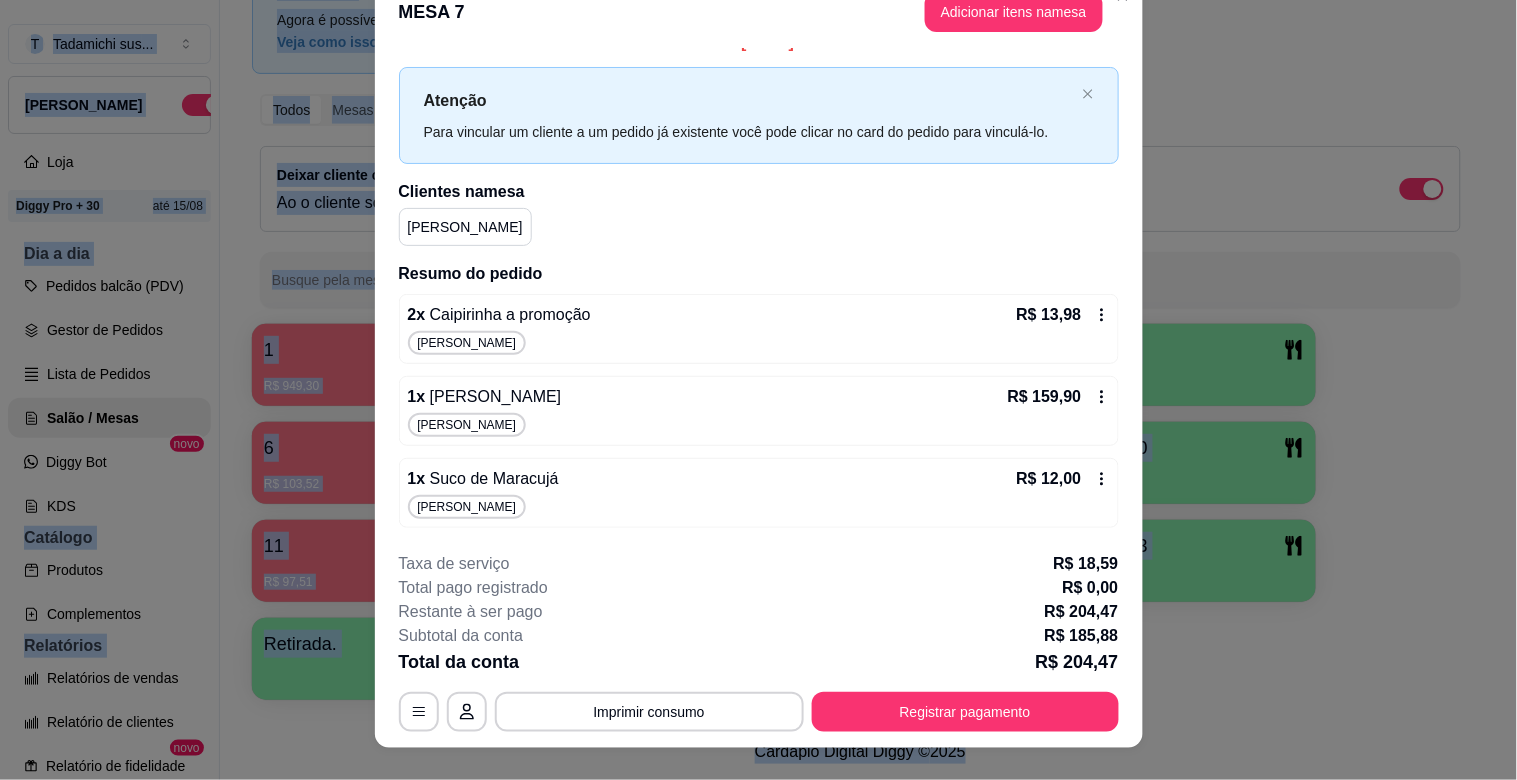 scroll, scrollTop: 0, scrollLeft: 0, axis: both 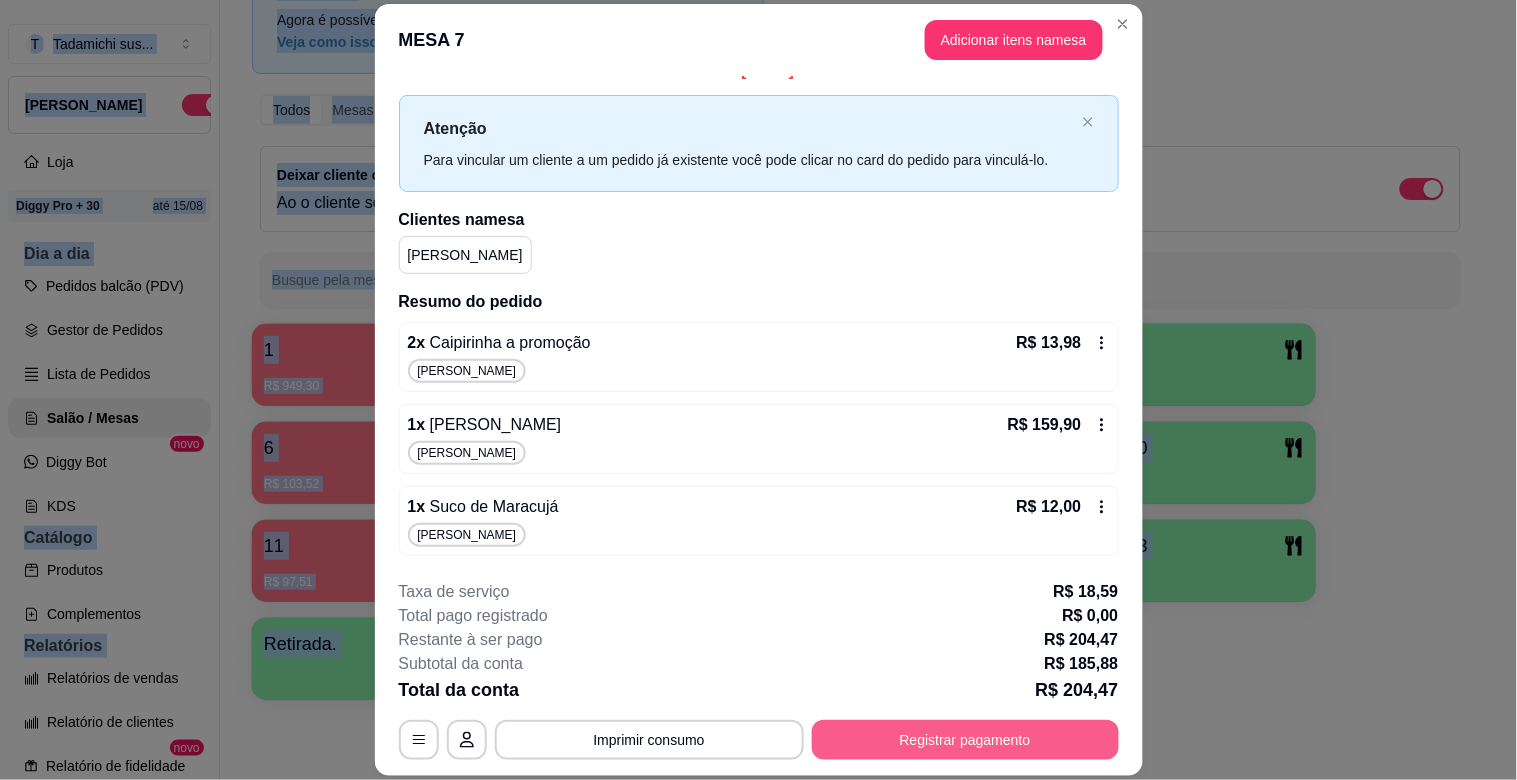 click on "Registrar pagamento" at bounding box center (965, 740) 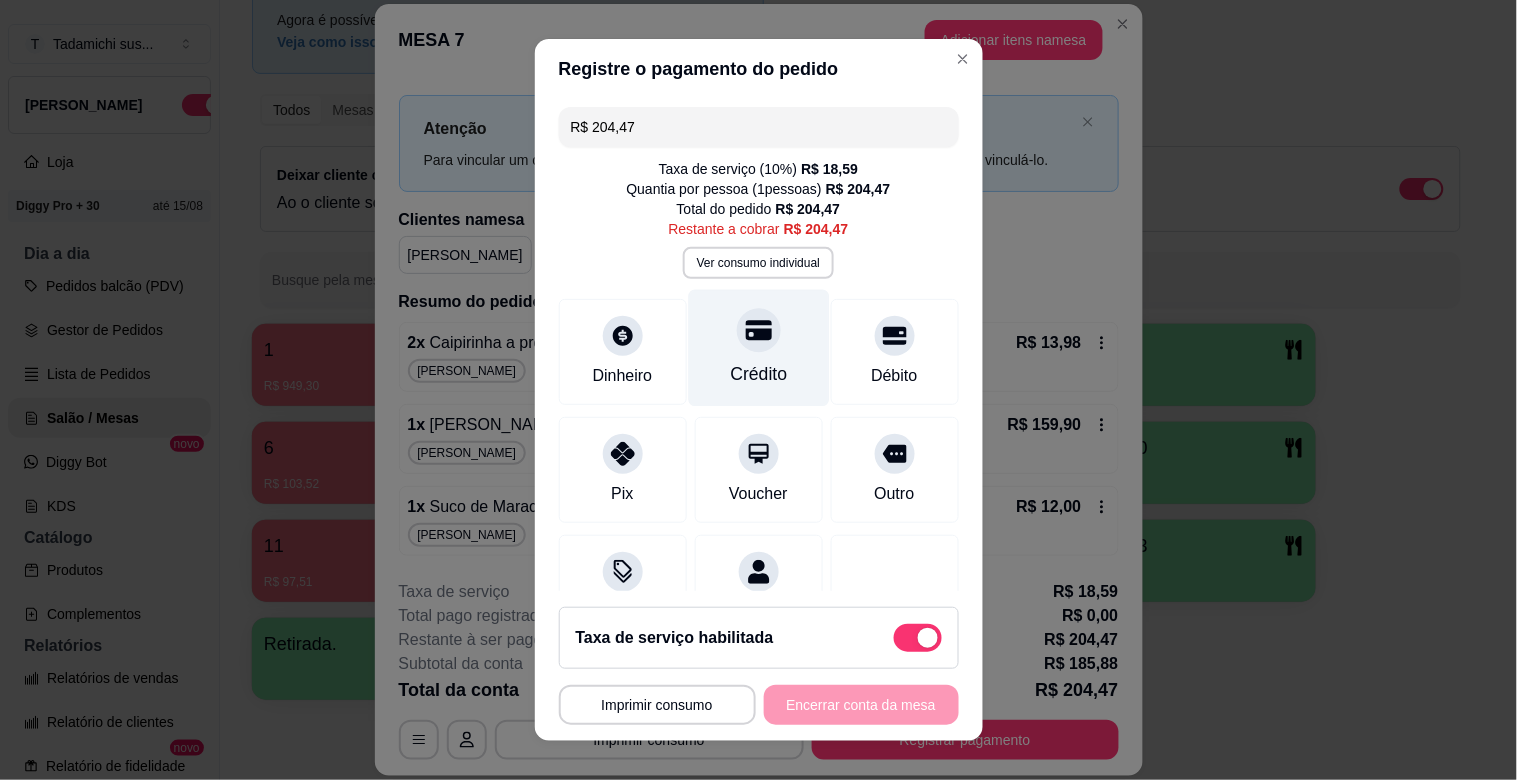 click on "Crédito" at bounding box center [758, 348] 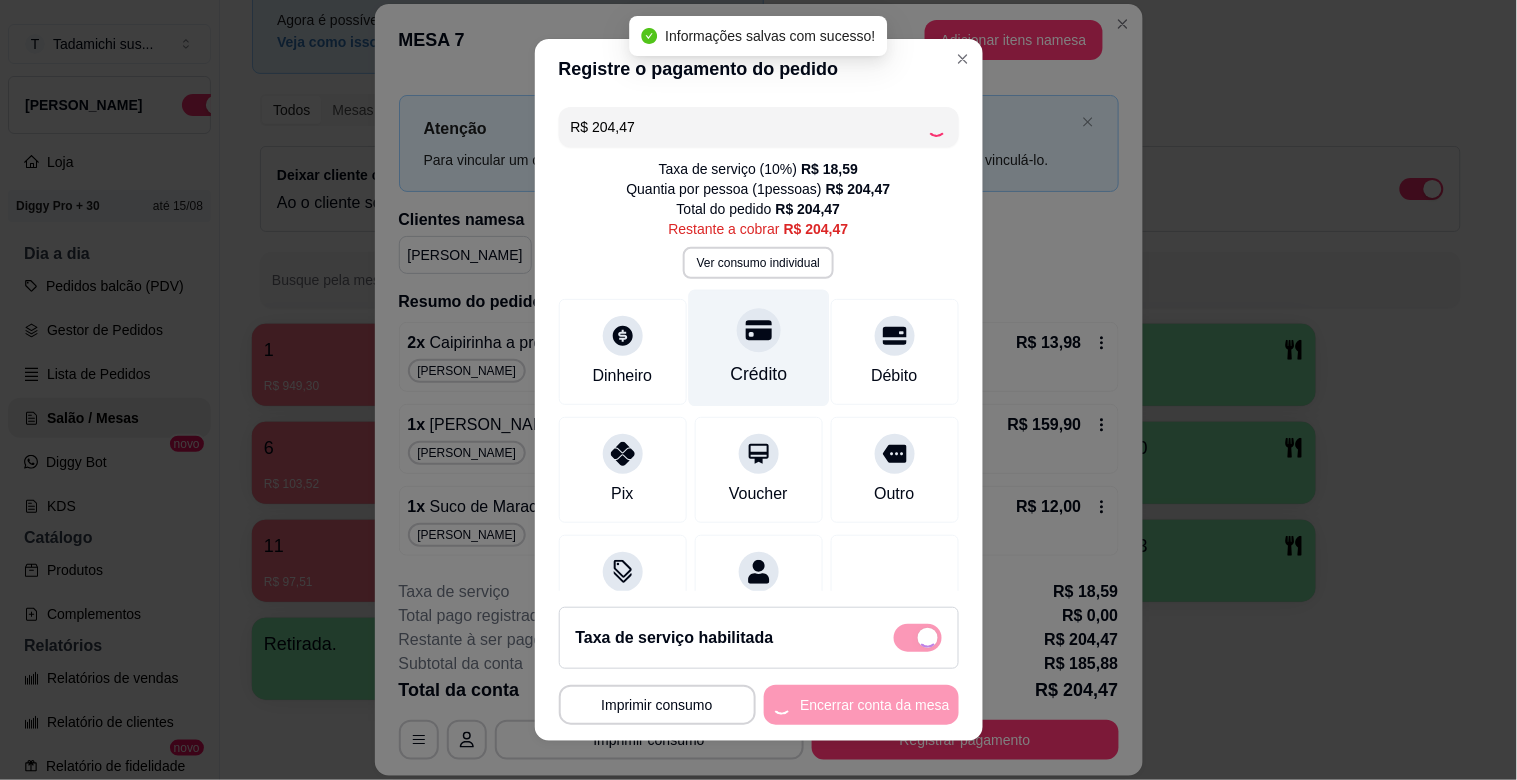 type on "R$ 0,00" 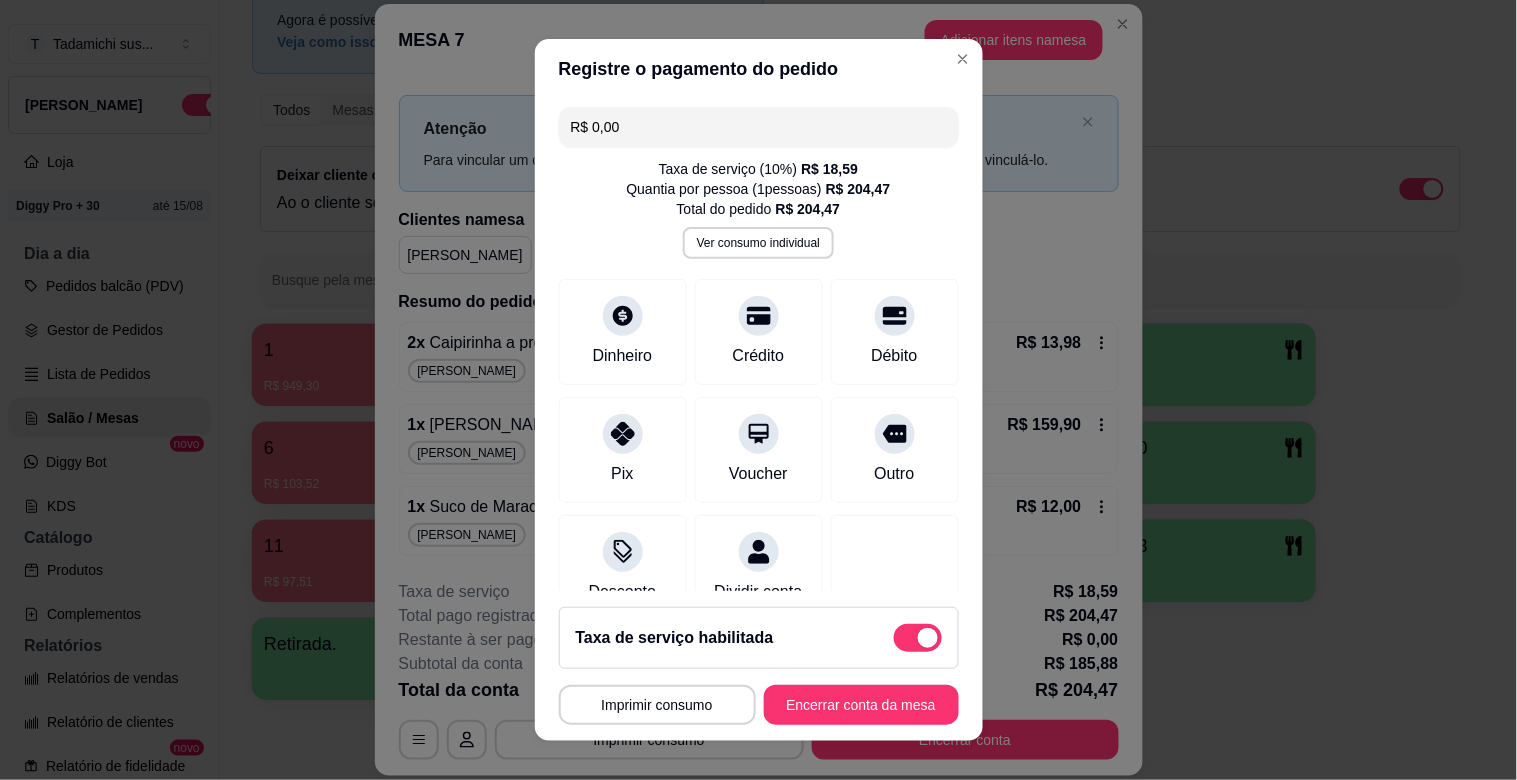 click at bounding box center (918, 638) 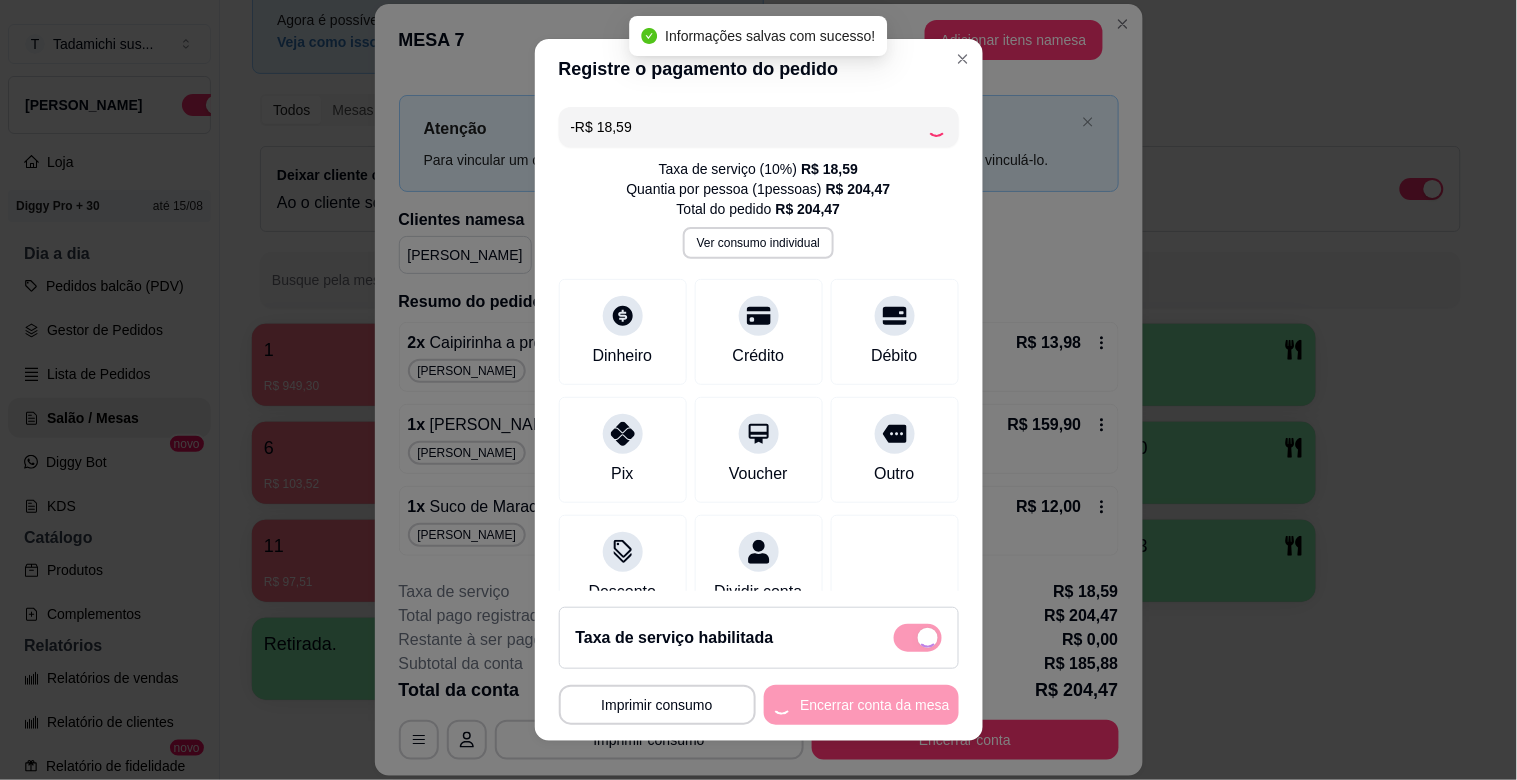 checkbox on "false" 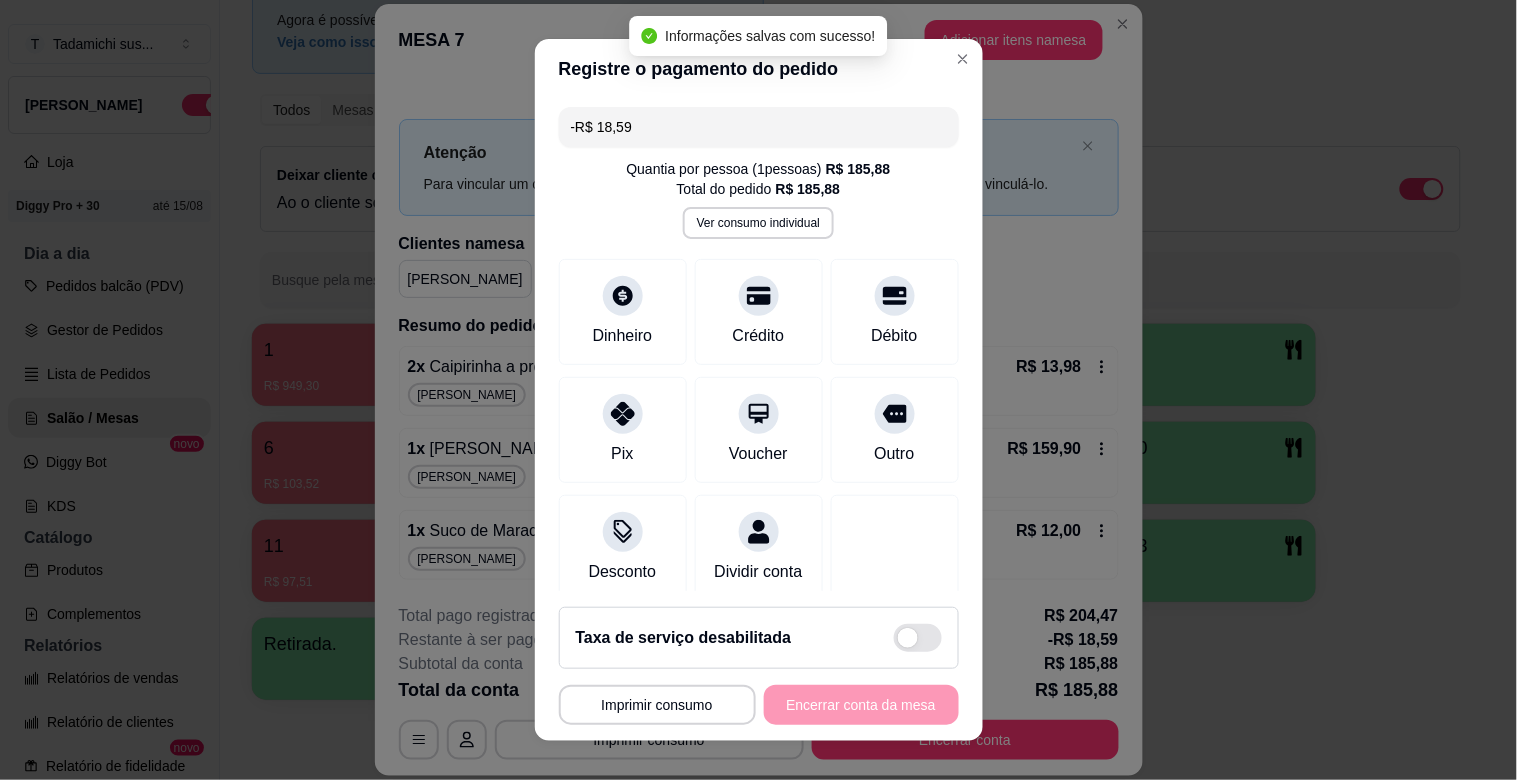 scroll, scrollTop: 2, scrollLeft: 0, axis: vertical 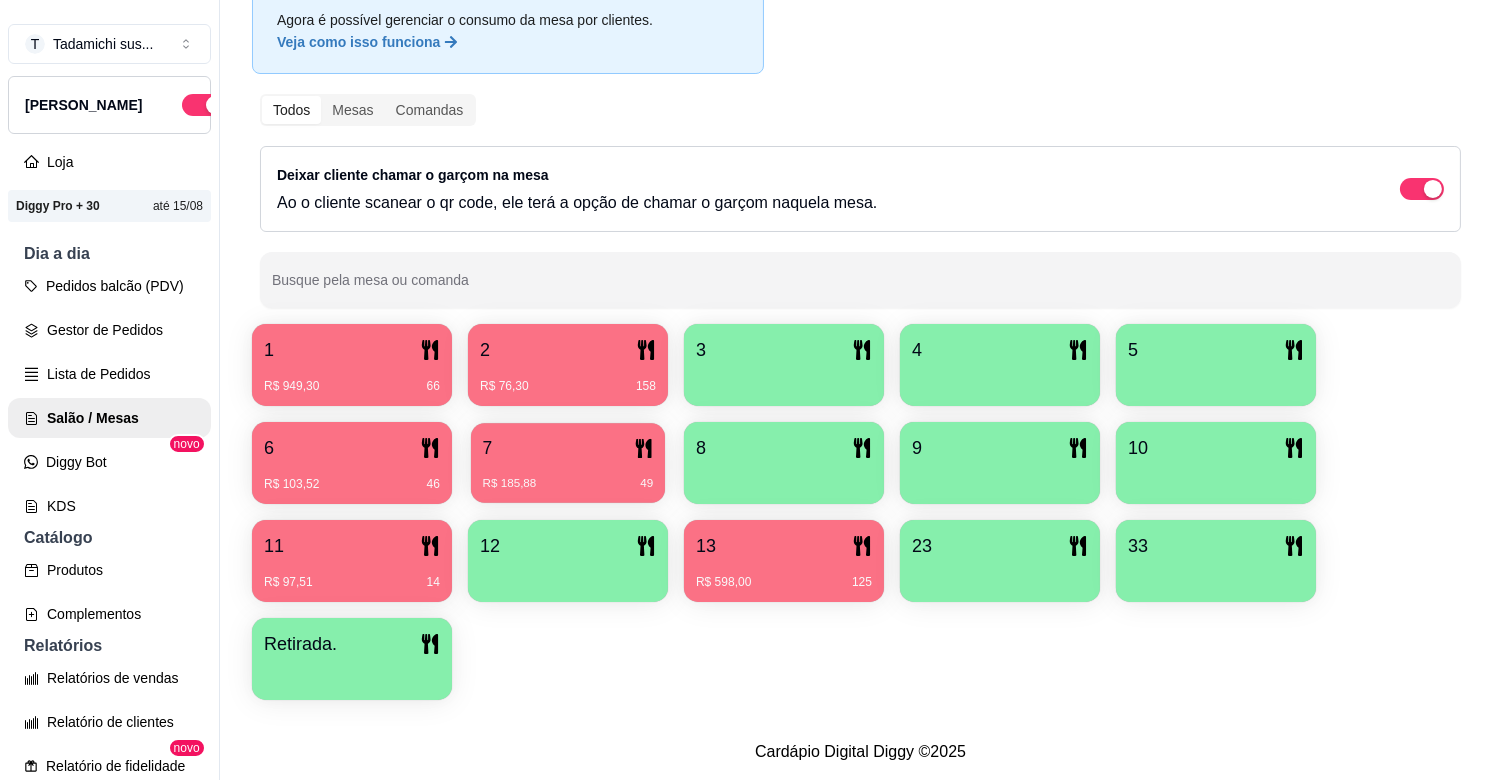 click on "R$ 185,88 49" at bounding box center (568, 476) 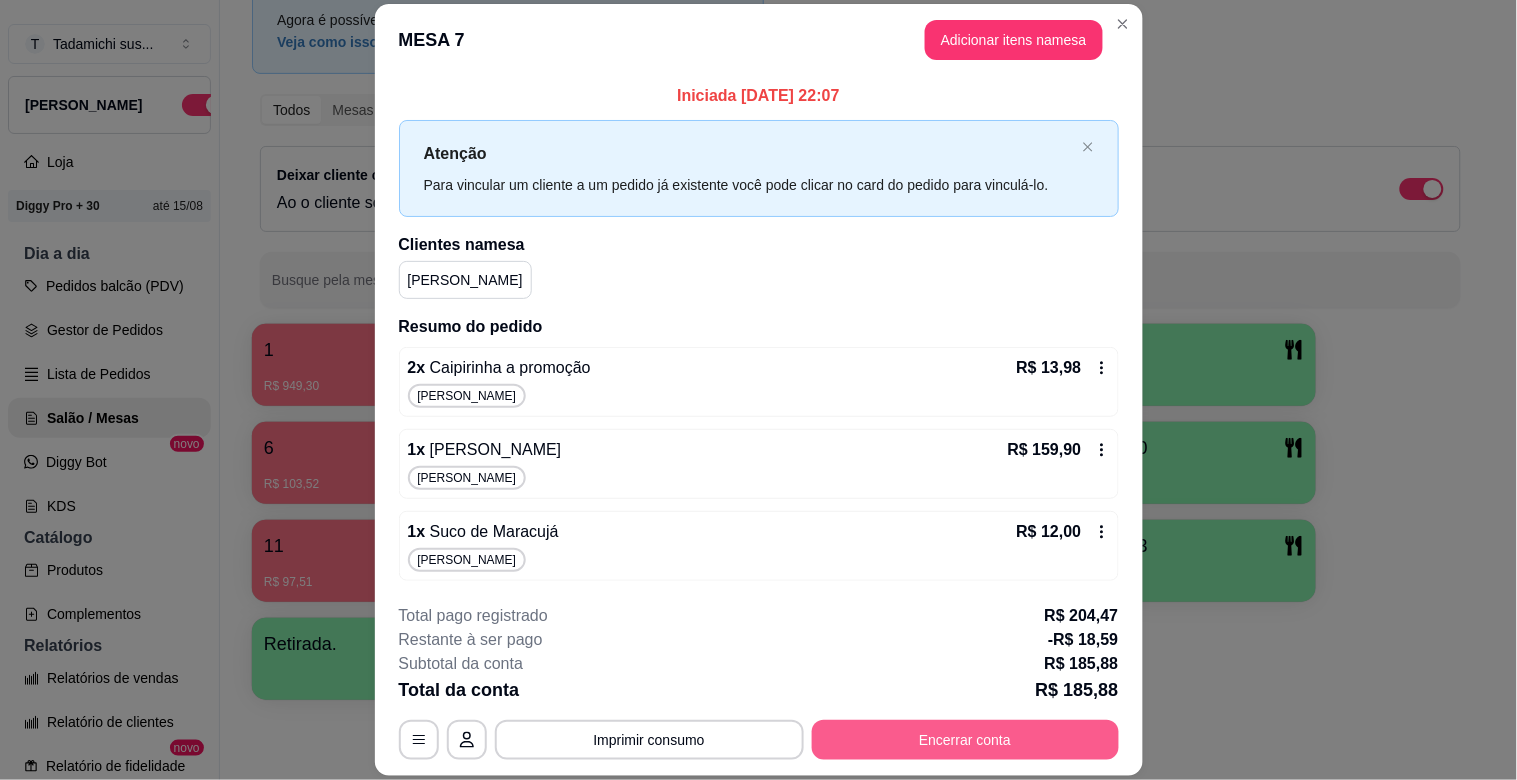 click on "Encerrar conta" at bounding box center (965, 740) 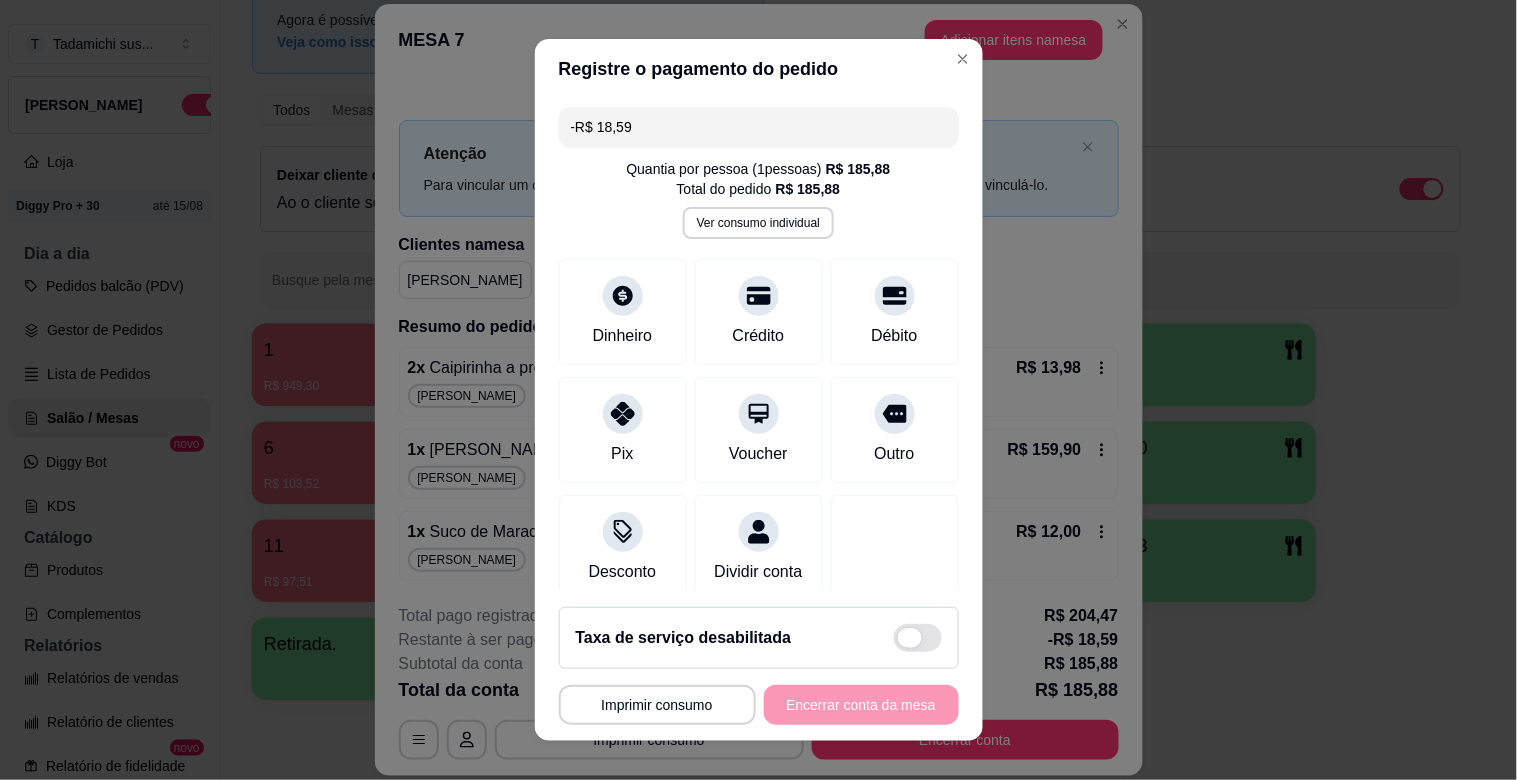 click at bounding box center (918, 638) 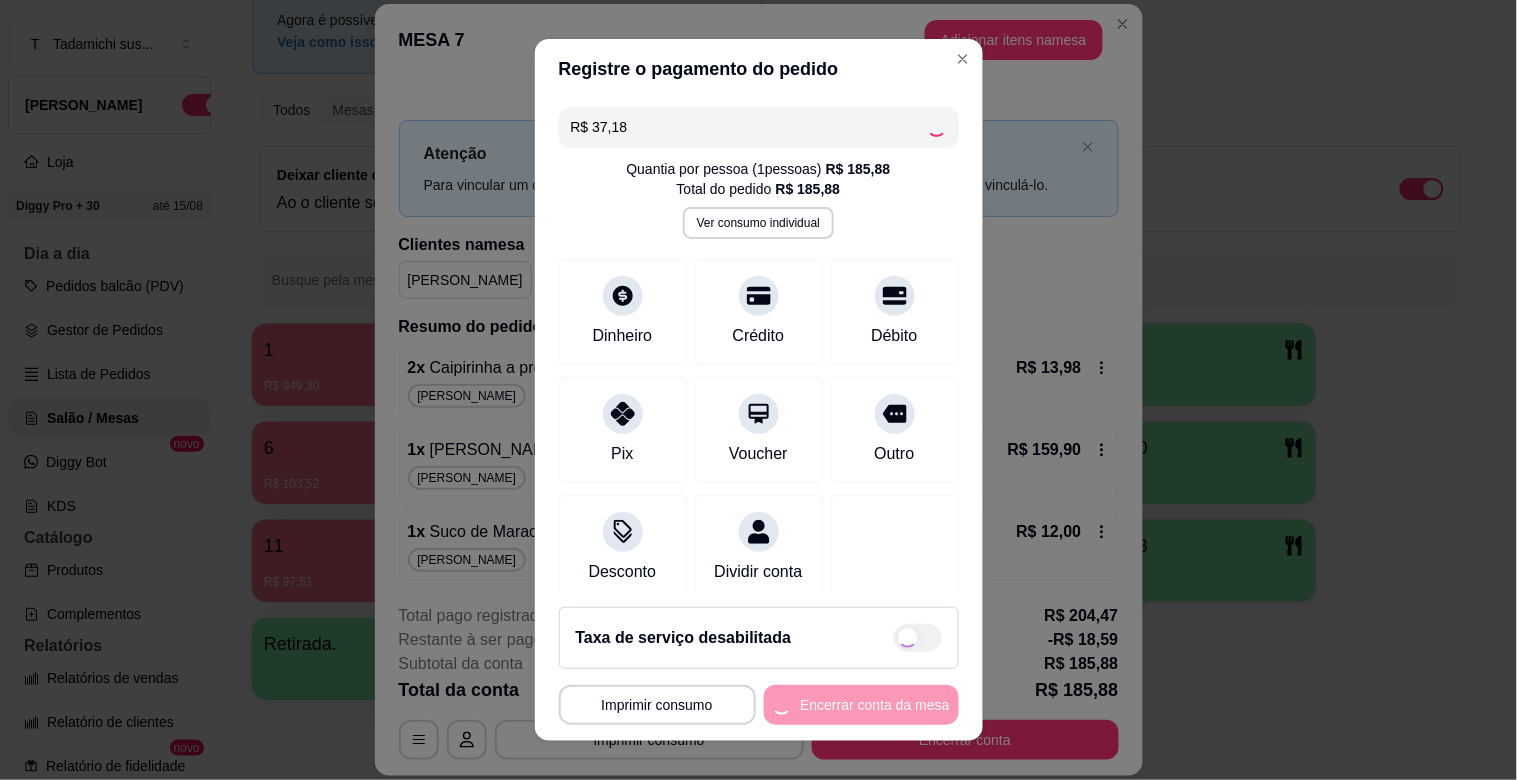 click on "Taxa de serviço   desabilitada" at bounding box center (759, 638) 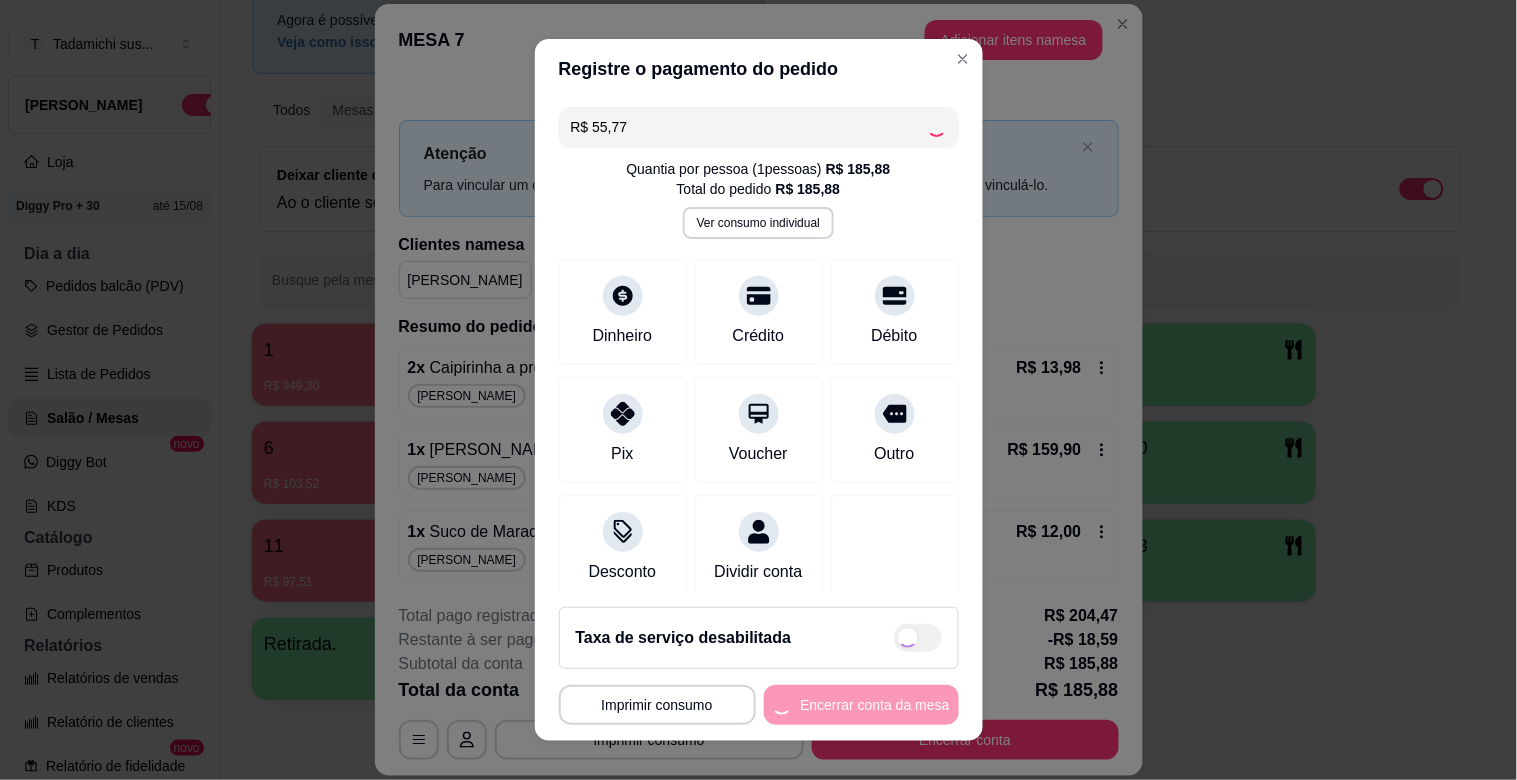 click on "Taxa de serviço   desabilitada" at bounding box center (759, 638) 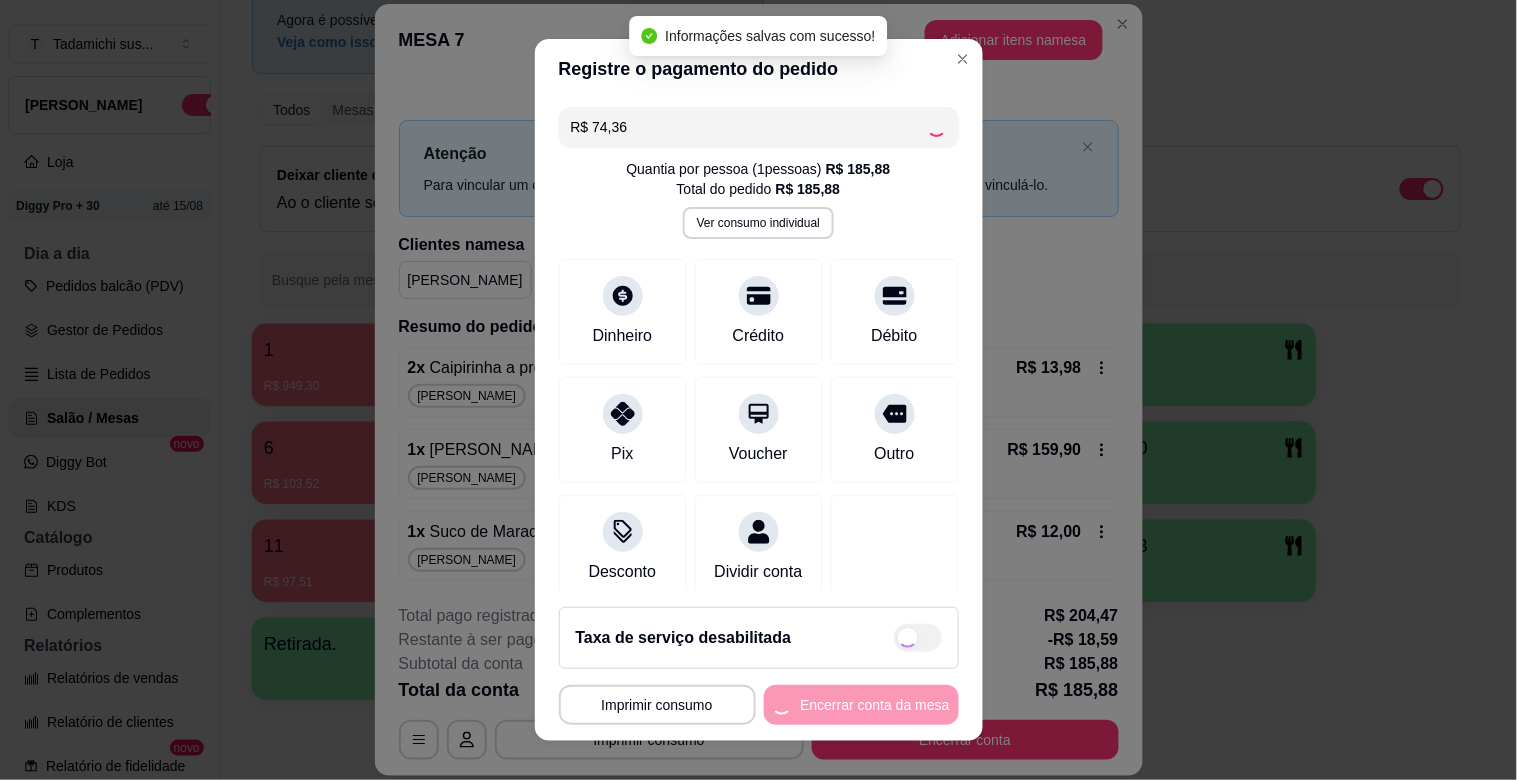 type on "R$ 0,00" 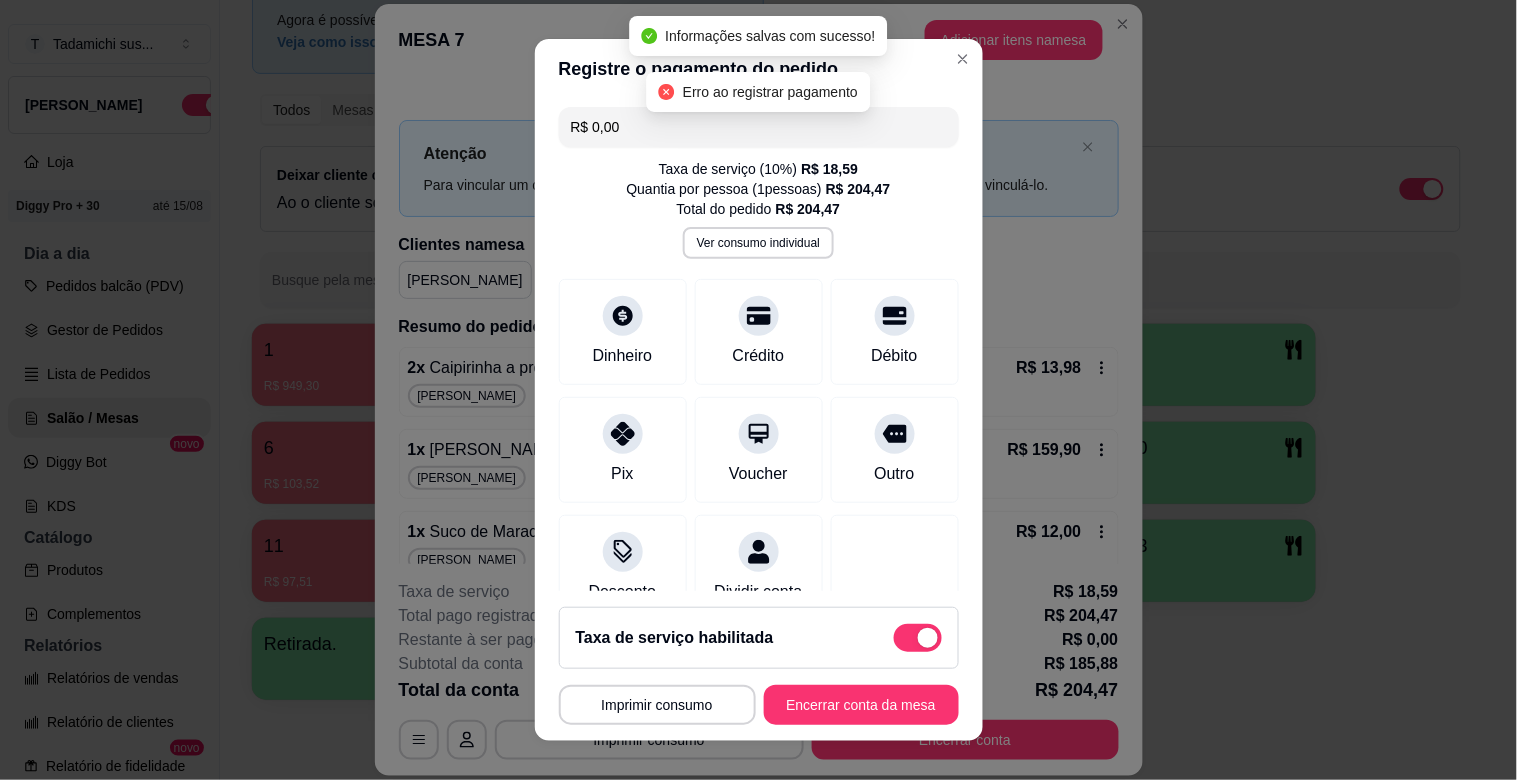 click on "Taxa de serviço   habilitada" at bounding box center [759, 638] 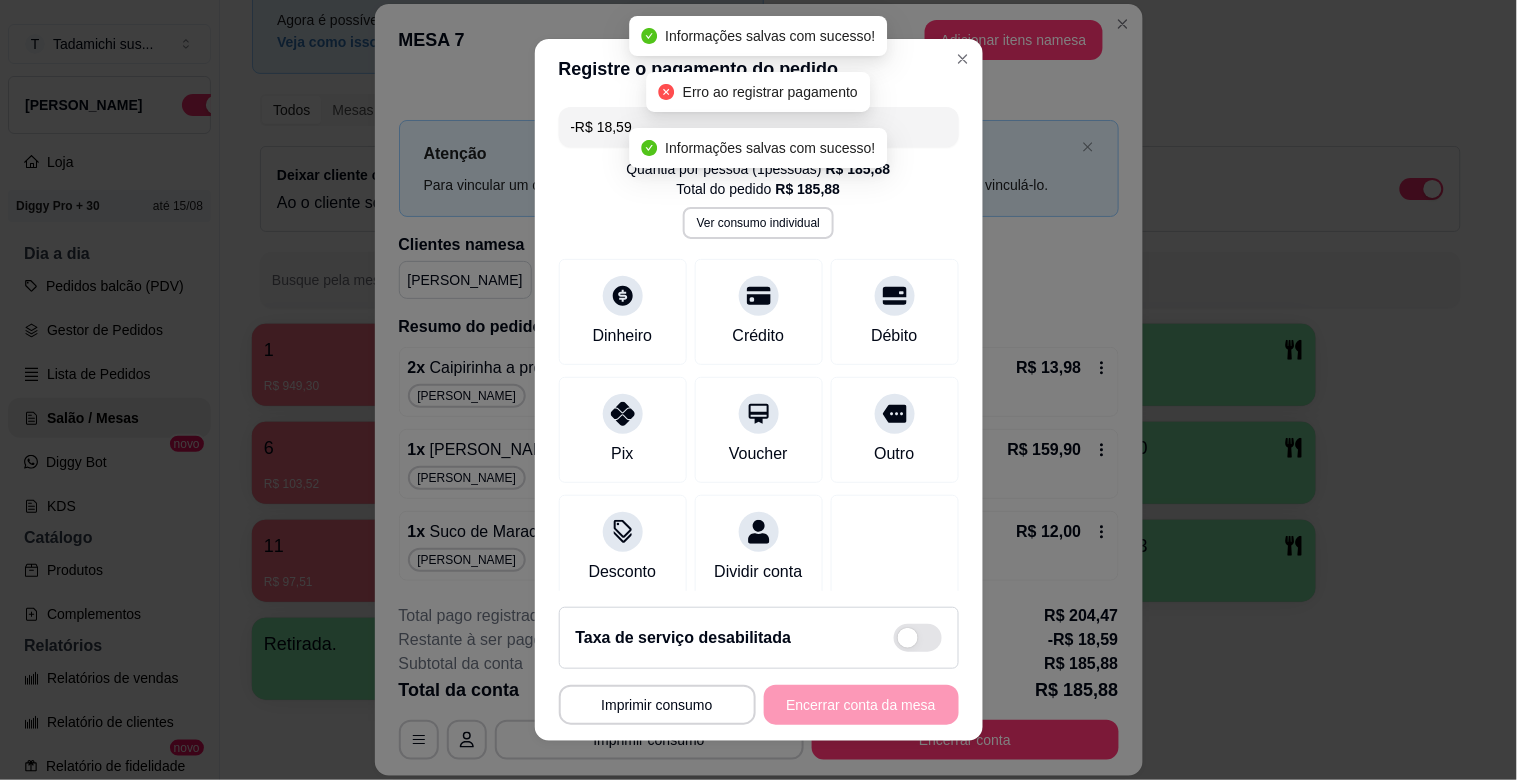 click at bounding box center (908, 638) 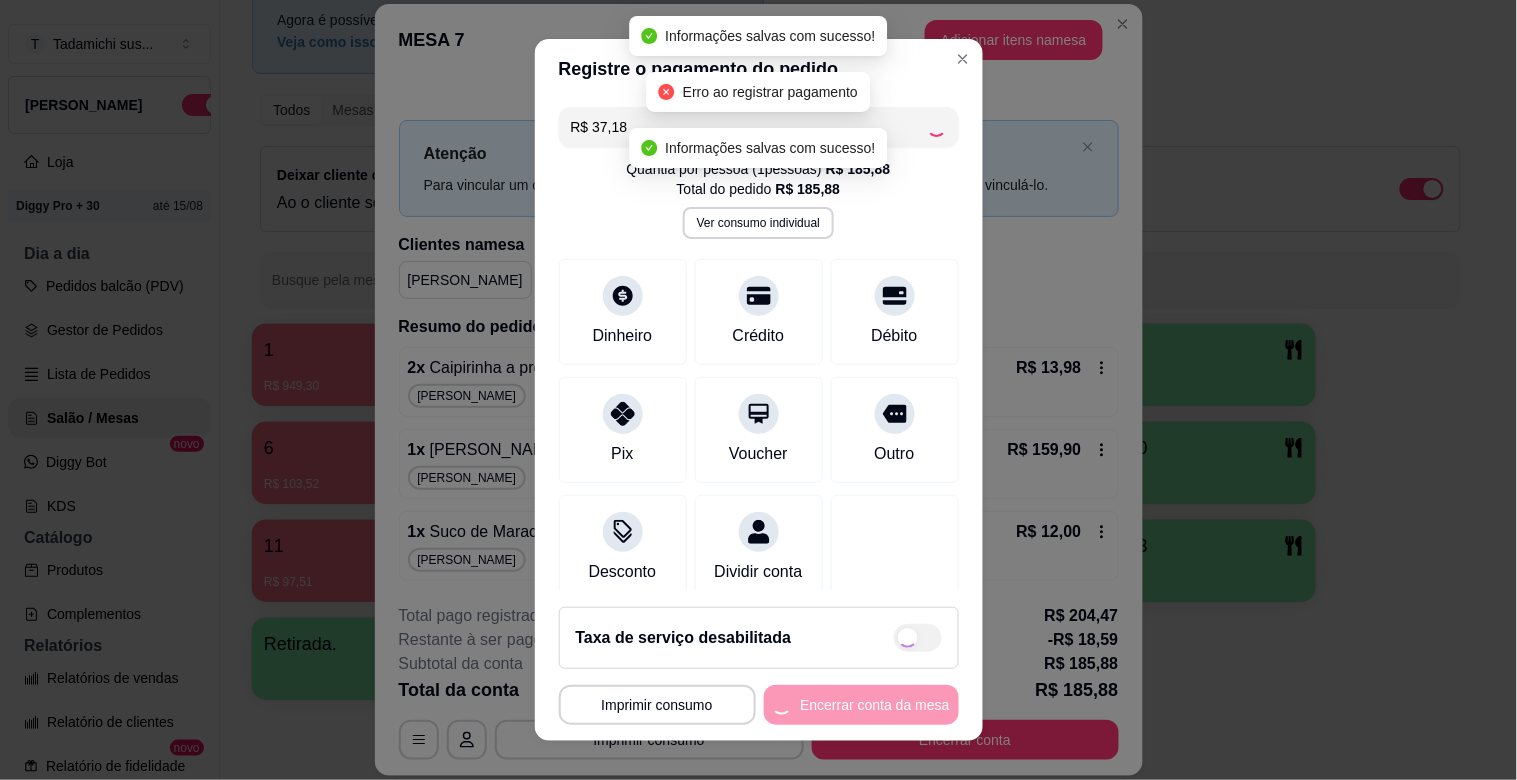 type on "R$ 0,00" 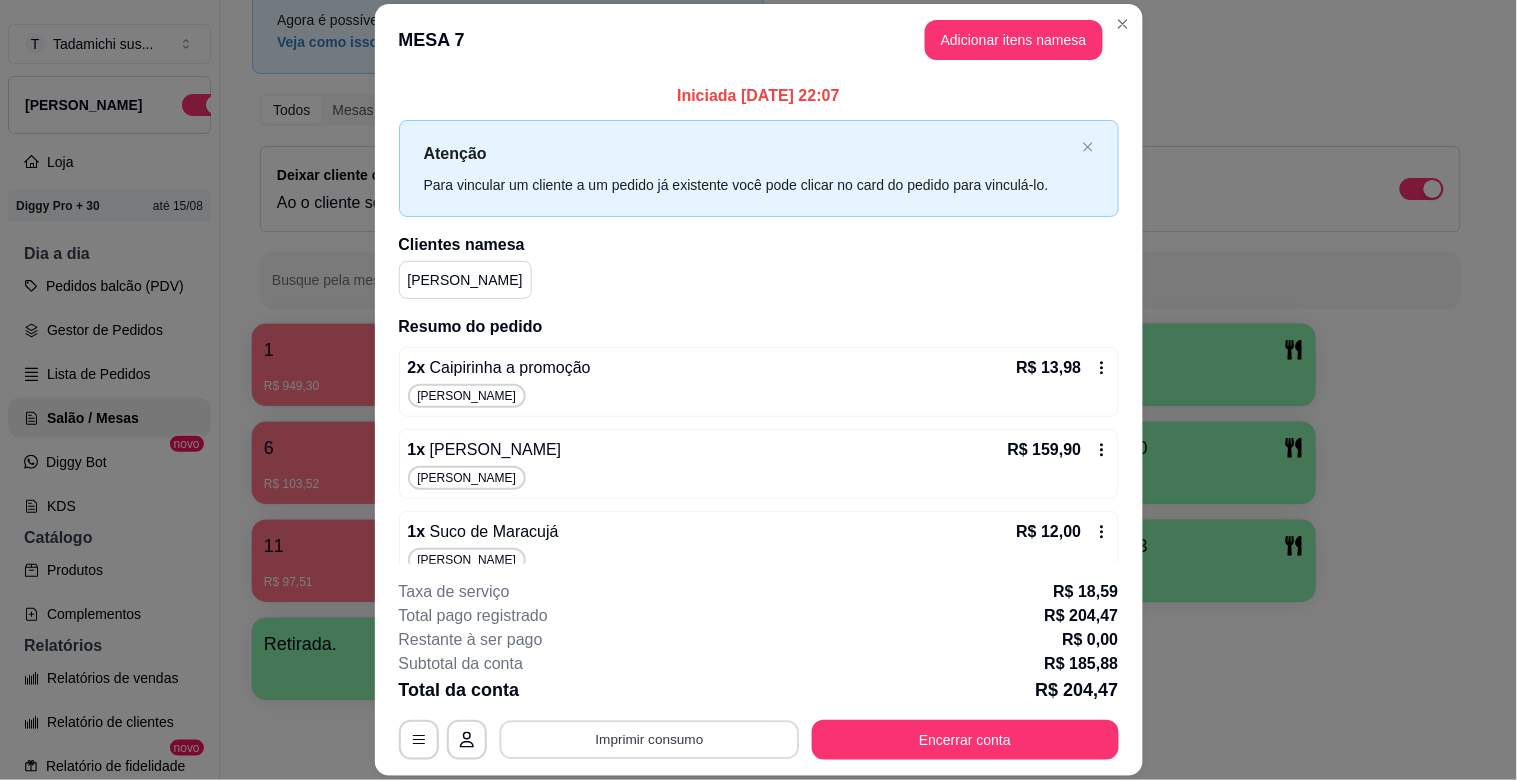 click on "Imprimir consumo" at bounding box center (649, 740) 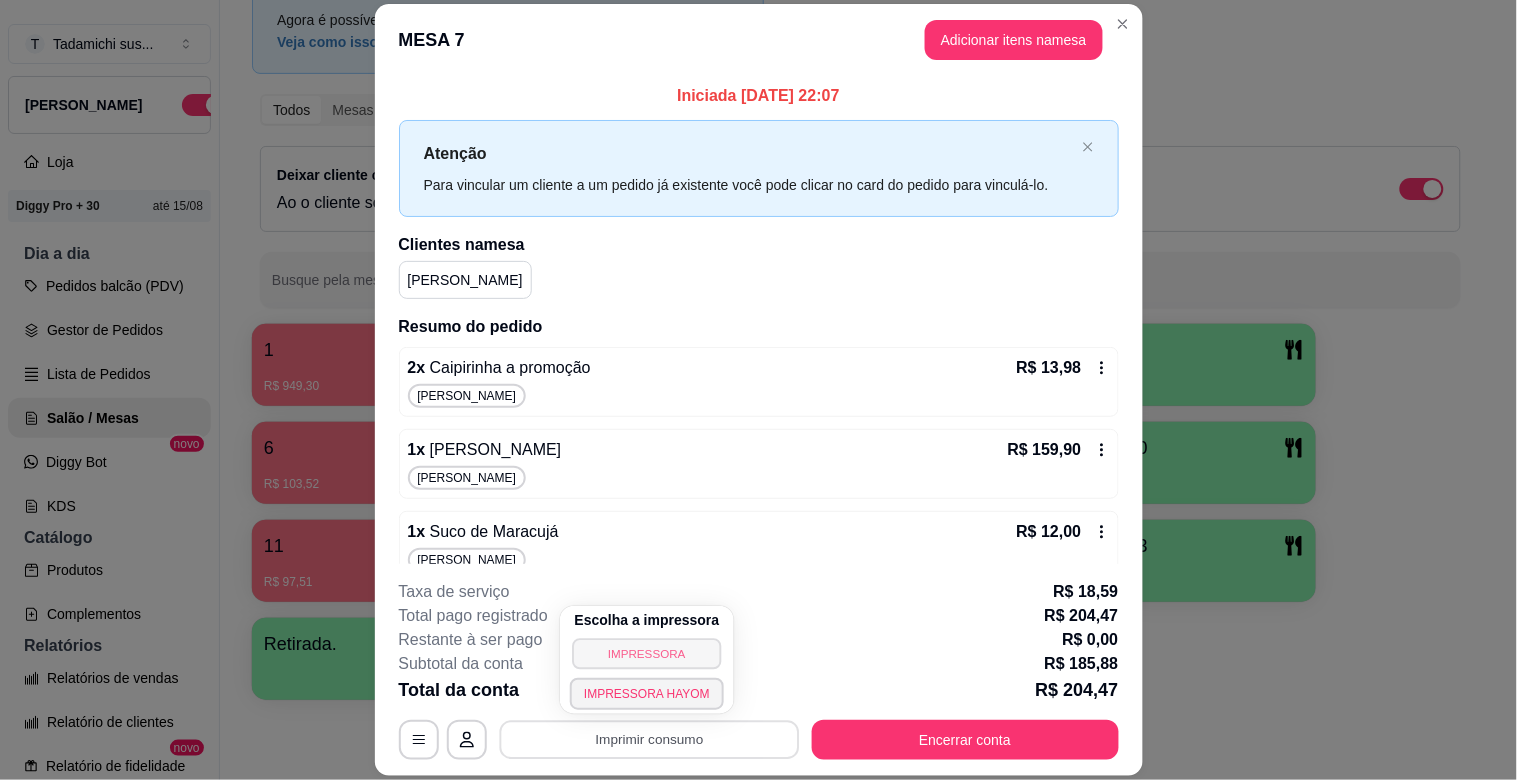 click on "IMPRESSORA" at bounding box center (646, 653) 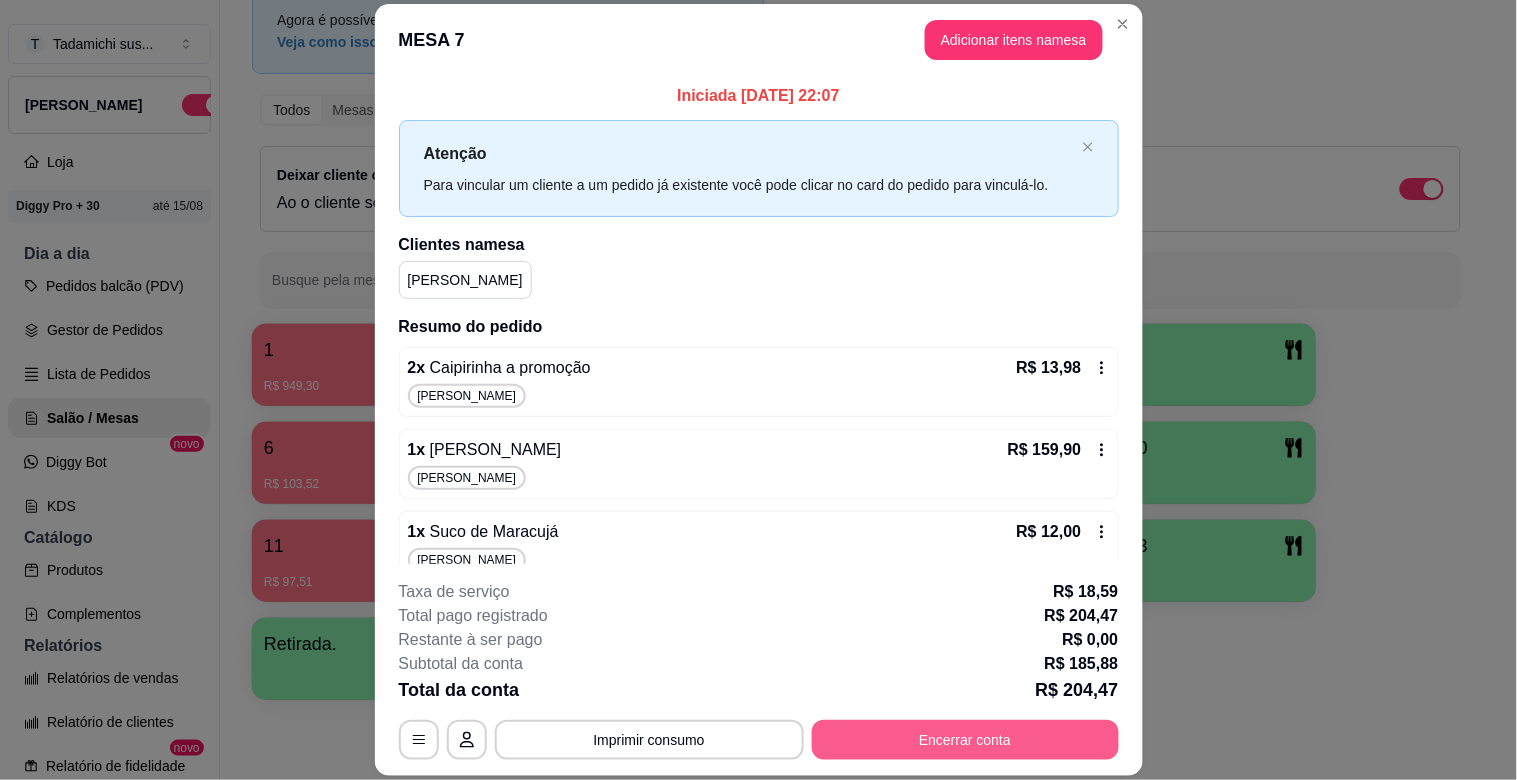click on "Encerrar conta" at bounding box center [965, 740] 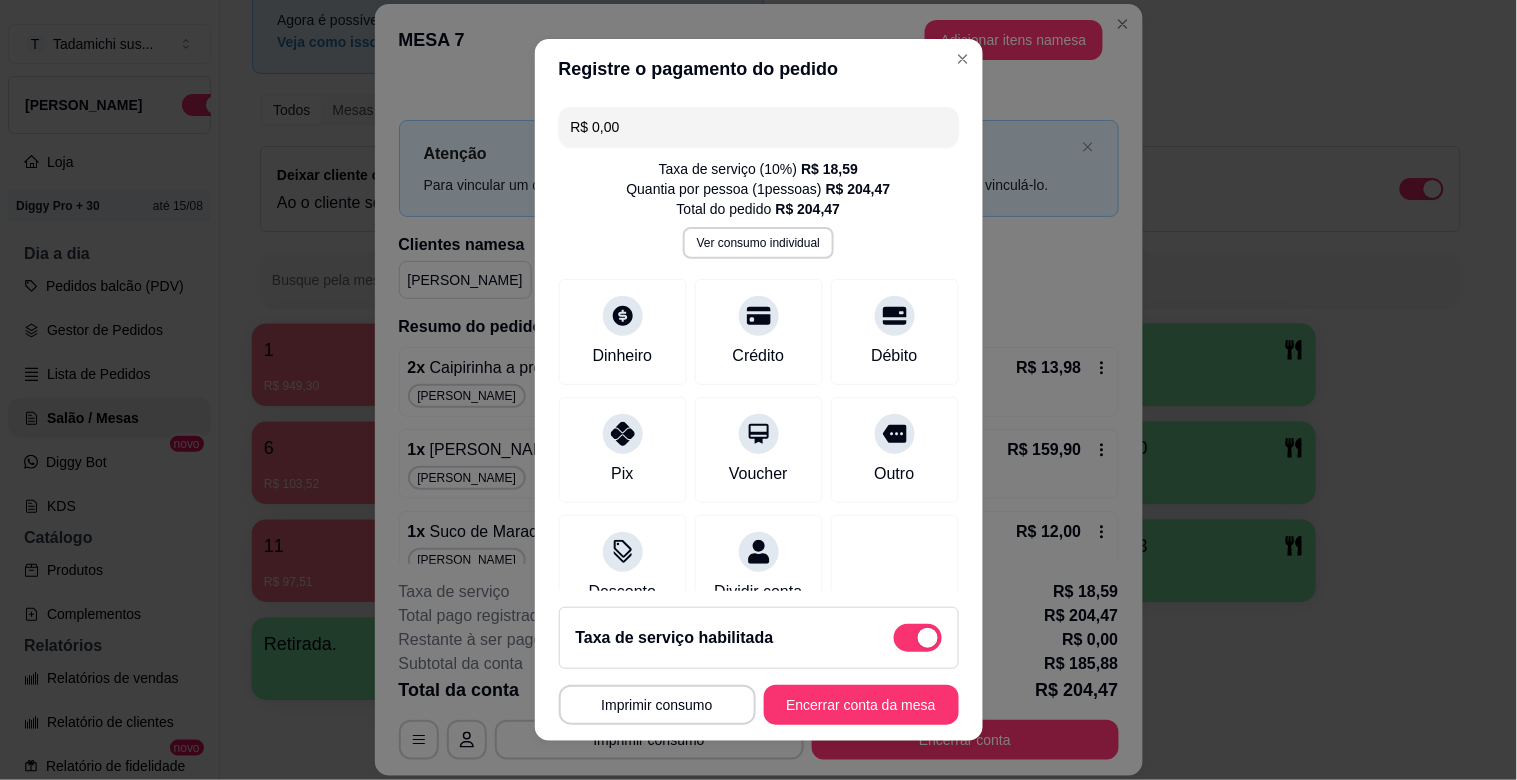 click at bounding box center [928, 638] 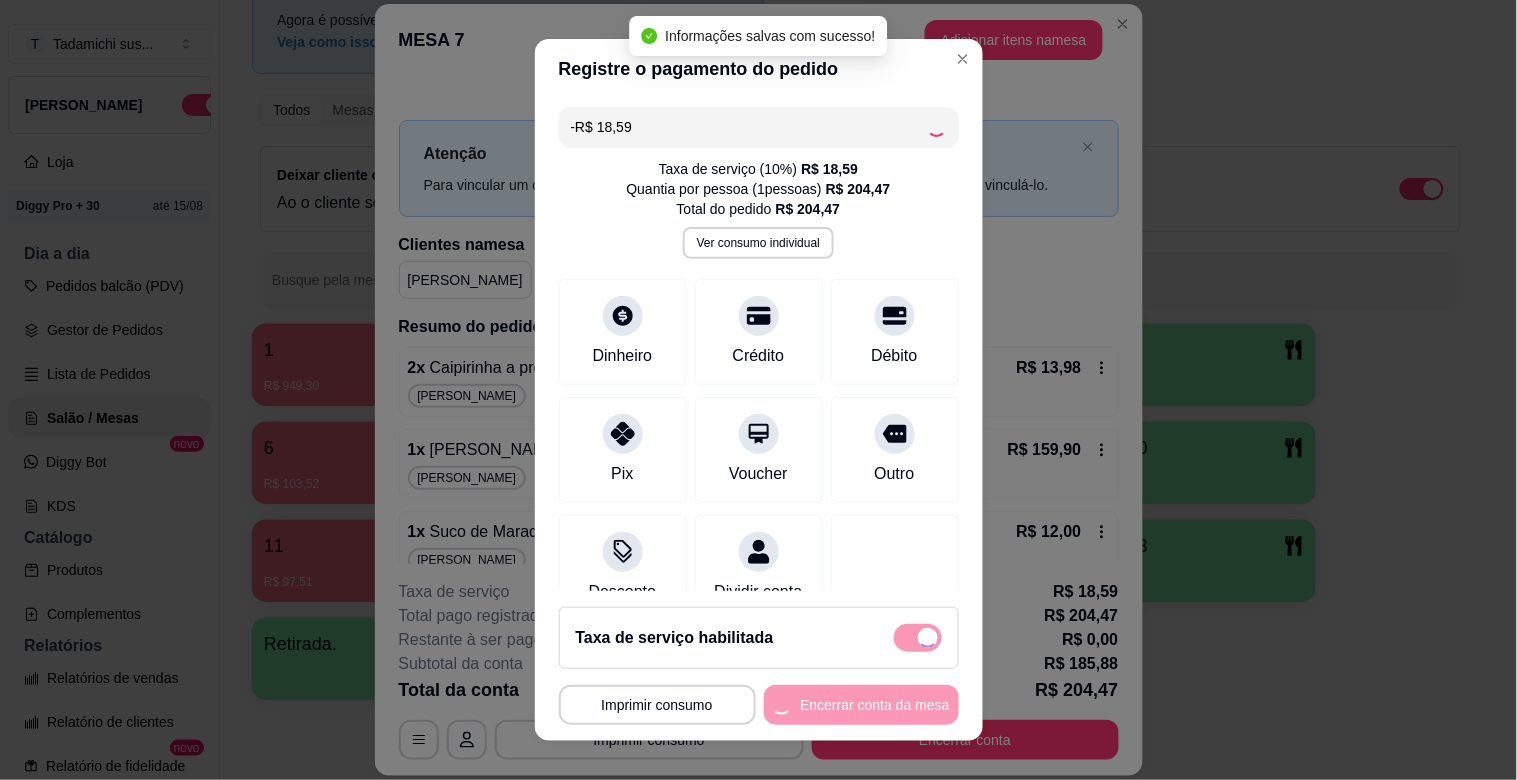 checkbox on "false" 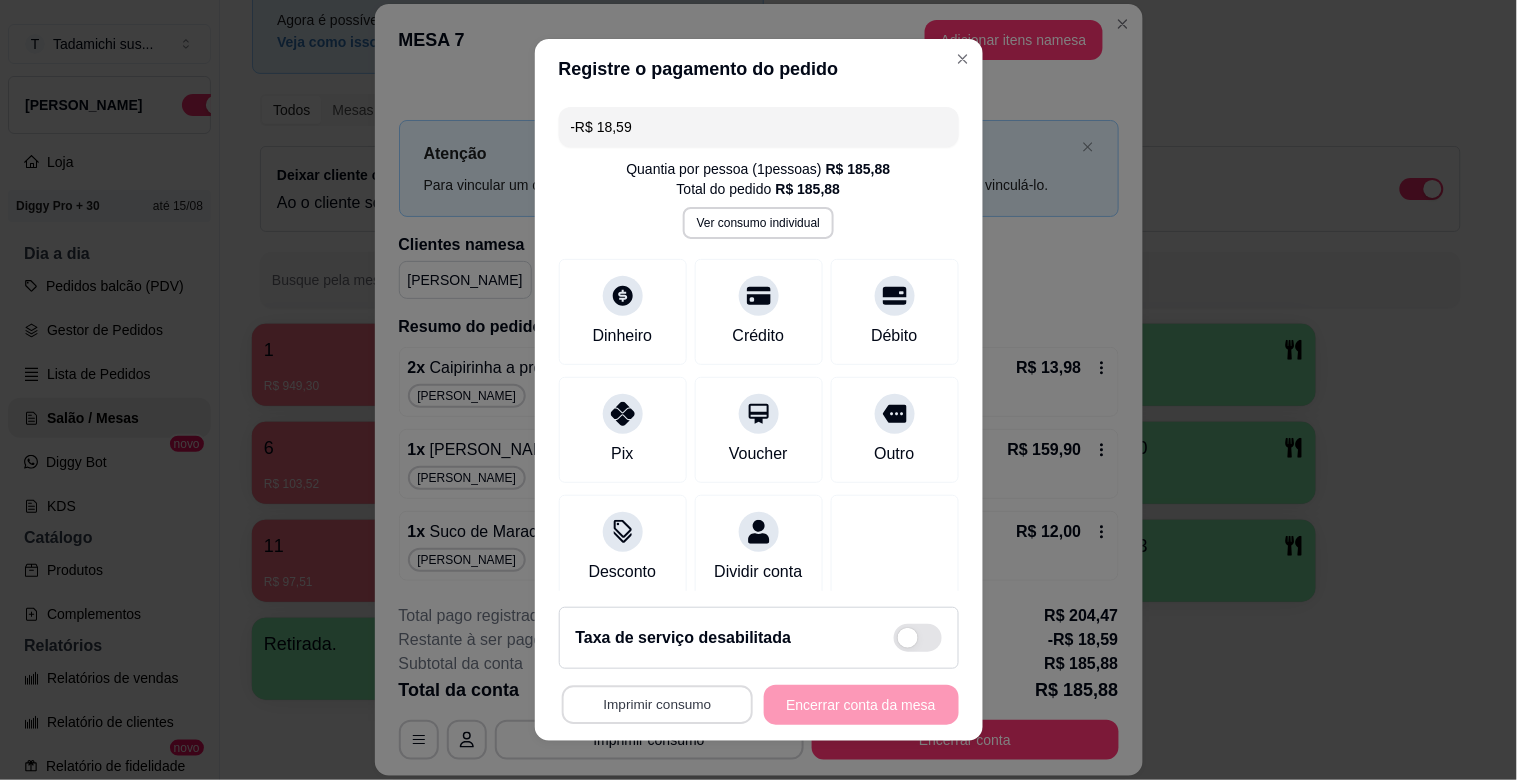 click on "Imprimir consumo" at bounding box center (656, 705) 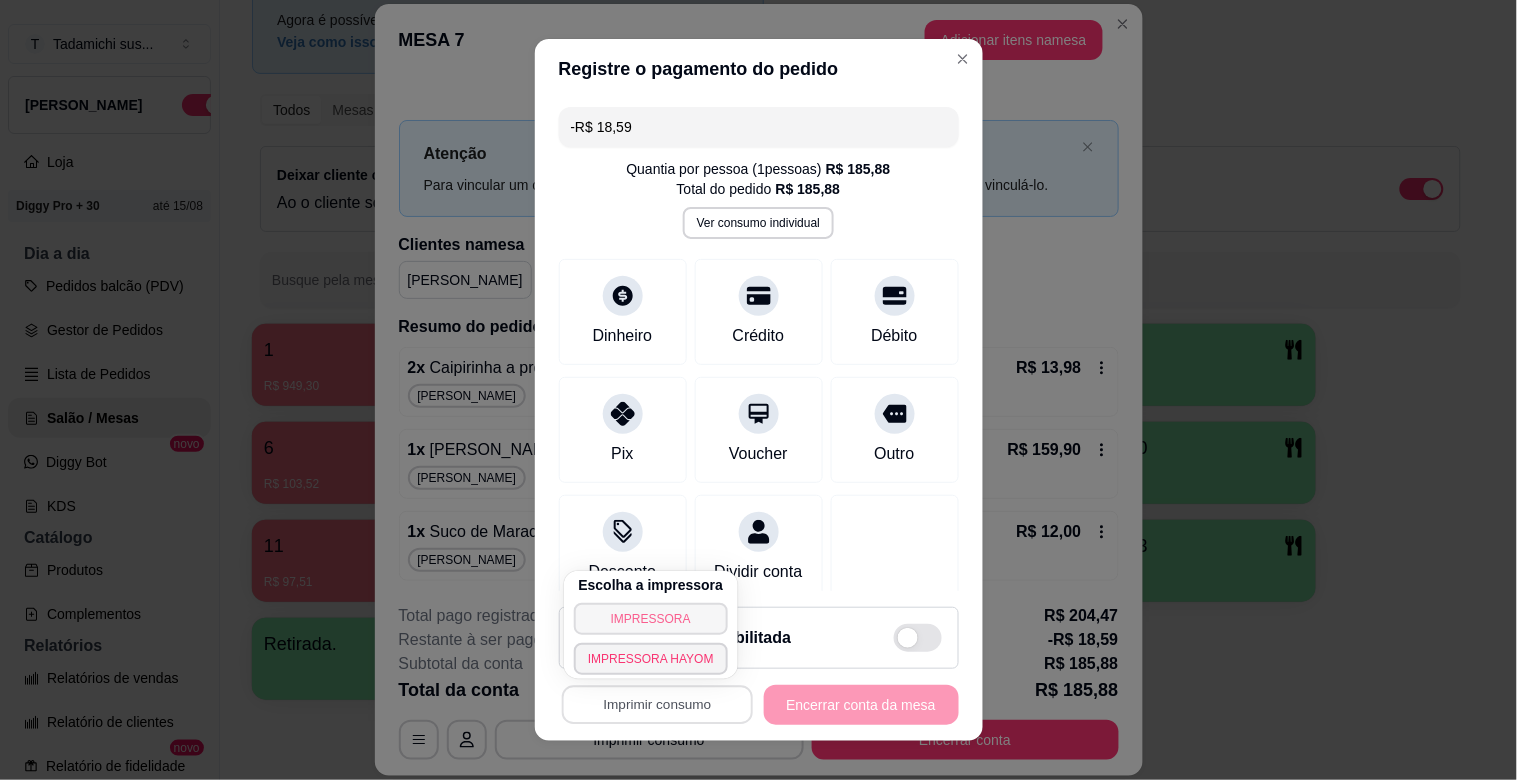 click on "IMPRESSORA" at bounding box center (651, 619) 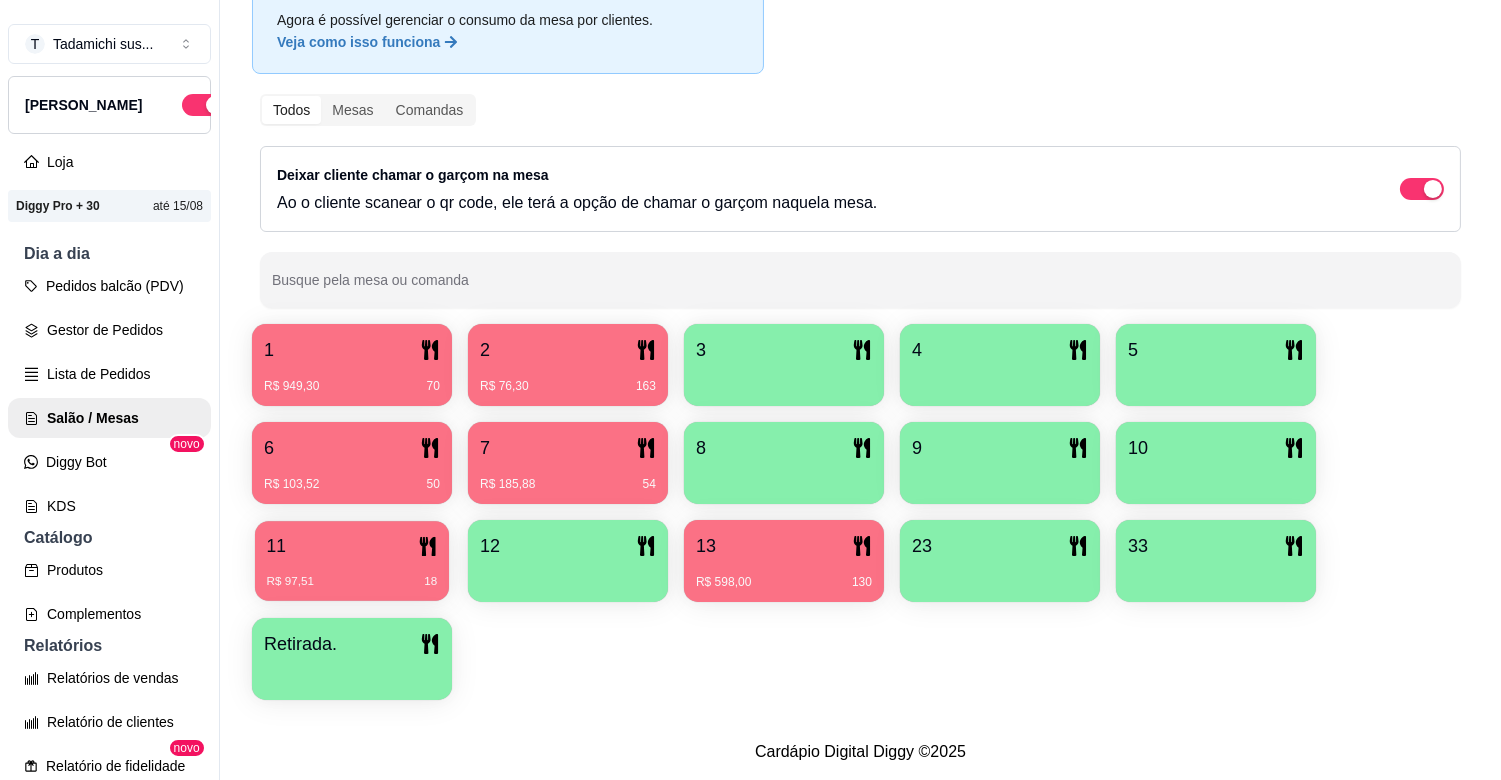 click on "R$ 97,51 18" at bounding box center [352, 574] 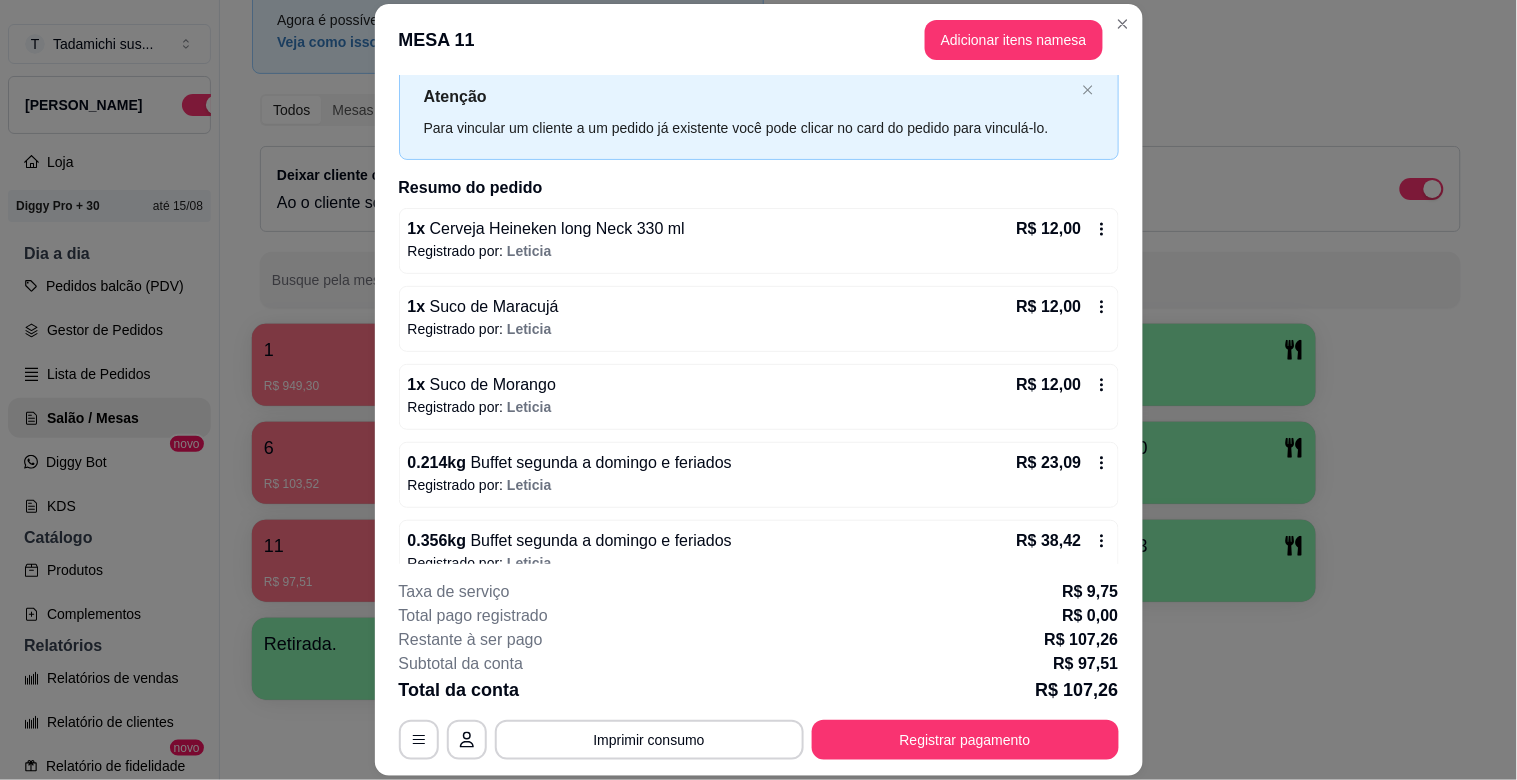 scroll, scrollTop: 87, scrollLeft: 0, axis: vertical 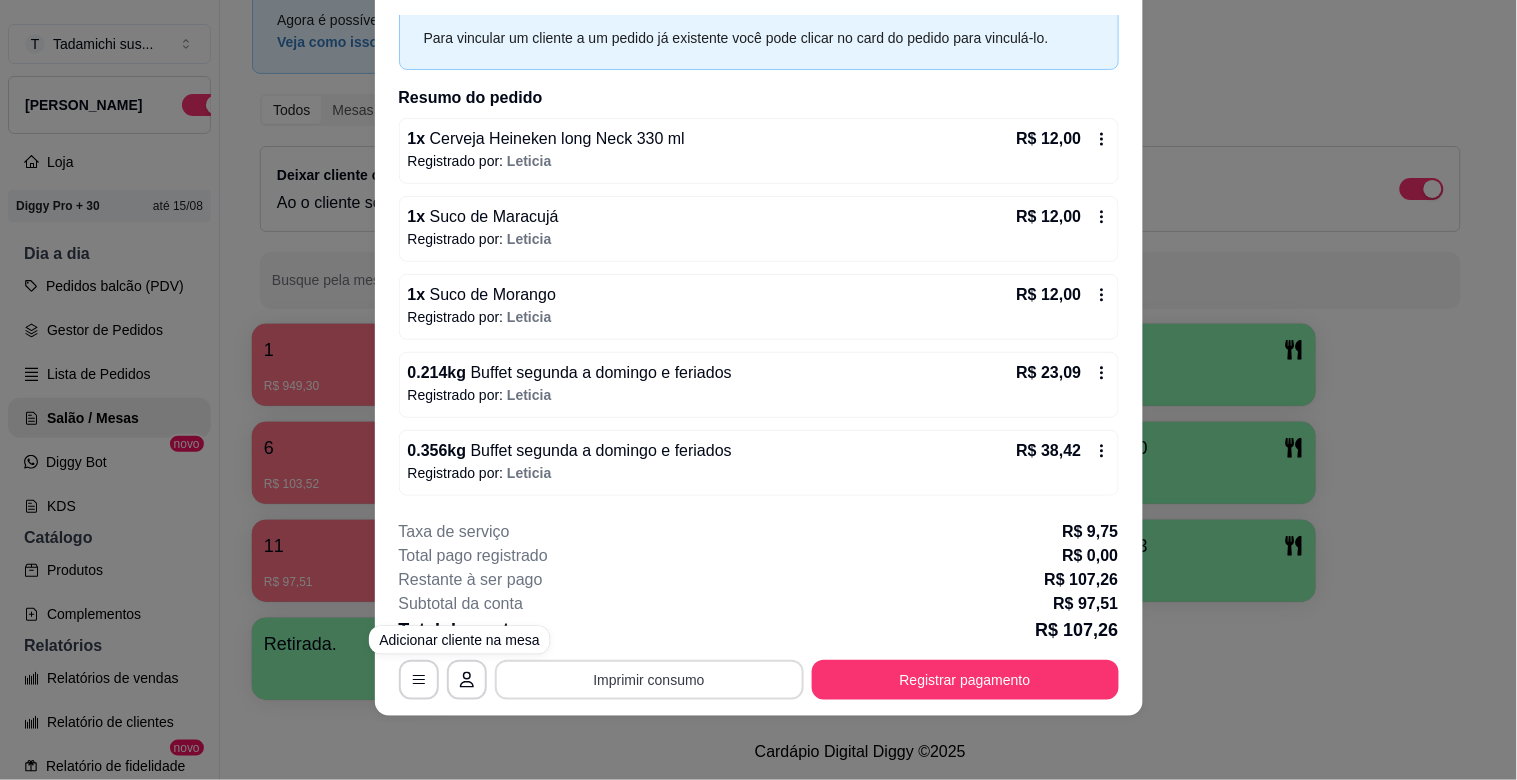 click on "Imprimir consumo" at bounding box center (649, 680) 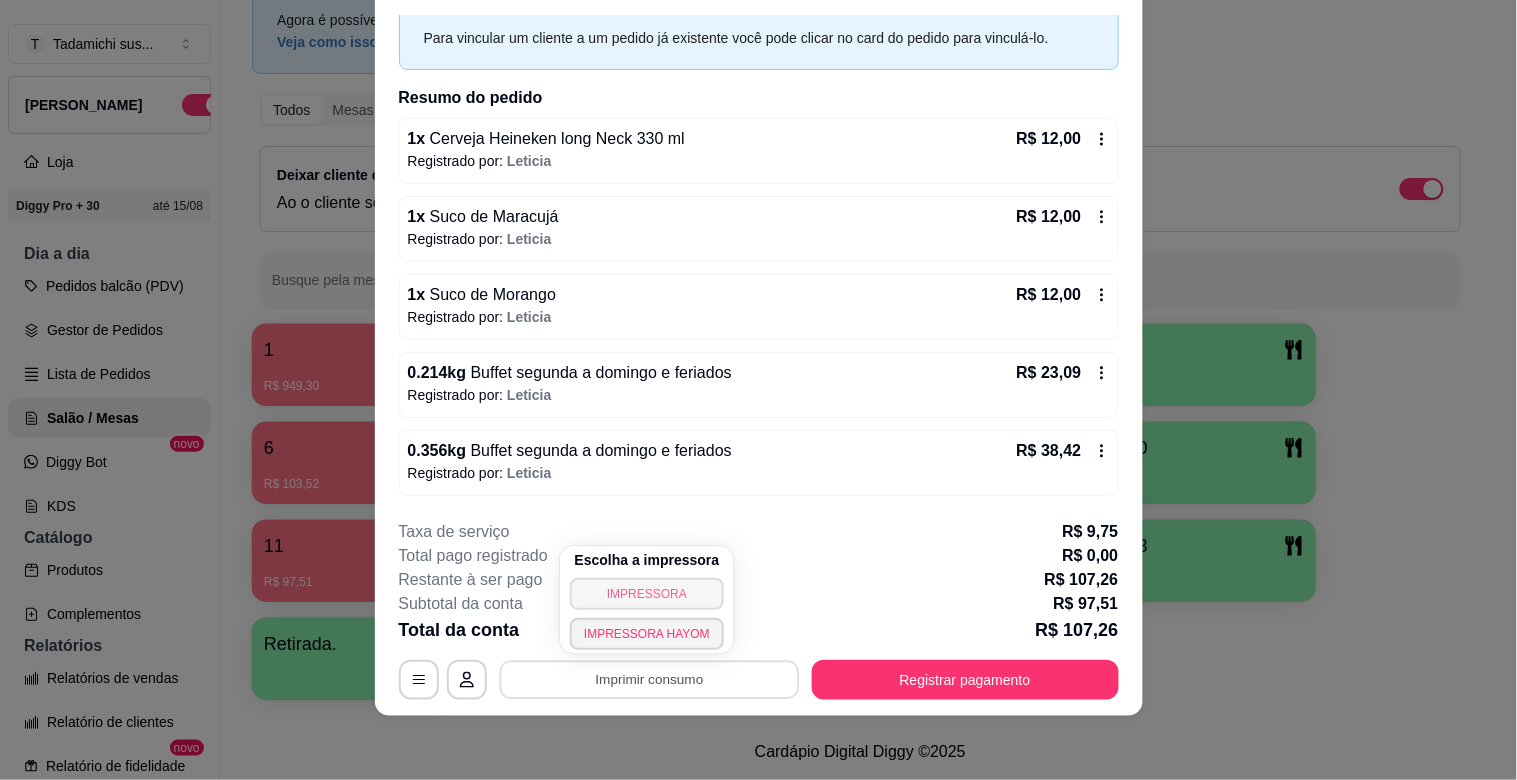 click on "IMPRESSORA" at bounding box center [647, 594] 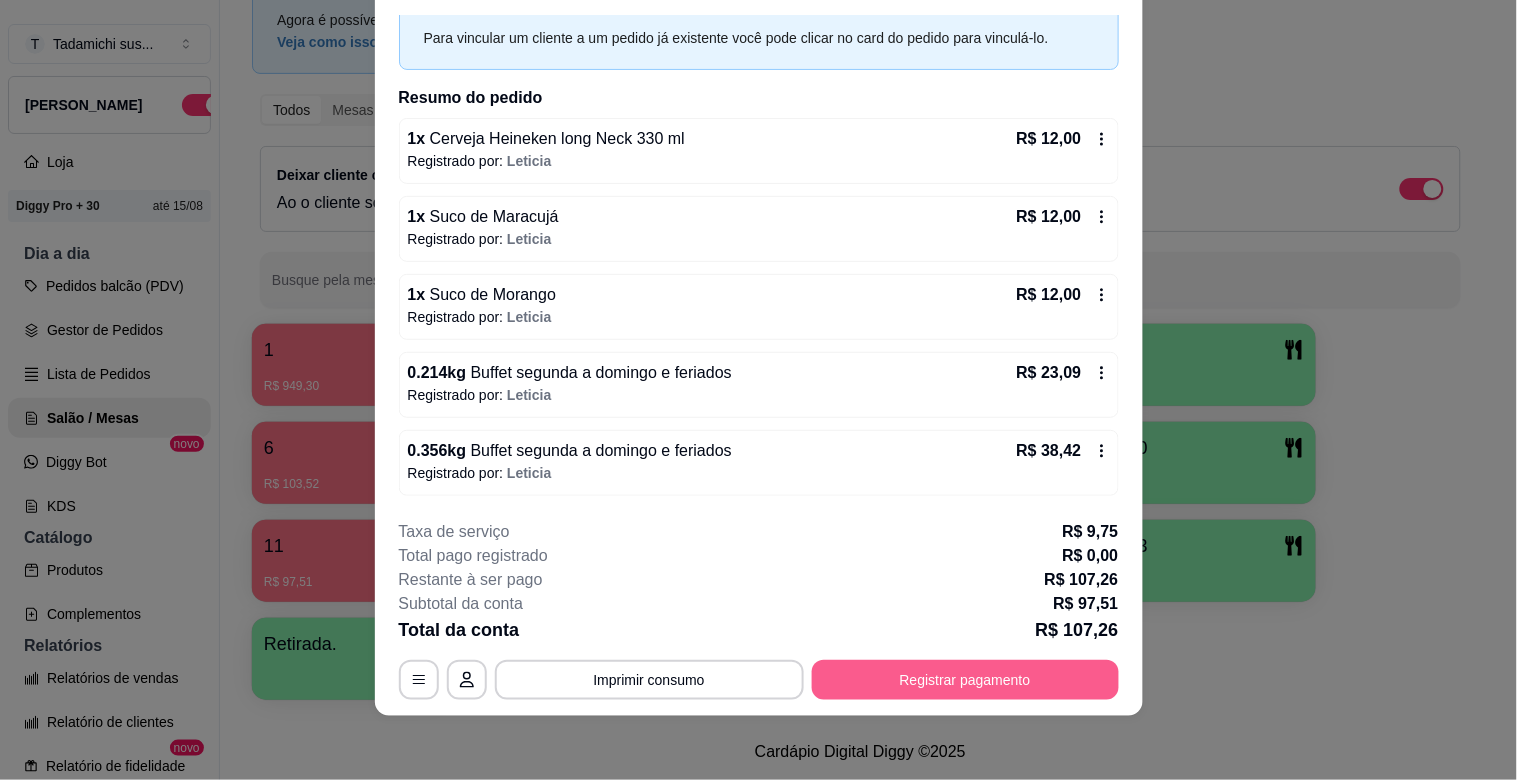 click on "Registrar pagamento" at bounding box center (965, 680) 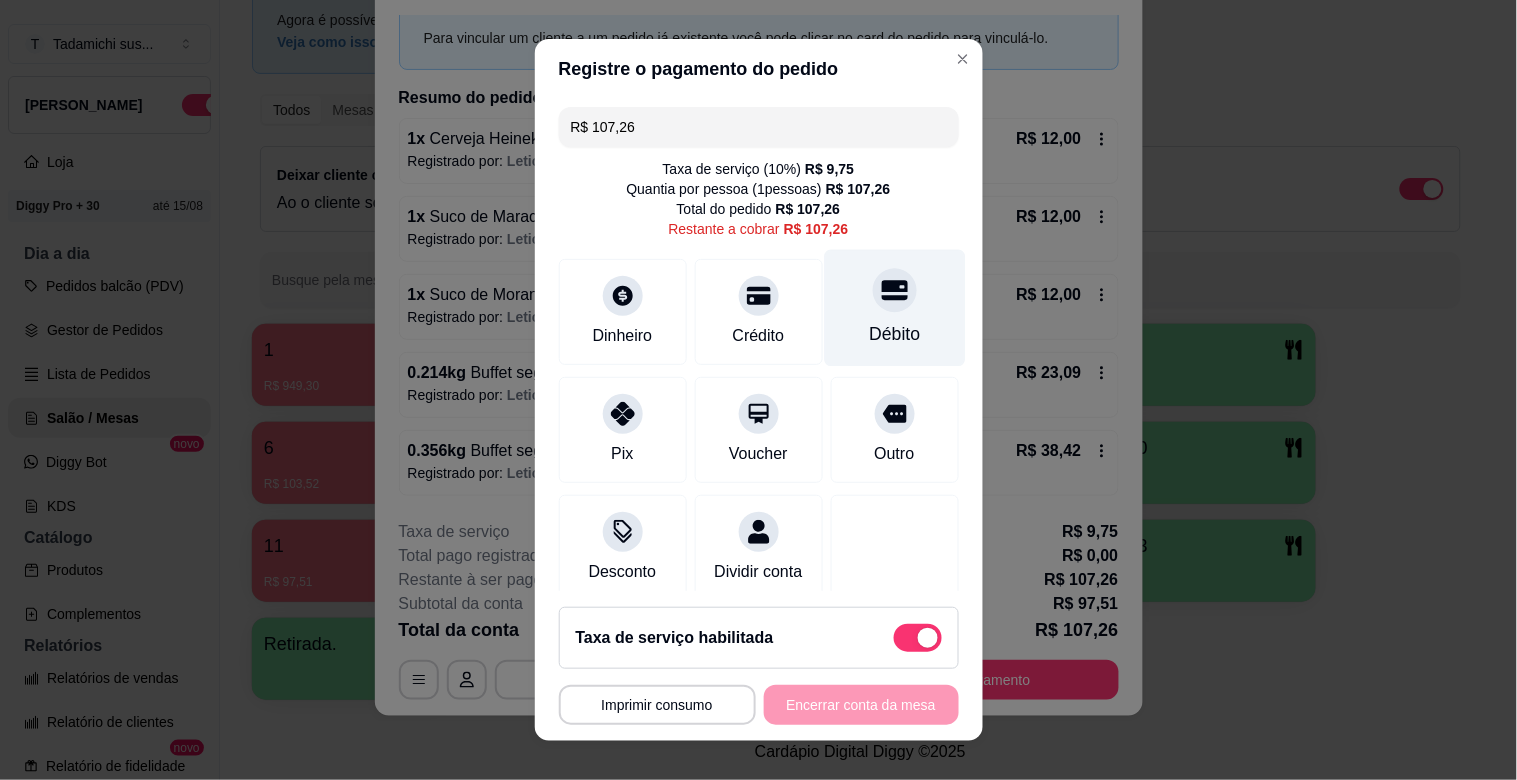 click on "Débito" at bounding box center [894, 308] 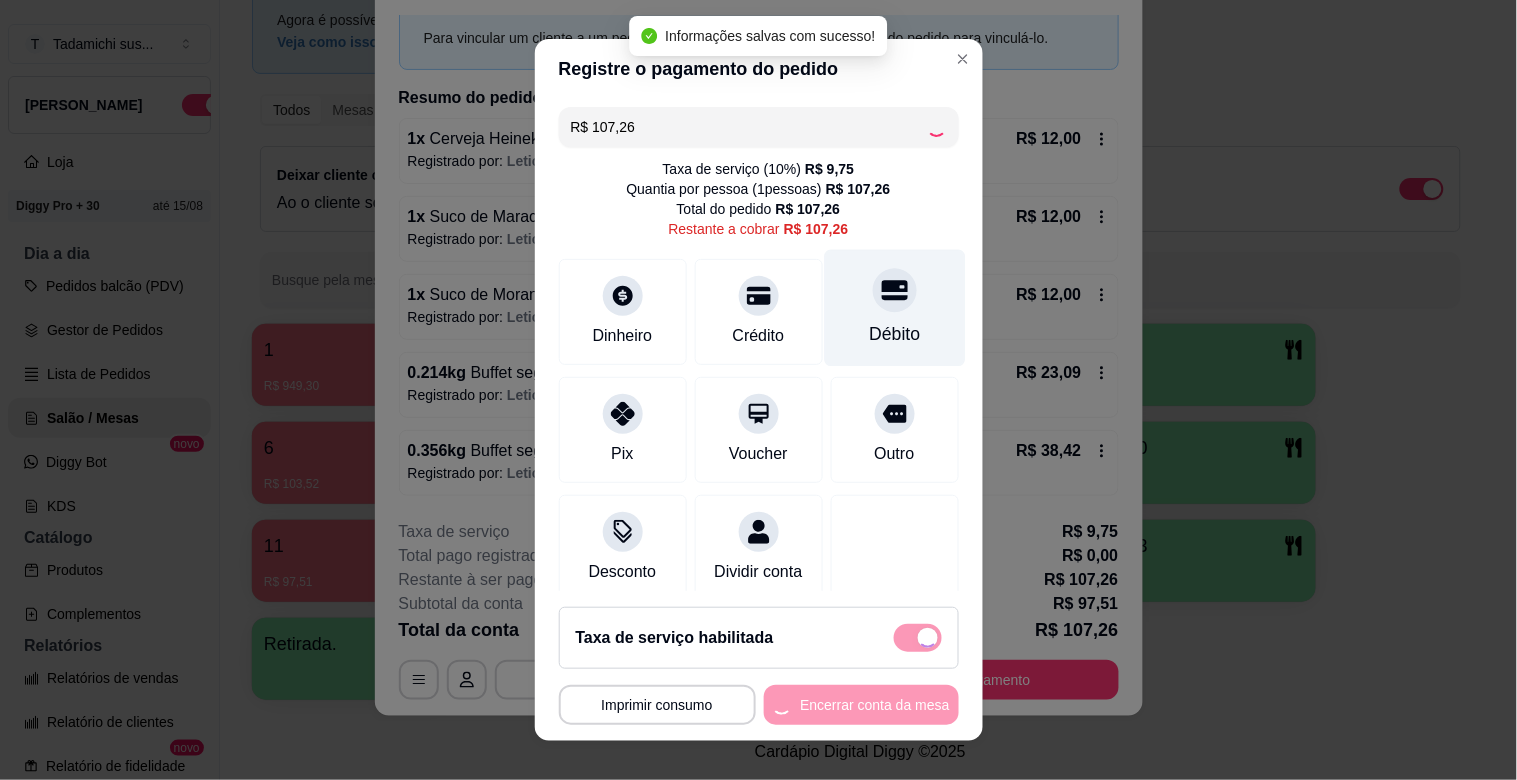 type on "R$ 0,00" 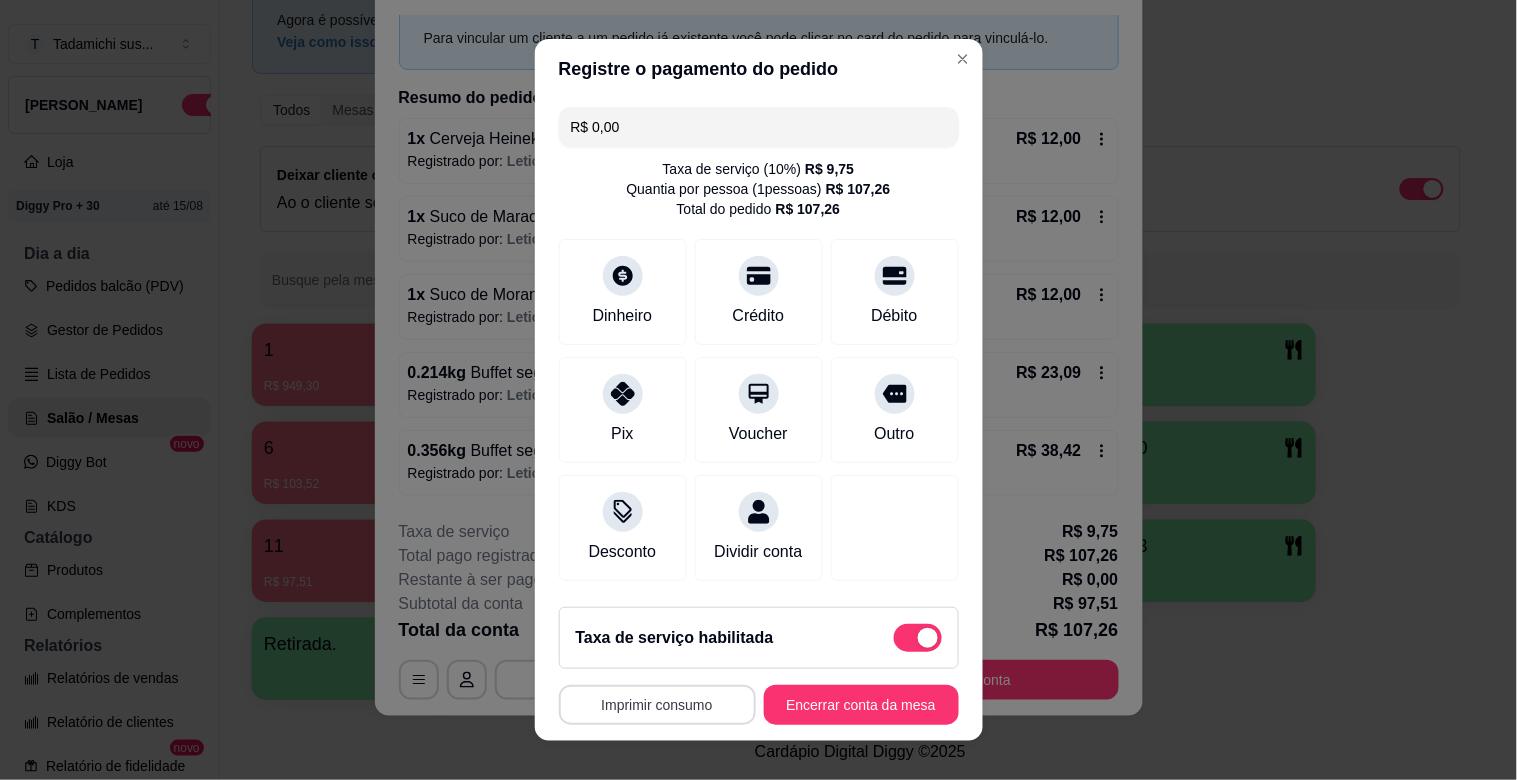 click on "Imprimir consumo" at bounding box center [657, 705] 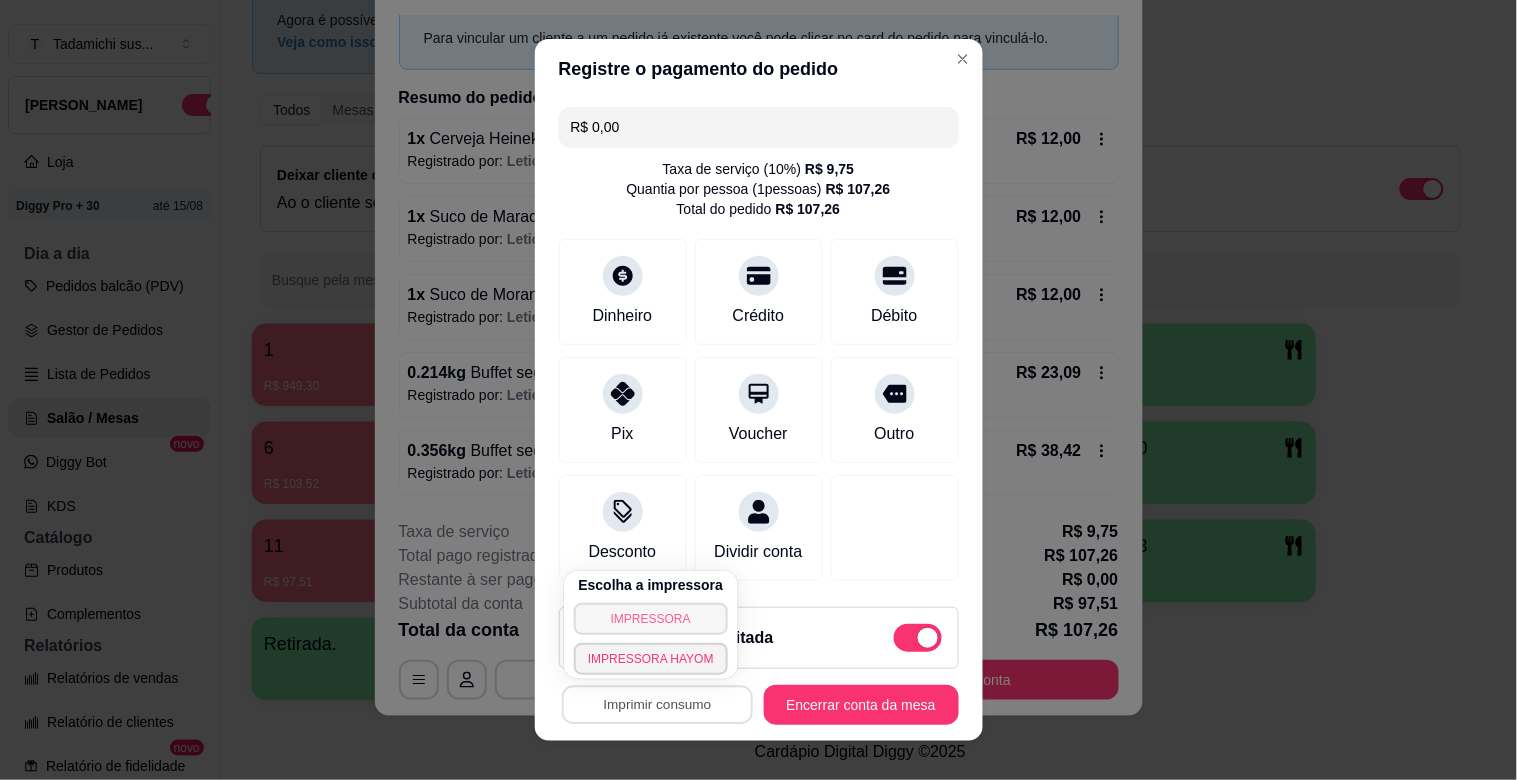 click on "IMPRESSORA" at bounding box center [651, 619] 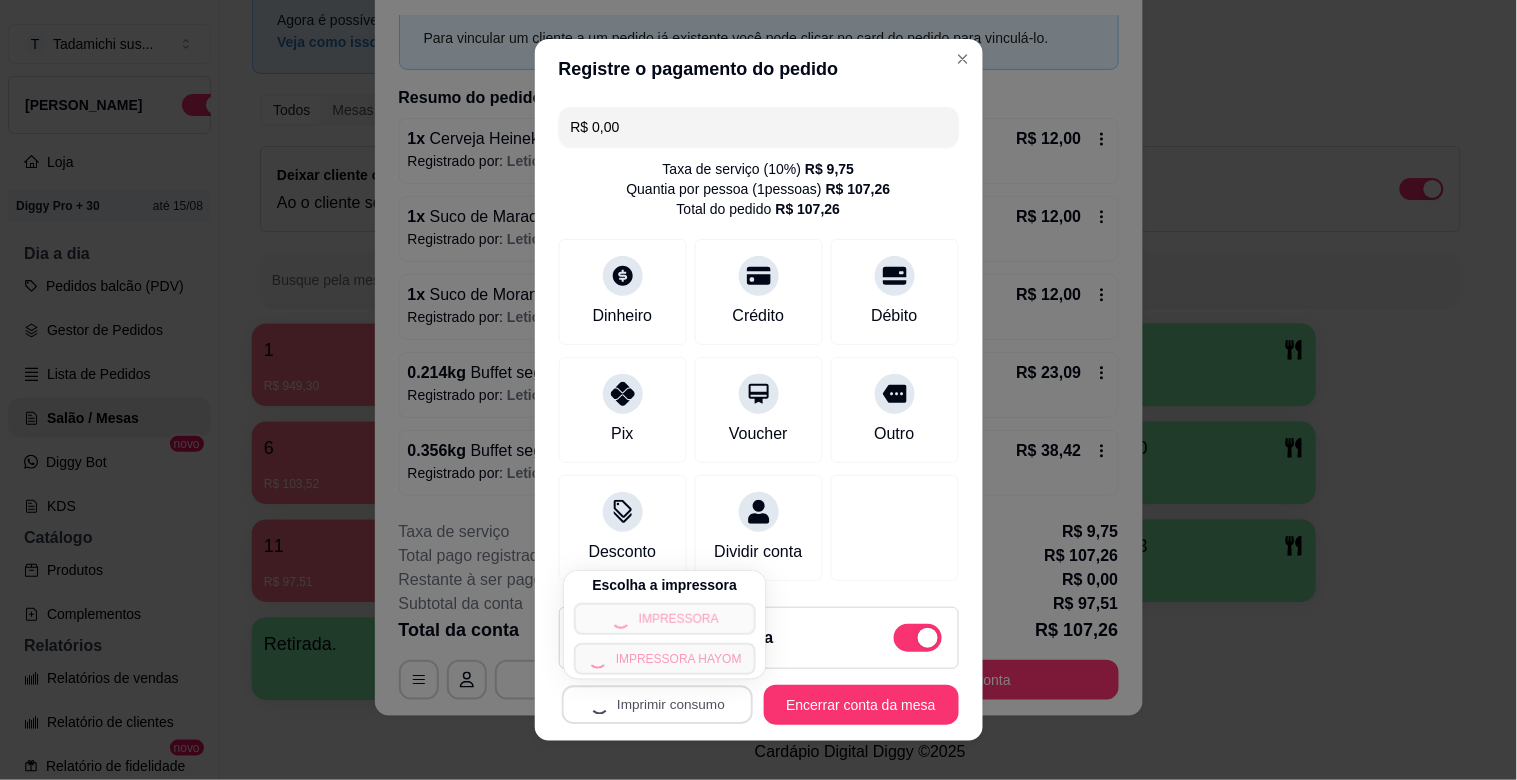 click on "Escolha a impressora IMPRESSORA IMPRESSORA HAYOM" at bounding box center [665, 625] 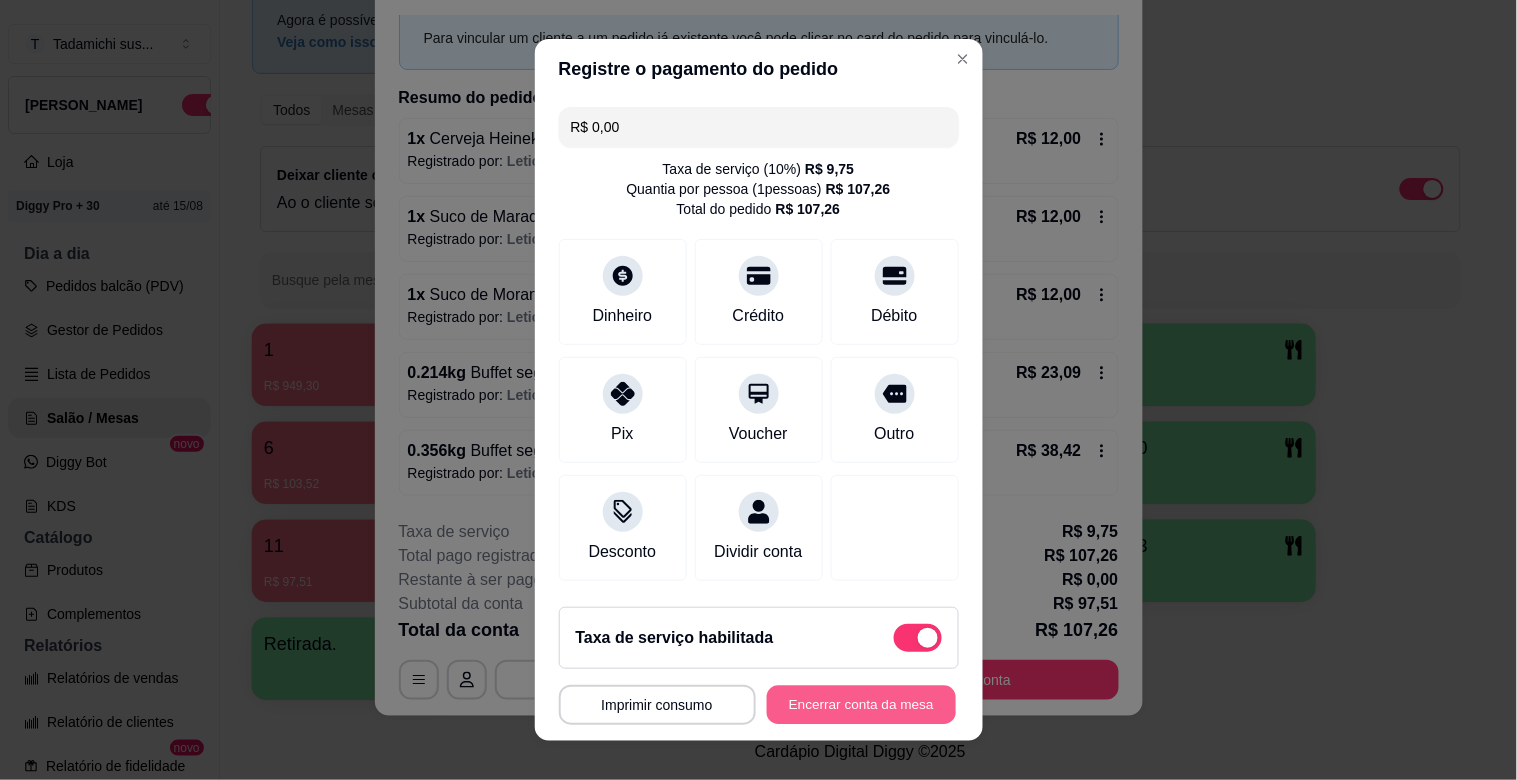 click on "Encerrar conta da mesa" at bounding box center (861, 705) 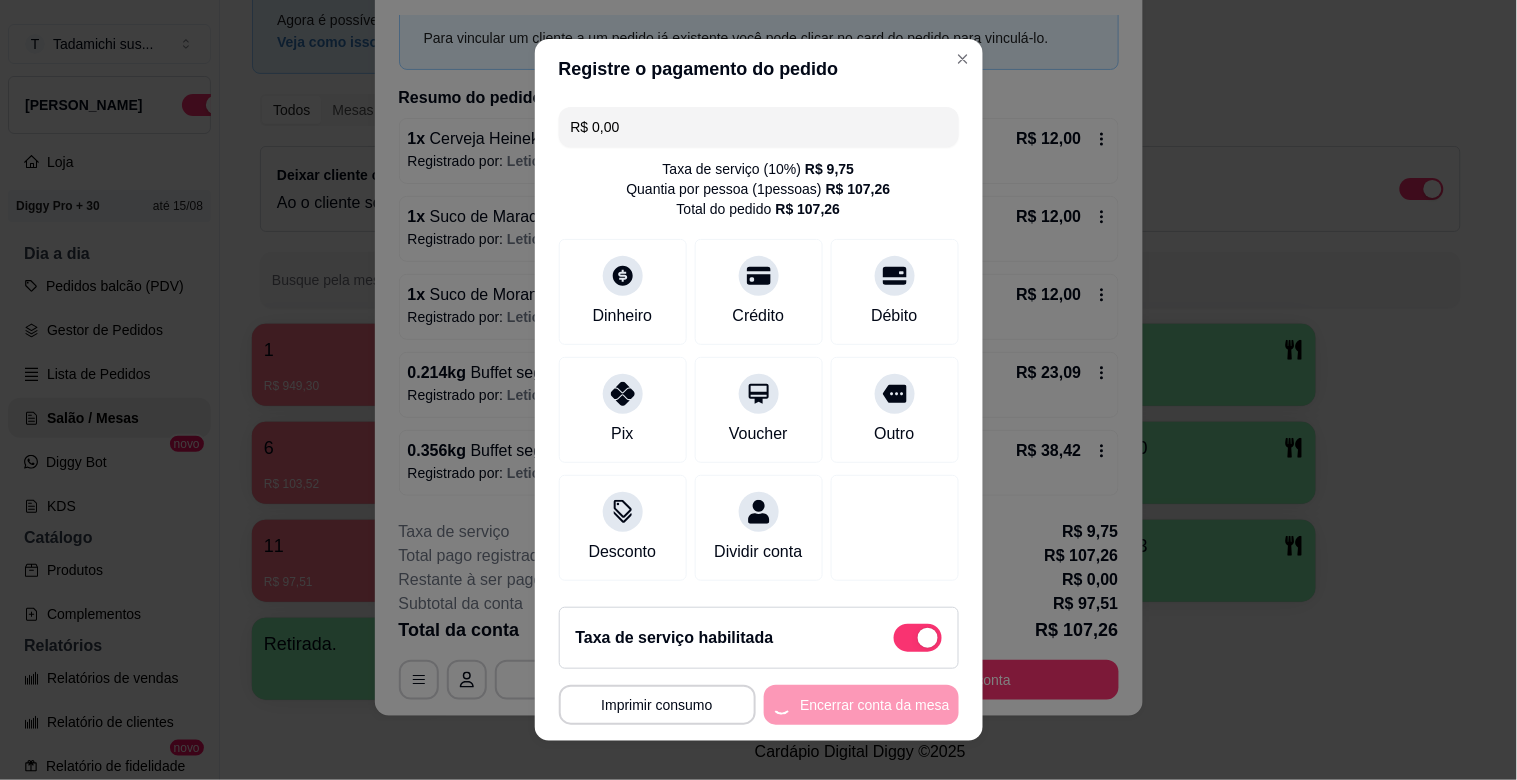 scroll, scrollTop: 0, scrollLeft: 0, axis: both 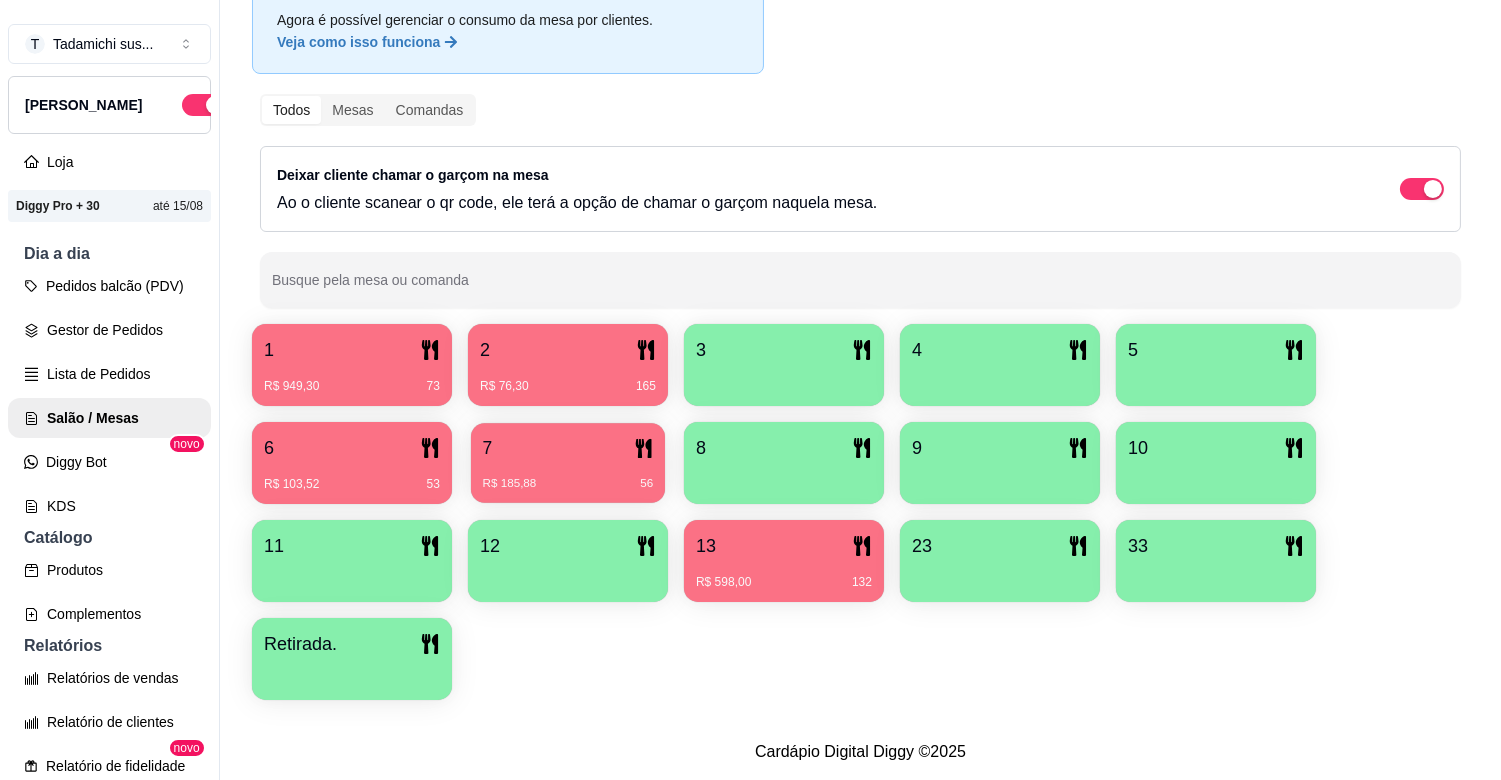 click on "R$ 185,88 56" at bounding box center (568, 476) 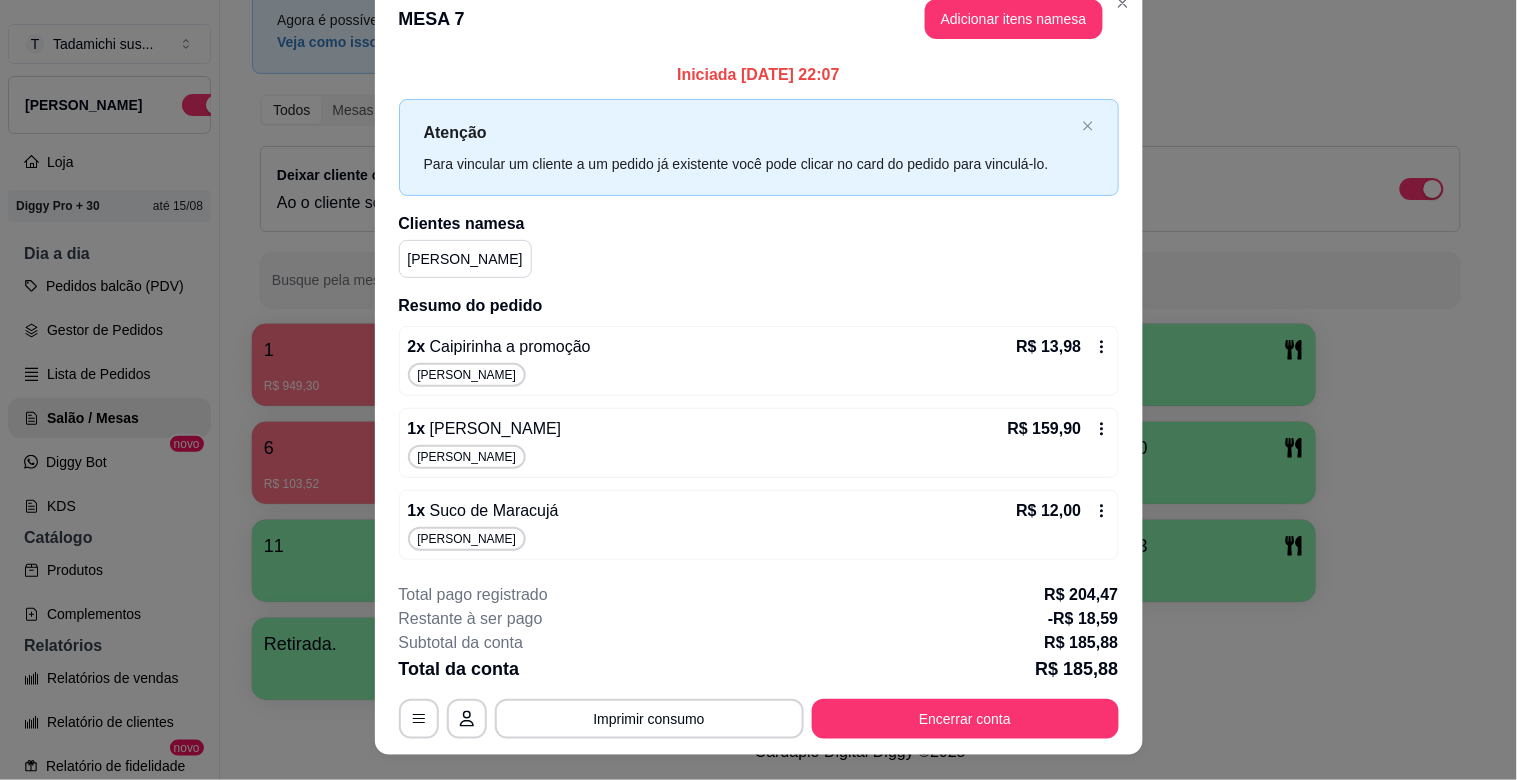 scroll, scrollTop: 0, scrollLeft: 0, axis: both 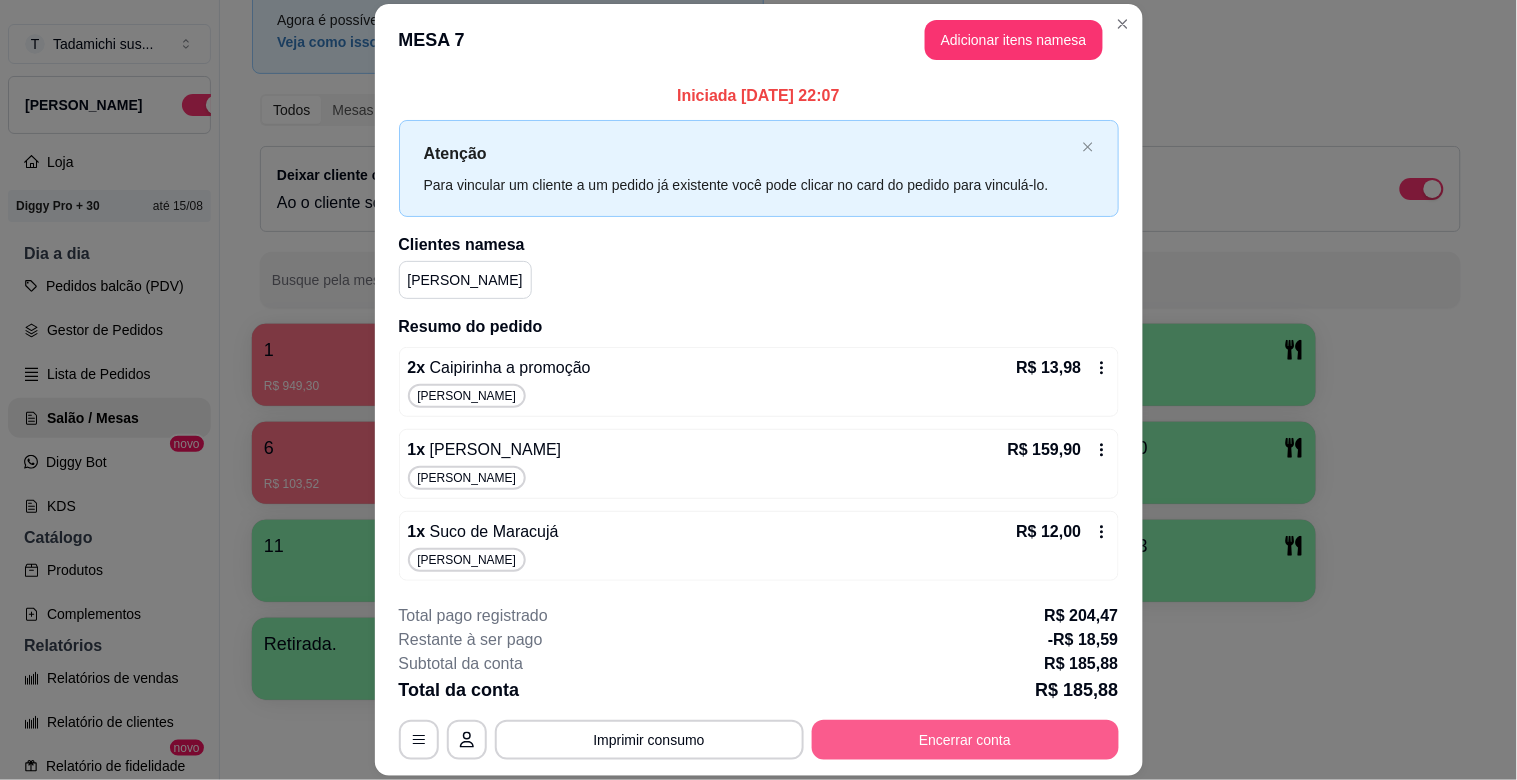 click on "Encerrar conta" at bounding box center [965, 740] 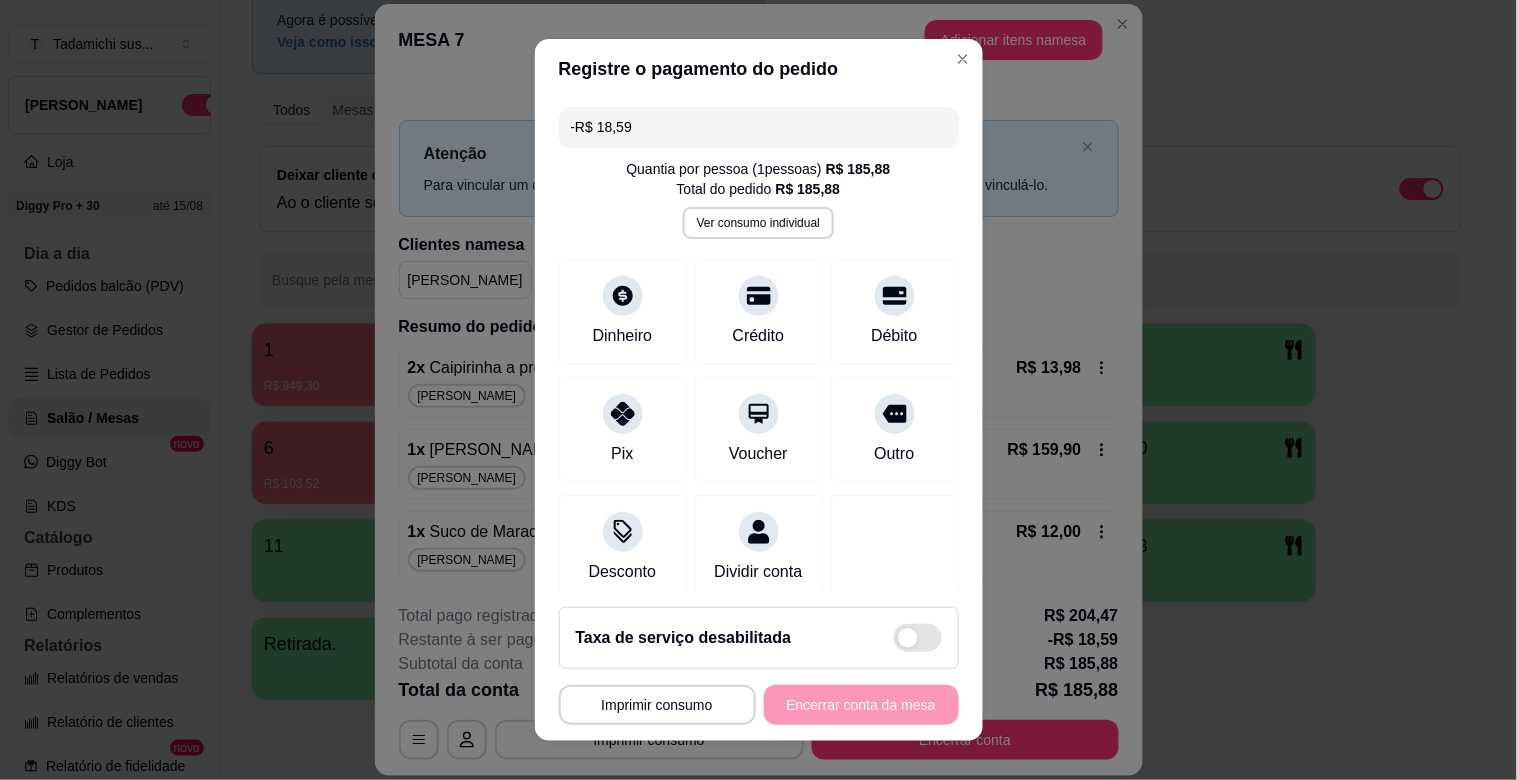 click on "-R$ 18,59" at bounding box center [759, 127] 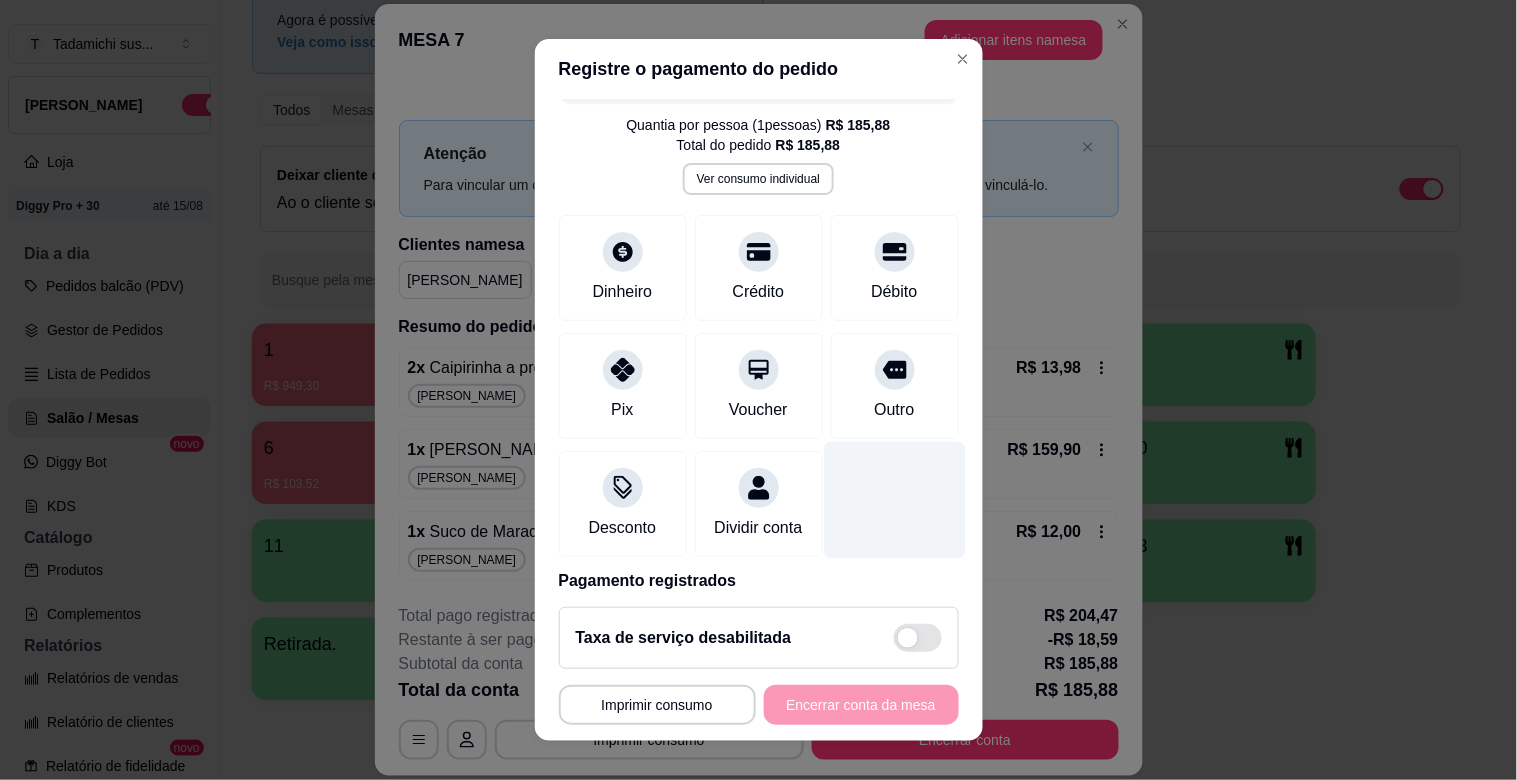 scroll, scrollTop: 146, scrollLeft: 0, axis: vertical 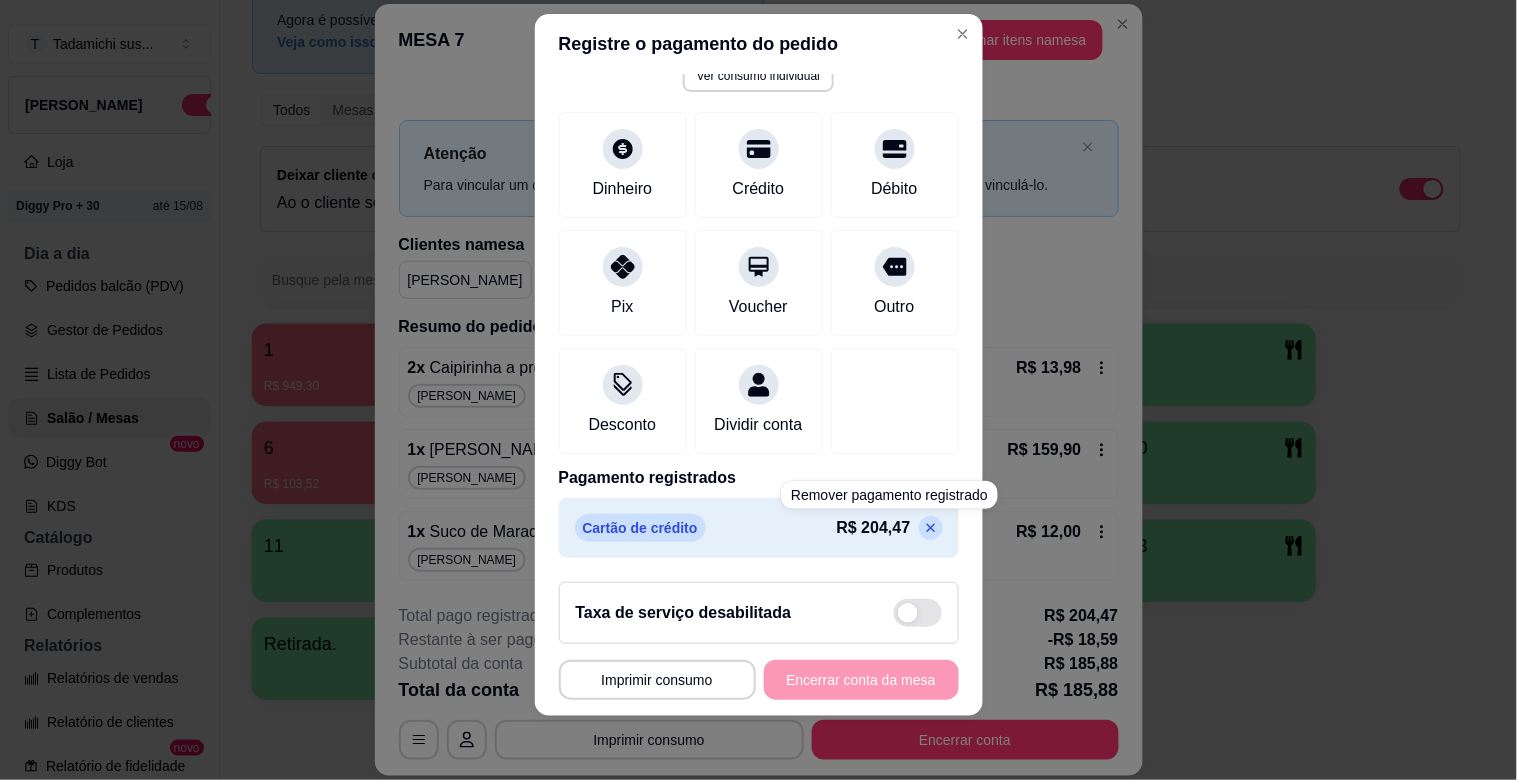 click at bounding box center [931, 528] 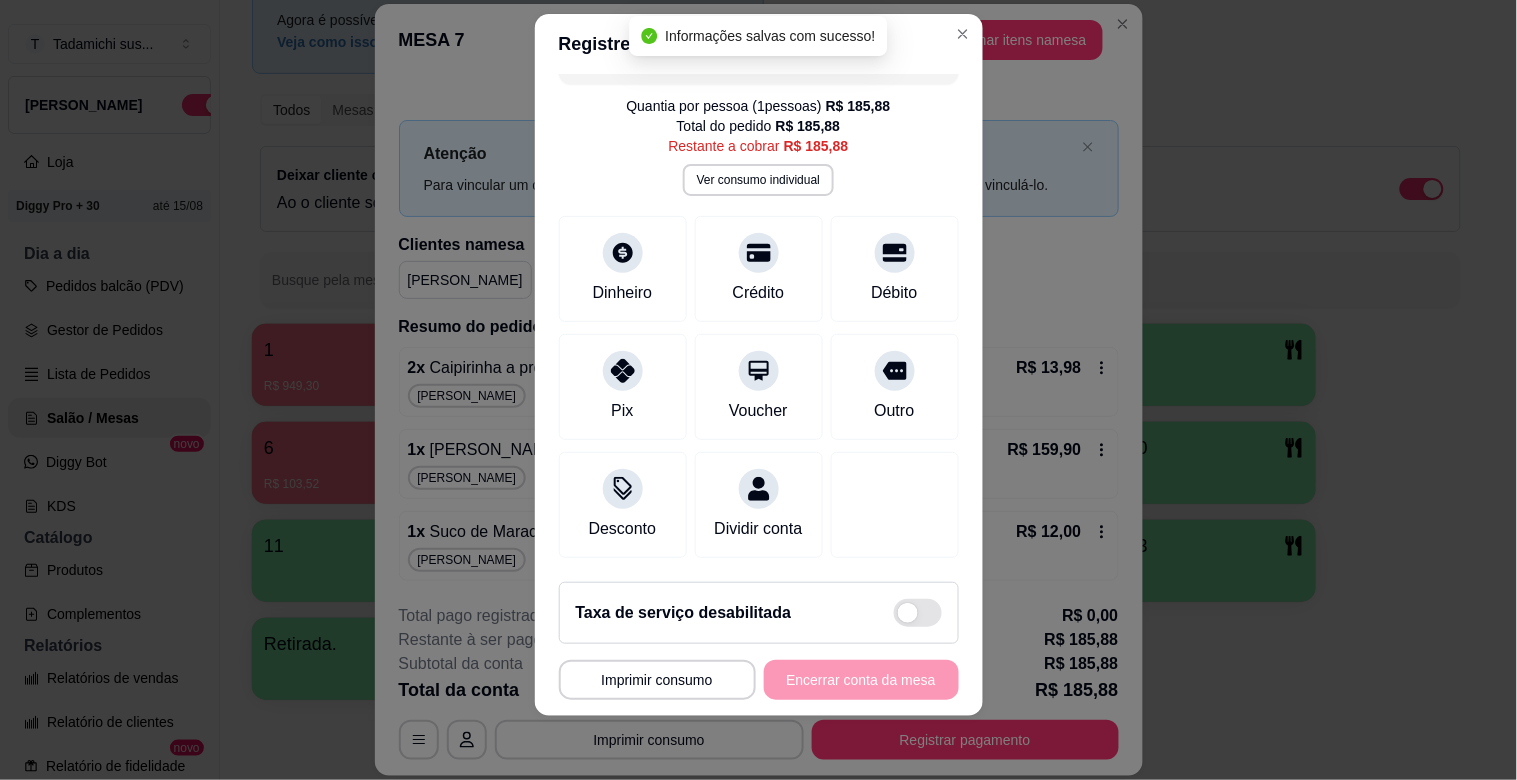 scroll, scrollTop: 62, scrollLeft: 0, axis: vertical 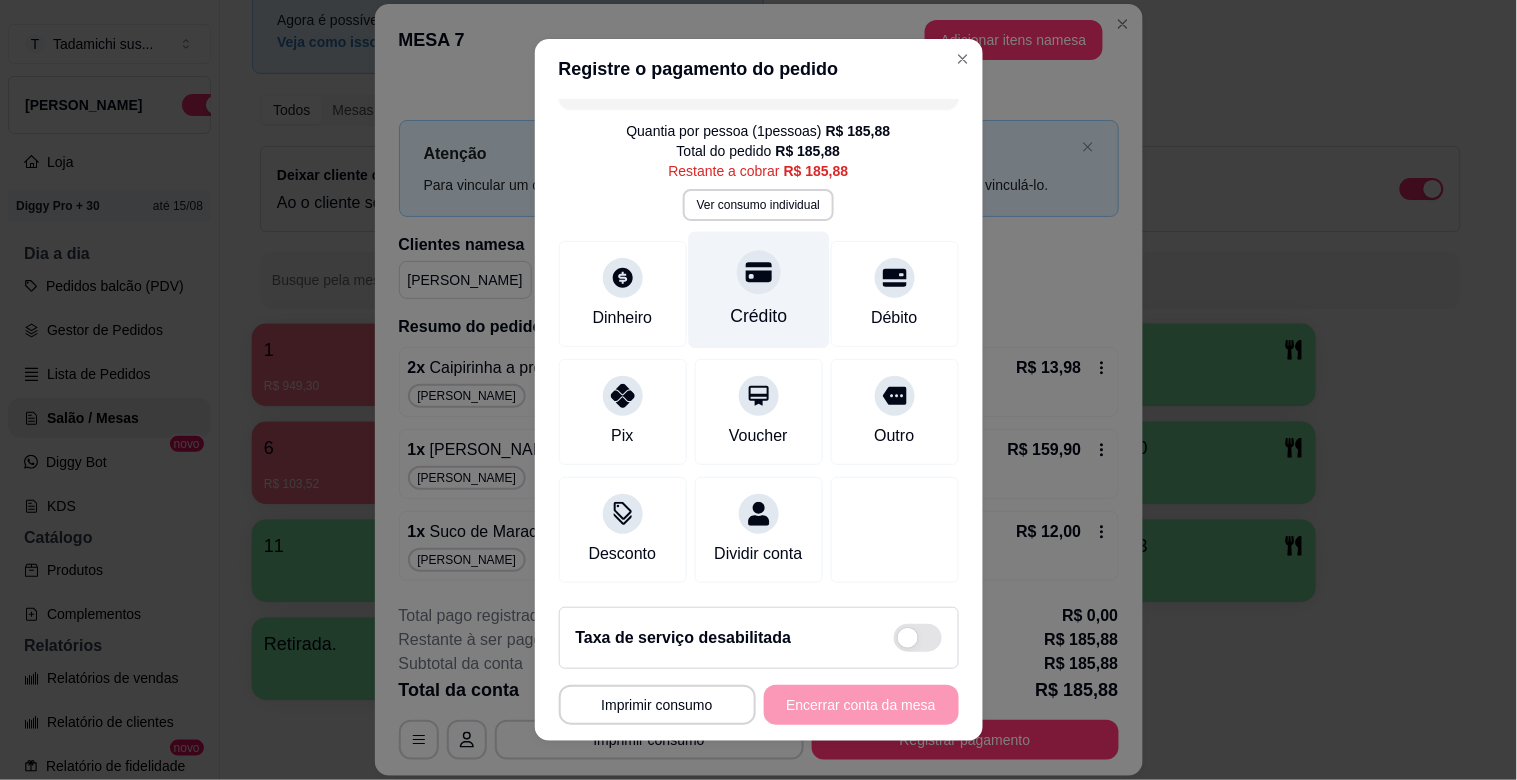 click on "Crédito" at bounding box center [758, 316] 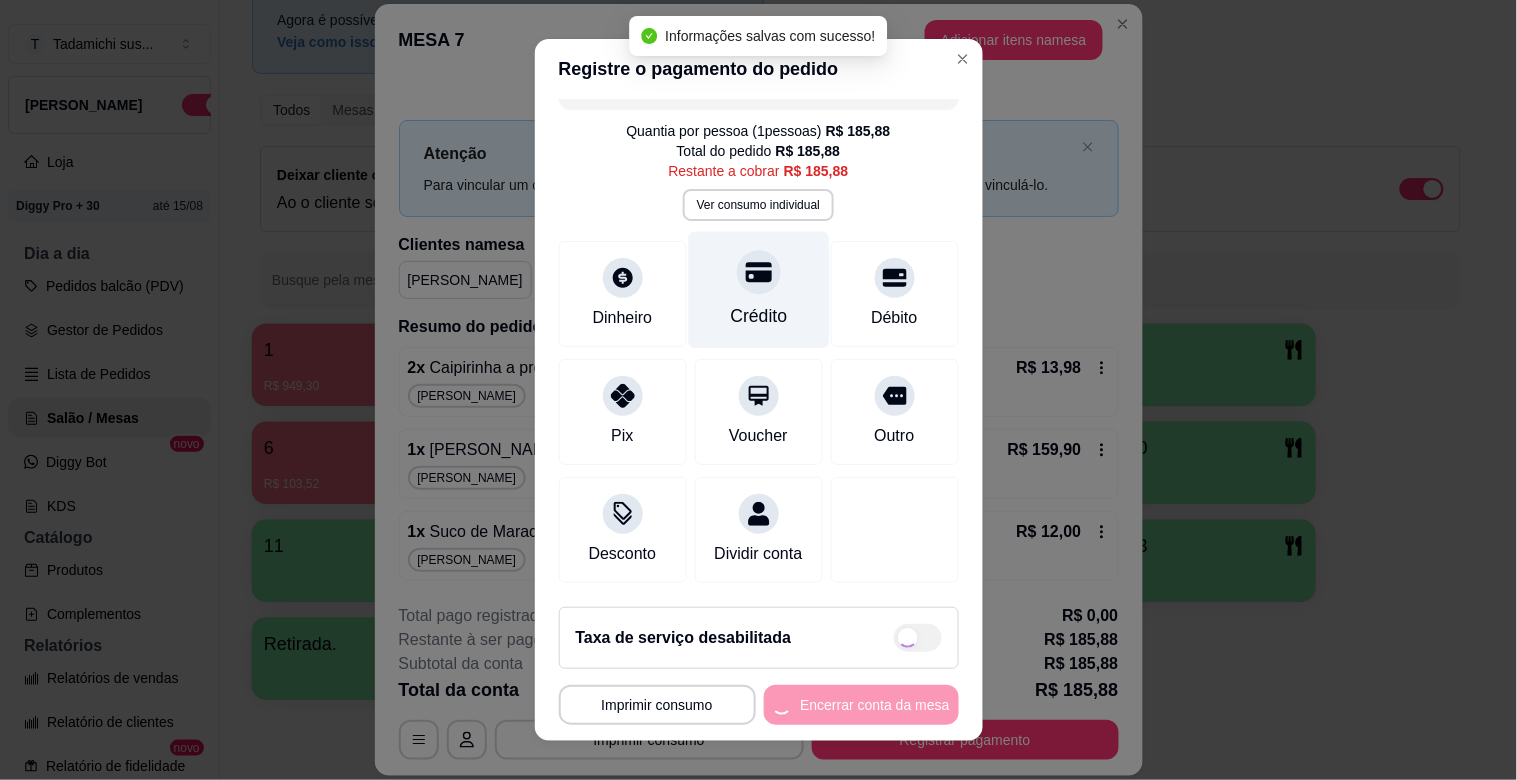 type on "R$ 0,00" 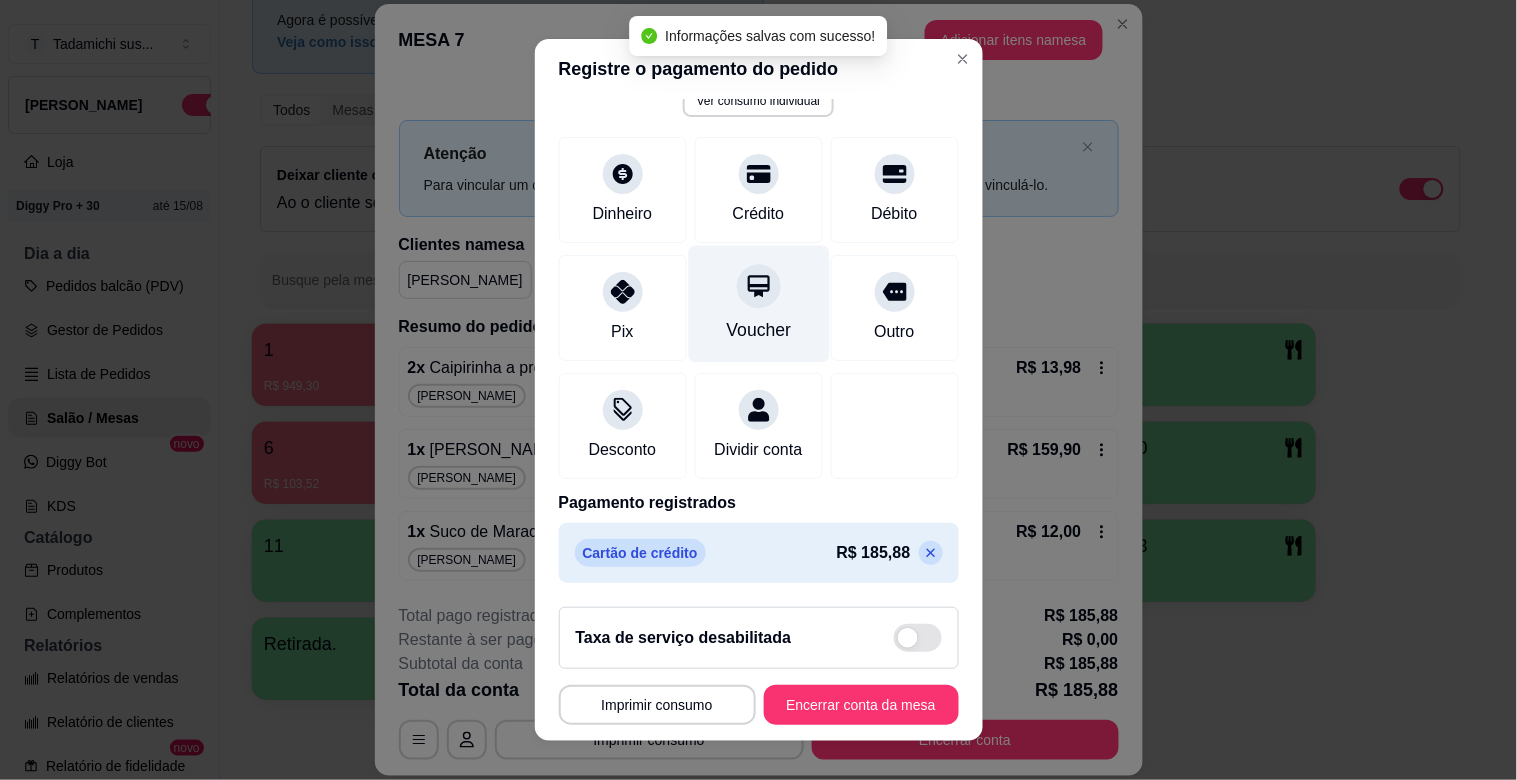 drag, startPoint x: 700, startPoint y: 365, endPoint x: 715, endPoint y: 361, distance: 15.524175 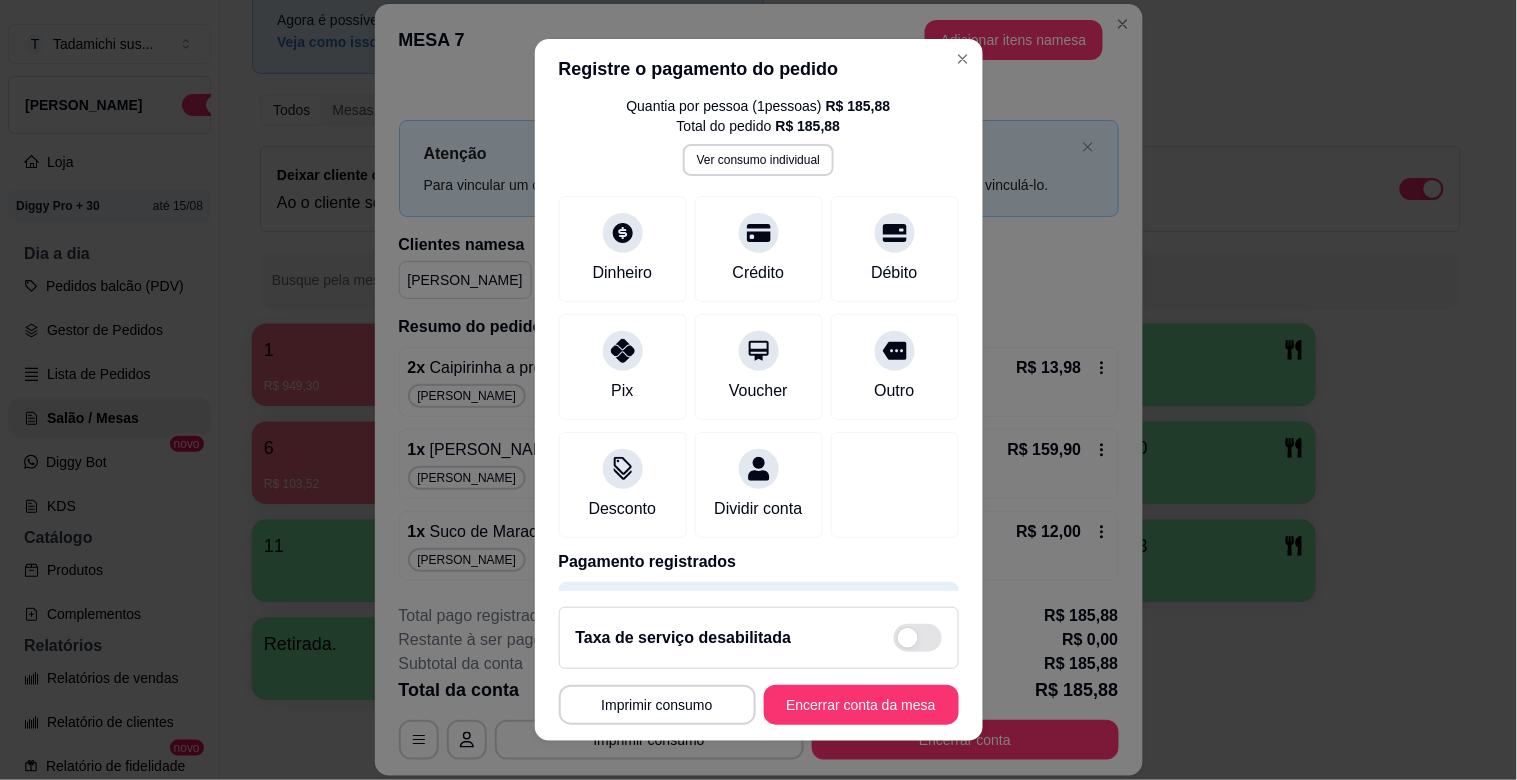 scroll, scrollTop: 146, scrollLeft: 0, axis: vertical 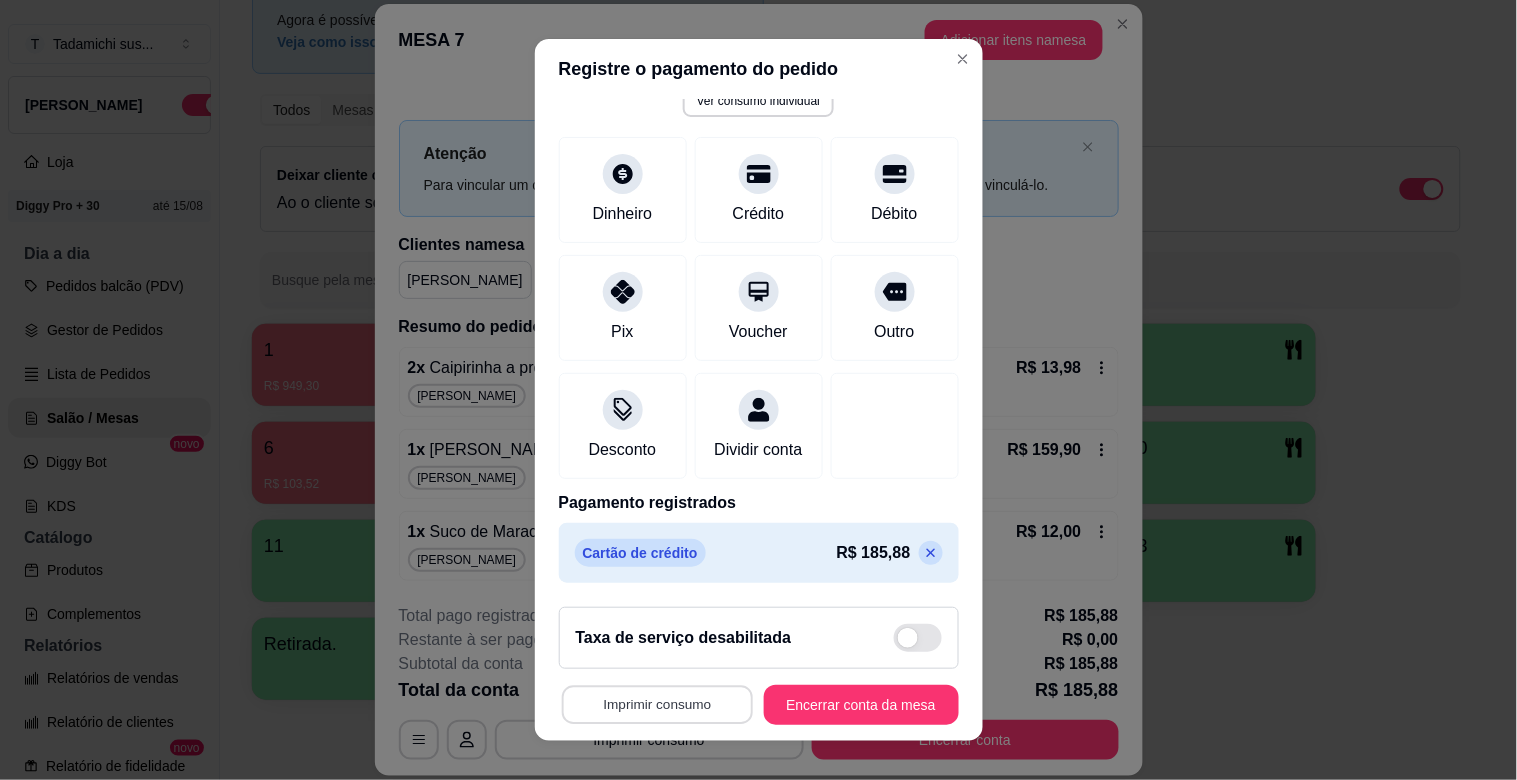 click on "Imprimir consumo" at bounding box center (656, 705) 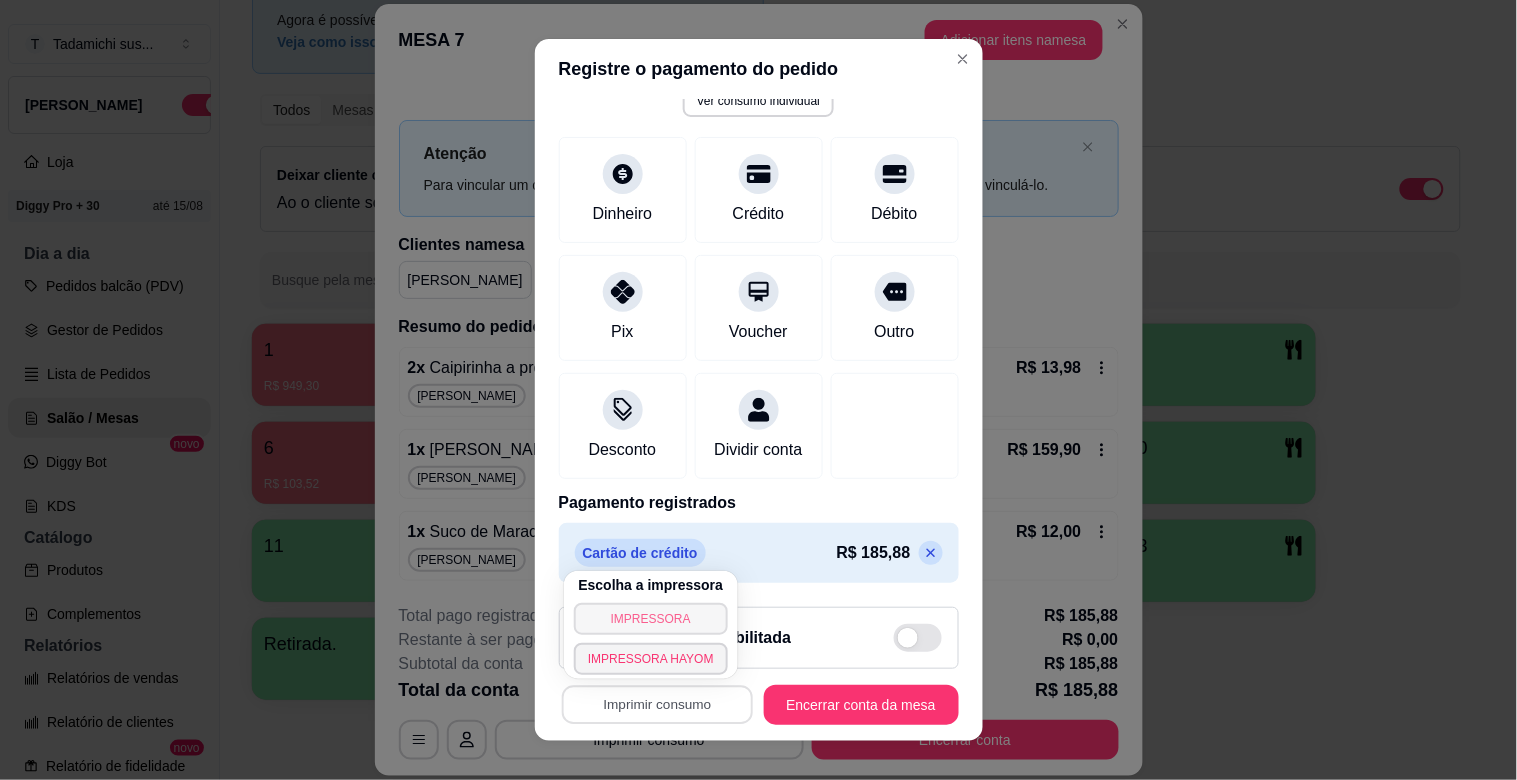 click on "IMPRESSORA" at bounding box center (651, 619) 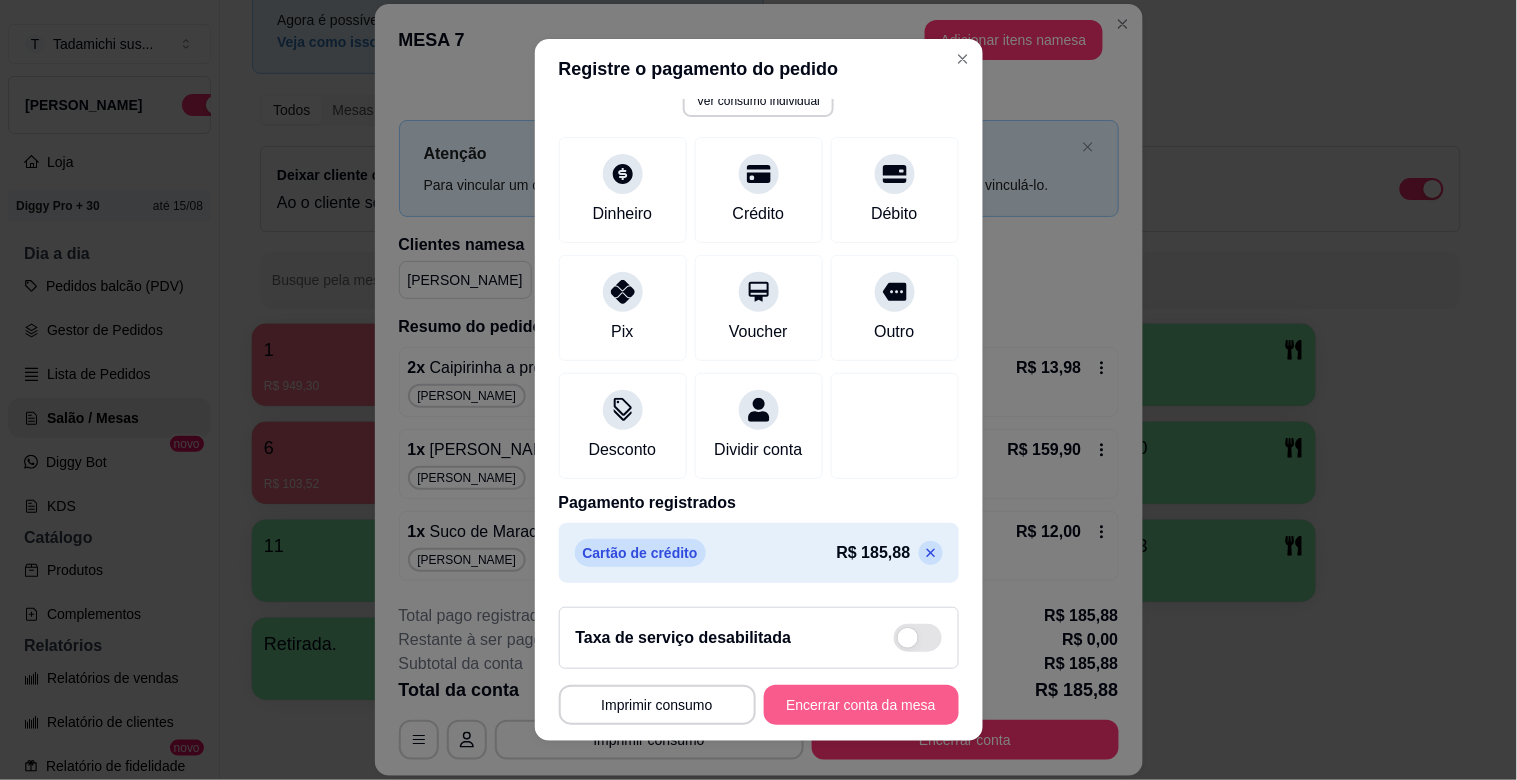 click on "Encerrar conta da mesa" at bounding box center (861, 705) 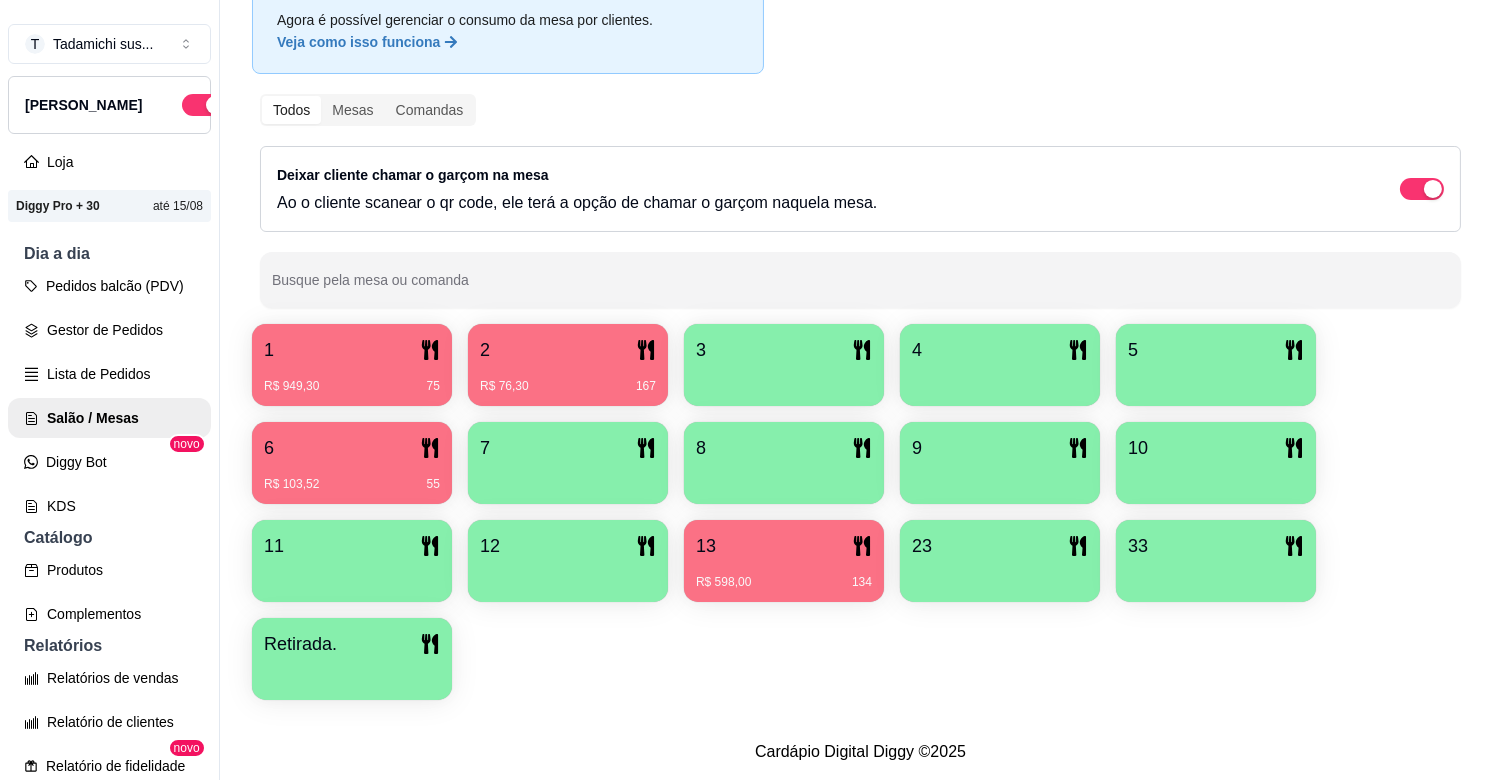 click on "R$ 76,30 167" at bounding box center (568, 379) 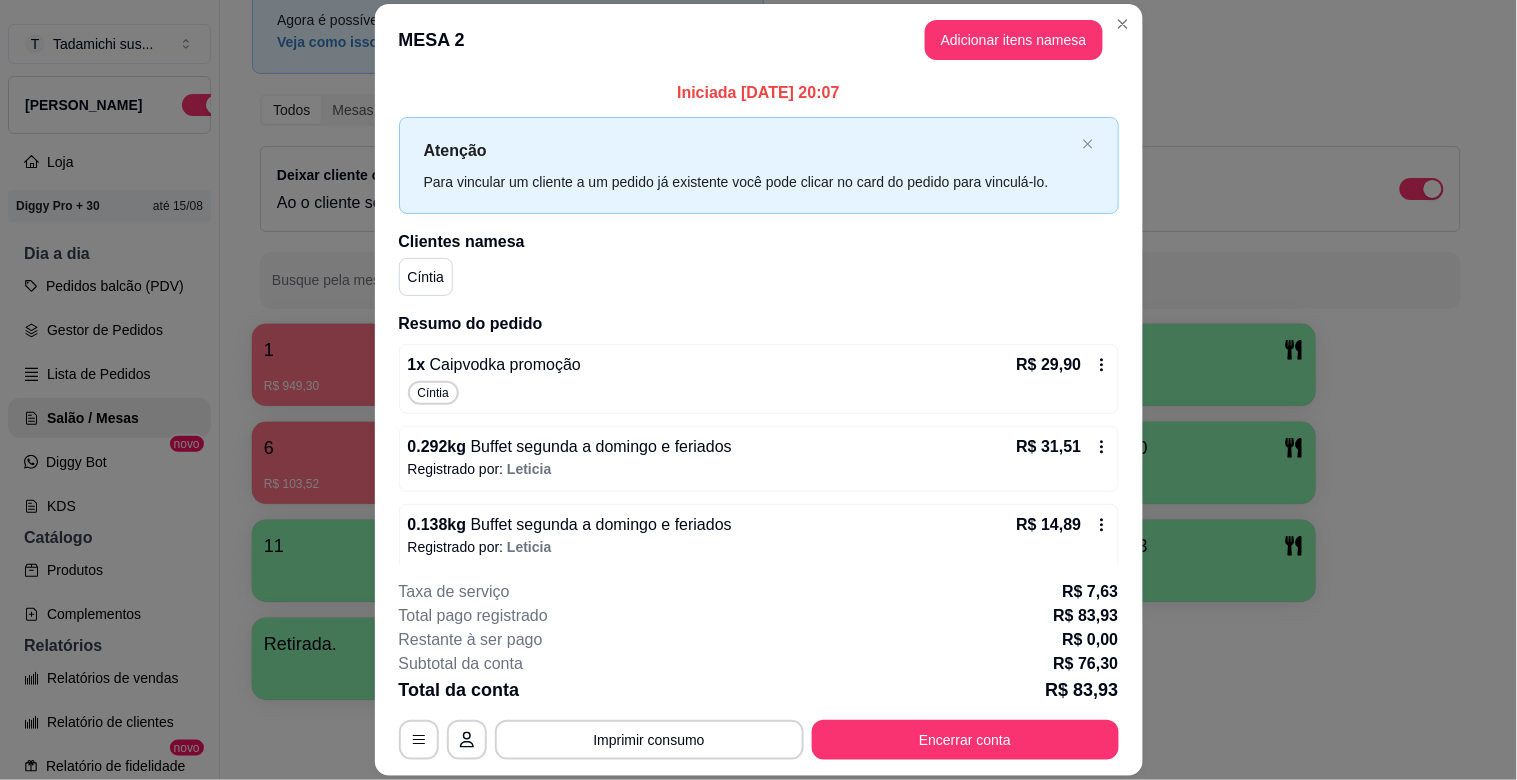 scroll, scrollTop: 0, scrollLeft: 0, axis: both 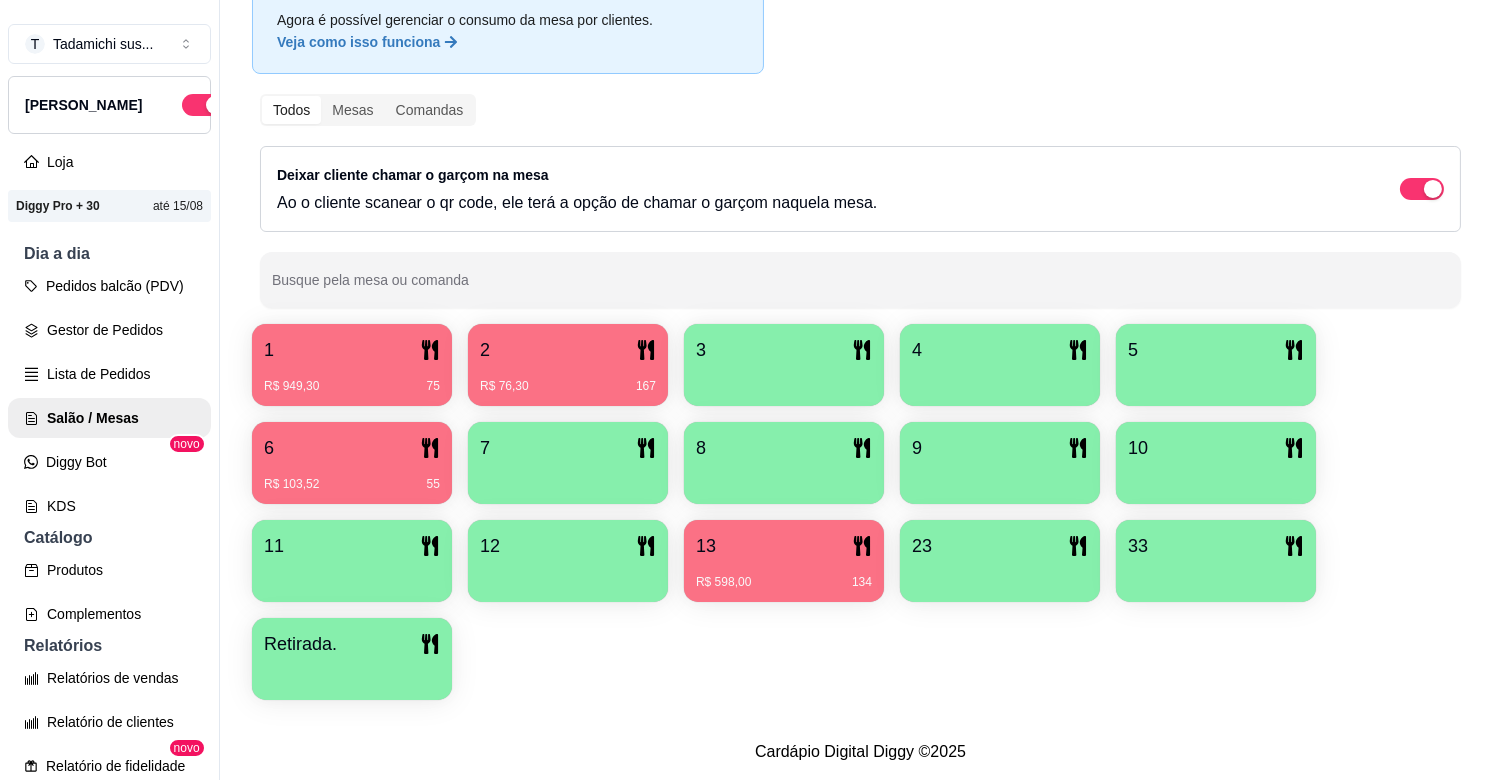 click on "R$ 949,30 75" at bounding box center (352, 379) 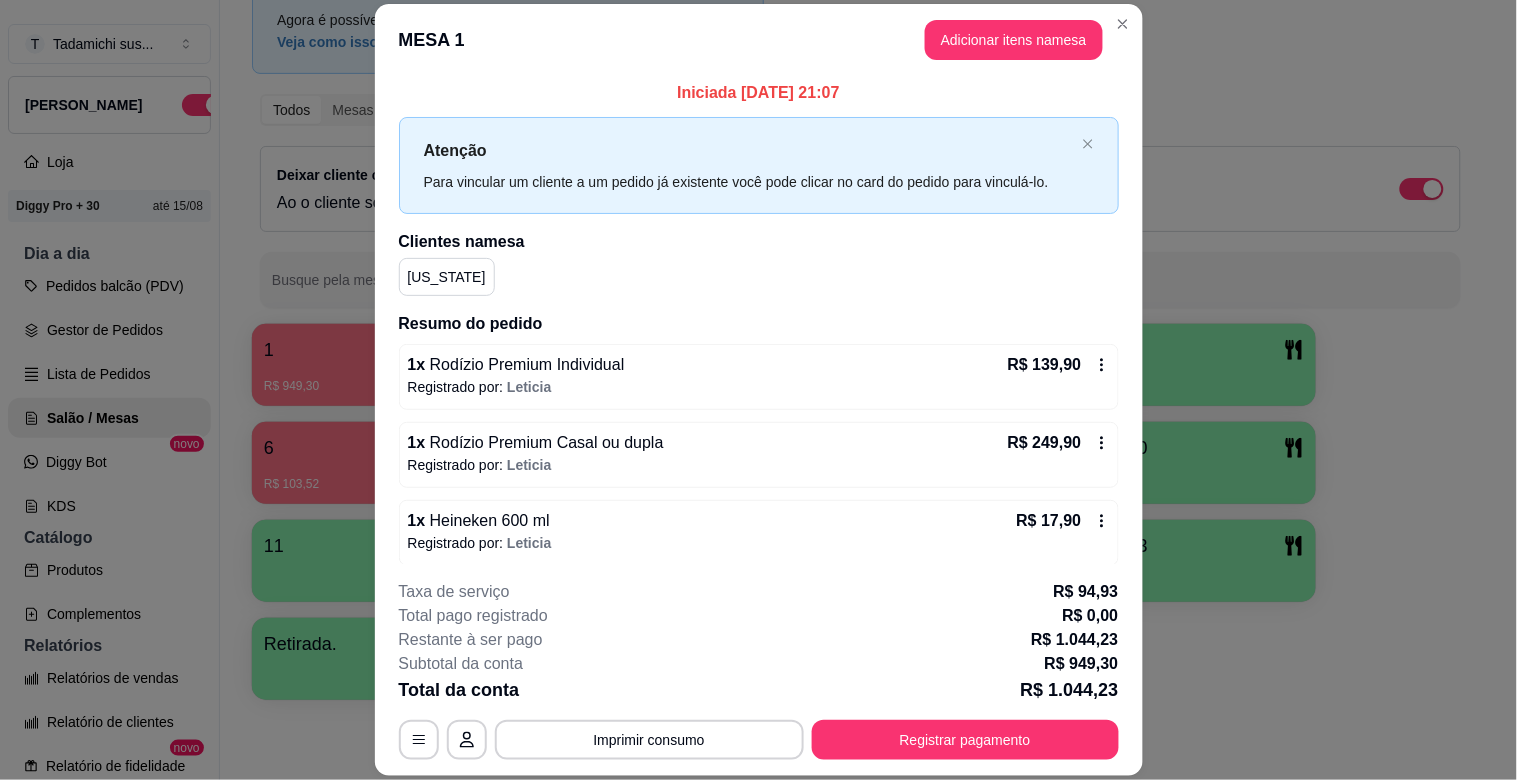 scroll, scrollTop: 0, scrollLeft: 0, axis: both 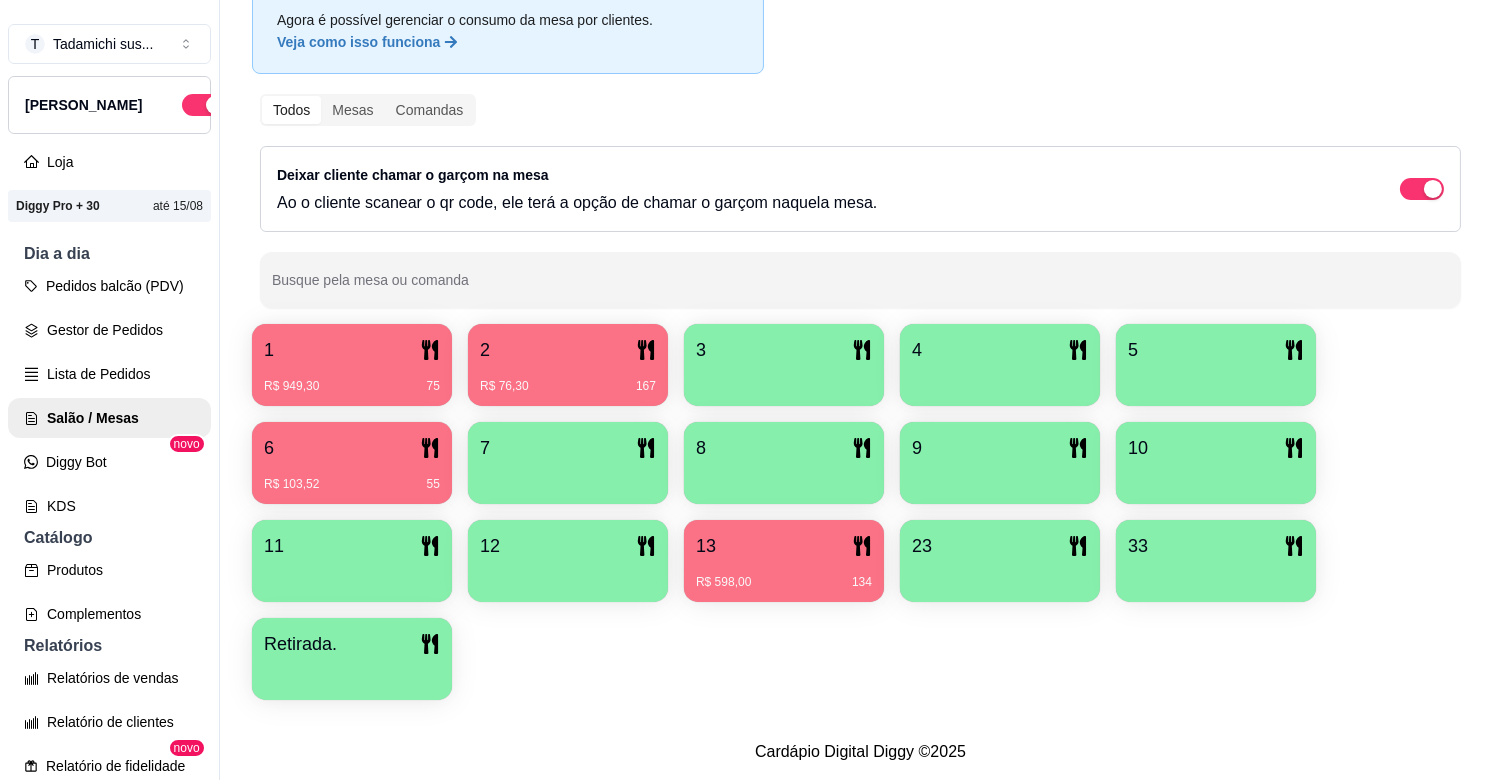 click on "R$ 76,30 167" at bounding box center [568, 379] 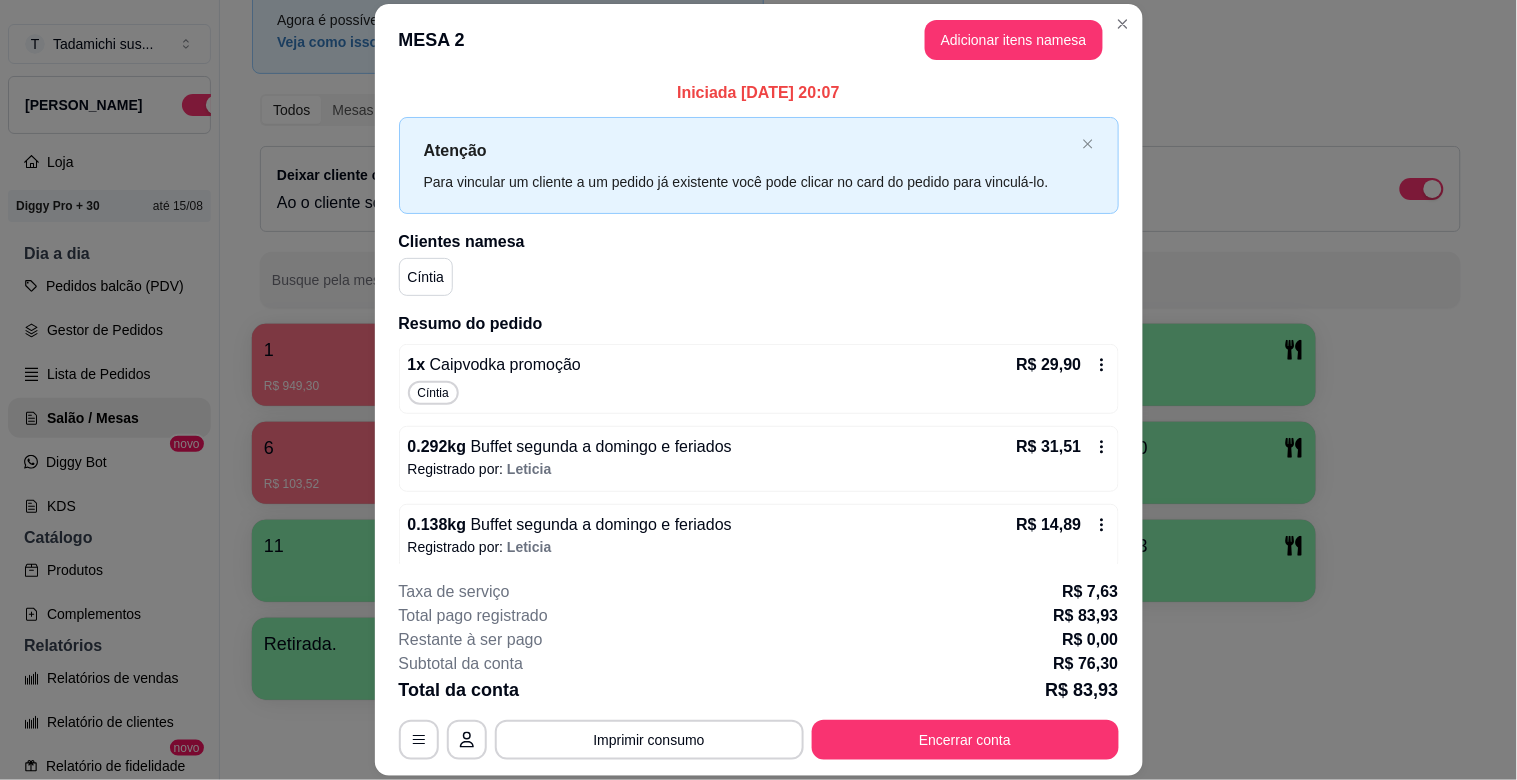 scroll, scrollTop: 0, scrollLeft: 0, axis: both 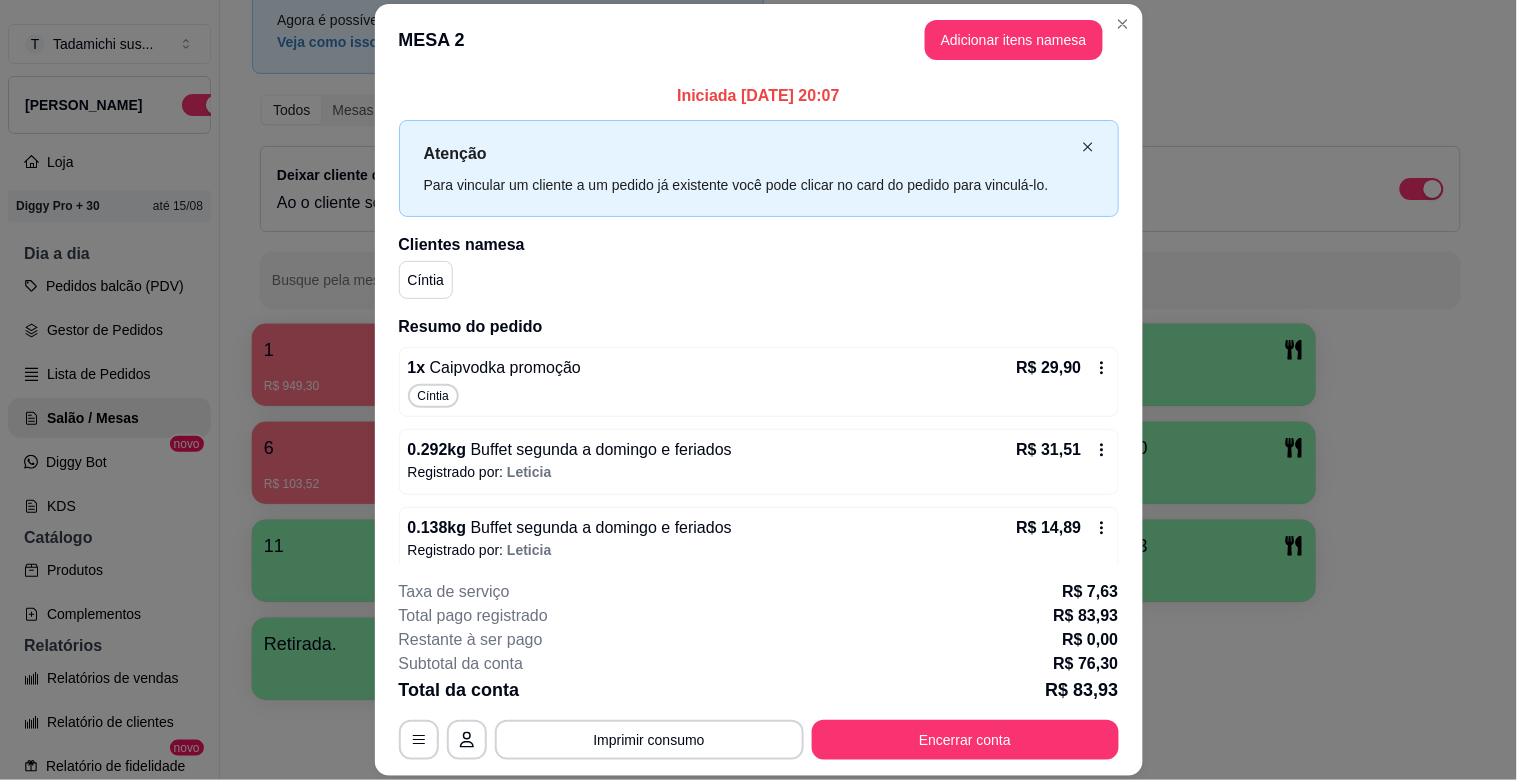 click 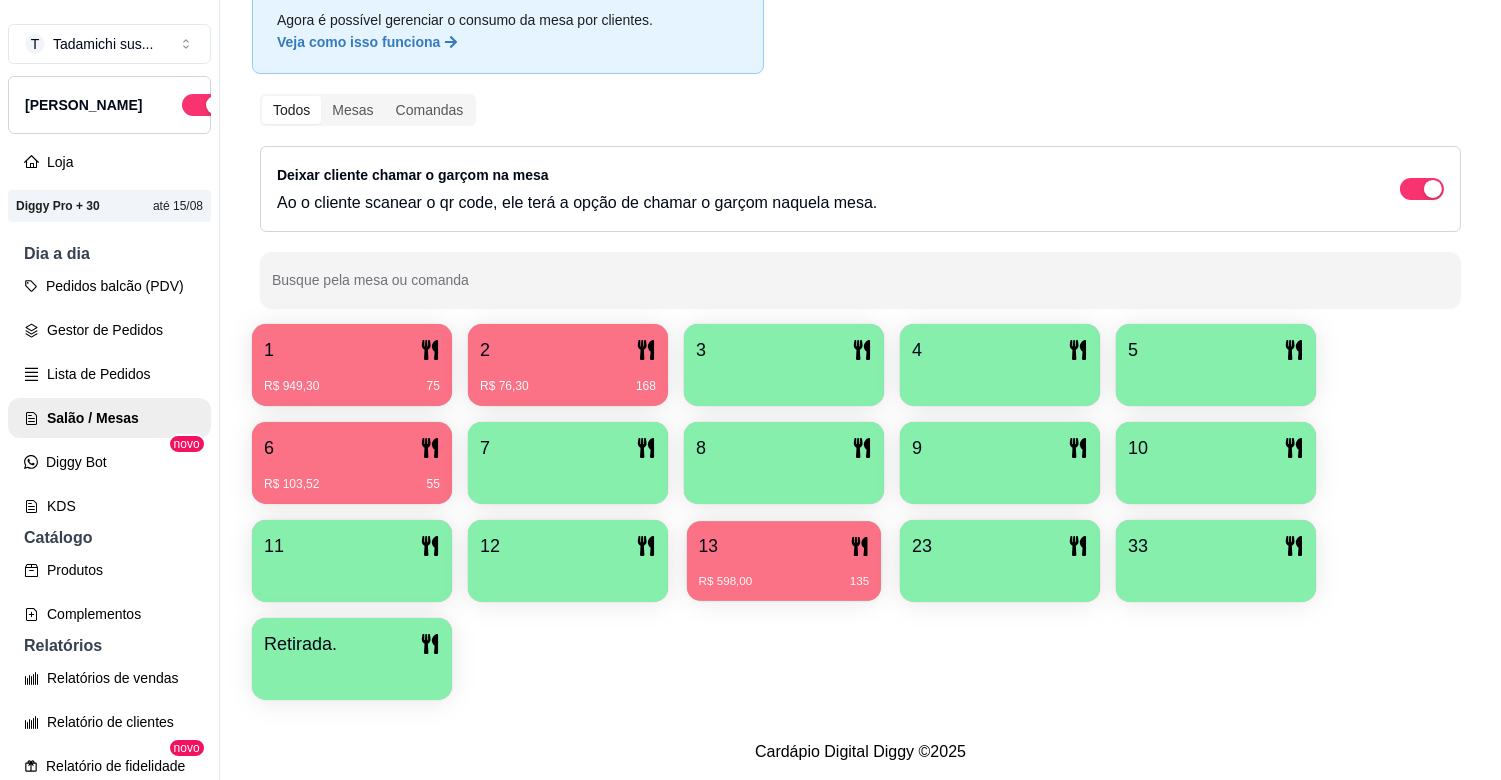 click on "R$ 598,00 135" at bounding box center [784, 582] 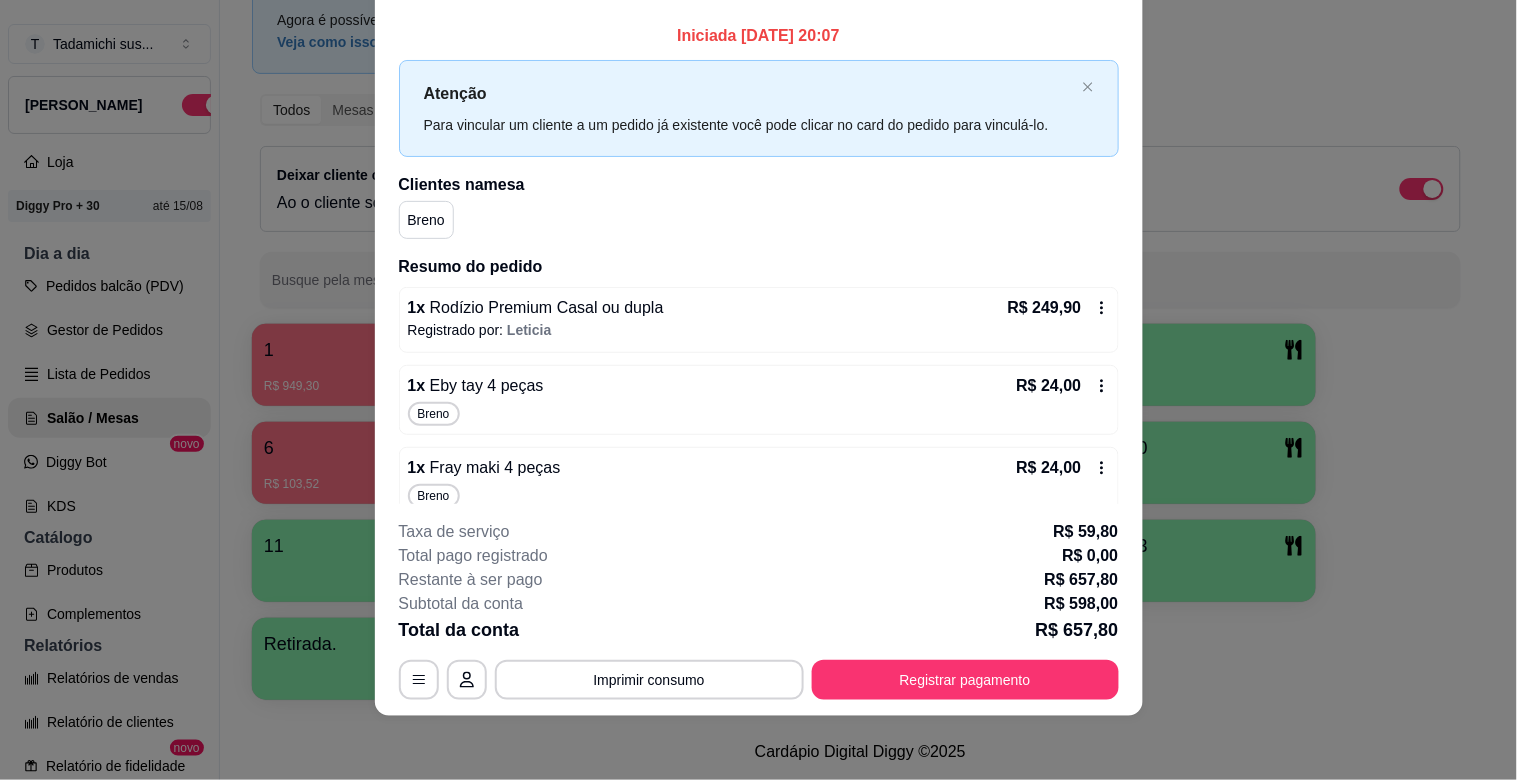 scroll, scrollTop: 0, scrollLeft: 0, axis: both 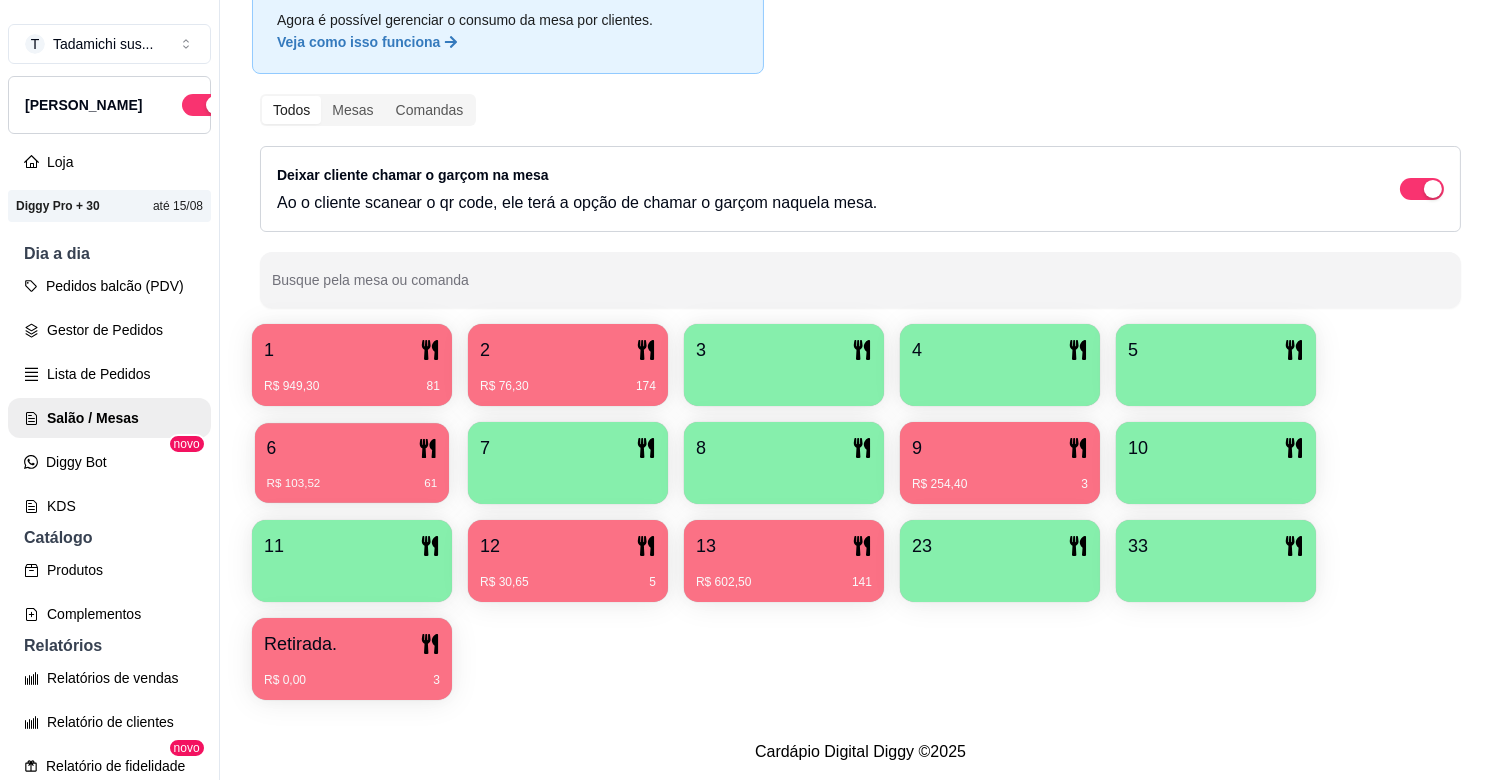 click on "6 R$ 103,52 61" at bounding box center [352, 463] 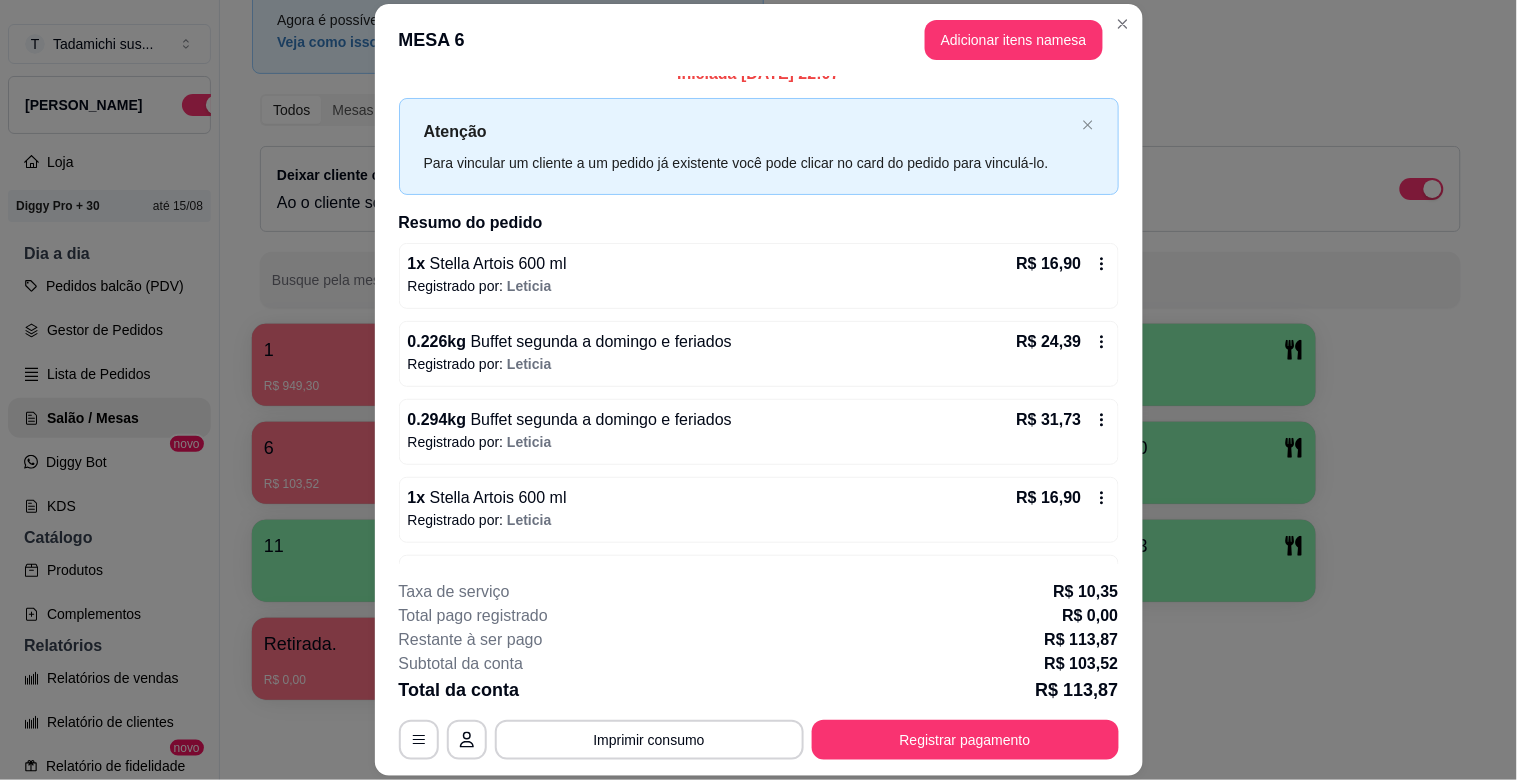 scroll, scrollTop: 87, scrollLeft: 0, axis: vertical 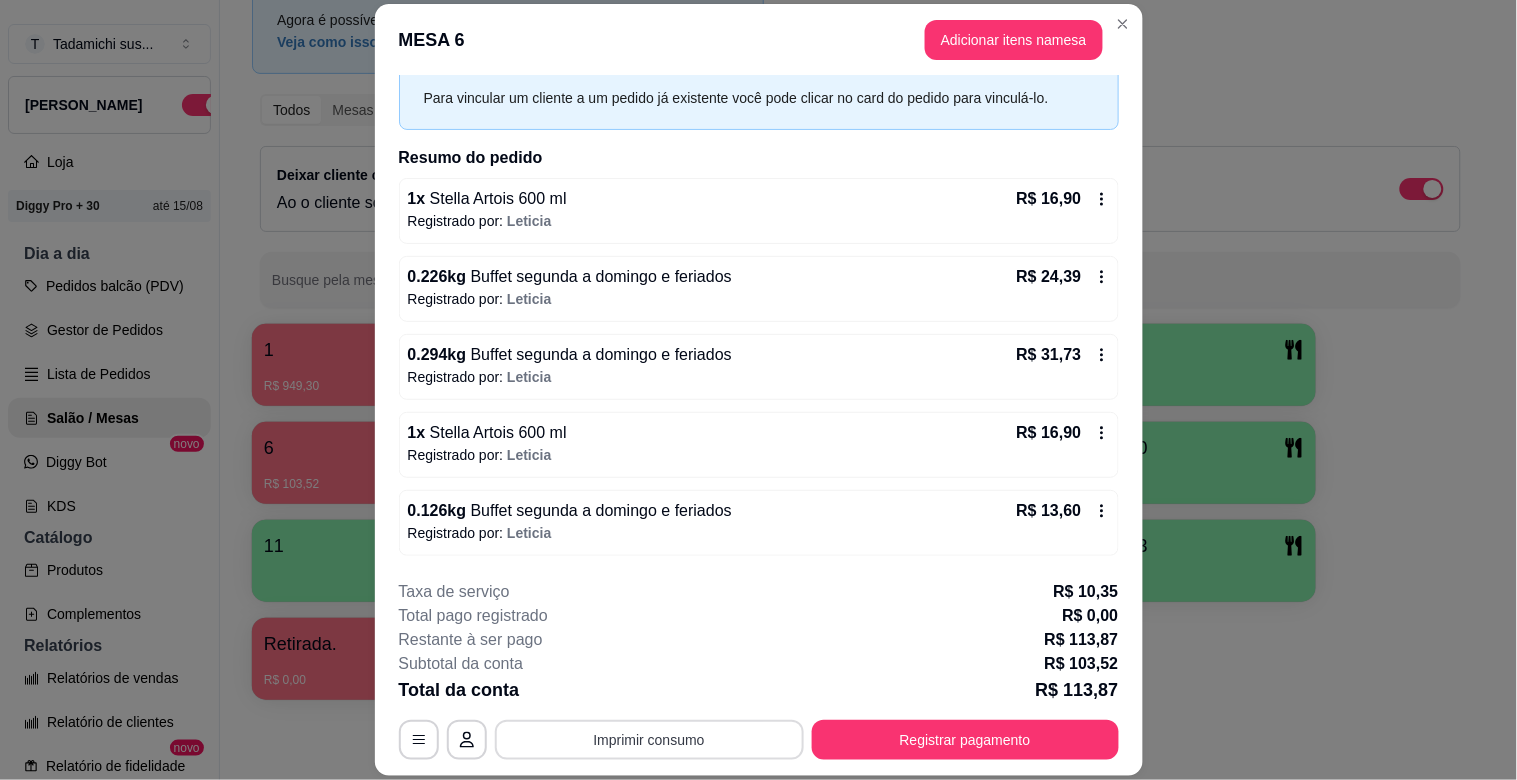 click on "Imprimir consumo" at bounding box center [649, 740] 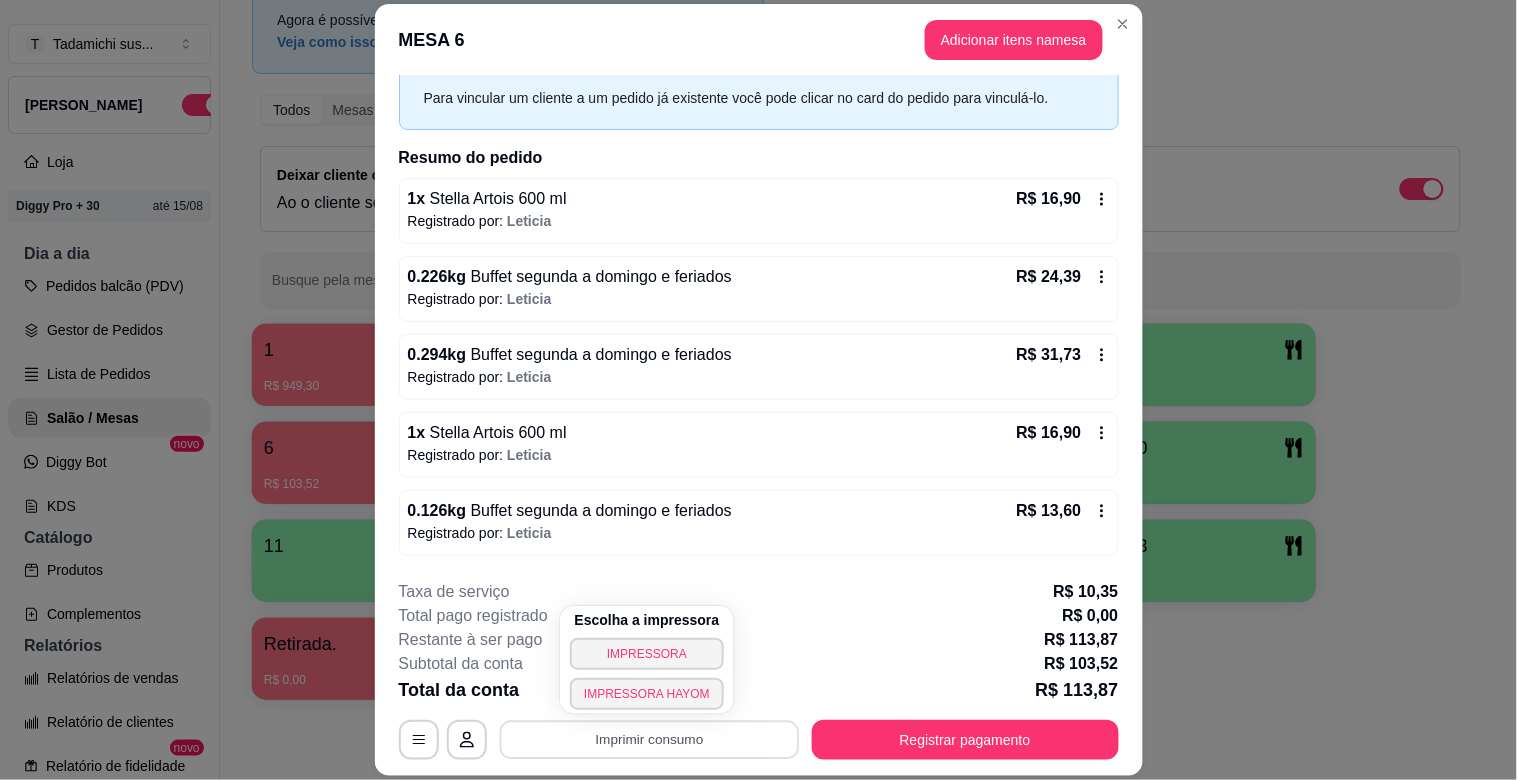 click on "Escolha a impressora IMPRESSORA IMPRESSORA HAYOM" at bounding box center [647, 660] 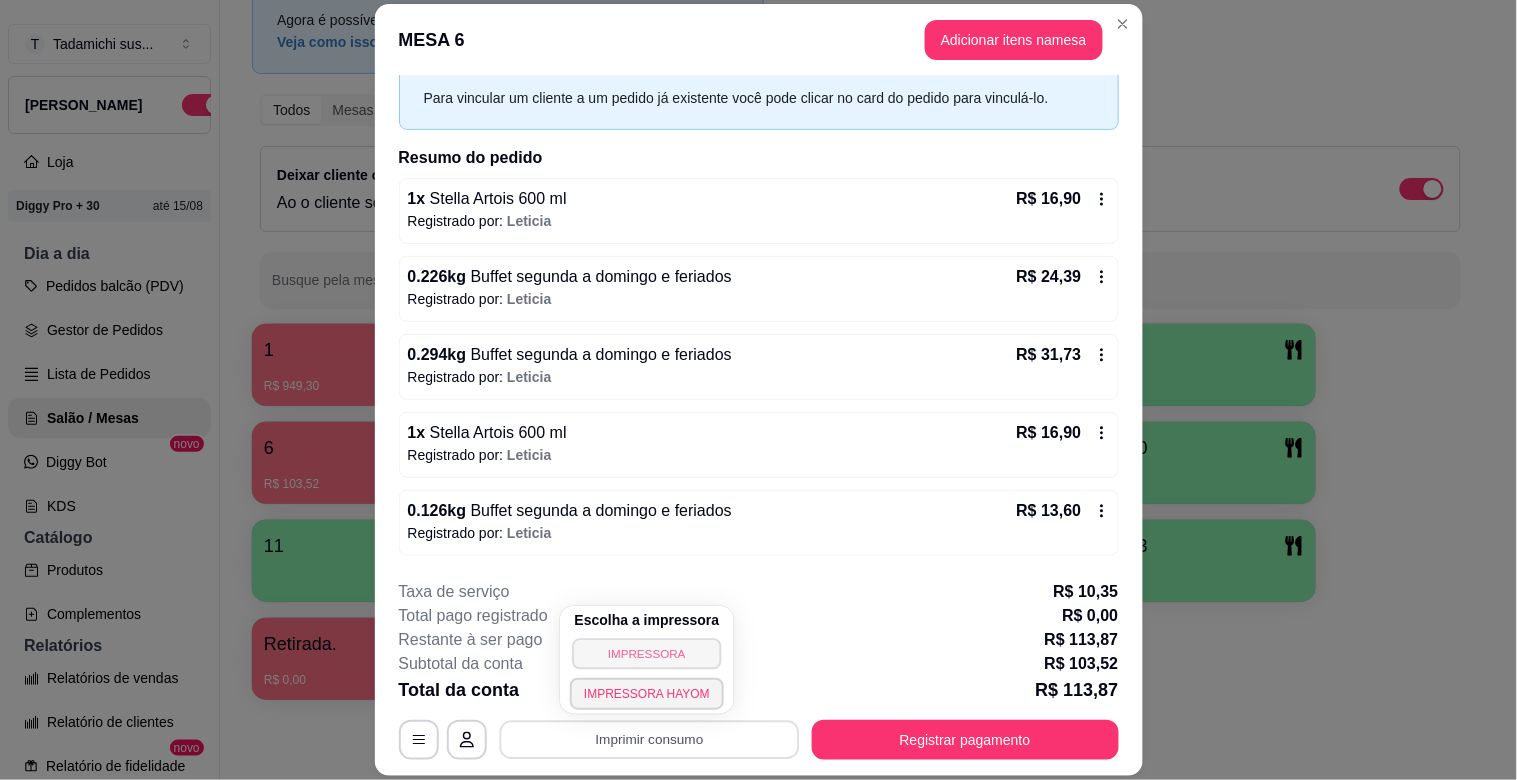 click on "IMPRESSORA" at bounding box center (646, 653) 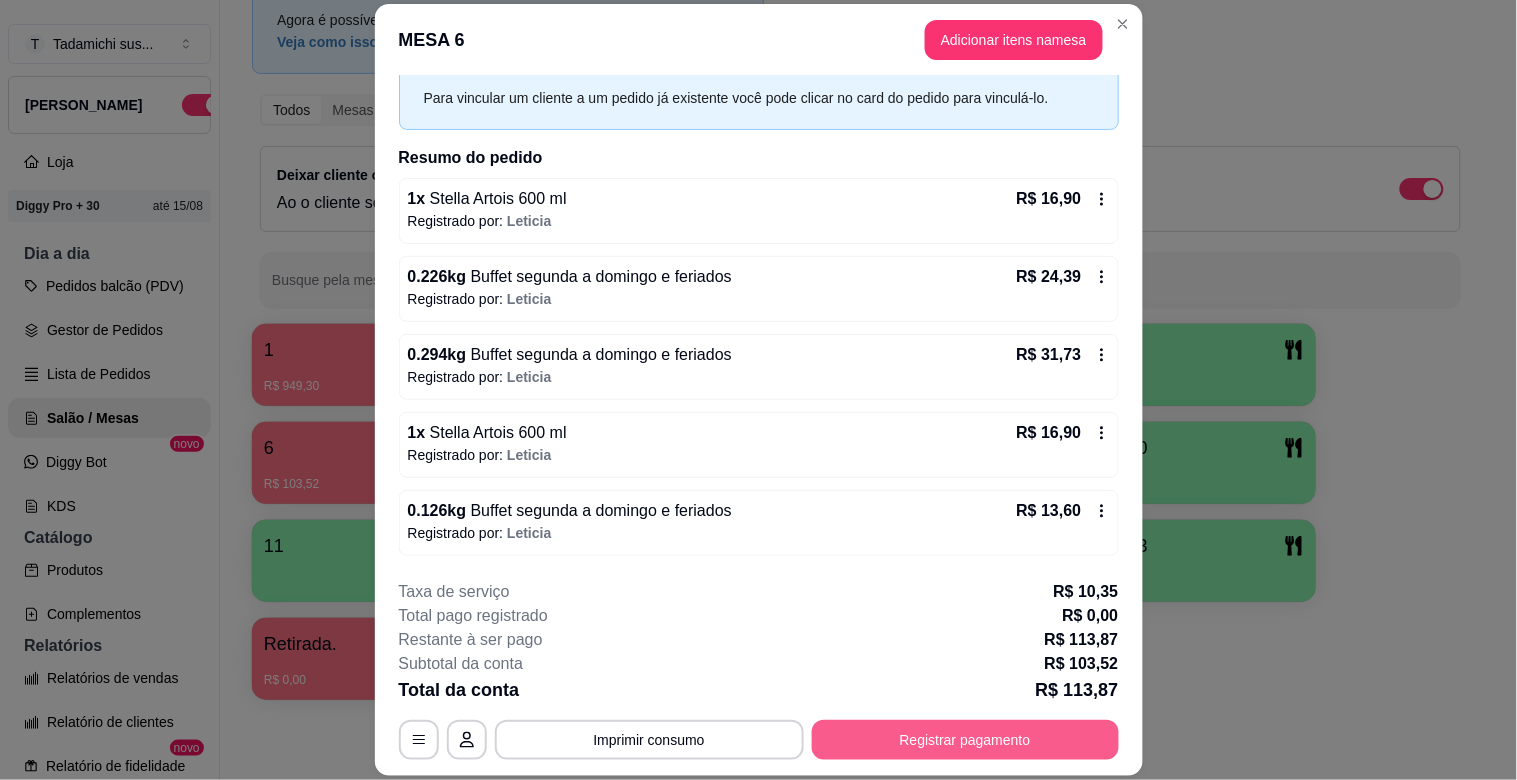 click on "Registrar pagamento" at bounding box center (965, 740) 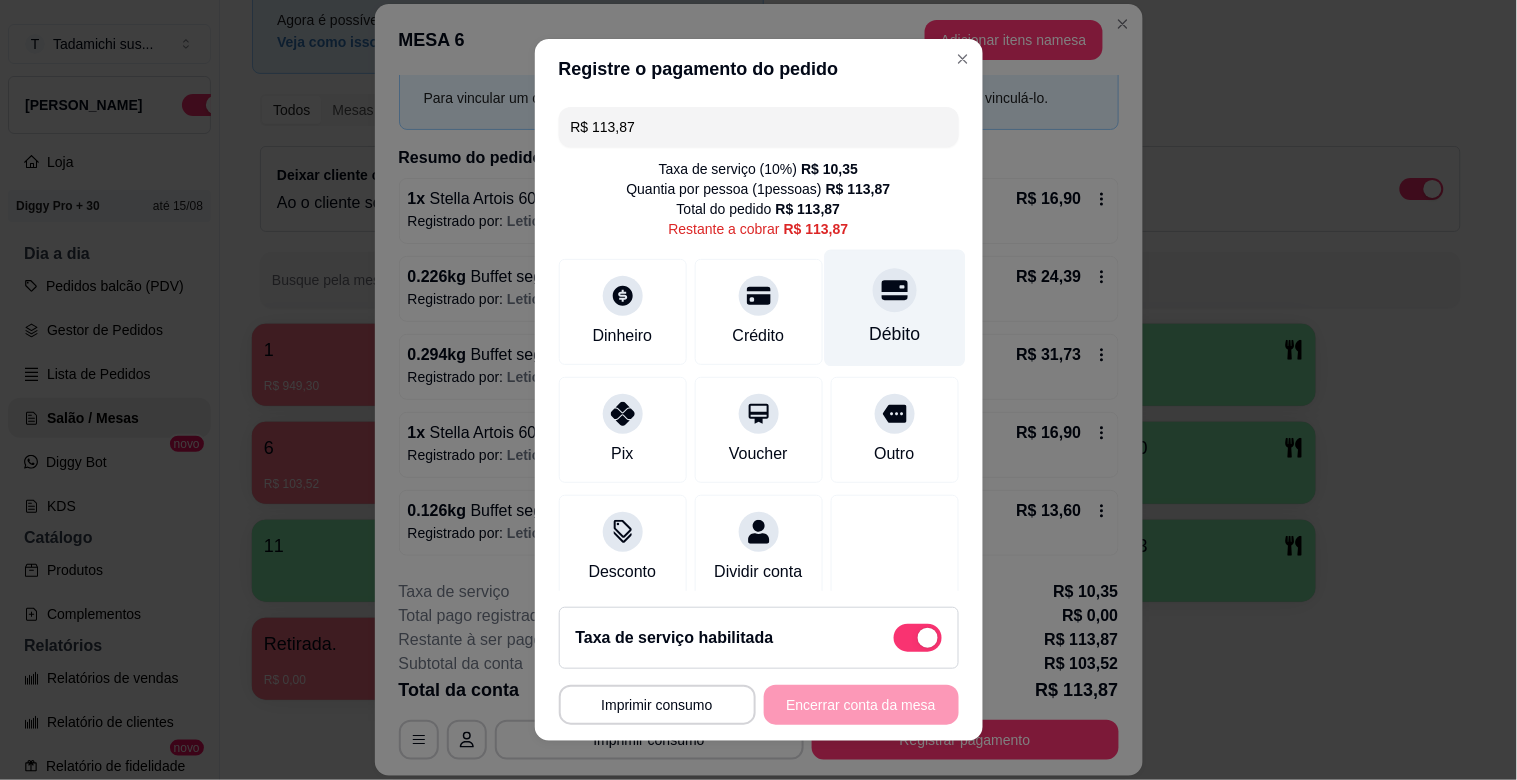 click on "Débito" at bounding box center [894, 308] 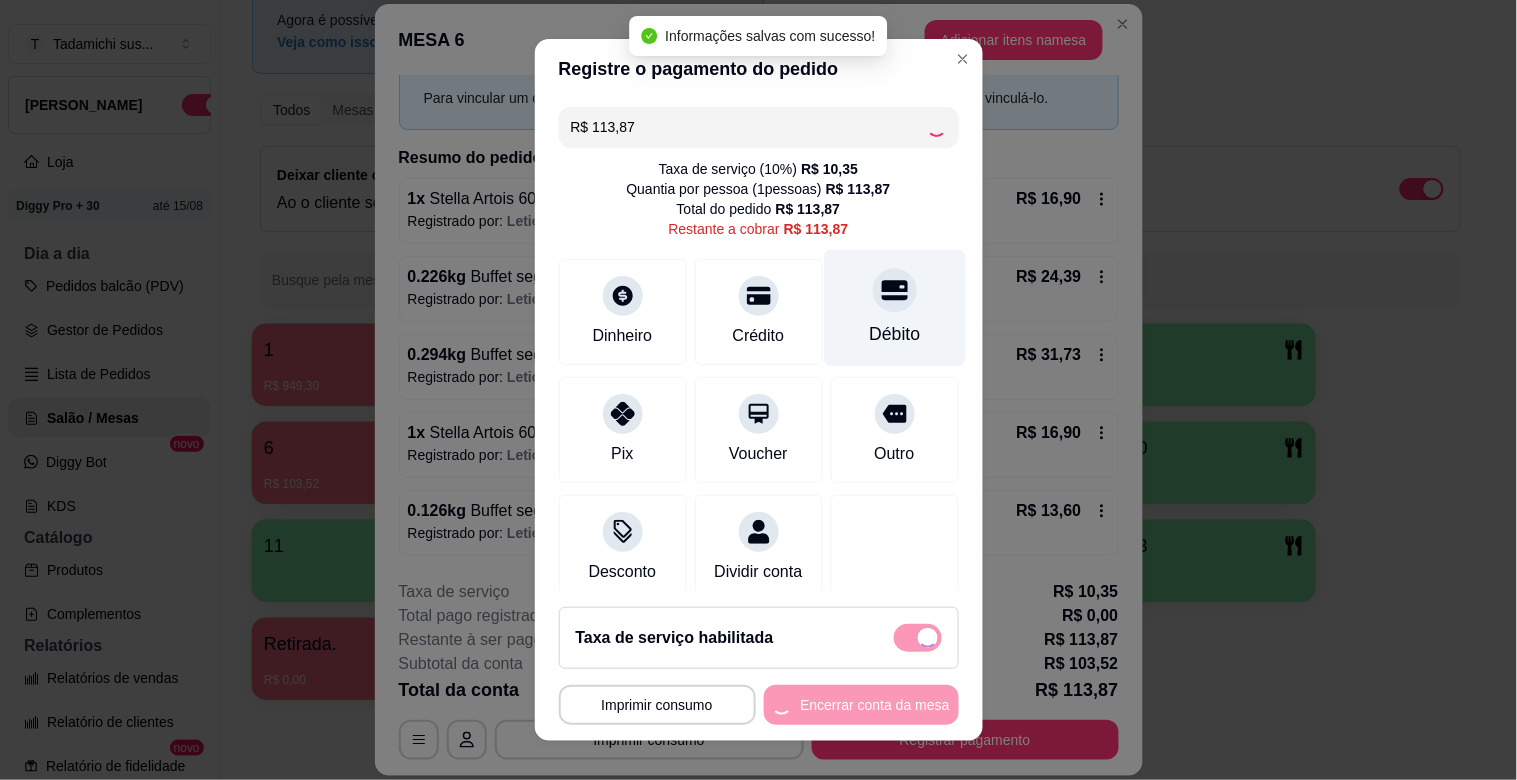 type on "R$ 0,00" 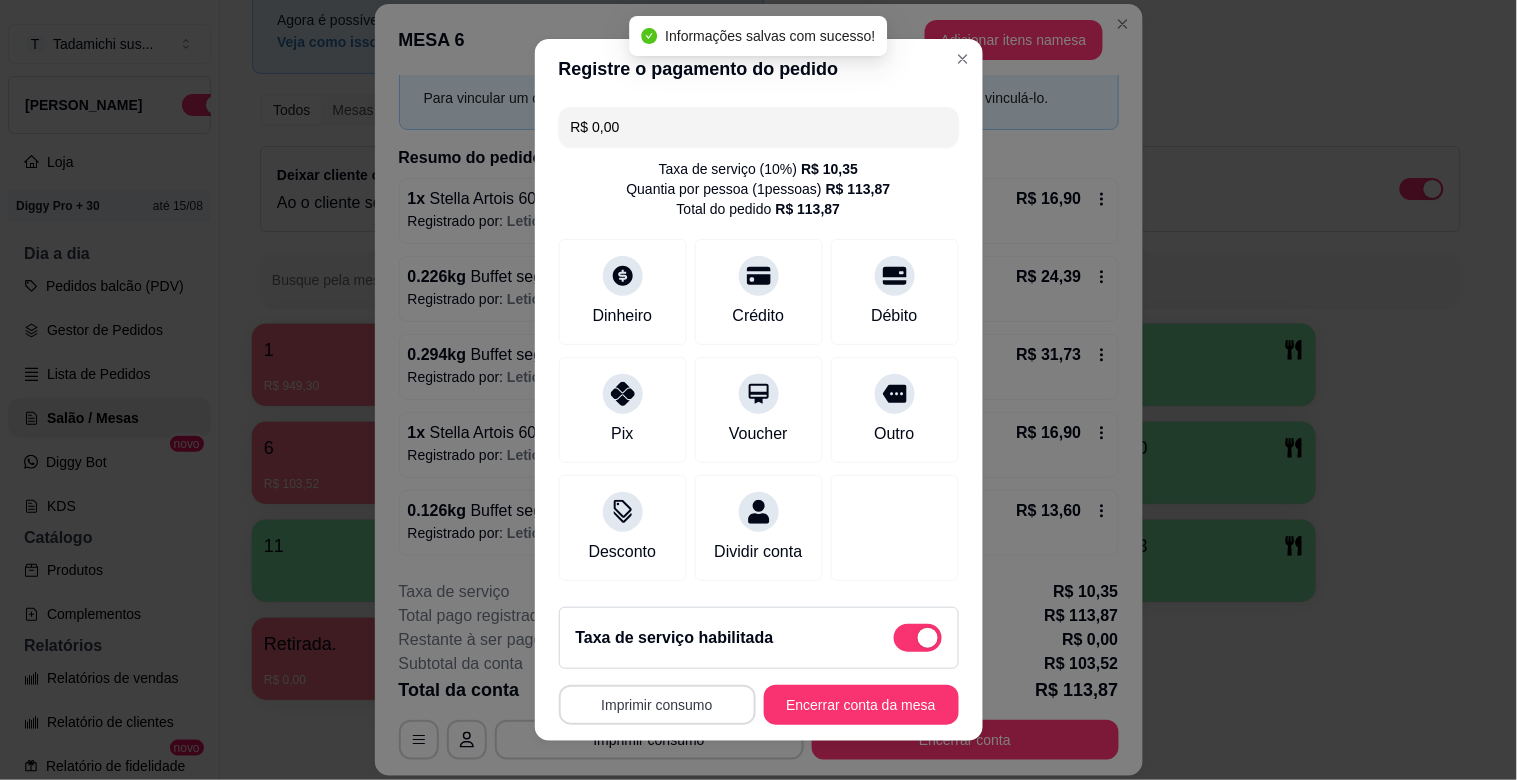 click on "Imprimir consumo" at bounding box center [657, 705] 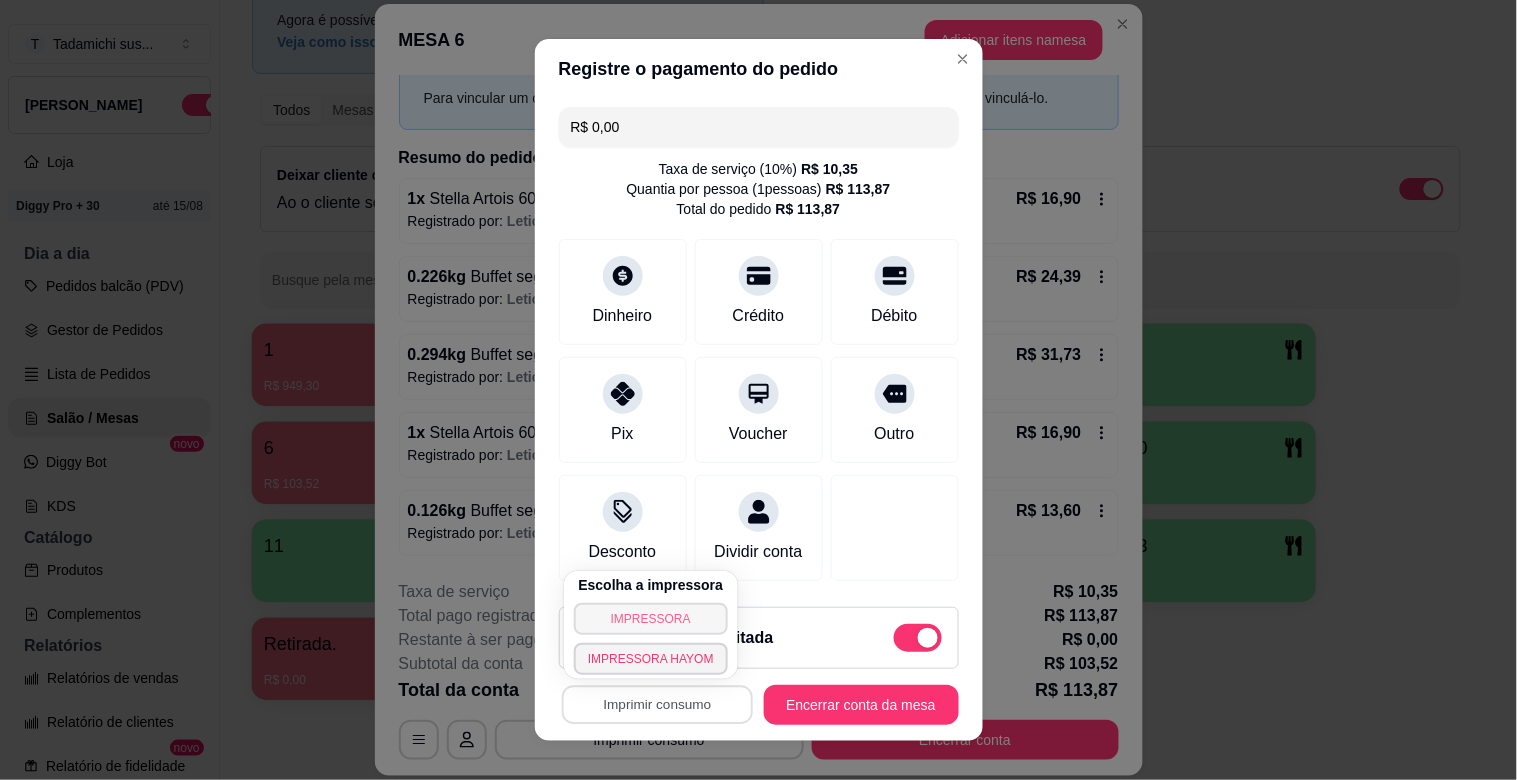 click on "IMPRESSORA" at bounding box center (651, 619) 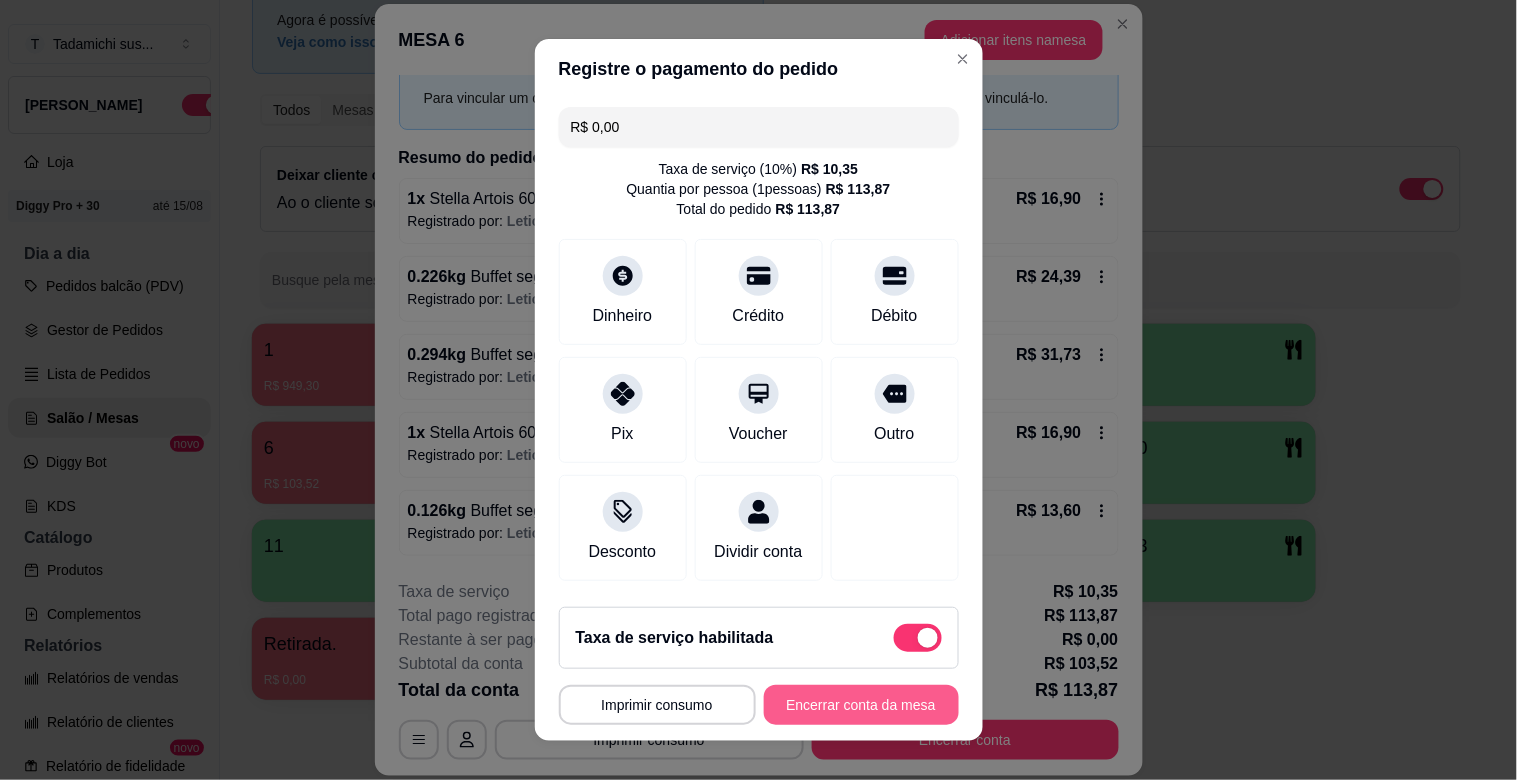 click on "Encerrar conta da mesa" at bounding box center [861, 705] 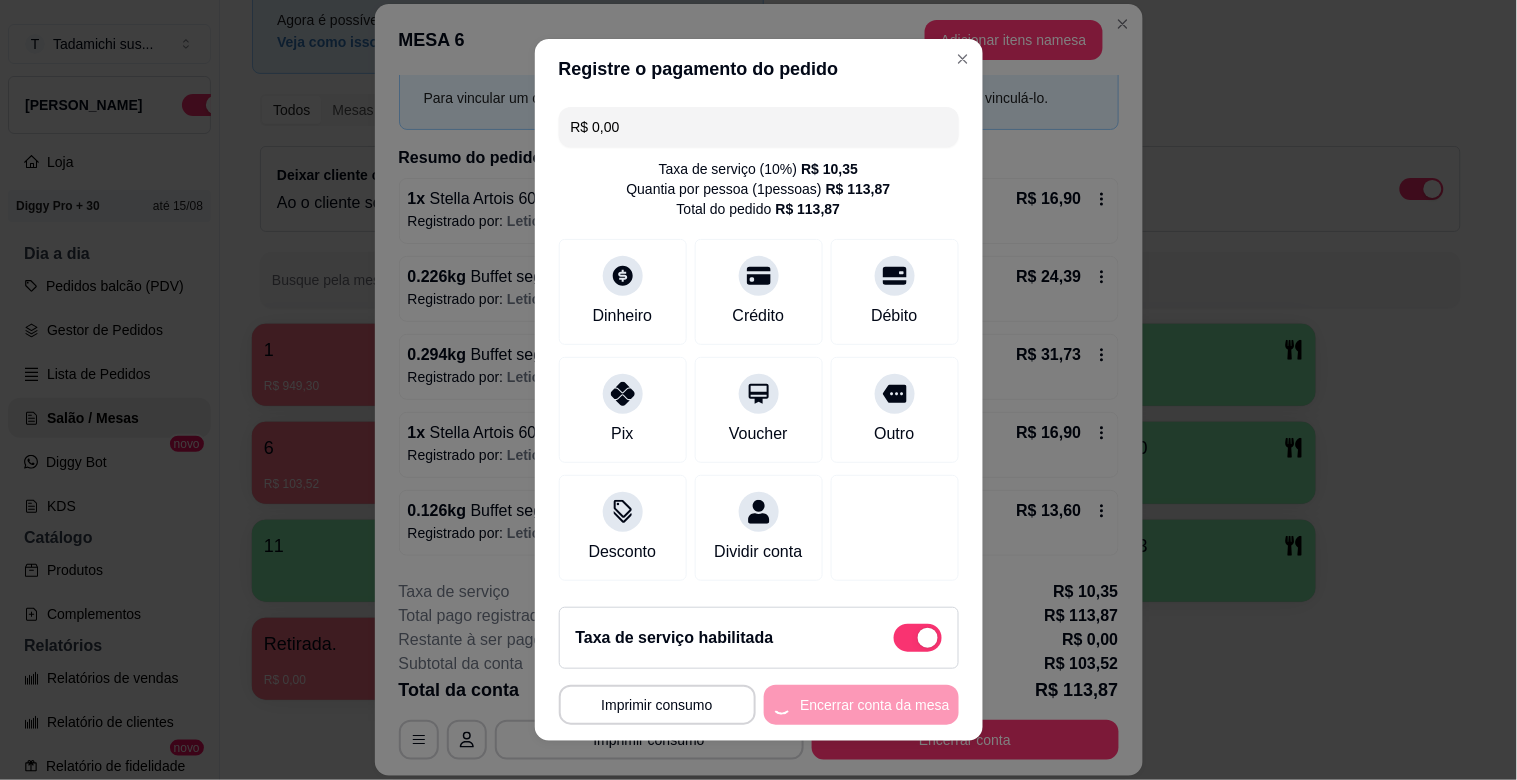 scroll, scrollTop: 0, scrollLeft: 0, axis: both 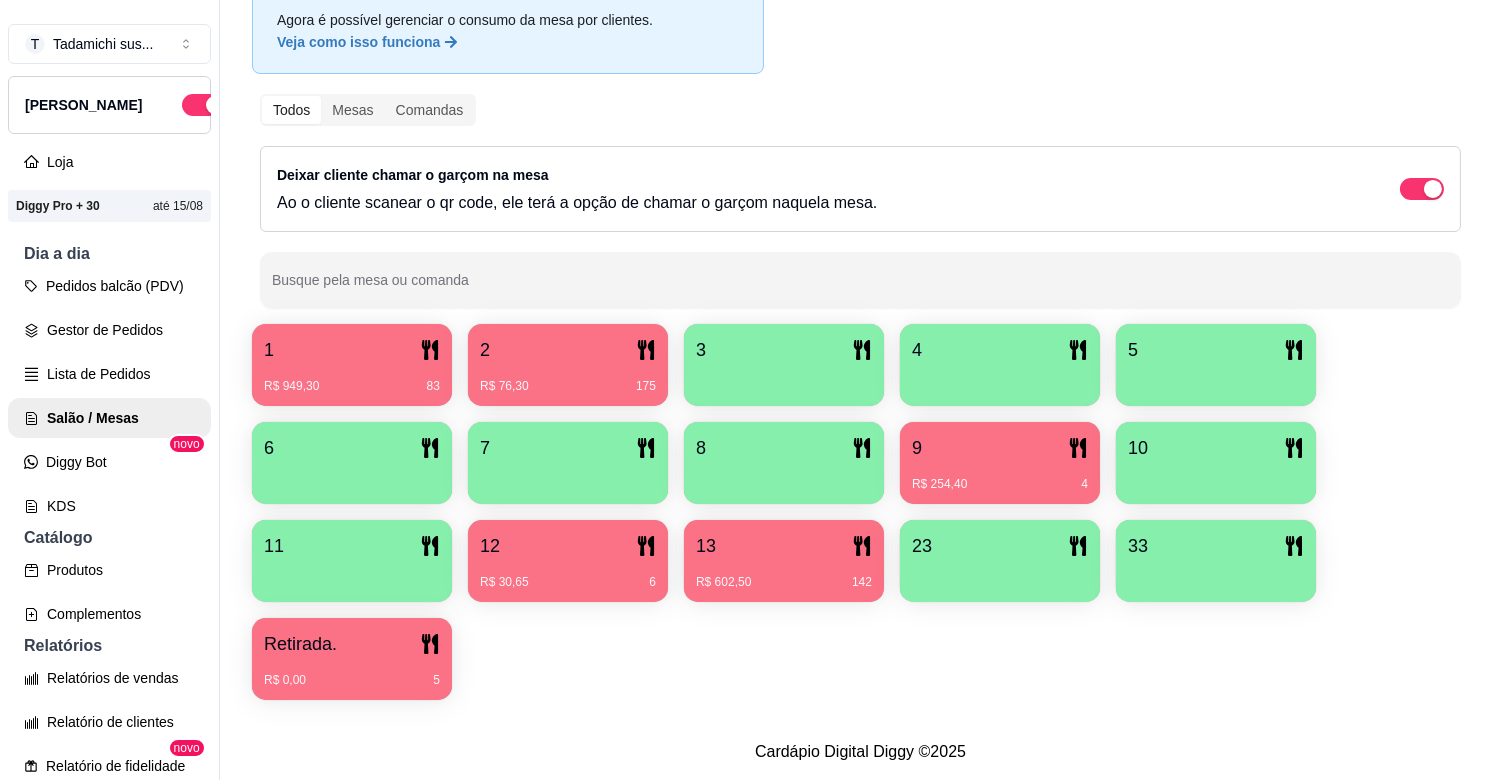 click on "R$ 602,50 142" at bounding box center [784, 575] 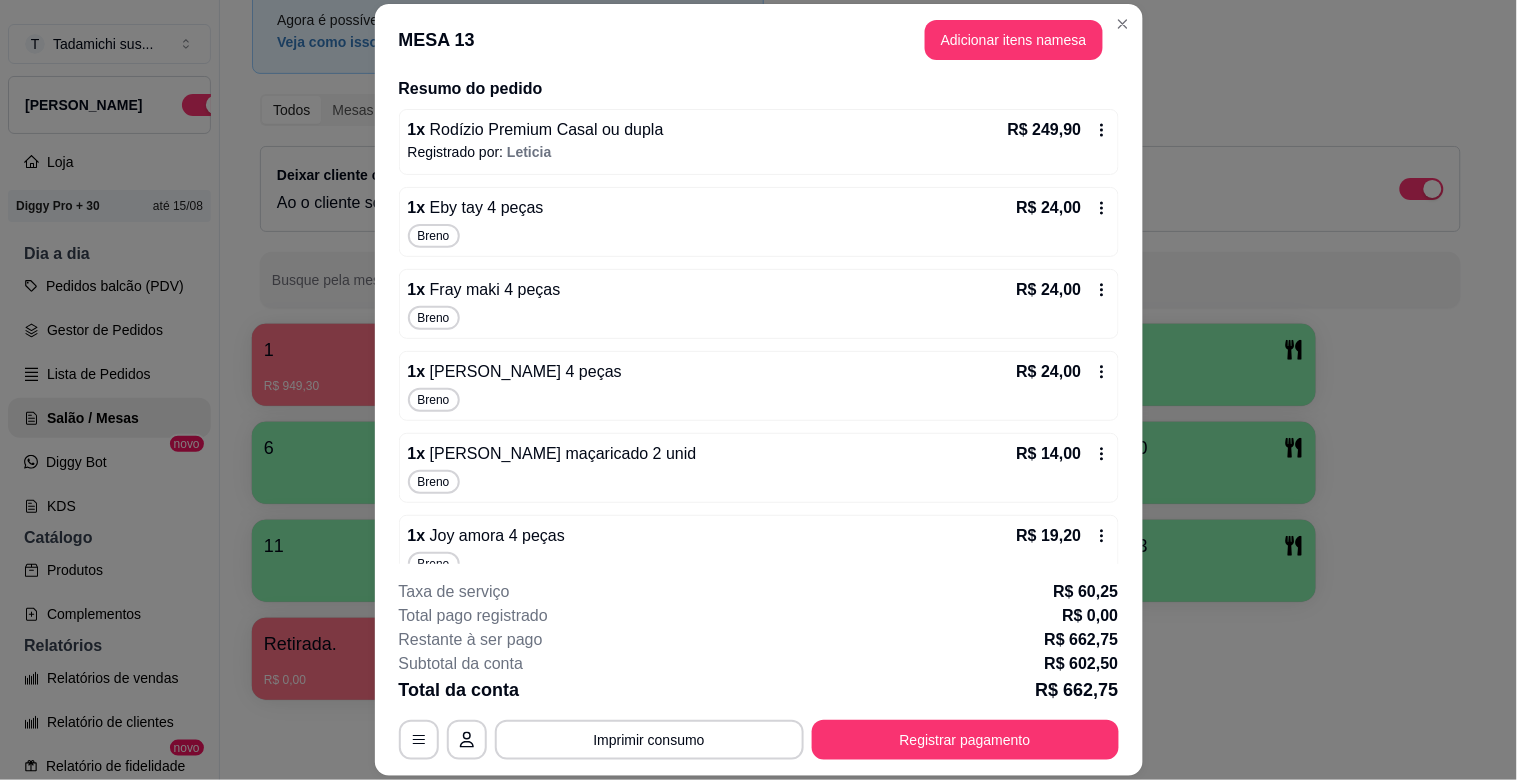 scroll, scrollTop: 111, scrollLeft: 0, axis: vertical 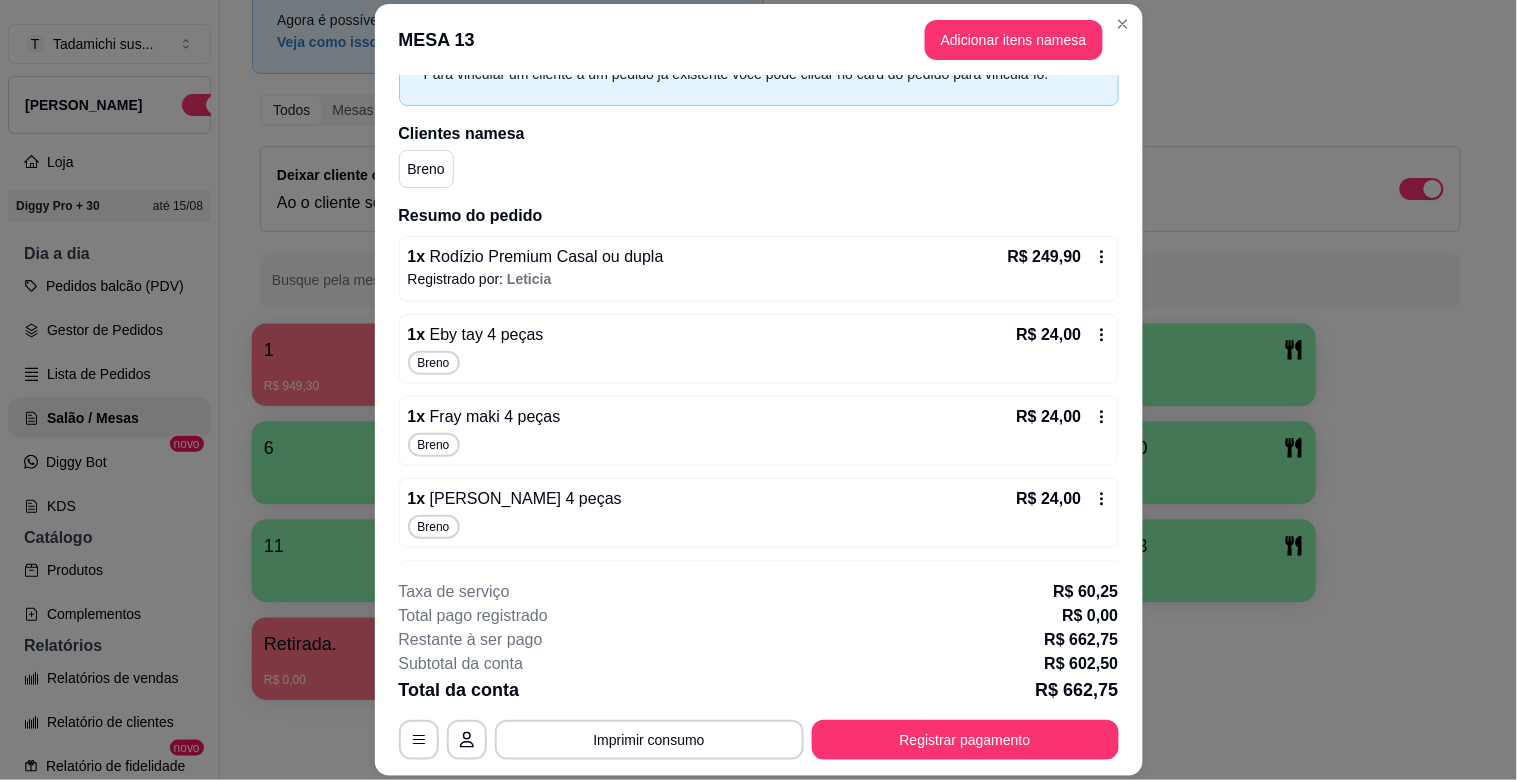 click 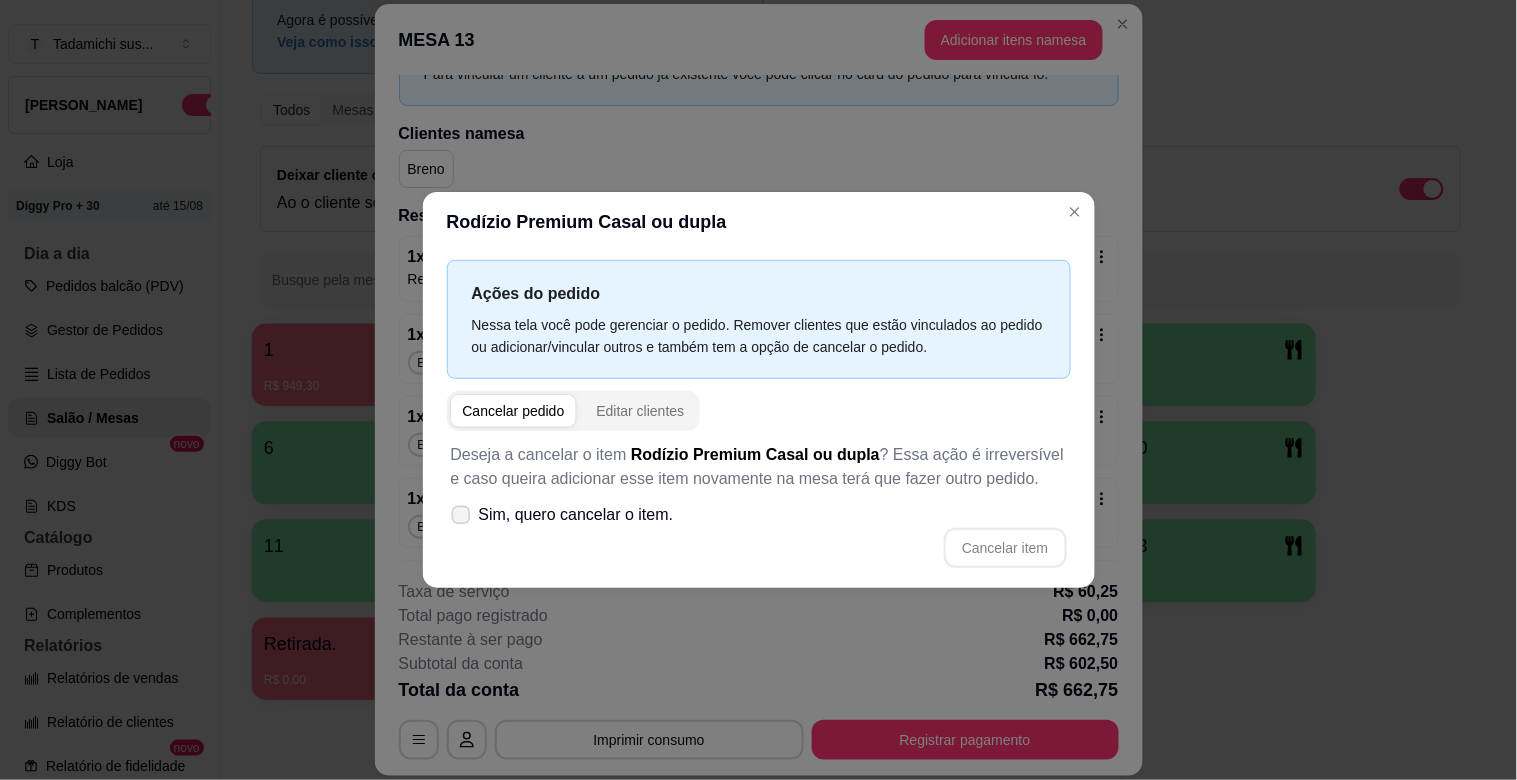 click 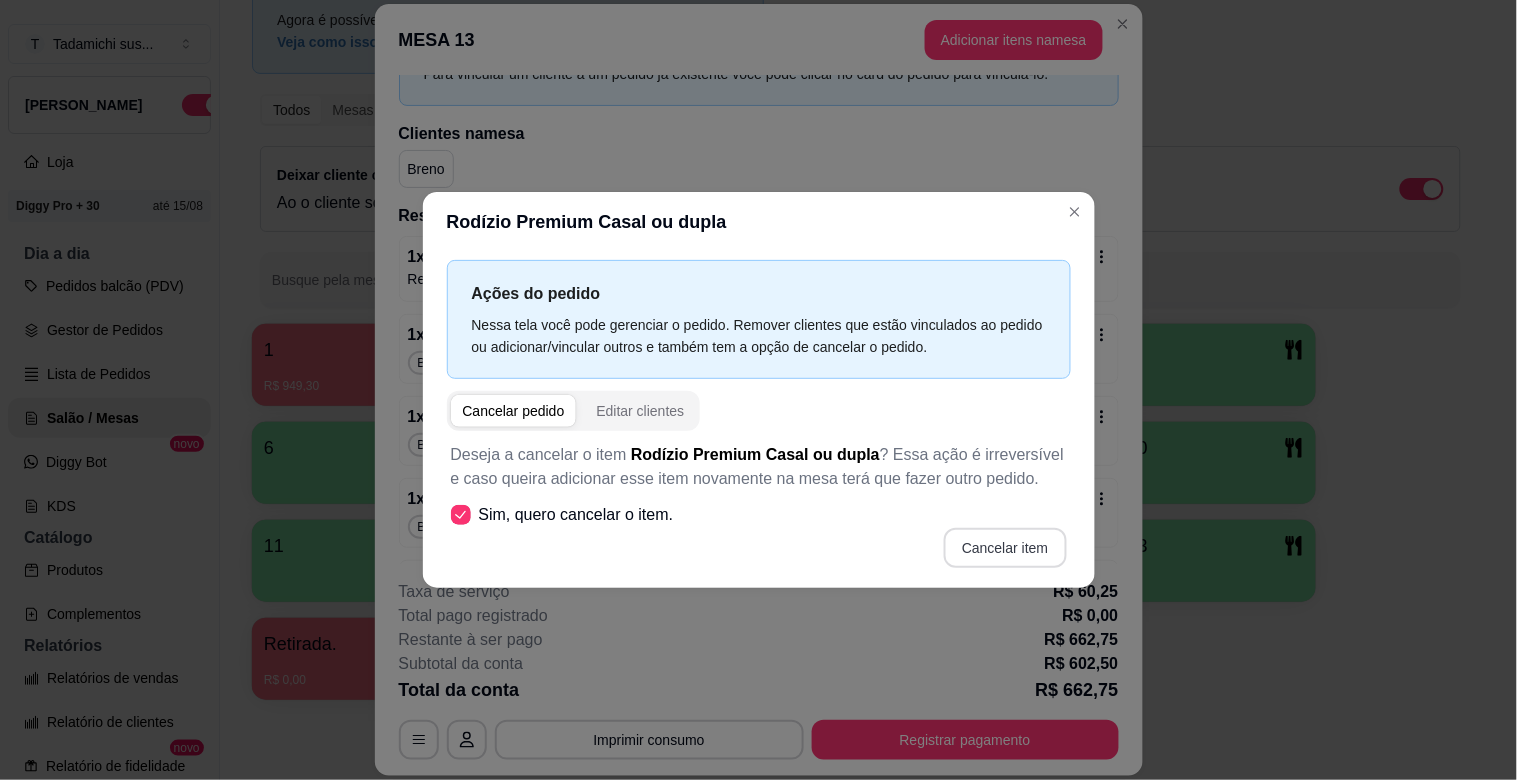 click on "Cancelar item" at bounding box center [1005, 548] 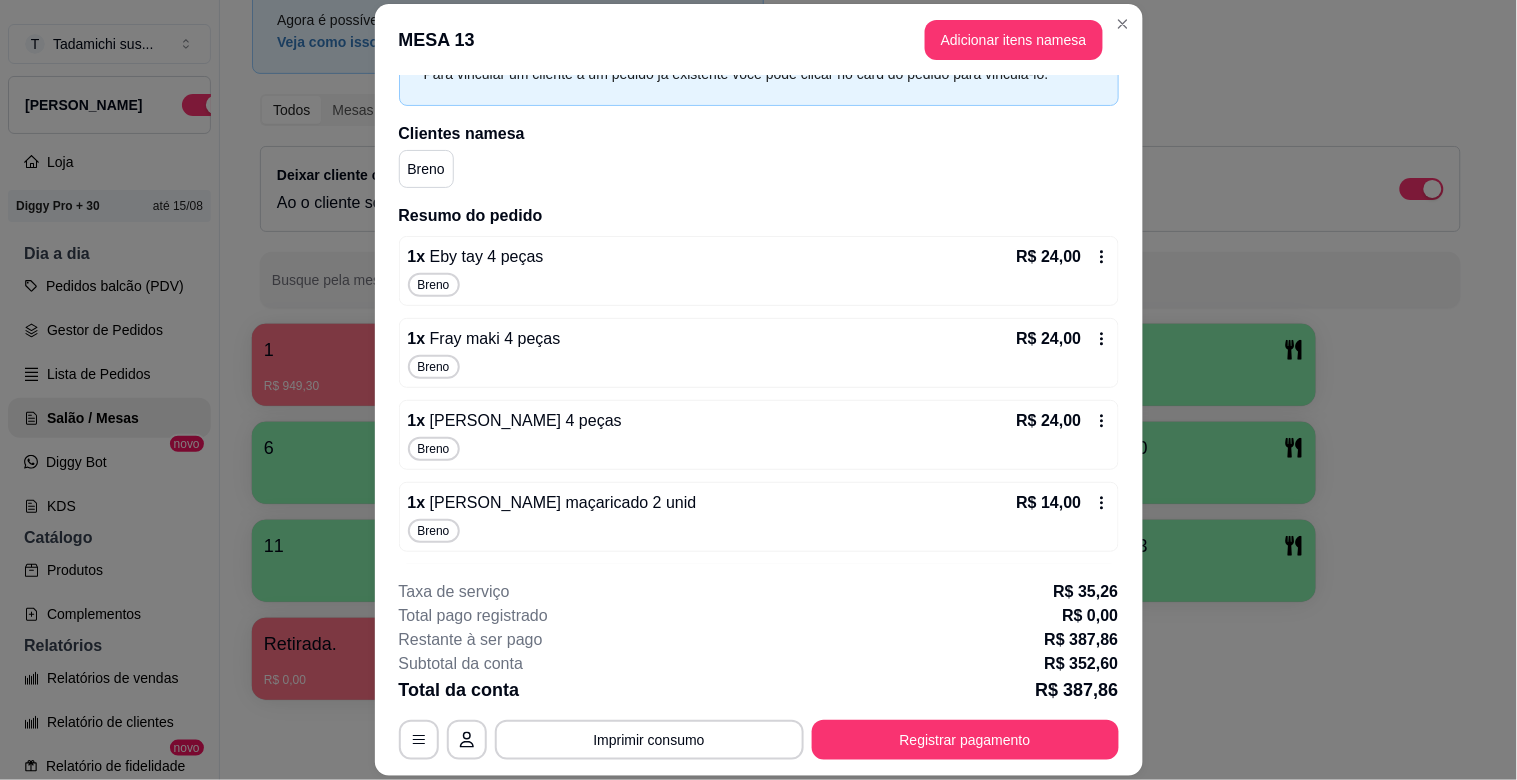 click 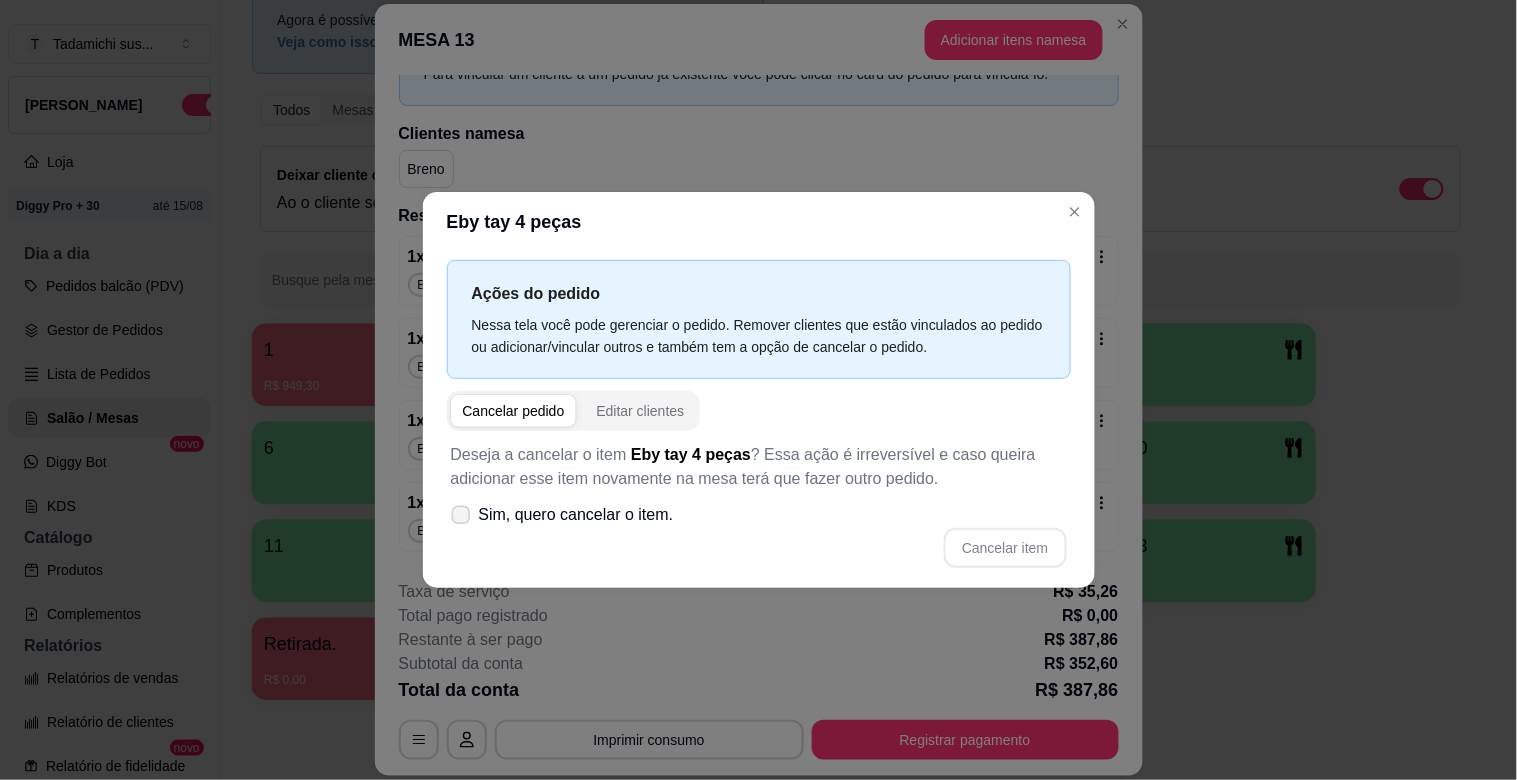 click 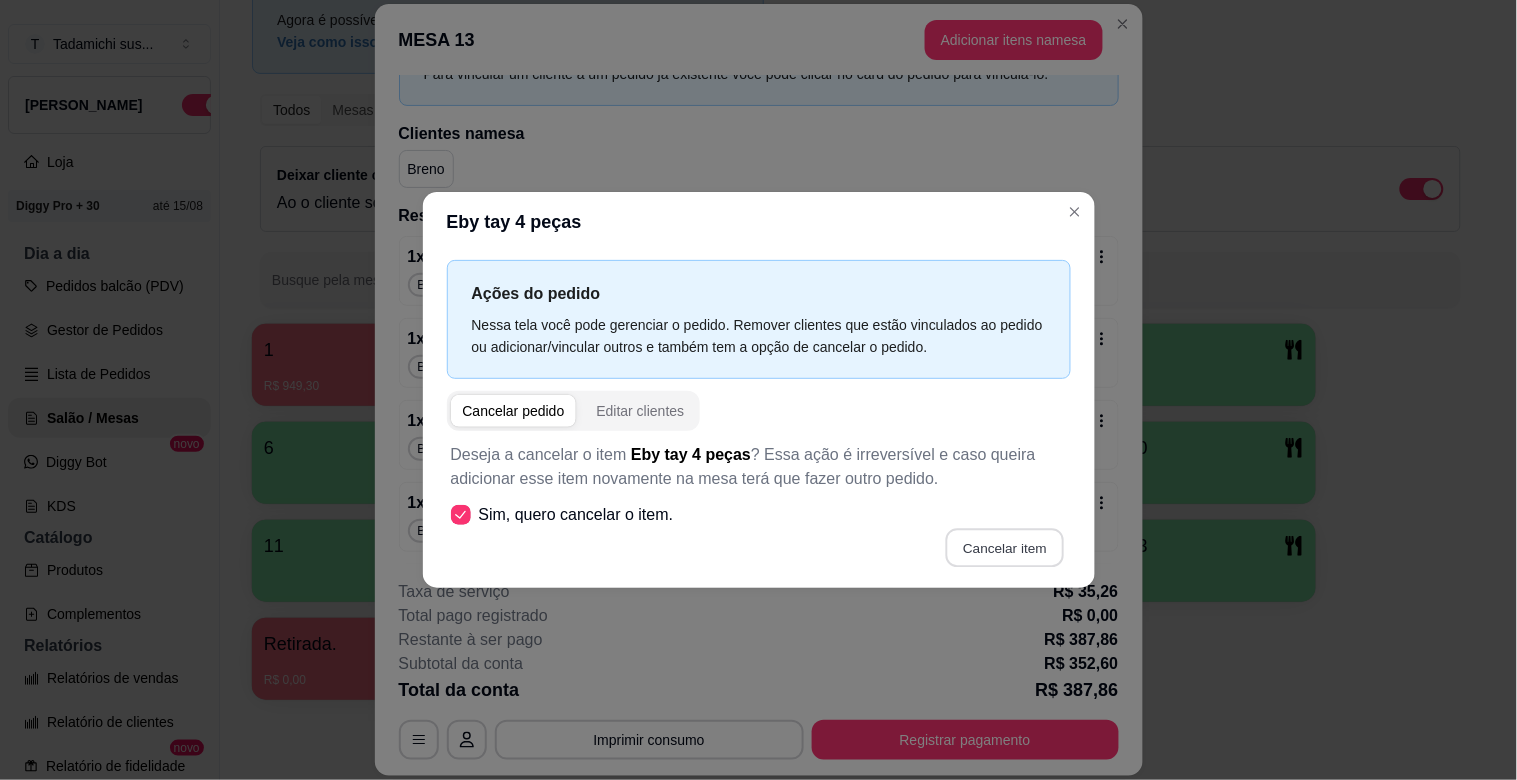 click on "Cancelar item" at bounding box center [1005, 548] 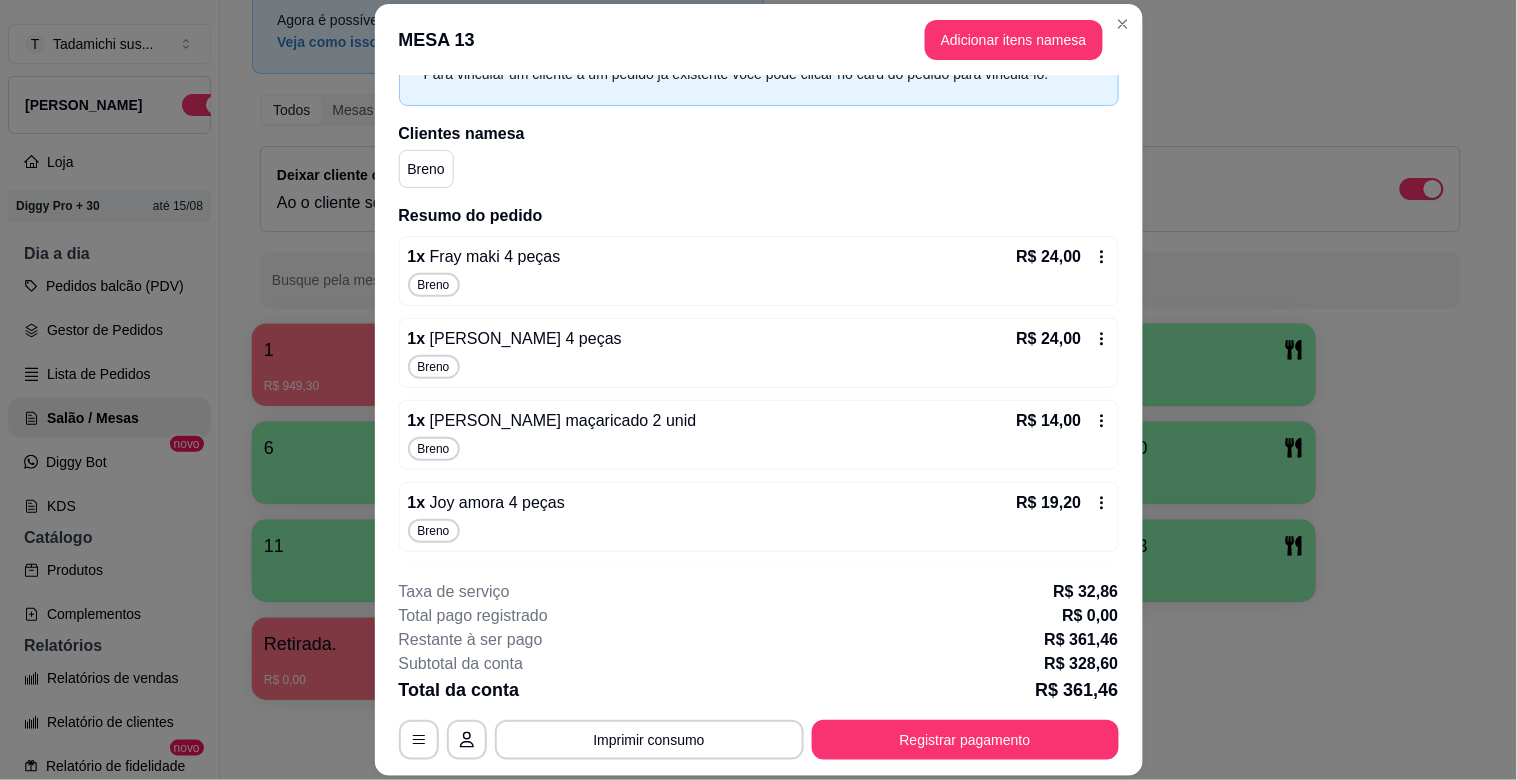 click 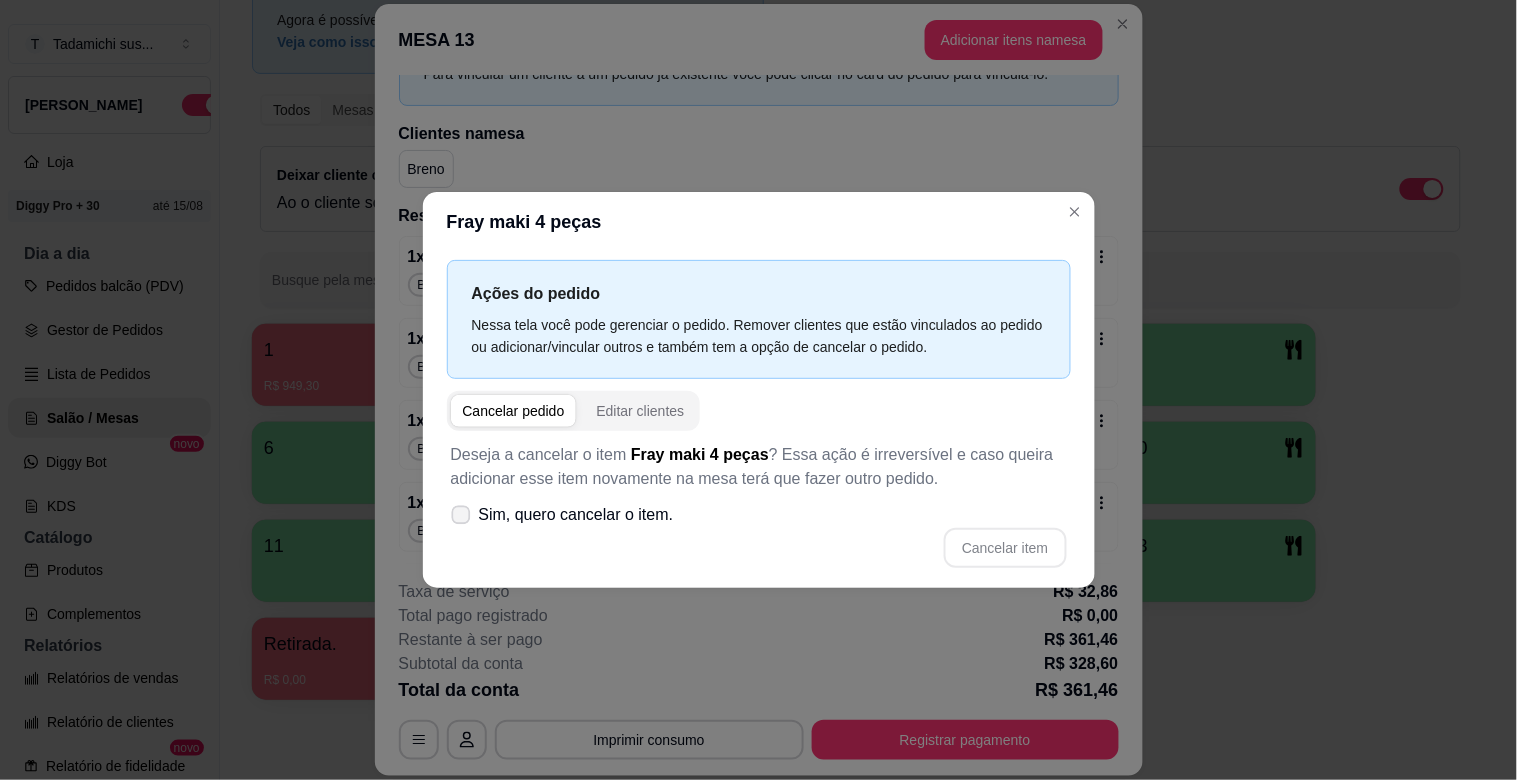 click 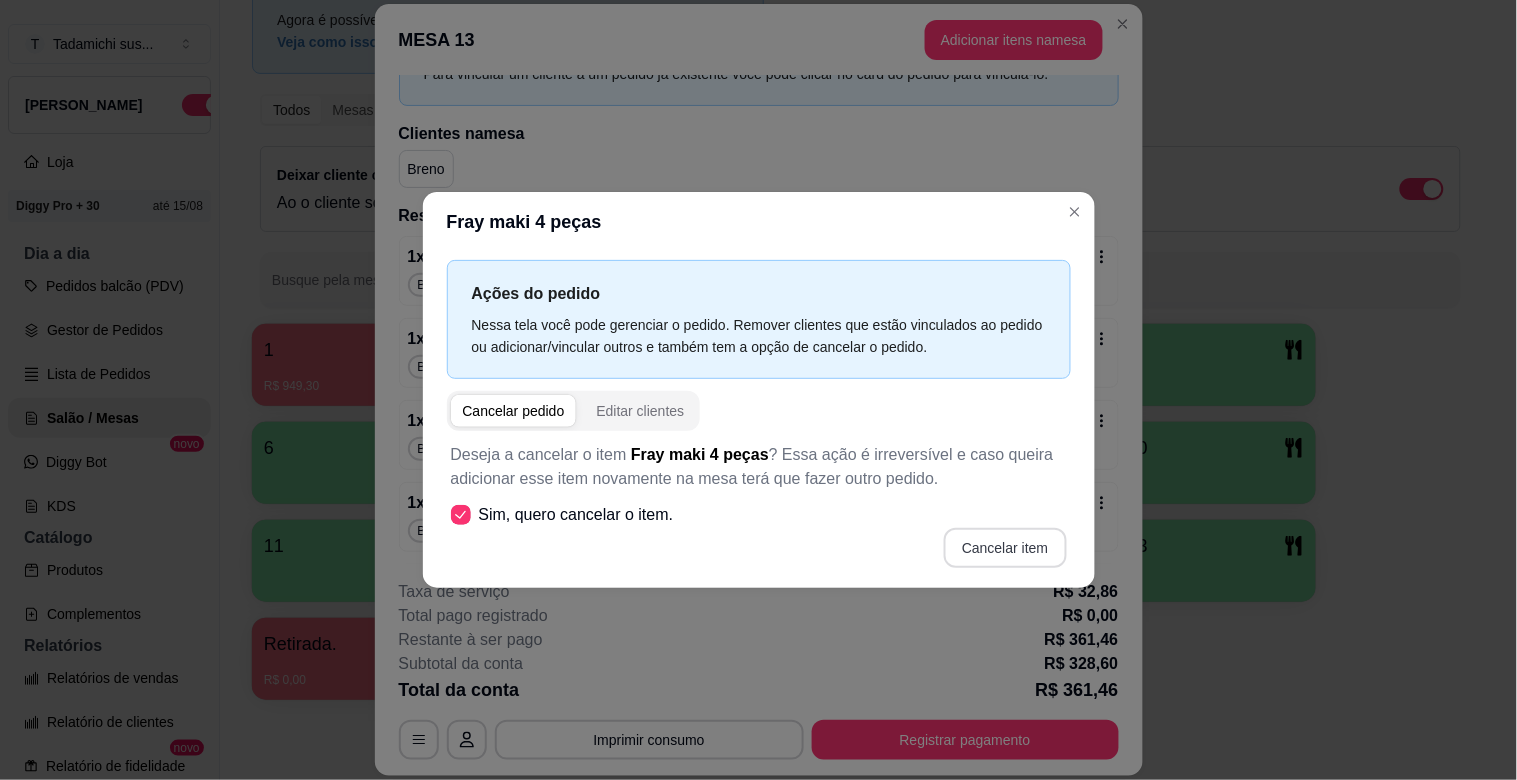 click on "Cancelar item" at bounding box center (1005, 548) 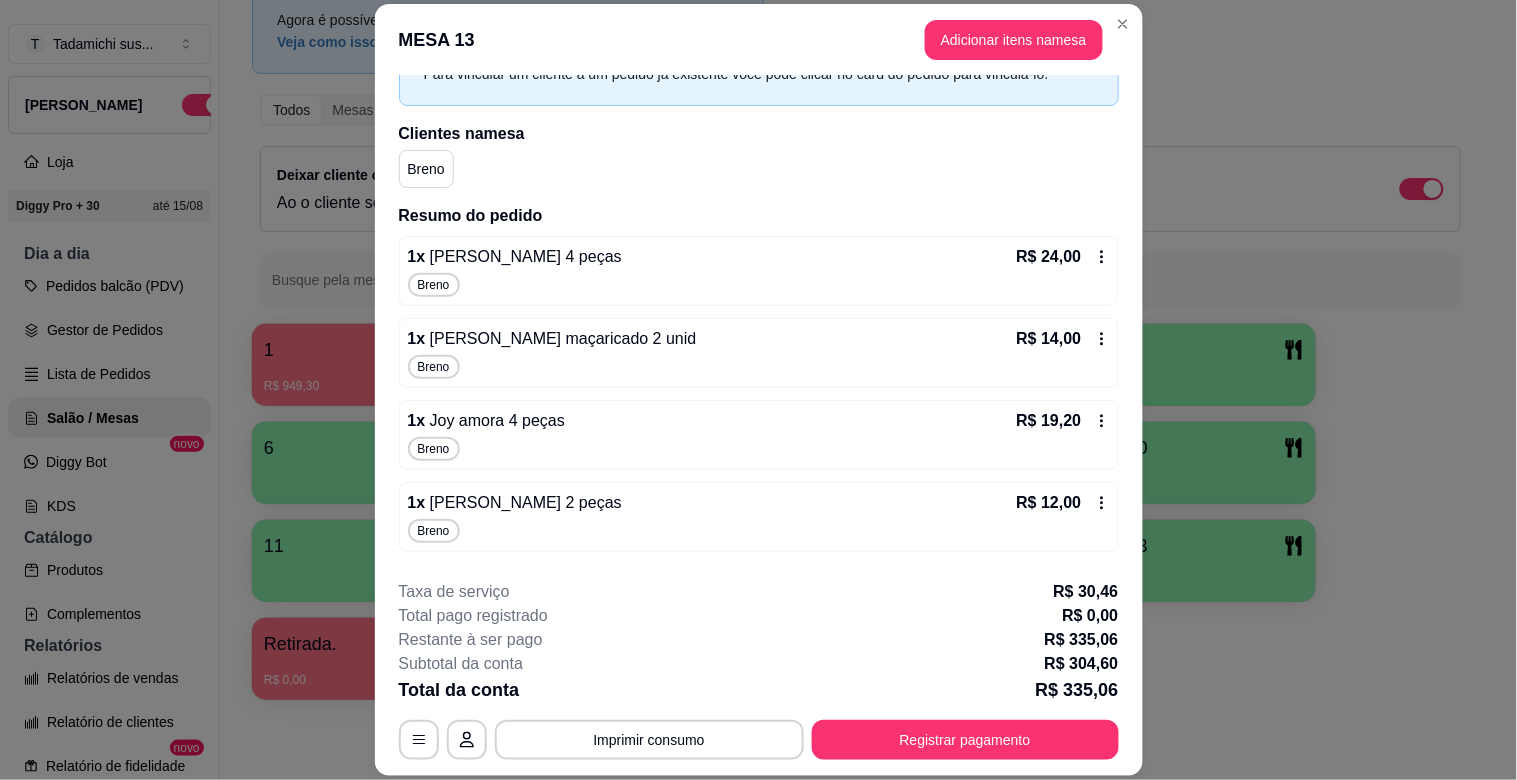 click 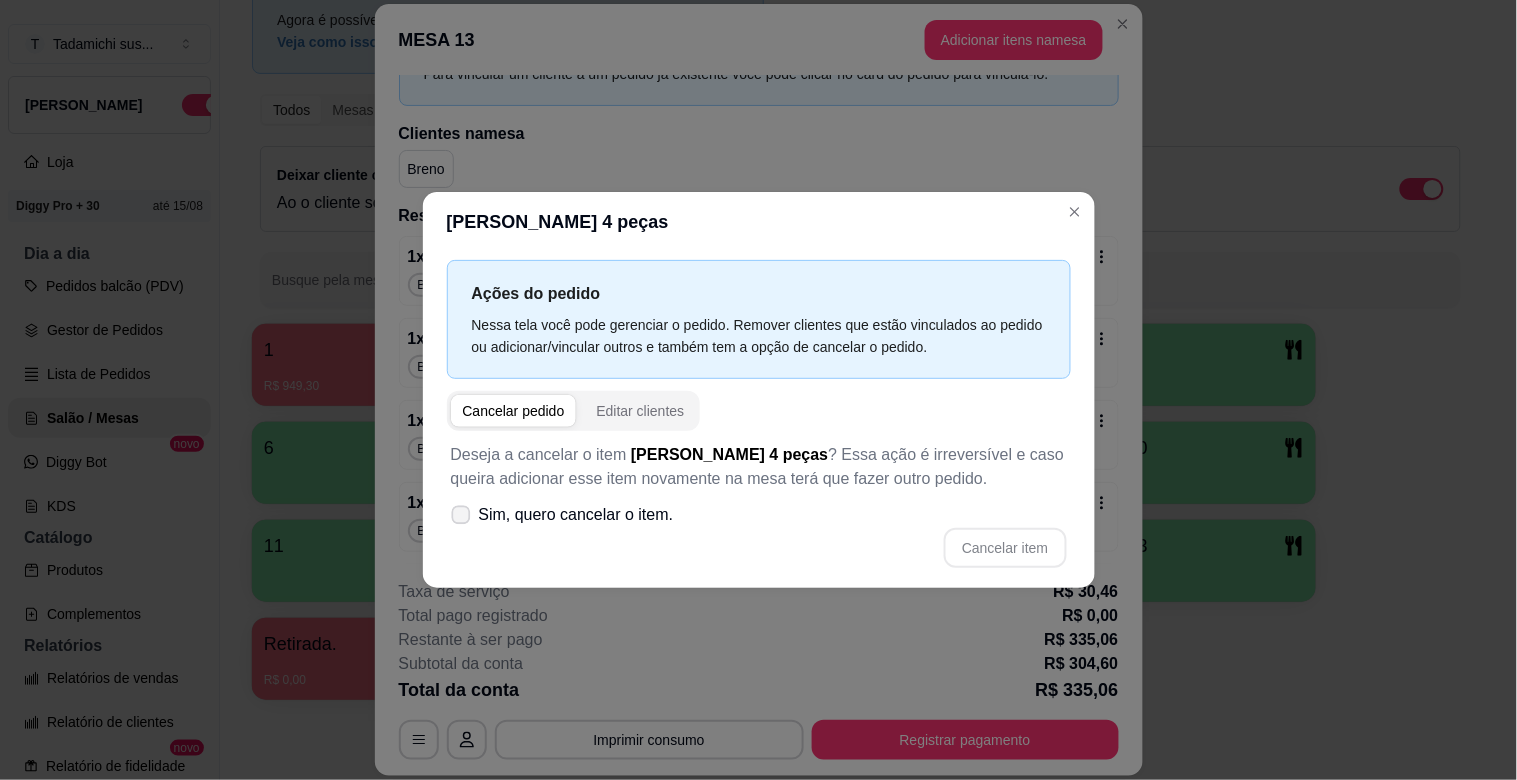 click 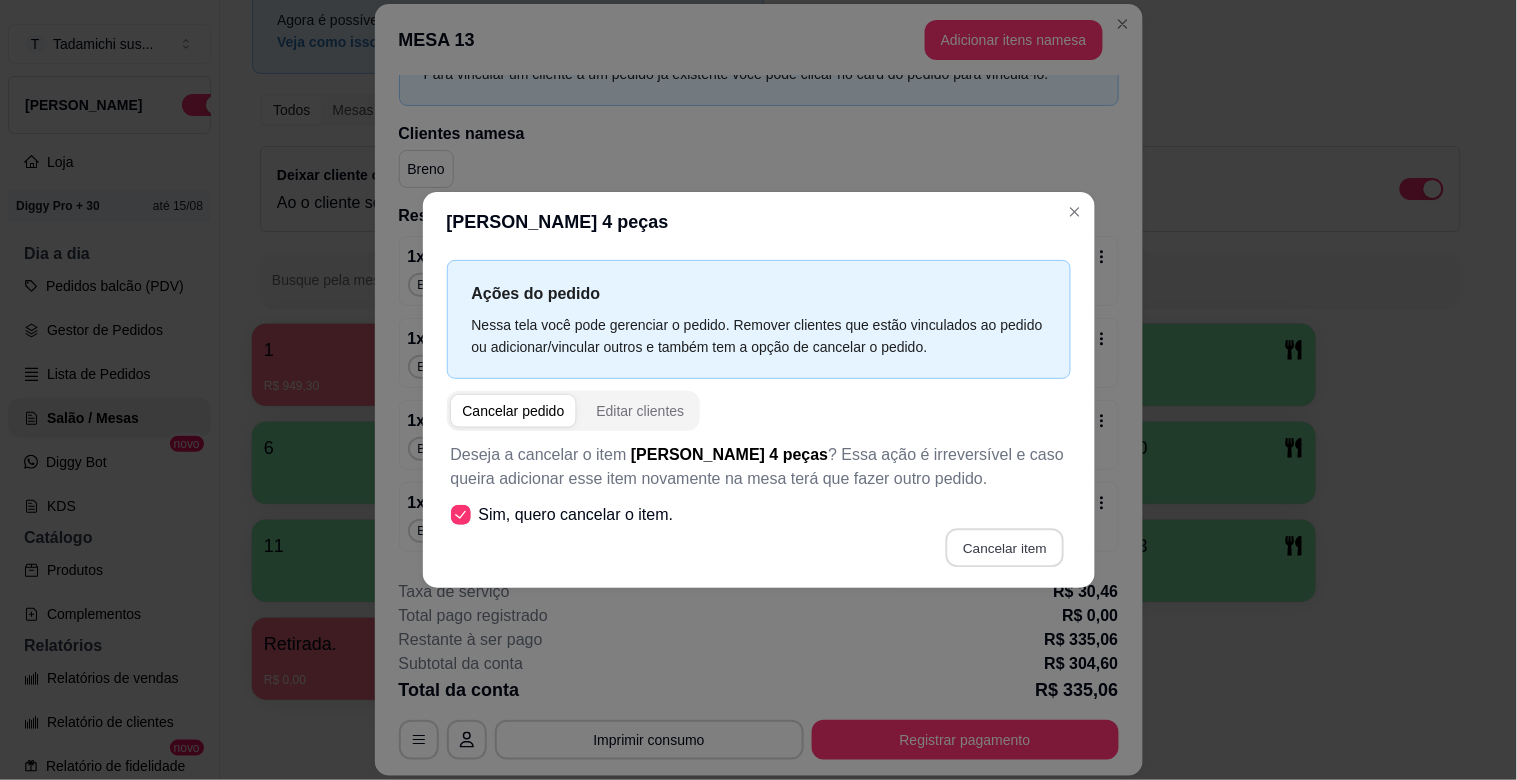click on "Cancelar item" at bounding box center (1005, 548) 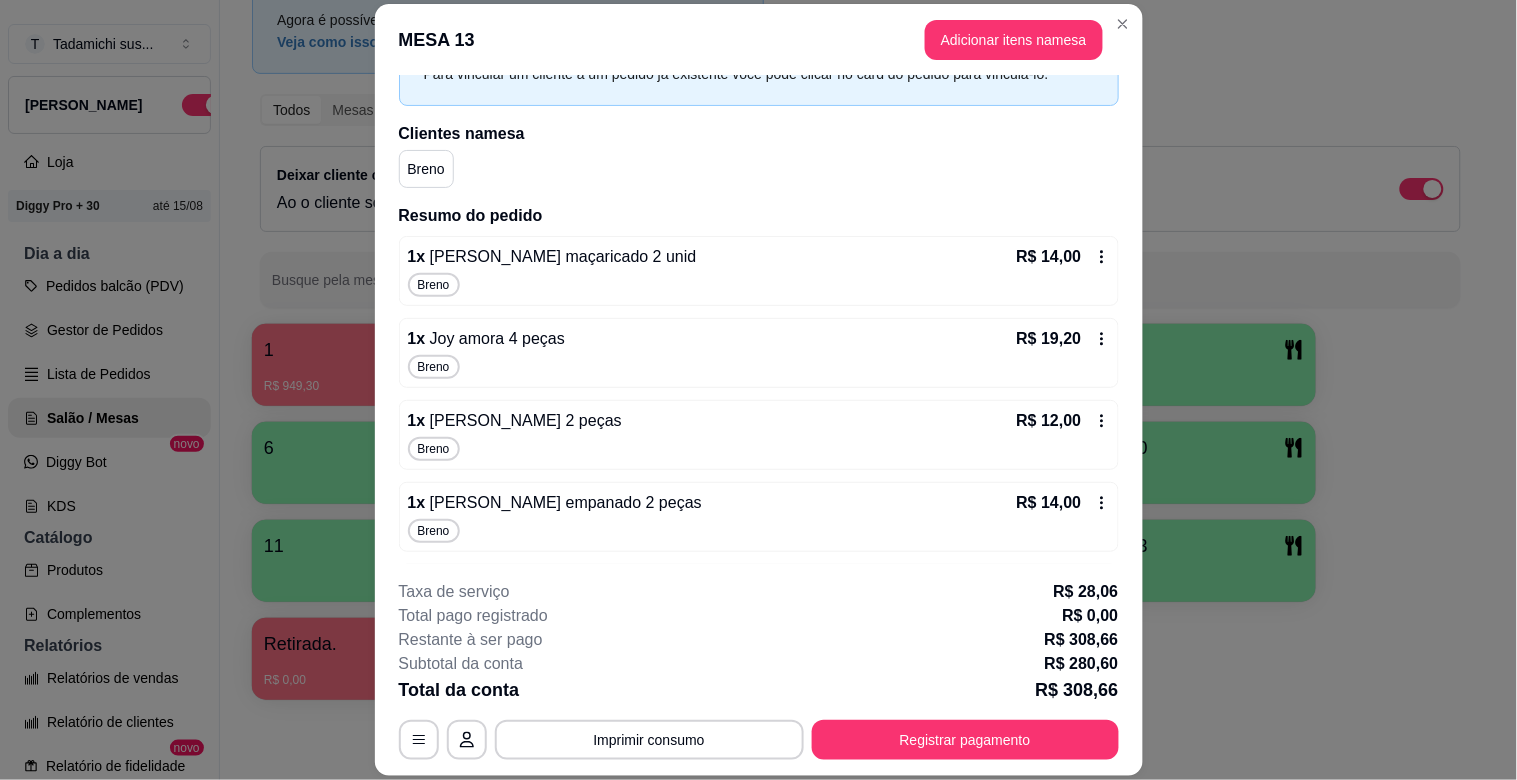 click 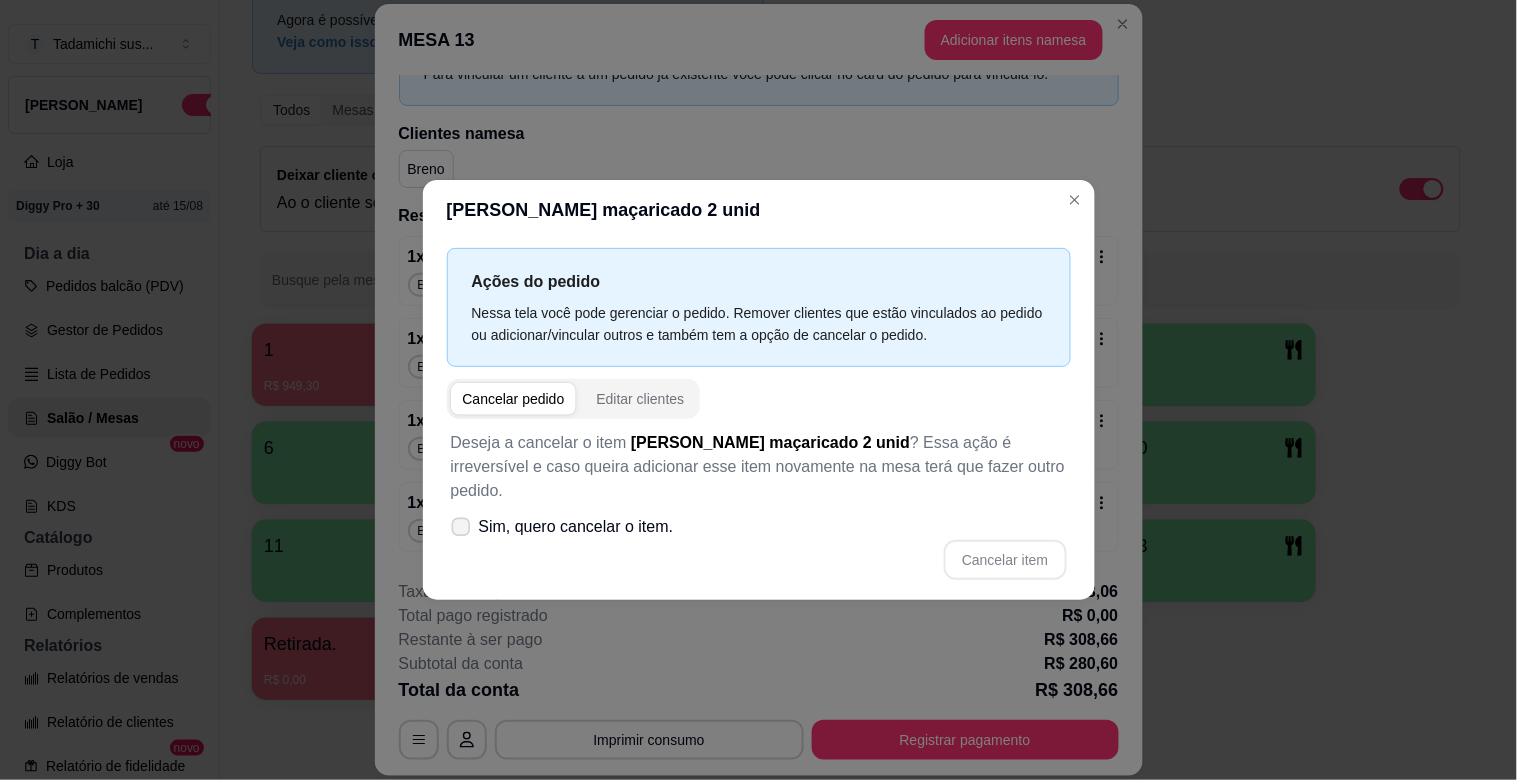 click 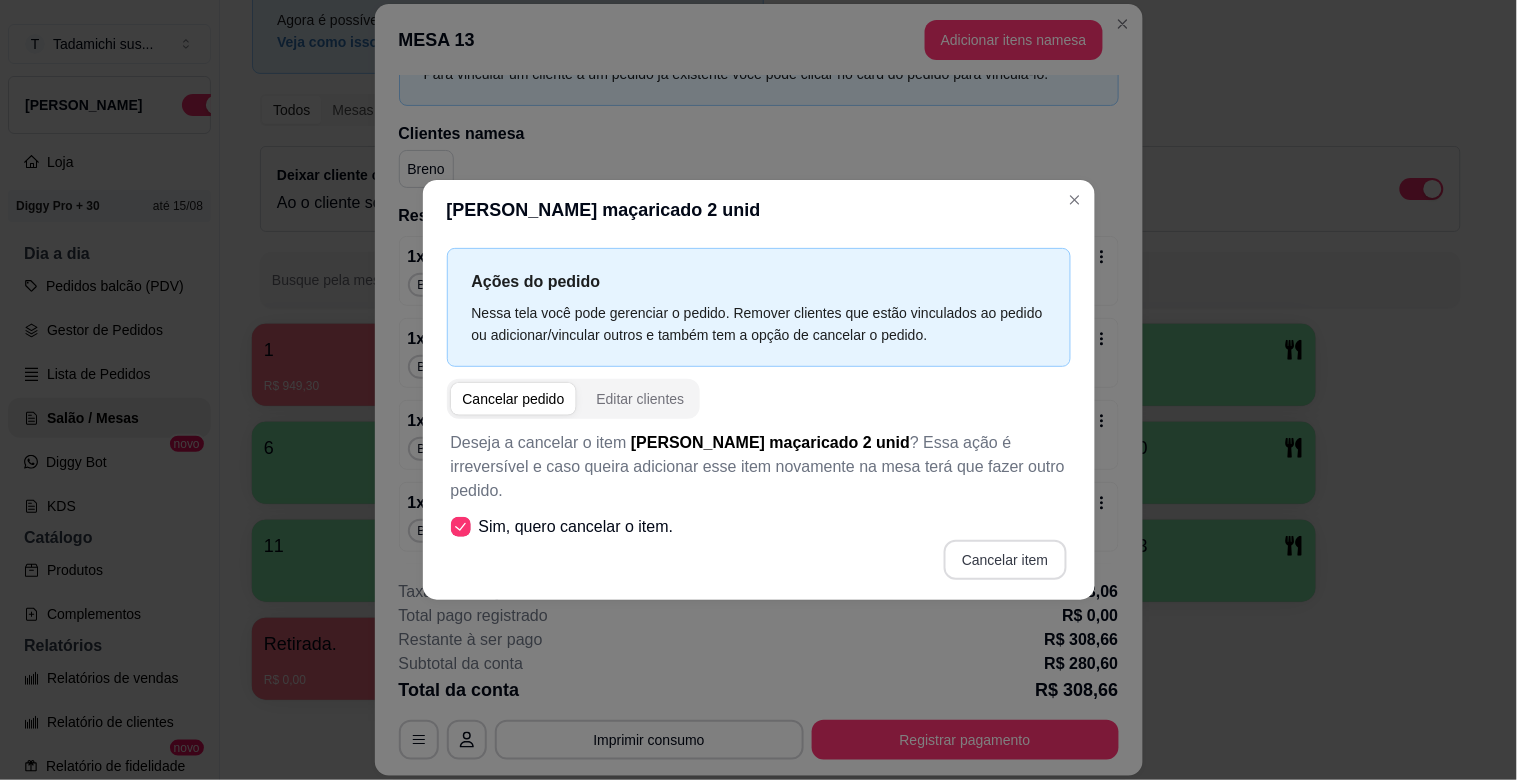 click on "Cancelar item" at bounding box center [1005, 560] 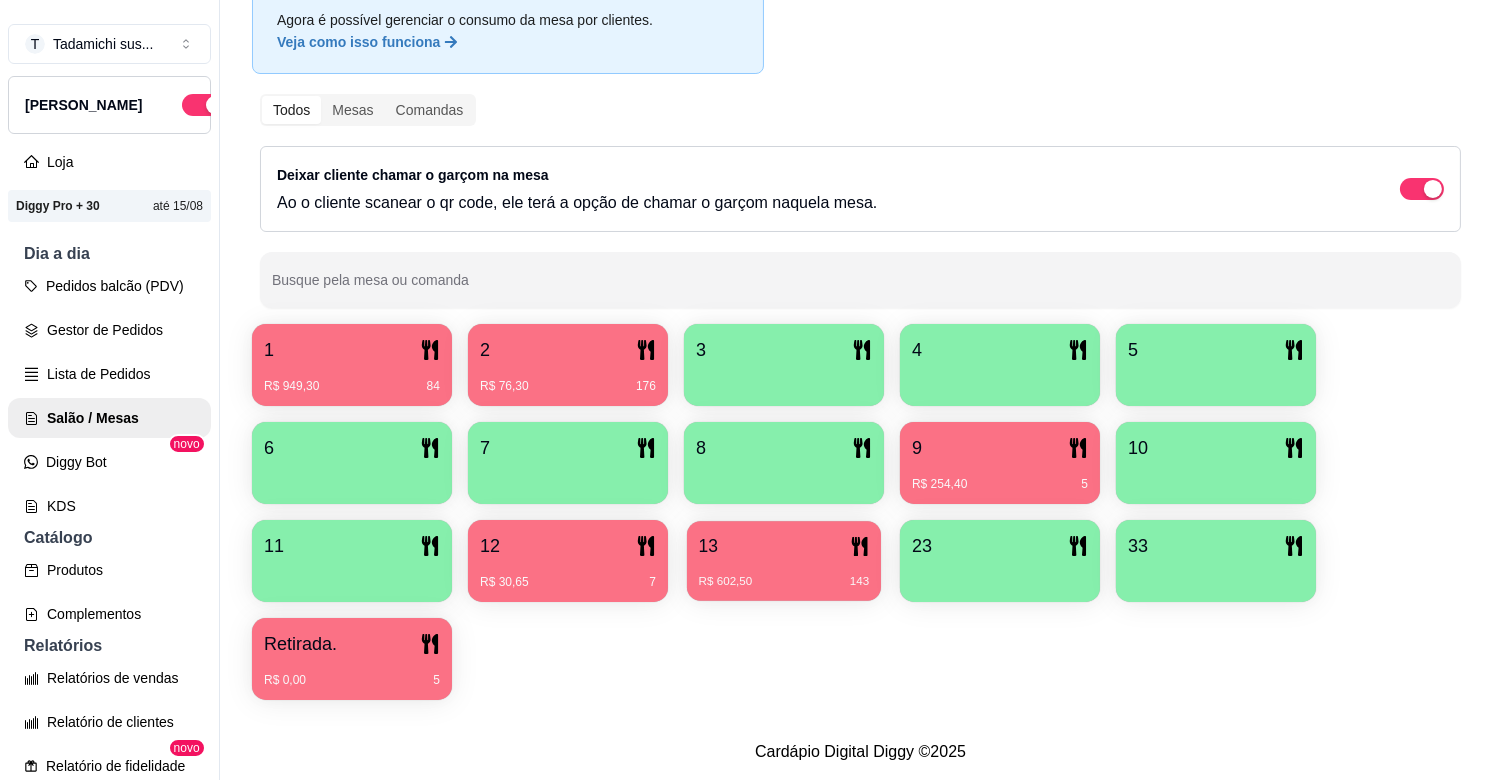 click on "R$ 602,50 143" at bounding box center [784, 574] 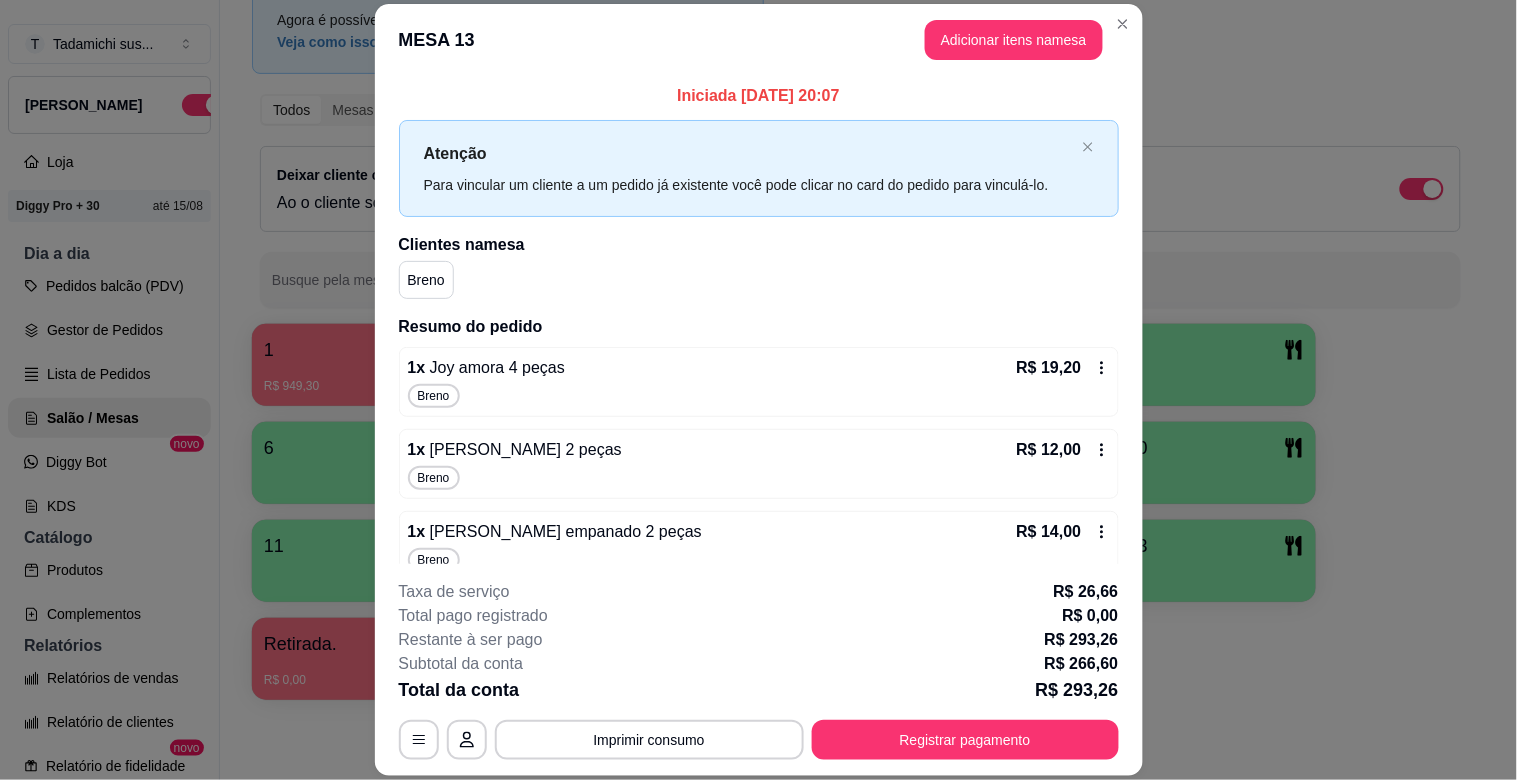 click 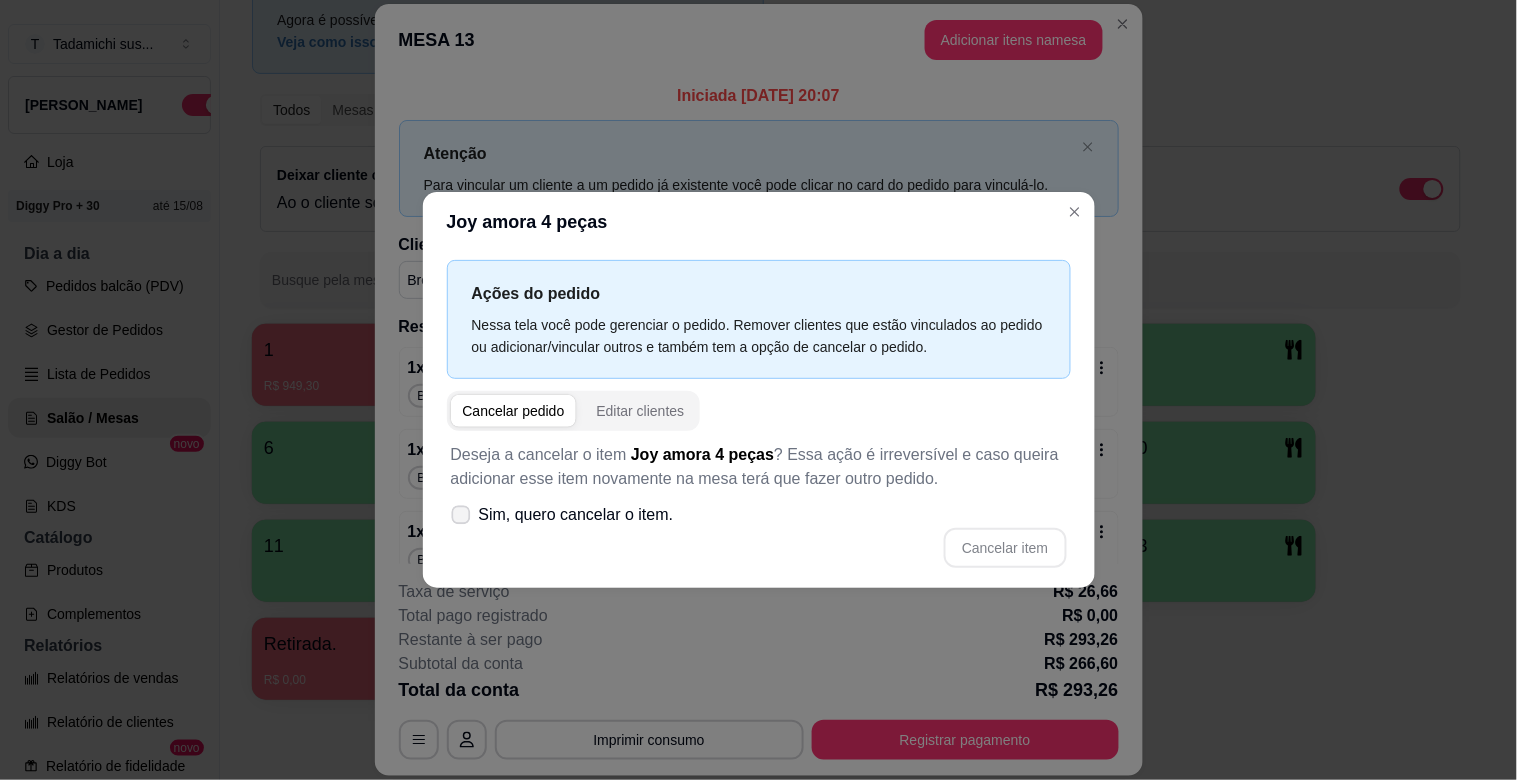 click 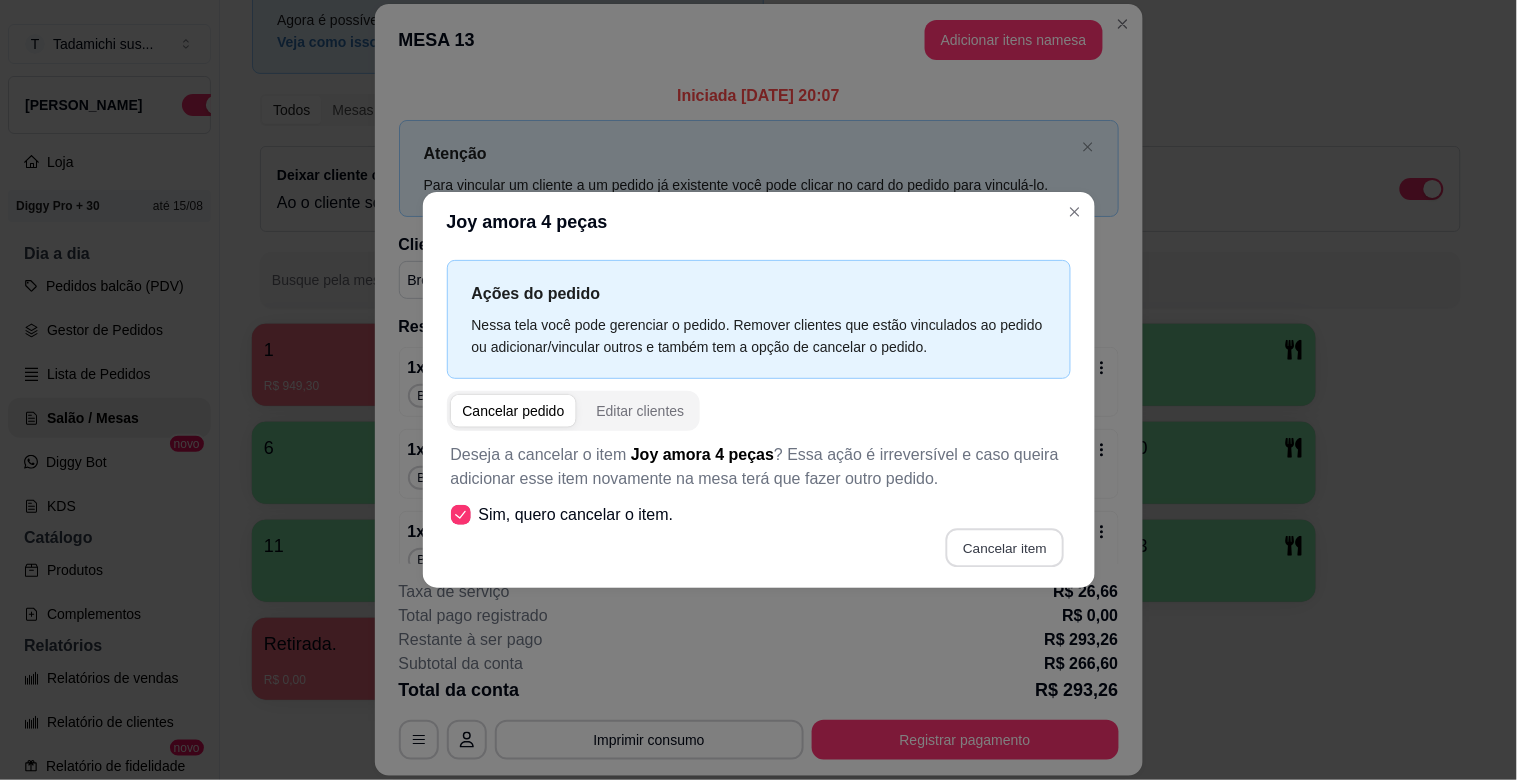 click on "Cancelar item" at bounding box center (1005, 548) 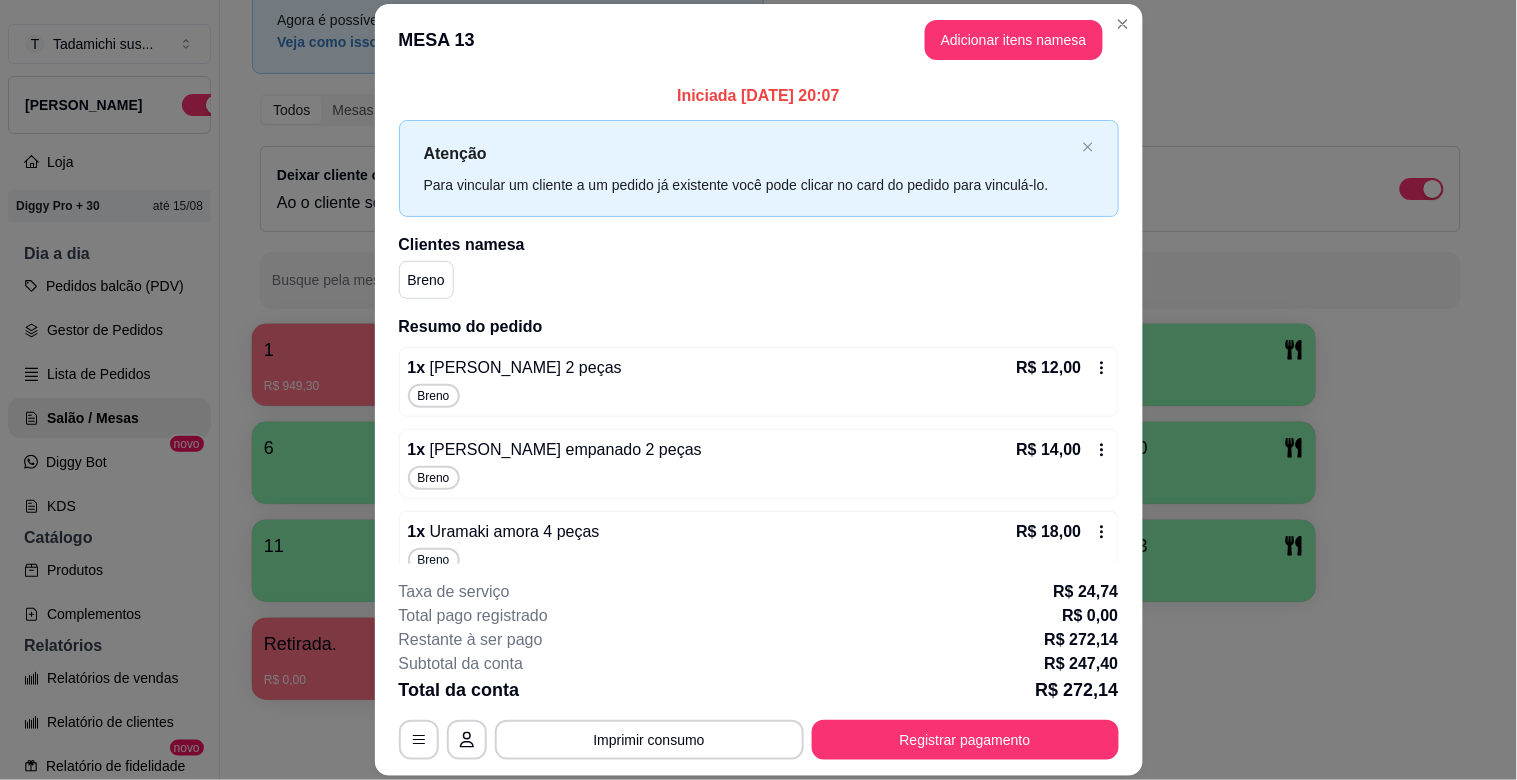 click 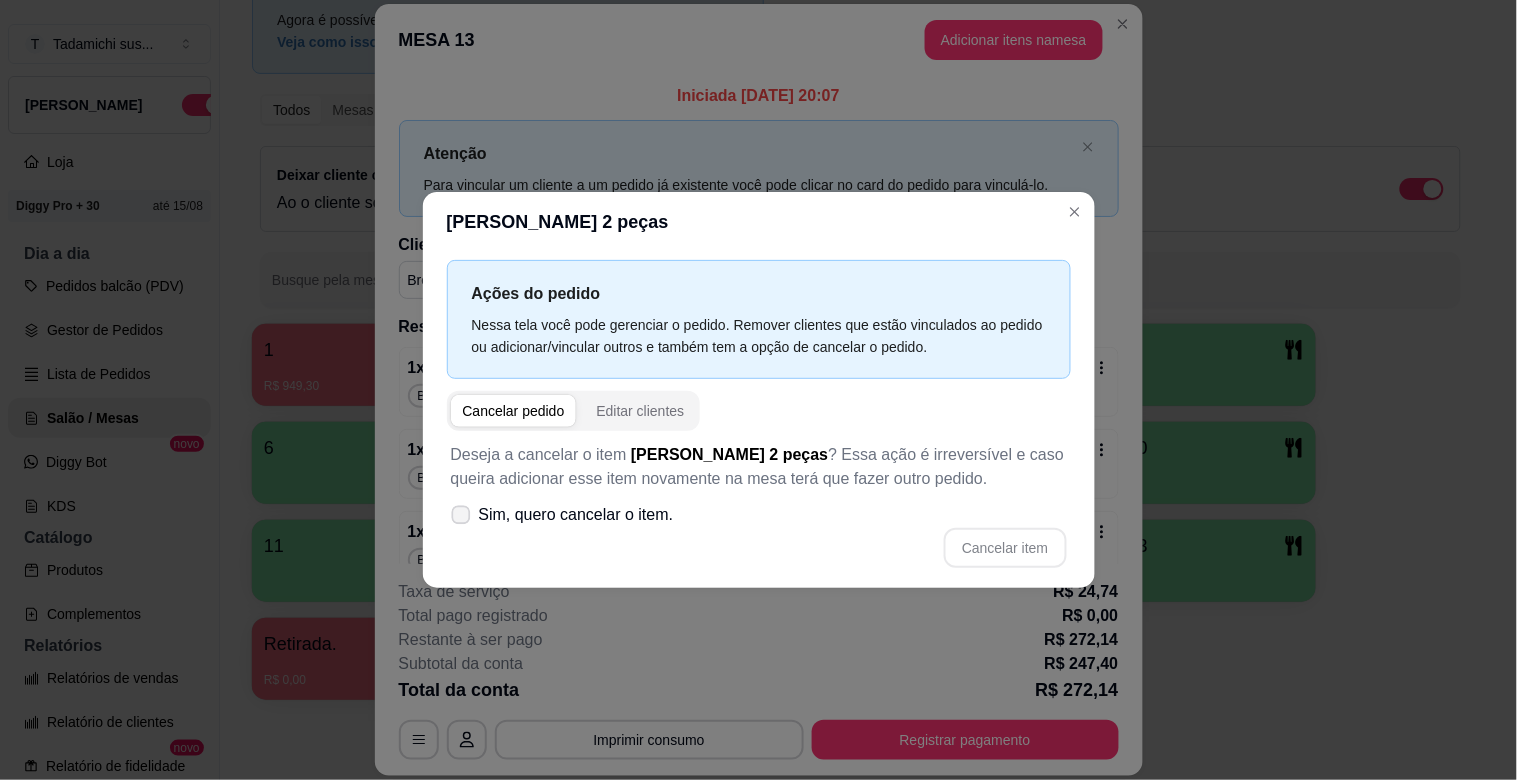 click 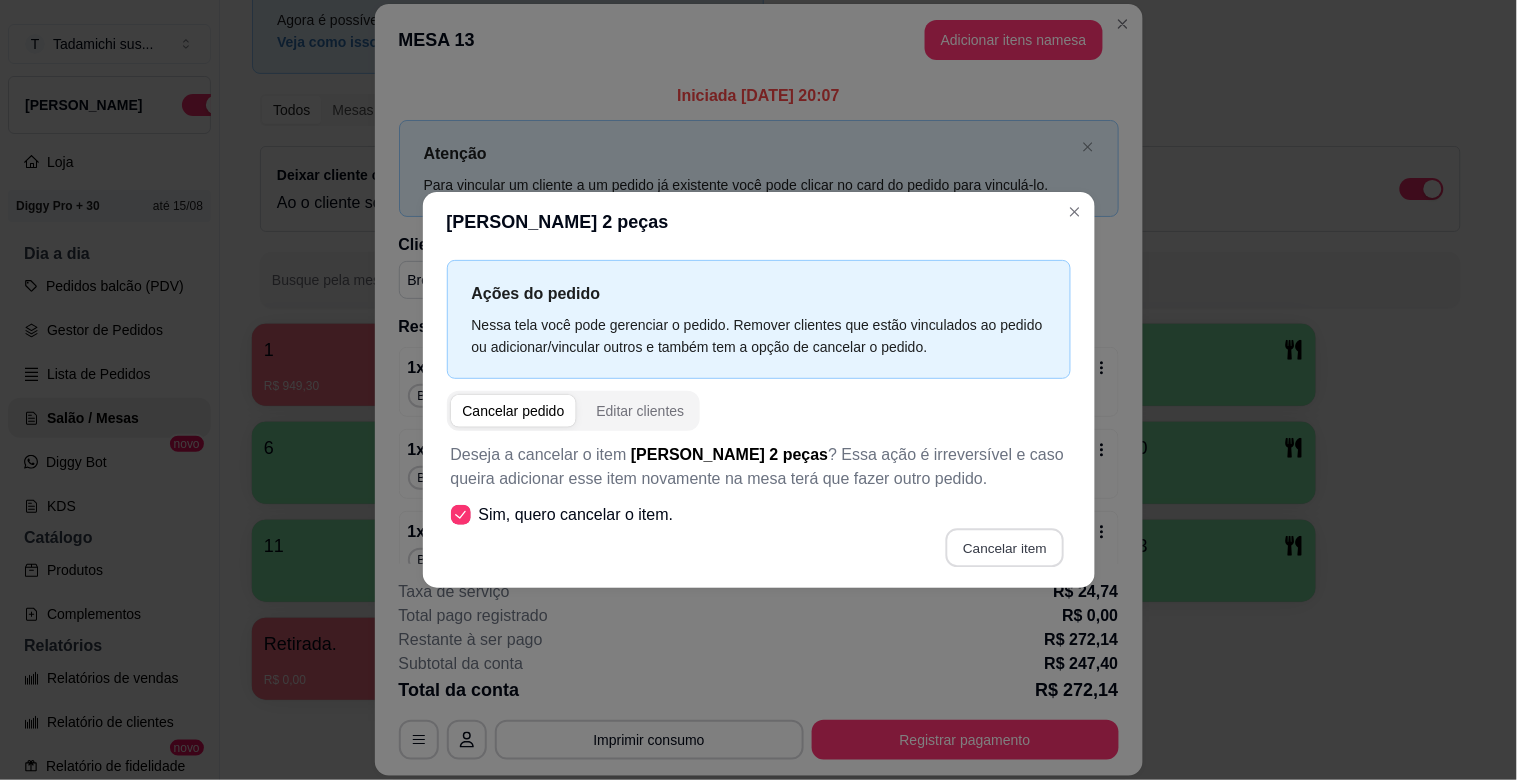 click on "Cancelar item" at bounding box center (1005, 548) 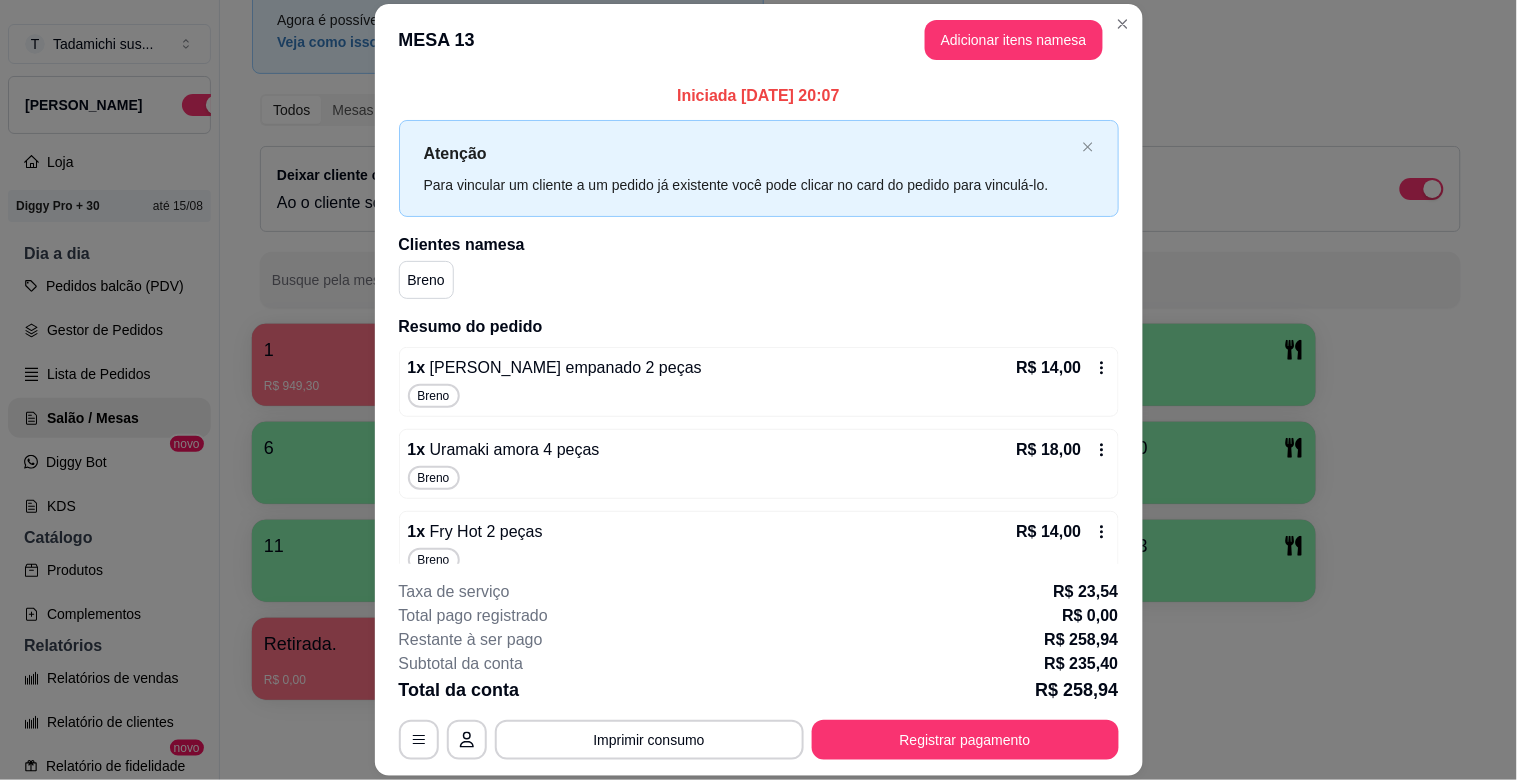 click 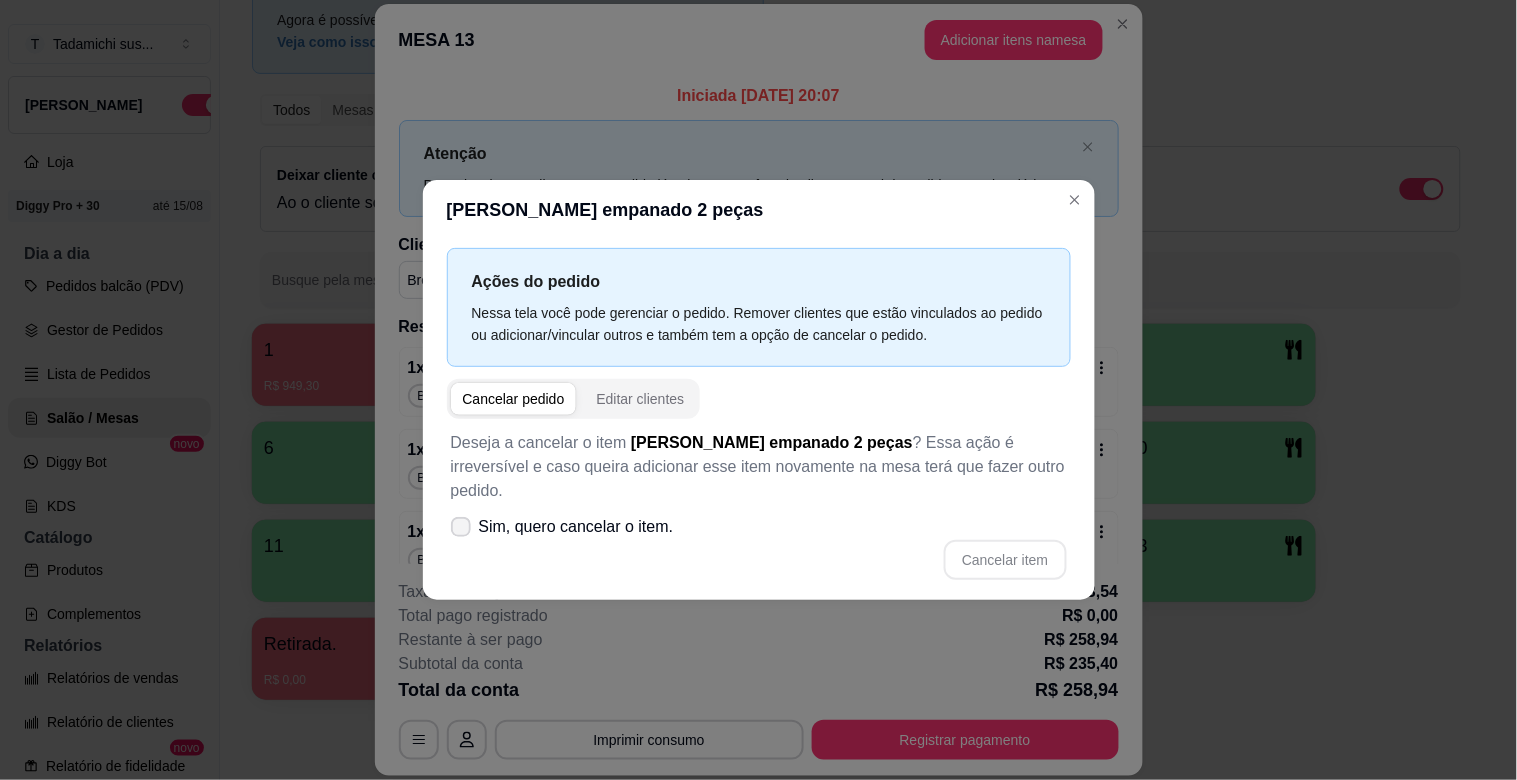 click 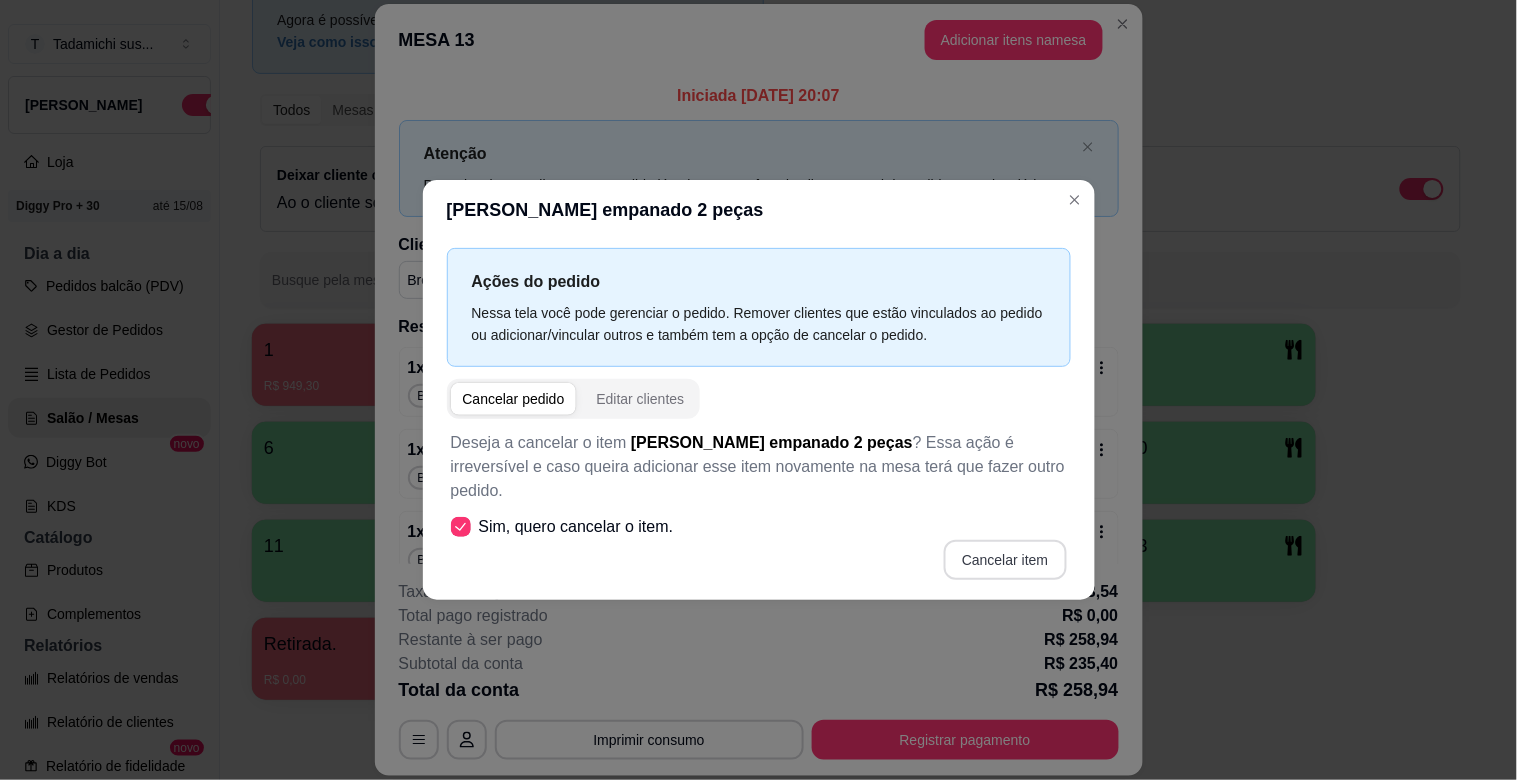 click on "Cancelar item" at bounding box center (1005, 560) 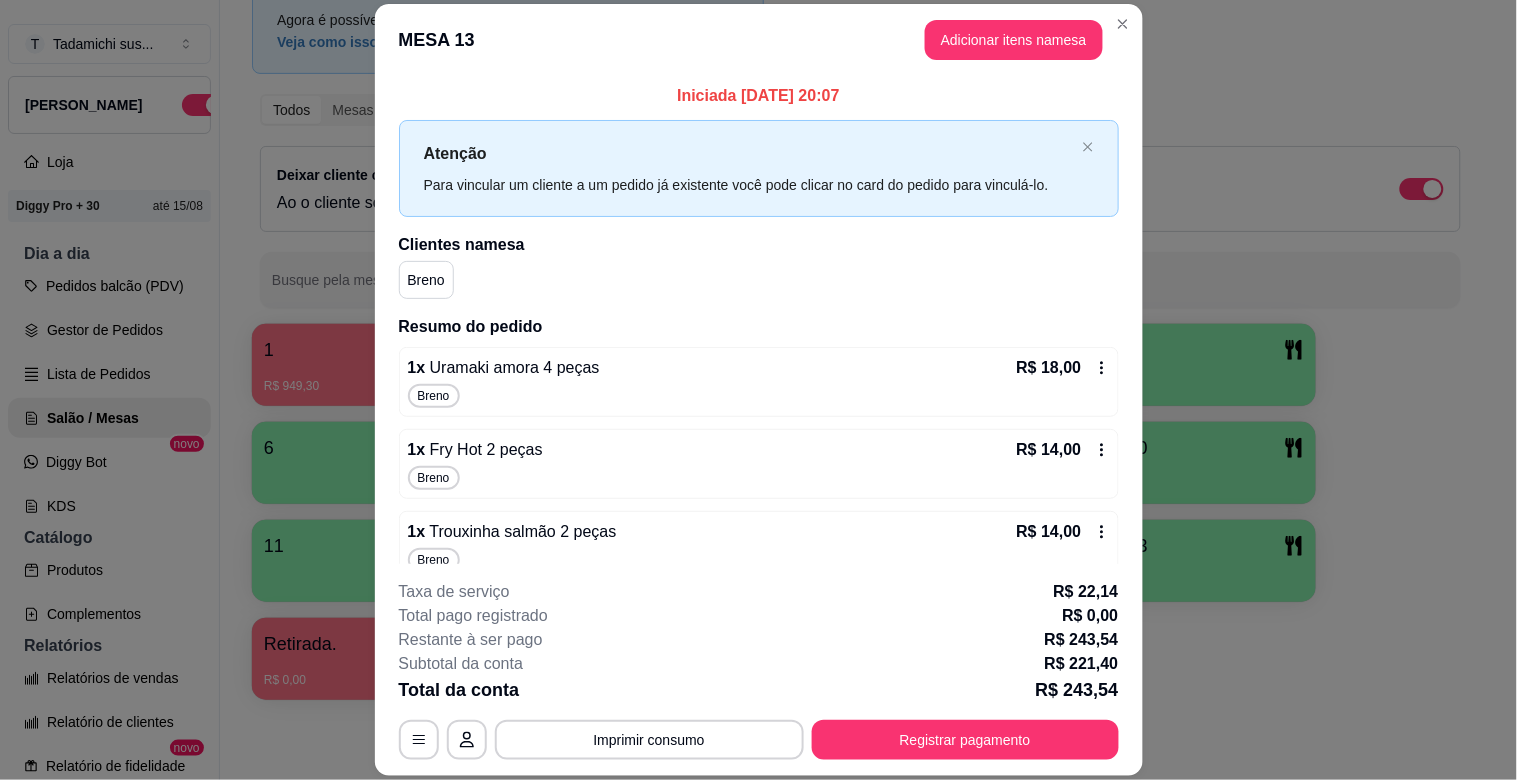 click 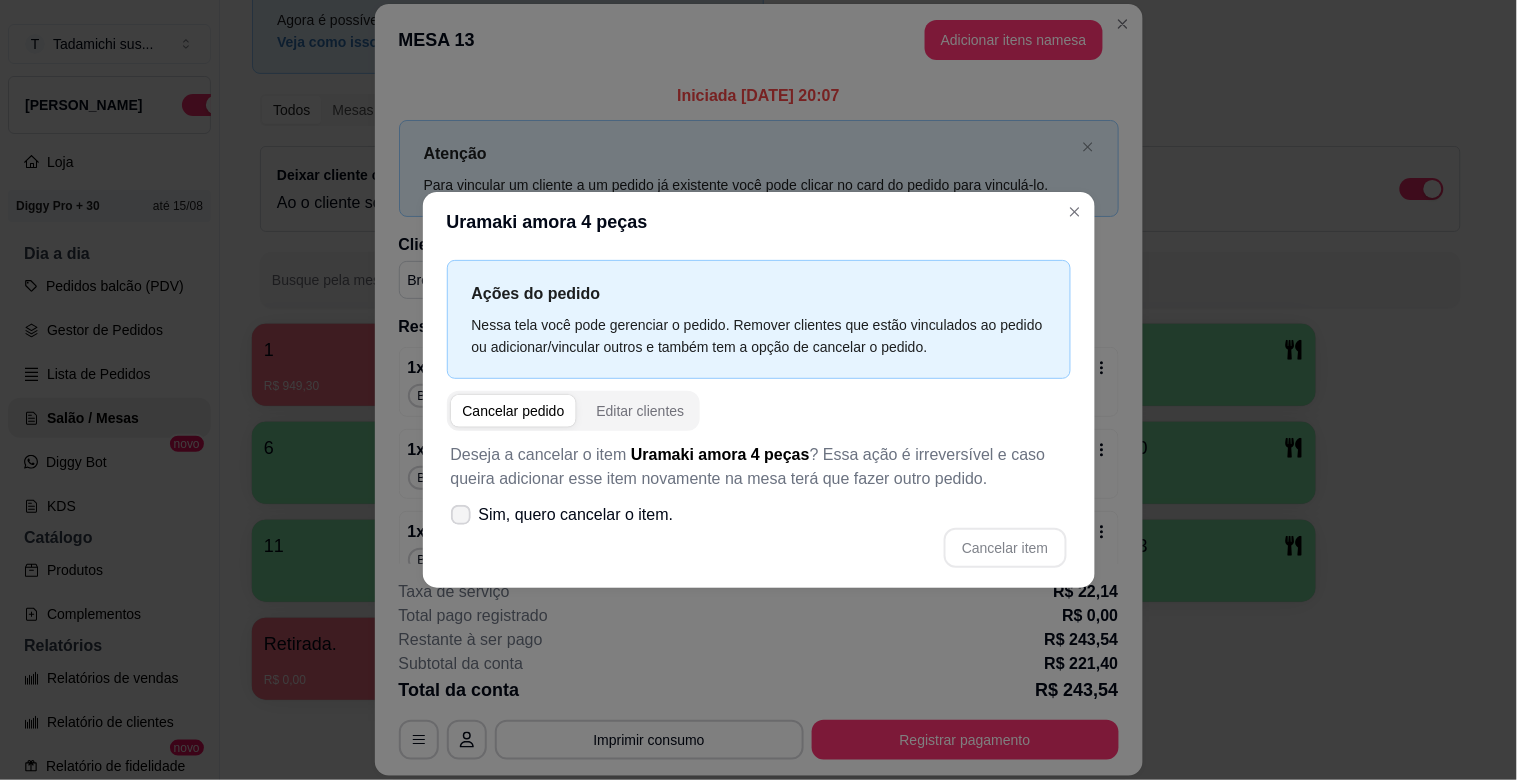 click on "Sim, quero cancelar o item." at bounding box center (562, 515) 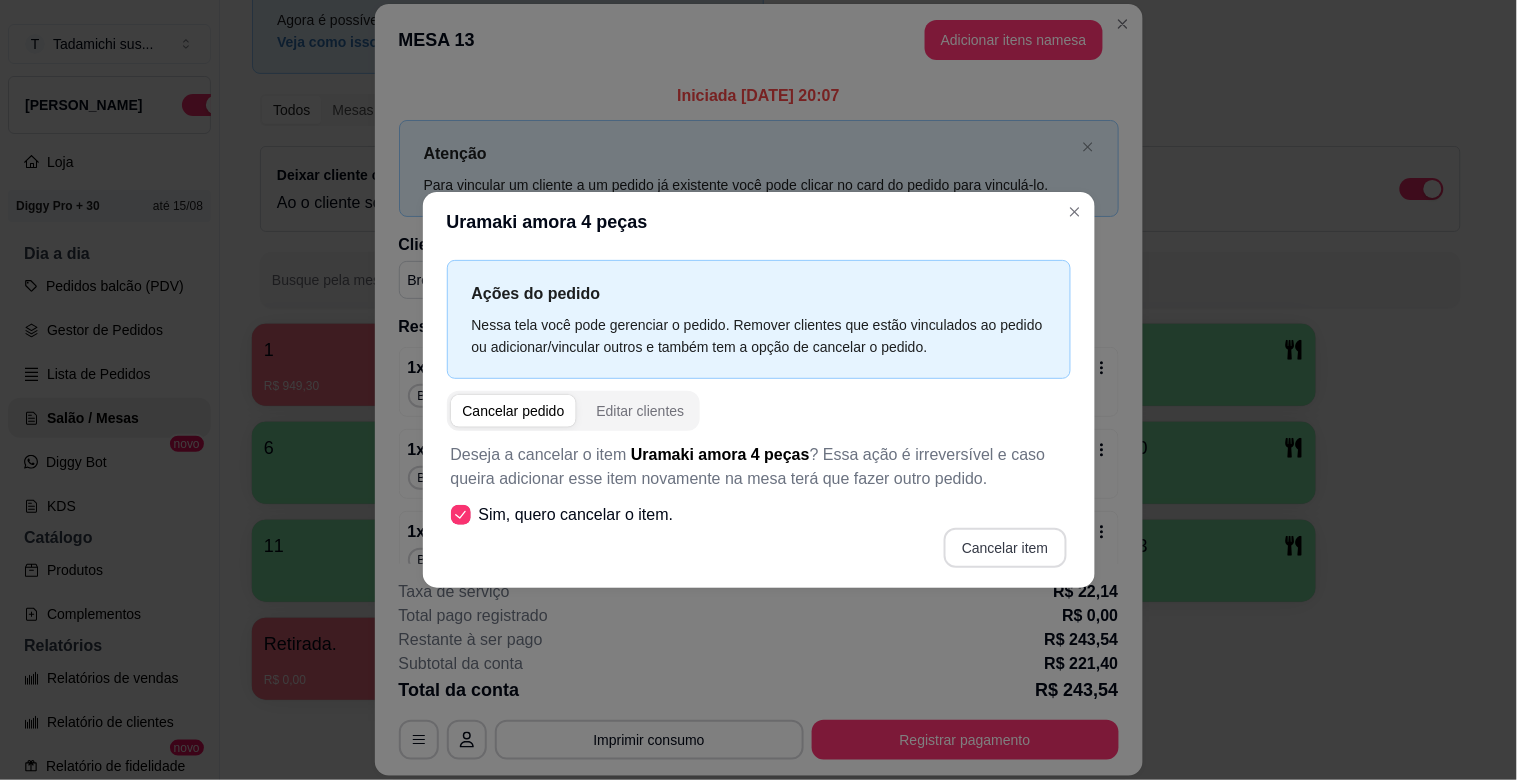 click on "Cancelar item" at bounding box center [1005, 548] 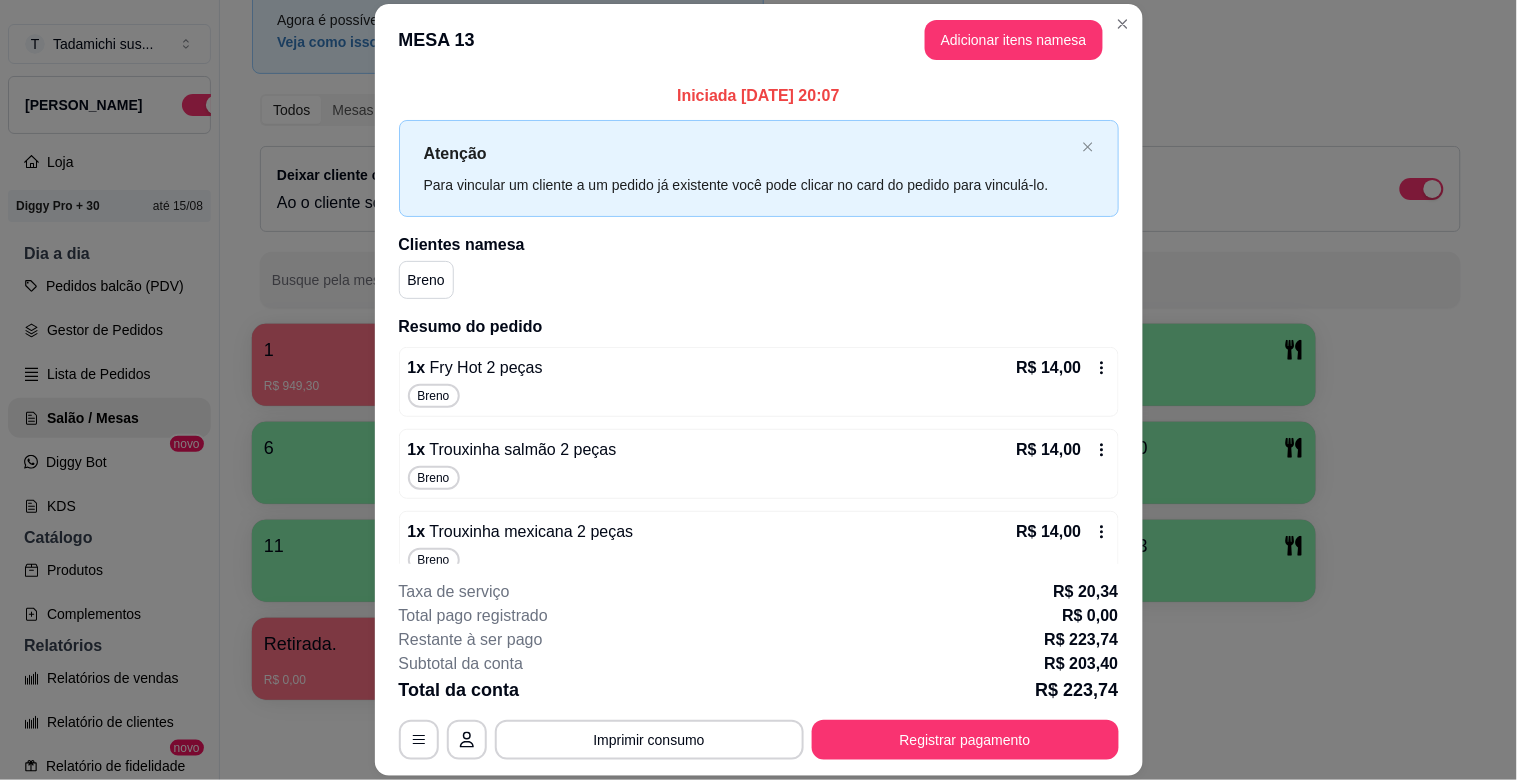 click 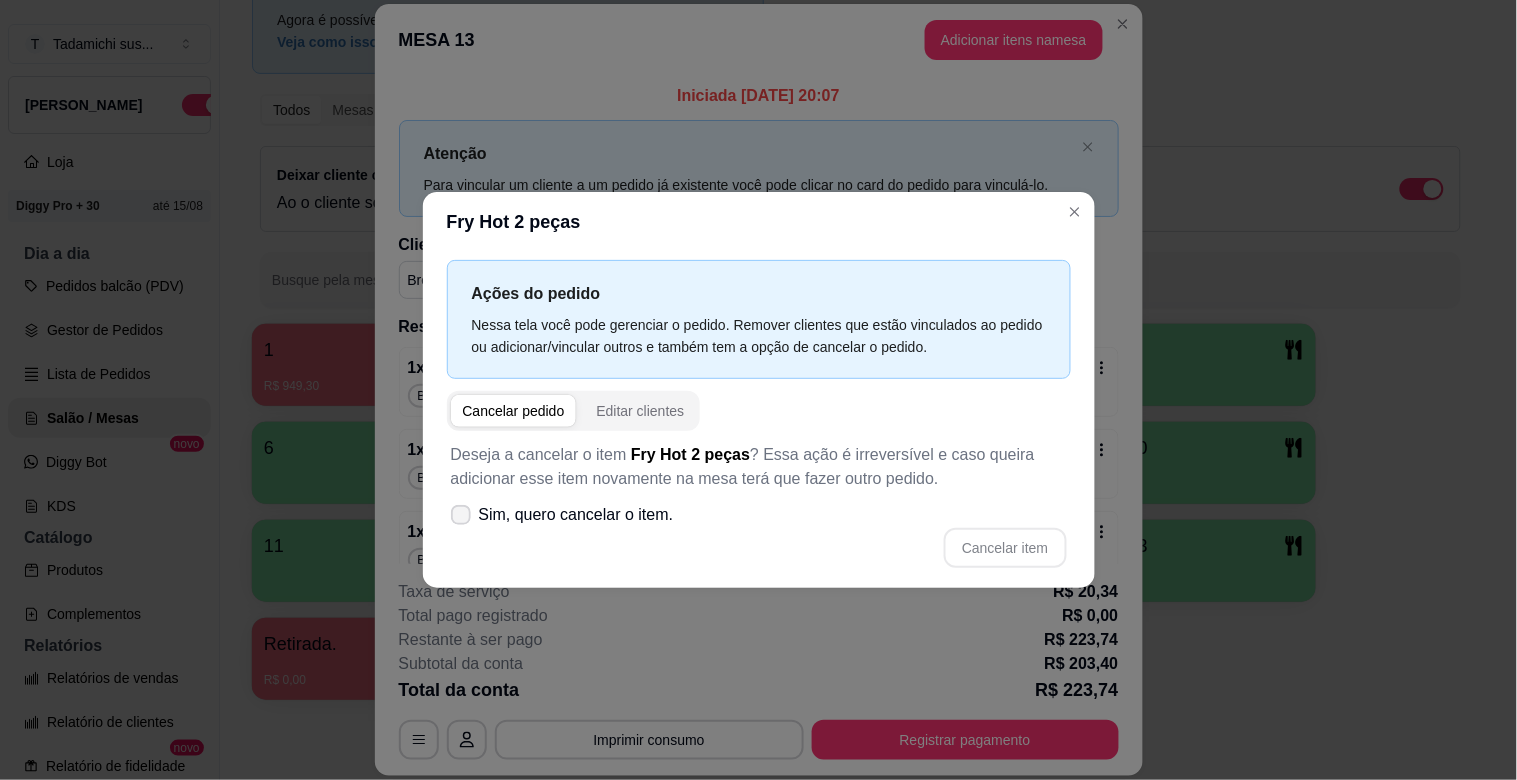 click 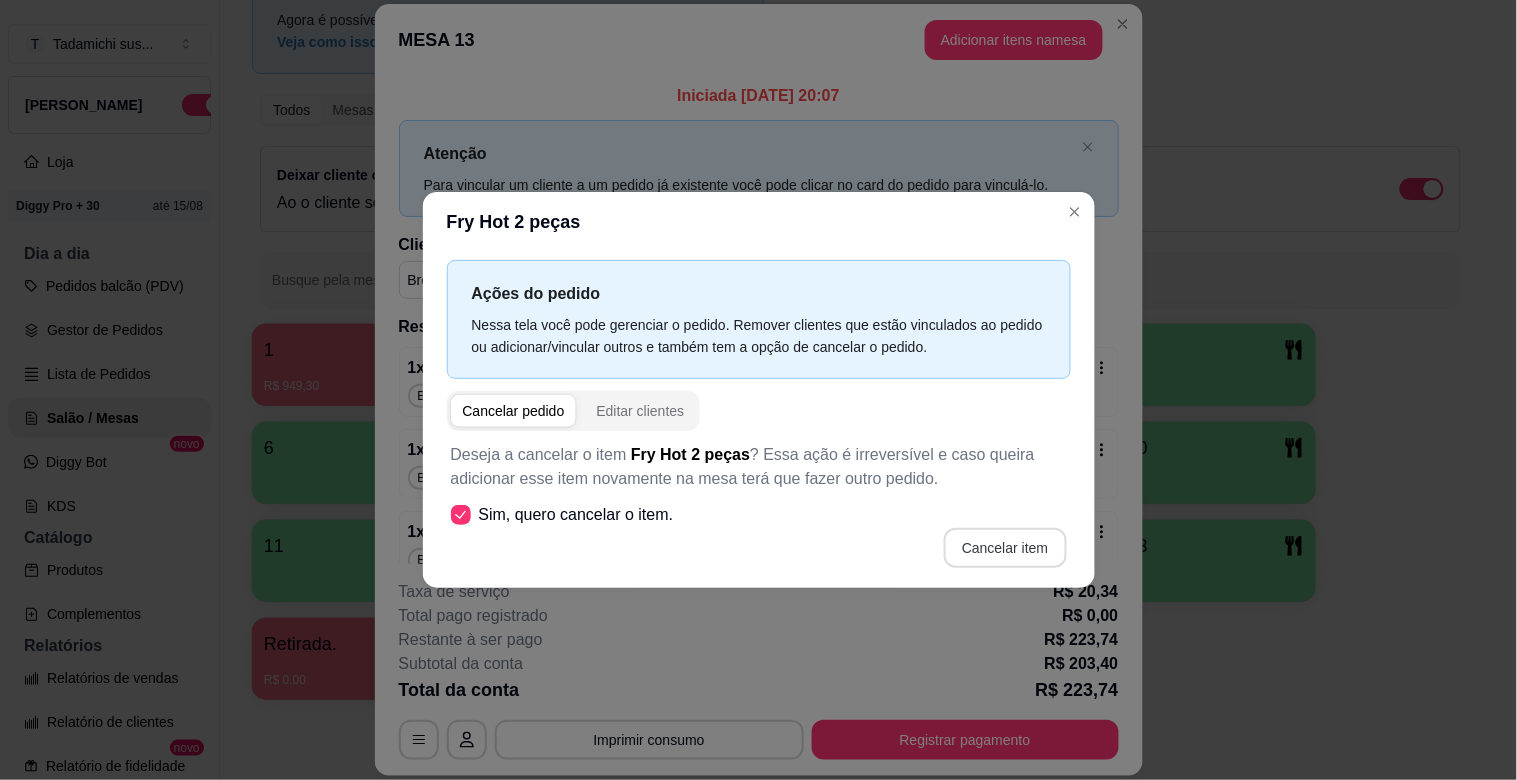 click on "Cancelar item" at bounding box center (1005, 548) 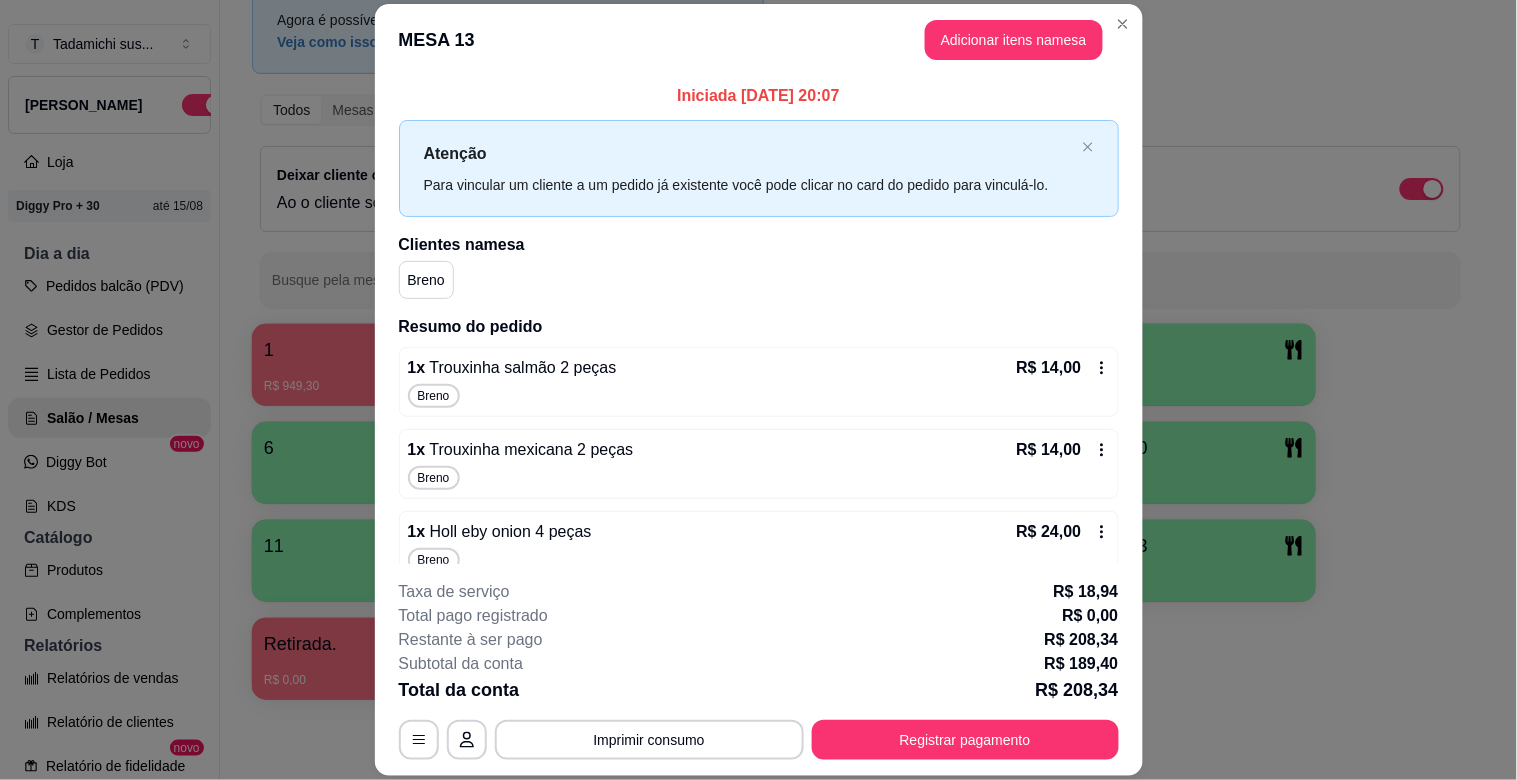 click 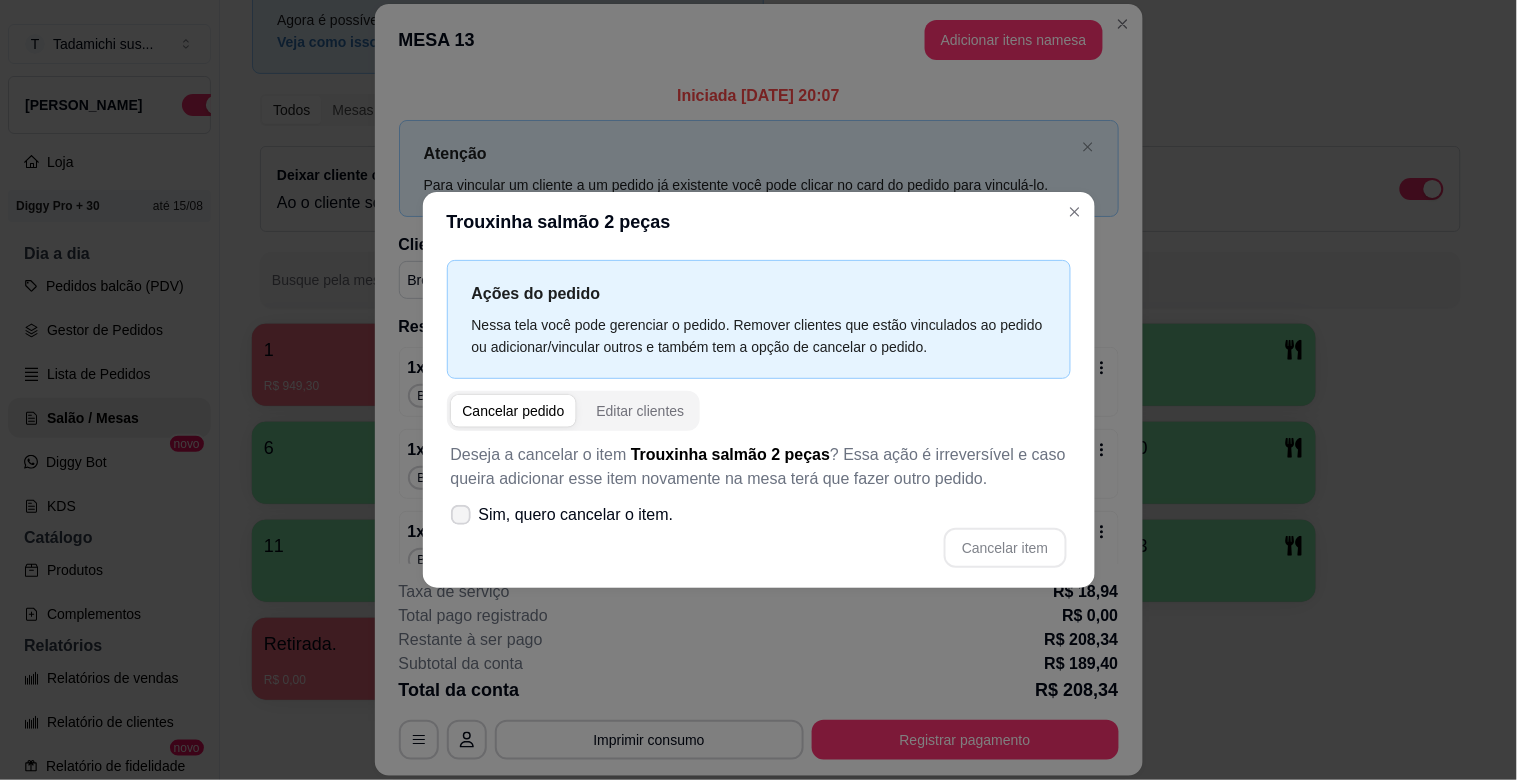 click 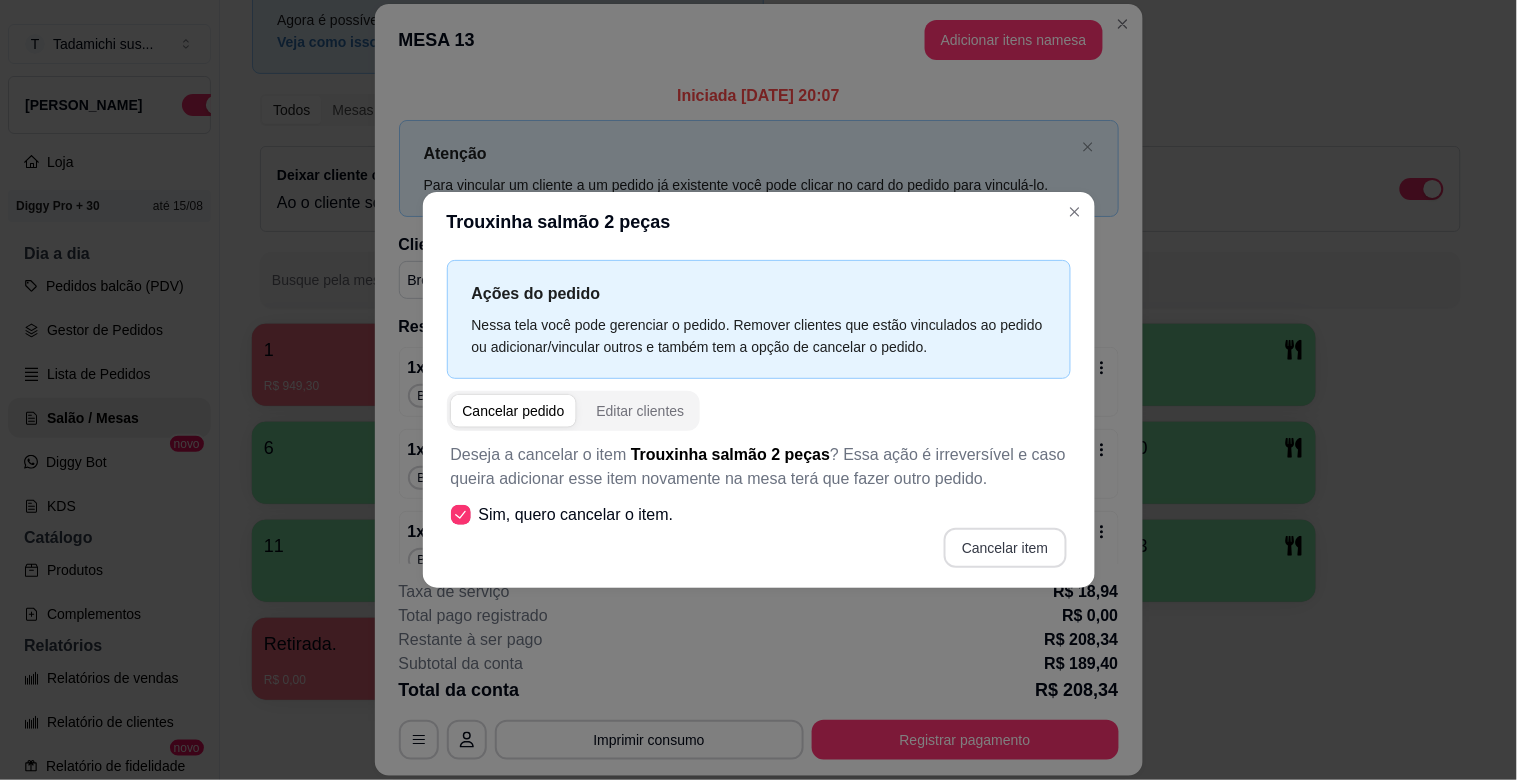 click on "Cancelar item" at bounding box center (1005, 548) 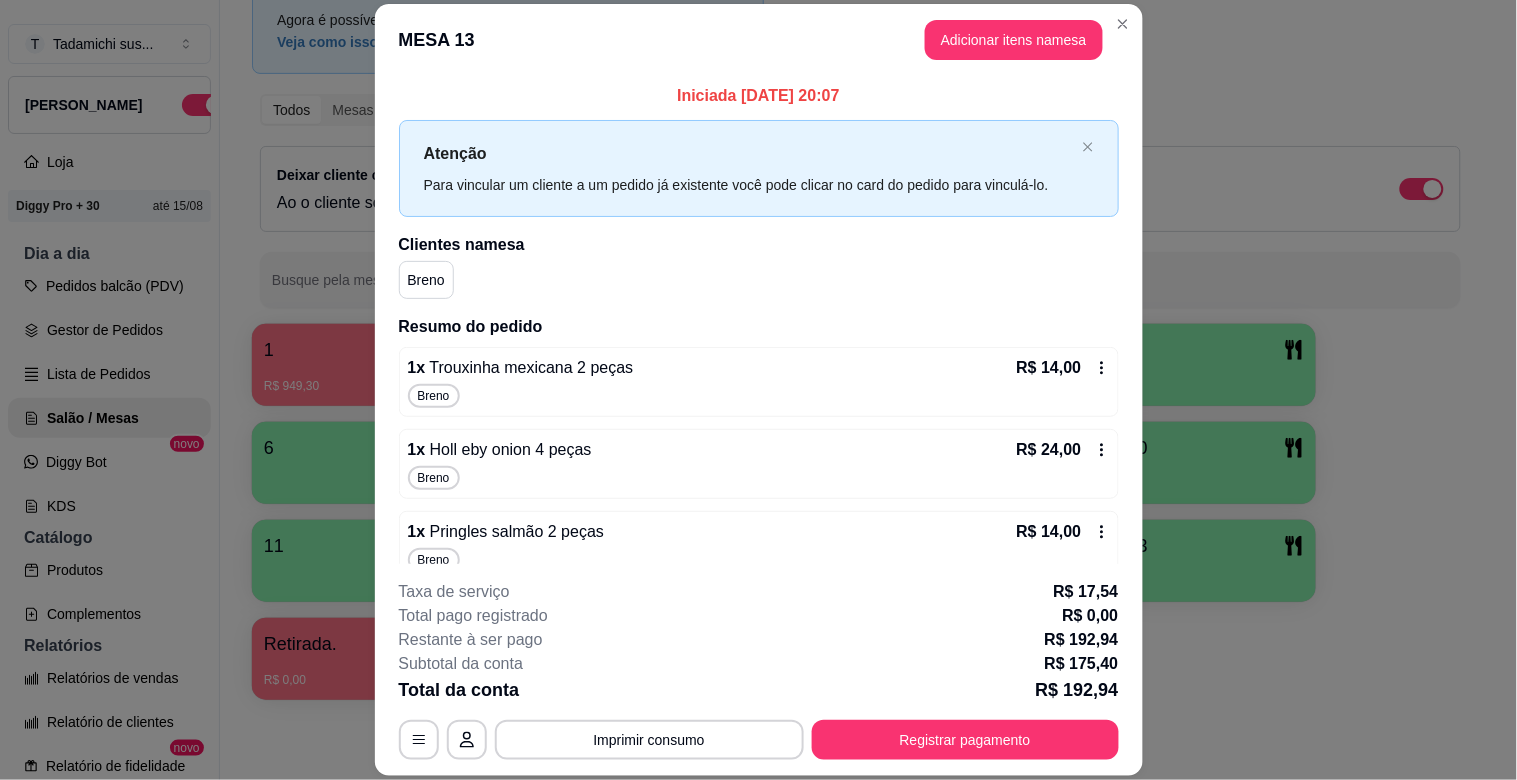 click 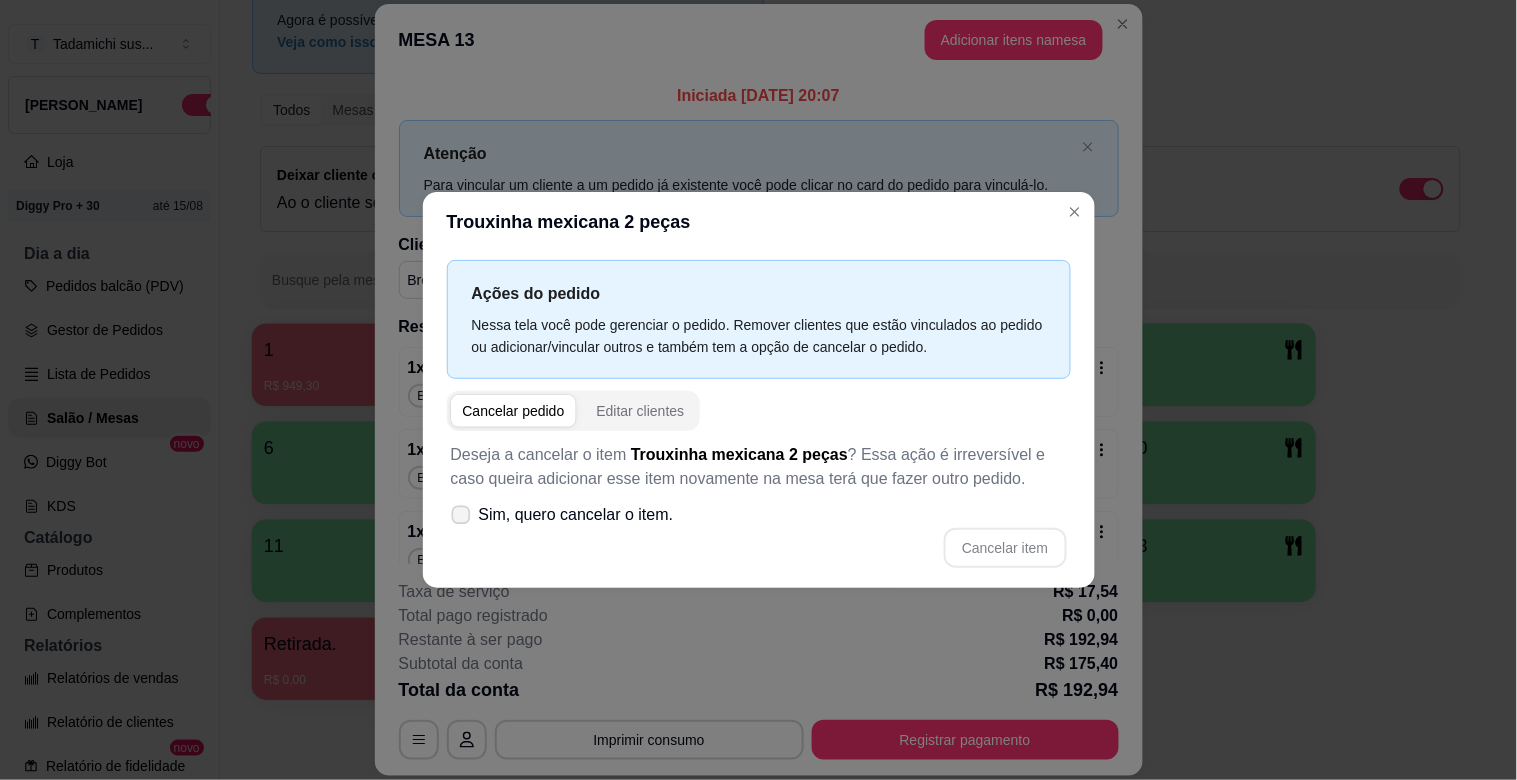 click 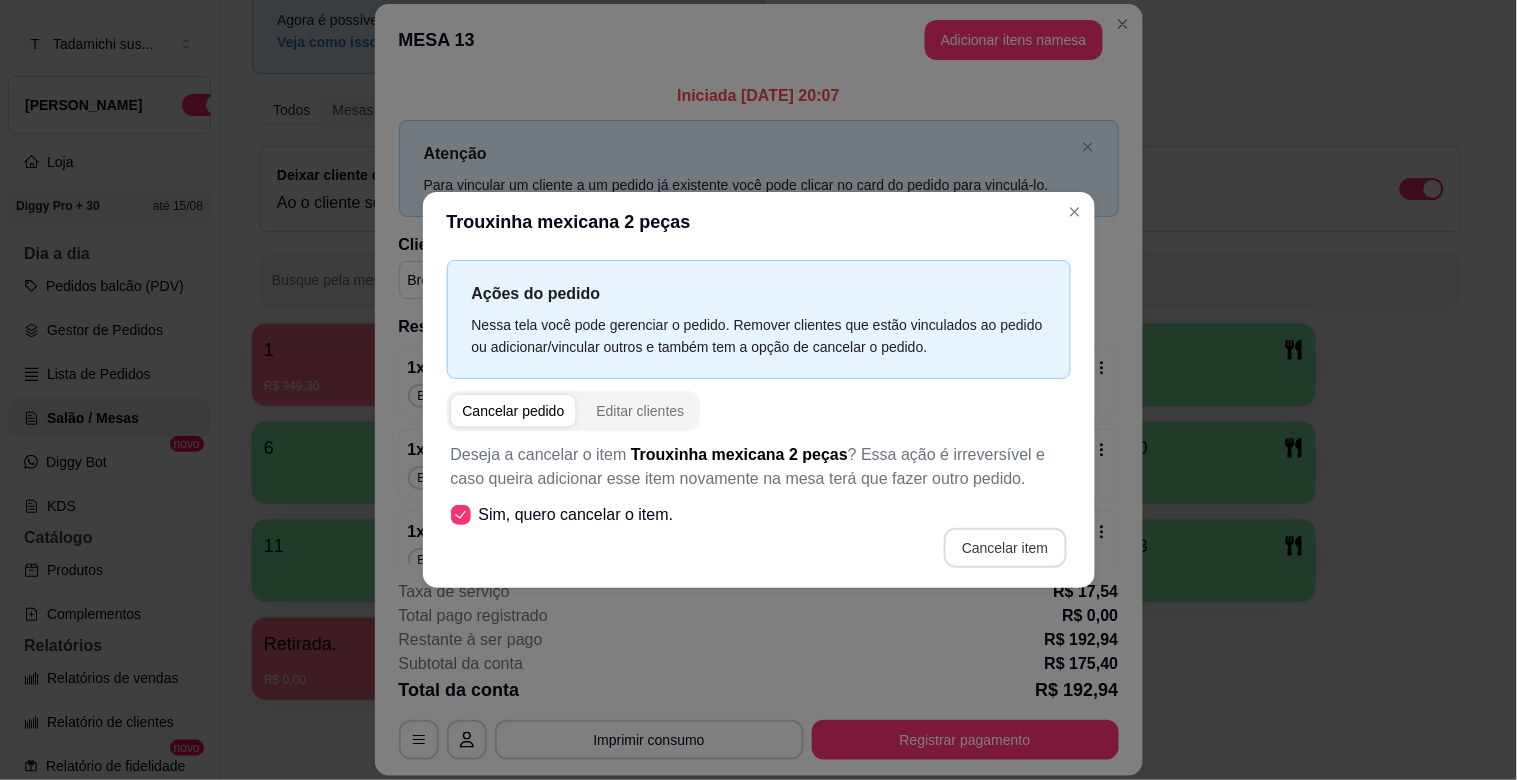 click on "Cancelar item" at bounding box center [1005, 548] 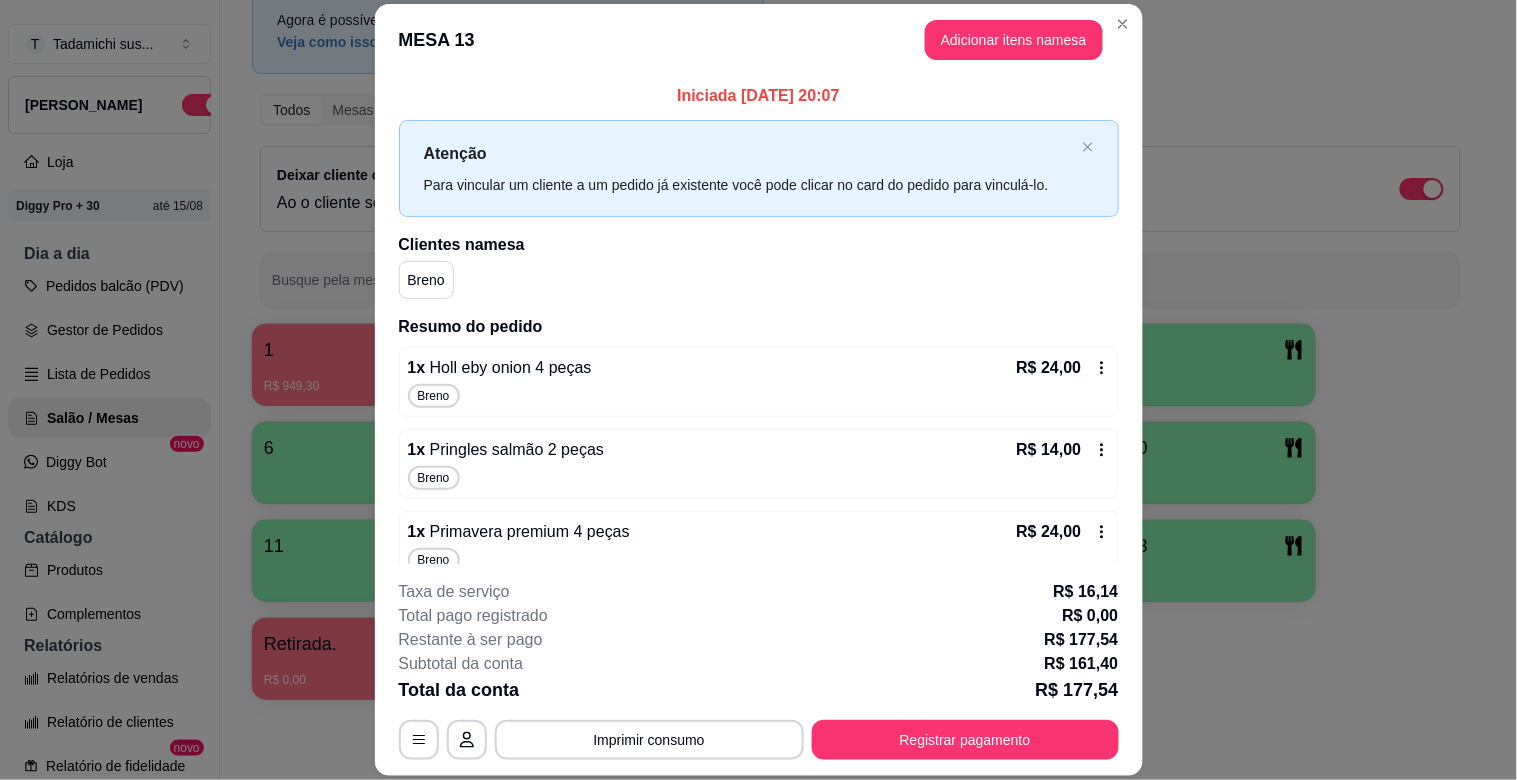 click 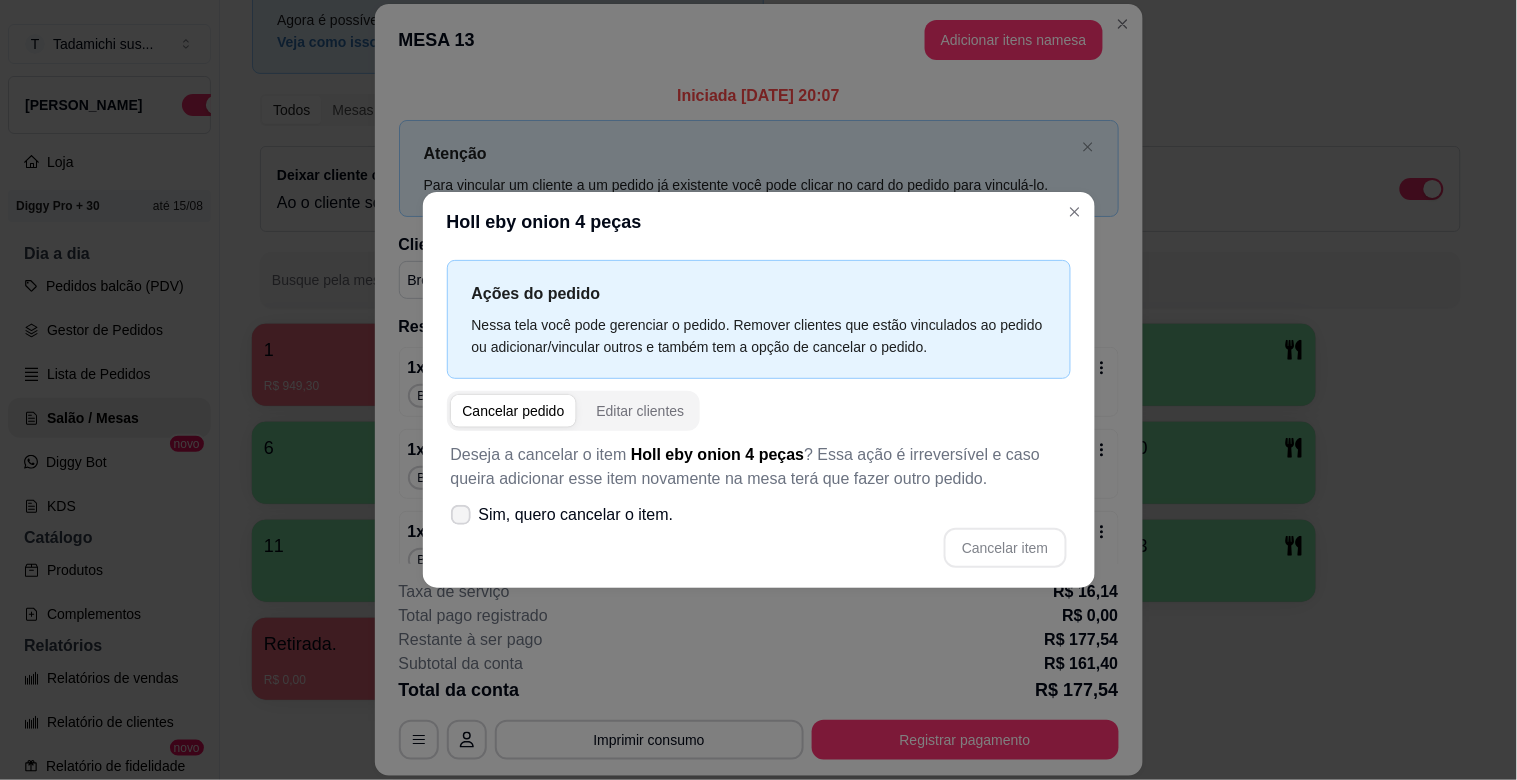 click 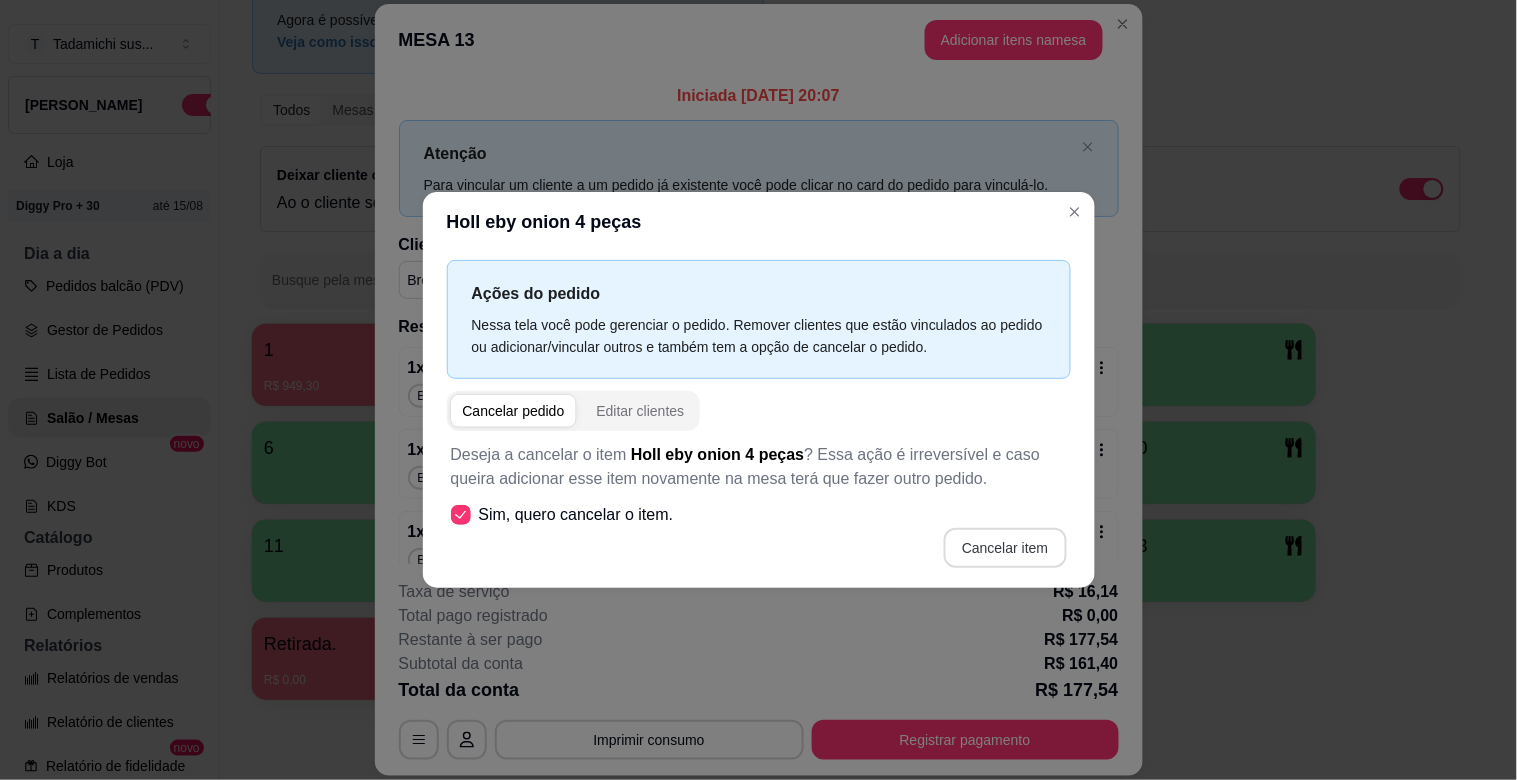 click on "Cancelar item" at bounding box center (1005, 548) 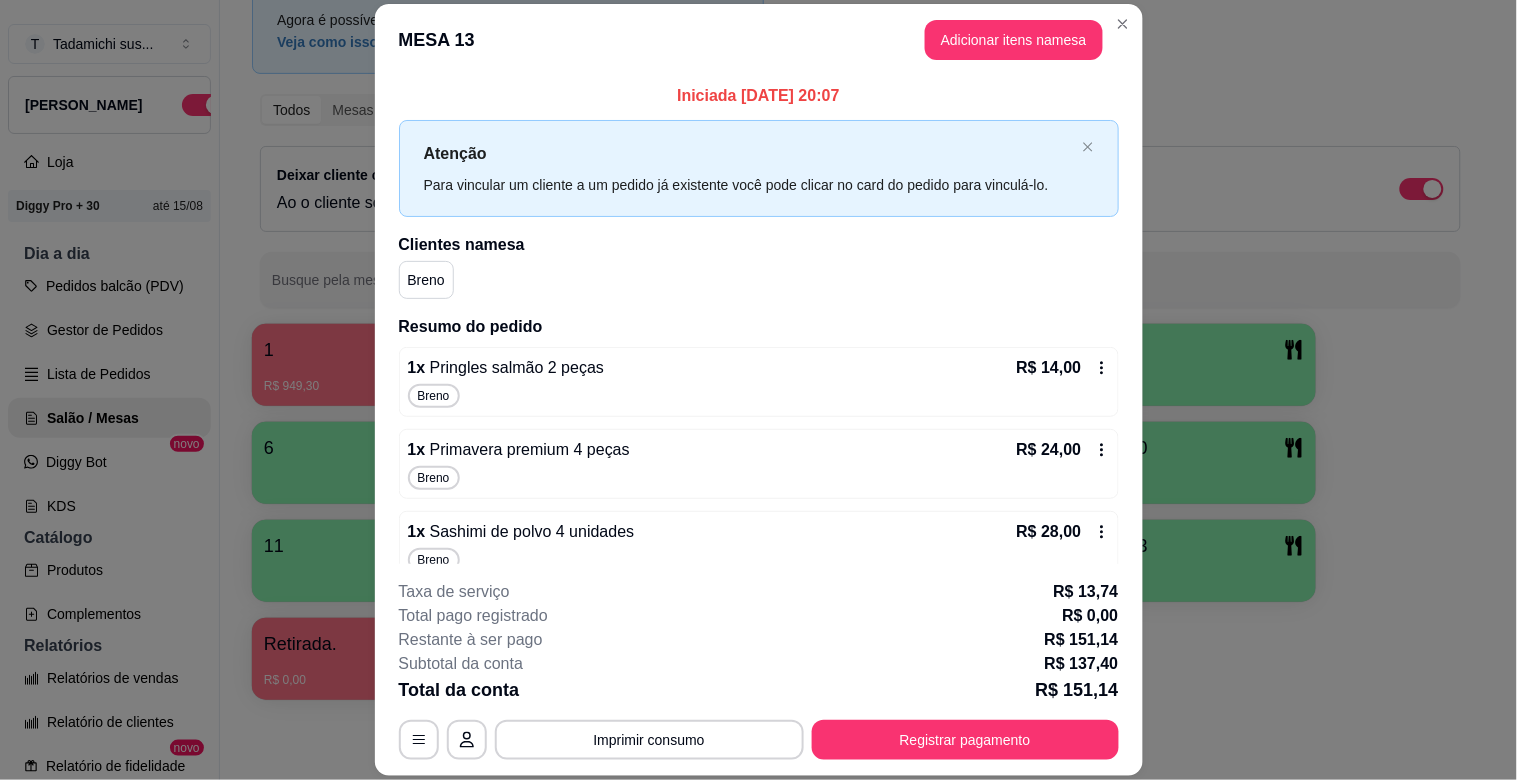 click 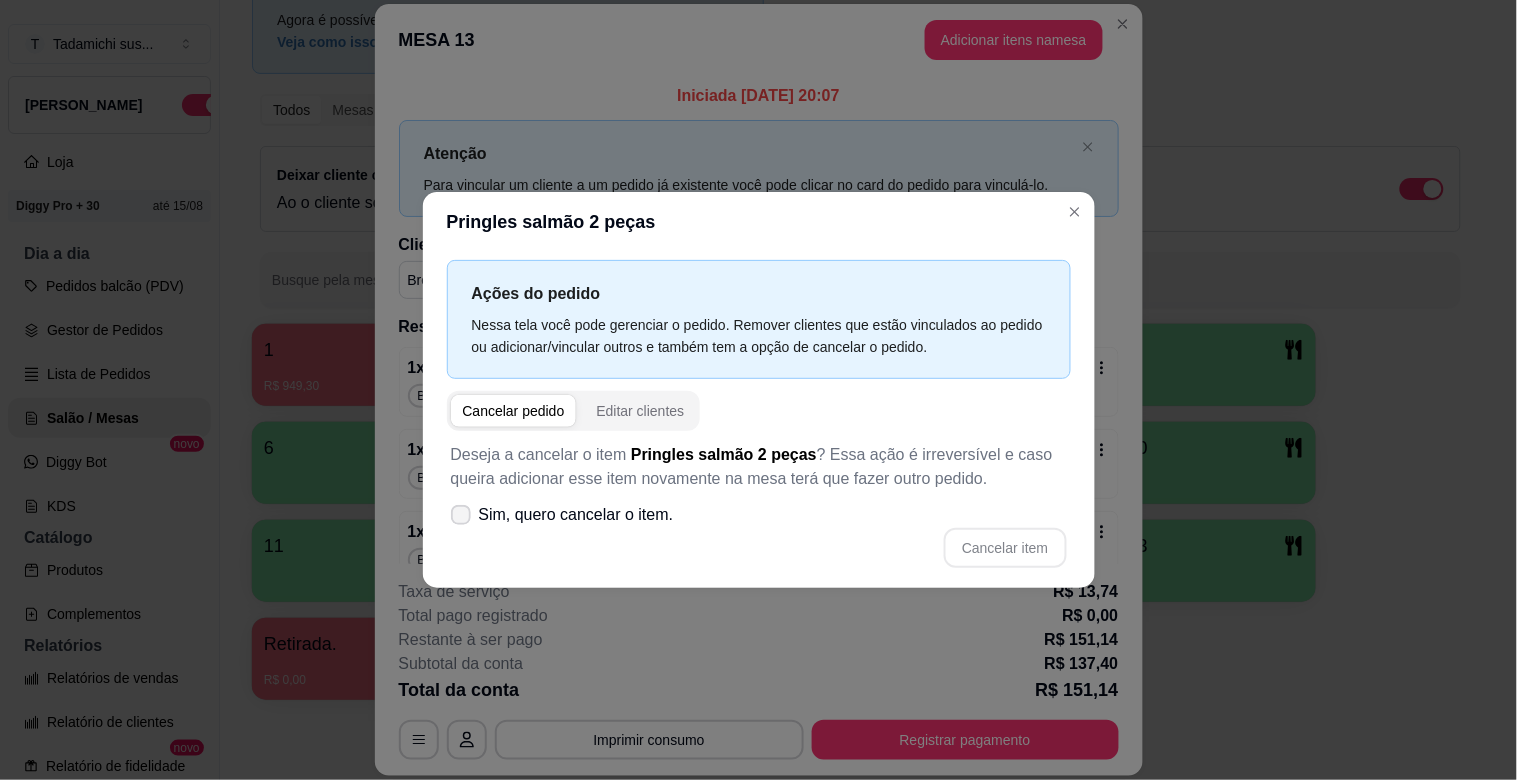 click 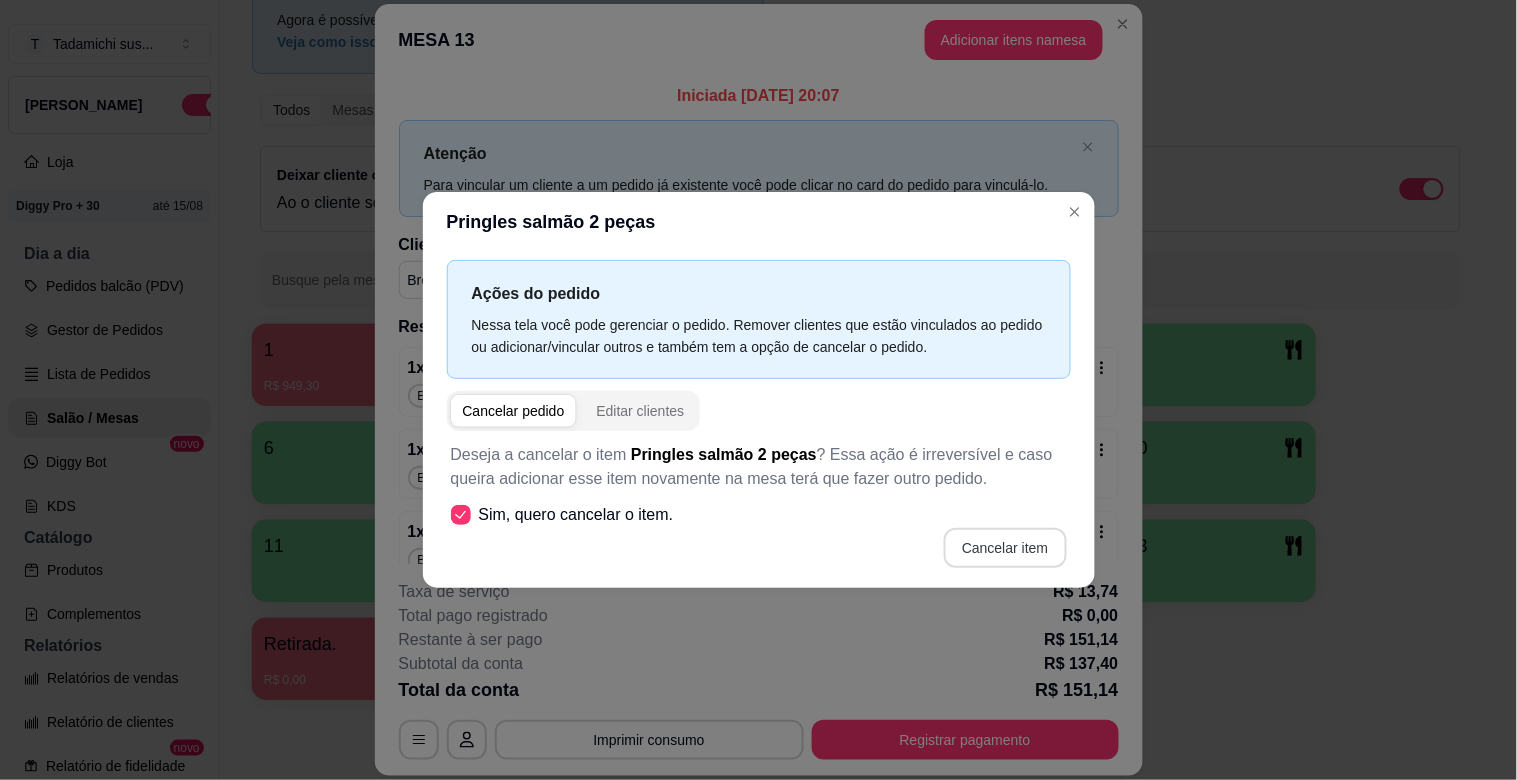 click on "Cancelar item" at bounding box center [1005, 548] 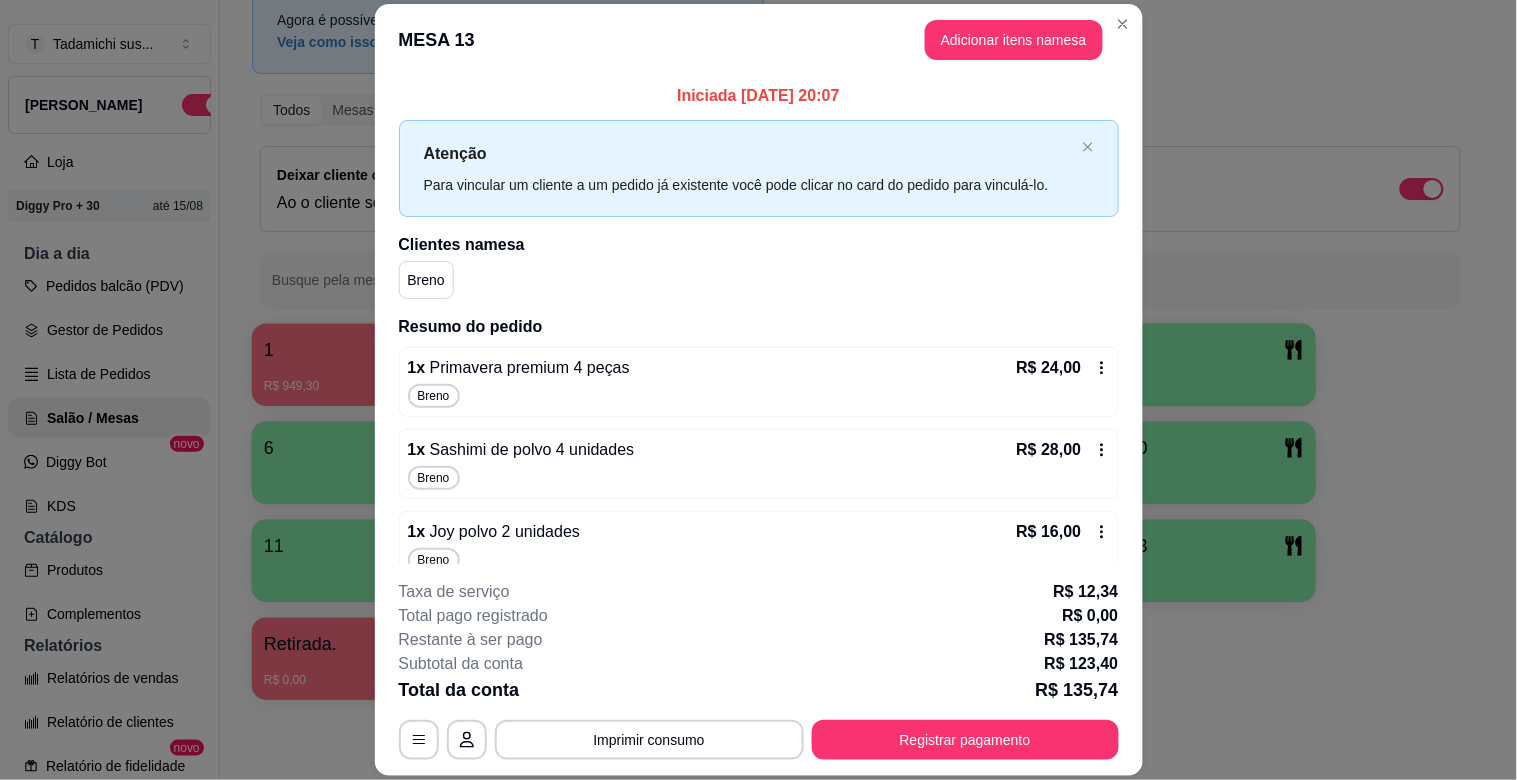 click 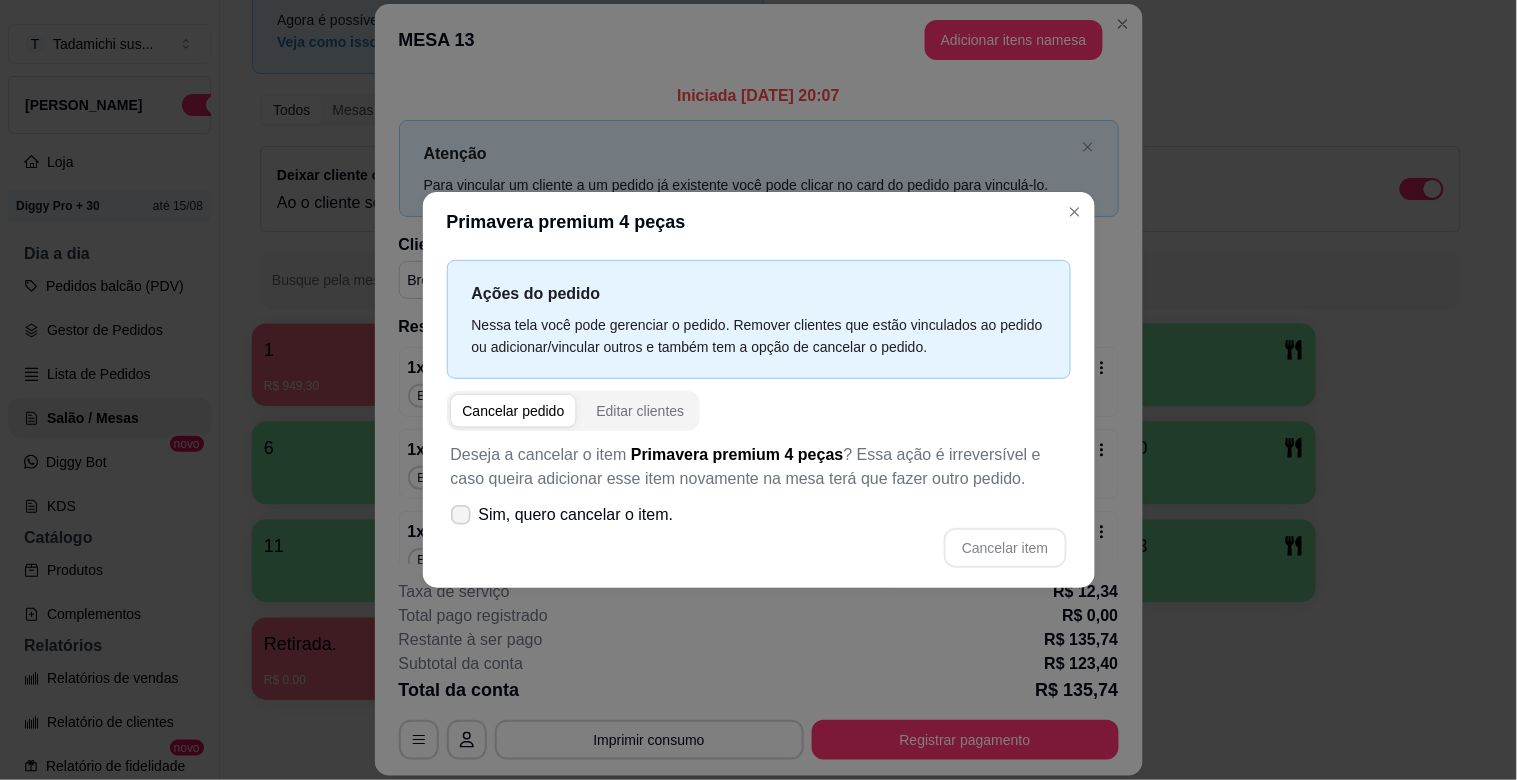 click 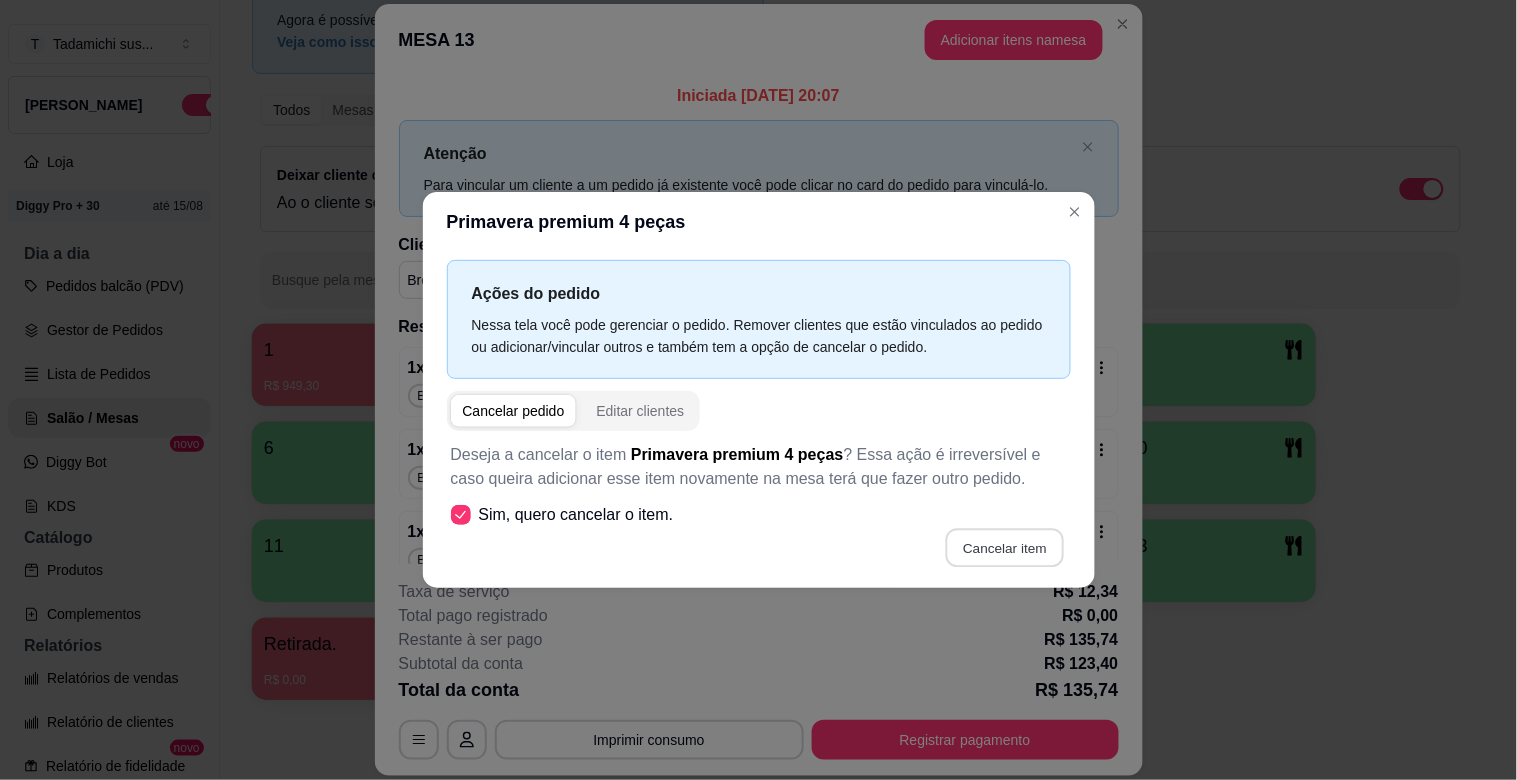 click on "Cancelar item" at bounding box center (1005, 548) 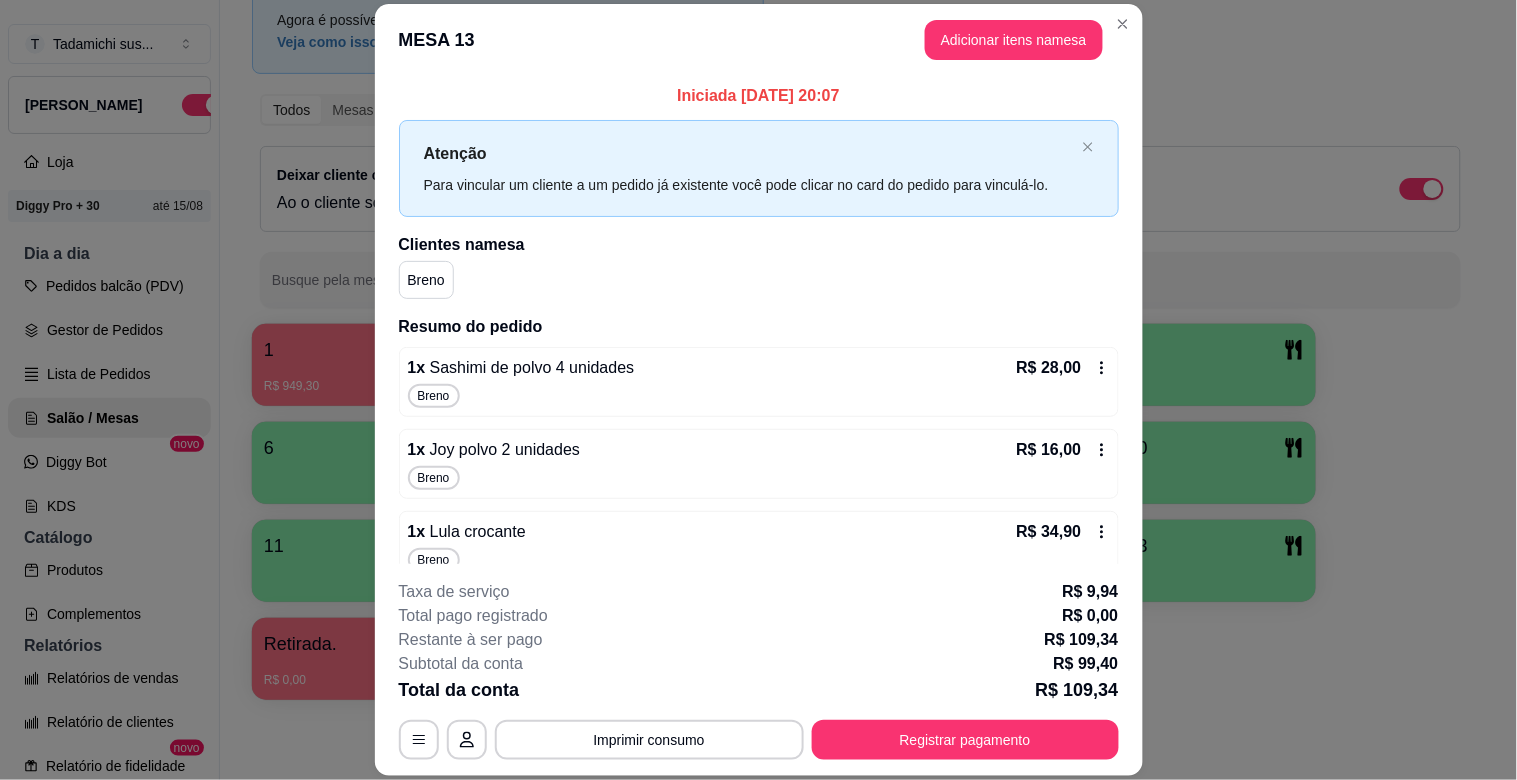 click 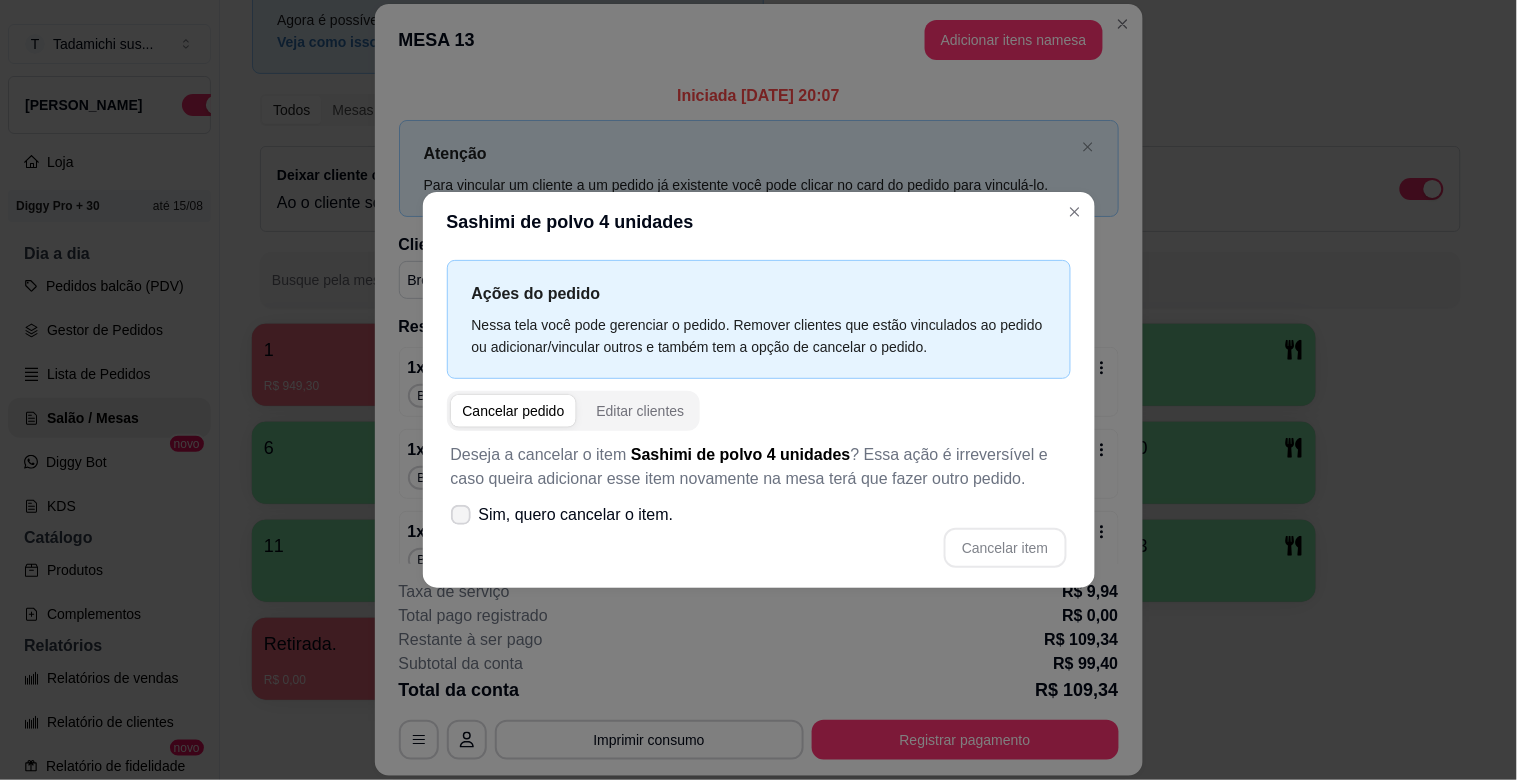 click 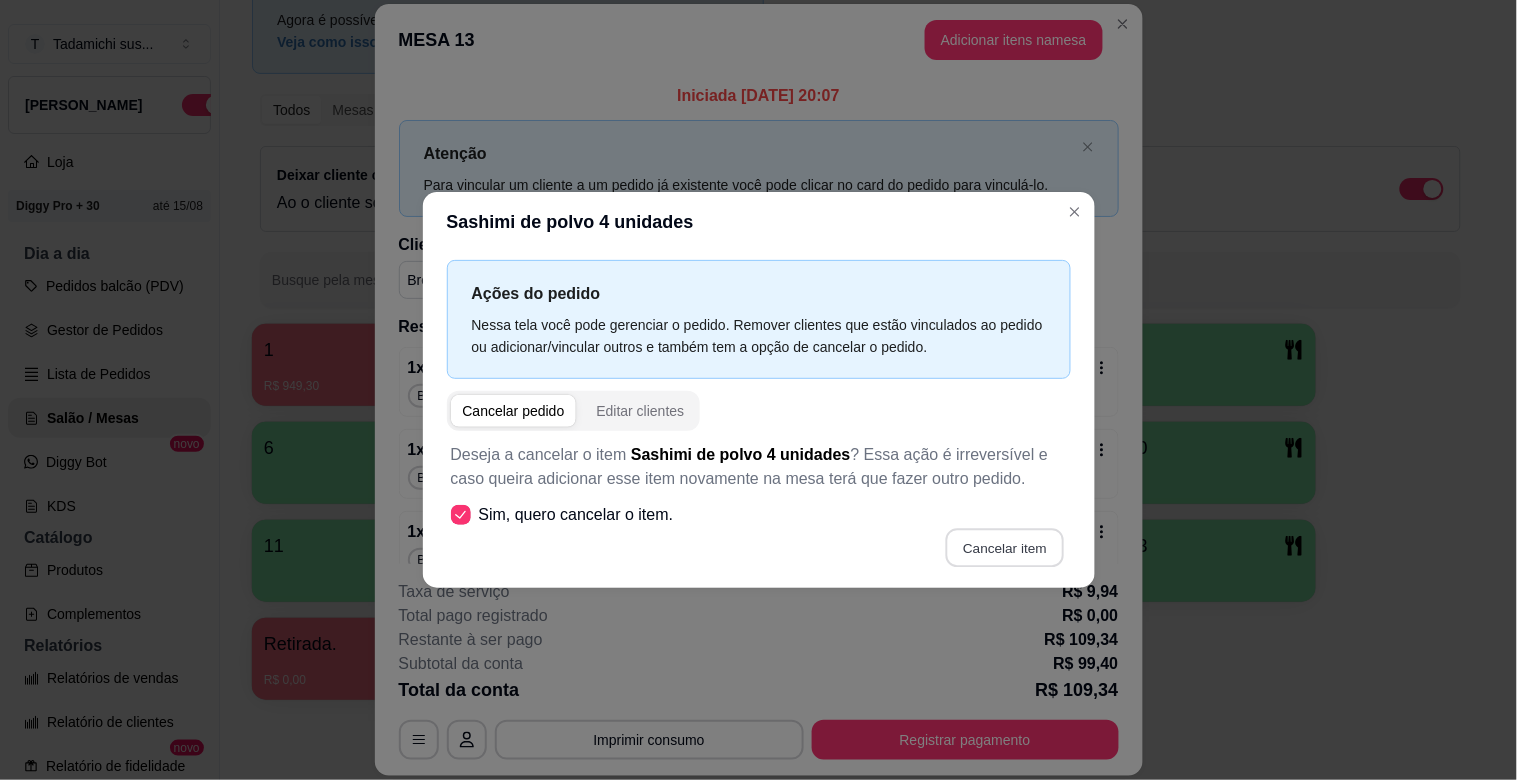 click on "Cancelar item" at bounding box center (1005, 548) 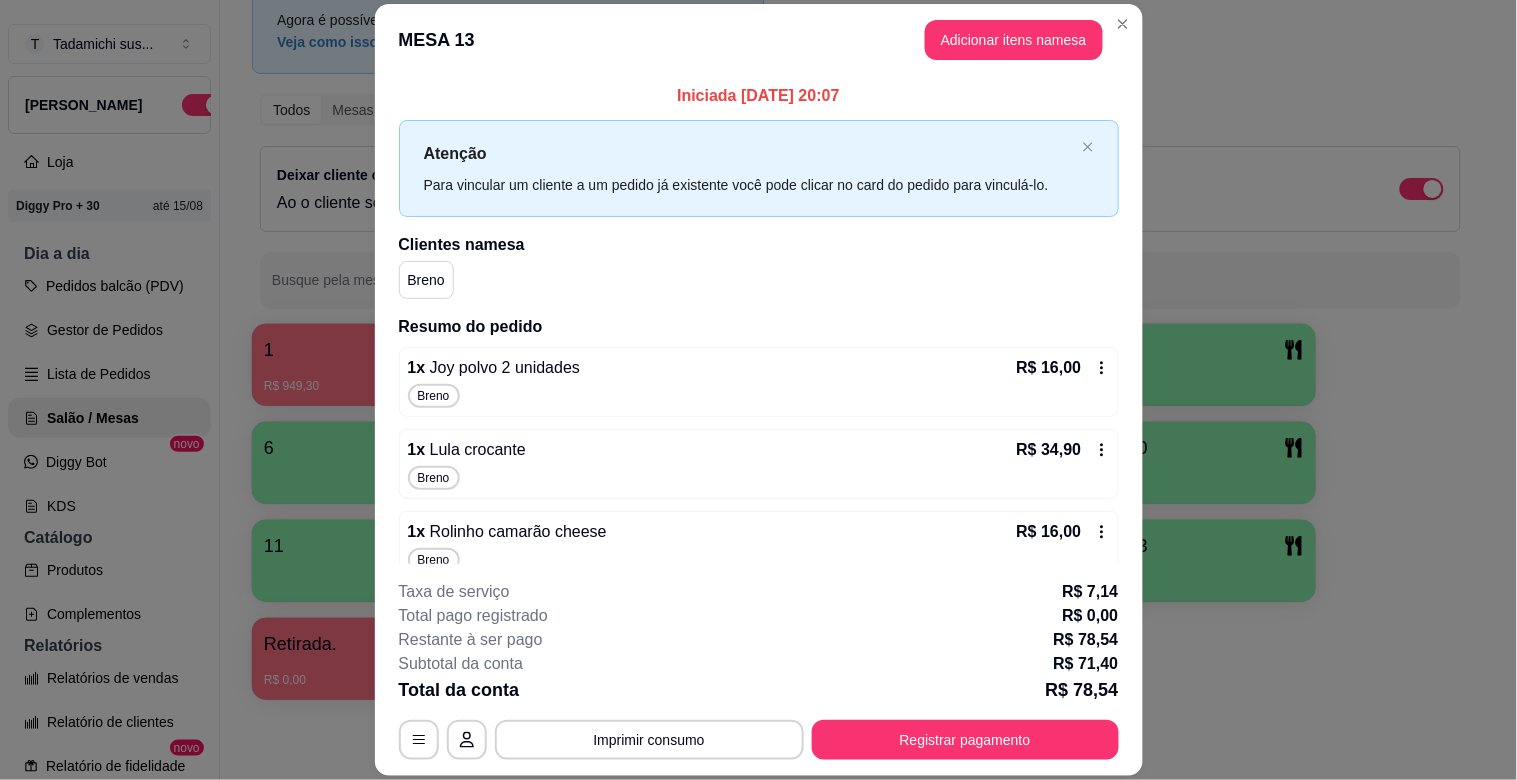 click 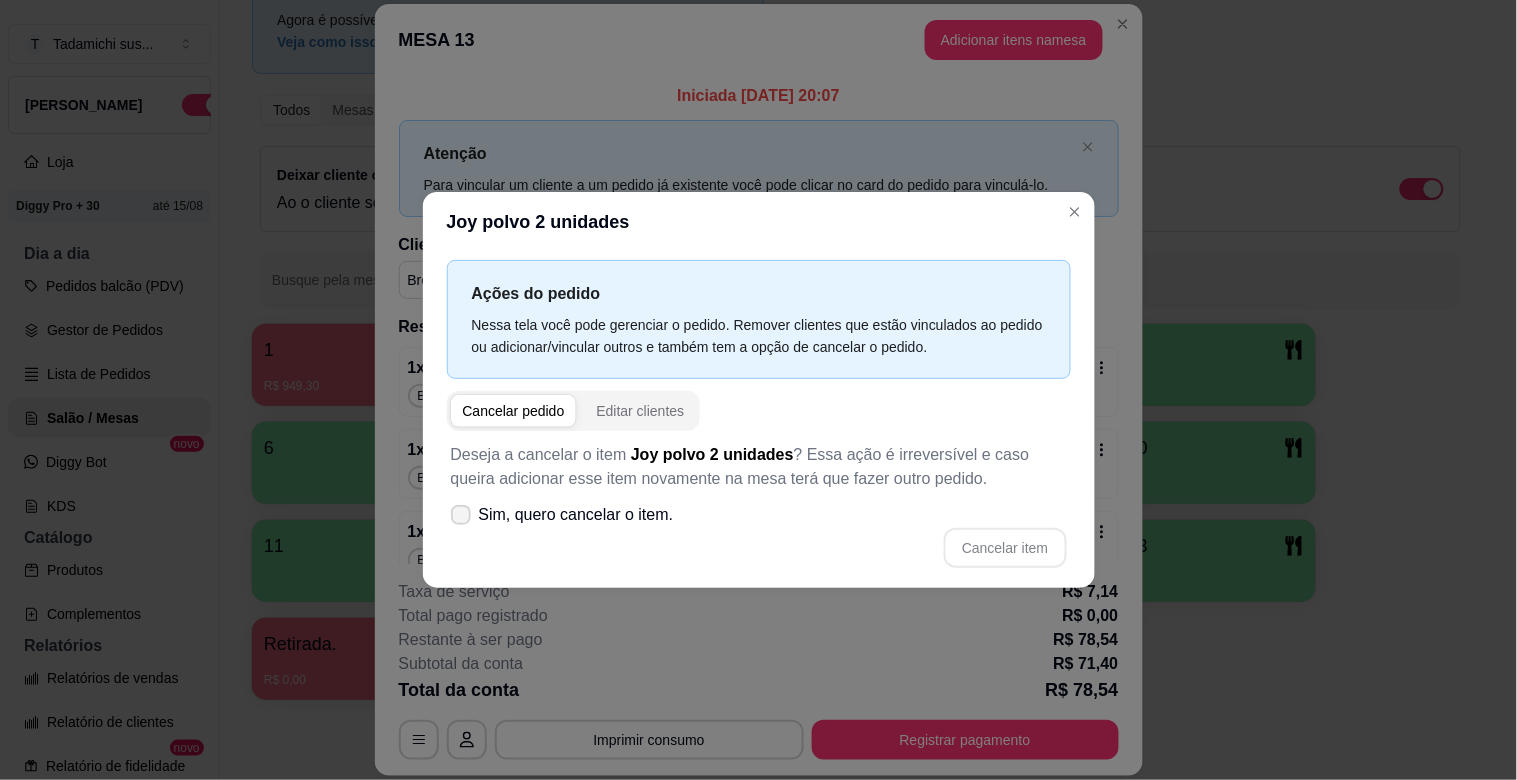click 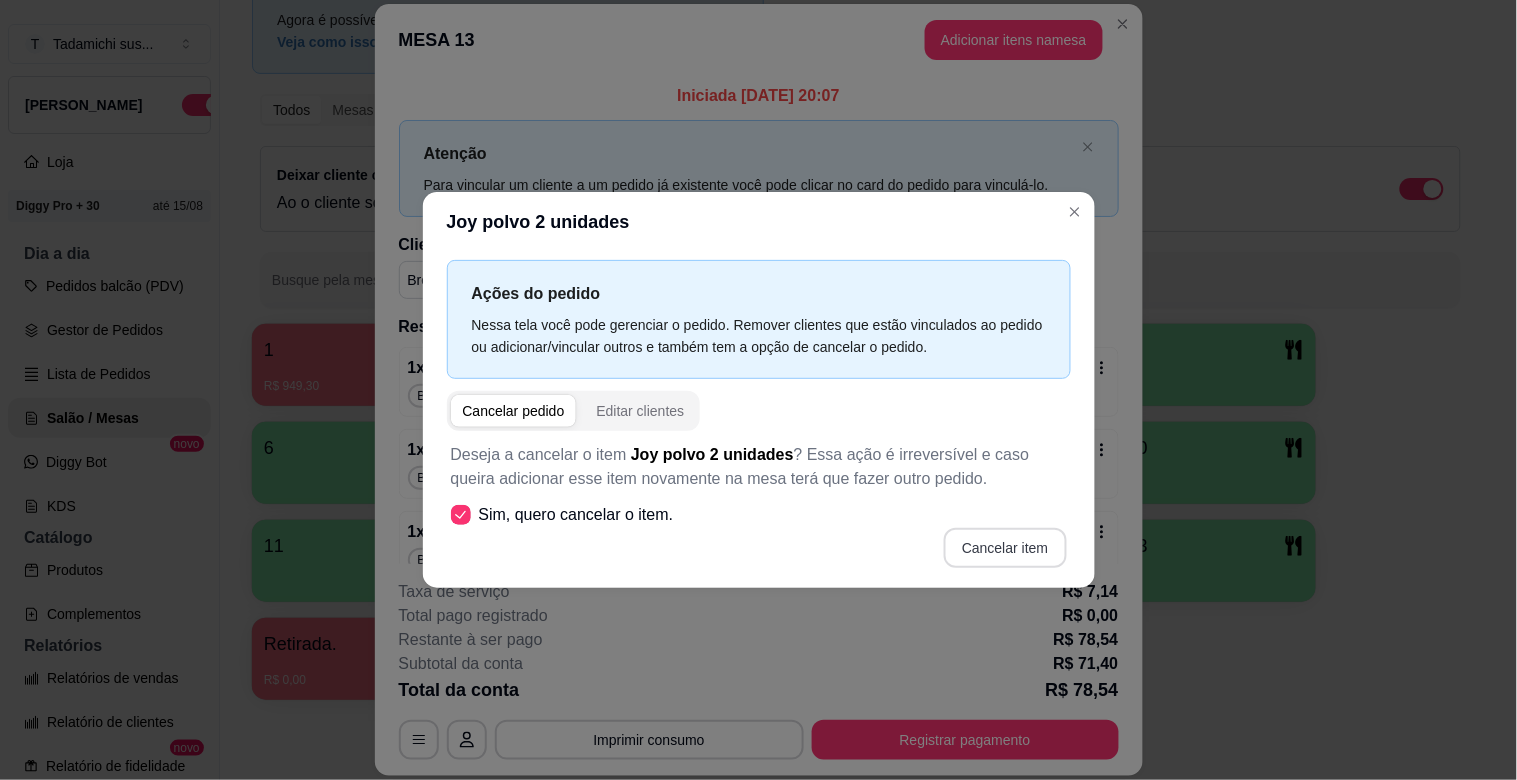 click on "Cancelar item" at bounding box center (1005, 548) 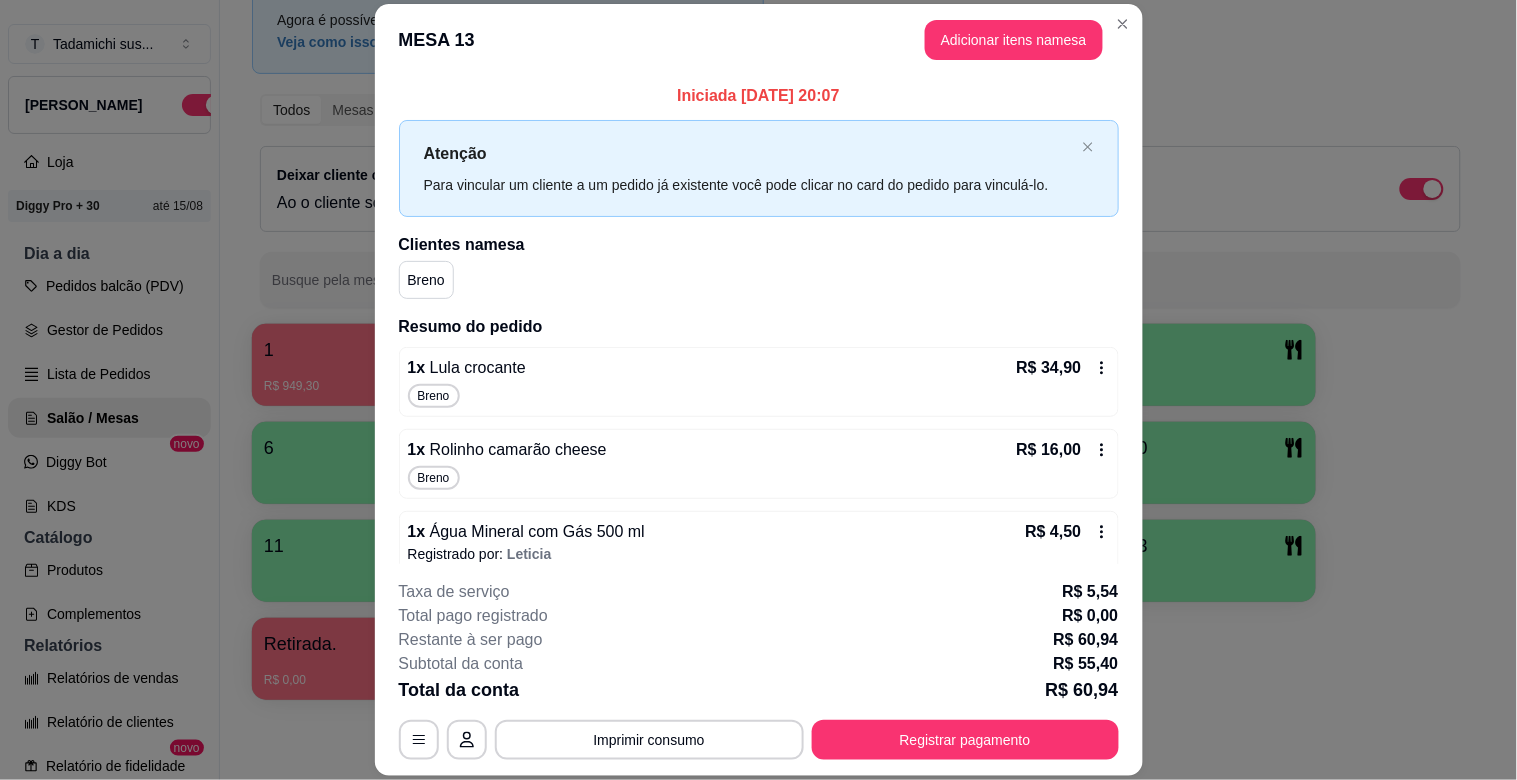 click 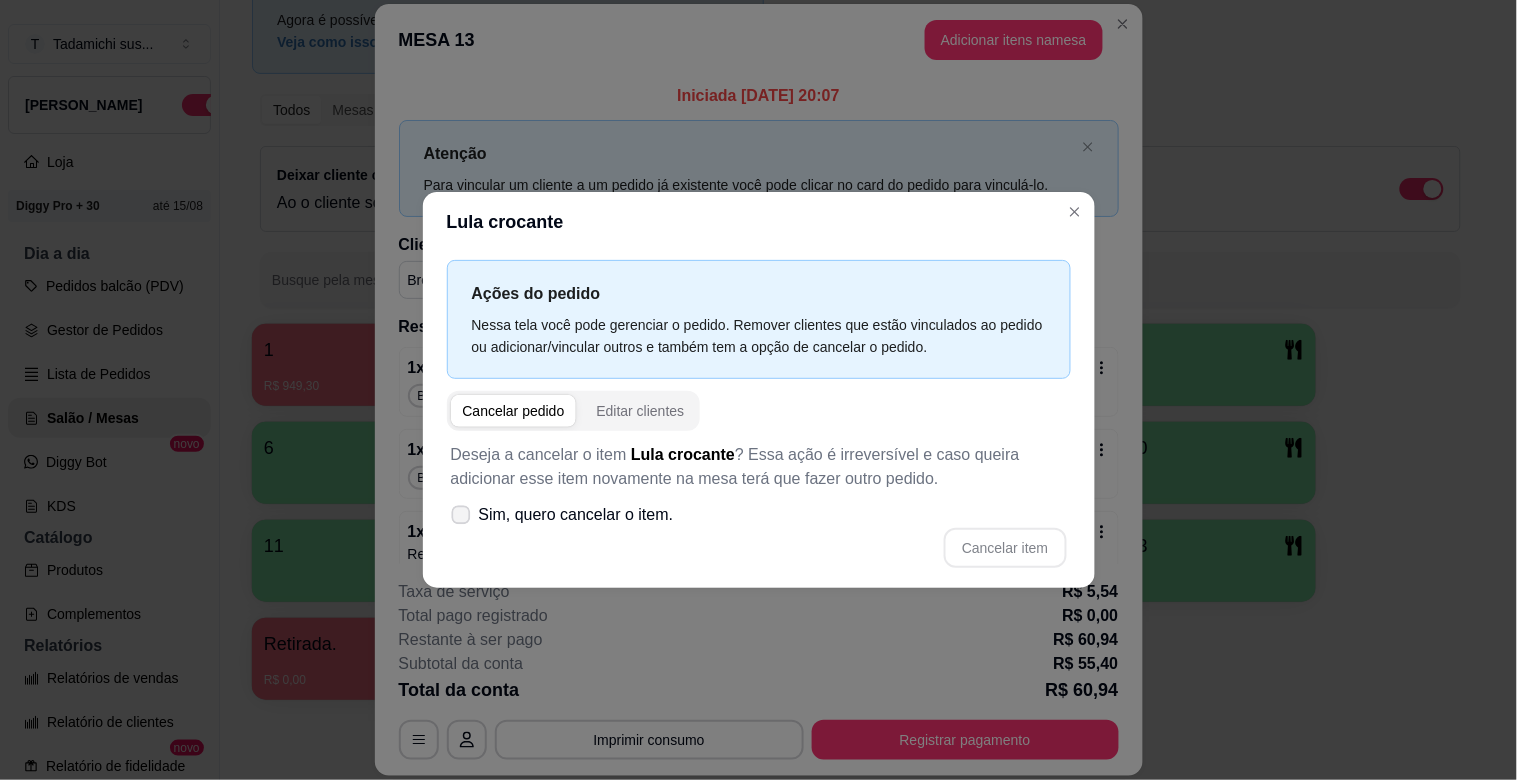 click on "Sim, quero cancelar o item." at bounding box center [562, 515] 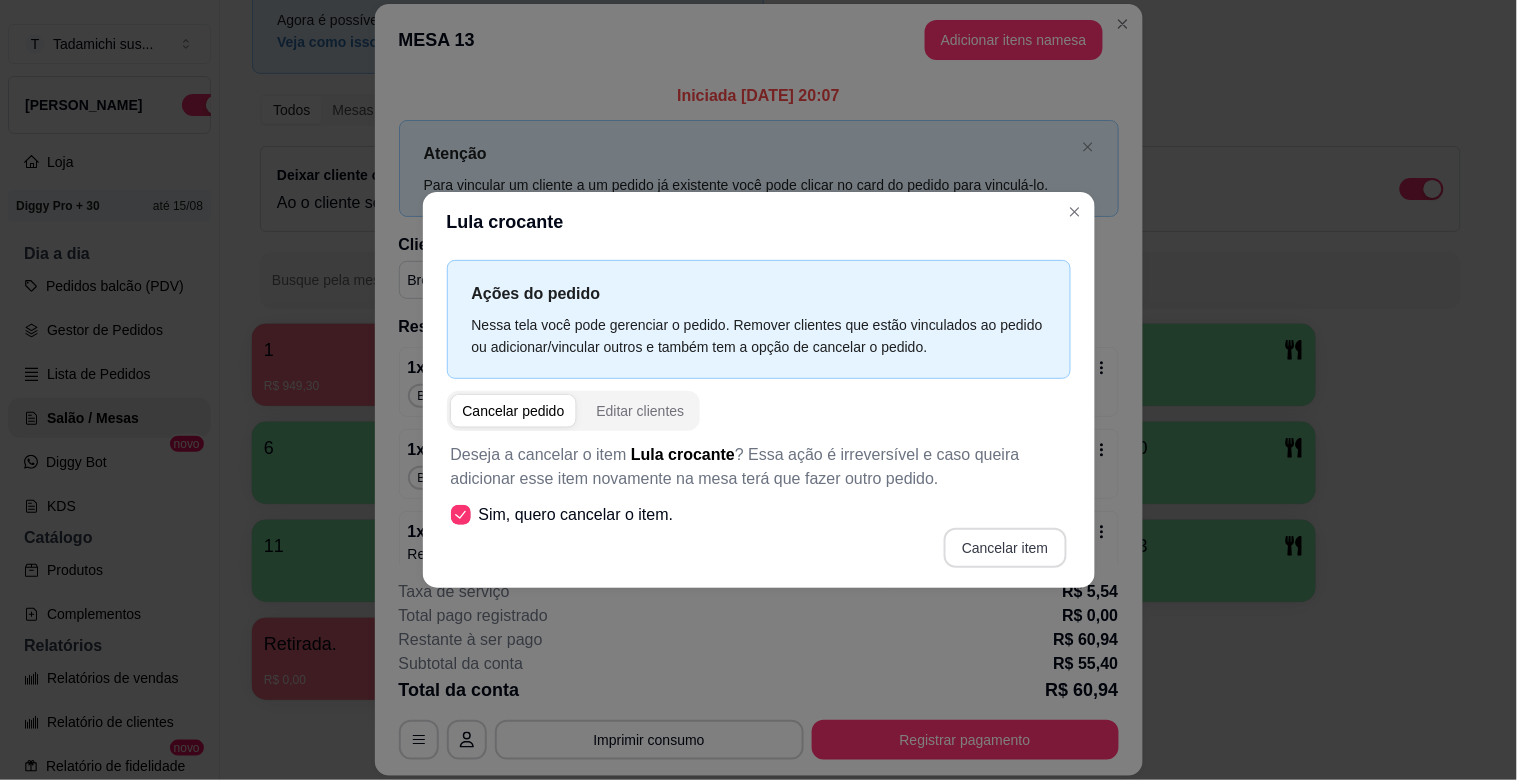 click on "Cancelar item" at bounding box center (1005, 548) 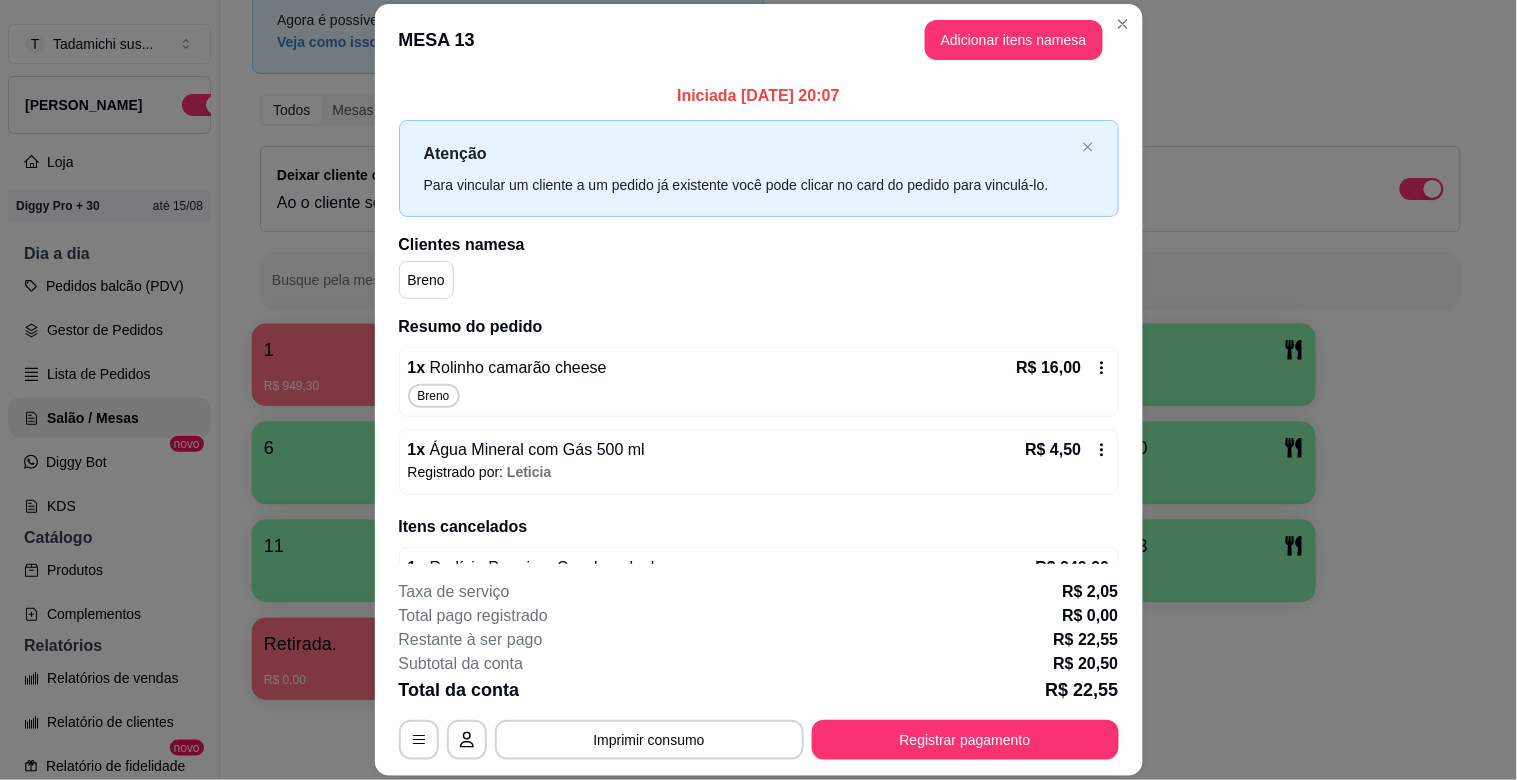 click on "R$ 16,00" at bounding box center (1063, 368) 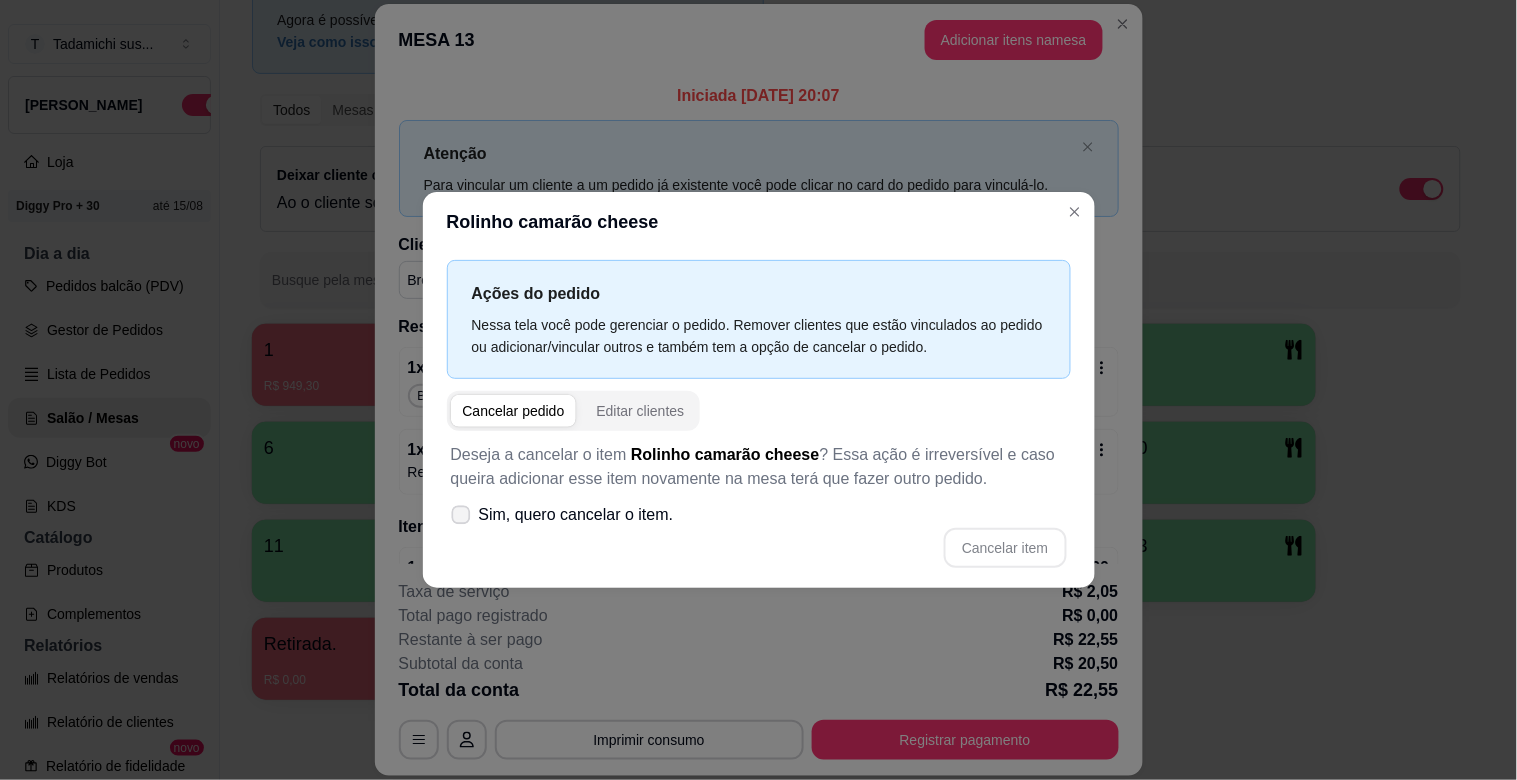 click at bounding box center [460, 515] 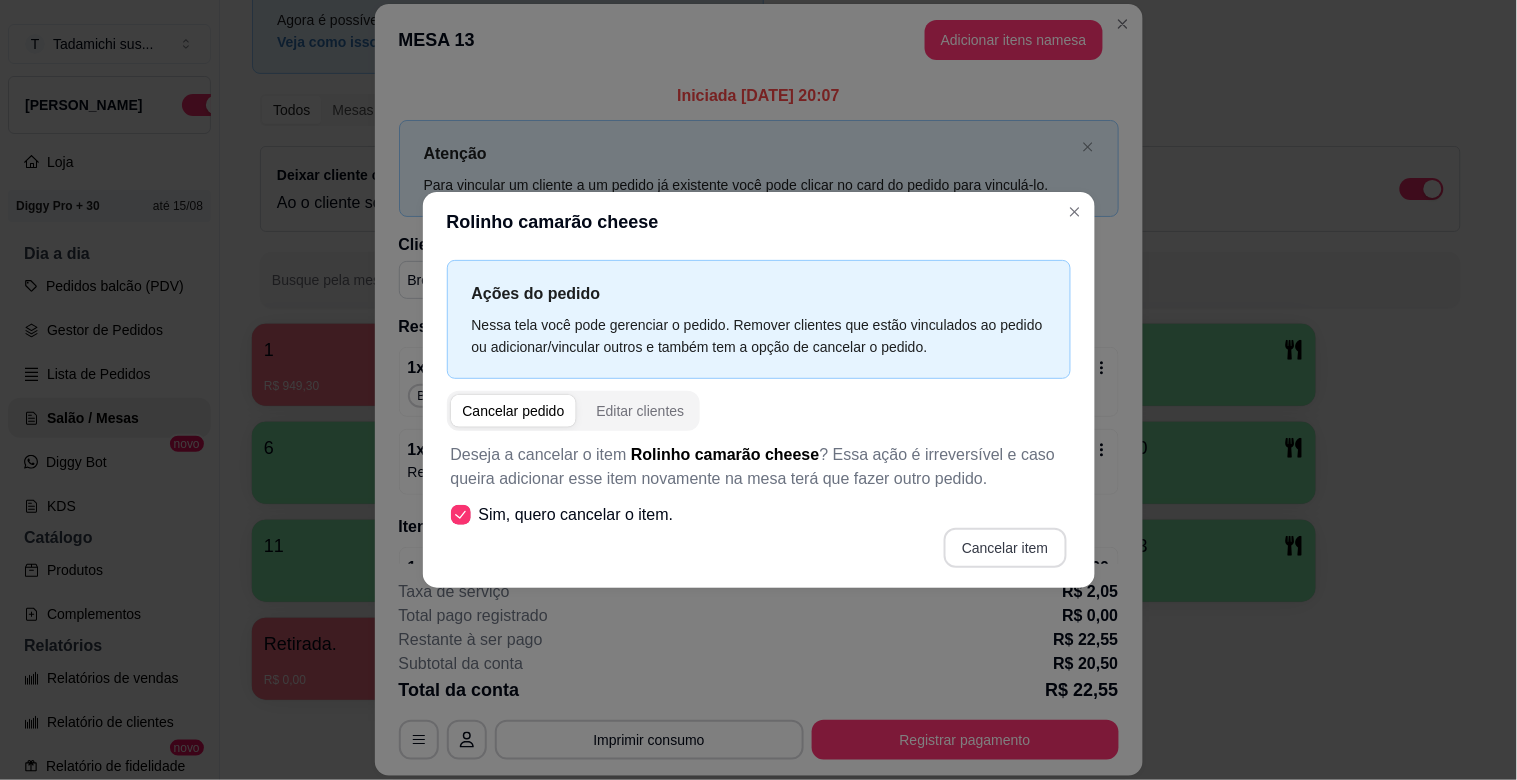 click on "Cancelar item" at bounding box center [1005, 548] 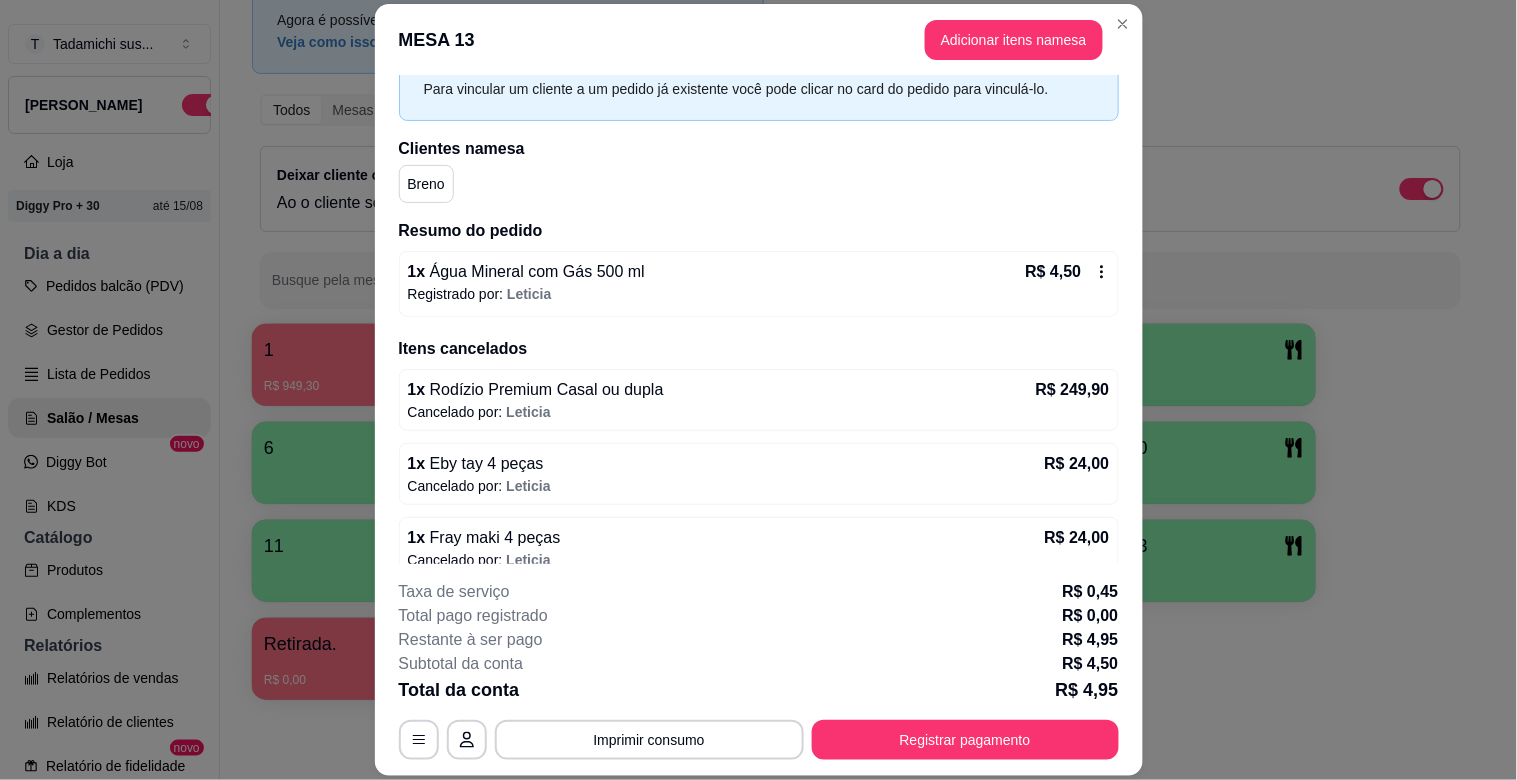 scroll, scrollTop: 222, scrollLeft: 0, axis: vertical 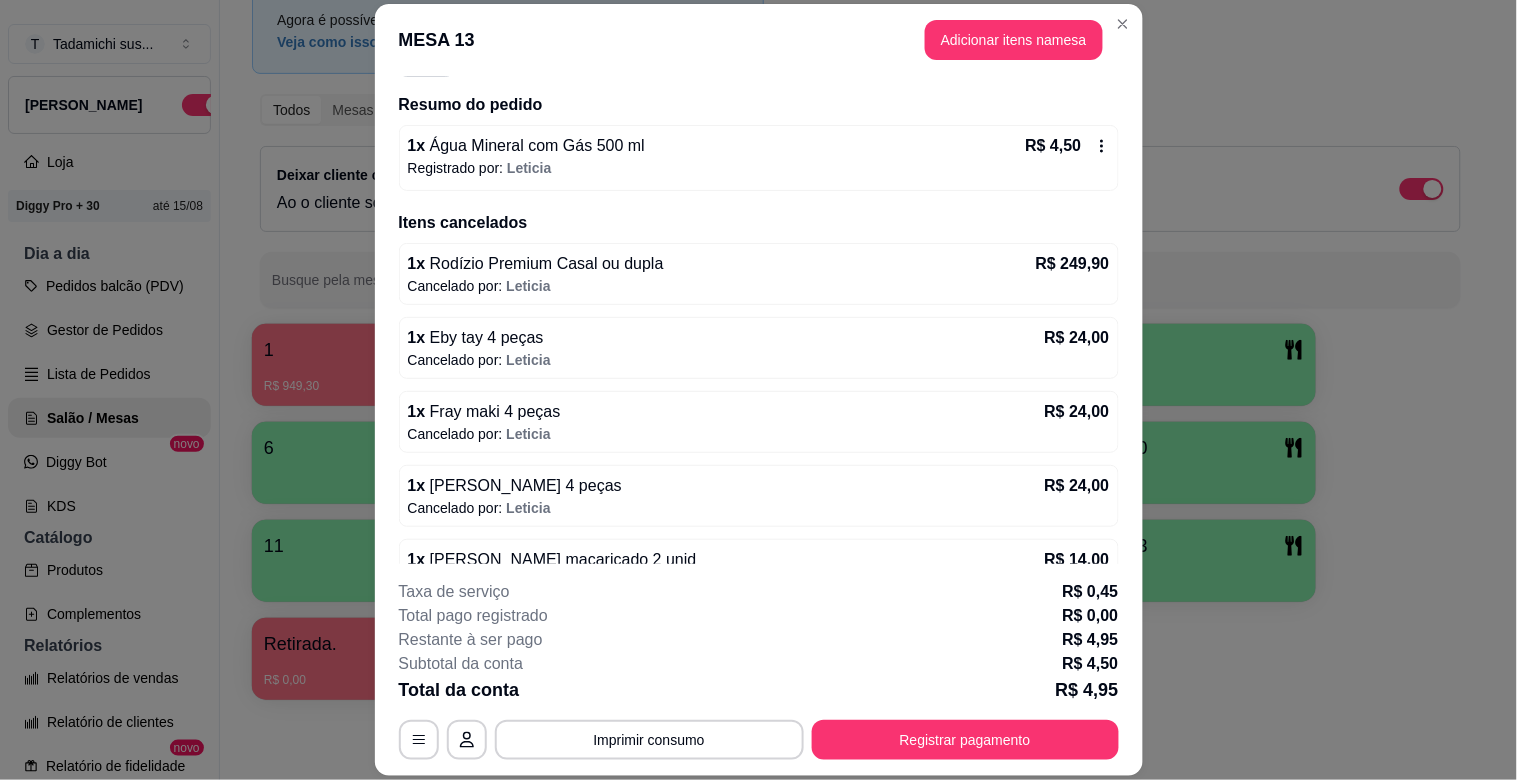 click 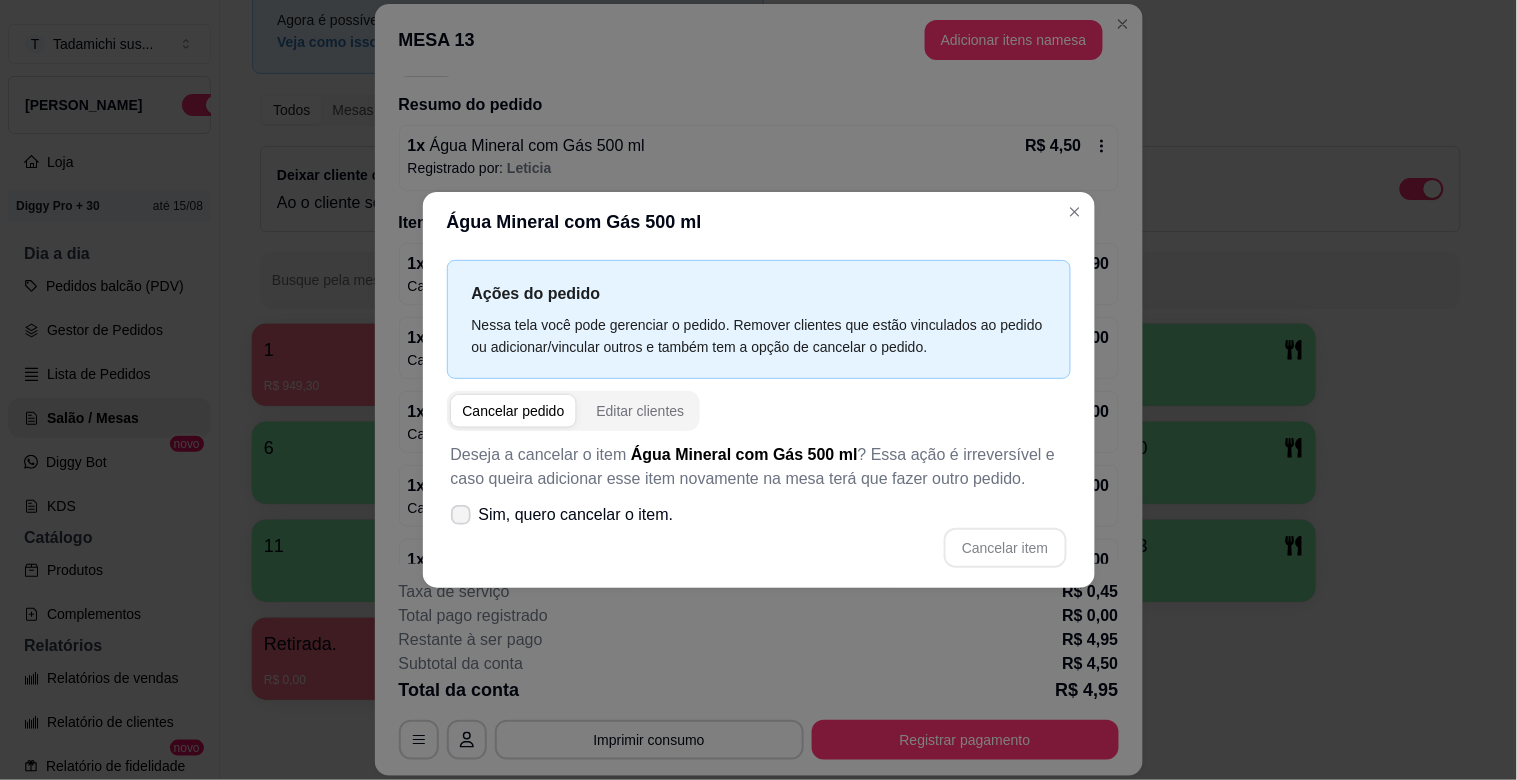 click 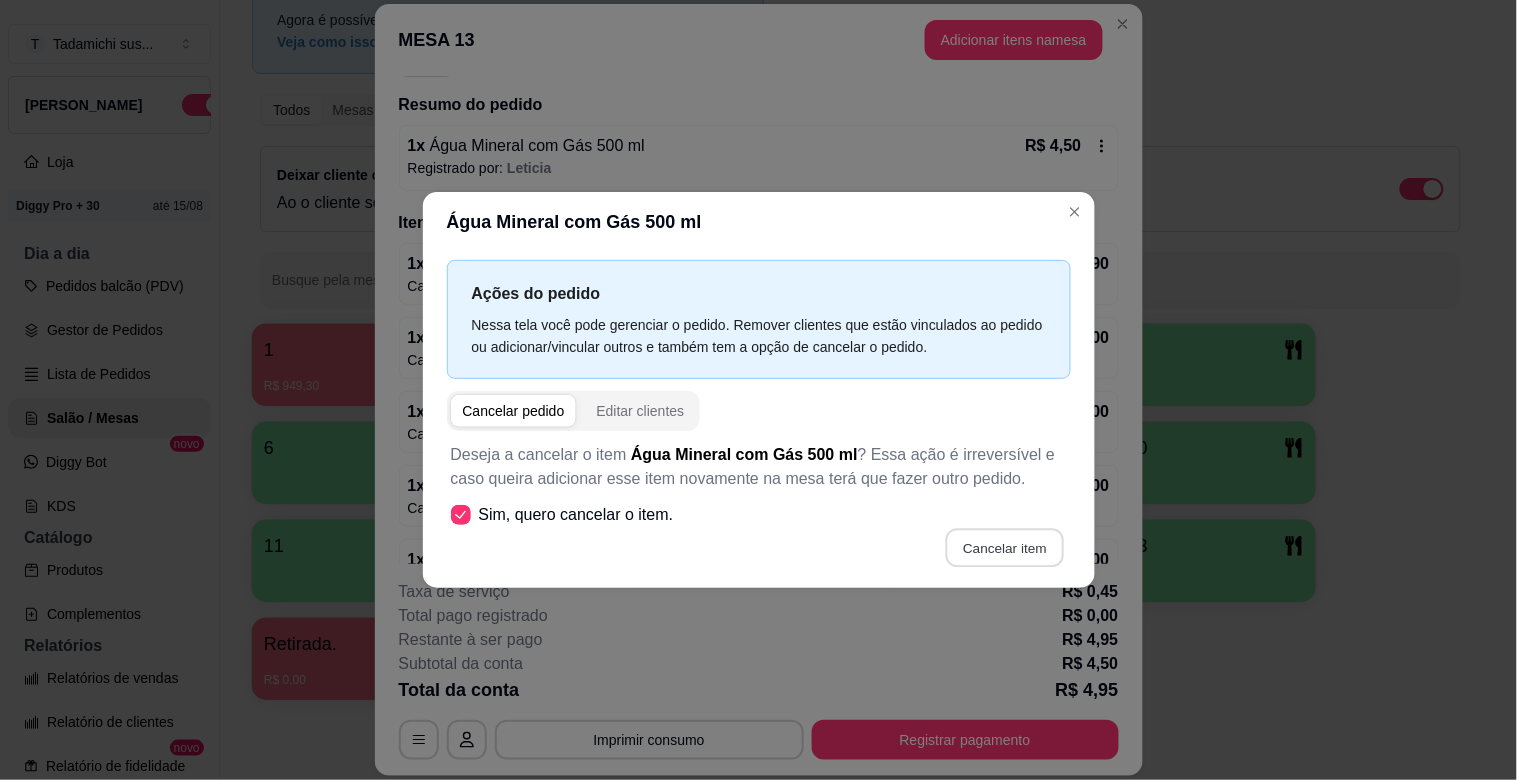 click on "Cancelar item" at bounding box center (1005, 548) 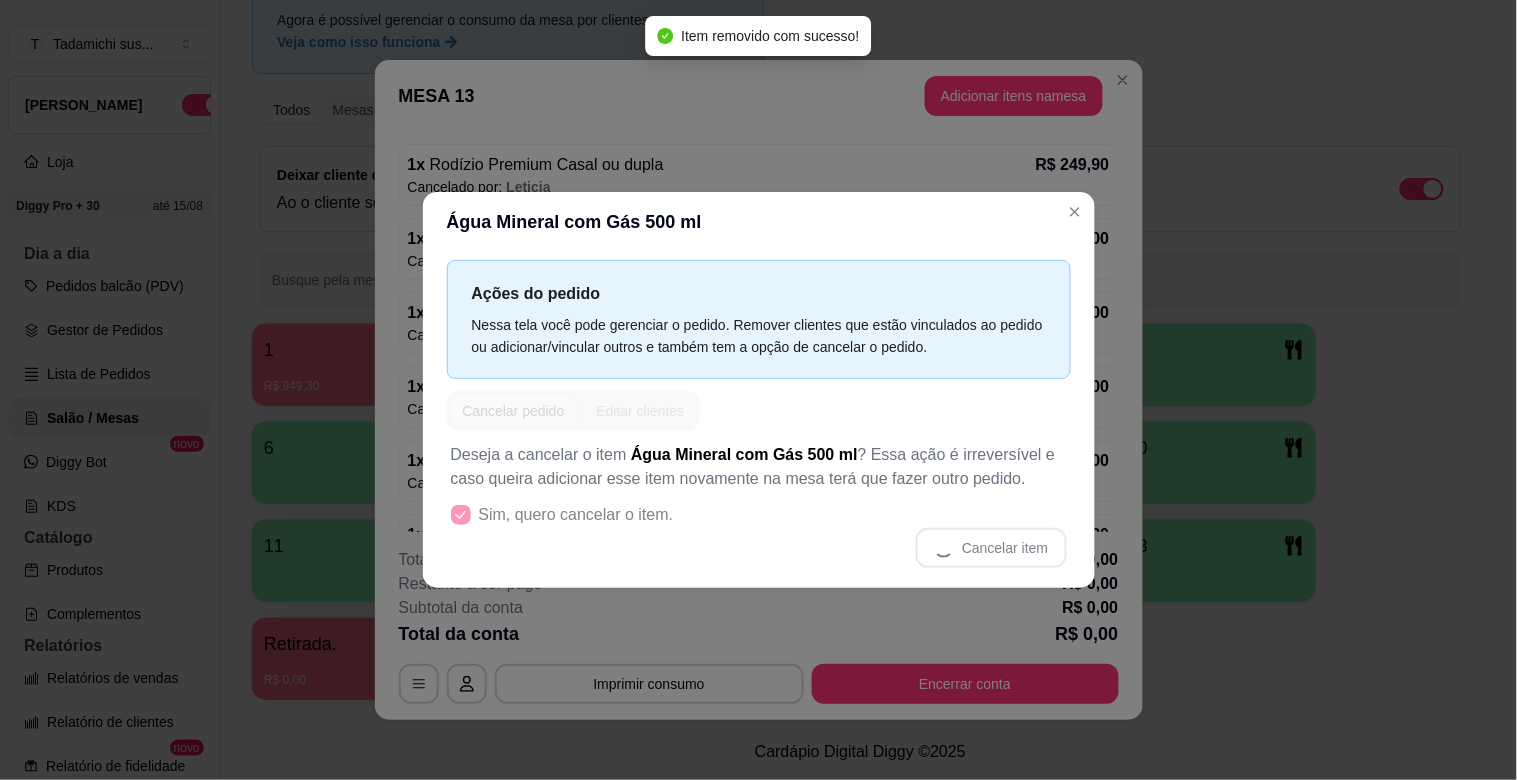 scroll, scrollTop: 112, scrollLeft: 0, axis: vertical 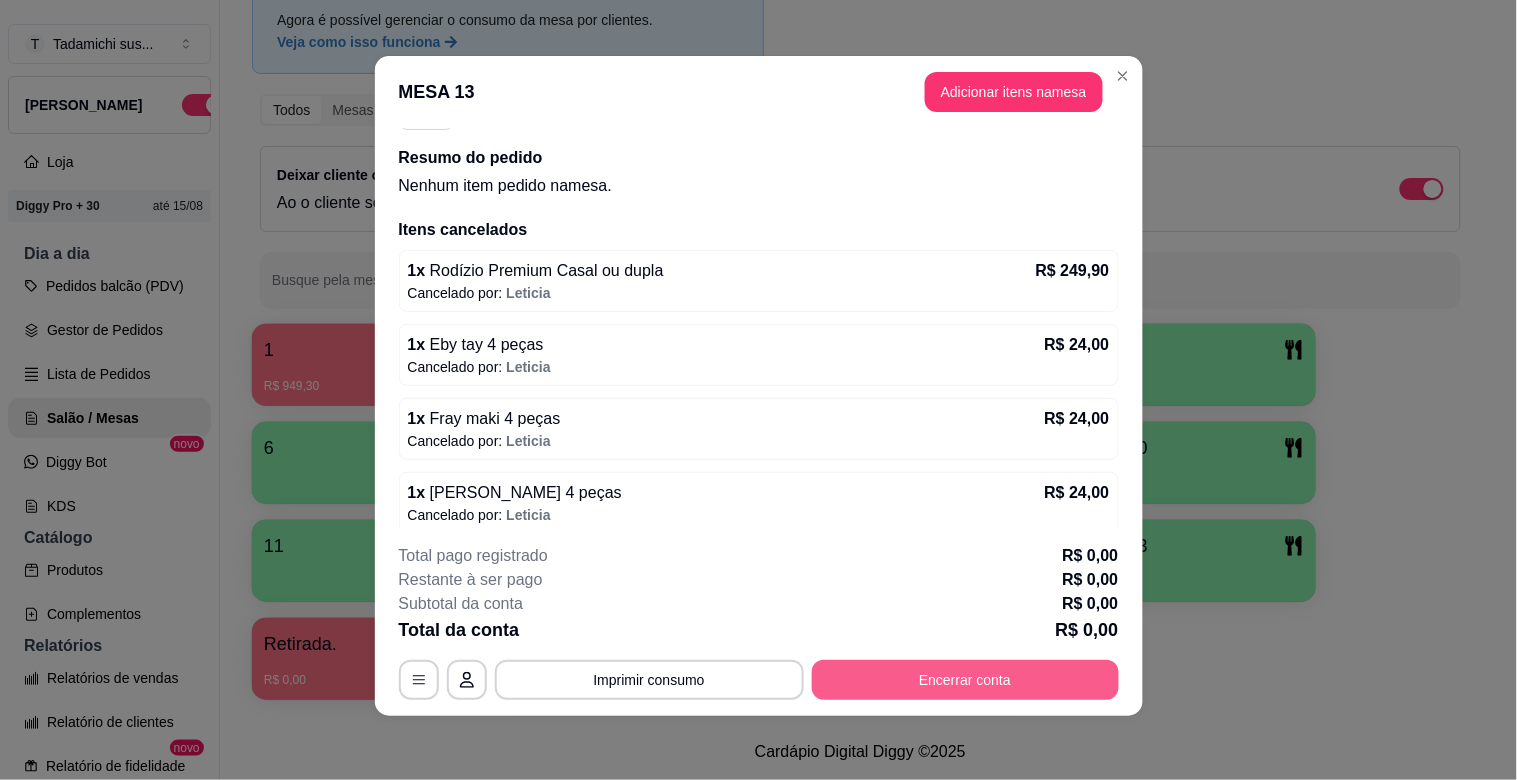 click on "Encerrar conta" at bounding box center [965, 680] 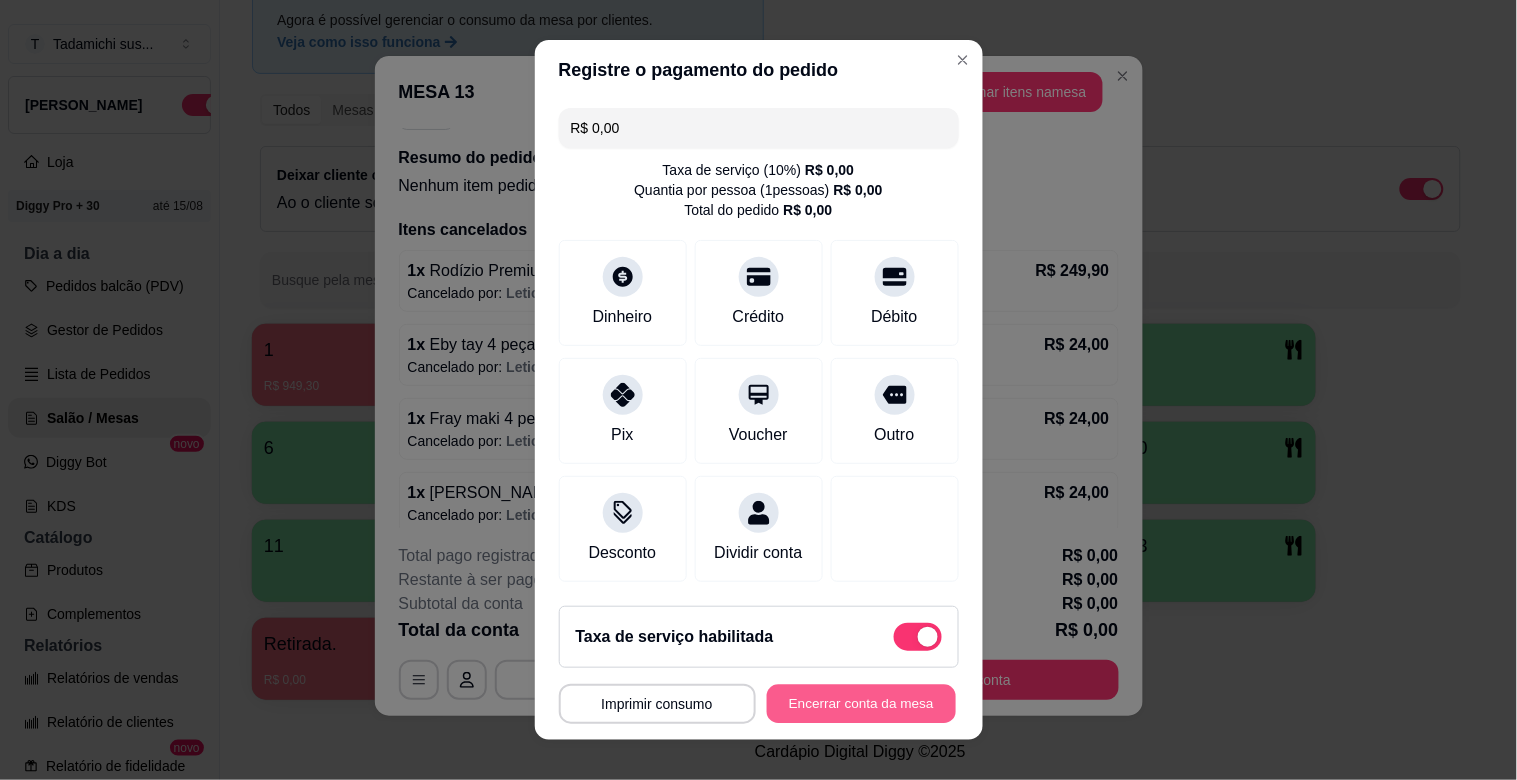 click on "Encerrar conta da mesa" at bounding box center (861, 704) 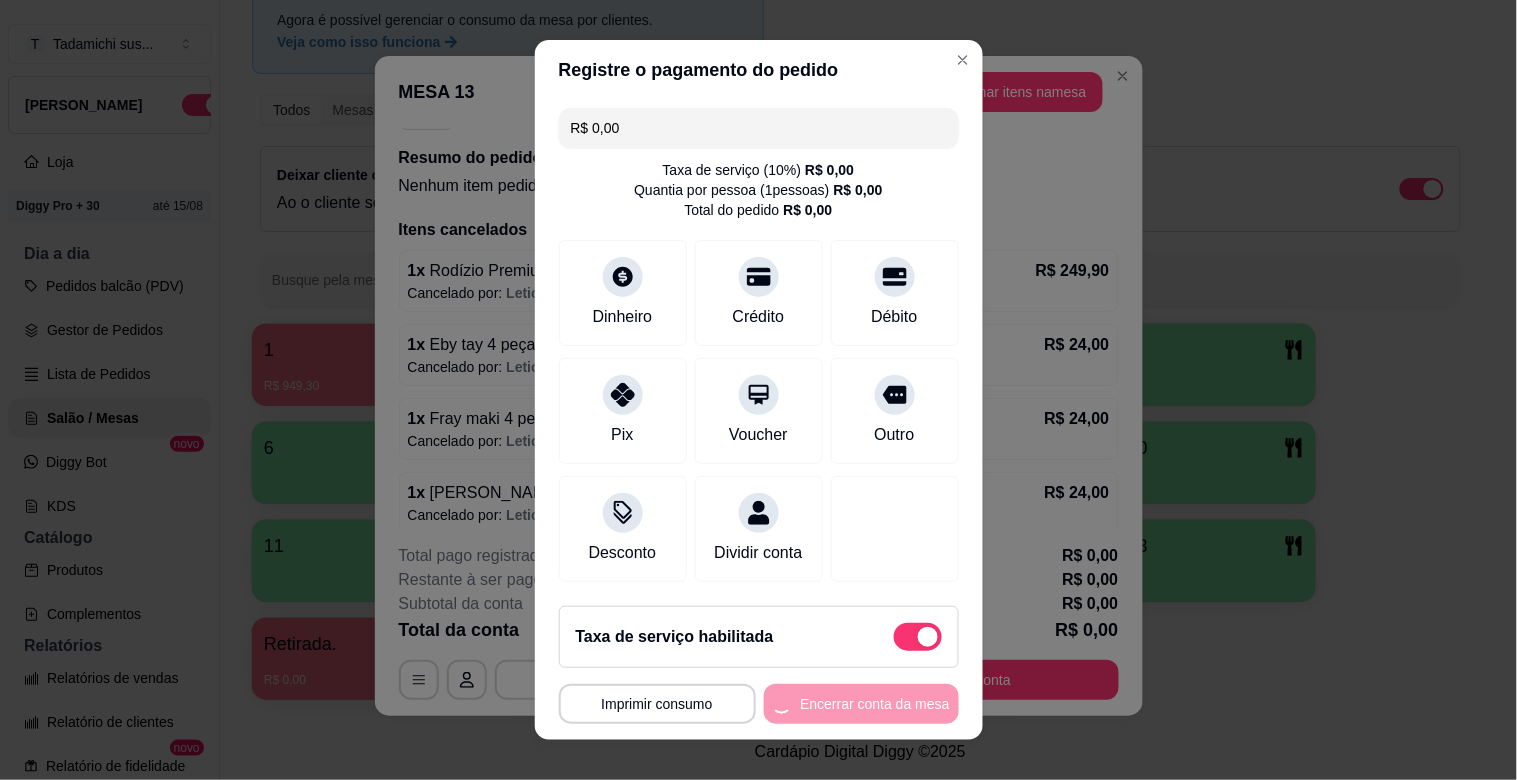 scroll, scrollTop: 0, scrollLeft: 0, axis: both 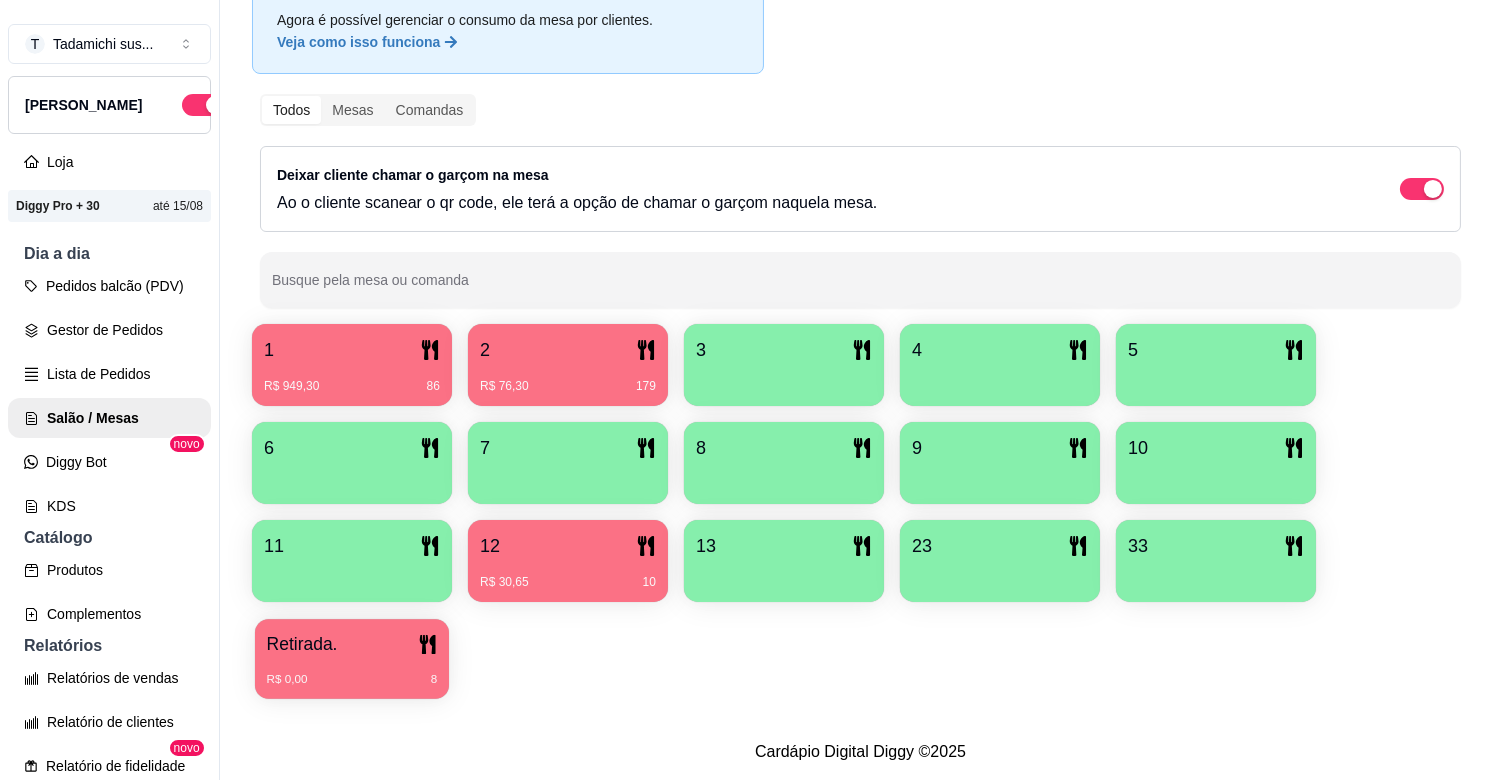 click on "R$ 0,00 8" at bounding box center (352, 680) 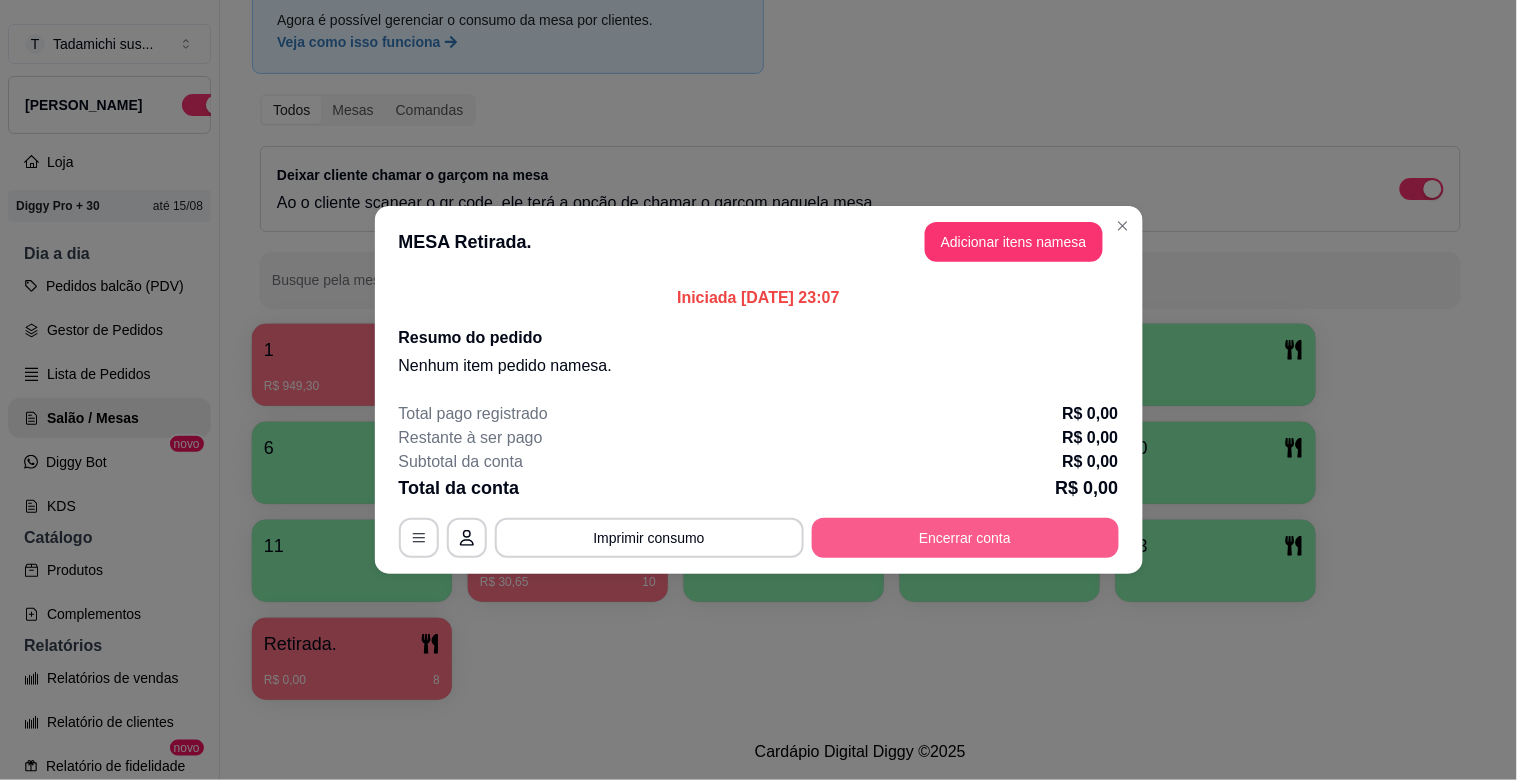click on "Encerrar conta" at bounding box center [965, 538] 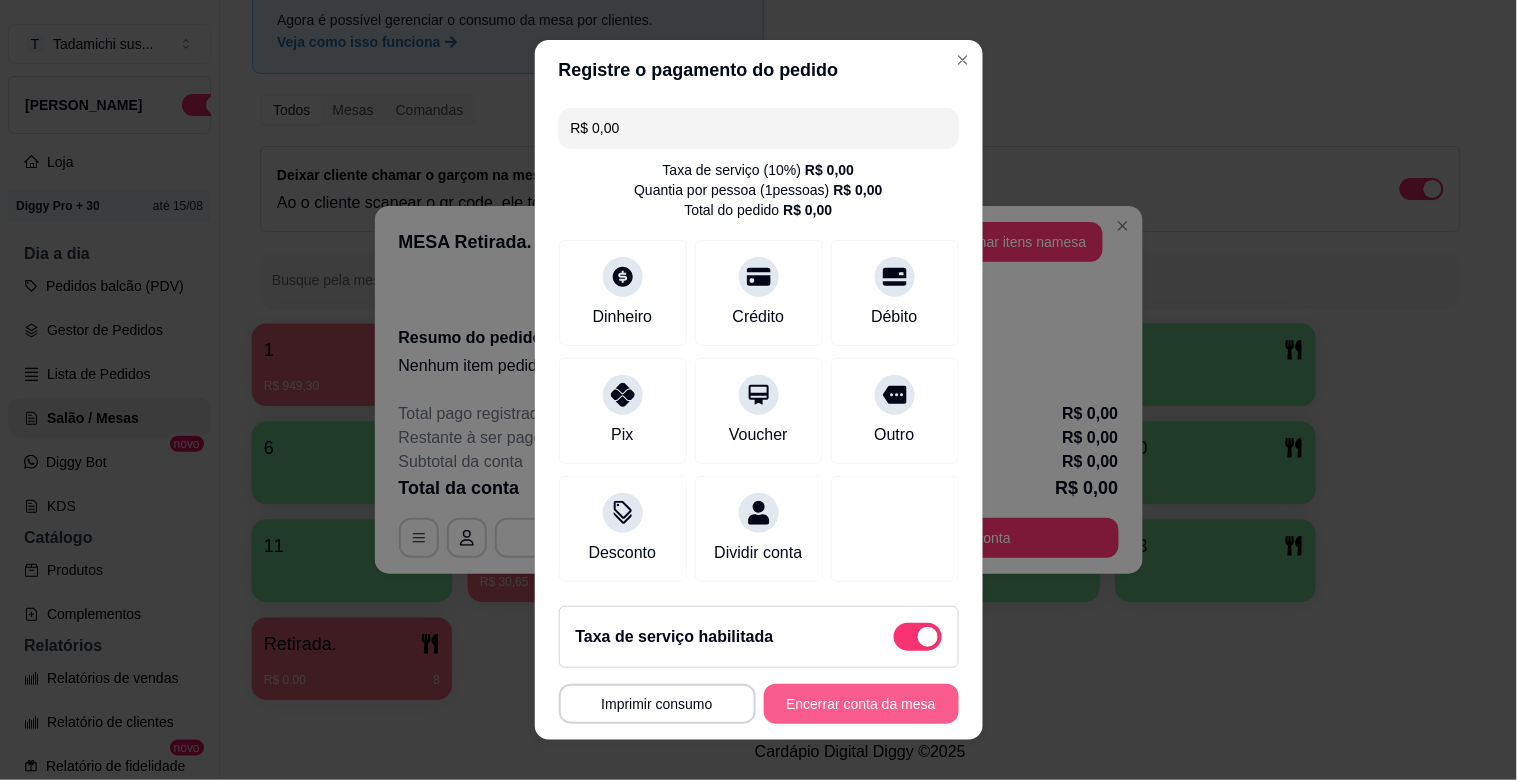 click on "Encerrar conta da mesa" at bounding box center [861, 704] 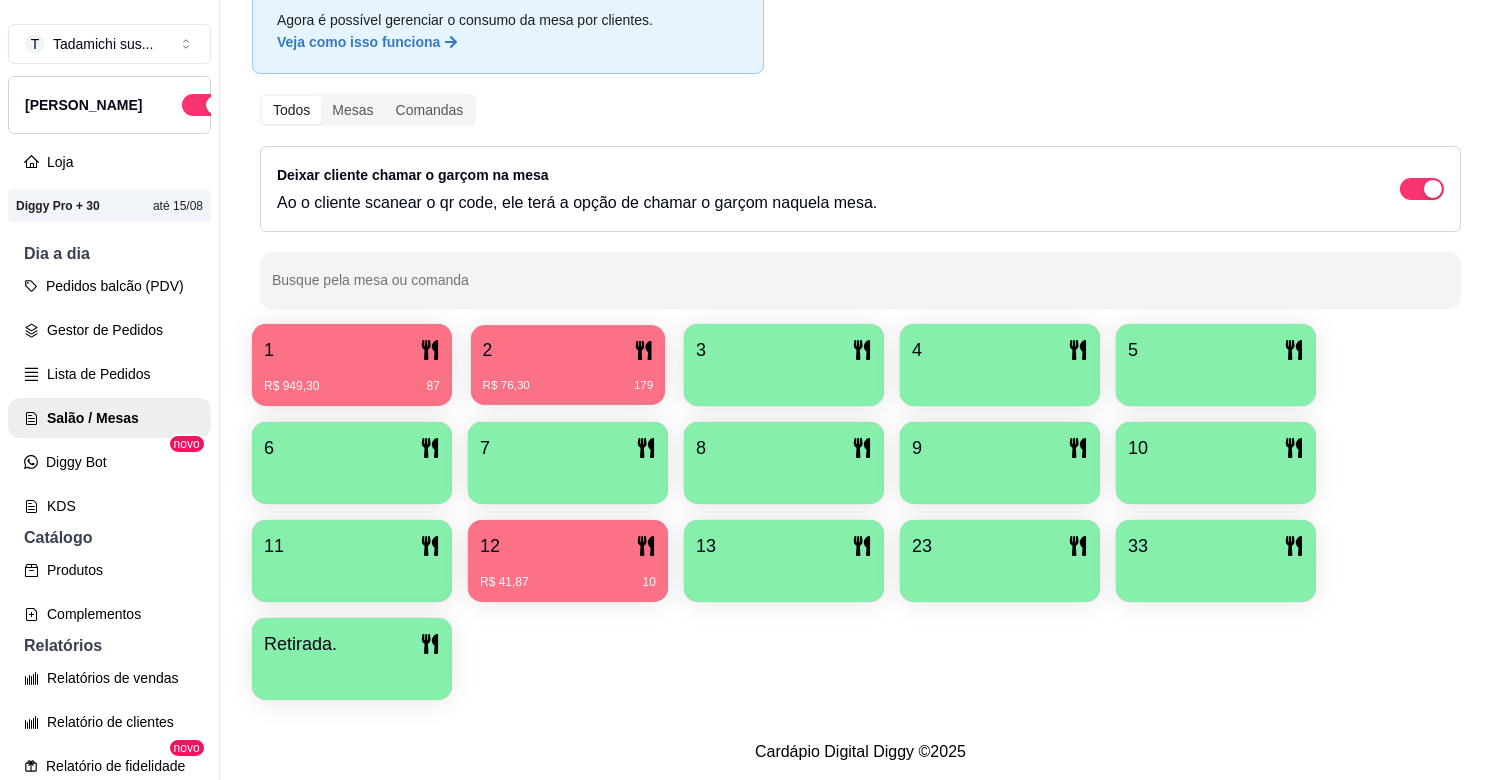 click on "2" at bounding box center (568, 350) 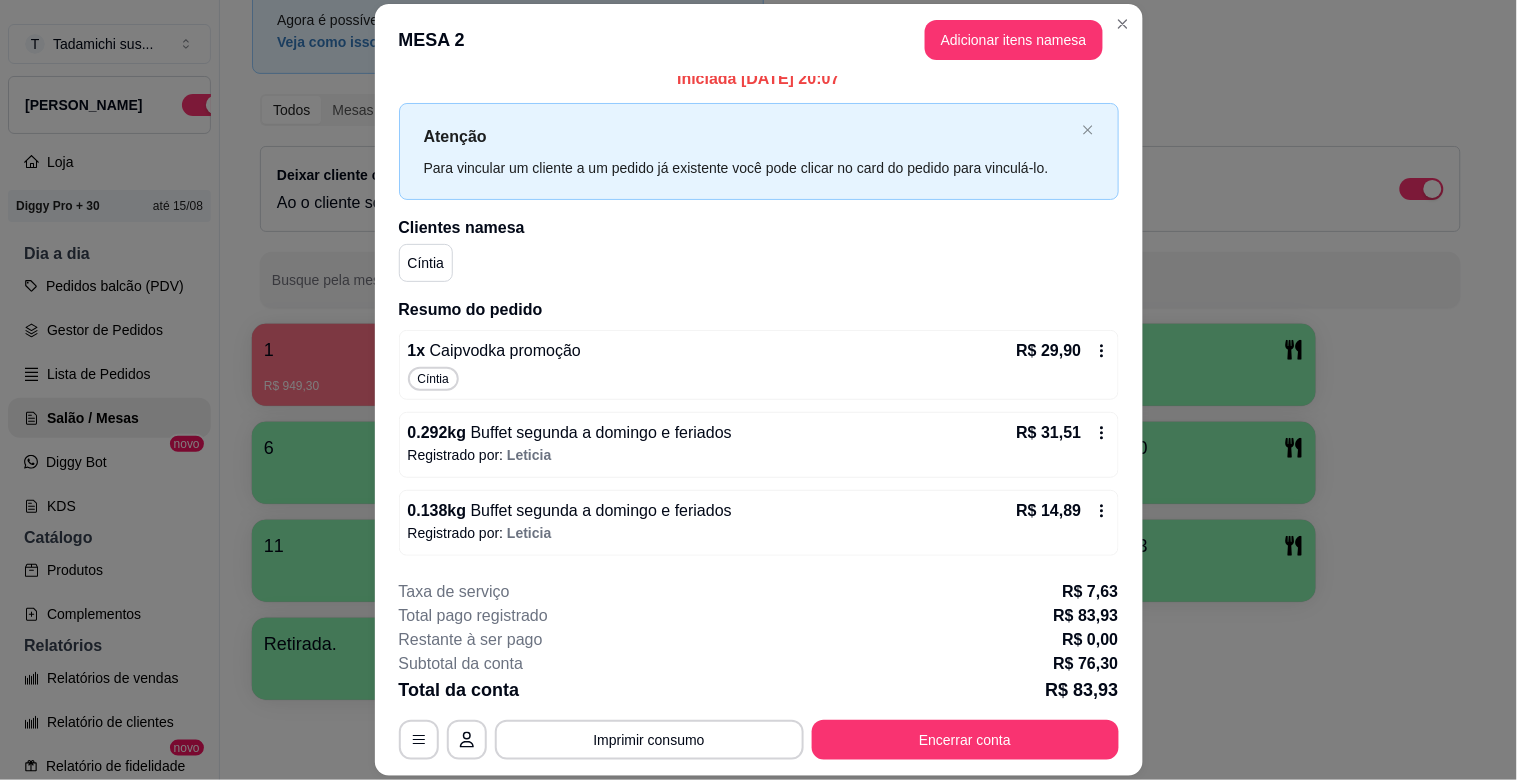 scroll, scrollTop: 0, scrollLeft: 0, axis: both 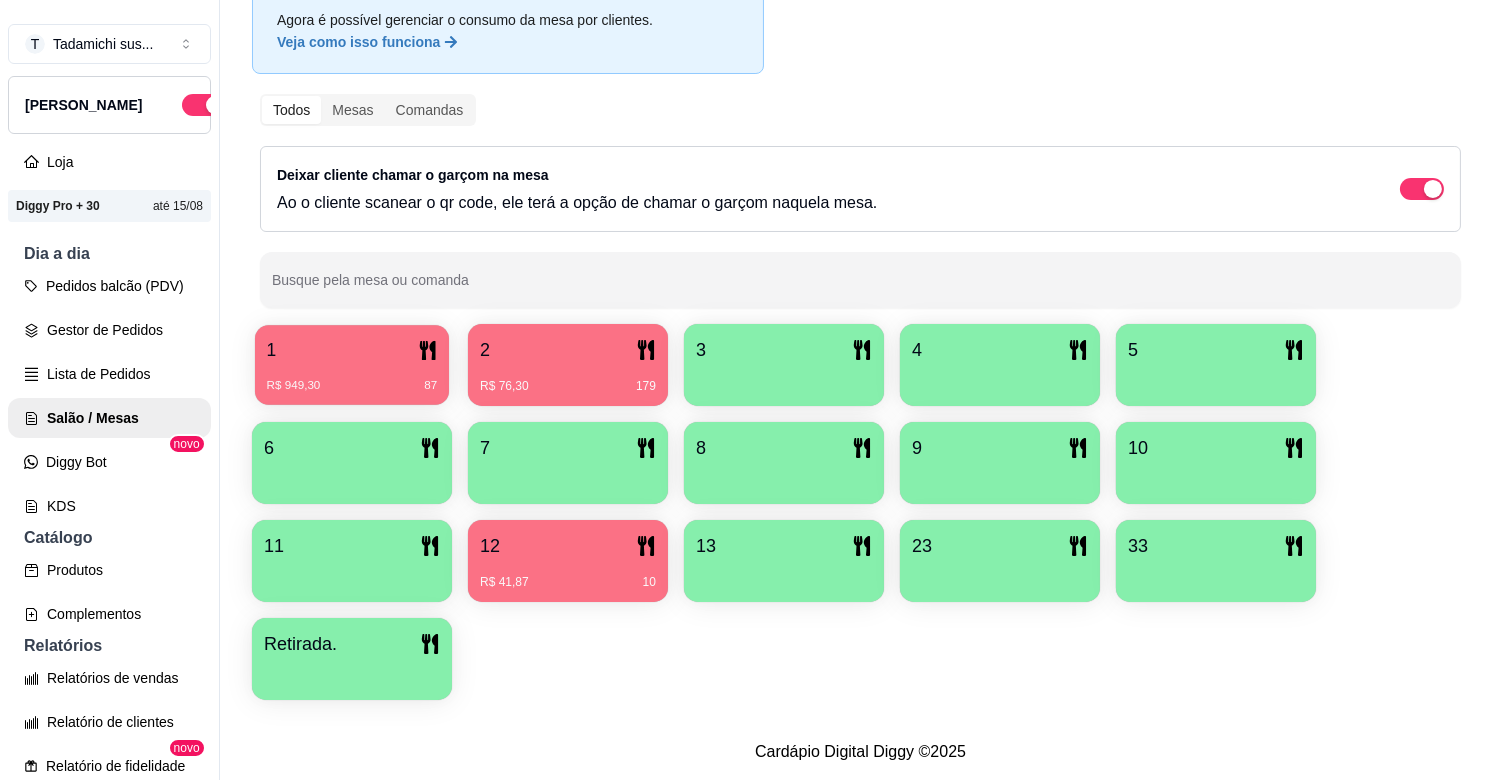 click on "1" at bounding box center (352, 350) 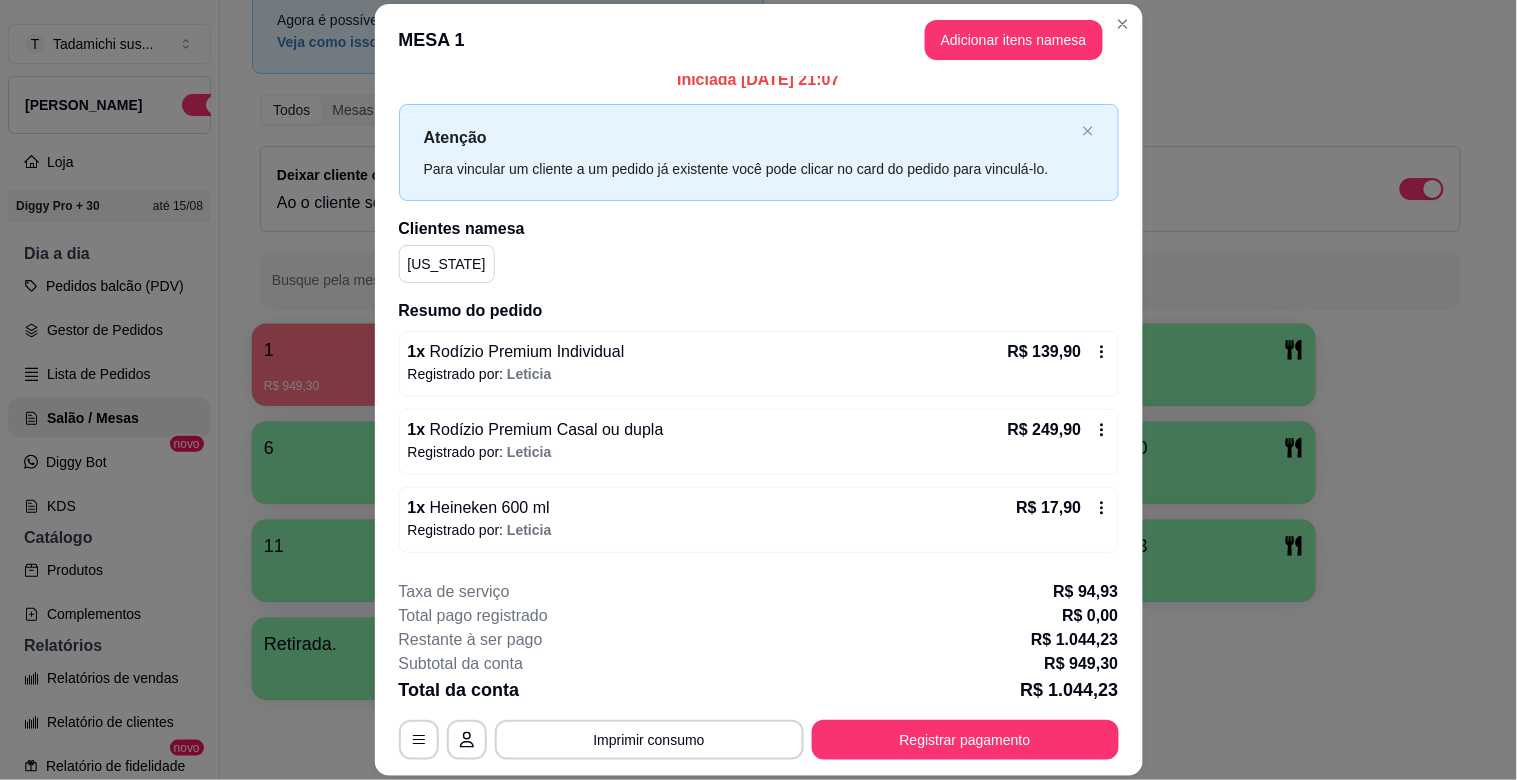 scroll, scrollTop: 0, scrollLeft: 0, axis: both 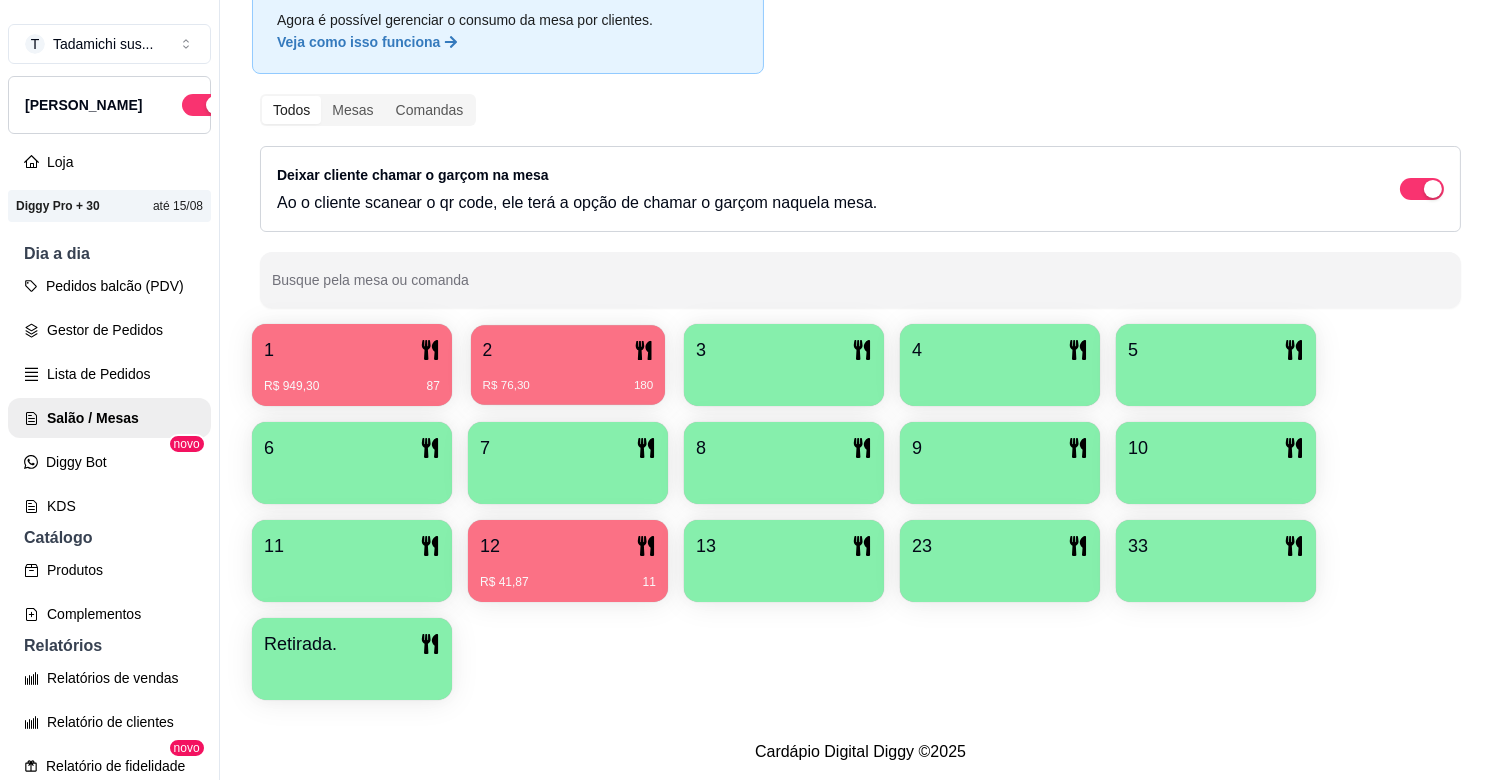 click on "2" at bounding box center [568, 350] 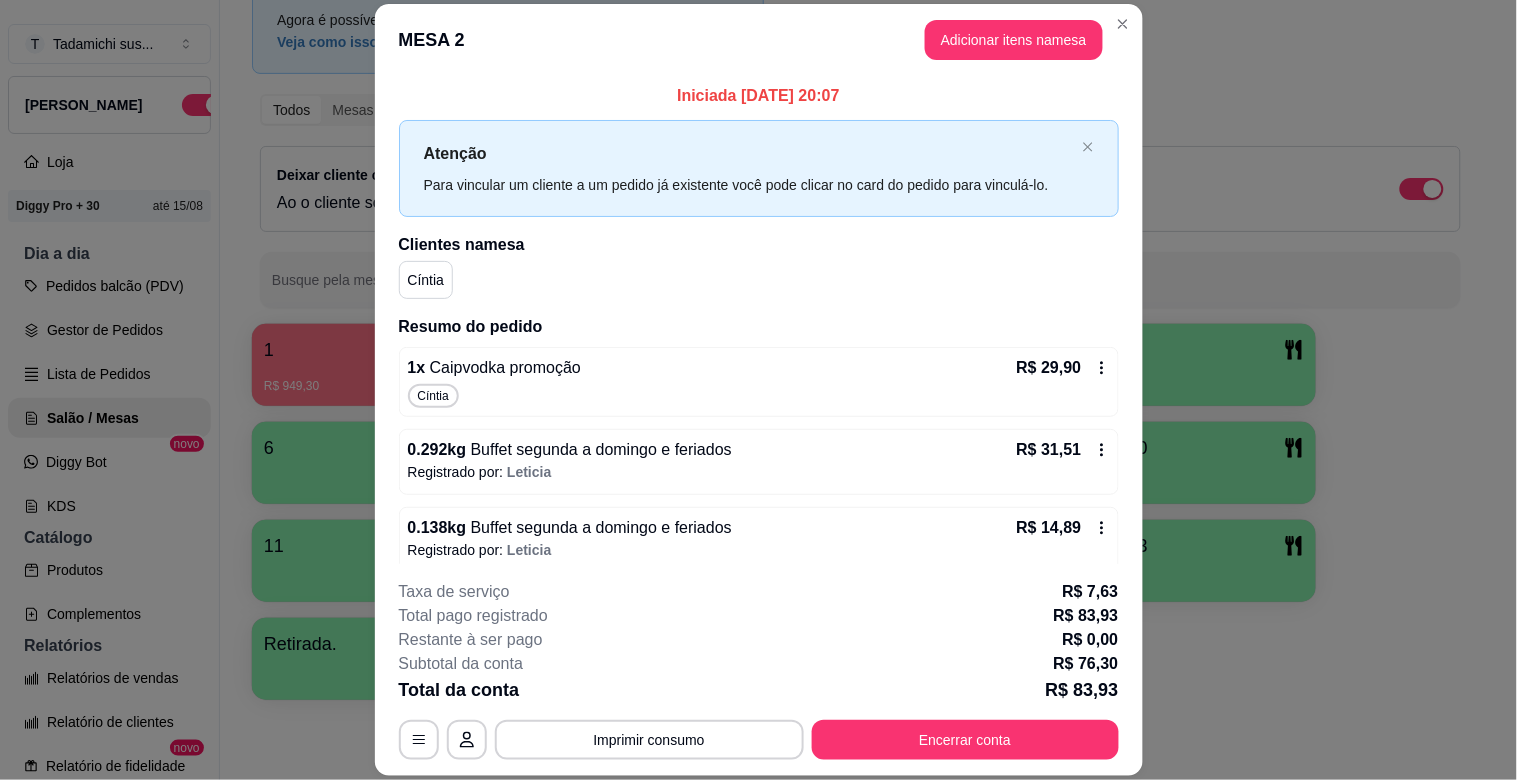 scroll, scrollTop: 17, scrollLeft: 0, axis: vertical 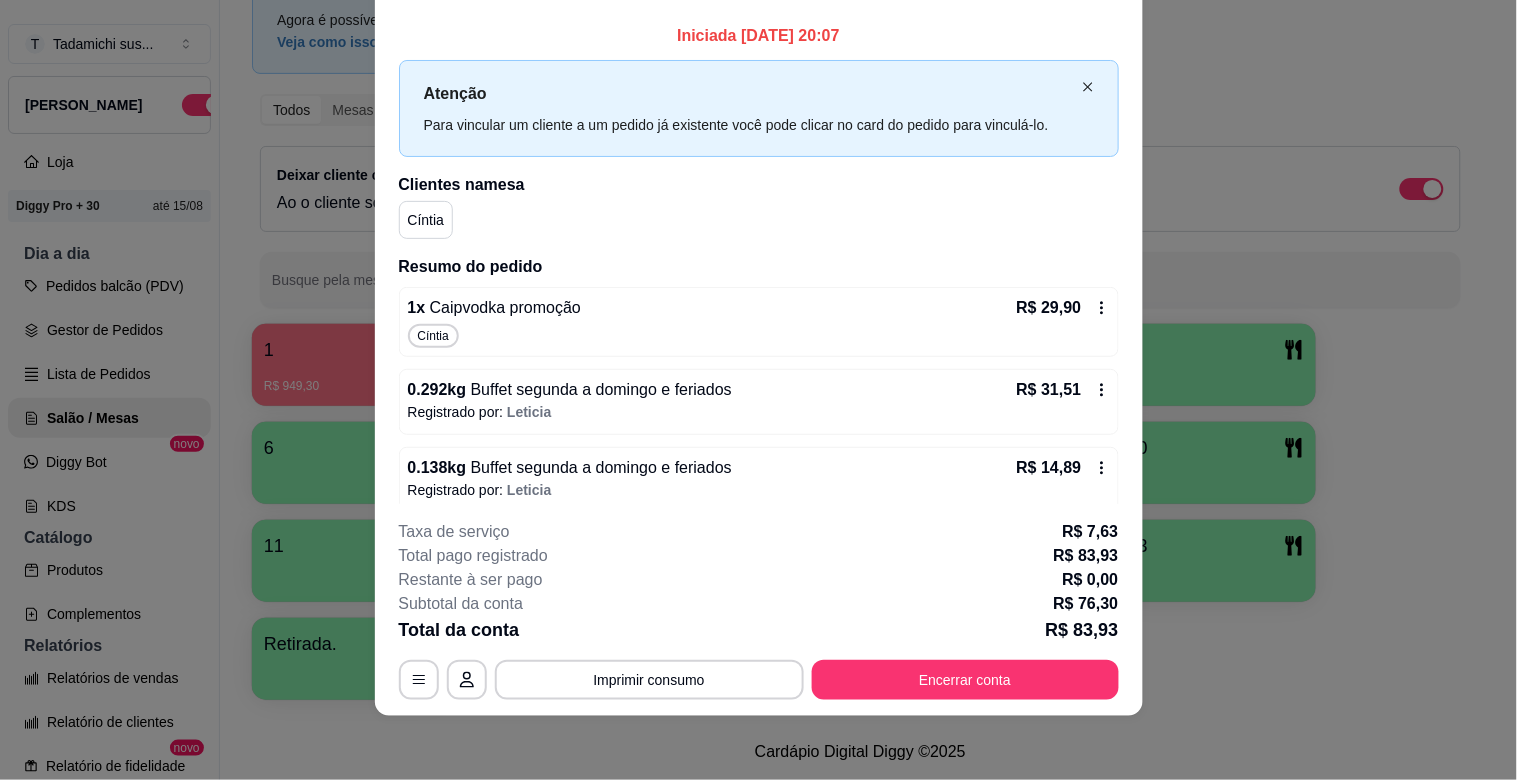 click 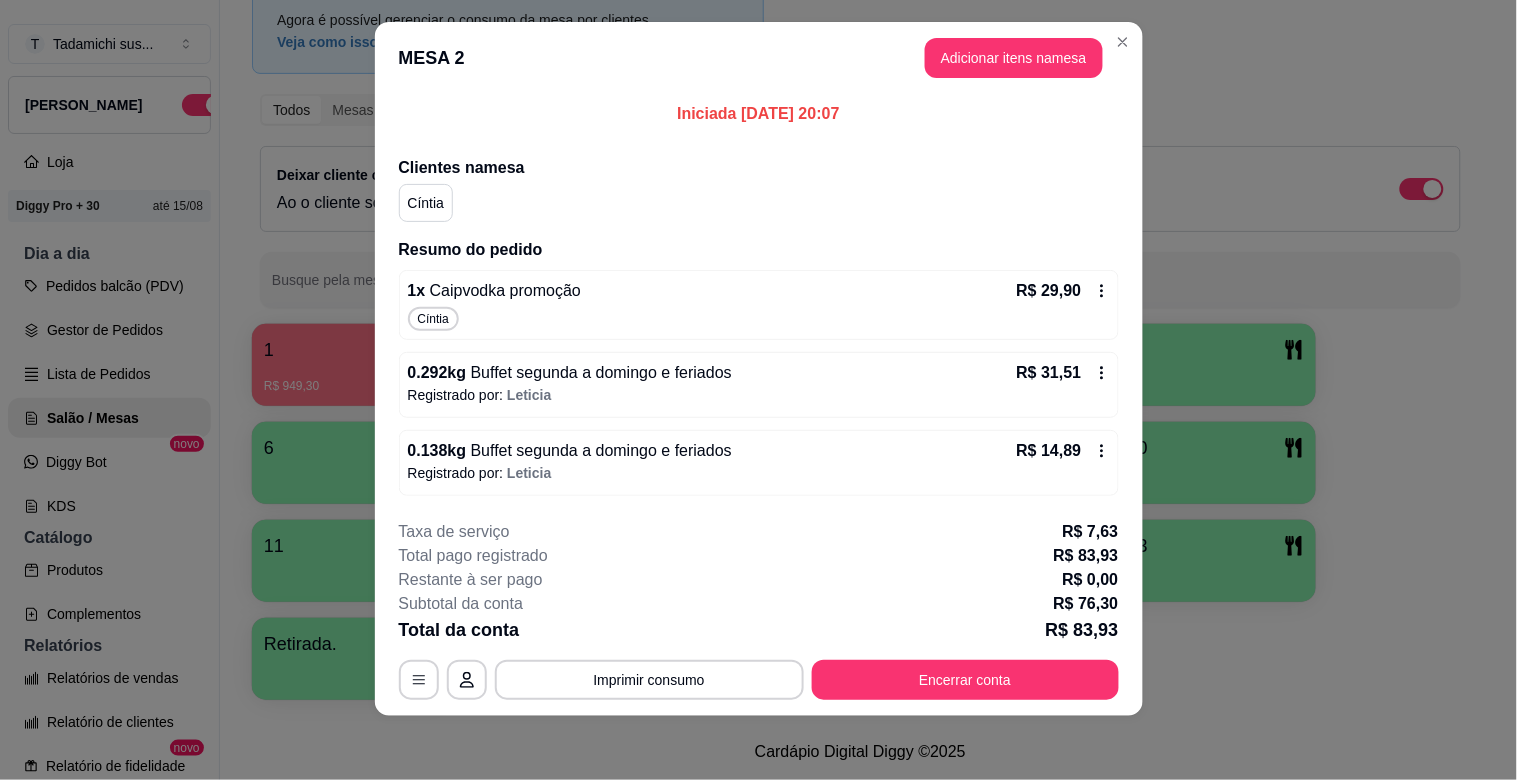 scroll, scrollTop: 14, scrollLeft: 0, axis: vertical 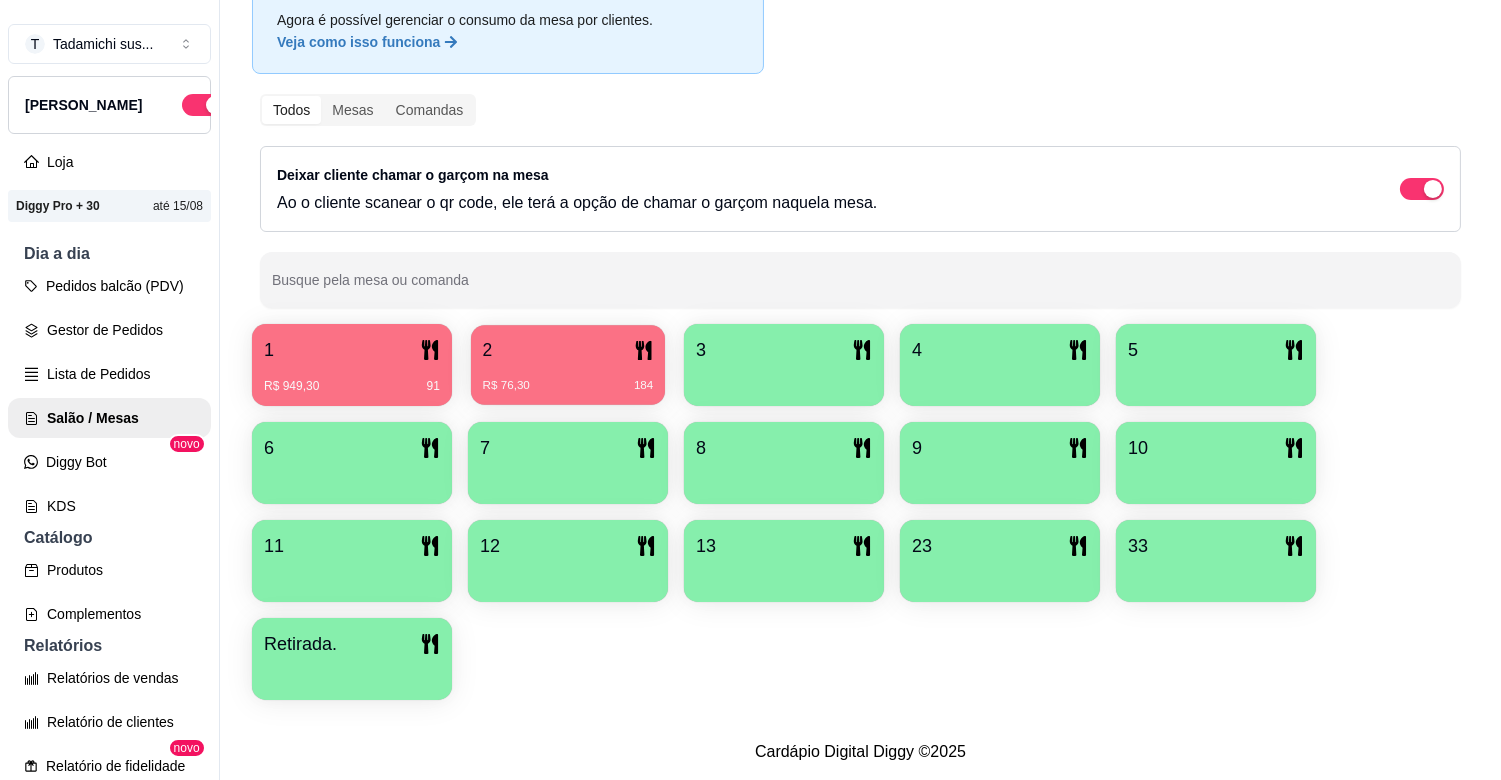 click on "2" at bounding box center [568, 350] 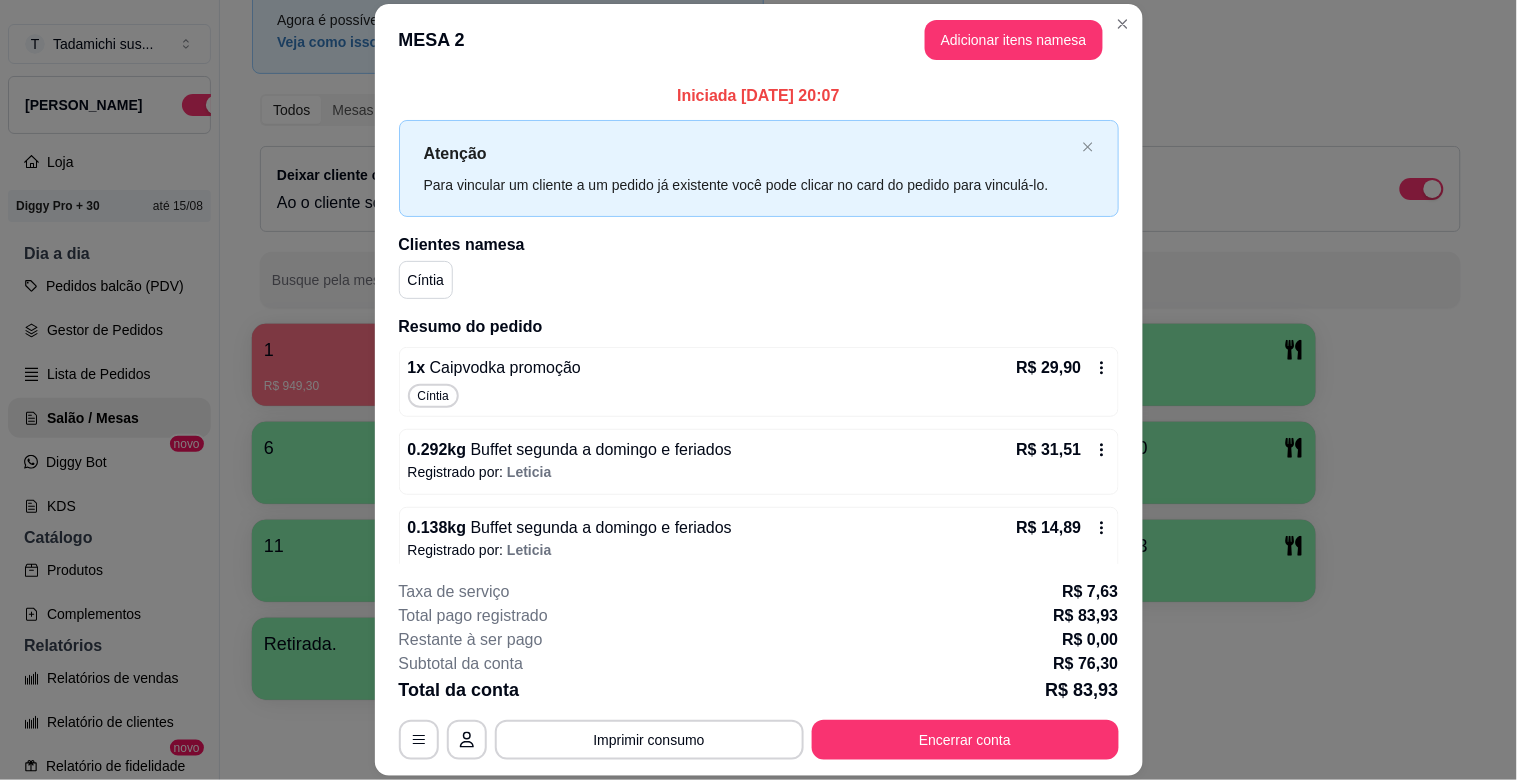 scroll, scrollTop: 17, scrollLeft: 0, axis: vertical 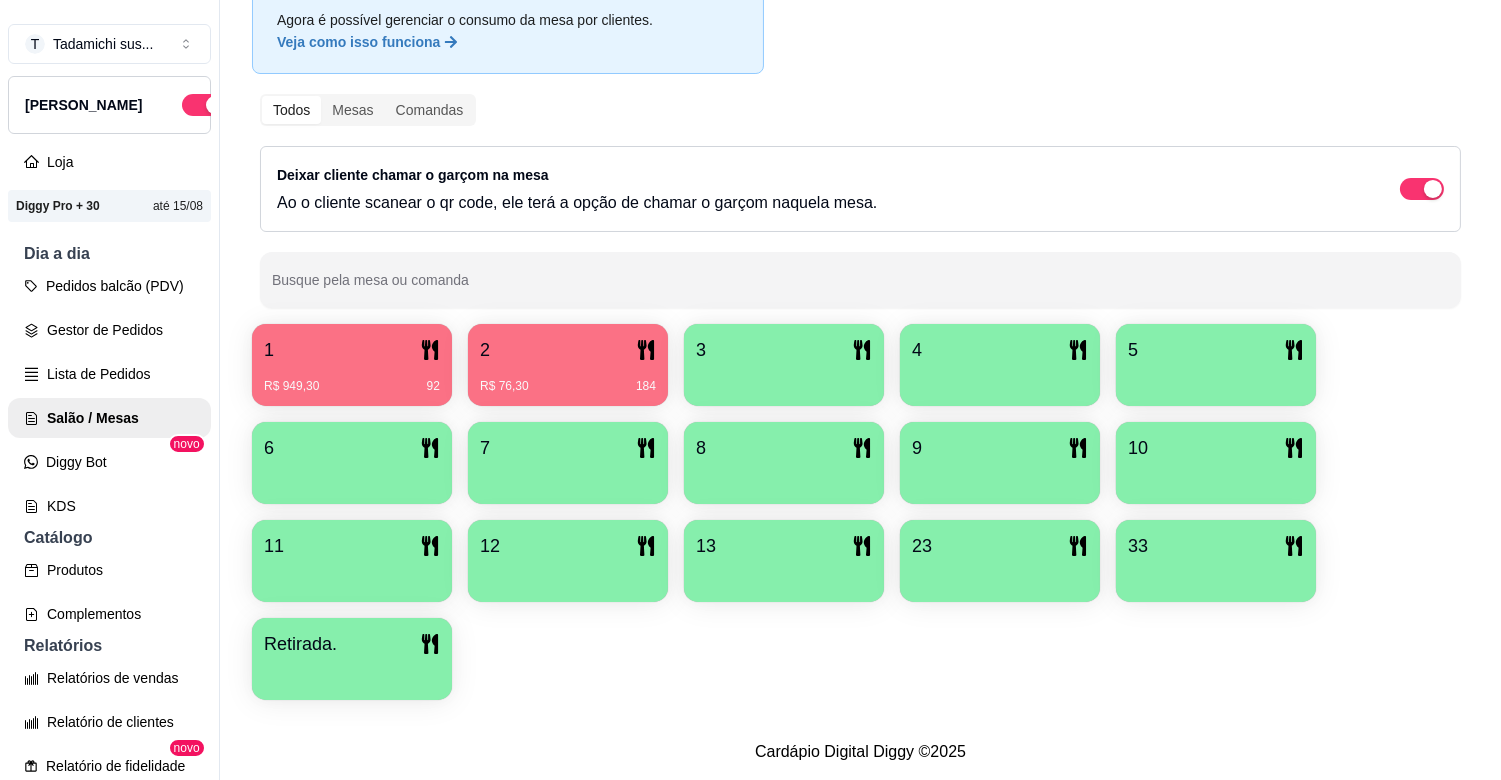 click on "R$ 949,30 92" at bounding box center (352, 386) 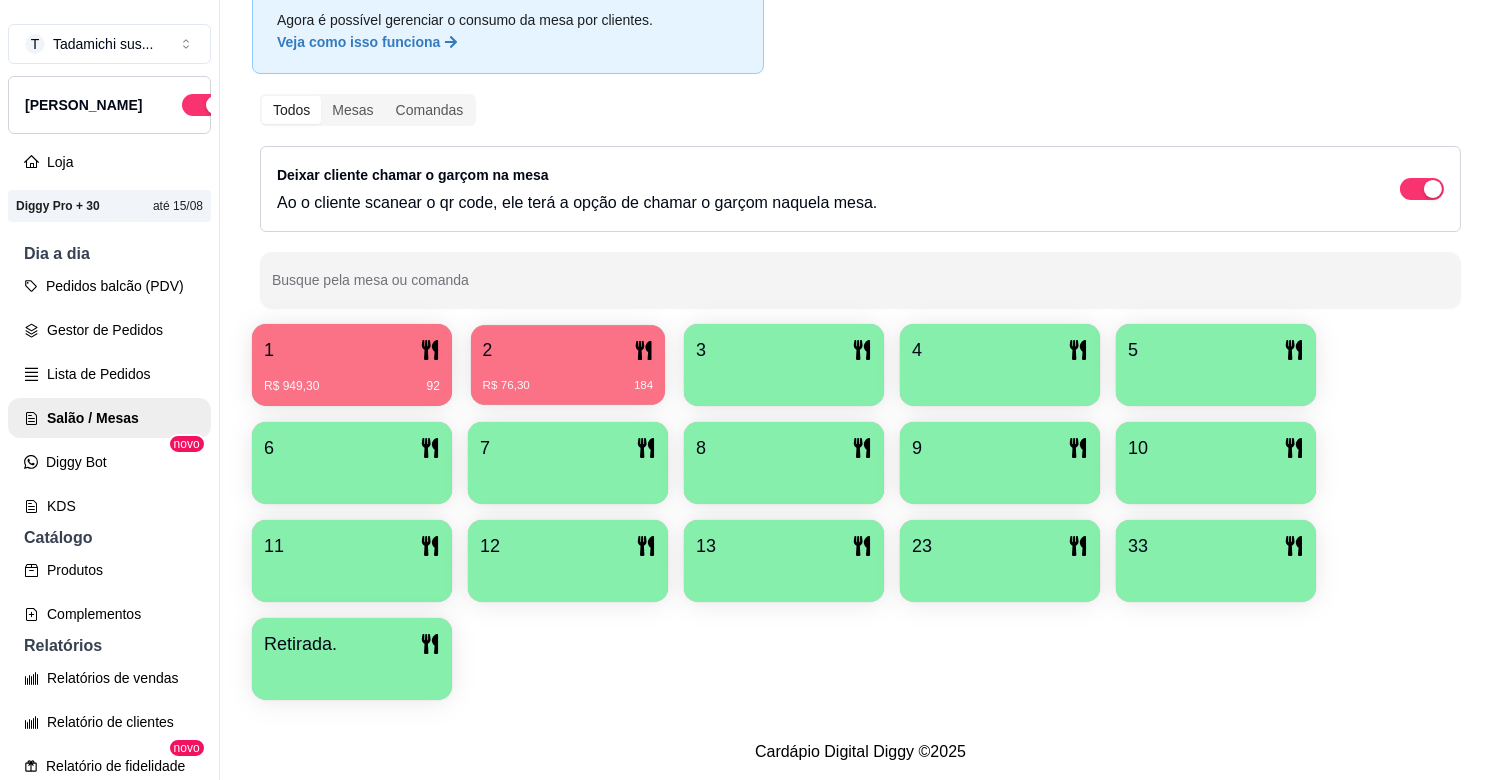 click on "R$ 76,30 184" at bounding box center (568, 386) 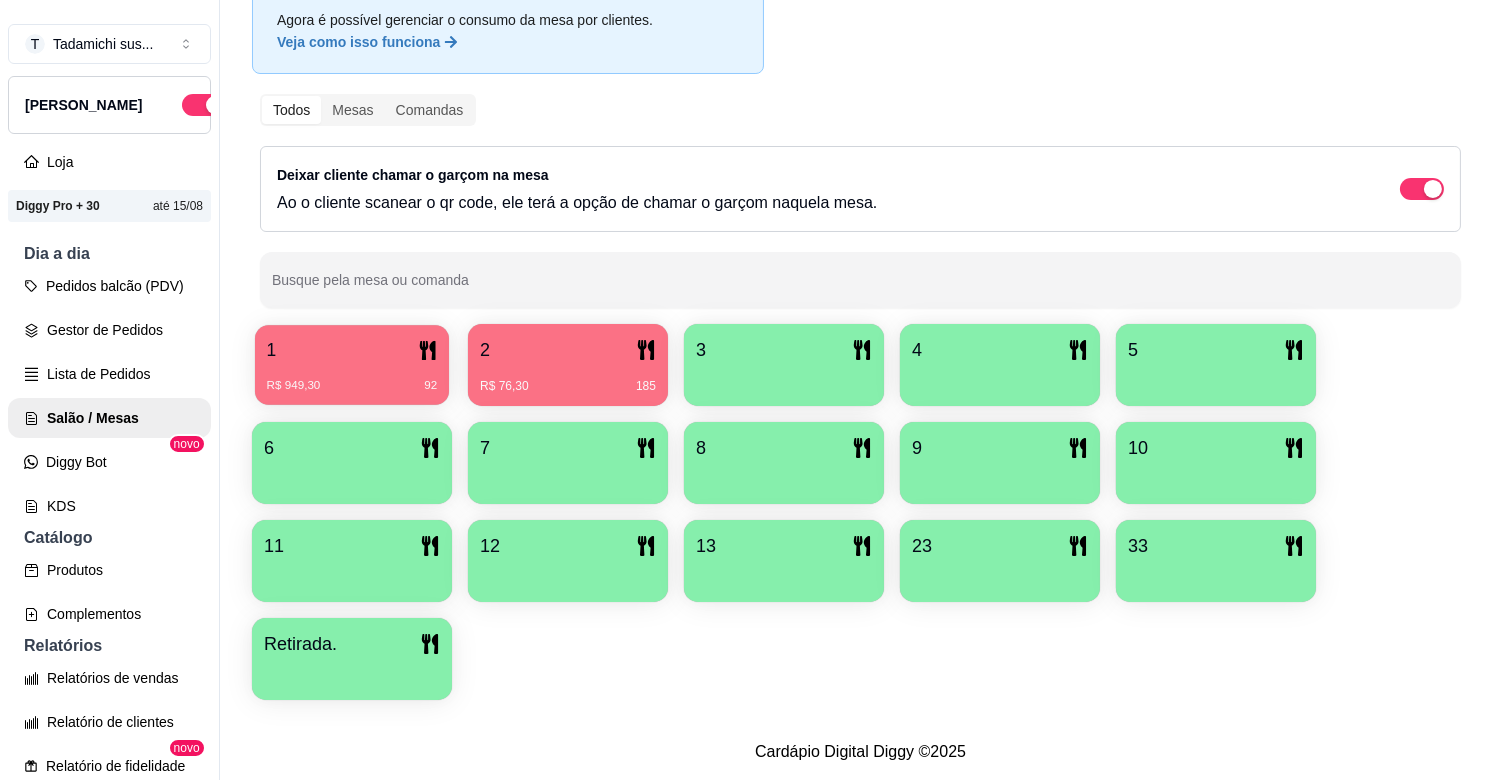 click on "R$ 949,30 92" at bounding box center [352, 386] 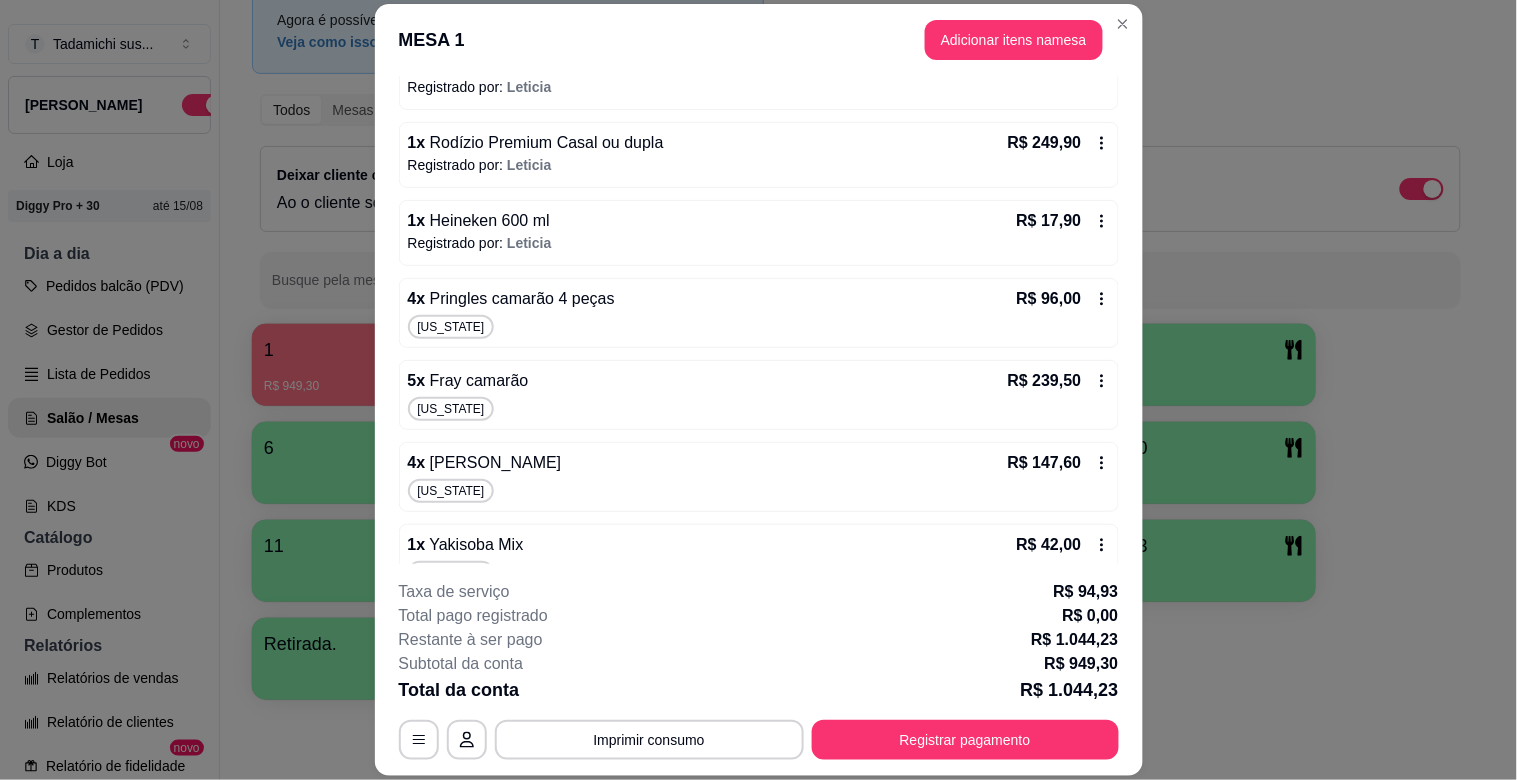 scroll, scrollTop: 333, scrollLeft: 0, axis: vertical 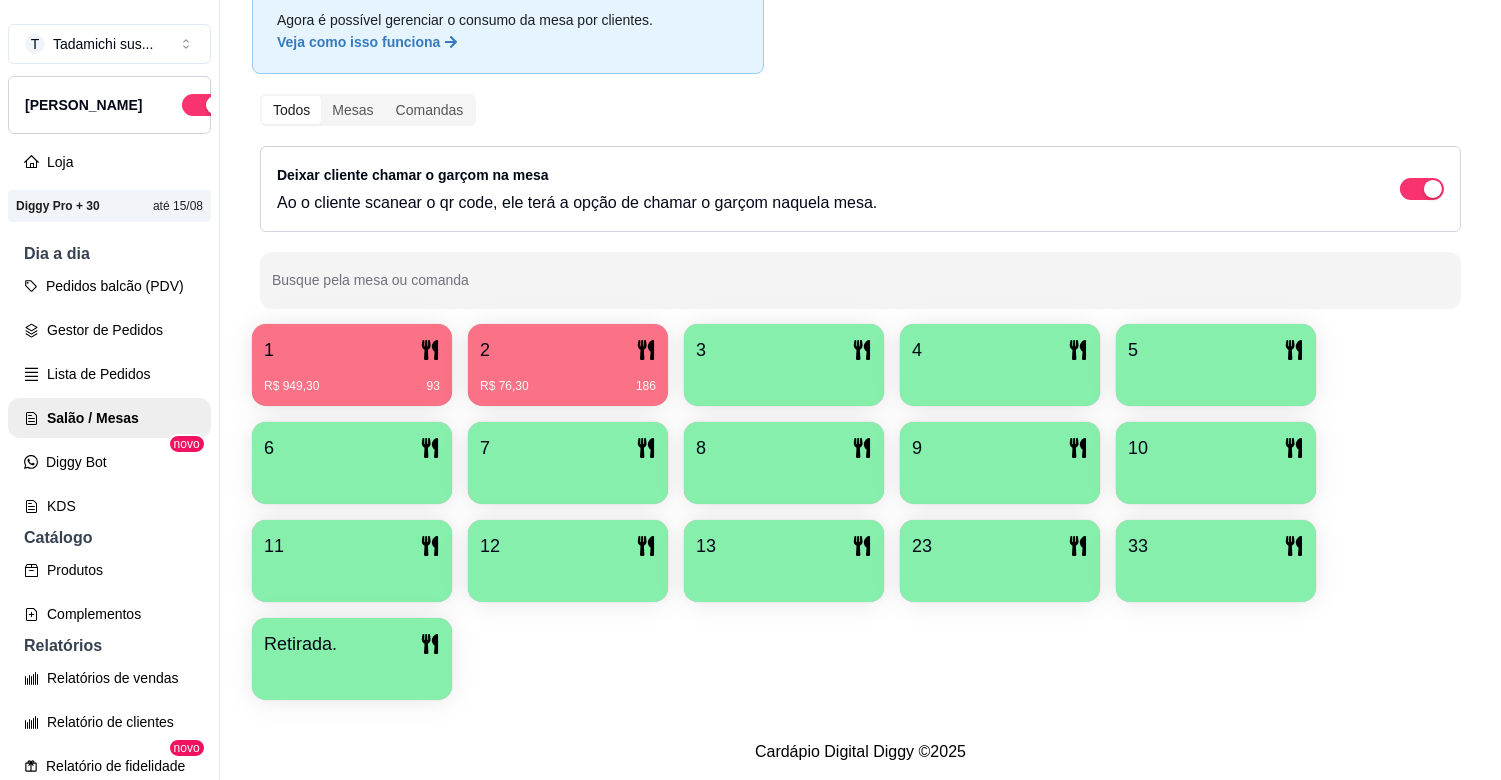 click on "R$ 76,30 186" at bounding box center (568, 386) 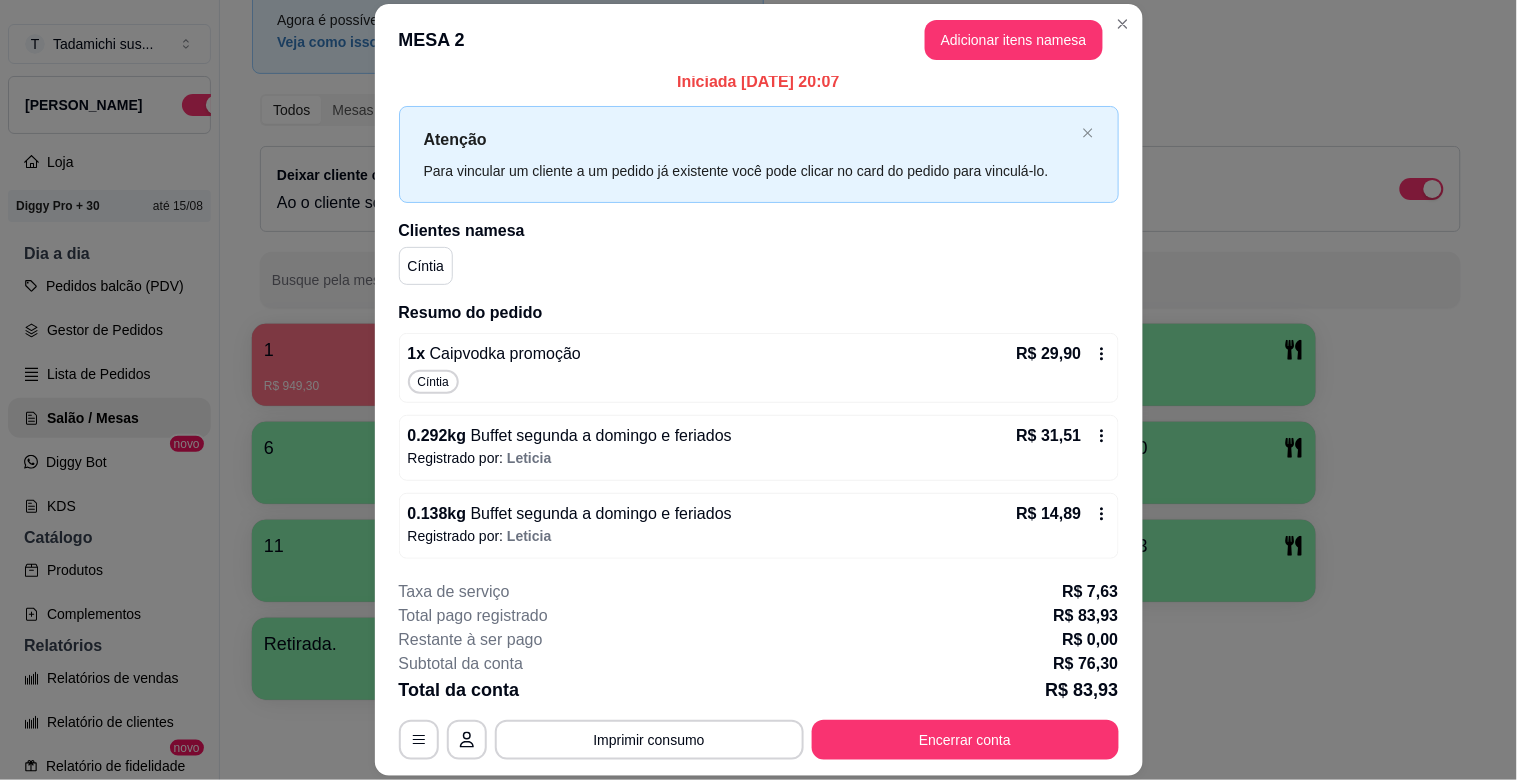 scroll, scrollTop: 17, scrollLeft: 0, axis: vertical 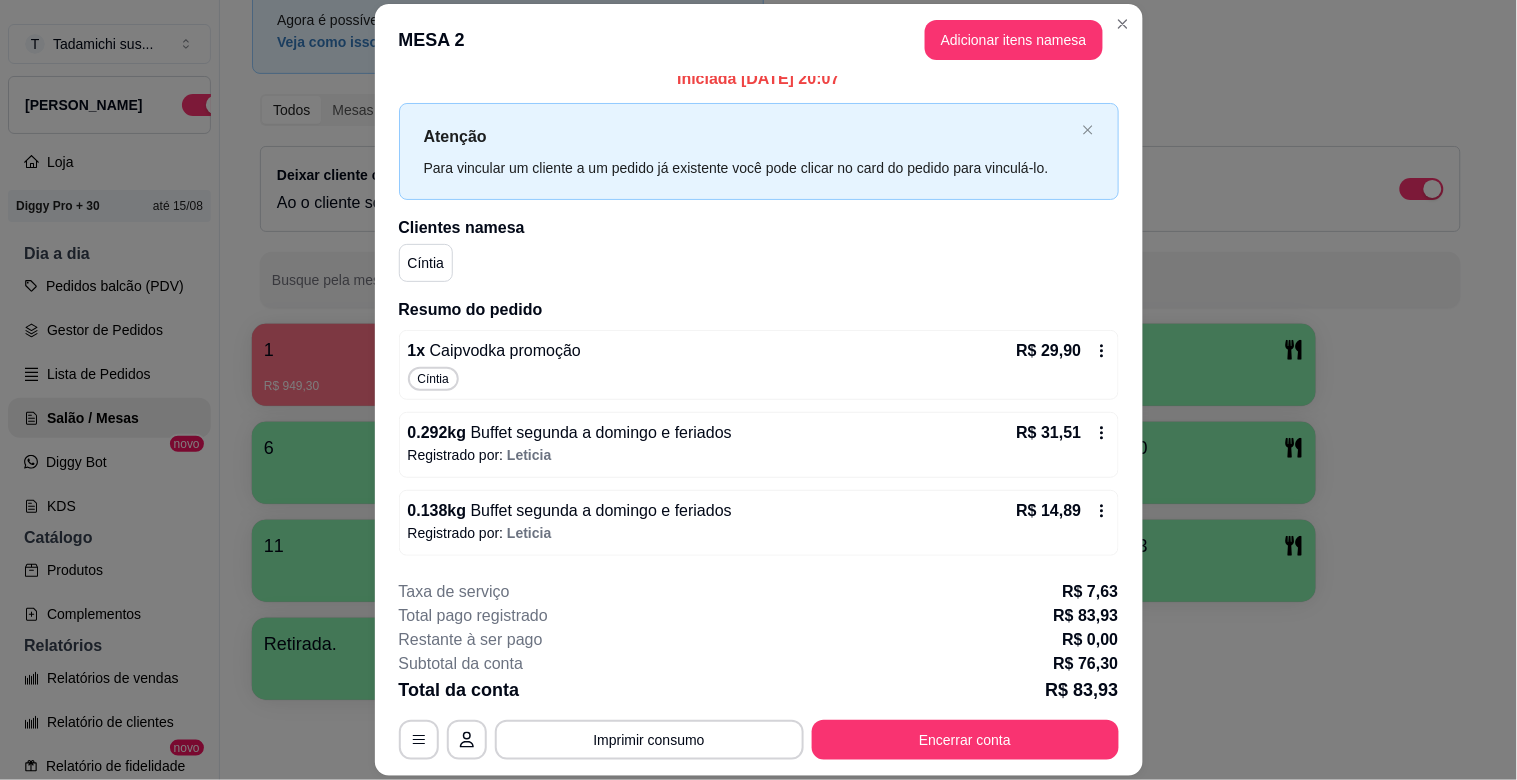 click 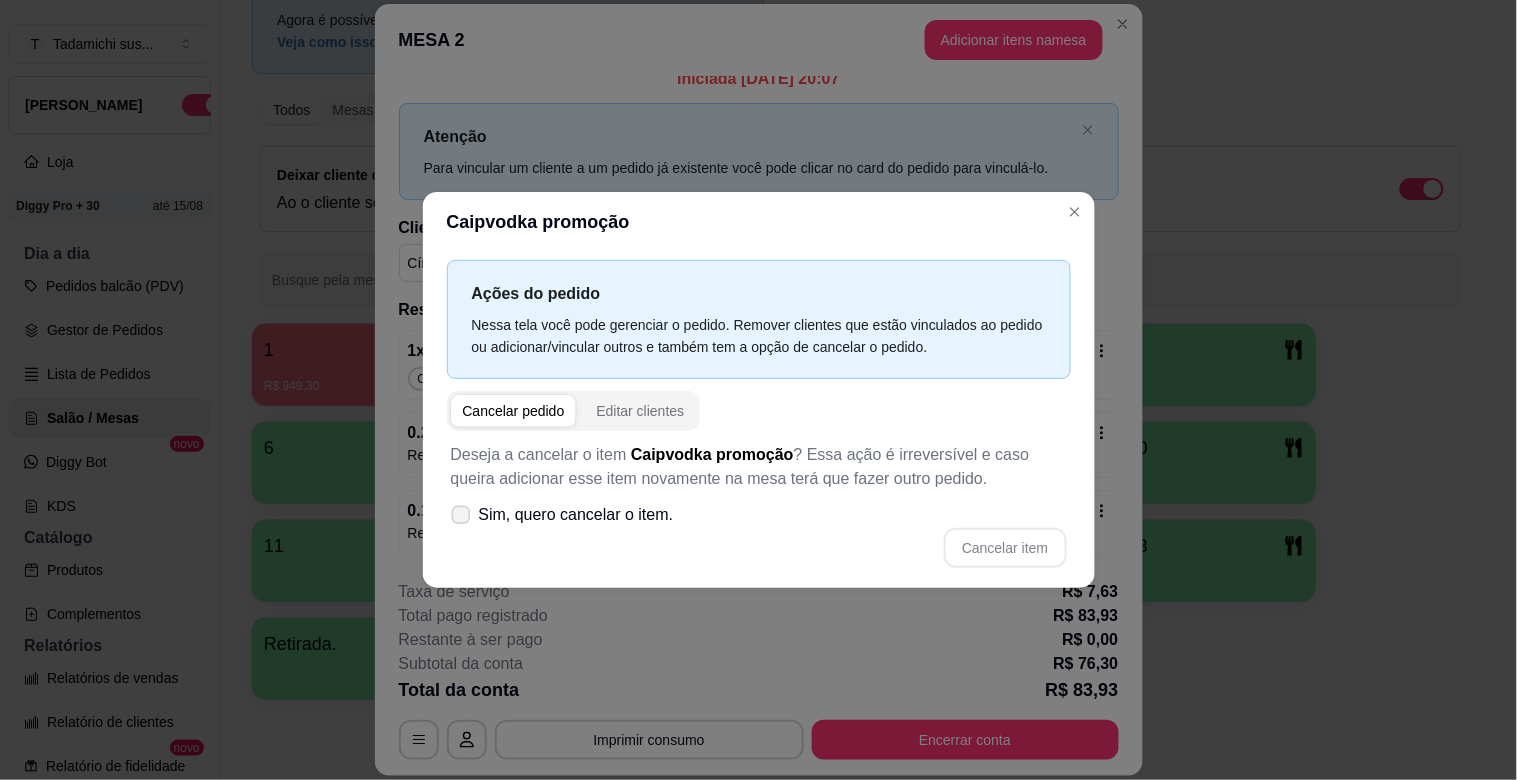 click 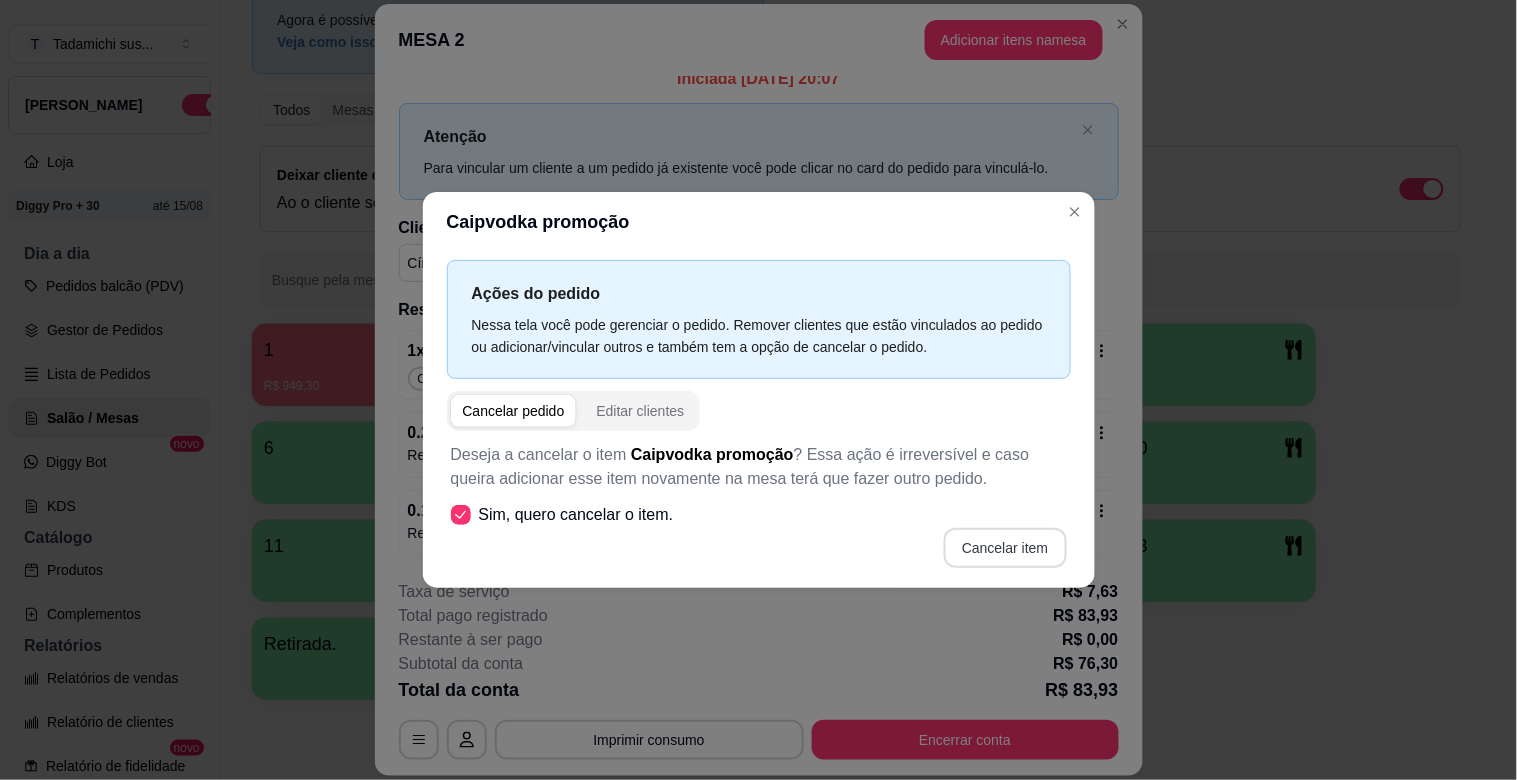 click on "Cancelar item" at bounding box center [1005, 548] 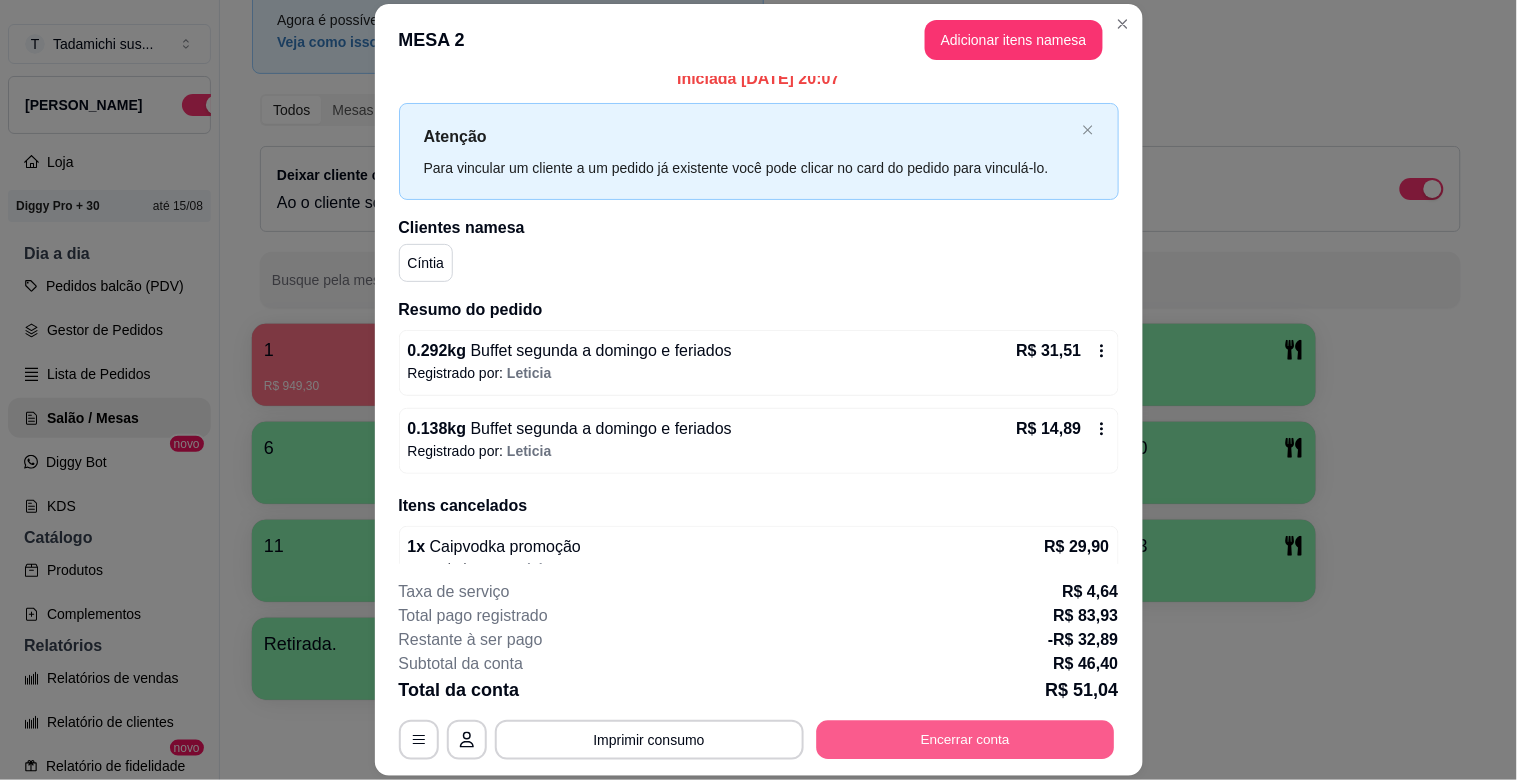 click on "Encerrar conta" at bounding box center (965, 740) 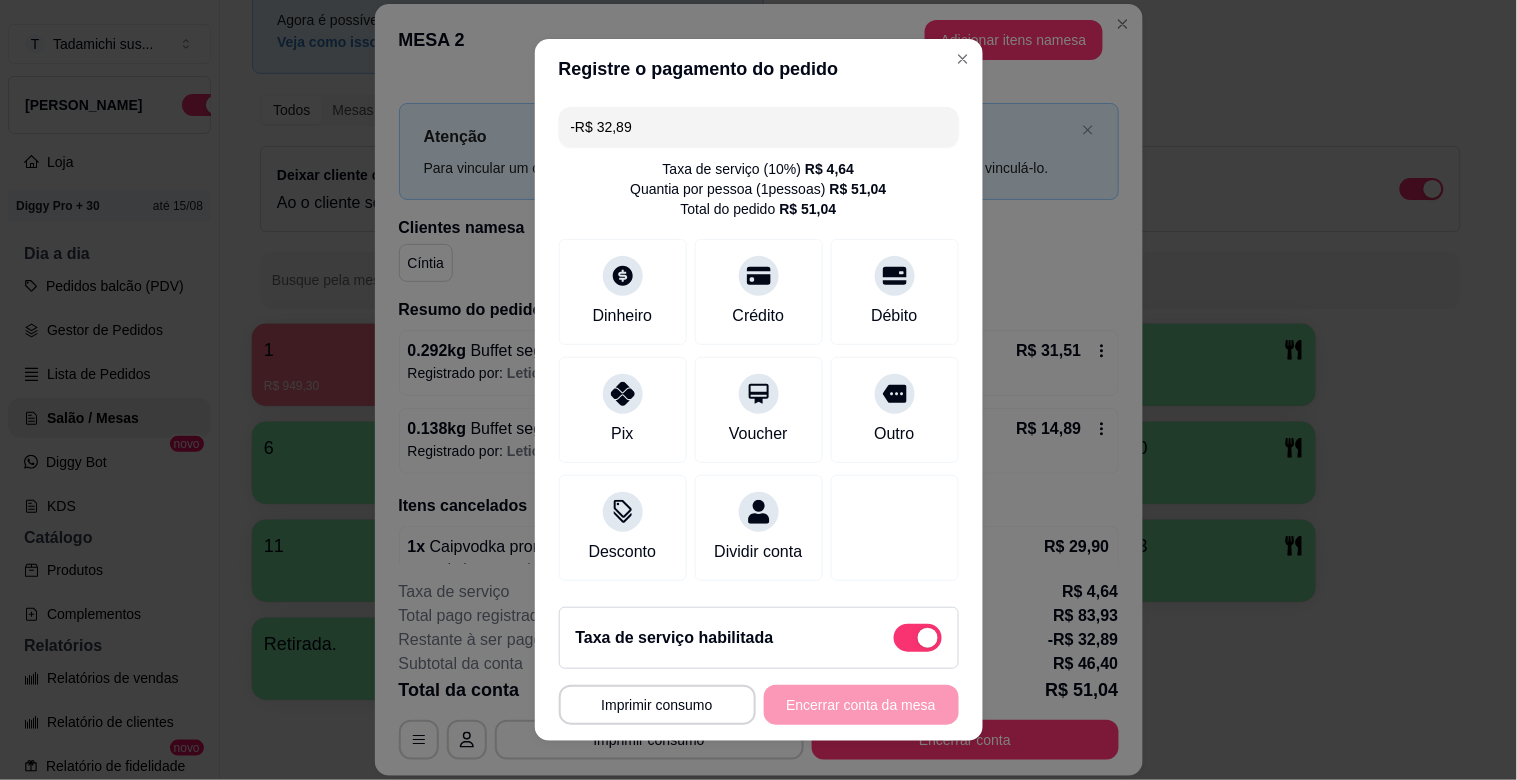 click on "-R$ 32,89" at bounding box center (759, 127) 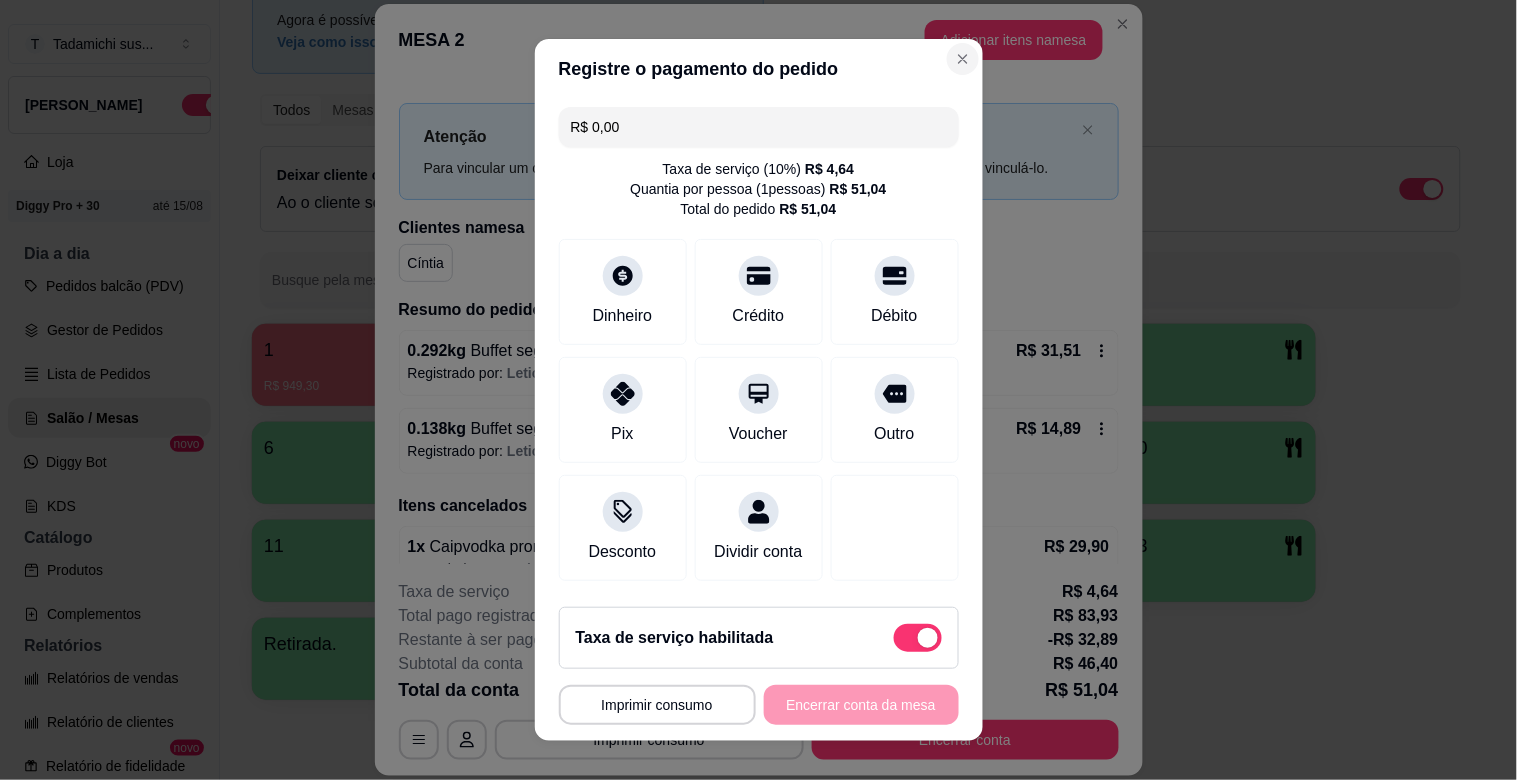 type on "R$ 0,00" 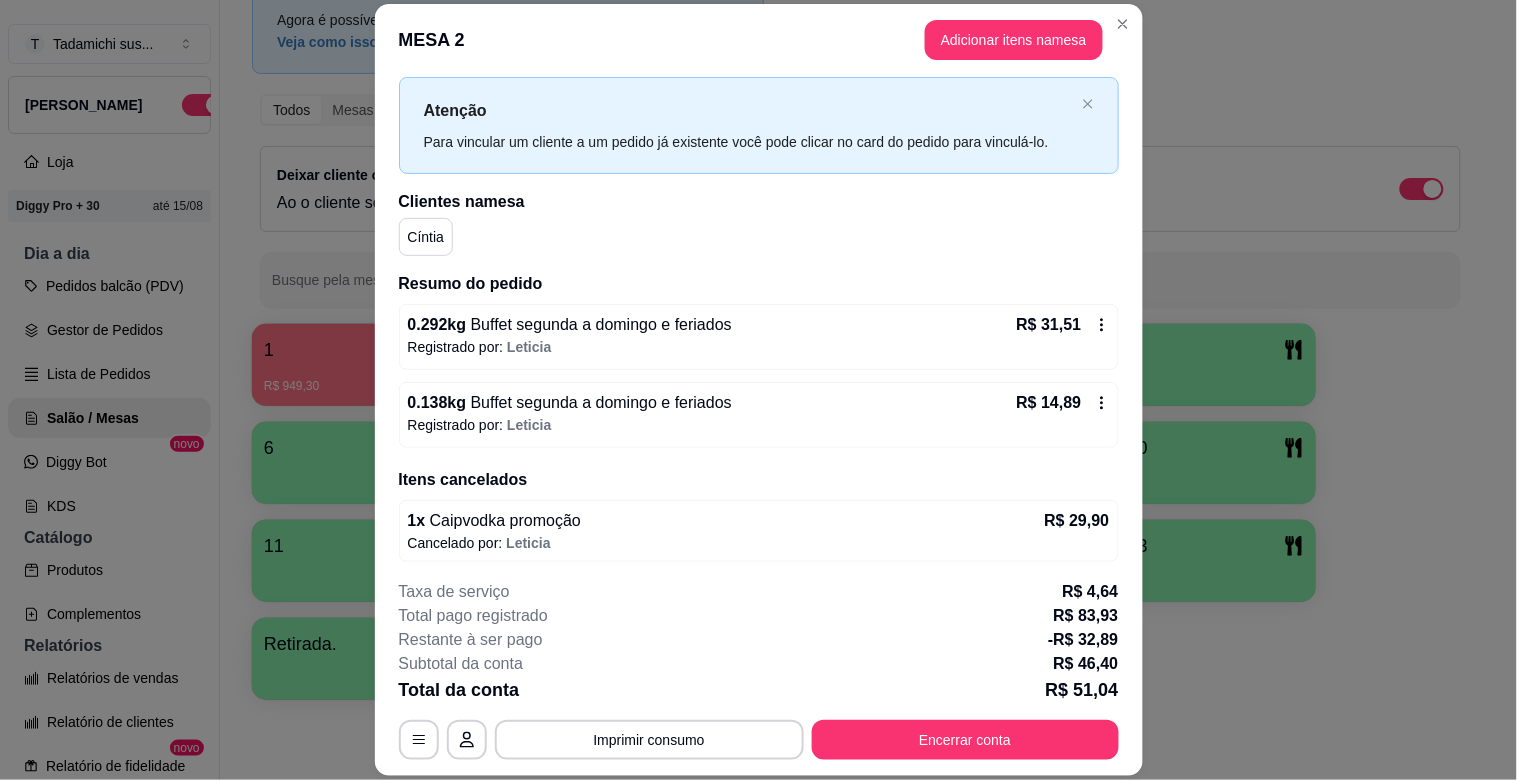 scroll, scrollTop: 50, scrollLeft: 0, axis: vertical 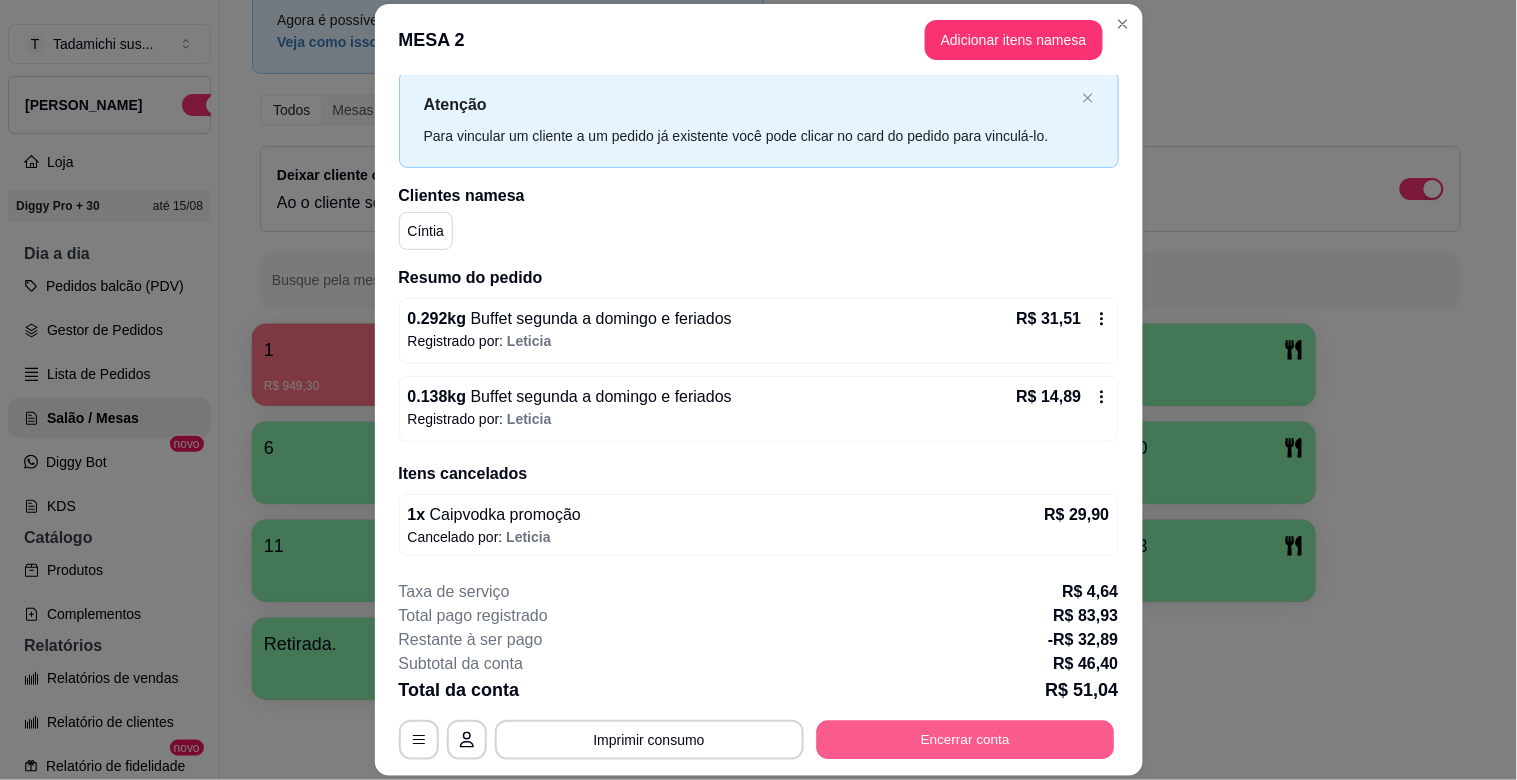 click on "Encerrar conta" at bounding box center [965, 740] 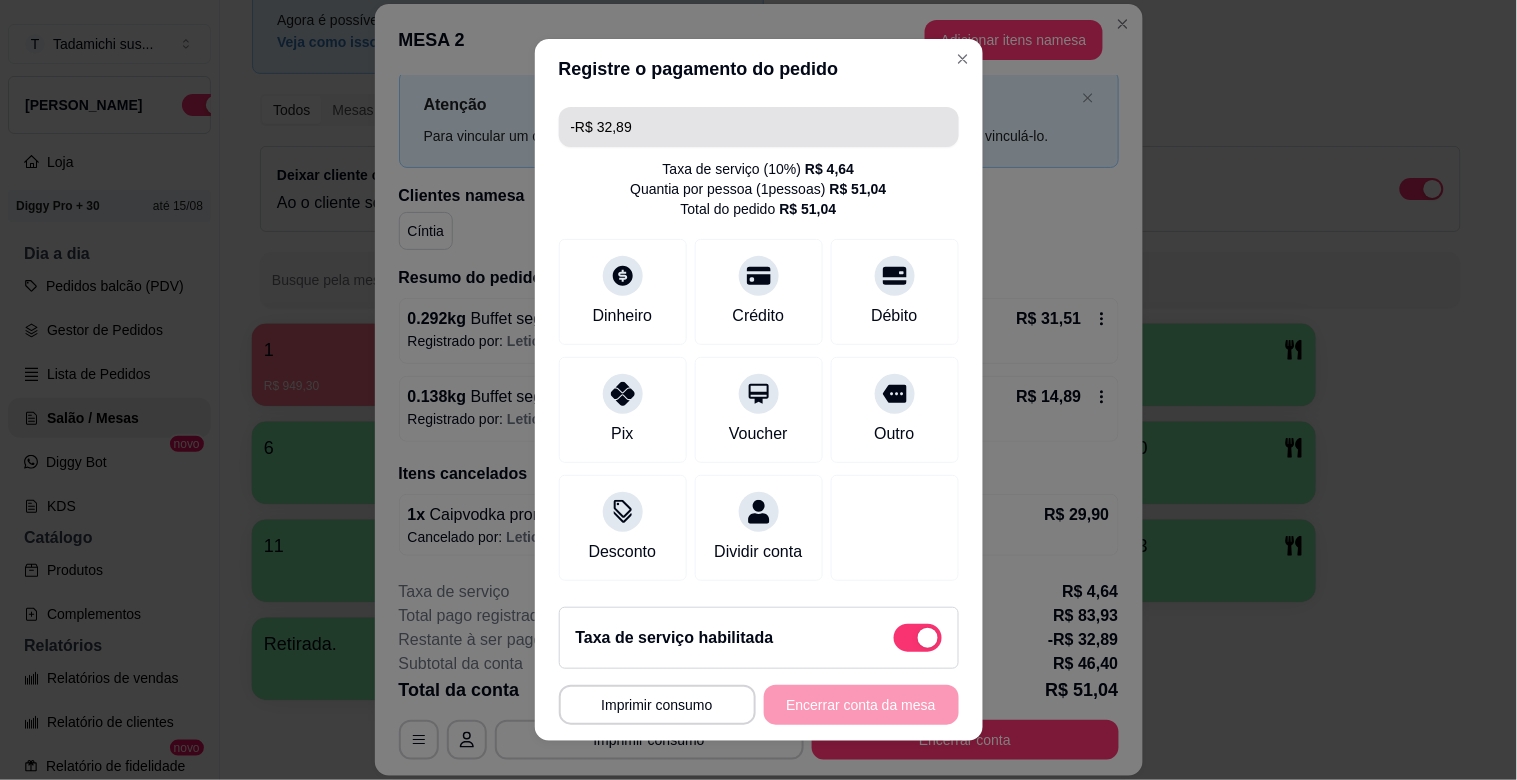 click on "-R$ 32,89" at bounding box center [759, 127] 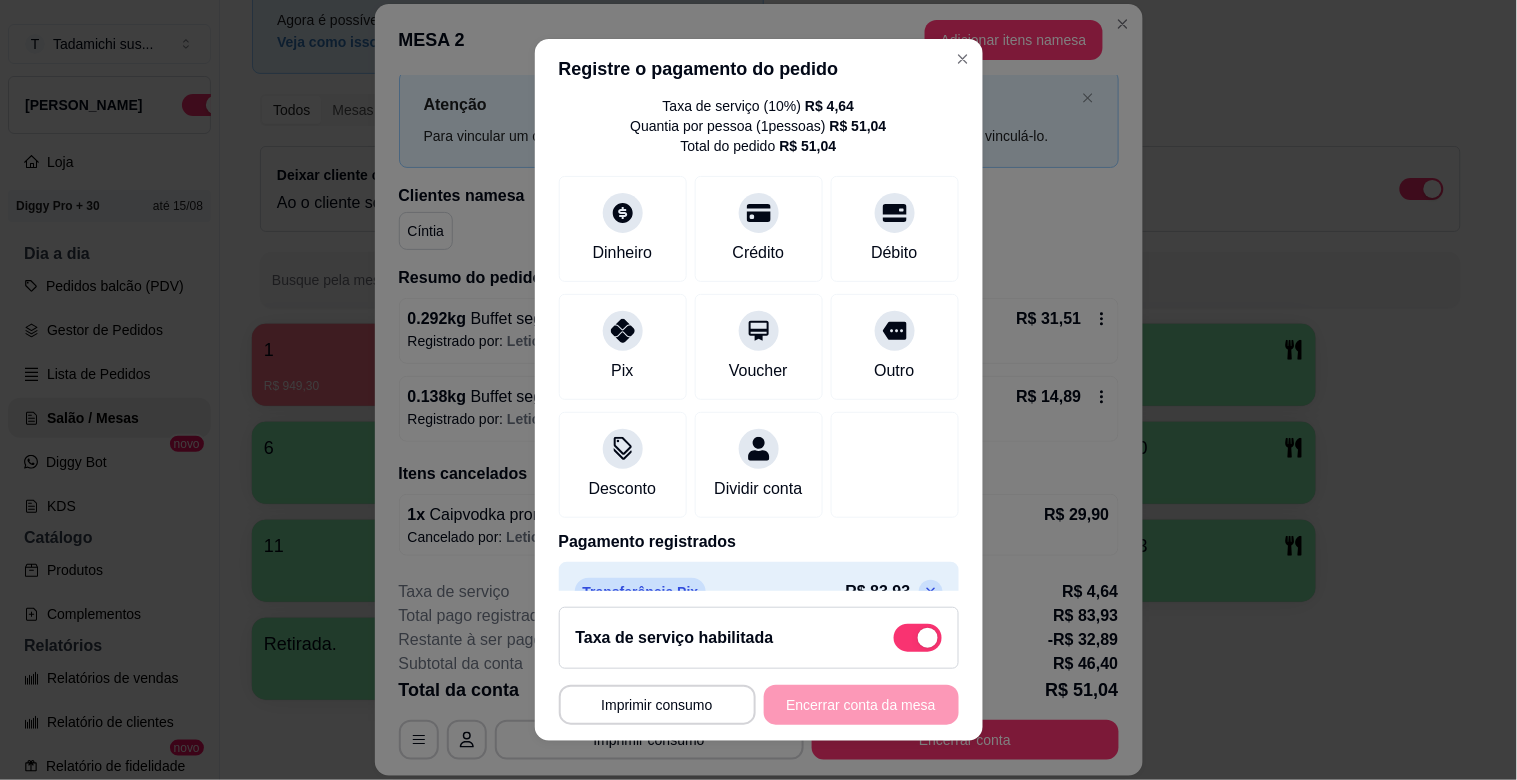 scroll, scrollTop: 126, scrollLeft: 0, axis: vertical 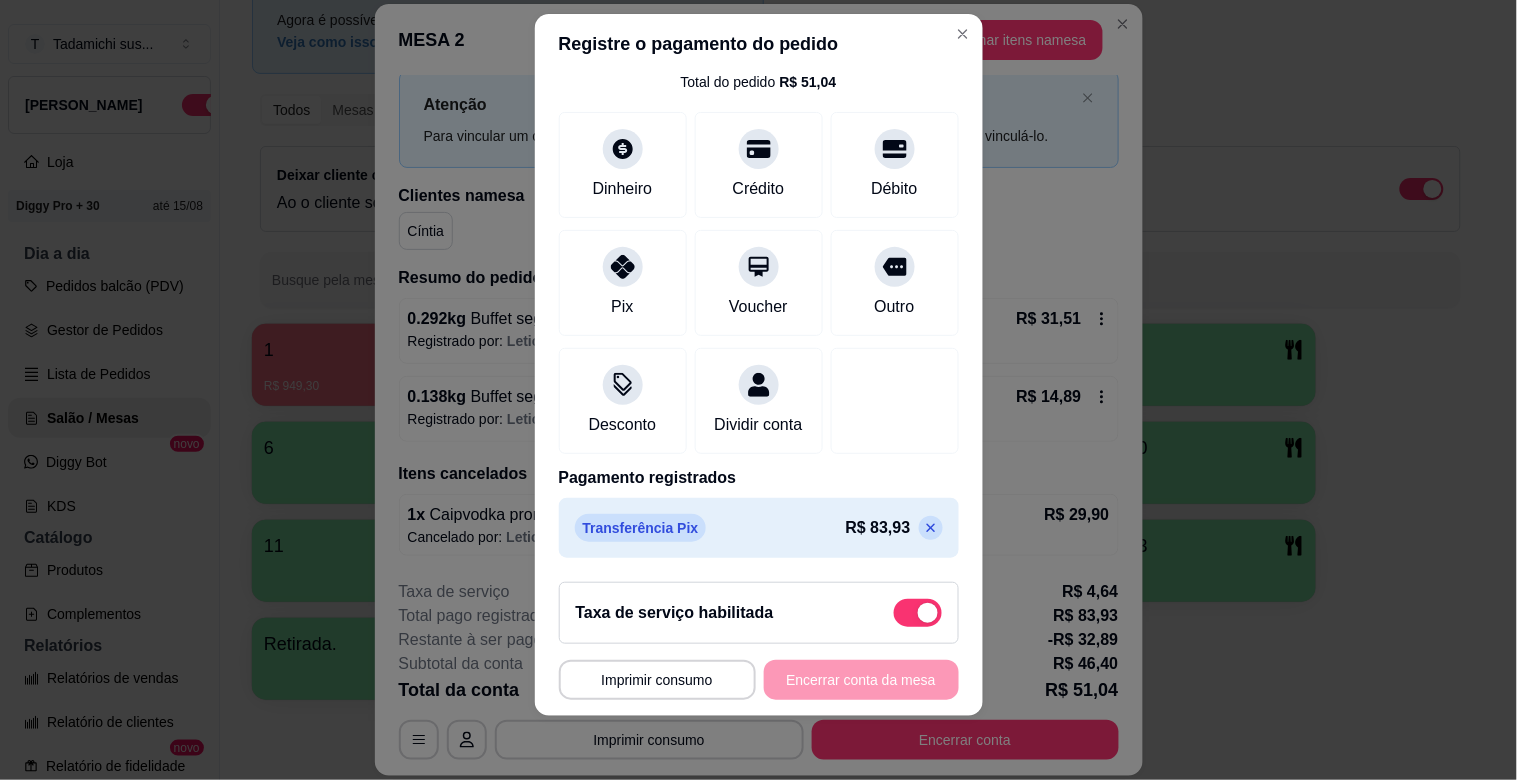 click 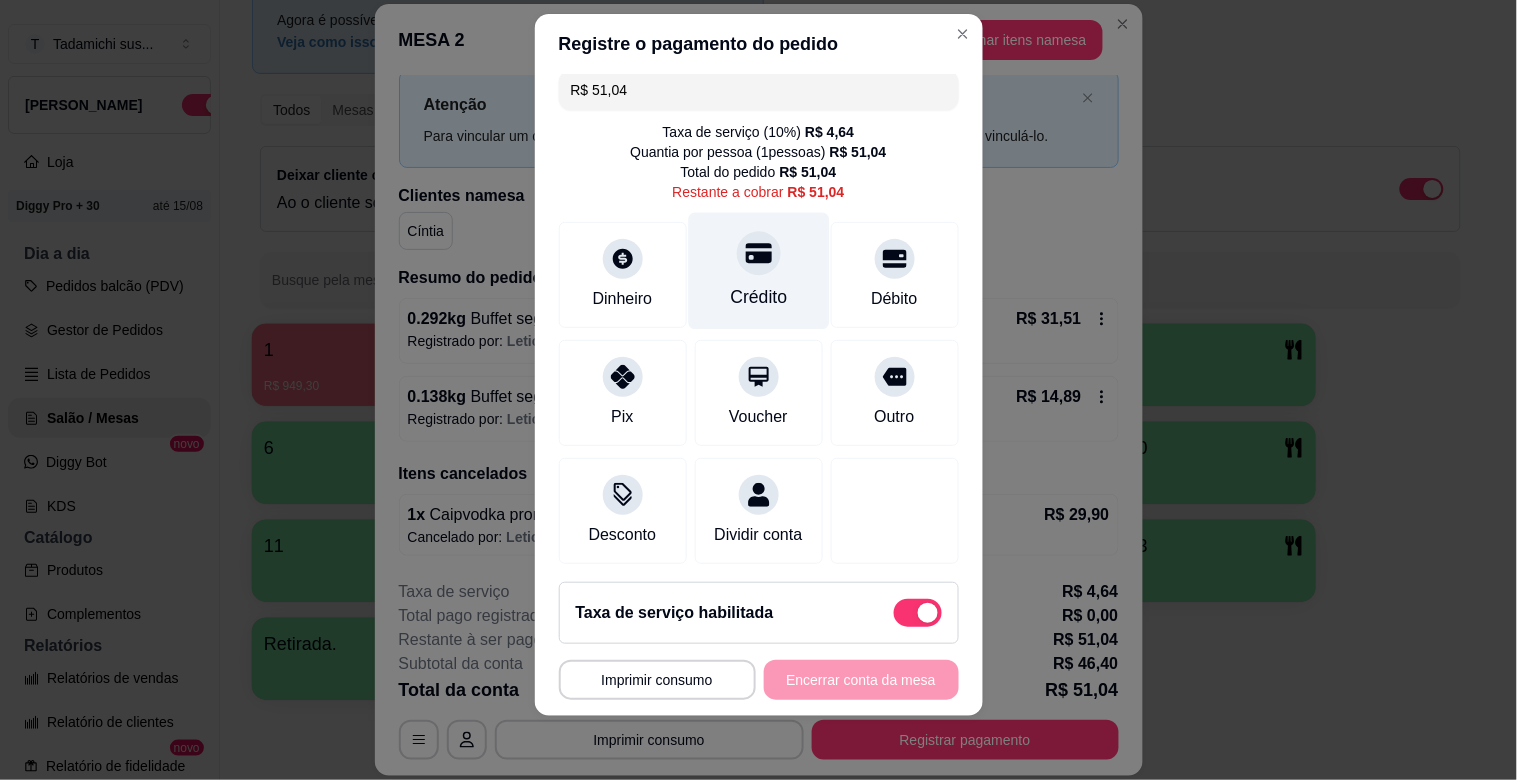 scroll, scrollTop: 0, scrollLeft: 0, axis: both 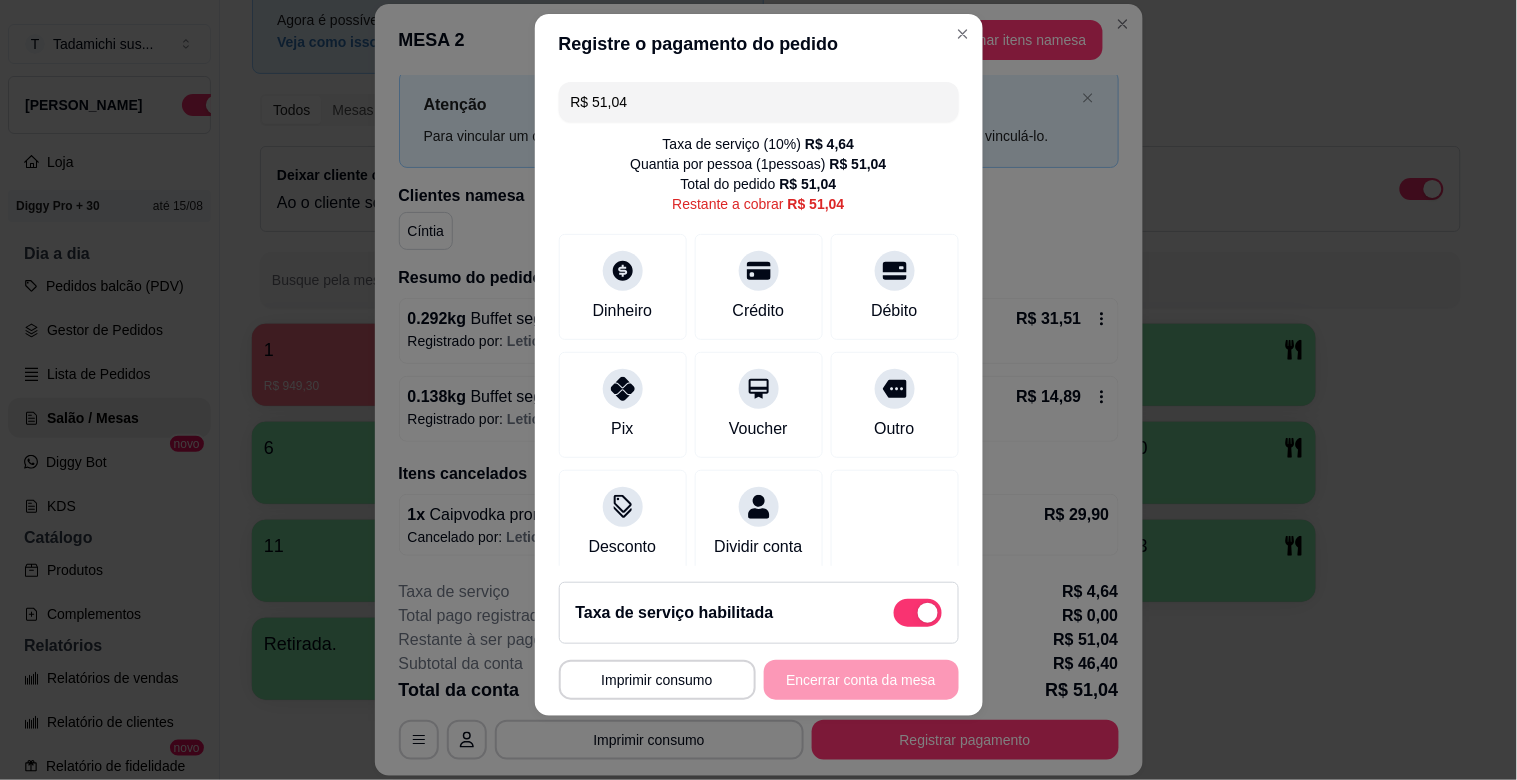 click on "R$ 51,04" at bounding box center (759, 102) 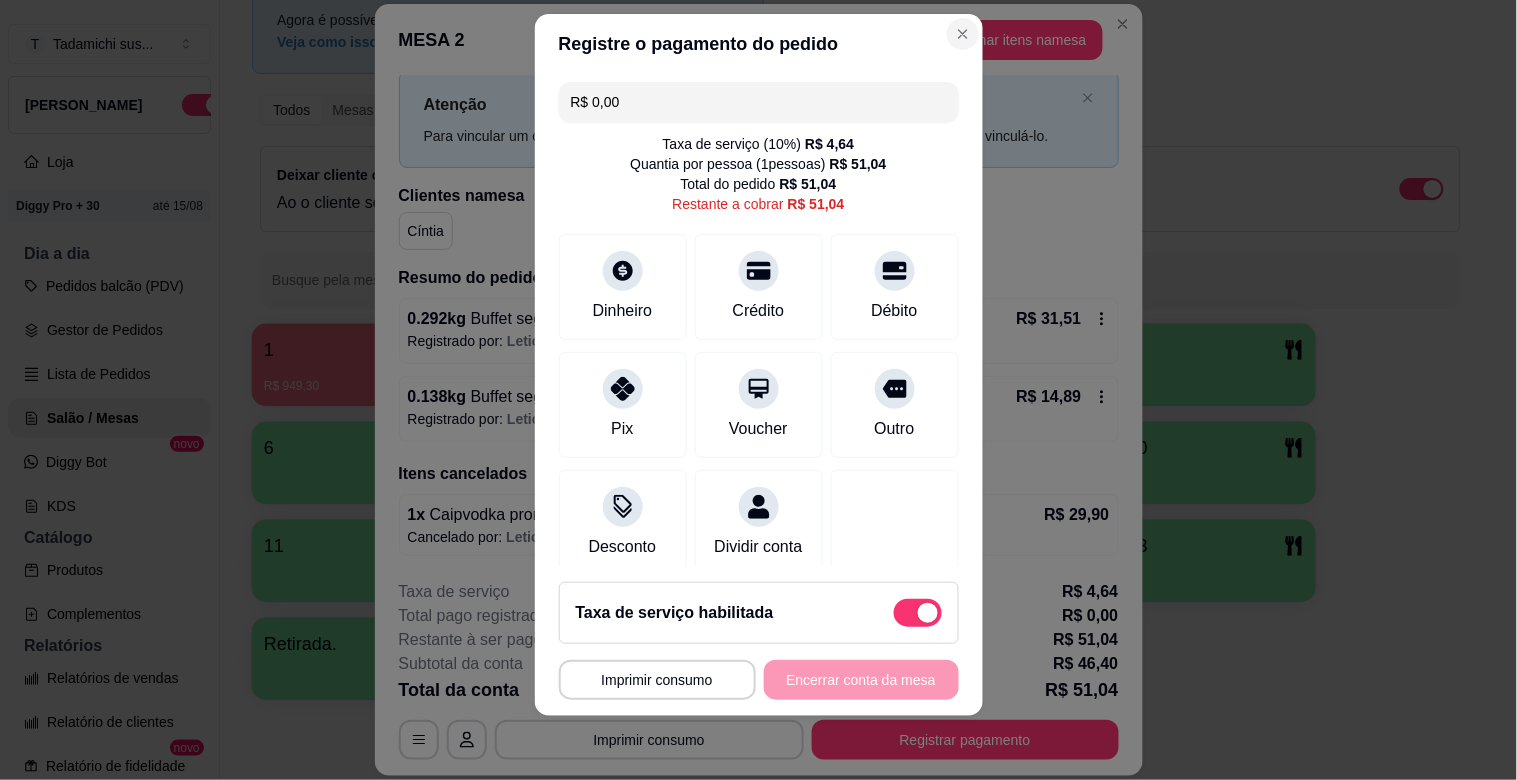 type on "R$ 0,00" 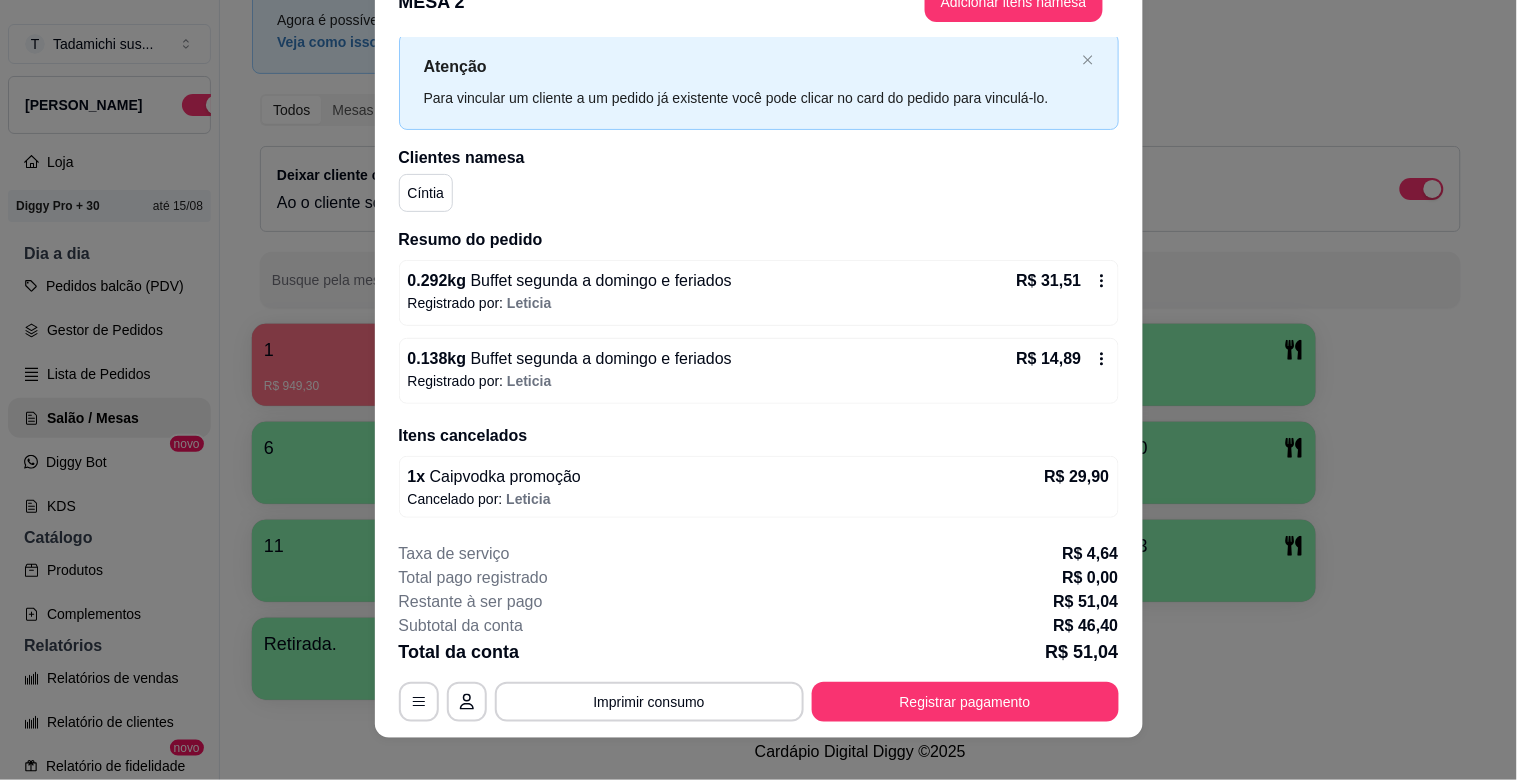 scroll, scrollTop: 60, scrollLeft: 0, axis: vertical 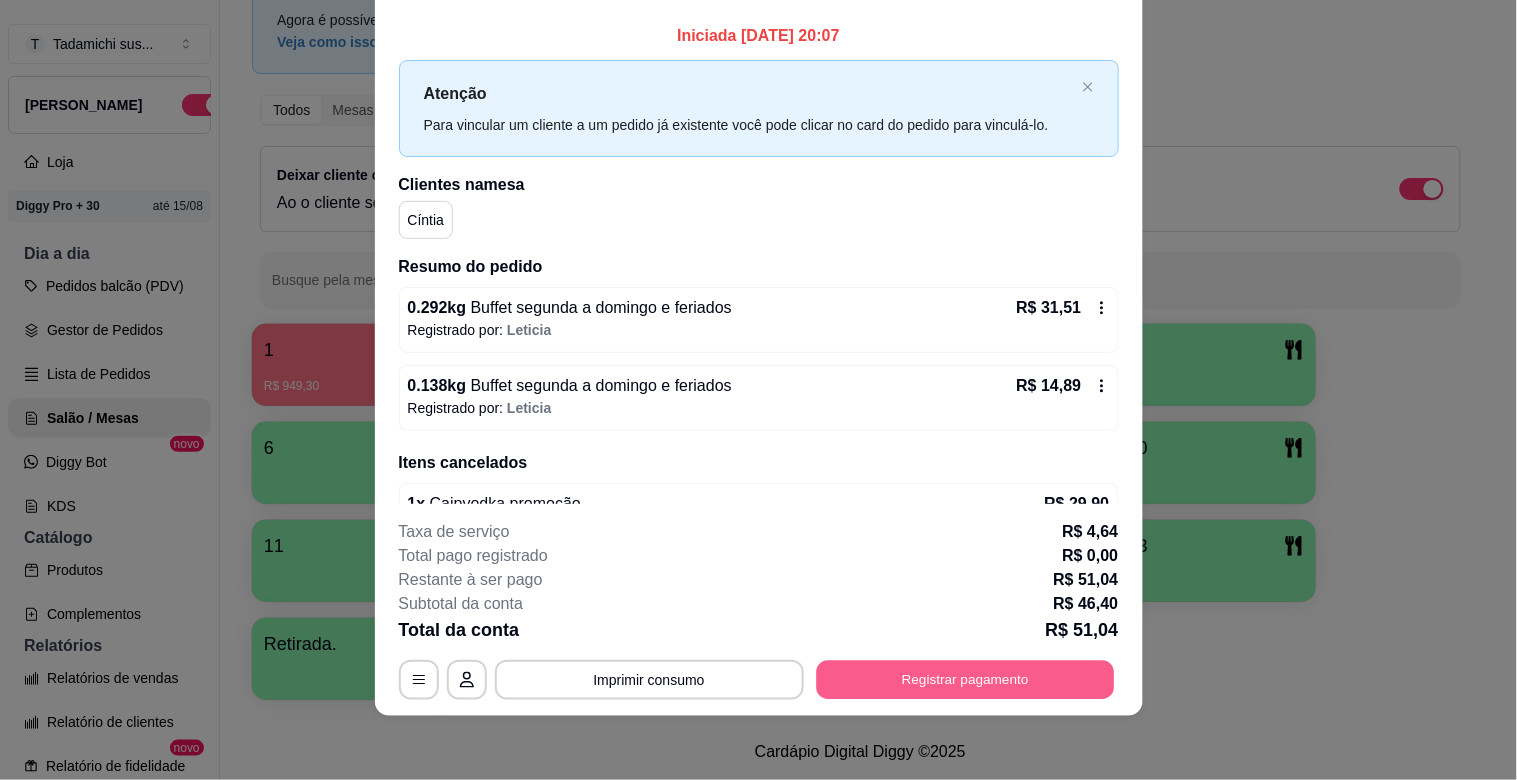 click on "Registrar pagamento" at bounding box center (965, 680) 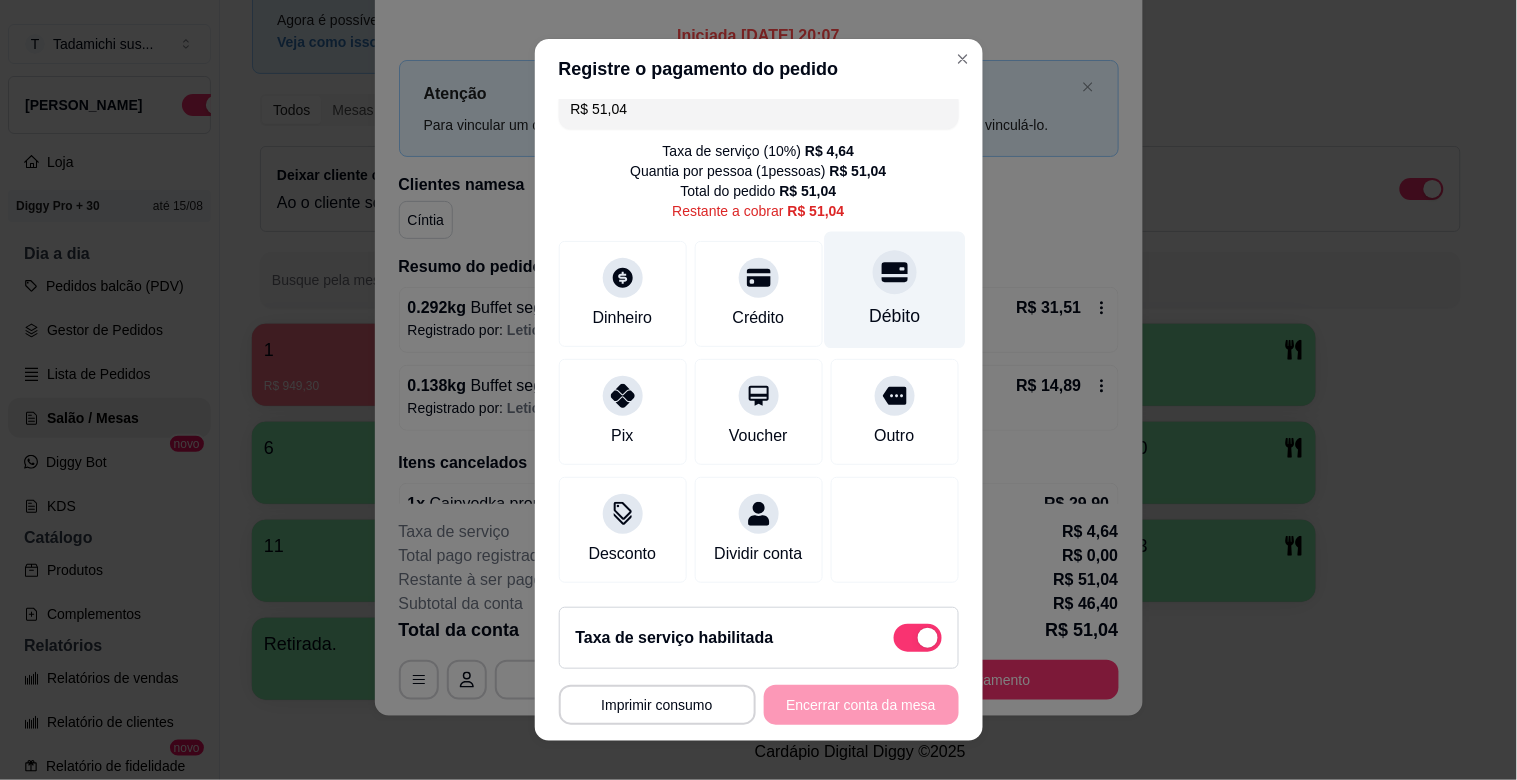 scroll, scrollTop: 42, scrollLeft: 0, axis: vertical 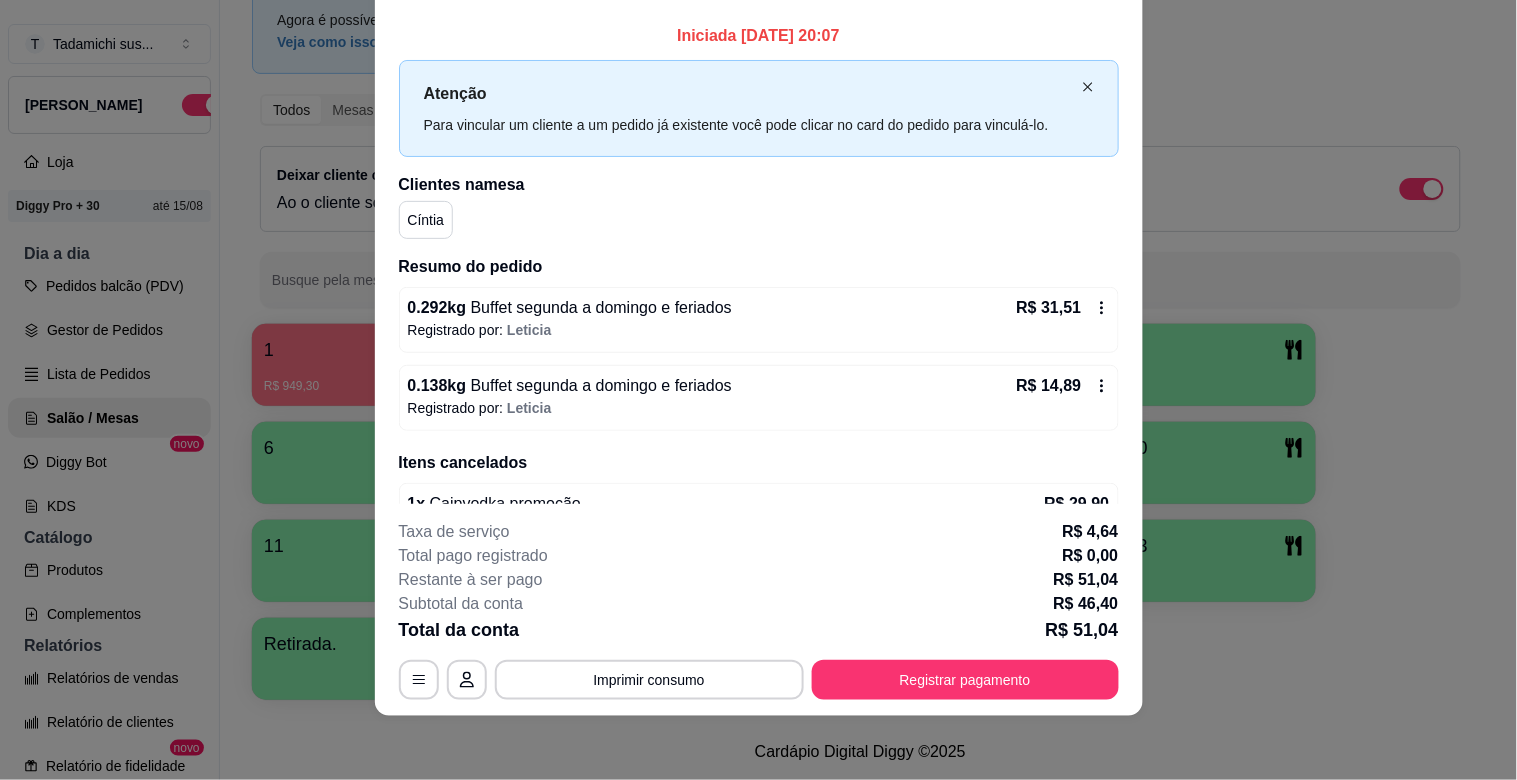 click 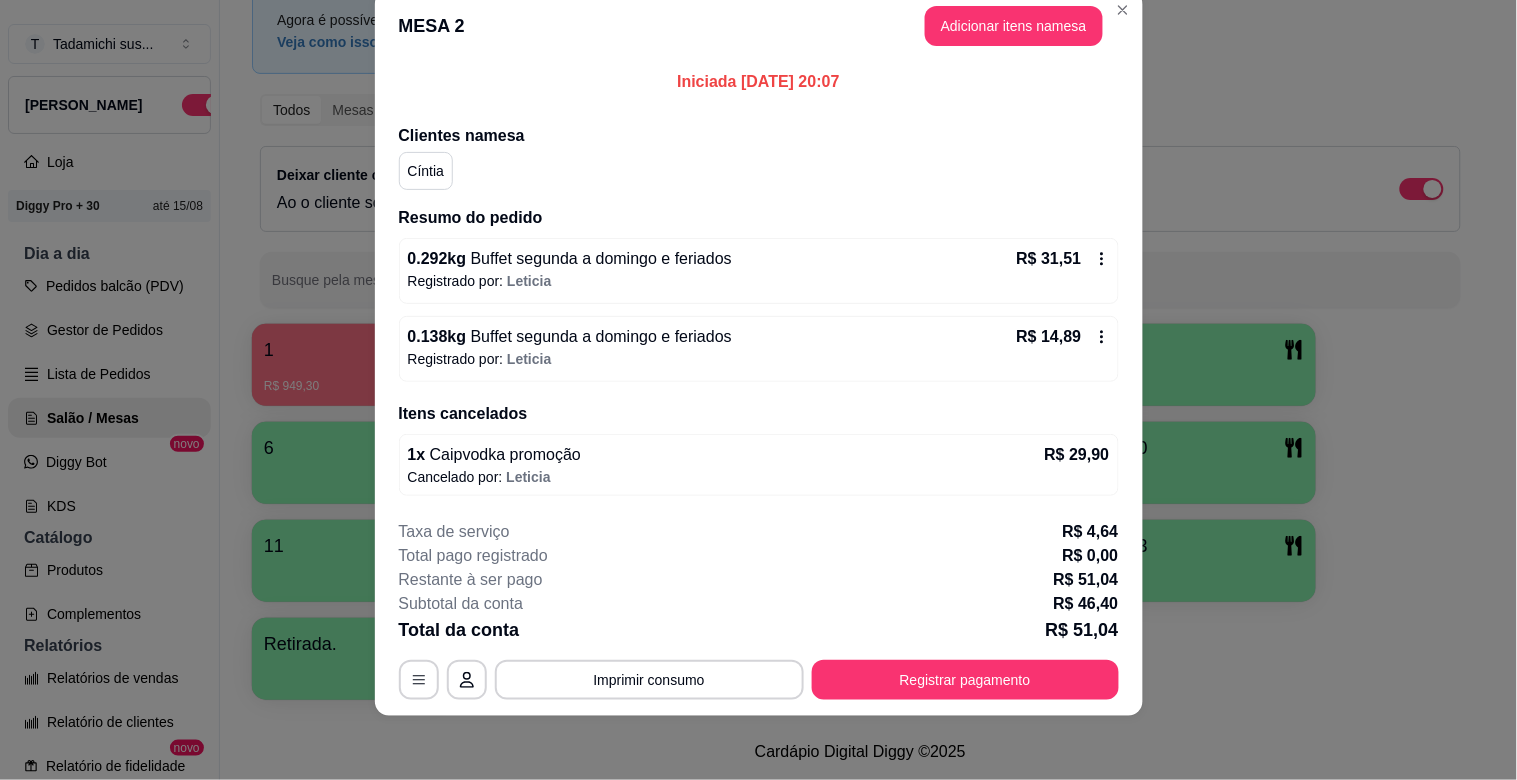 scroll, scrollTop: 30, scrollLeft: 0, axis: vertical 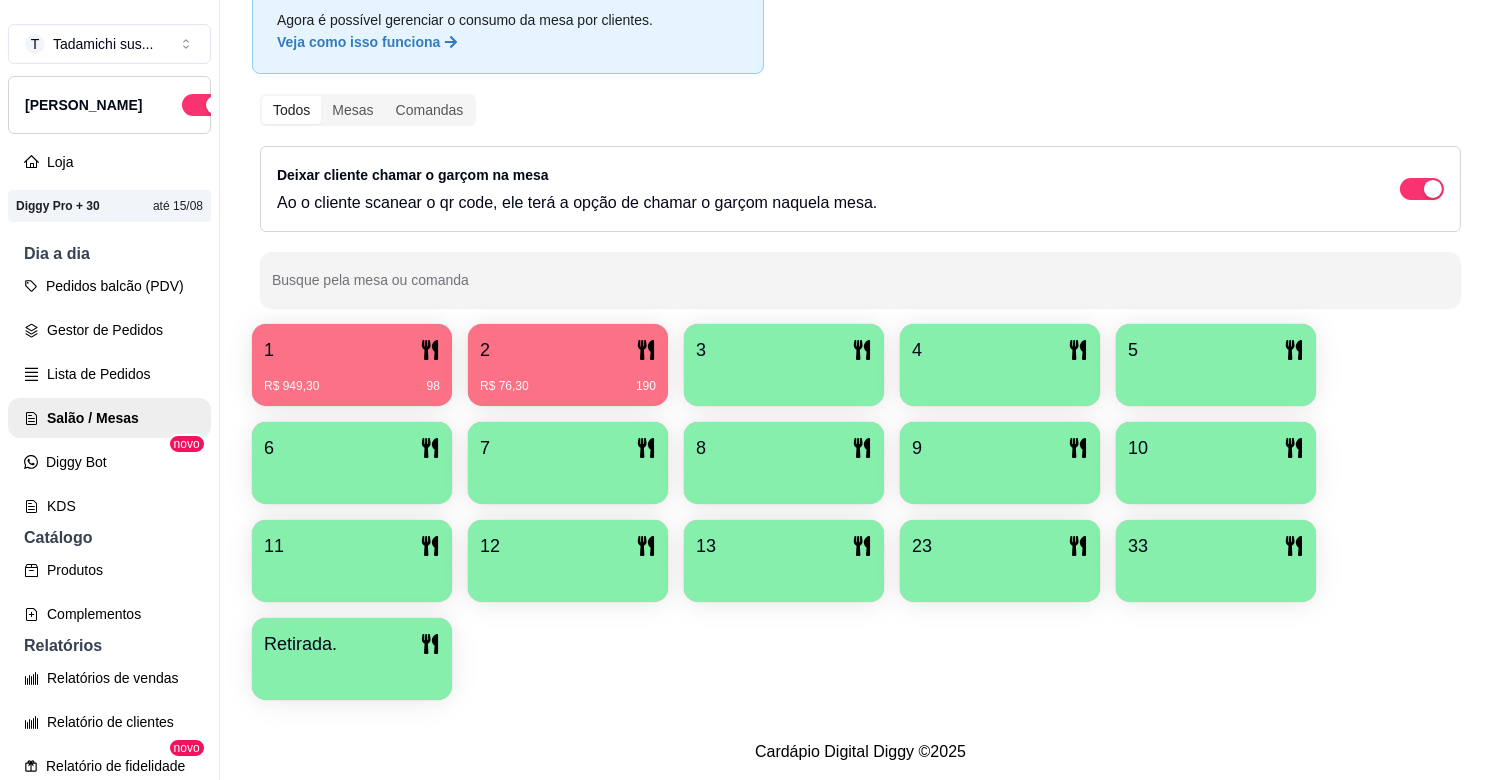 click on "R$ 76,30 190" at bounding box center (568, 379) 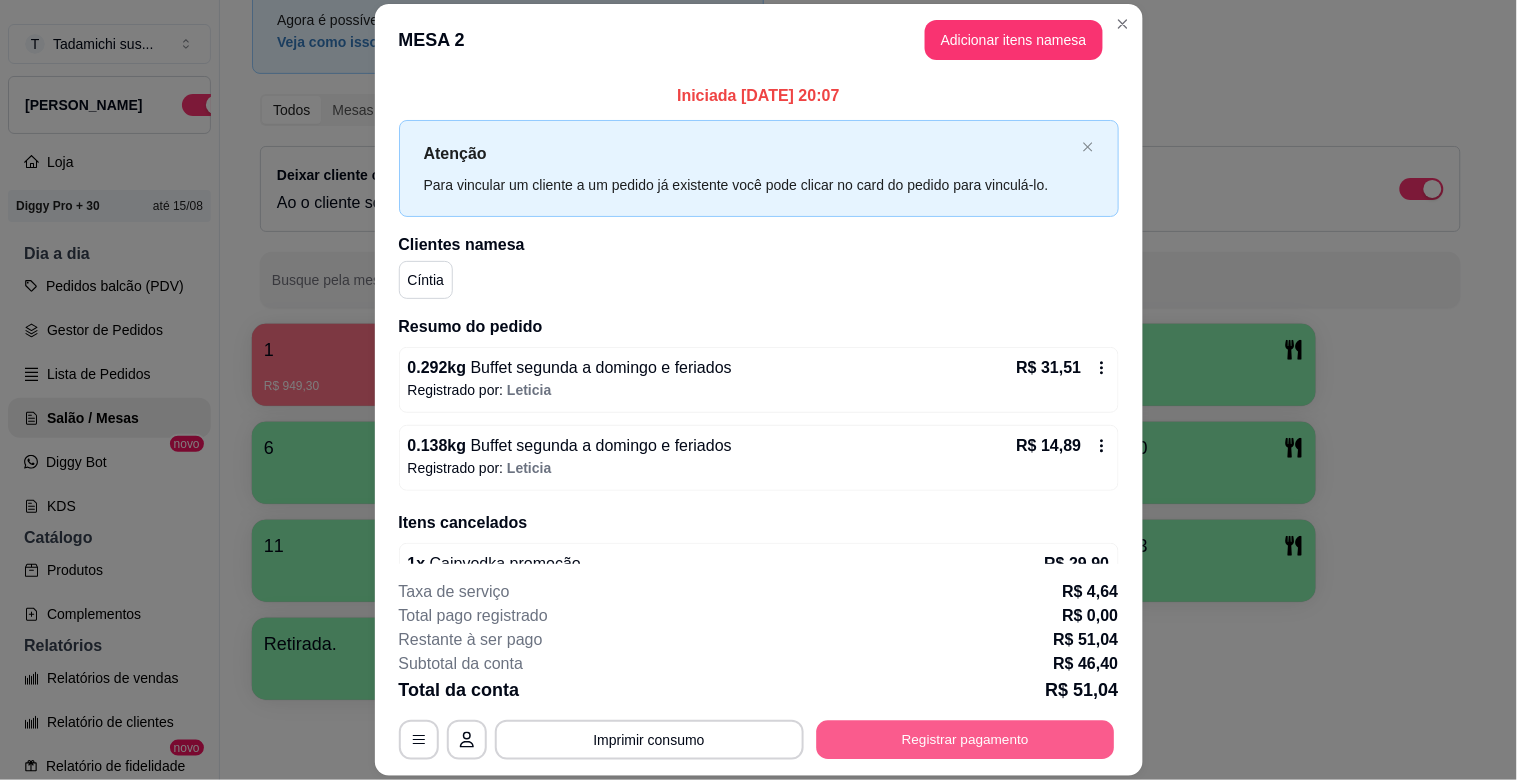 click on "Registrar pagamento" at bounding box center [965, 740] 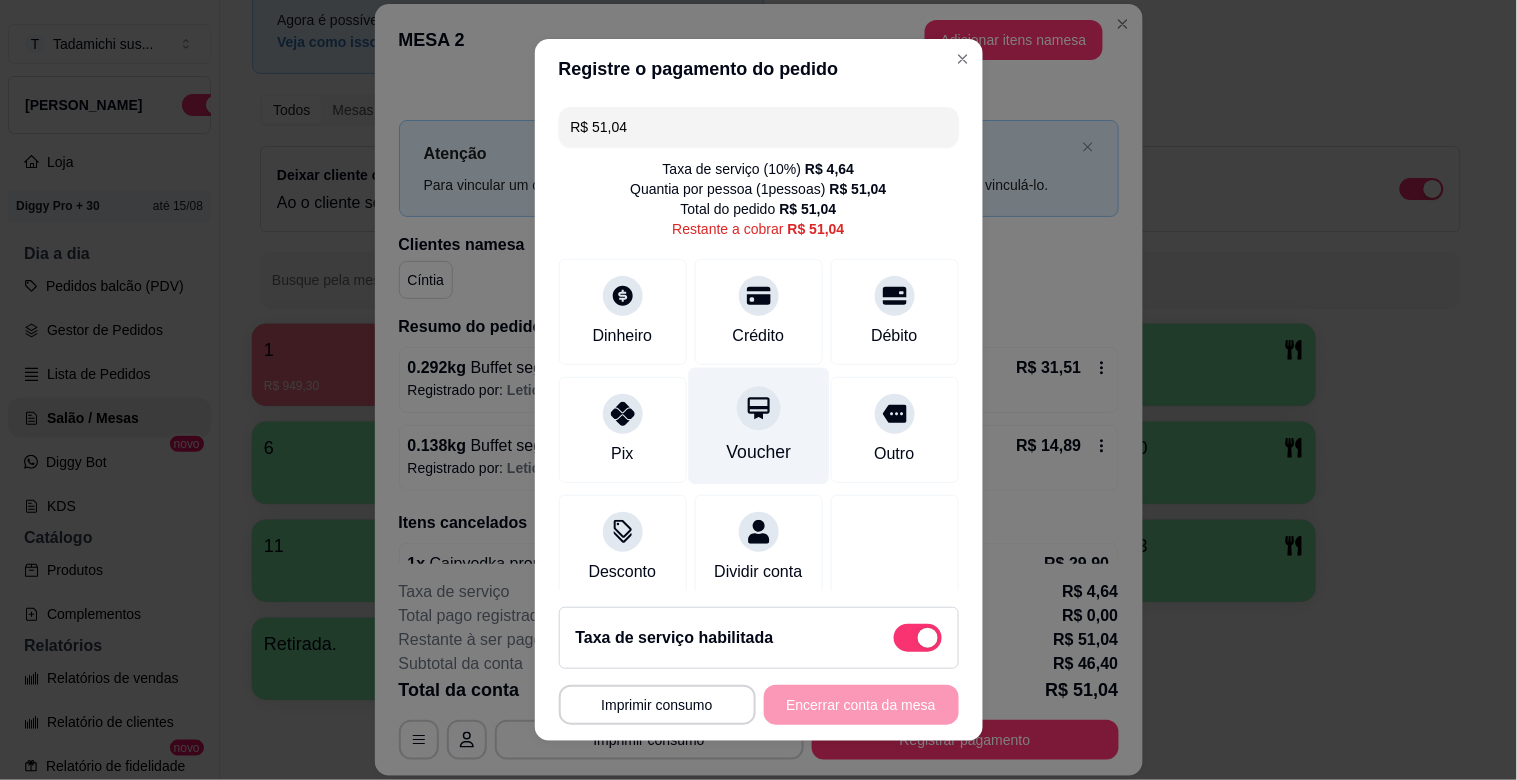 scroll, scrollTop: 42, scrollLeft: 0, axis: vertical 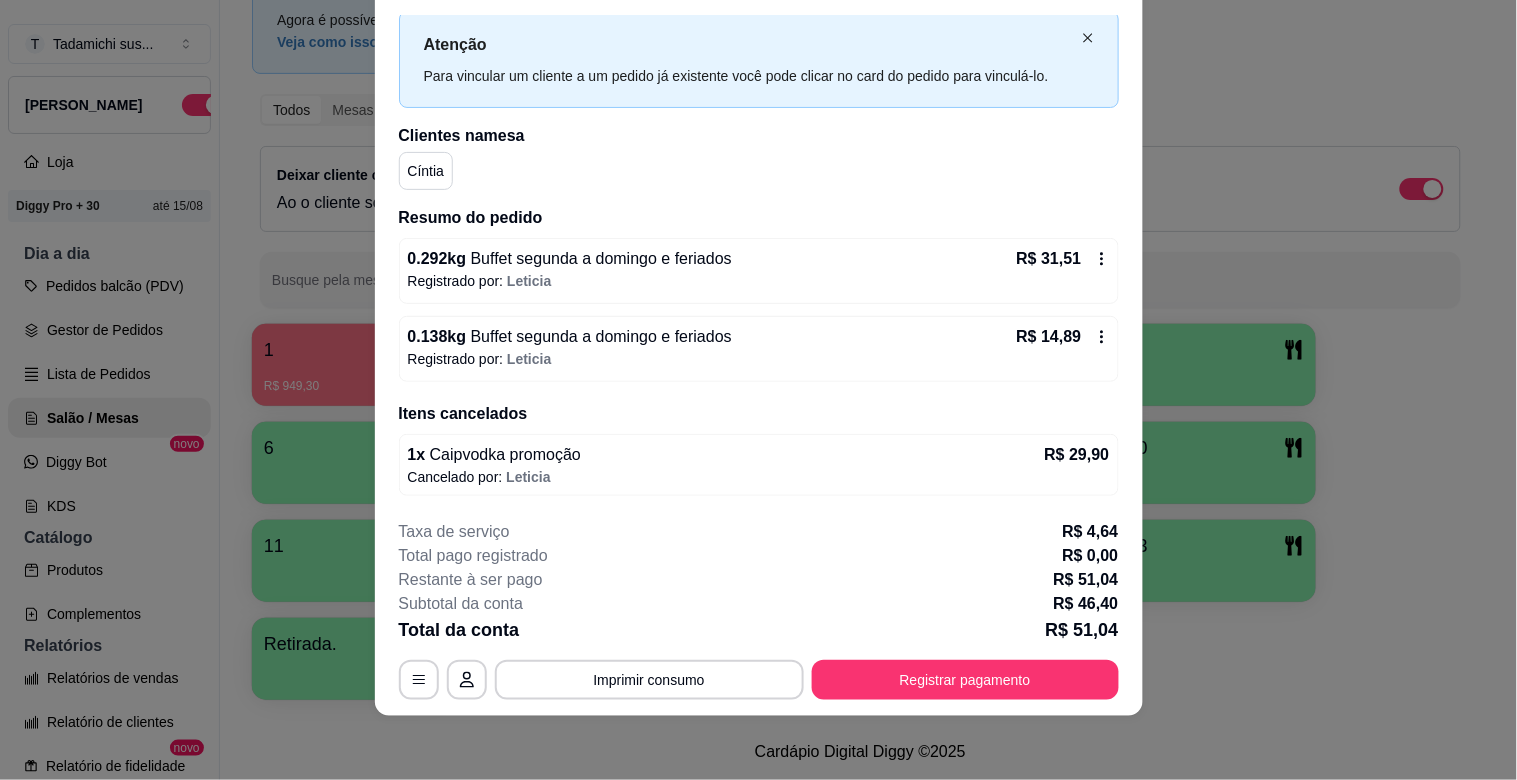 click 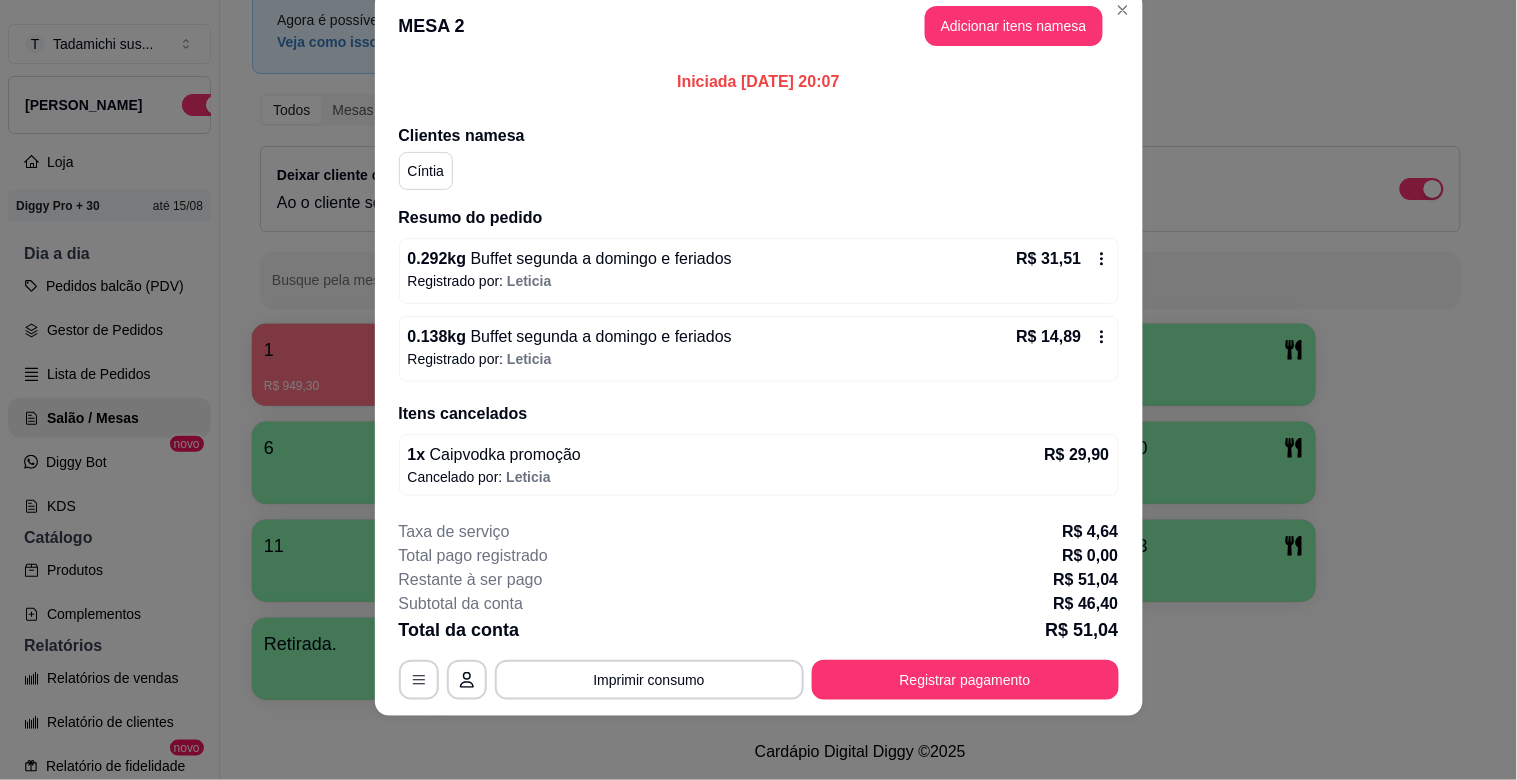 scroll, scrollTop: 0, scrollLeft: 0, axis: both 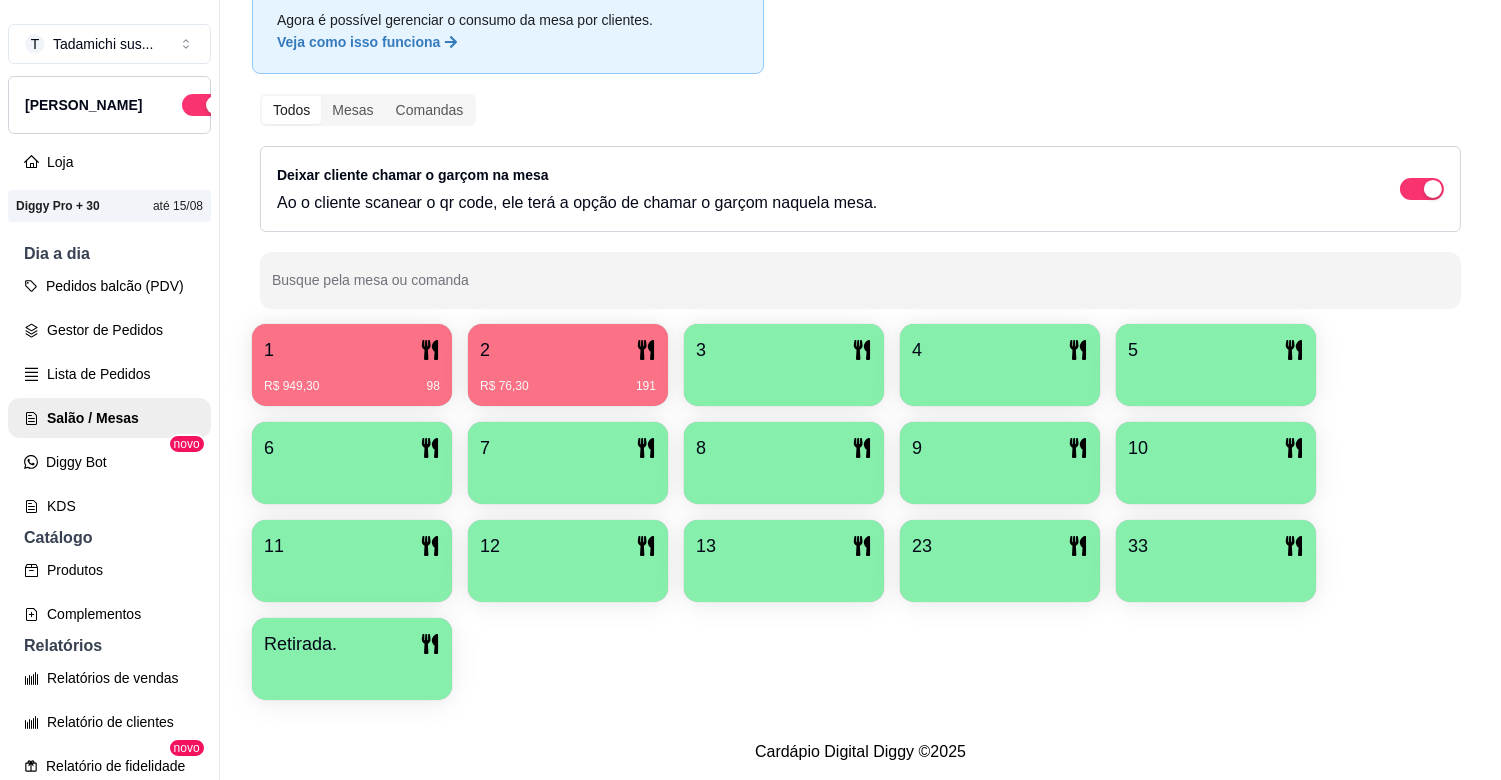 click on "R$ 76,30 191" at bounding box center (568, 379) 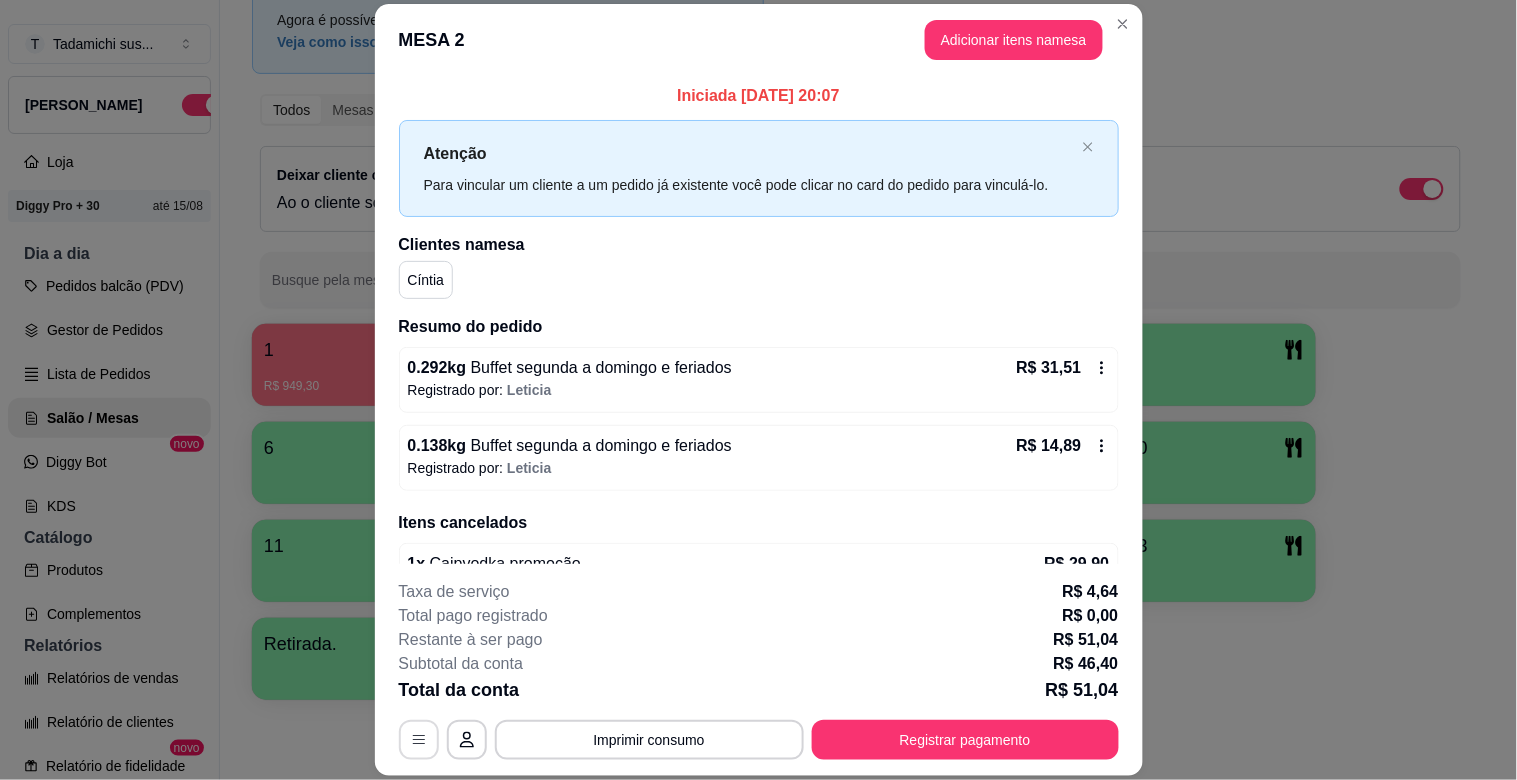click 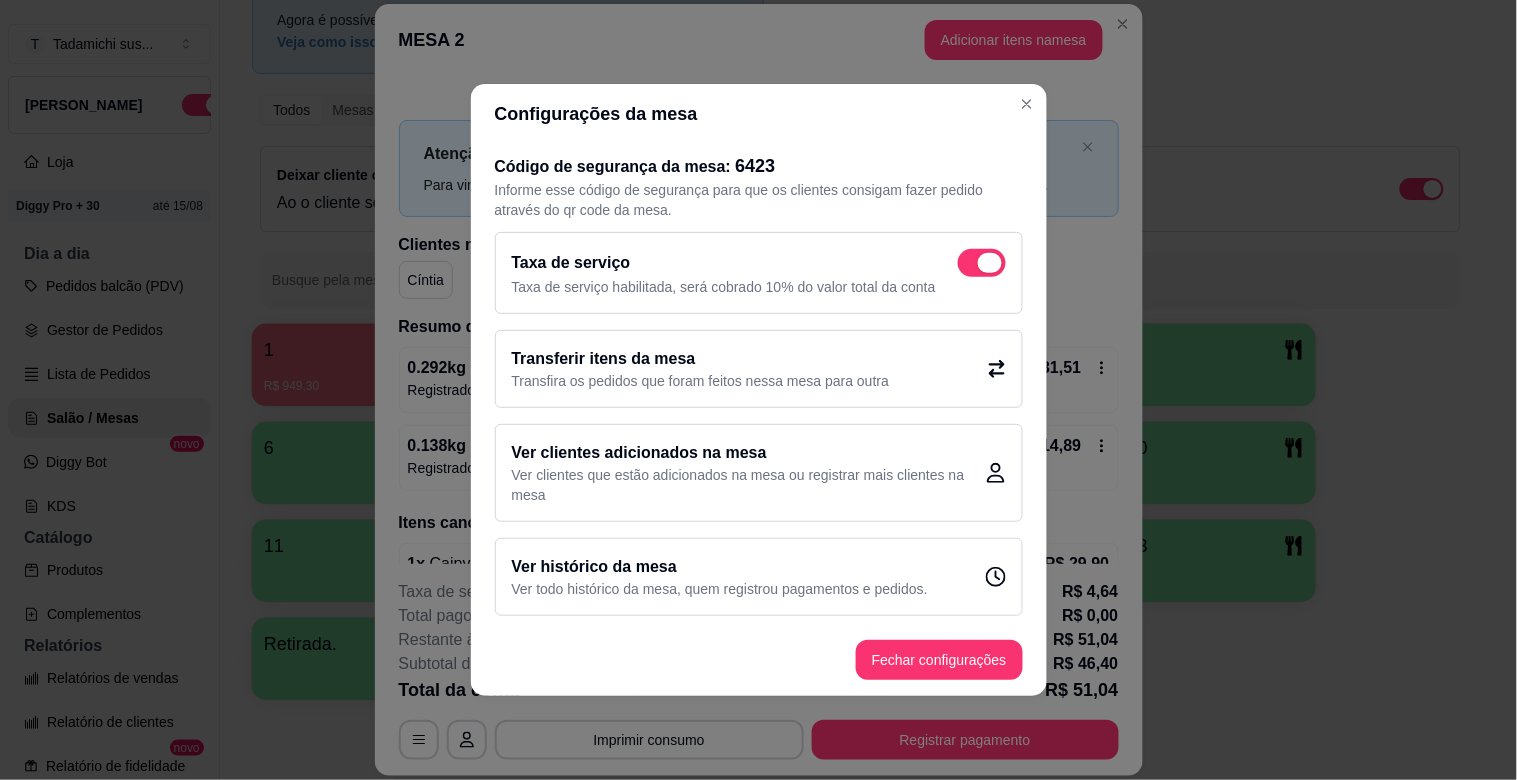 click at bounding box center [982, 263] 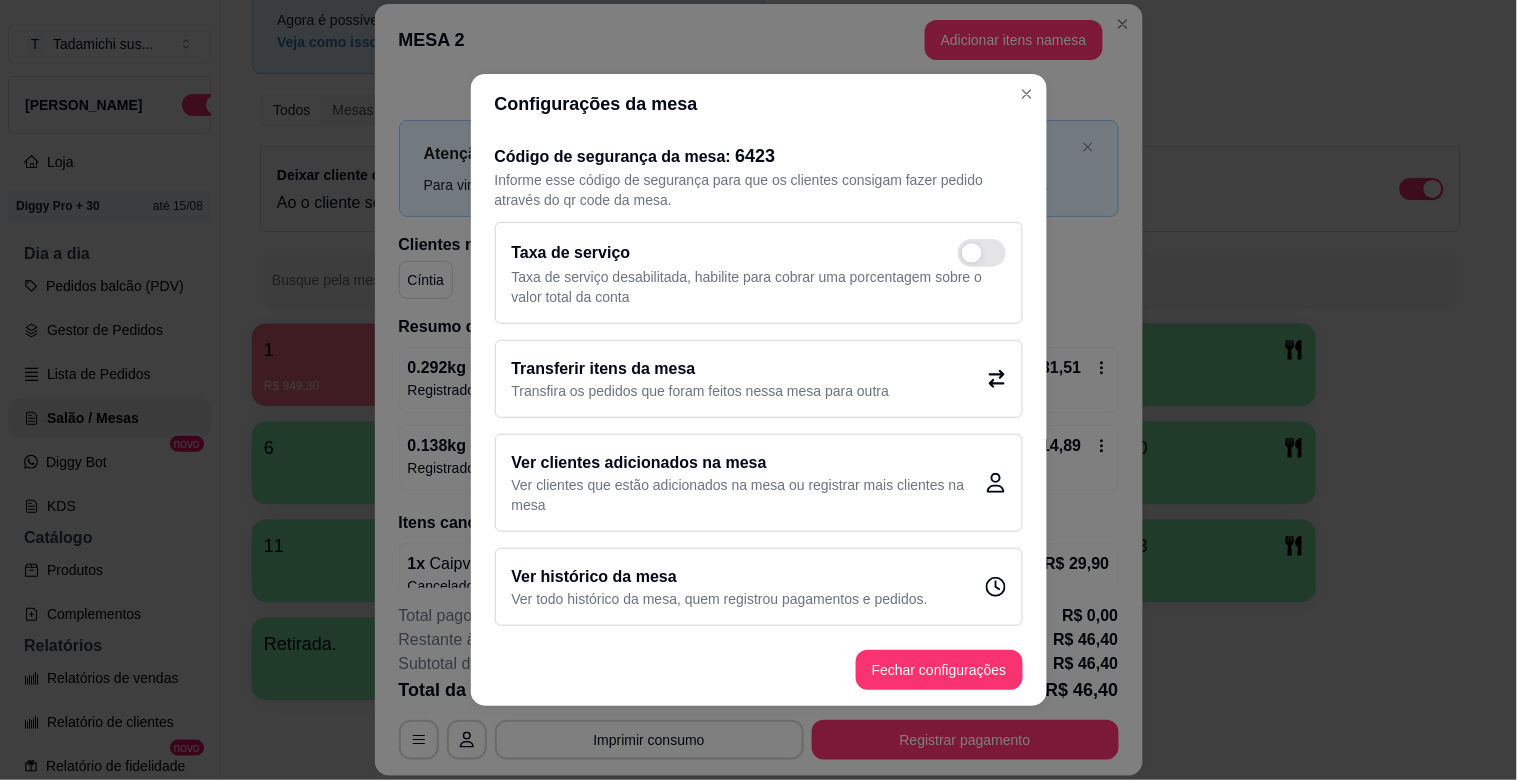 click at bounding box center [982, 253] 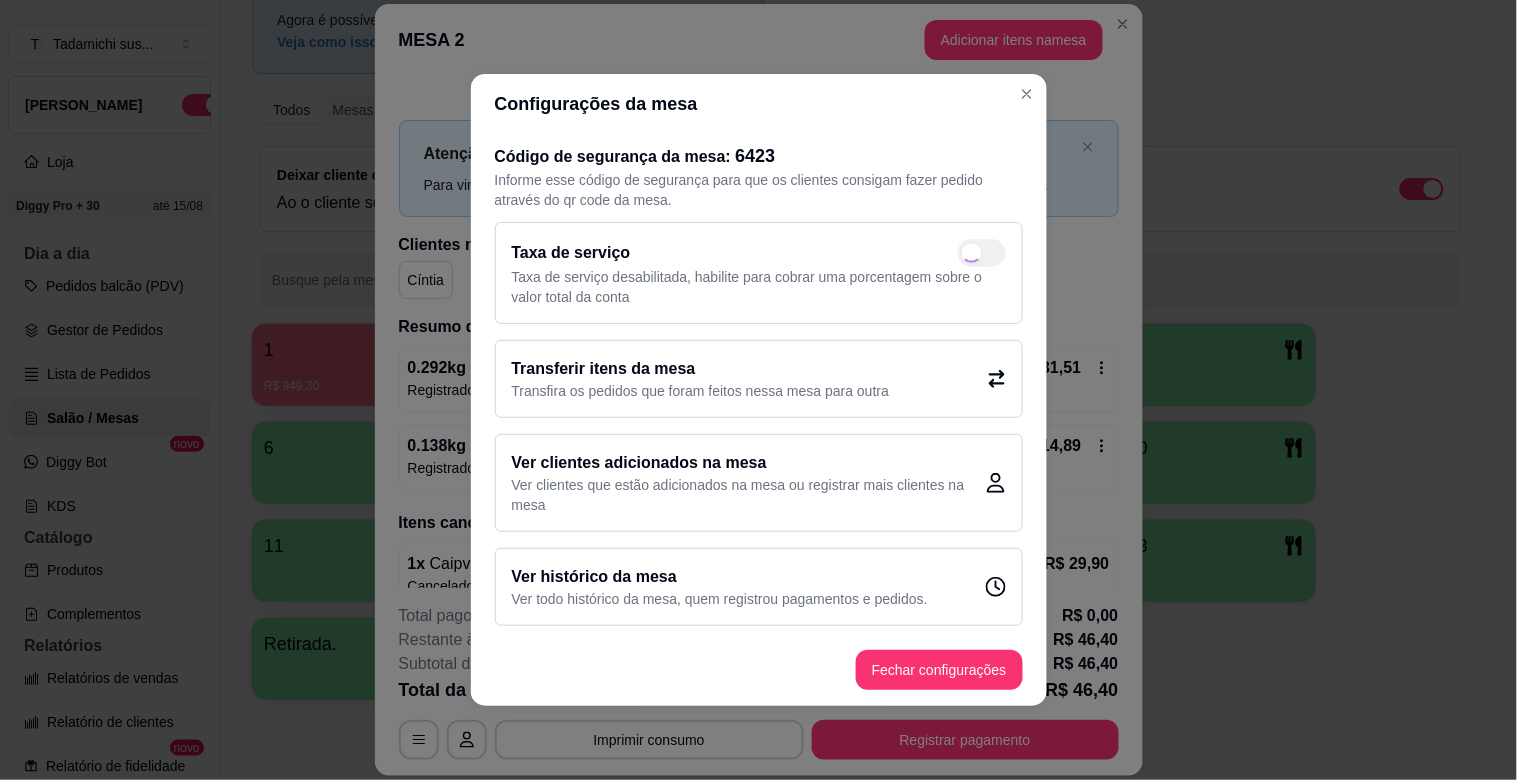 checkbox on "true" 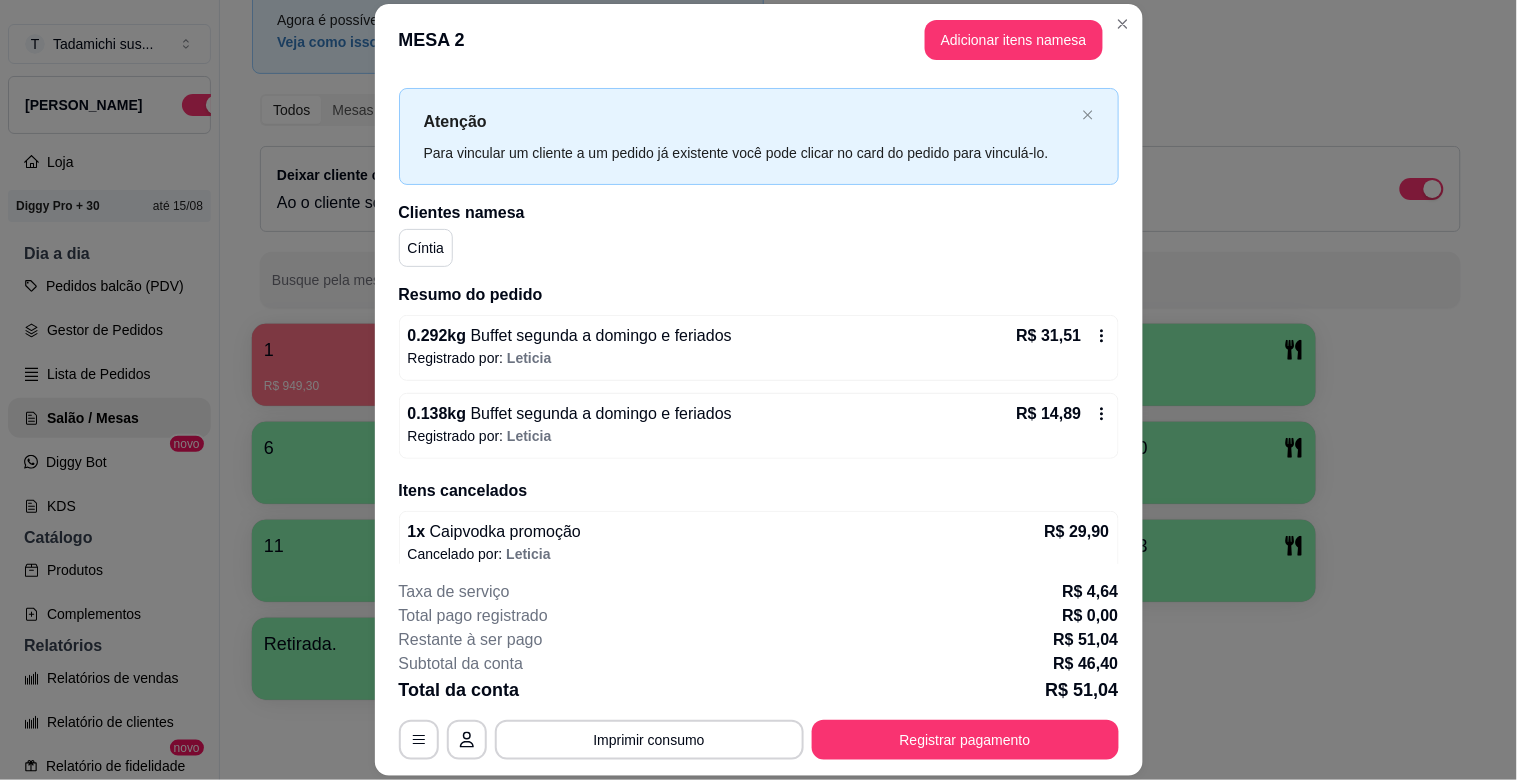 scroll, scrollTop: 50, scrollLeft: 0, axis: vertical 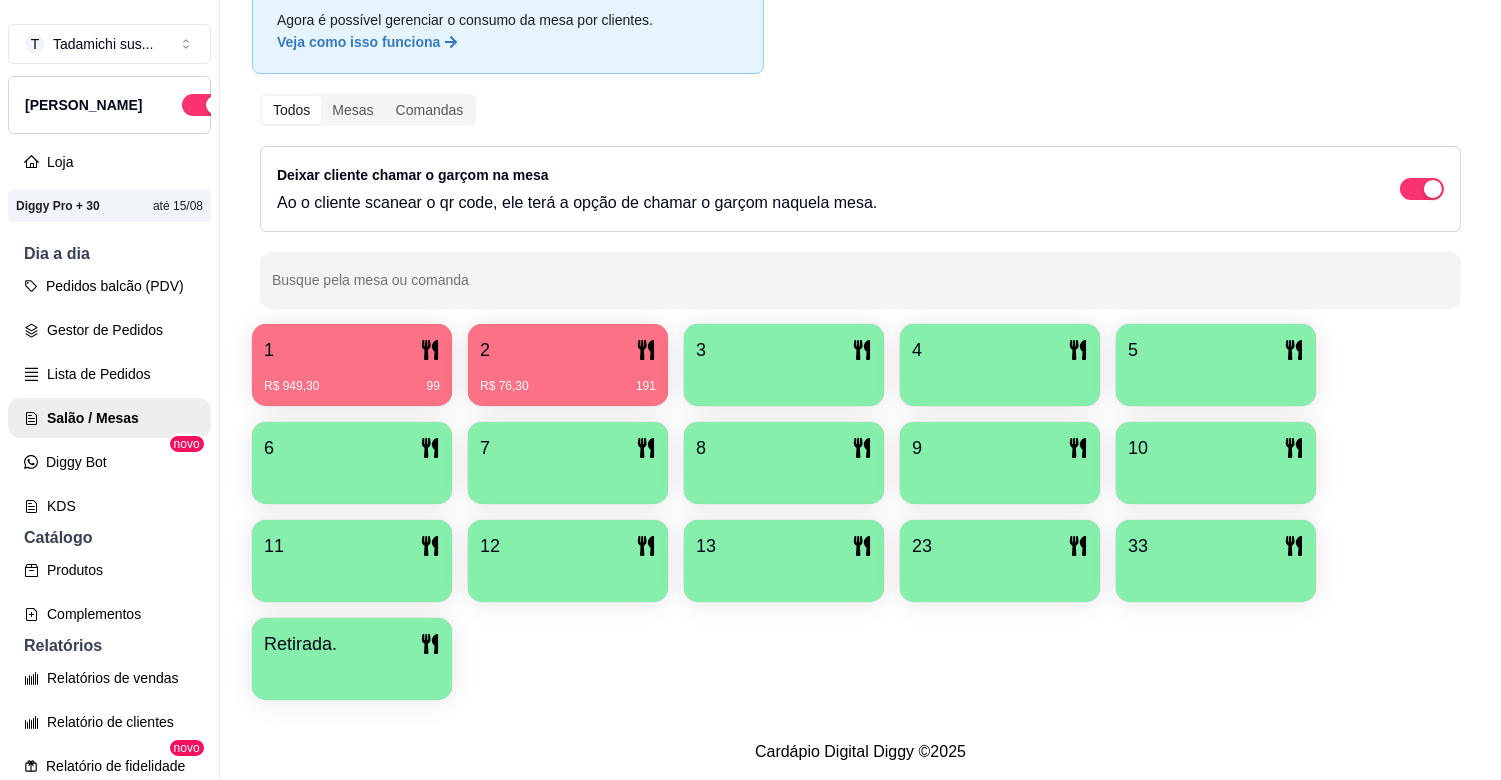 click on "2" at bounding box center (568, 350) 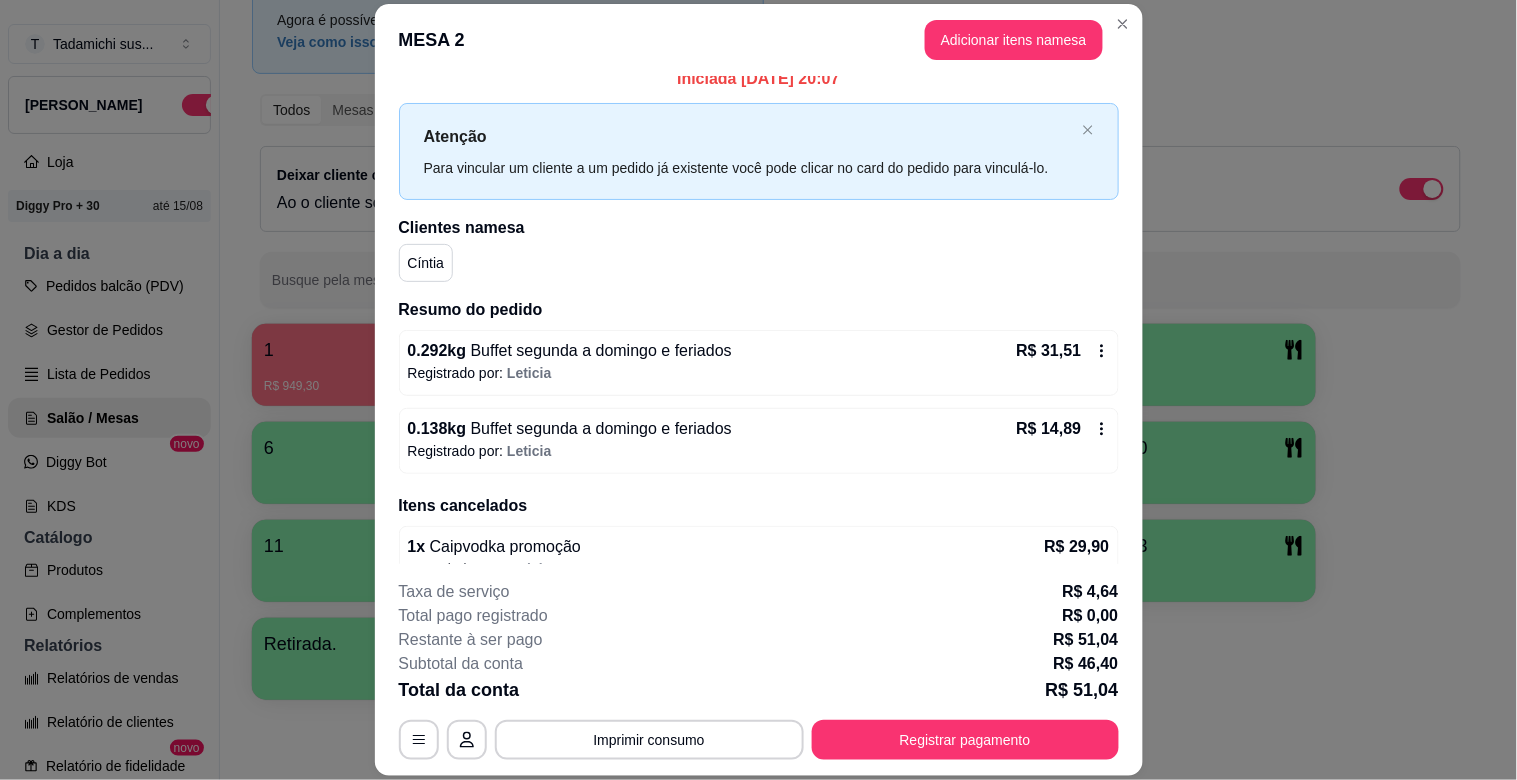 scroll, scrollTop: 0, scrollLeft: 0, axis: both 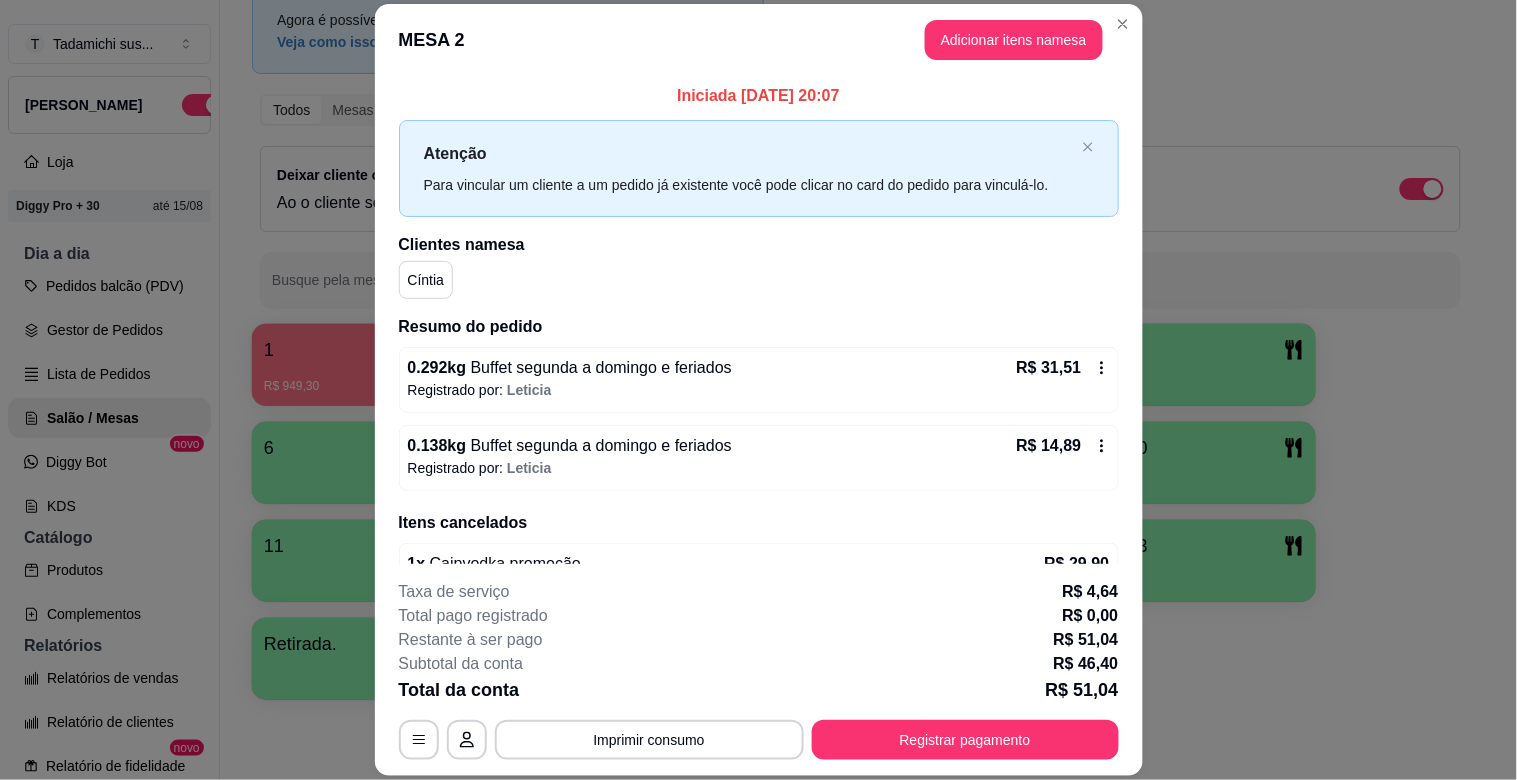 click 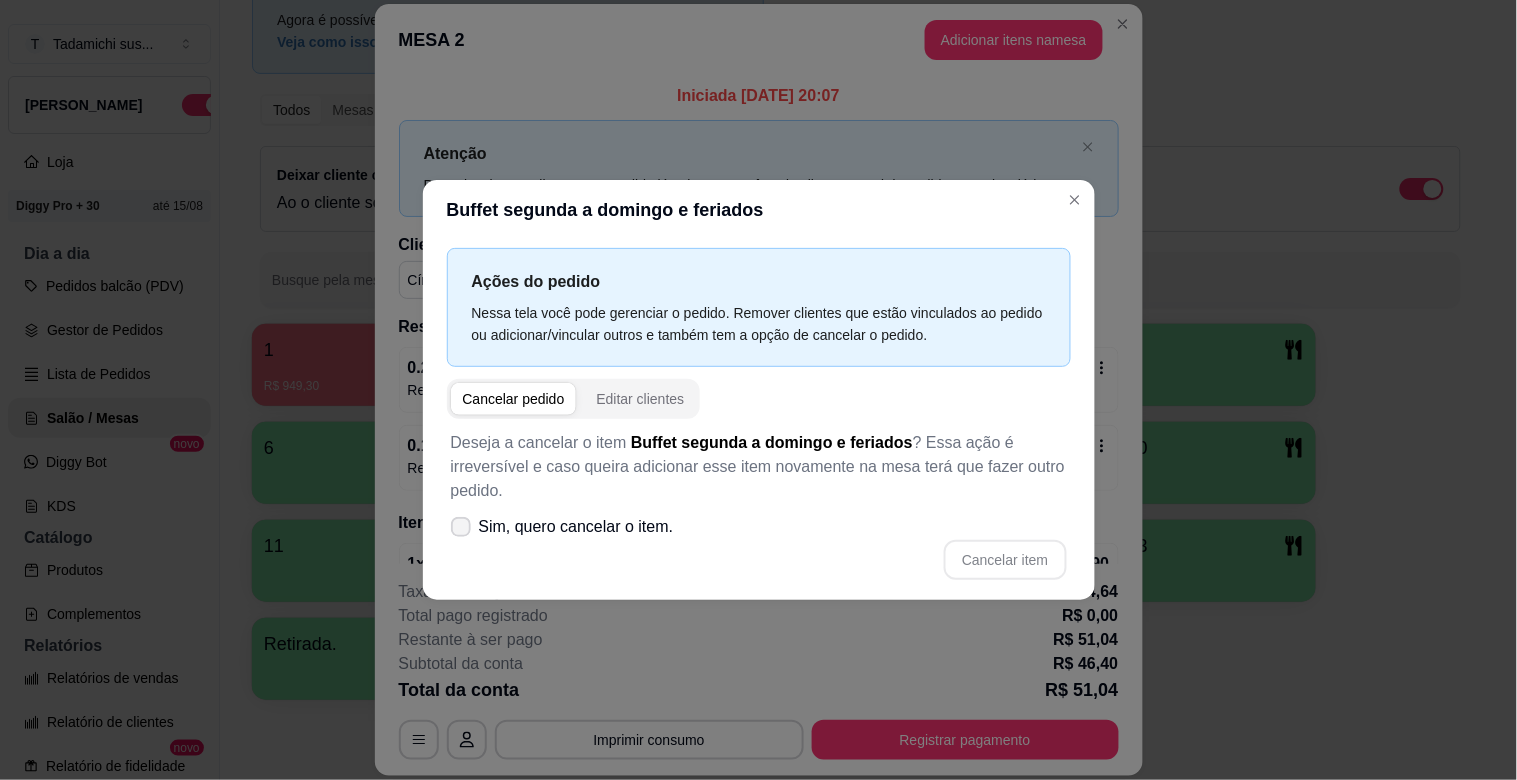 click 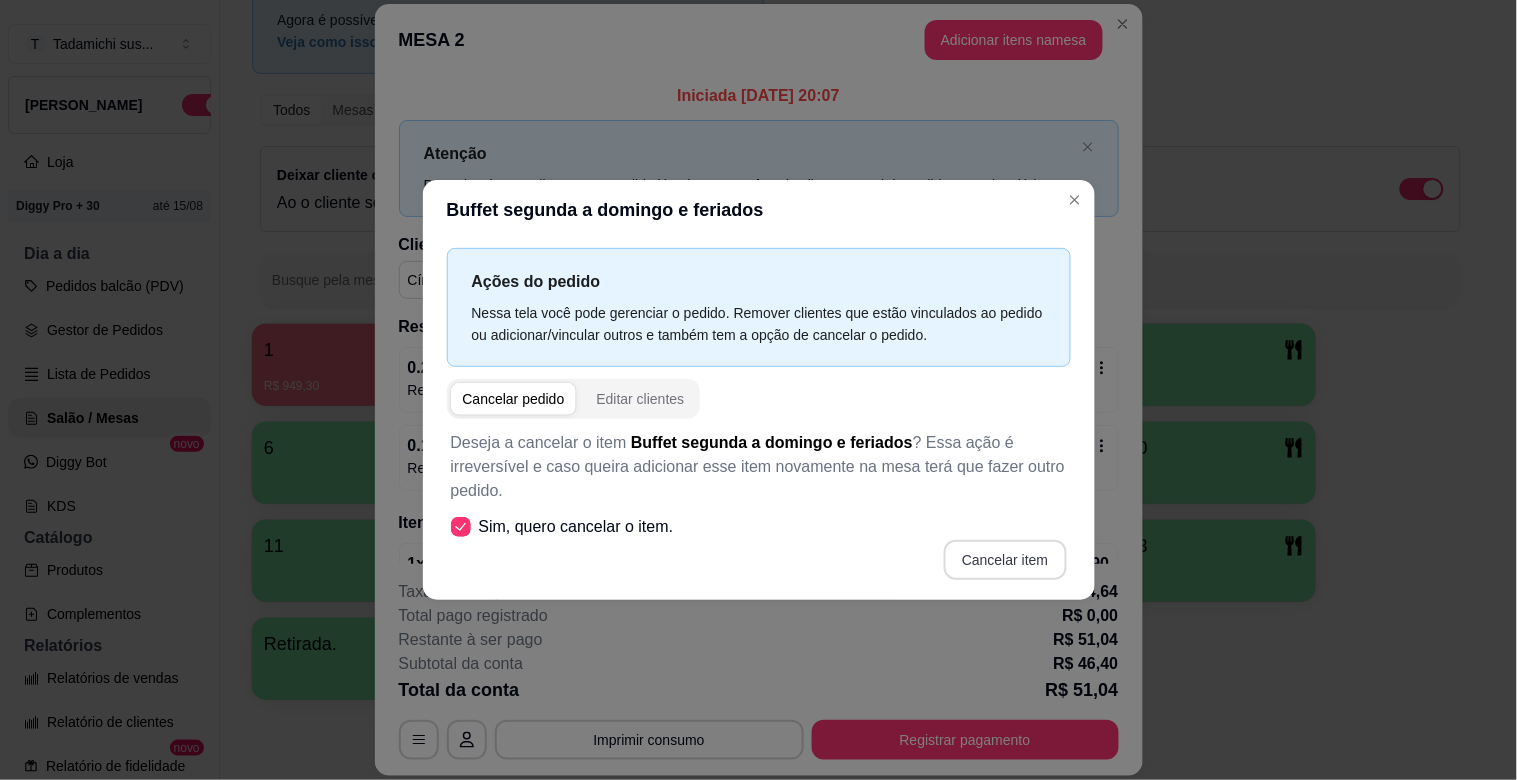 click on "Cancelar item" at bounding box center (1005, 560) 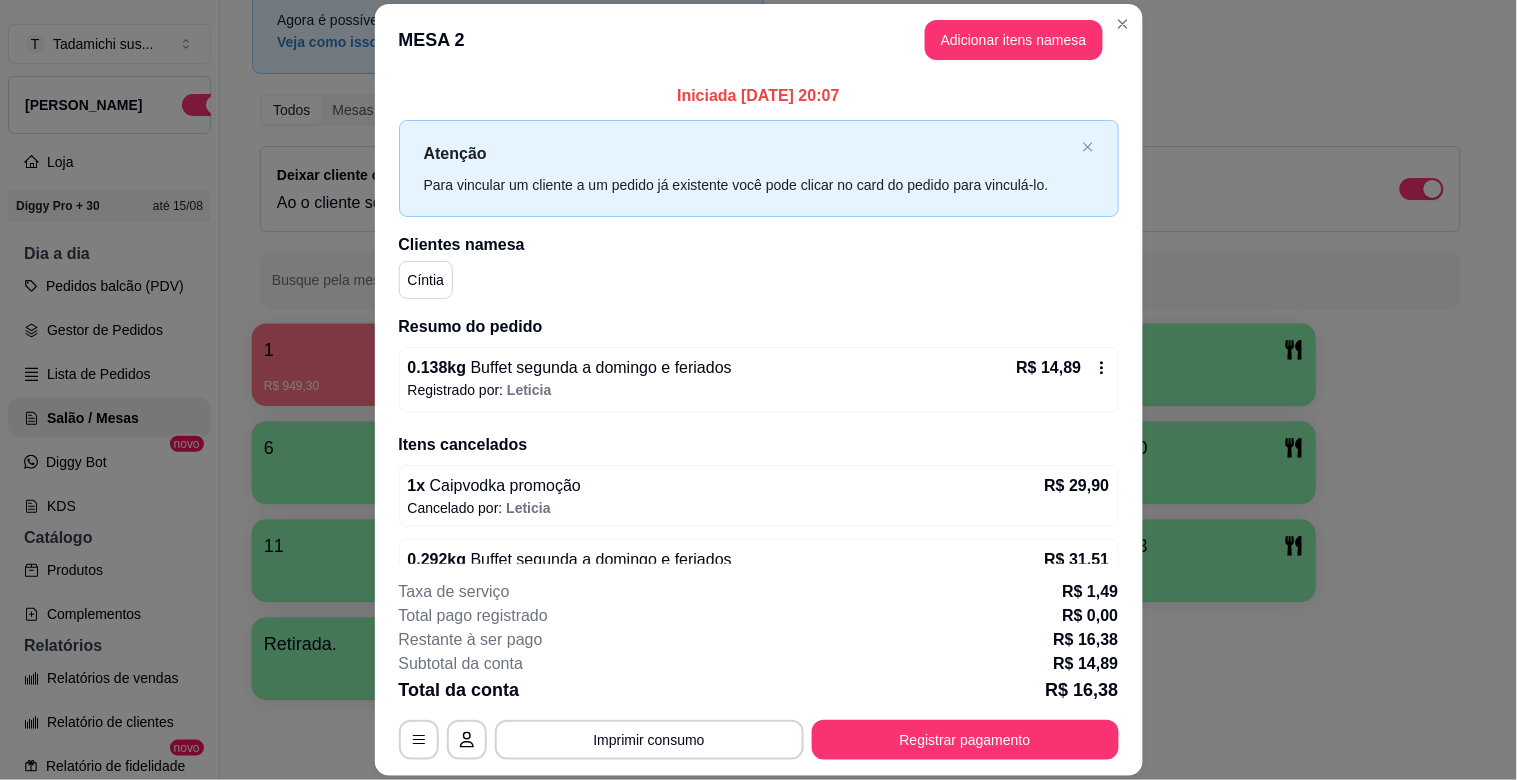 click on "0.138 kg   Buffet segunda a domingo e feriados  R$ 14,89" at bounding box center [759, 368] 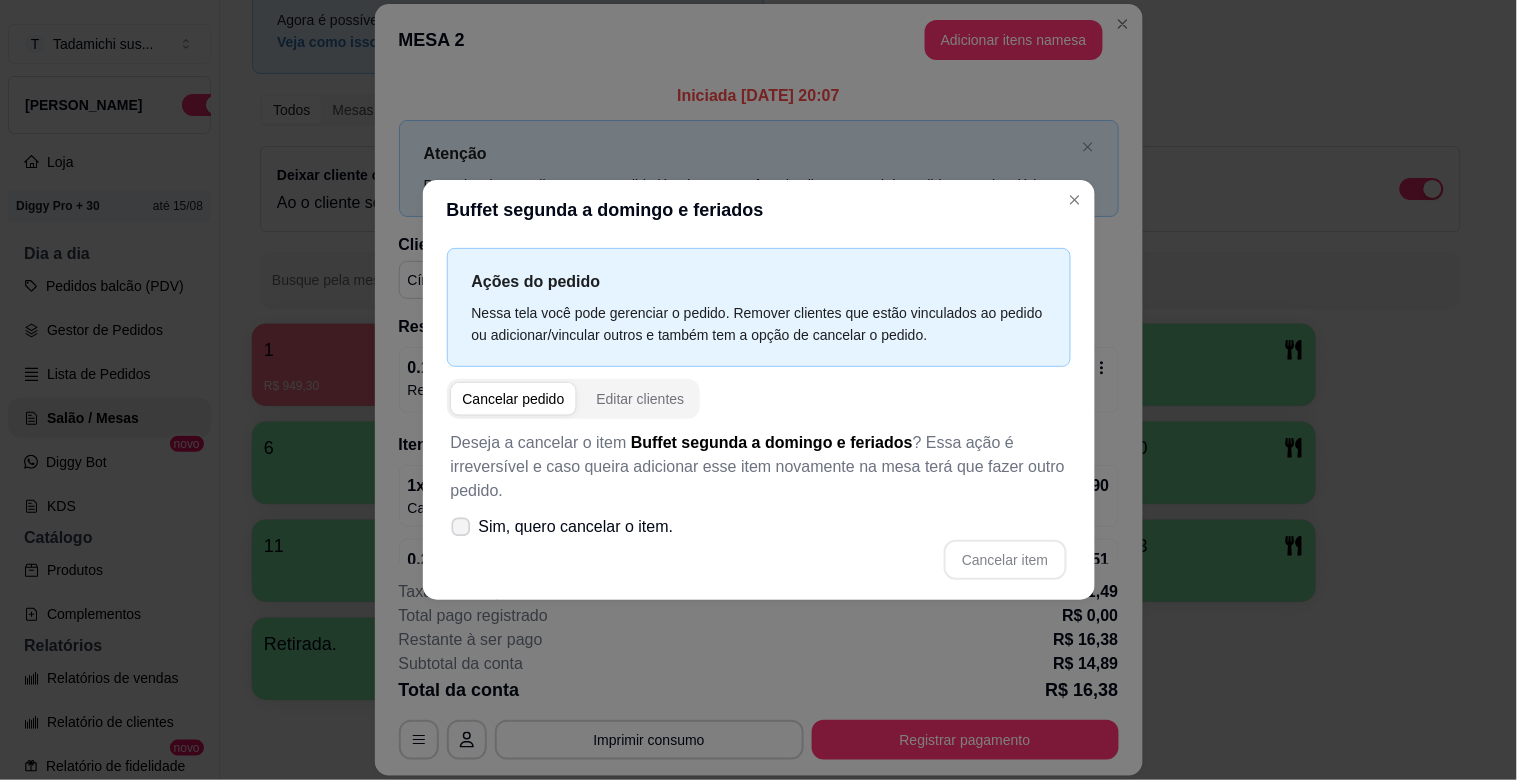 click 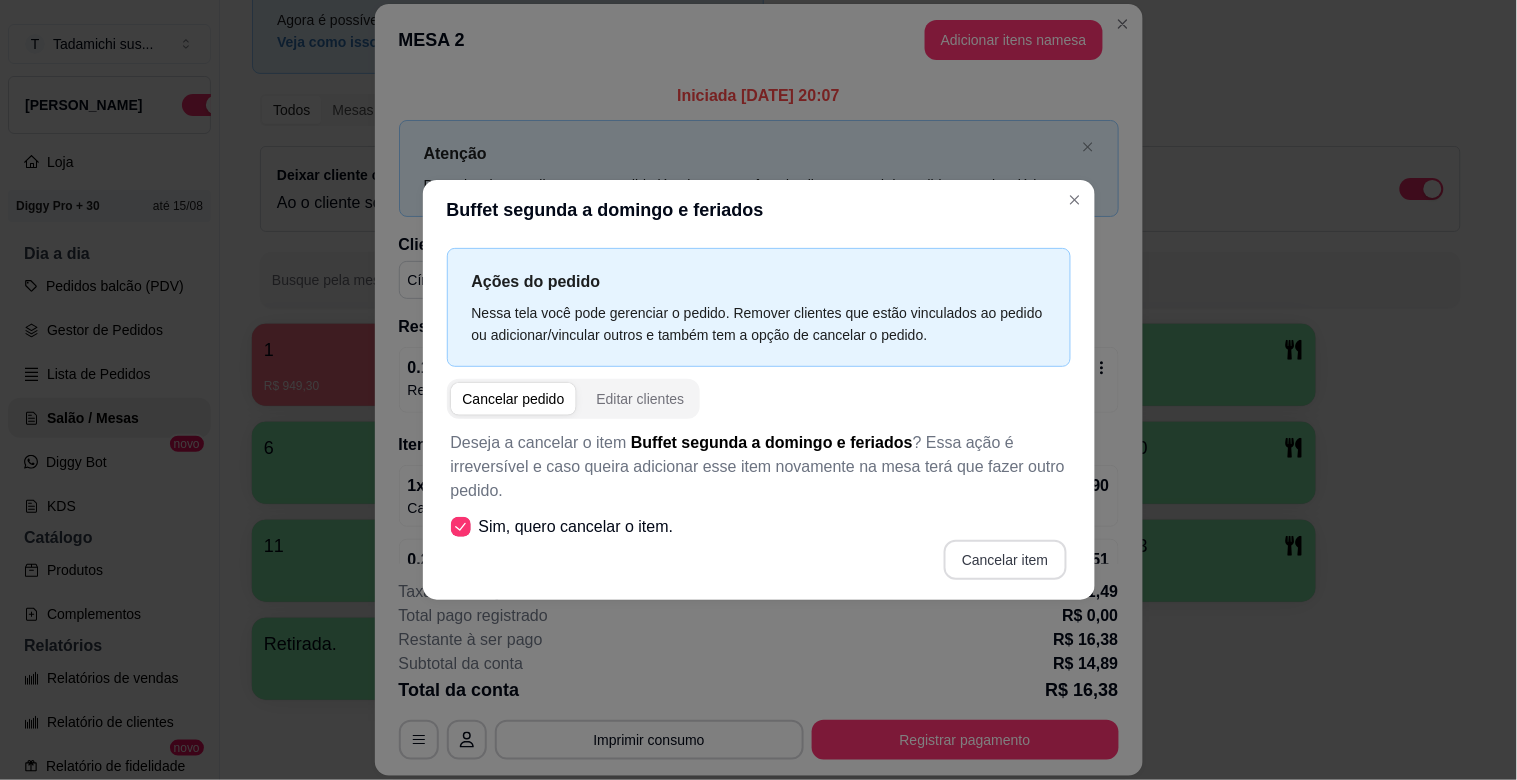 click on "Cancelar item" at bounding box center (1005, 560) 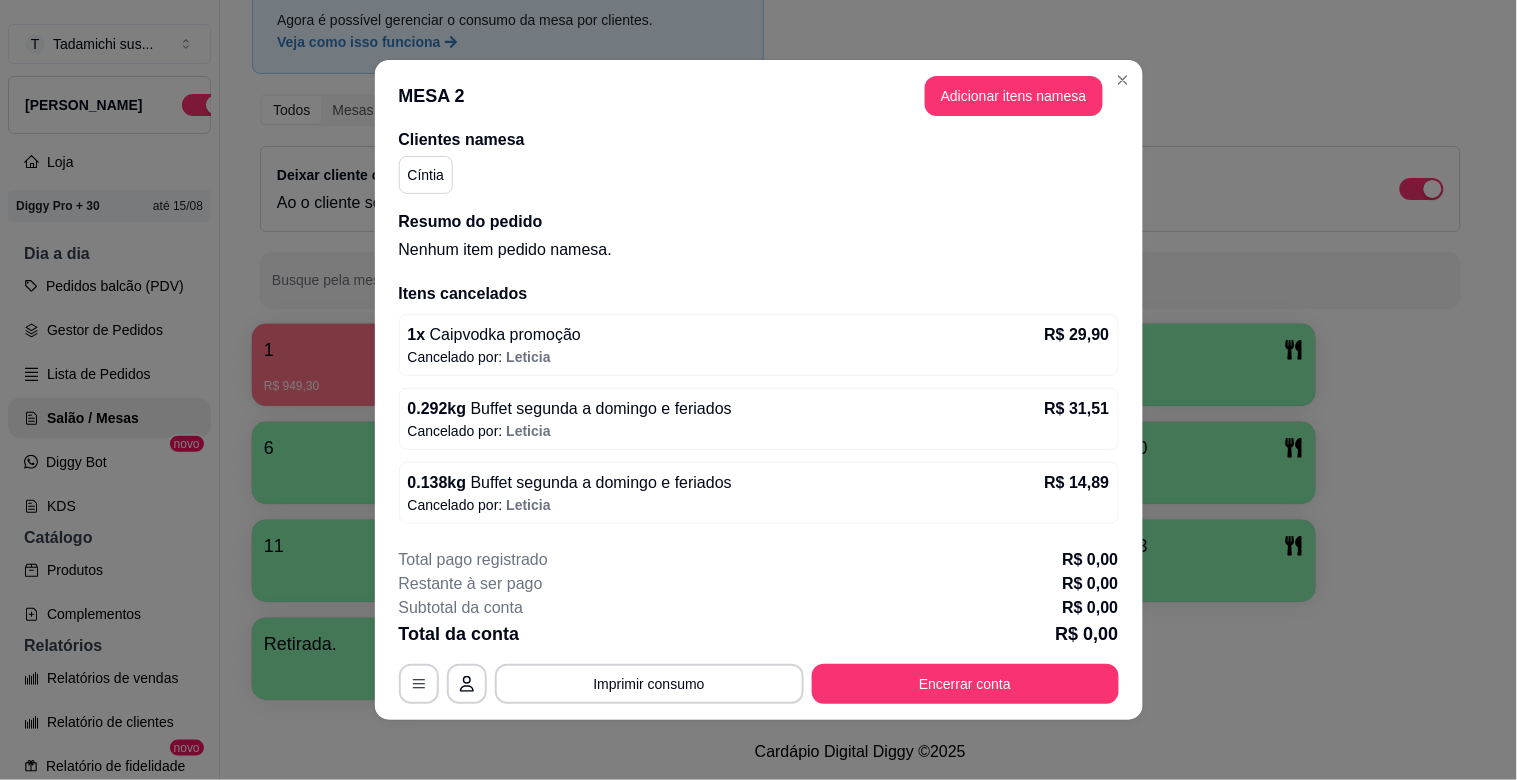 scroll, scrollTop: 0, scrollLeft: 0, axis: both 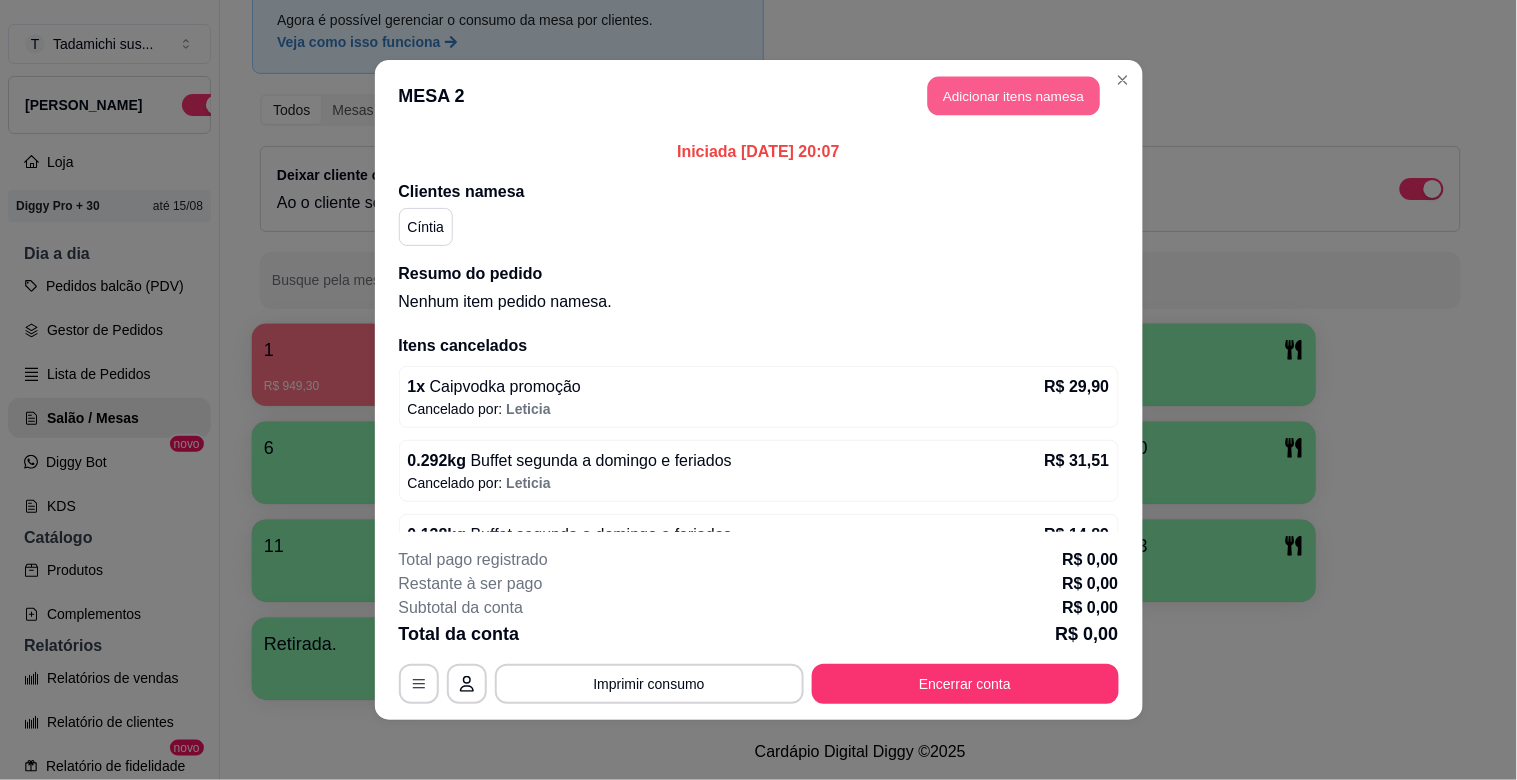 click on "Adicionar itens na  mesa" at bounding box center [1014, 96] 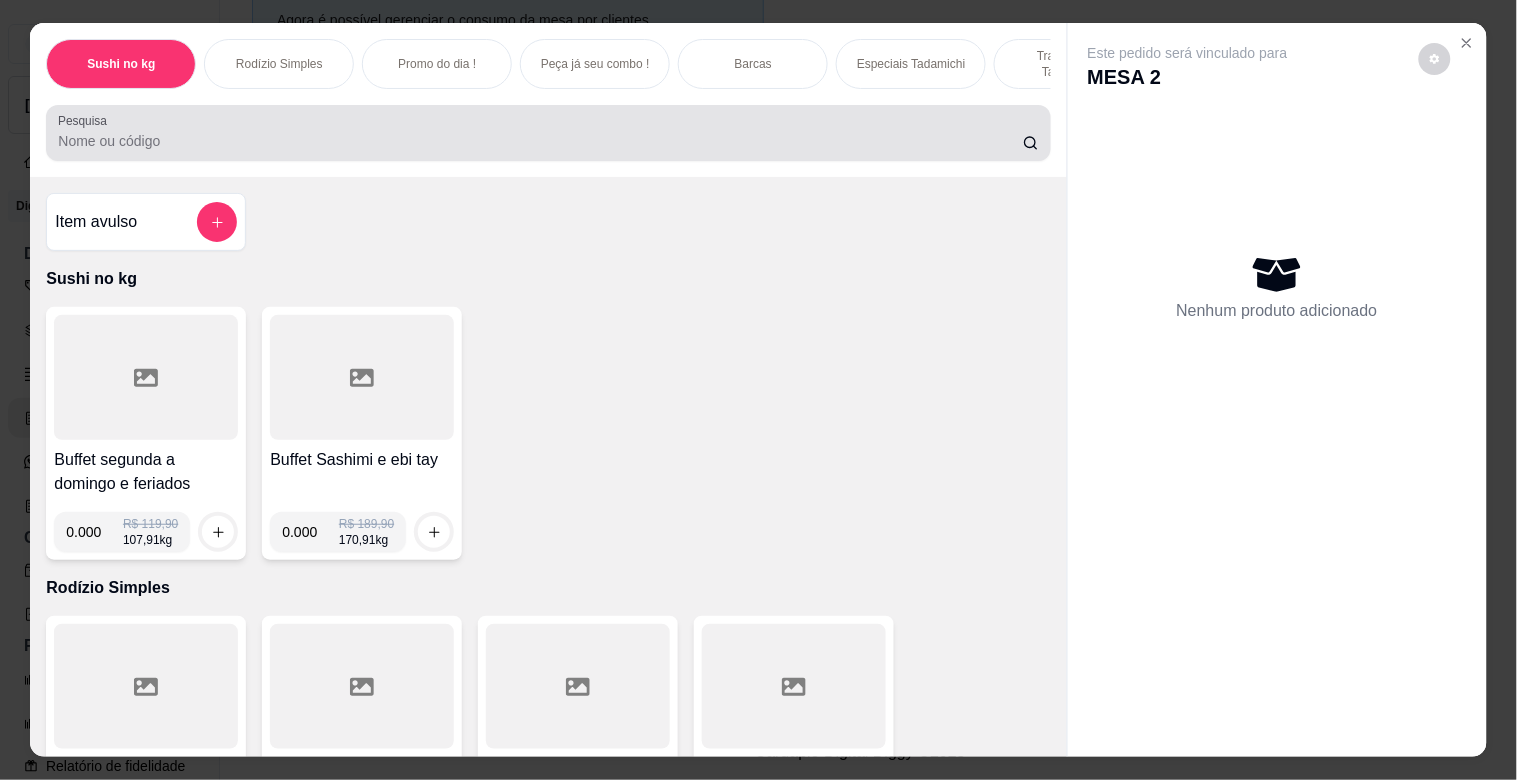 click on "Pesquisa" at bounding box center (540, 141) 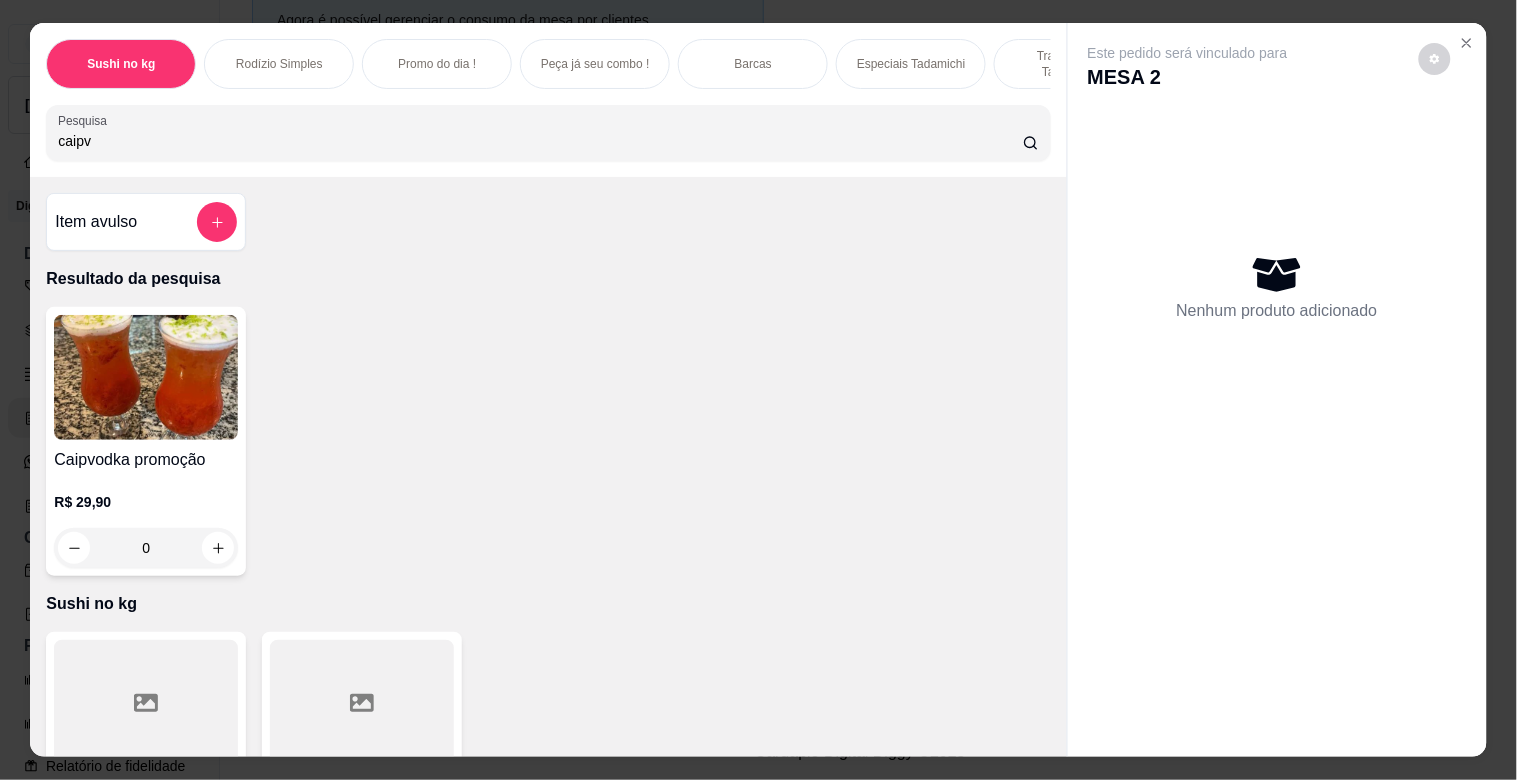click on "caipv" at bounding box center (540, 141) 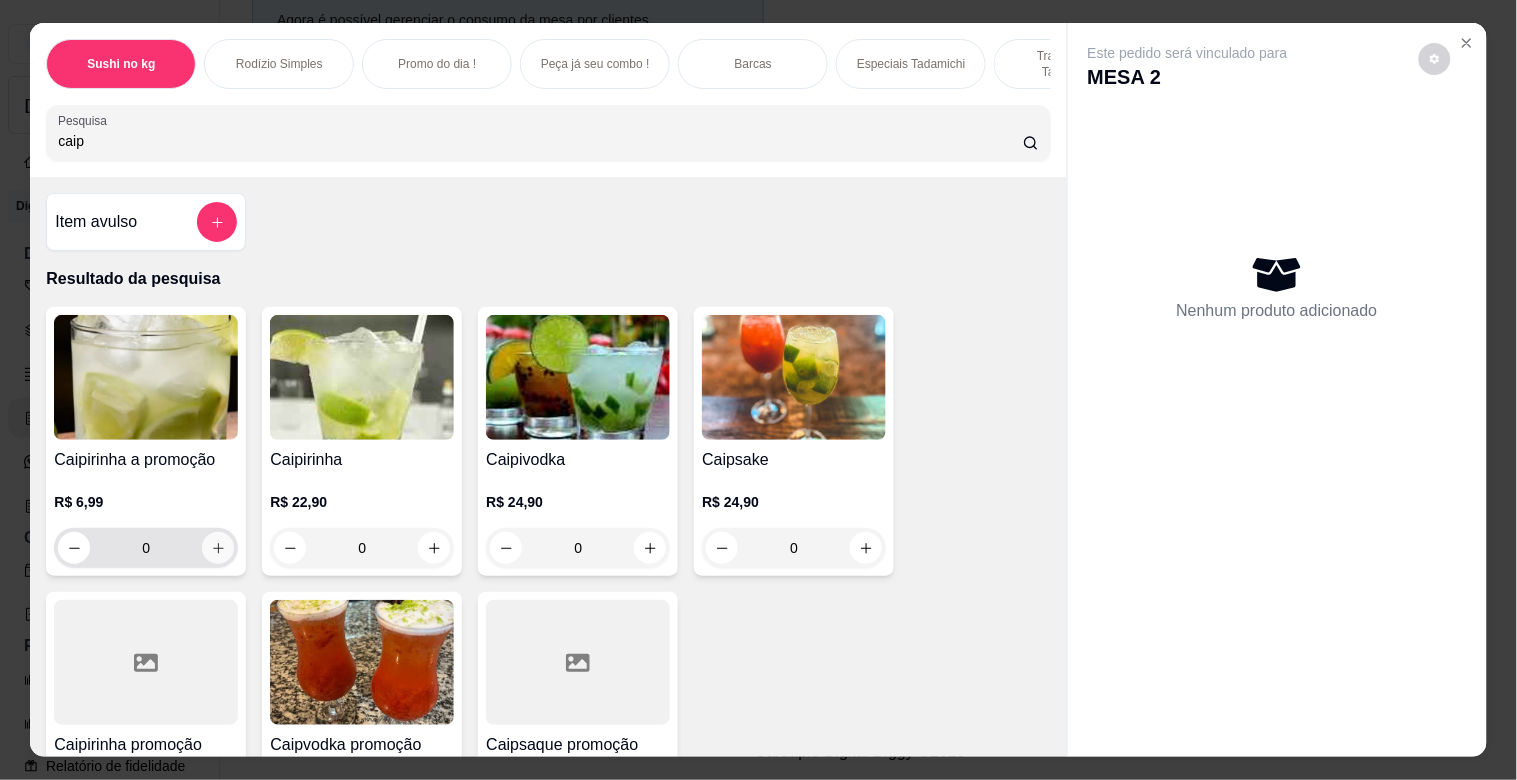type on "caip" 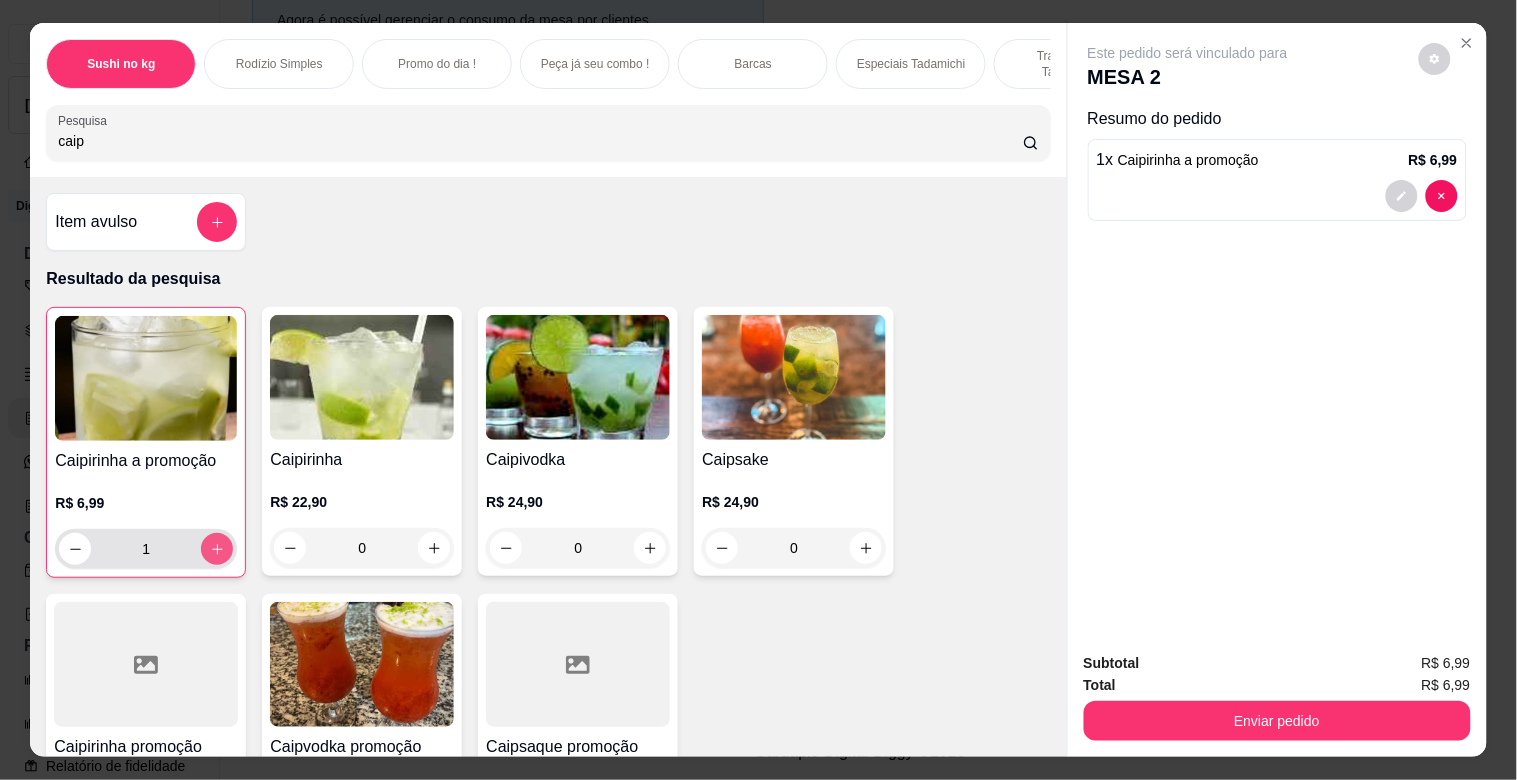 type on "1" 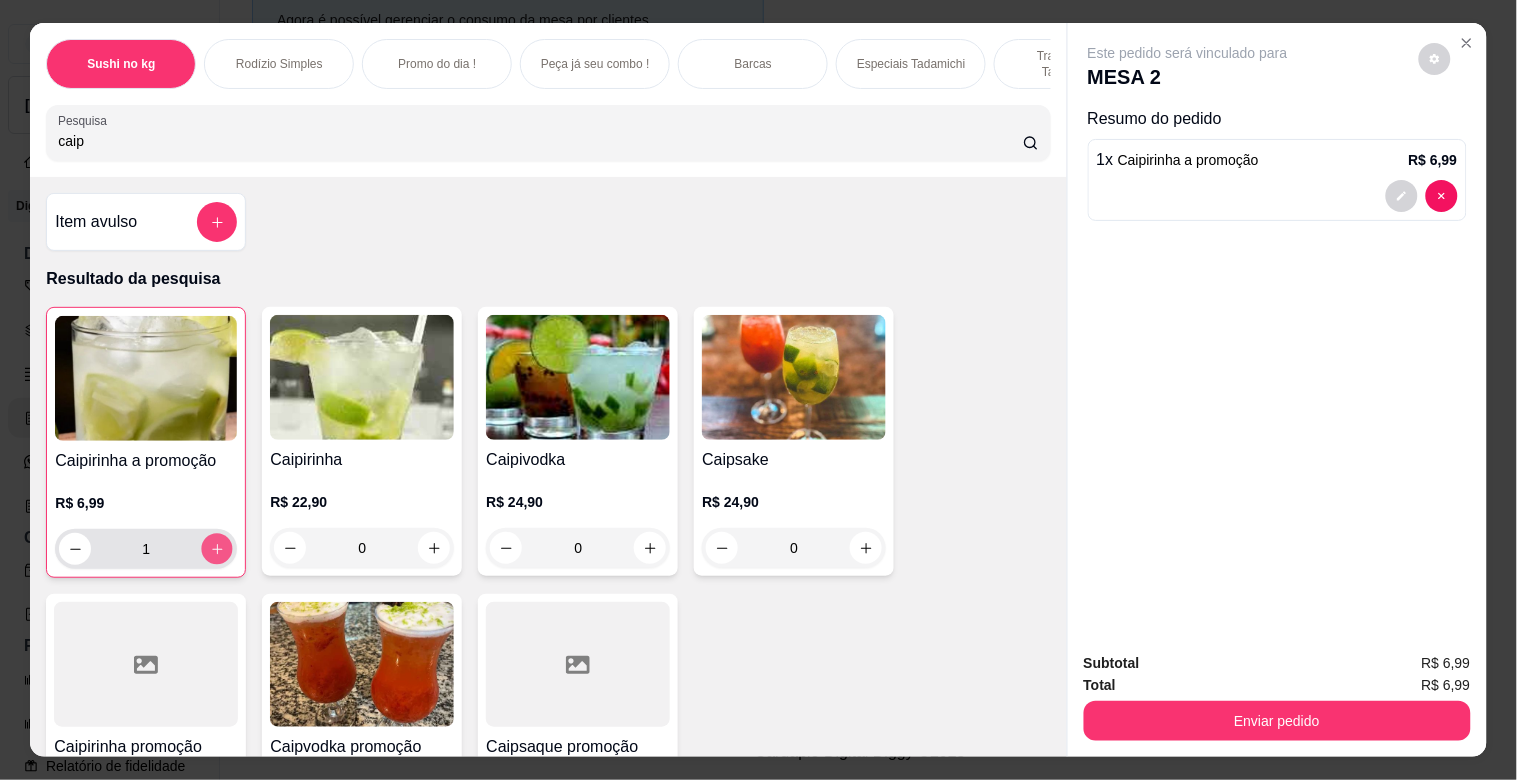 click 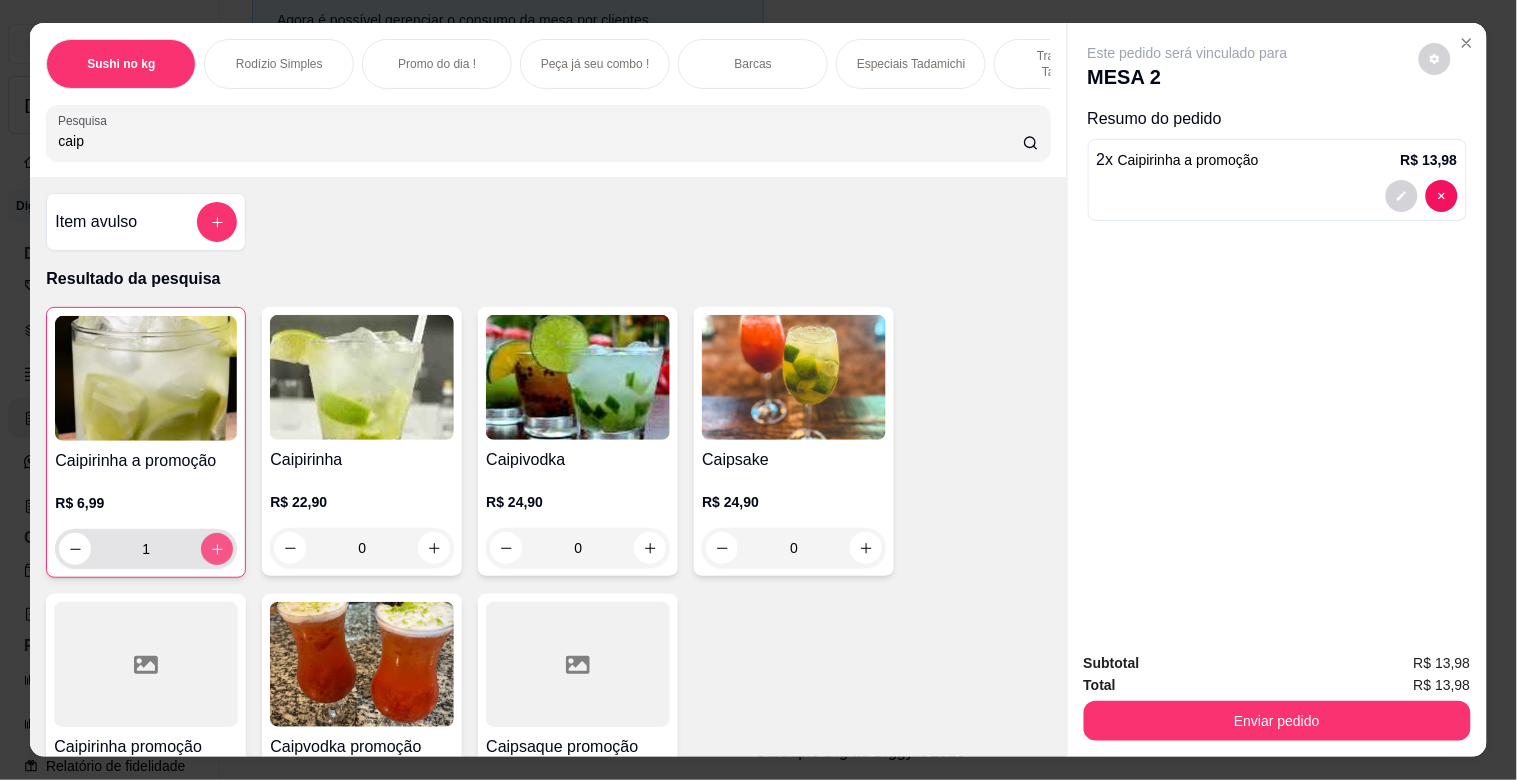 type on "2" 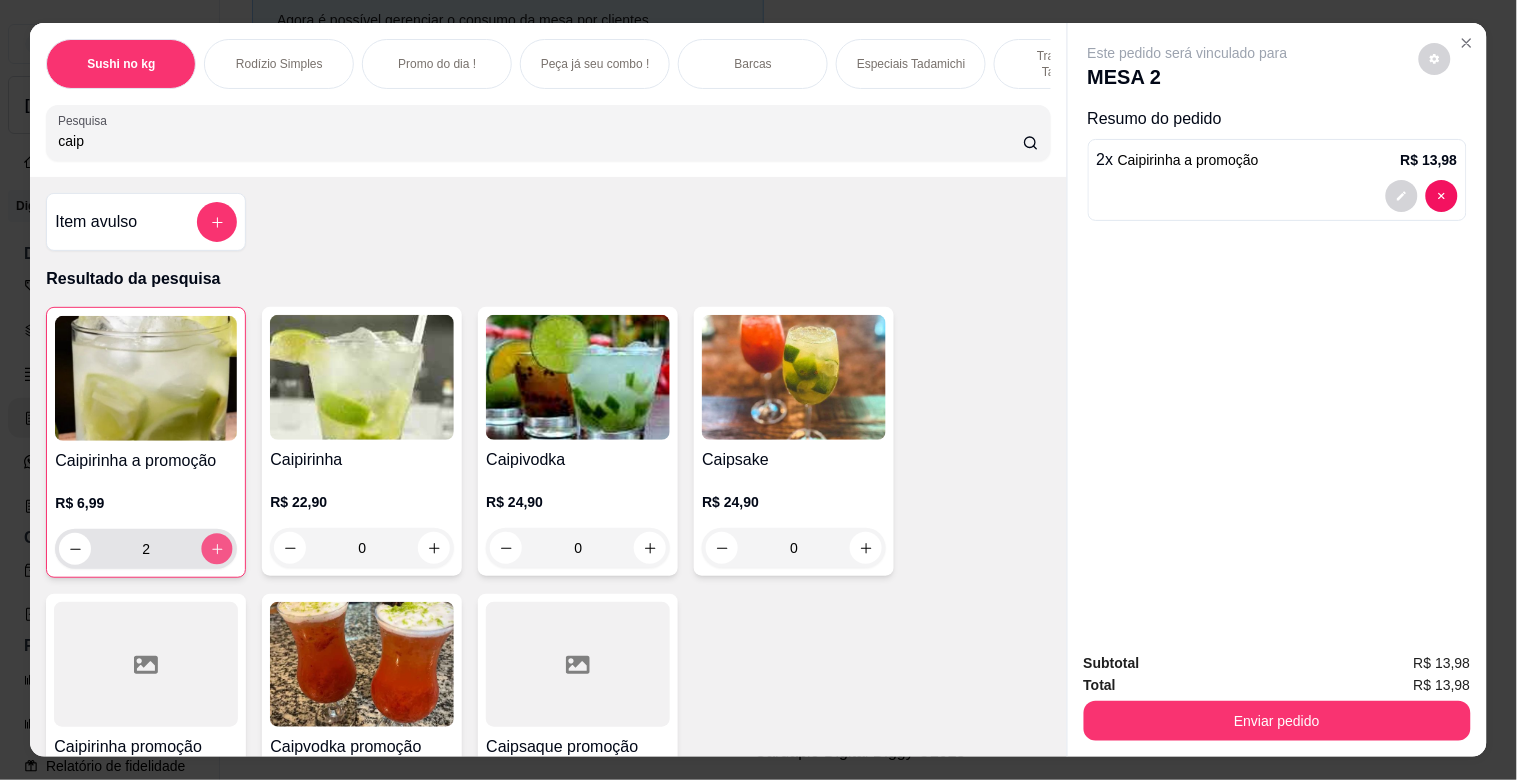 click 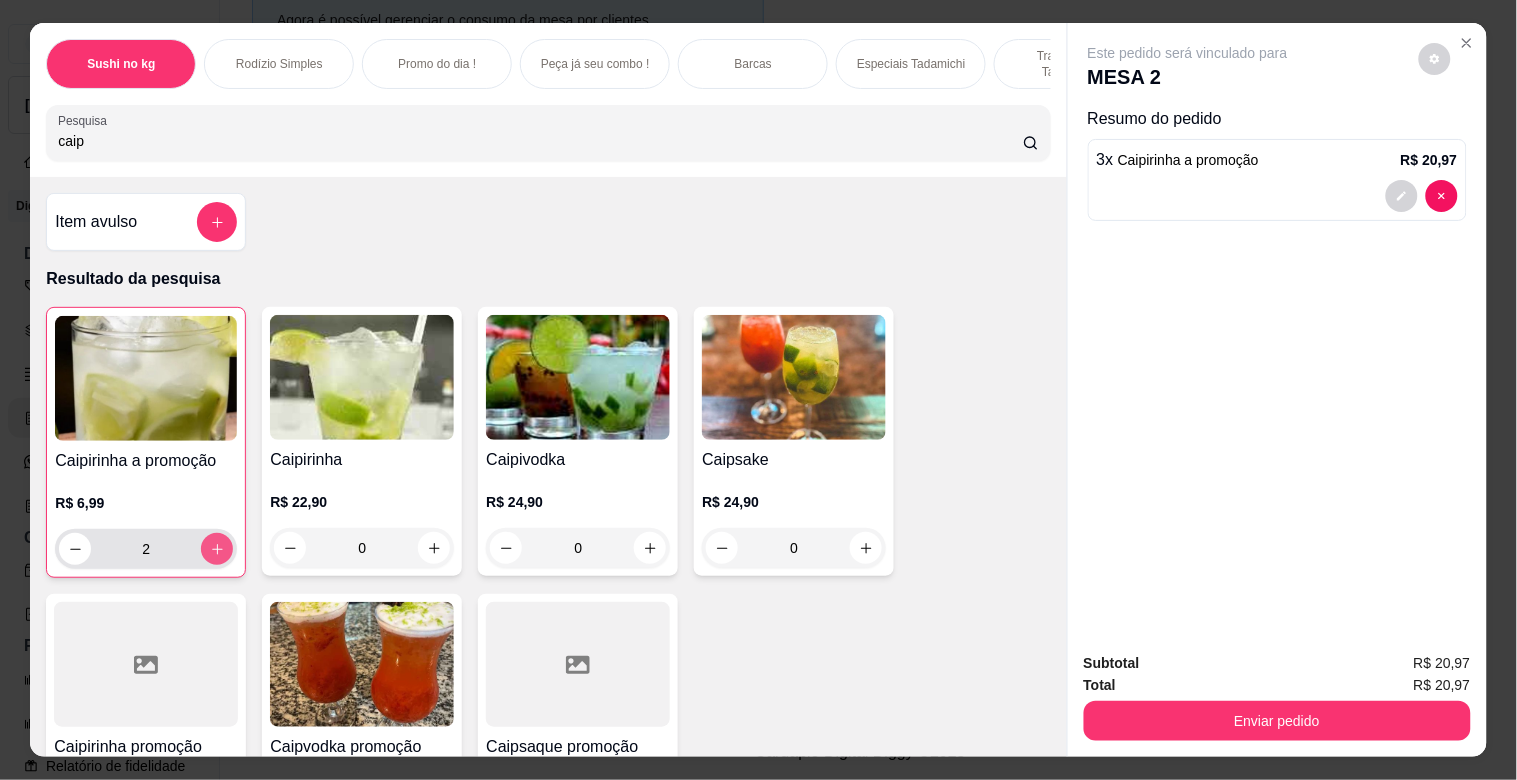 type on "3" 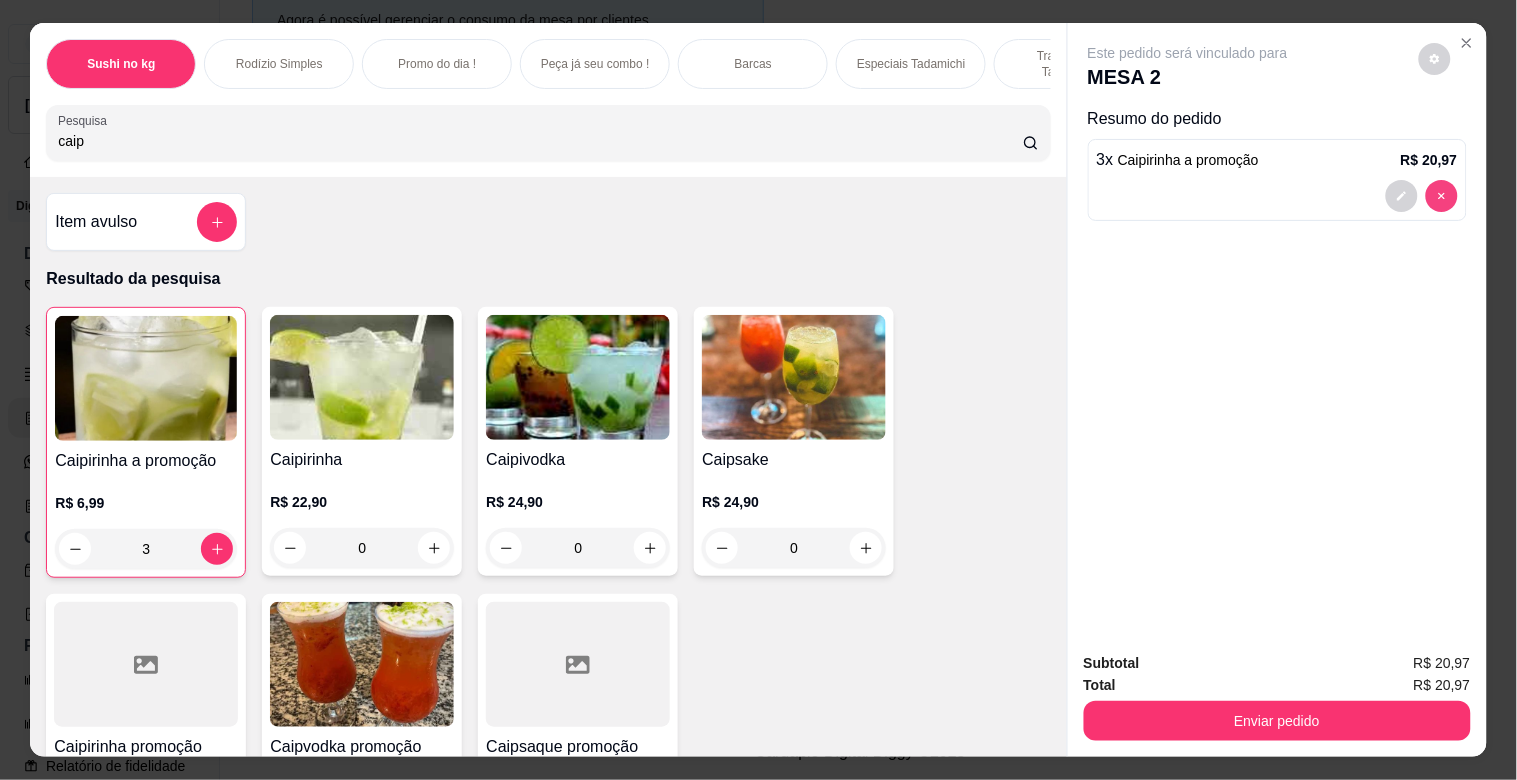 type on "0" 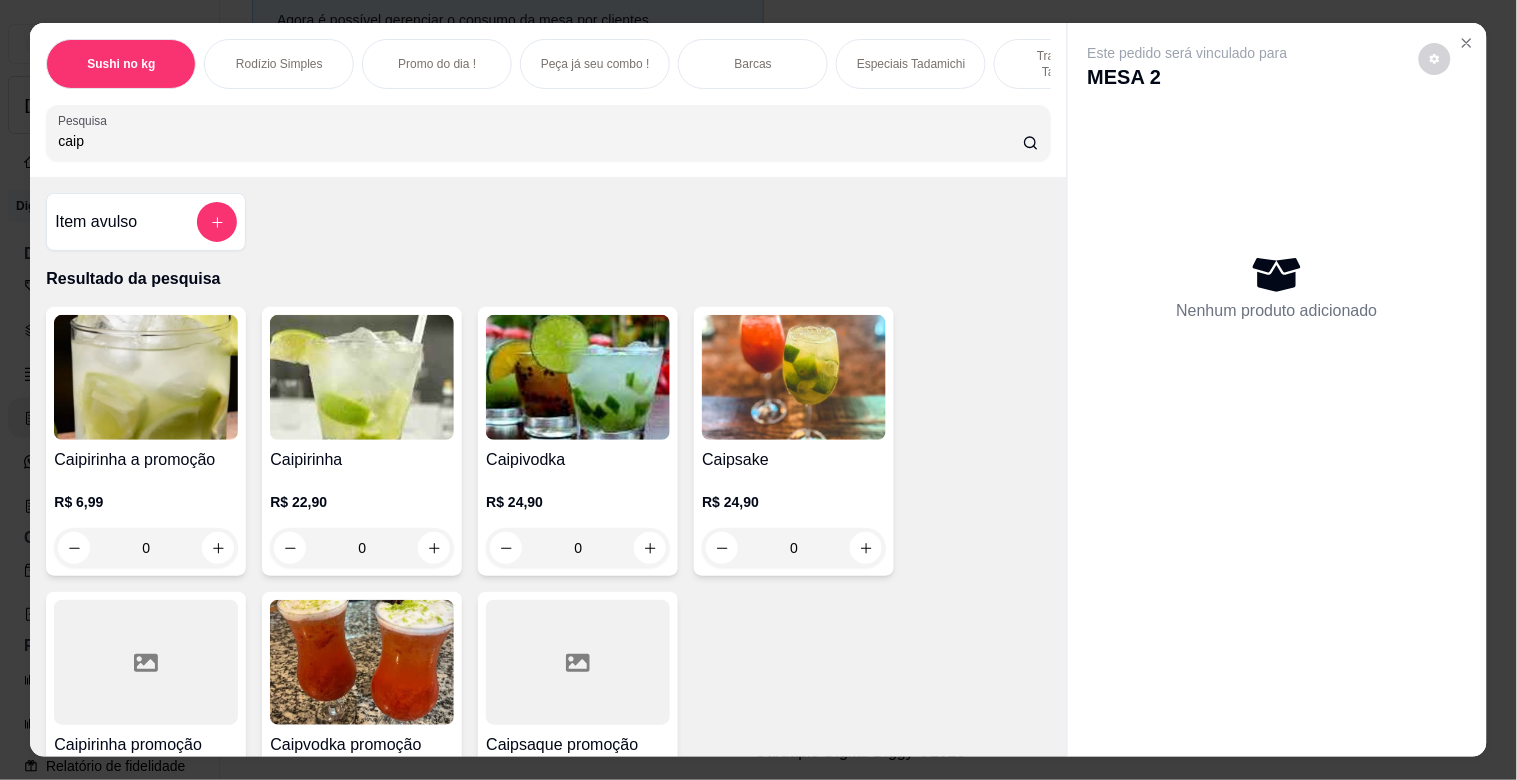 click on "Nenhum produto adicionado" at bounding box center (1277, 287) 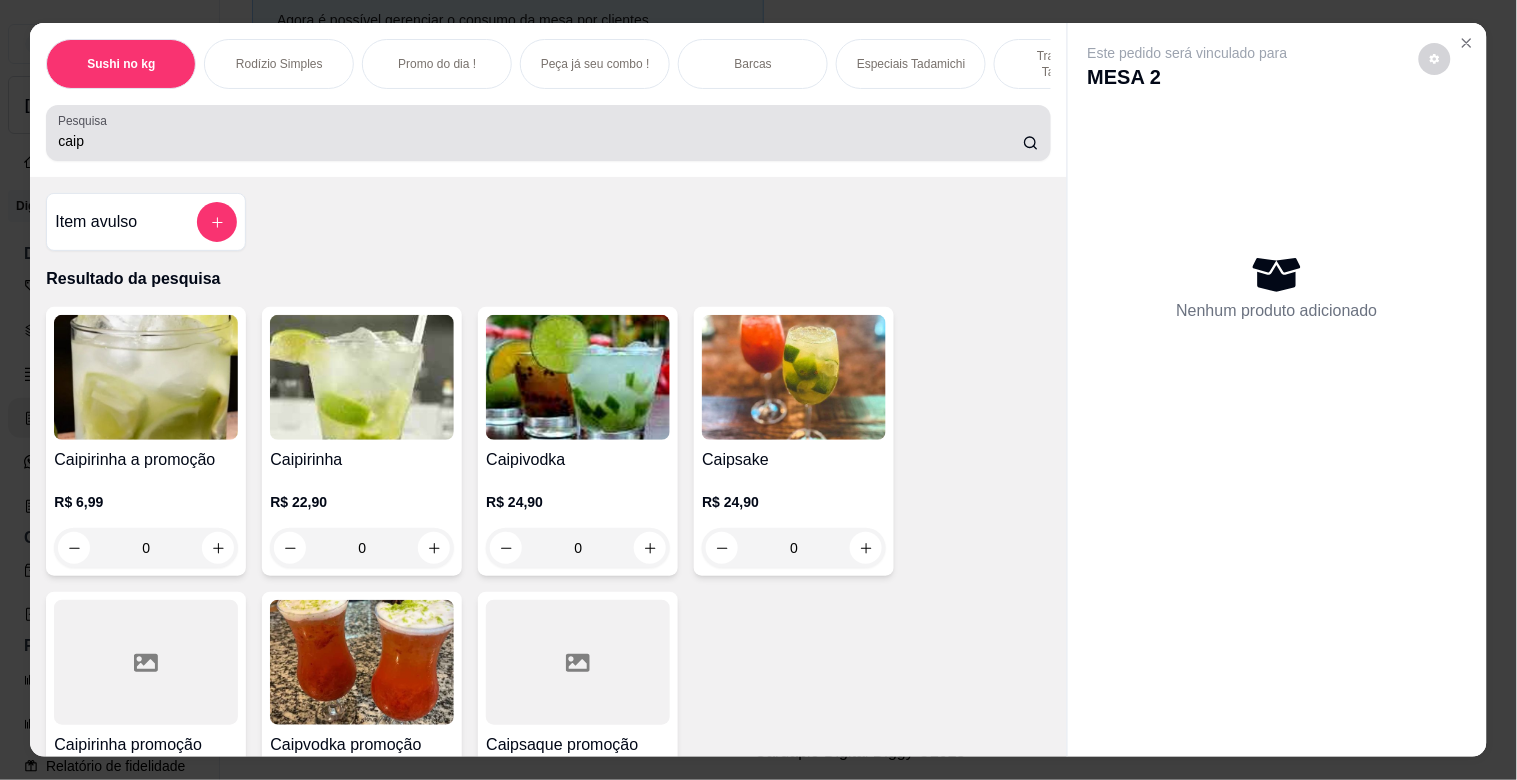 drag, startPoint x: 553, startPoint y: 134, endPoint x: 545, endPoint y: 143, distance: 12.0415945 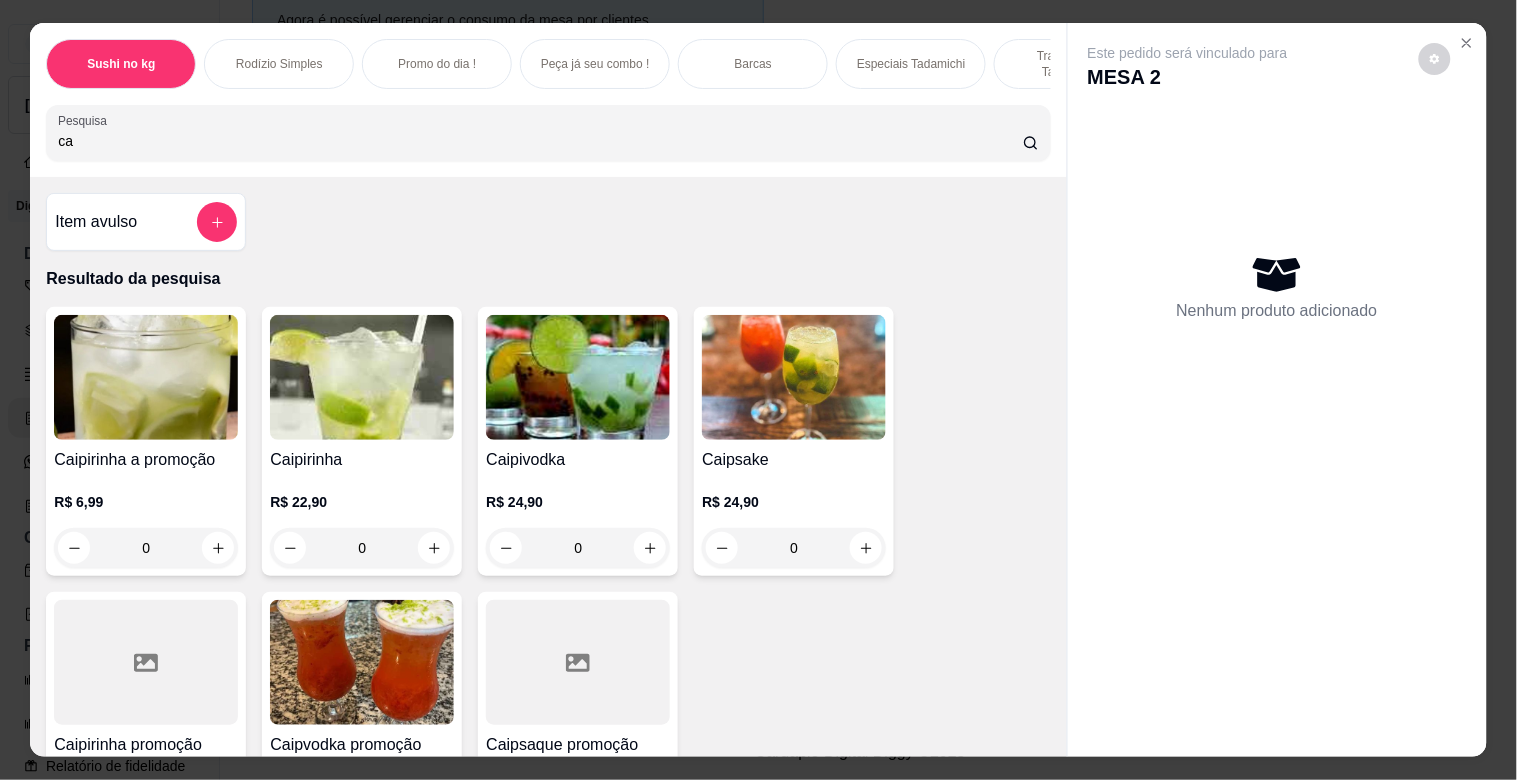 type on "c" 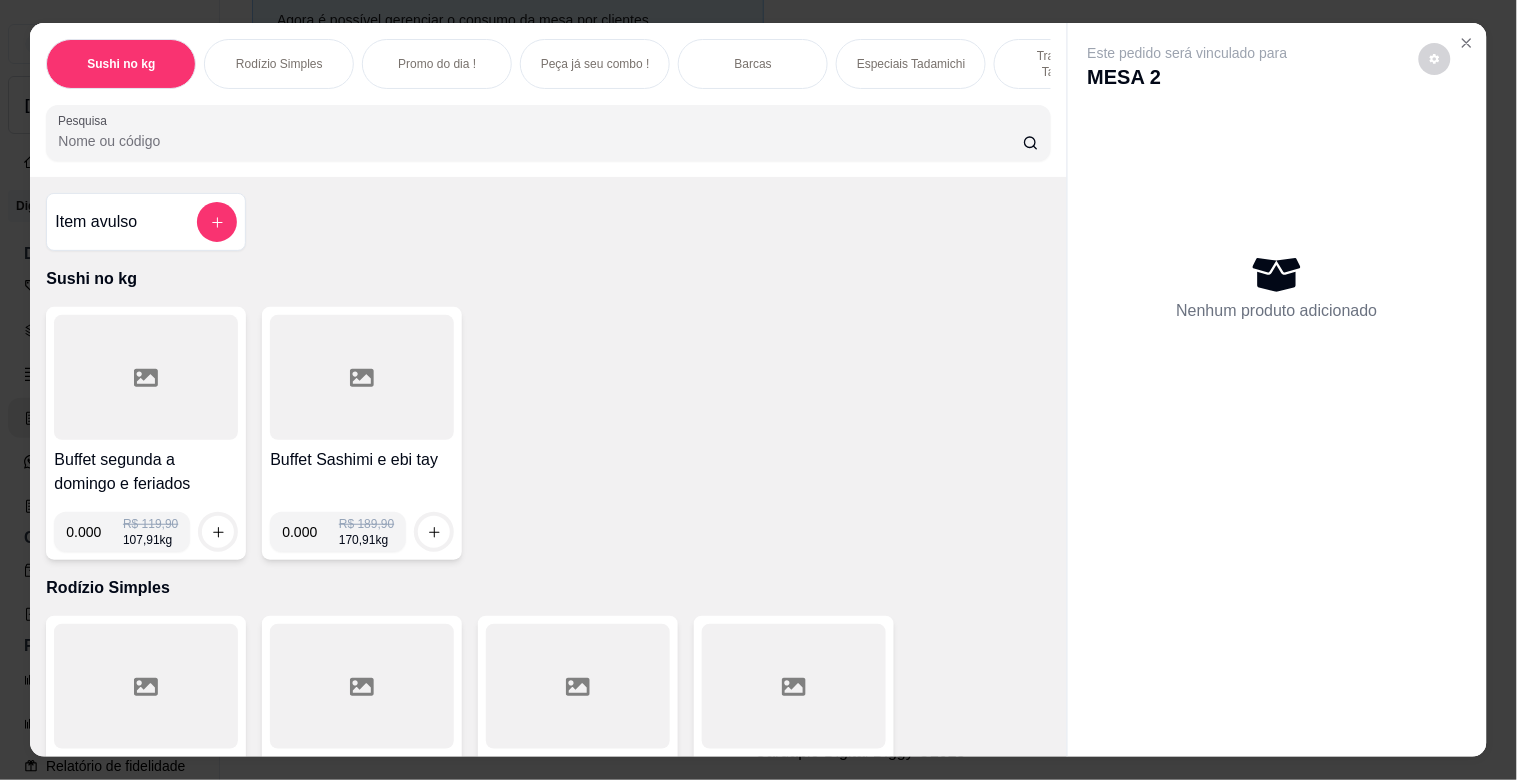 click on "Pesquisa" at bounding box center [540, 141] 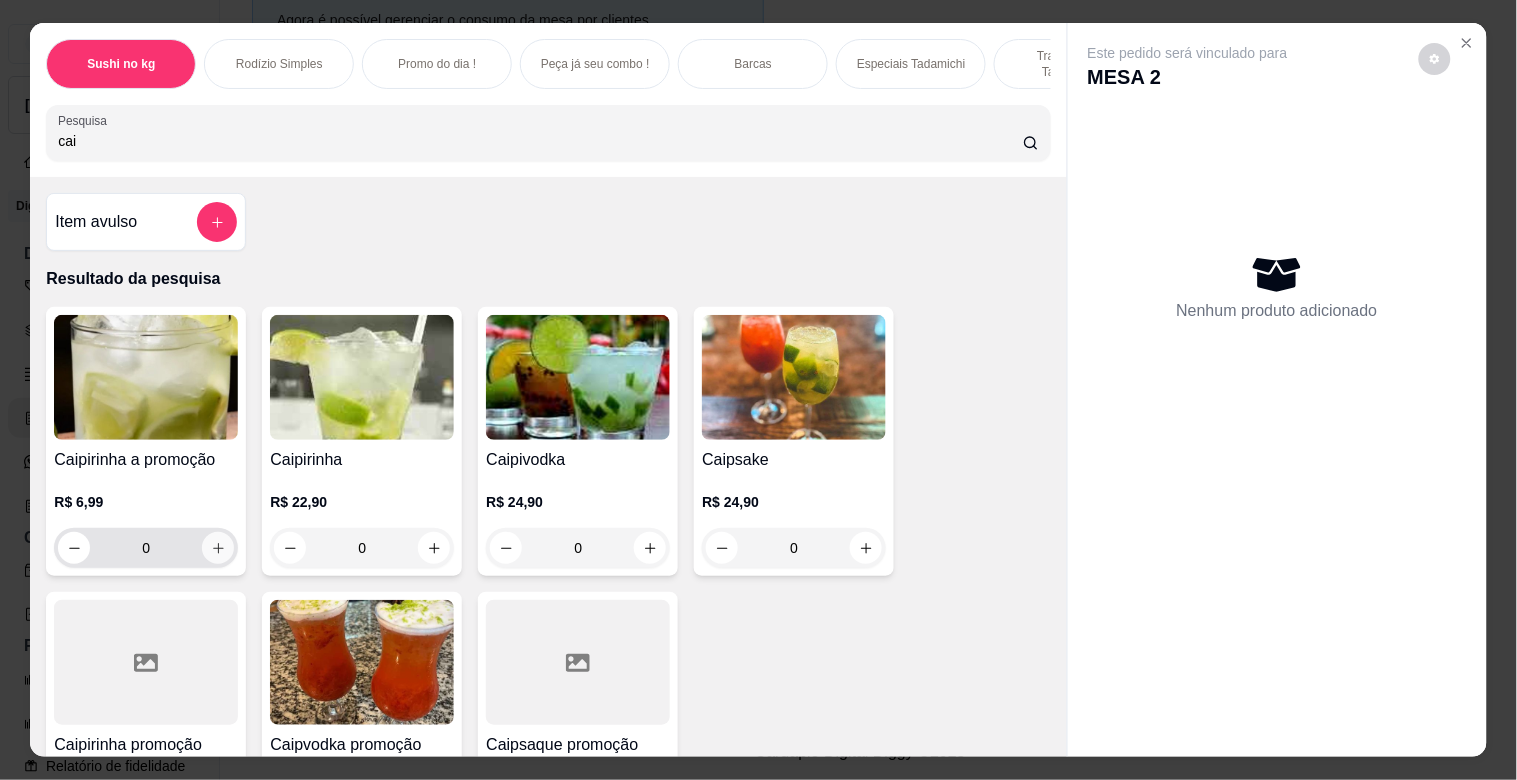 type on "cai" 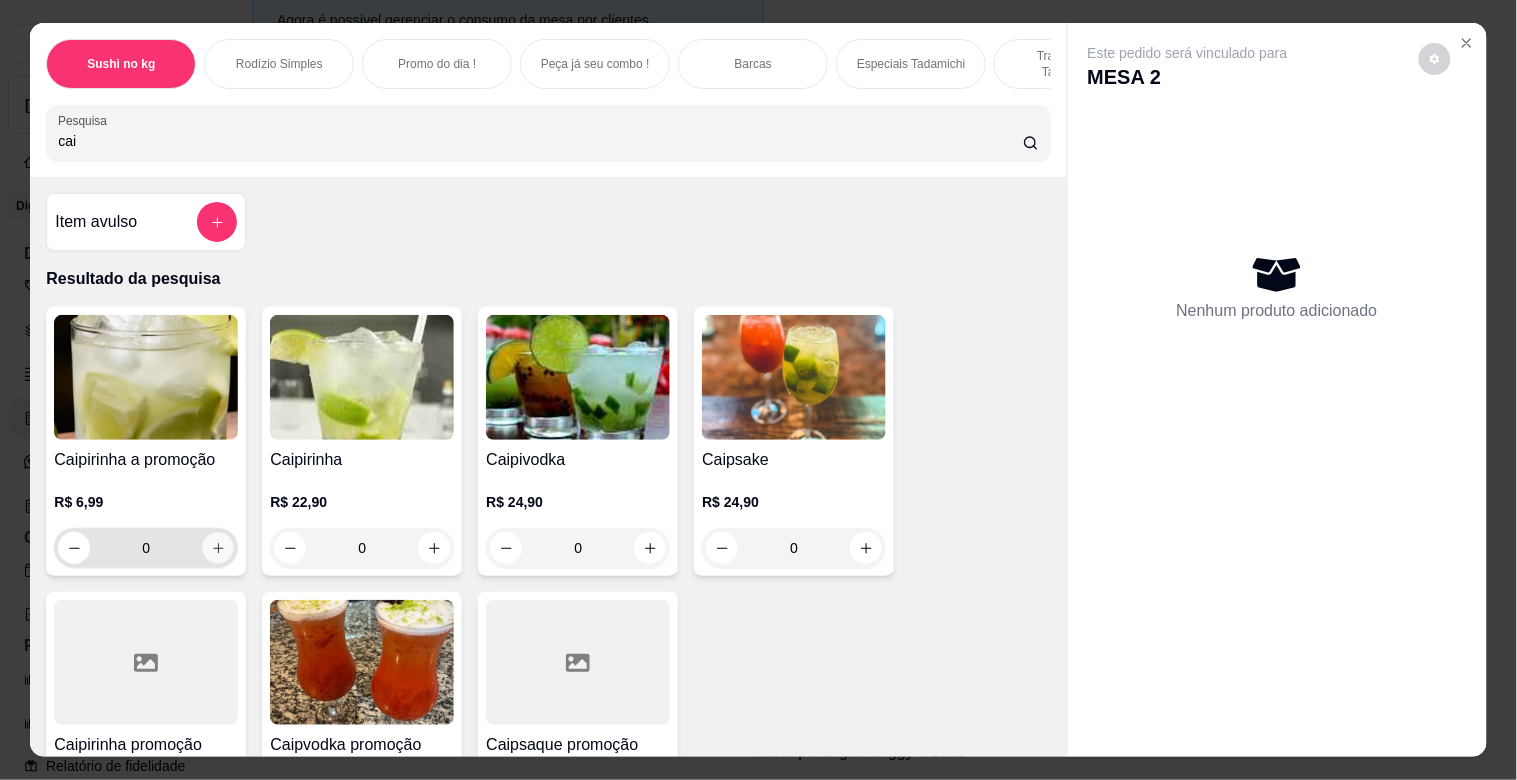 click 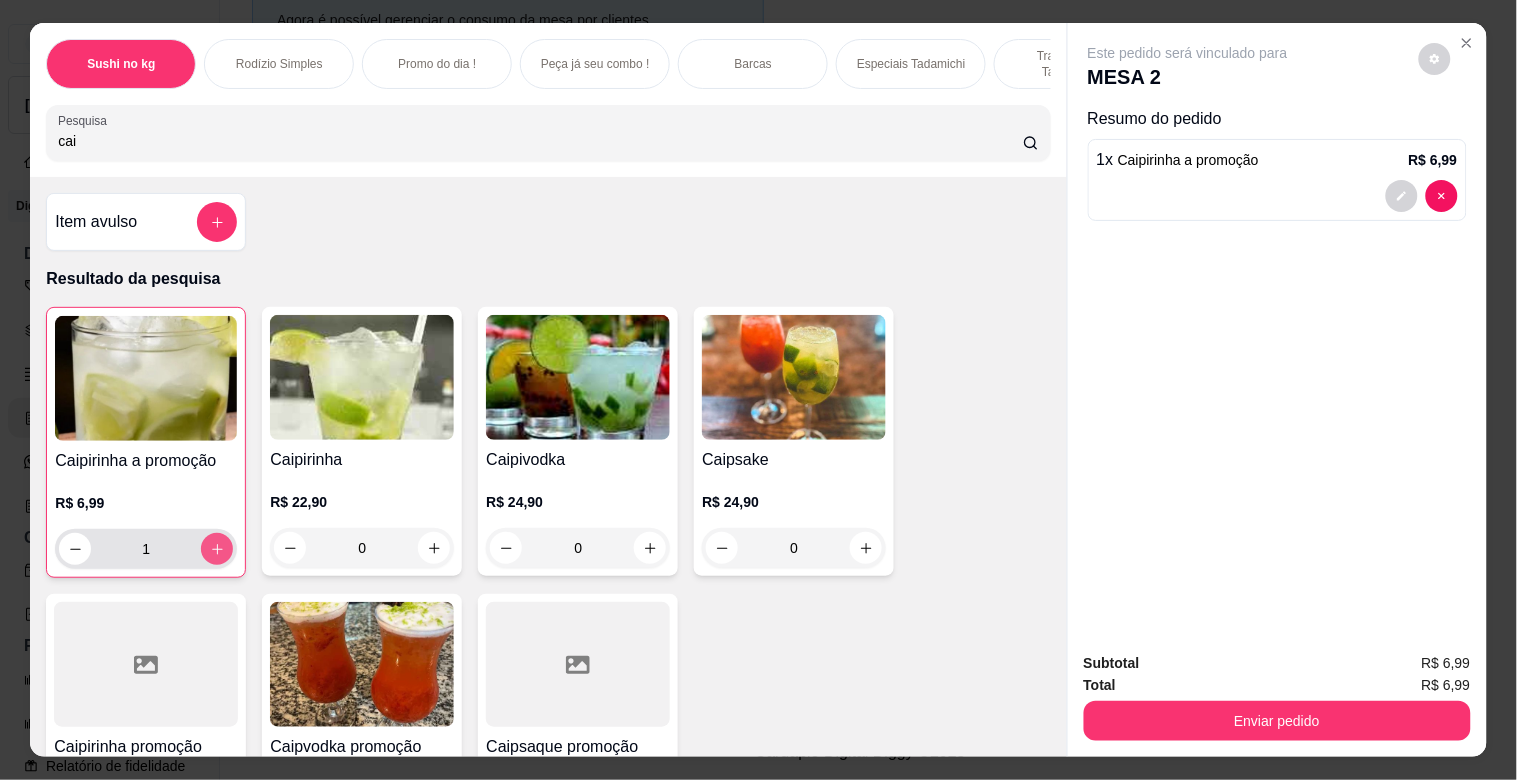 type on "1" 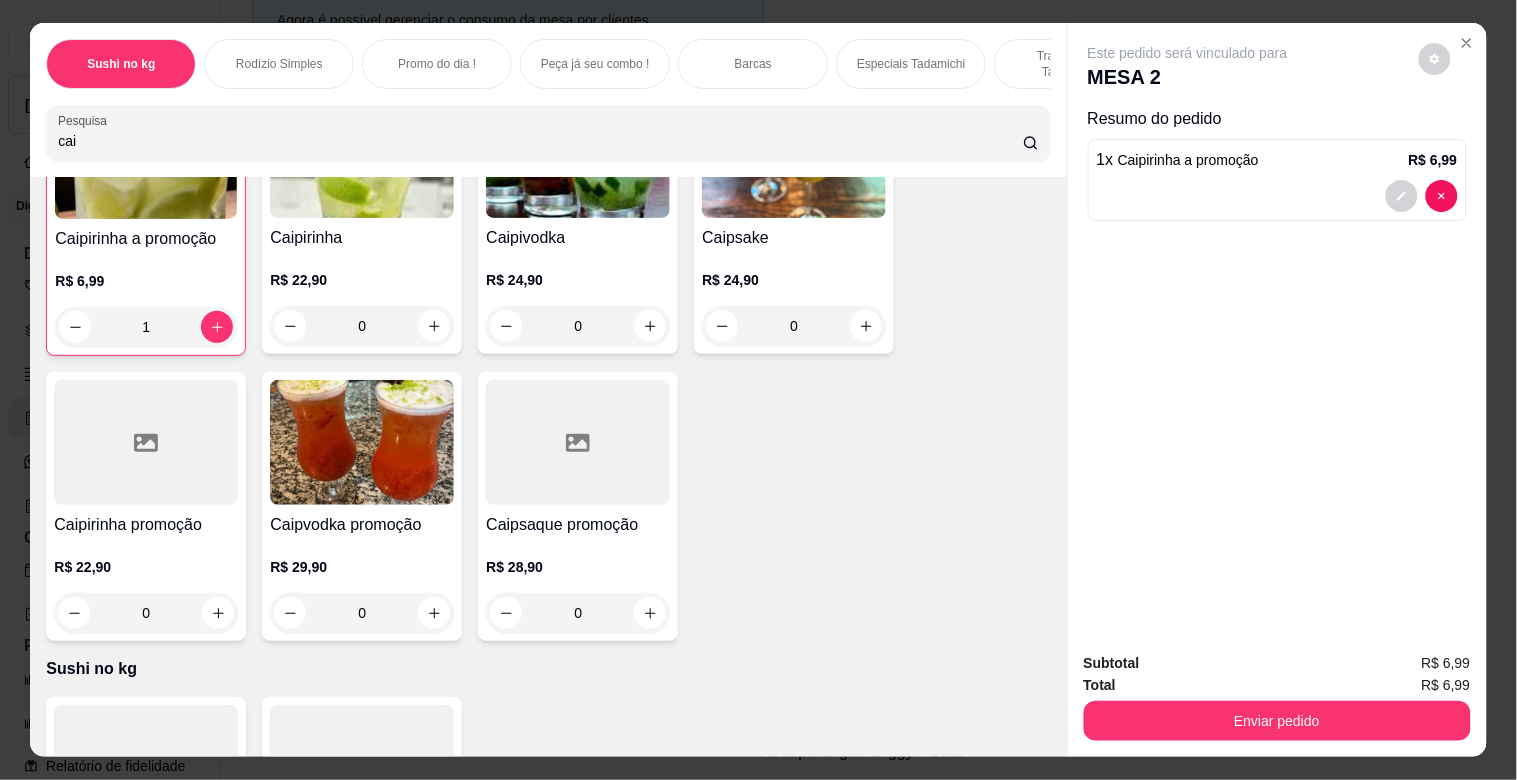 scroll, scrollTop: 111, scrollLeft: 0, axis: vertical 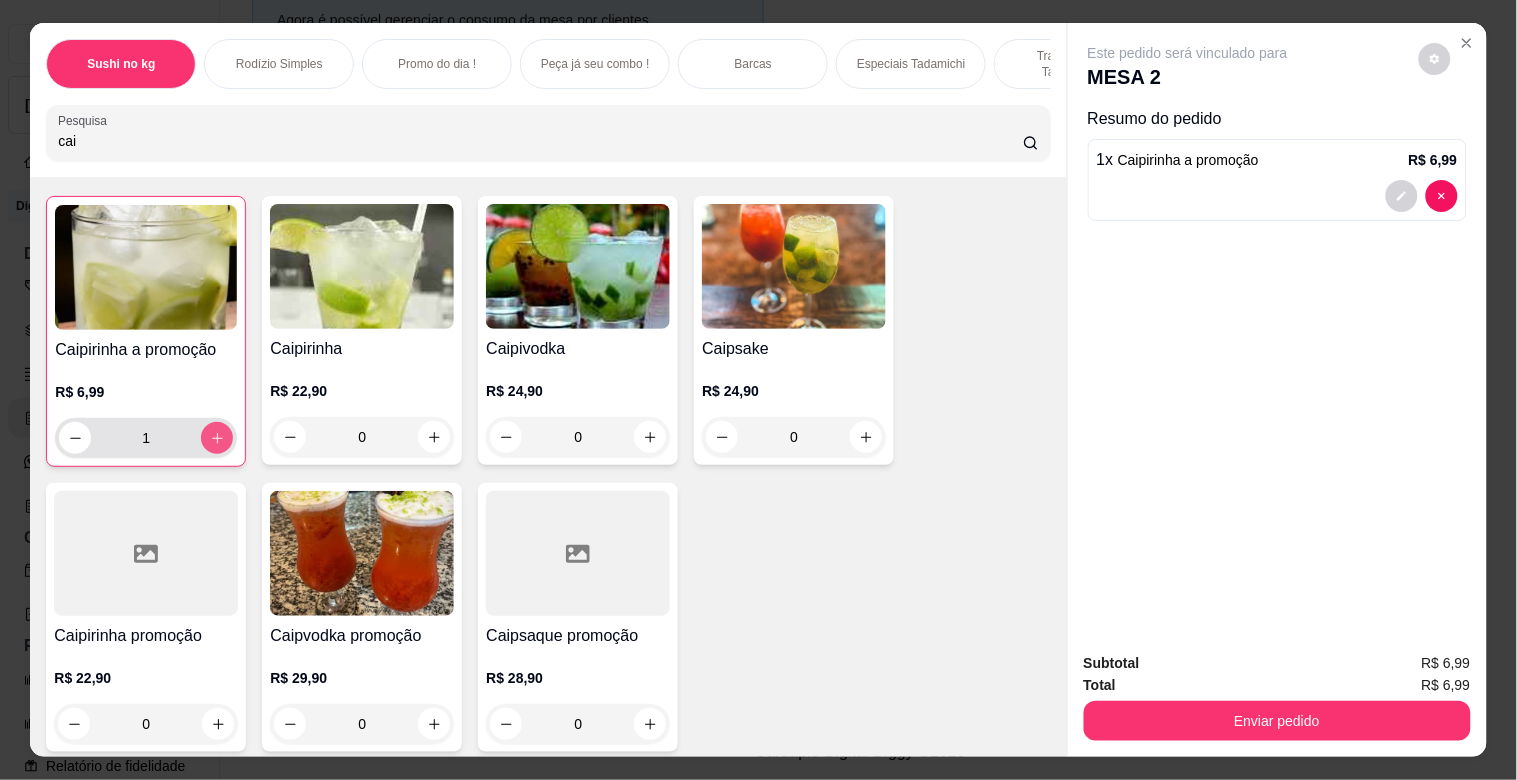 click 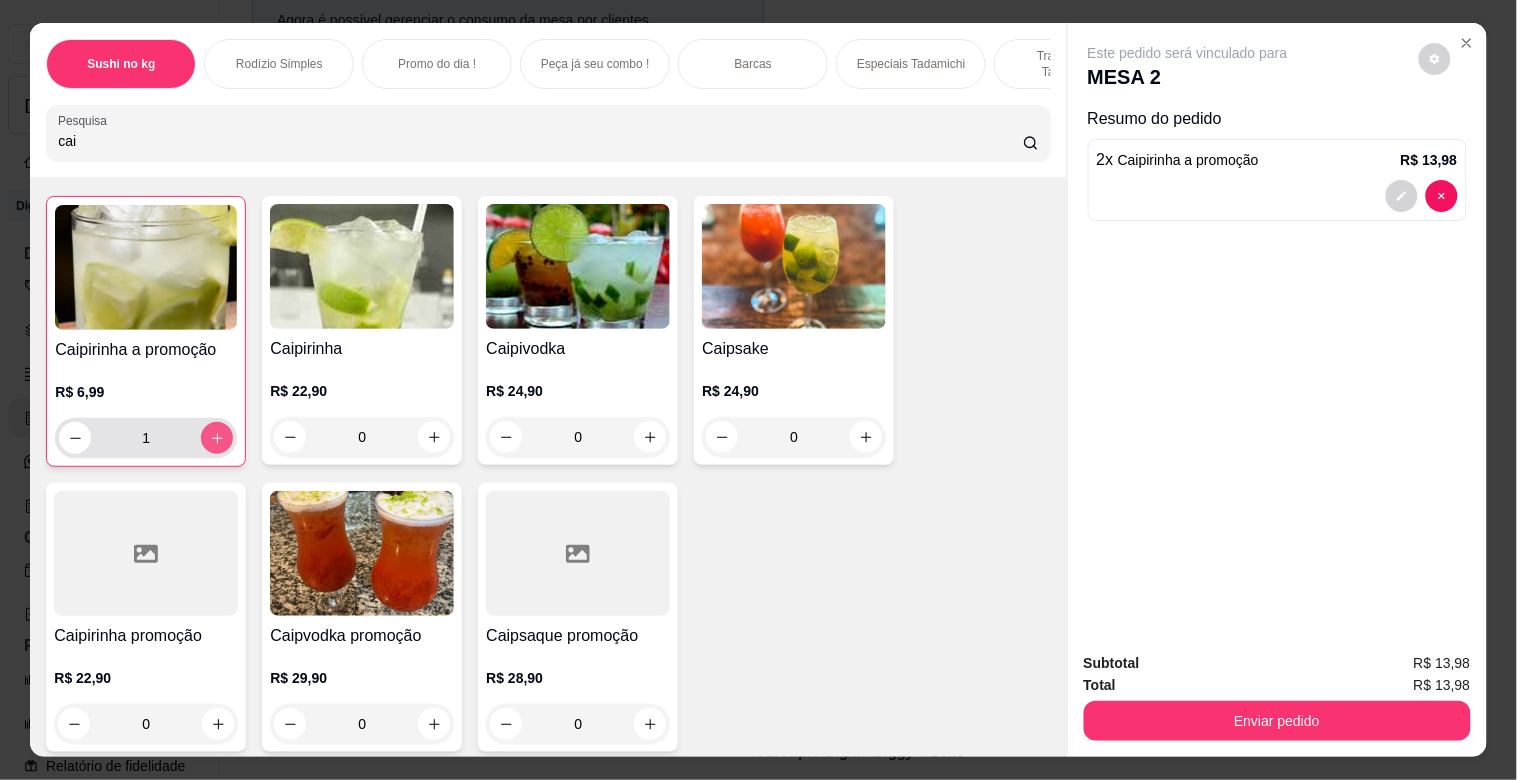 type on "2" 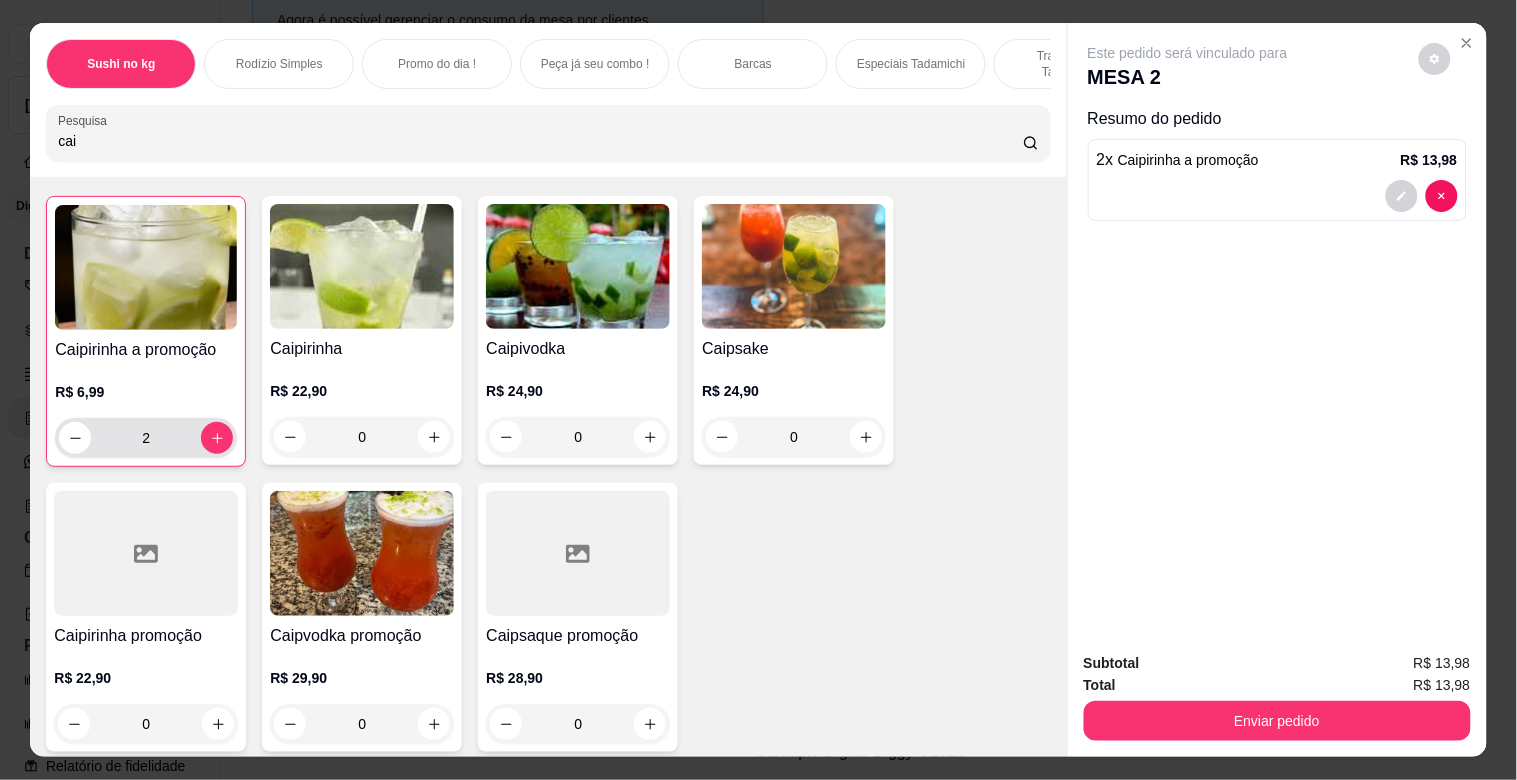 click at bounding box center (75, 438) 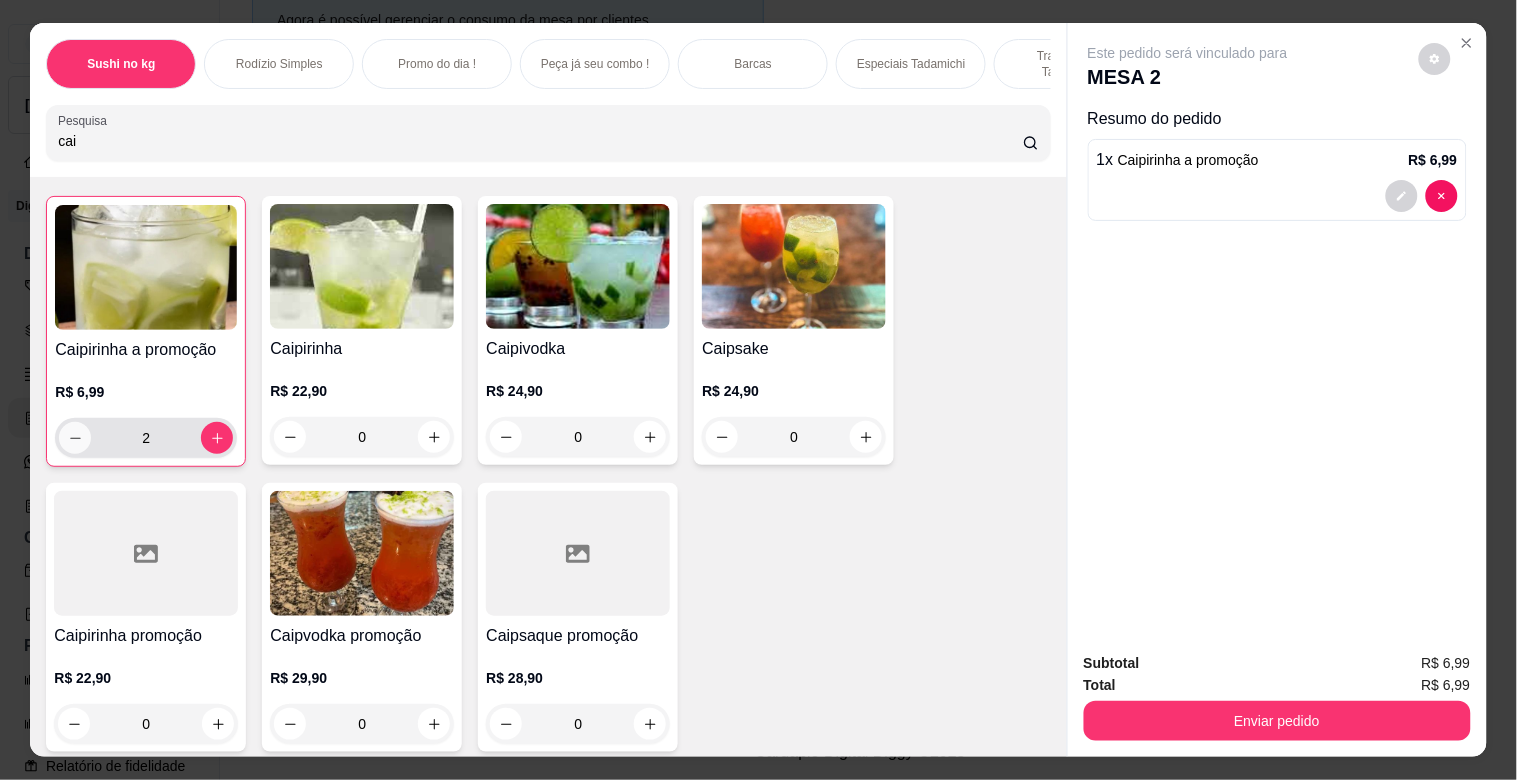 type on "1" 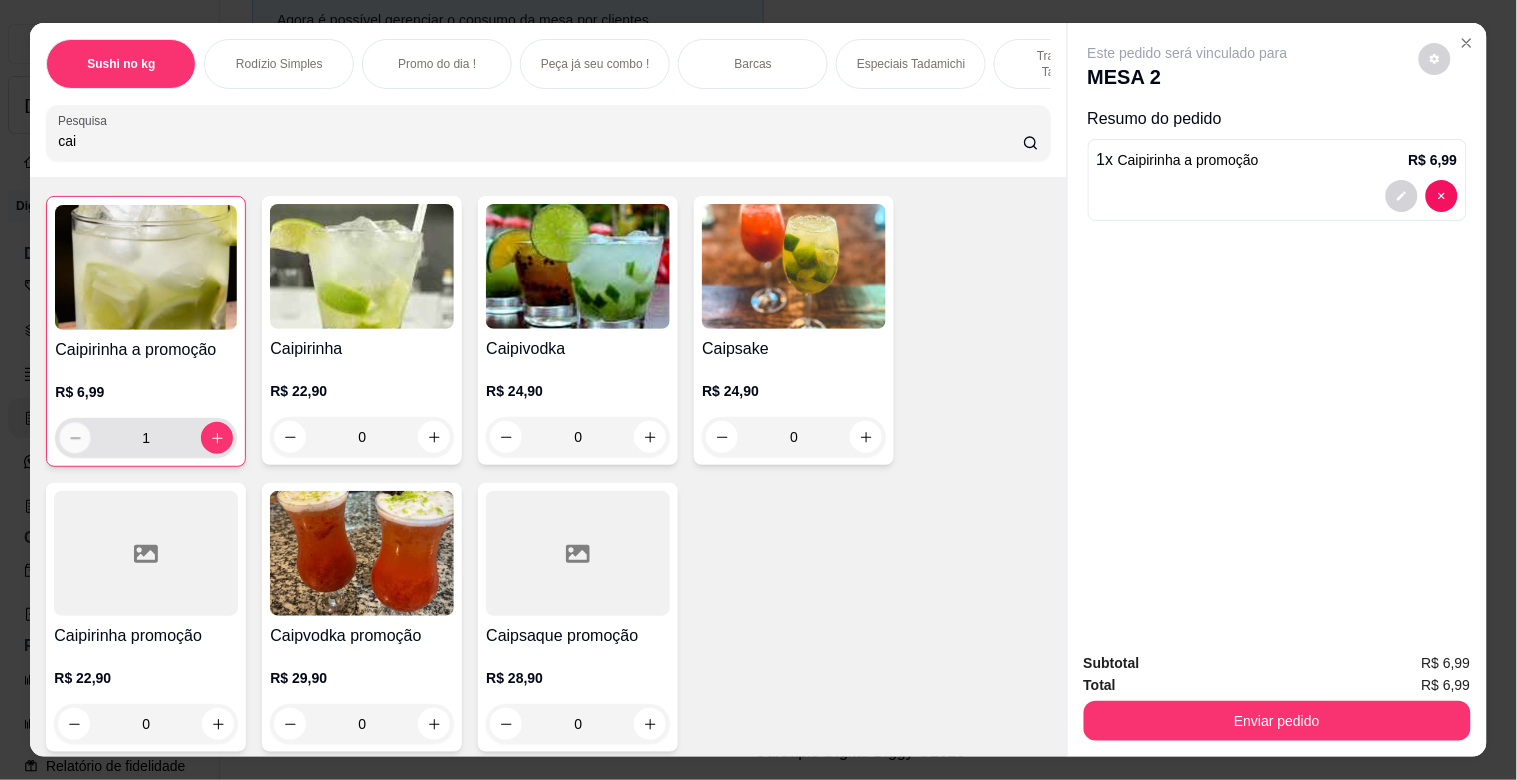 click 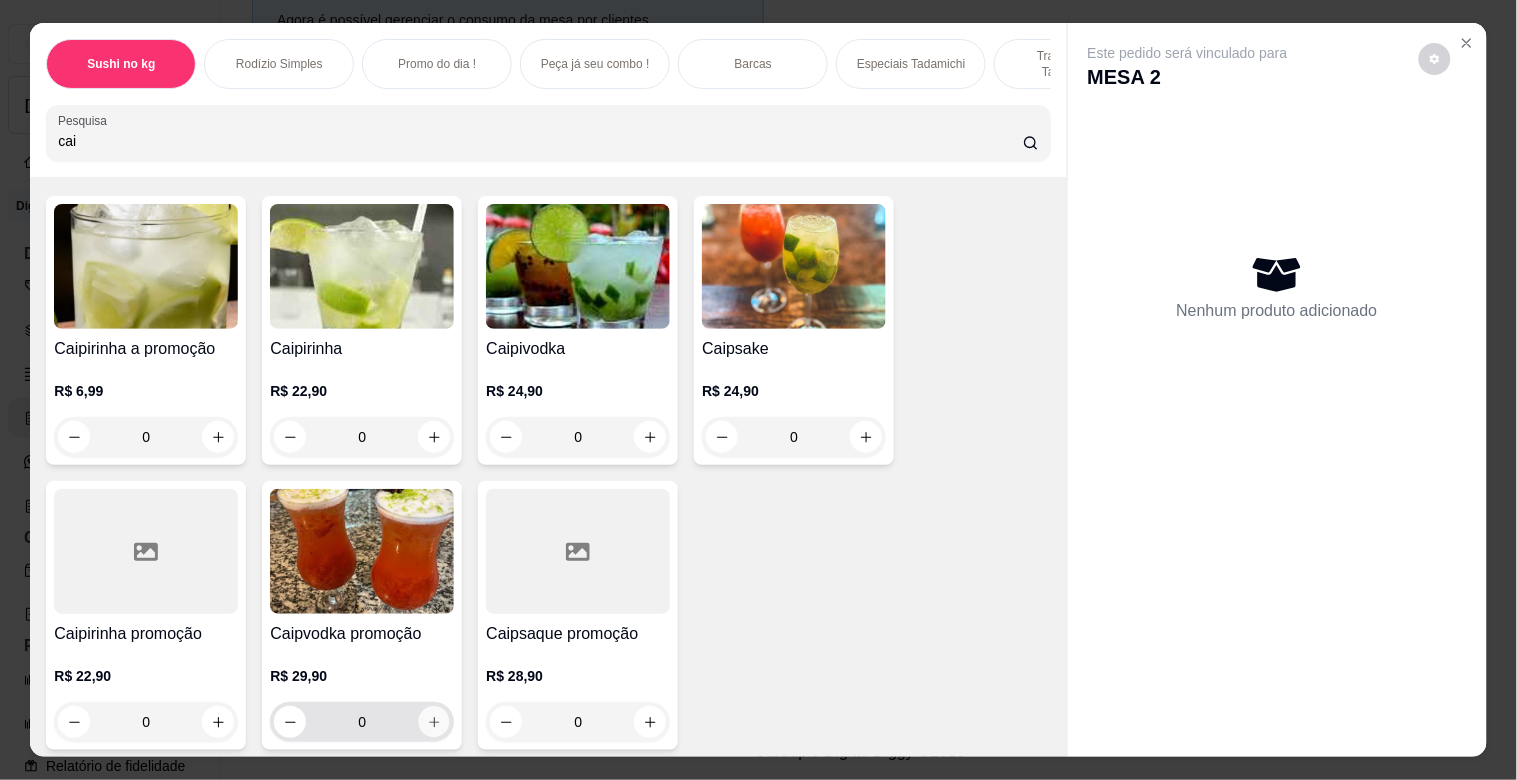 click 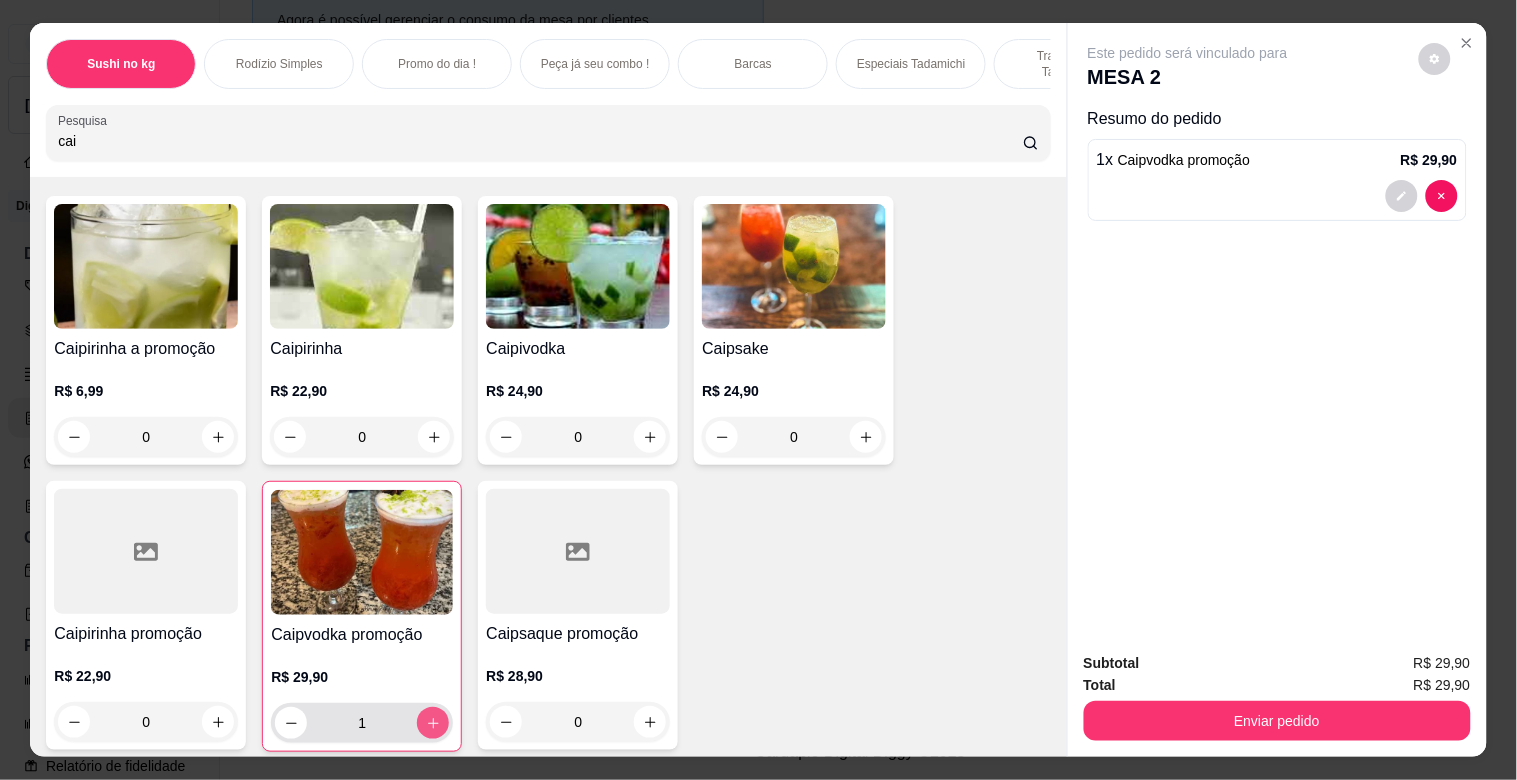type on "1" 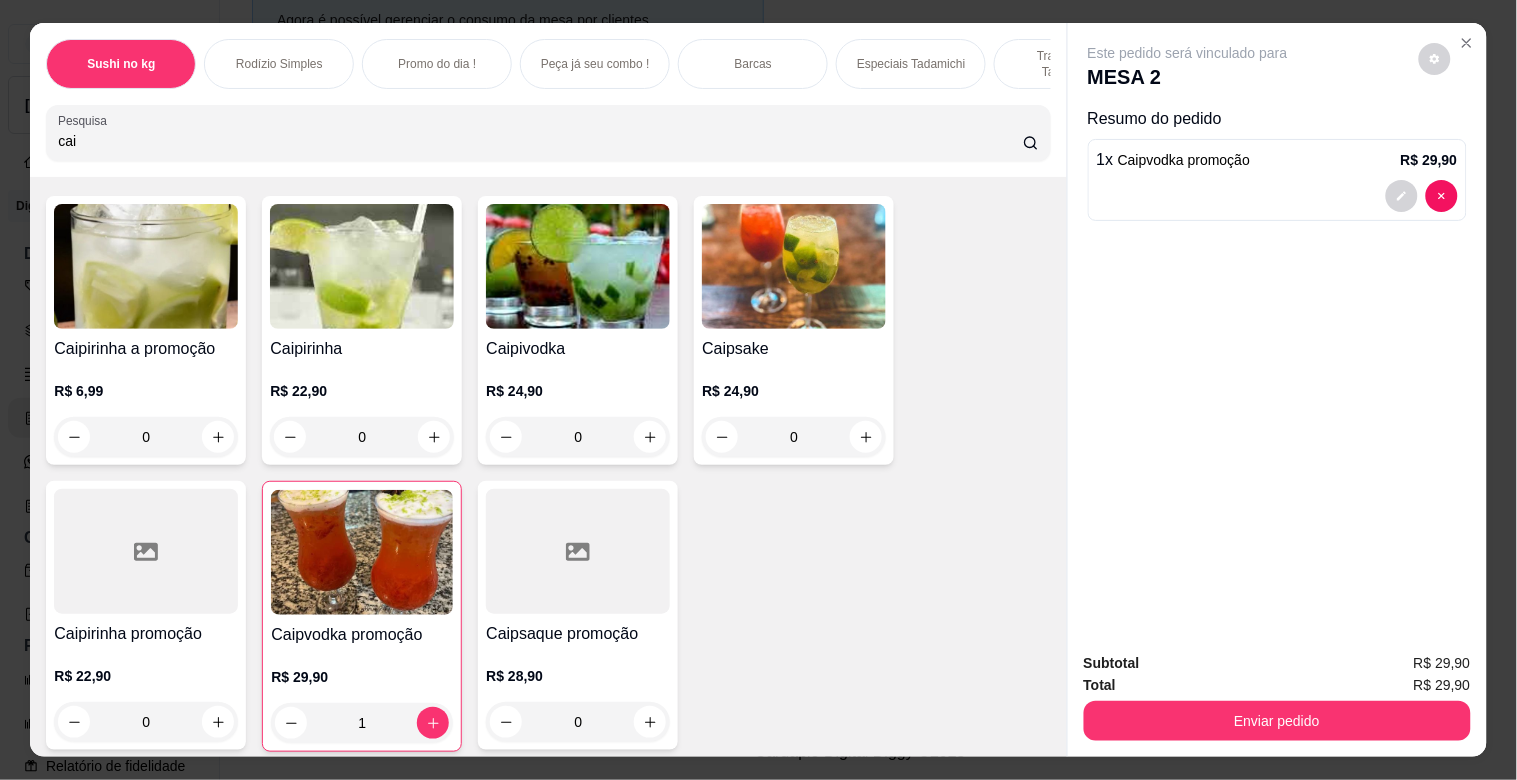 click on "cai" at bounding box center [540, 141] 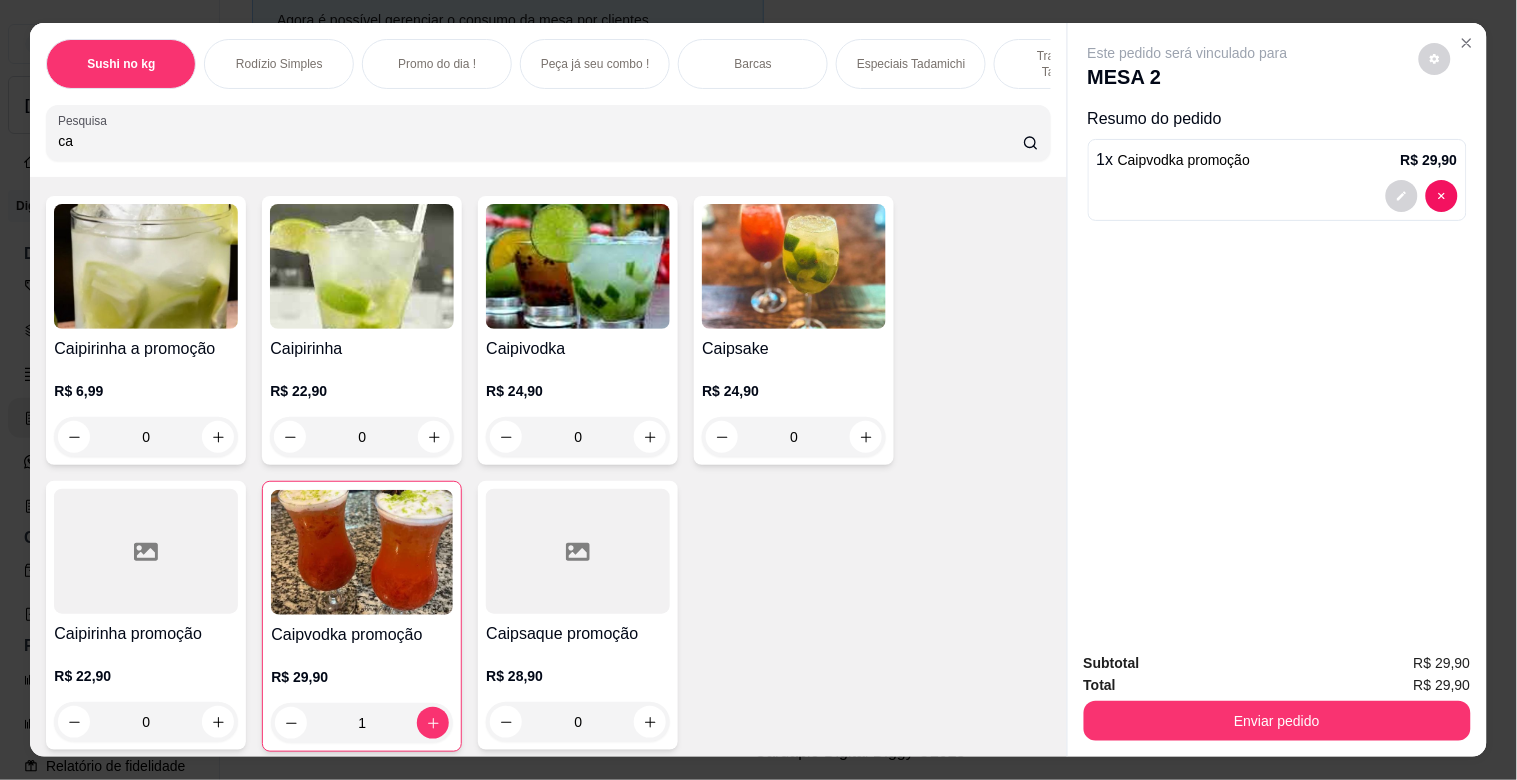 type on "c" 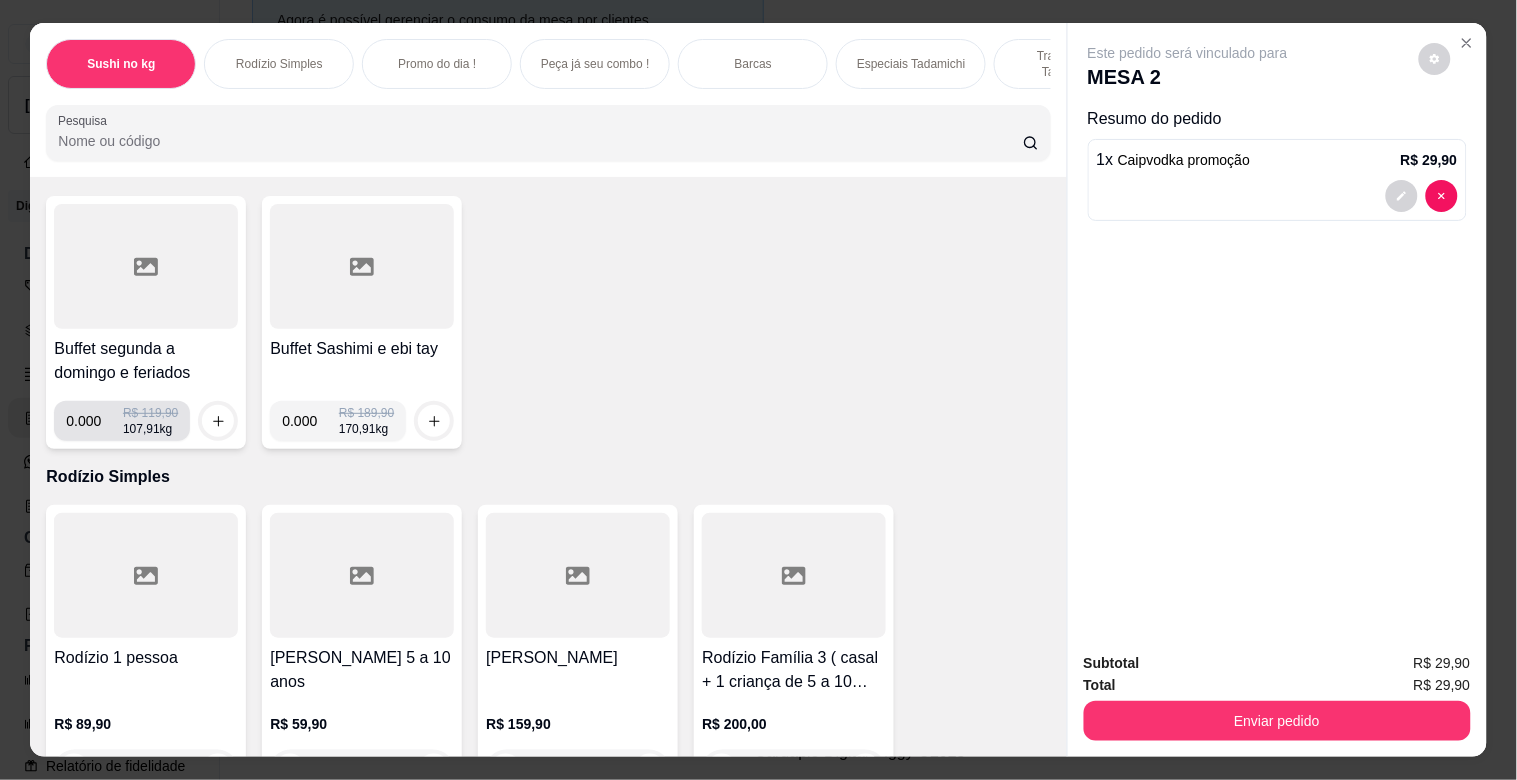 type 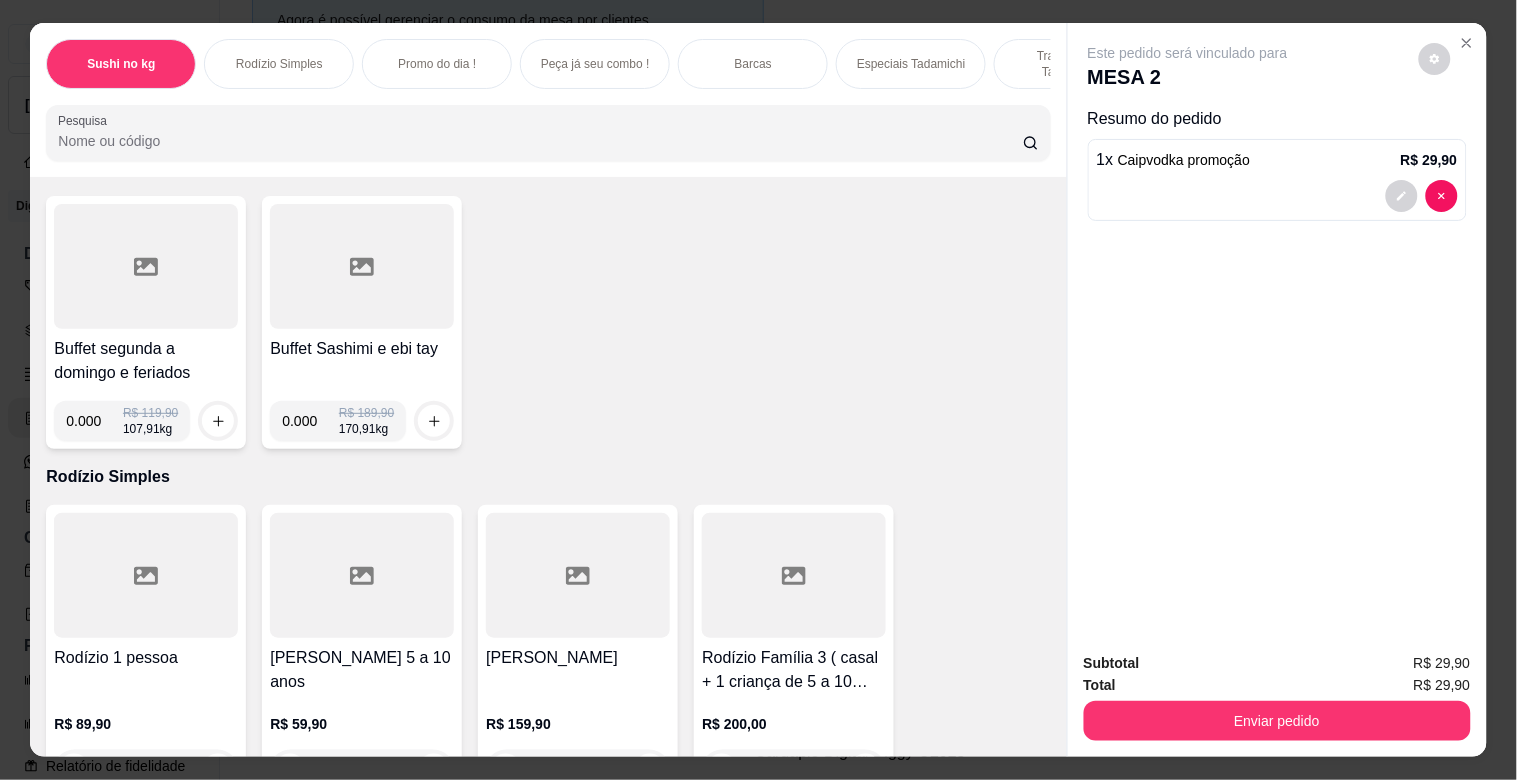 click on "0.000" at bounding box center [94, 421] 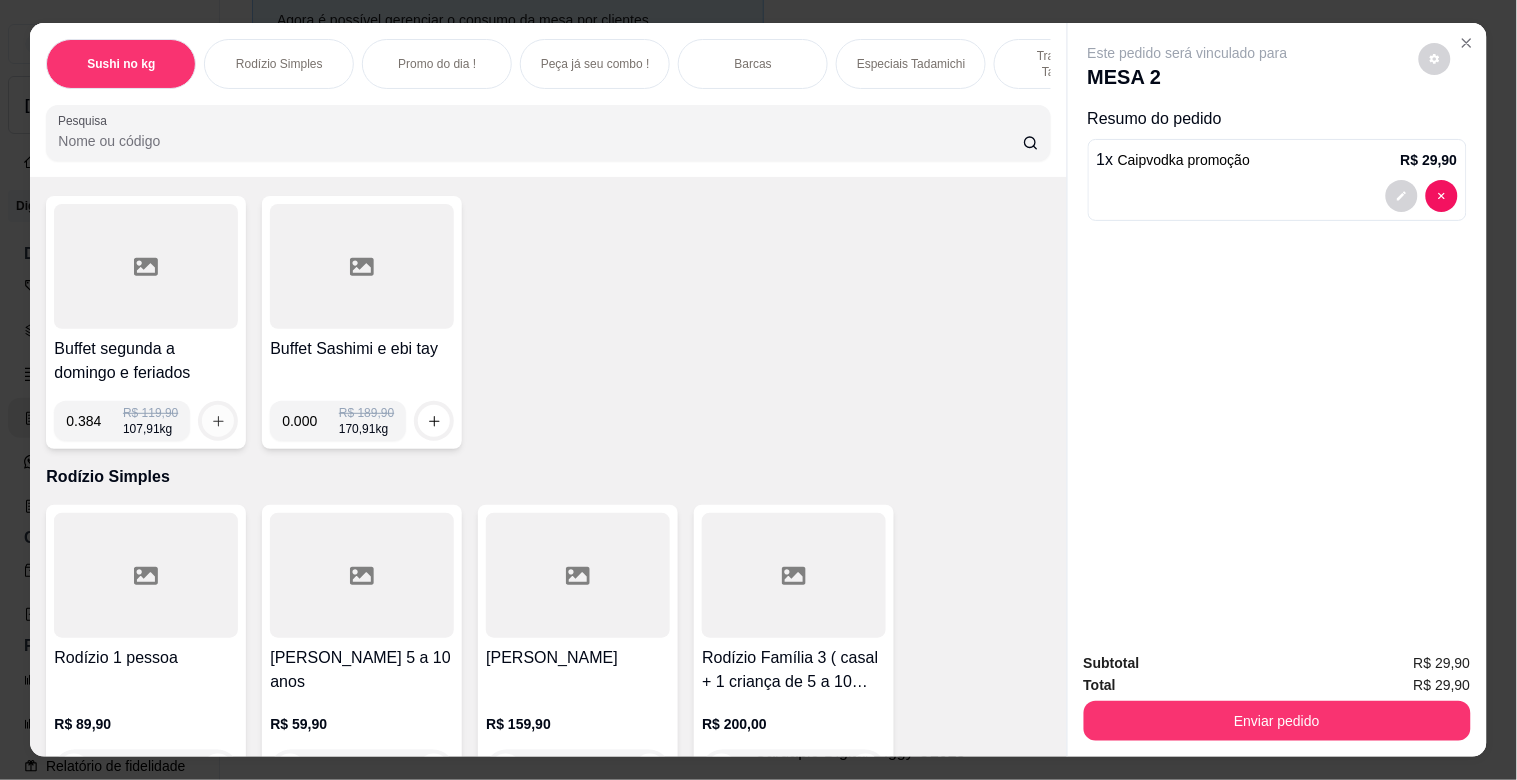 type on "0.384" 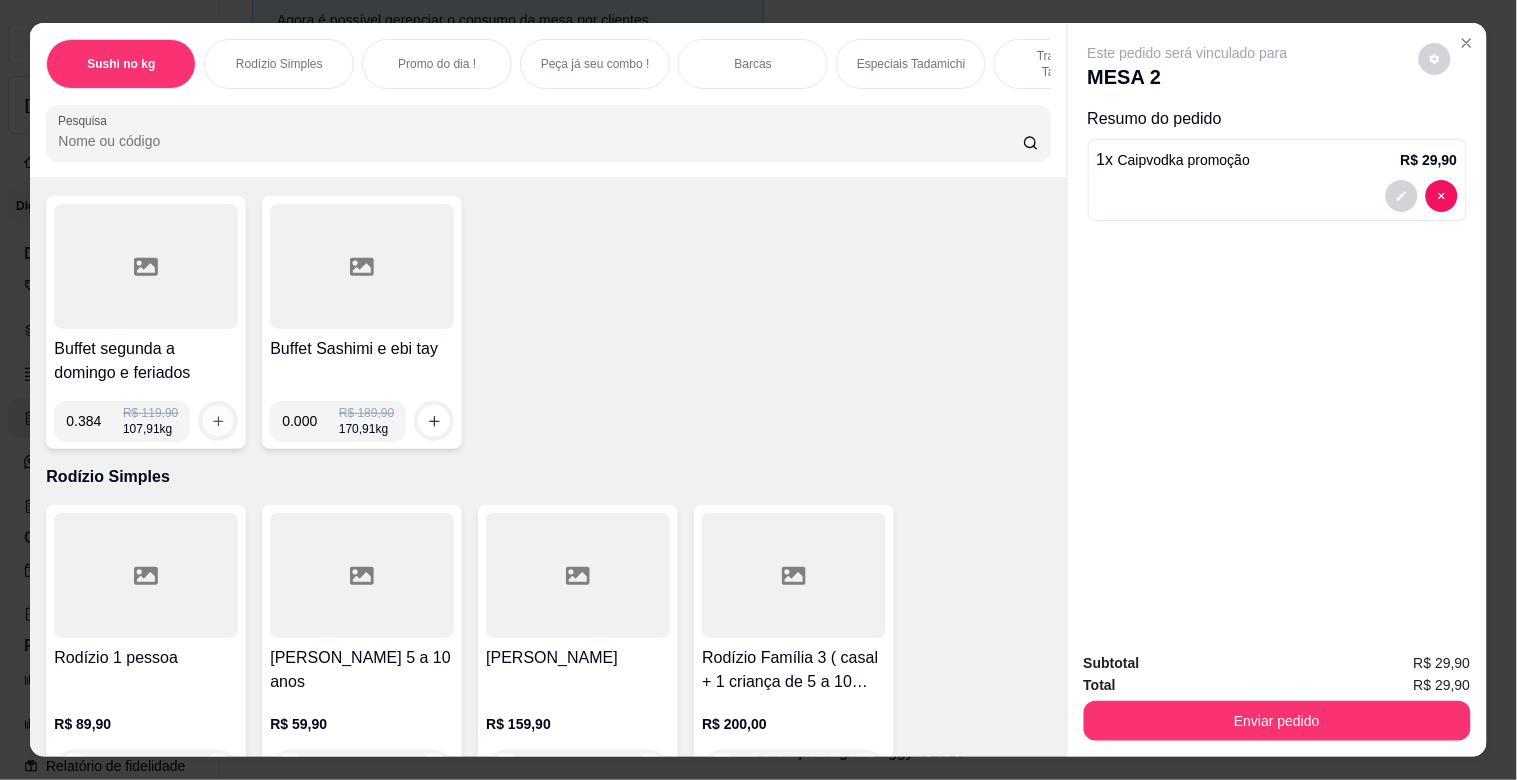 click at bounding box center (218, 421) 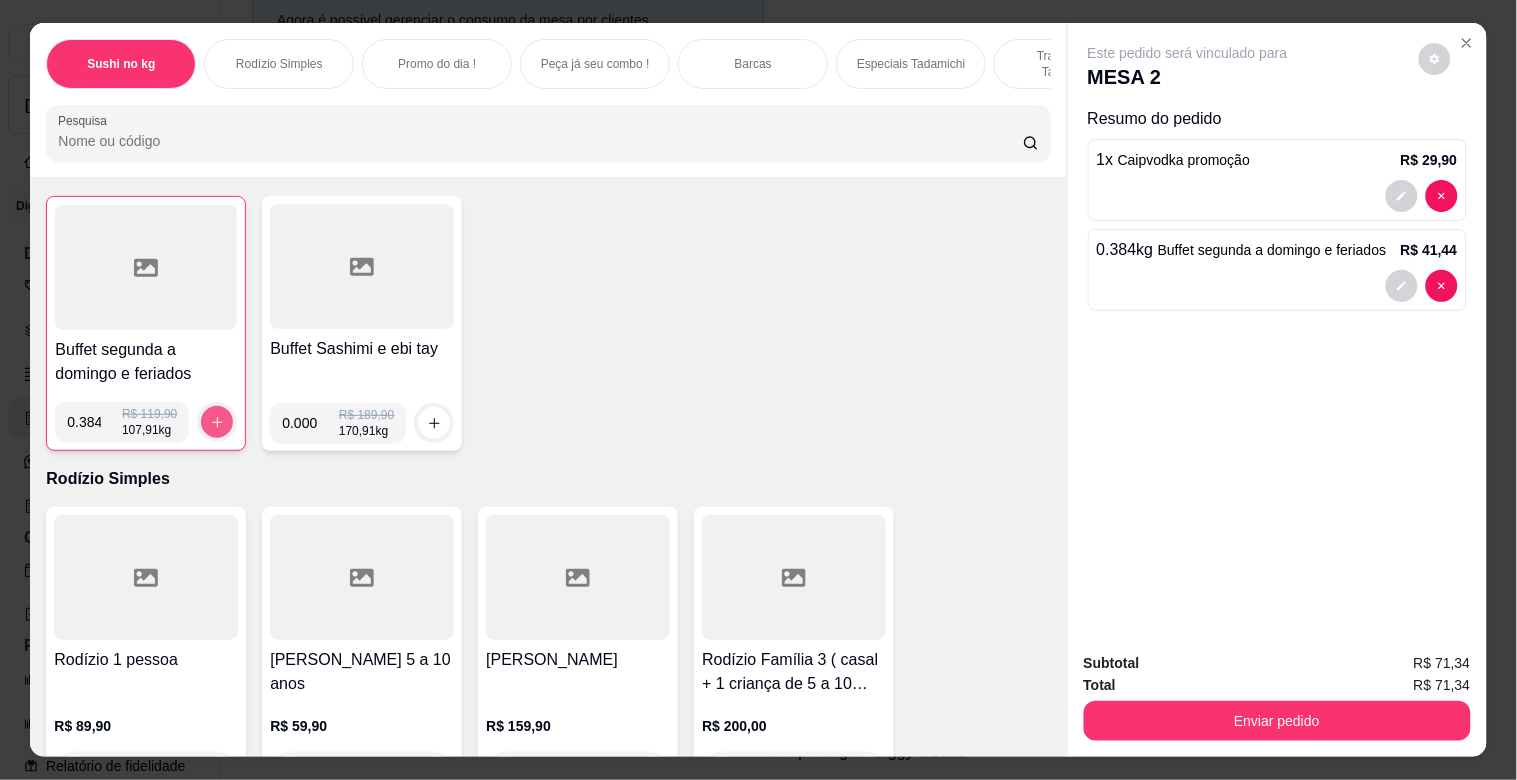 type 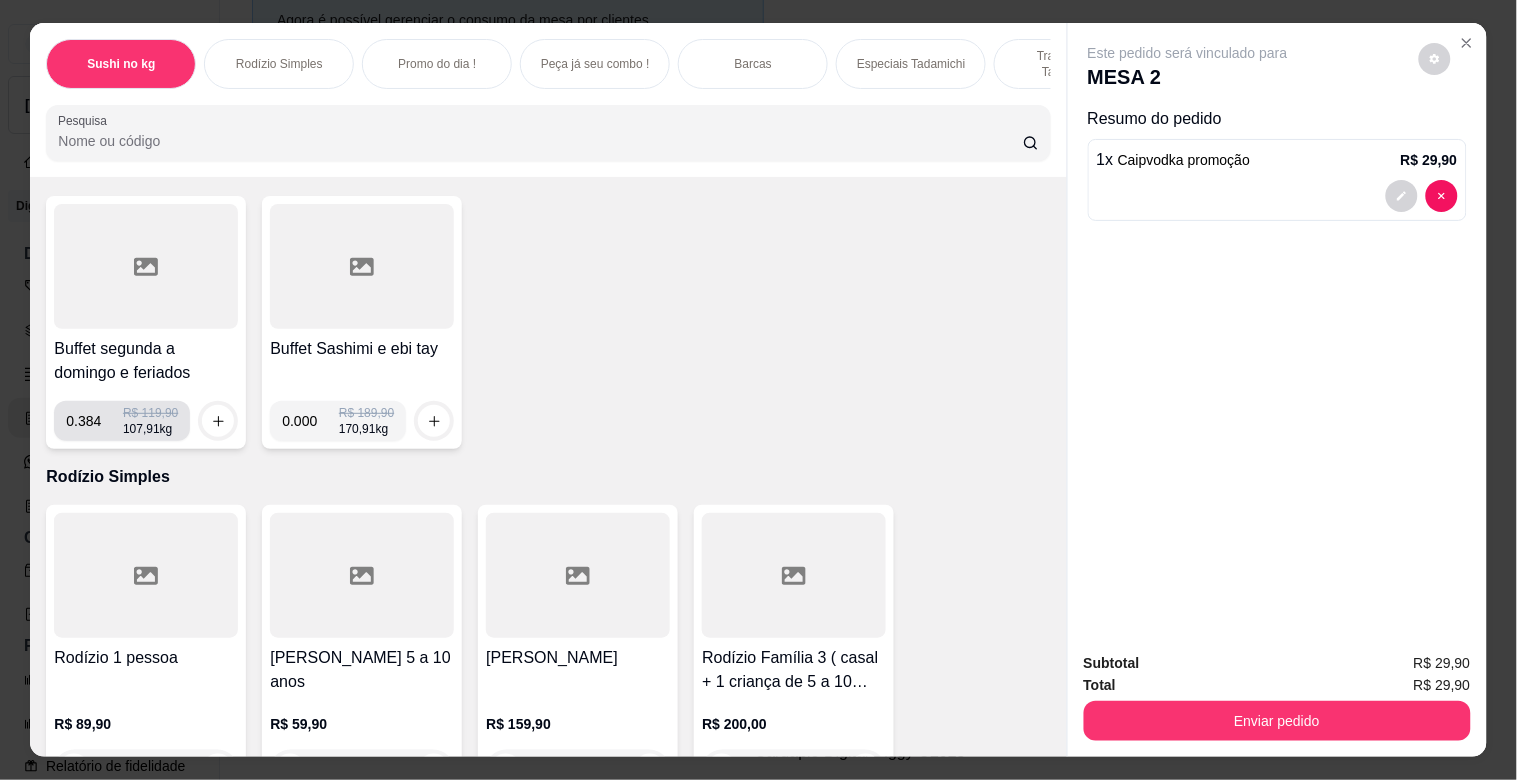 click on "0.384" at bounding box center (94, 421) 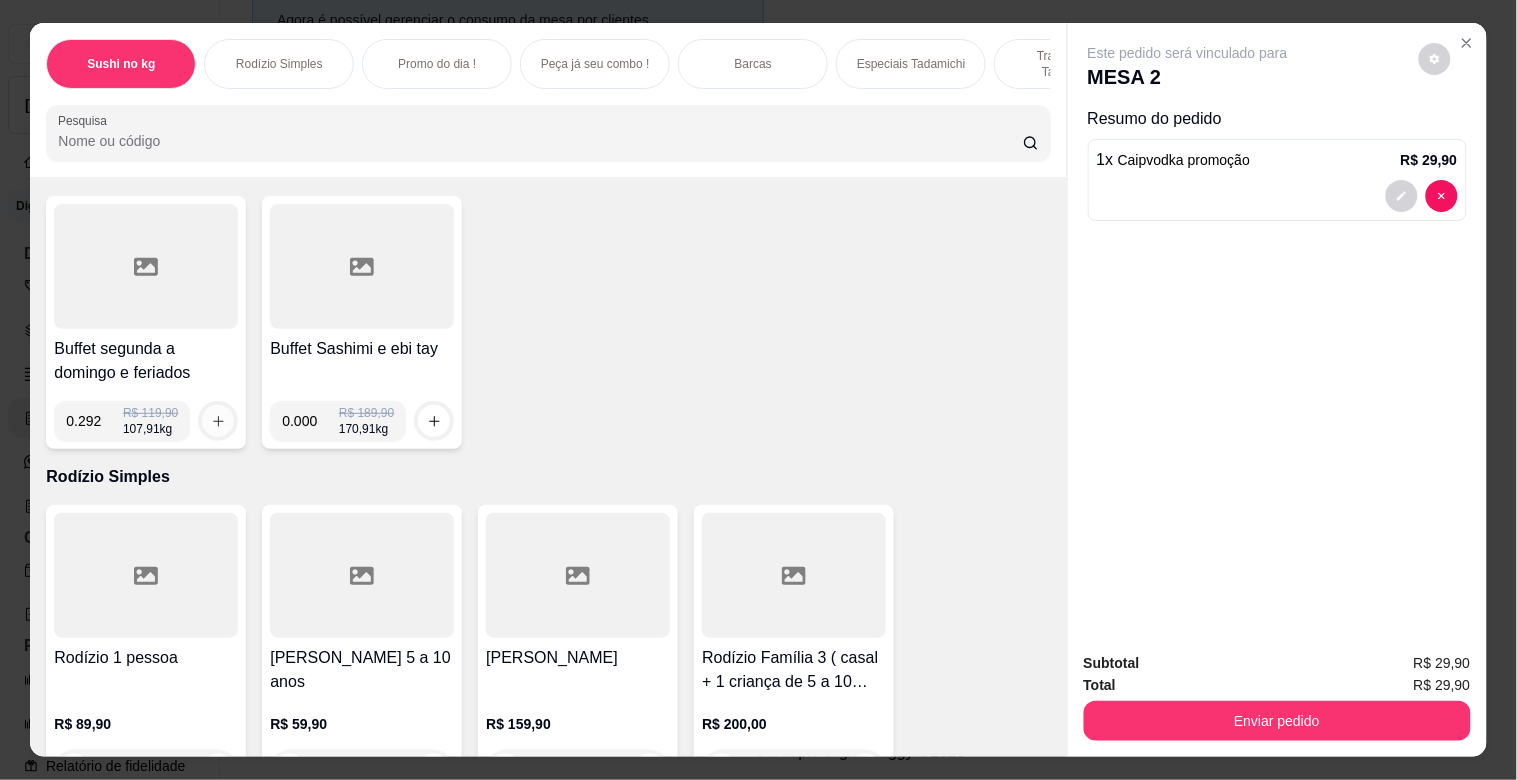 type on "0.292" 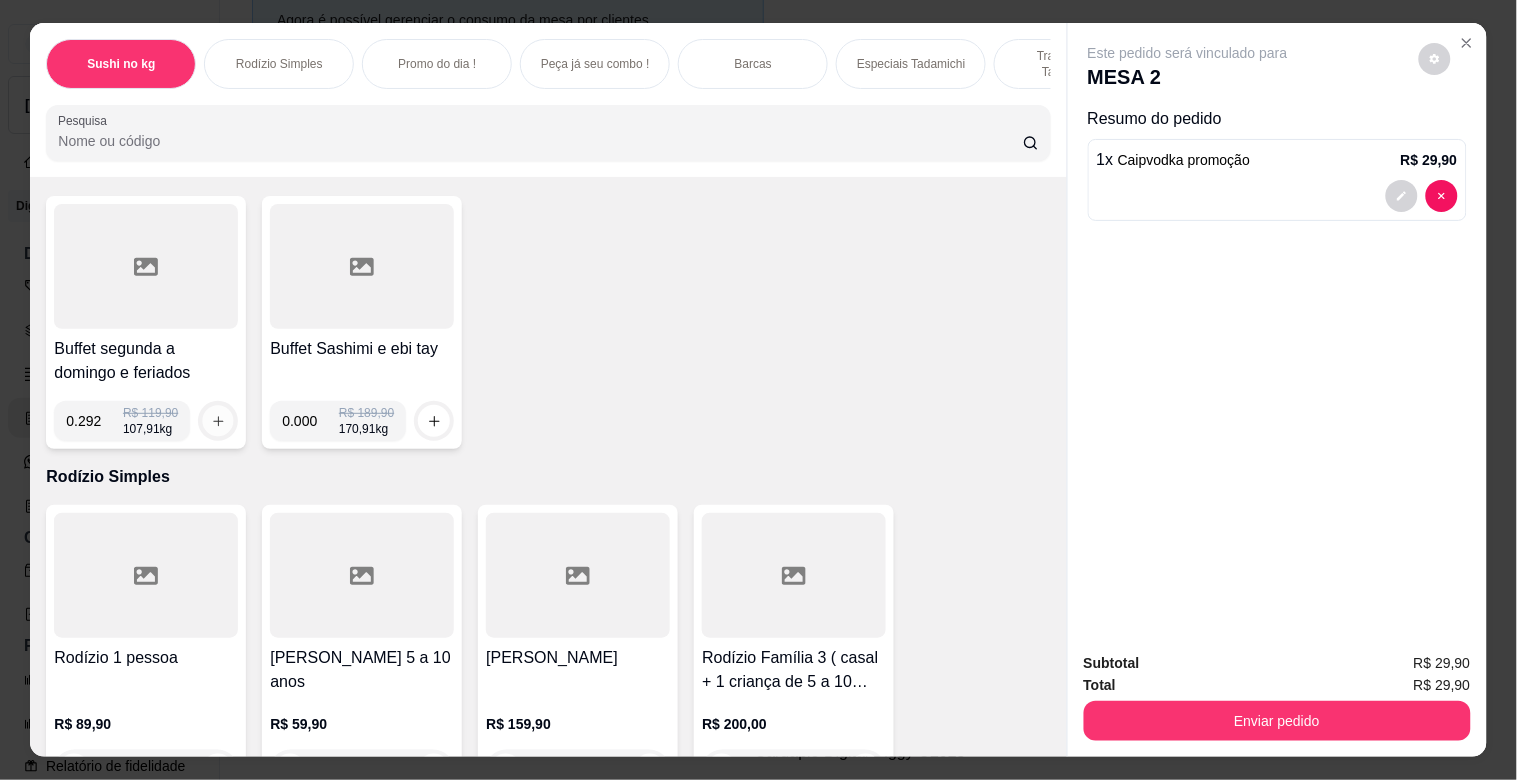 click 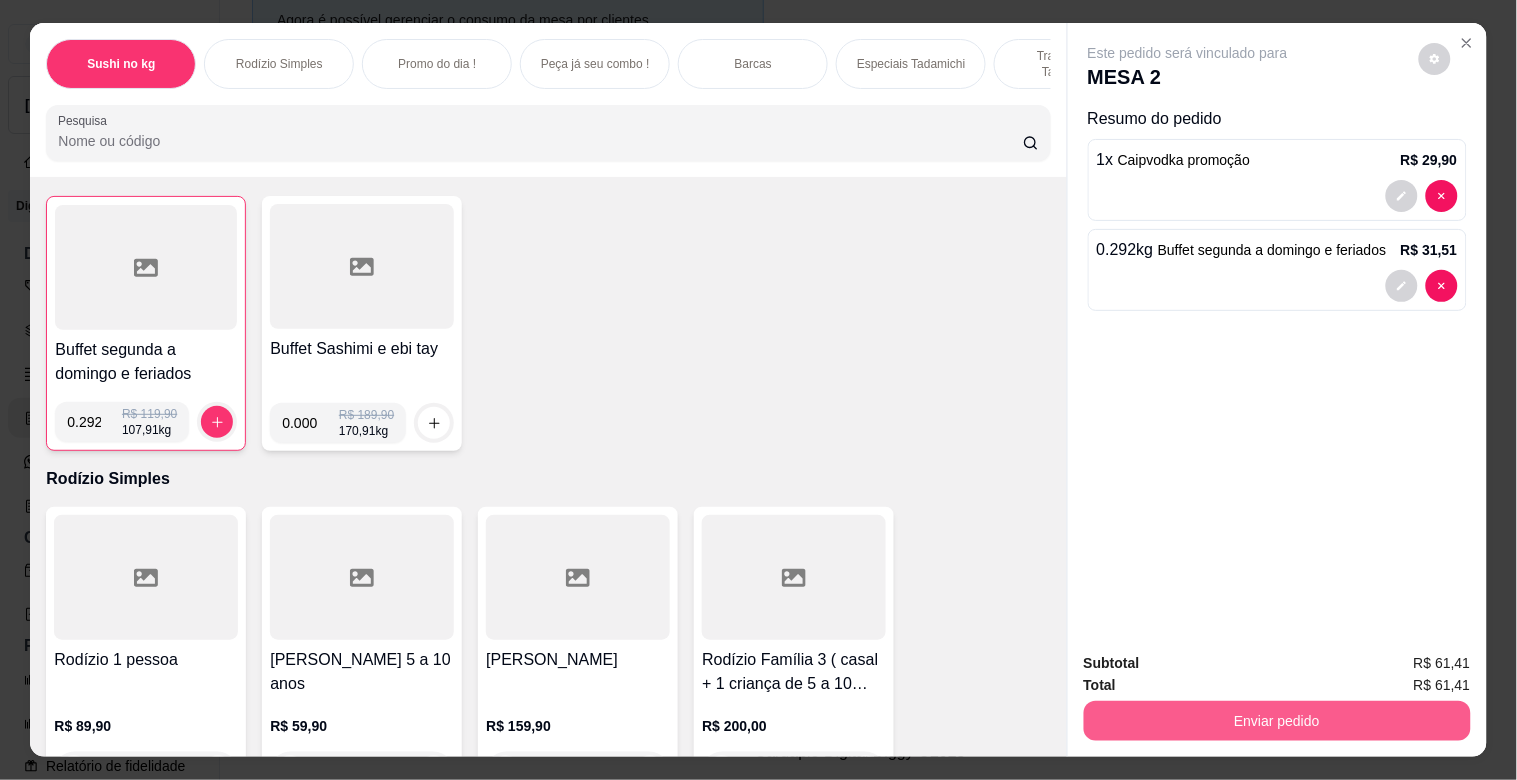 click on "Enviar pedido" at bounding box center [1277, 721] 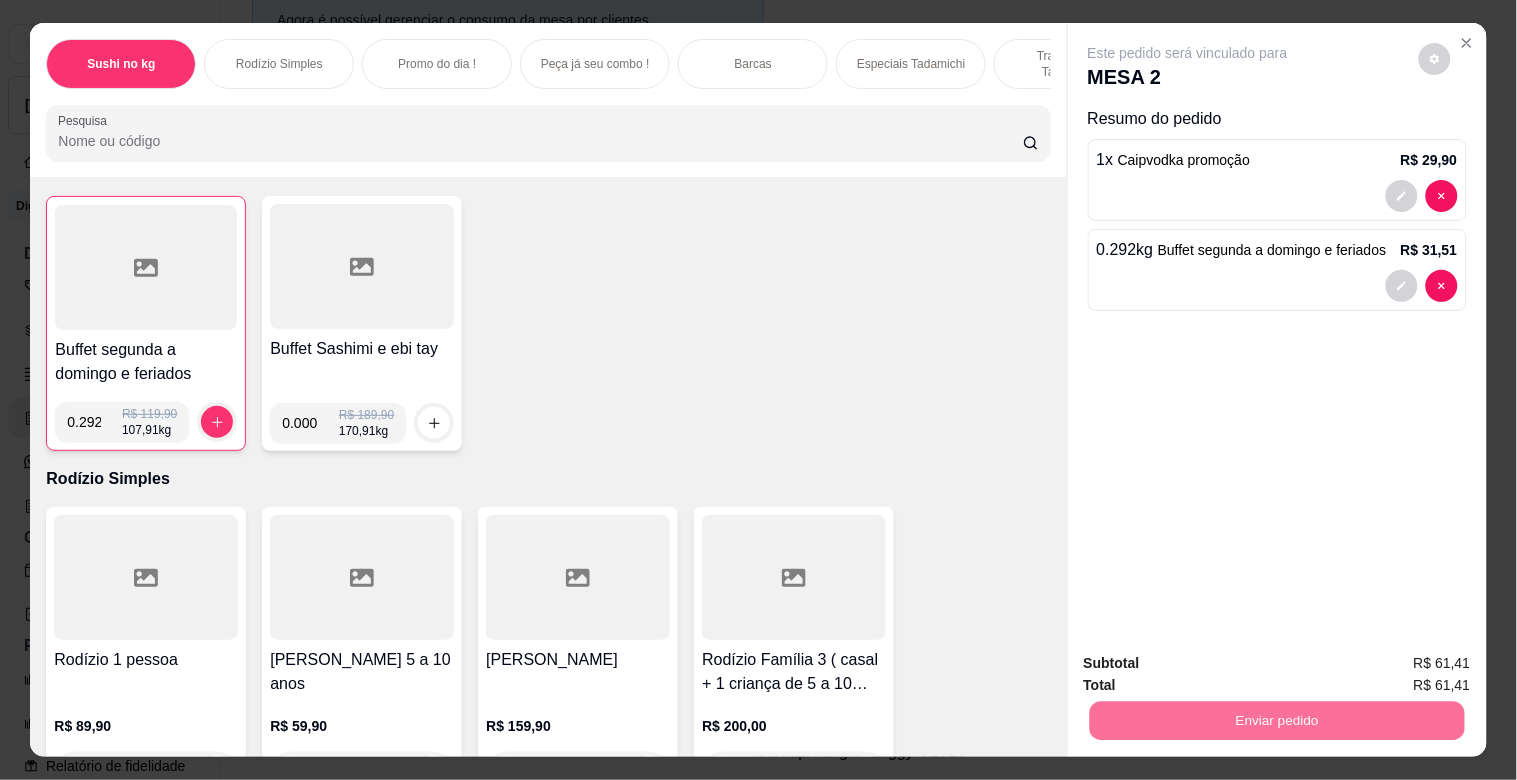 click on "Não registrar e enviar pedido" at bounding box center (1211, 662) 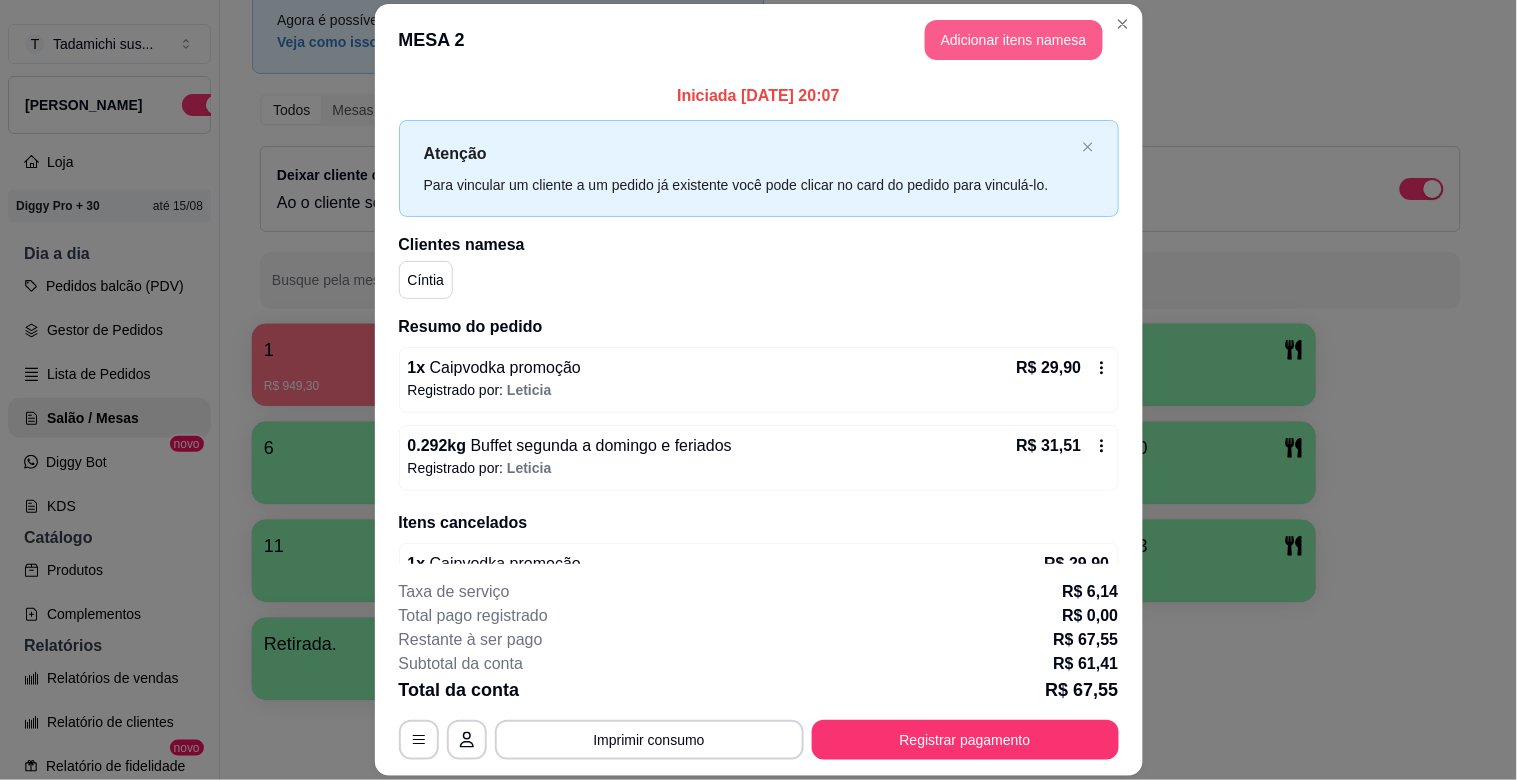 click on "Adicionar itens na  mesa" at bounding box center (1014, 40) 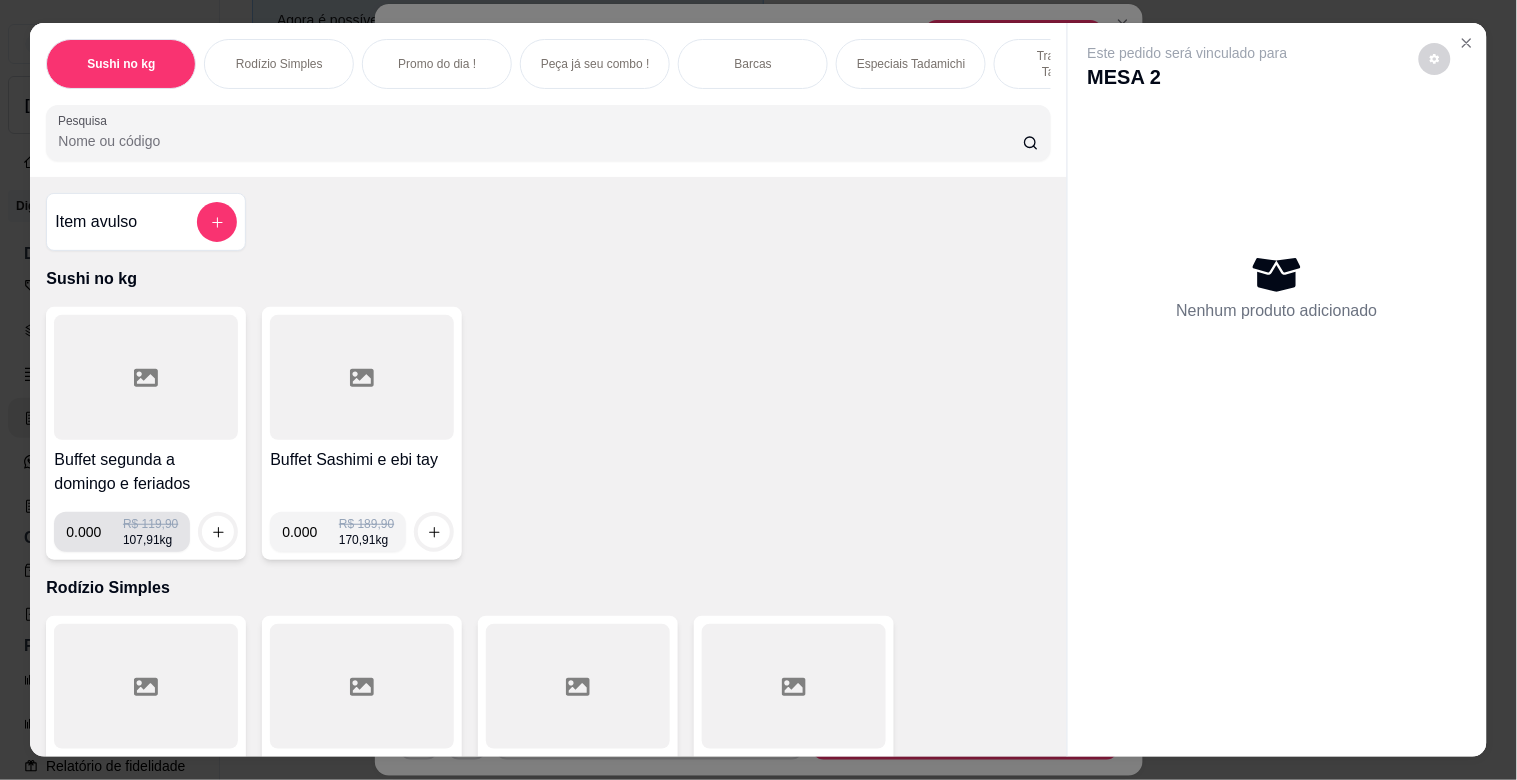 click on "0.000" at bounding box center (94, 532) 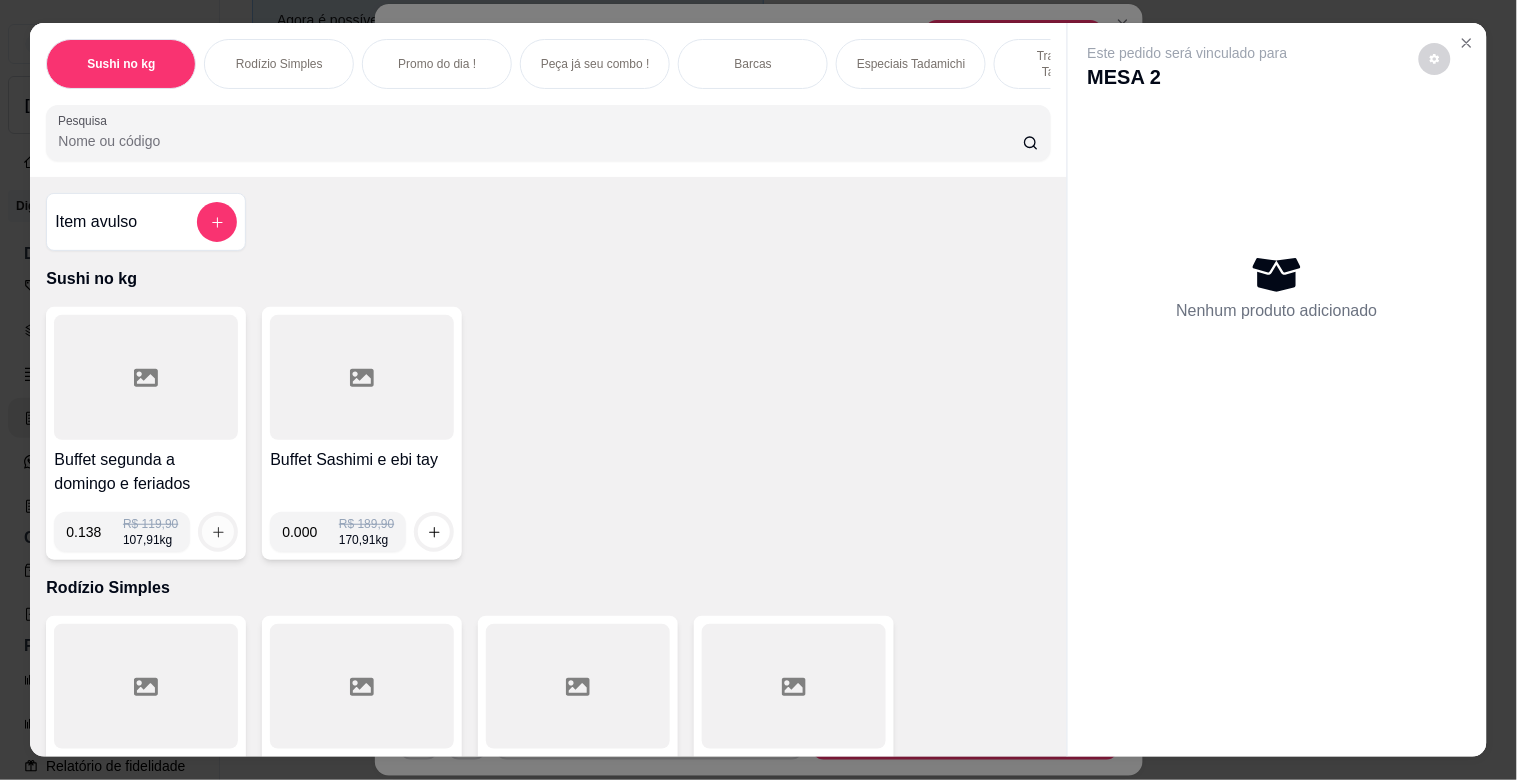 type on "0.138" 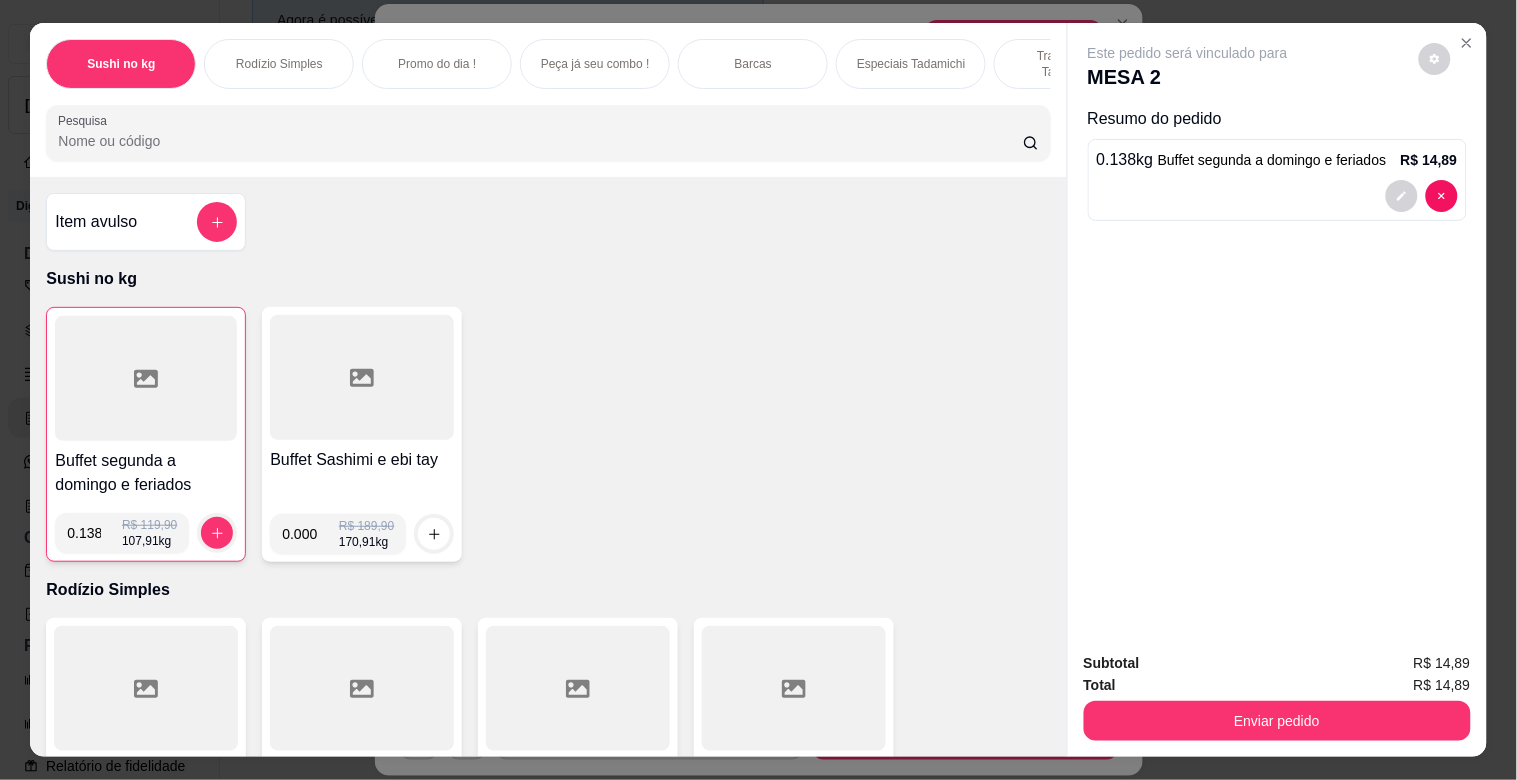 click on "Enviar pedido" at bounding box center [1277, 718] 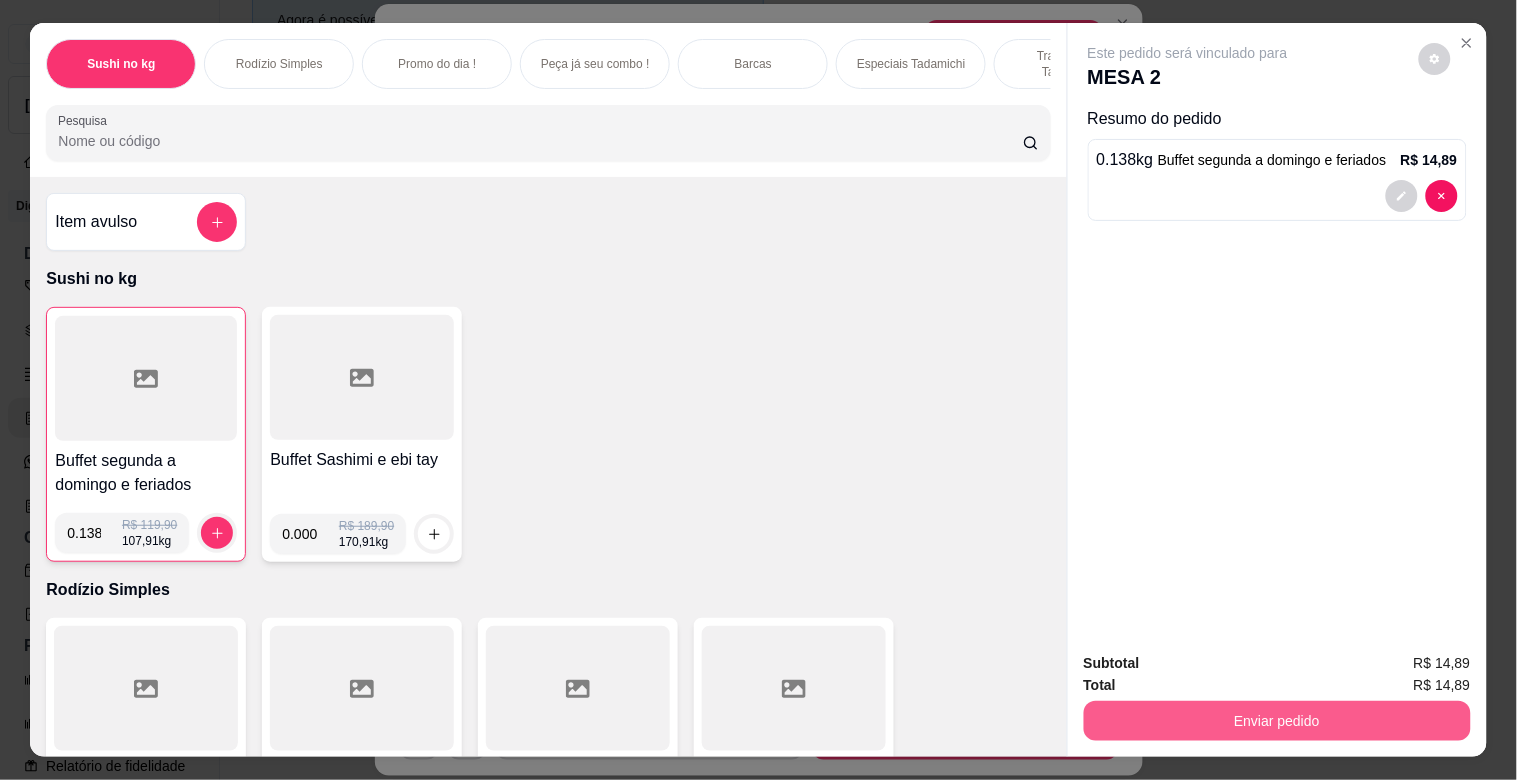 click on "Enviar pedido" at bounding box center [1277, 721] 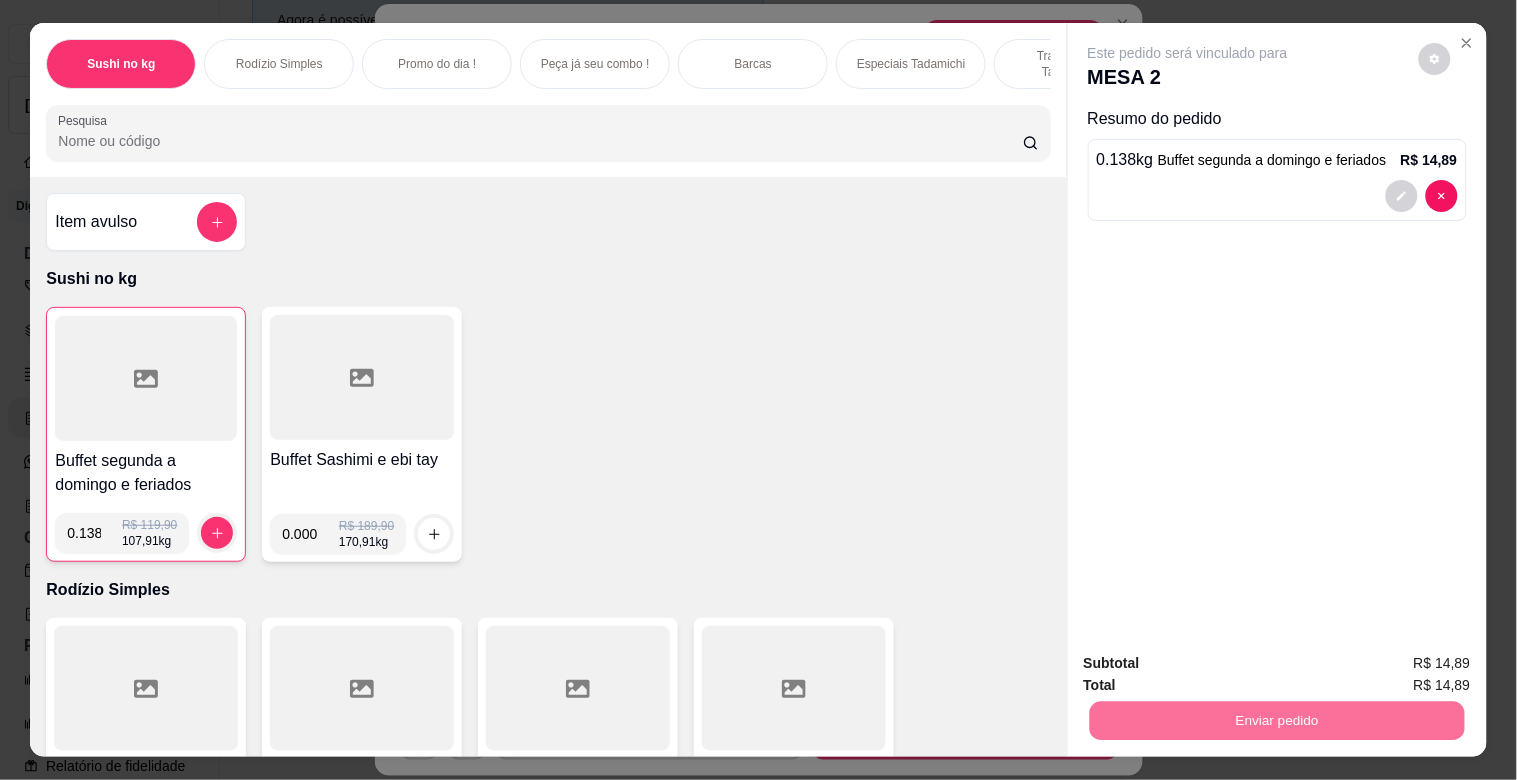 click on "Não registrar e enviar pedido" at bounding box center [1211, 662] 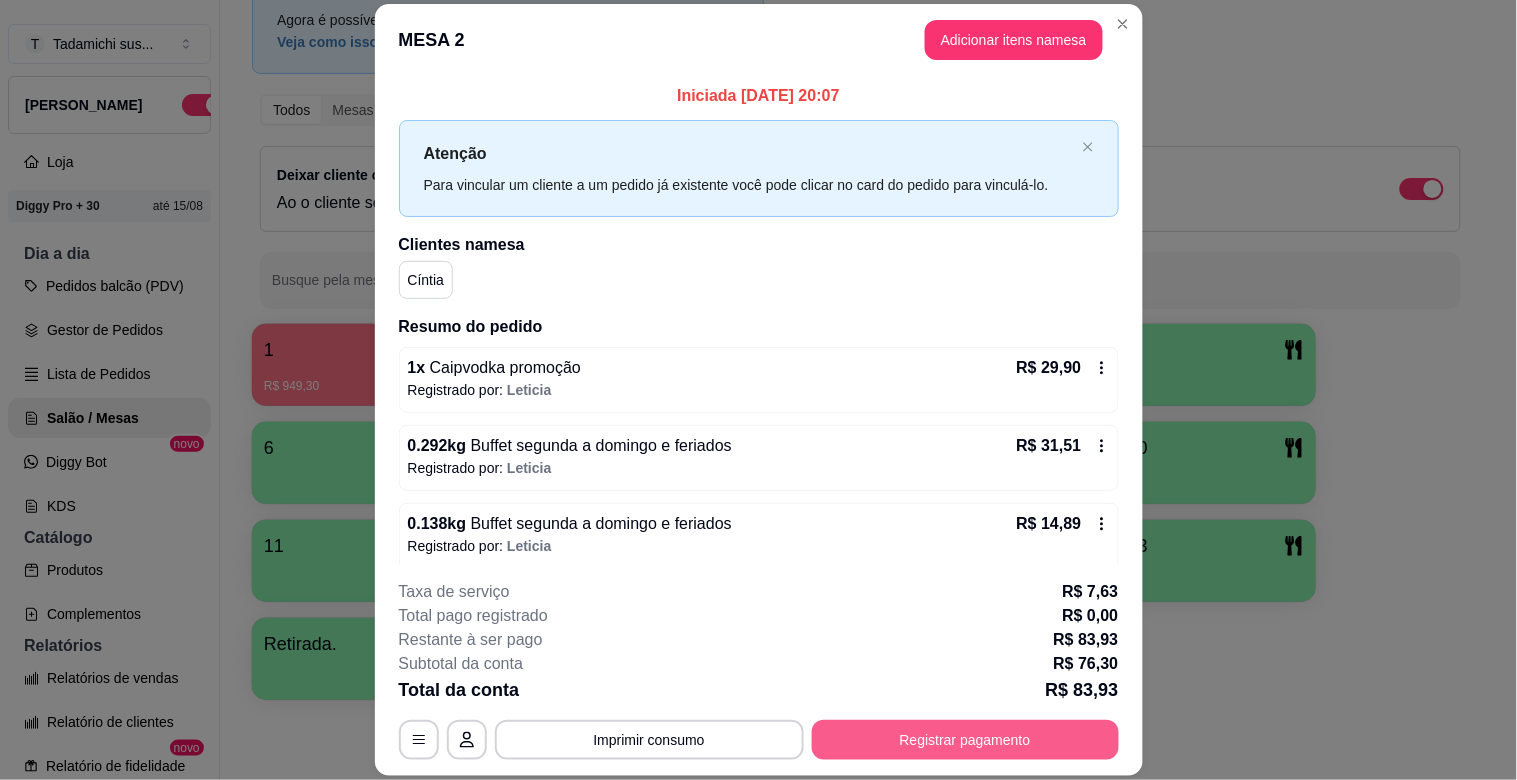click on "Registrar pagamento" at bounding box center [965, 740] 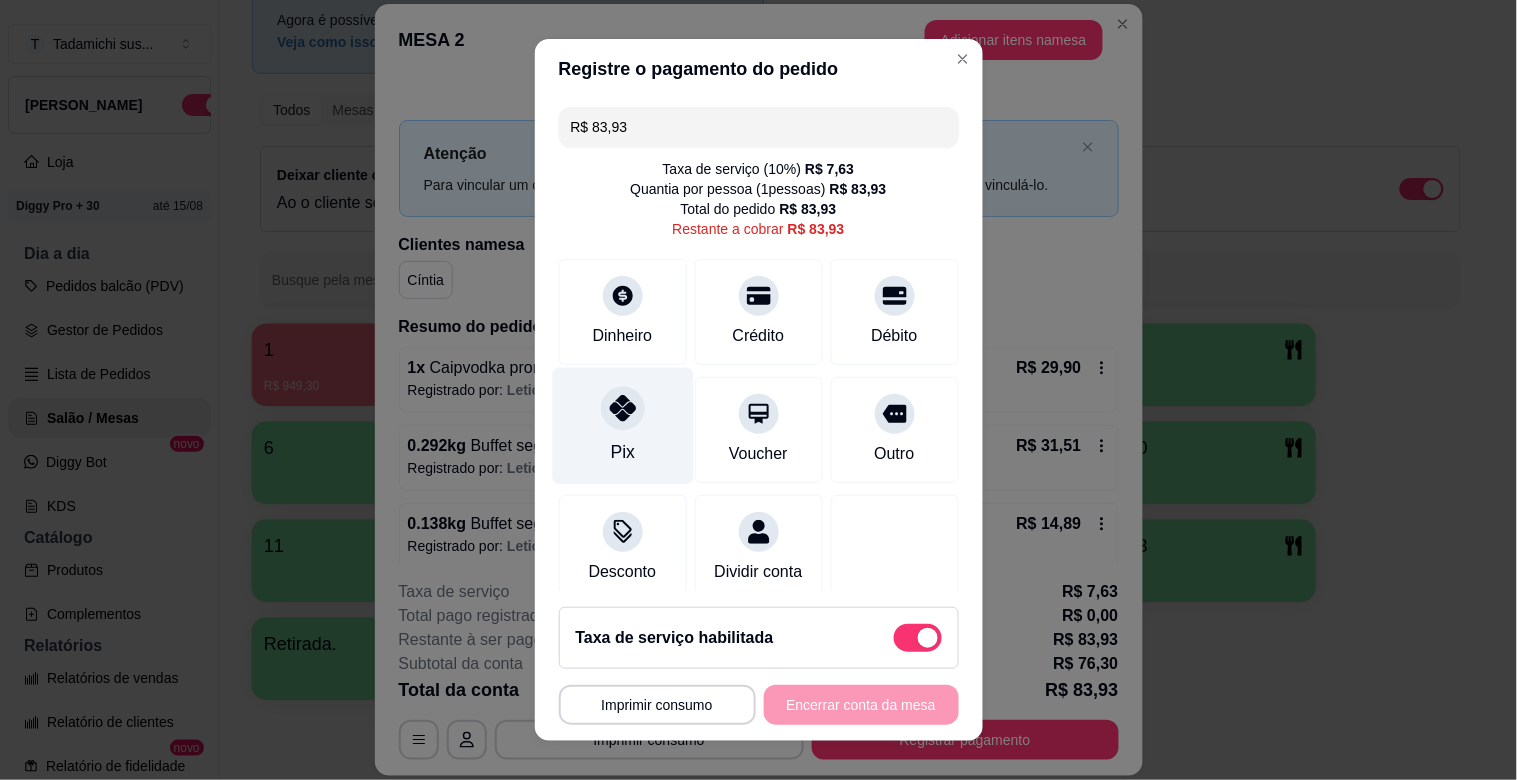 click on "Pix" at bounding box center (622, 426) 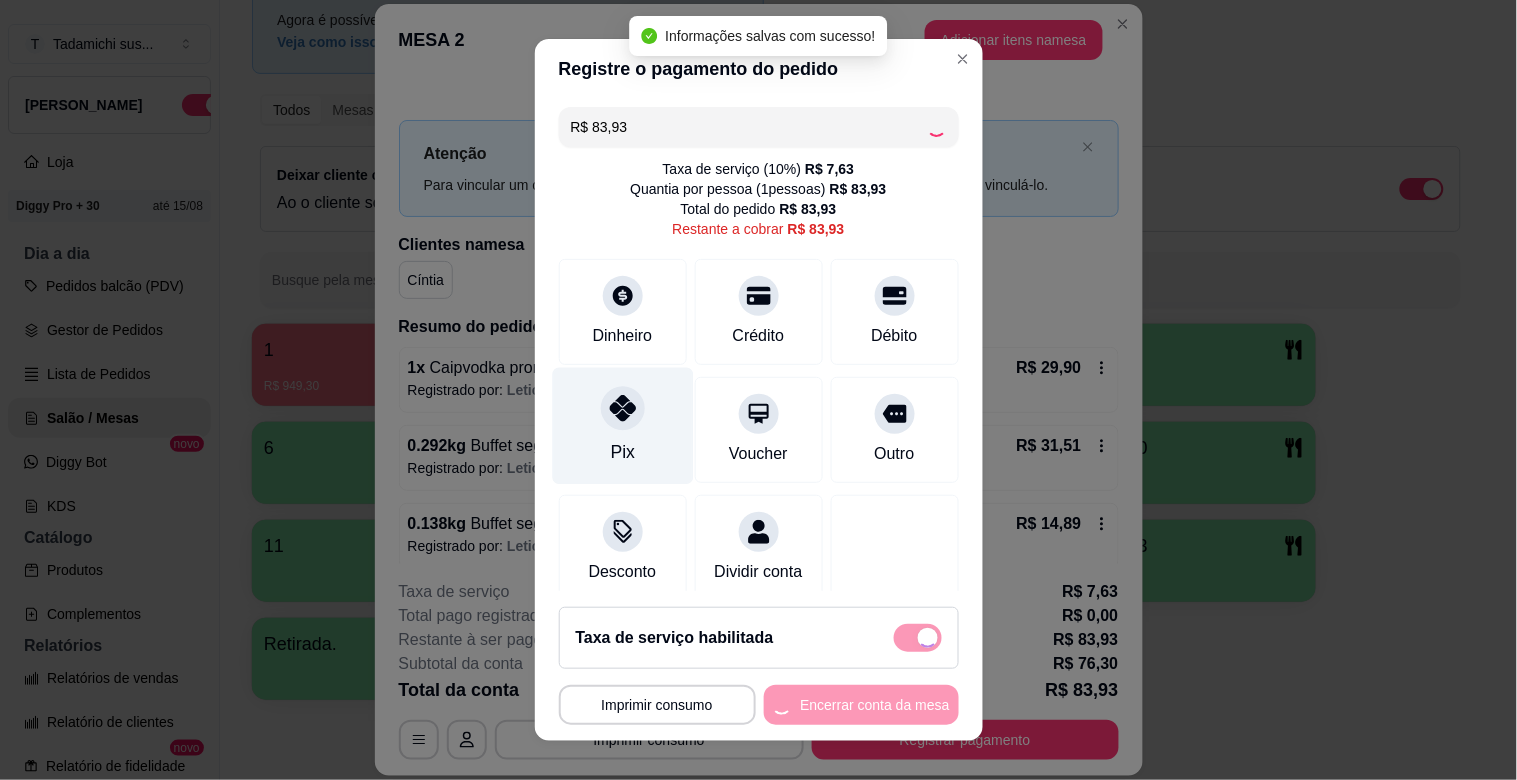 type on "R$ 0,00" 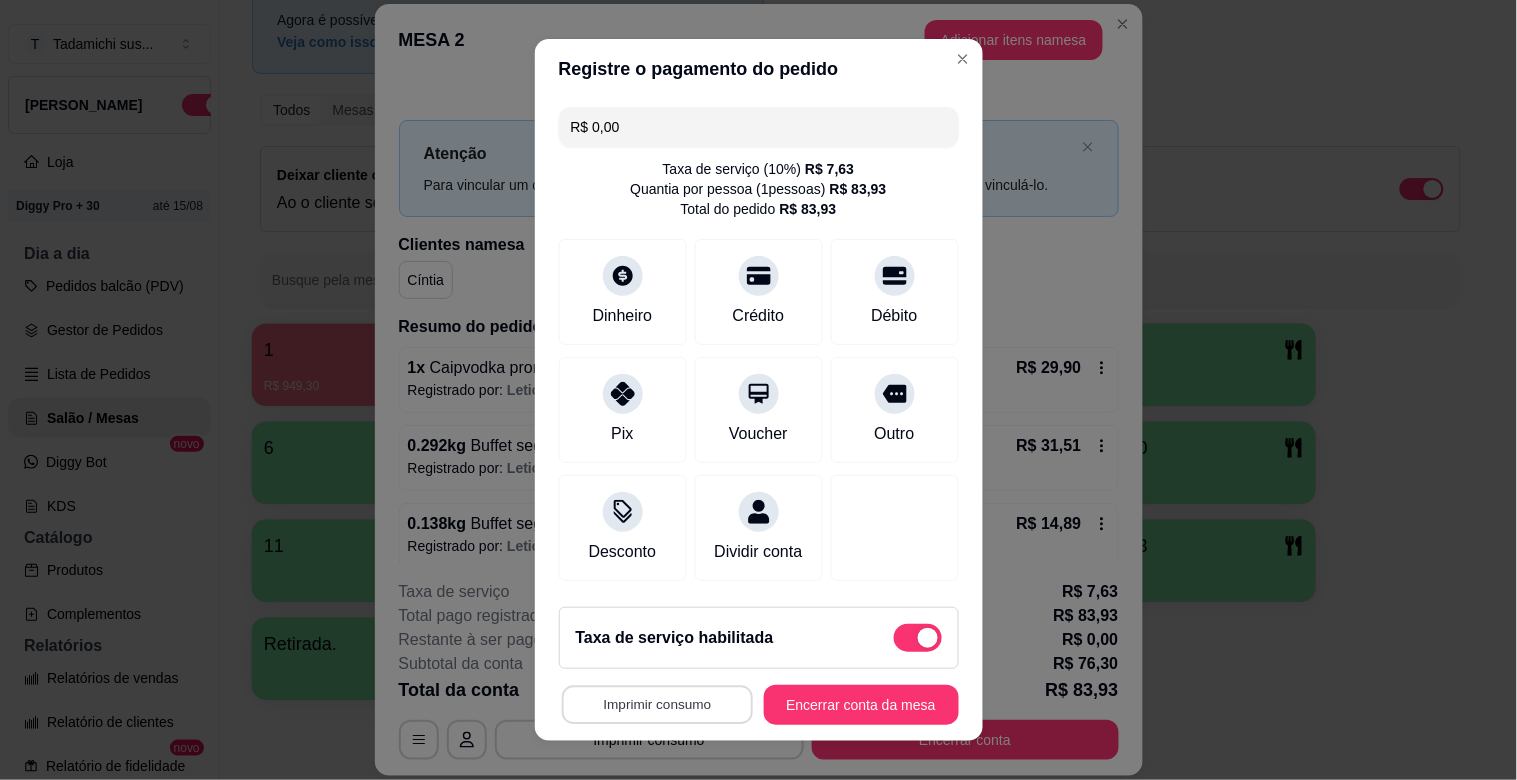click on "Imprimir consumo" at bounding box center [656, 705] 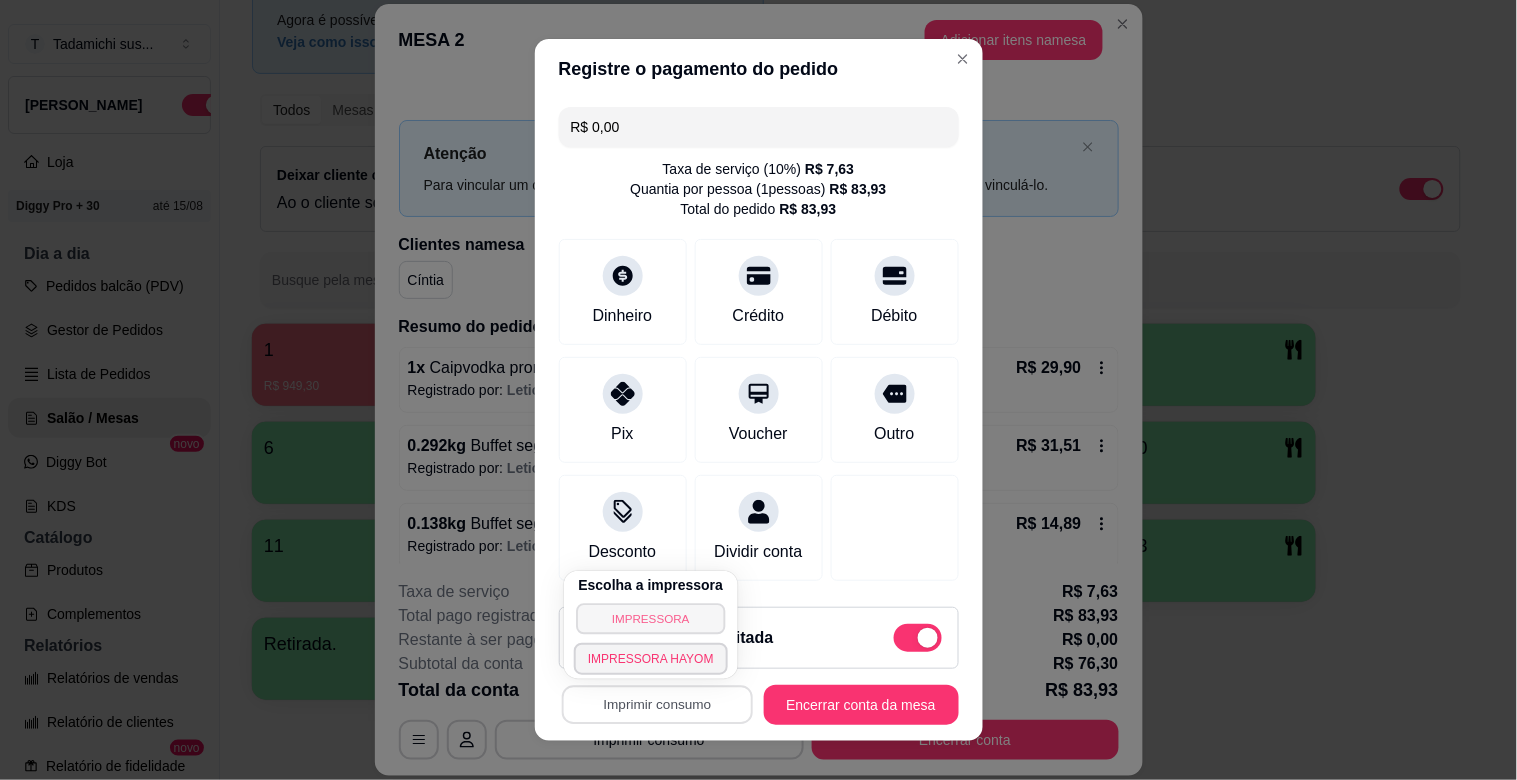 click on "IMPRESSORA" at bounding box center [650, 618] 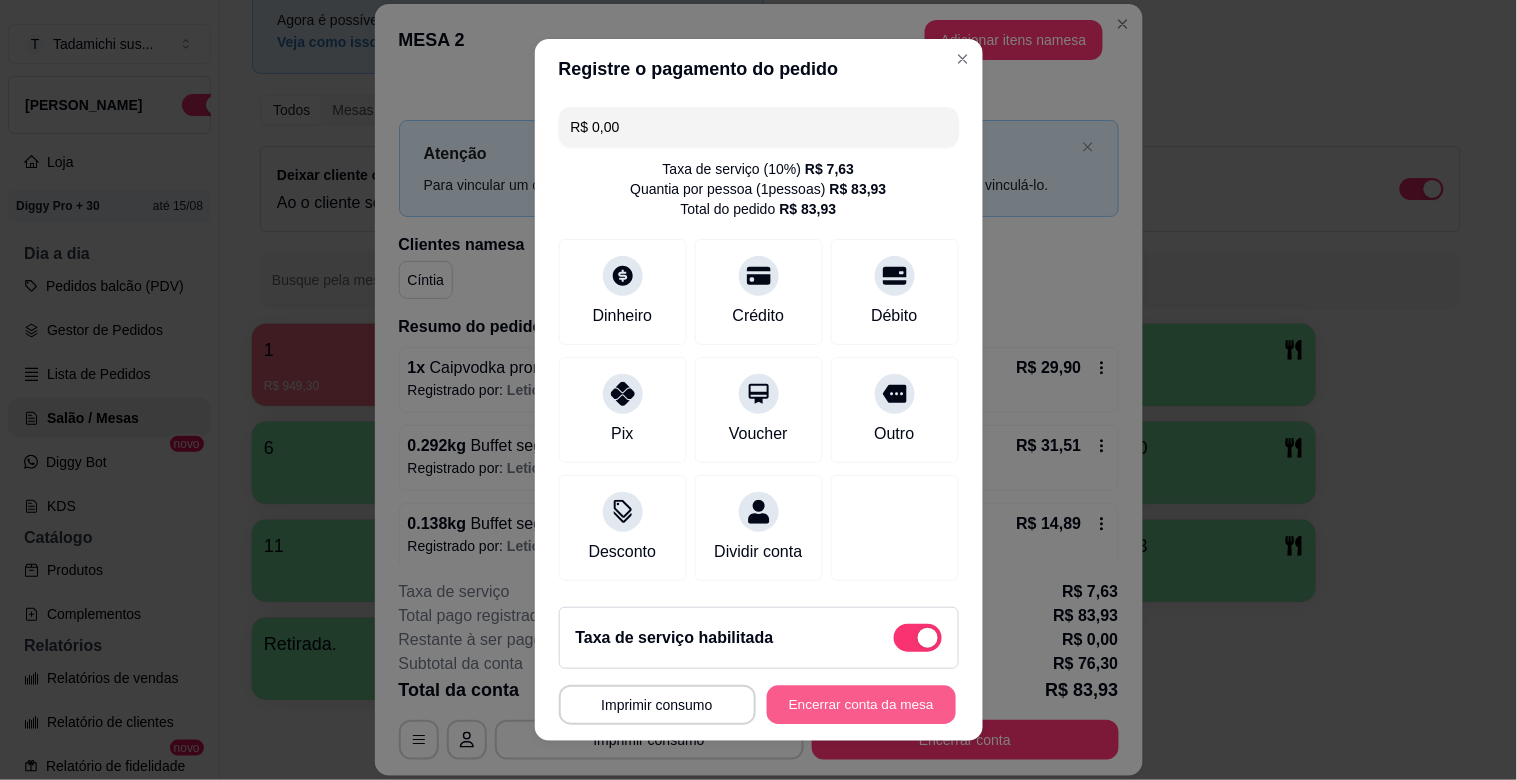click on "Encerrar conta da mesa" at bounding box center (861, 705) 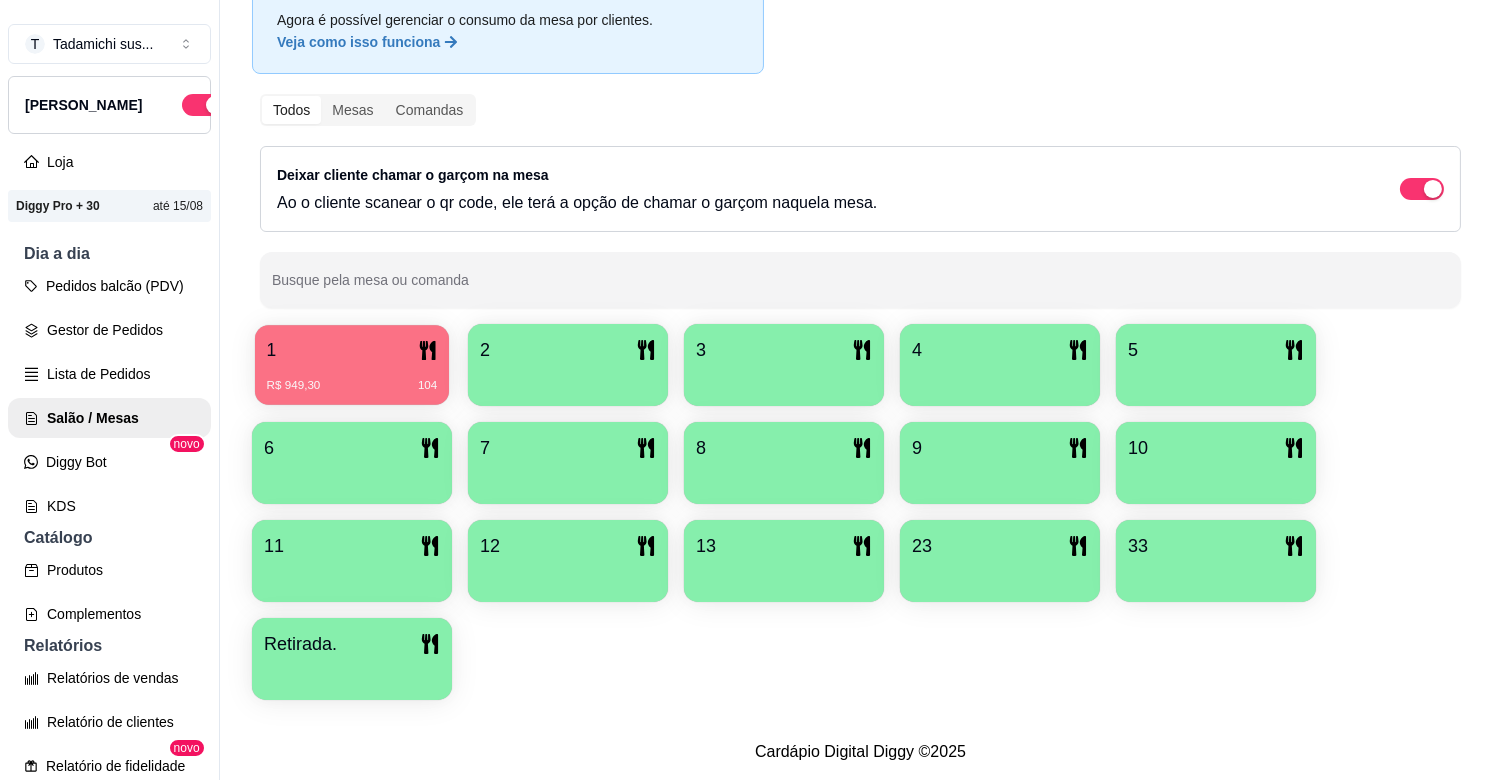 click on "R$ 949,30 104" at bounding box center [352, 378] 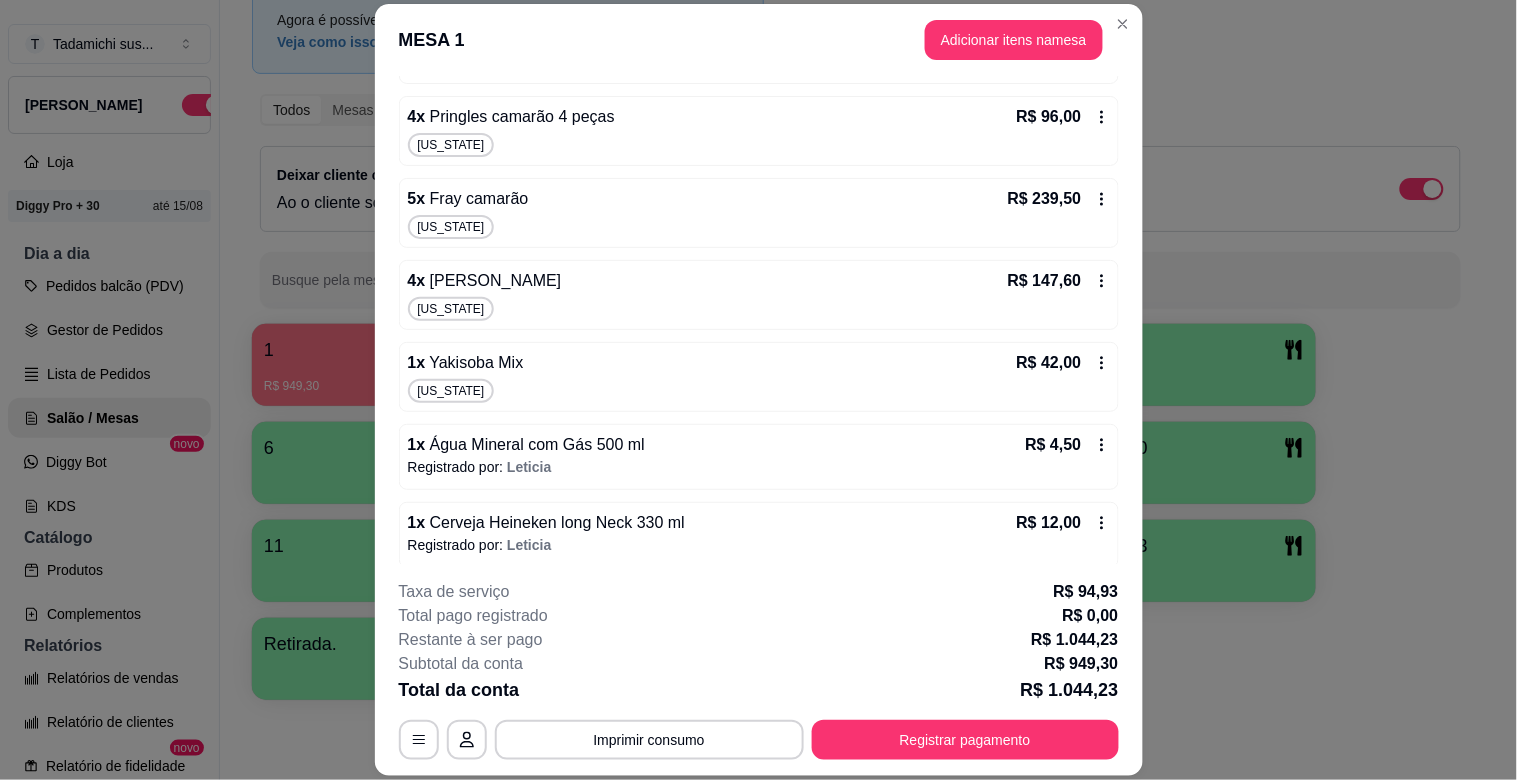 scroll, scrollTop: 498, scrollLeft: 0, axis: vertical 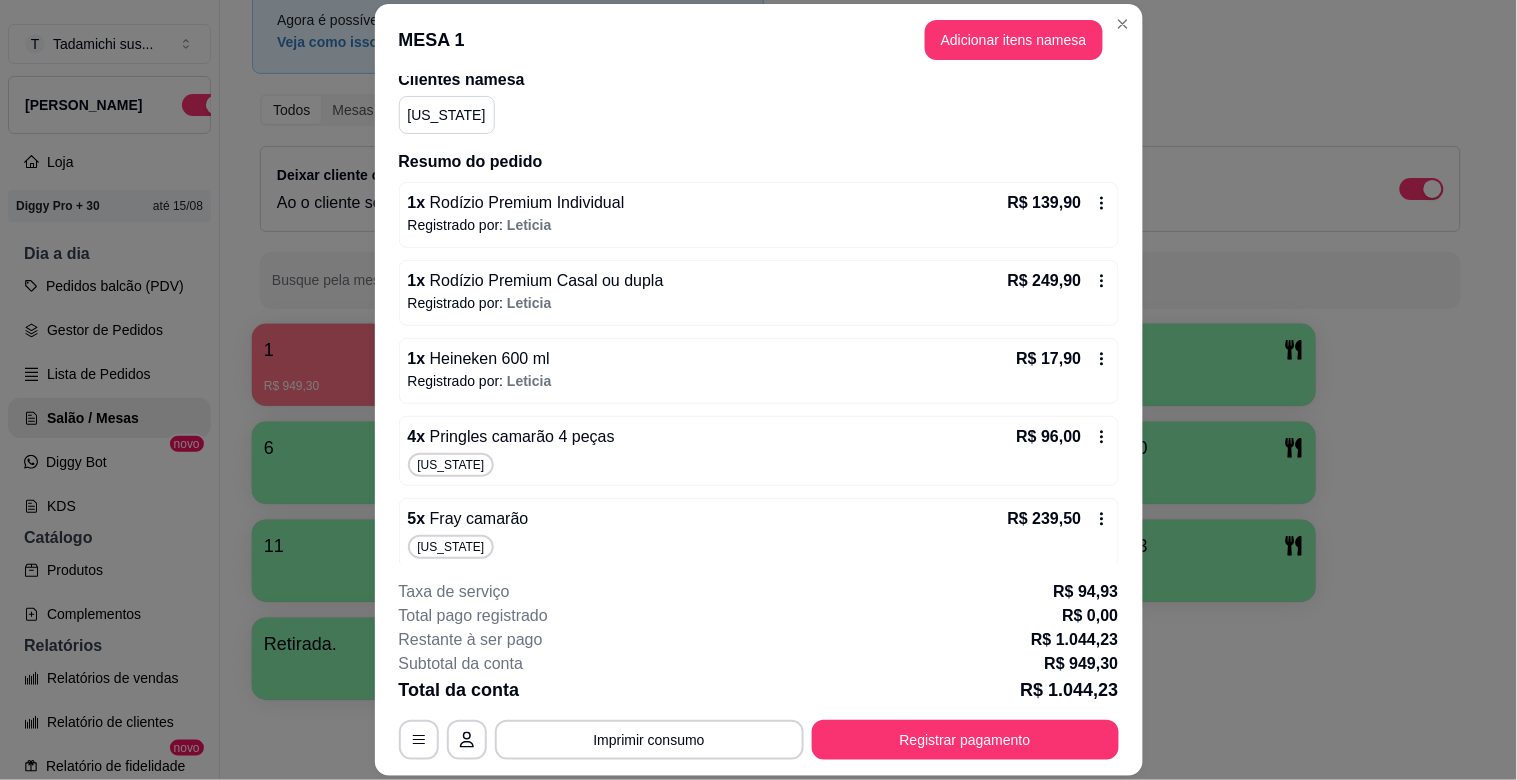 click 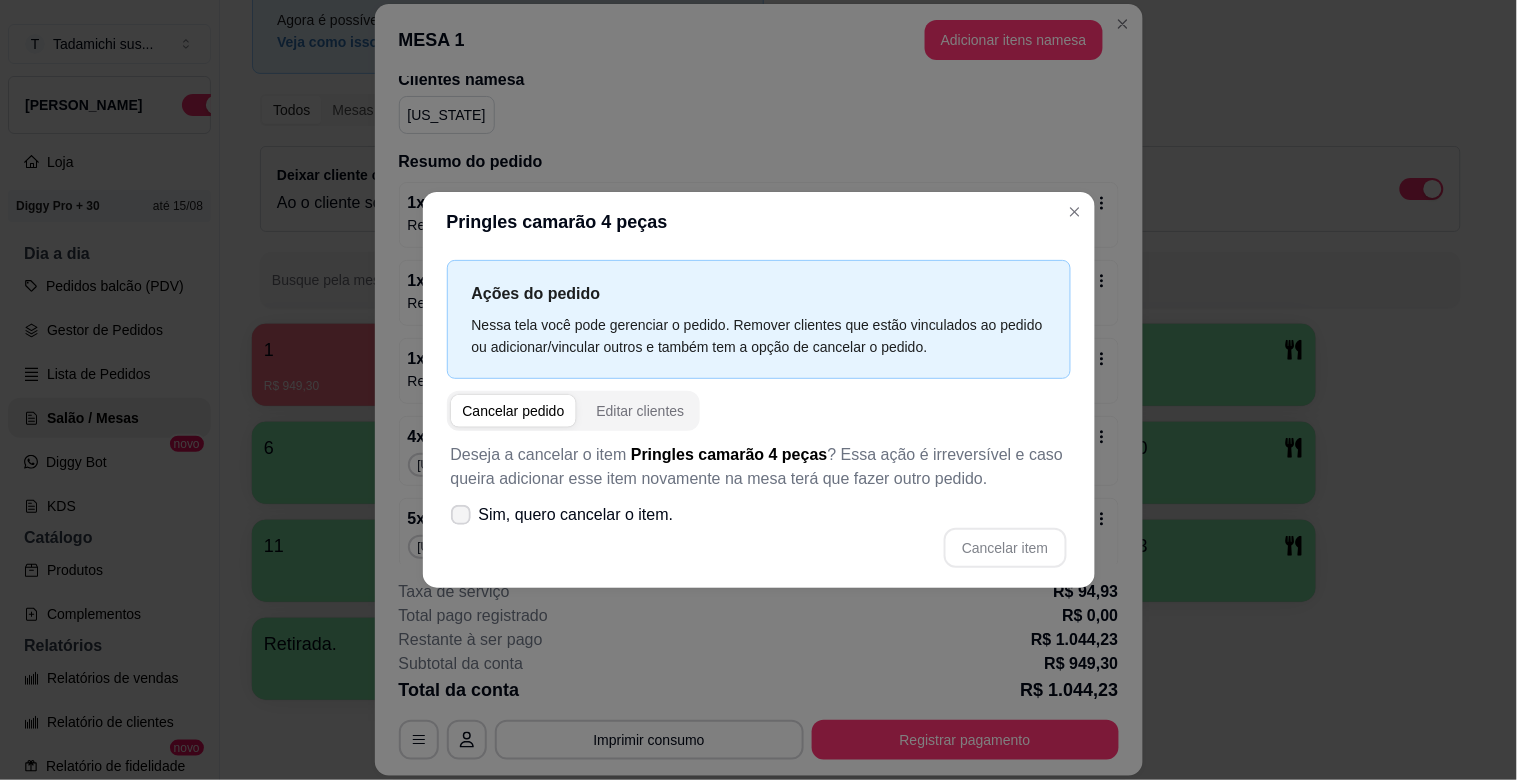 click 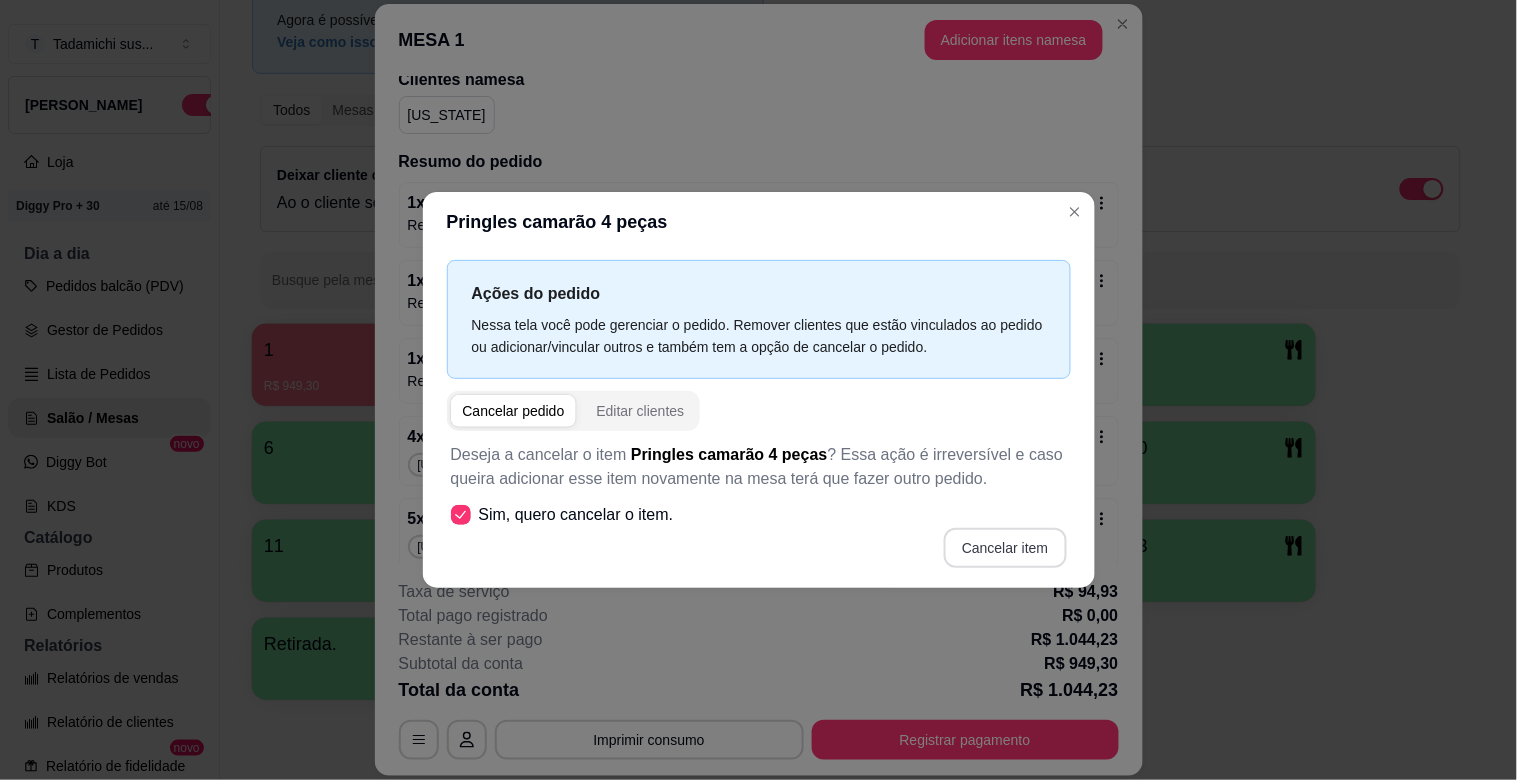 click on "Cancelar item" at bounding box center (1005, 548) 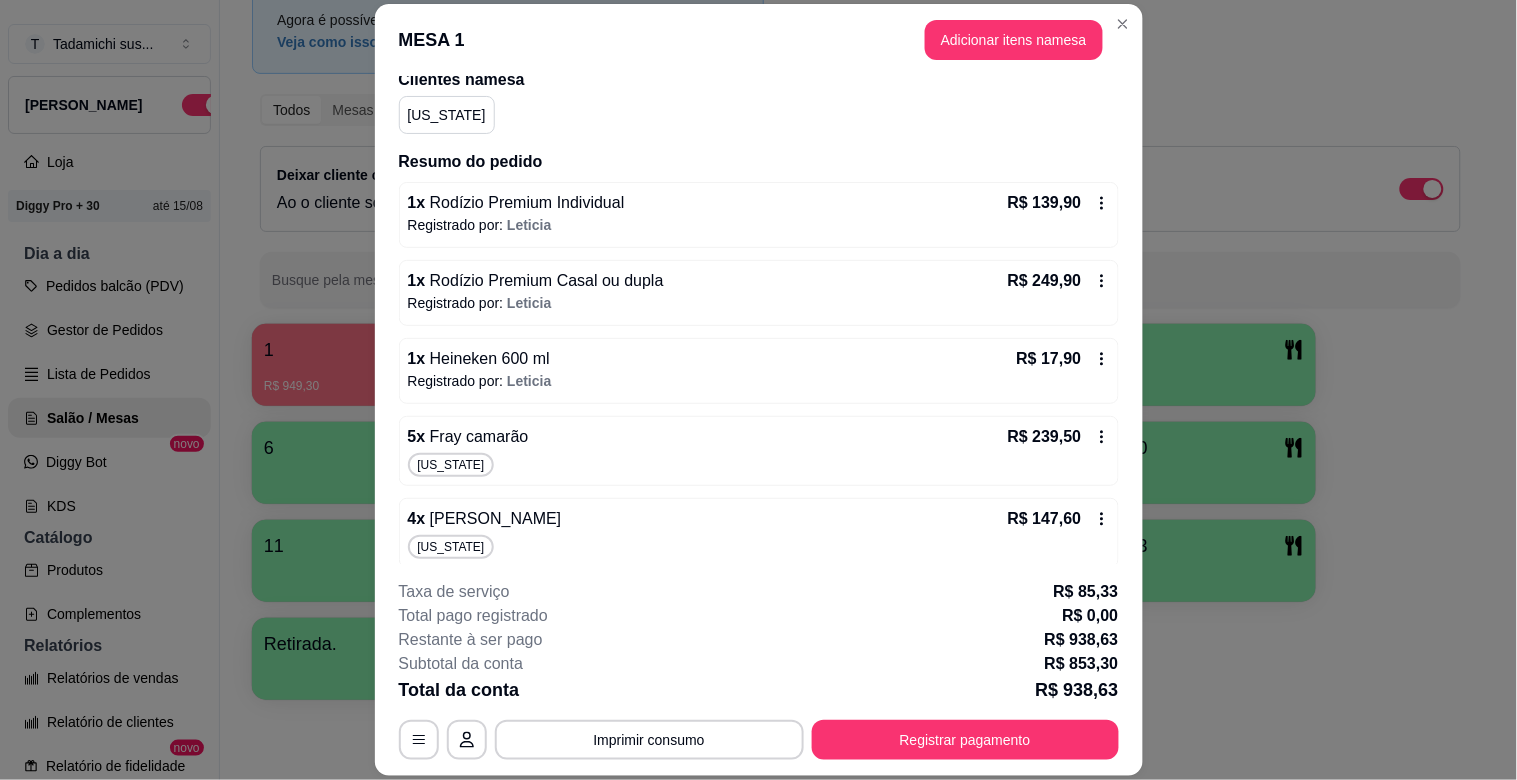 click 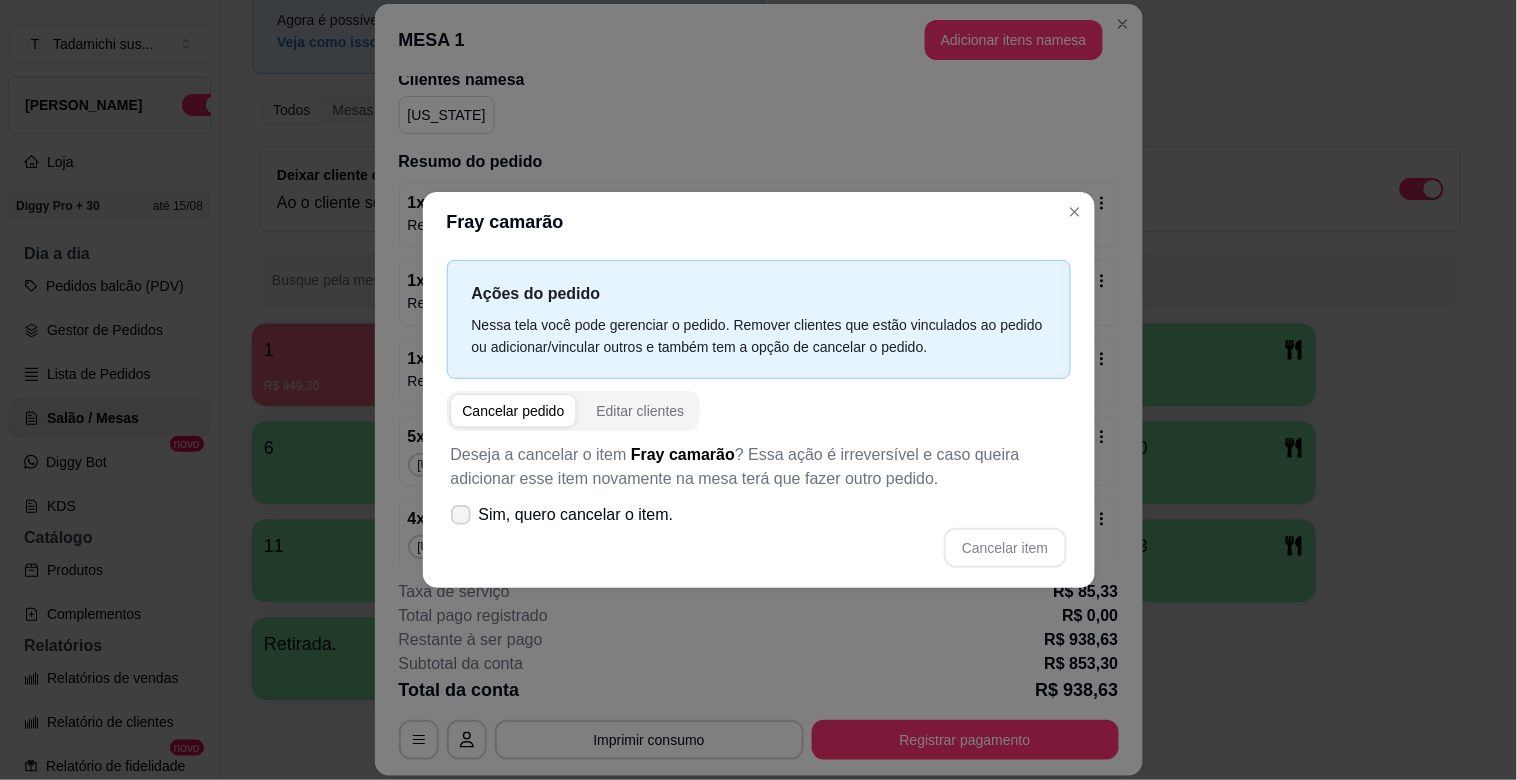 click on "Sim, quero cancelar o item." at bounding box center [576, 515] 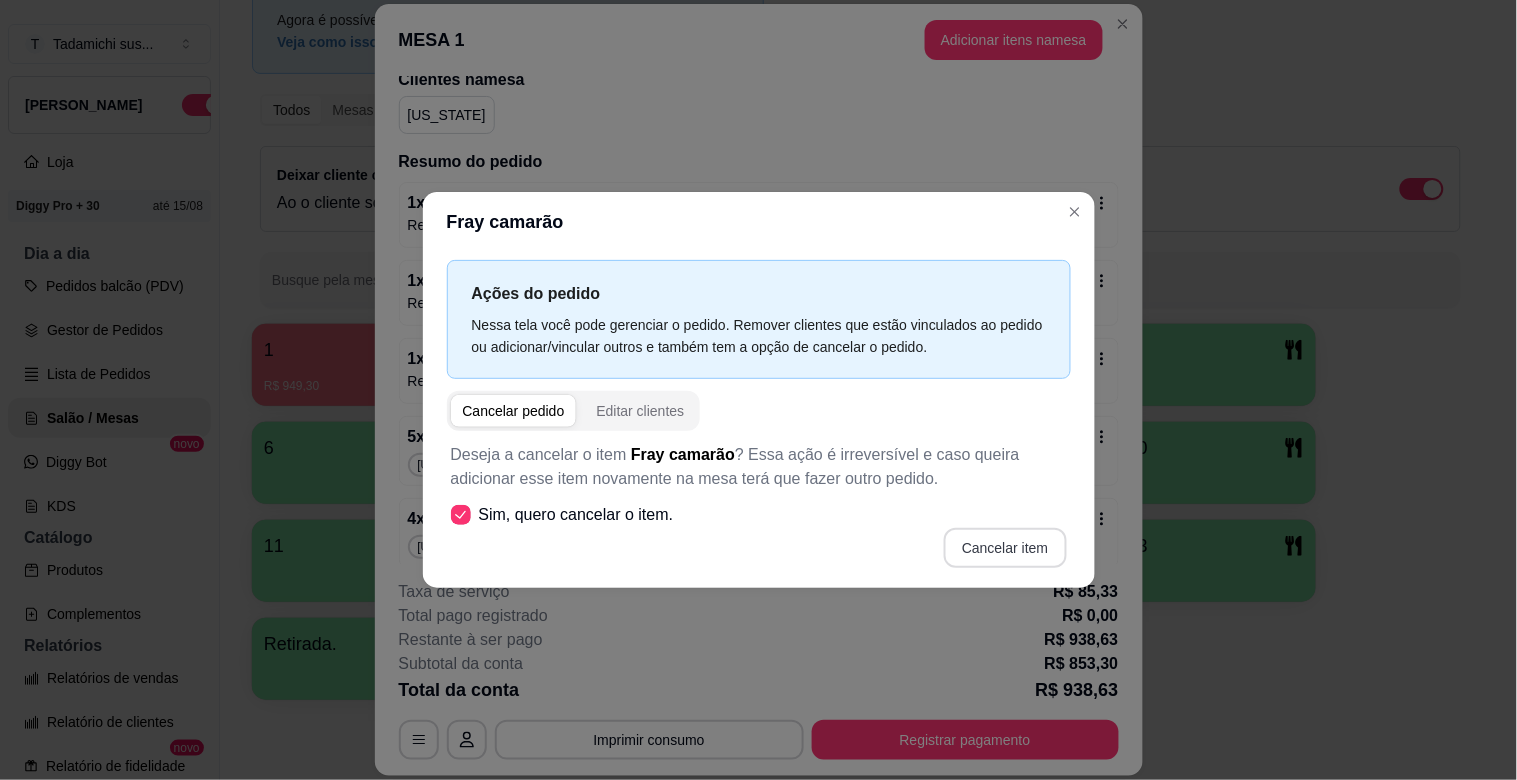 click on "Cancelar item" at bounding box center (1005, 548) 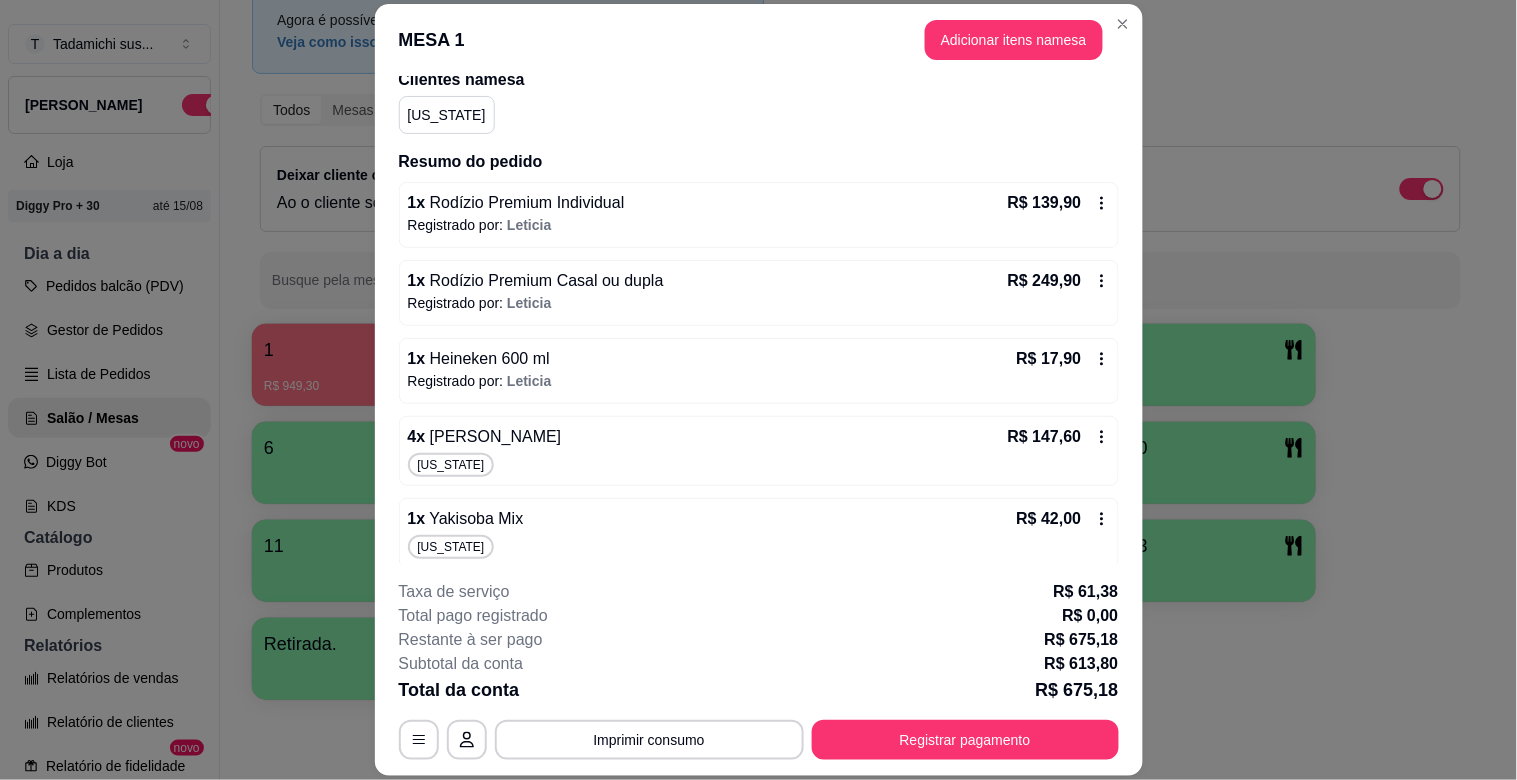click 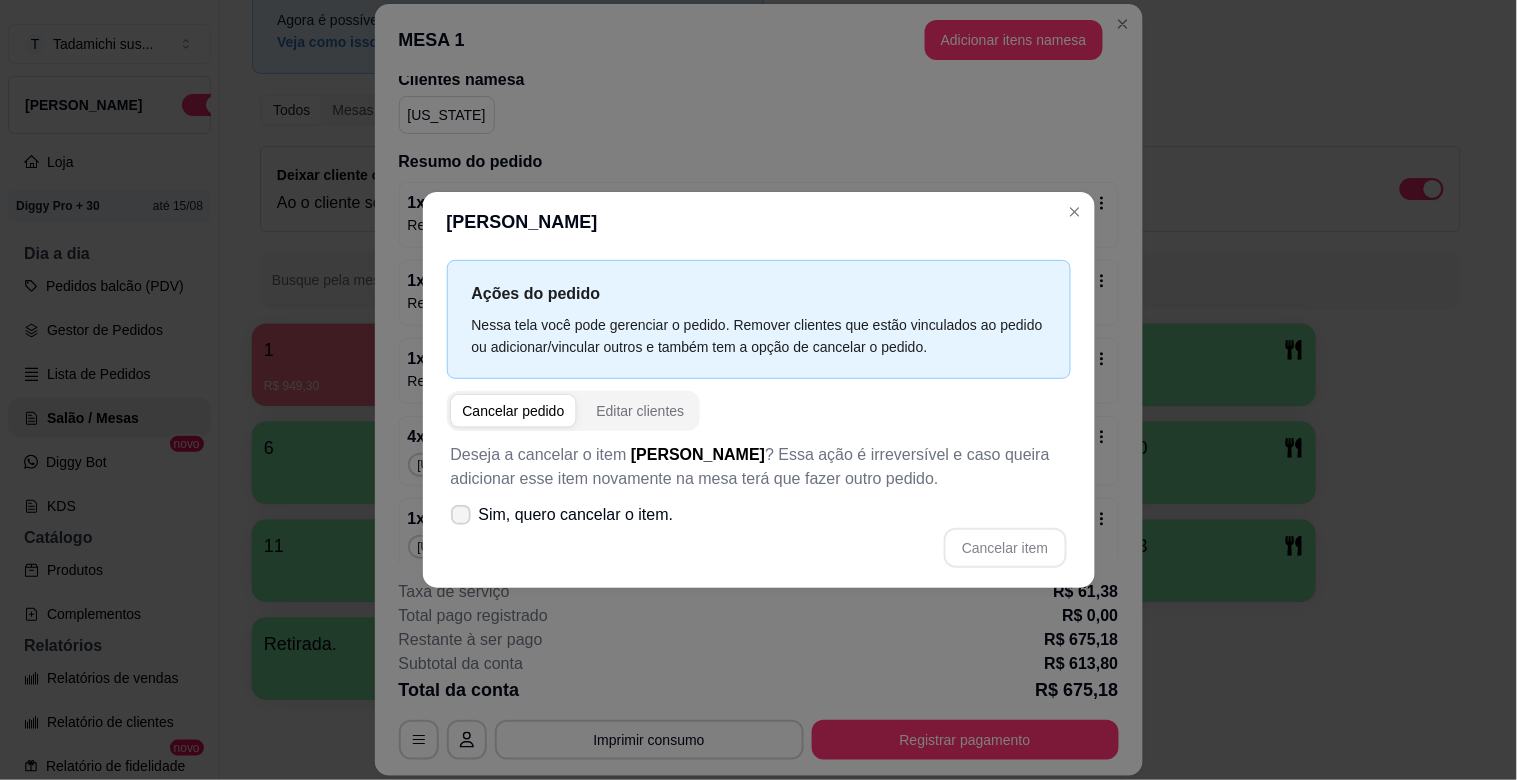 click on "Sim, quero cancelar o item." at bounding box center (562, 515) 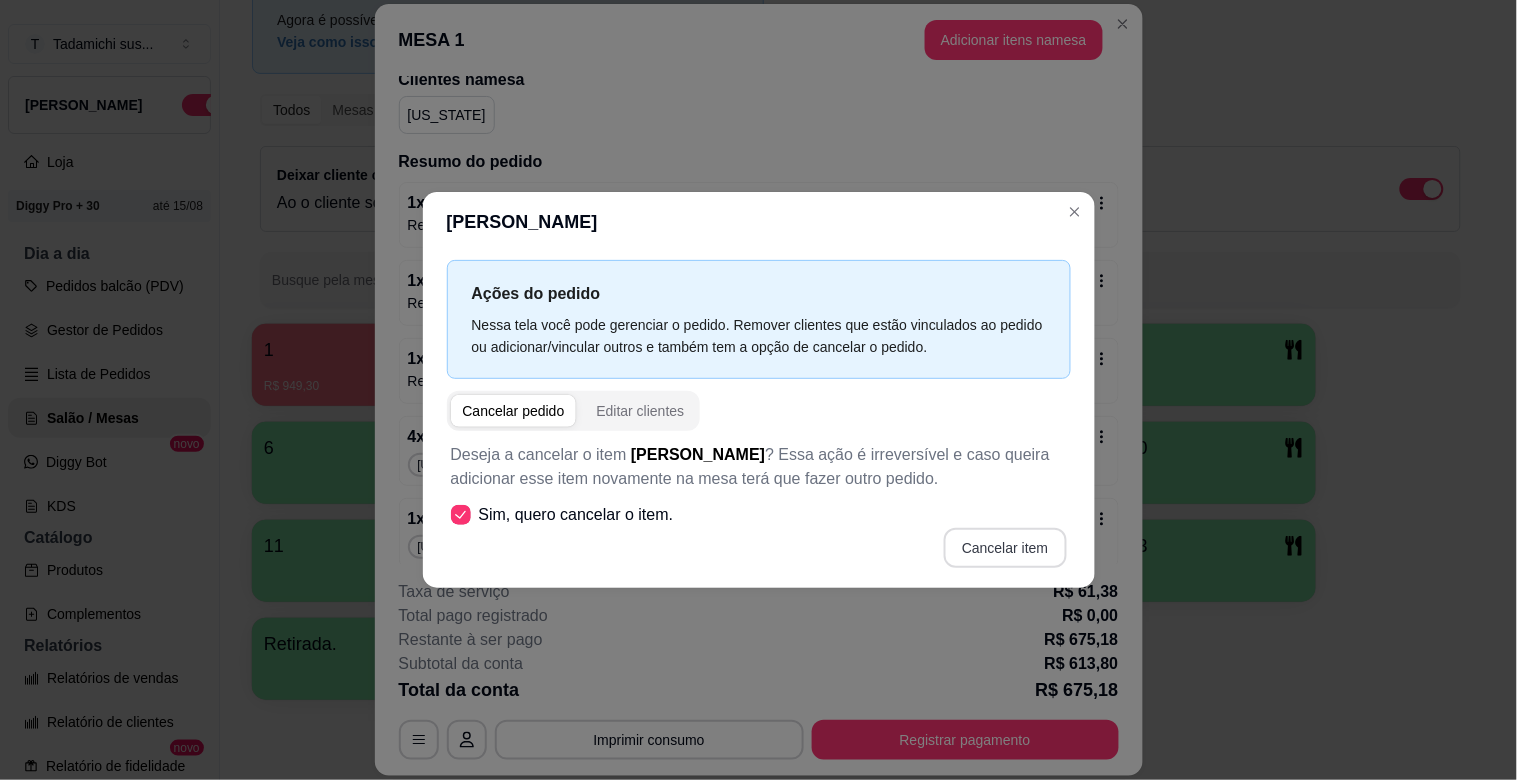 click on "Cancelar item" at bounding box center (1005, 548) 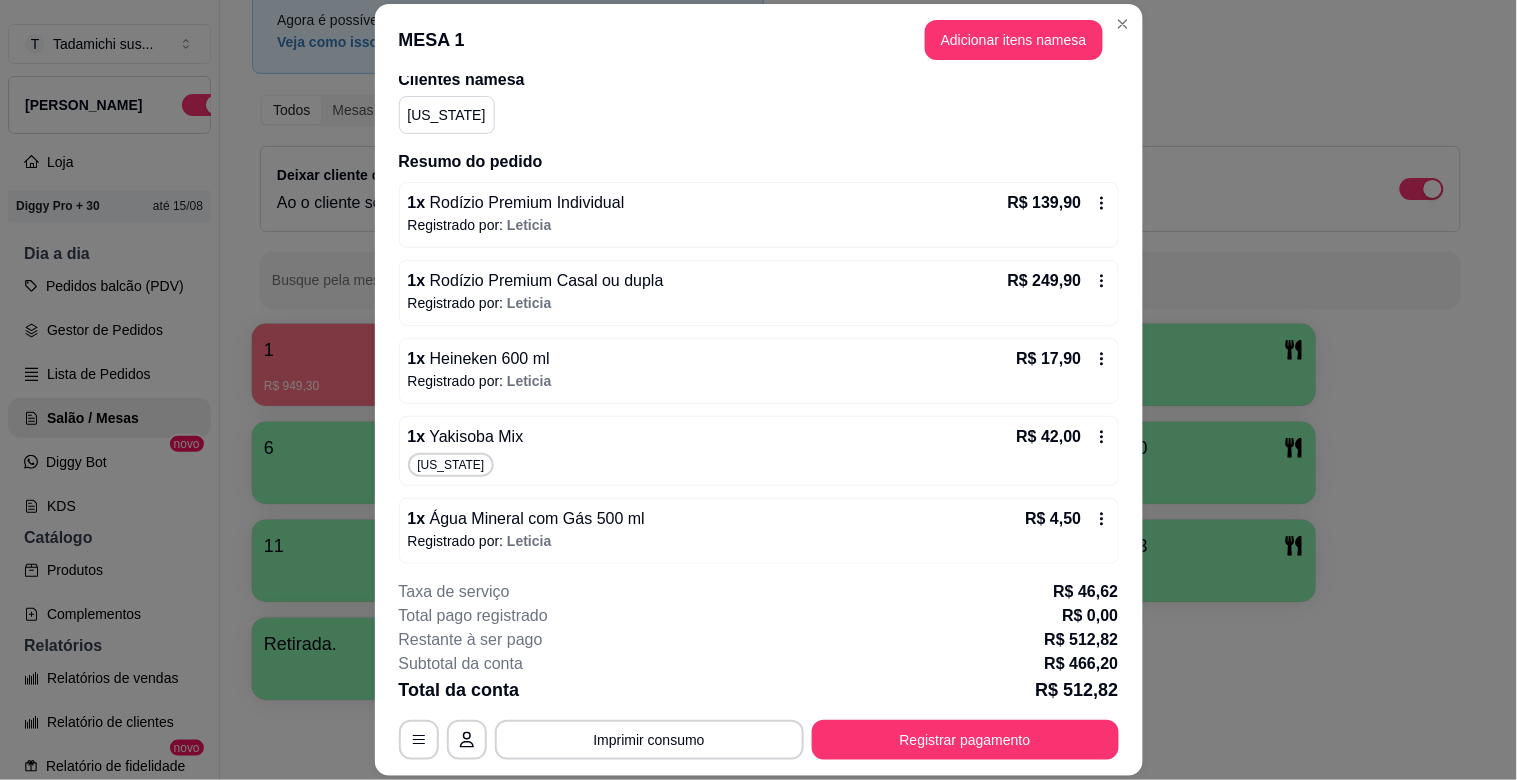 click 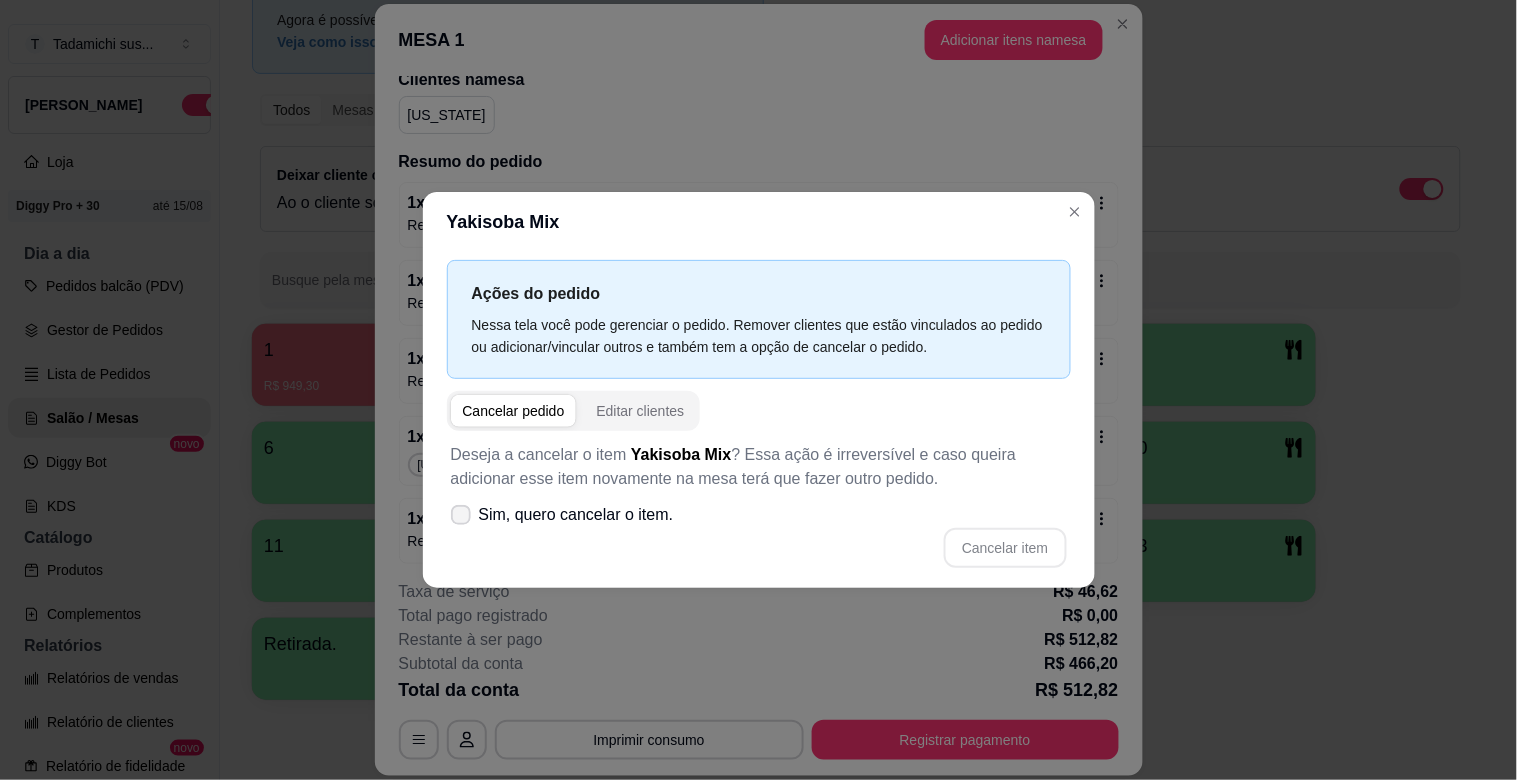 click on "Sim, quero cancelar o item." at bounding box center (562, 515) 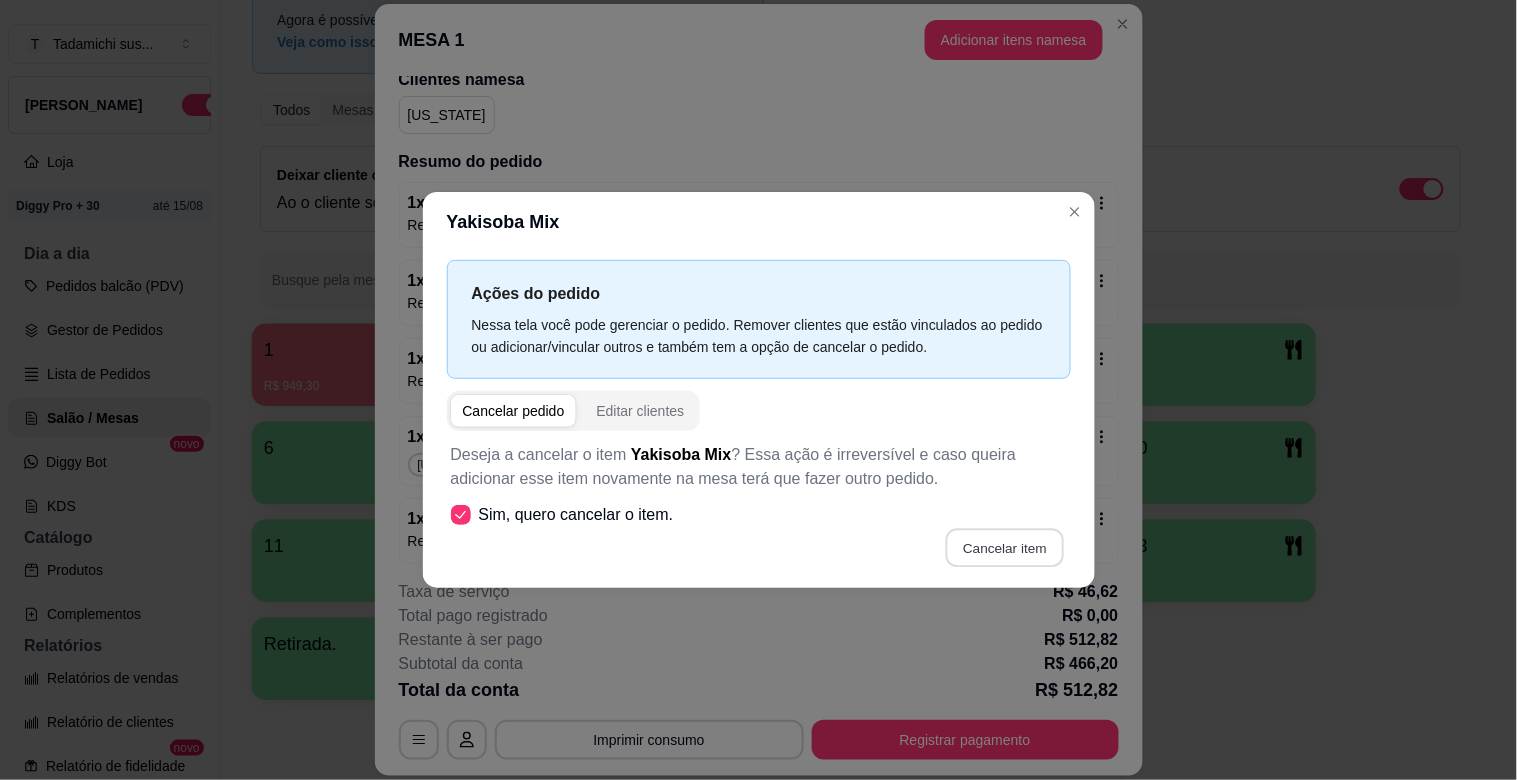 click on "Cancelar item" at bounding box center (1005, 548) 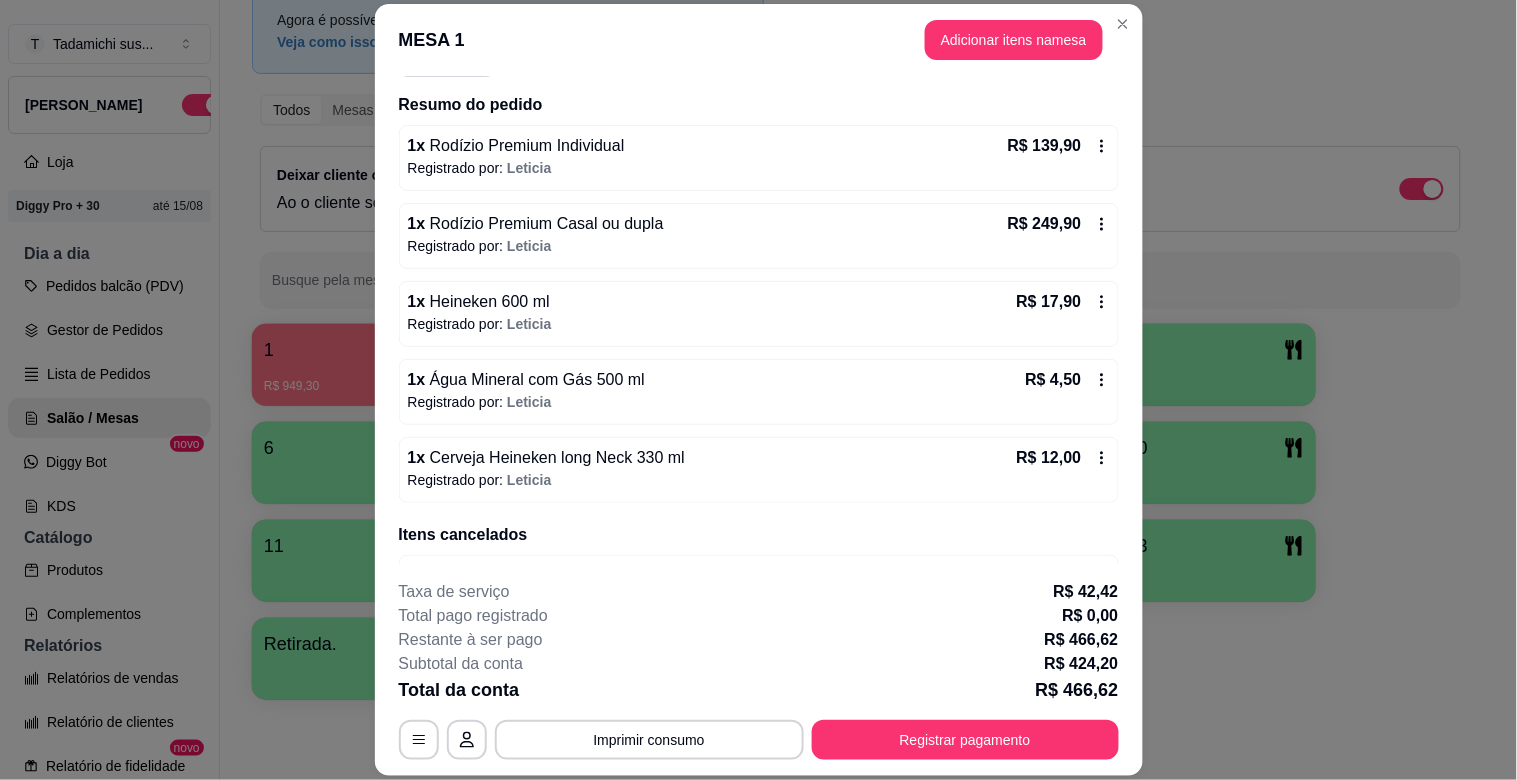 scroll, scrollTop: 111, scrollLeft: 0, axis: vertical 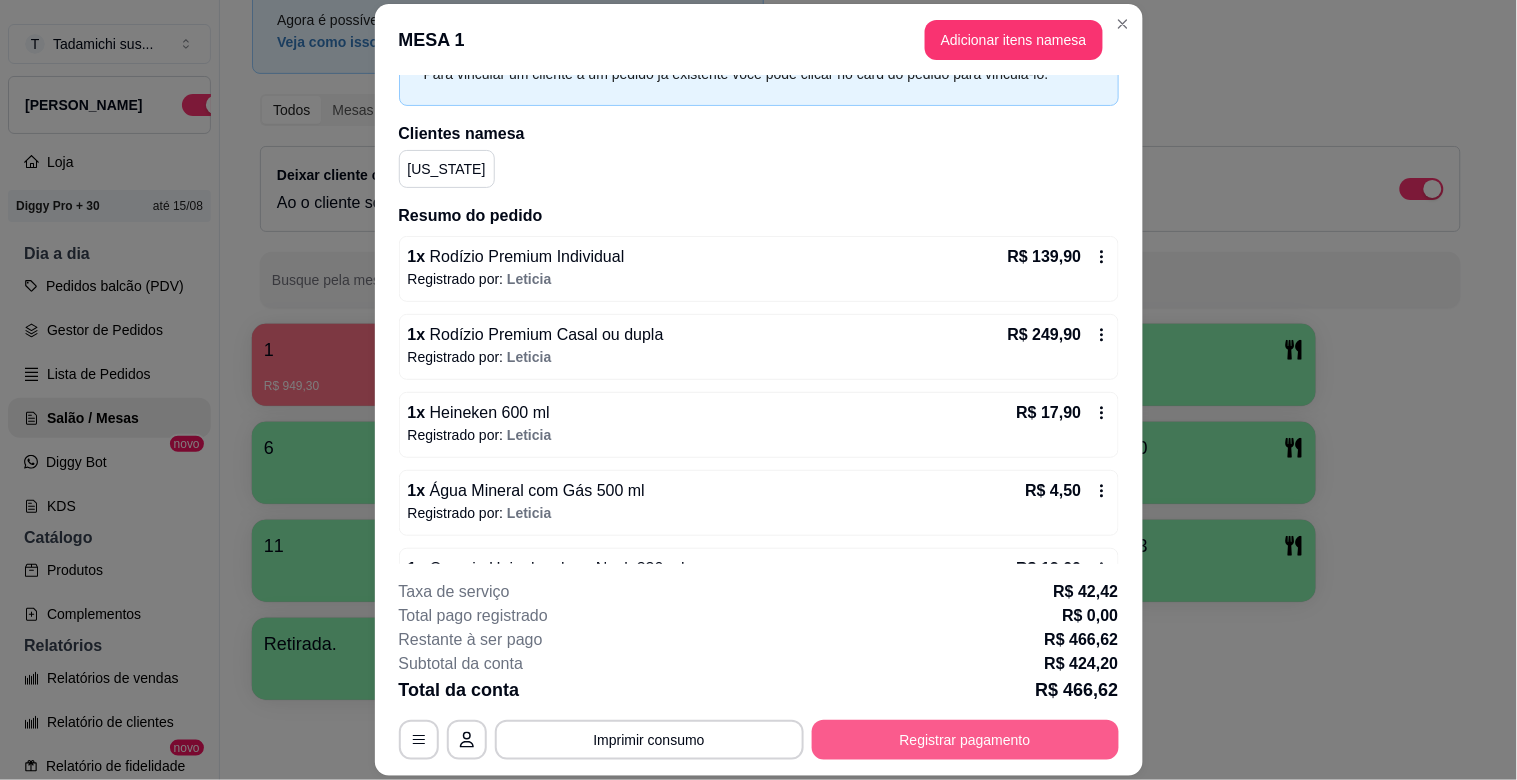 click on "Registrar pagamento" at bounding box center (965, 740) 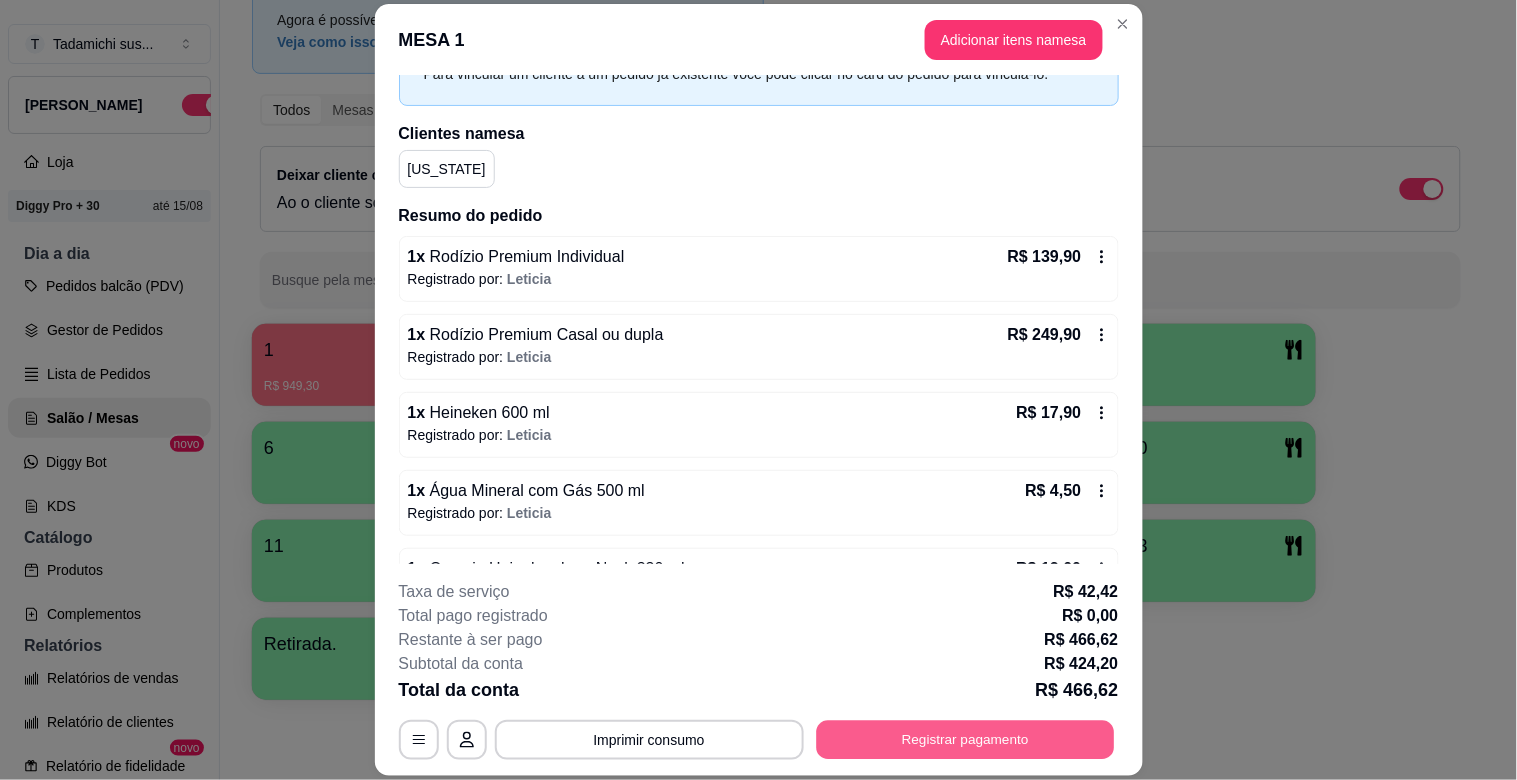click on "Registrar pagamento" at bounding box center (965, 740) 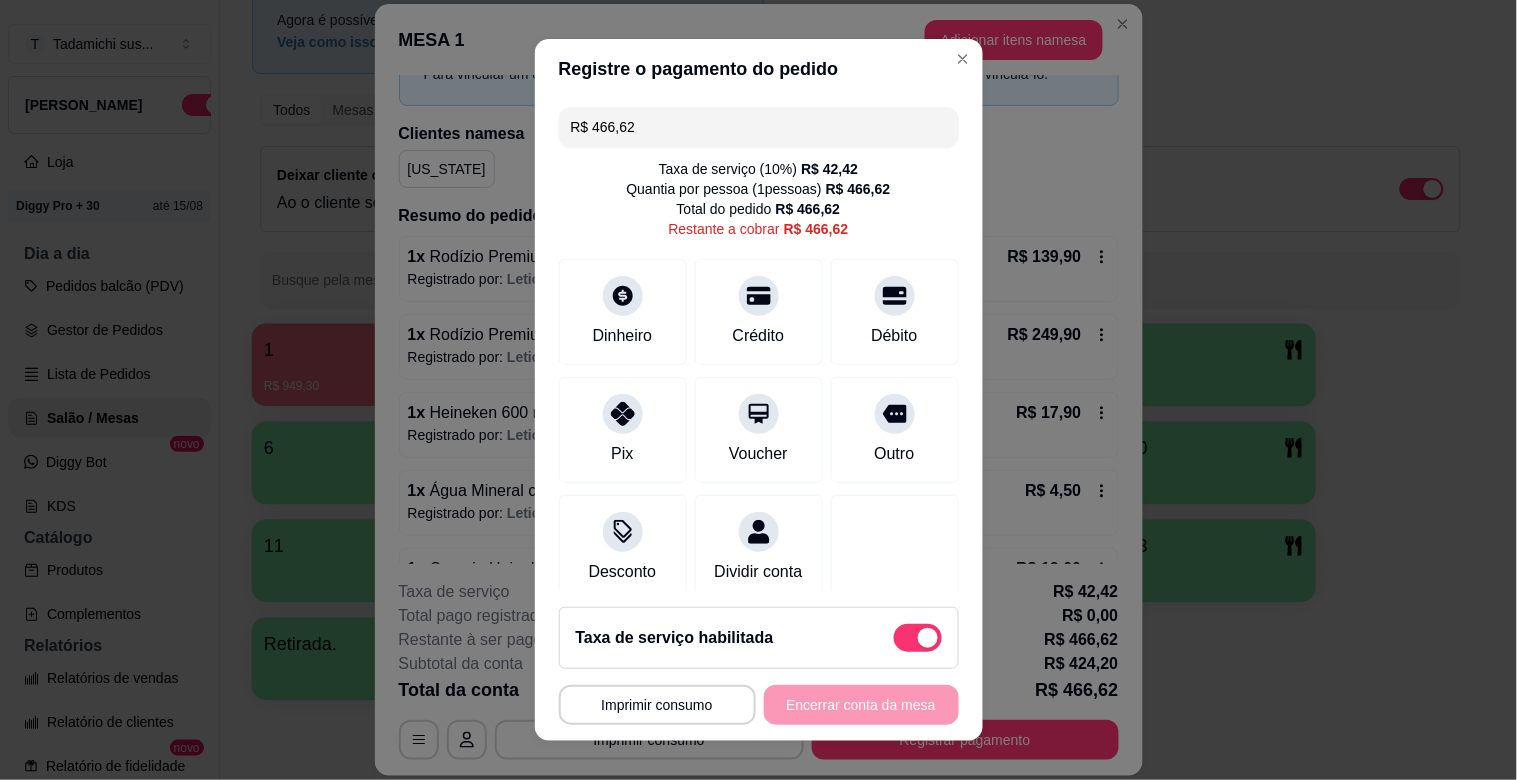 click on "Taxa de serviço   habilitada" at bounding box center (759, 638) 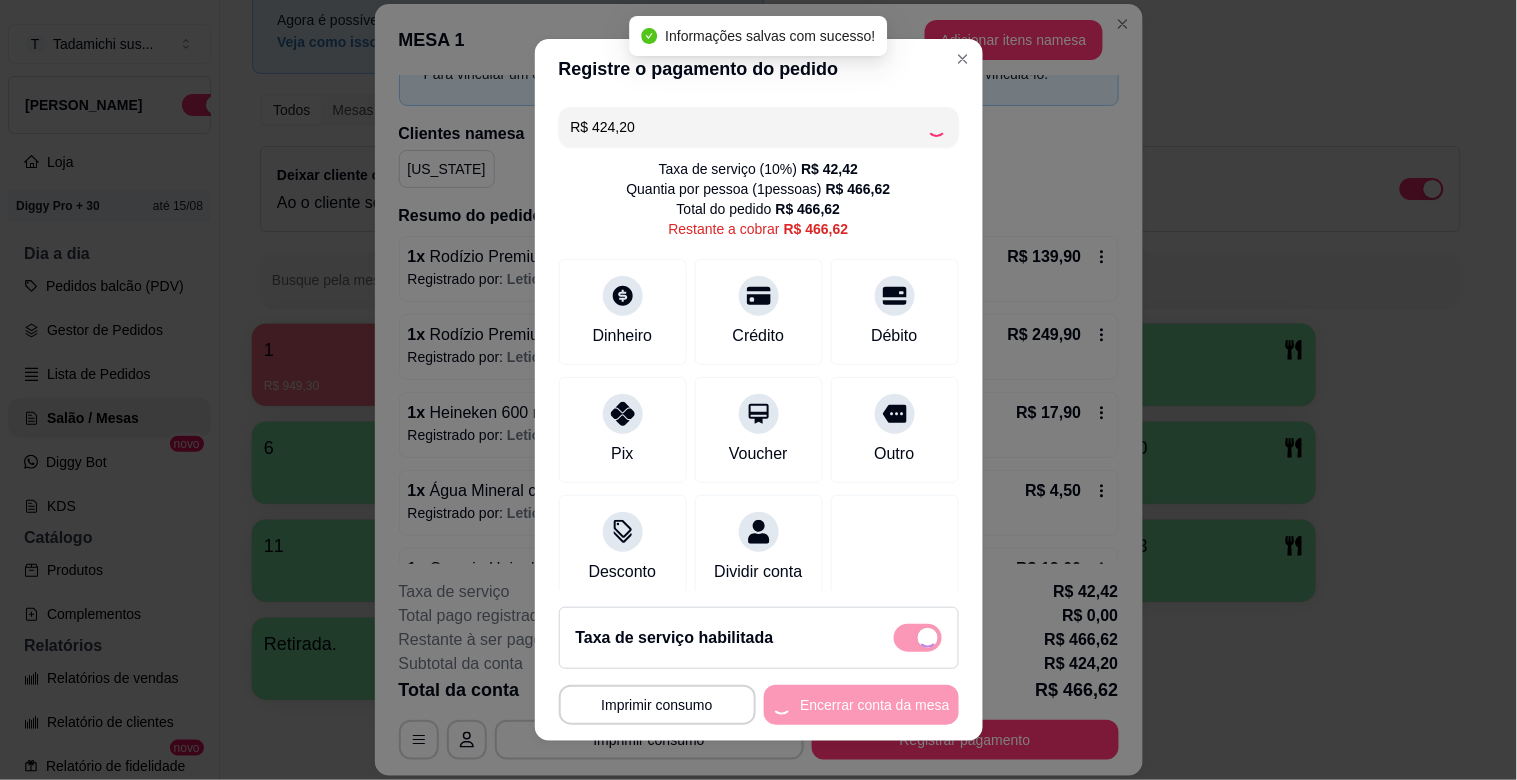 checkbox on "false" 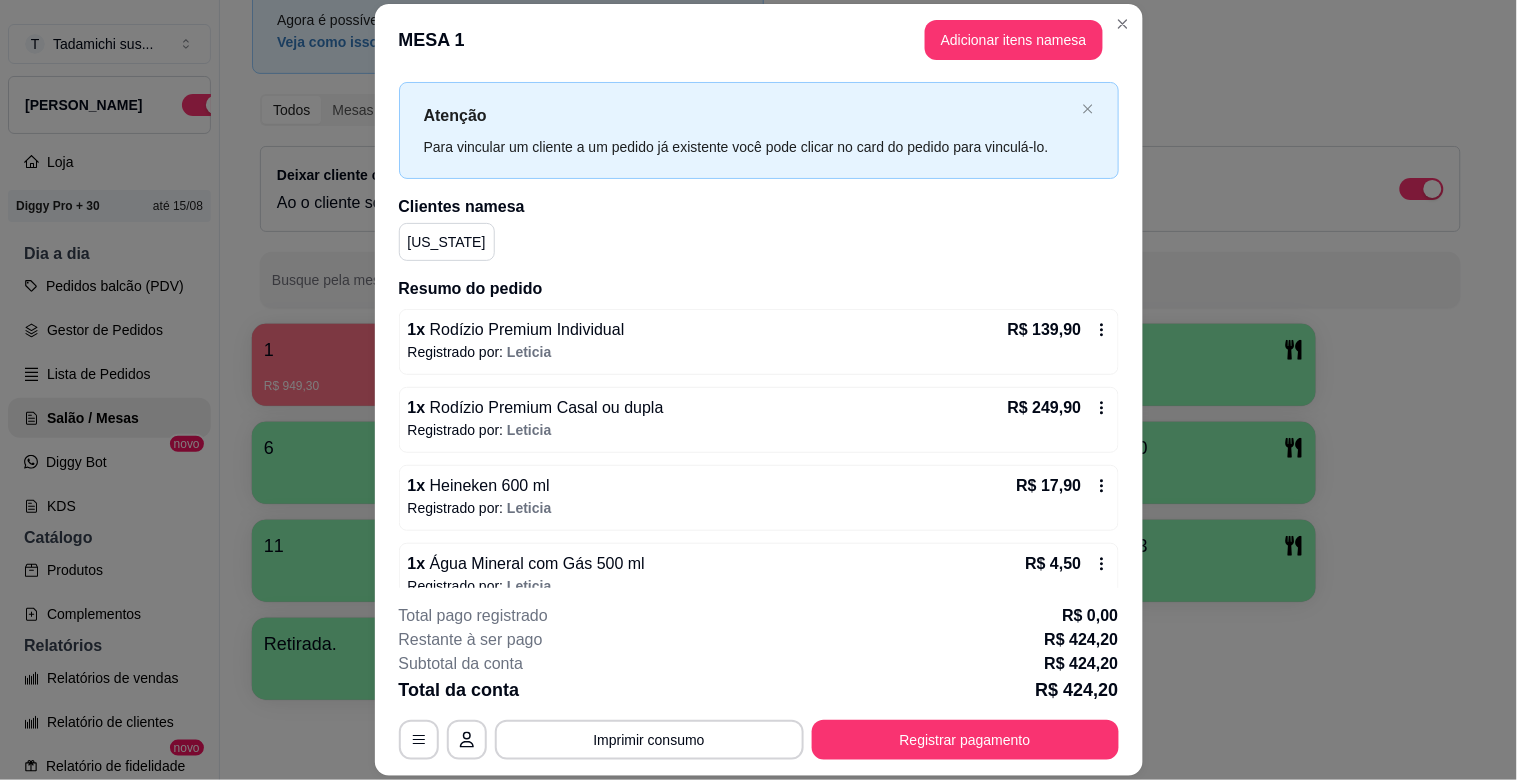 scroll, scrollTop: 150, scrollLeft: 0, axis: vertical 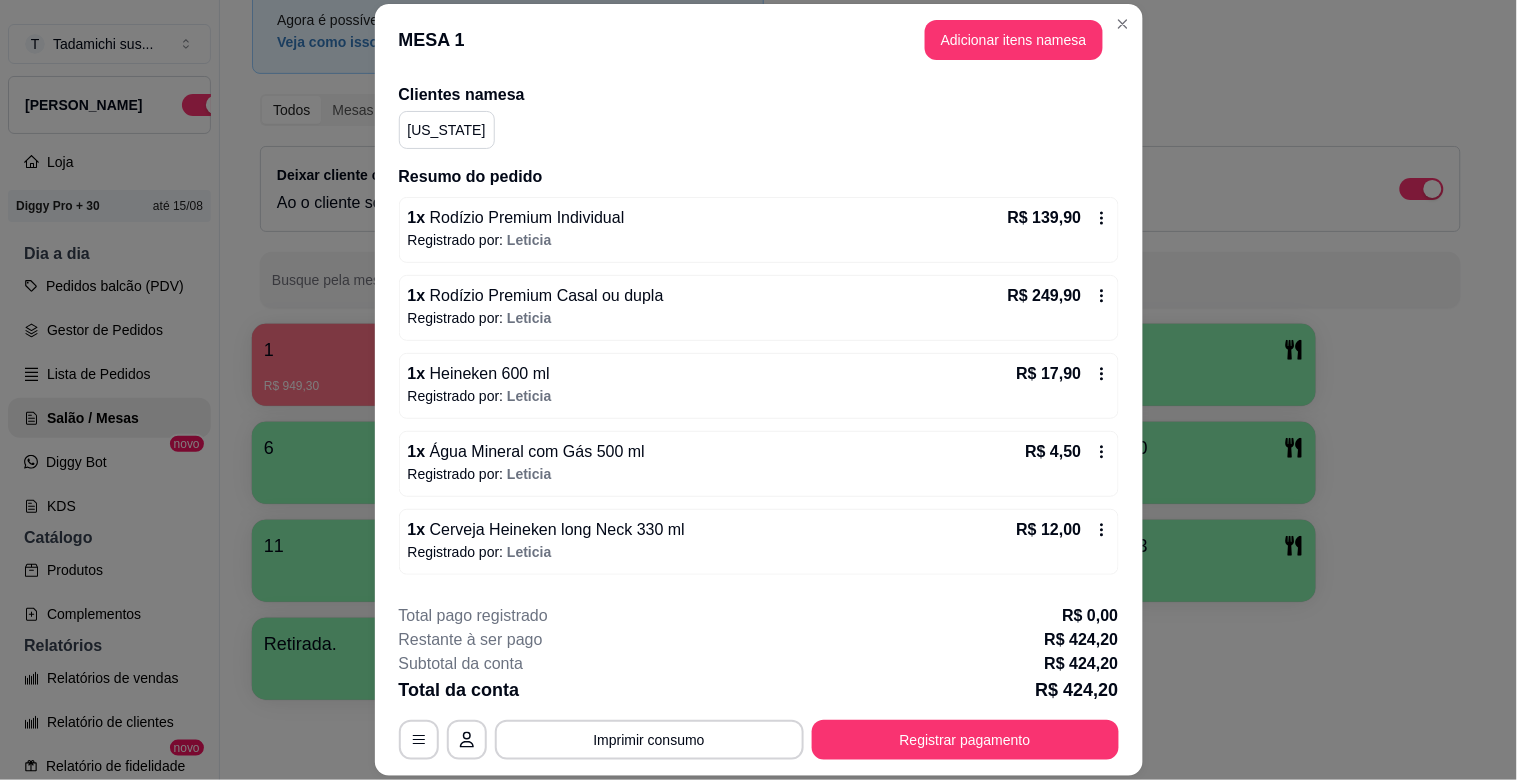 click on "1 x   Cerveja Heineken long Neck 330 ml R$ 12,00 Registrado por:   [PERSON_NAME]" at bounding box center [759, 542] 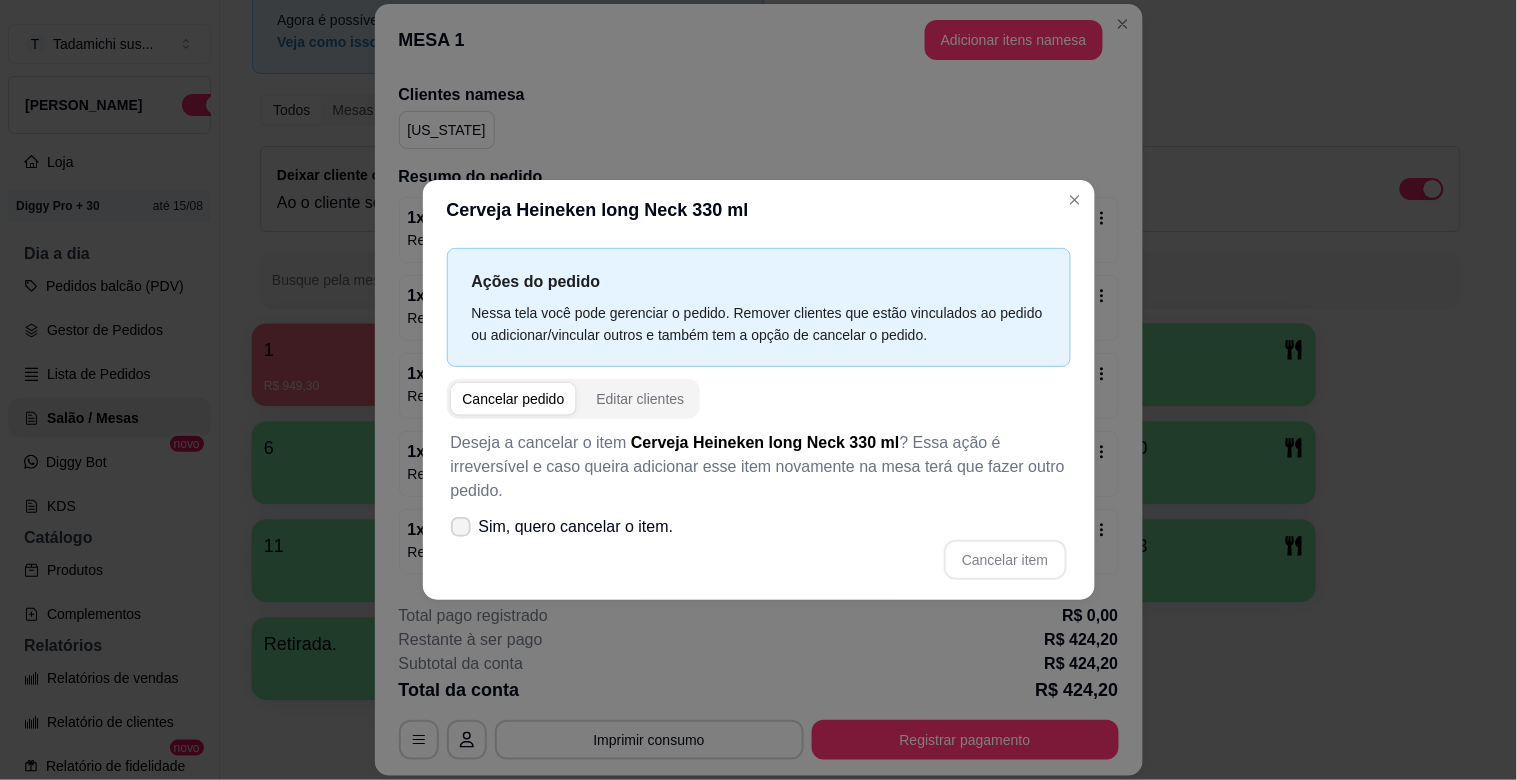 click on "Sim, quero cancelar o item." at bounding box center (576, 527) 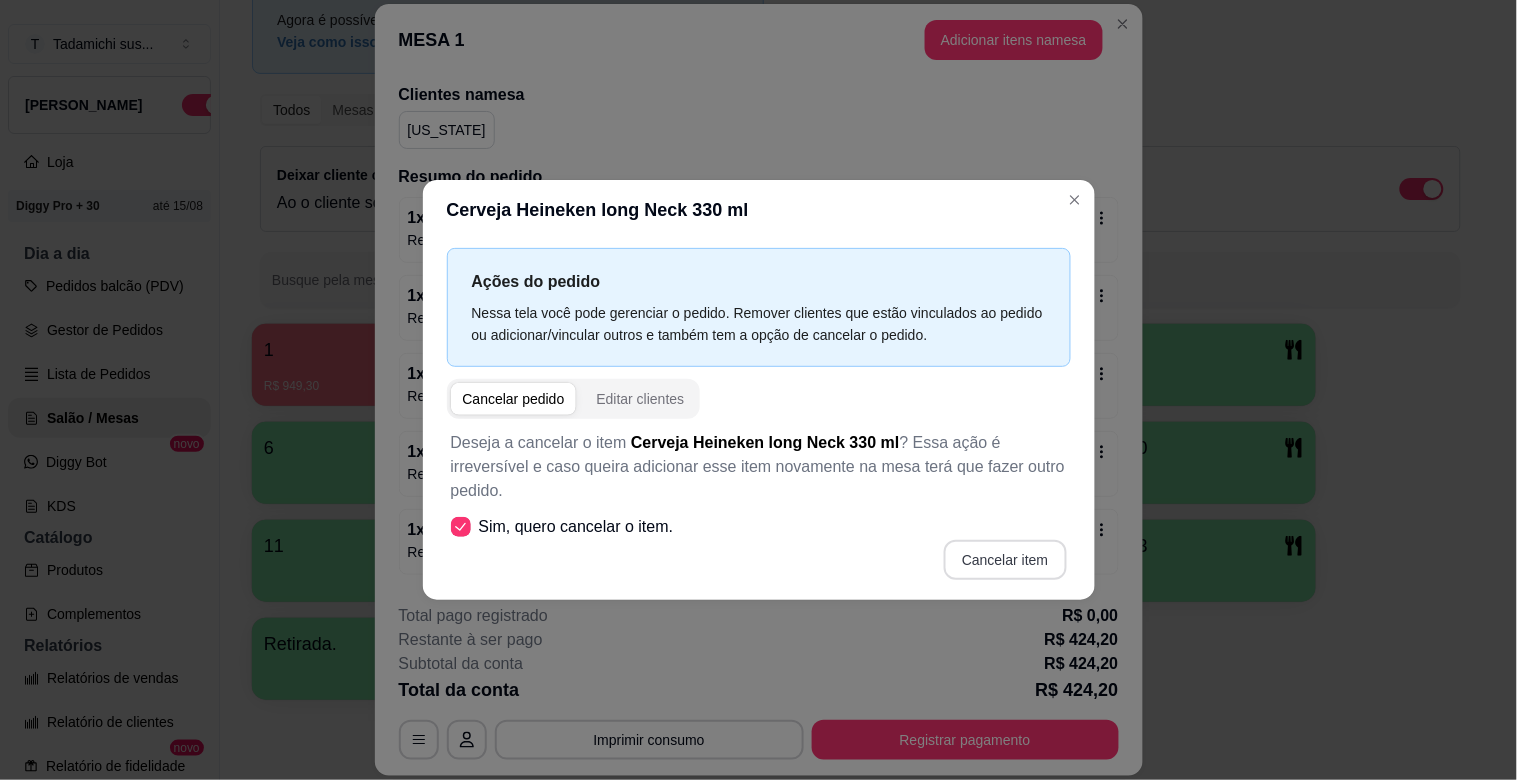 click on "Cancelar item" at bounding box center (1005, 560) 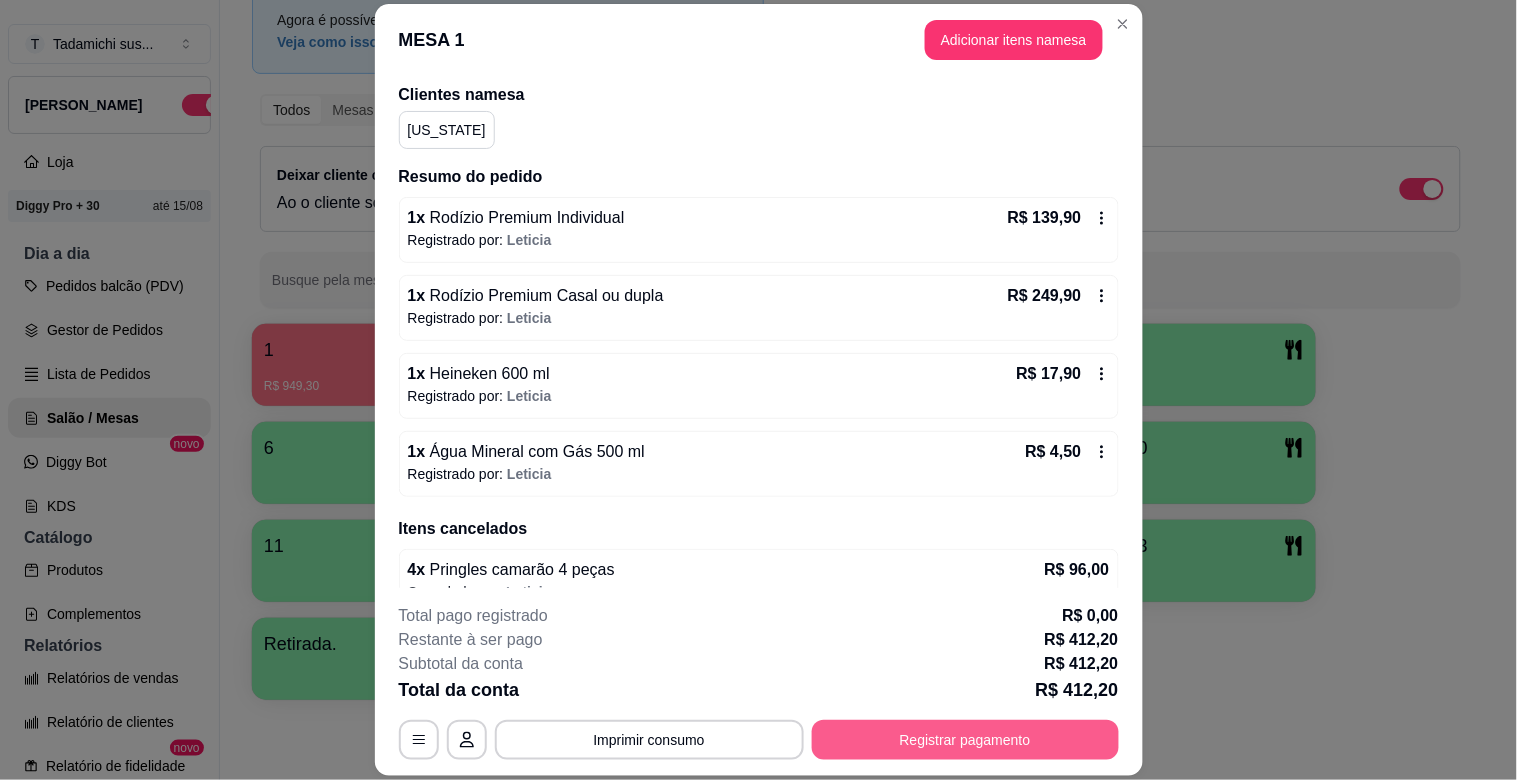 click on "Registrar pagamento" at bounding box center [965, 740] 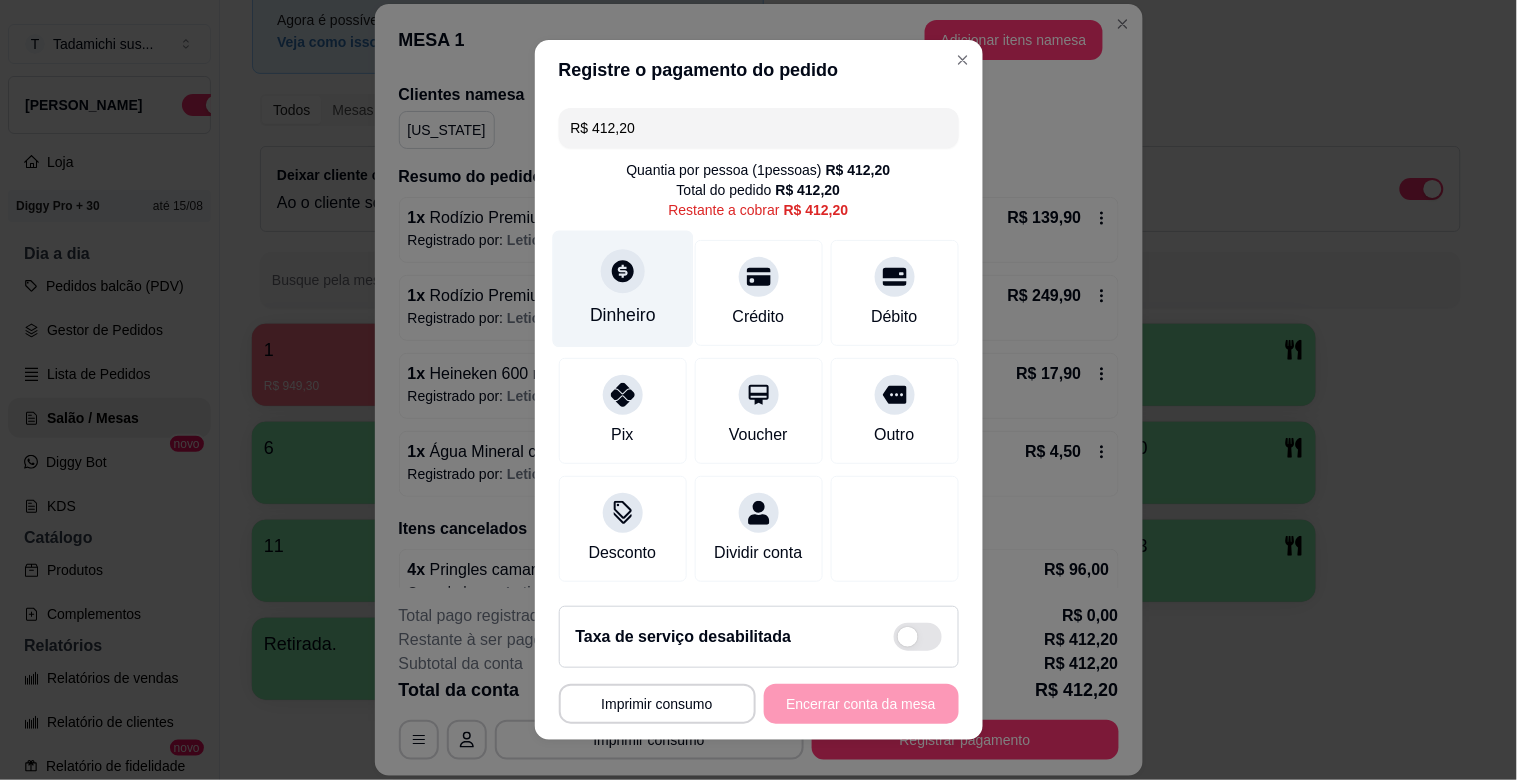 click on "Dinheiro" at bounding box center (622, 289) 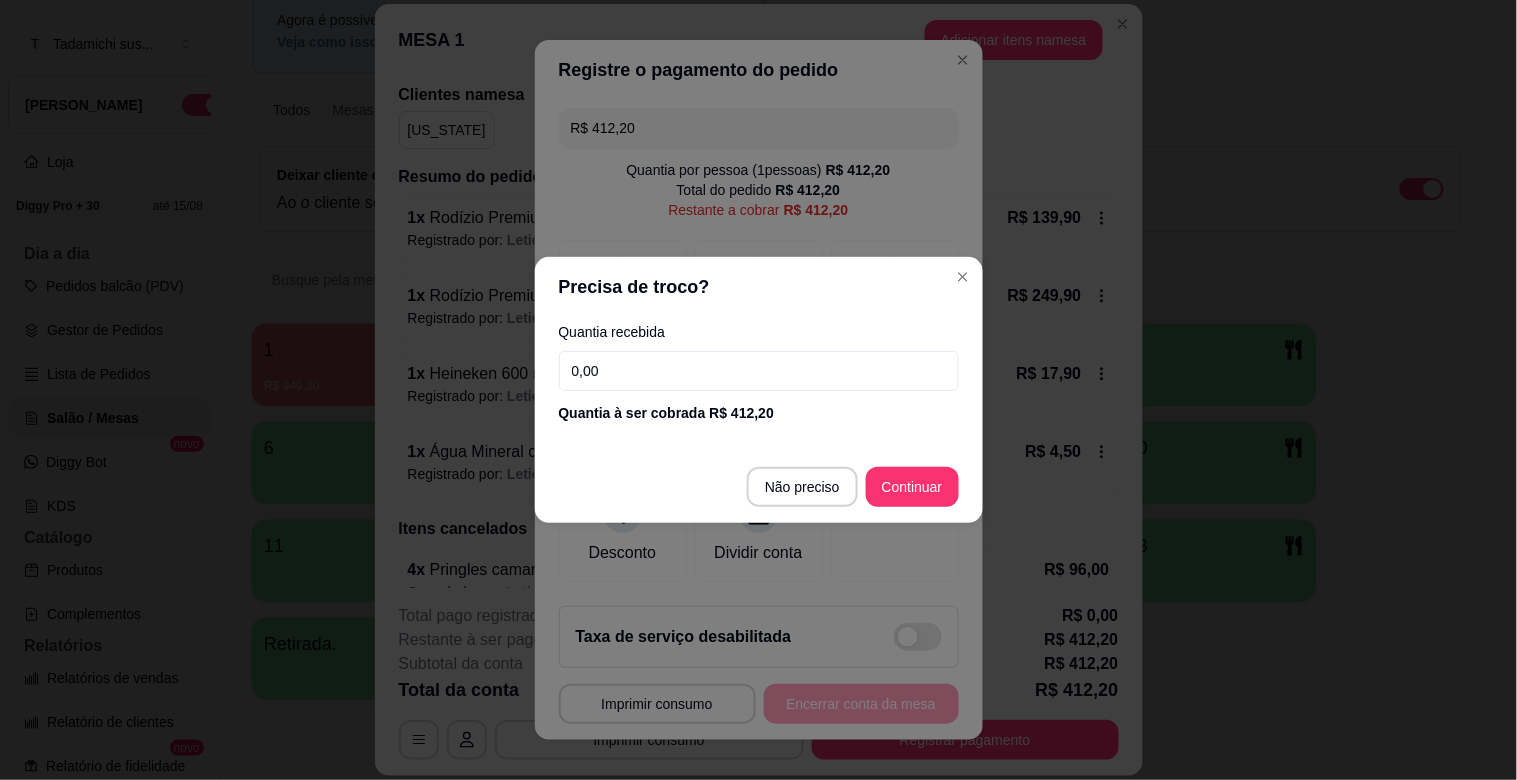 click on "0,00" at bounding box center [759, 371] 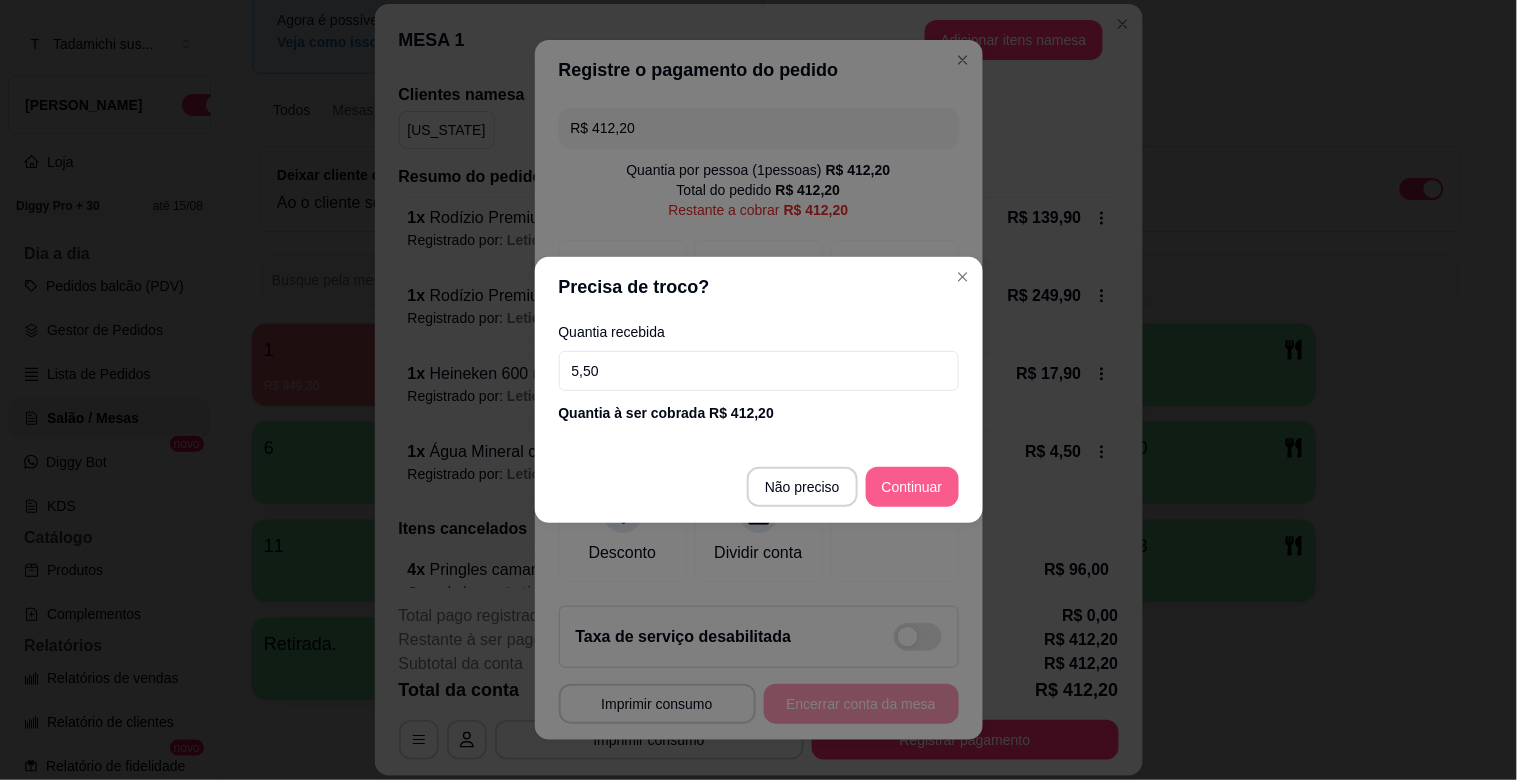 type on "5,50" 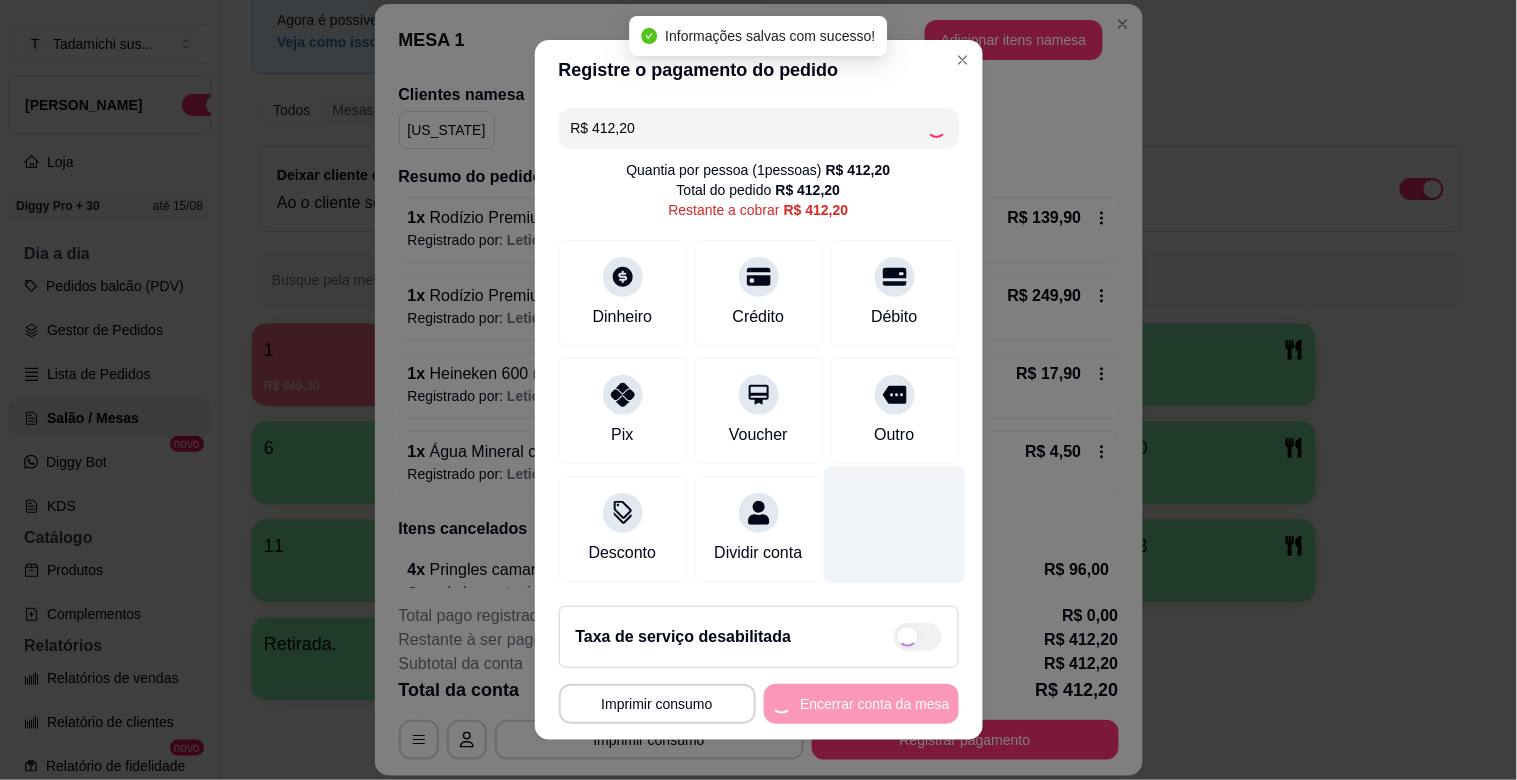 type on "R$ 0,00" 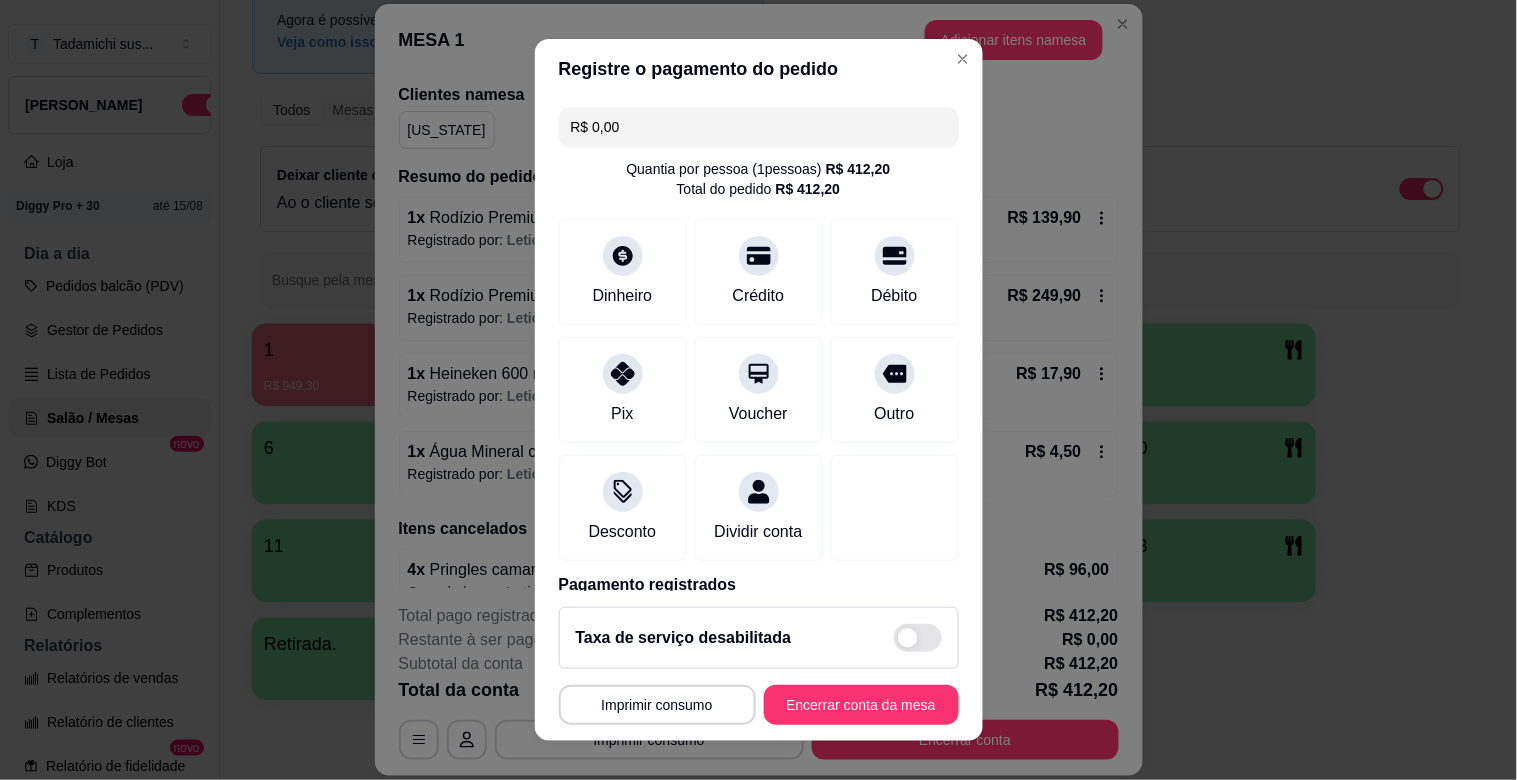 scroll, scrollTop: 106, scrollLeft: 0, axis: vertical 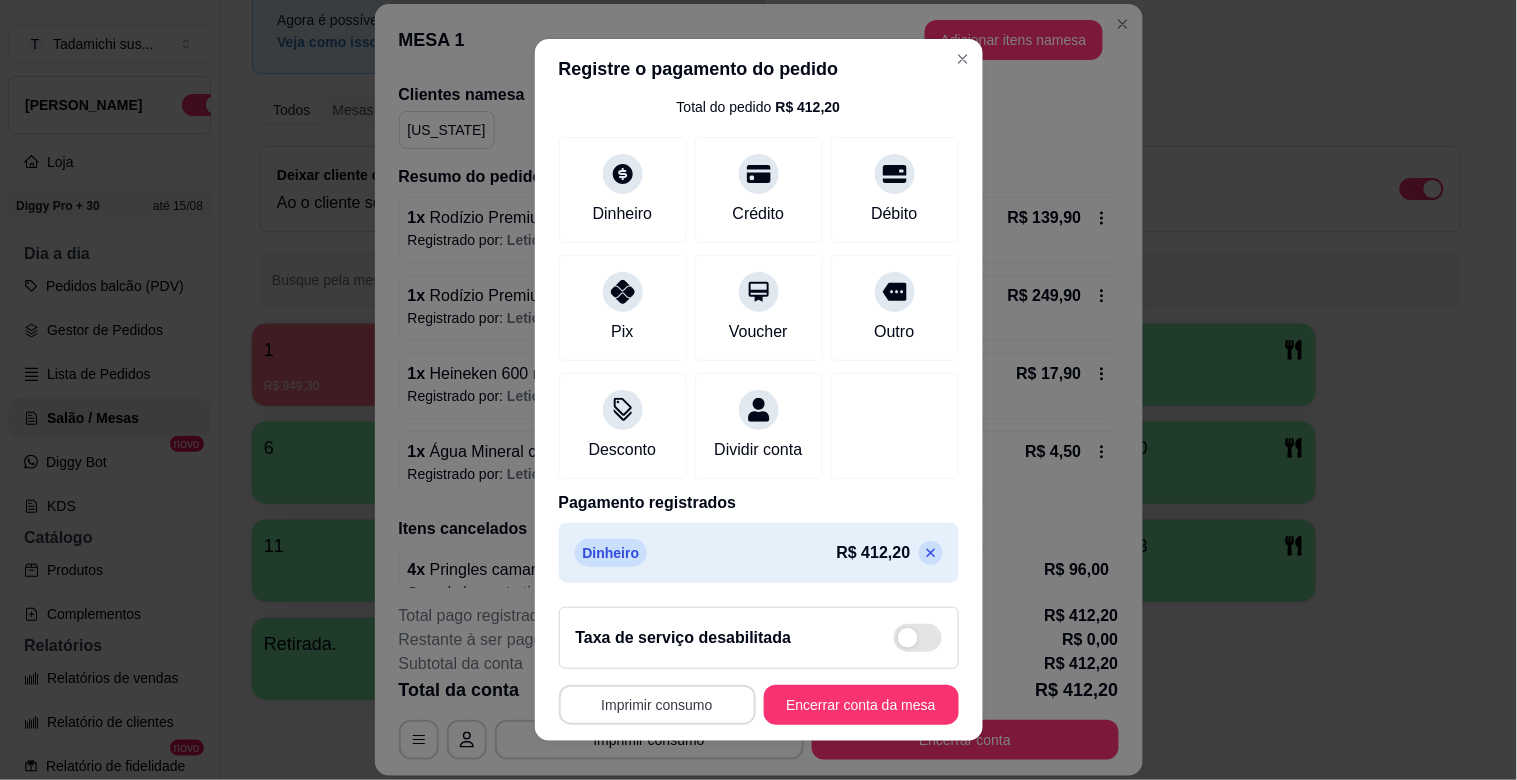 click on "Imprimir consumo" at bounding box center (657, 705) 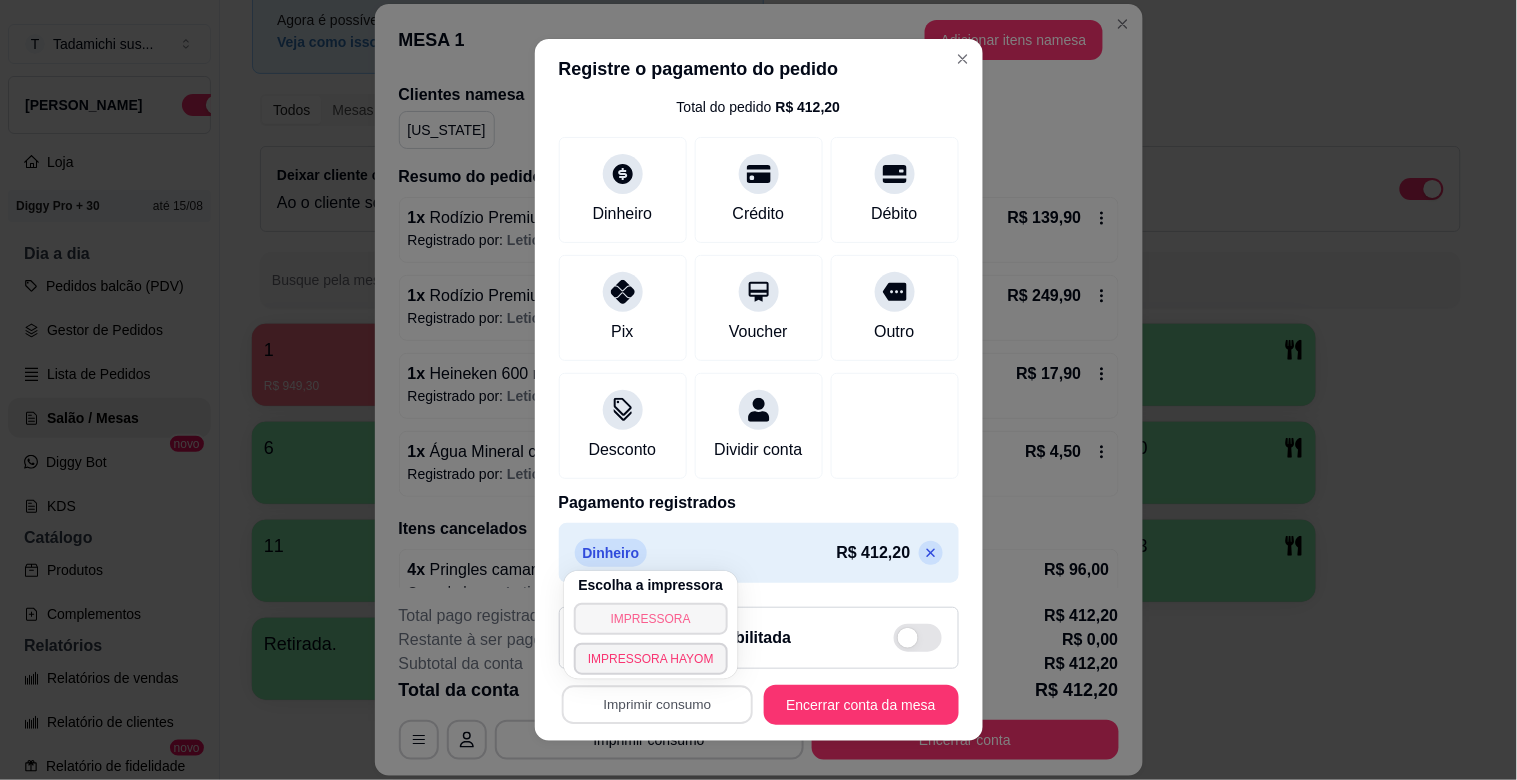 click on "IMPRESSORA" at bounding box center [651, 619] 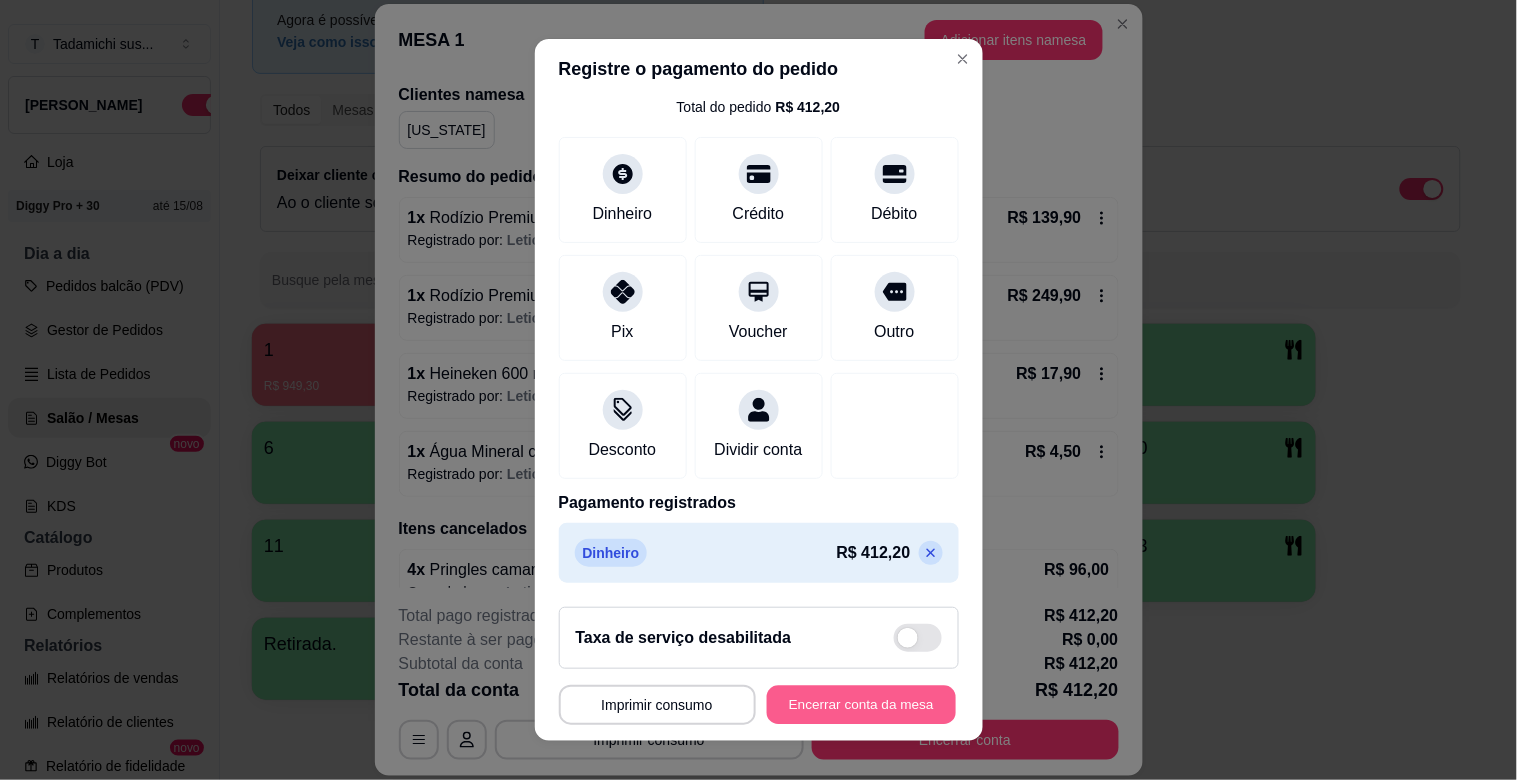 click on "Encerrar conta da mesa" at bounding box center [861, 705] 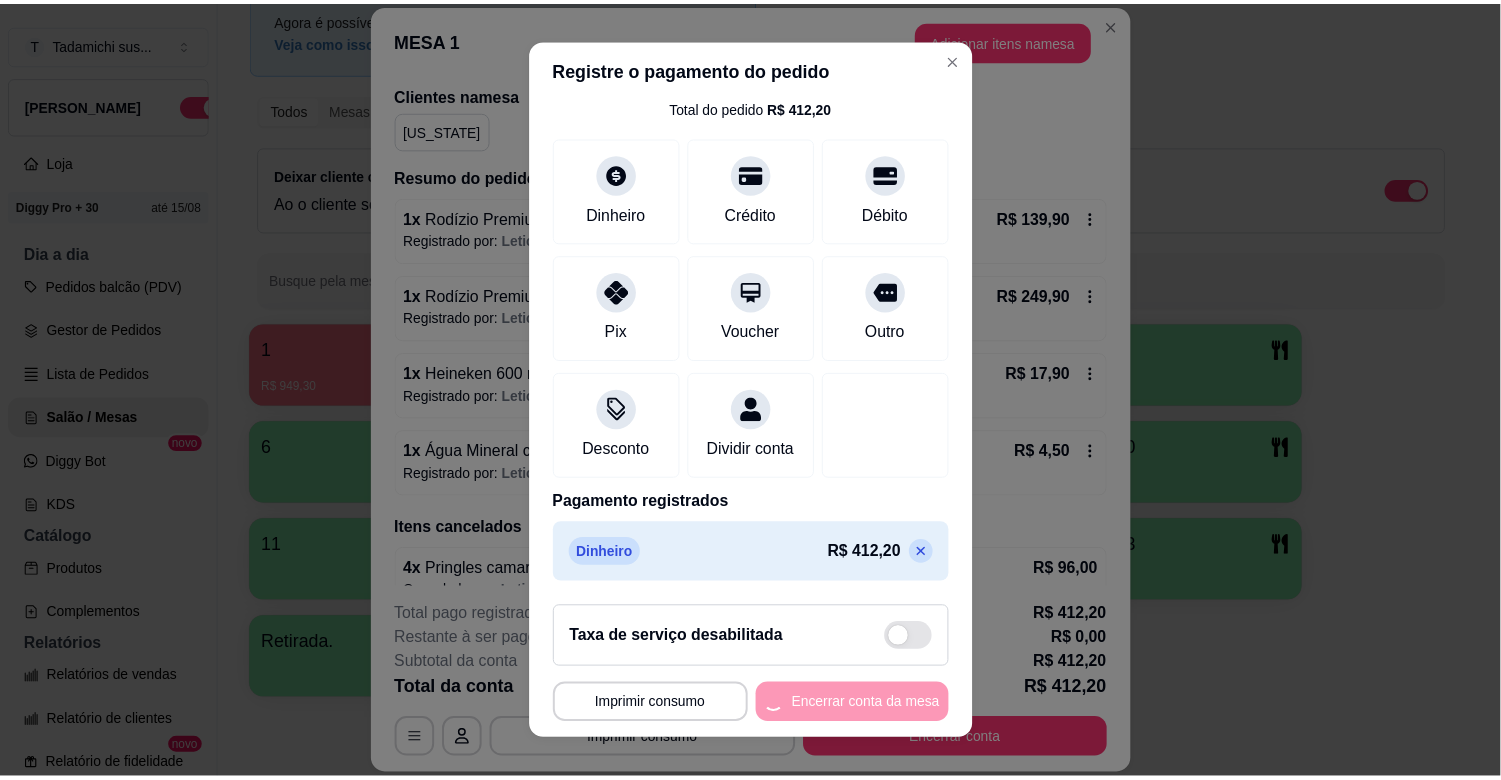 scroll, scrollTop: 0, scrollLeft: 0, axis: both 